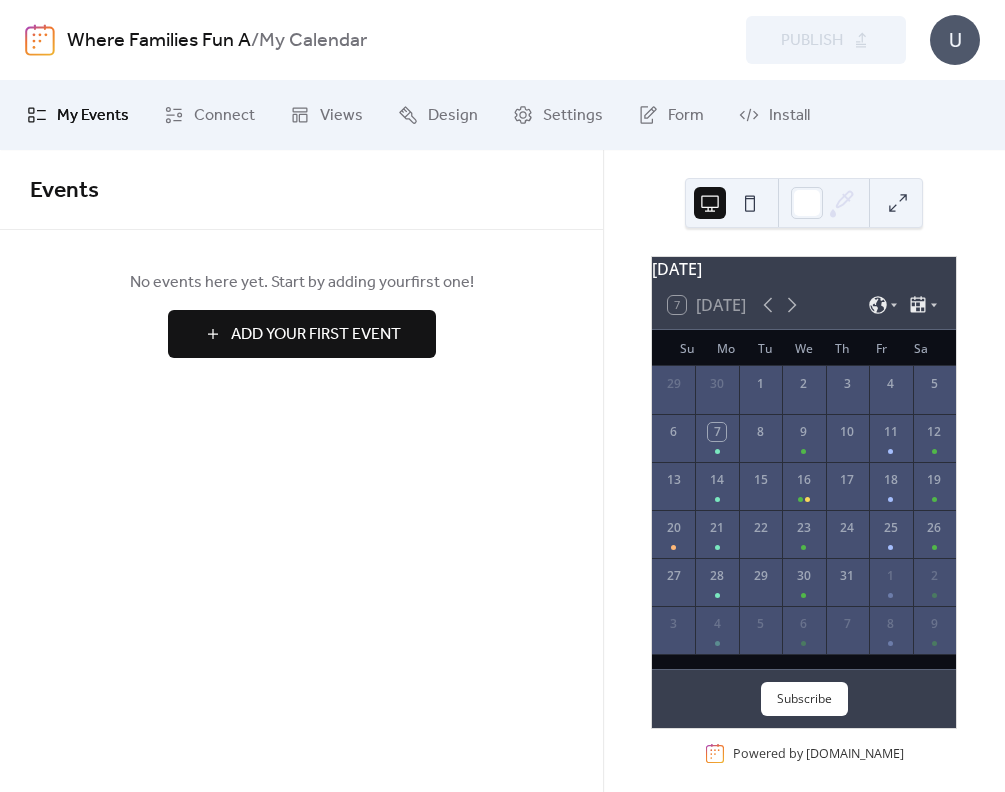 scroll, scrollTop: 0, scrollLeft: 0, axis: both 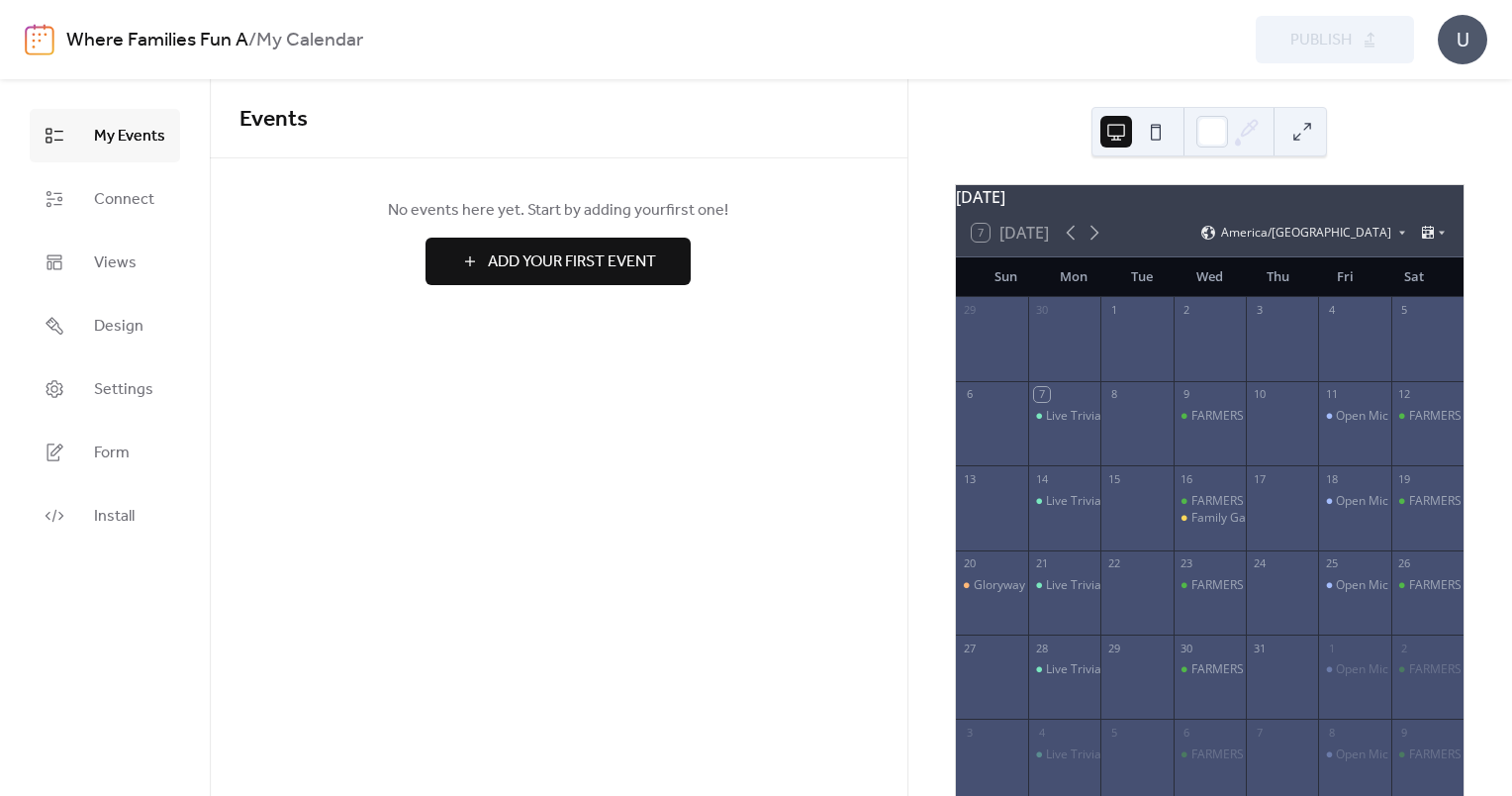 click on "Add Your First Event" at bounding box center (558, 261) 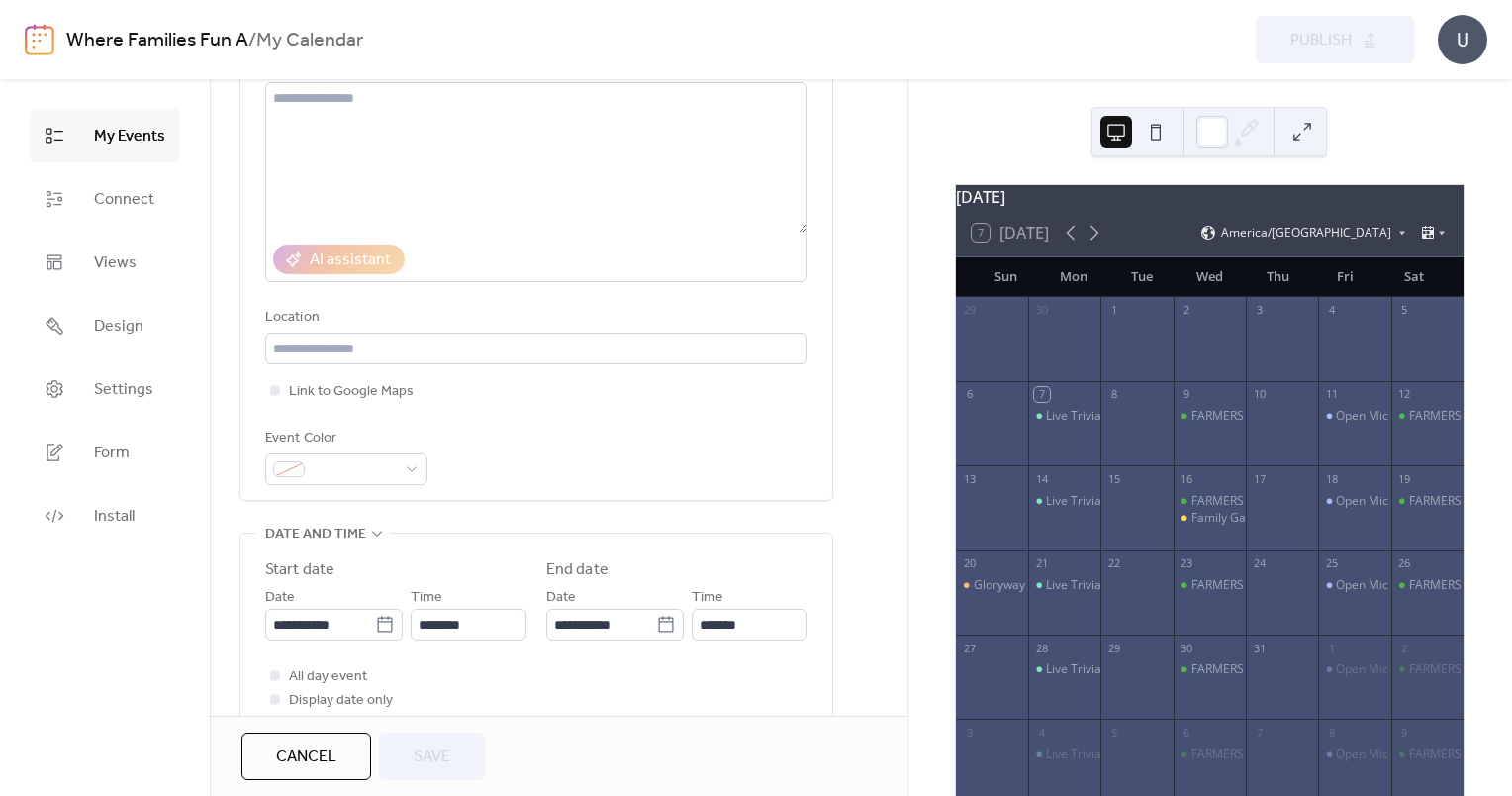 scroll, scrollTop: 198, scrollLeft: 0, axis: vertical 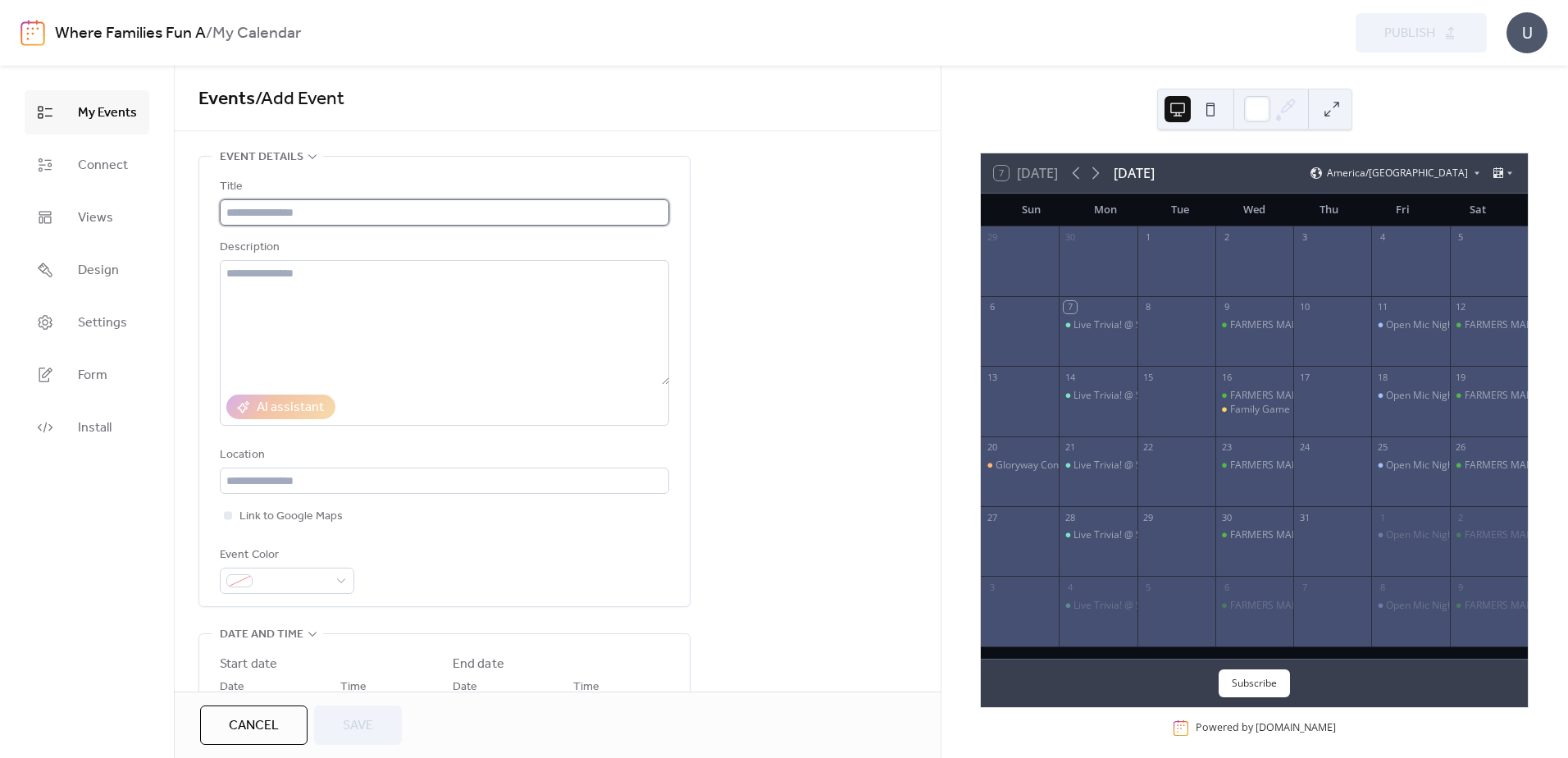 click at bounding box center (444, 212) 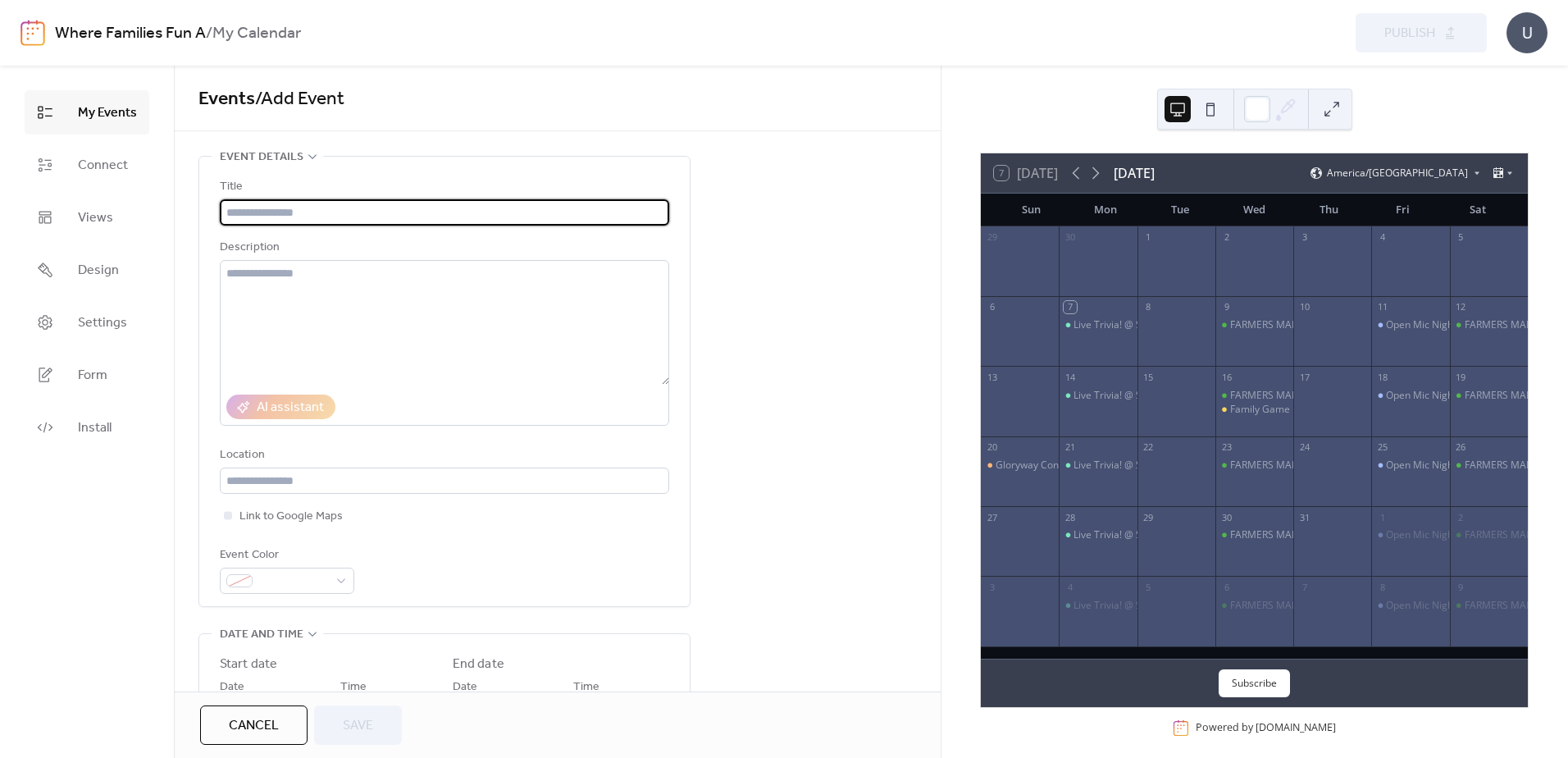 click at bounding box center (444, 212) 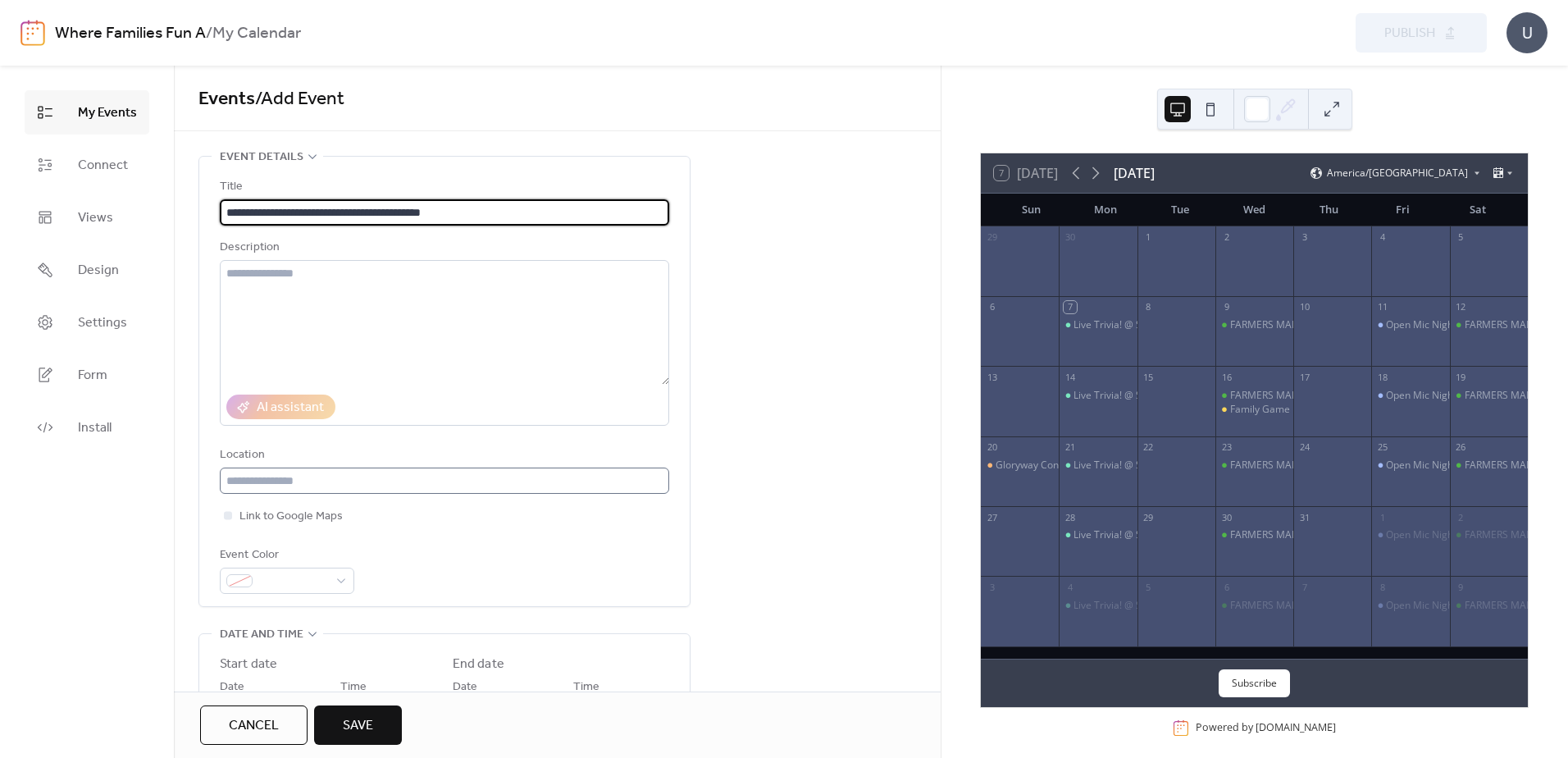 type on "**********" 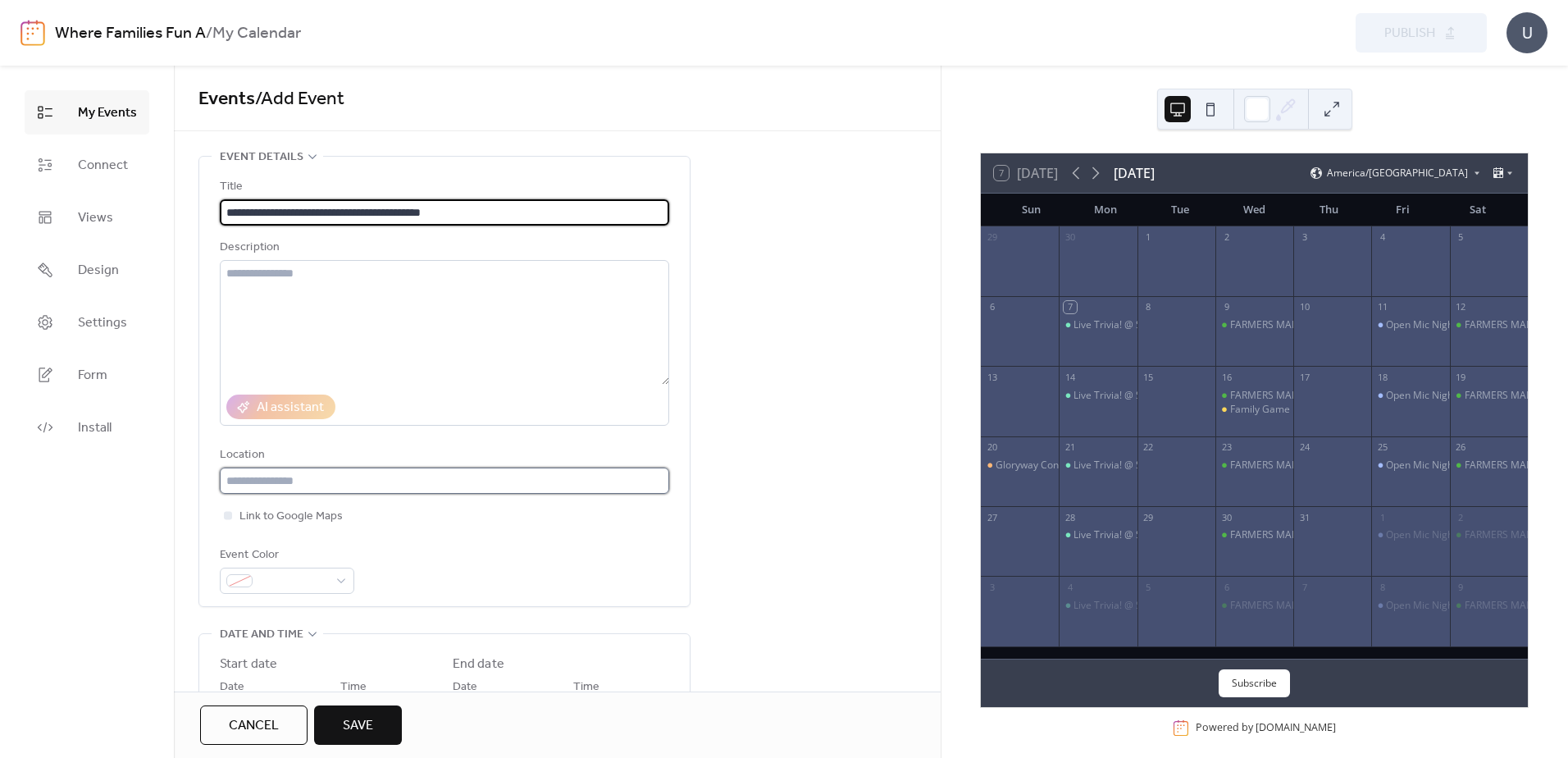 click at bounding box center (444, 481) 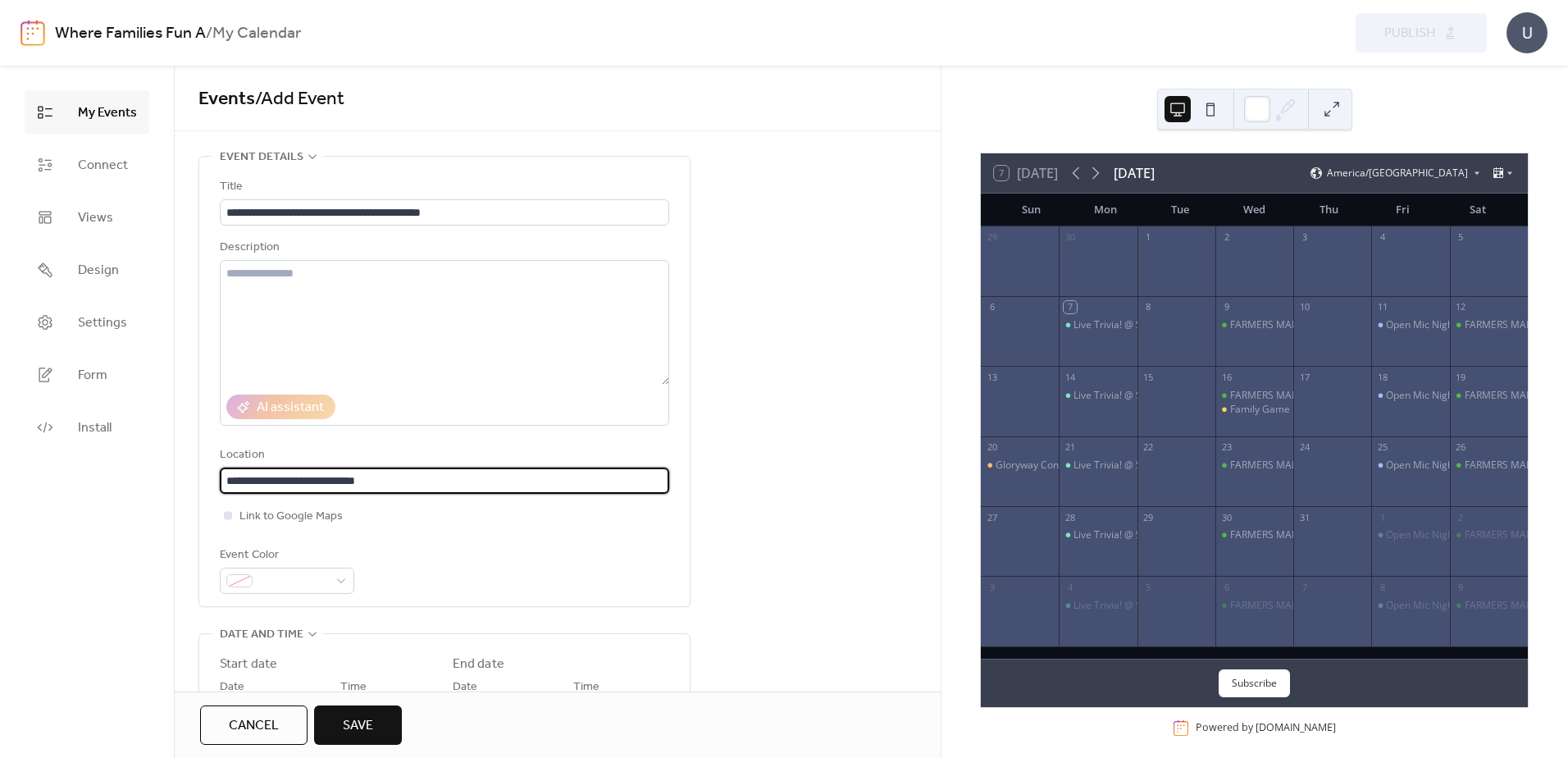 type on "**********" 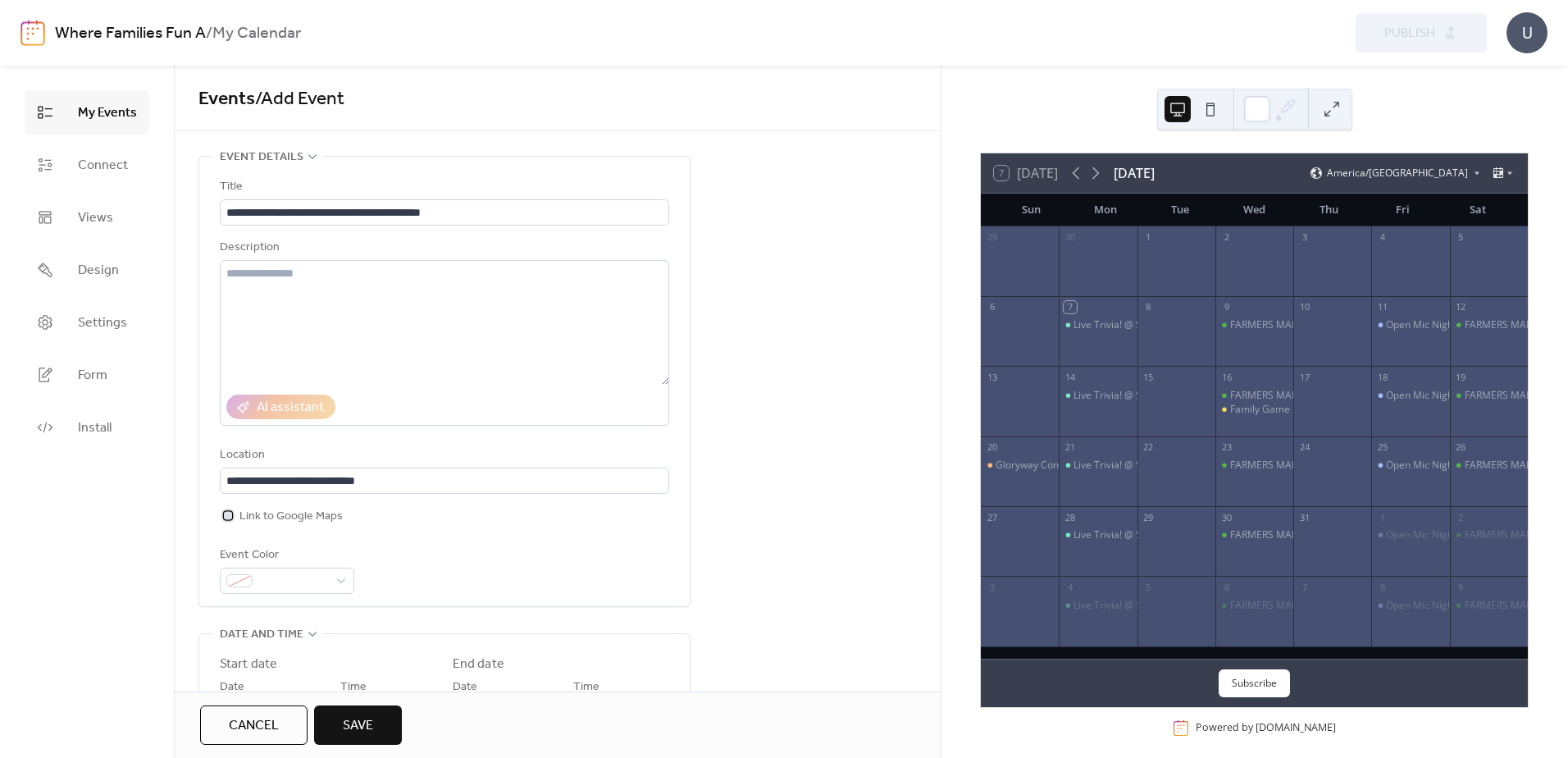 click at bounding box center (228, 515) 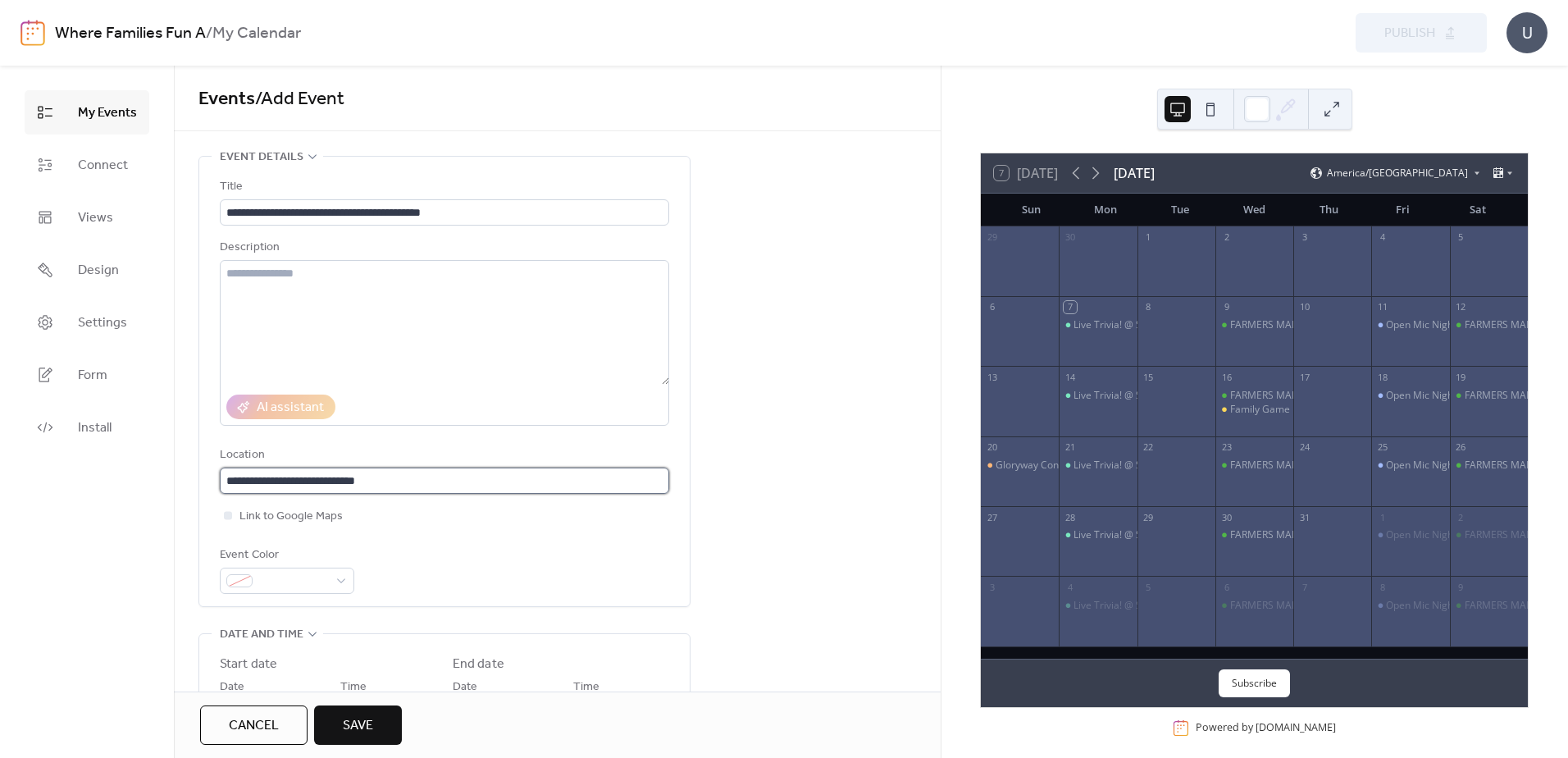 click on "**********" at bounding box center (444, 481) 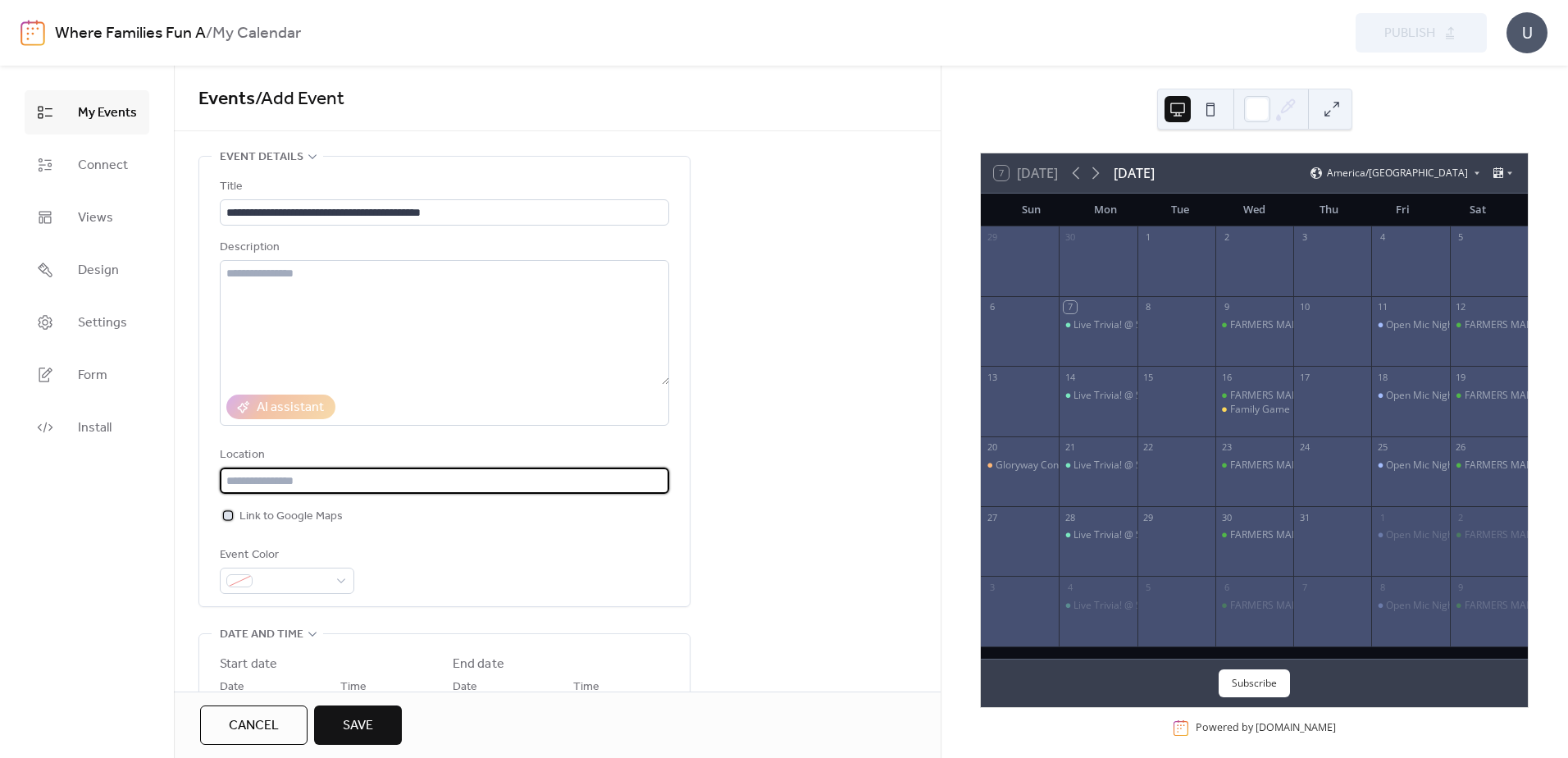 click at bounding box center (228, 515) 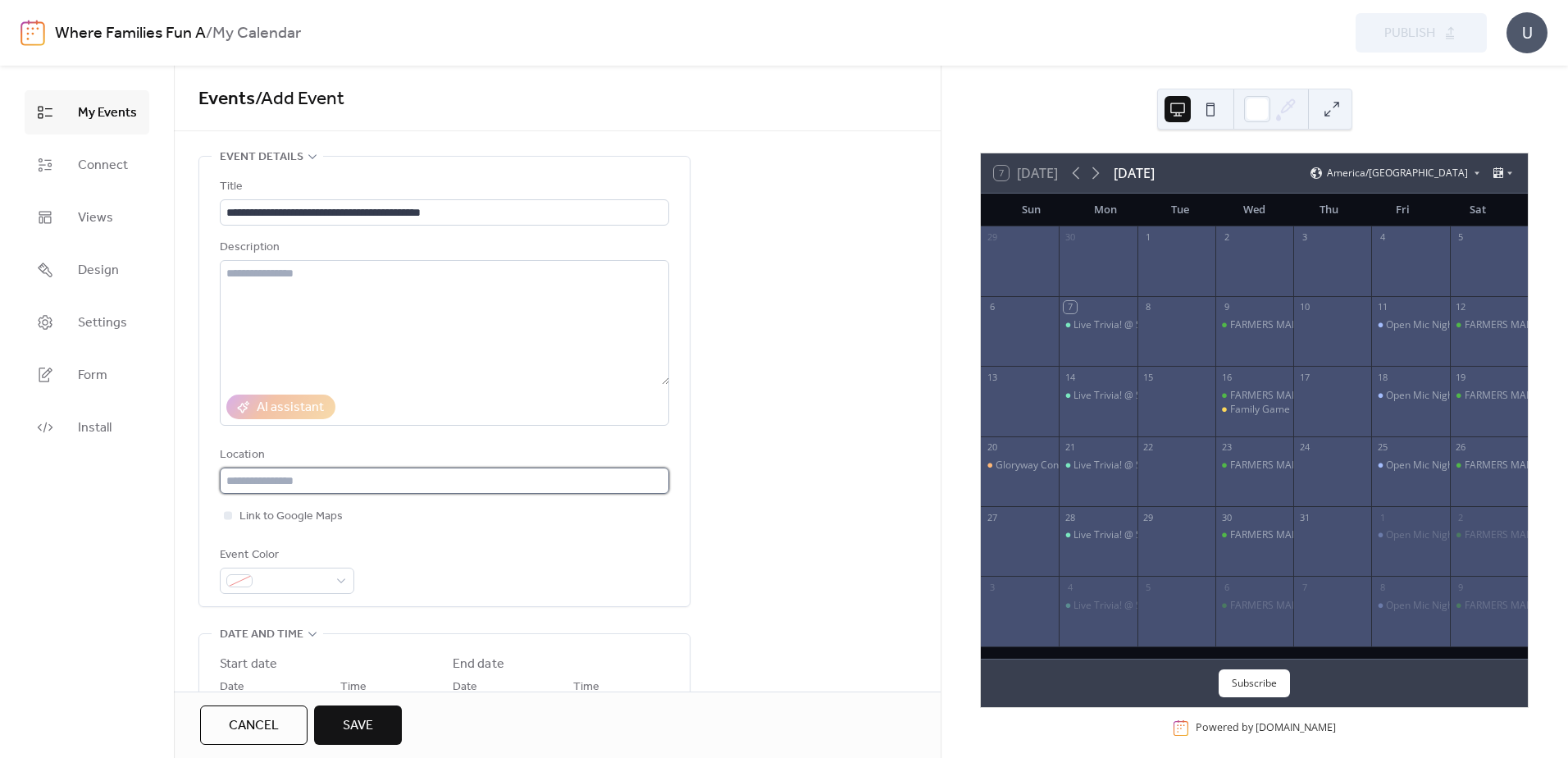 click at bounding box center (444, 481) 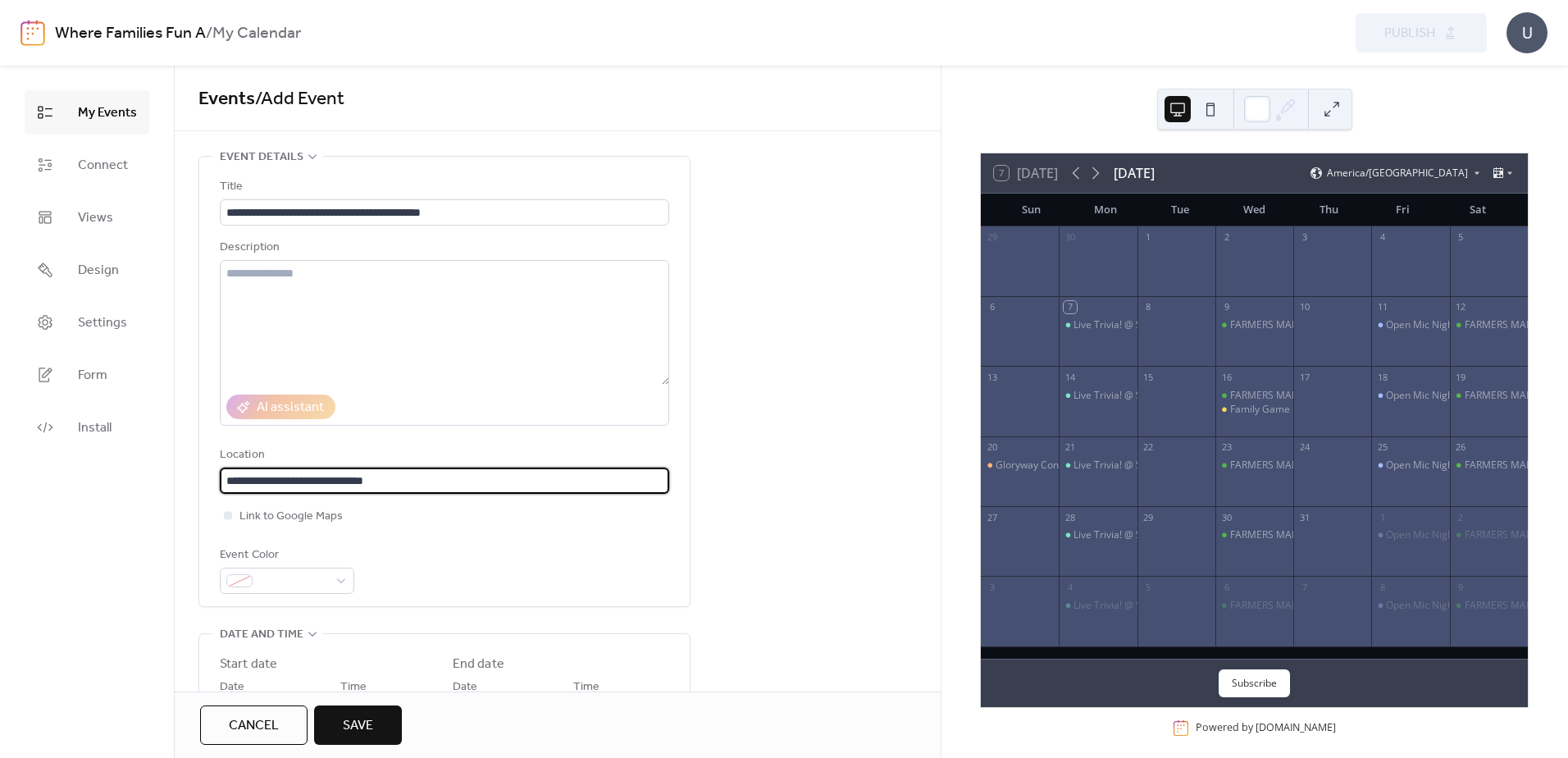 type on "**********" 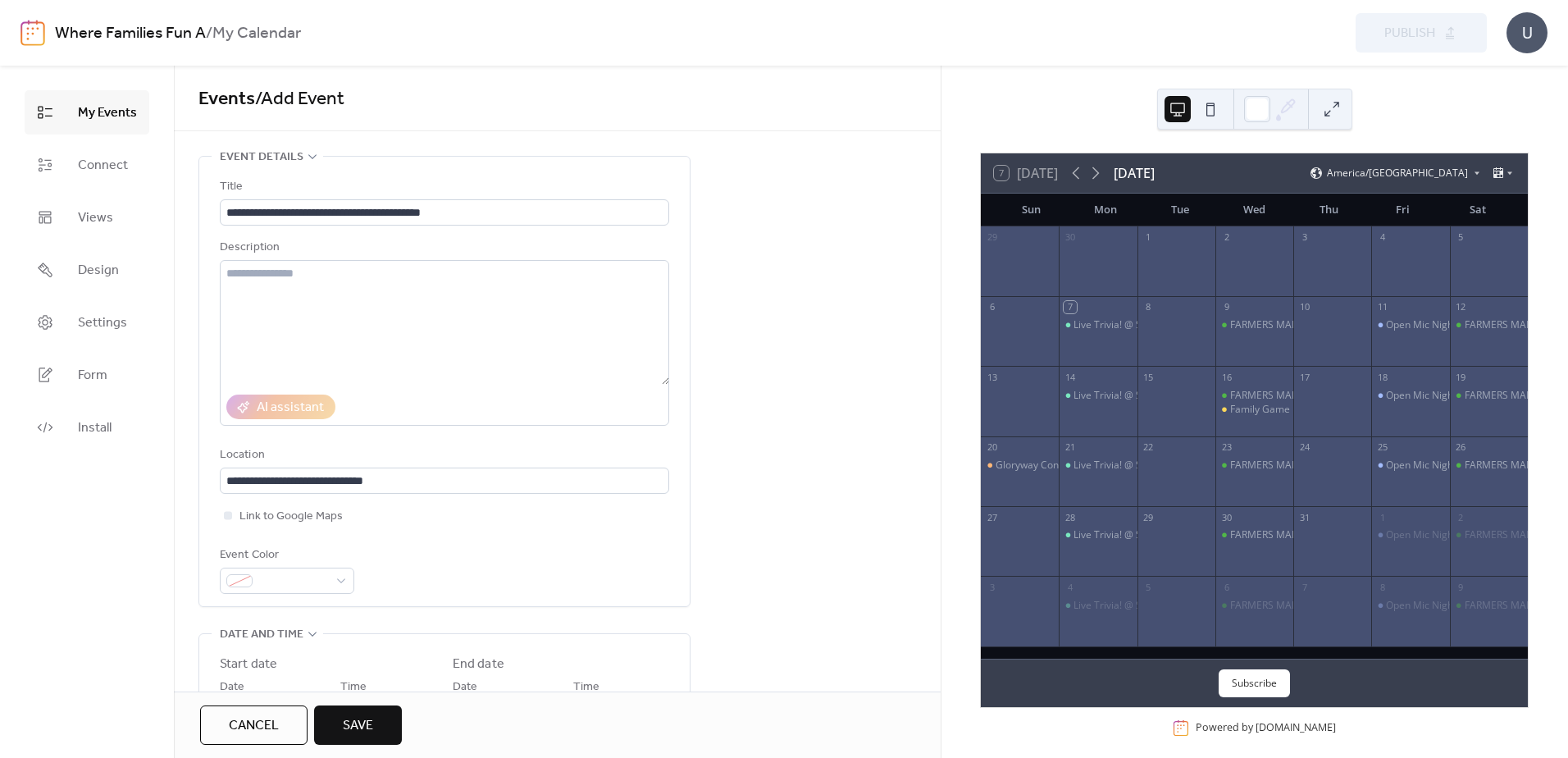 click on "**********" at bounding box center [557, 682] 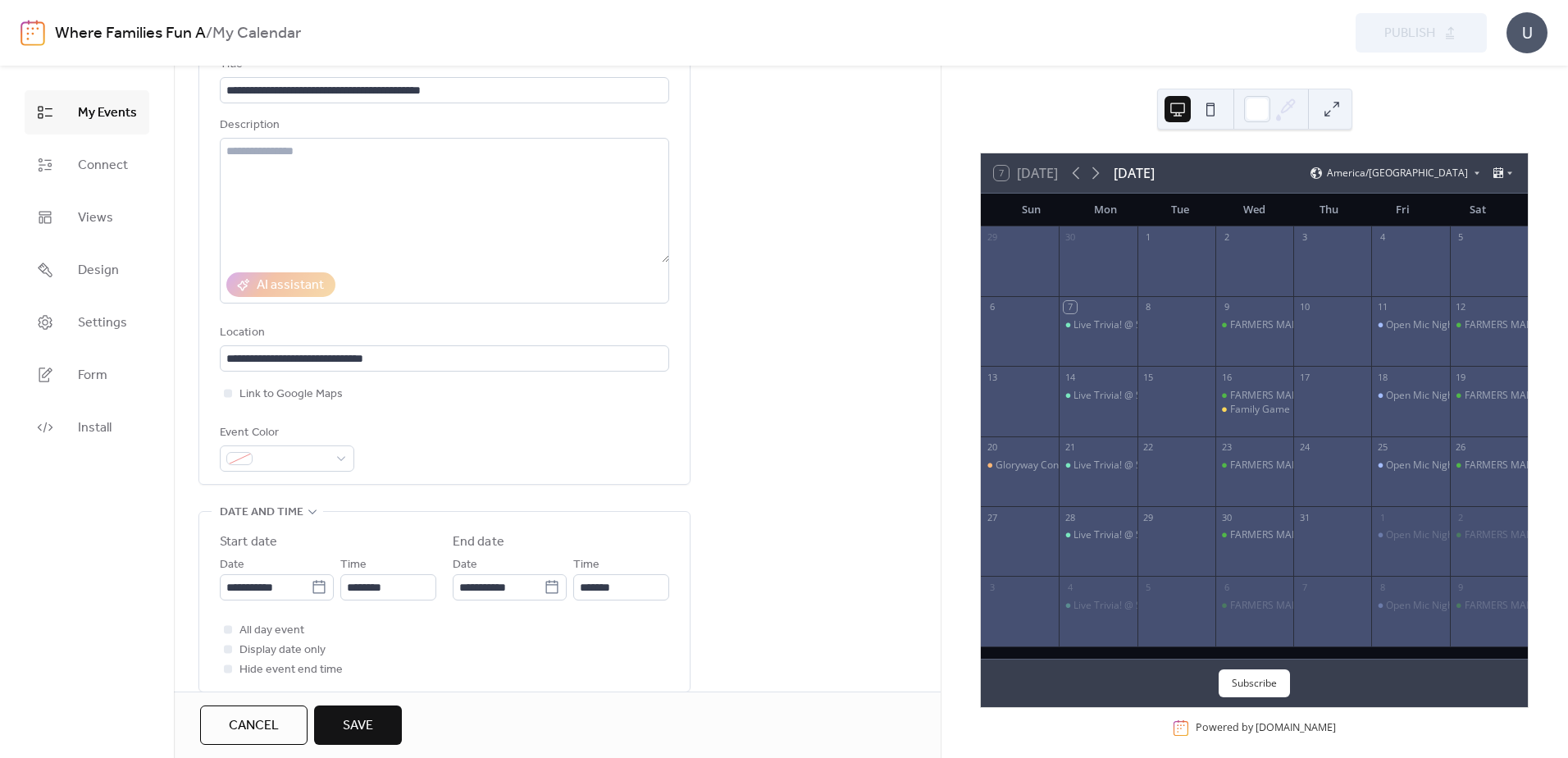 scroll, scrollTop: 164, scrollLeft: 0, axis: vertical 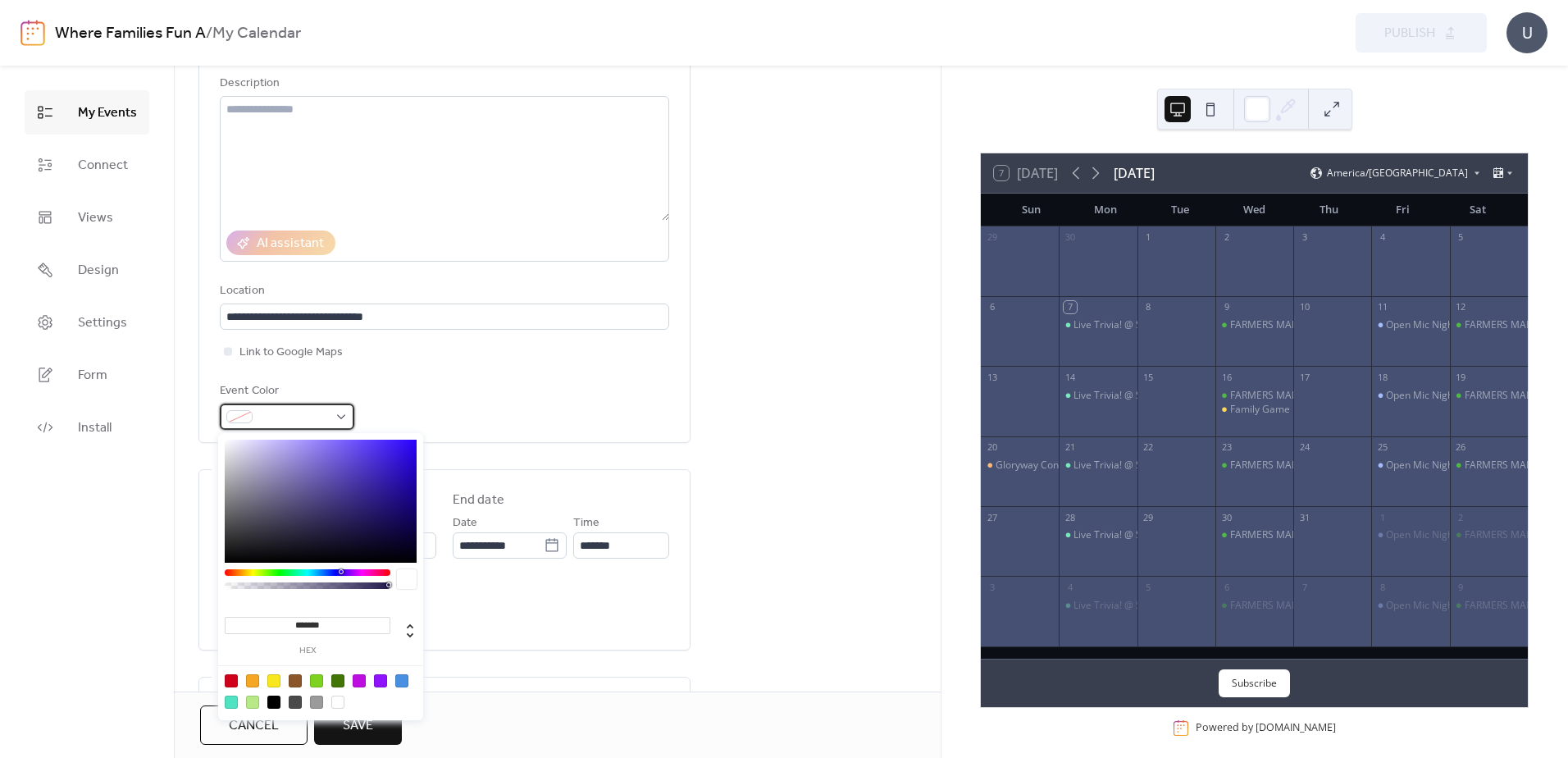 click at bounding box center (287, 417) 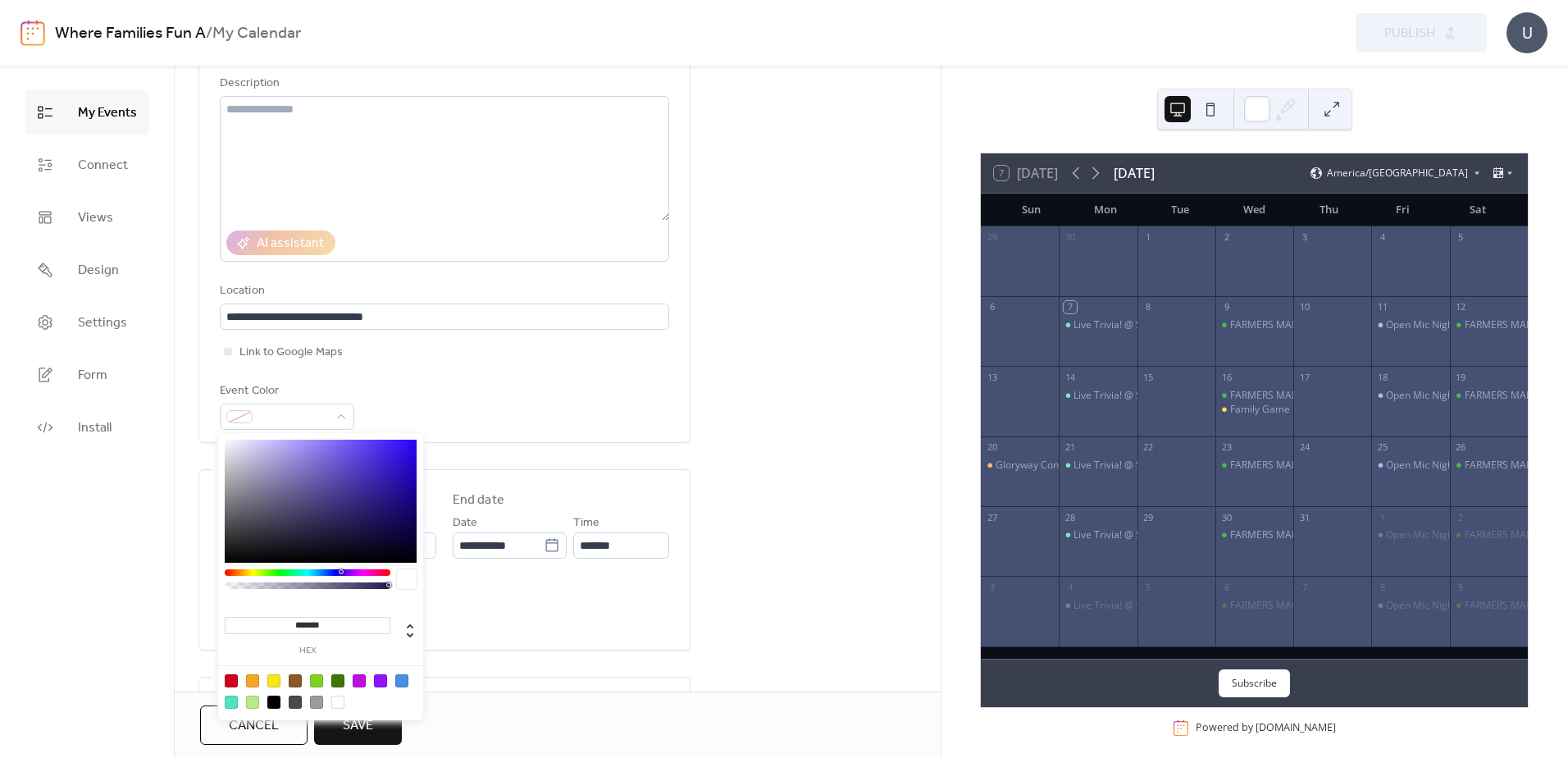 click at bounding box center (253, 702) 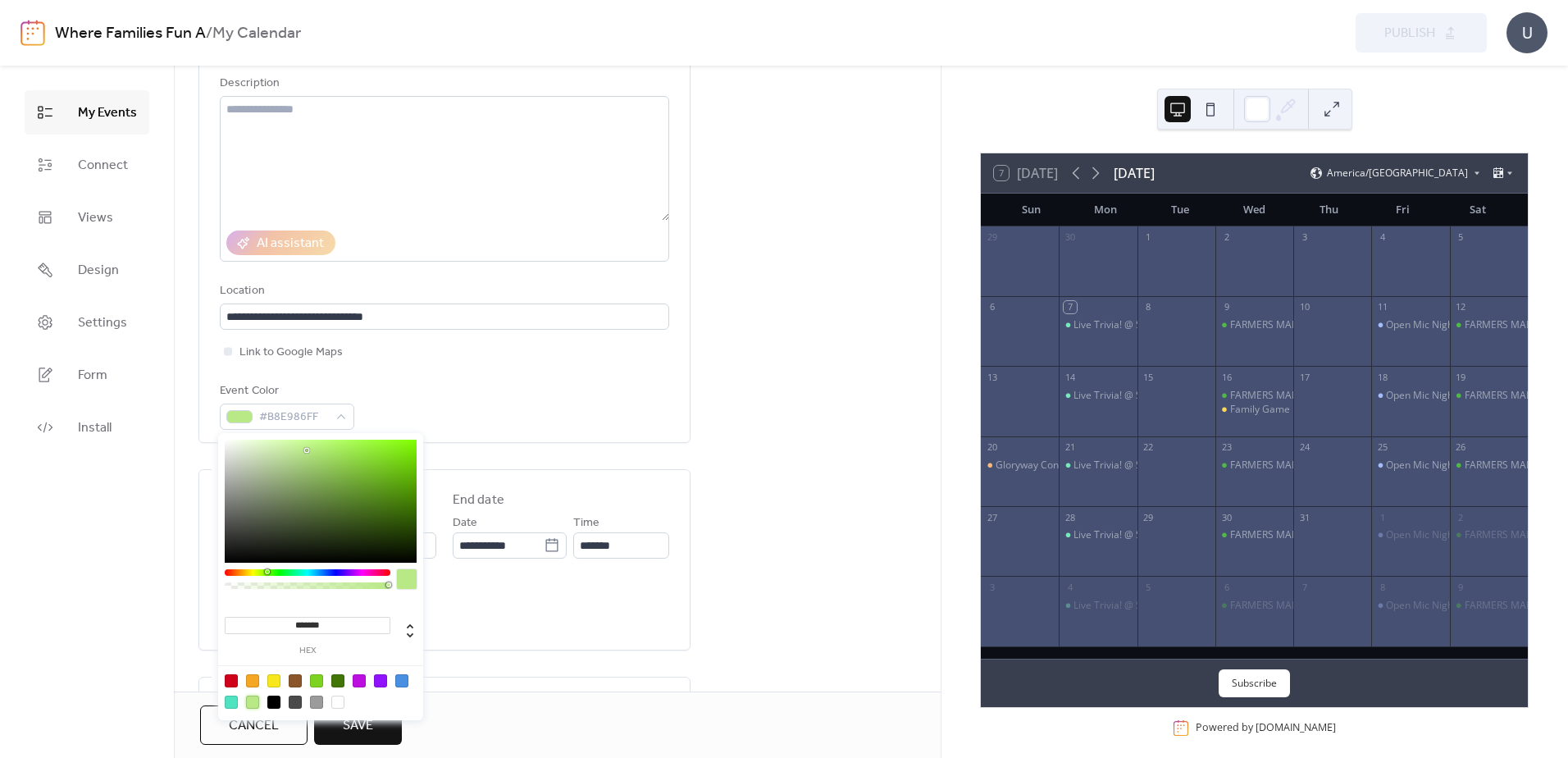 click on "**********" at bounding box center (557, 518) 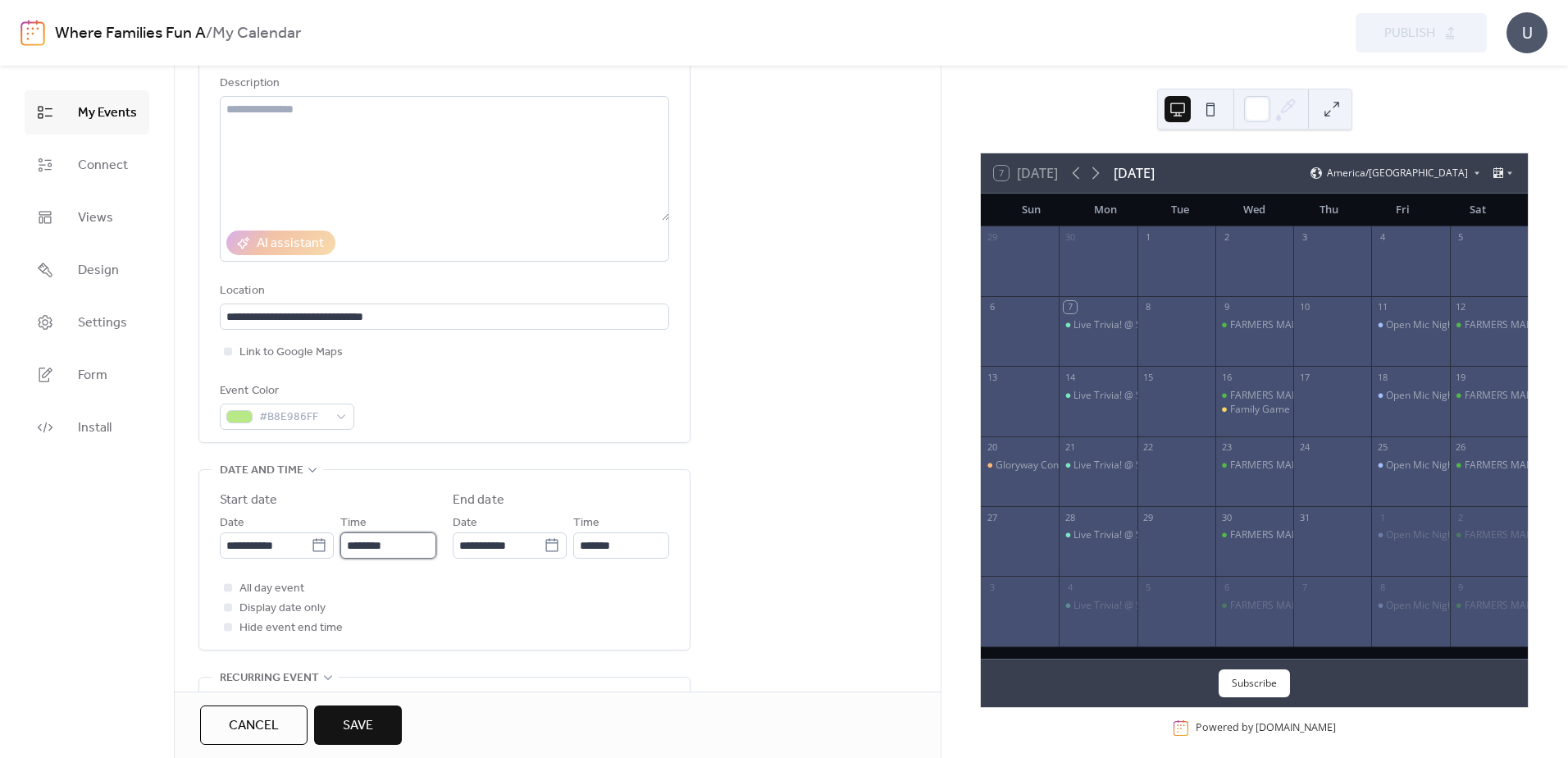 click on "********" at bounding box center (388, 546) 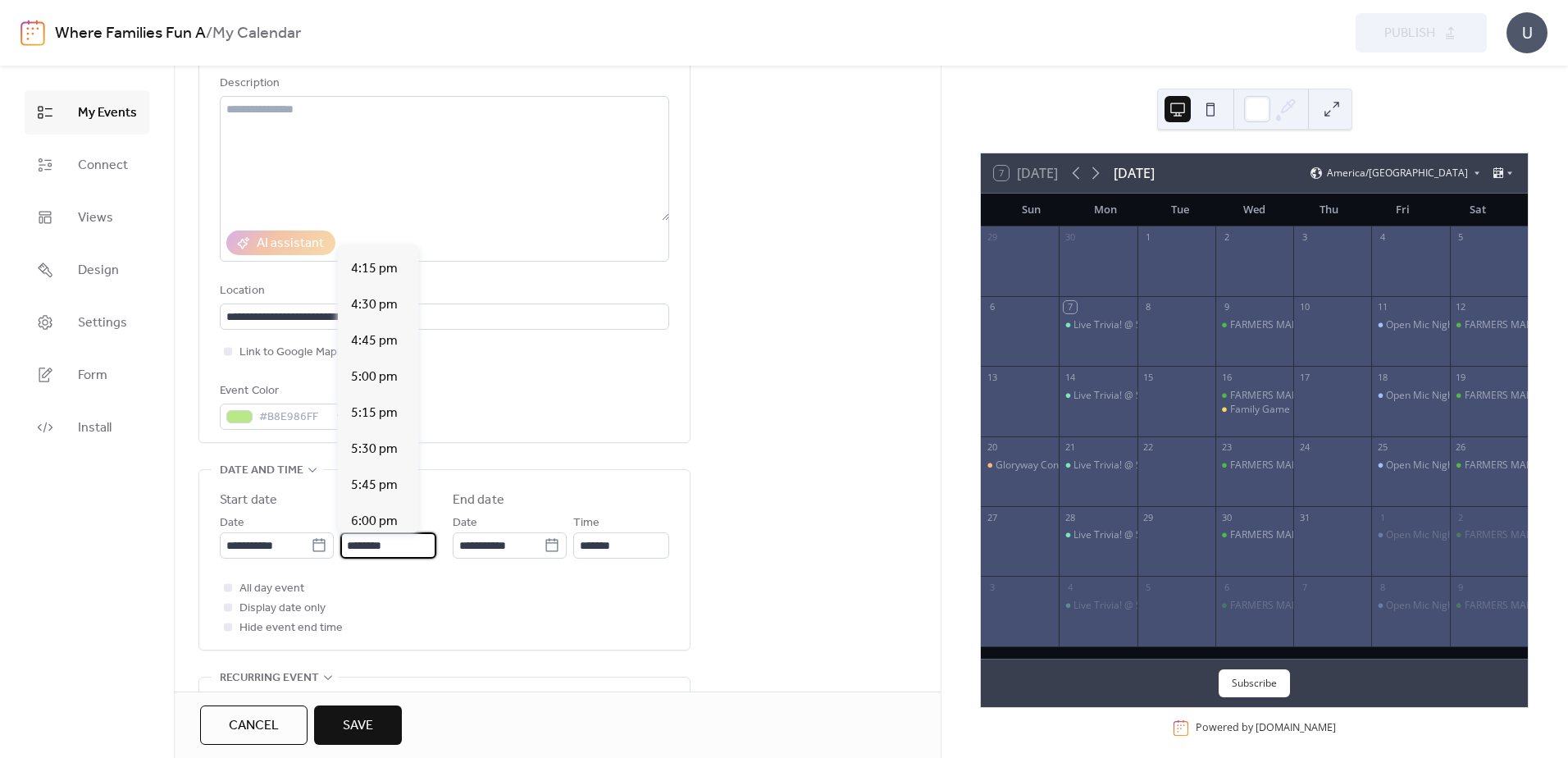 scroll, scrollTop: 2471, scrollLeft: 0, axis: vertical 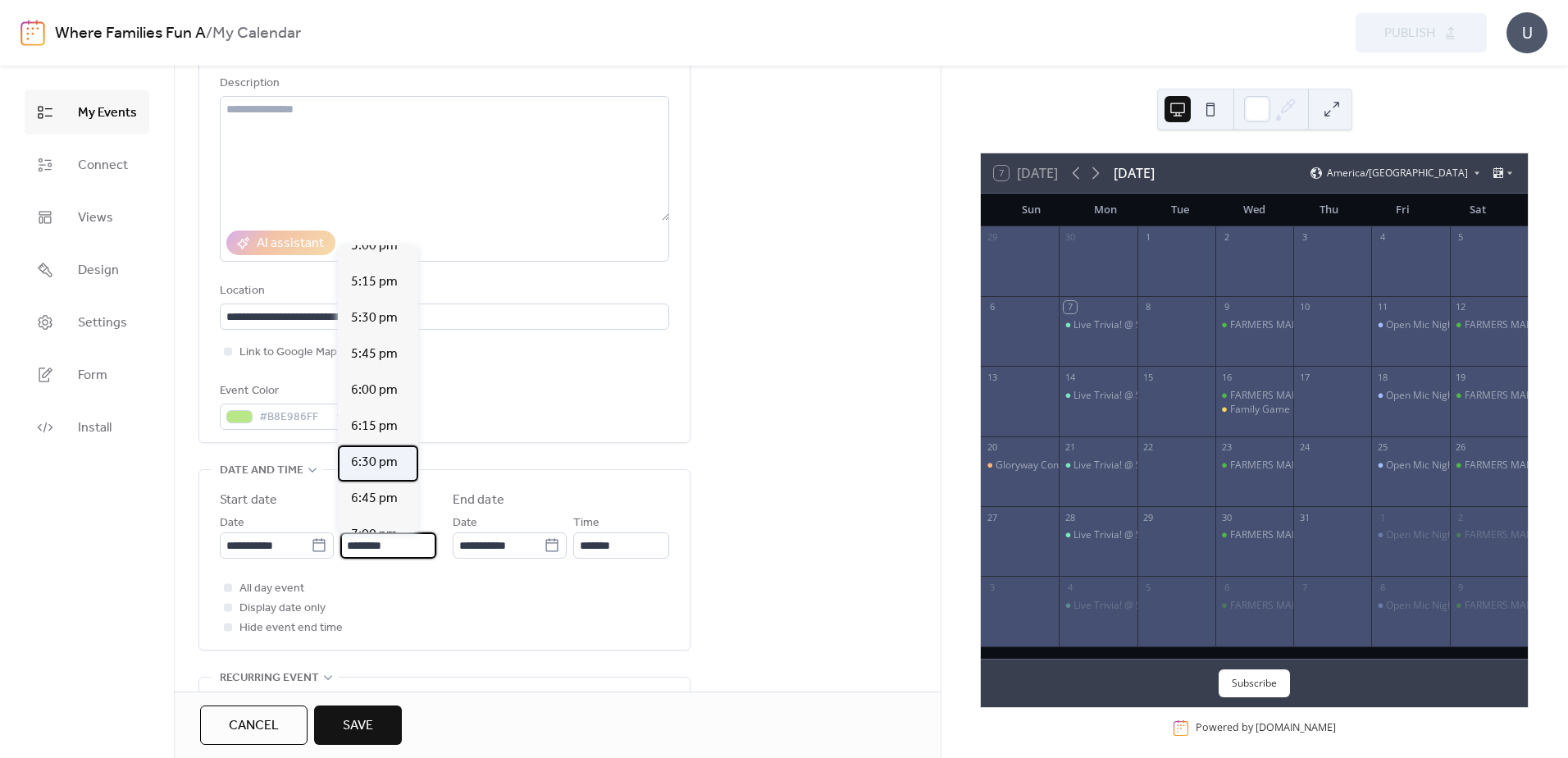 click on "6:30 pm" at bounding box center (374, 463) 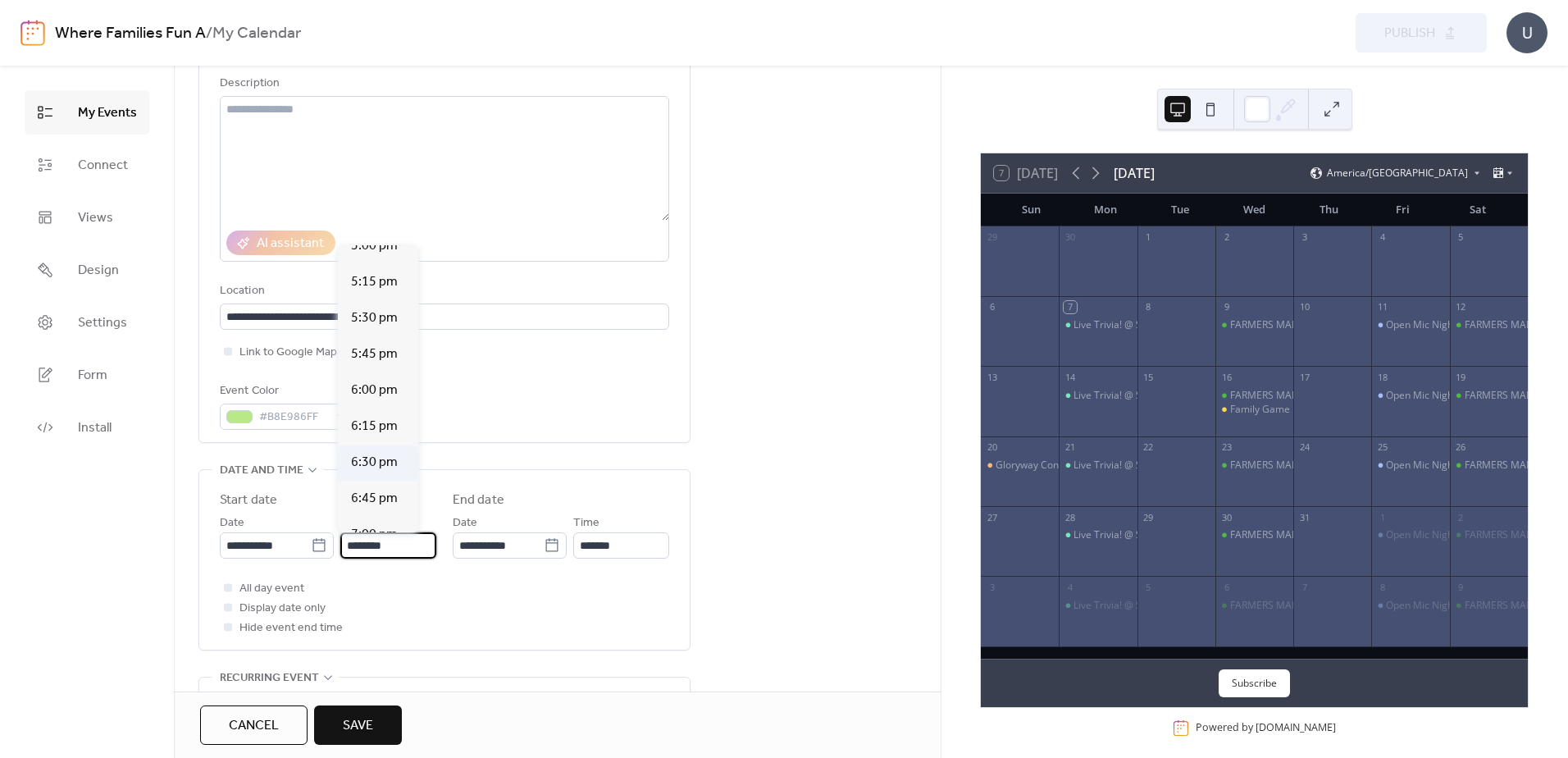 type on "*******" 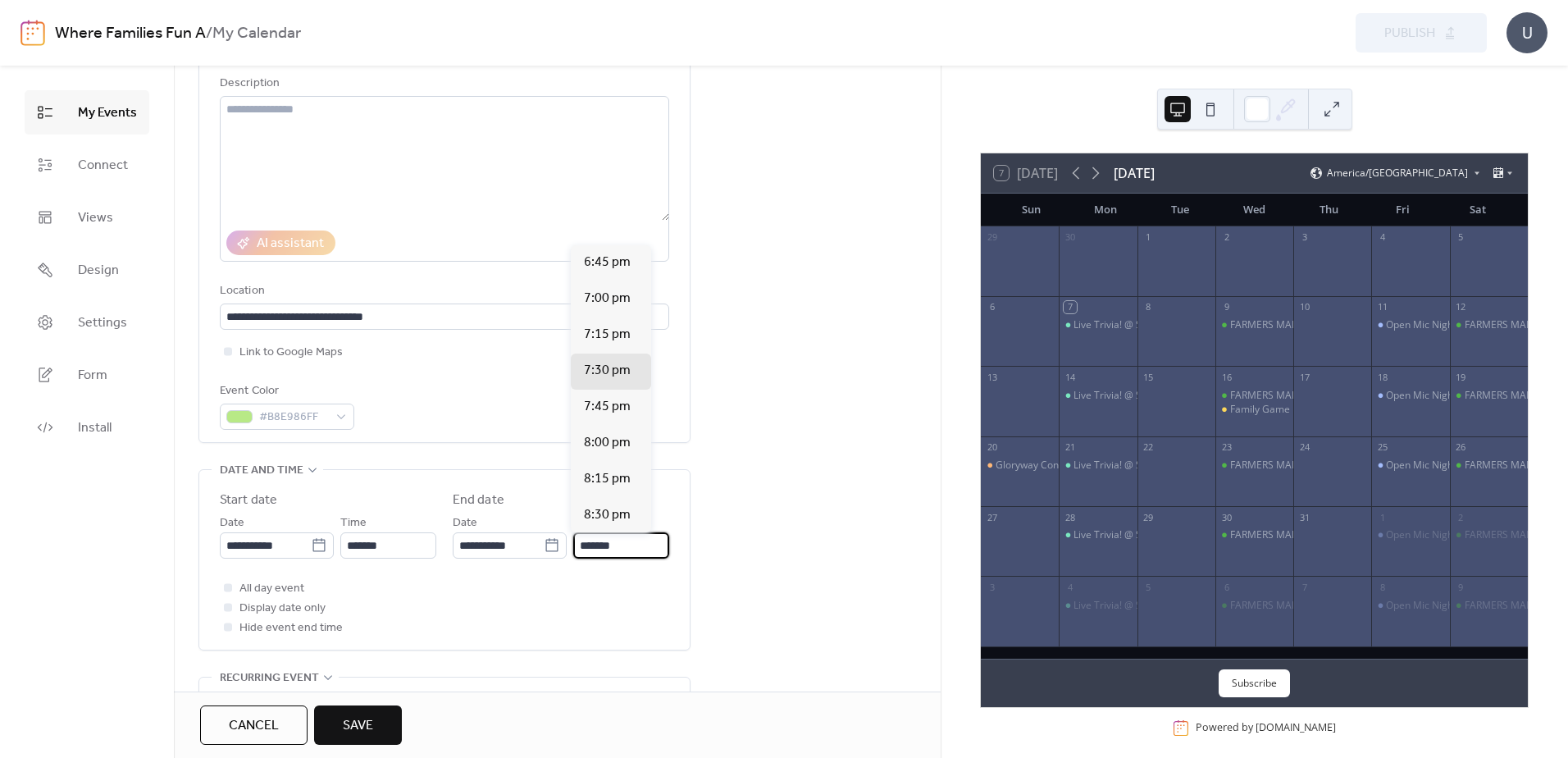 click on "*******" at bounding box center [621, 546] 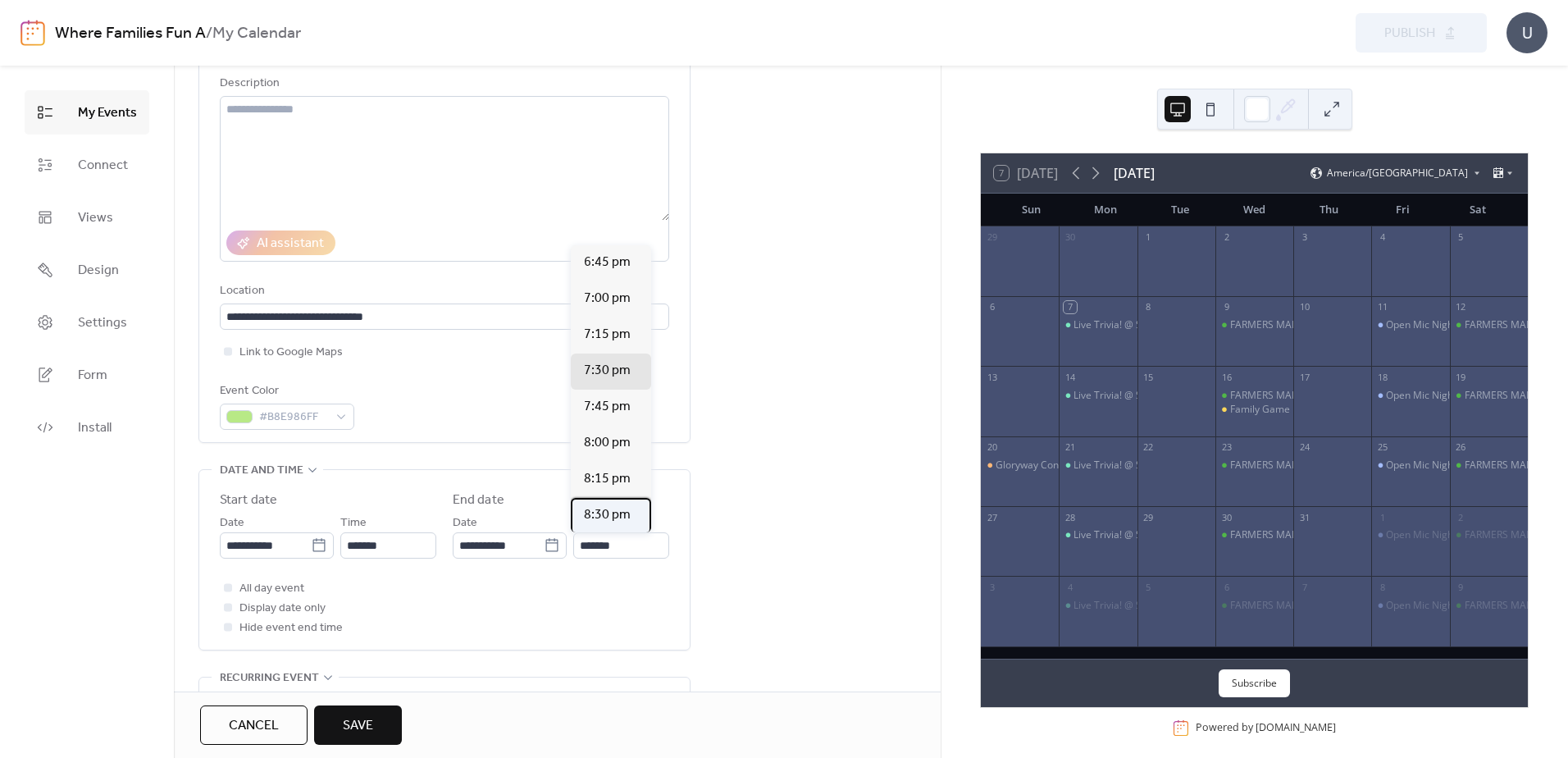 click on "8:30 pm" at bounding box center (607, 515) 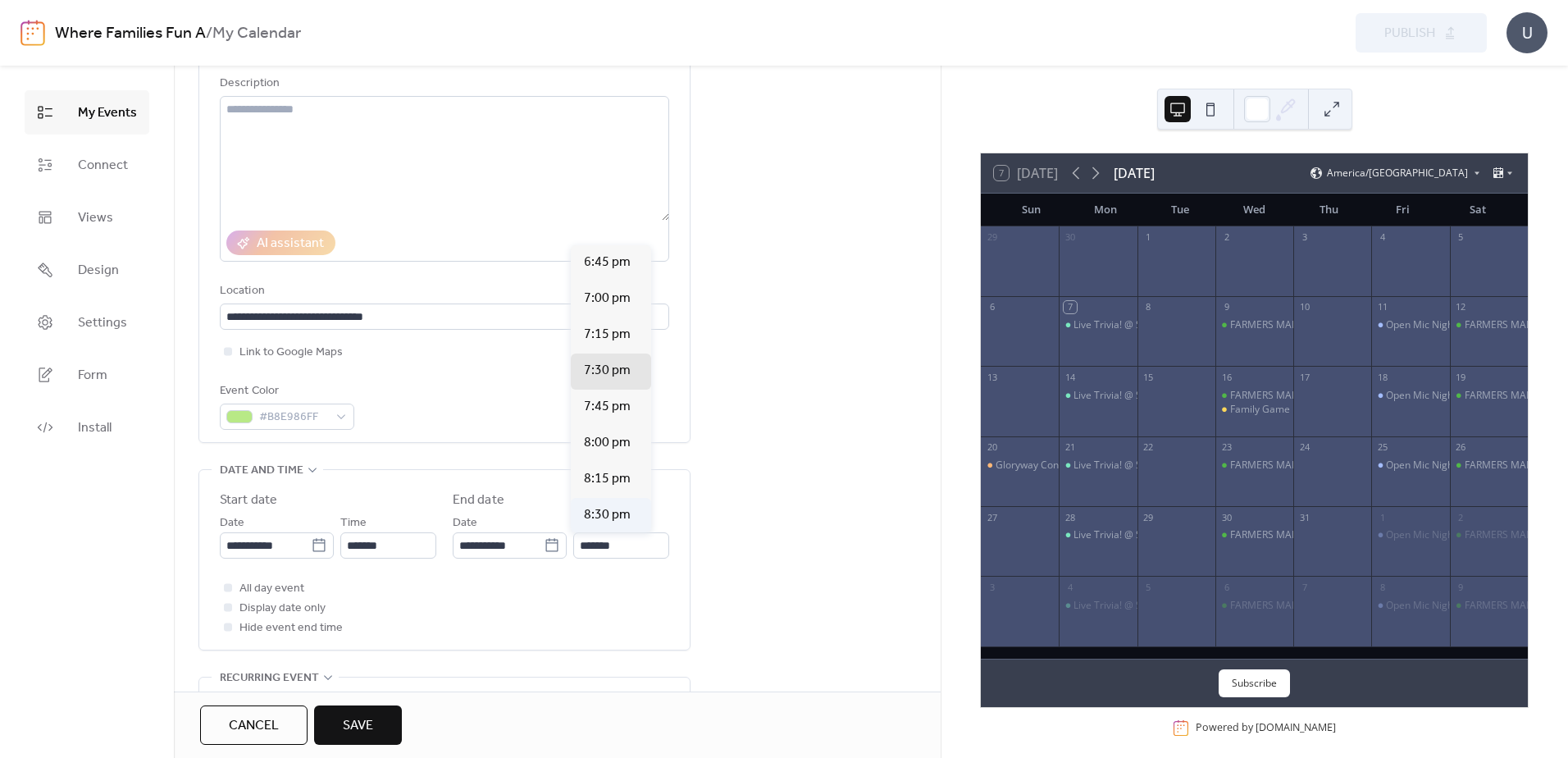 type on "*******" 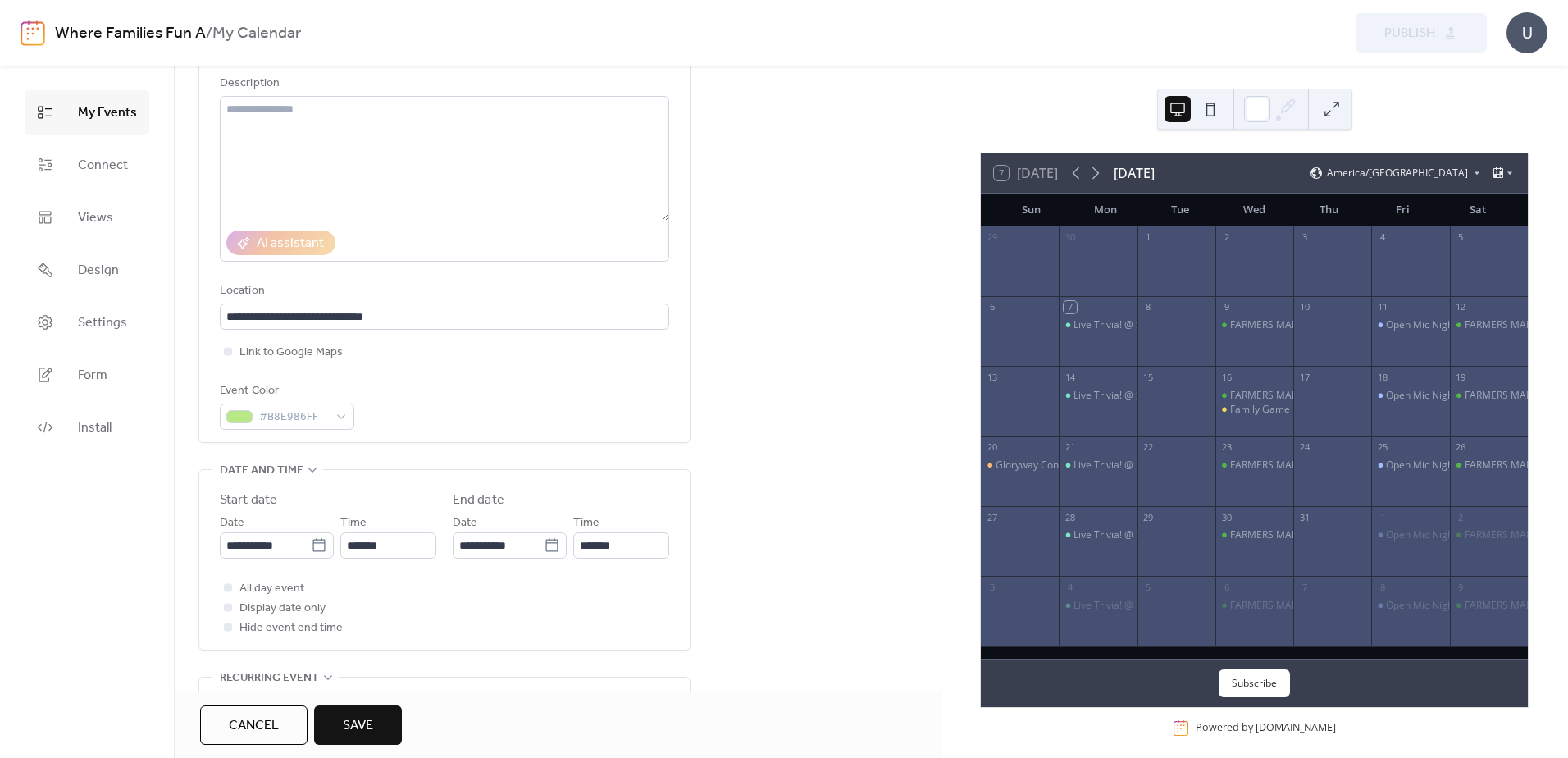 click on "**********" at bounding box center [557, 518] 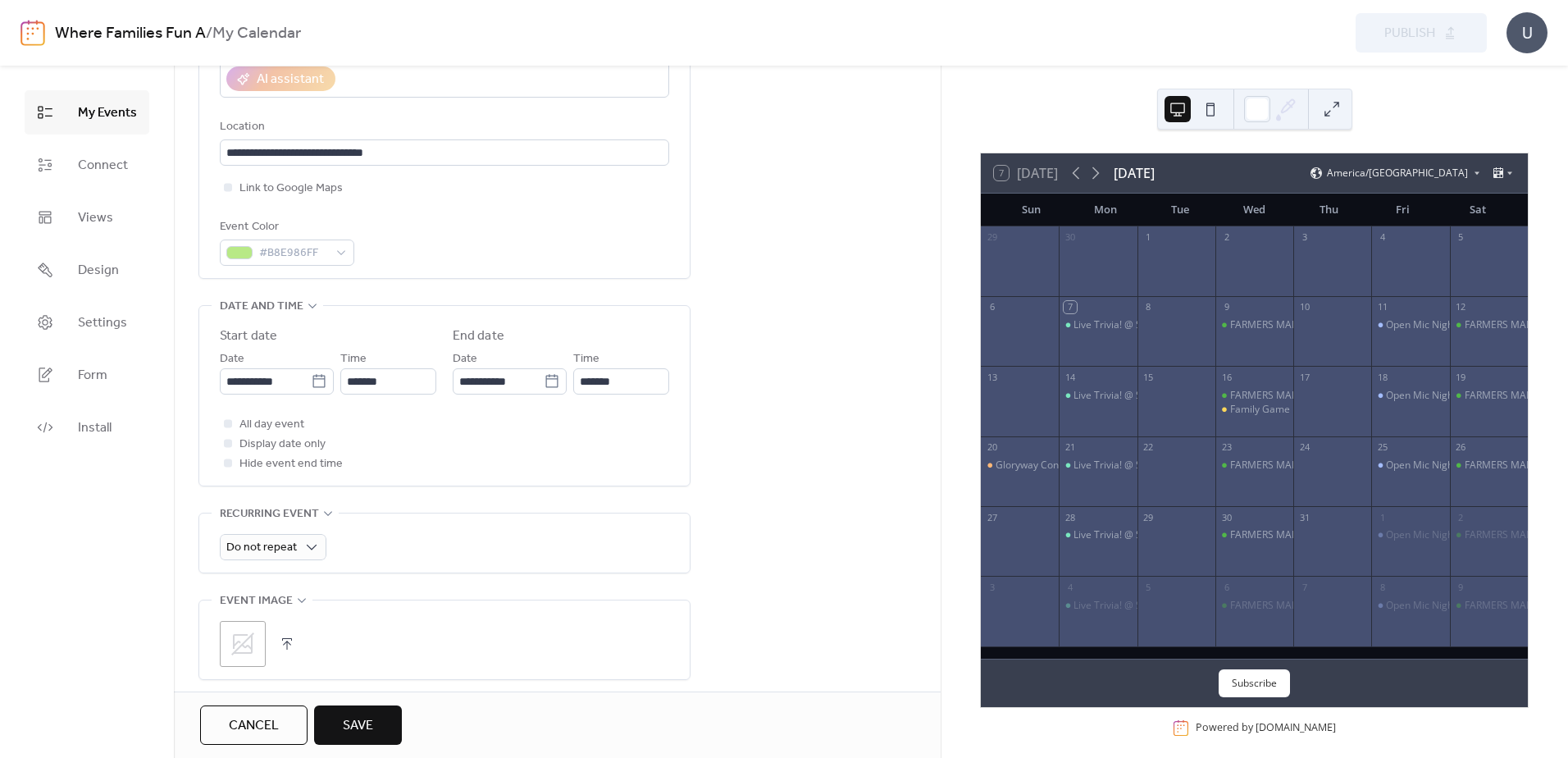 scroll, scrollTop: 410, scrollLeft: 0, axis: vertical 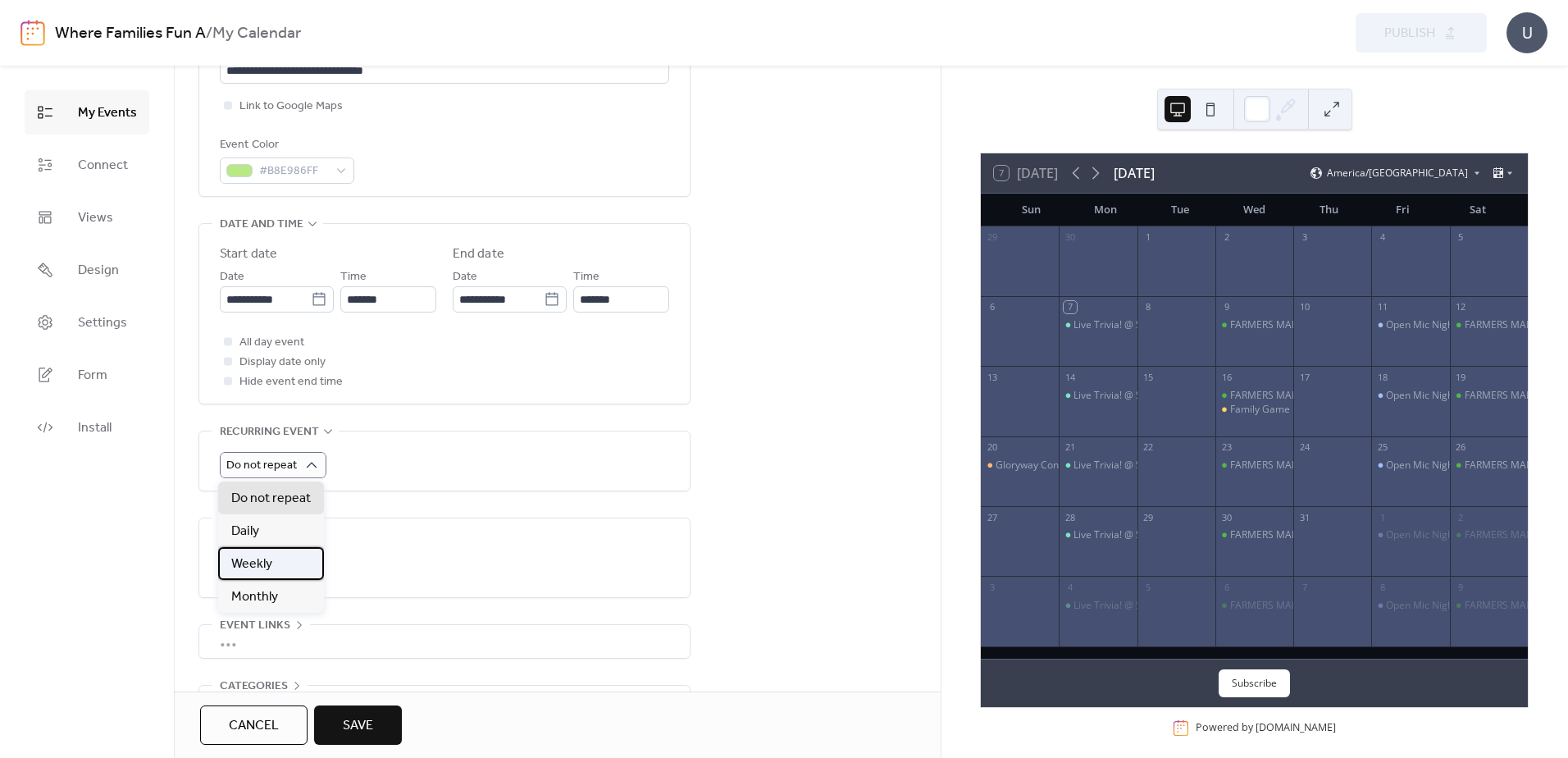 click on "Weekly" at bounding box center (252, 564) 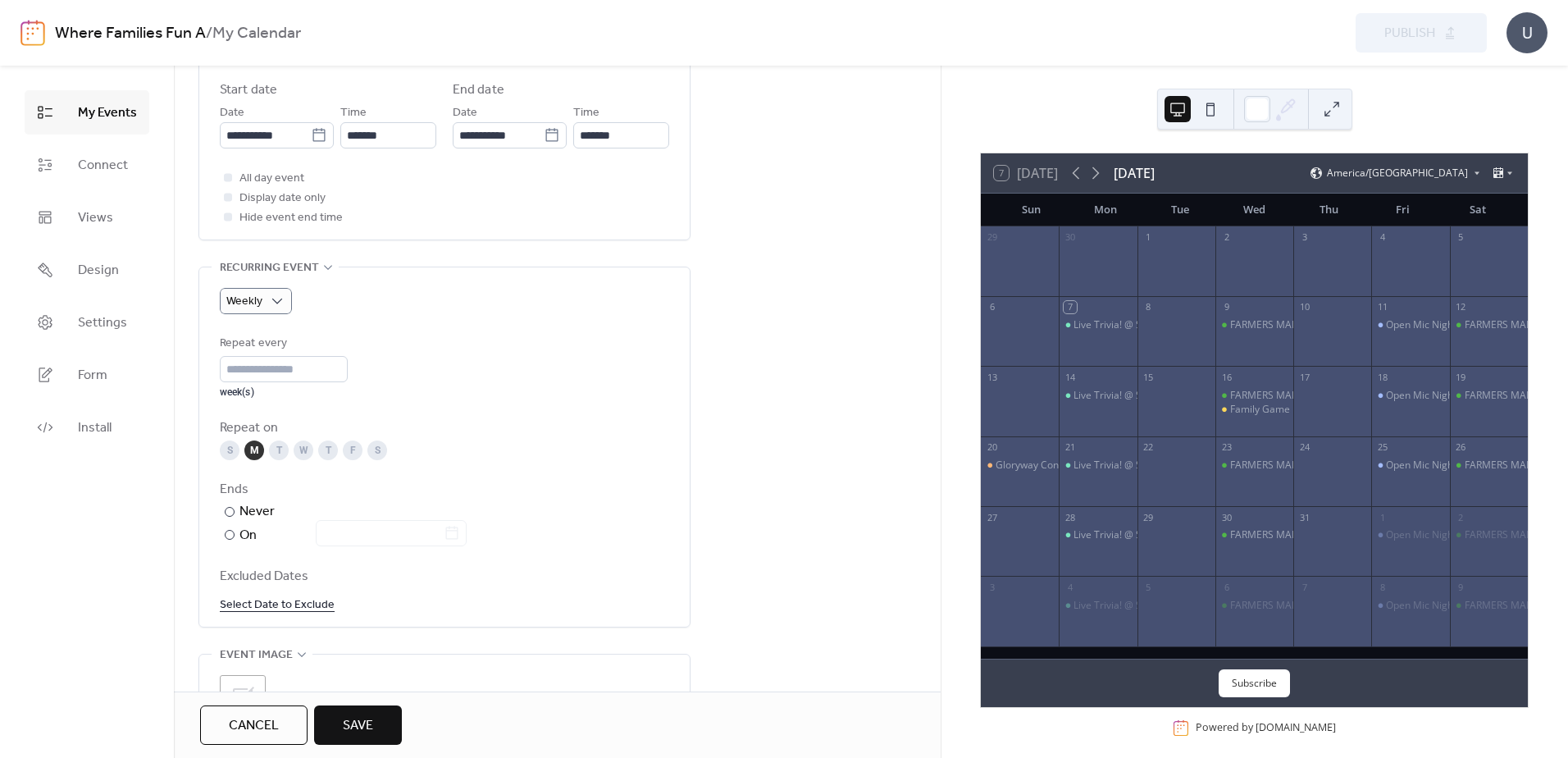 scroll, scrollTop: 656, scrollLeft: 0, axis: vertical 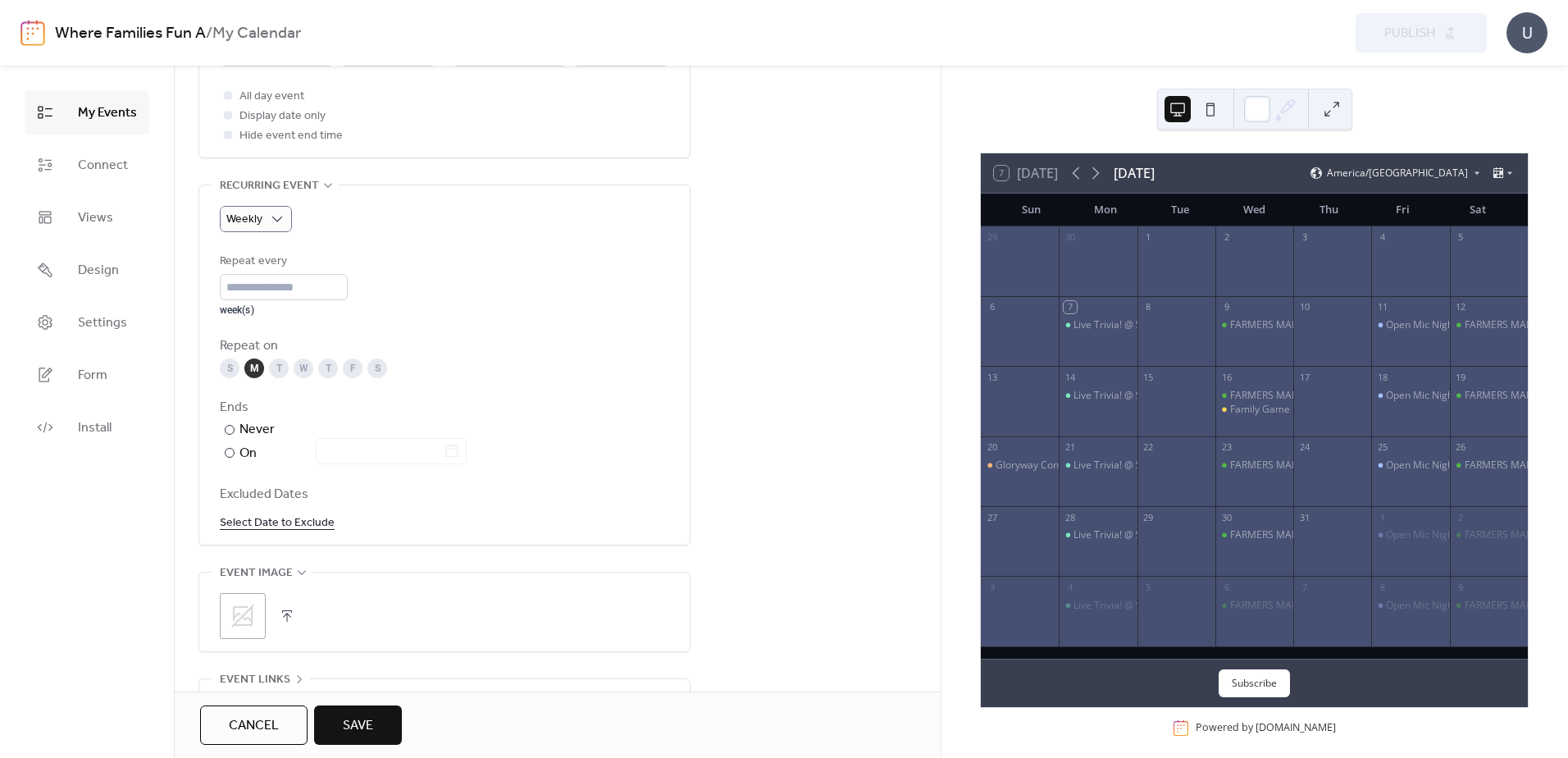 click on "**********" at bounding box center [557, 176] 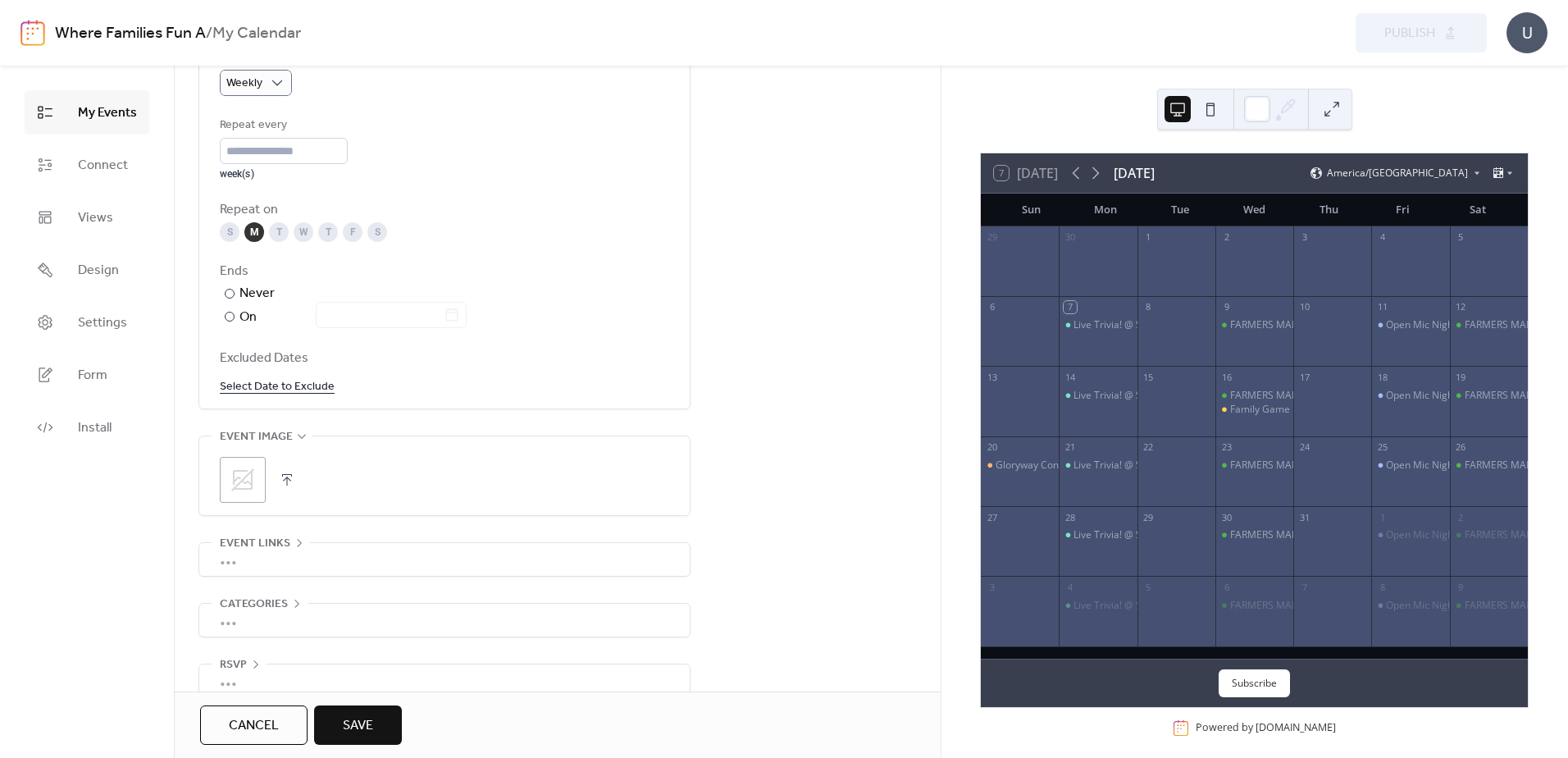 scroll, scrollTop: 820, scrollLeft: 0, axis: vertical 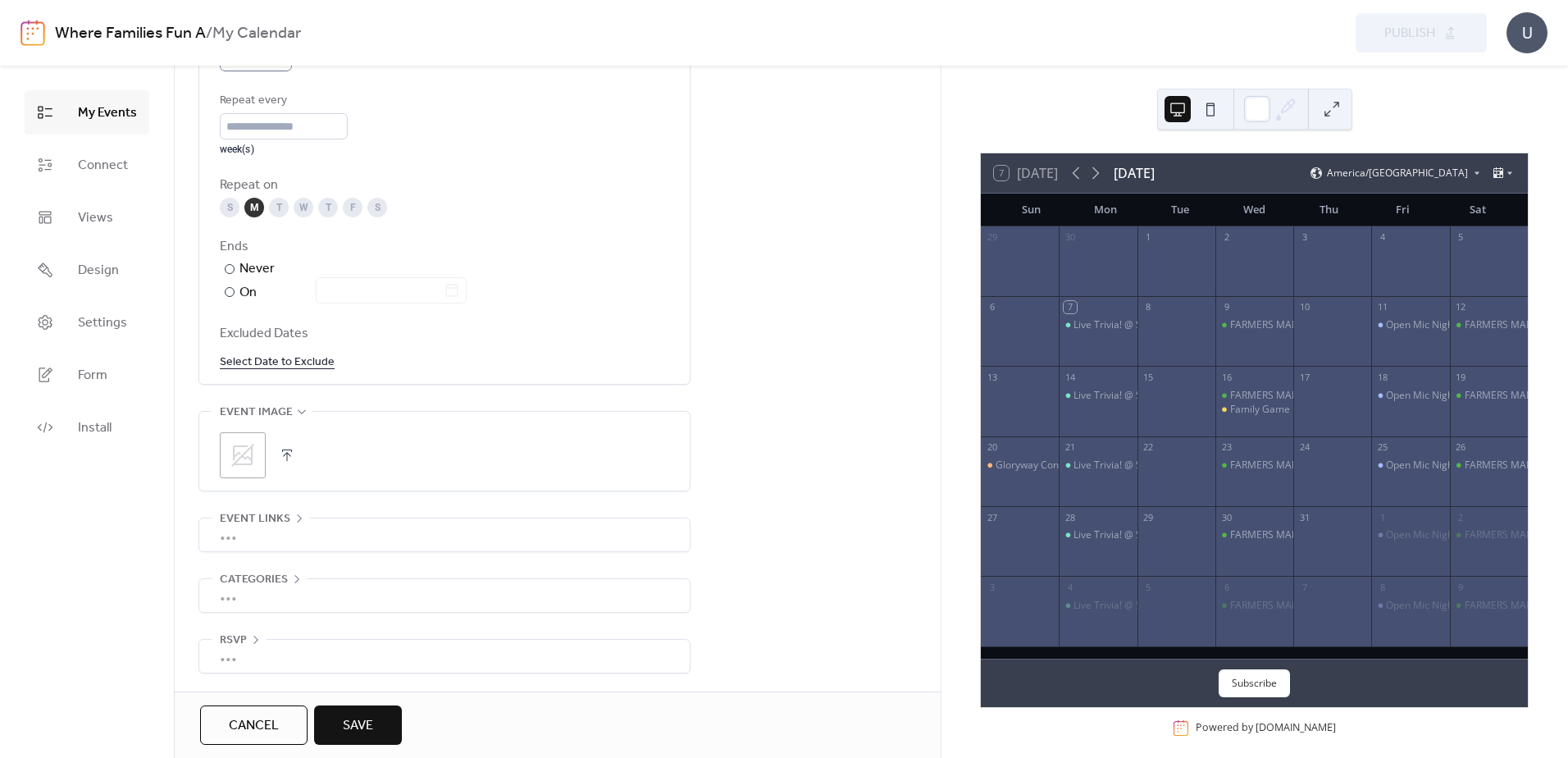 click on "•••" at bounding box center (444, 535) 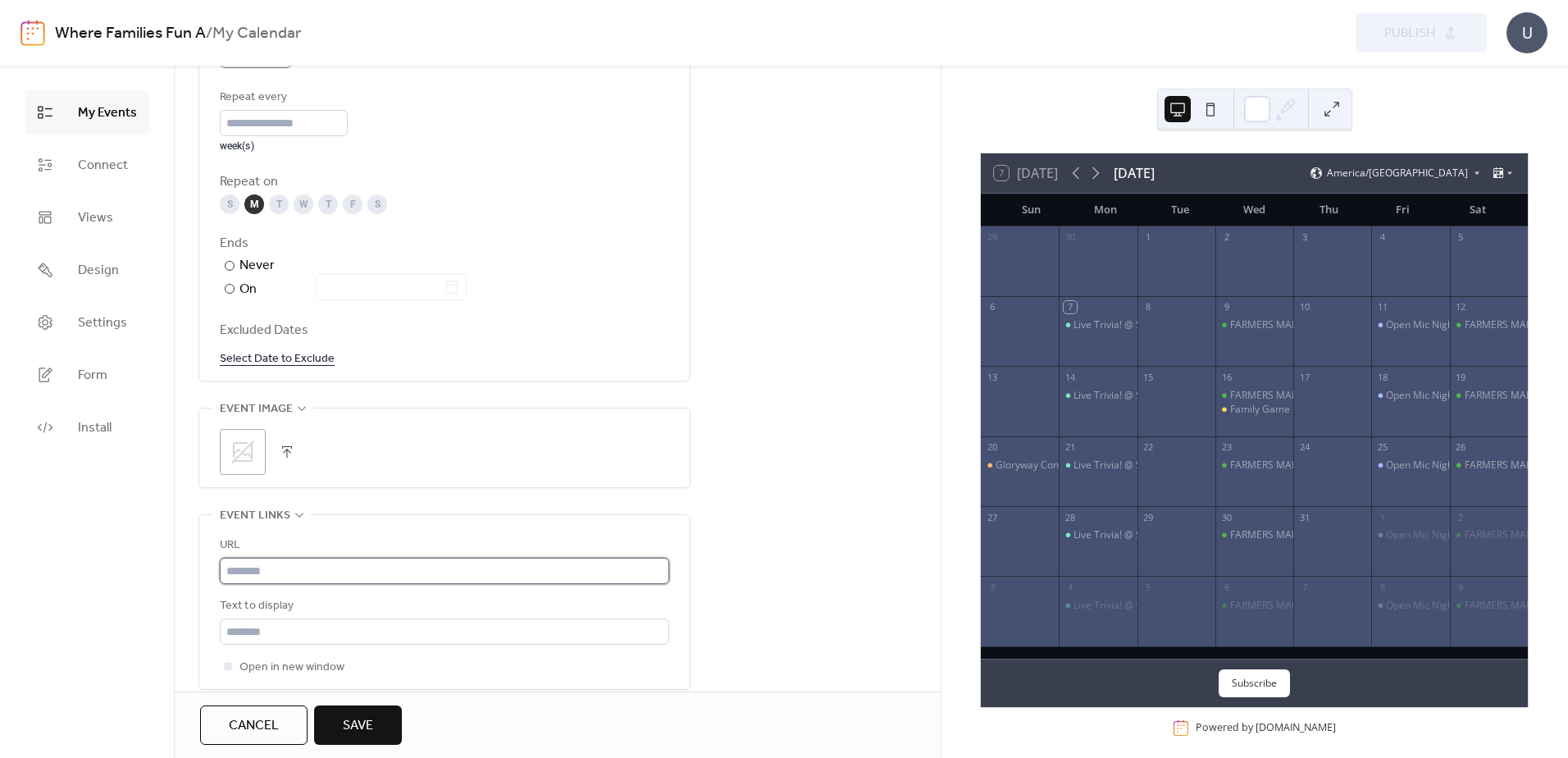 click at bounding box center (444, 571) 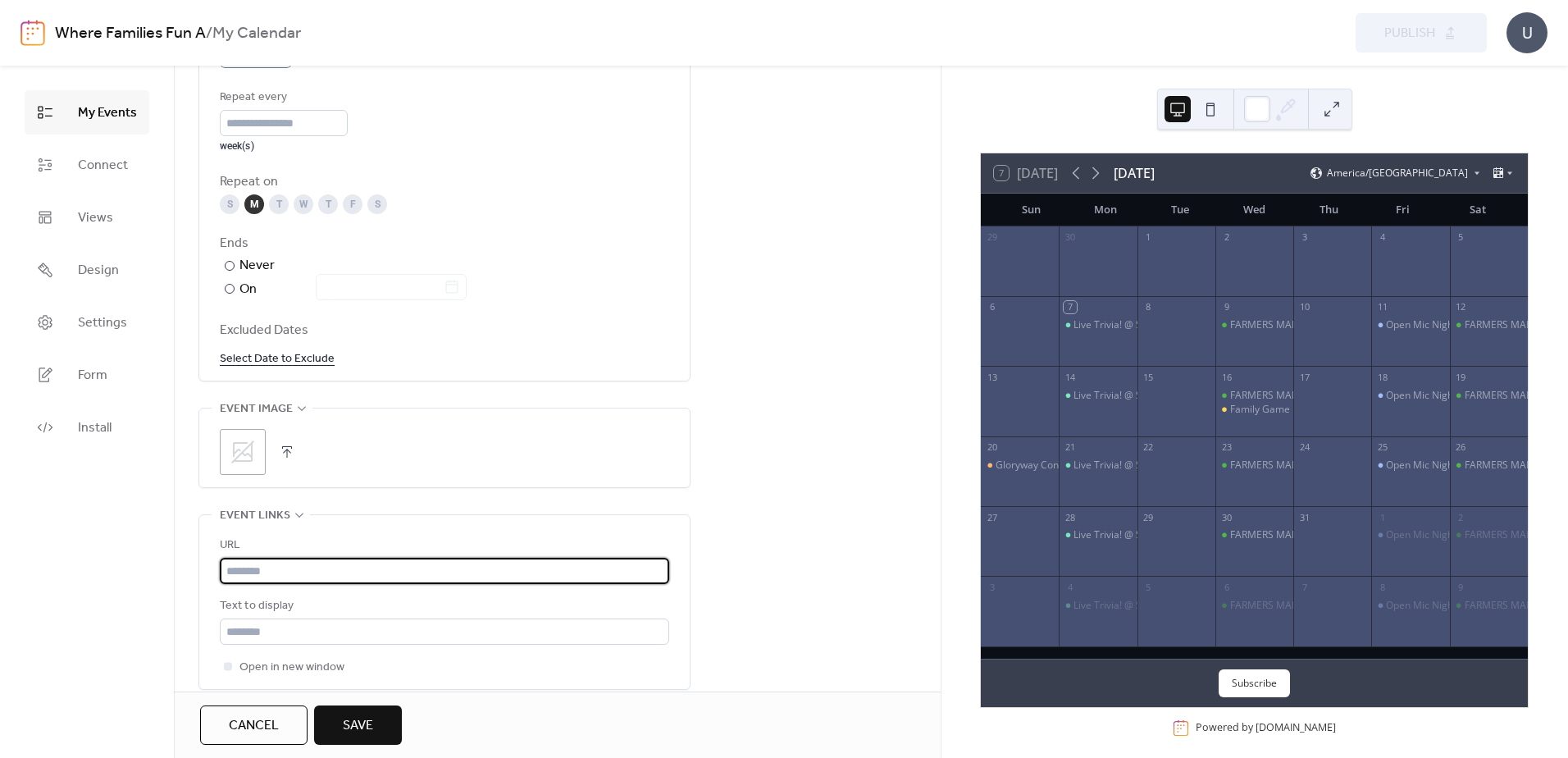 paste on "**********" 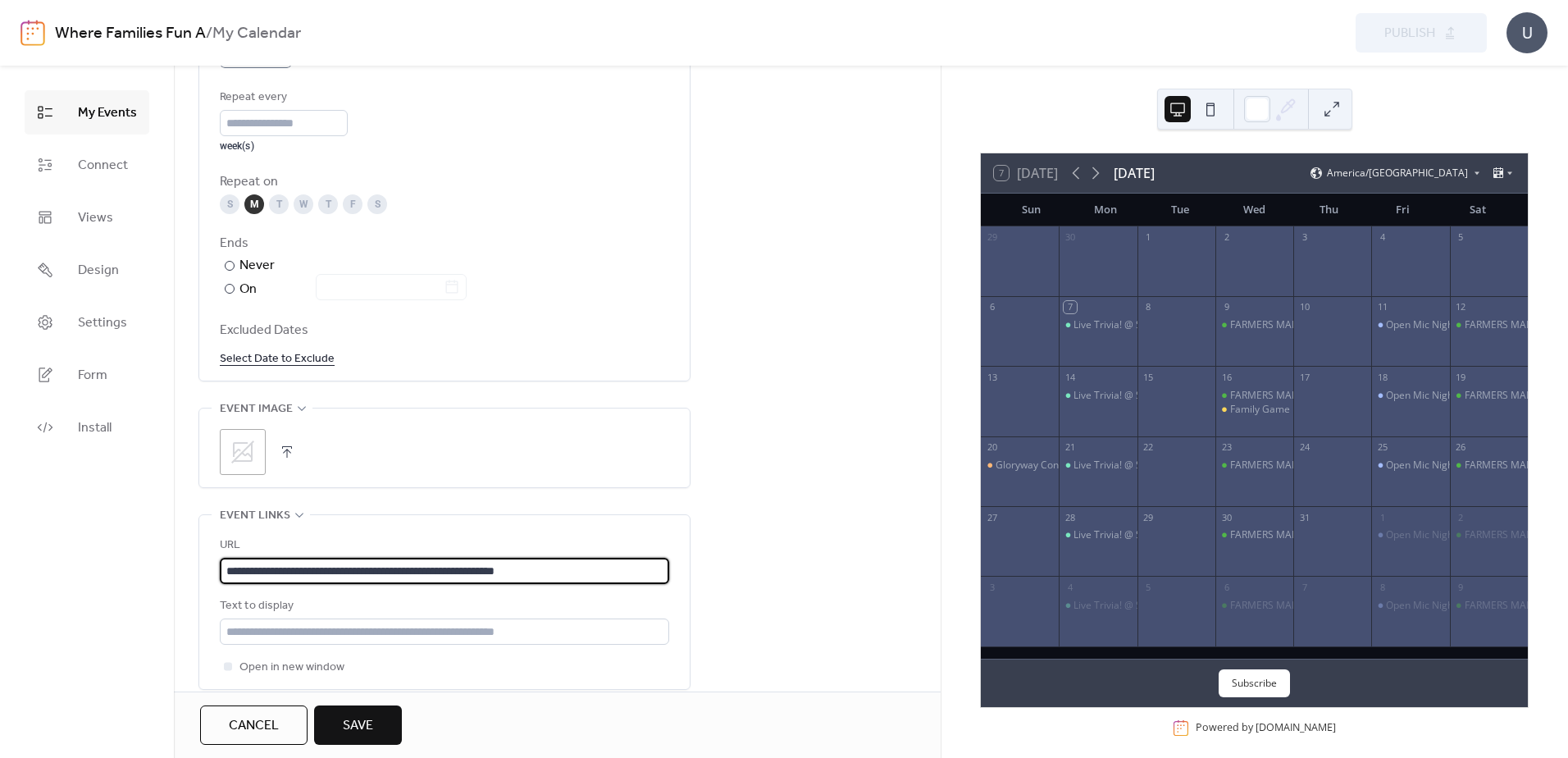 type on "**********" 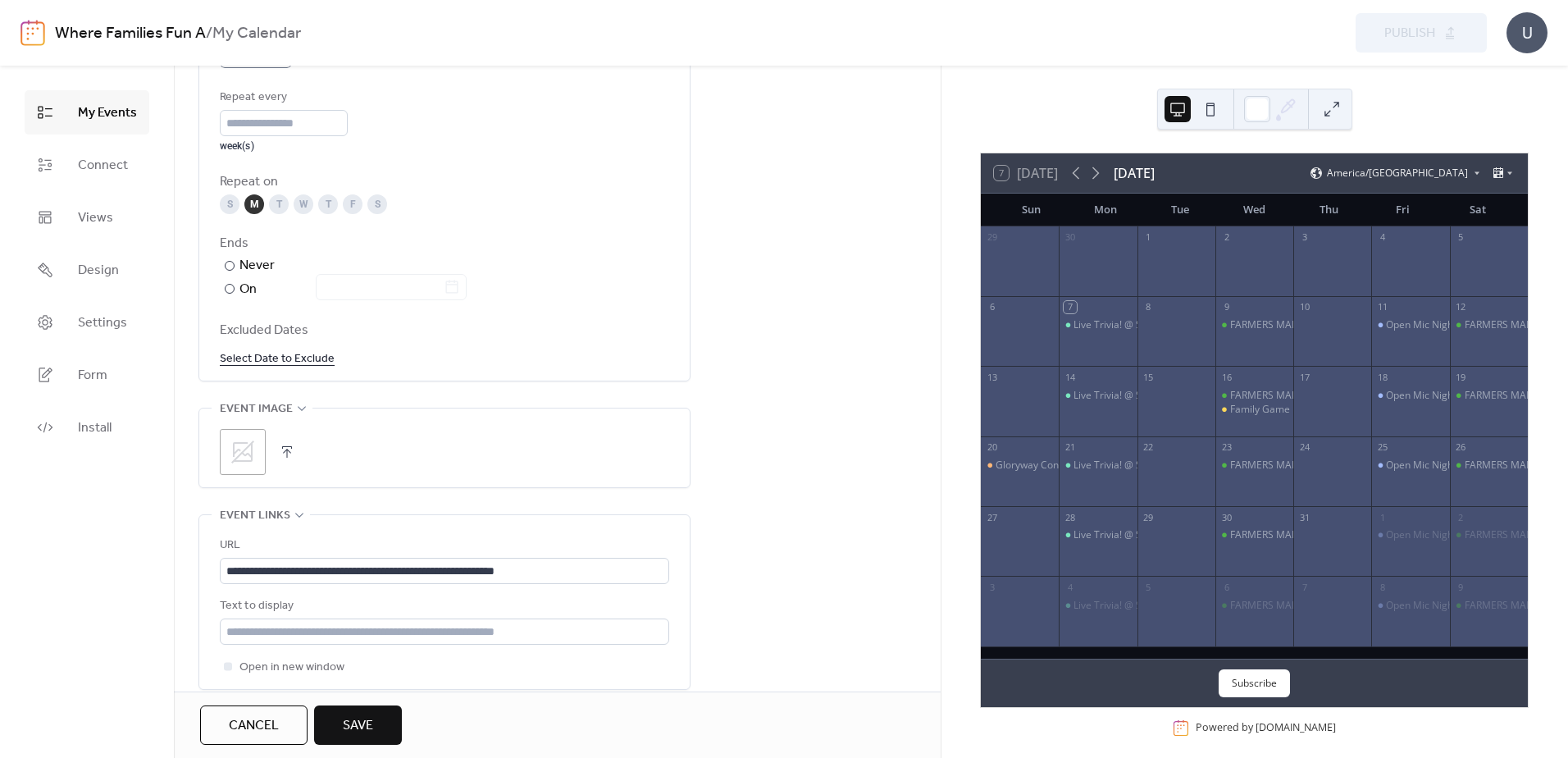 click on "Save" at bounding box center [358, 726] 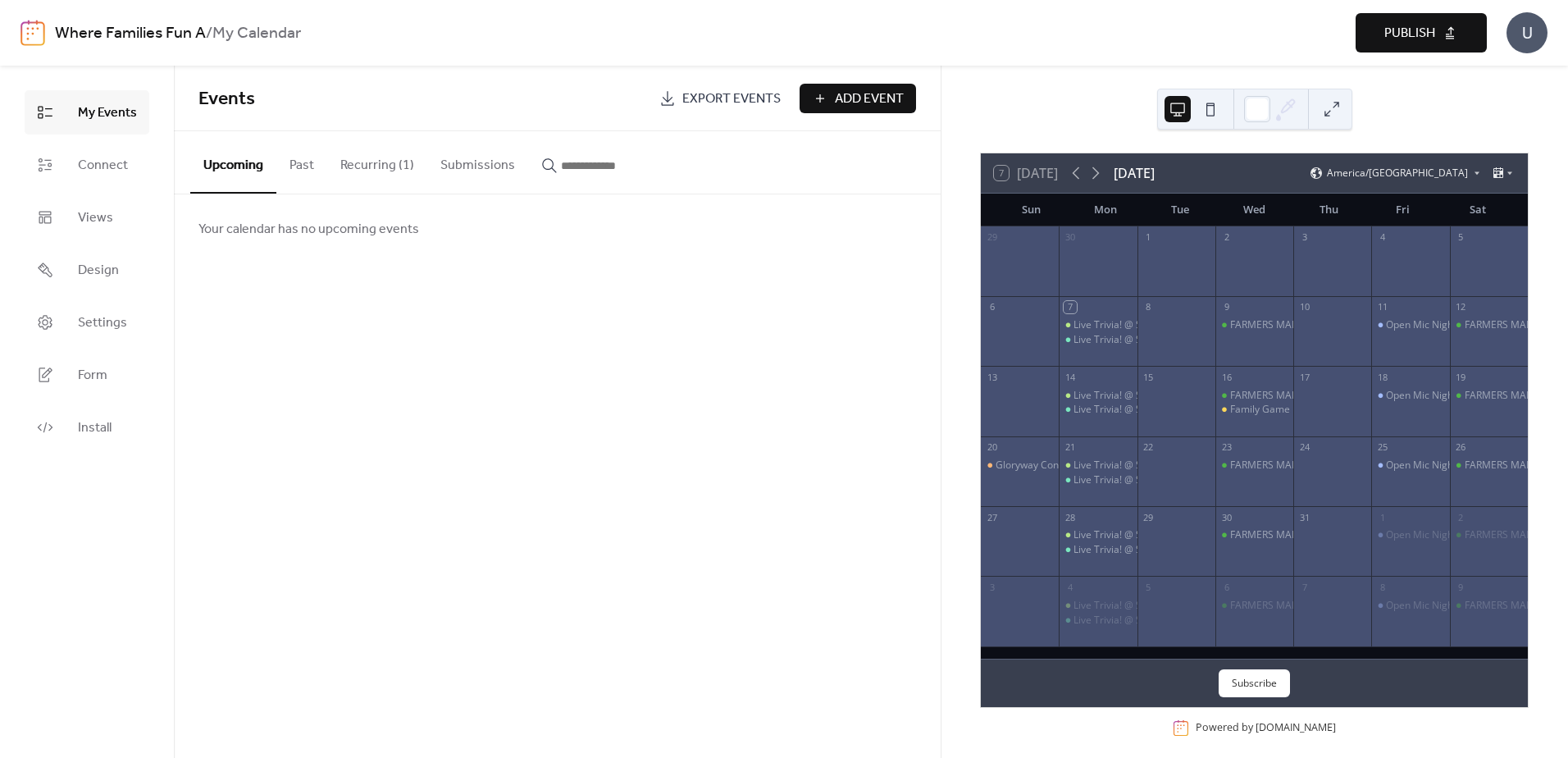 click on "Recurring  (1)" at bounding box center (377, 162) 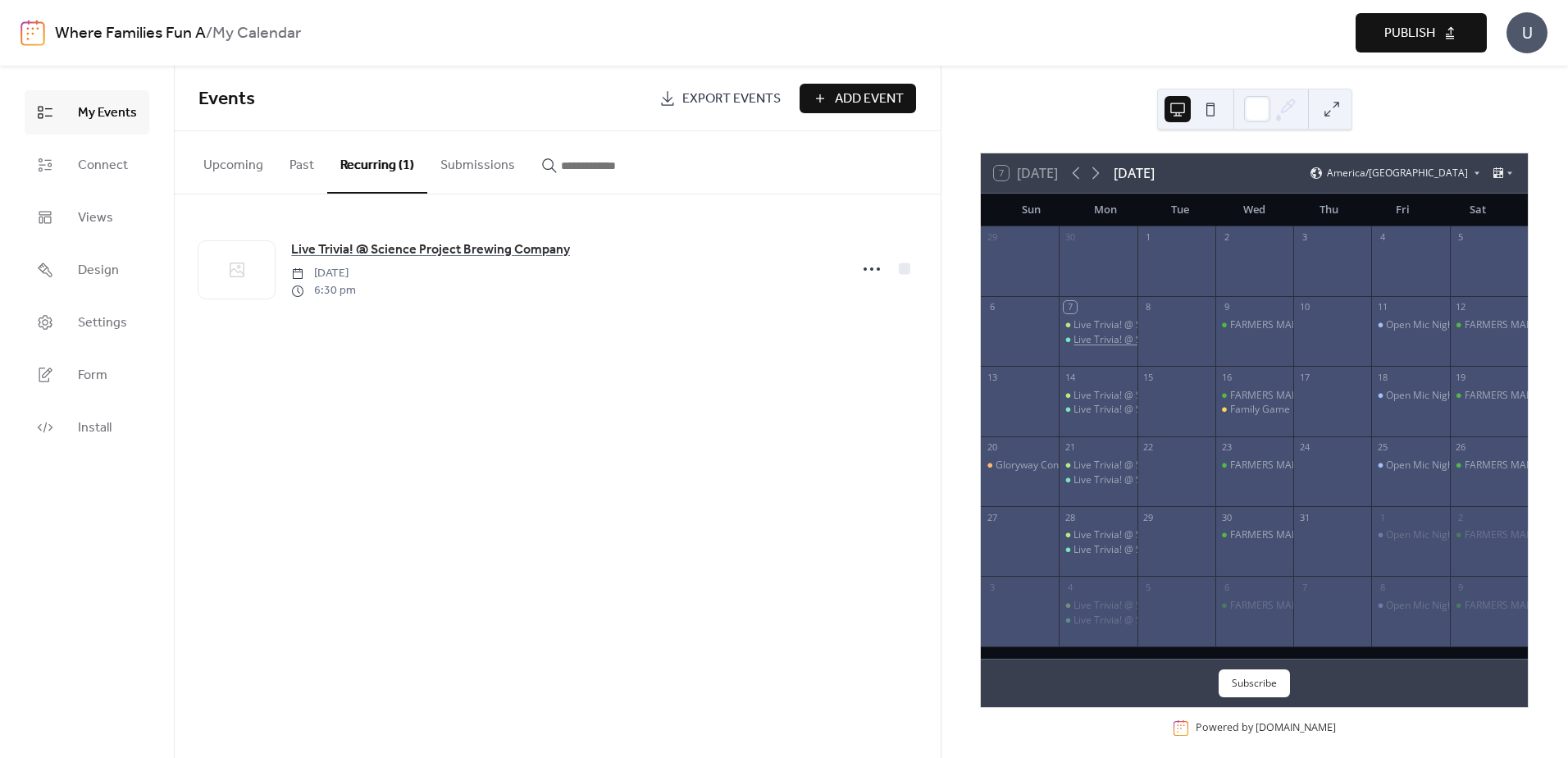 click on "Live Trivia! @ Science Project Brewing Company" at bounding box center (1183, 340) 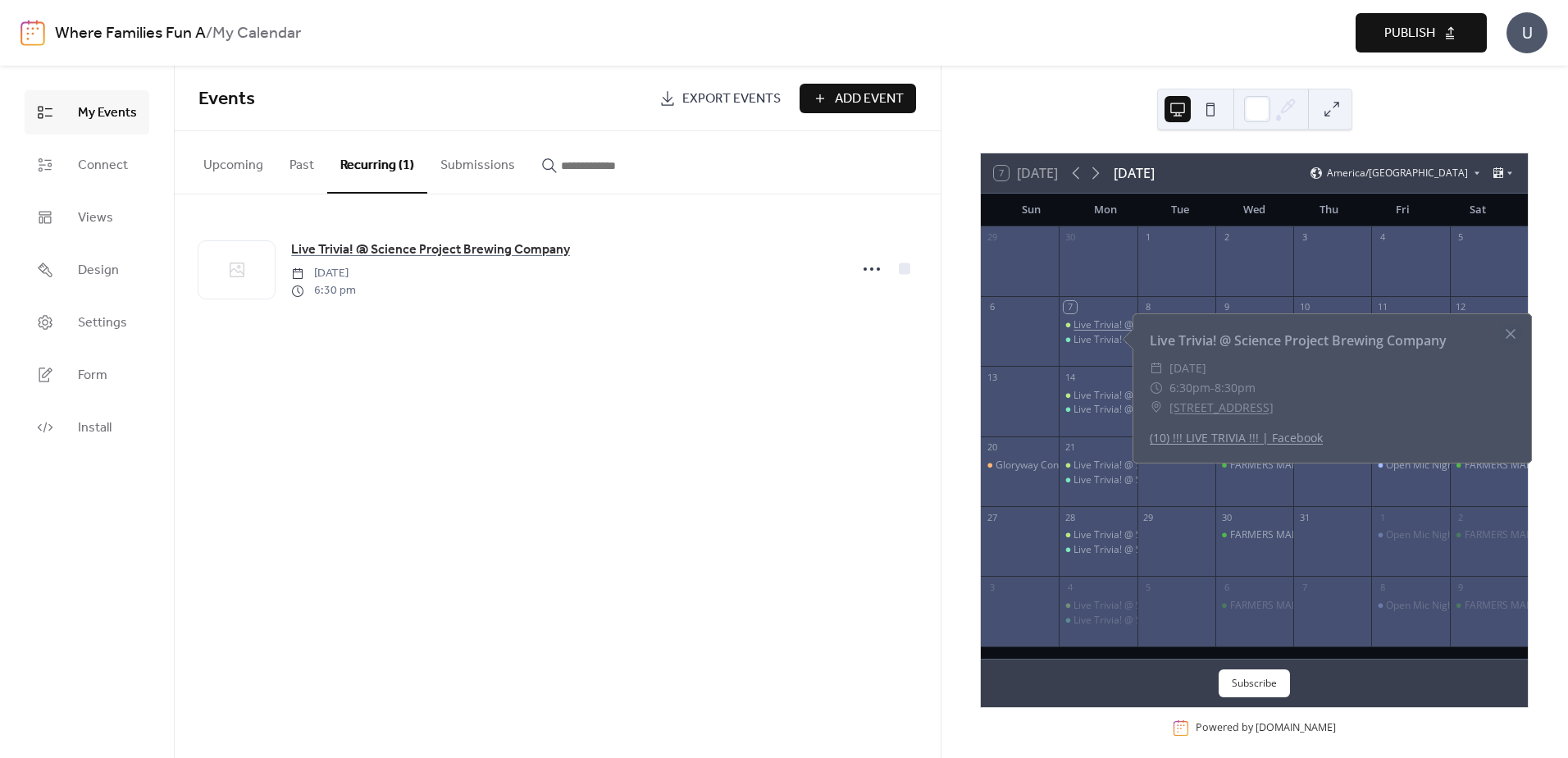 click on "Live Trivia! @ Science Project Brewing Company" at bounding box center [1183, 325] 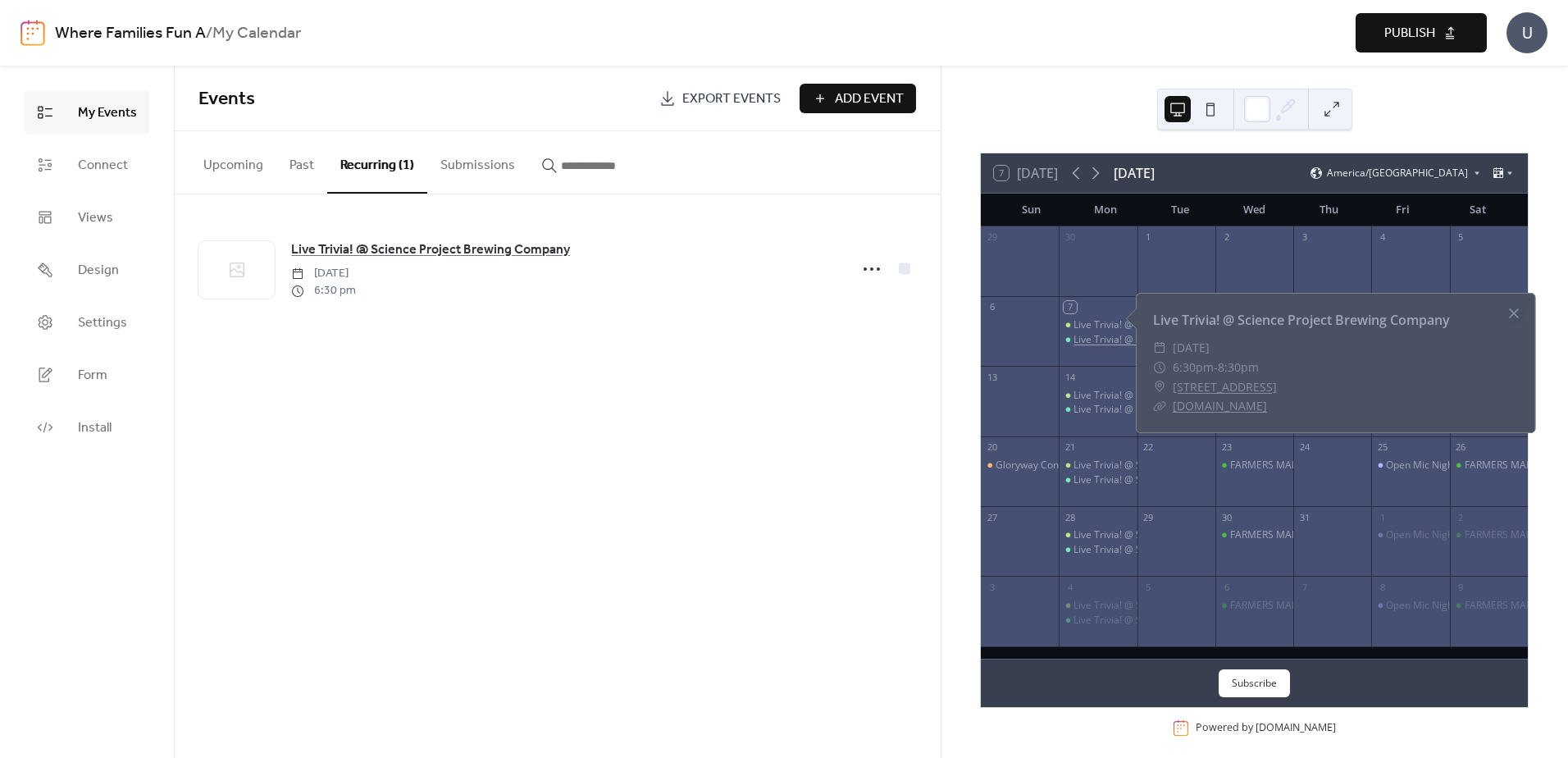 click on "Live Trivia! @ Science Project Brewing Company" at bounding box center [1183, 340] 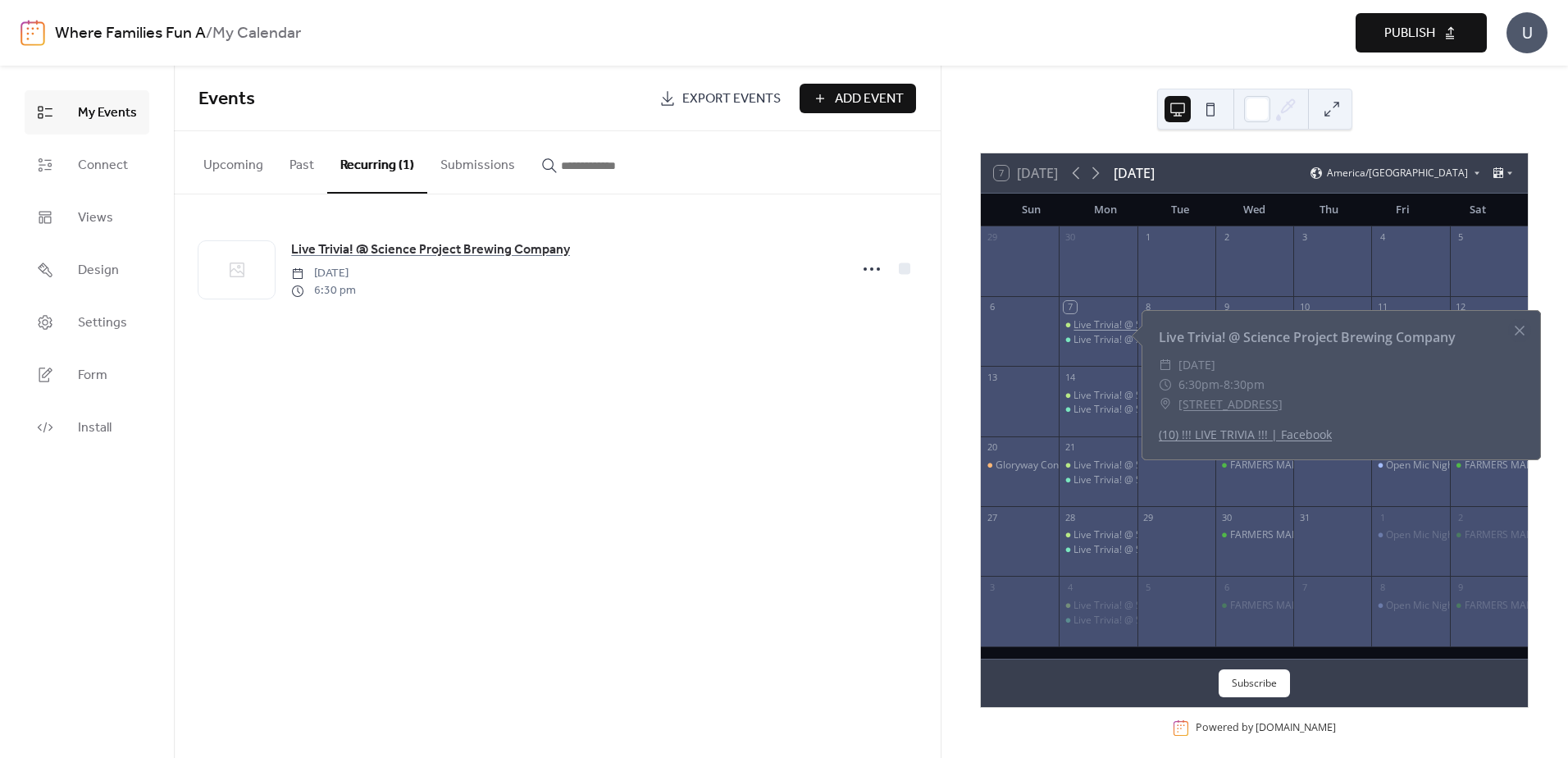 click on "Live Trivia! @ Science Project Brewing Company" at bounding box center (1183, 325) 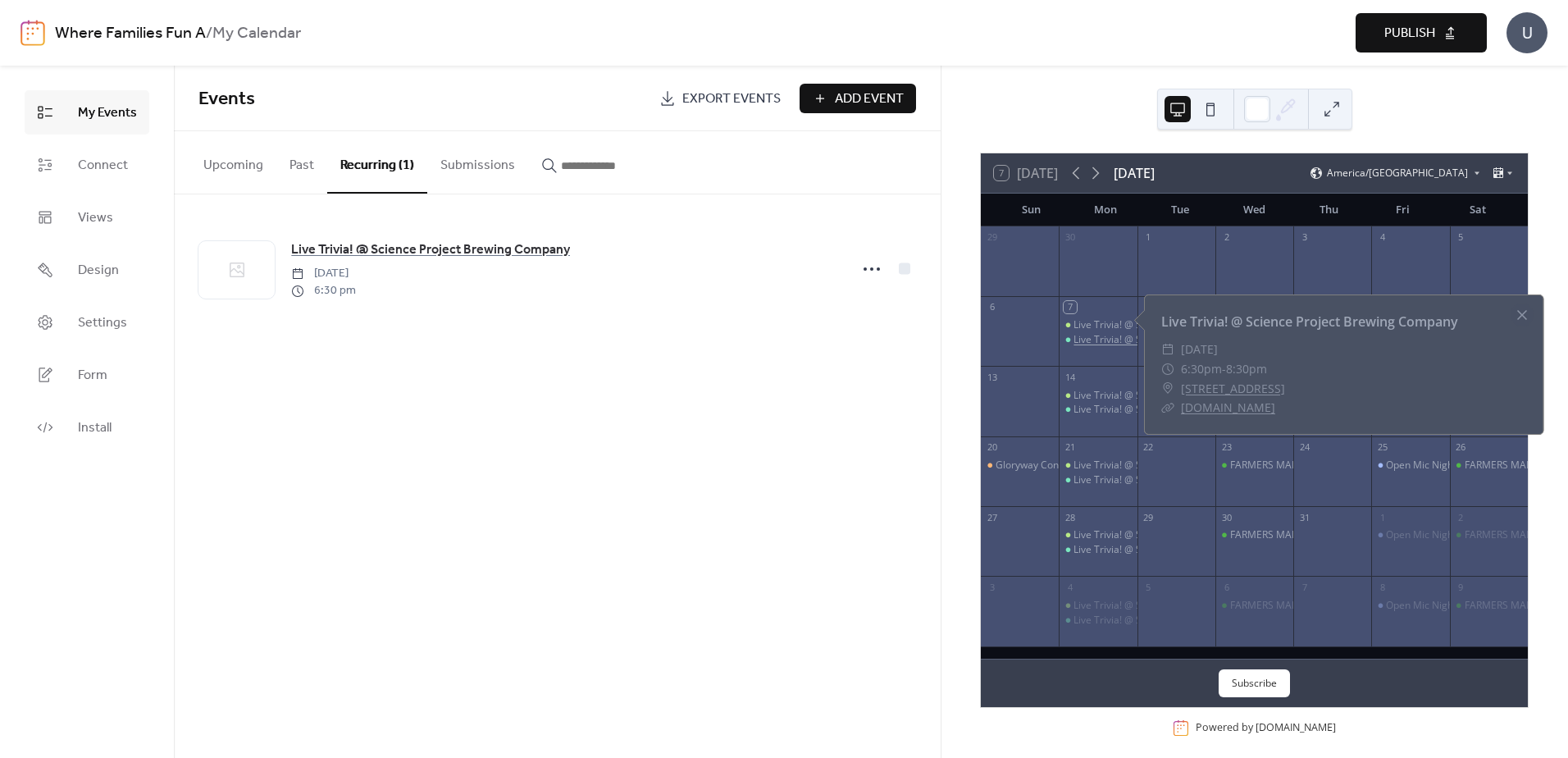 click on "Live Trivia! @ Science Project Brewing Company" at bounding box center (1183, 340) 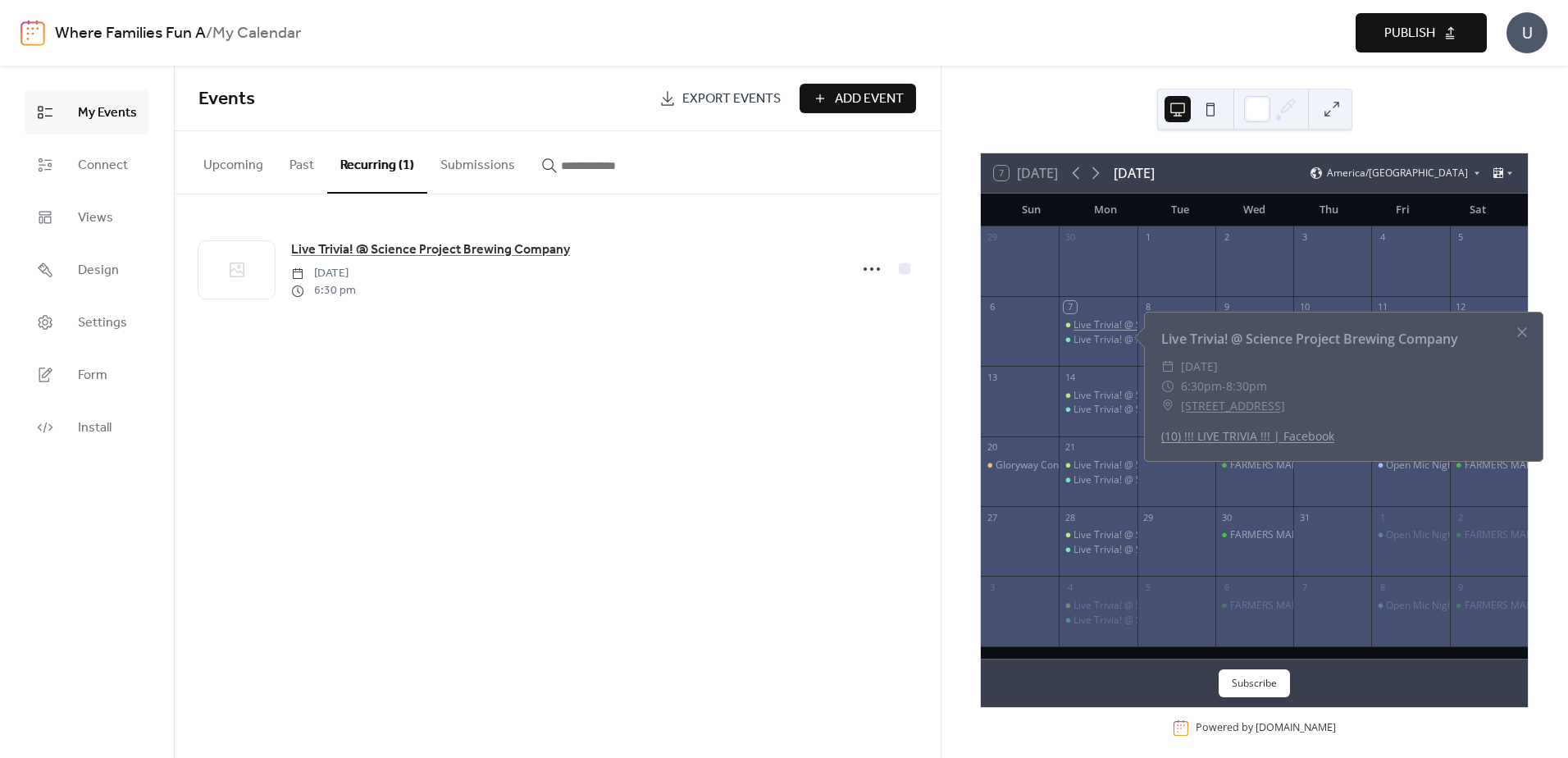 click on "Live Trivia! @ Science Project Brewing Company" at bounding box center [1183, 325] 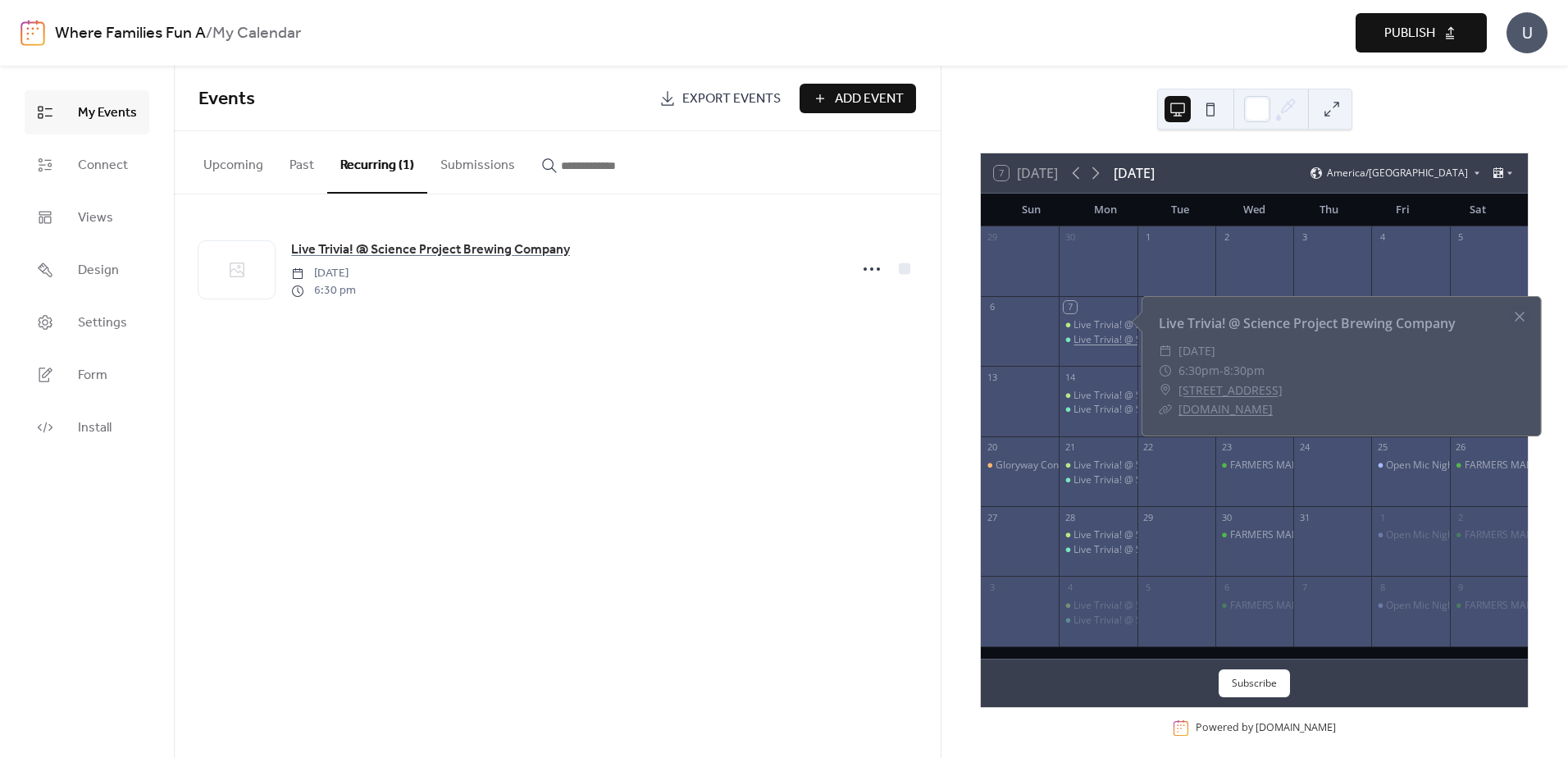 click on "Live Trivia! @ Science Project Brewing Company" at bounding box center (1183, 340) 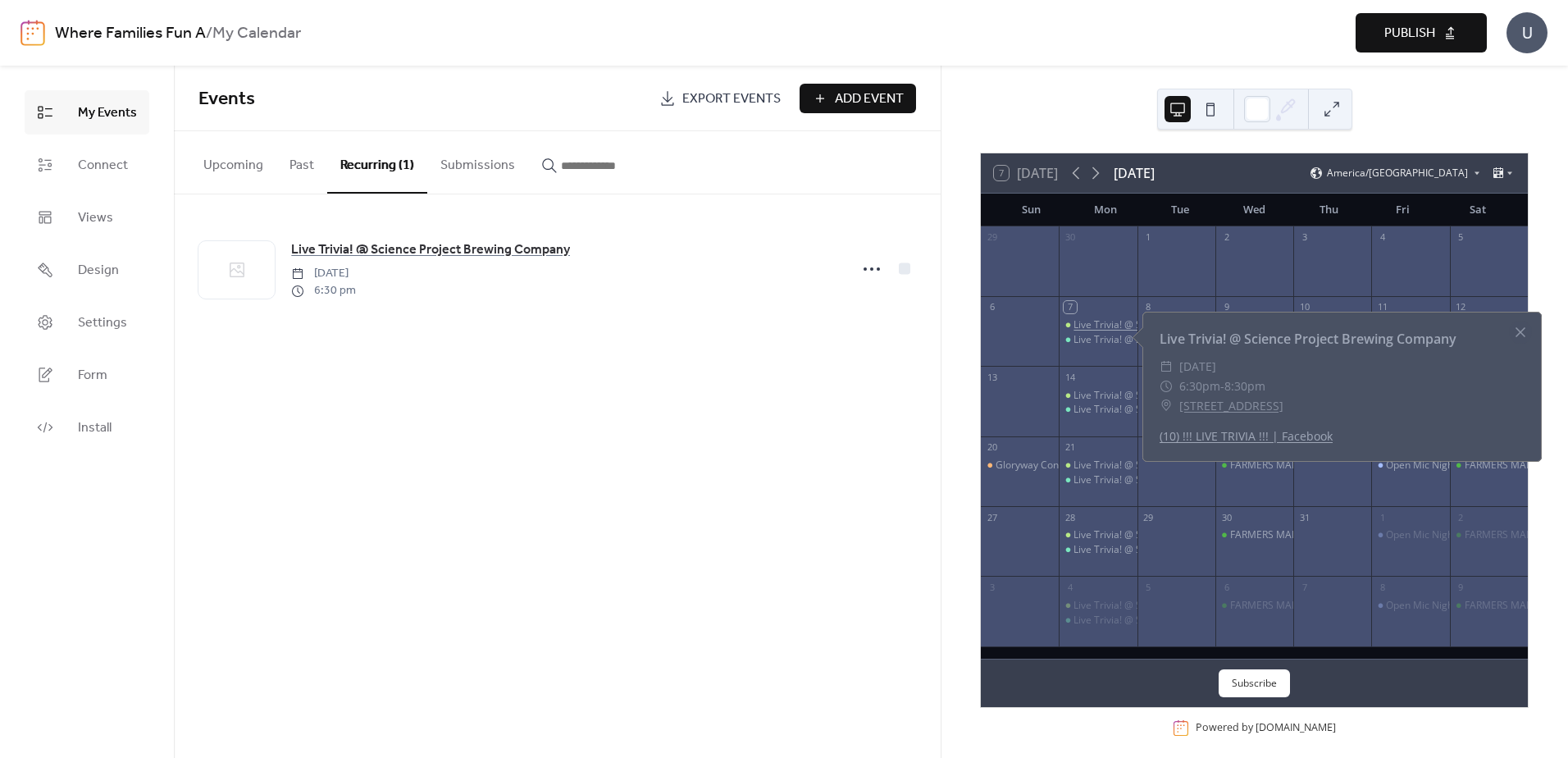 click on "Live Trivia! @ Science Project Brewing Company" at bounding box center (1183, 325) 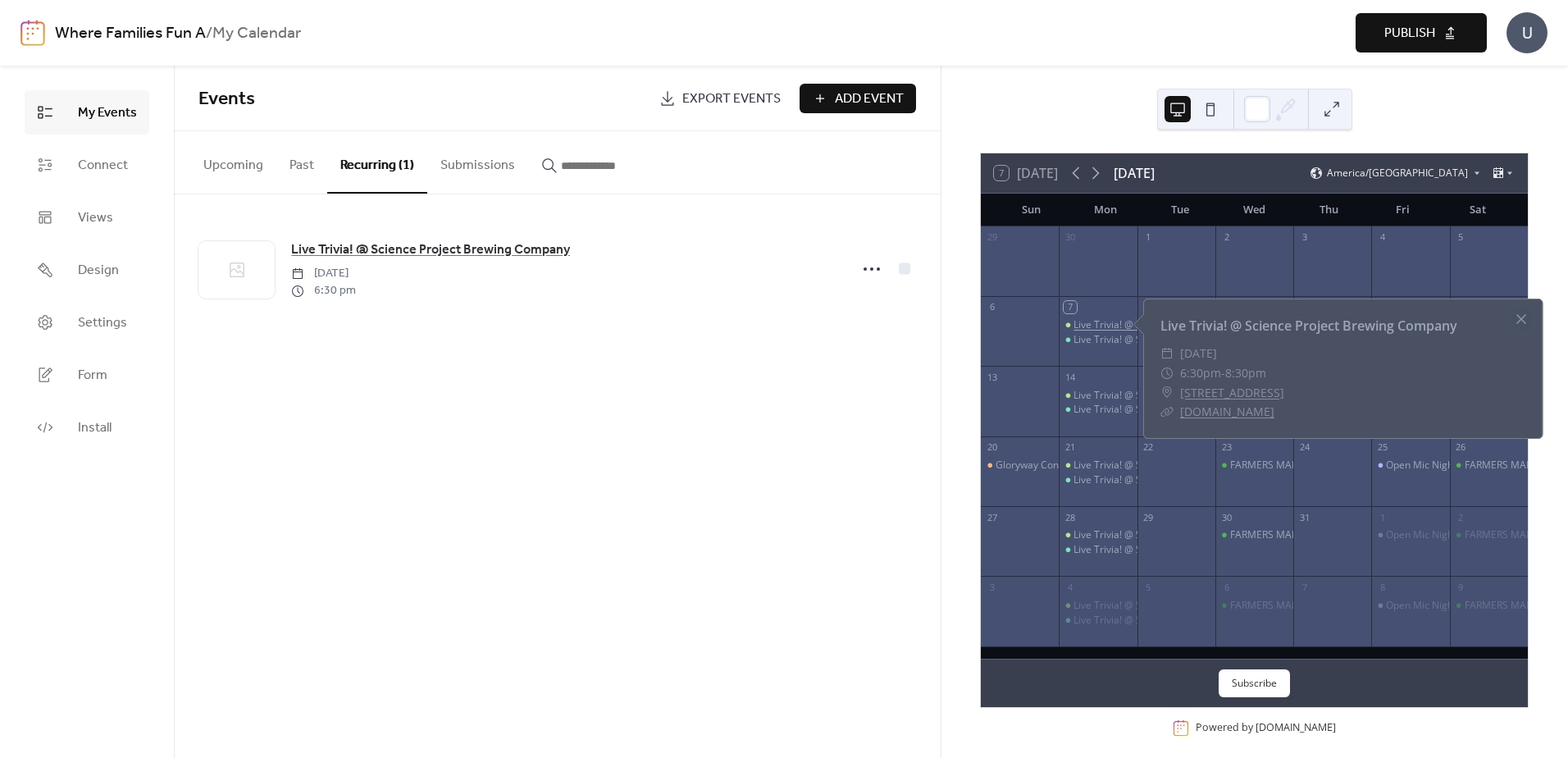 click on "Live Trivia! @ Science Project Brewing Company" at bounding box center (1183, 325) 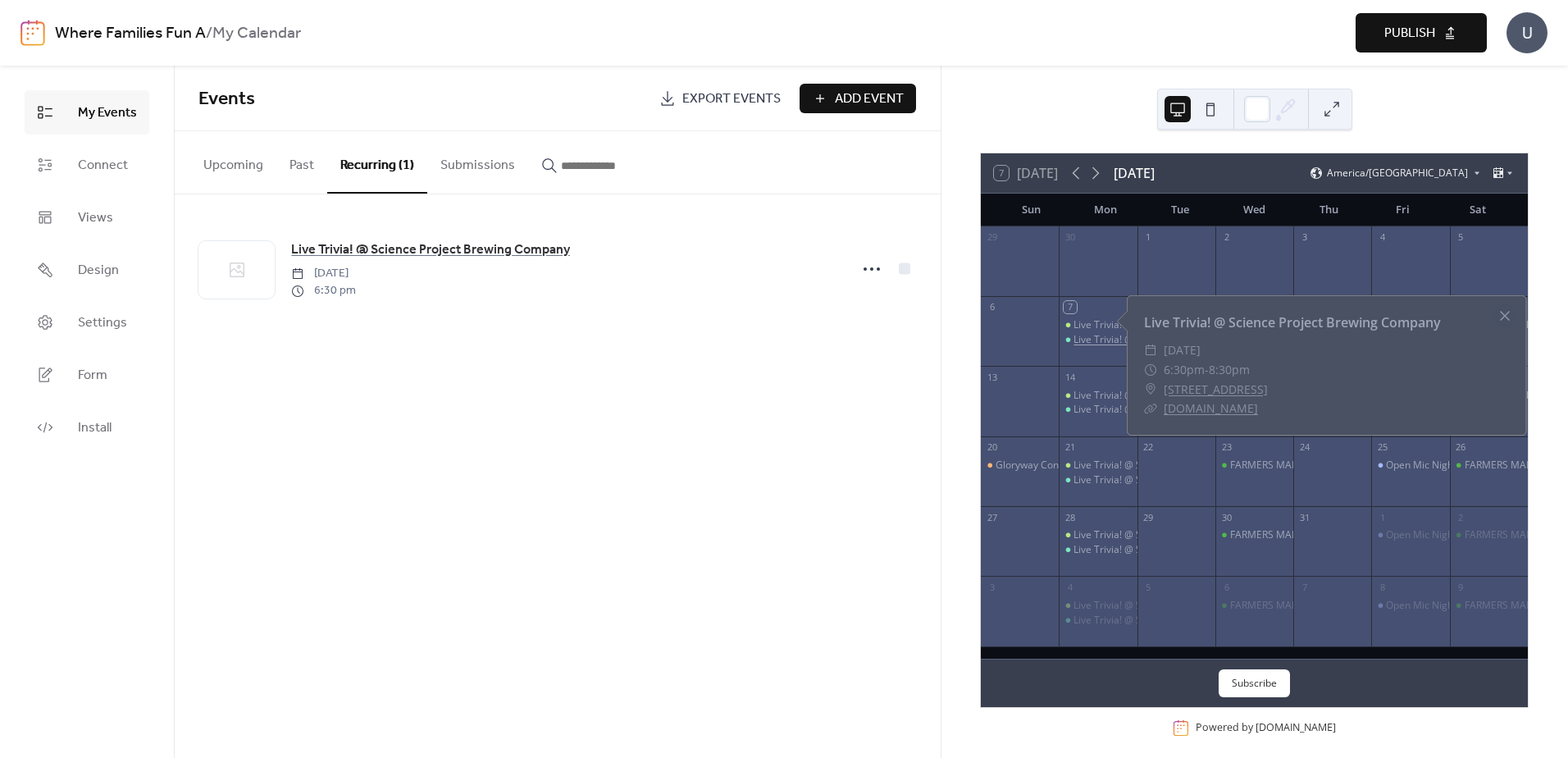 click on "Live Trivia! @ Science Project Brewing Company" at bounding box center (1183, 340) 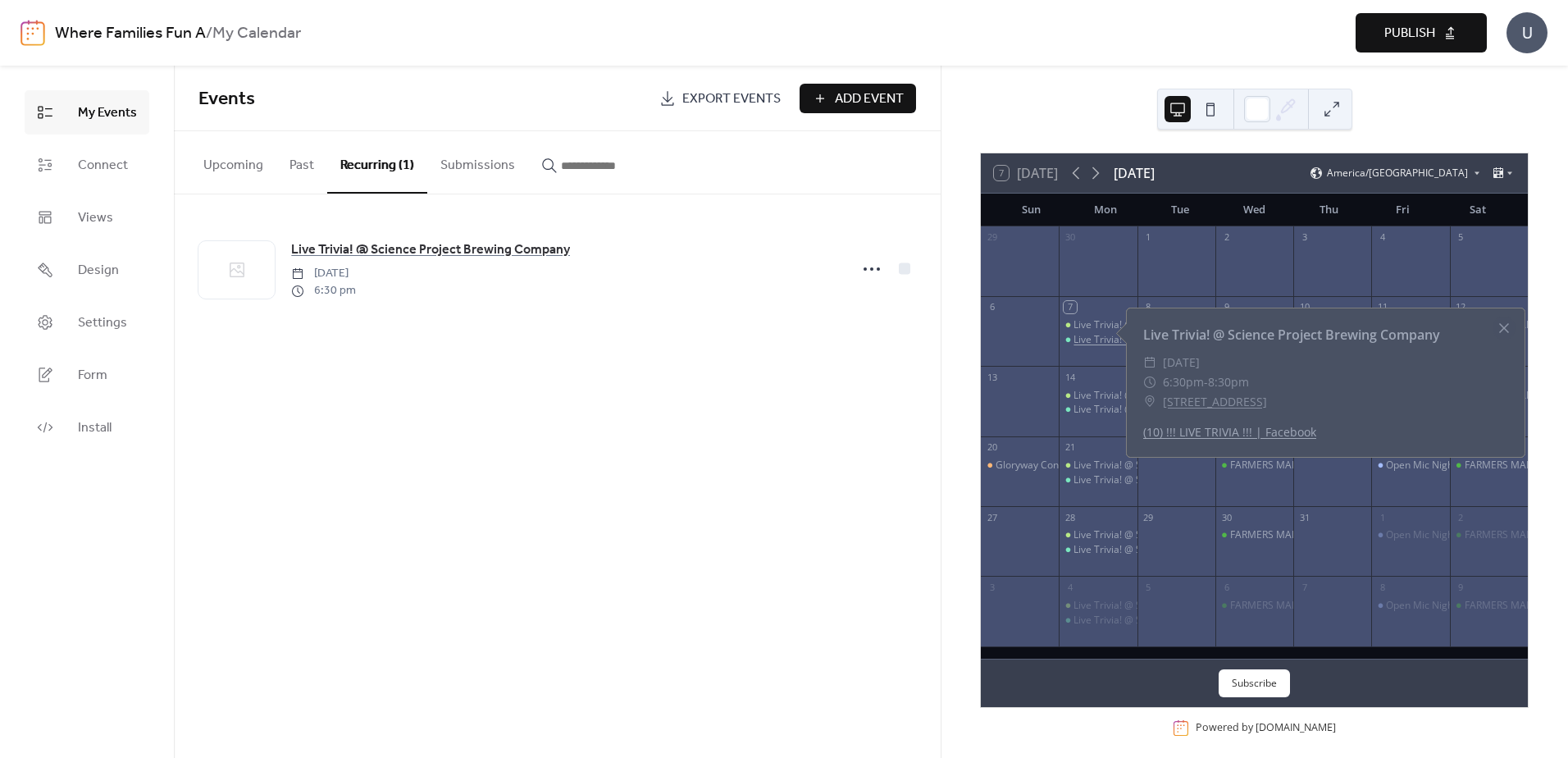drag, startPoint x: 1100, startPoint y: 336, endPoint x: 1090, endPoint y: 340, distance: 10.77033 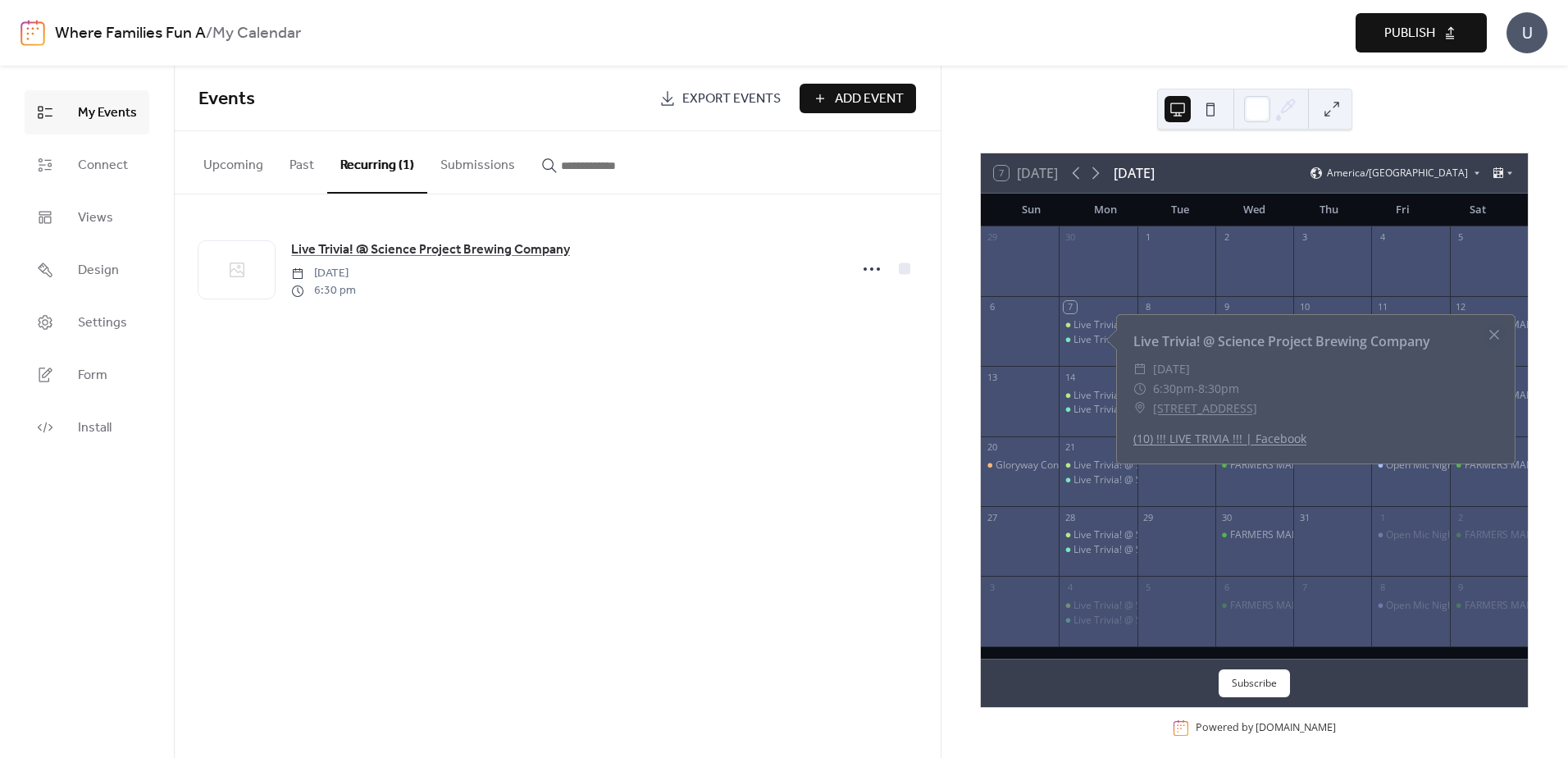 drag, startPoint x: 1090, startPoint y: 340, endPoint x: 933, endPoint y: 387, distance: 163.88411 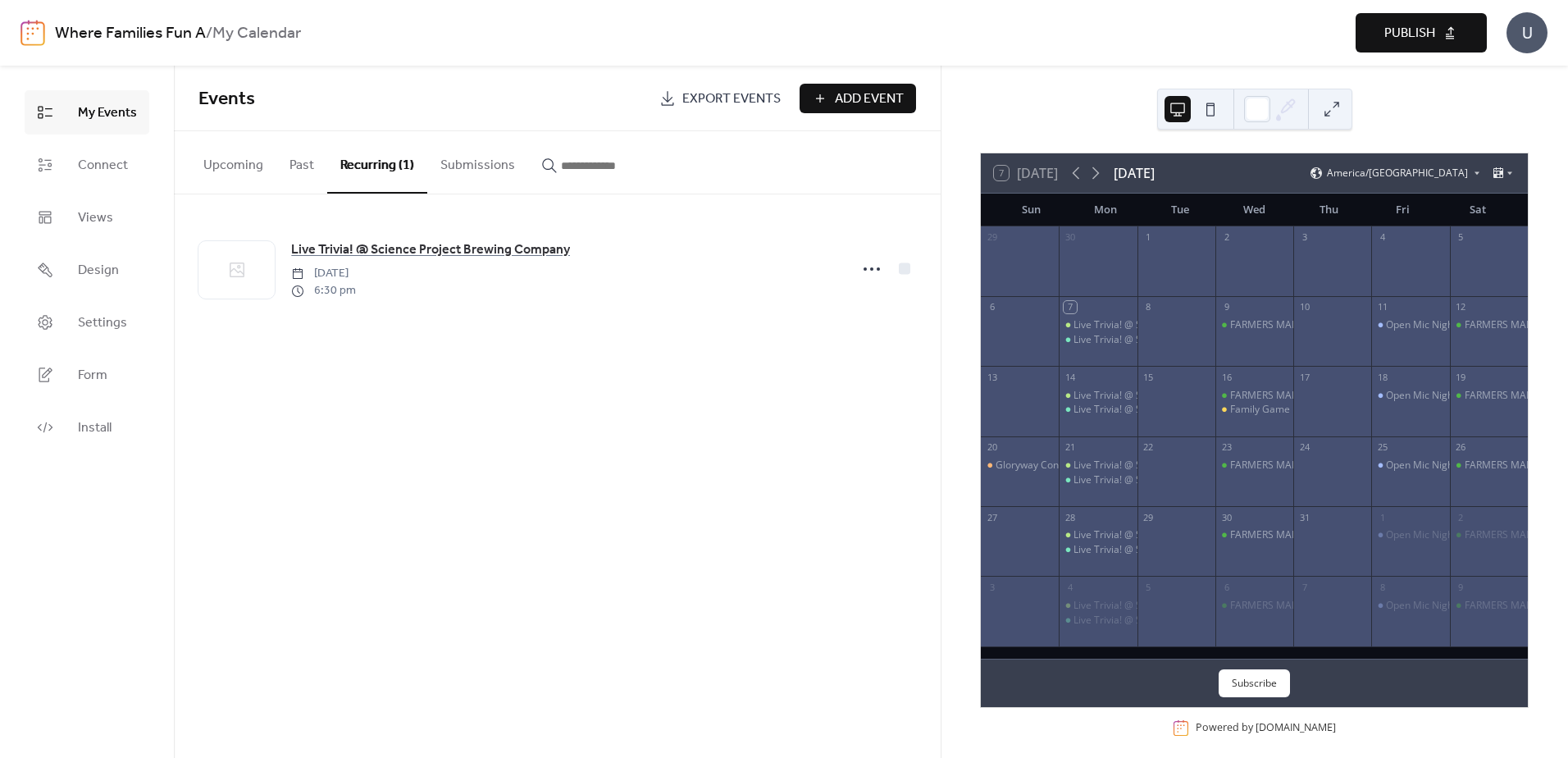click on "Publish" at bounding box center [1410, 34] 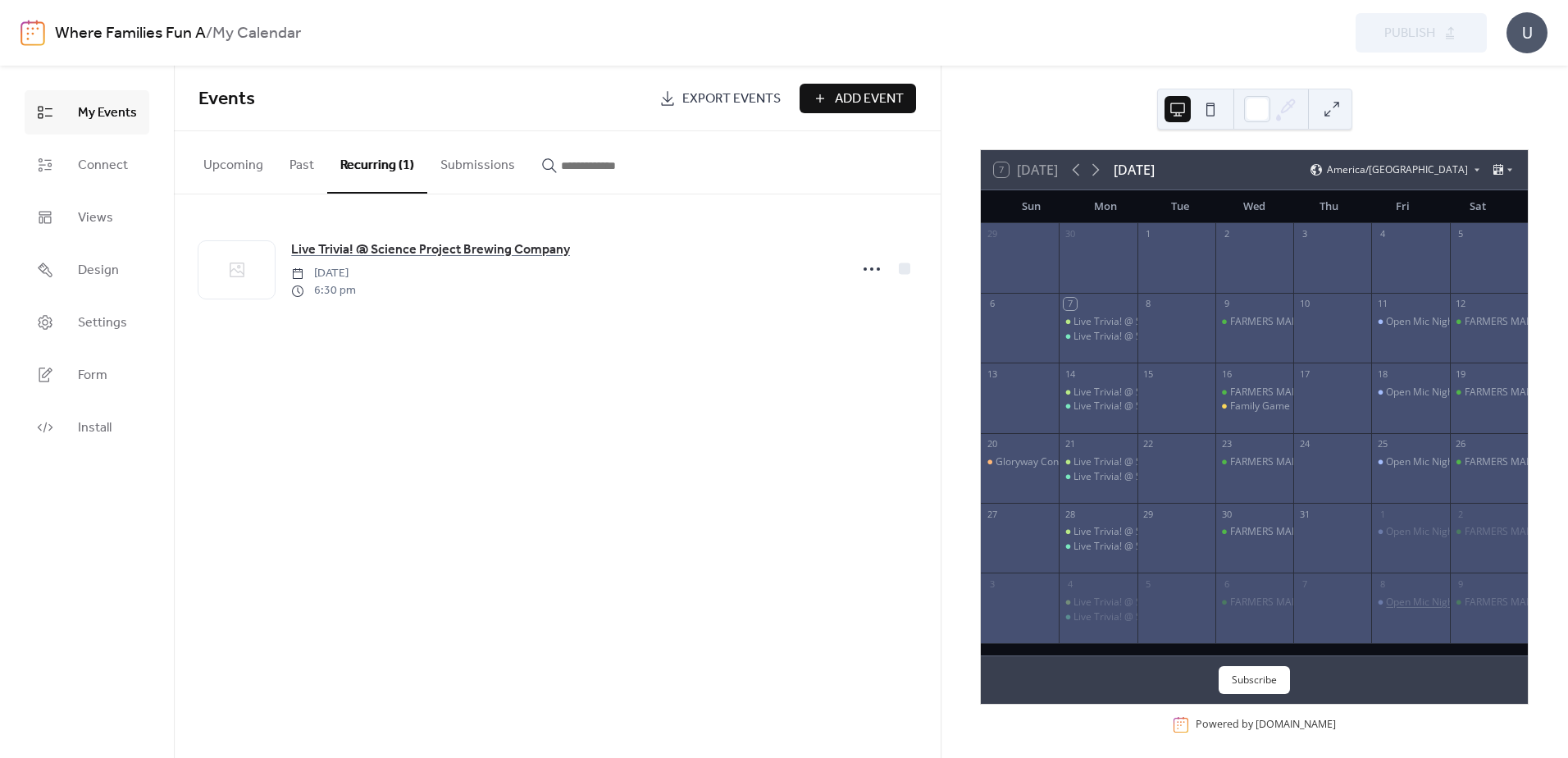 scroll, scrollTop: 0, scrollLeft: 0, axis: both 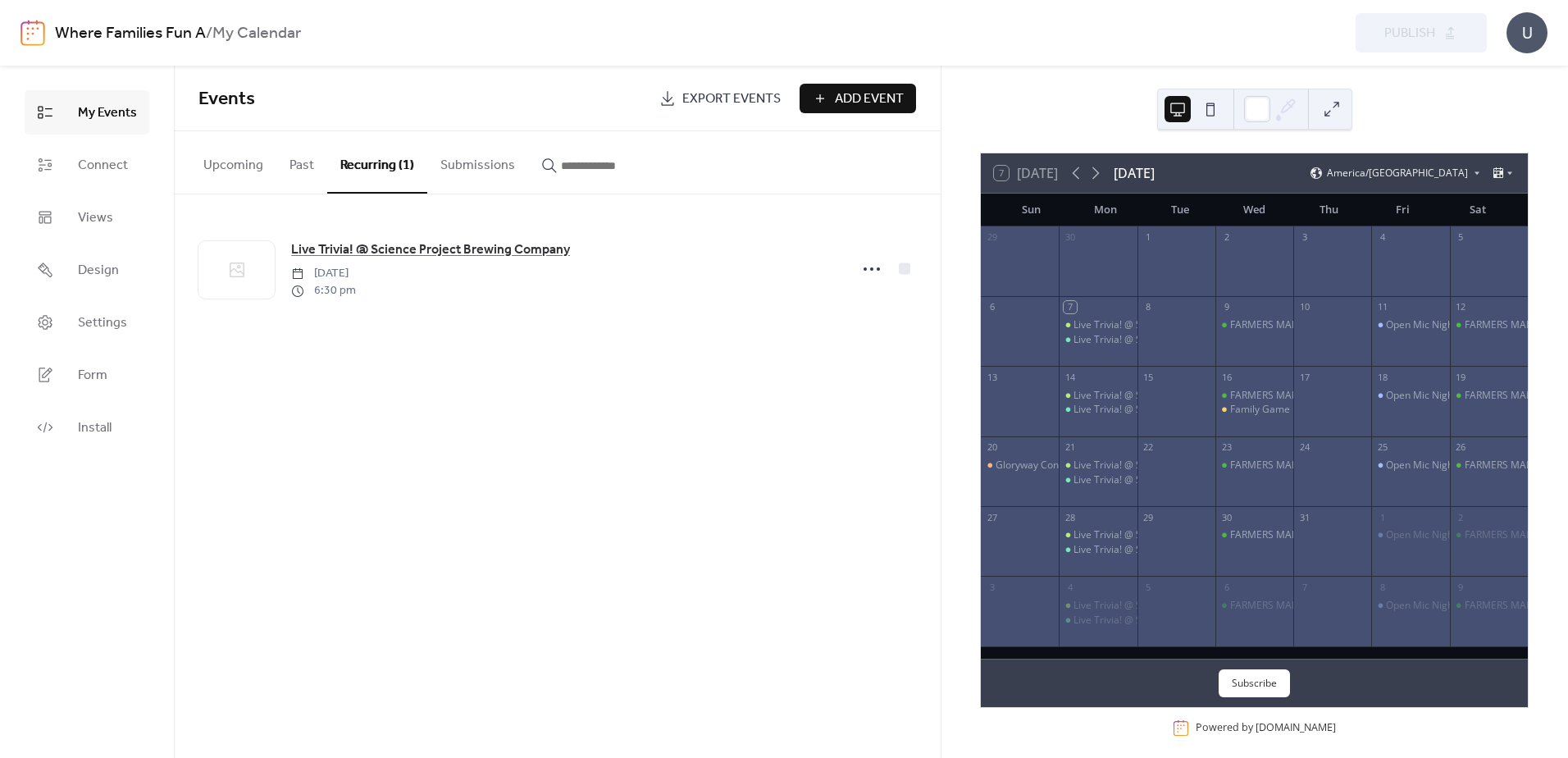 click on "Events Export Events Add Event Upcoming  Past  Recurring  (1) Submissions  Your calendar has no upcoming events  Live Trivia! @ Science Project Brewing Company [DATE] 6:30 pm Cancel" at bounding box center [557, 412] 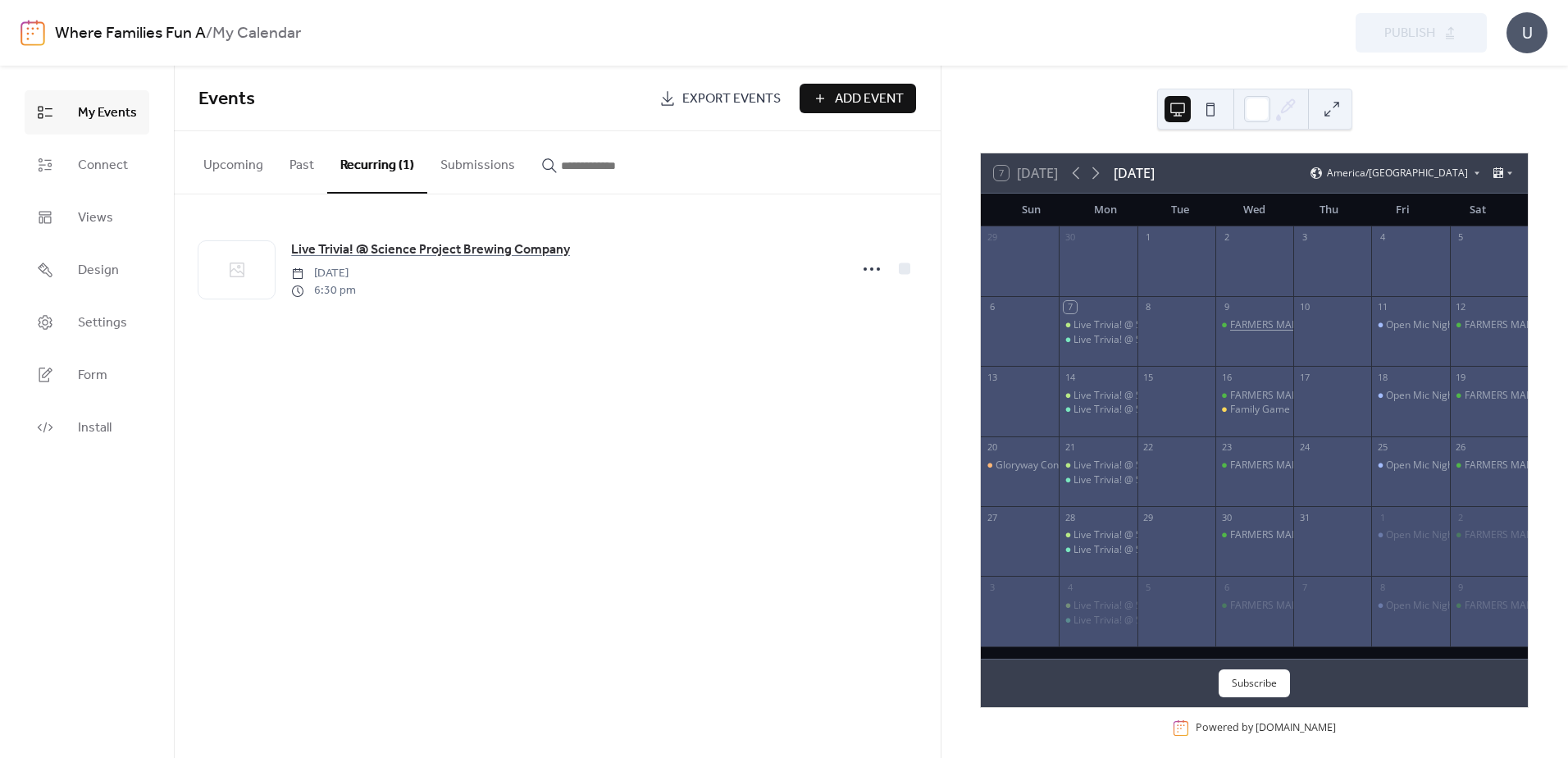 click on "FARMERS MARKET" at bounding box center (1272, 325) 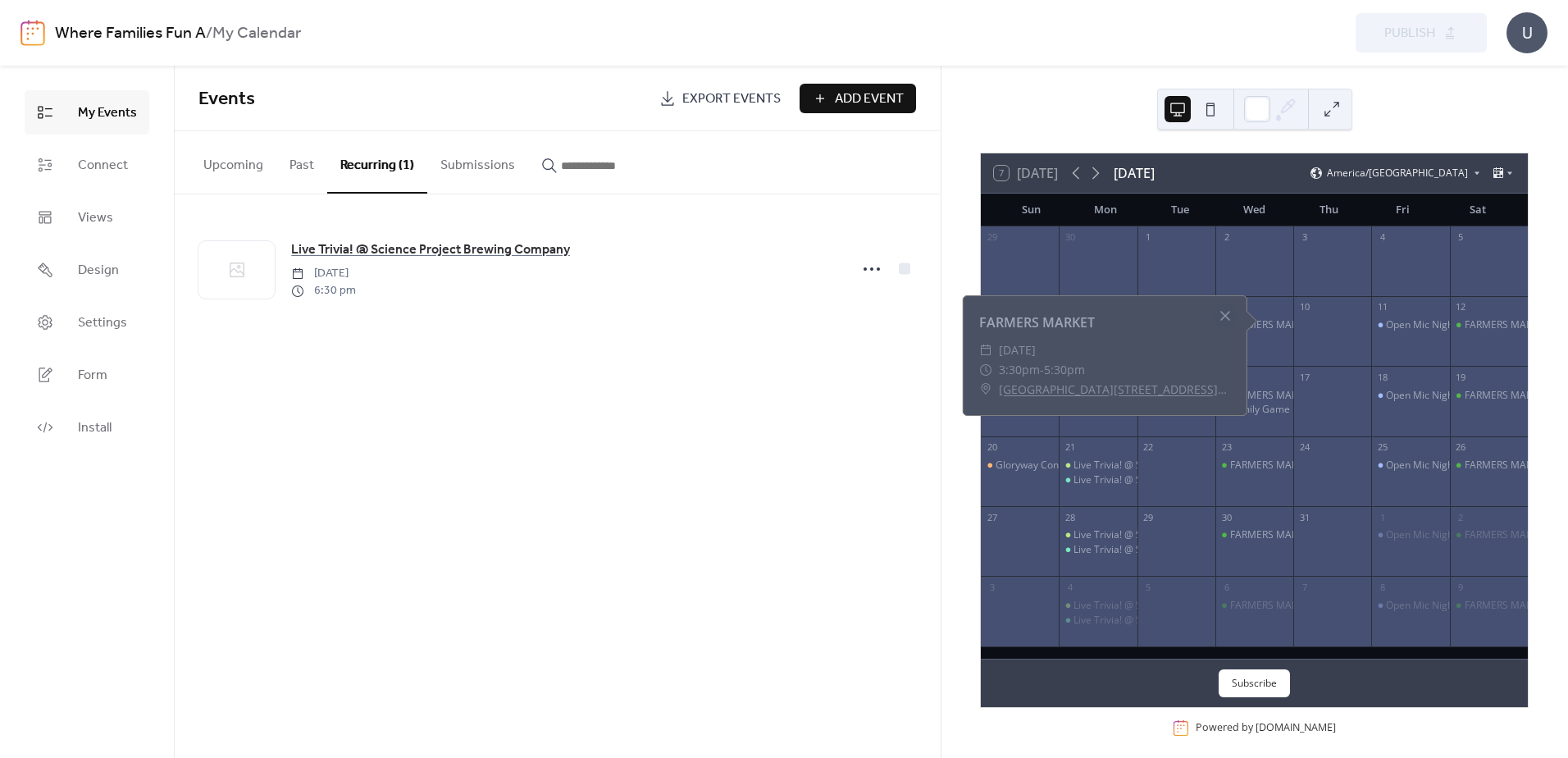 click on "Add Event" at bounding box center (869, 99) 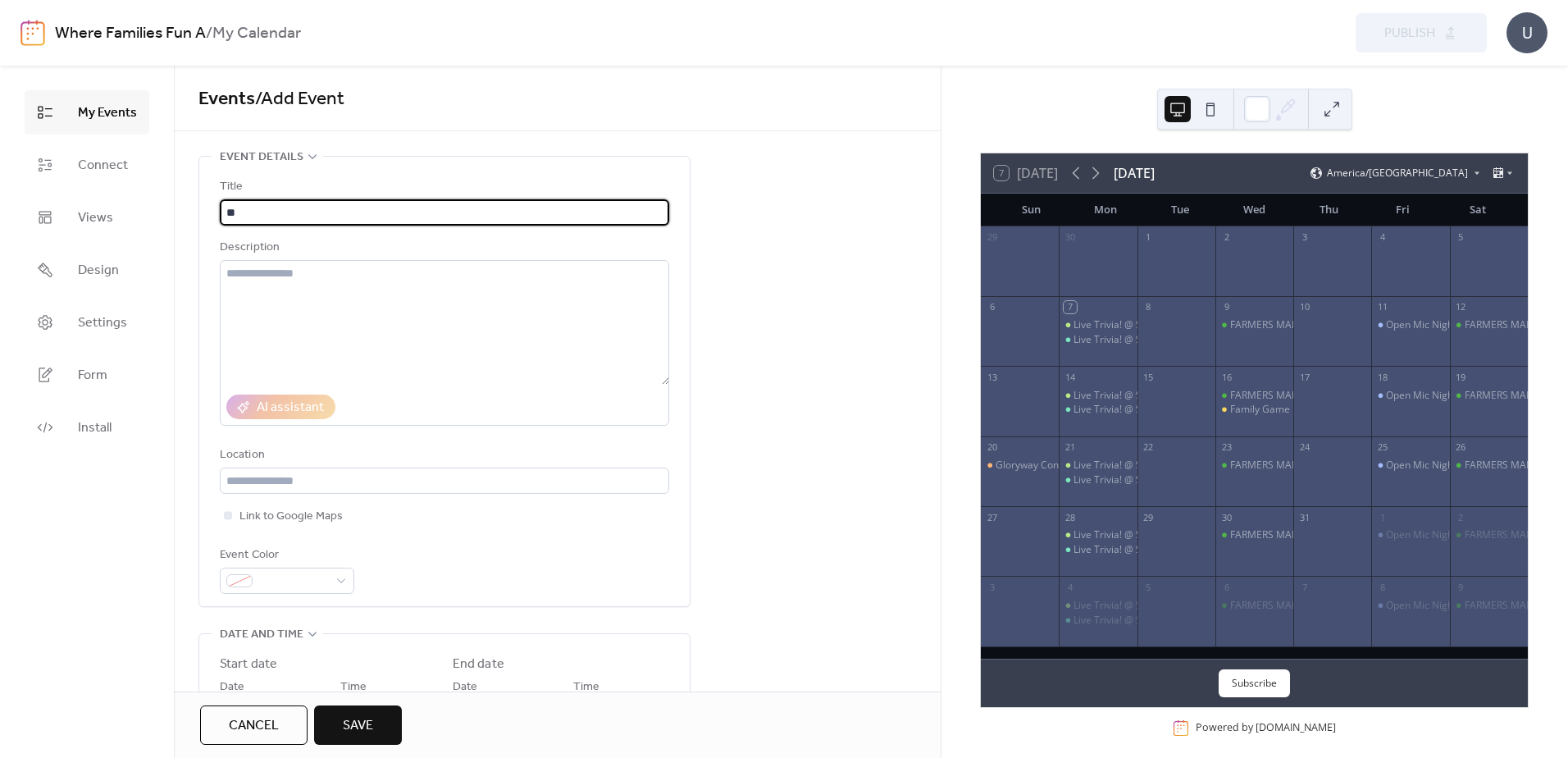 type on "*" 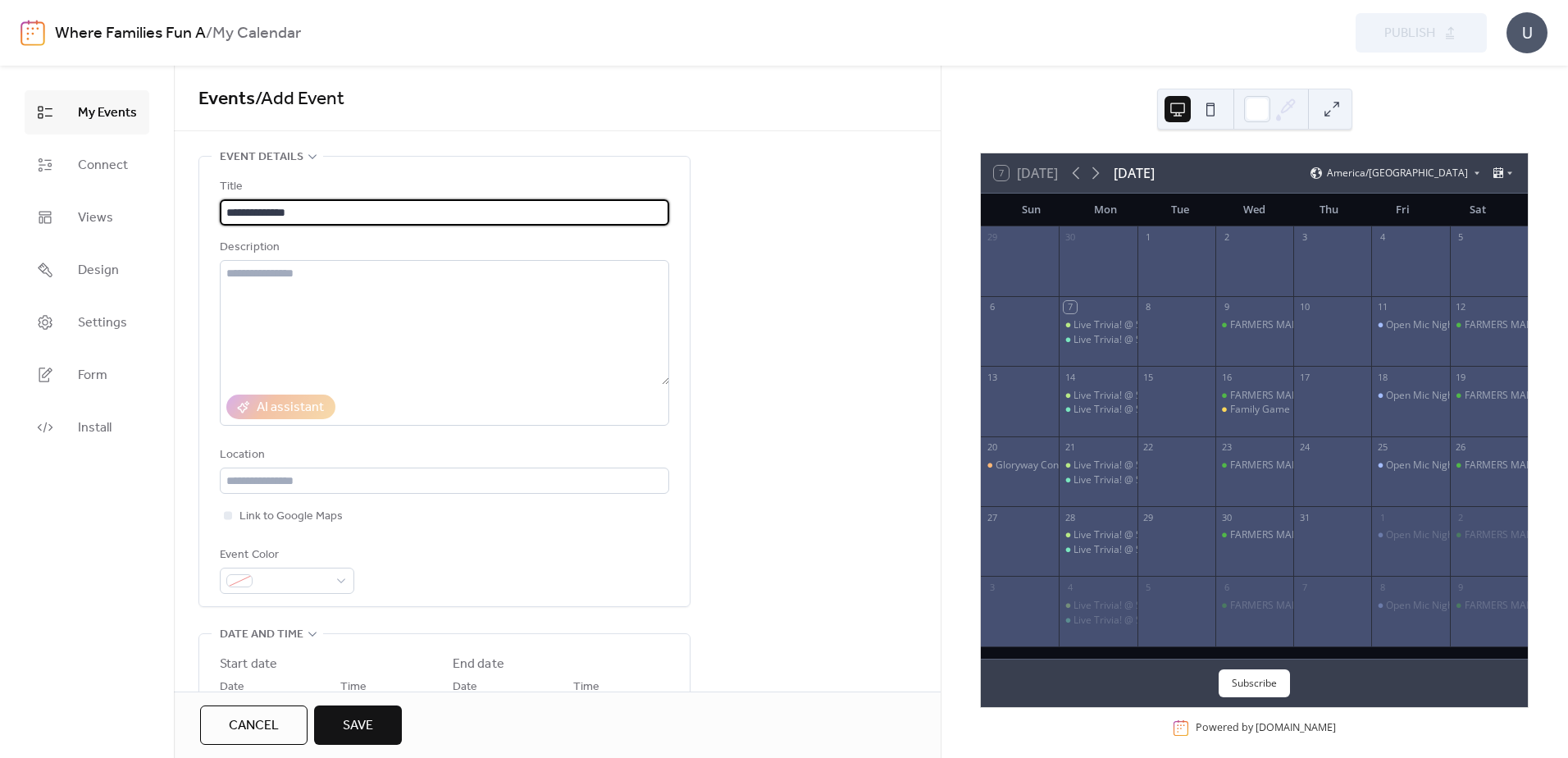 type on "**********" 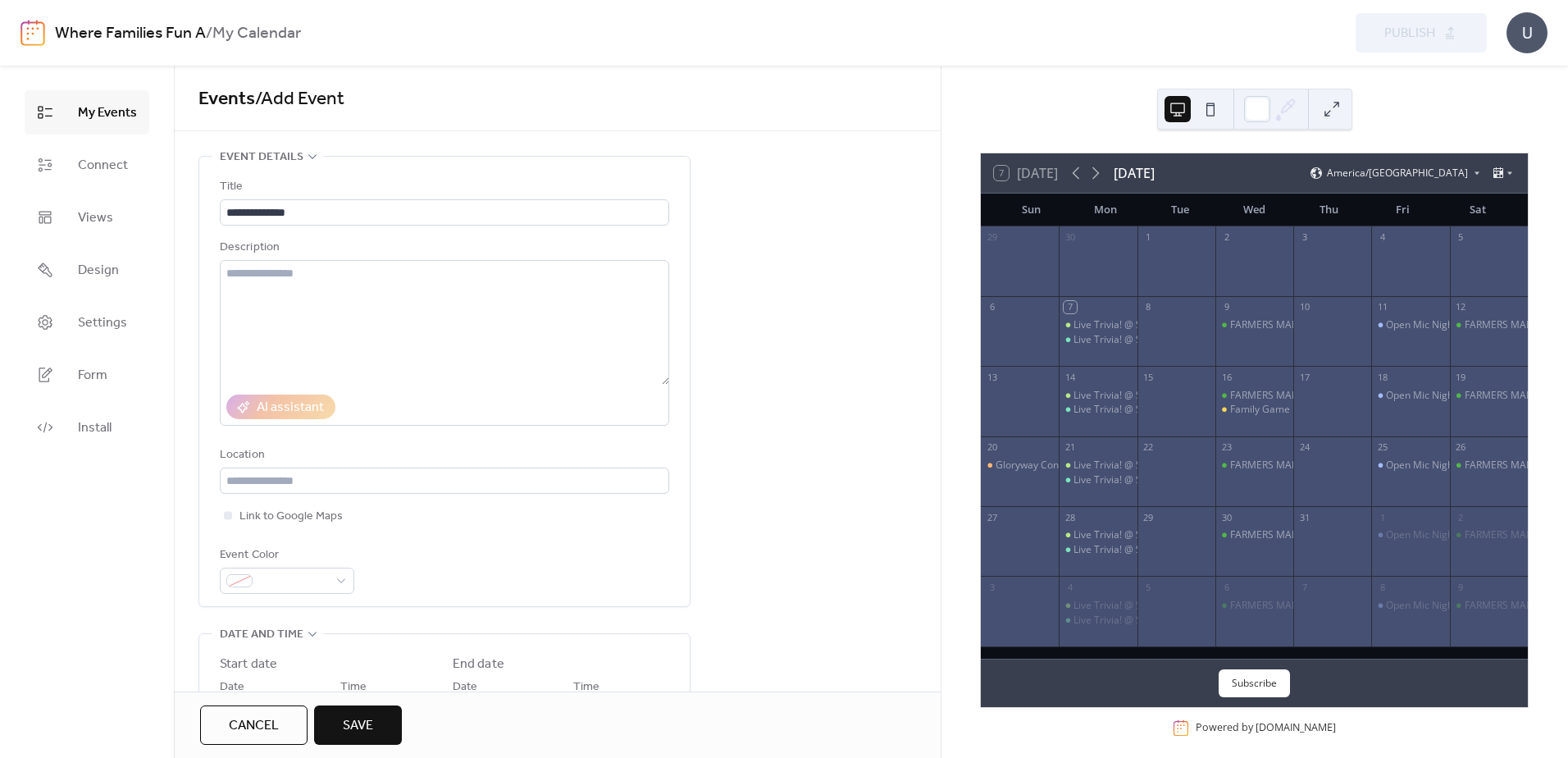 click on "**********" at bounding box center [557, 752] 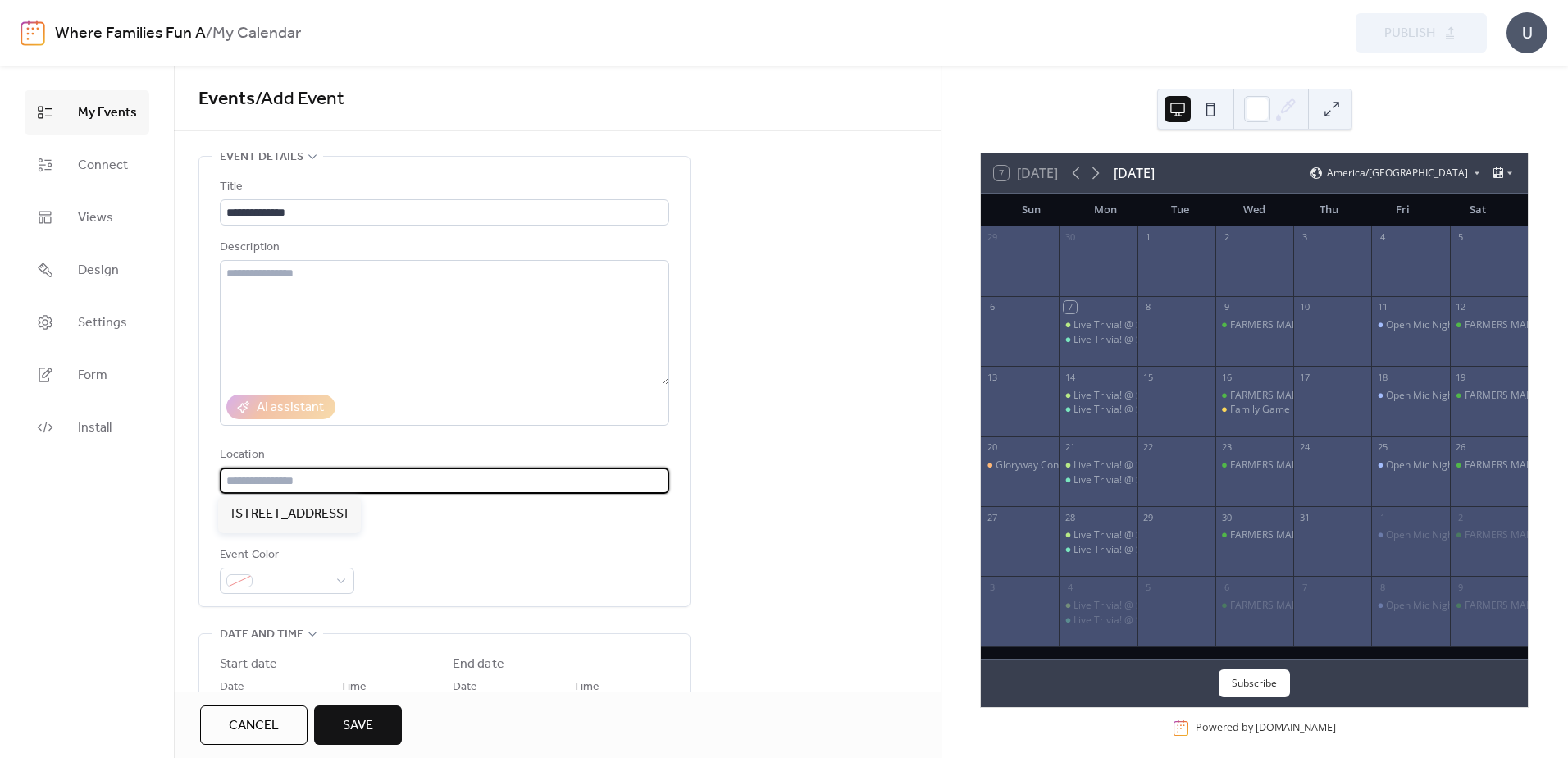 click at bounding box center [444, 481] 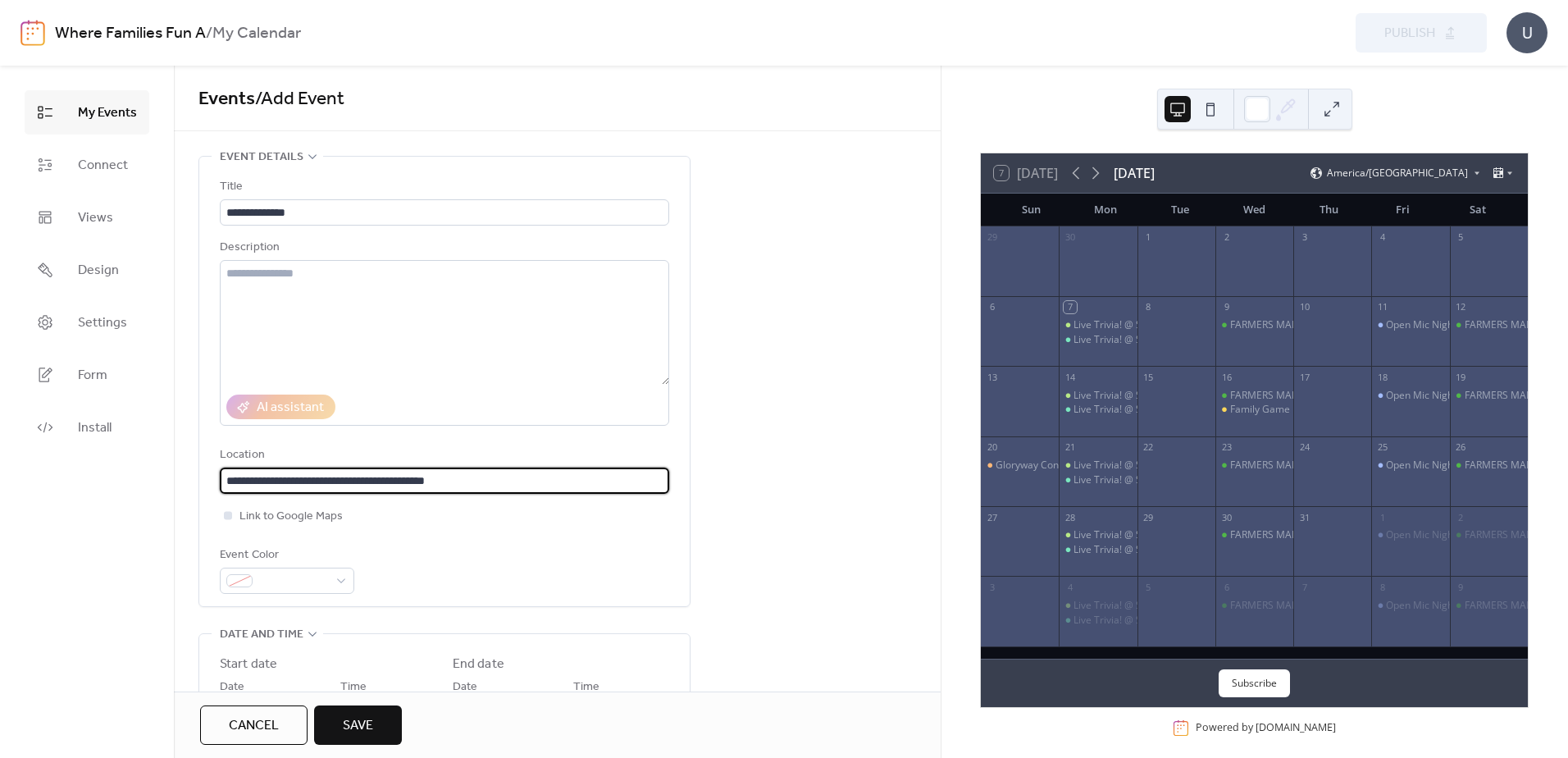 type on "**********" 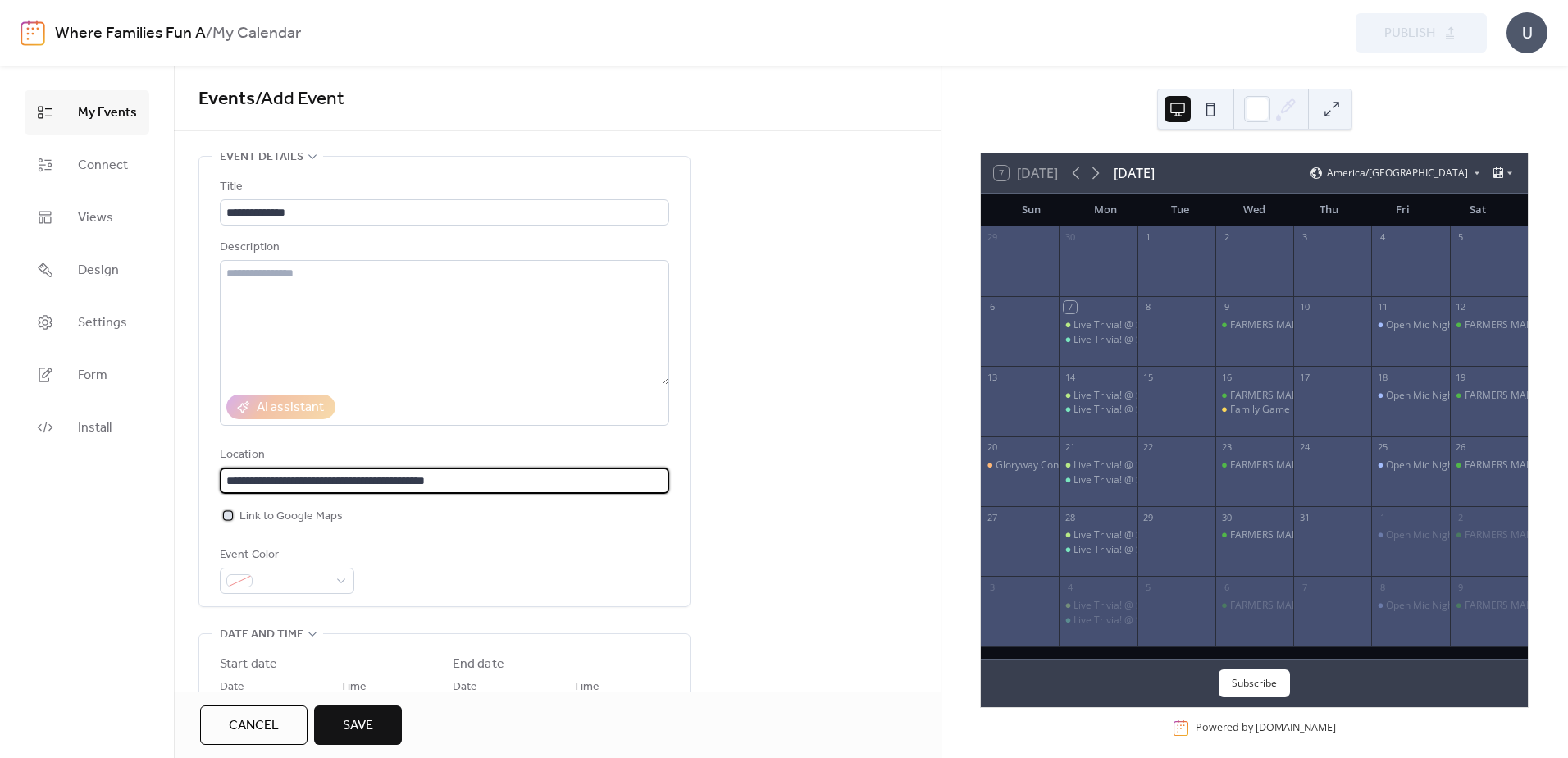 click at bounding box center (228, 515) 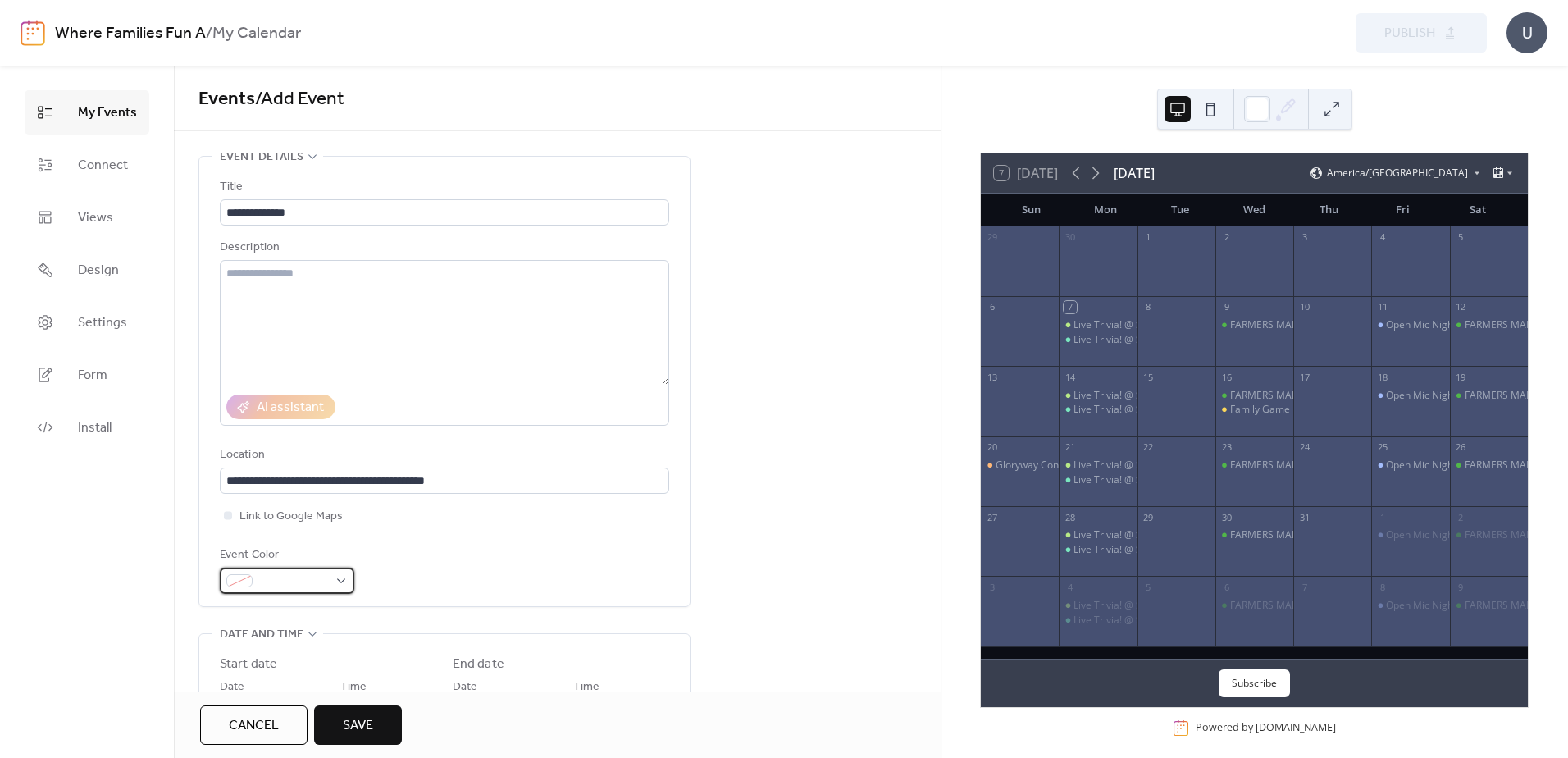 click at bounding box center [287, 581] 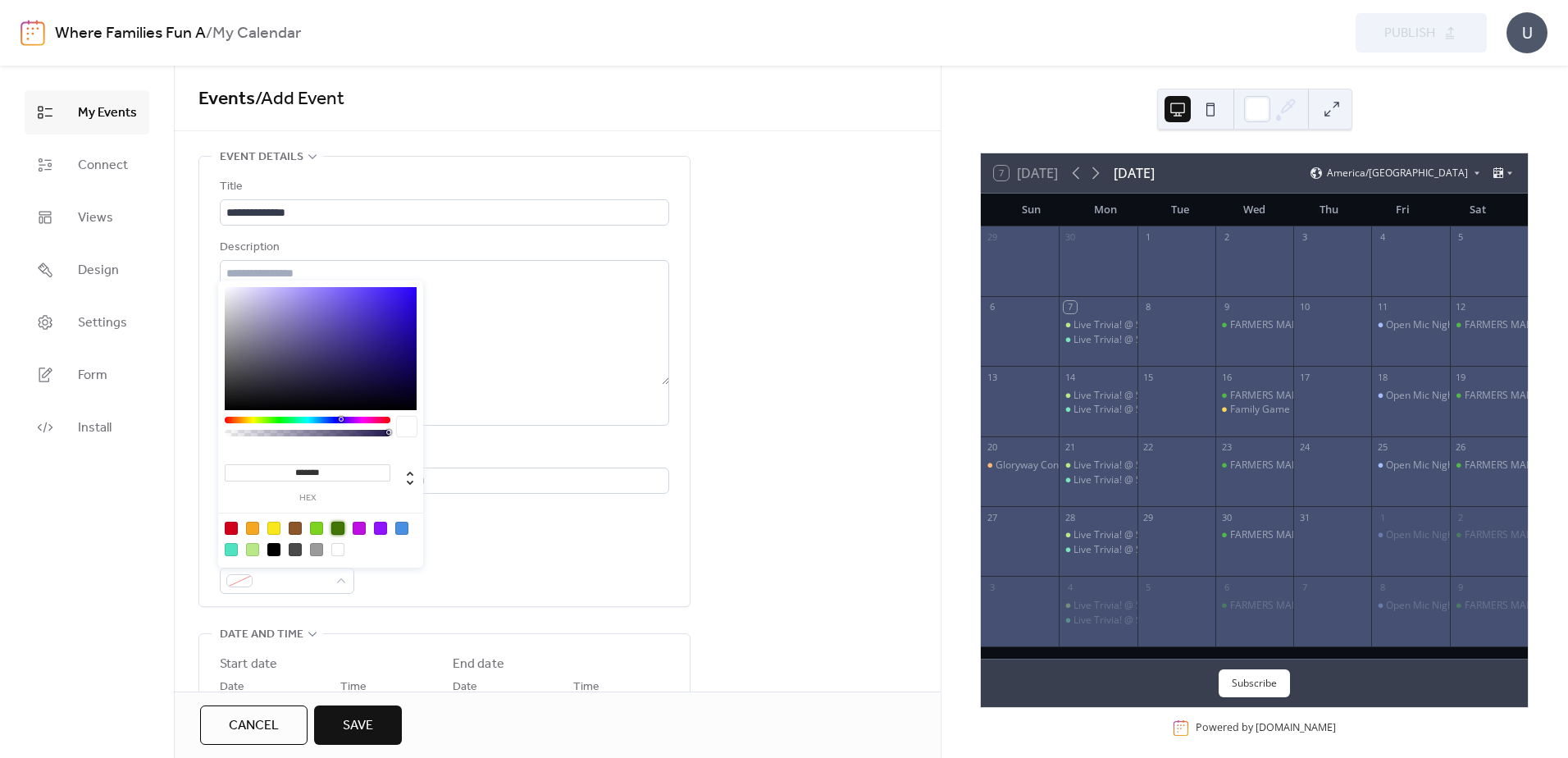 click at bounding box center [338, 528] 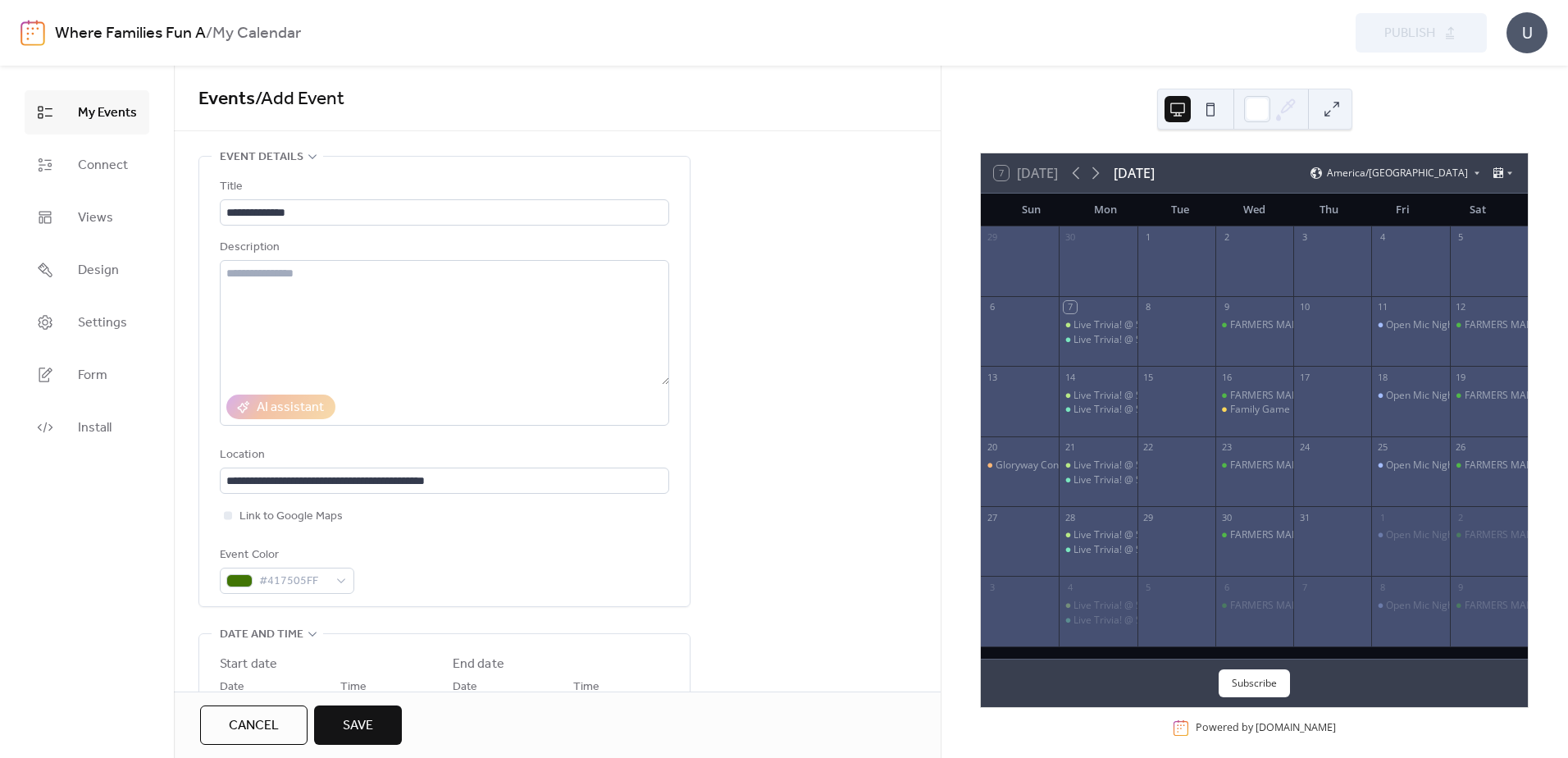 click on "**********" at bounding box center [557, 752] 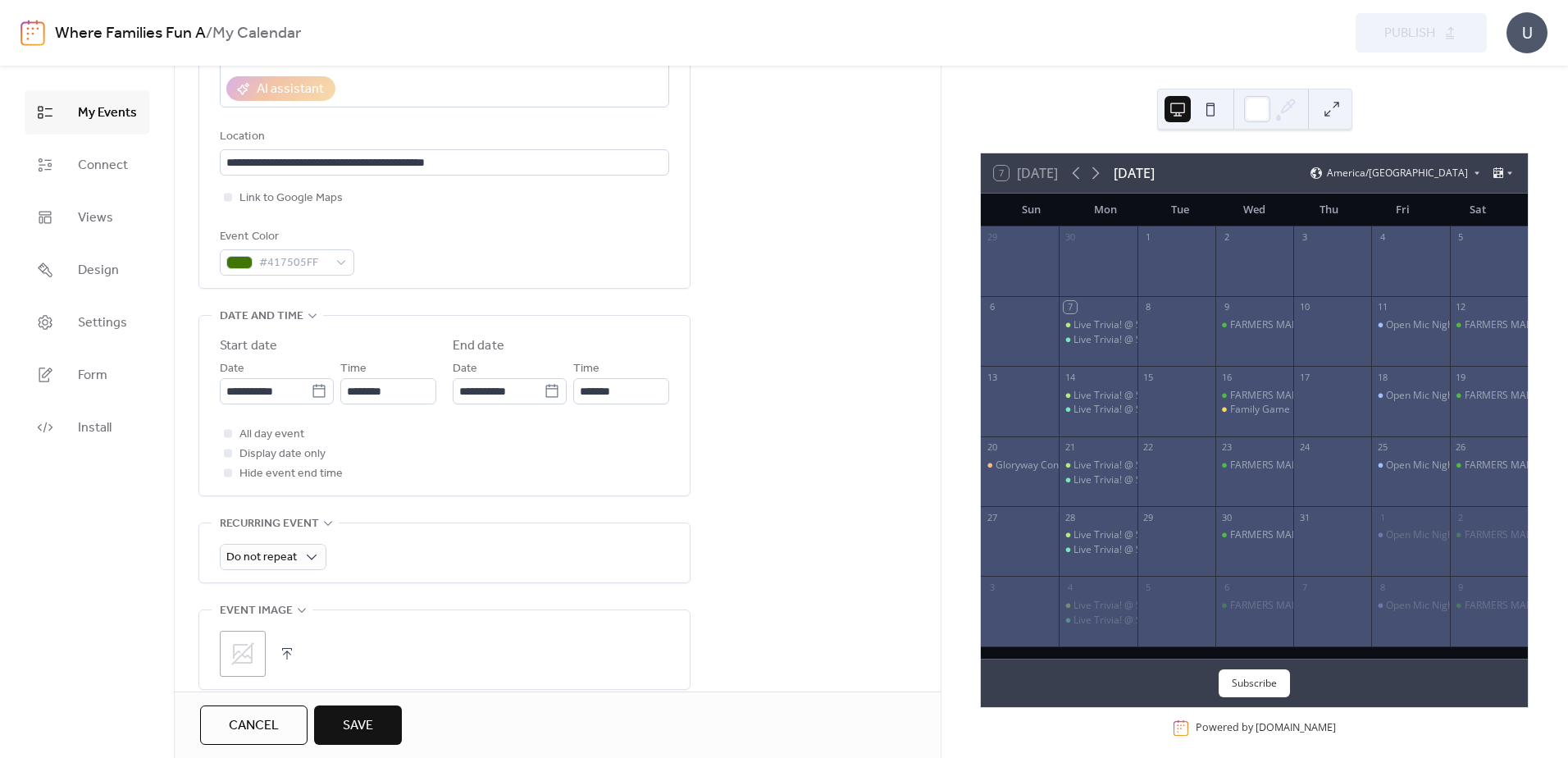 scroll, scrollTop: 328, scrollLeft: 0, axis: vertical 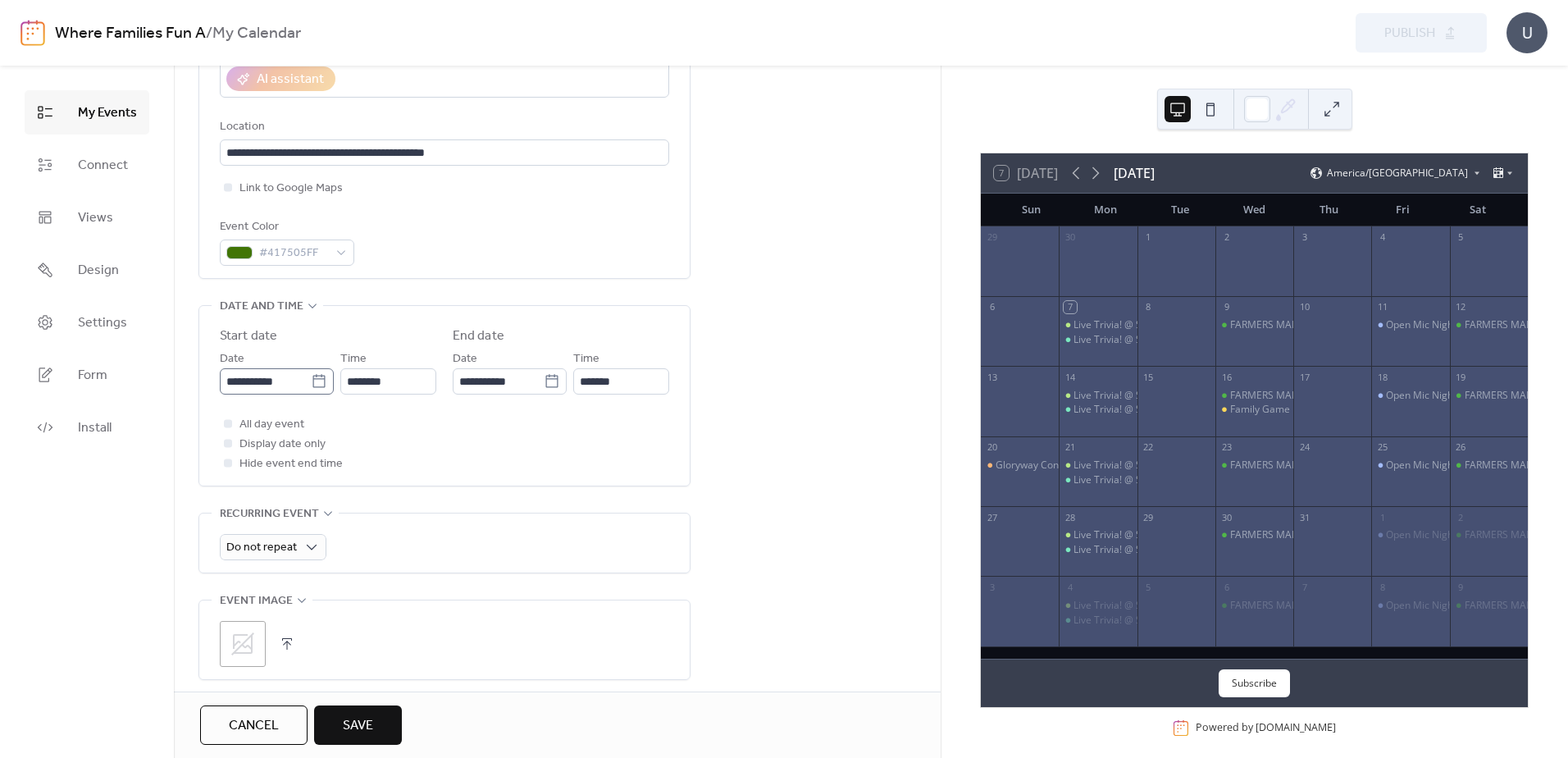 click on "**********" at bounding box center (276, 381) 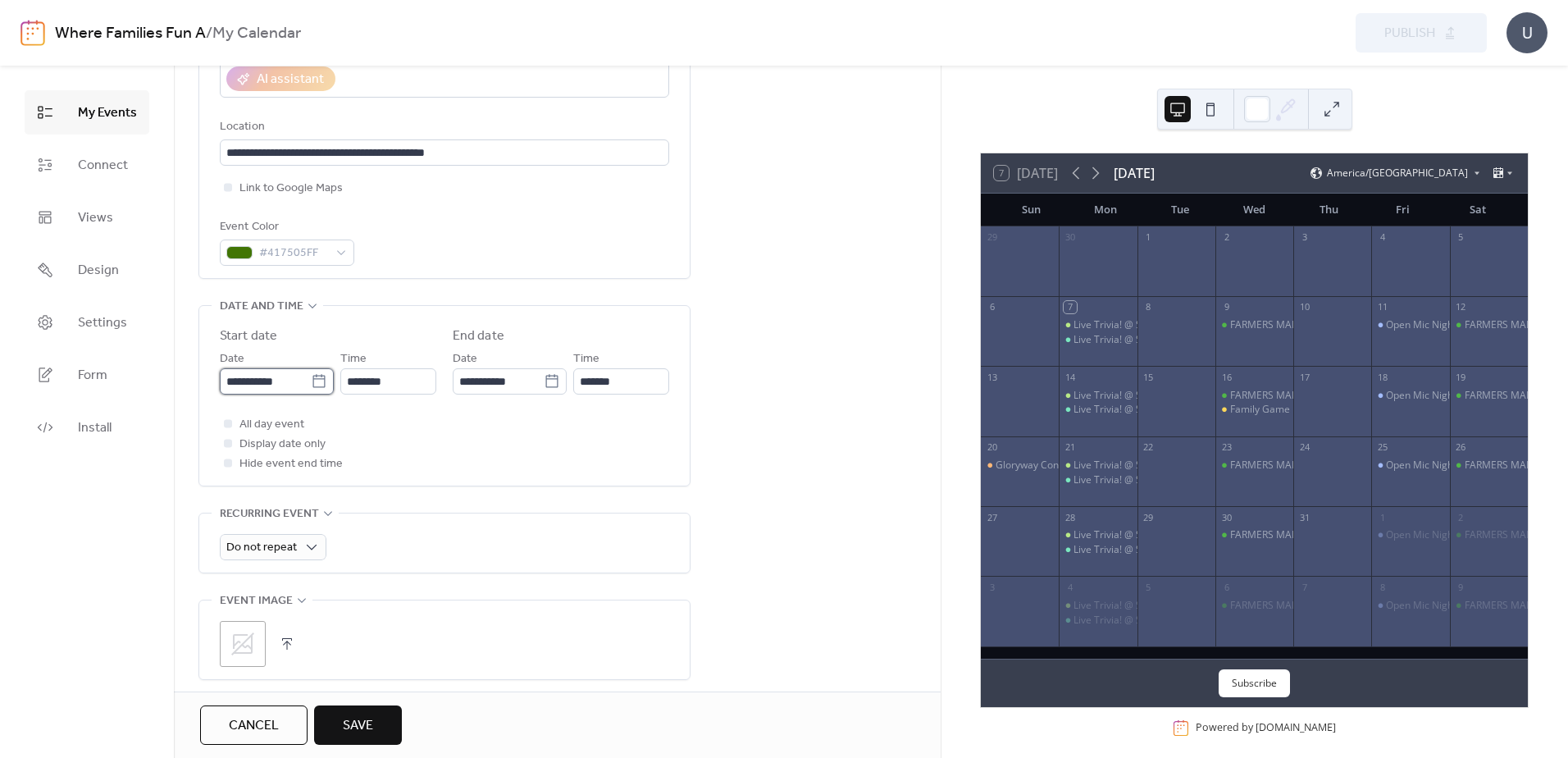 click on "**********" at bounding box center [265, 381] 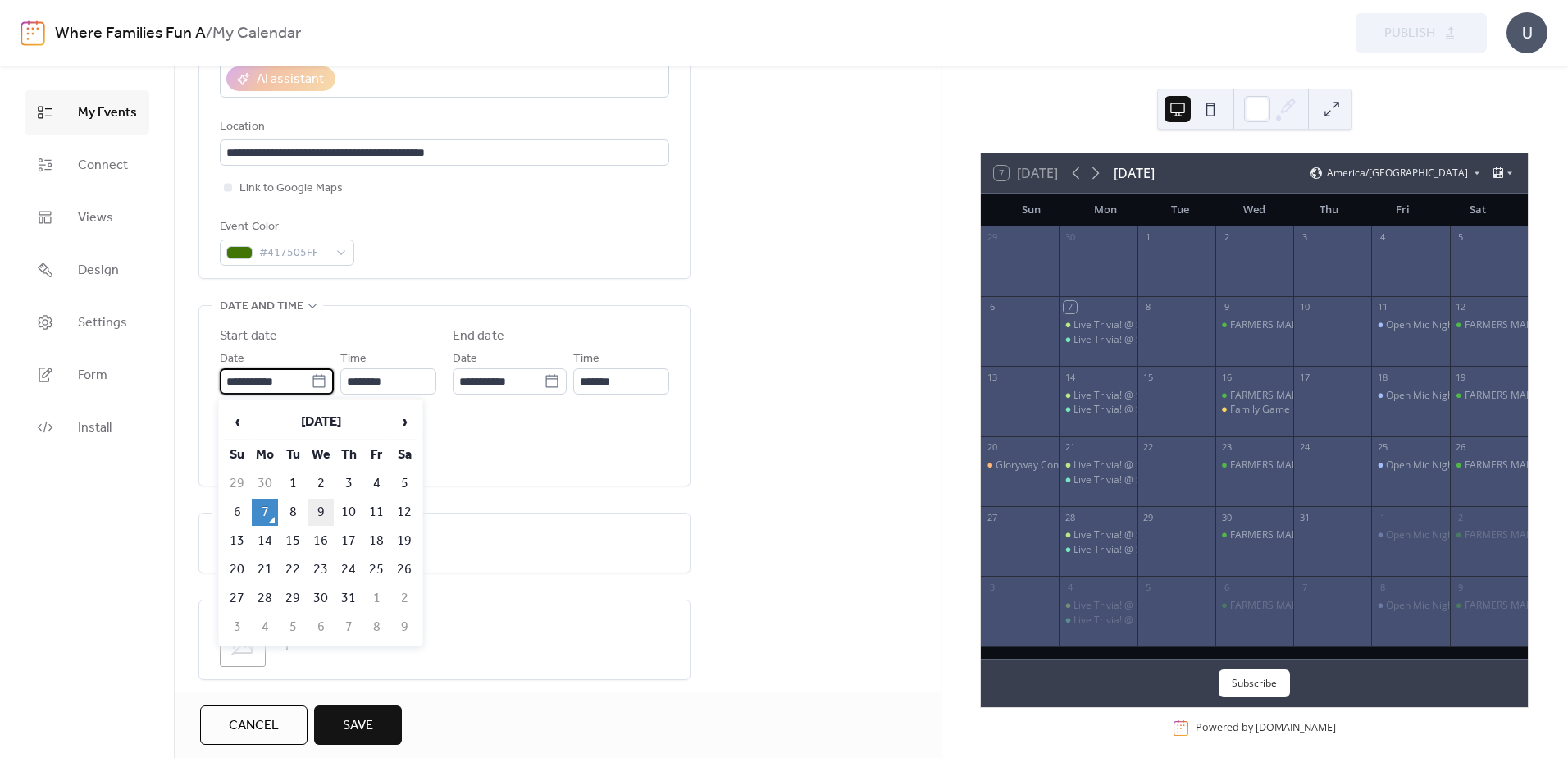 click on "9" at bounding box center (321, 512) 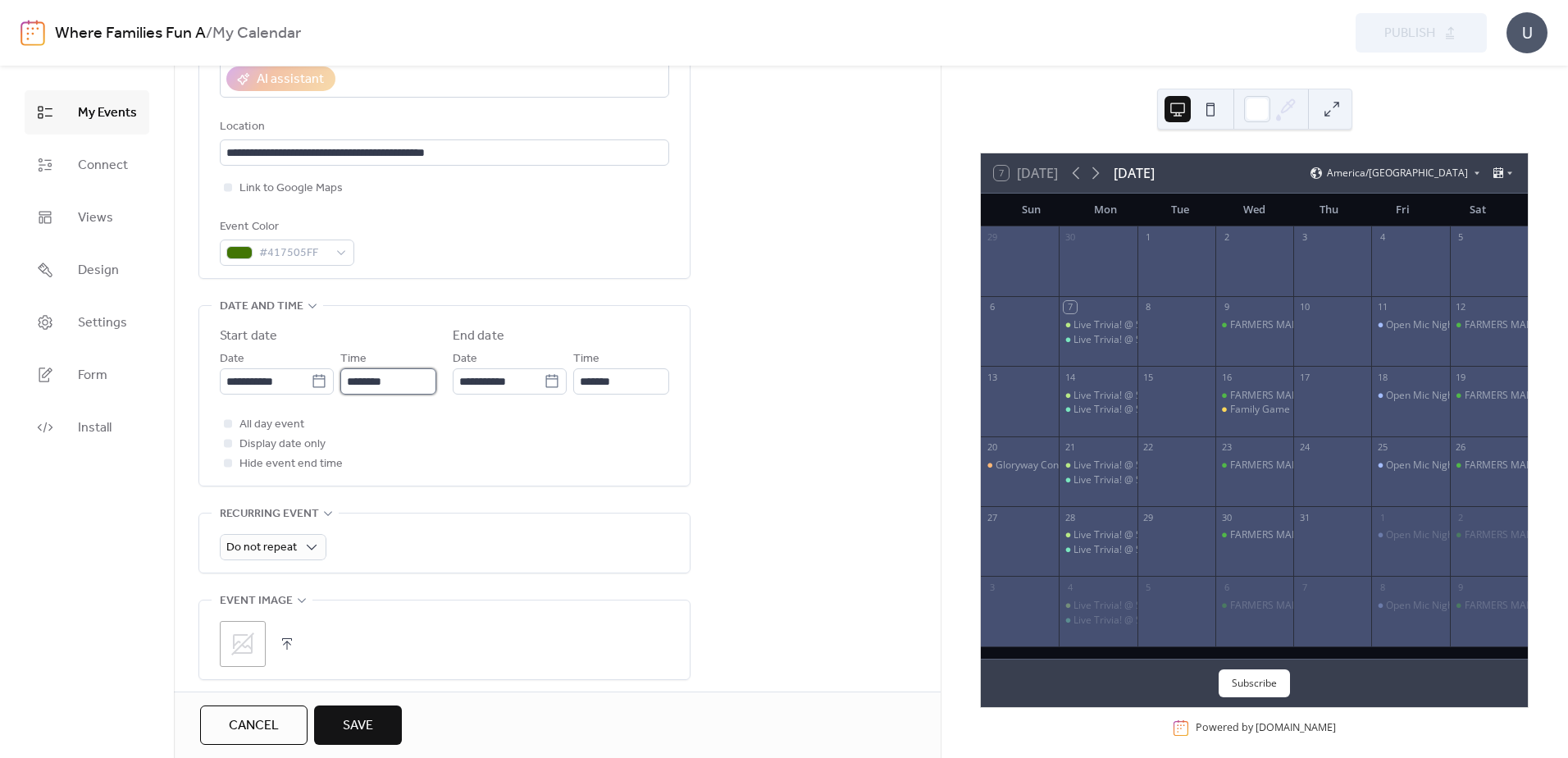 click on "********" at bounding box center (388, 381) 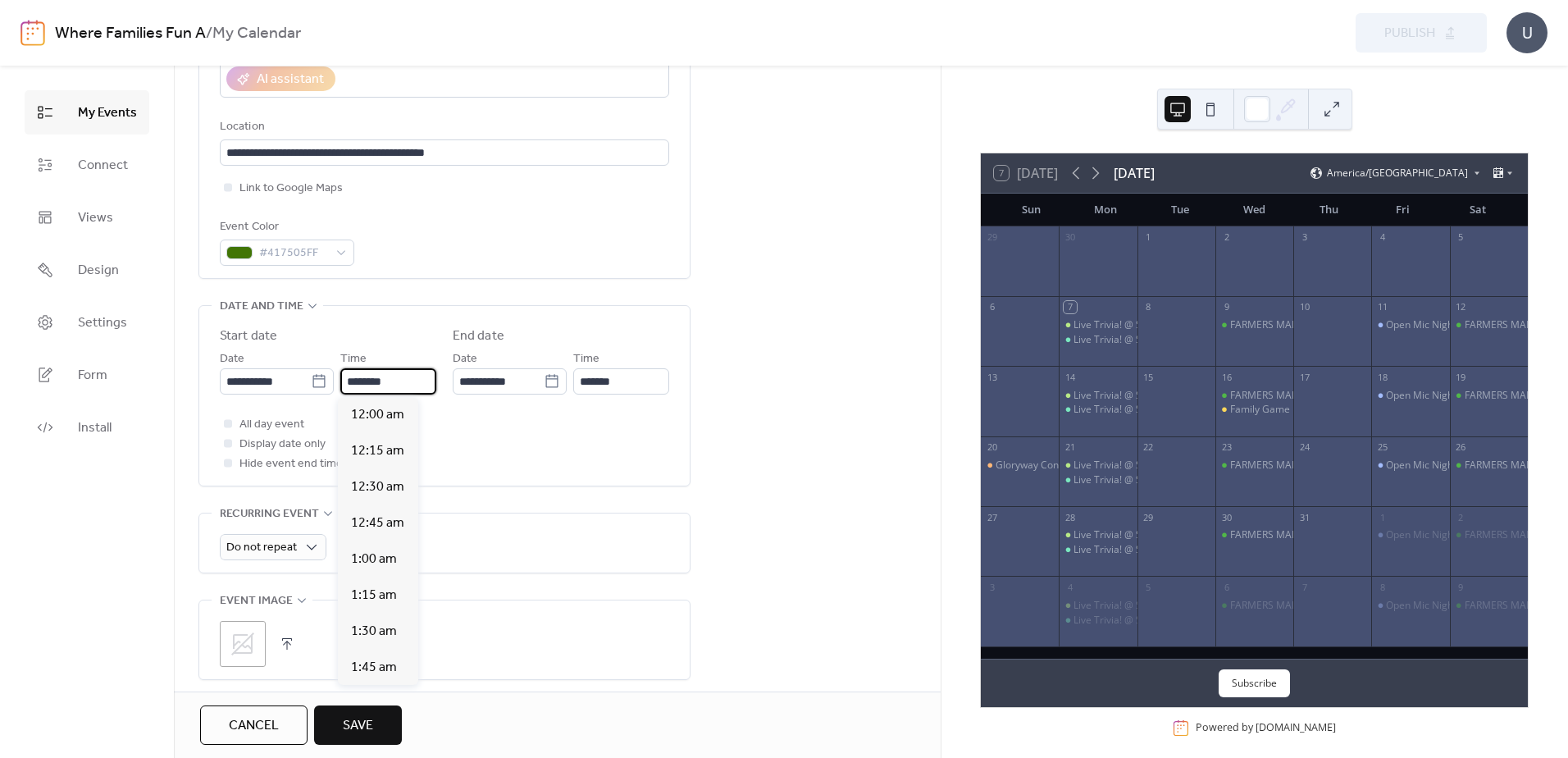 scroll, scrollTop: 1733, scrollLeft: 0, axis: vertical 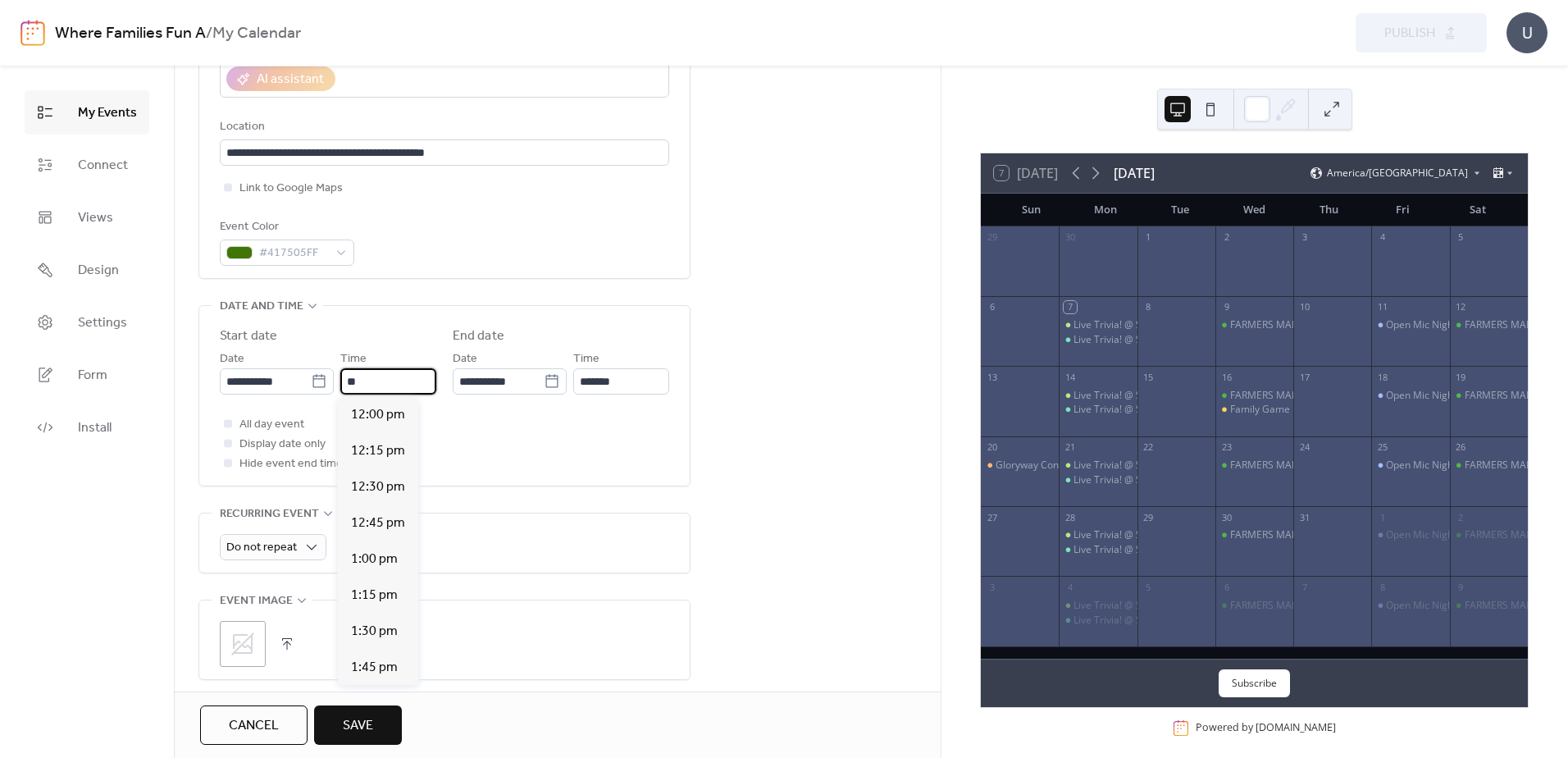 type on "*" 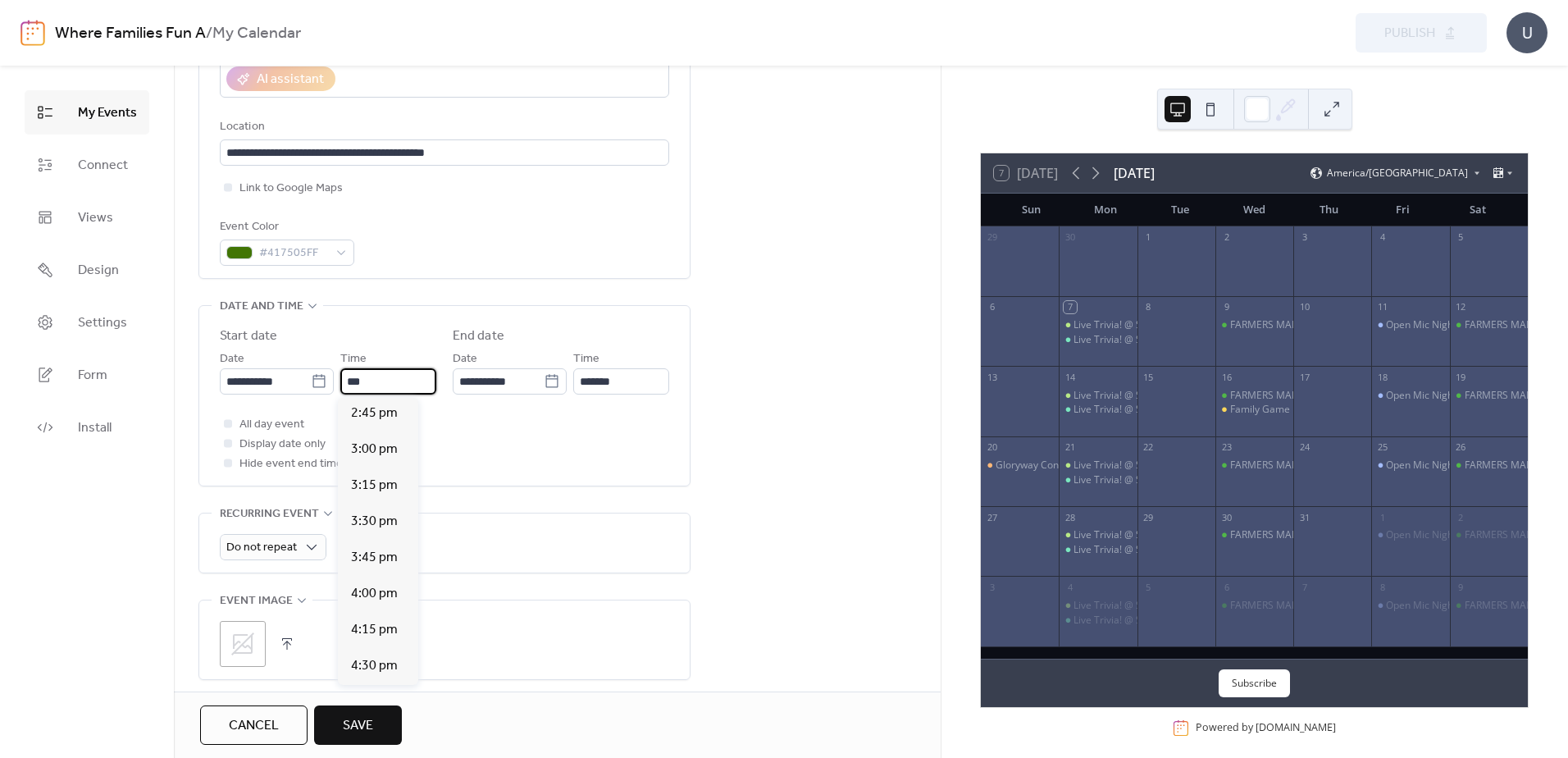 scroll, scrollTop: 2156, scrollLeft: 0, axis: vertical 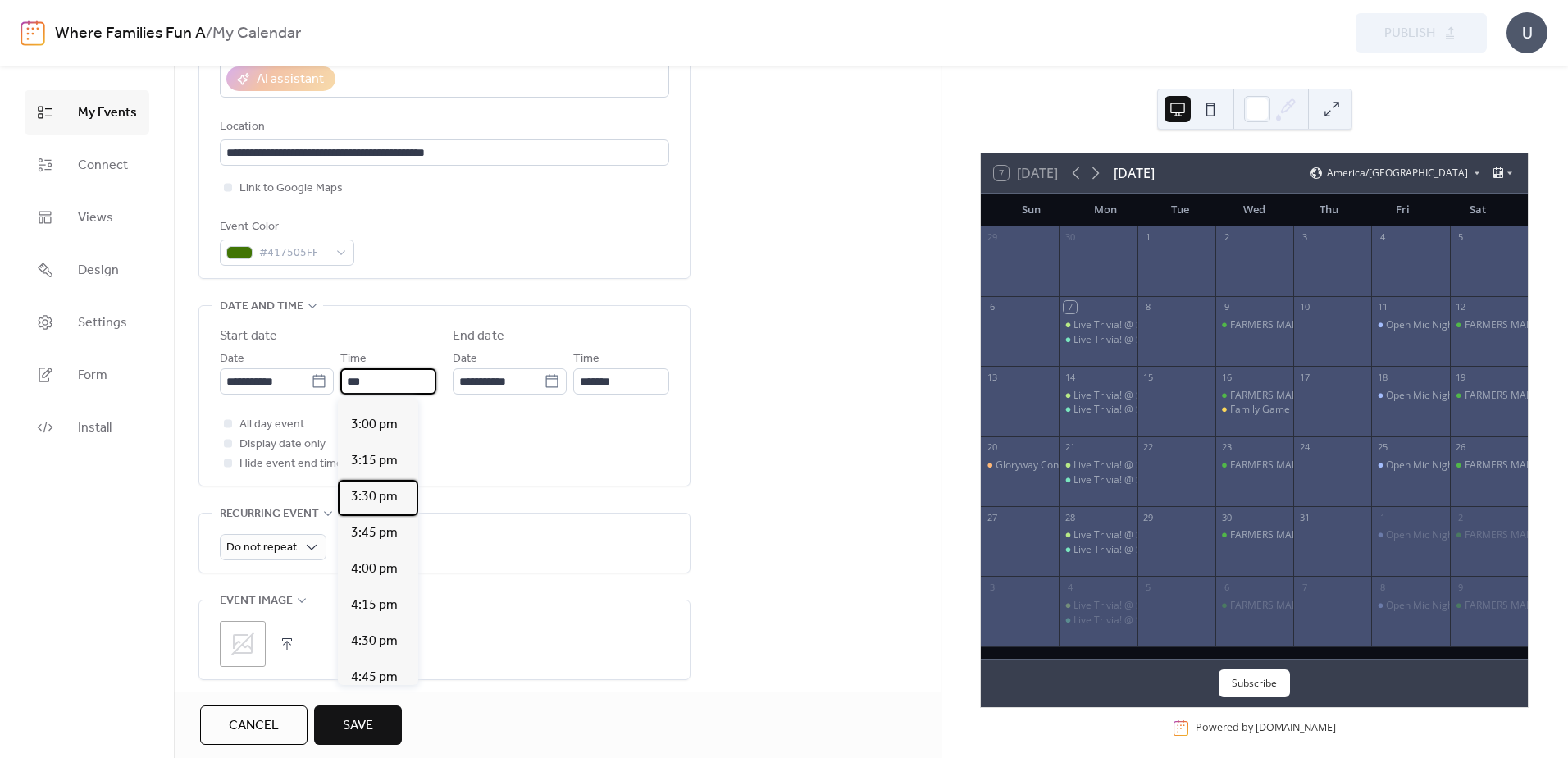 click on "3:30 pm" at bounding box center [374, 497] 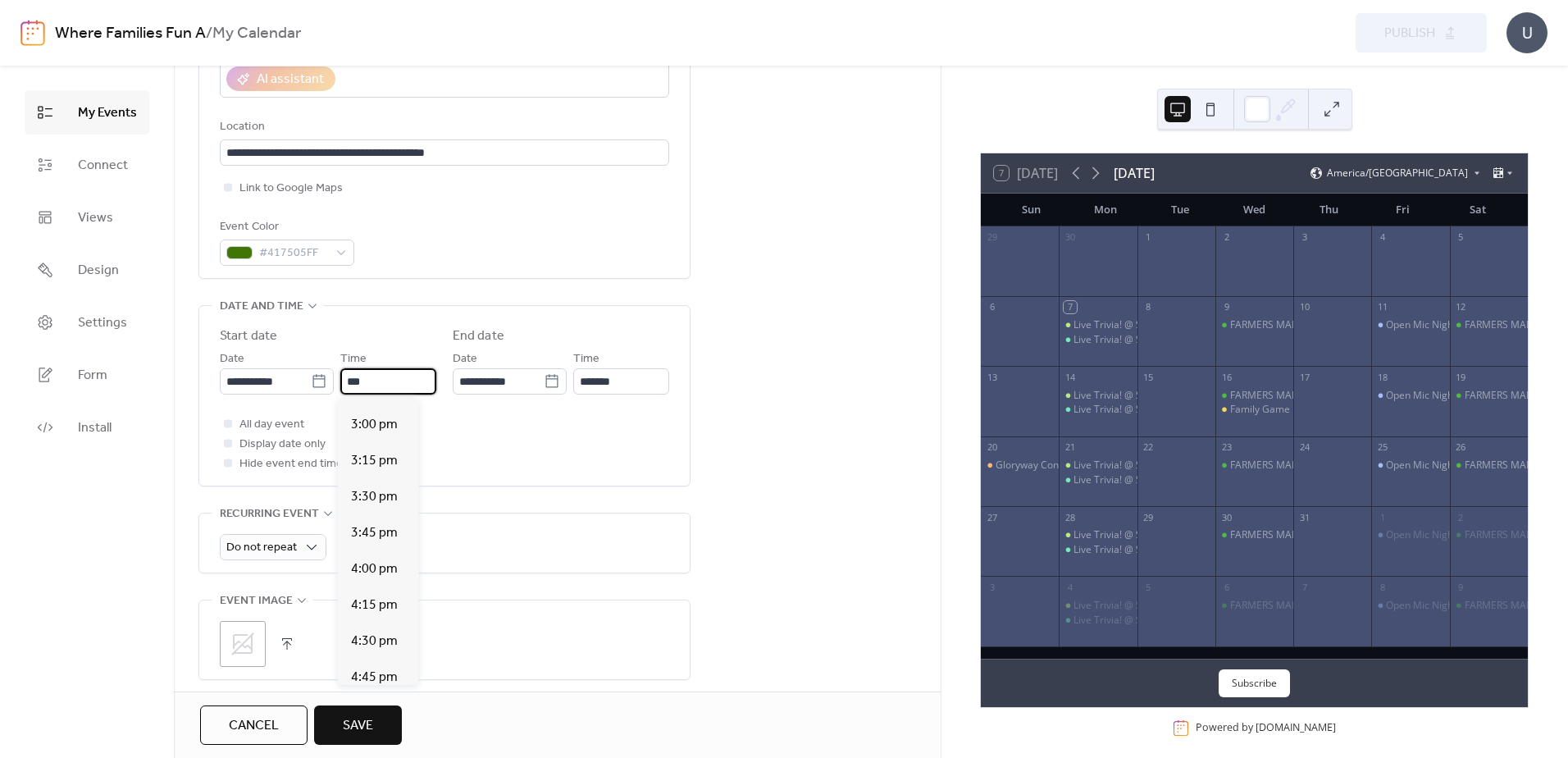 type on "*******" 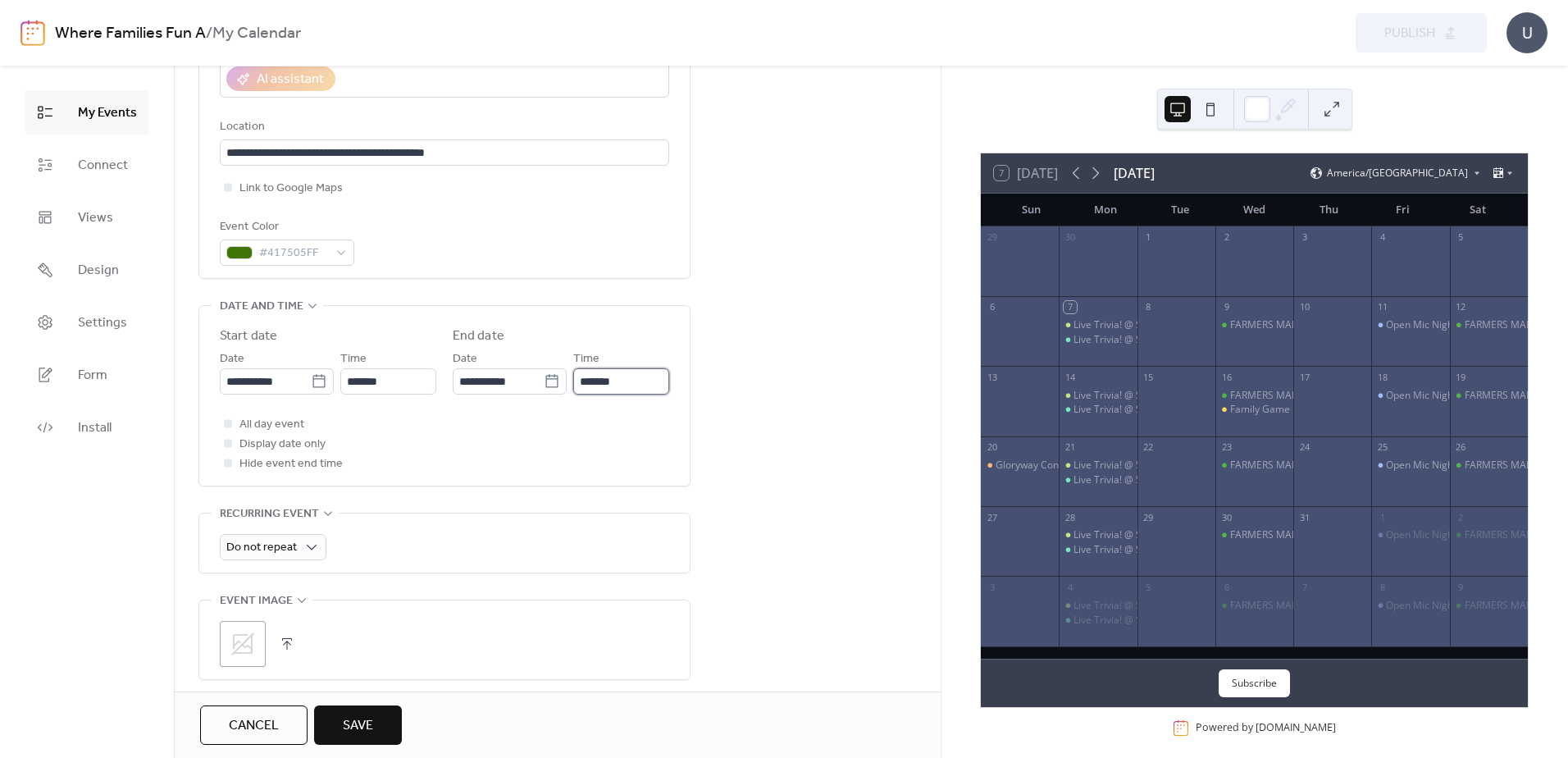 click on "*******" at bounding box center [621, 381] 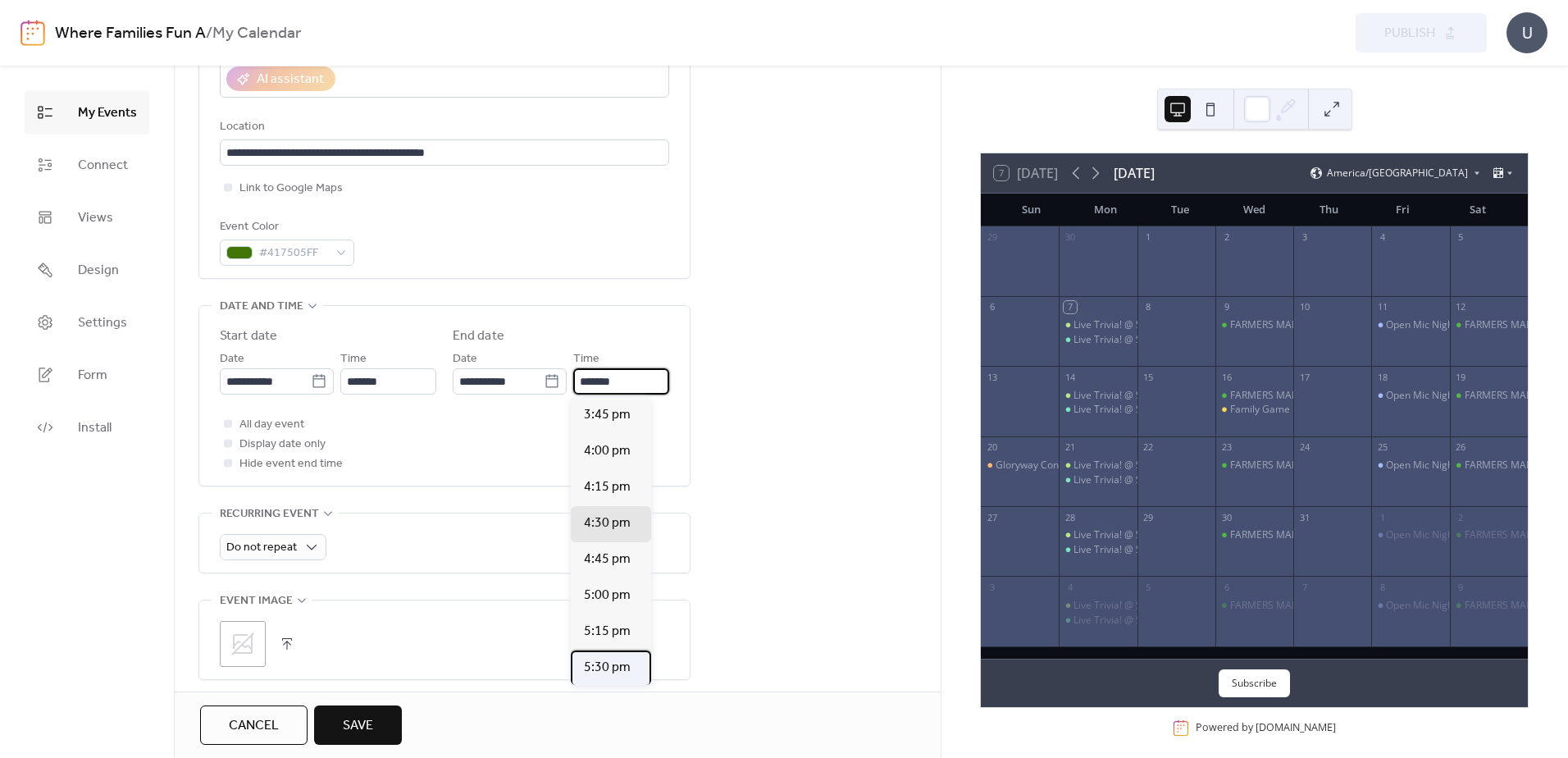 click on "5:30 pm" at bounding box center (607, 668) 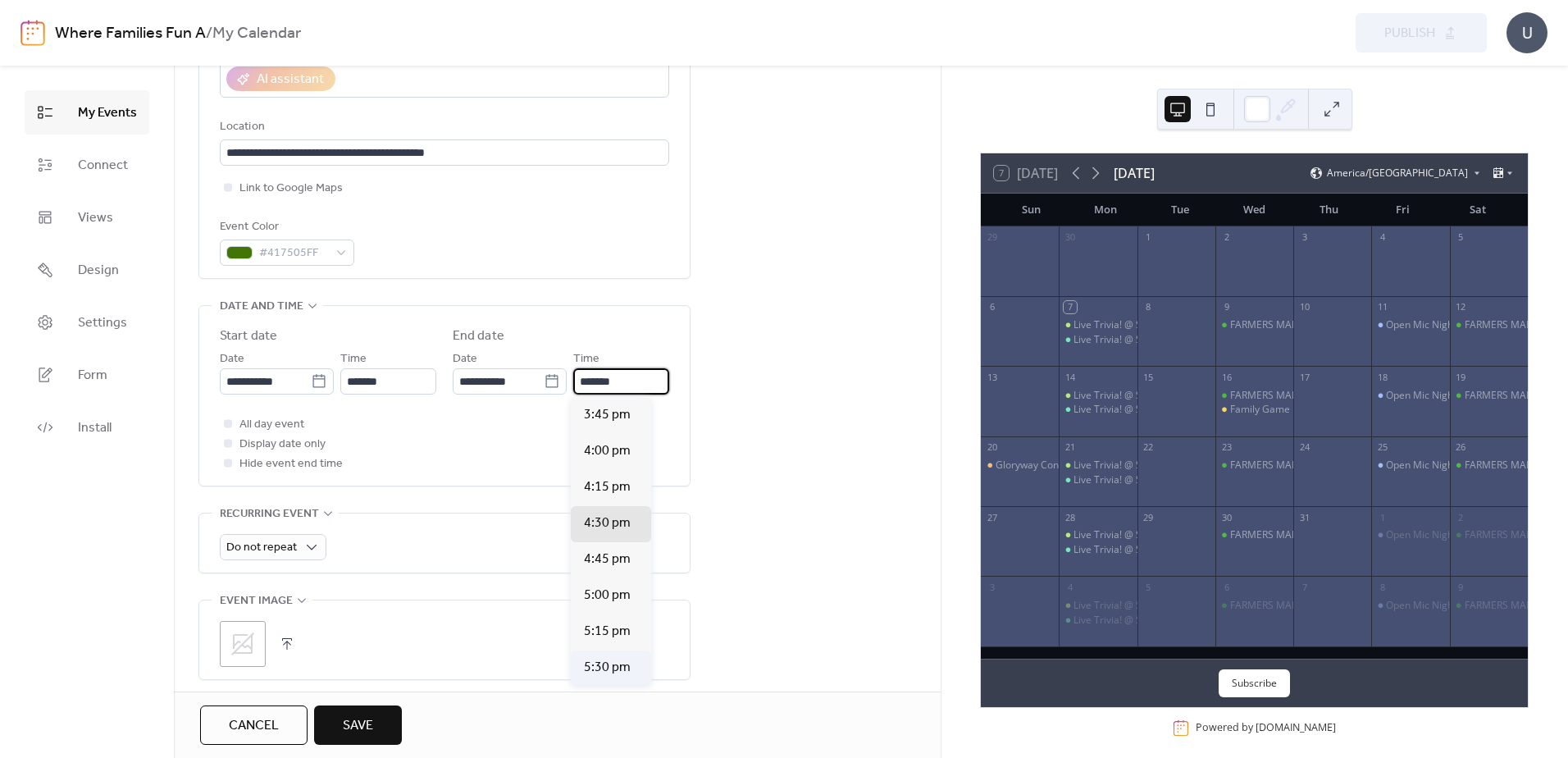type on "*******" 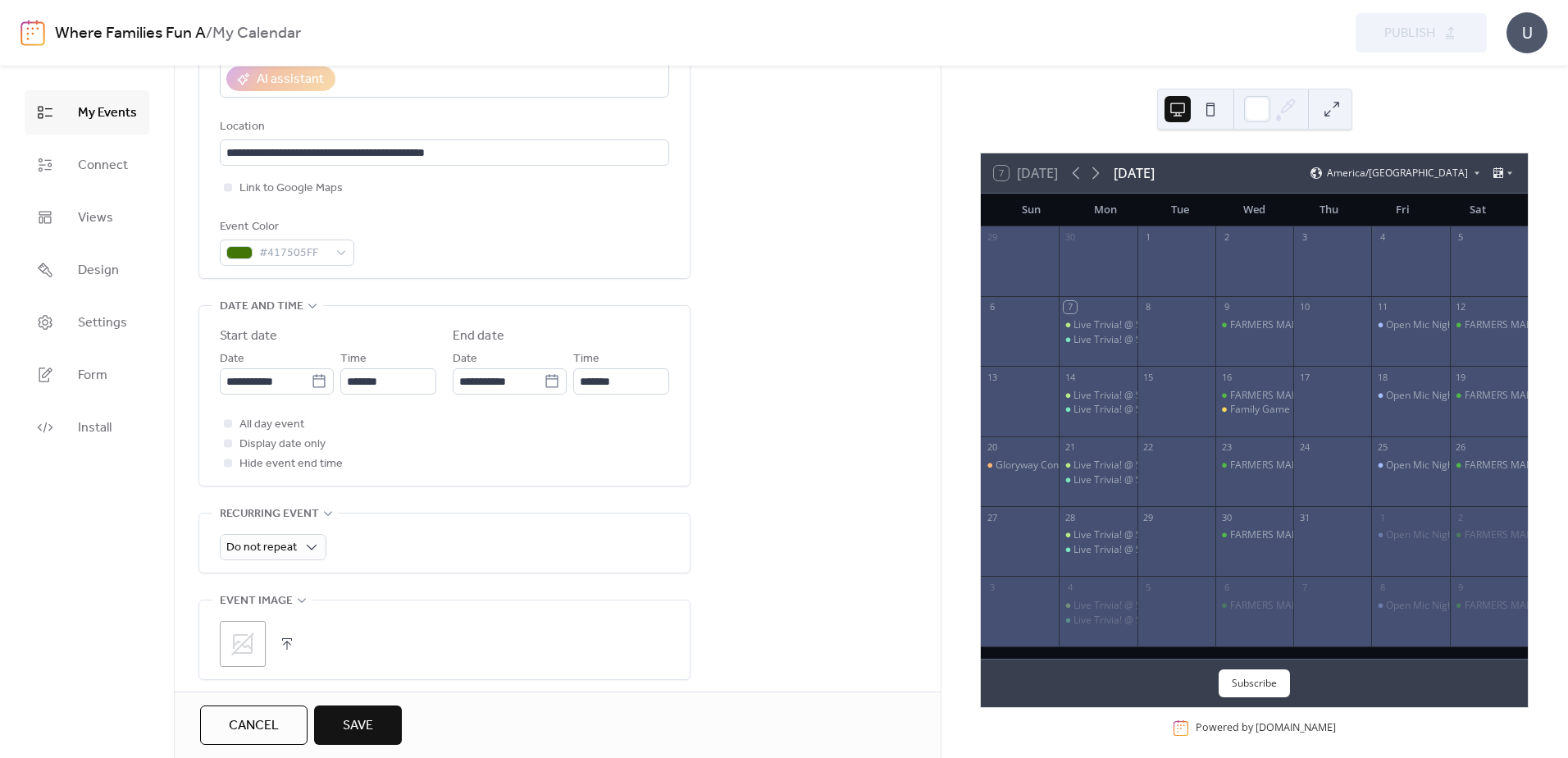 click on "**********" at bounding box center [557, 424] 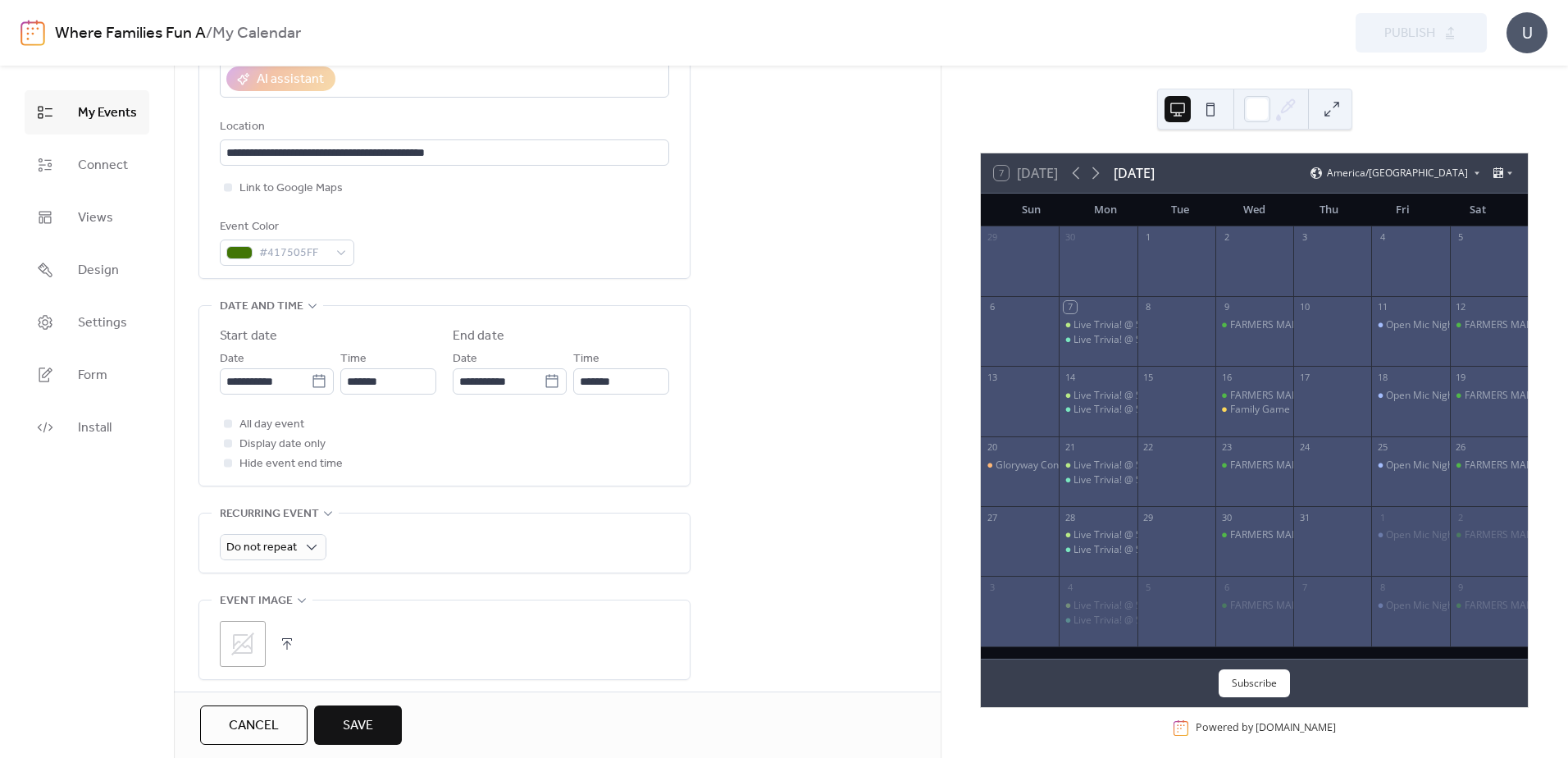 scroll, scrollTop: 410, scrollLeft: 0, axis: vertical 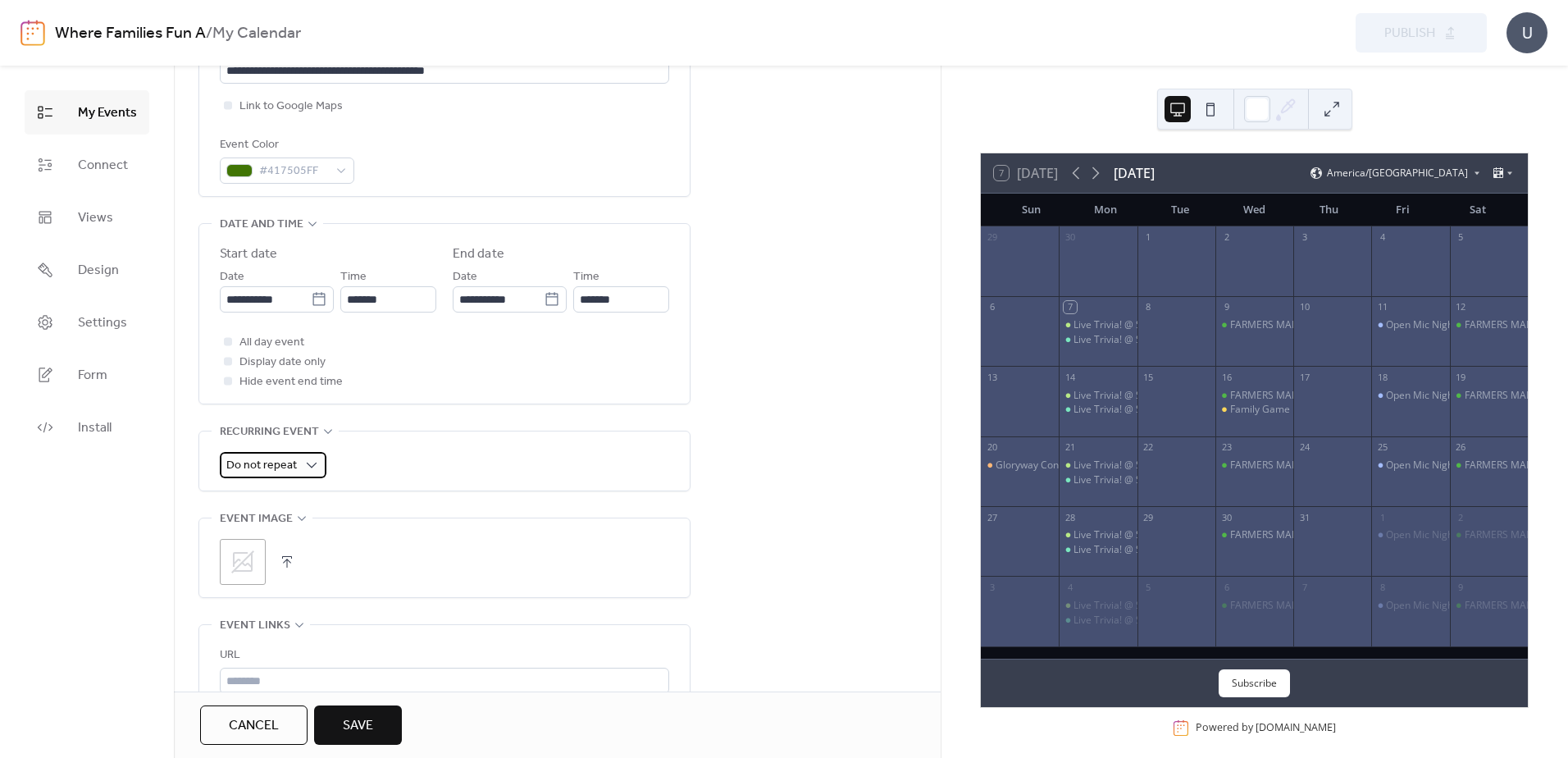 click on "Do not repeat" at bounding box center [262, 465] 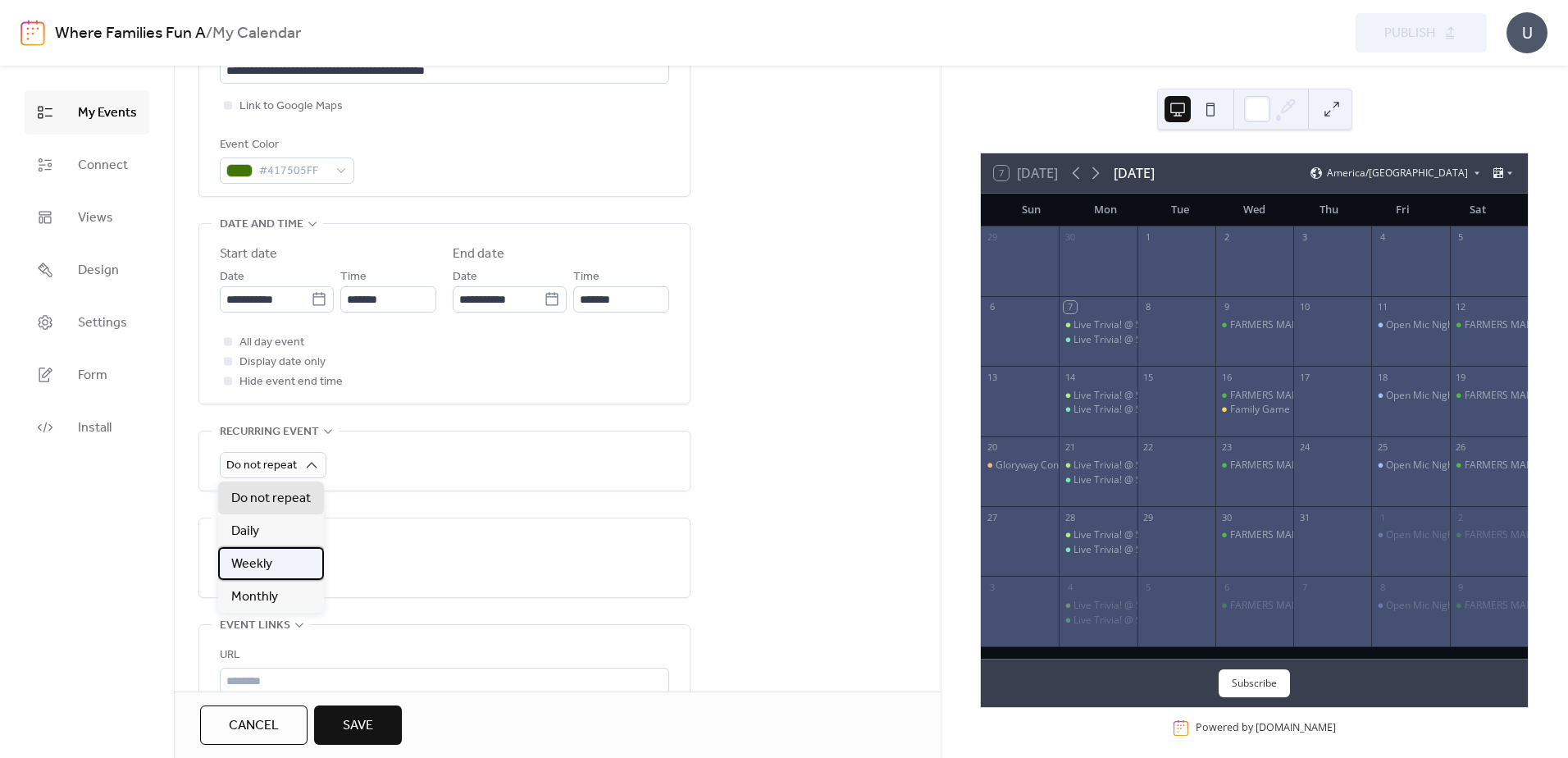 click on "Weekly" at bounding box center [252, 564] 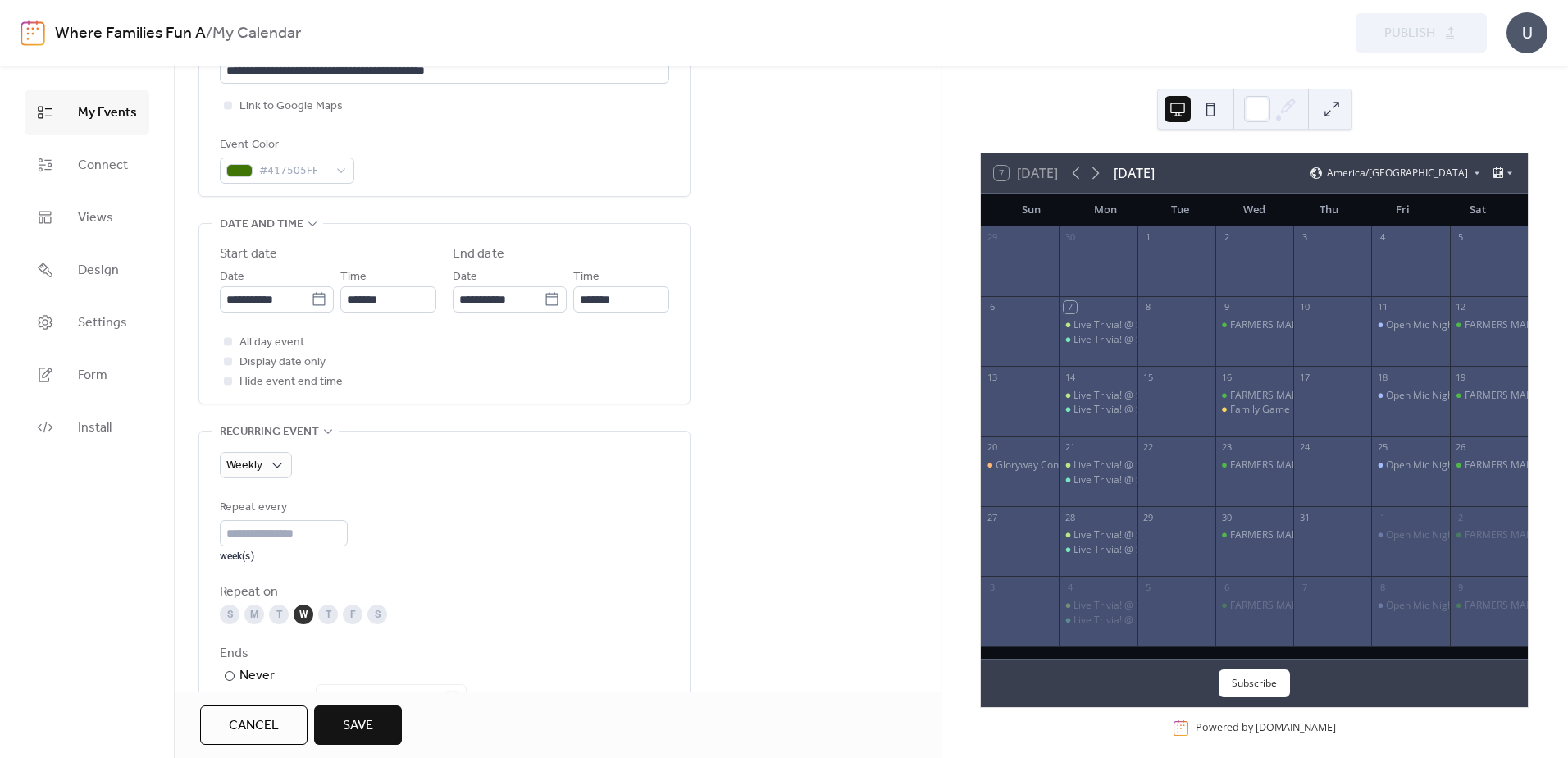 click on "**********" at bounding box center (557, 492) 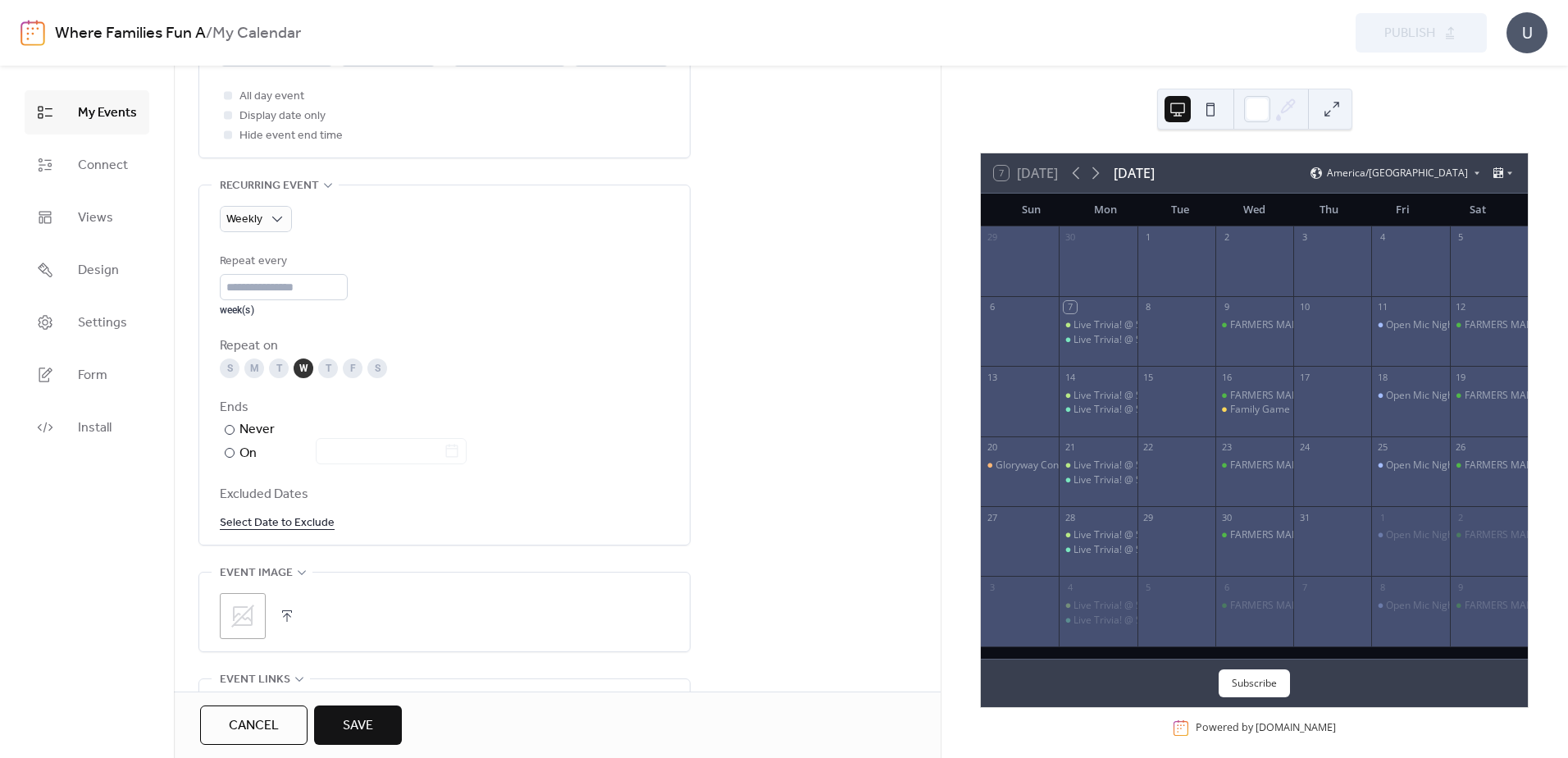 scroll, scrollTop: 738, scrollLeft: 0, axis: vertical 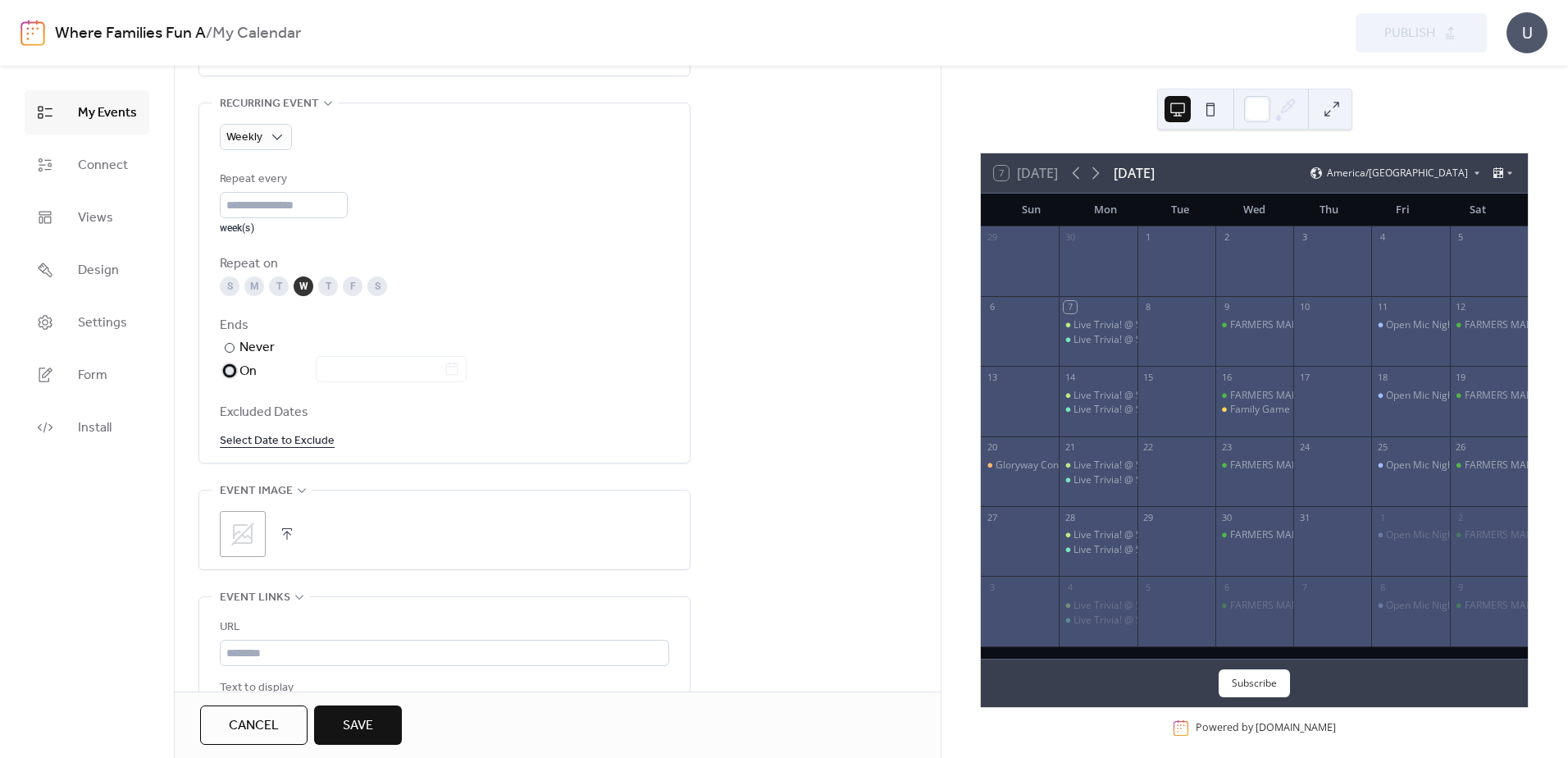click at bounding box center (230, 371) 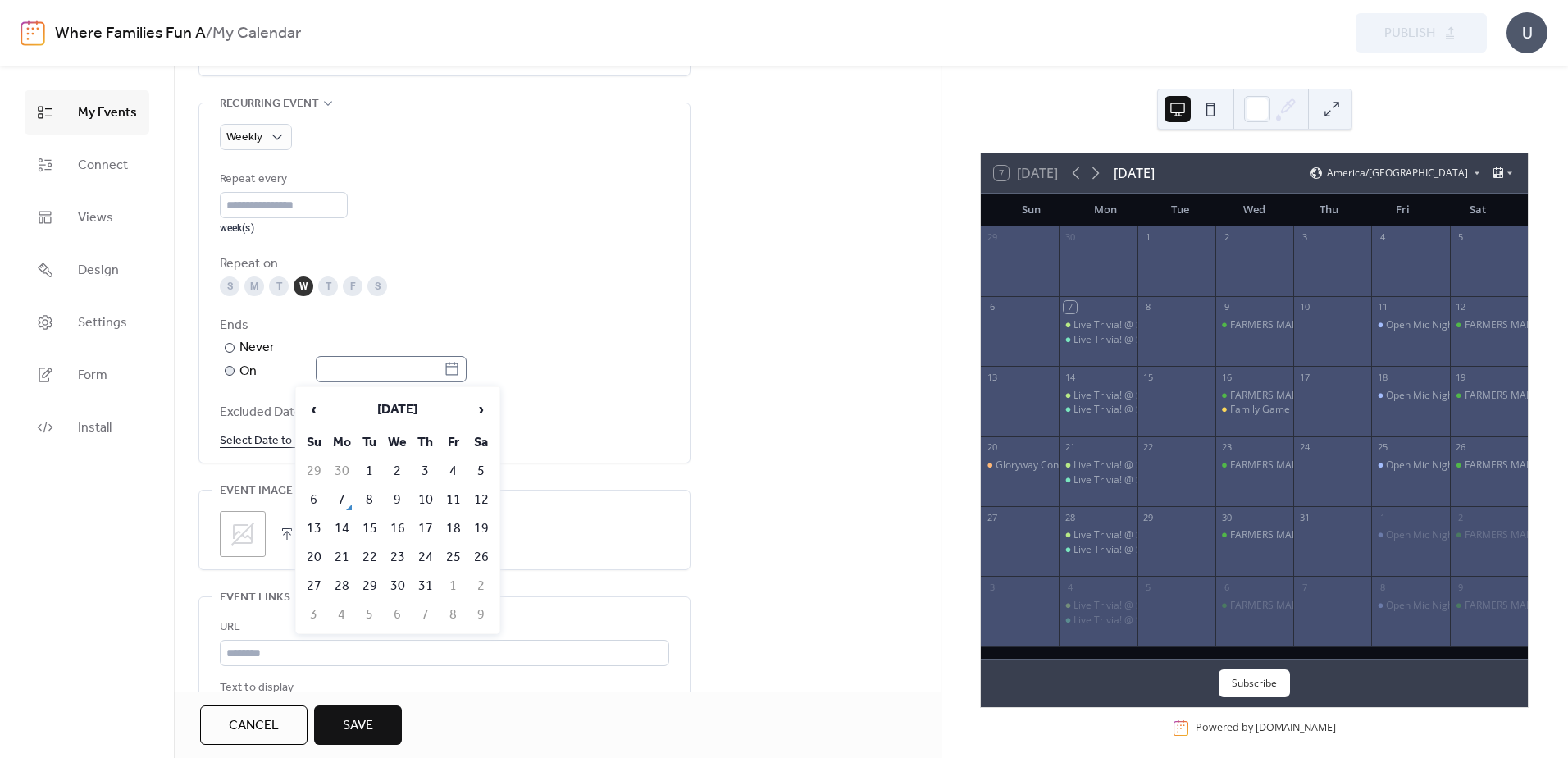 click 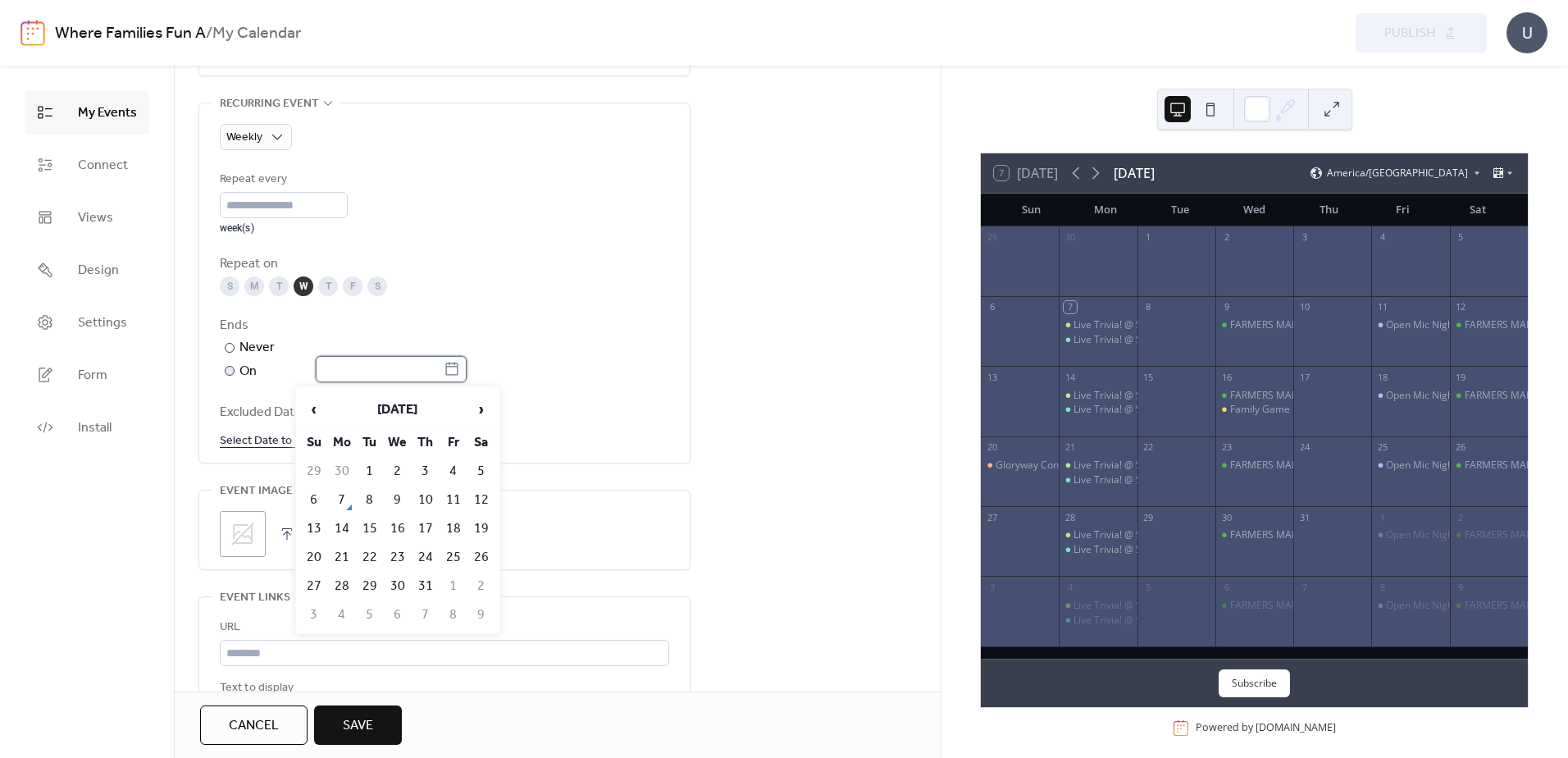 click at bounding box center [380, 369] 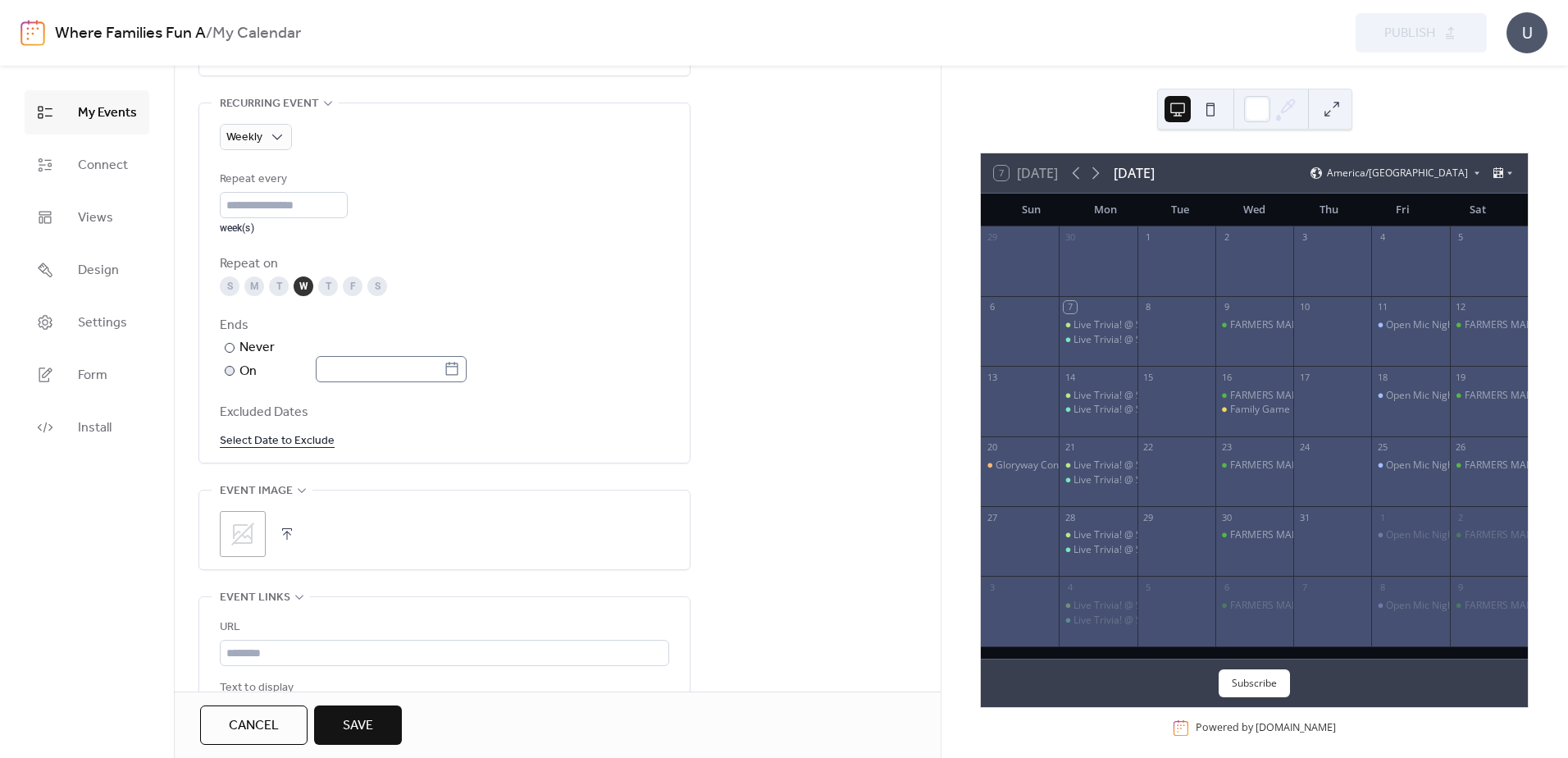 click 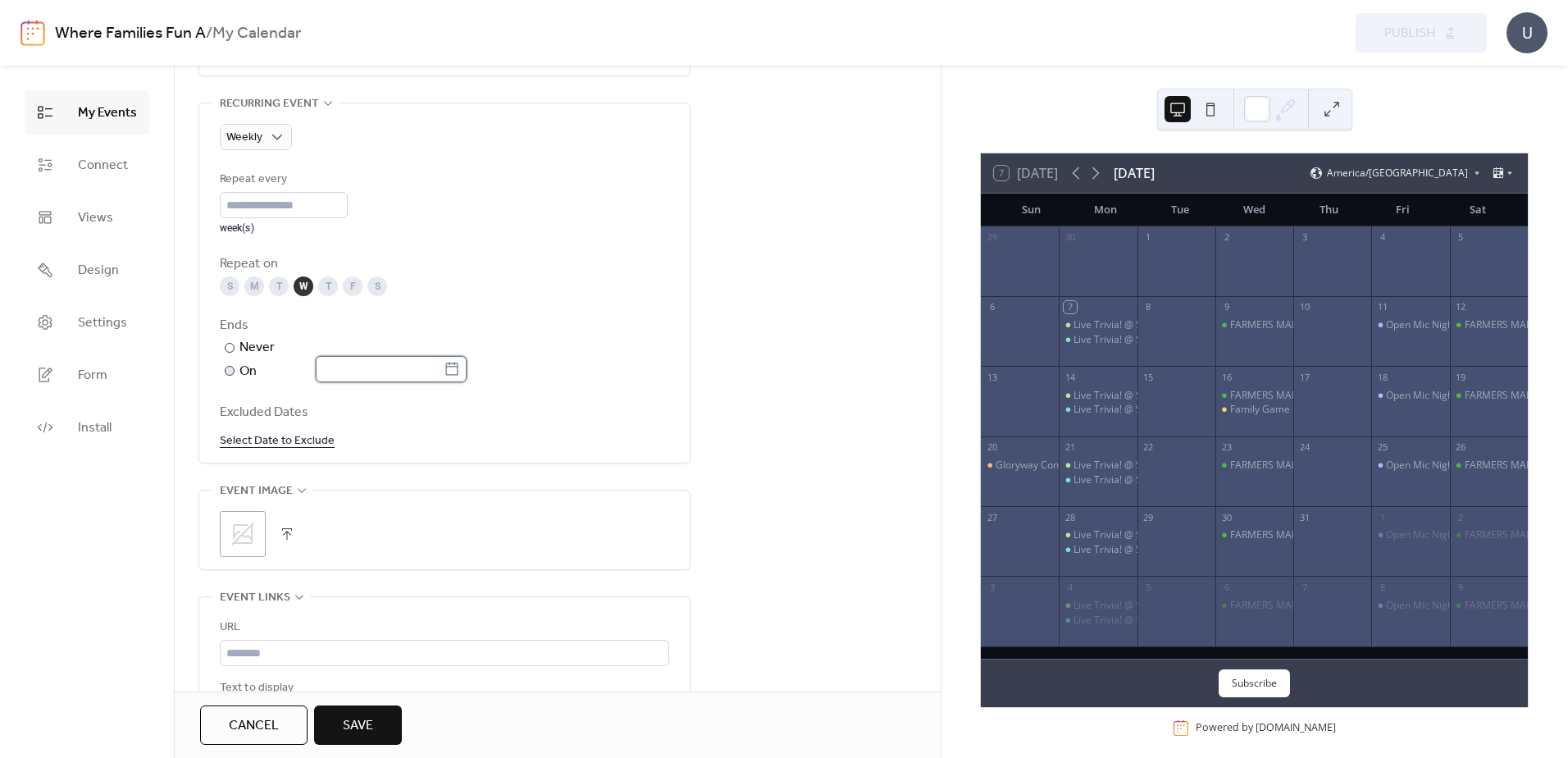 click at bounding box center (380, 369) 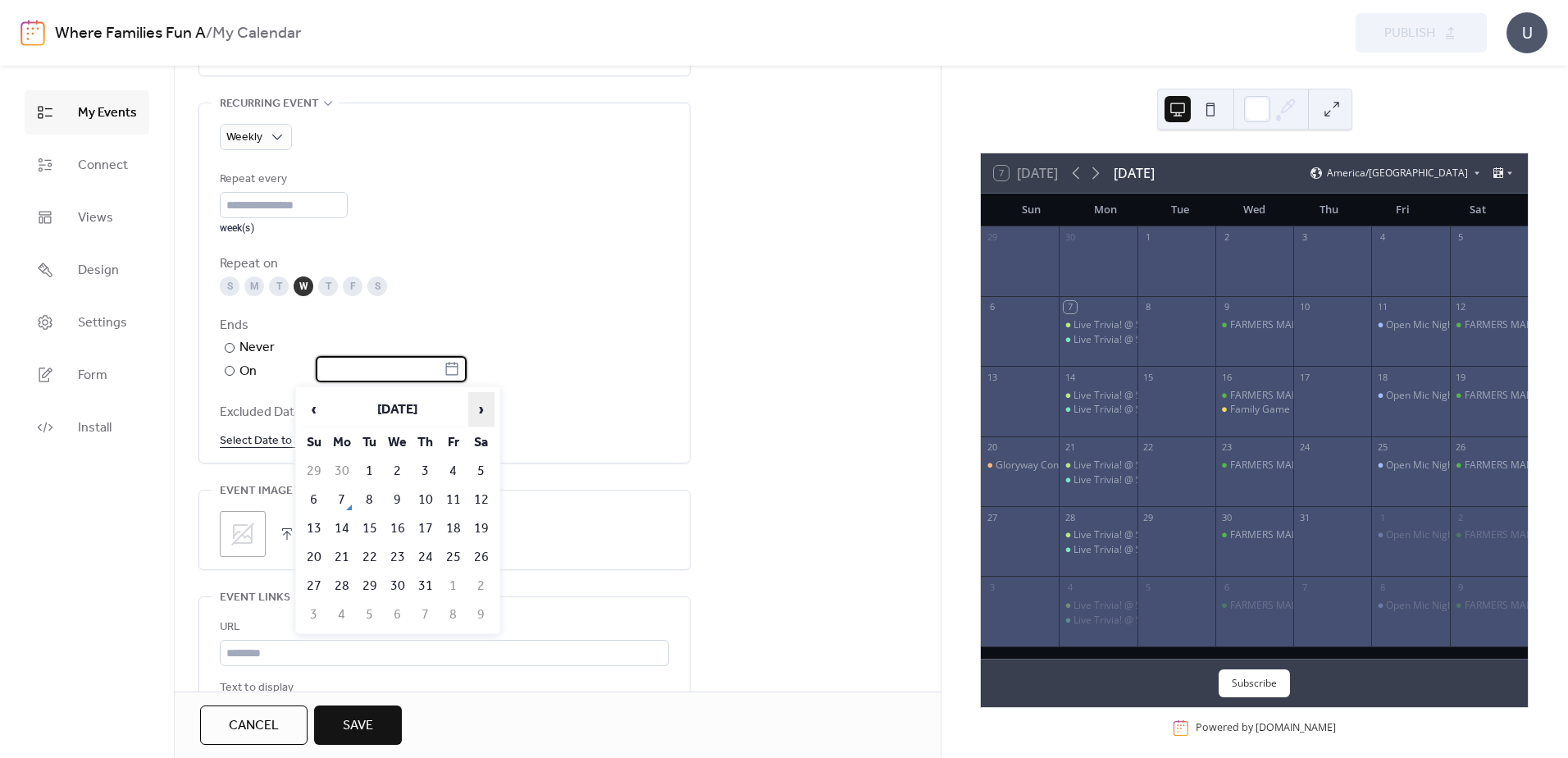 click on "›" at bounding box center (481, 409) 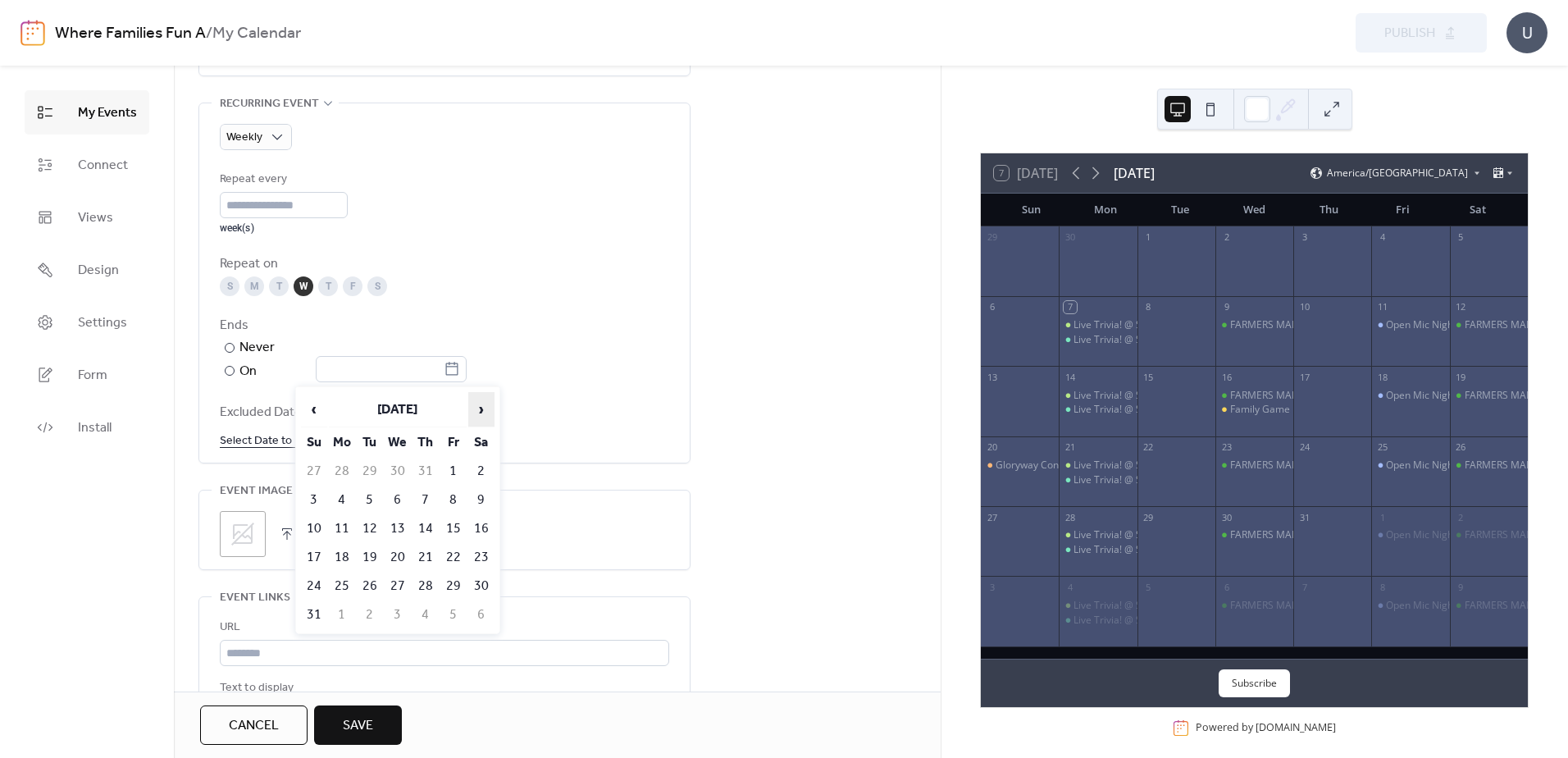 click on "›" at bounding box center [481, 409] 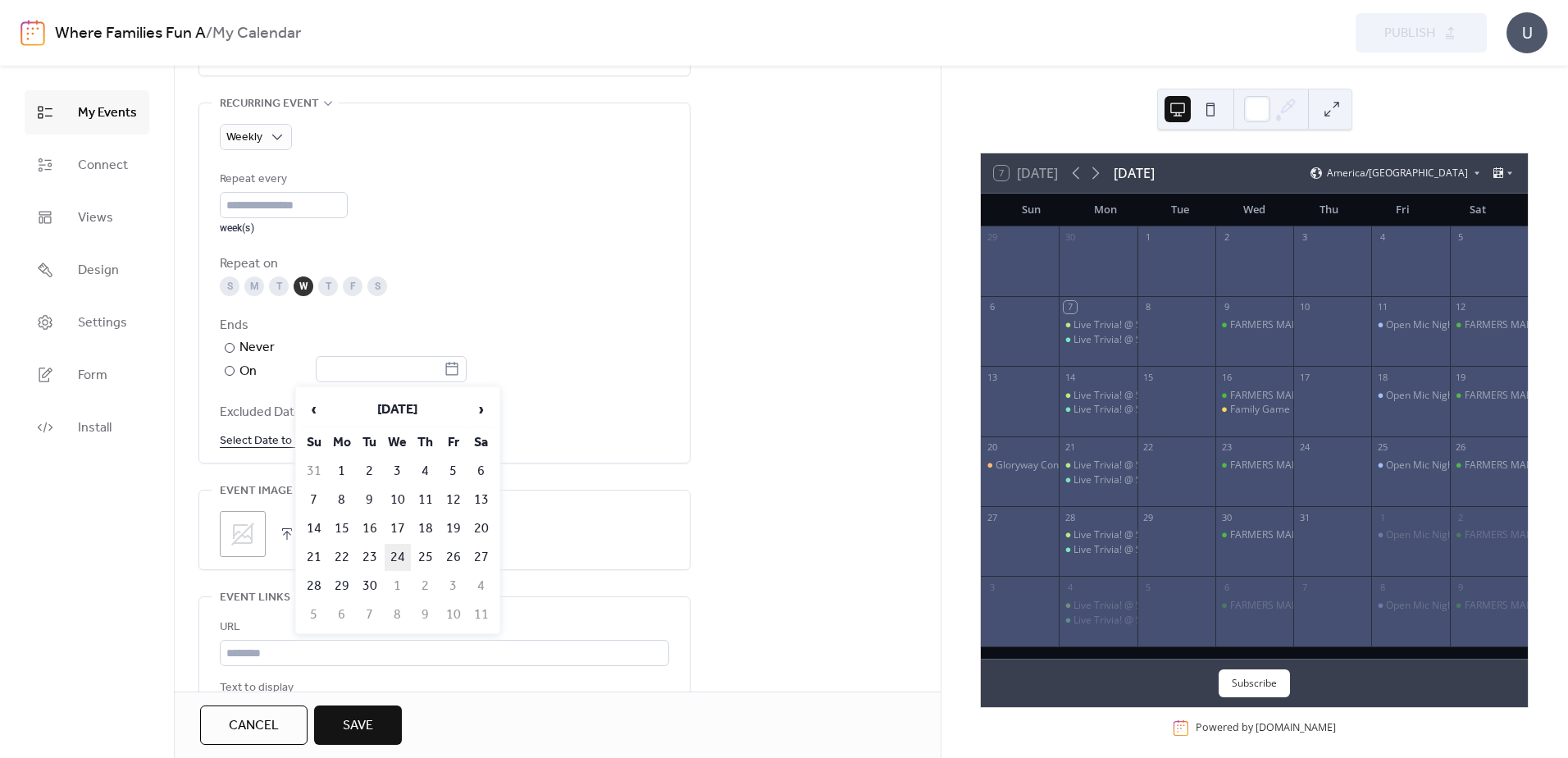 click on "24" at bounding box center [398, 557] 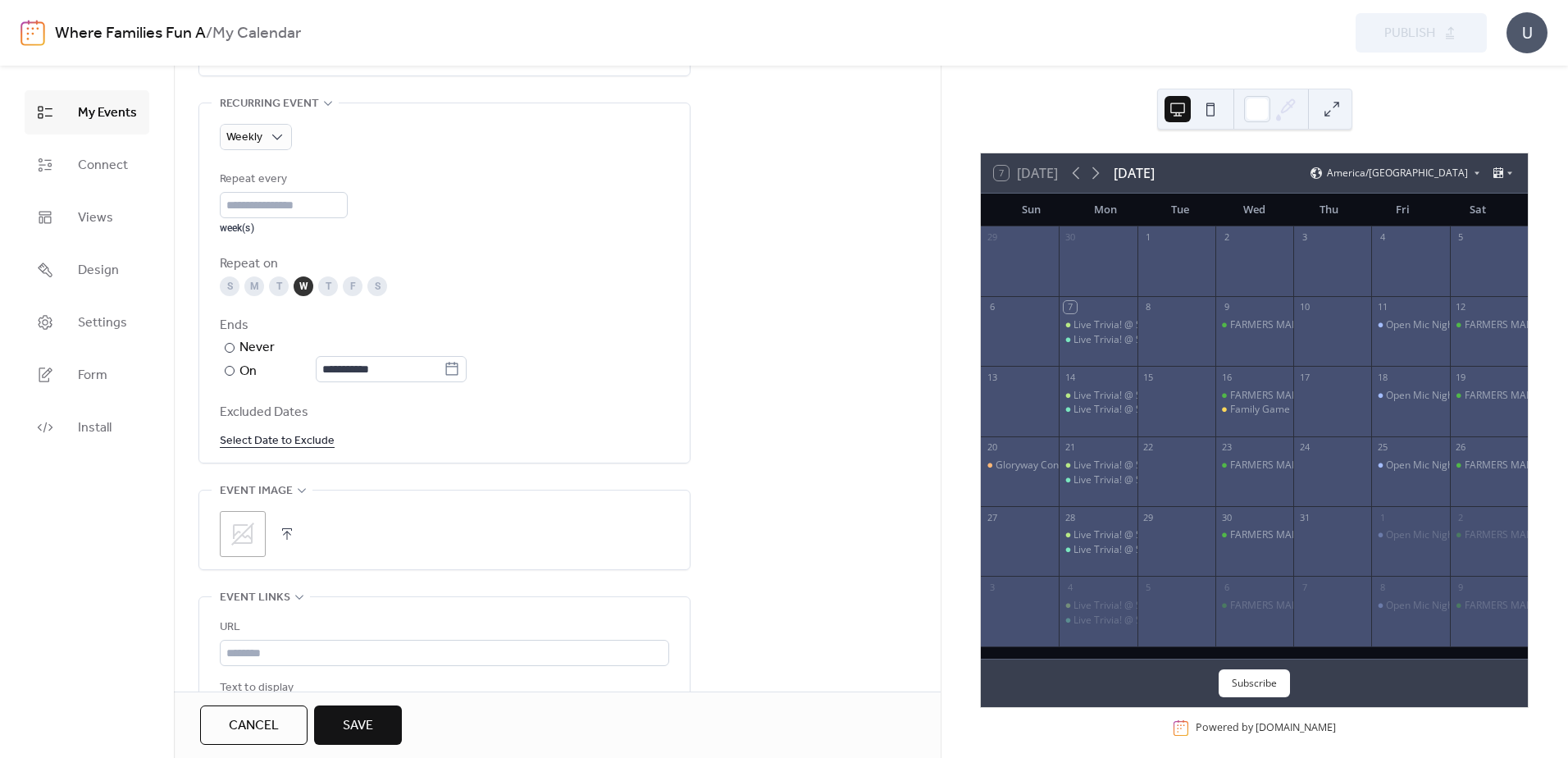 click on "**********" at bounding box center [557, 164] 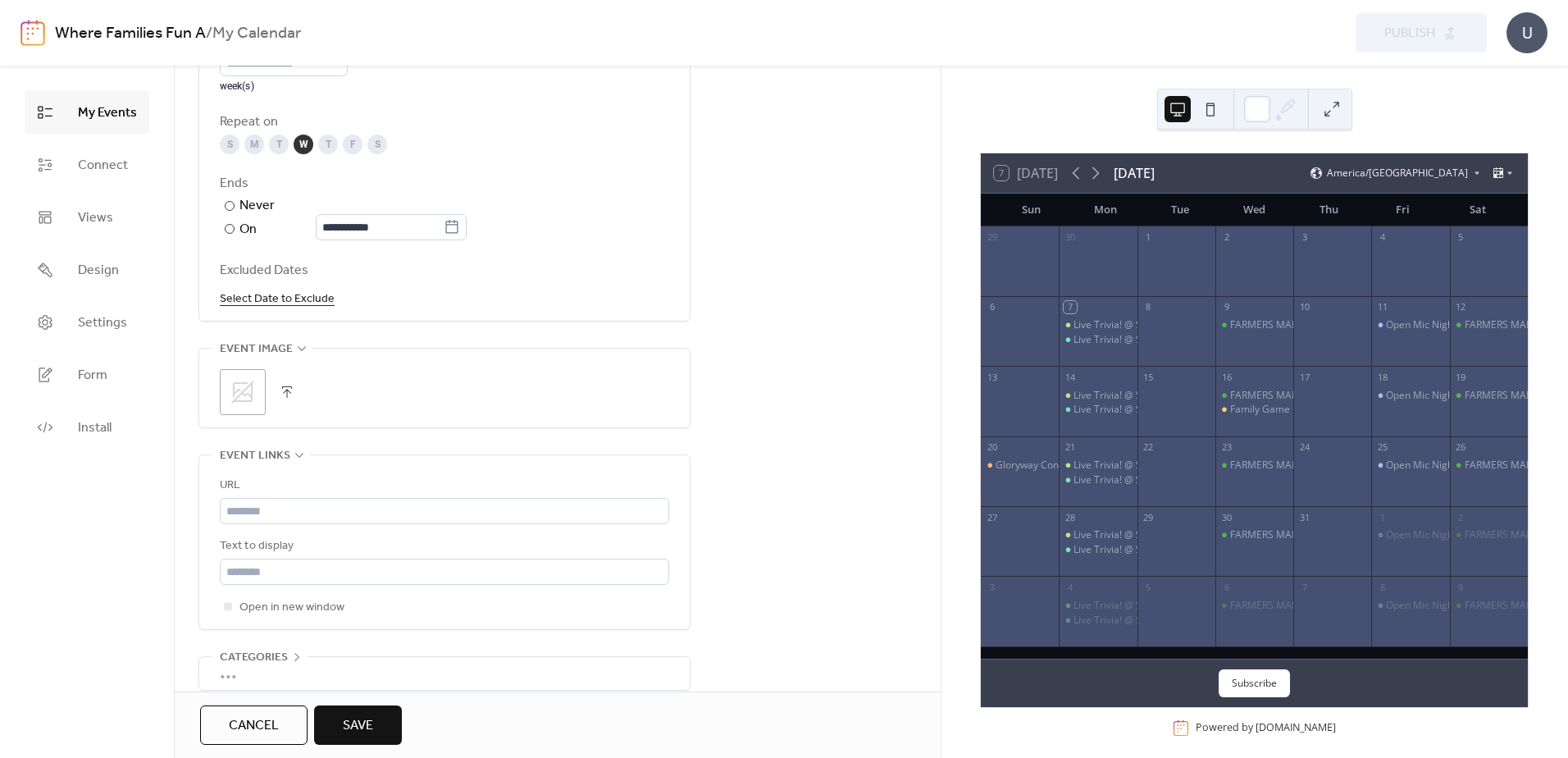 scroll, scrollTop: 961, scrollLeft: 0, axis: vertical 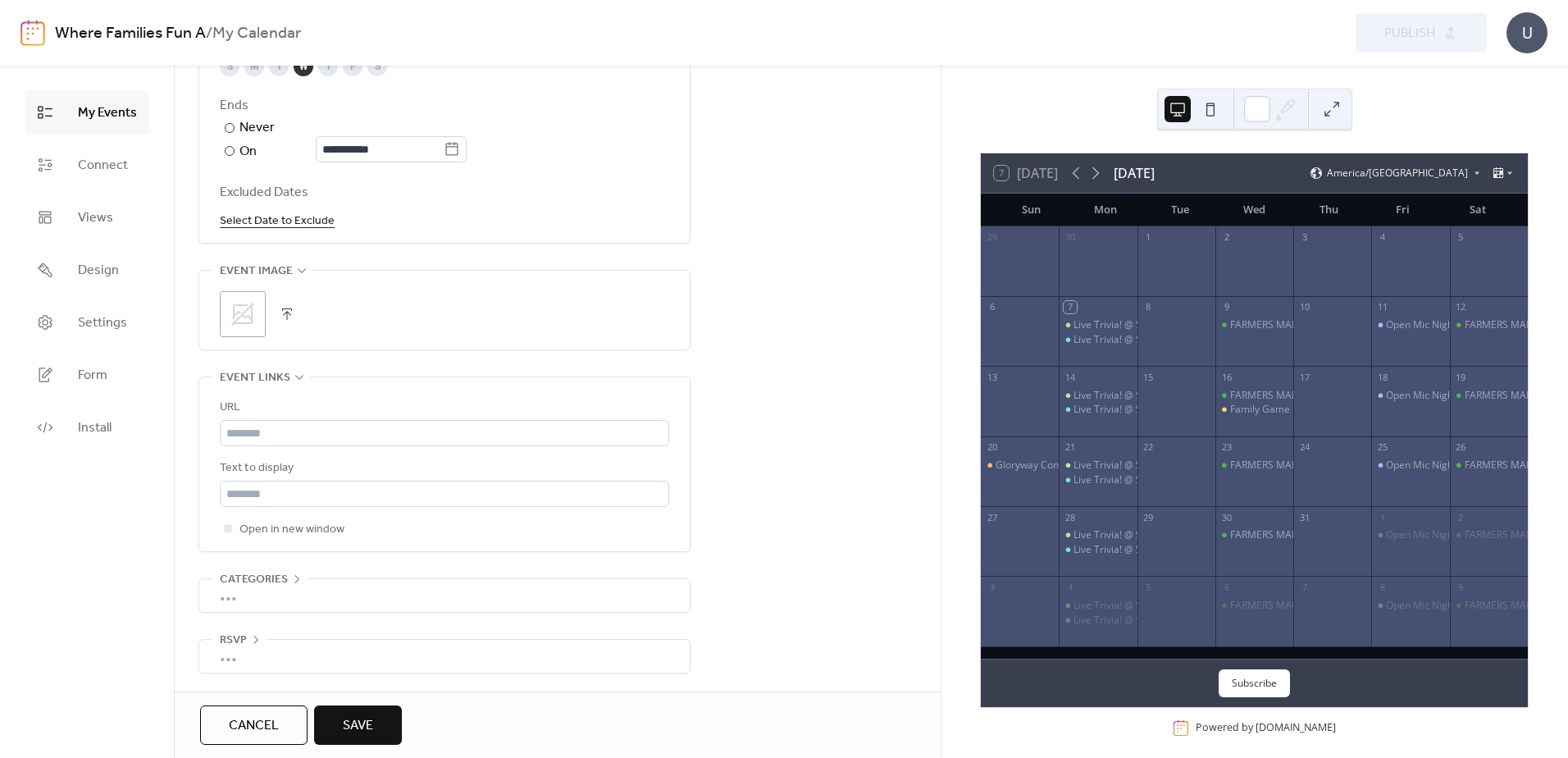 click on "•••" at bounding box center (444, 596) 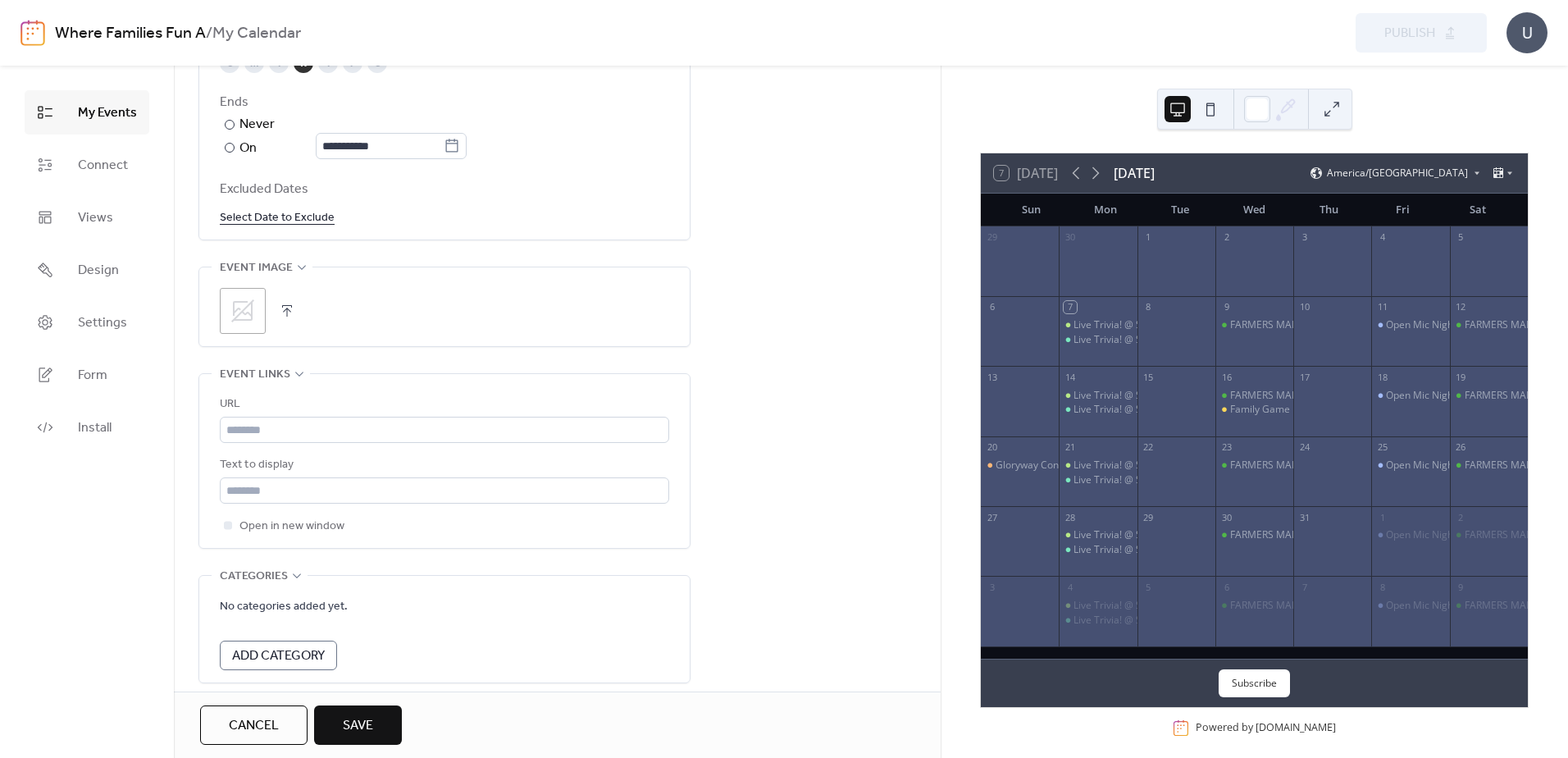 scroll, scrollTop: 961, scrollLeft: 0, axis: vertical 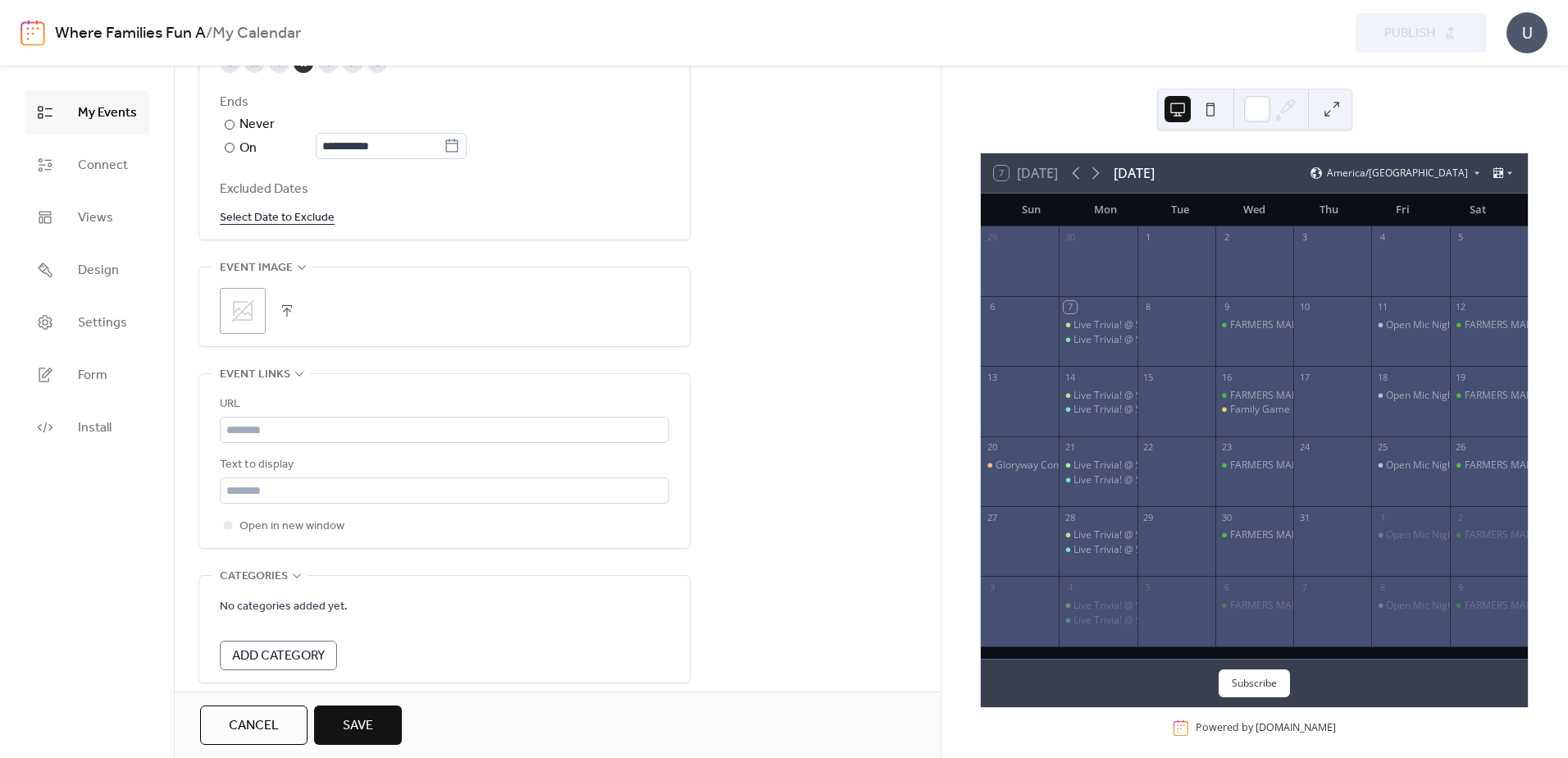 click on "Add Category" at bounding box center (278, 656) 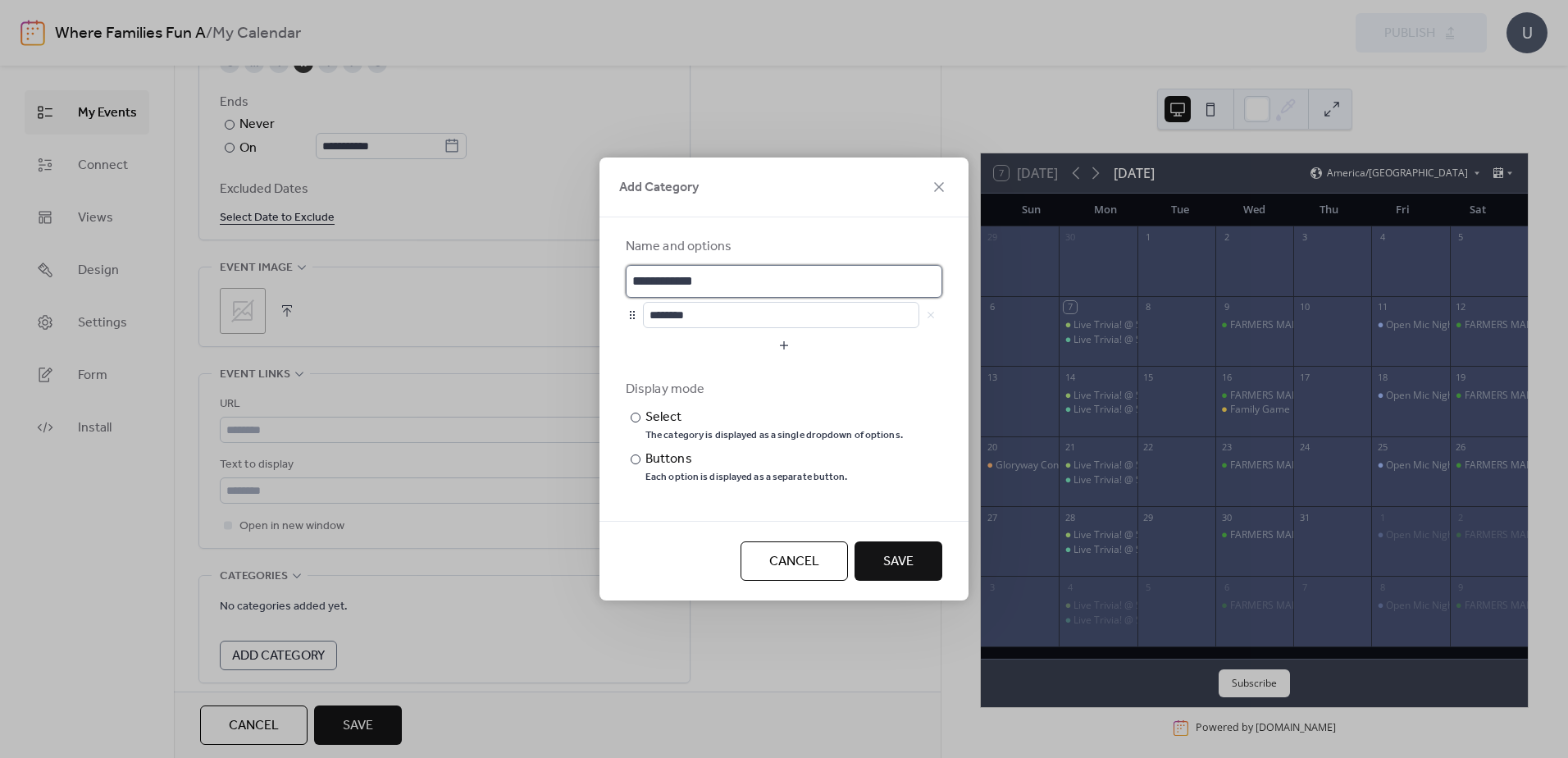 click on "**********" at bounding box center [784, 281] 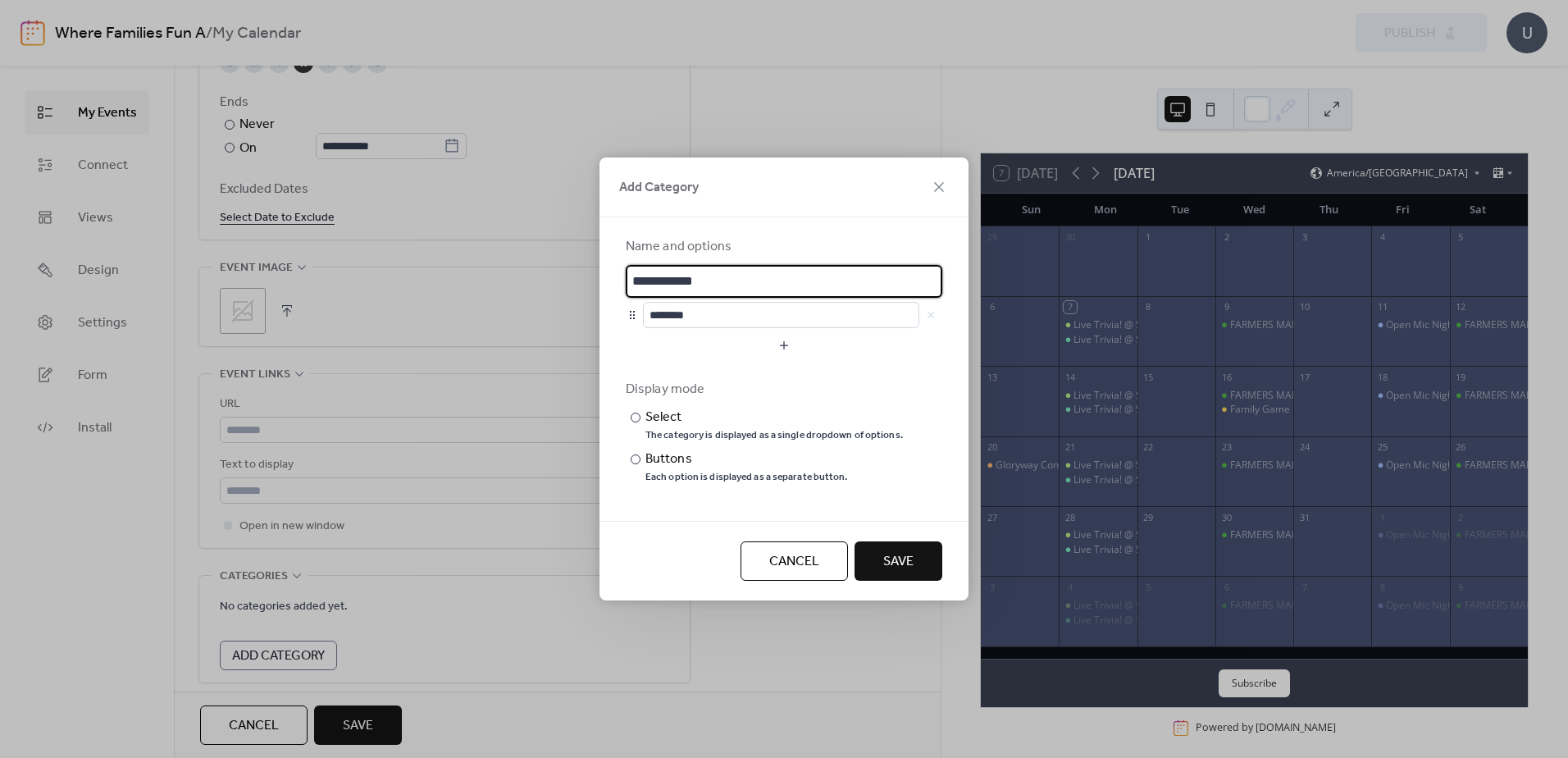drag, startPoint x: 752, startPoint y: 276, endPoint x: 481, endPoint y: 263, distance: 271.3116 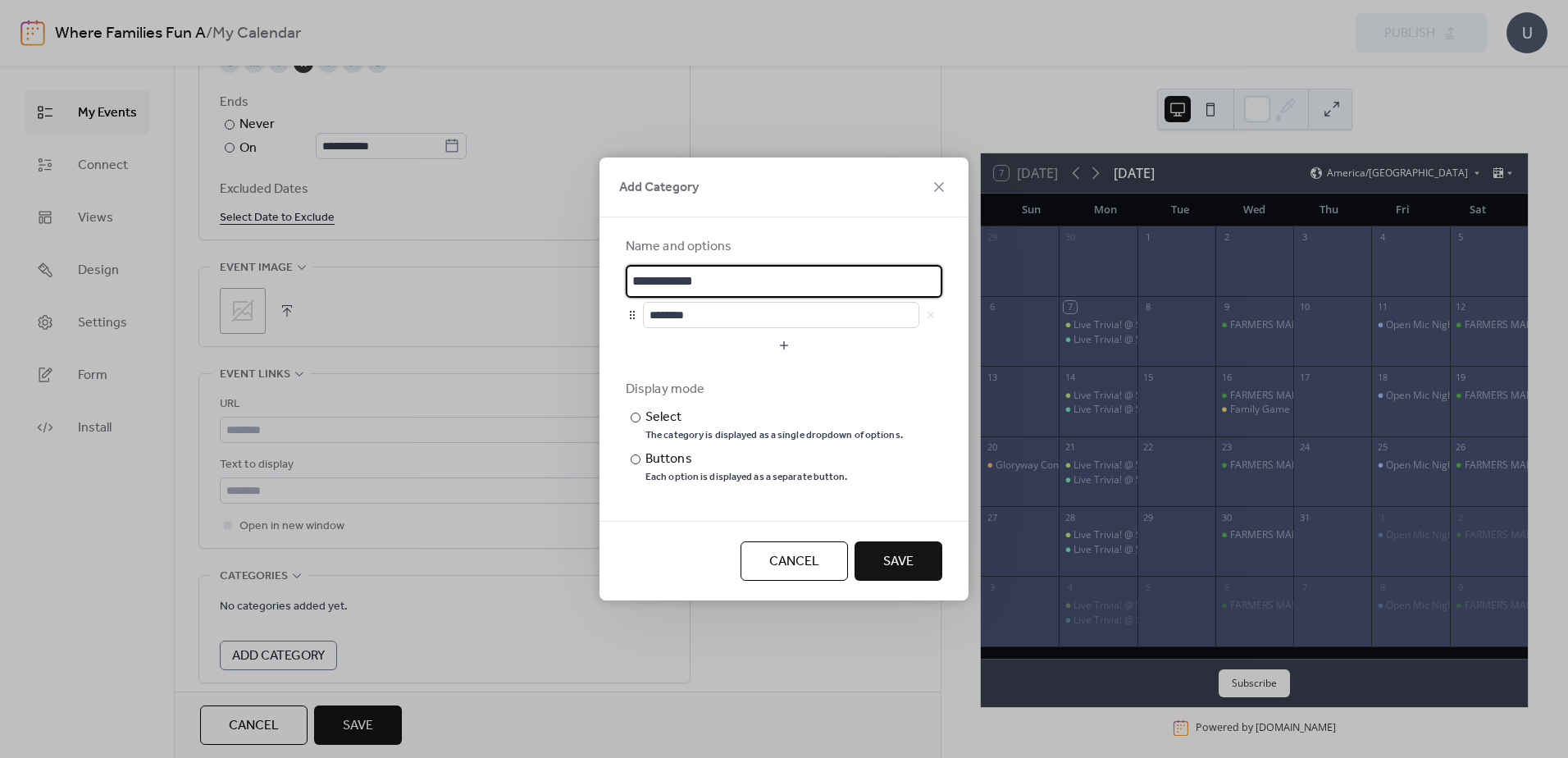 click on "**********" at bounding box center [784, 379] 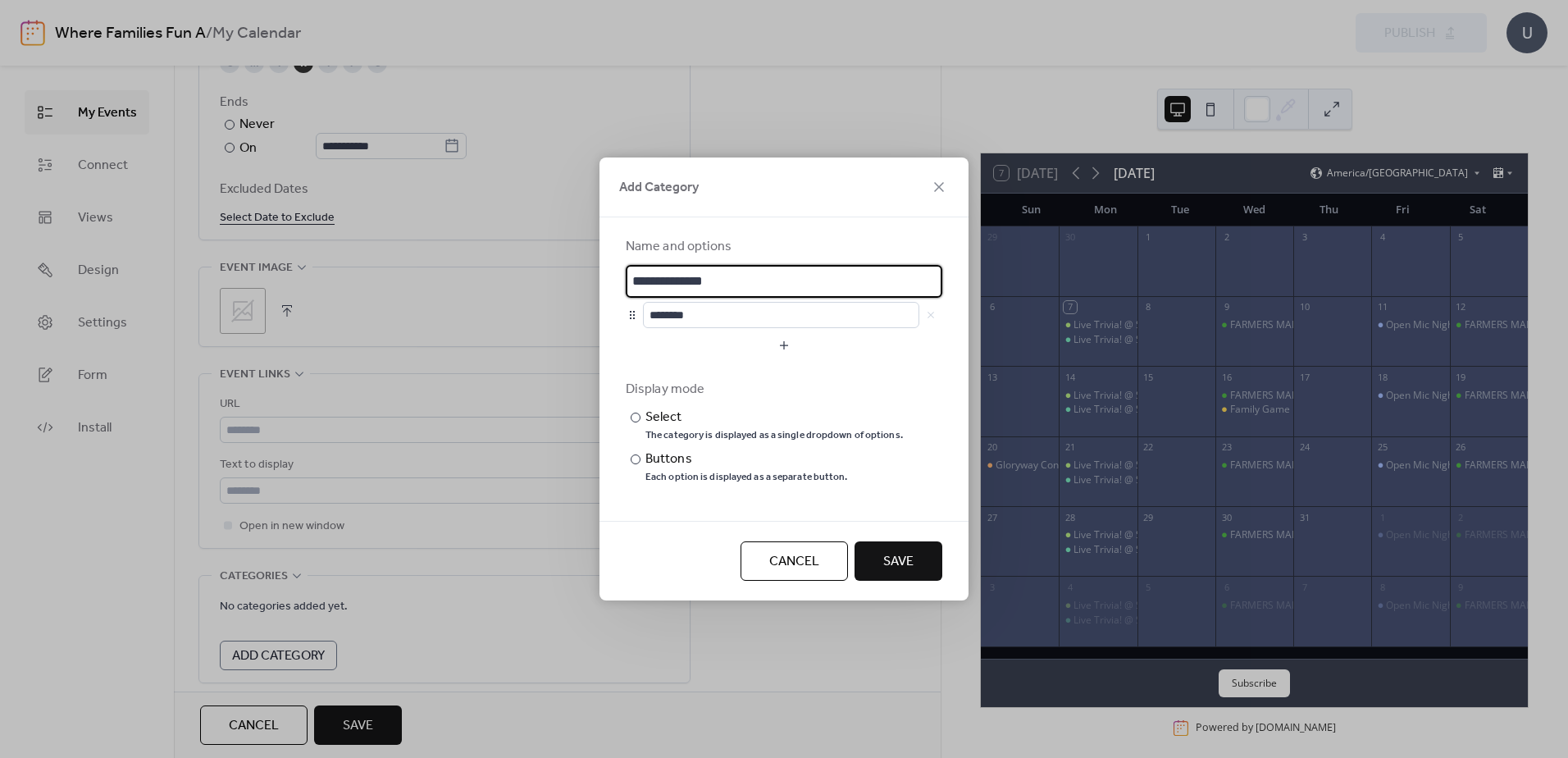 type on "**********" 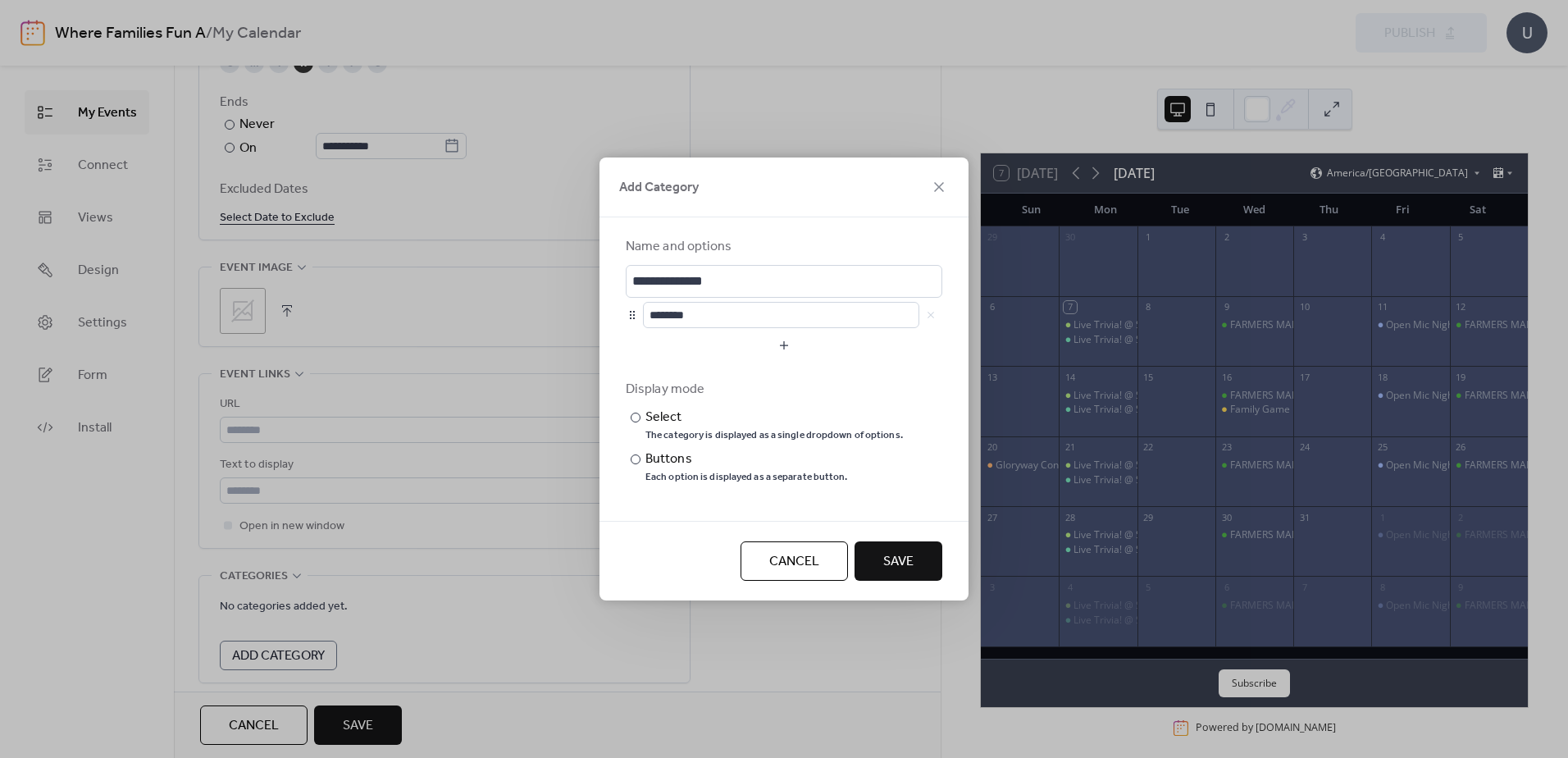 click on "Save" at bounding box center (898, 561) 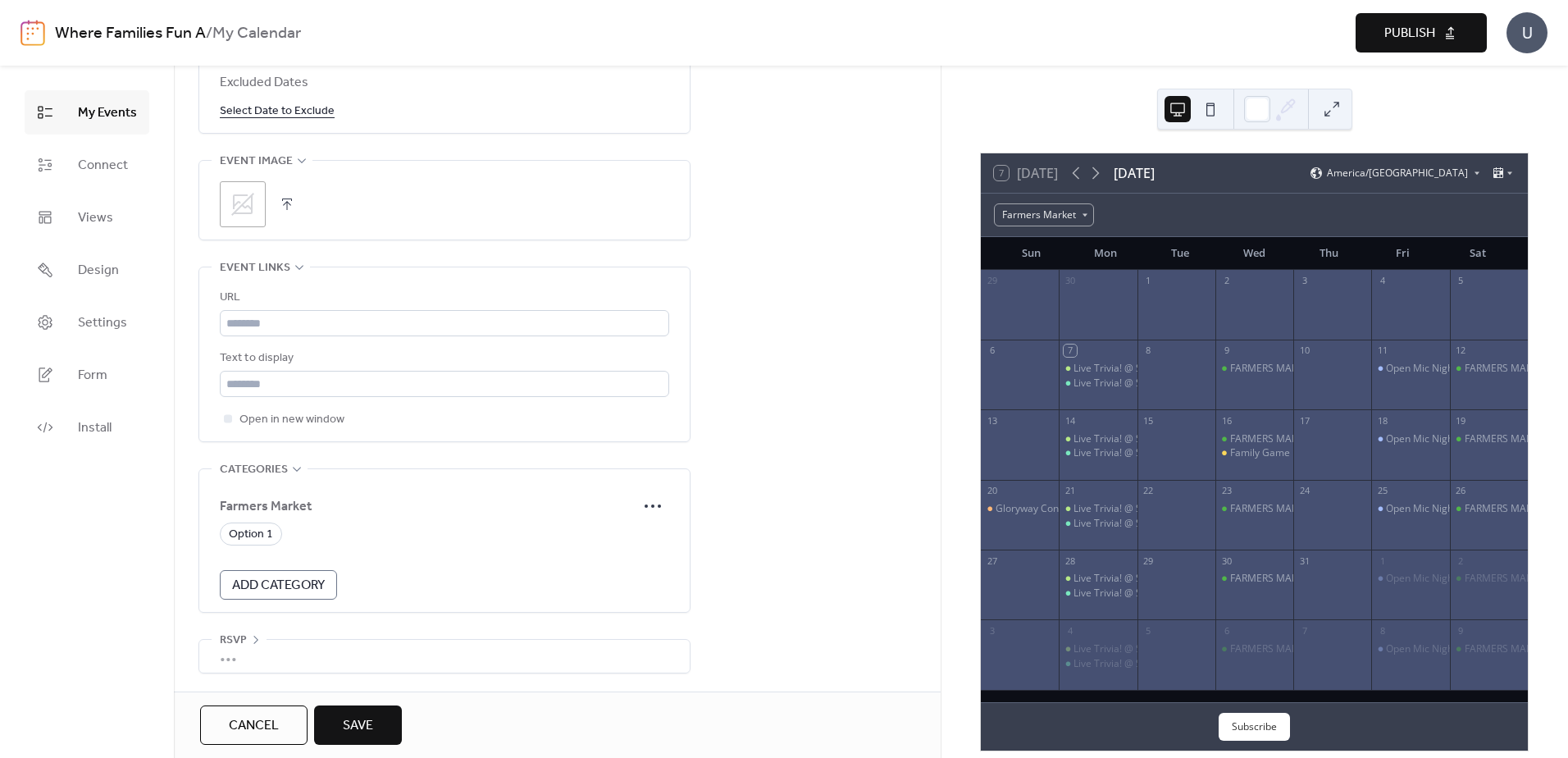 scroll, scrollTop: 1071, scrollLeft: 0, axis: vertical 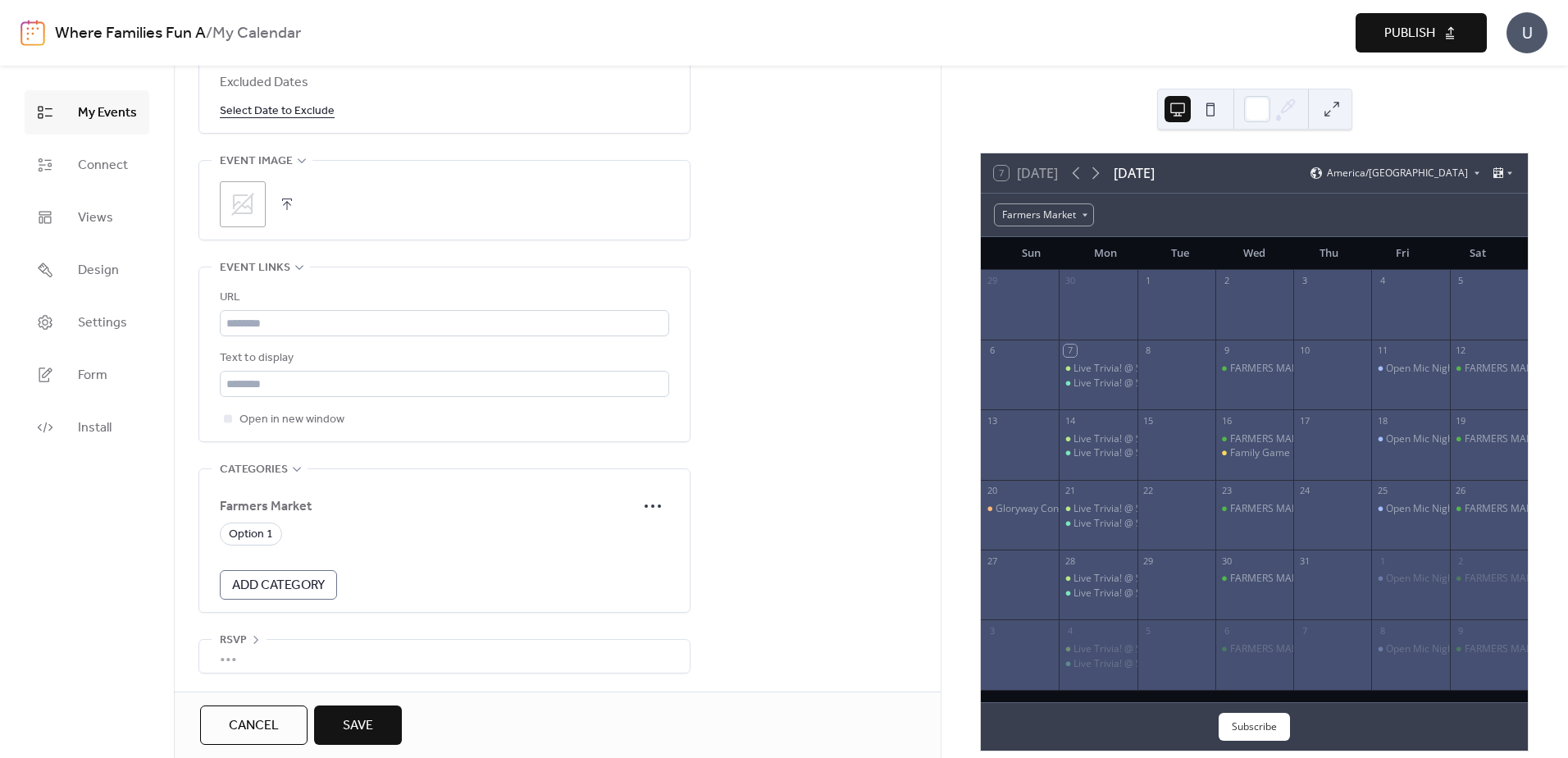 click on "Save" at bounding box center [358, 726] 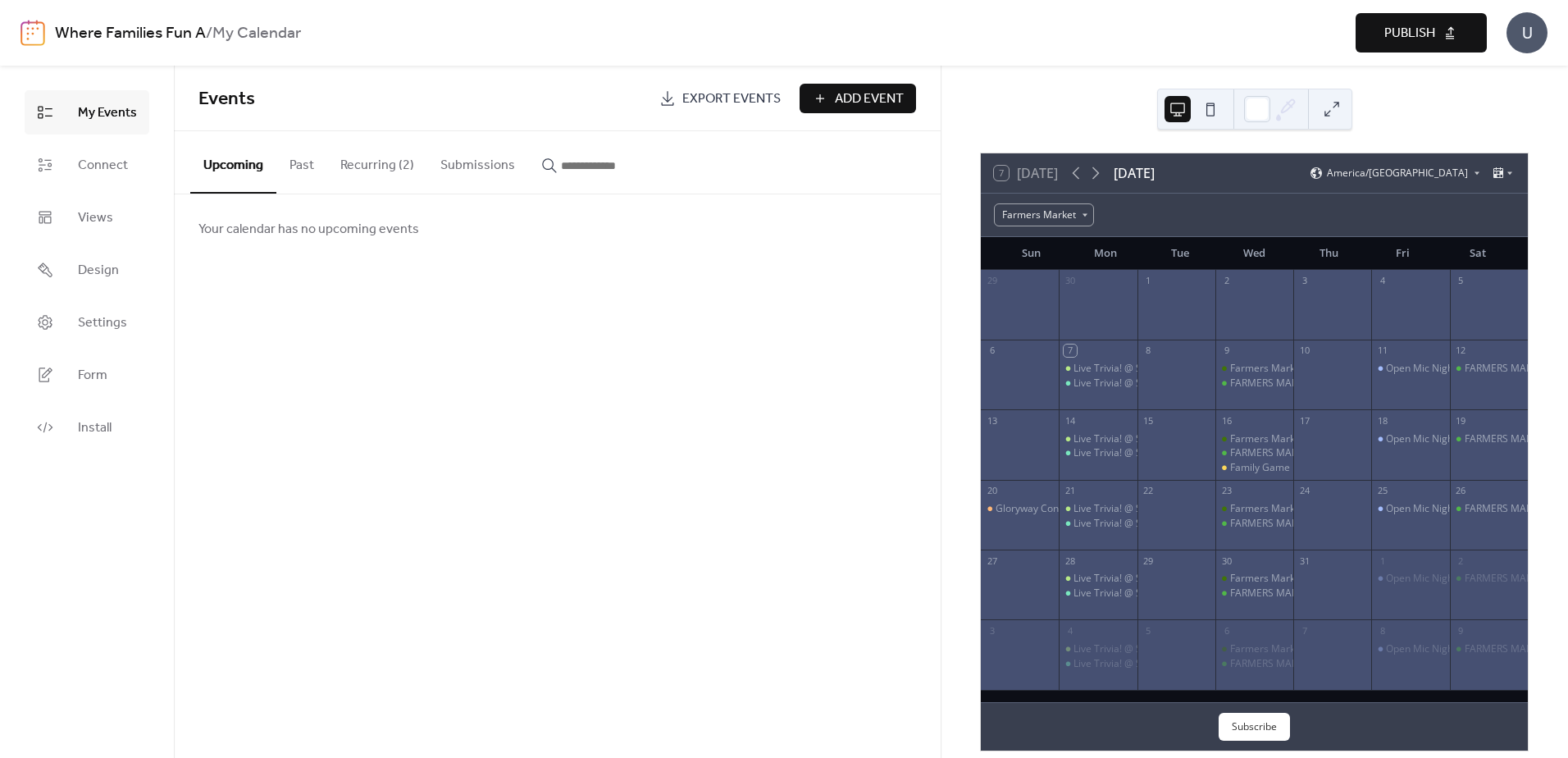 click on "Recurring  (2)" at bounding box center (377, 162) 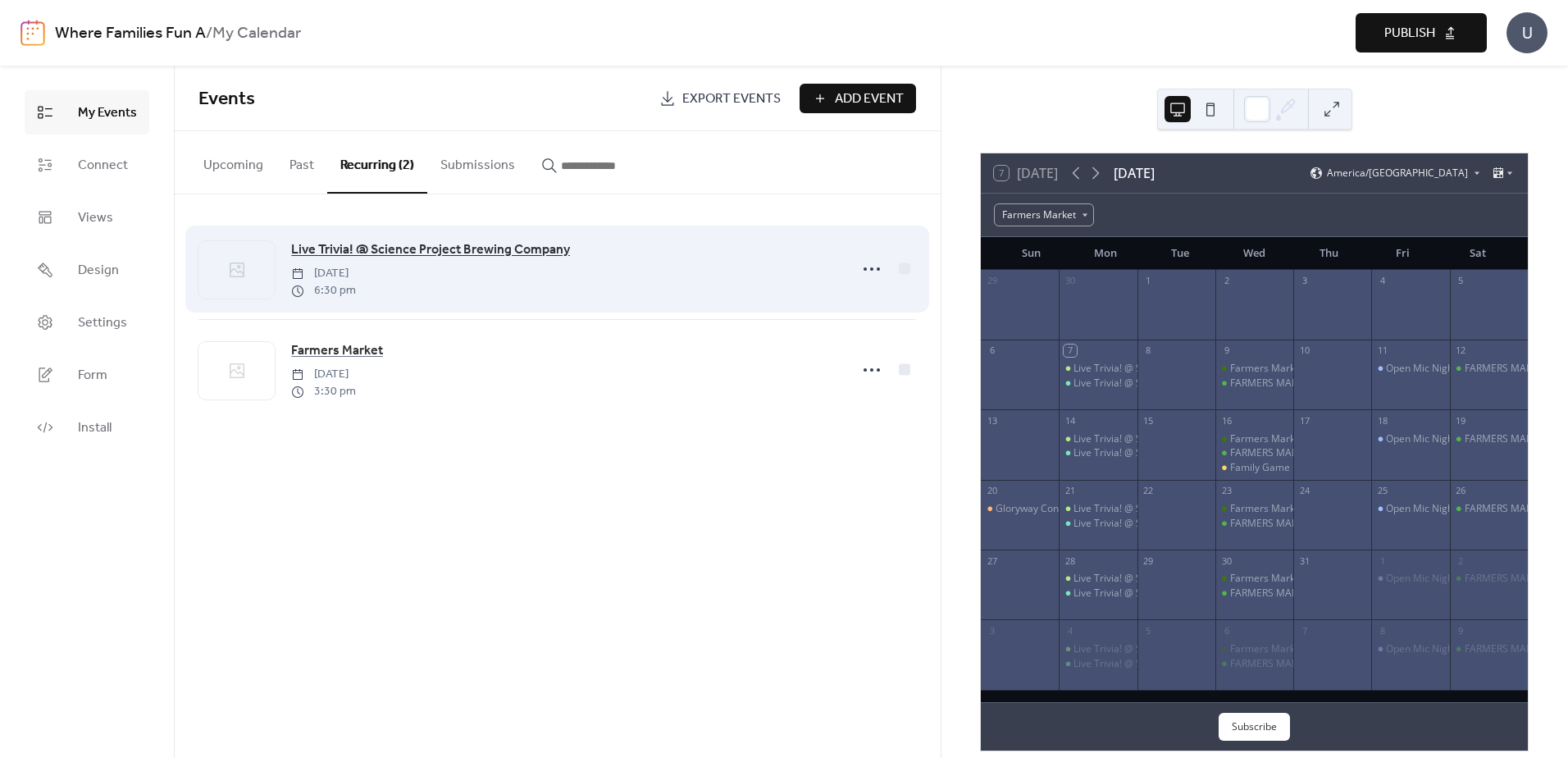 click on "Live Trivia! @ Science Project Brewing Company" at bounding box center (431, 250) 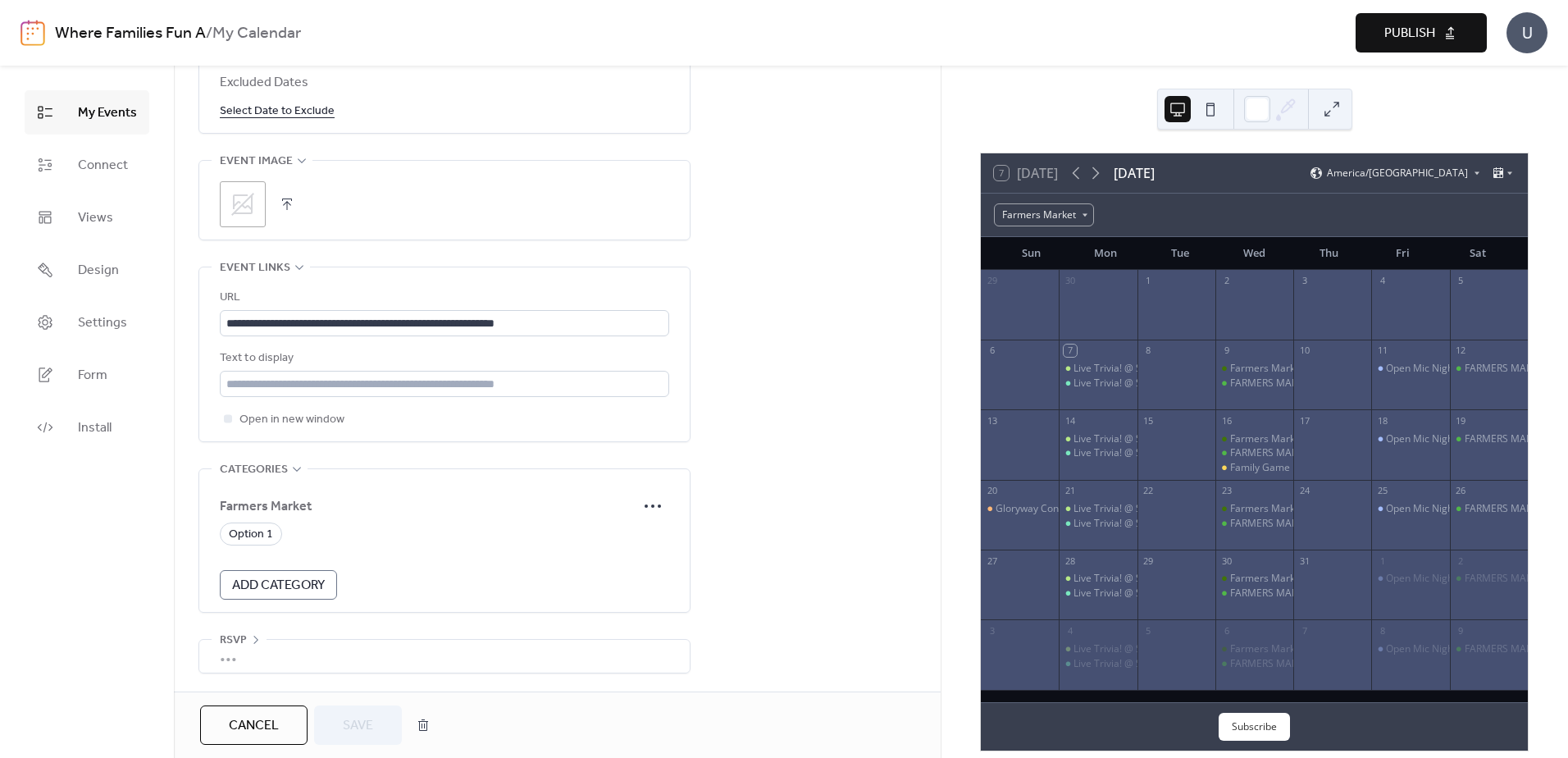 scroll, scrollTop: 1071, scrollLeft: 0, axis: vertical 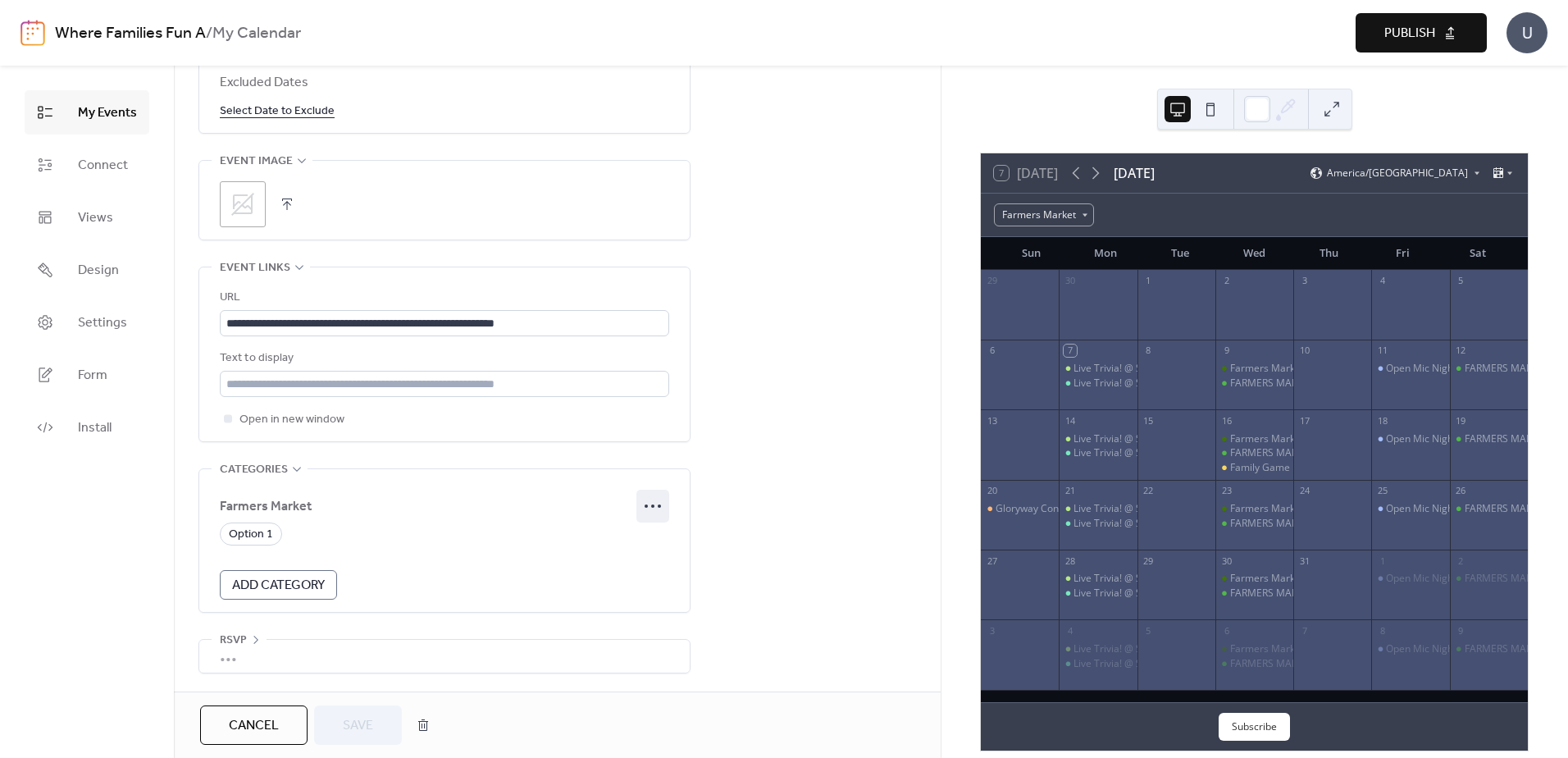 click 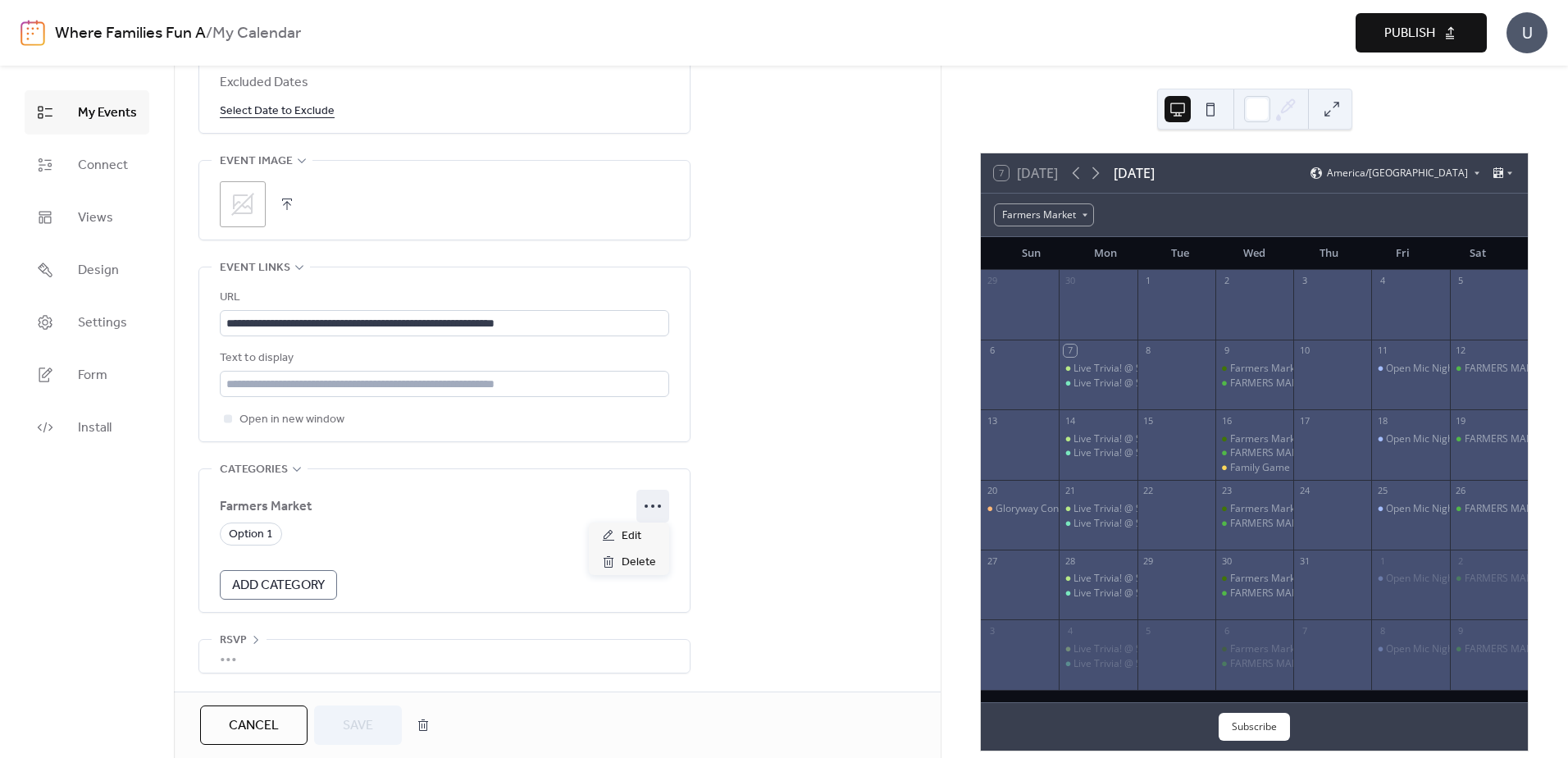click on "Add Category" at bounding box center [278, 586] 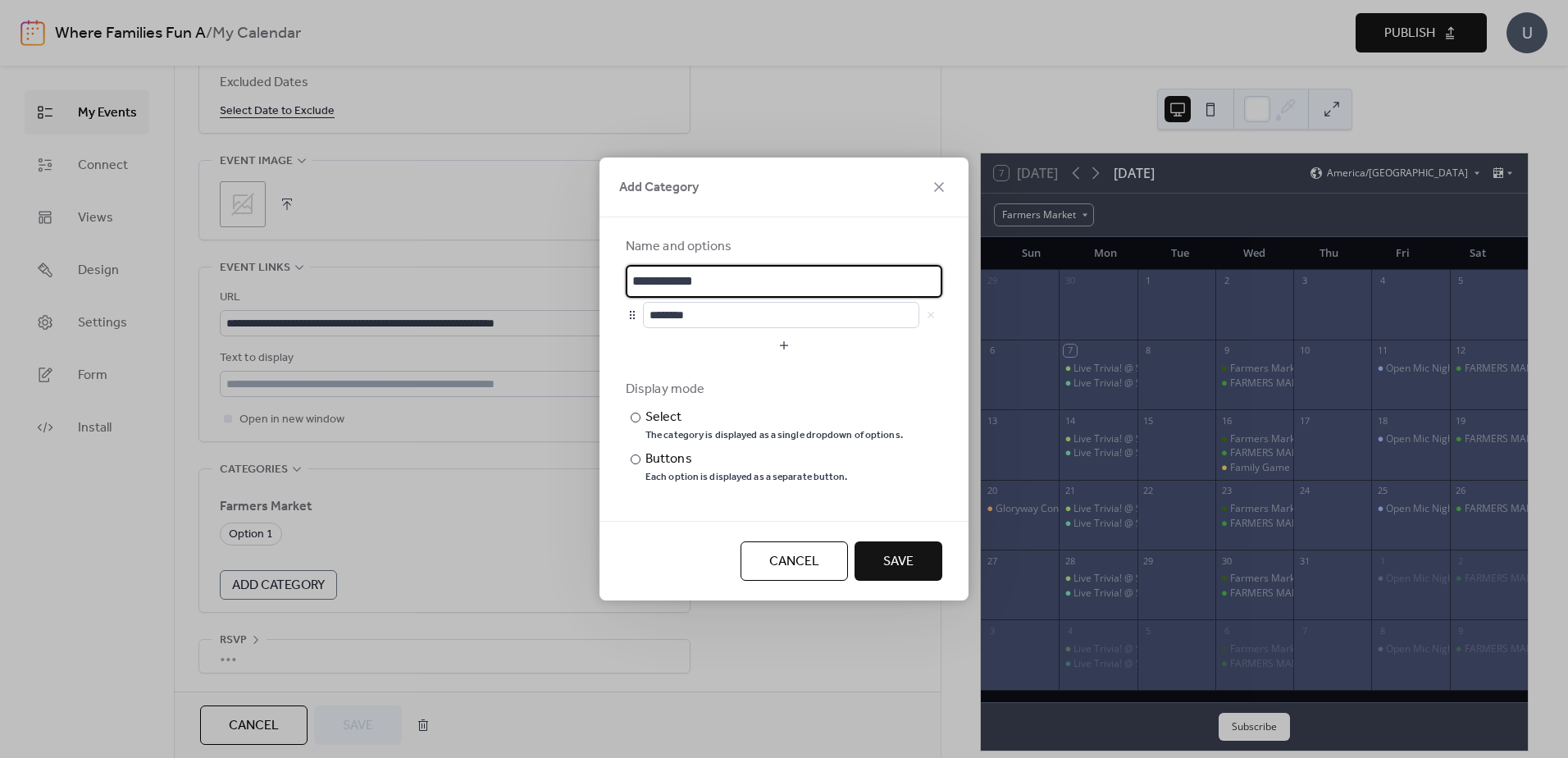 click on "**********" at bounding box center (784, 281) 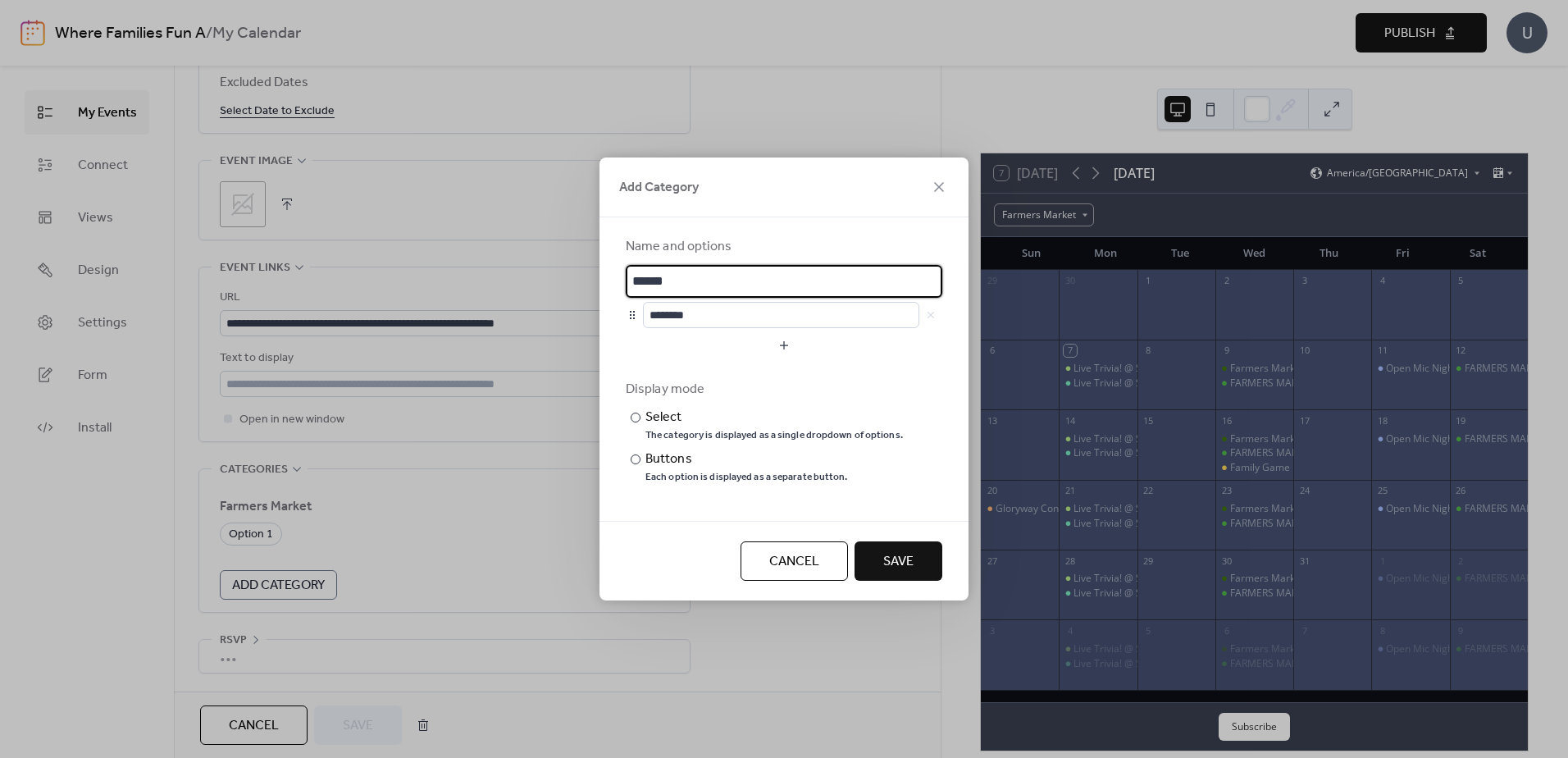 type on "******" 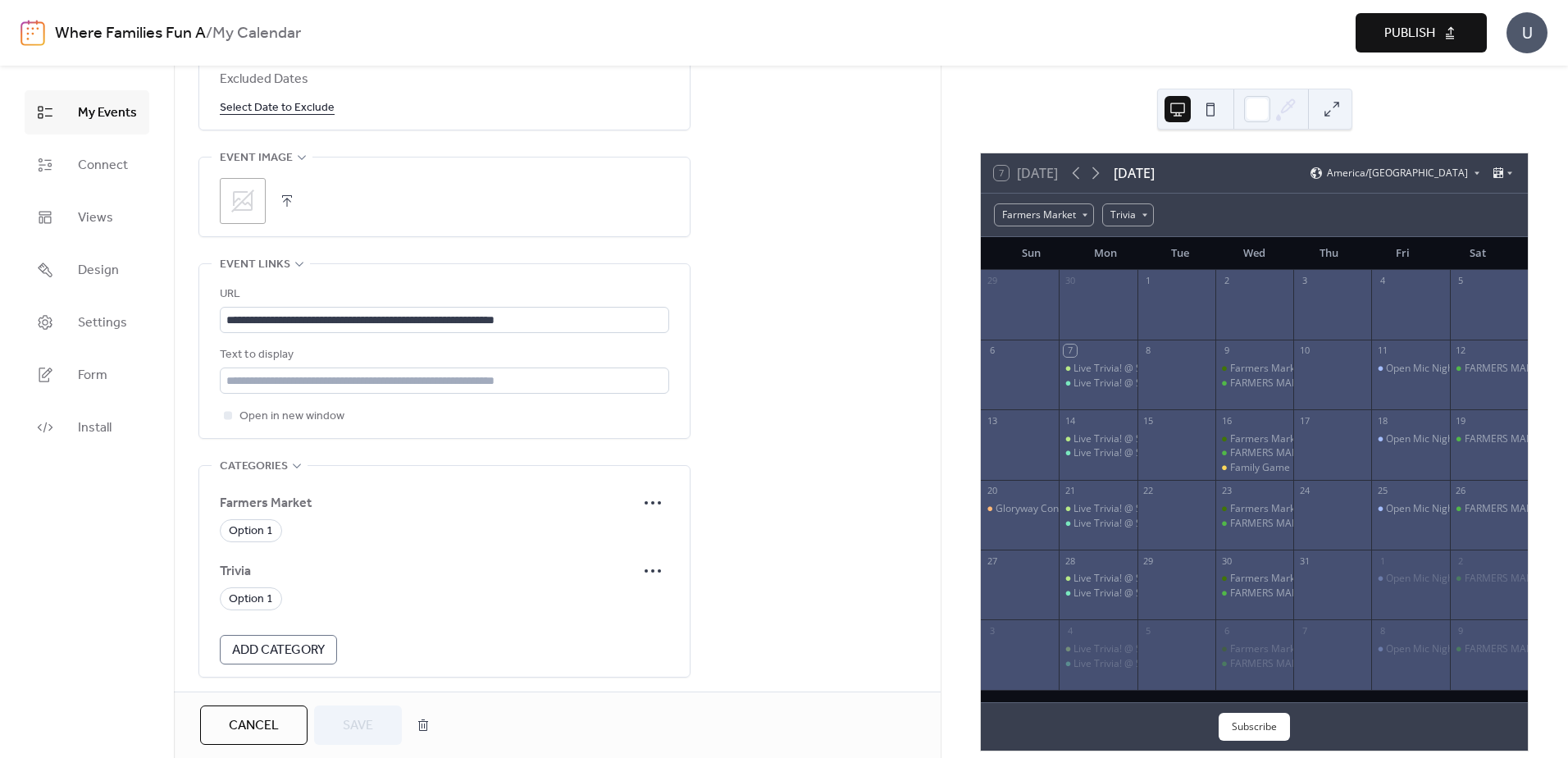 click on "Trivia" at bounding box center (428, 572) 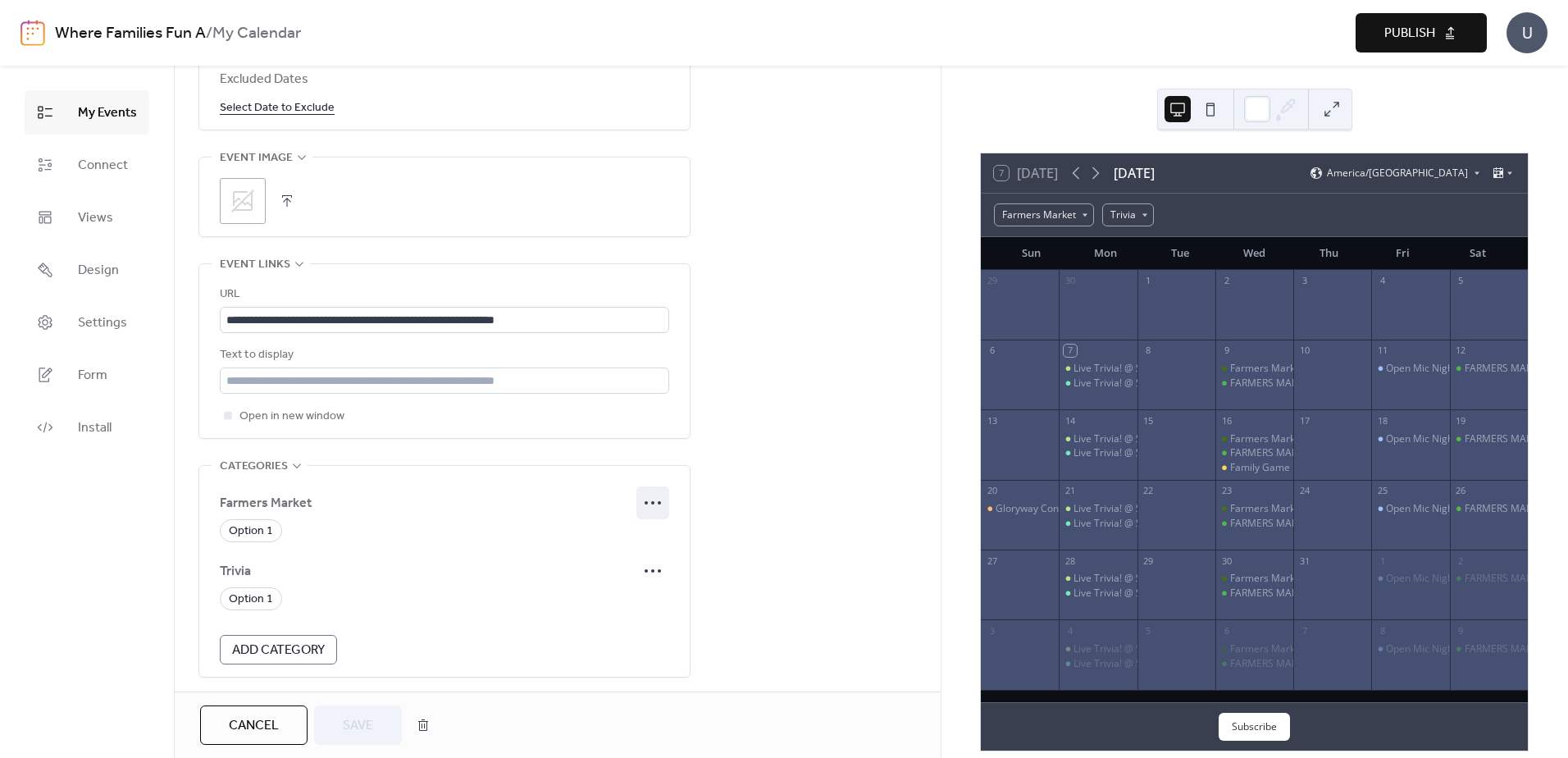click 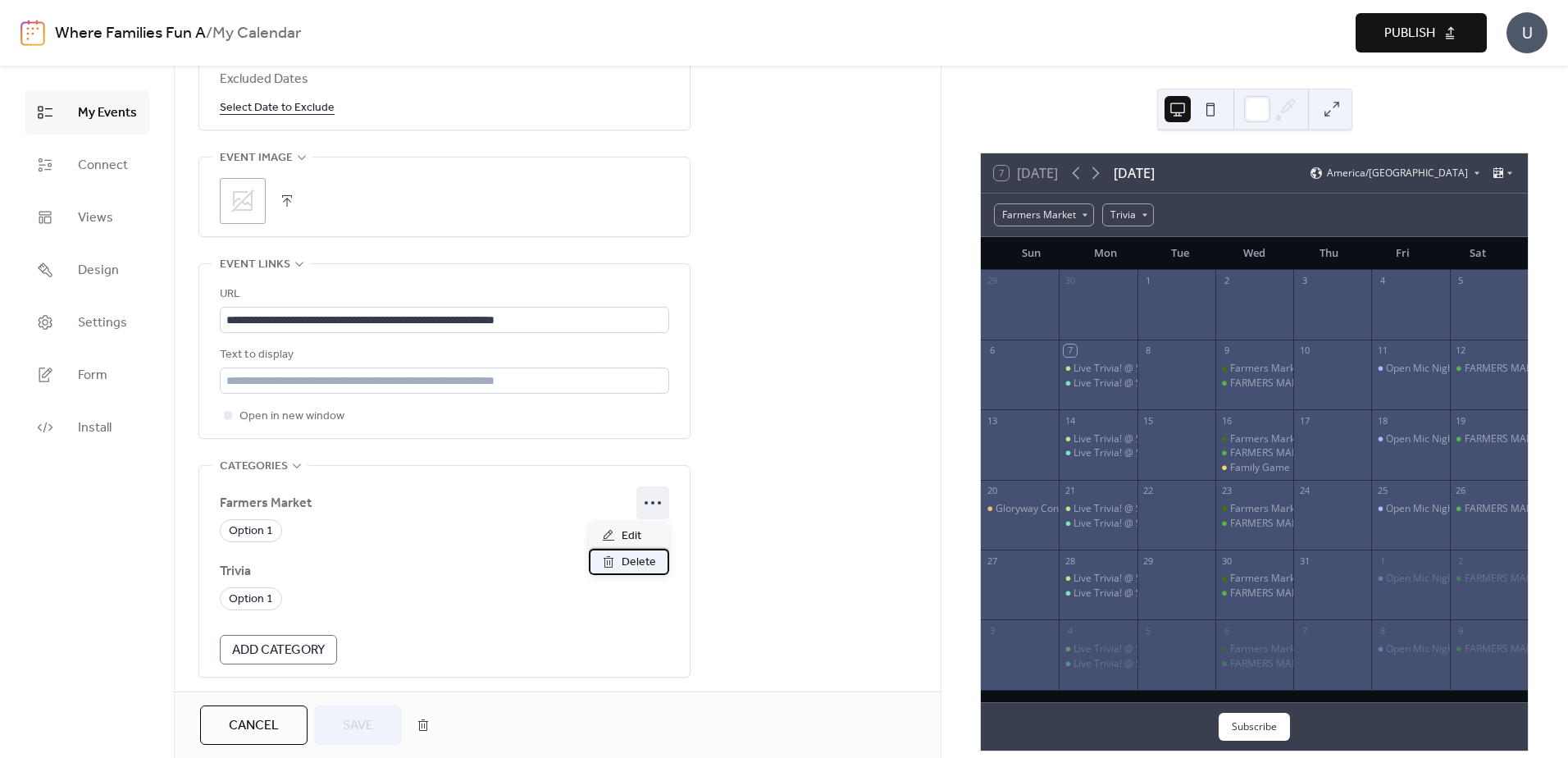 click on "Delete" at bounding box center (639, 563) 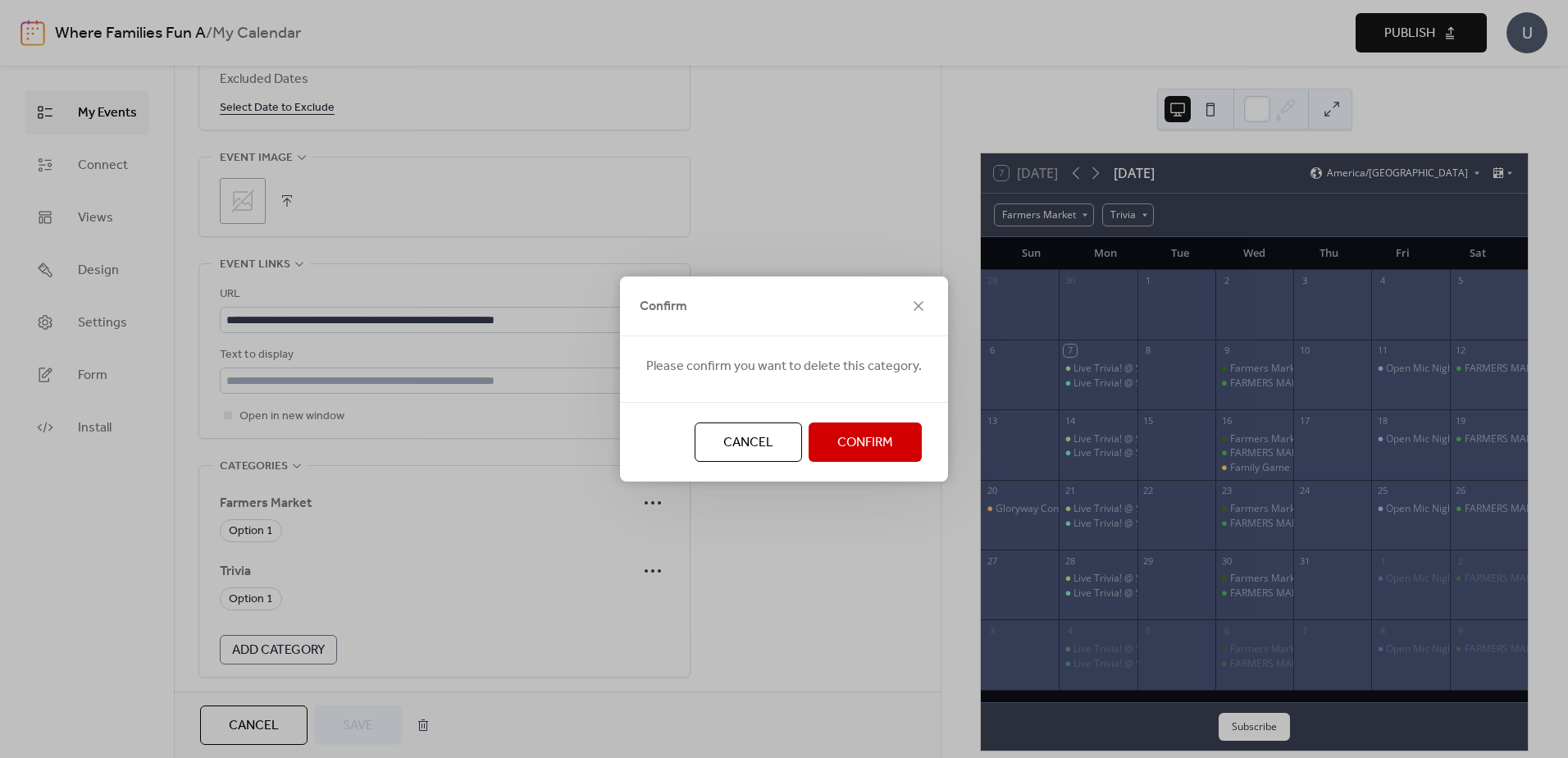 click on "Confirm" at bounding box center [784, 306] 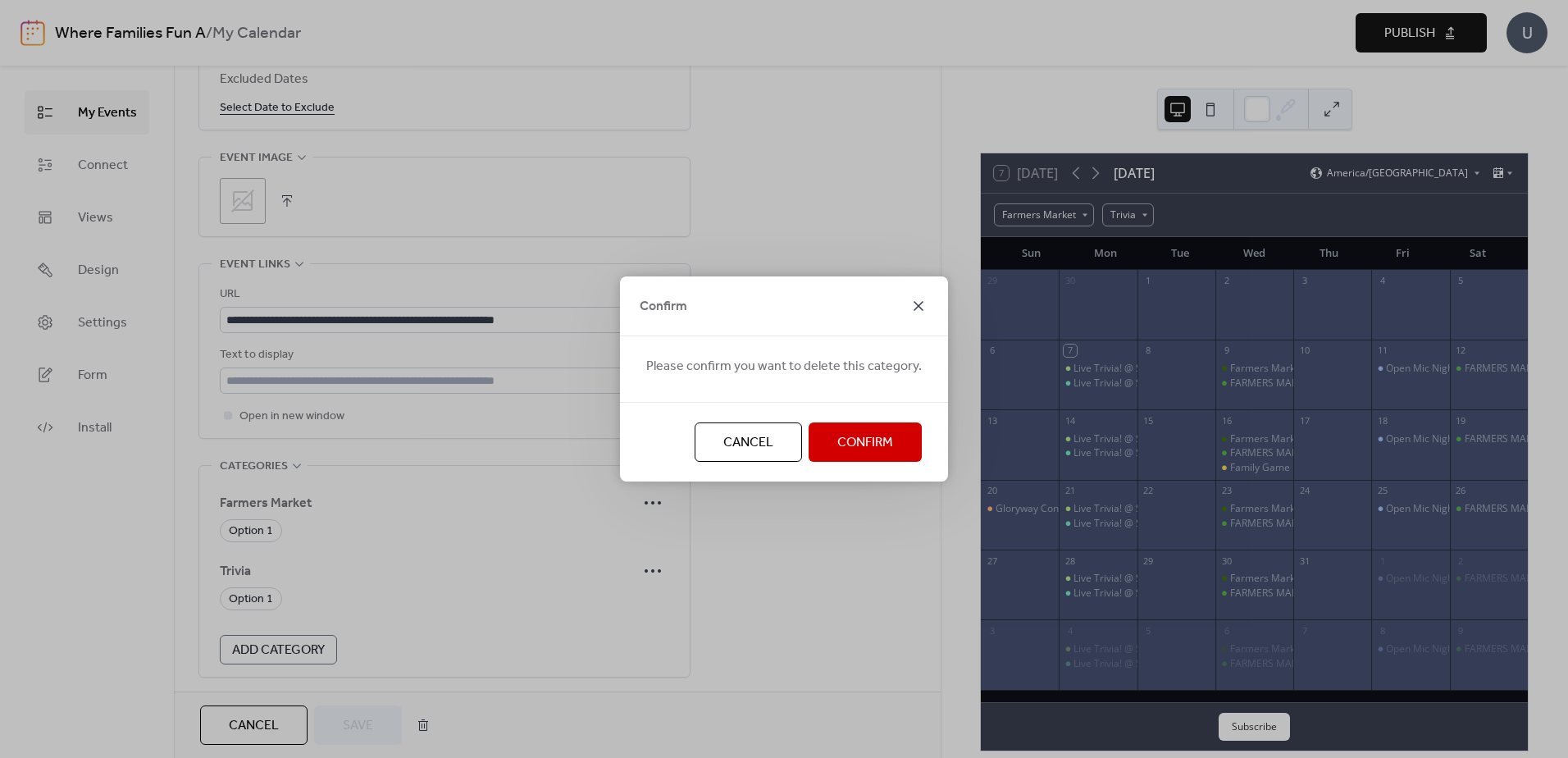 click 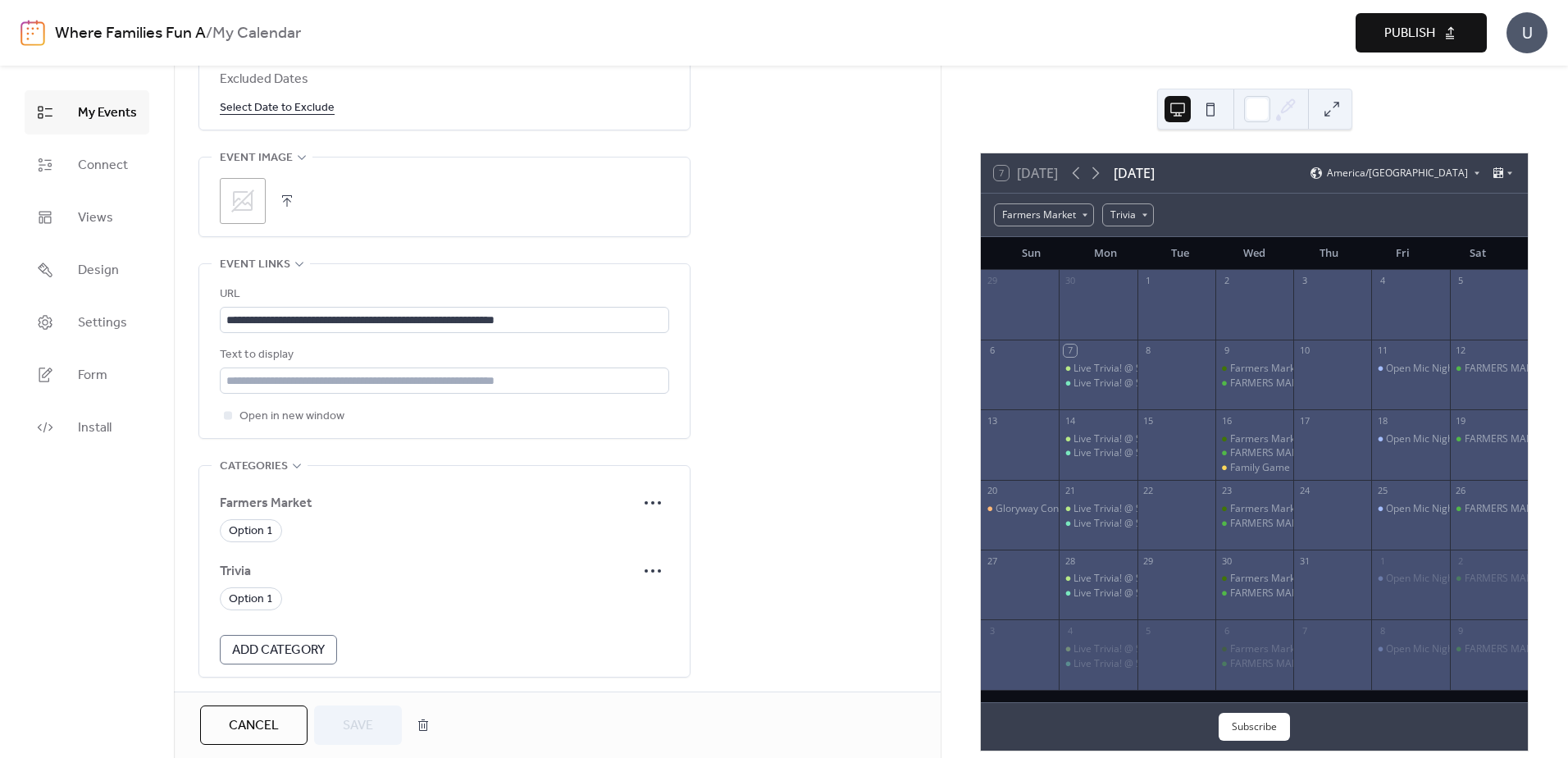 click on "**********" at bounding box center [557, -80] 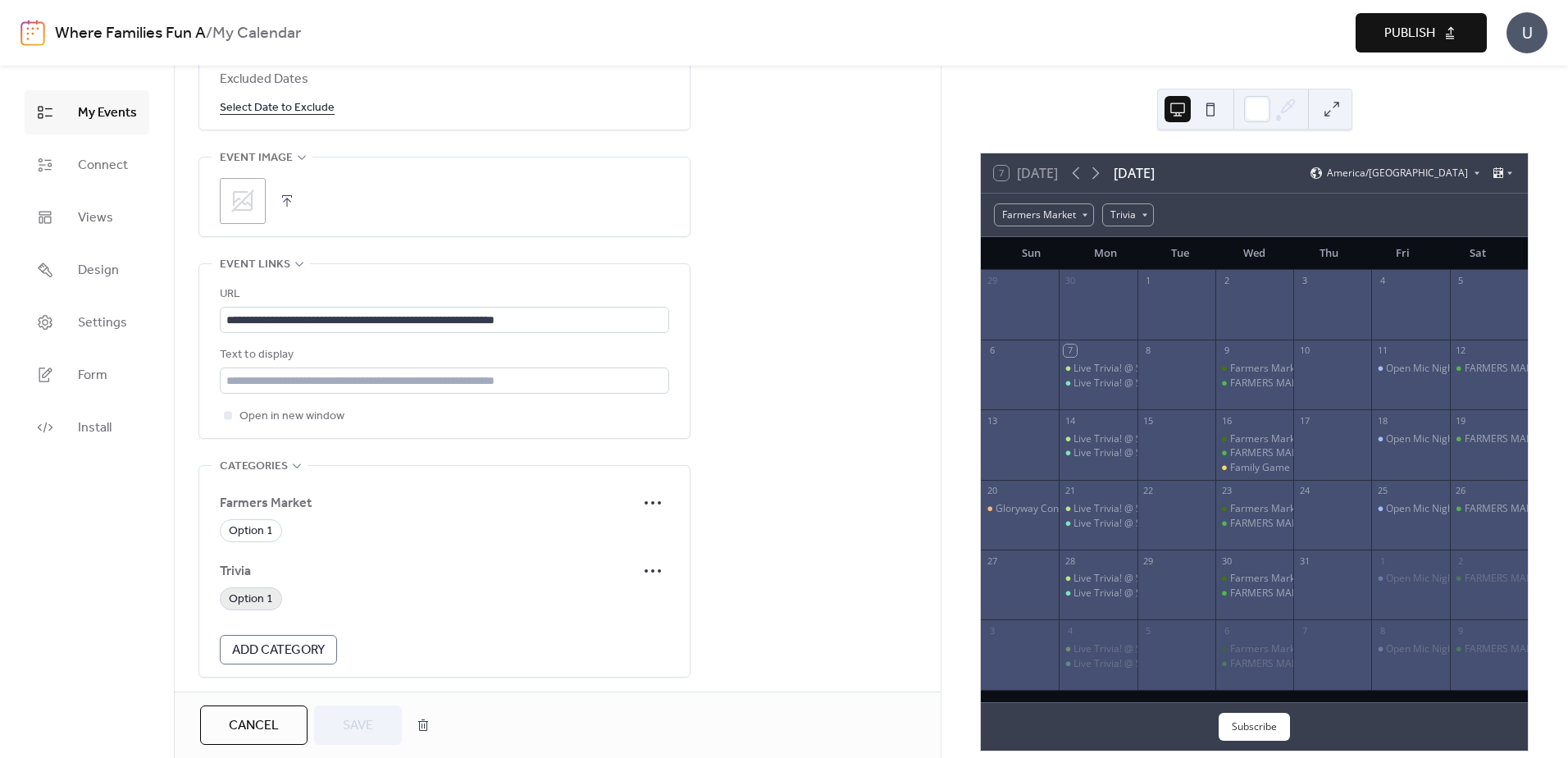 click on "Option 1" at bounding box center [251, 600] 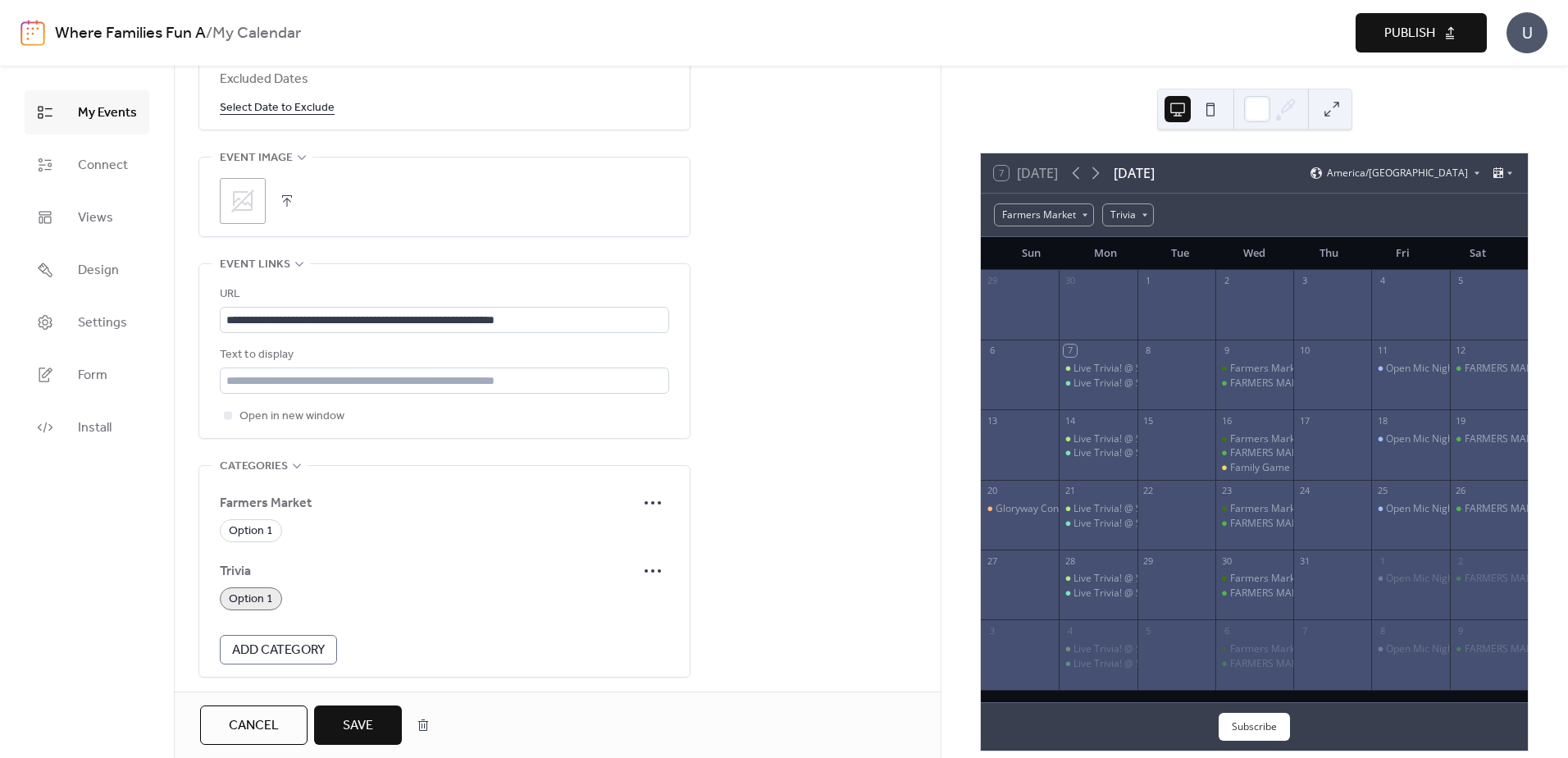 click on "Save" at bounding box center (358, 726) 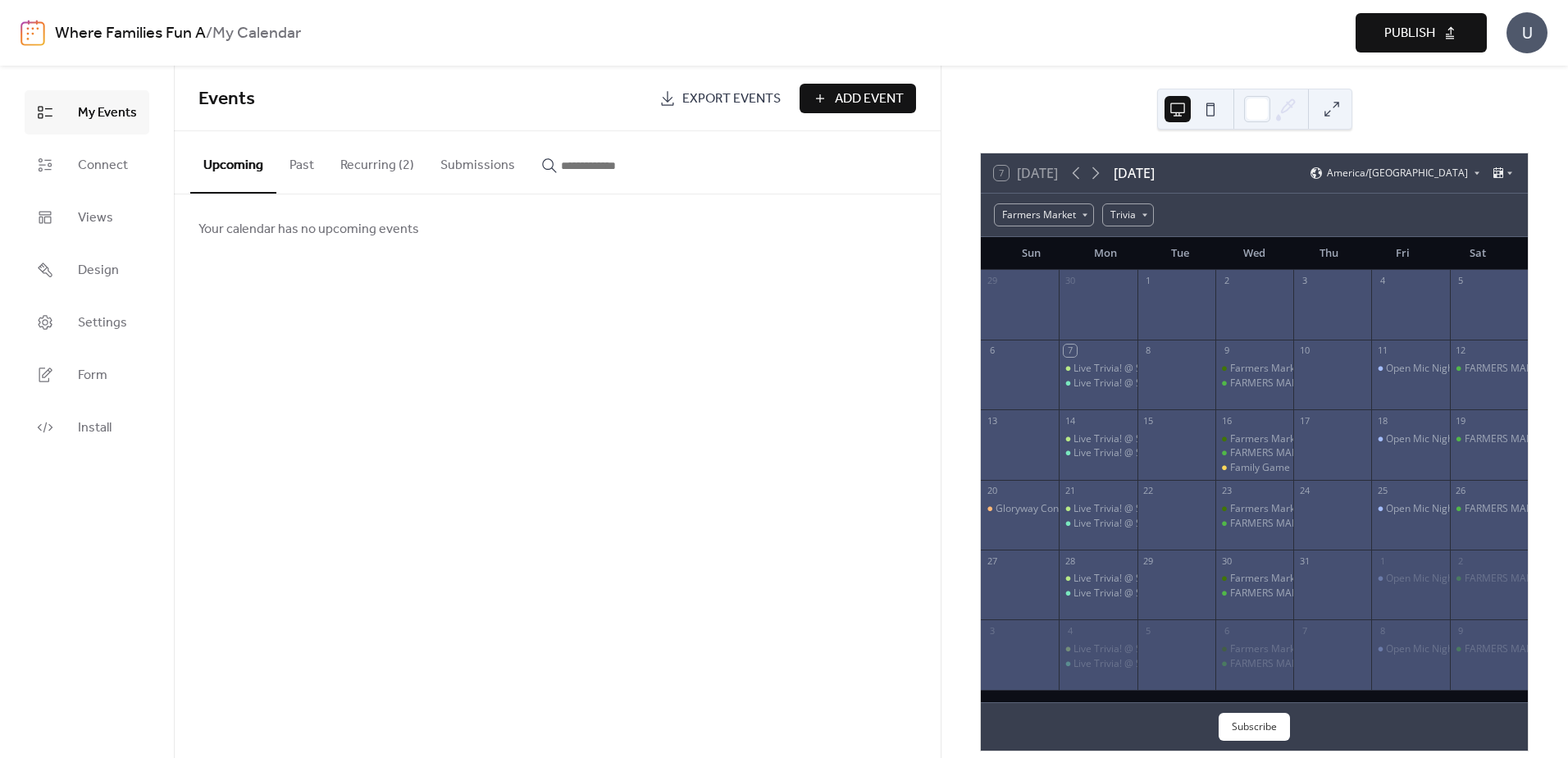 click on "Recurring  (2)" at bounding box center (377, 162) 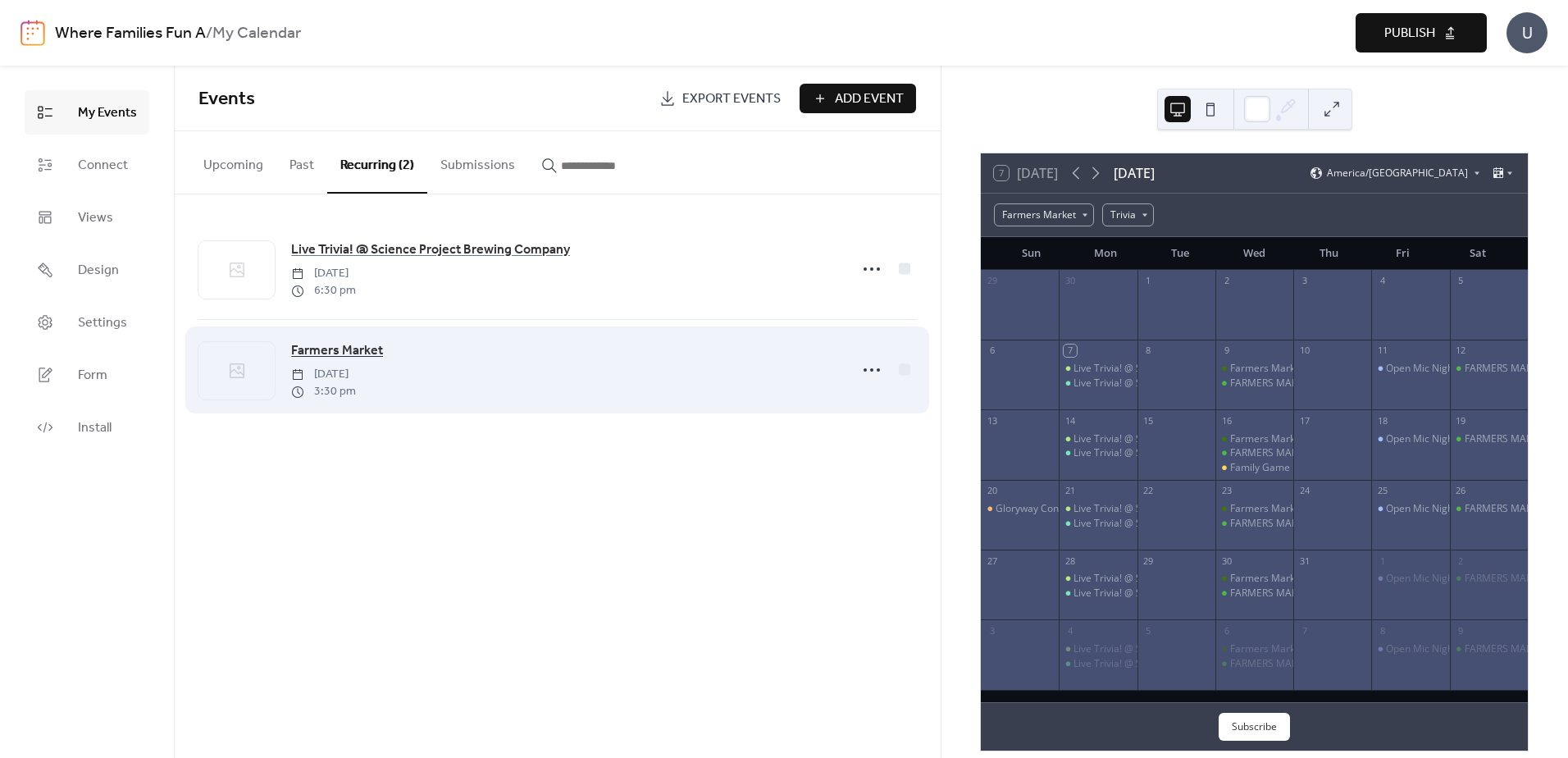 click on "Farmers Market" at bounding box center (337, 351) 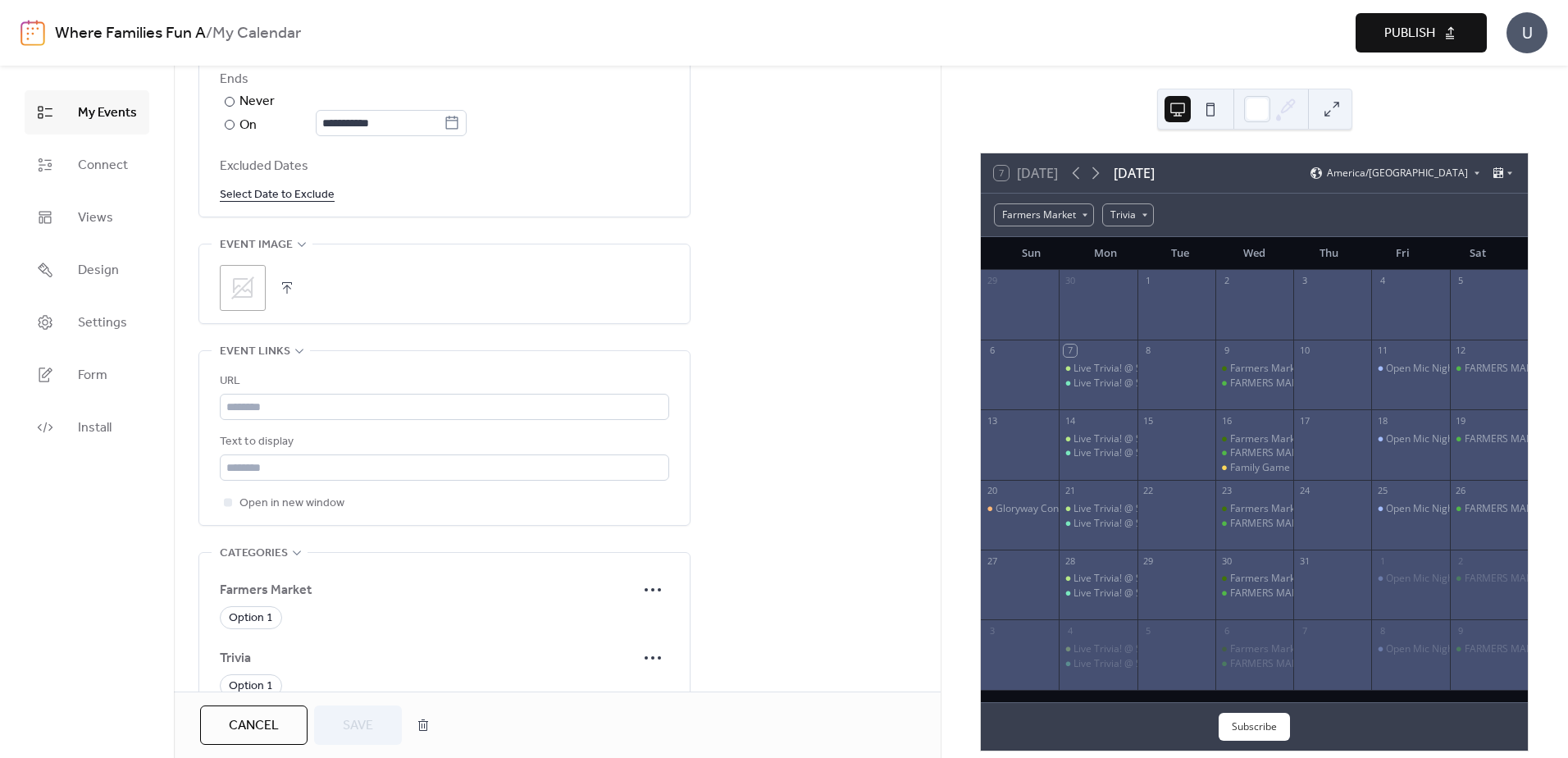 scroll, scrollTop: 1139, scrollLeft: 0, axis: vertical 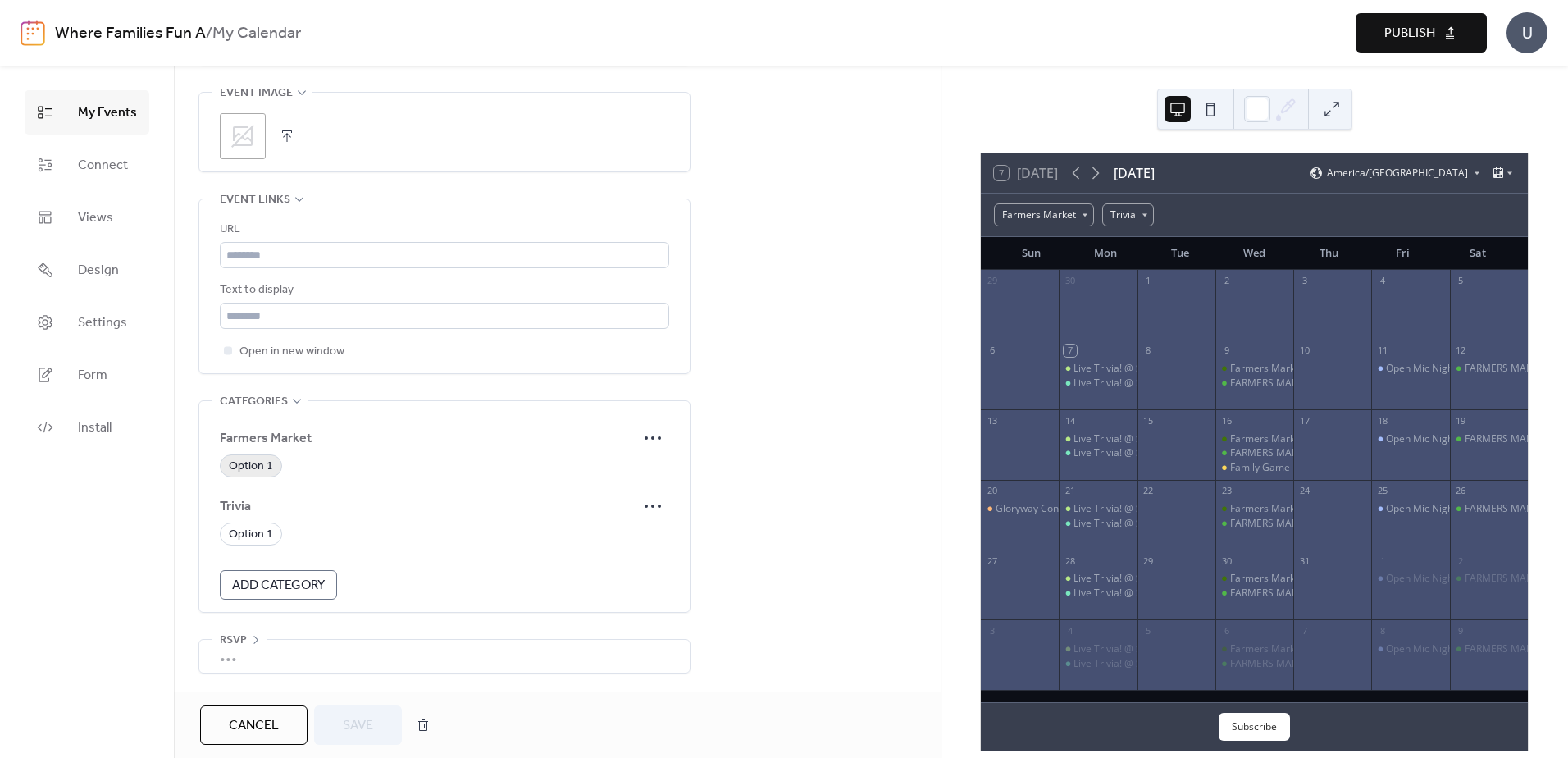 click on "Option 1" at bounding box center [251, 467] 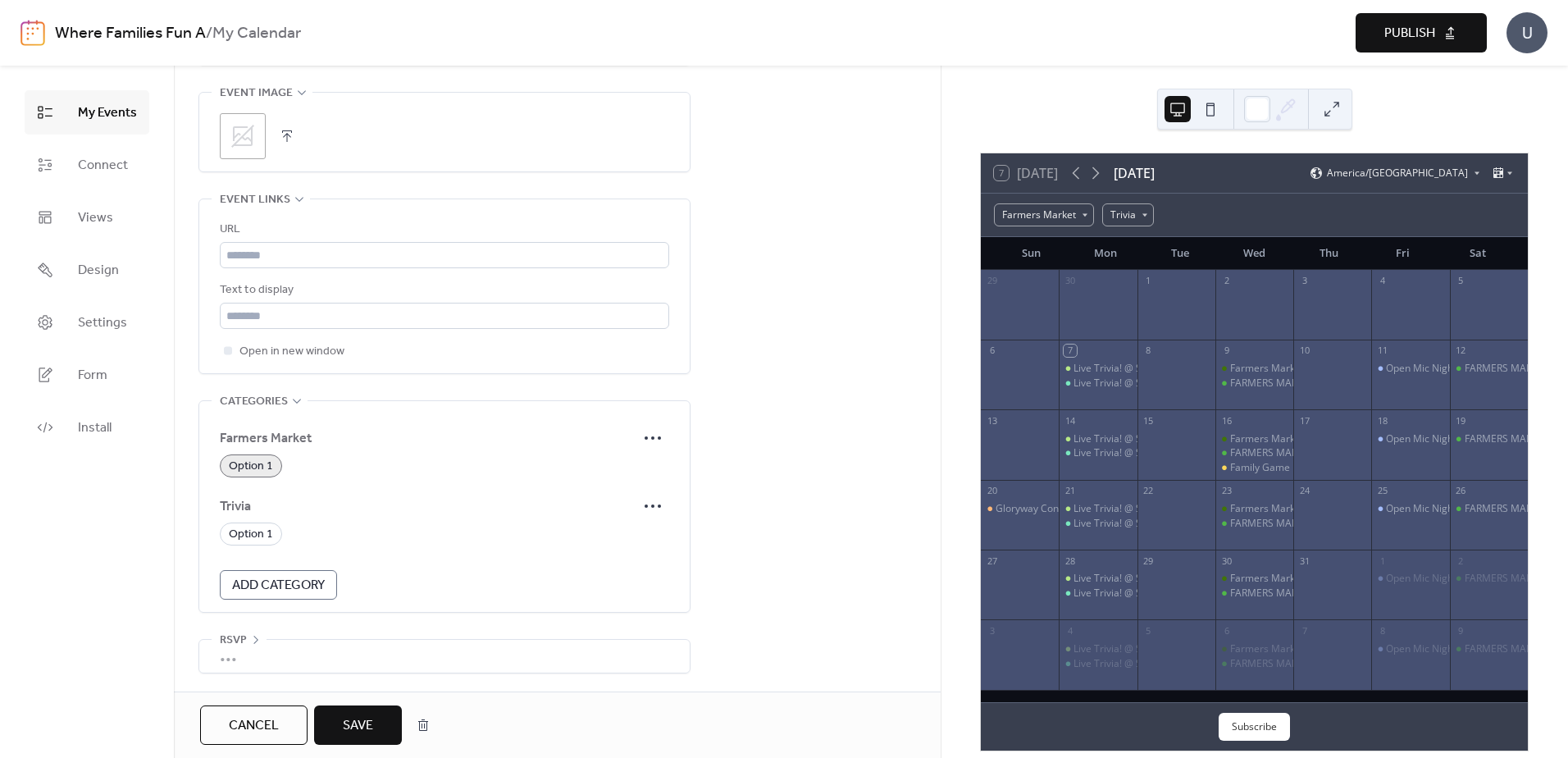 click on "Save" at bounding box center (358, 726) 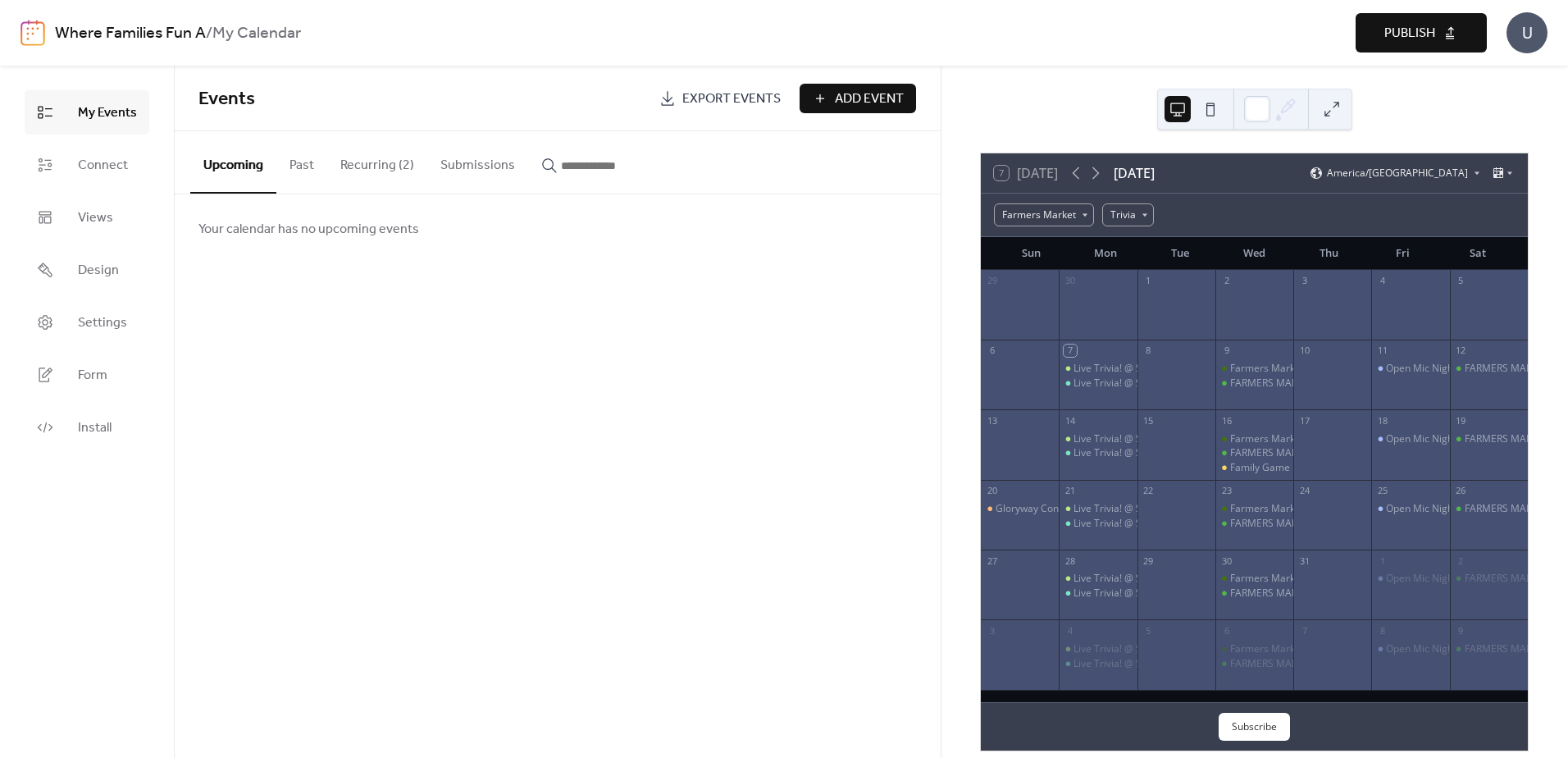click on "Recurring  (2)" at bounding box center [377, 162] 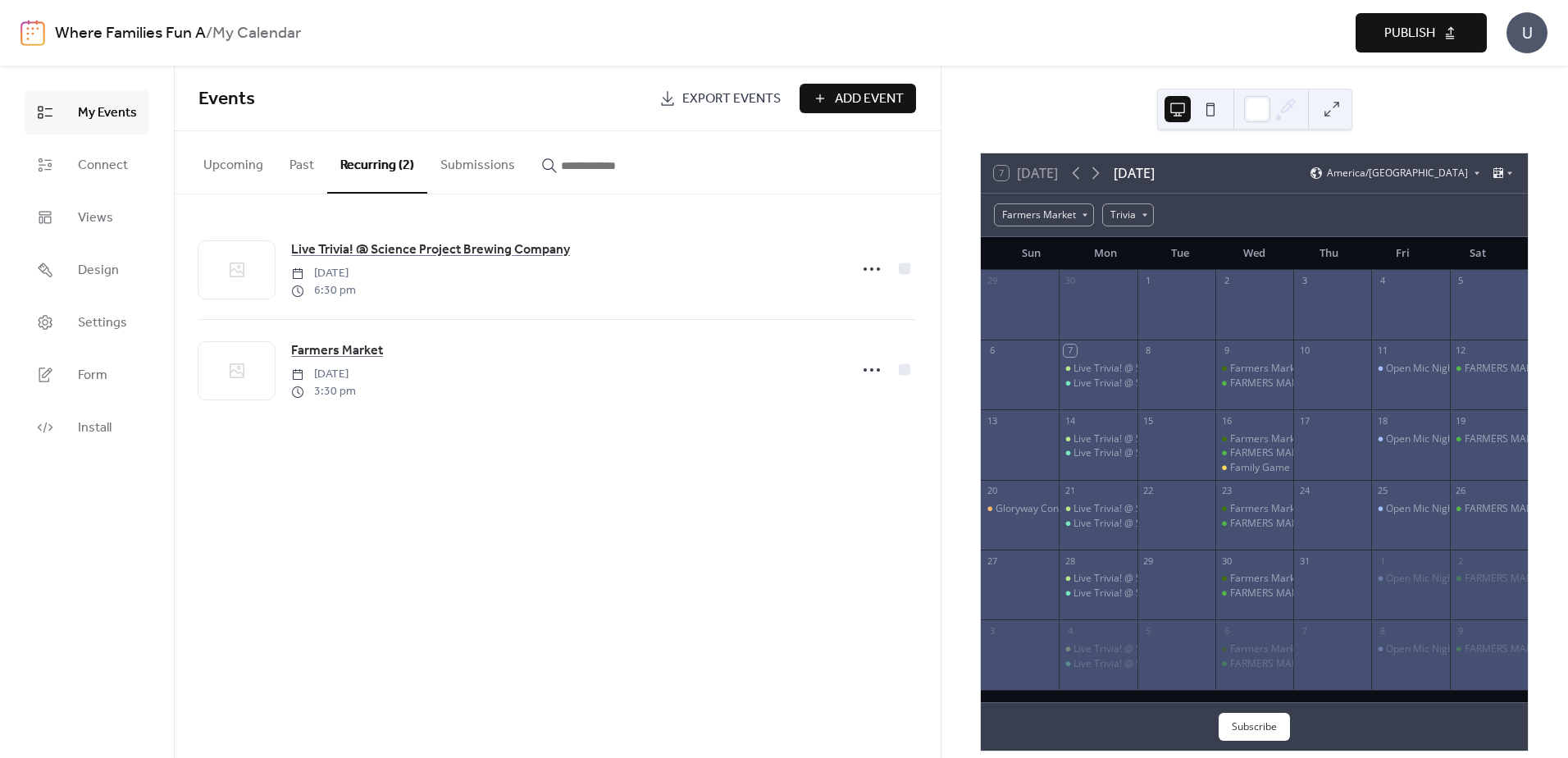 click on "Add Event" at bounding box center [869, 99] 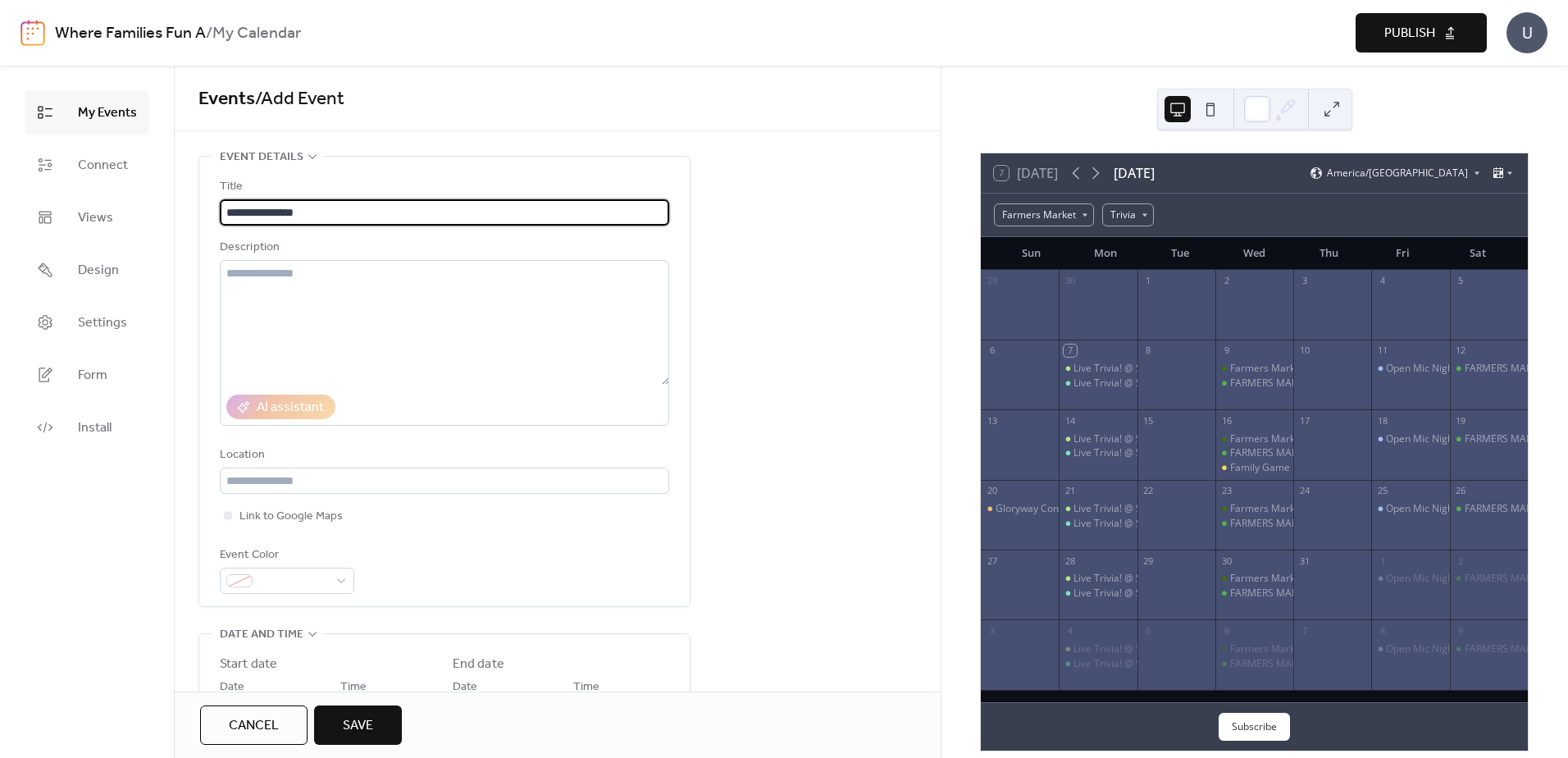 click on "**********" at bounding box center [444, 212] 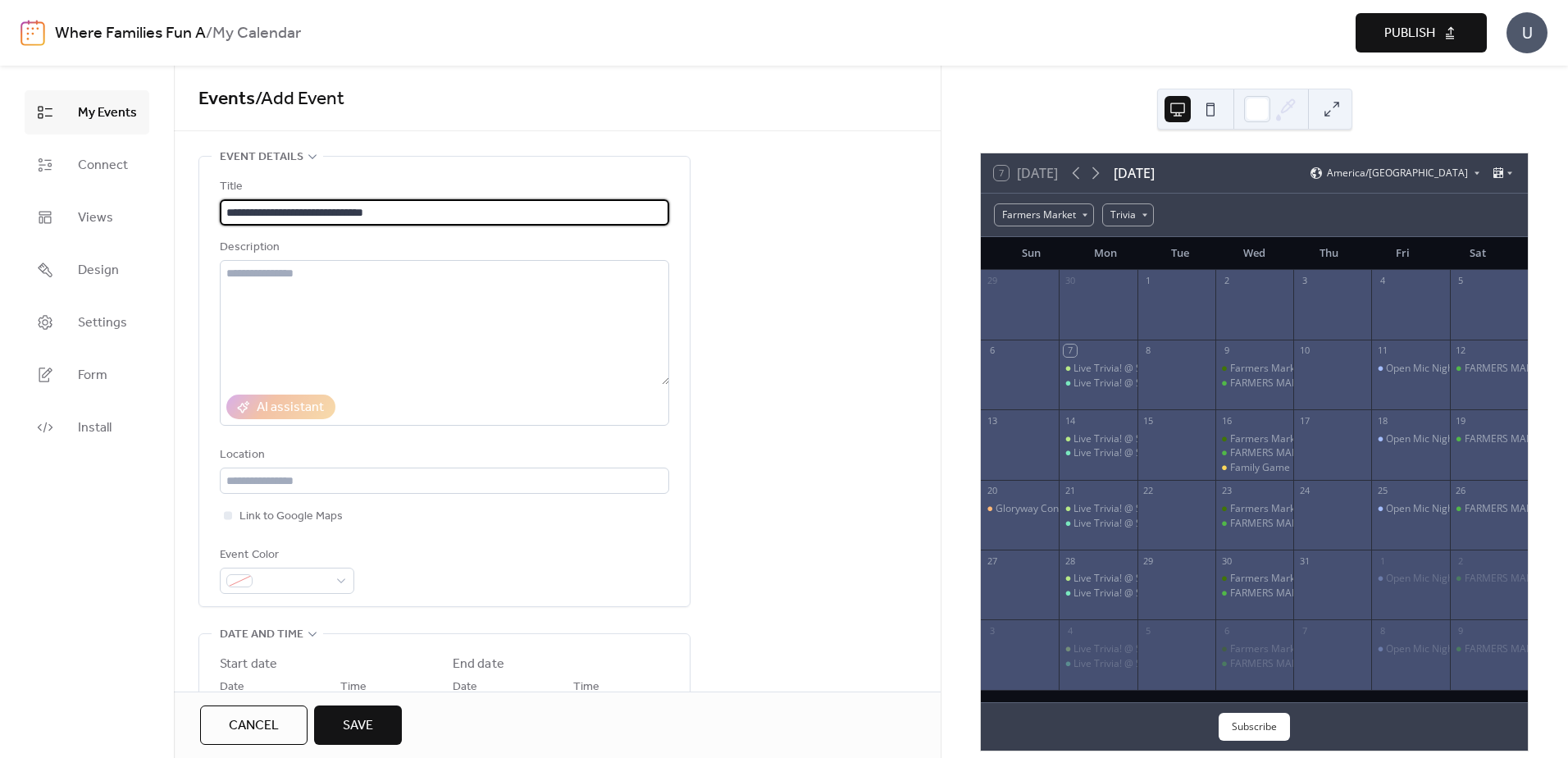 type on "**********" 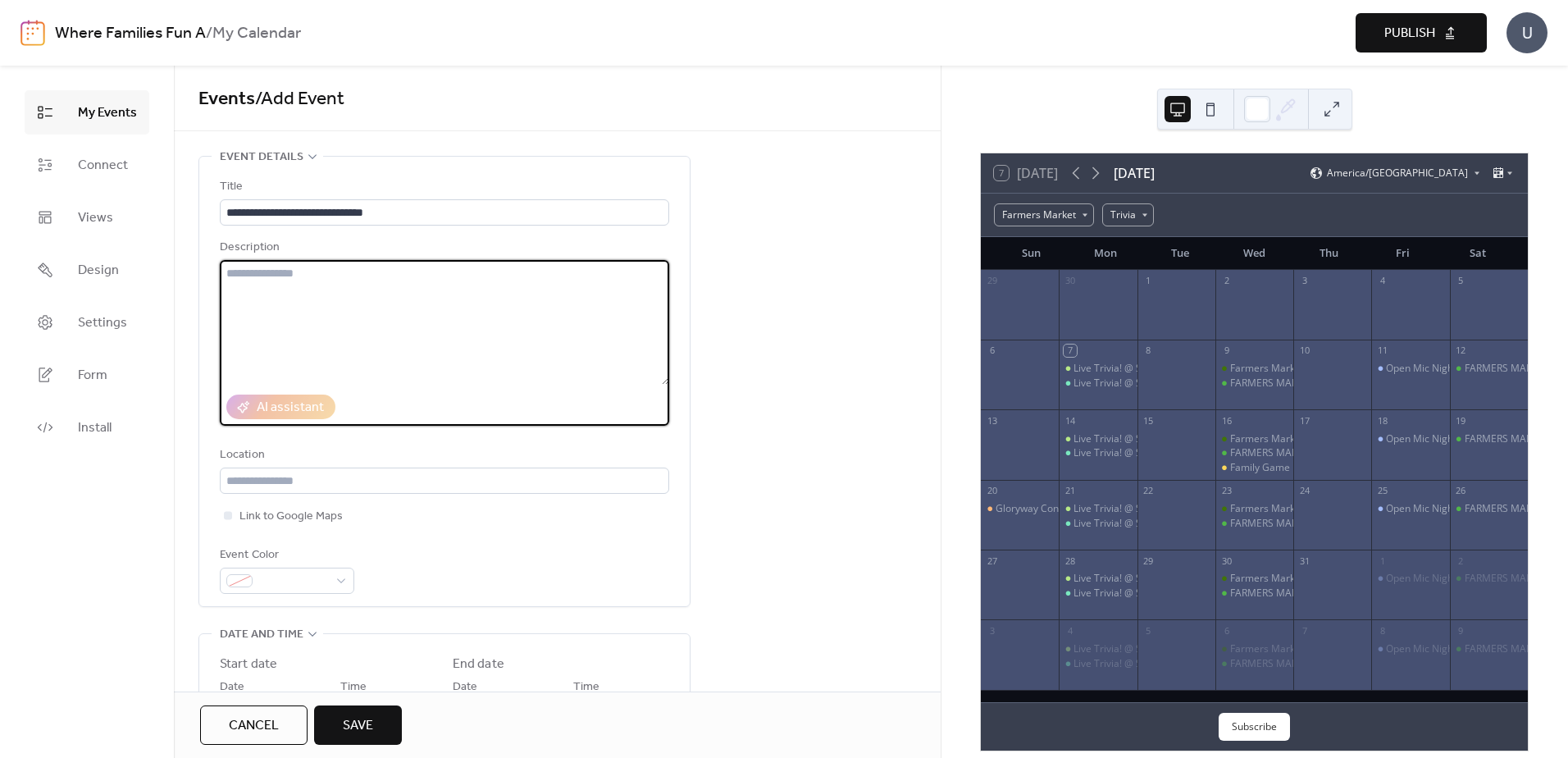 click at bounding box center (444, 322) 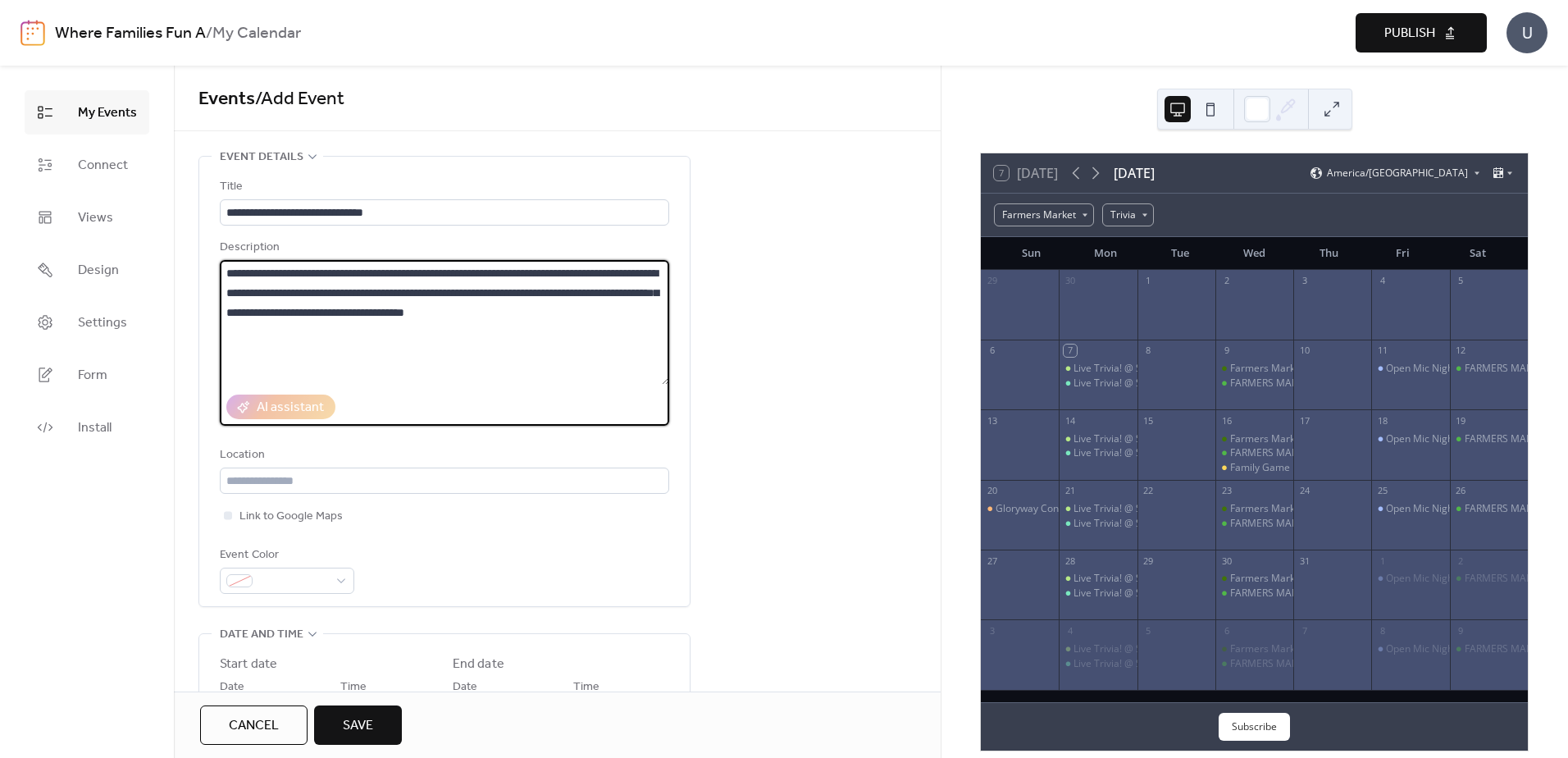 type on "**********" 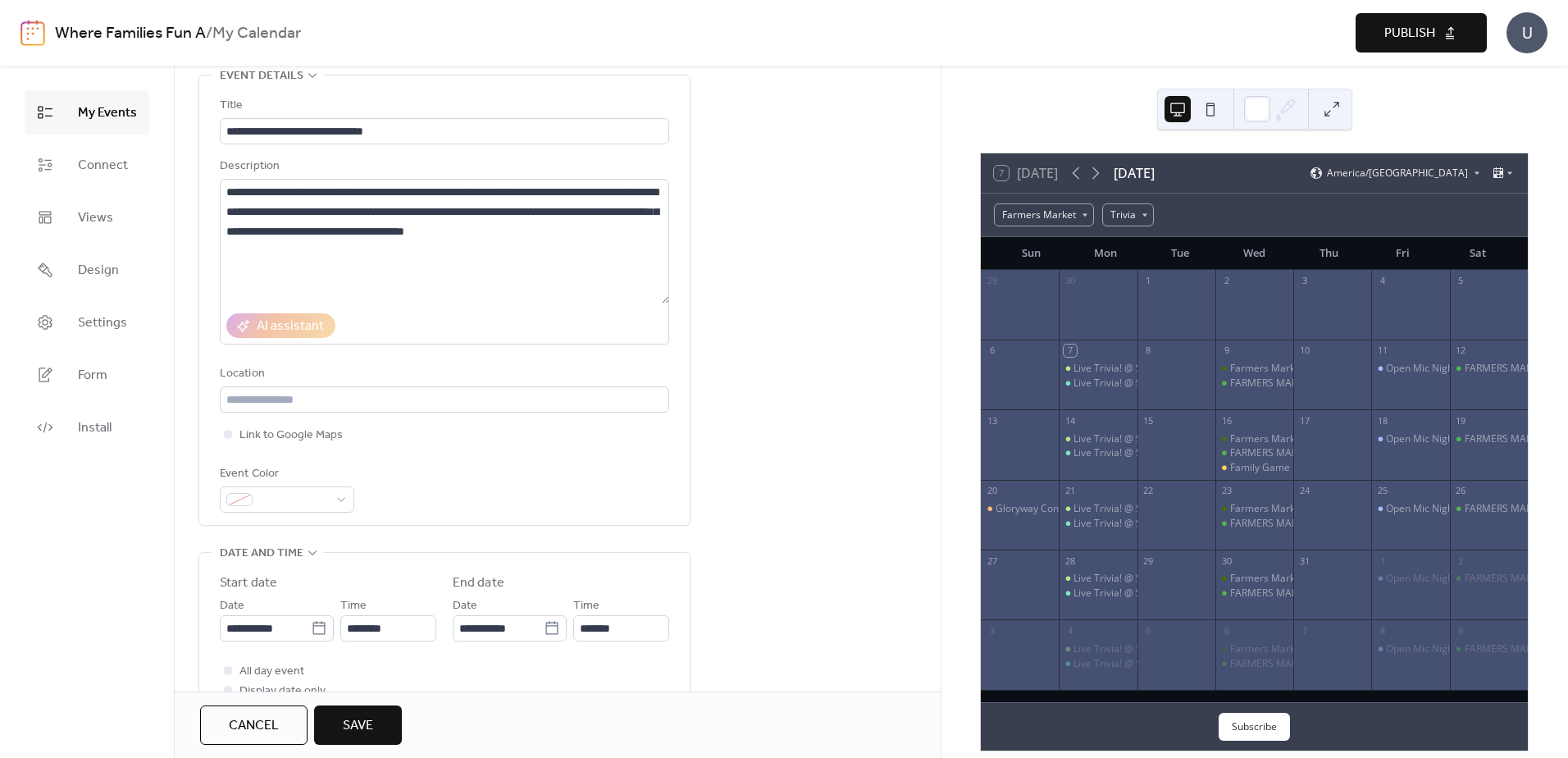 scroll, scrollTop: 82, scrollLeft: 0, axis: vertical 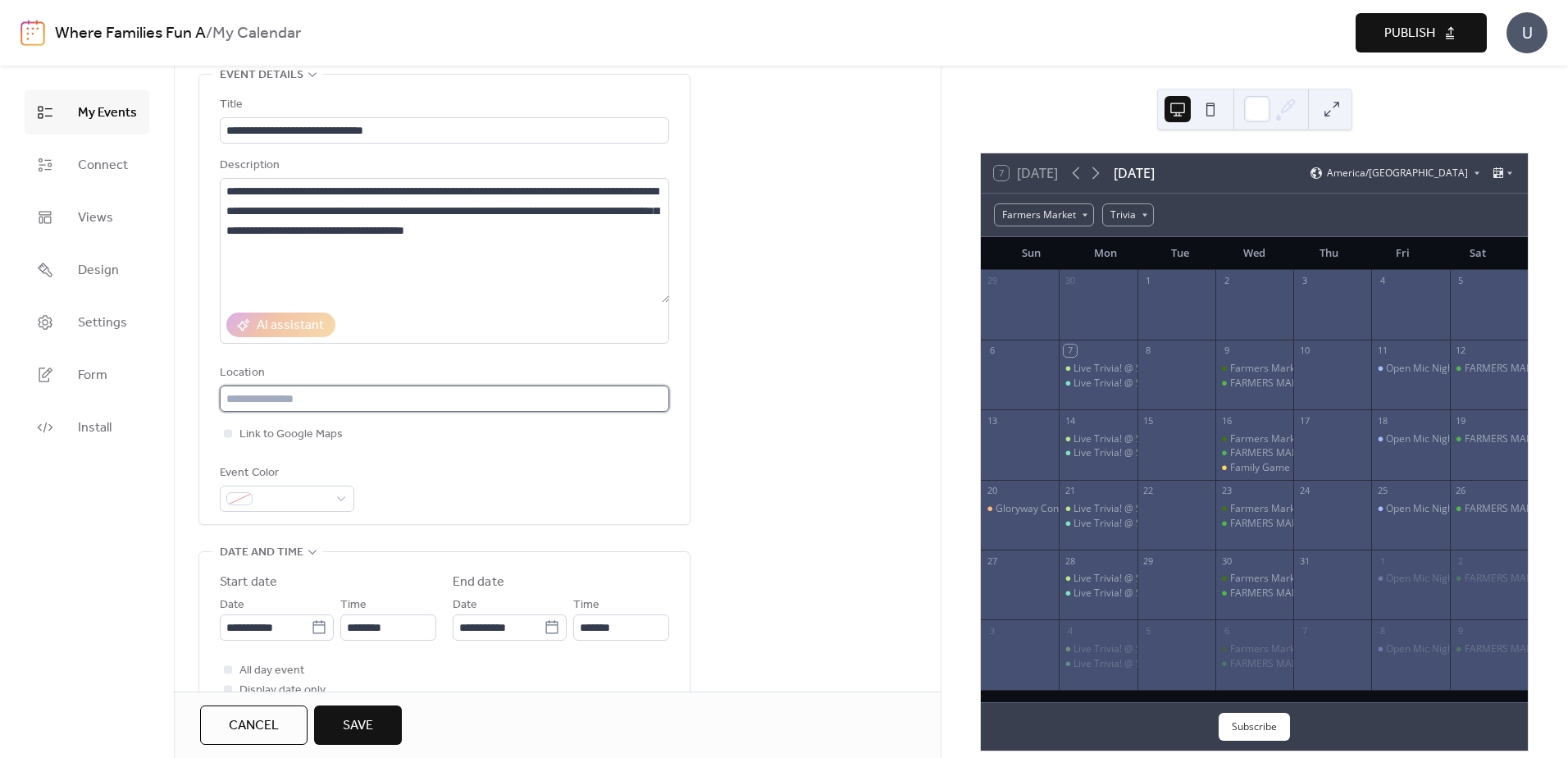 click at bounding box center [444, 399] 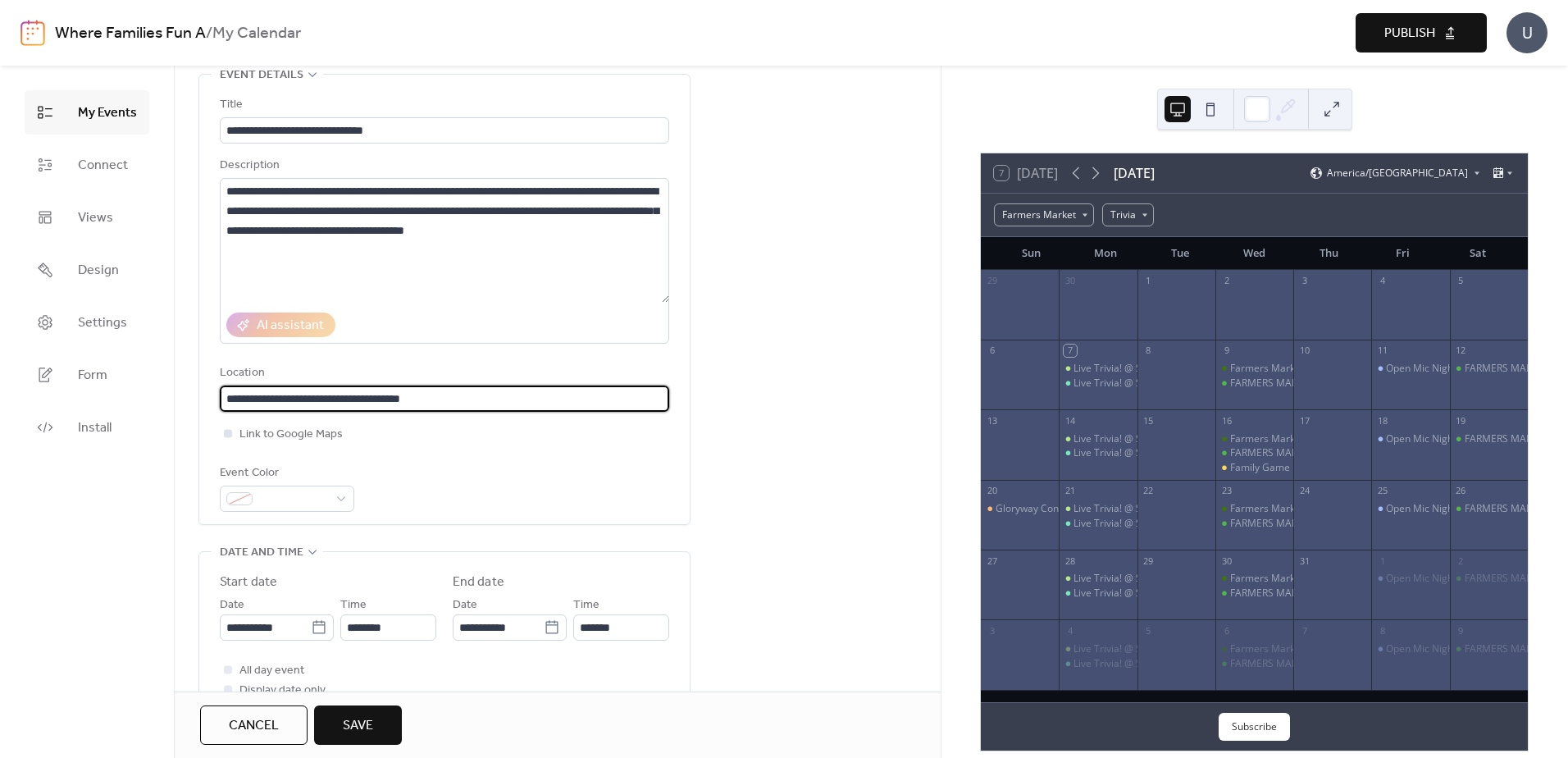 type on "**********" 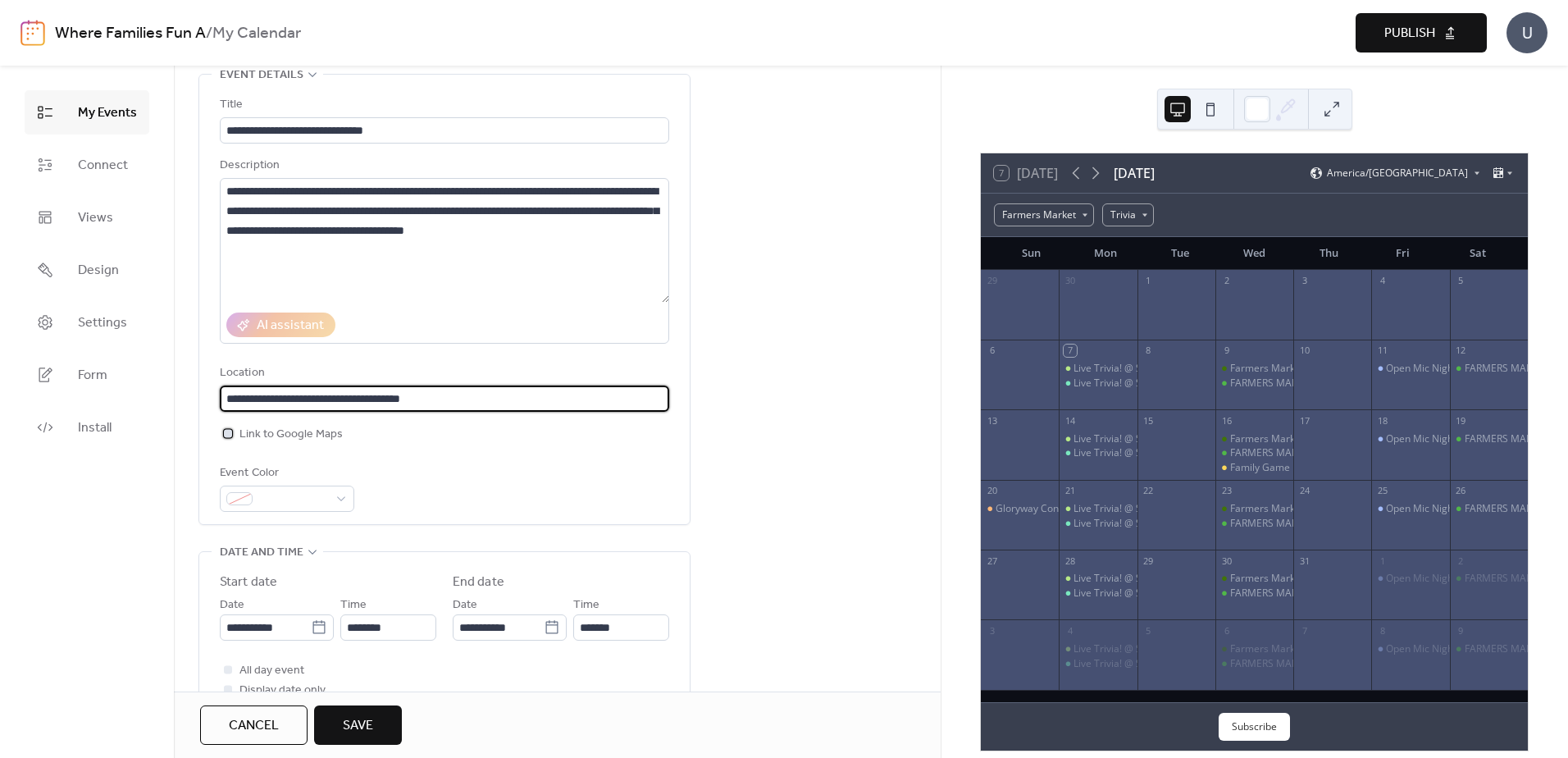 click at bounding box center (228, 433) 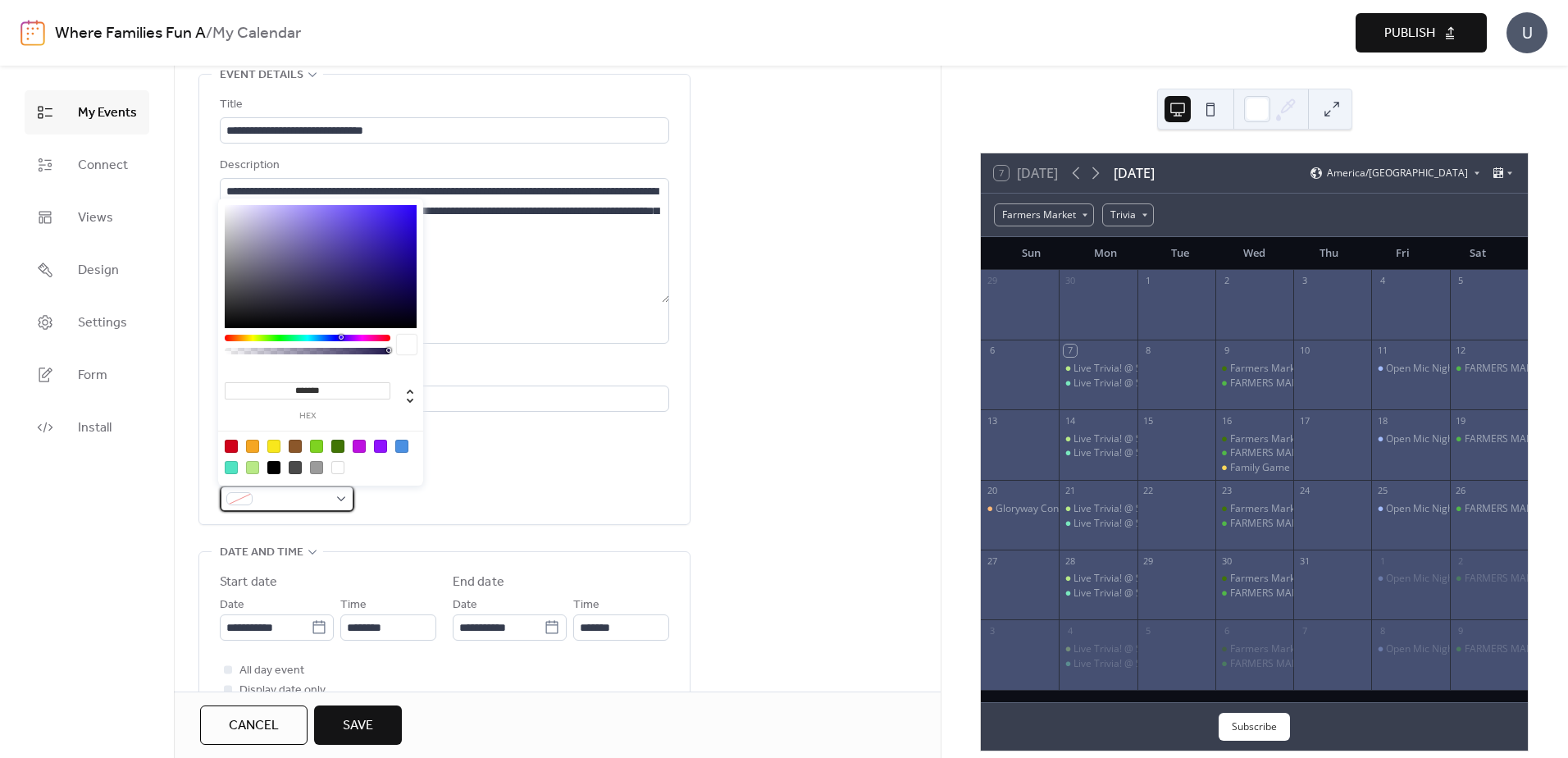 click at bounding box center (294, 500) 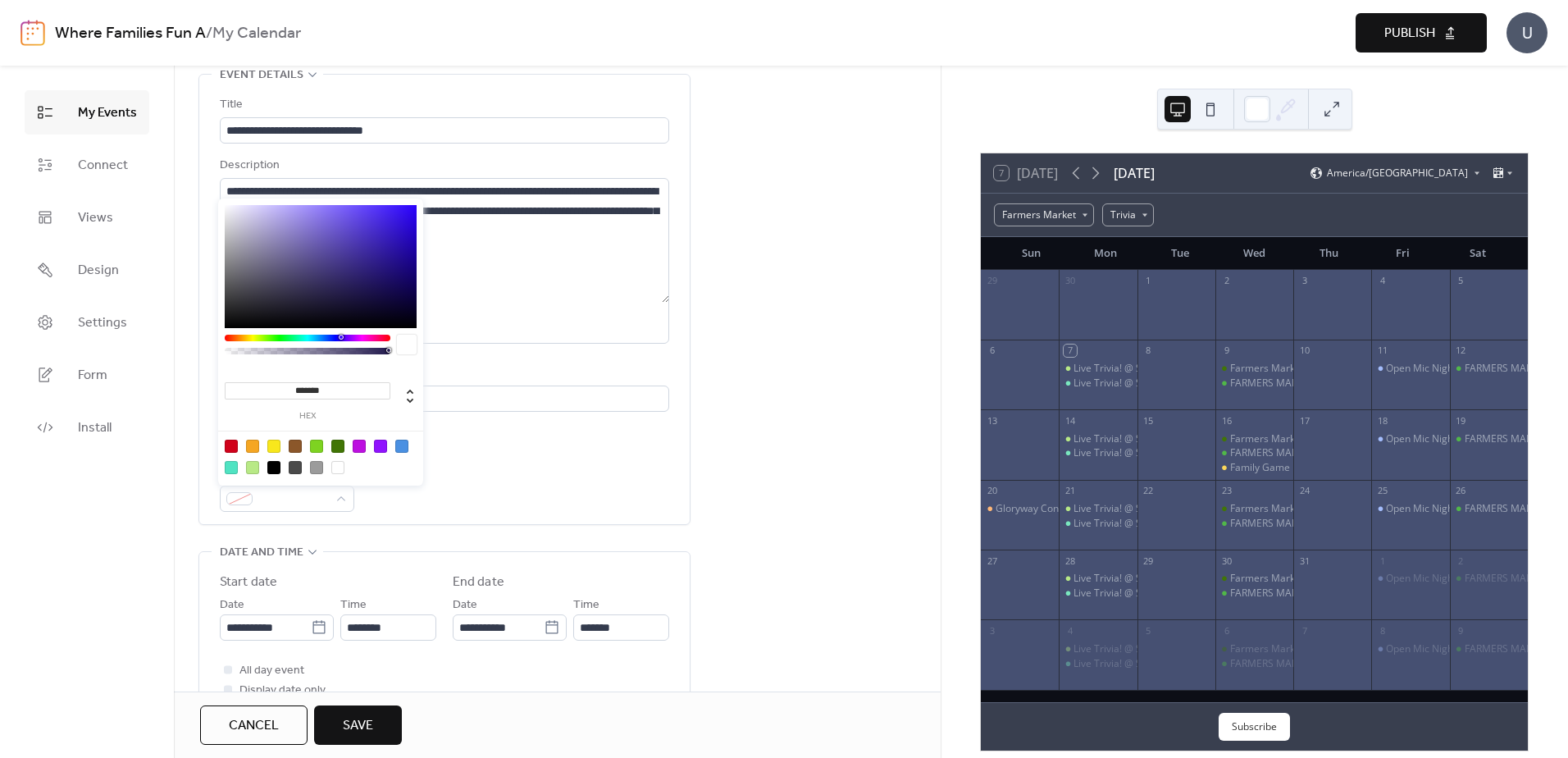 click at bounding box center (381, 446) 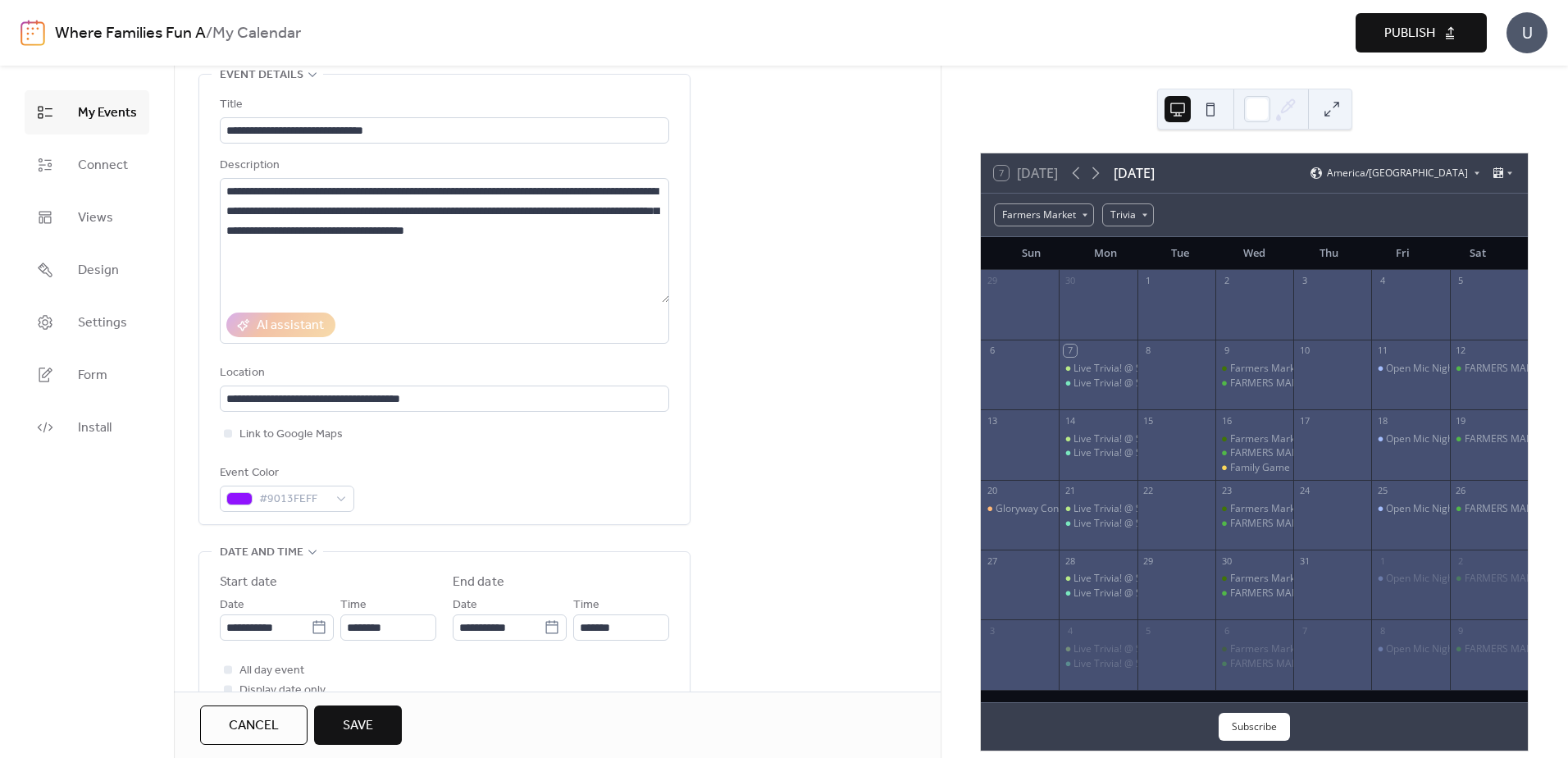 click on "**********" at bounding box center (557, 760) 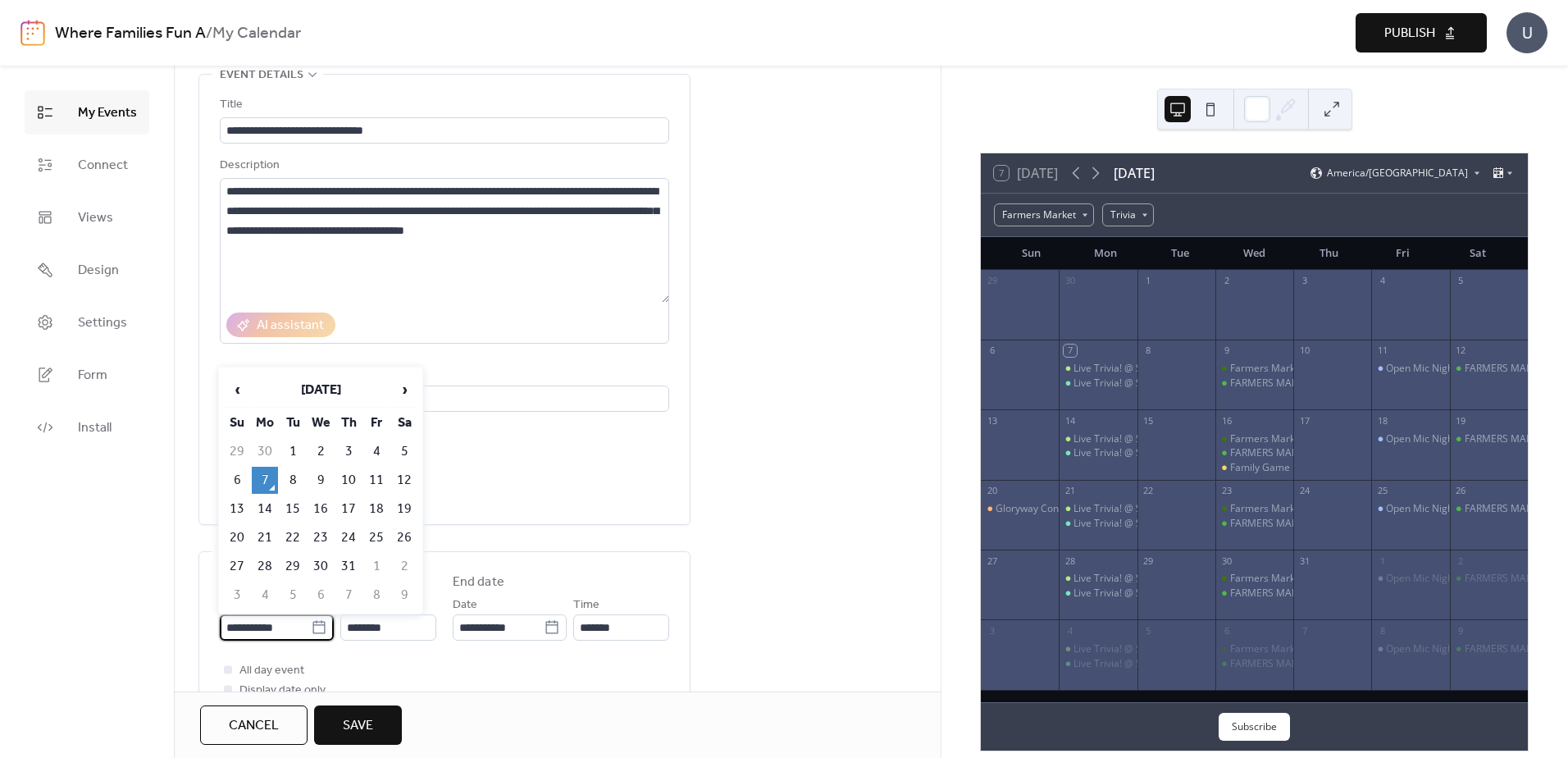 click on "**********" at bounding box center [265, 628] 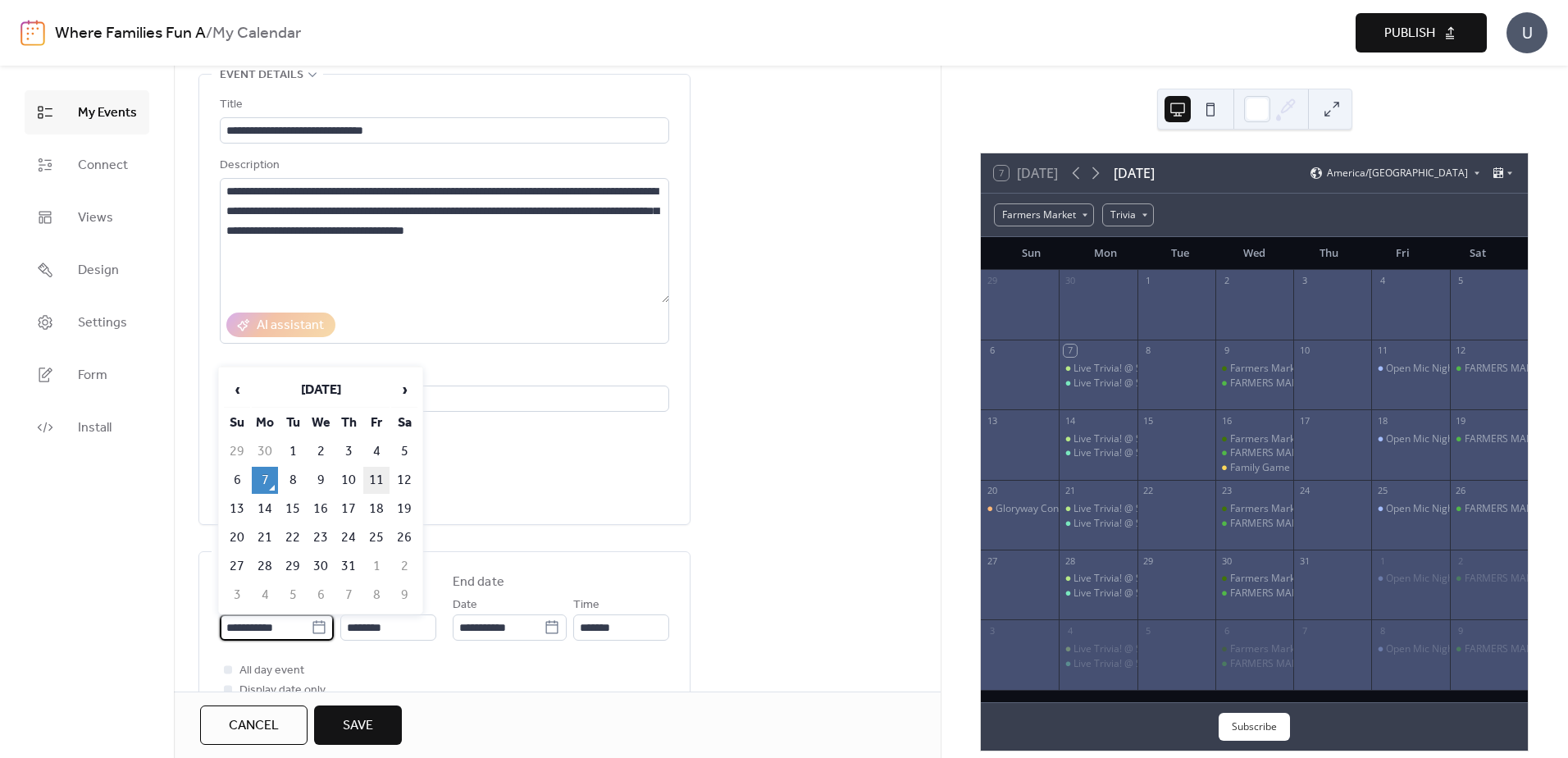 click on "11" at bounding box center (376, 480) 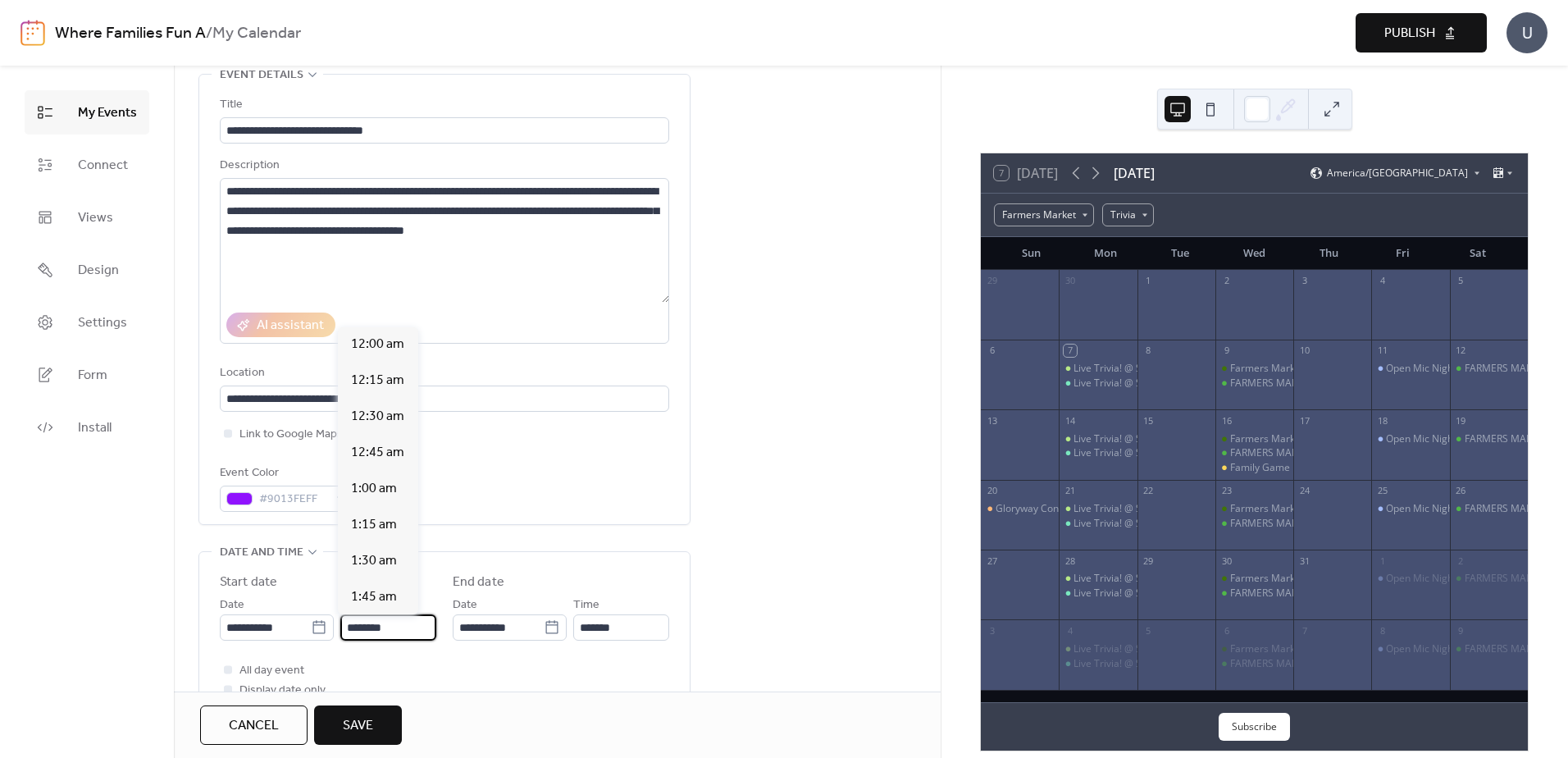 scroll, scrollTop: 1733, scrollLeft: 0, axis: vertical 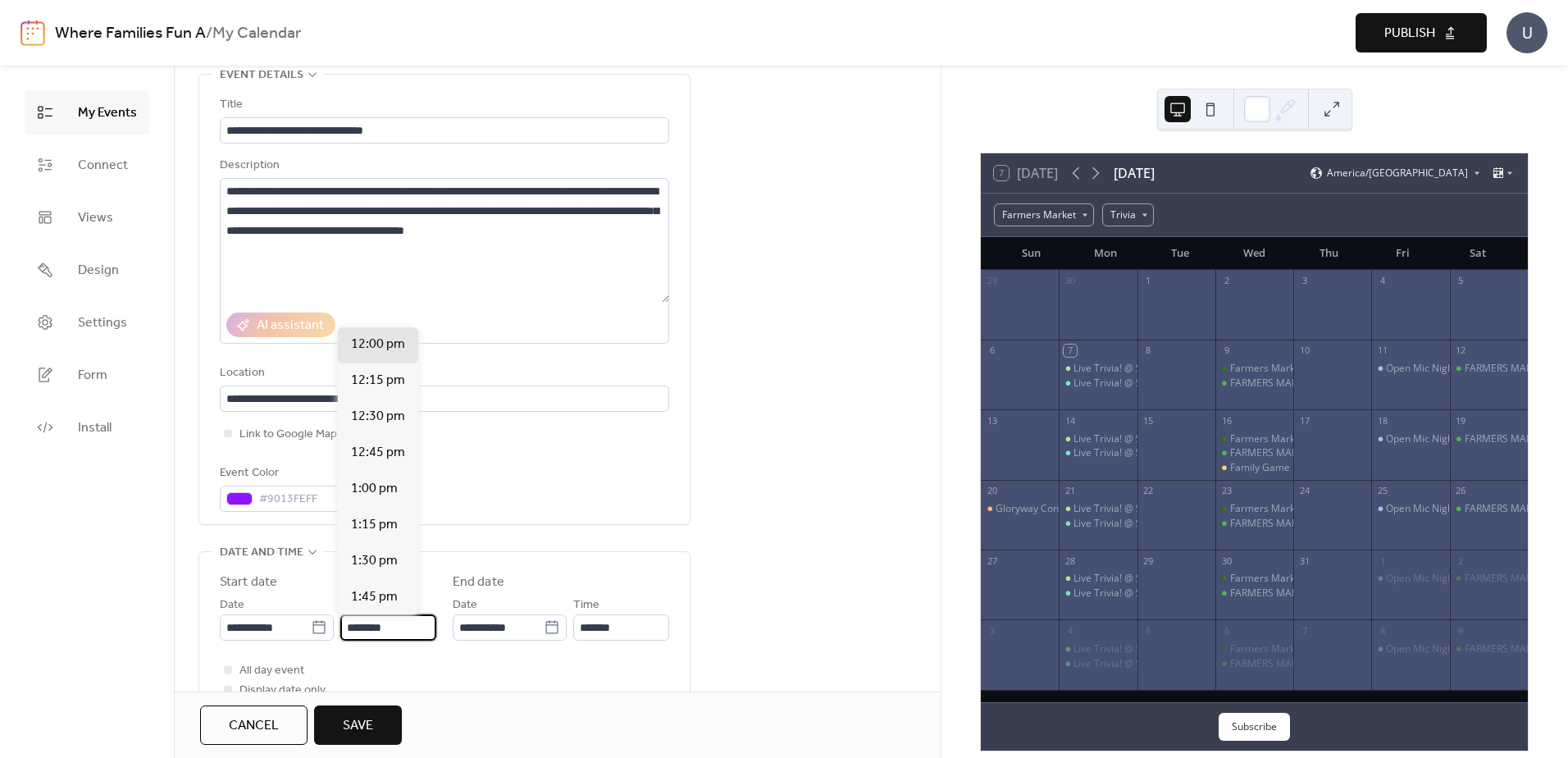 drag, startPoint x: 398, startPoint y: 628, endPoint x: 277, endPoint y: 610, distance: 122.33152 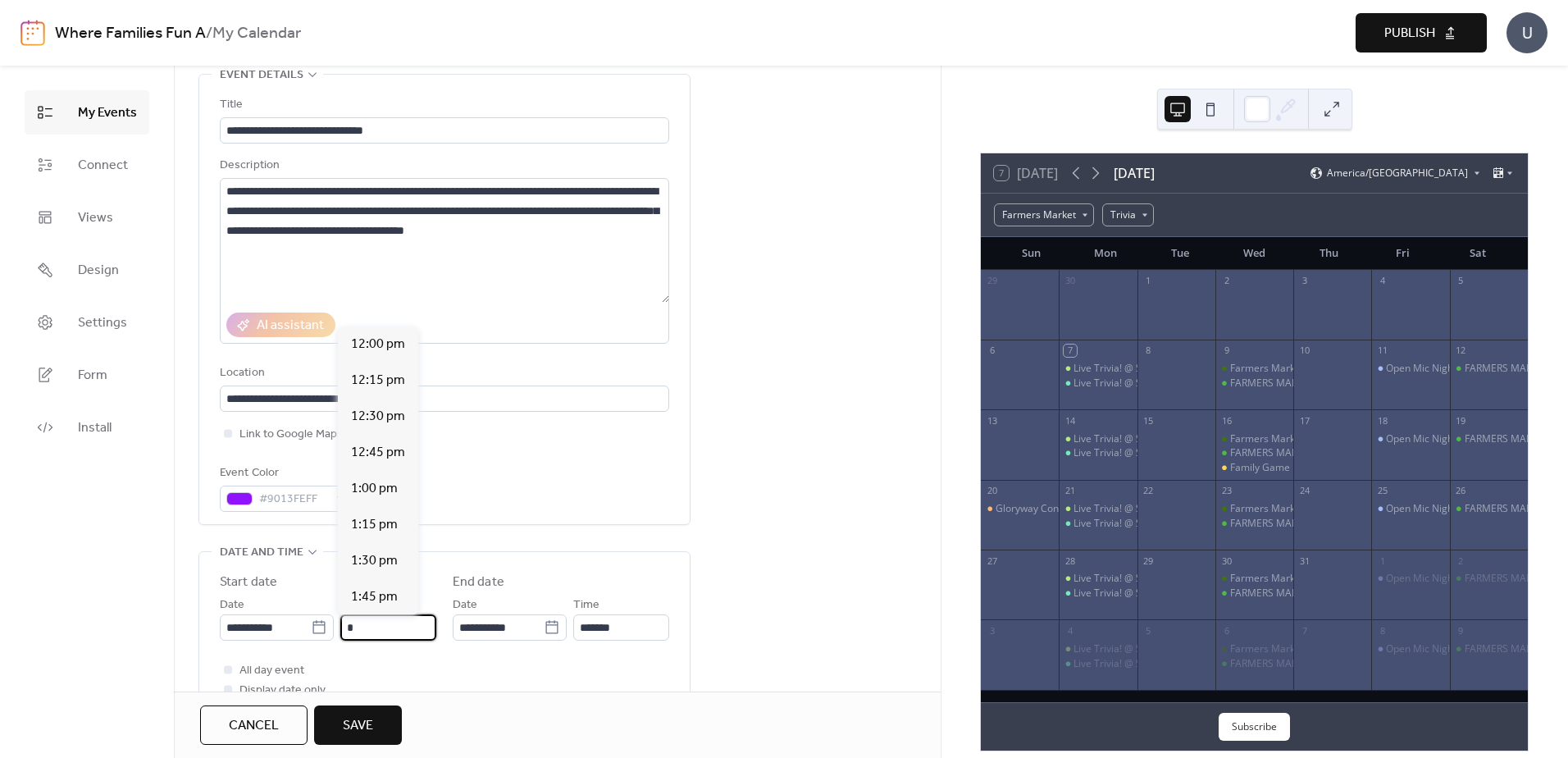 scroll, scrollTop: 1299, scrollLeft: 0, axis: vertical 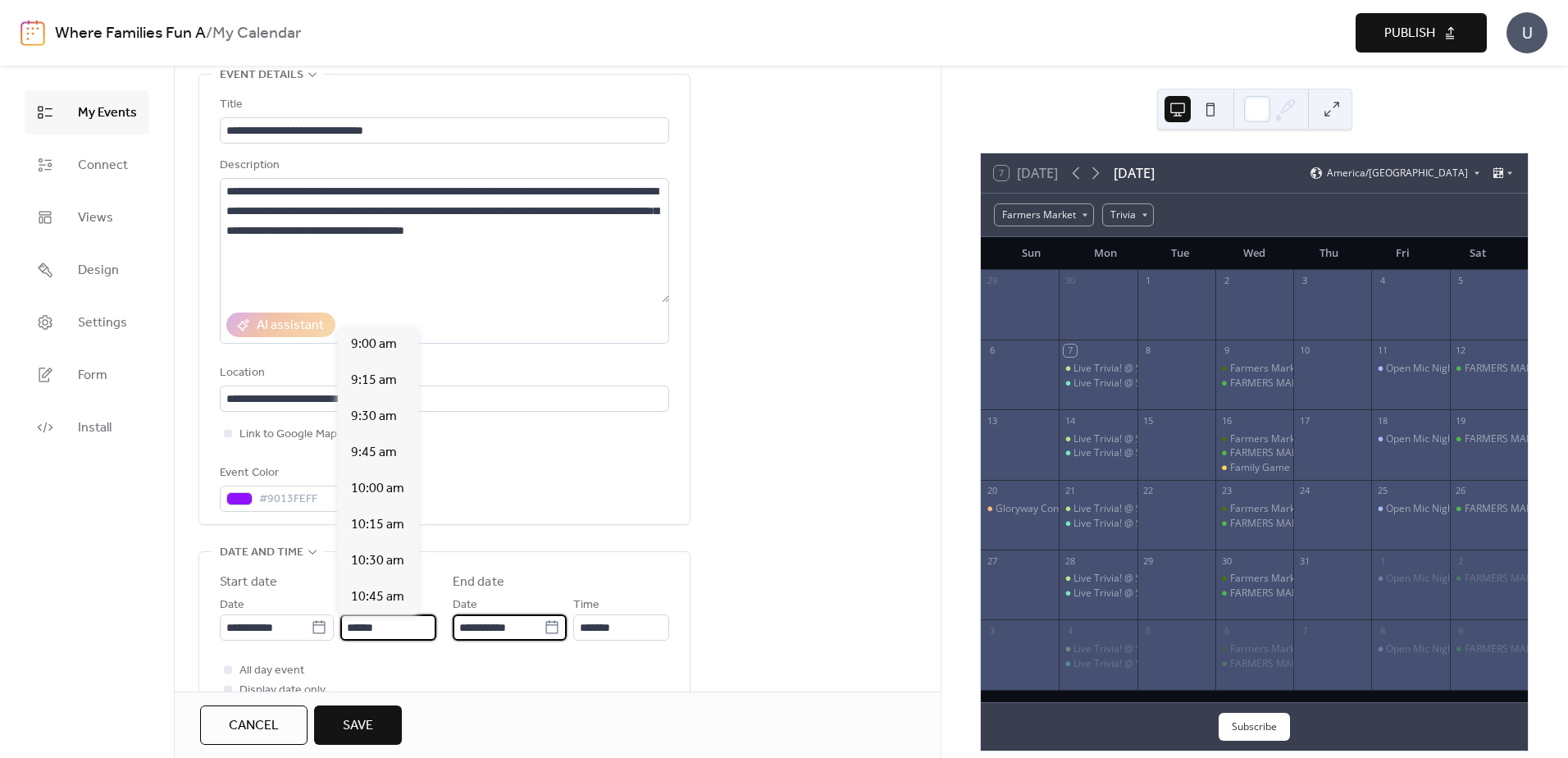 type on "*******" 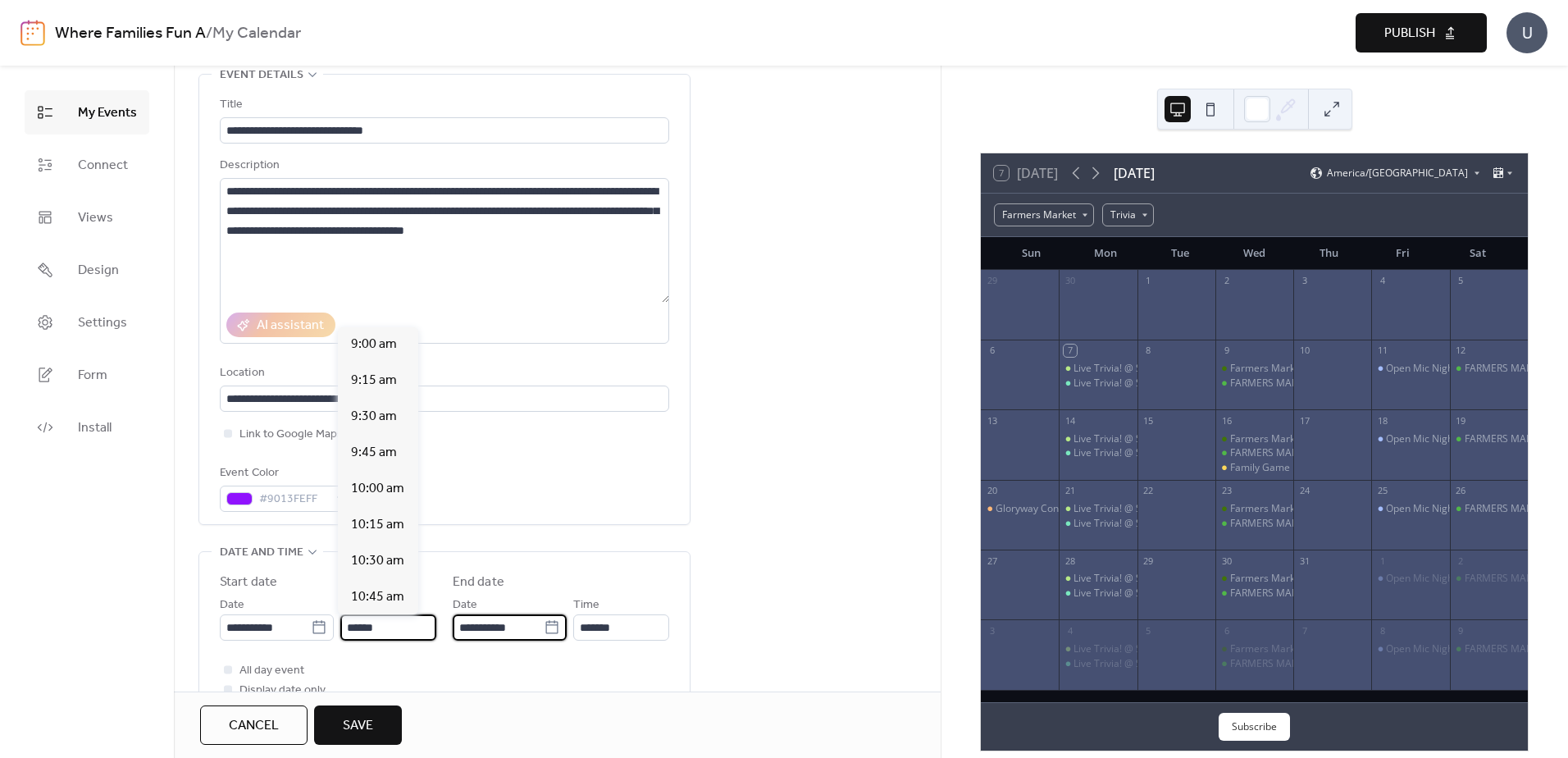 type on "*******" 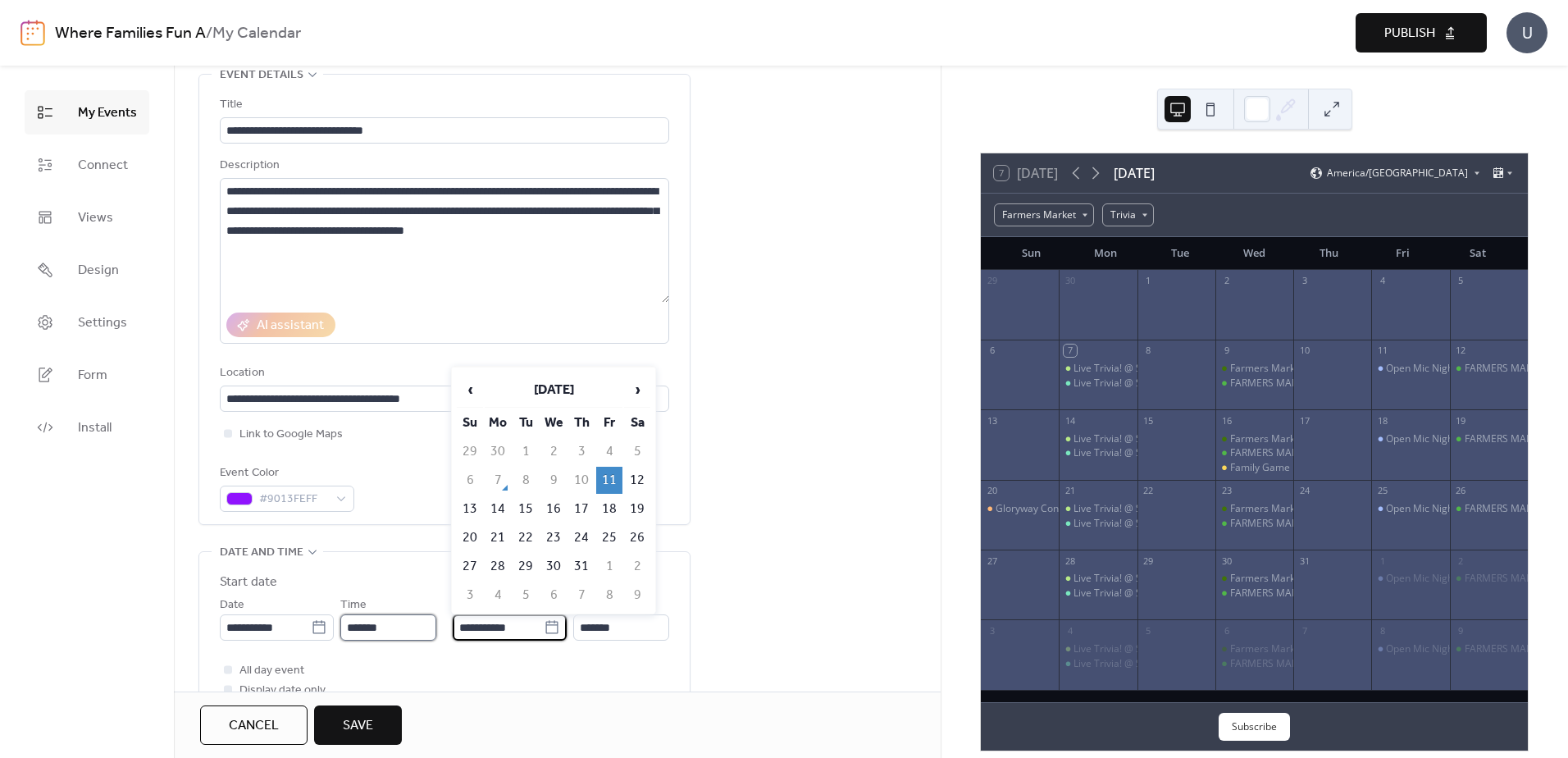 click on "*******" at bounding box center [388, 628] 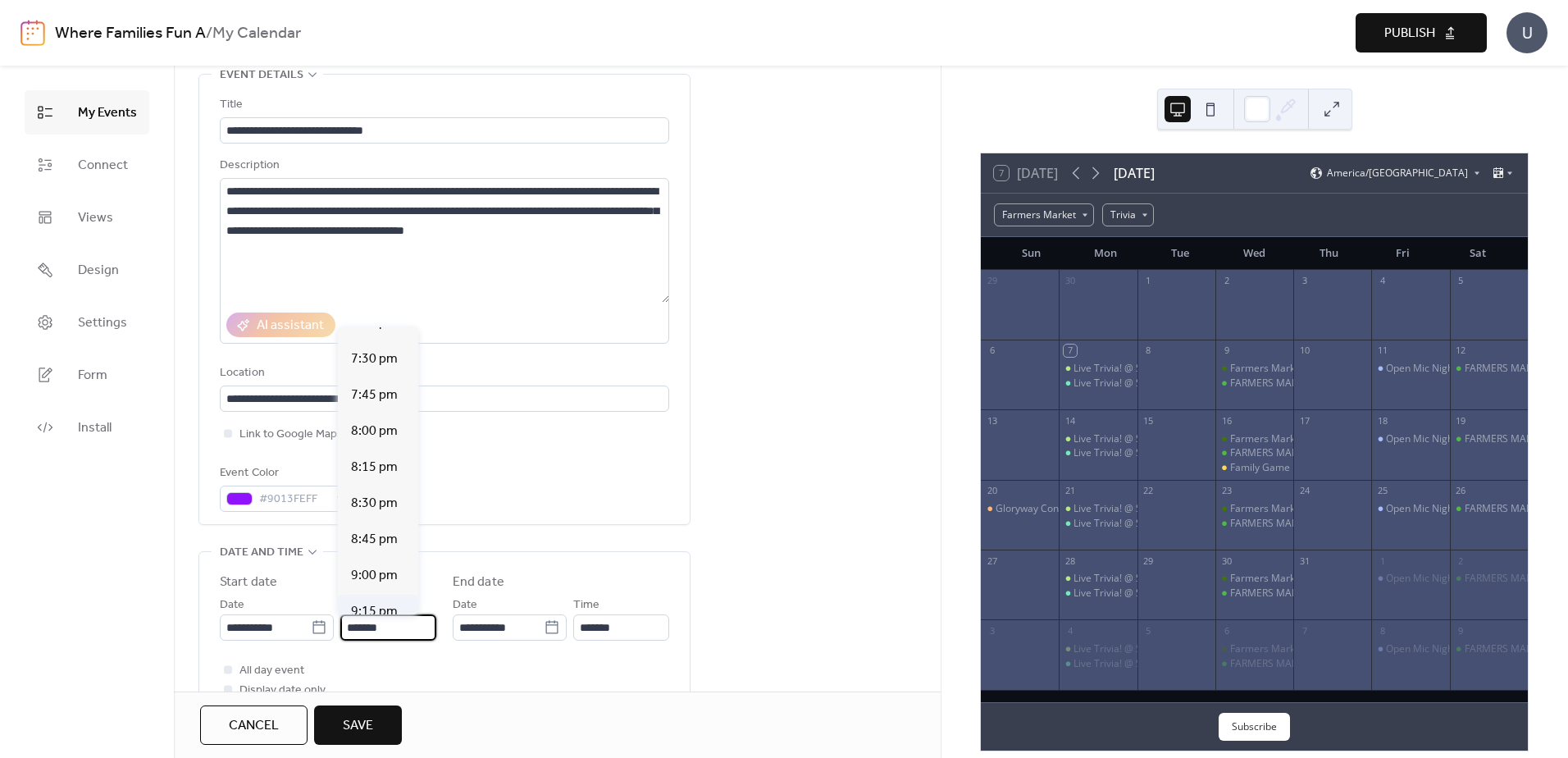 scroll, scrollTop: 2845, scrollLeft: 0, axis: vertical 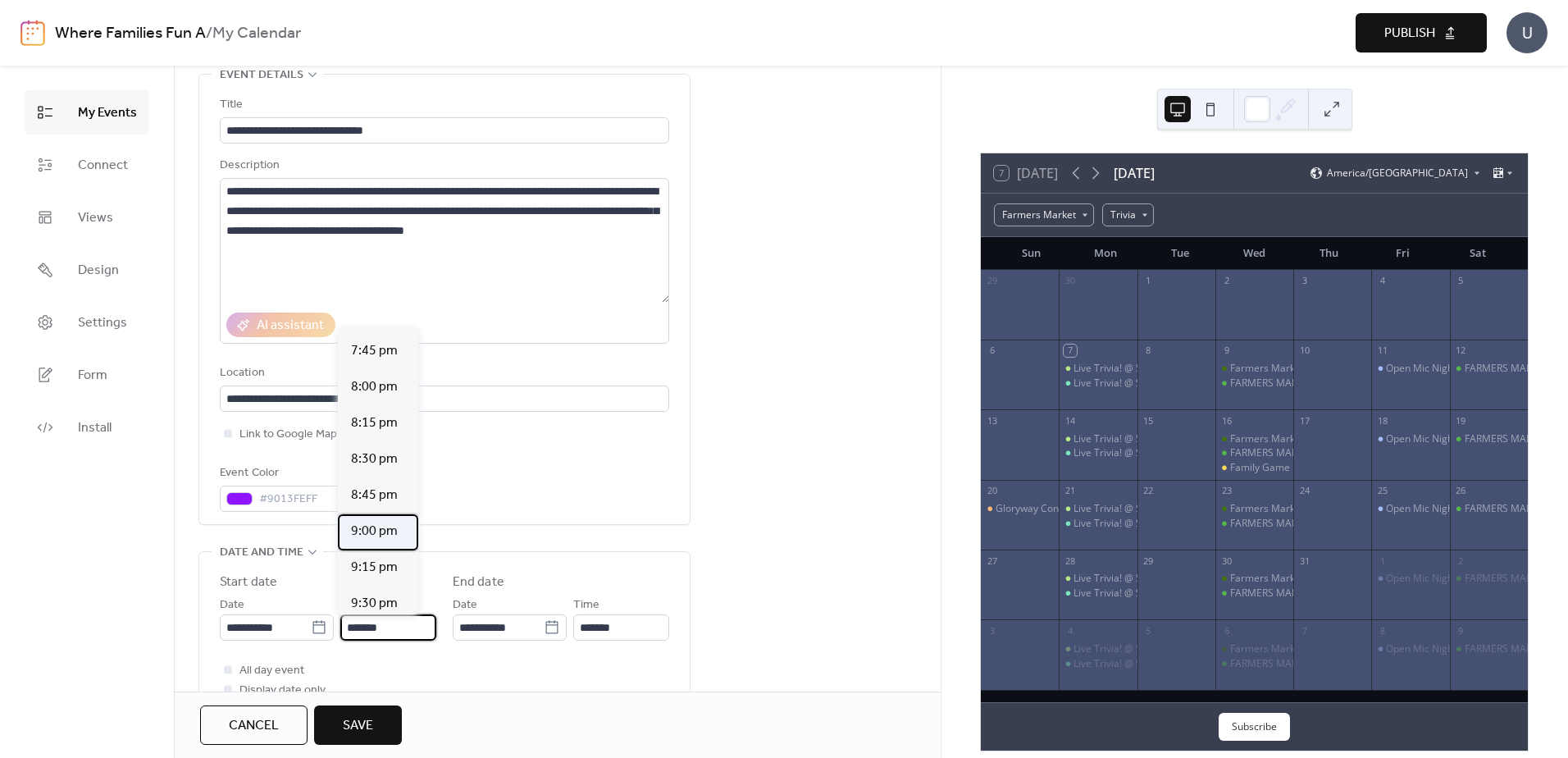 click on "9:00 pm" at bounding box center [374, 532] 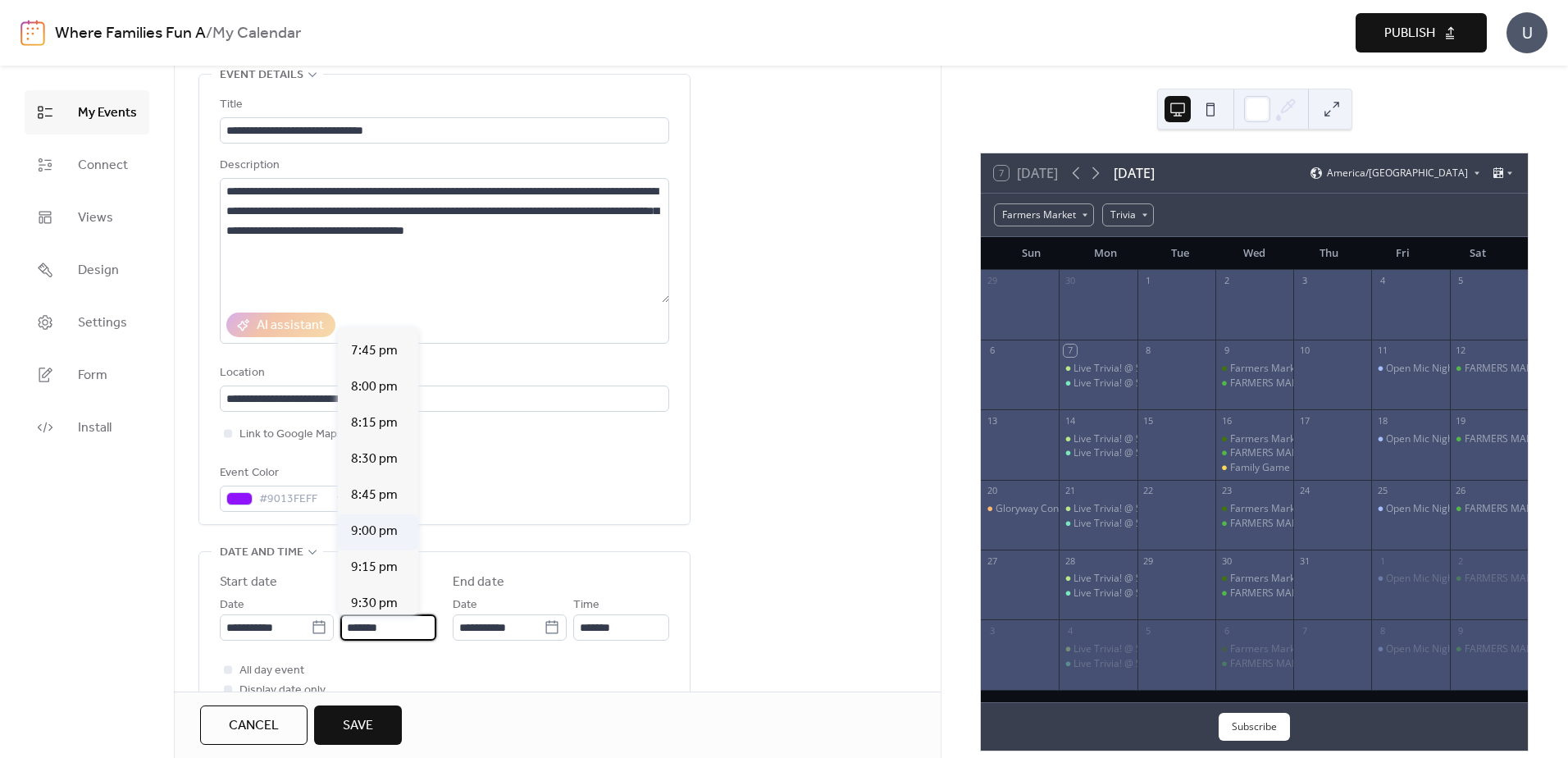 type on "*******" 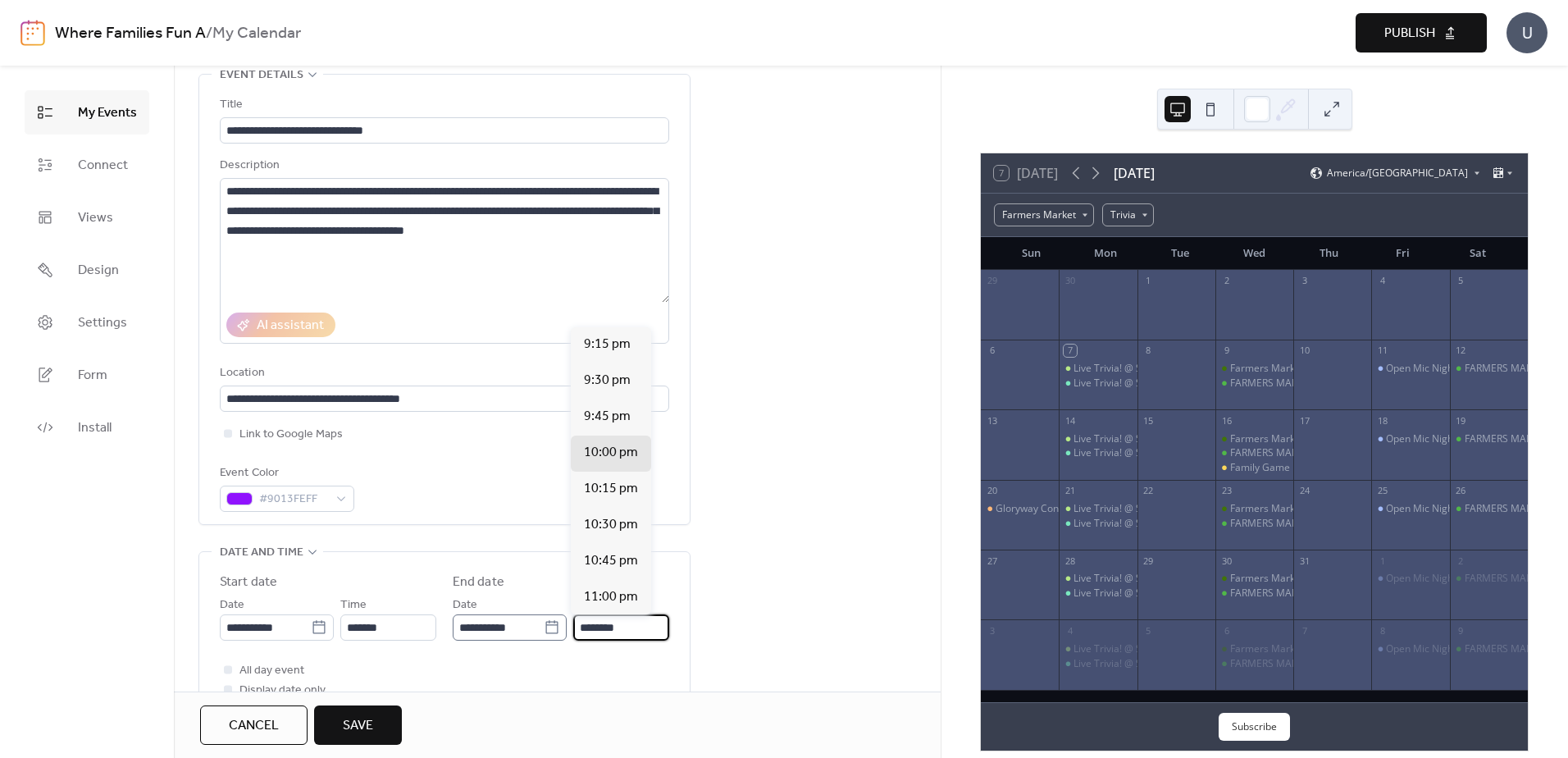 drag, startPoint x: 634, startPoint y: 628, endPoint x: 499, endPoint y: 628, distance: 135 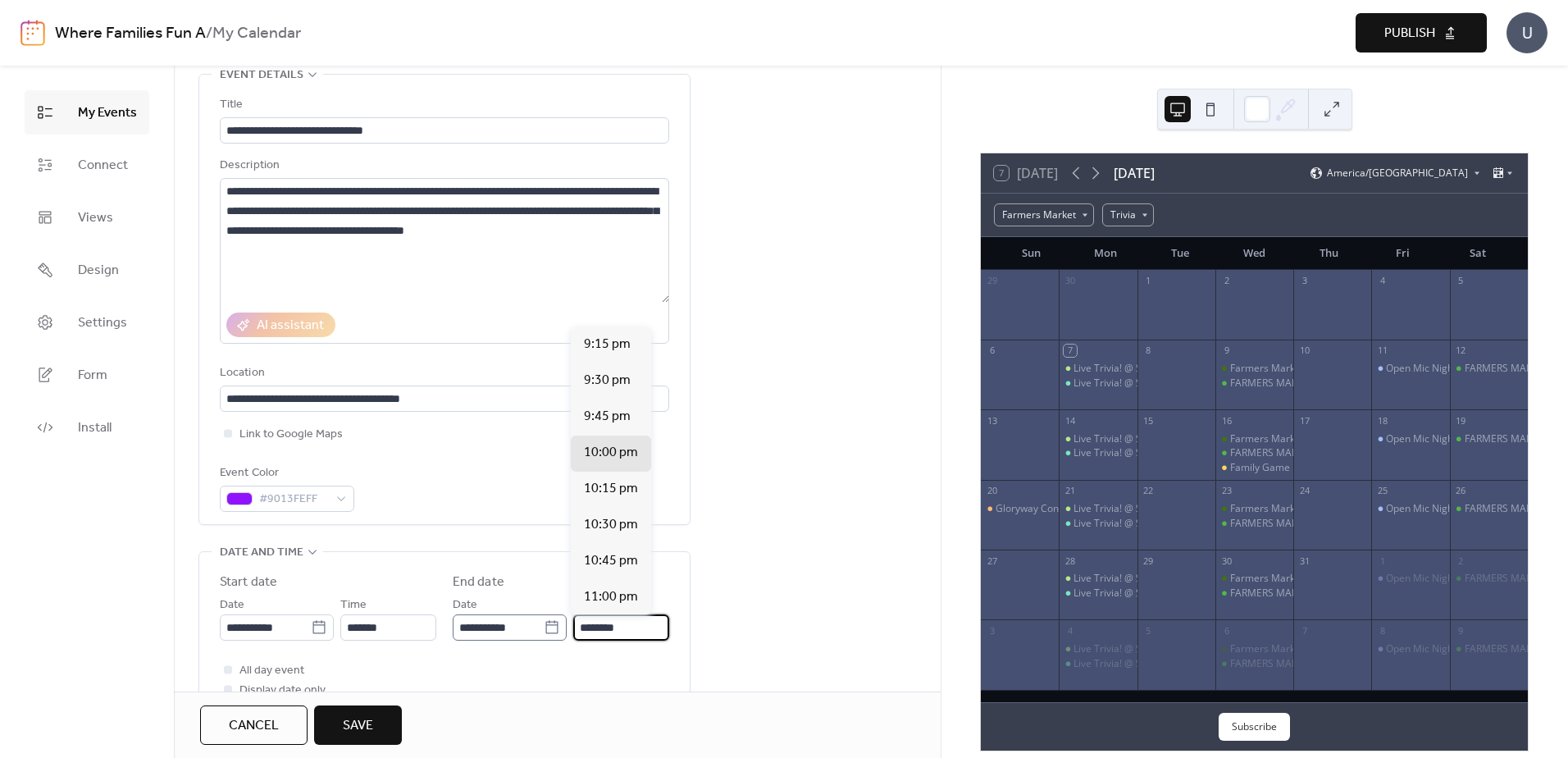 click on "**********" at bounding box center (561, 618) 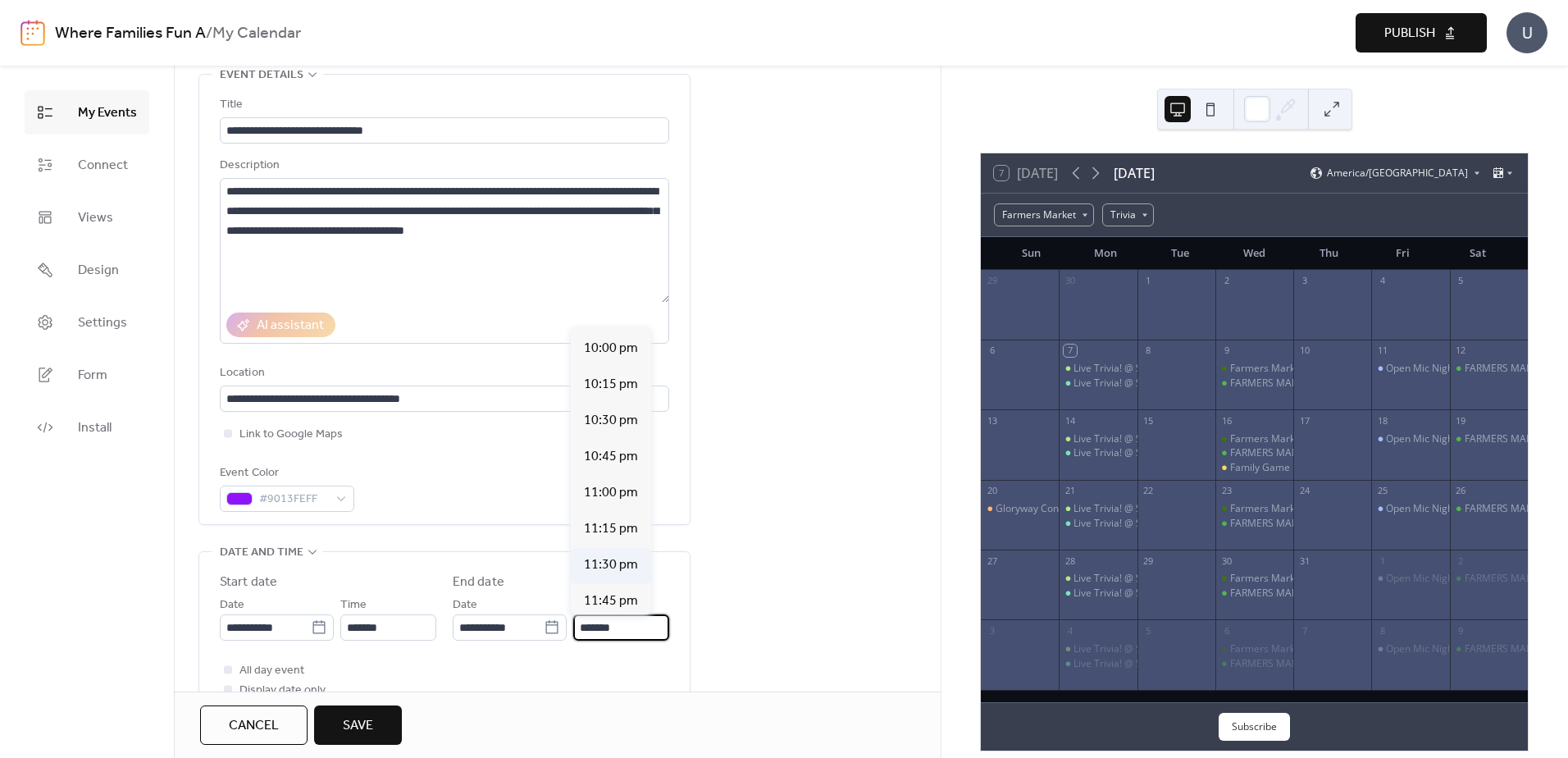 scroll, scrollTop: 110, scrollLeft: 0, axis: vertical 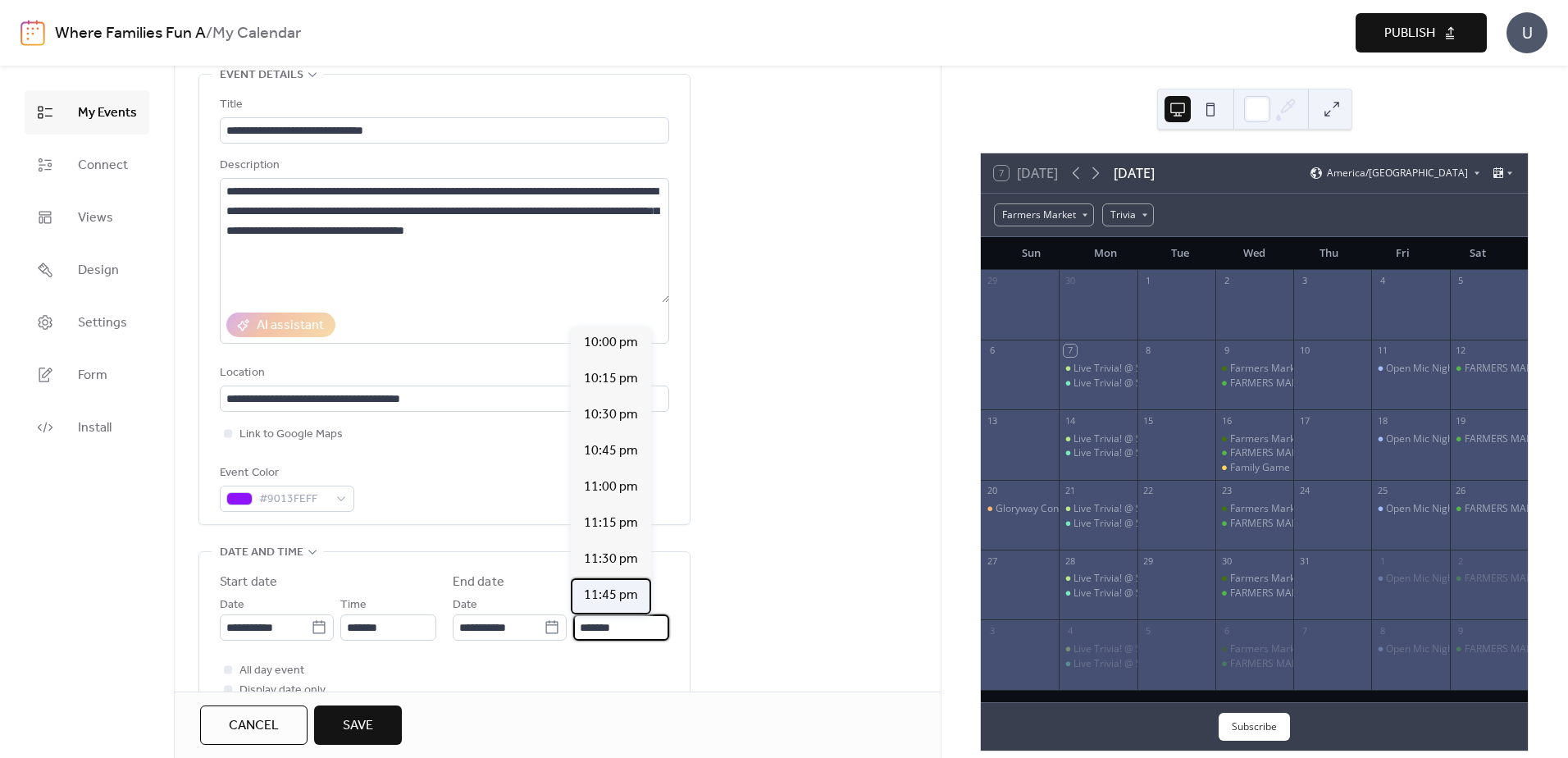 click on "11:45 pm" at bounding box center (611, 596) 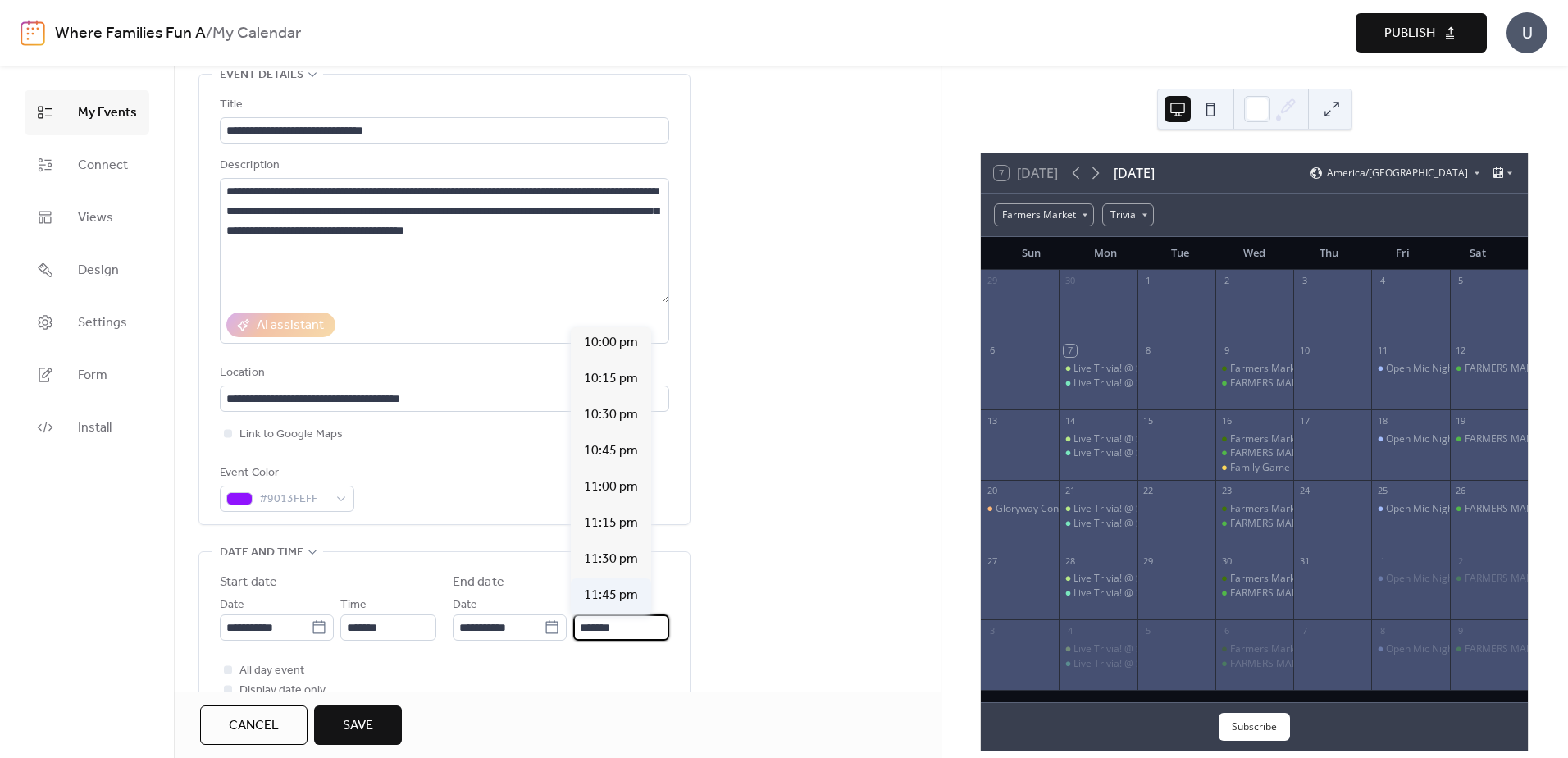 type on "********" 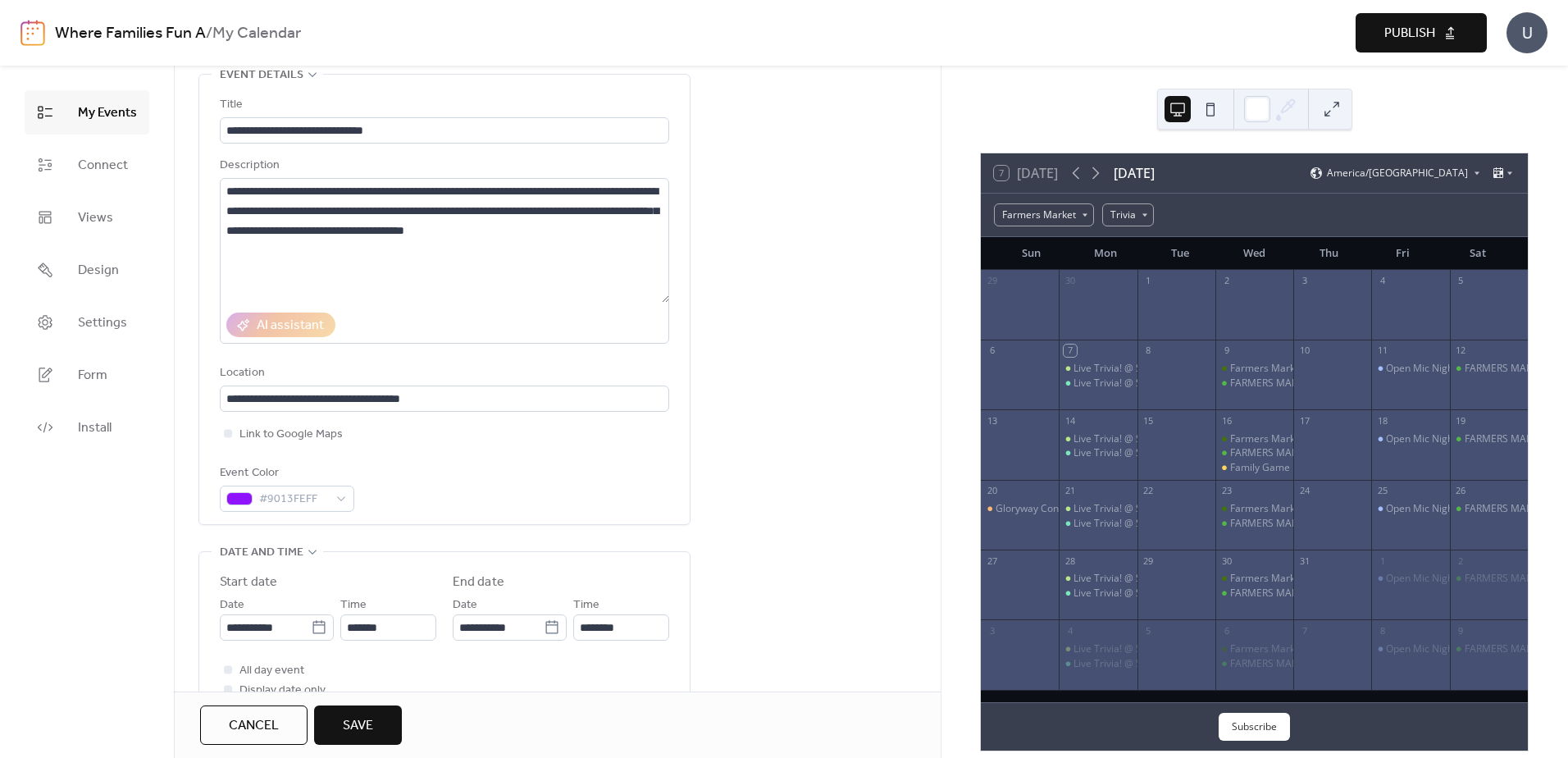 click on "**********" at bounding box center (557, 760) 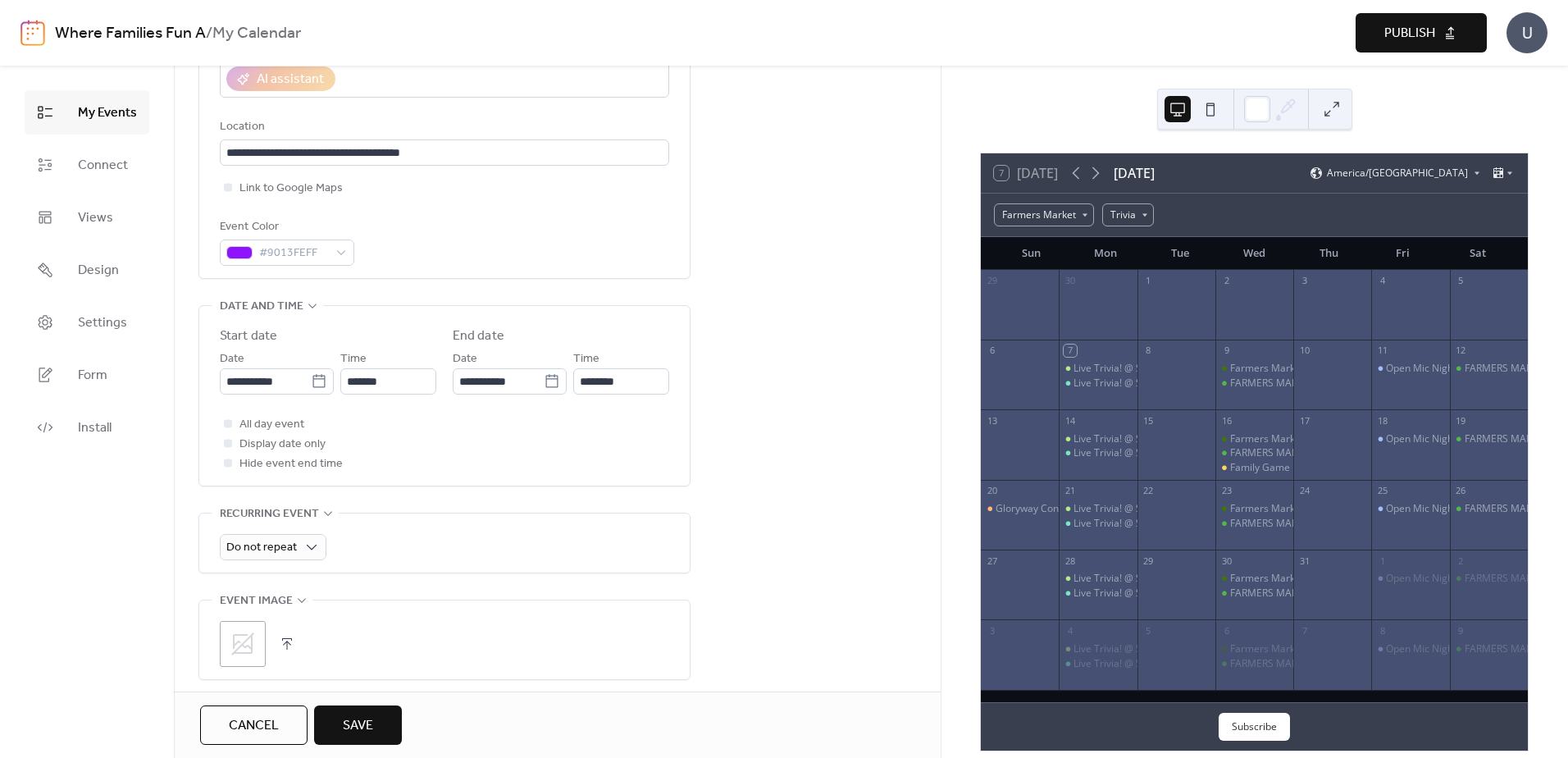 scroll, scrollTop: 410, scrollLeft: 0, axis: vertical 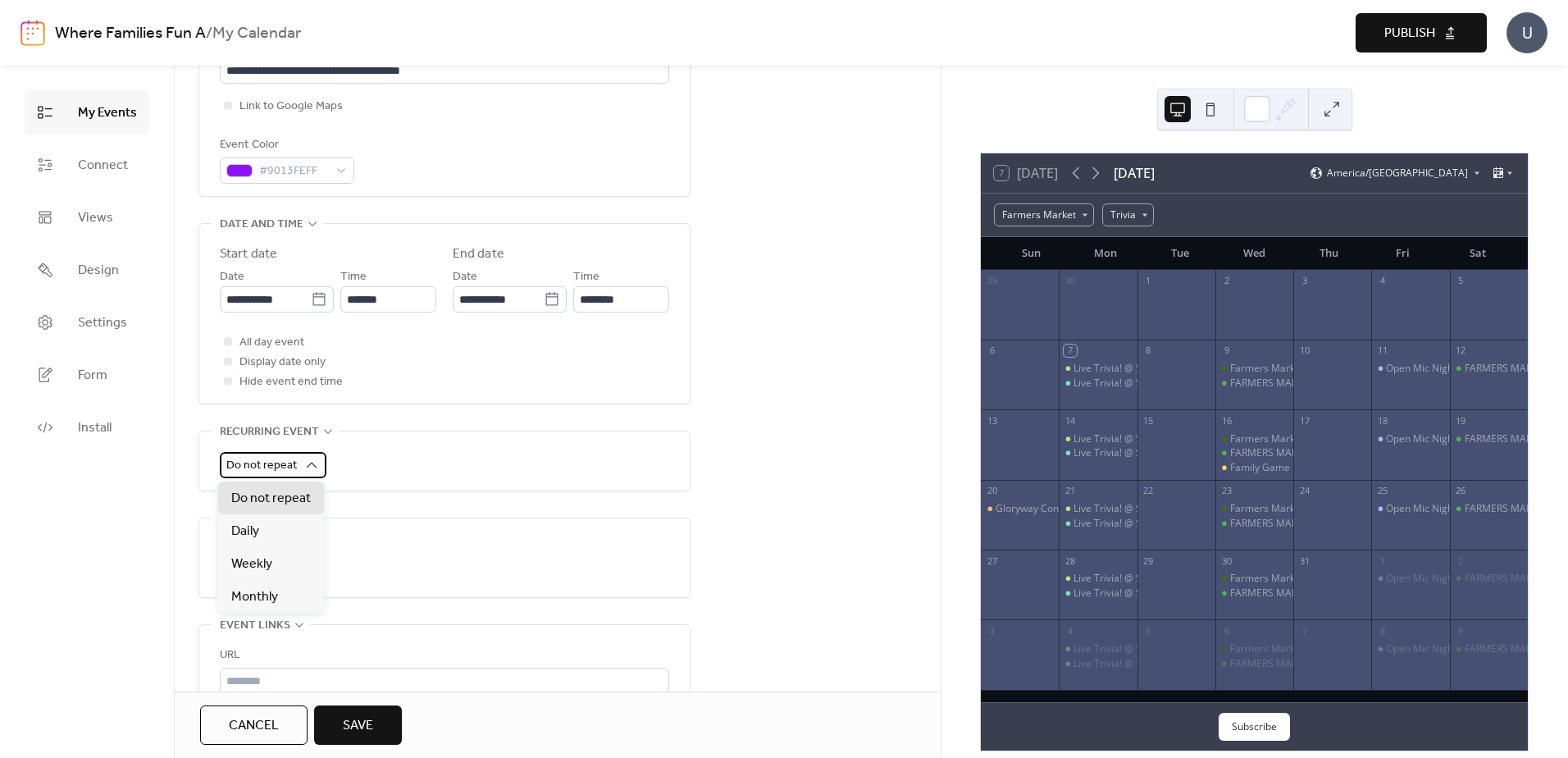 click on "Do not repeat" at bounding box center (273, 465) 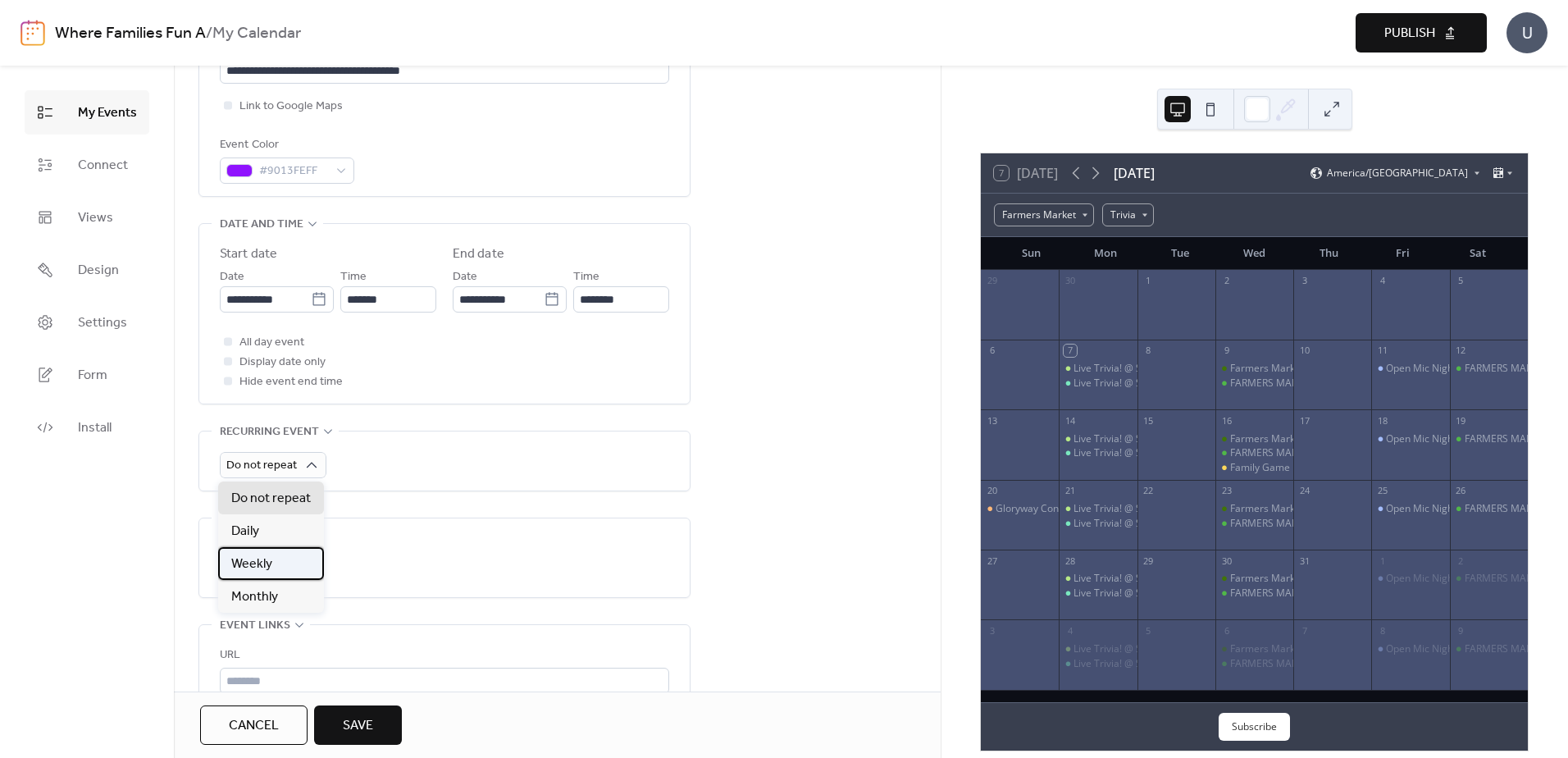 click on "Weekly" at bounding box center [271, 564] 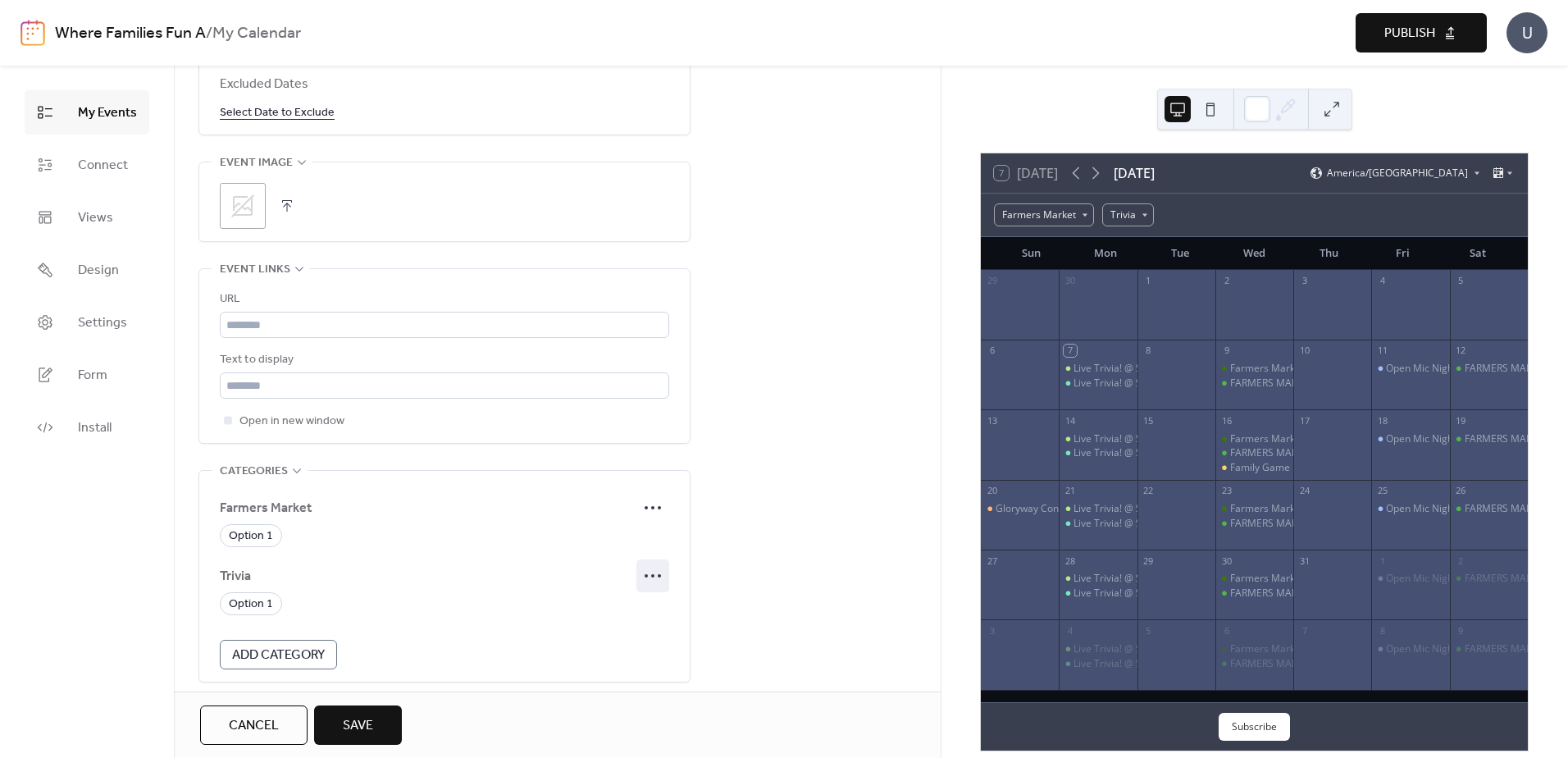 scroll, scrollTop: 1139, scrollLeft: 0, axis: vertical 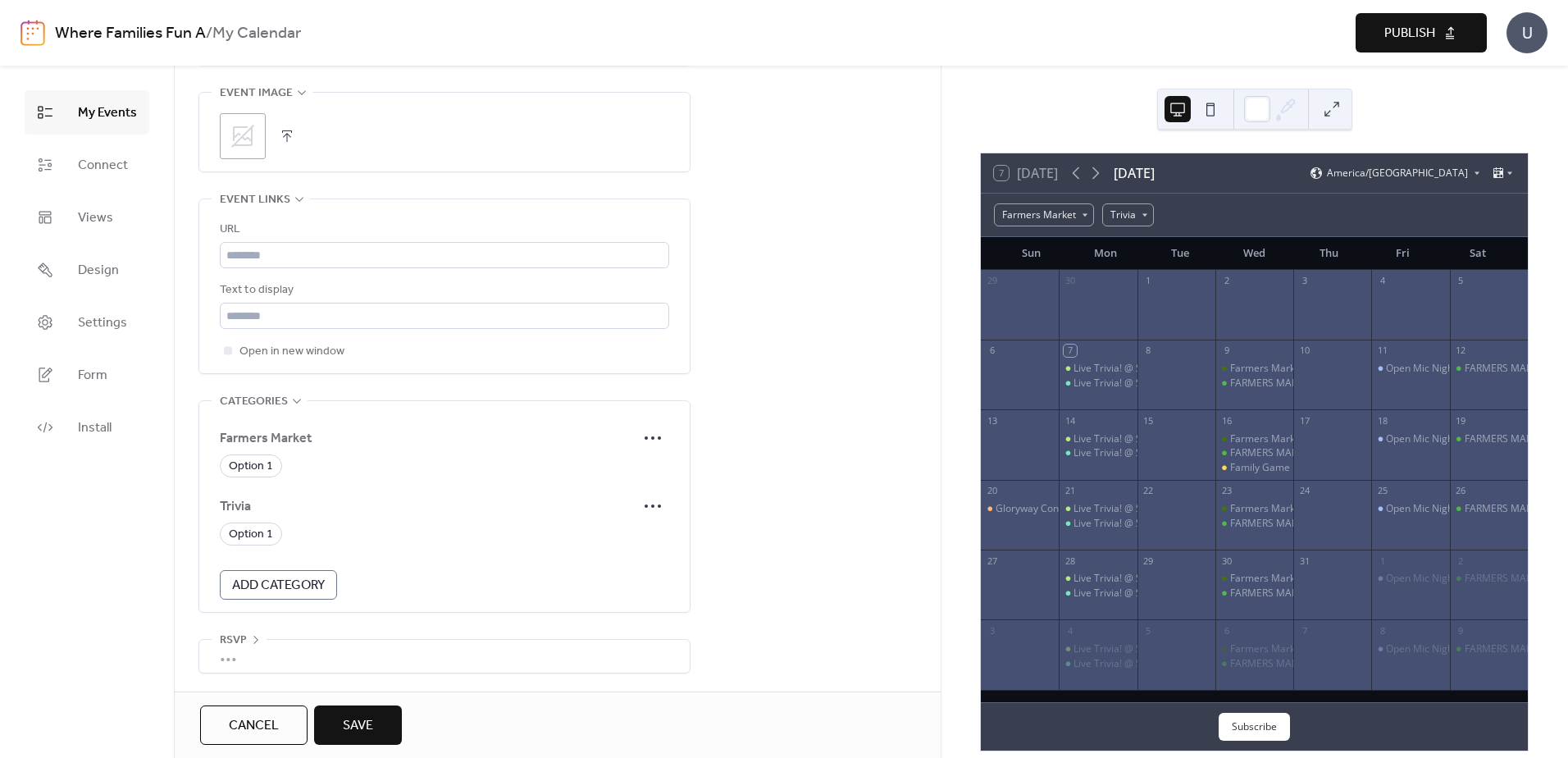 click on "Add Category" at bounding box center [278, 586] 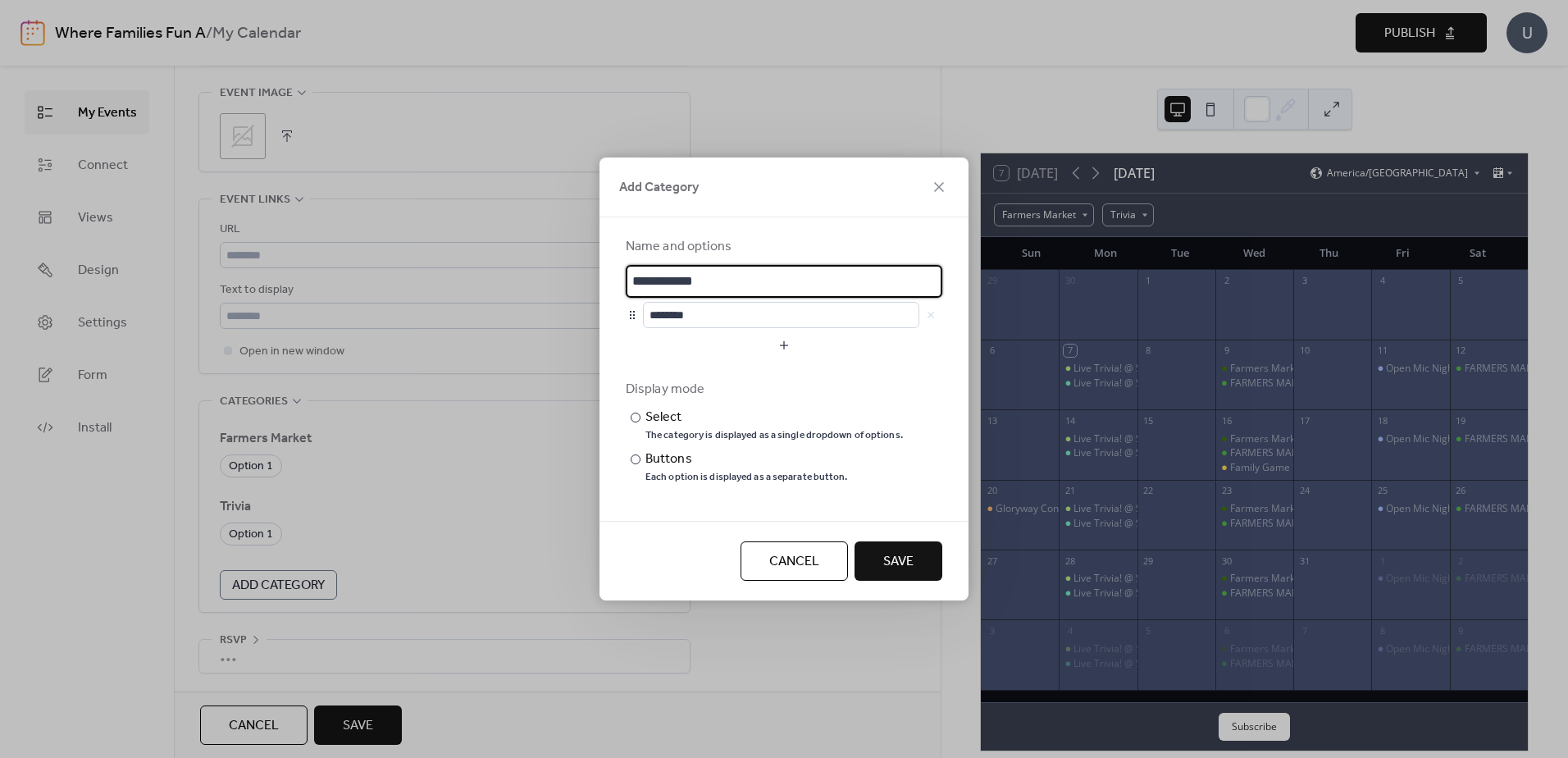 click on "**********" at bounding box center [784, 281] 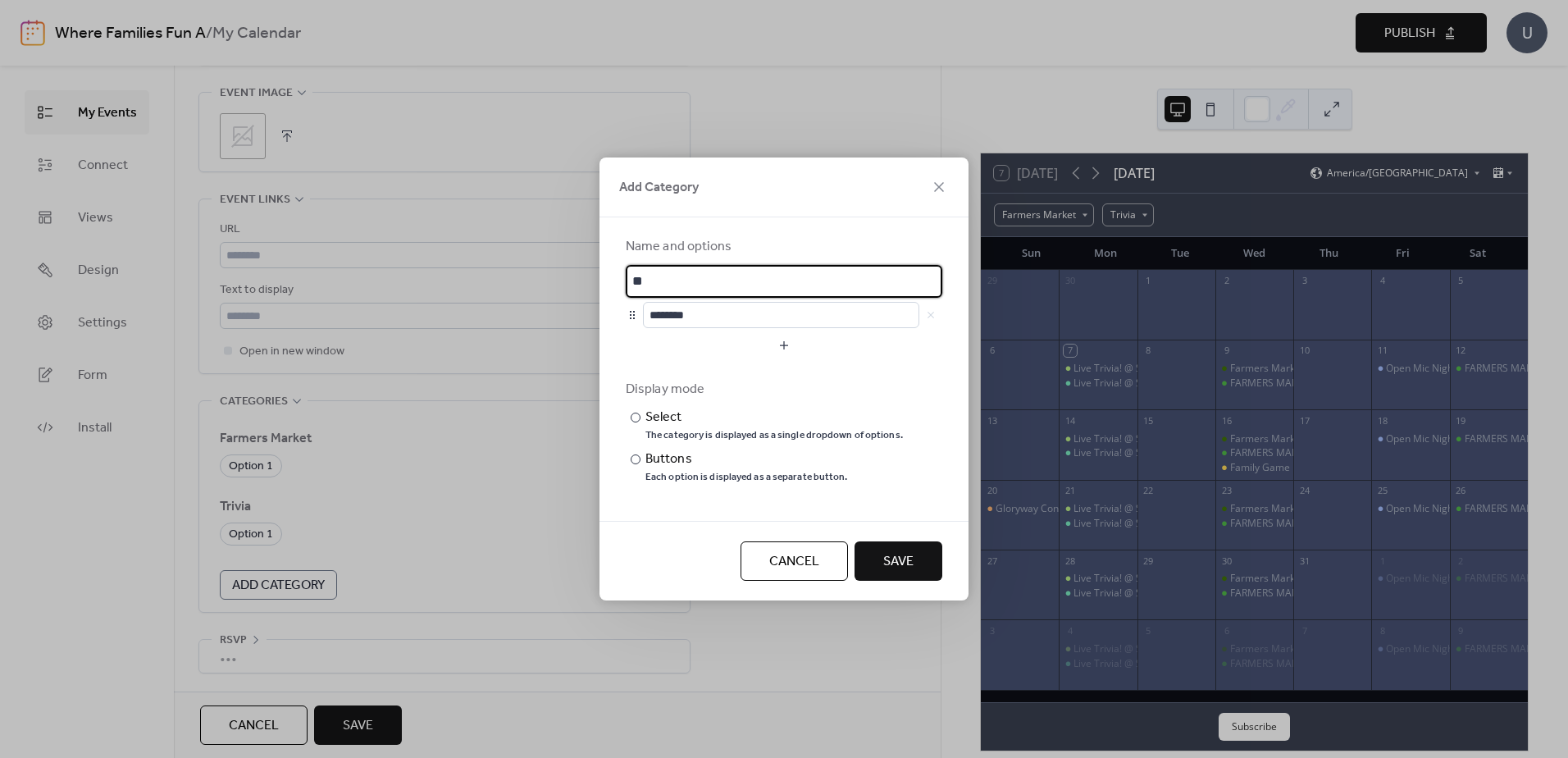 type on "*" 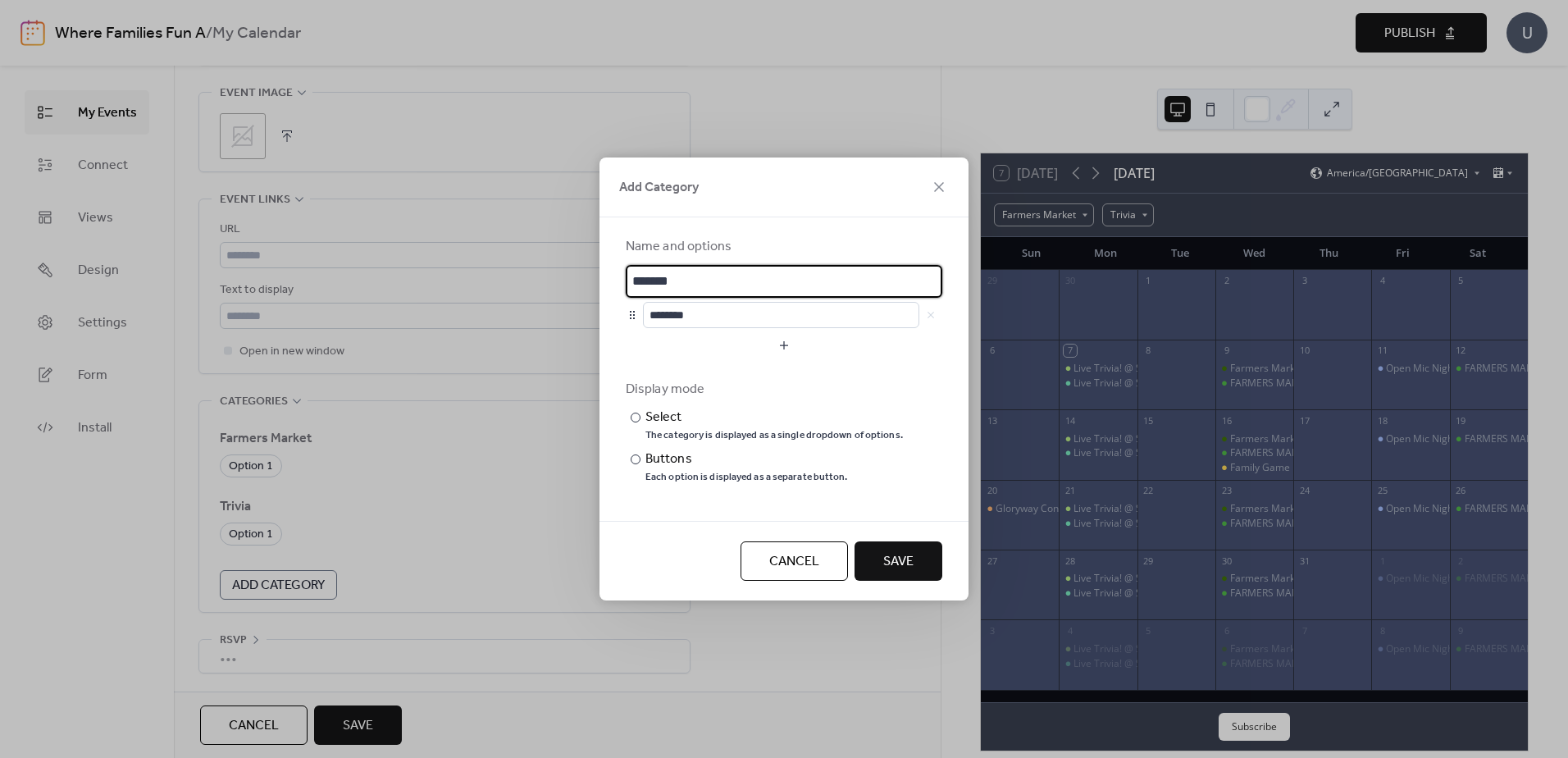 type on "*******" 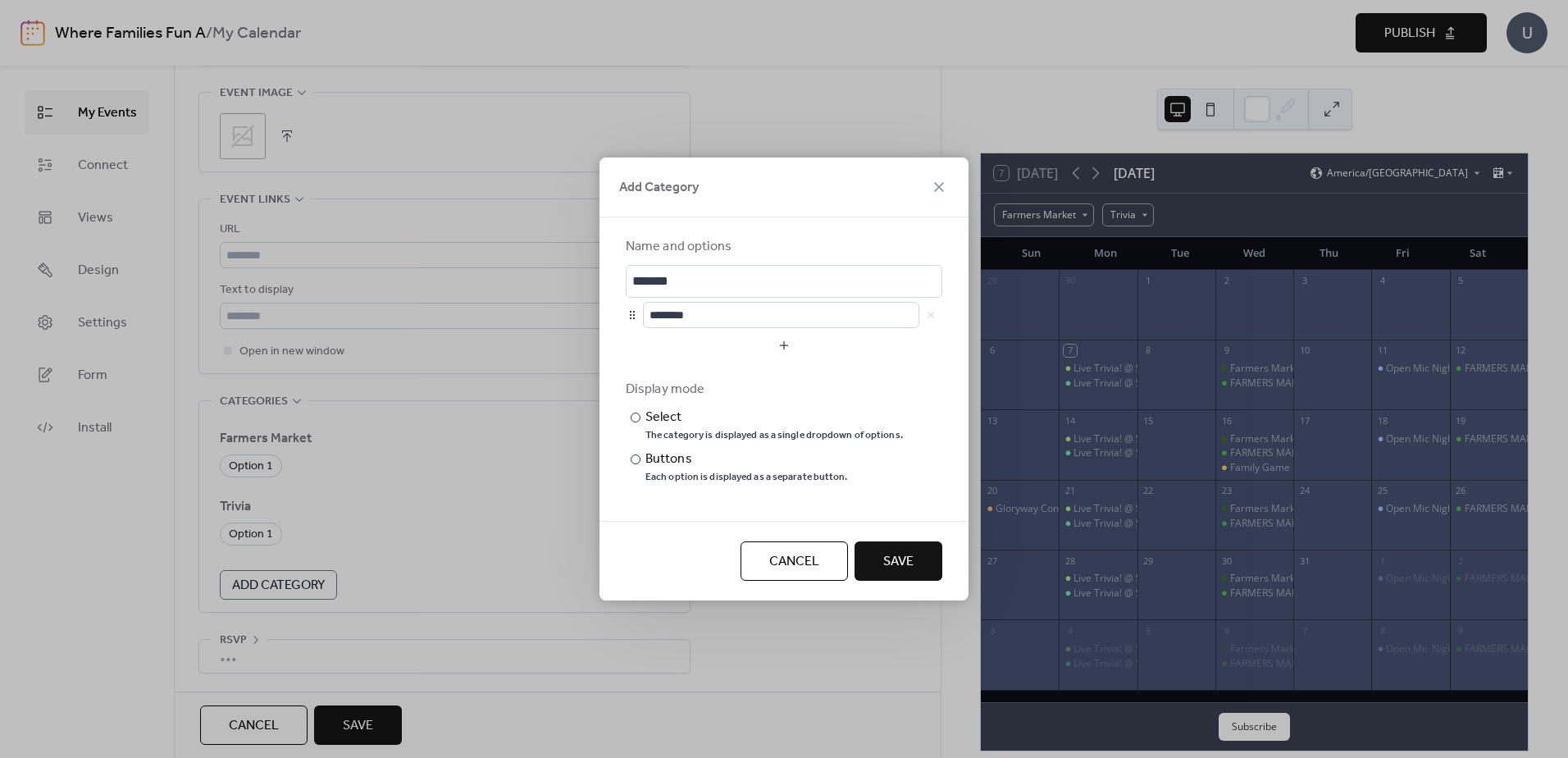 click on "Save" at bounding box center [898, 562] 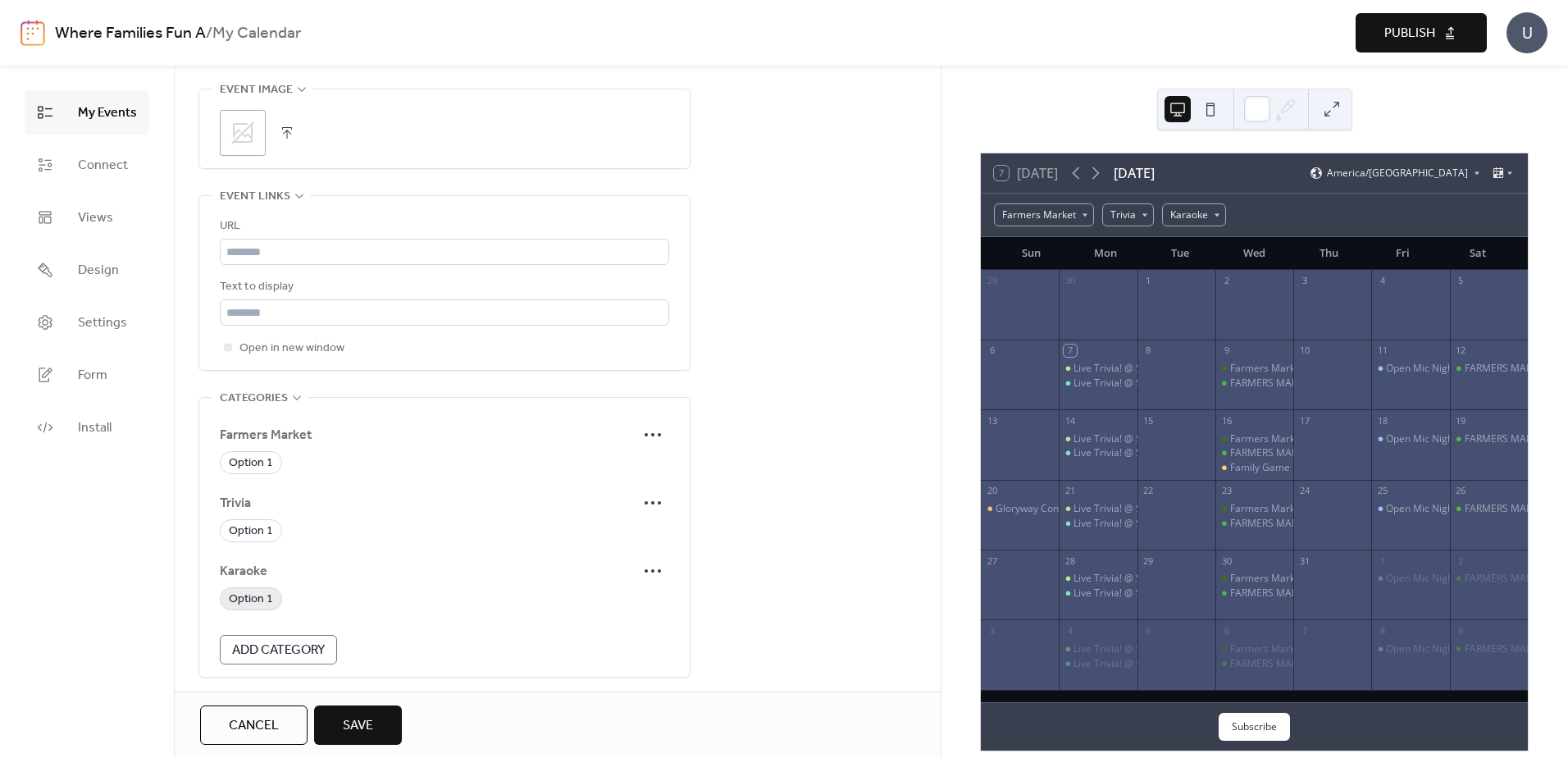 click on "Option 1" at bounding box center [251, 600] 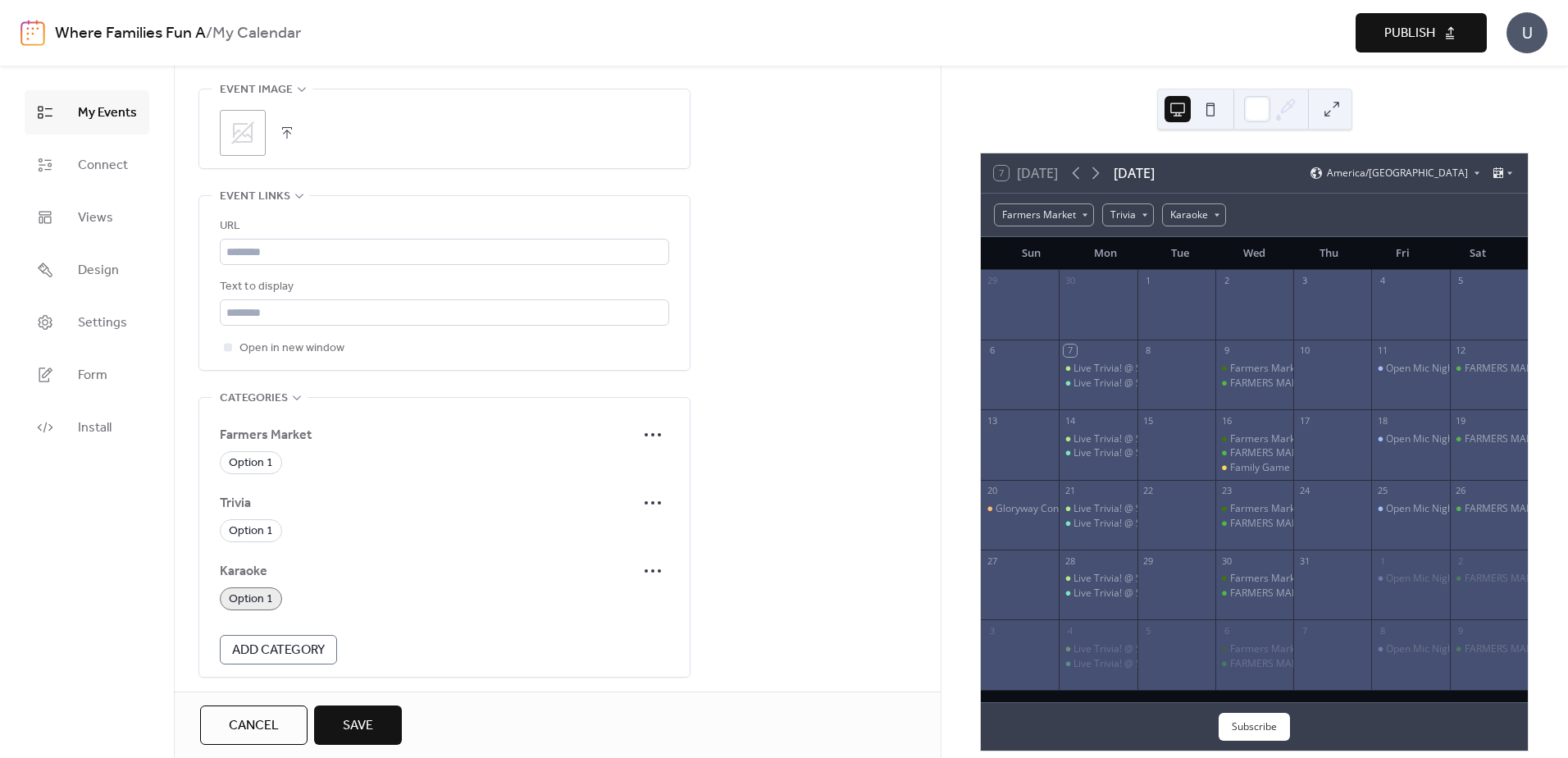 click on "Save" at bounding box center [358, 725] 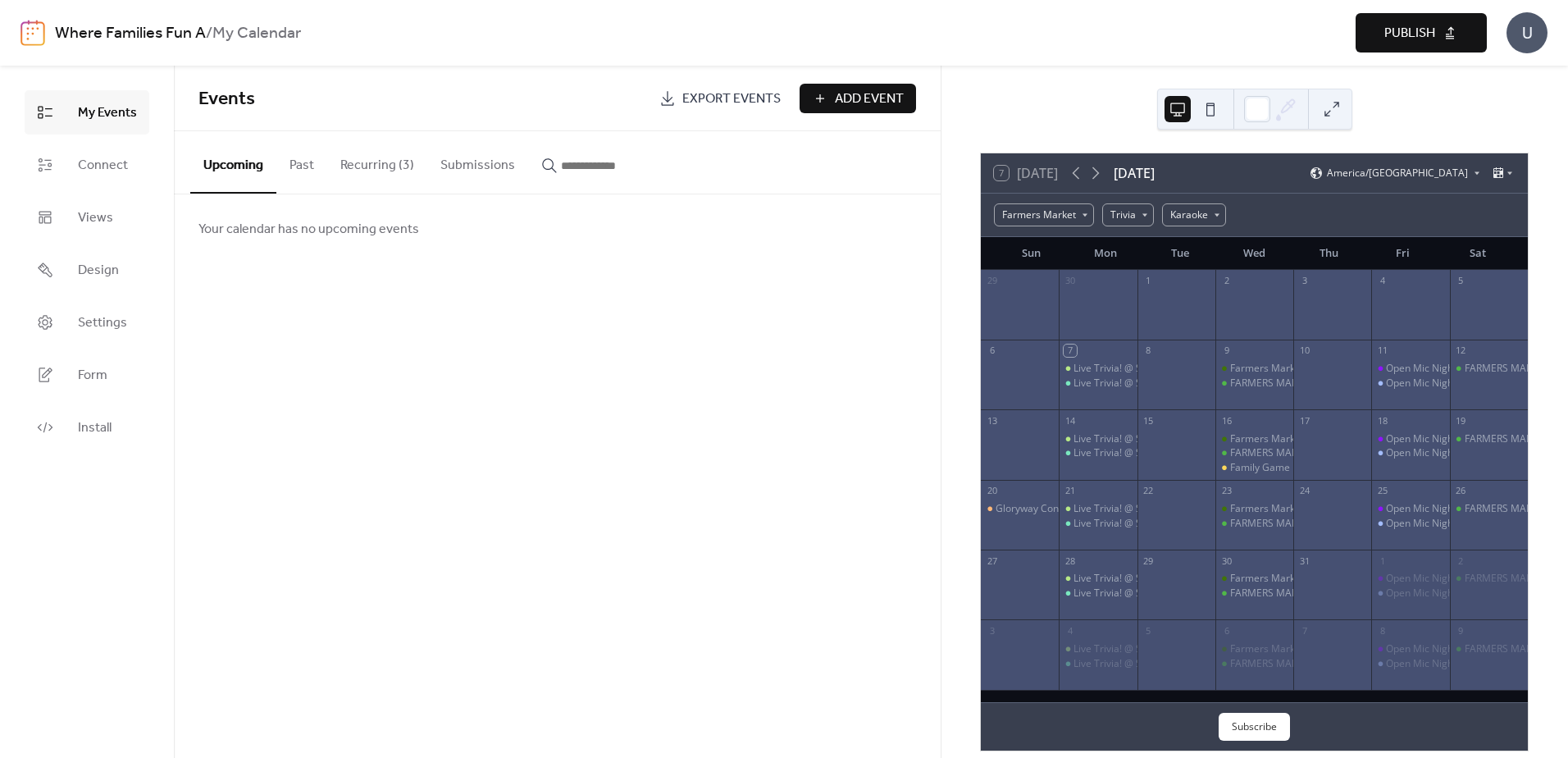 click on "Recurring  (3)" at bounding box center (377, 162) 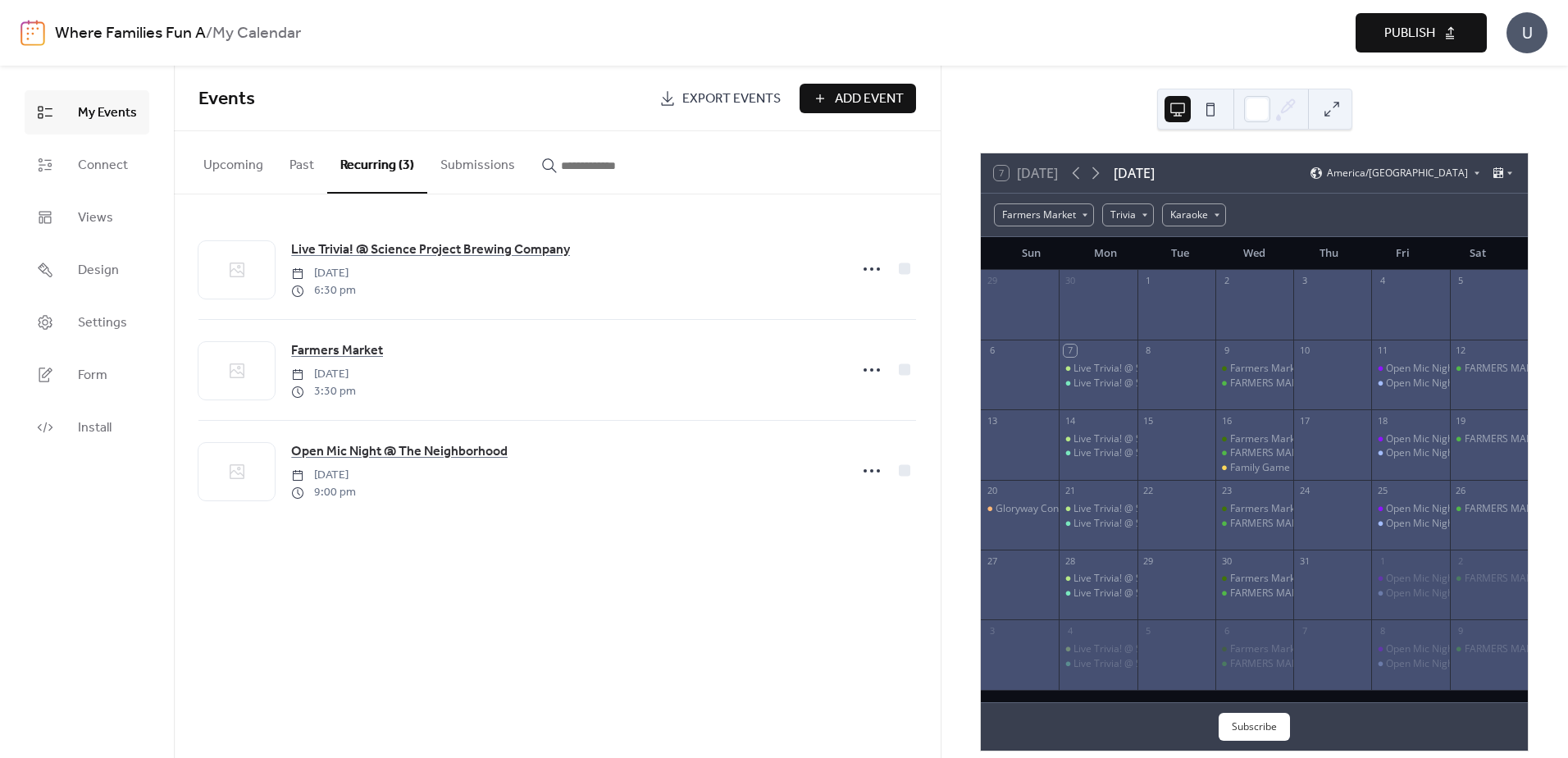 click on "Add Event" at bounding box center (869, 99) 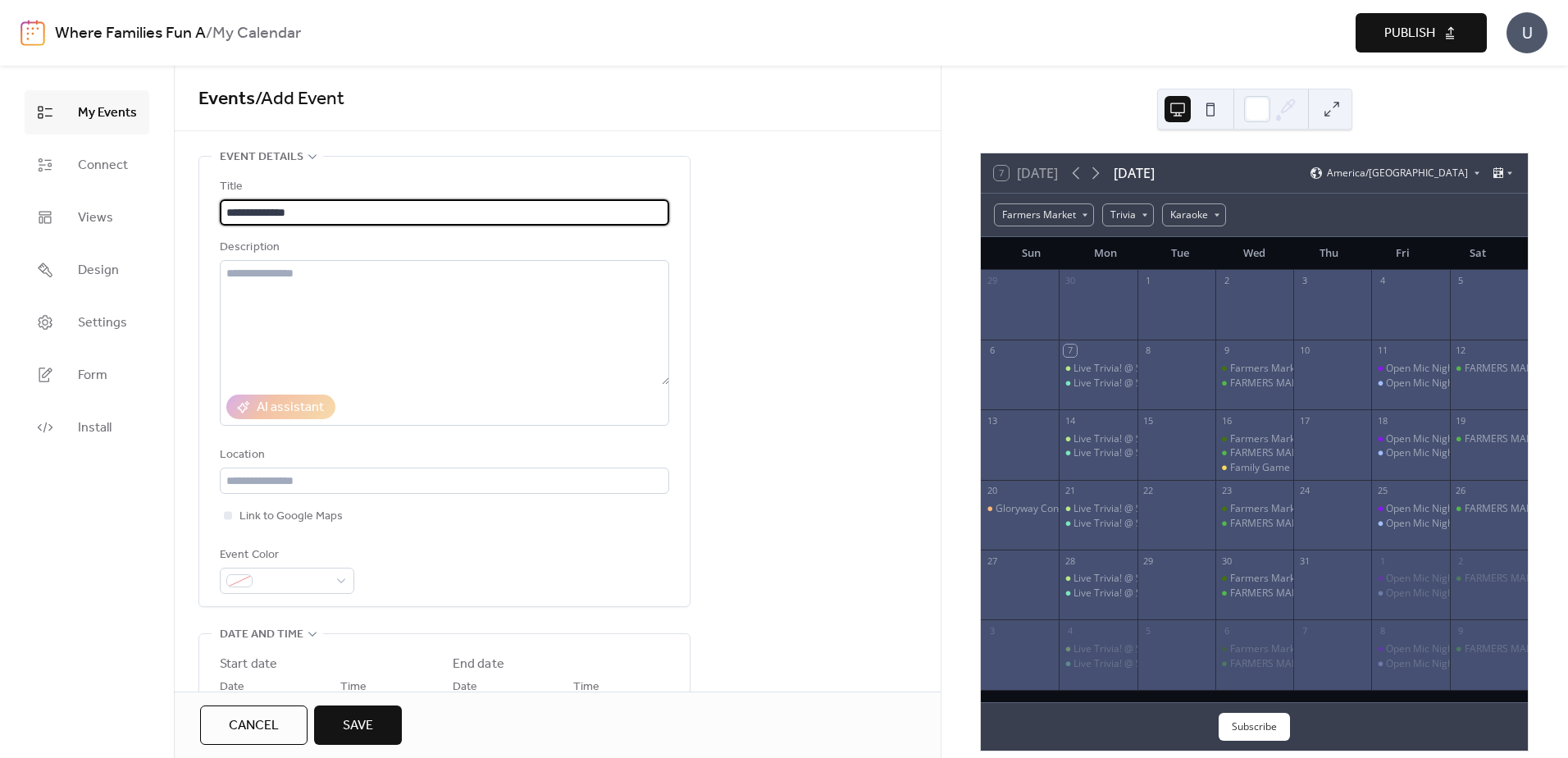 type on "**********" 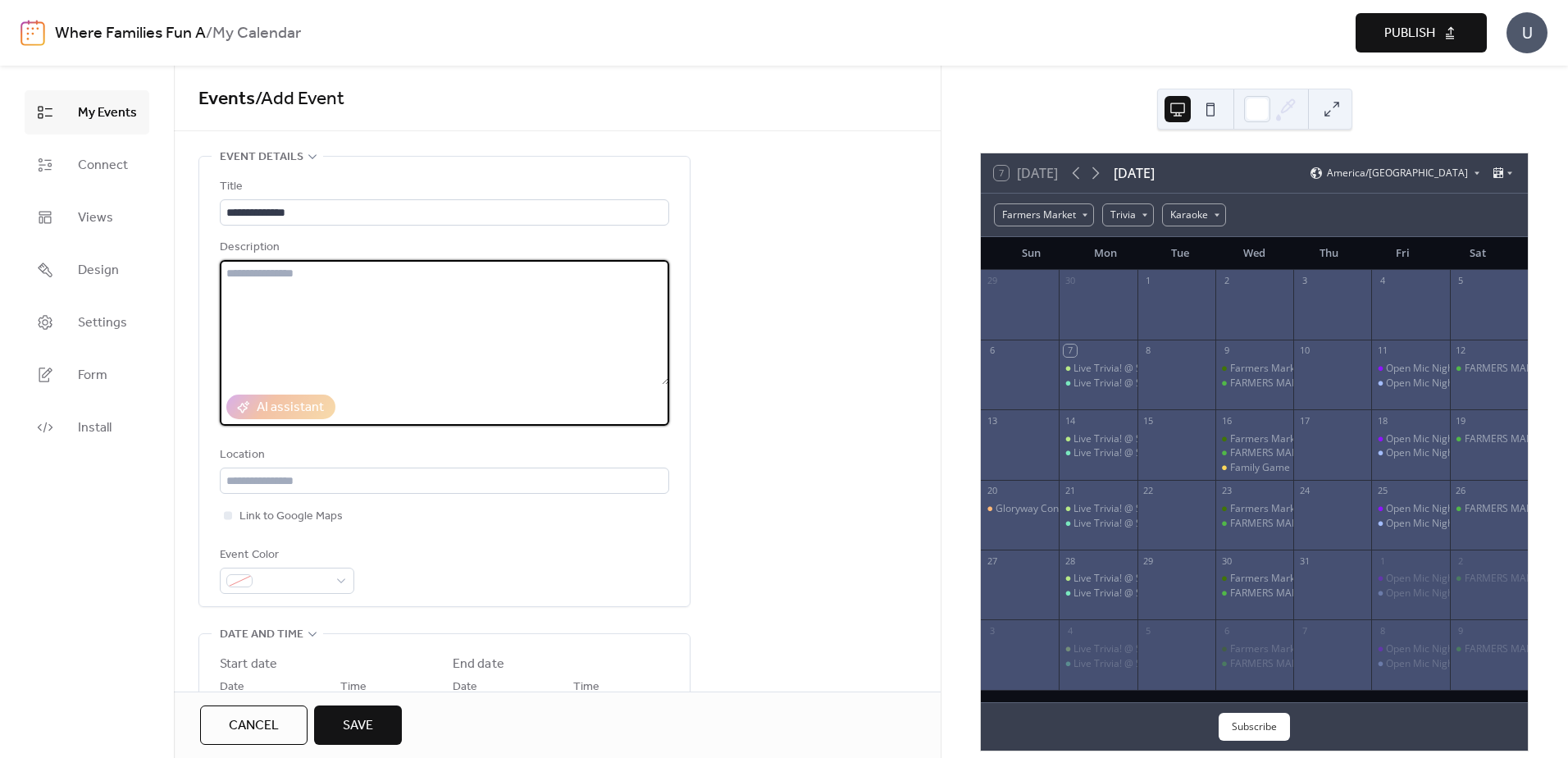 click at bounding box center [444, 322] 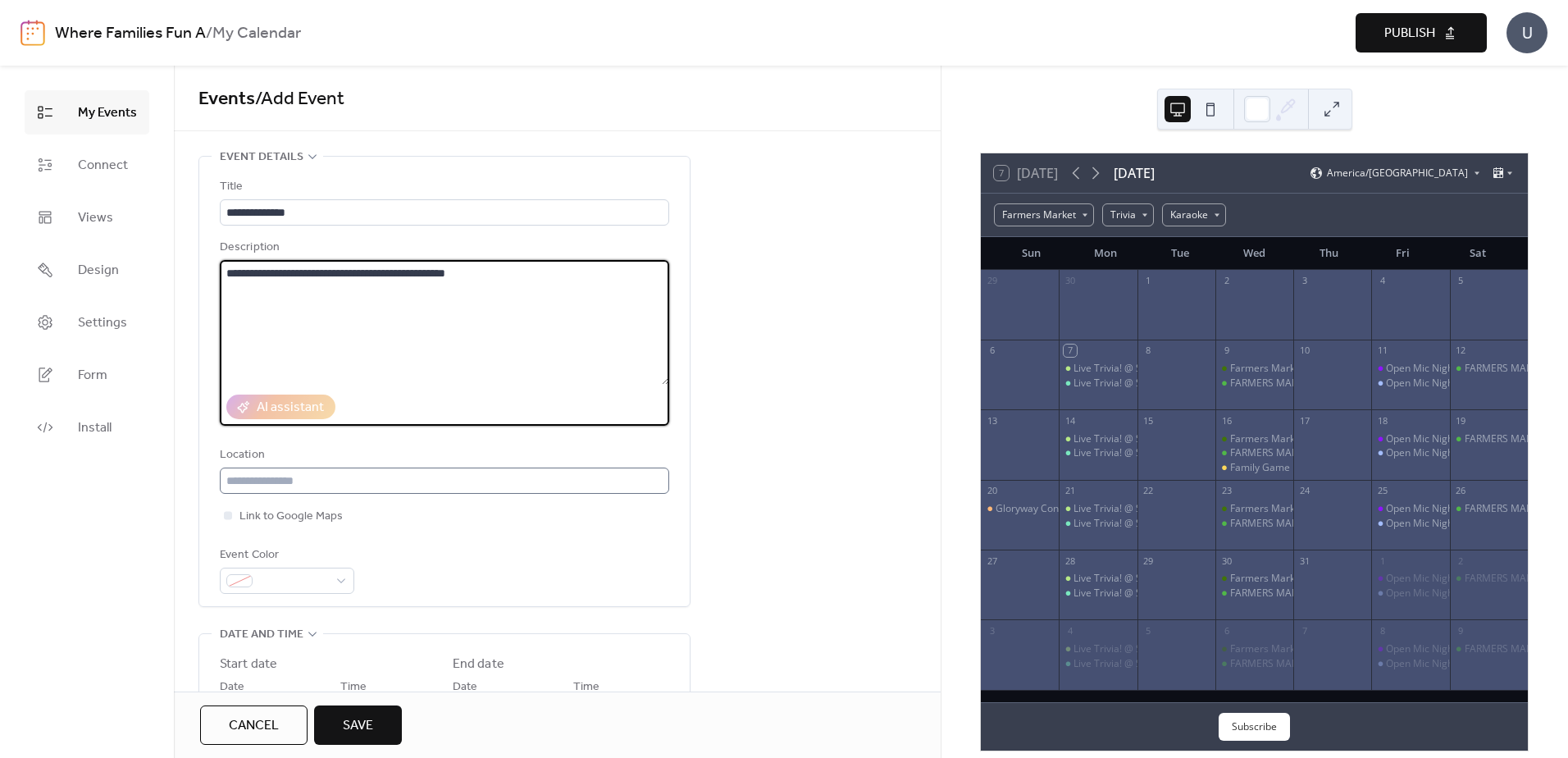 type on "**********" 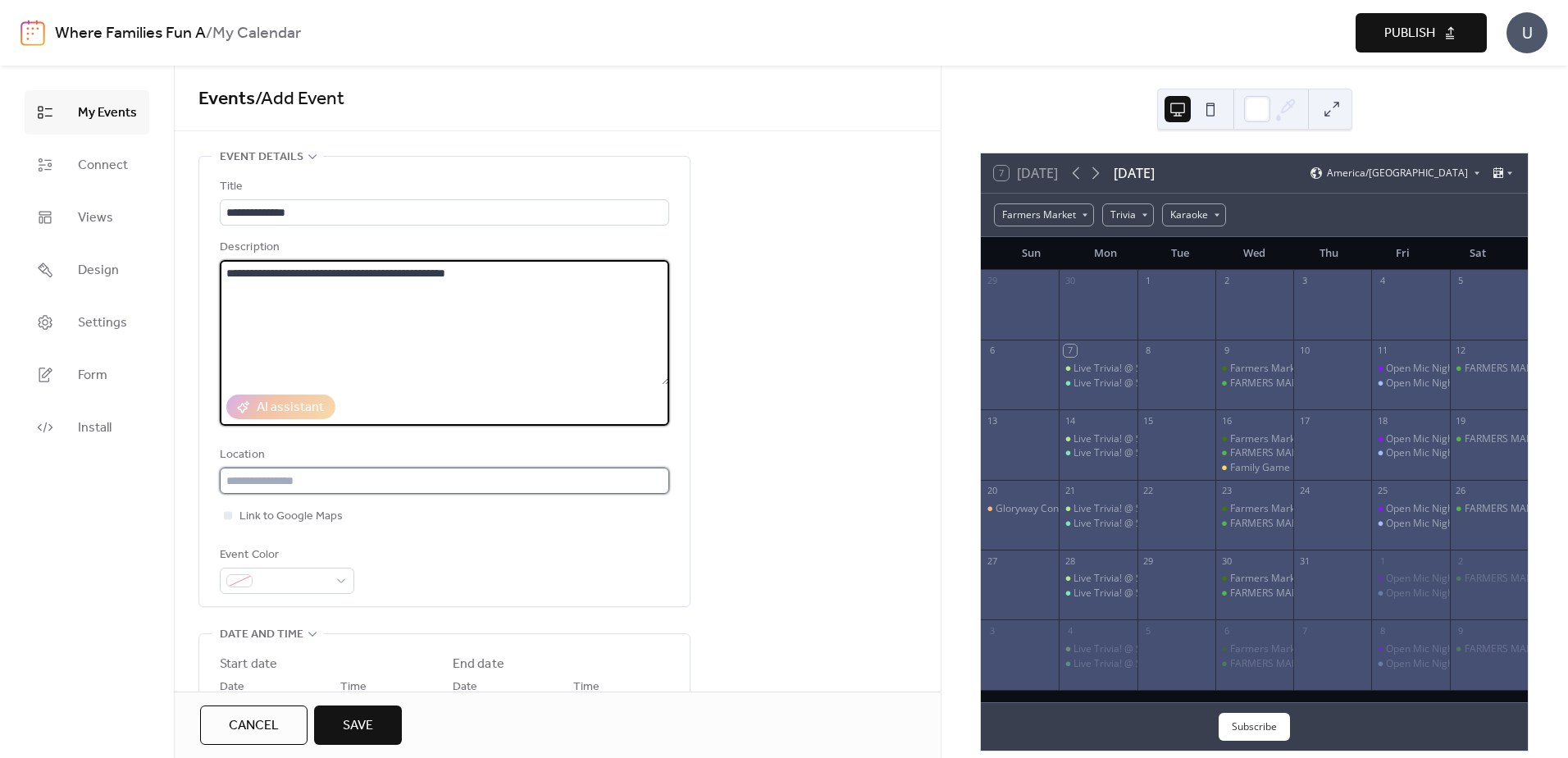 click at bounding box center (444, 481) 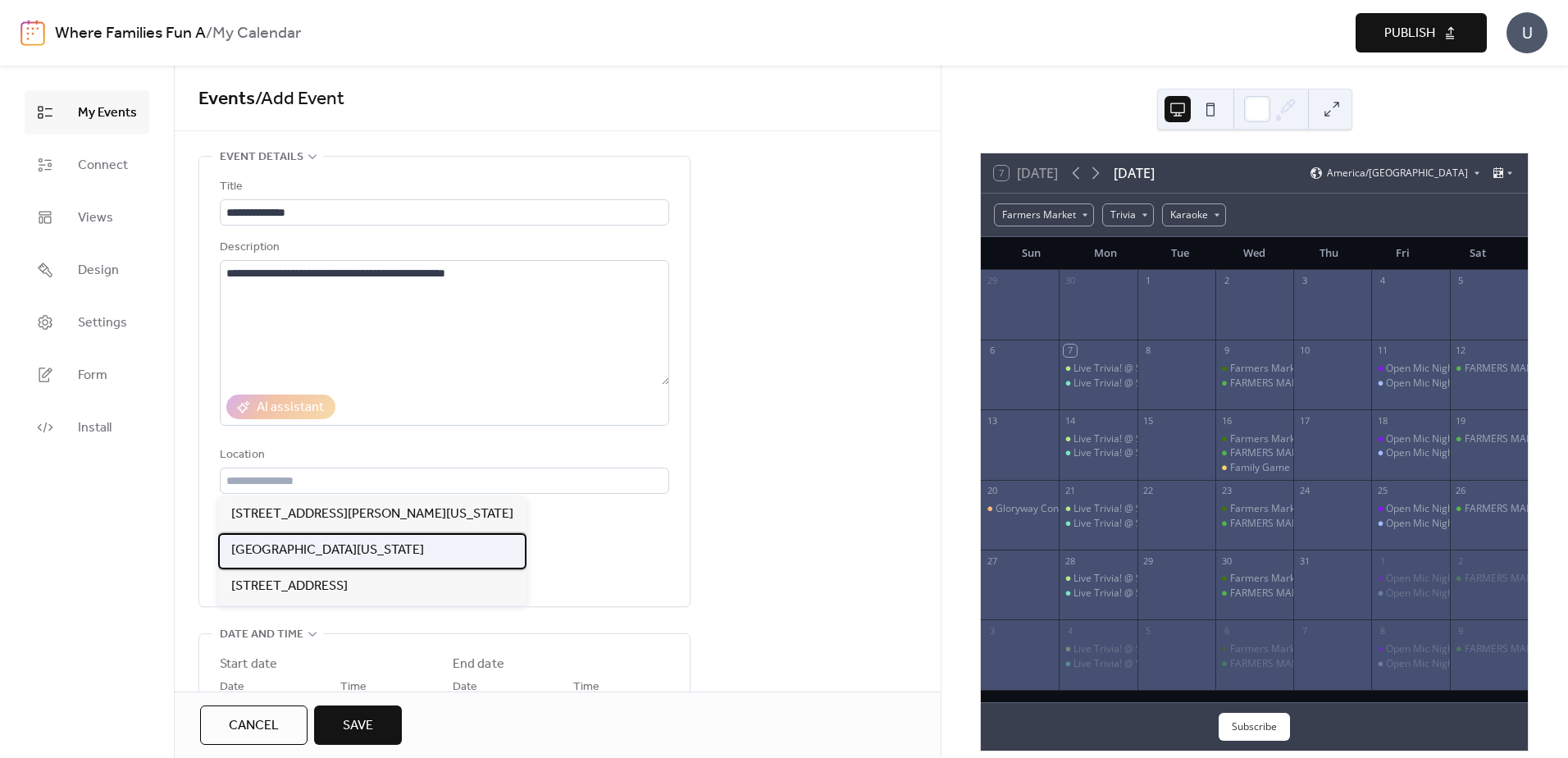 click on "[GEOGRAPHIC_DATA][US_STATE]" at bounding box center [327, 550] 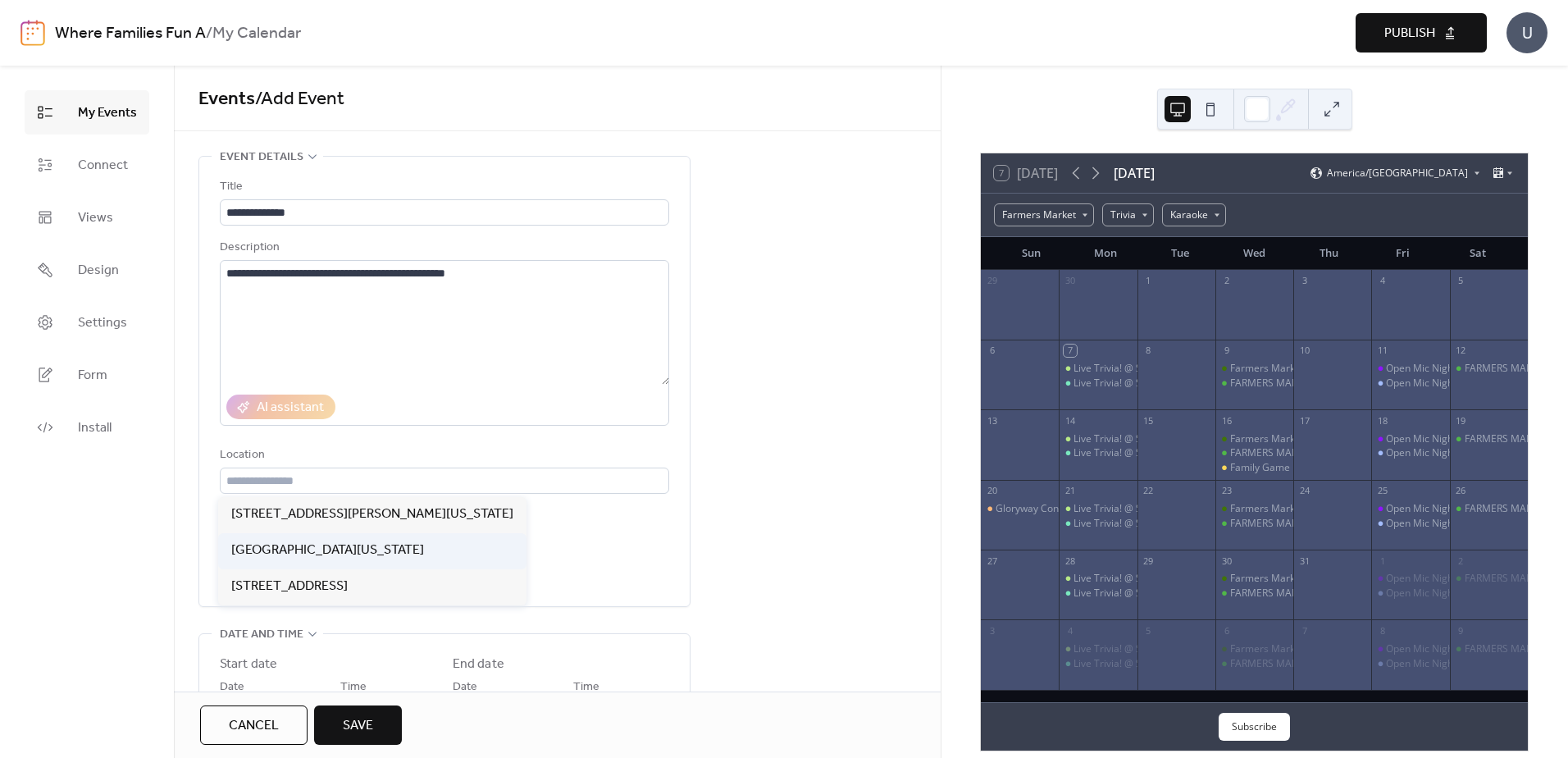 type on "**********" 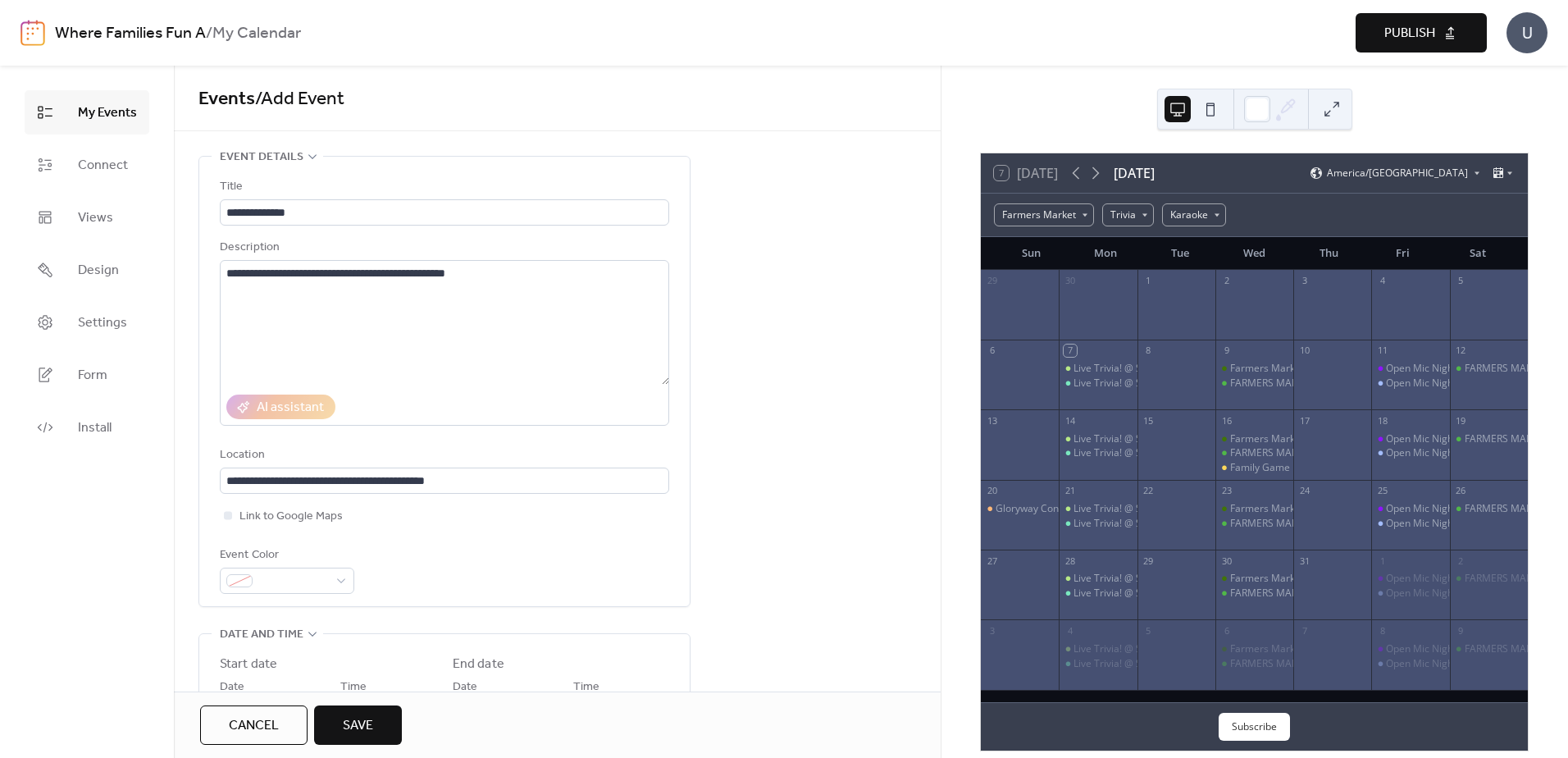 click on "**********" at bounding box center [557, 875] 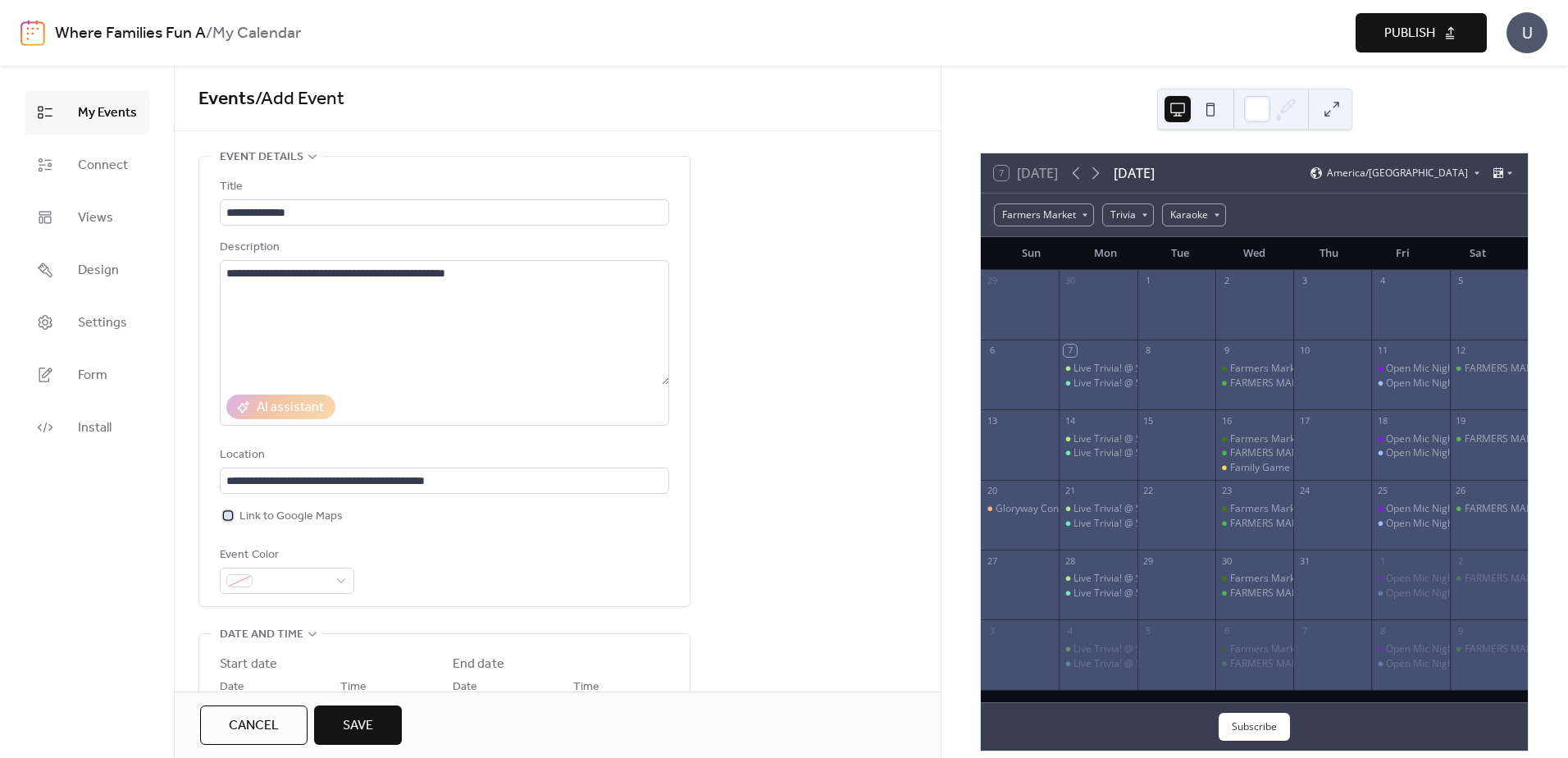 click at bounding box center (228, 515) 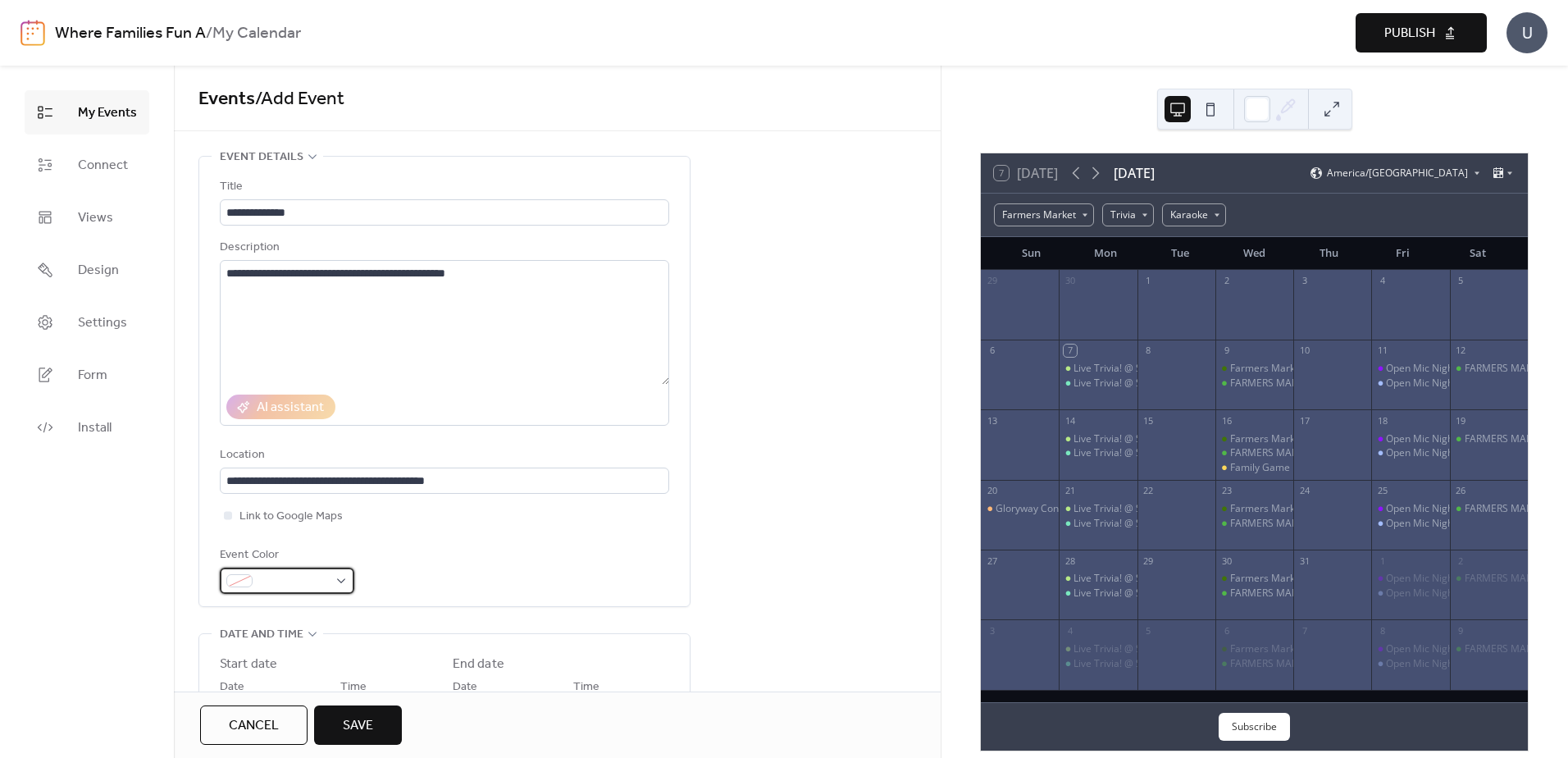 click at bounding box center (294, 582) 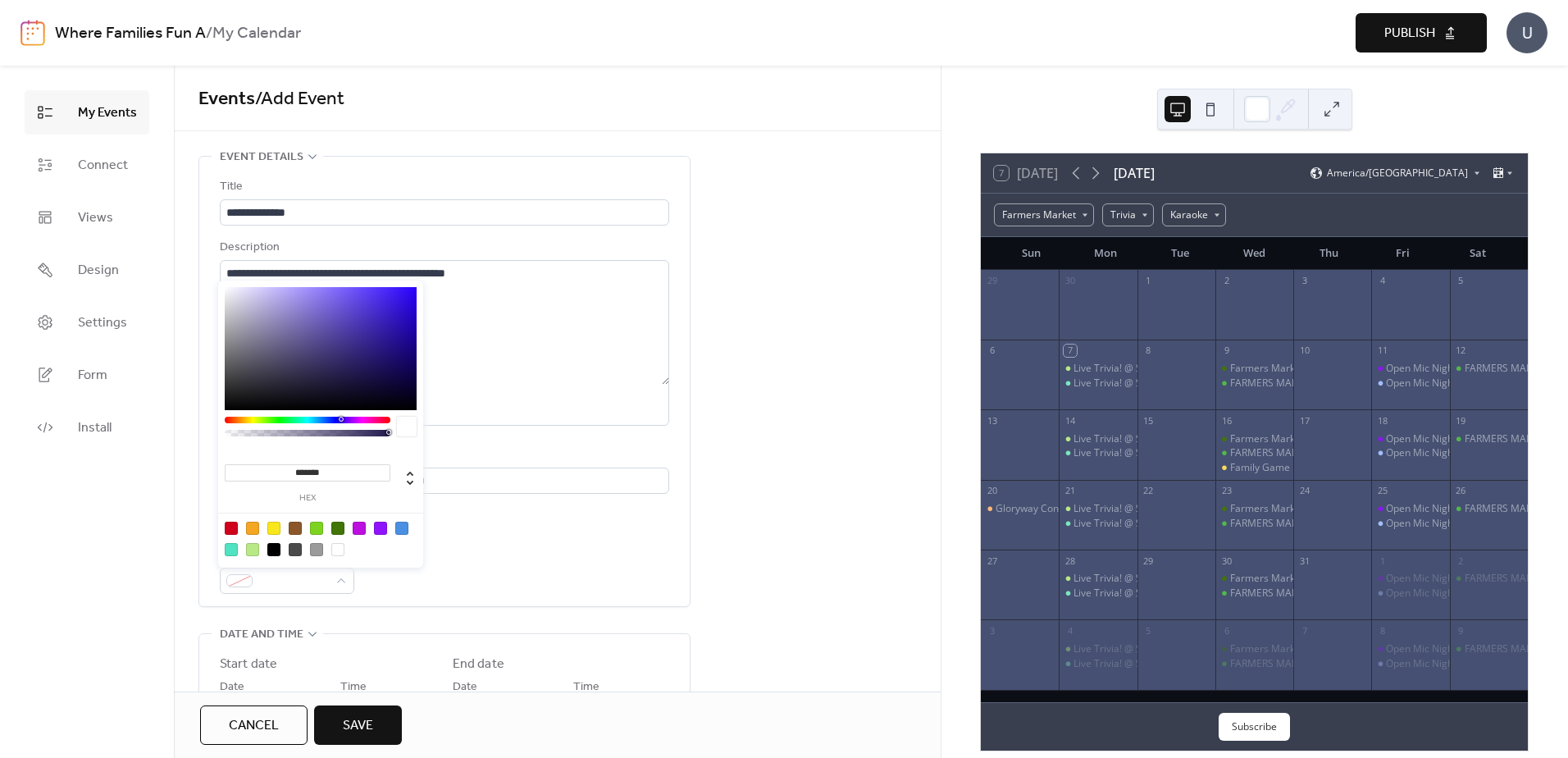 click at bounding box center [338, 528] 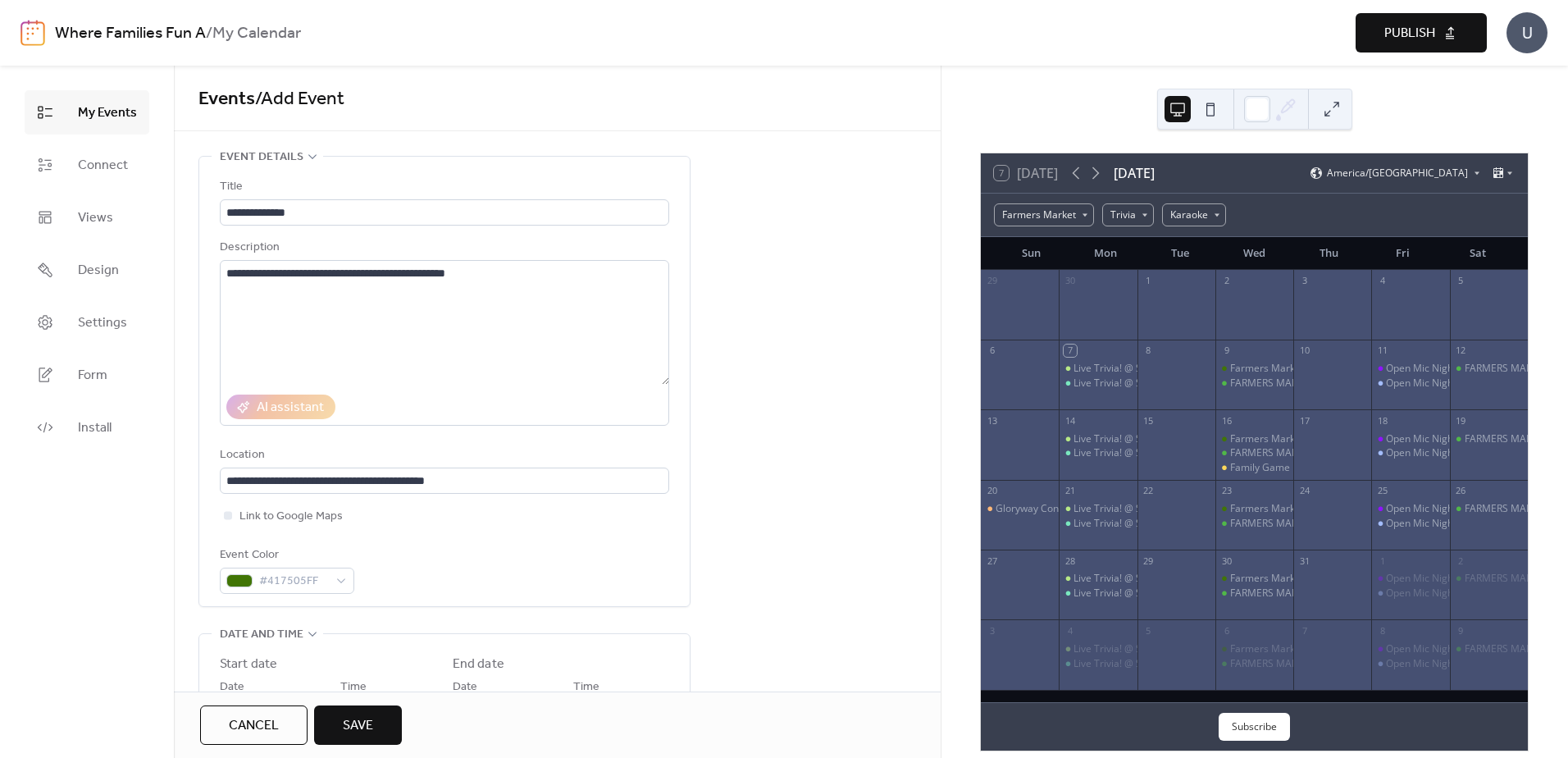 click on "**********" at bounding box center (557, 875) 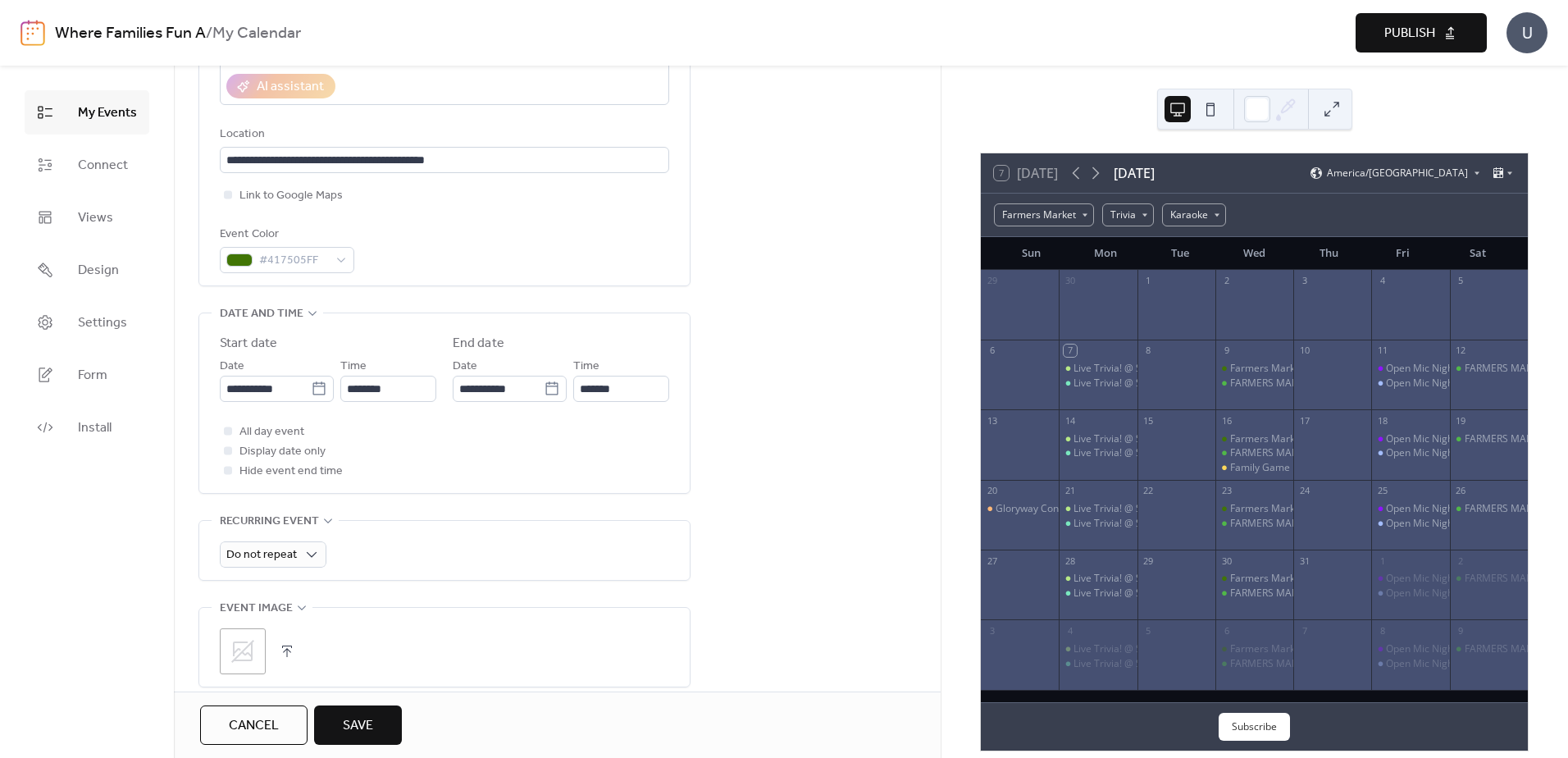scroll, scrollTop: 328, scrollLeft: 0, axis: vertical 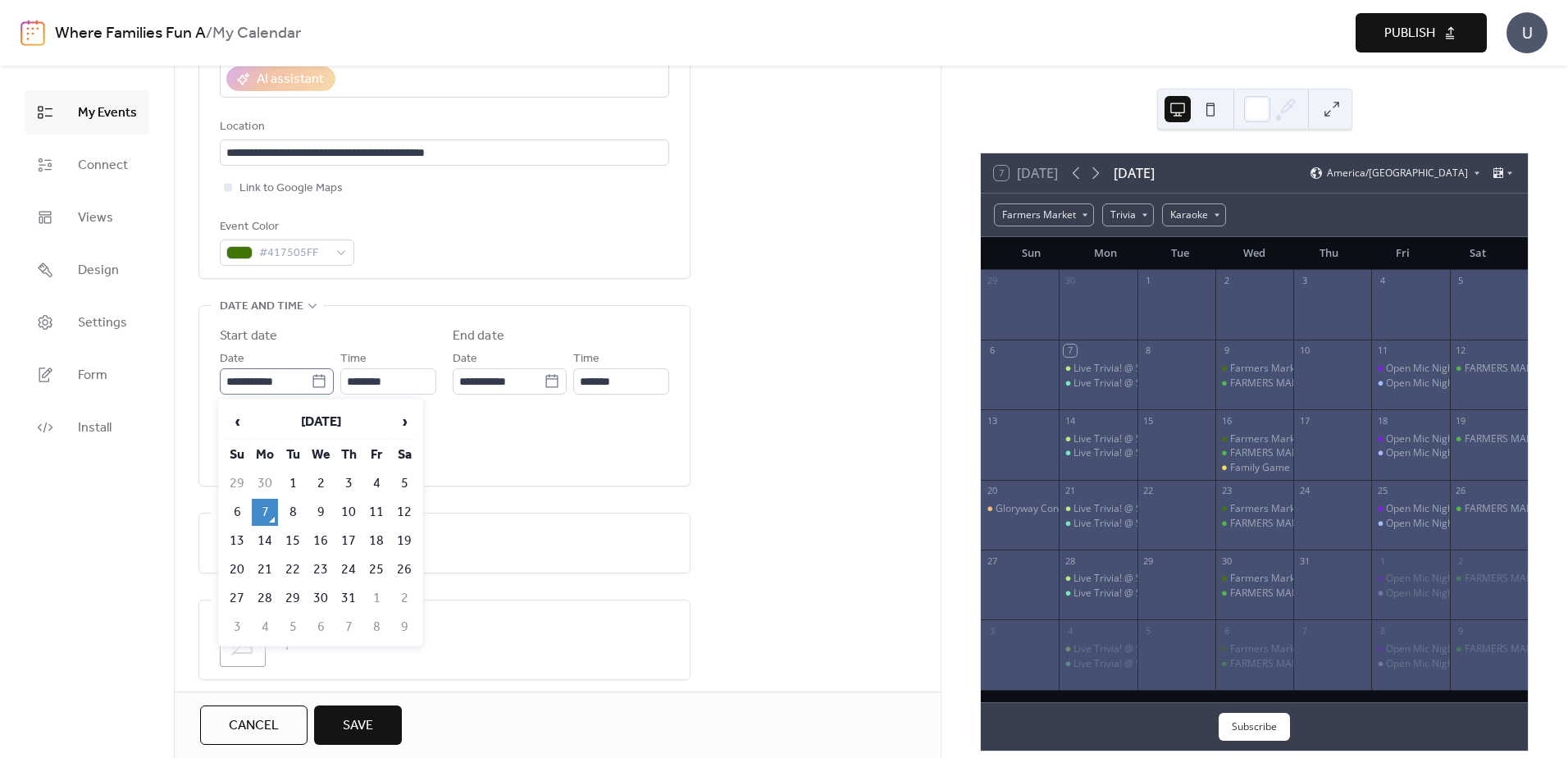 click 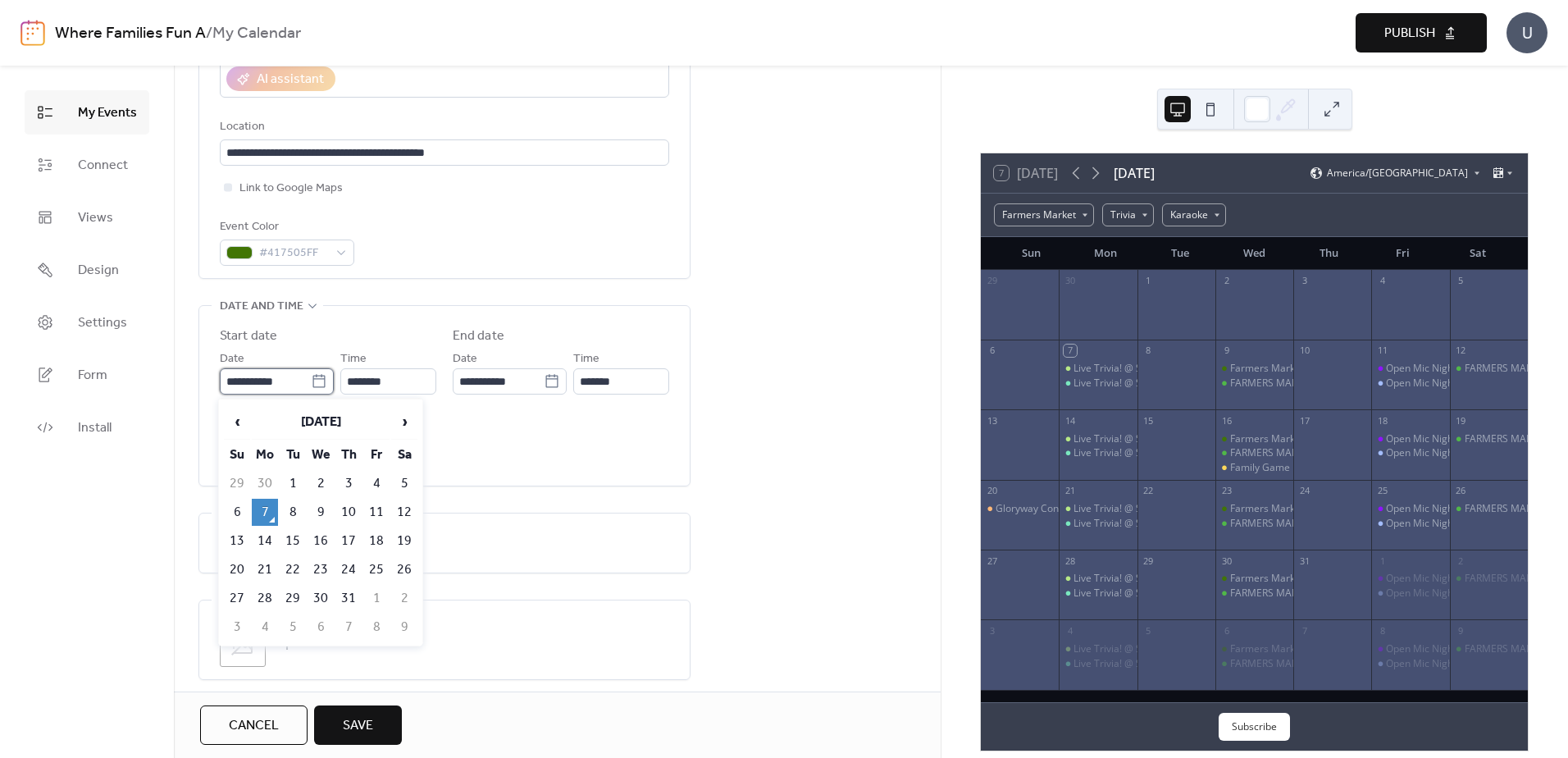 click on "**********" at bounding box center (265, 381) 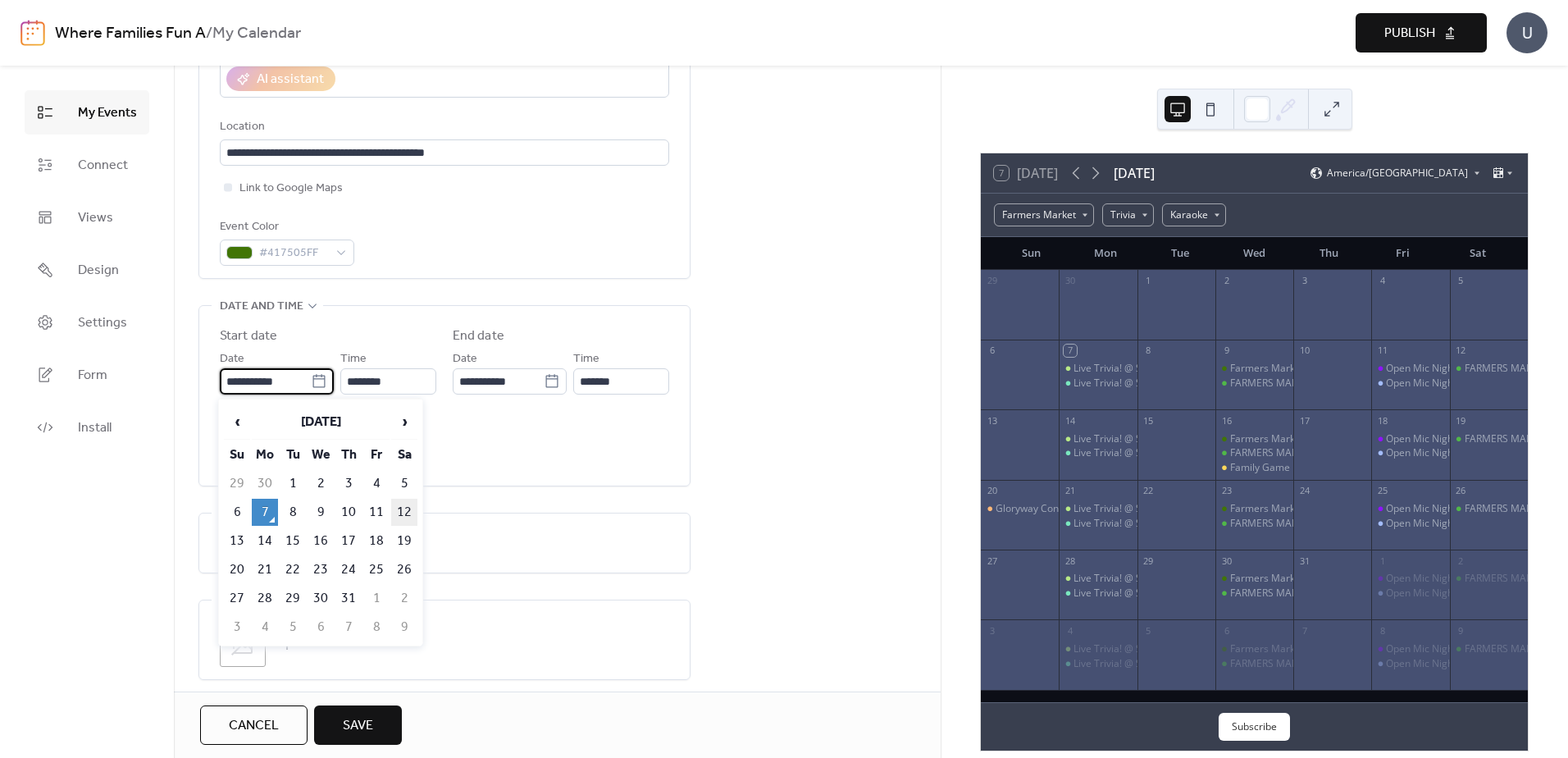 click on "12" at bounding box center (404, 512) 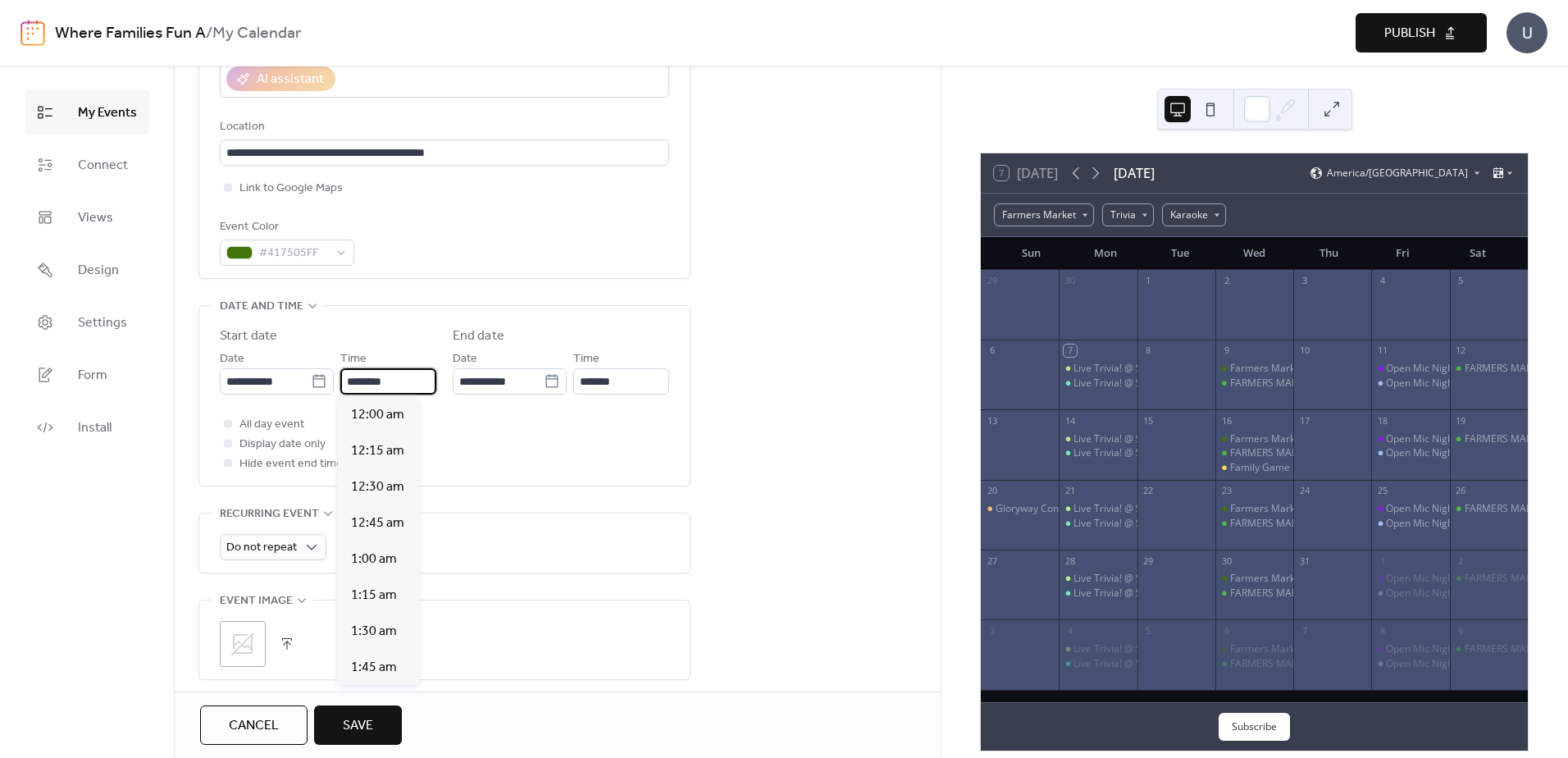 scroll, scrollTop: 1733, scrollLeft: 0, axis: vertical 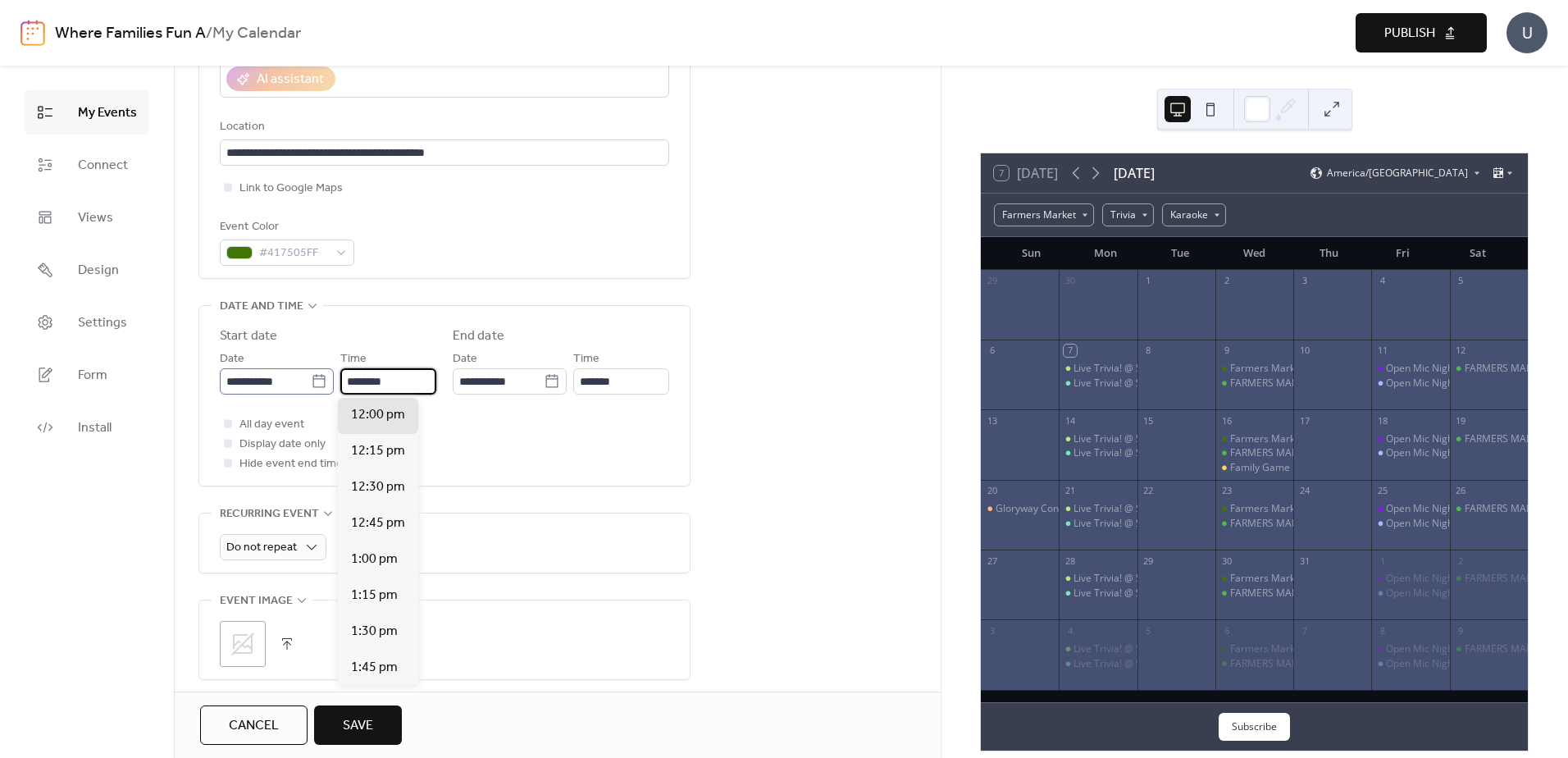 drag, startPoint x: 390, startPoint y: 380, endPoint x: 319, endPoint y: 381, distance: 71.007042 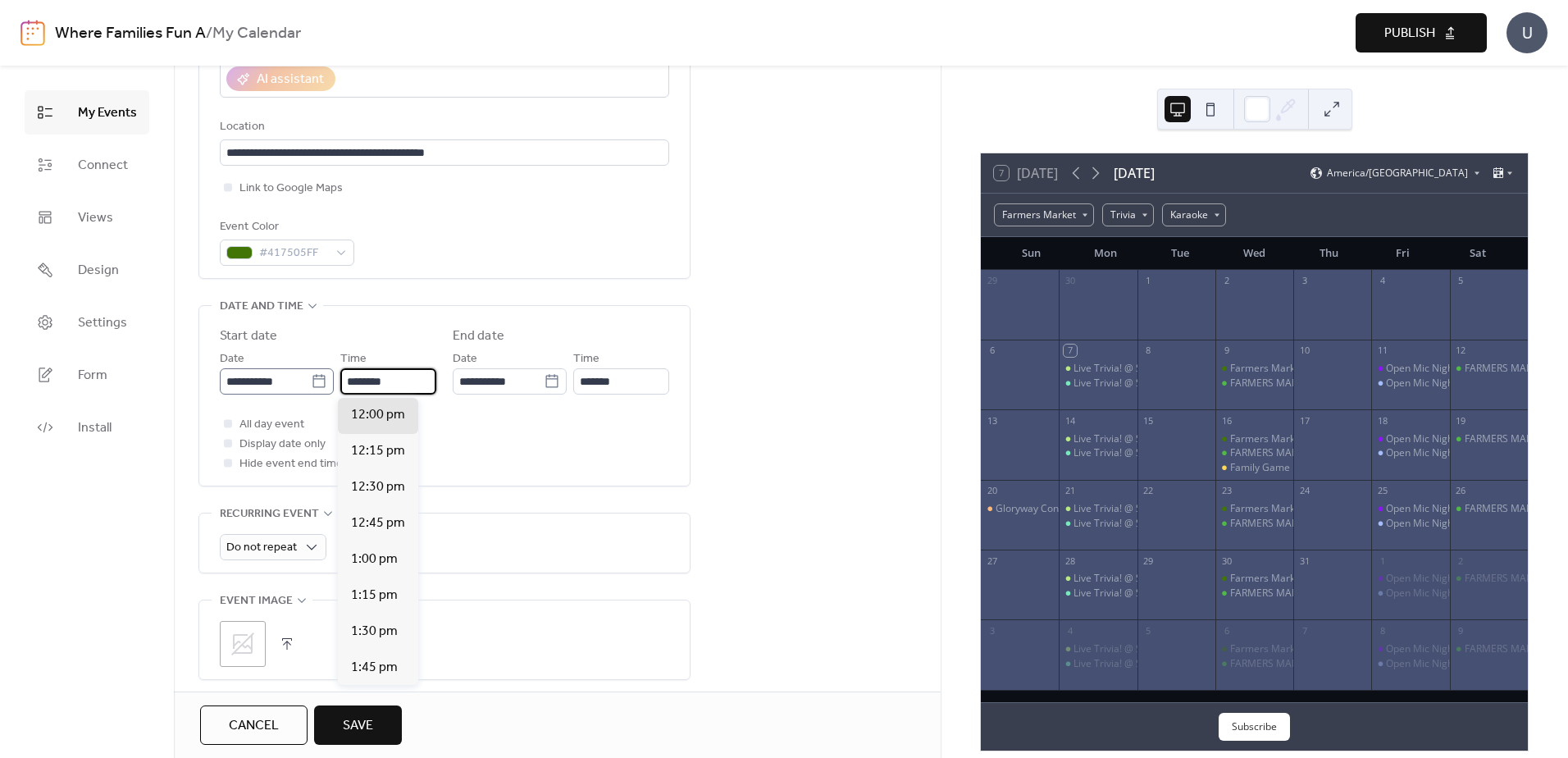 click on "**********" at bounding box center (328, 372) 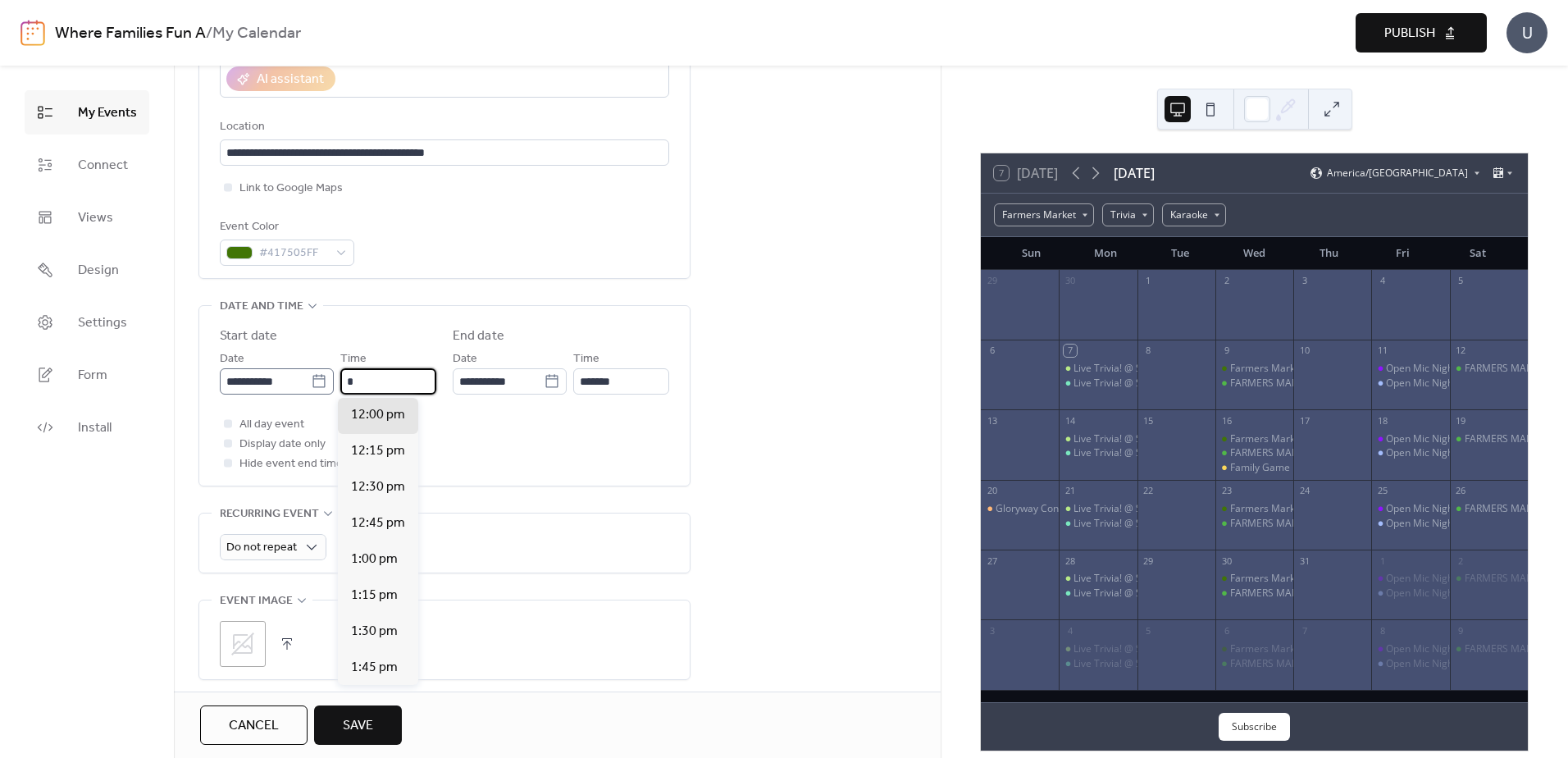 scroll, scrollTop: 1155, scrollLeft: 0, axis: vertical 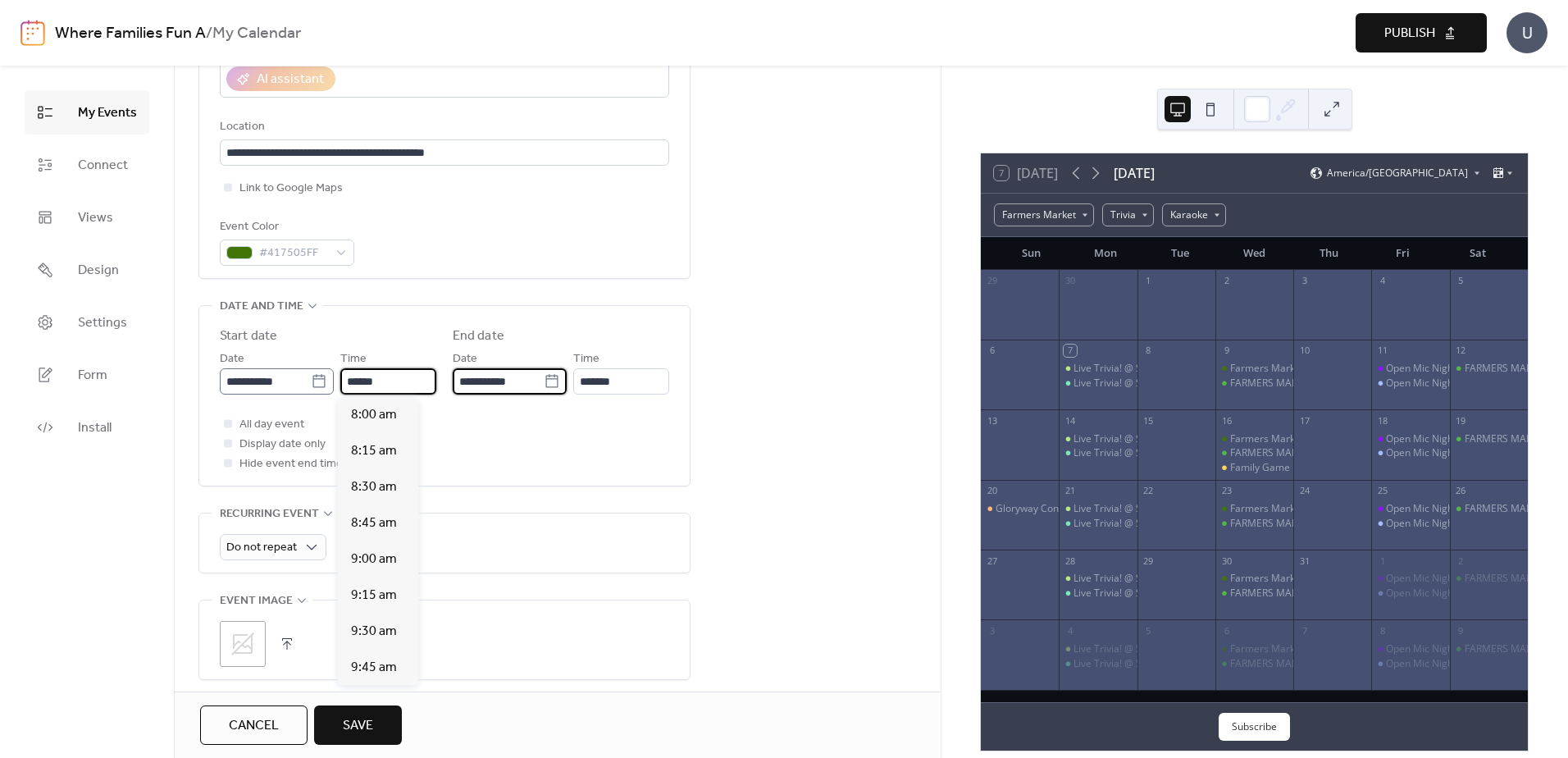 type on "*******" 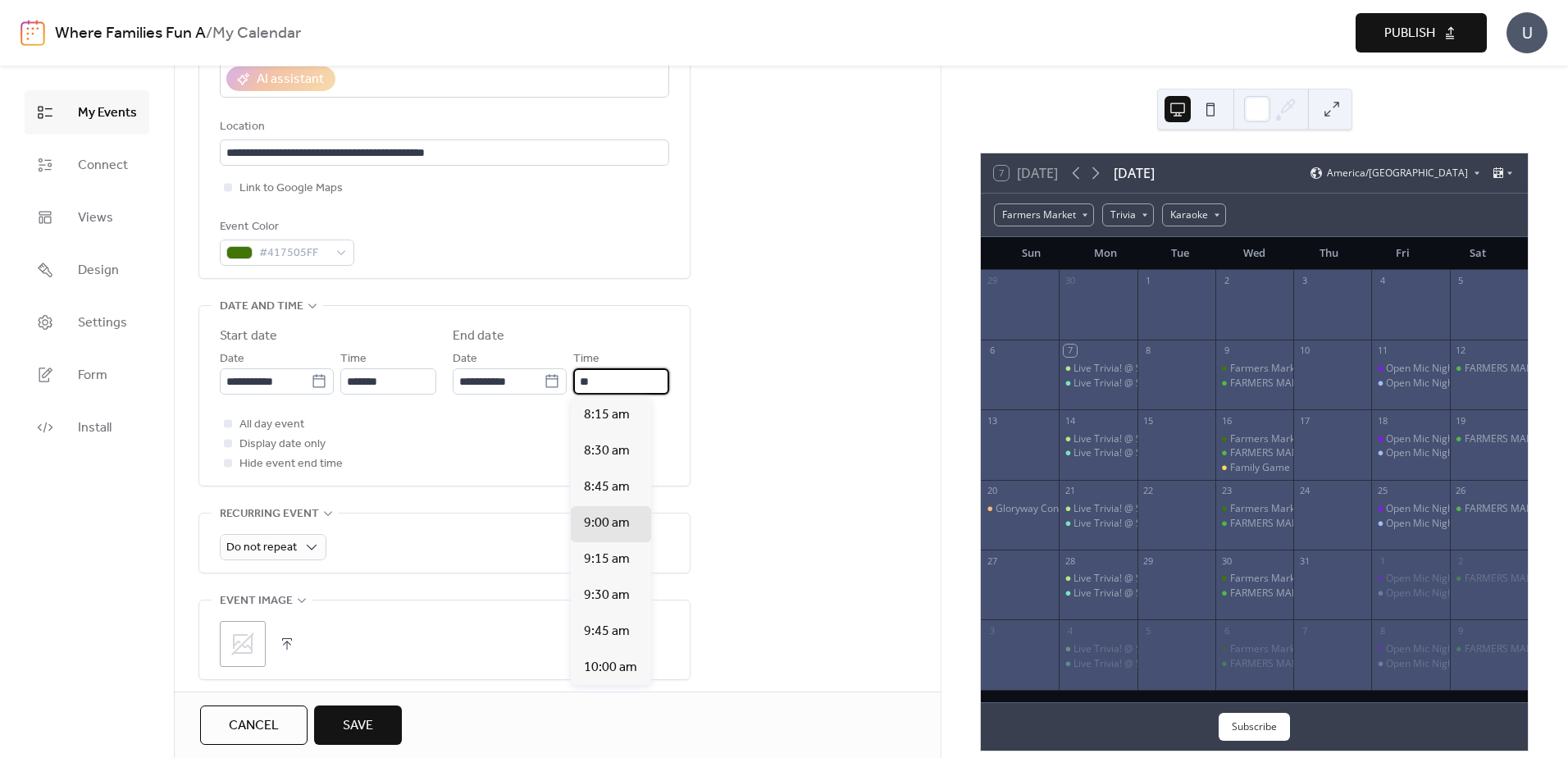 type on "*" 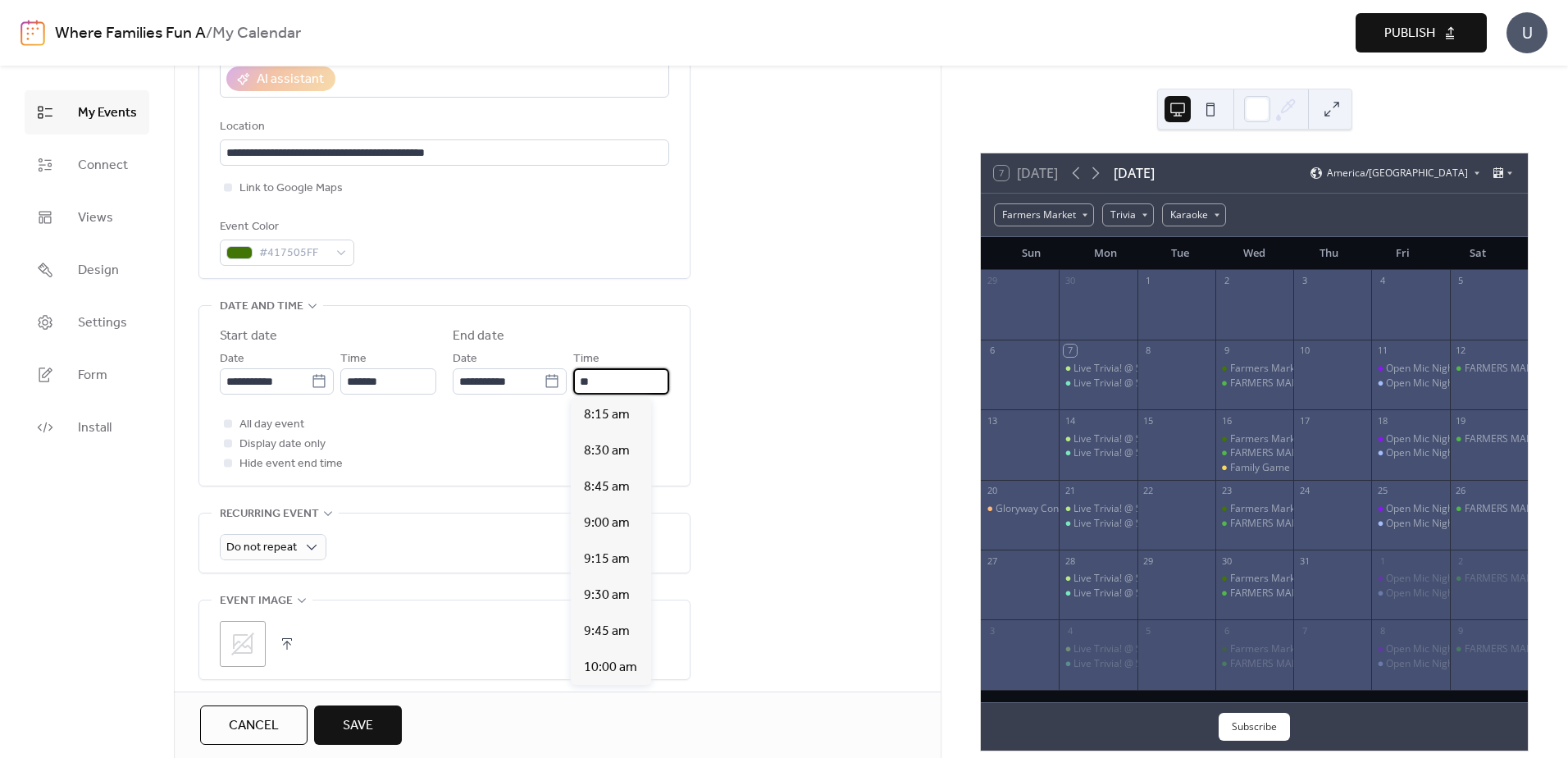scroll, scrollTop: 541, scrollLeft: 0, axis: vertical 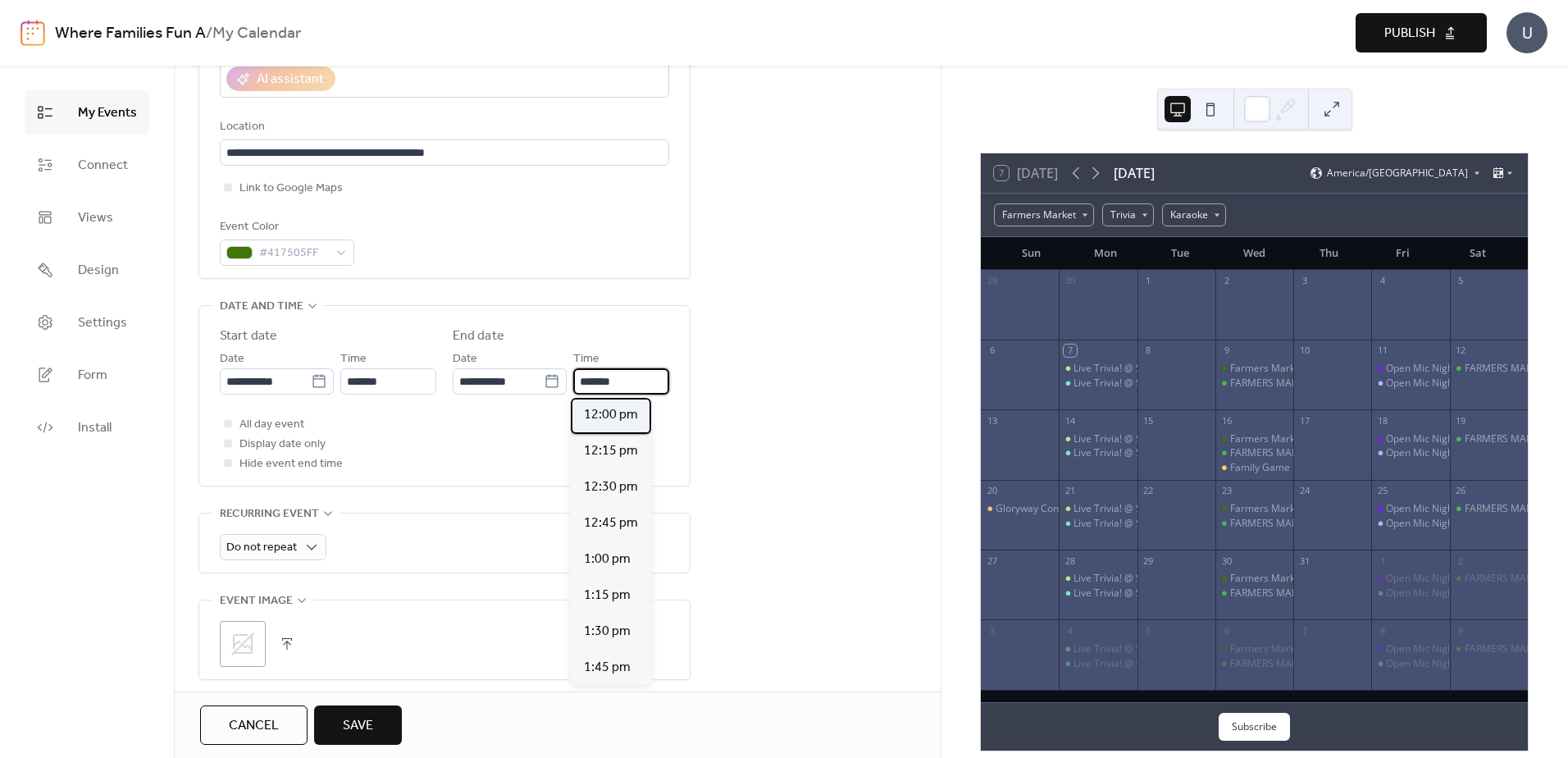click on "12:00 pm" at bounding box center [611, 416] 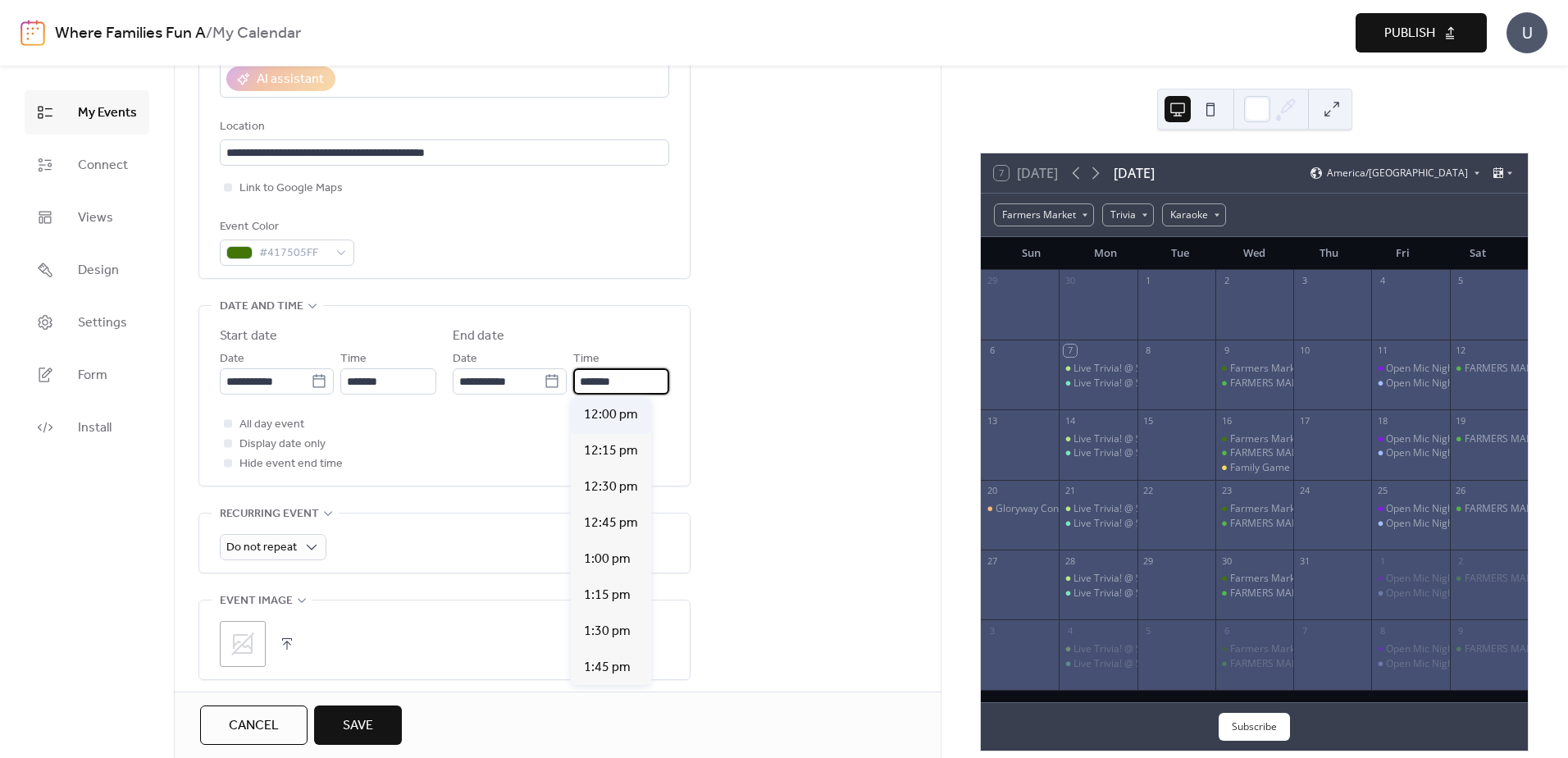 type on "********" 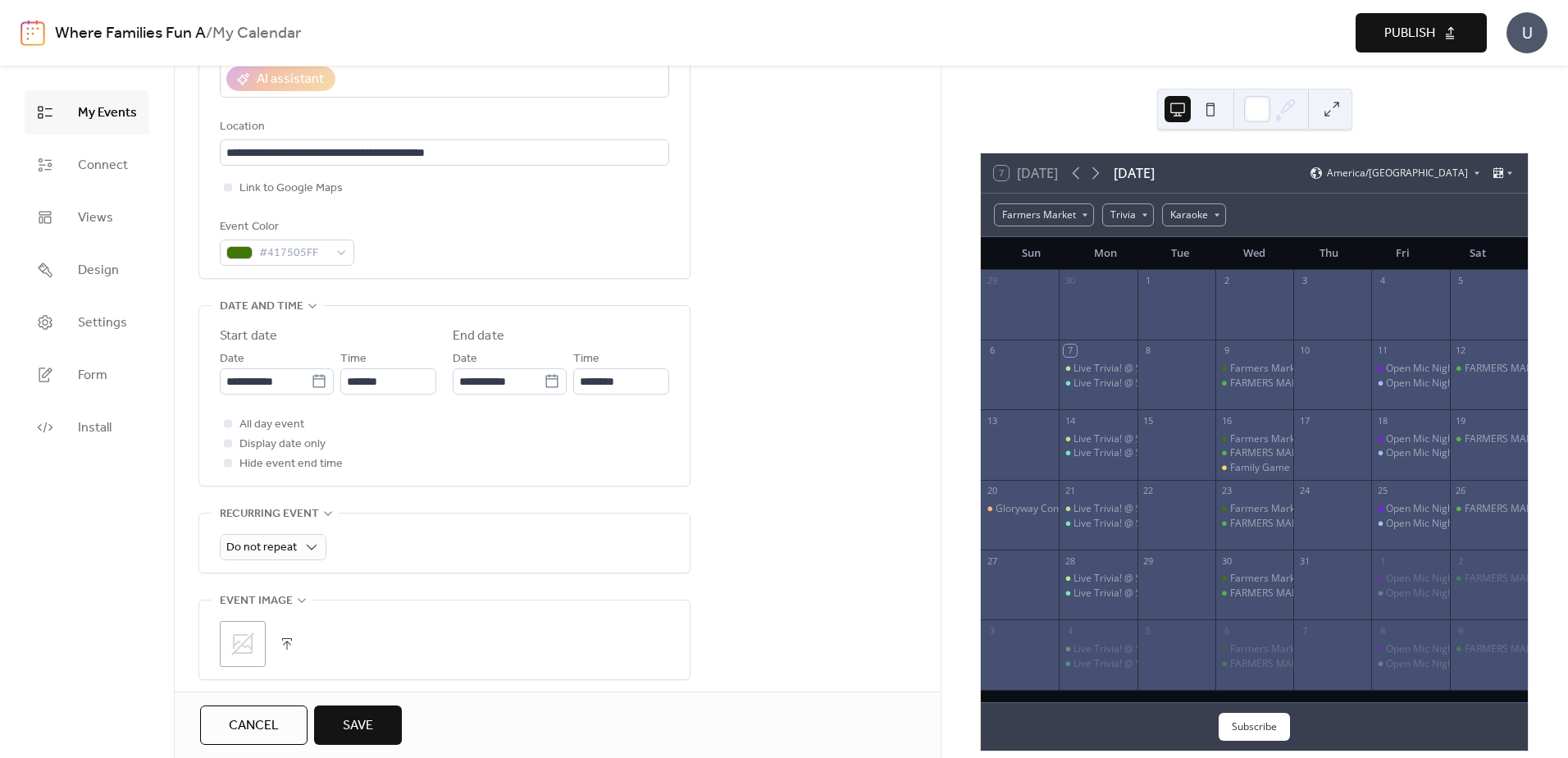 click on "**********" at bounding box center [557, 547] 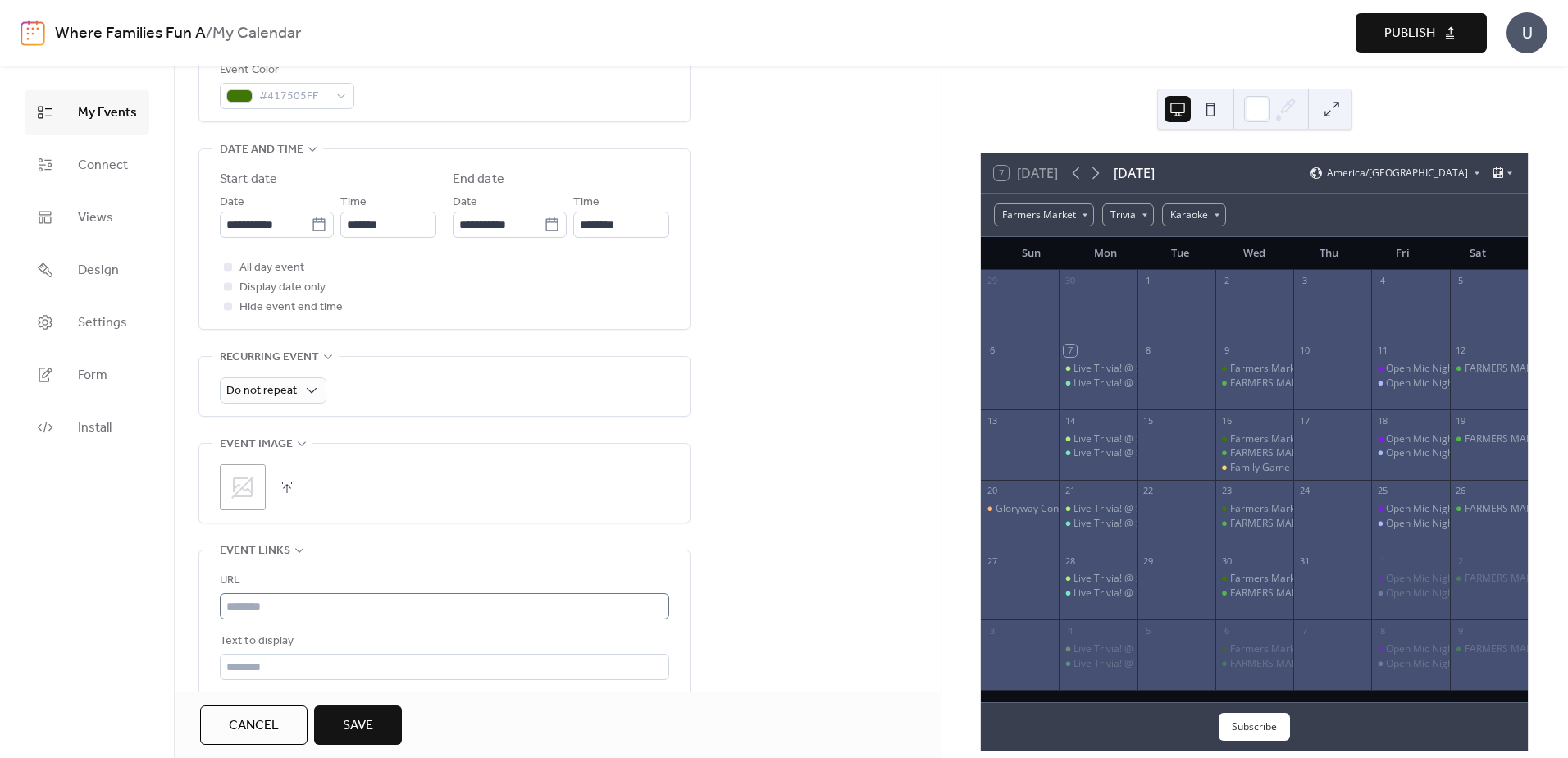 scroll, scrollTop: 492, scrollLeft: 0, axis: vertical 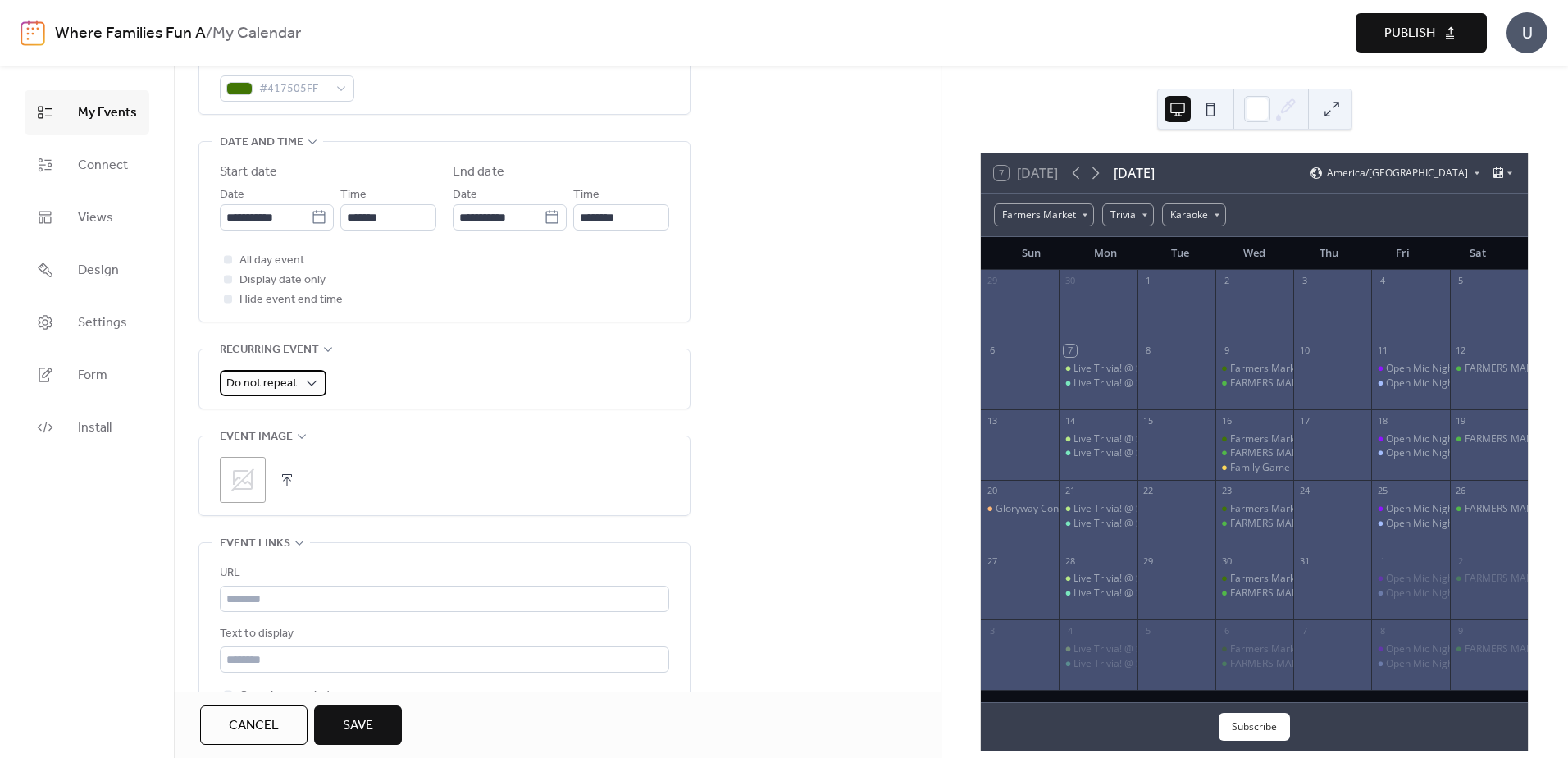 click on "Do not repeat" at bounding box center (273, 383) 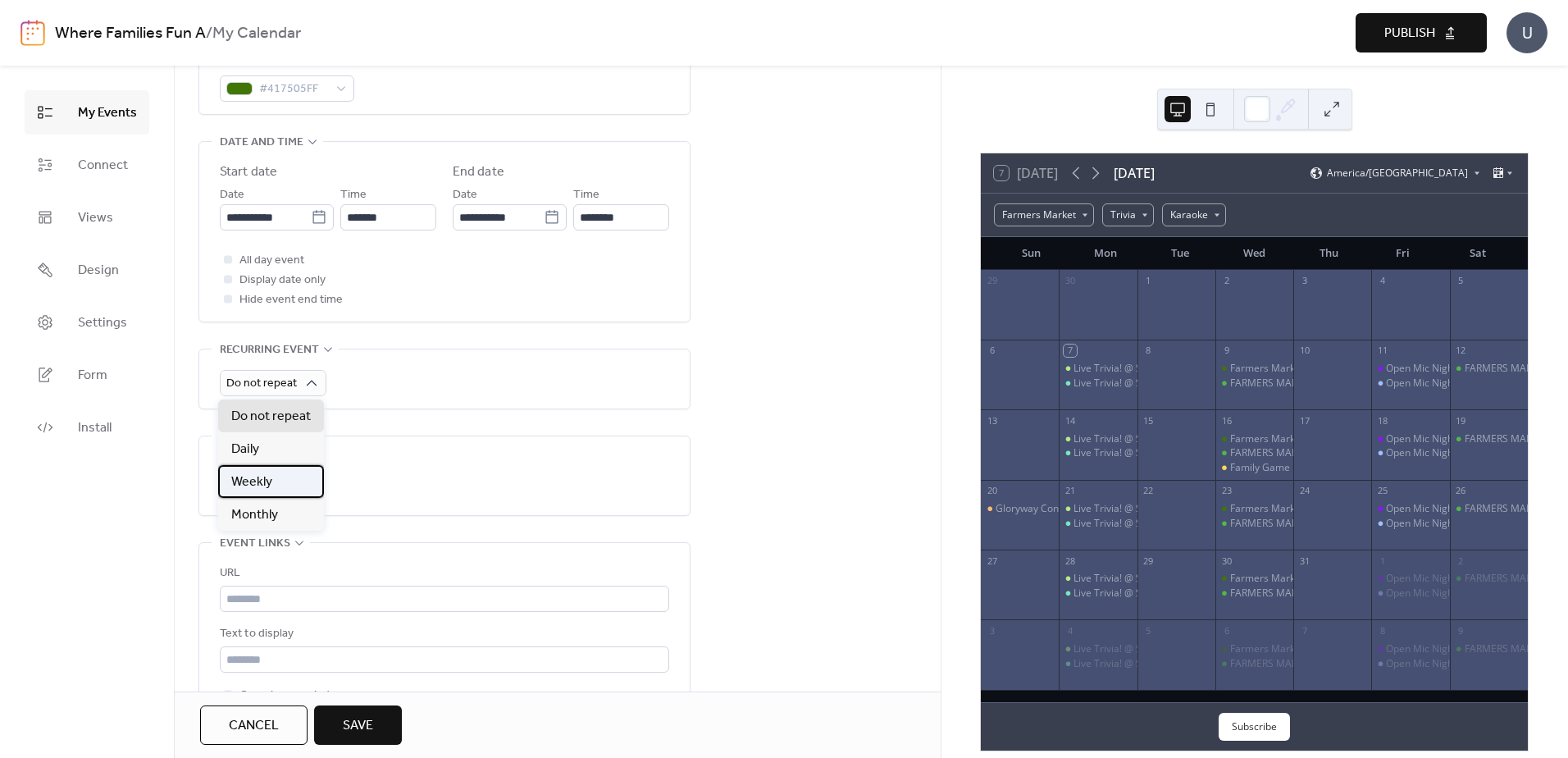 click on "Weekly" at bounding box center [271, 482] 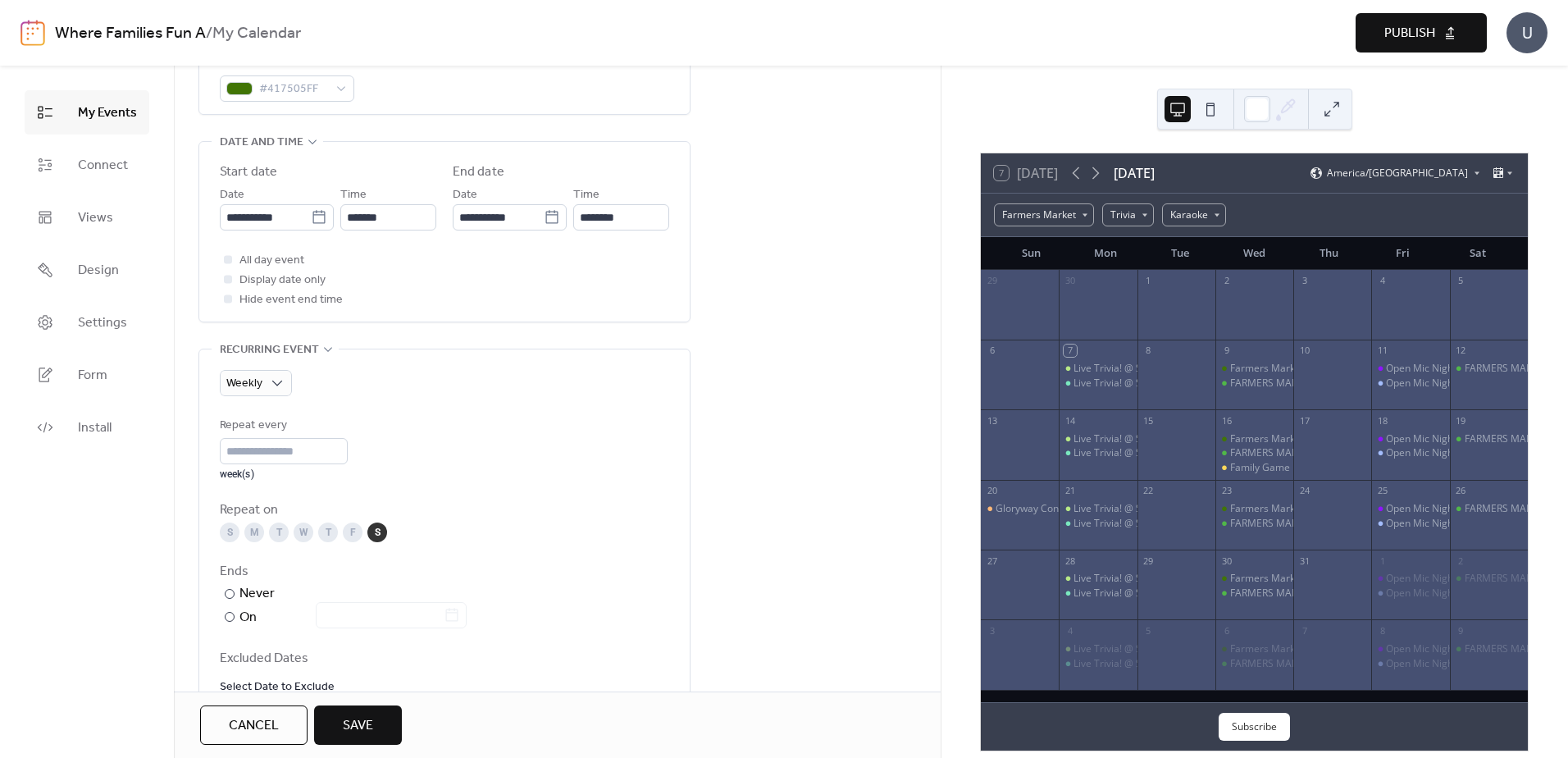 click on "**********" at bounding box center (557, 533) 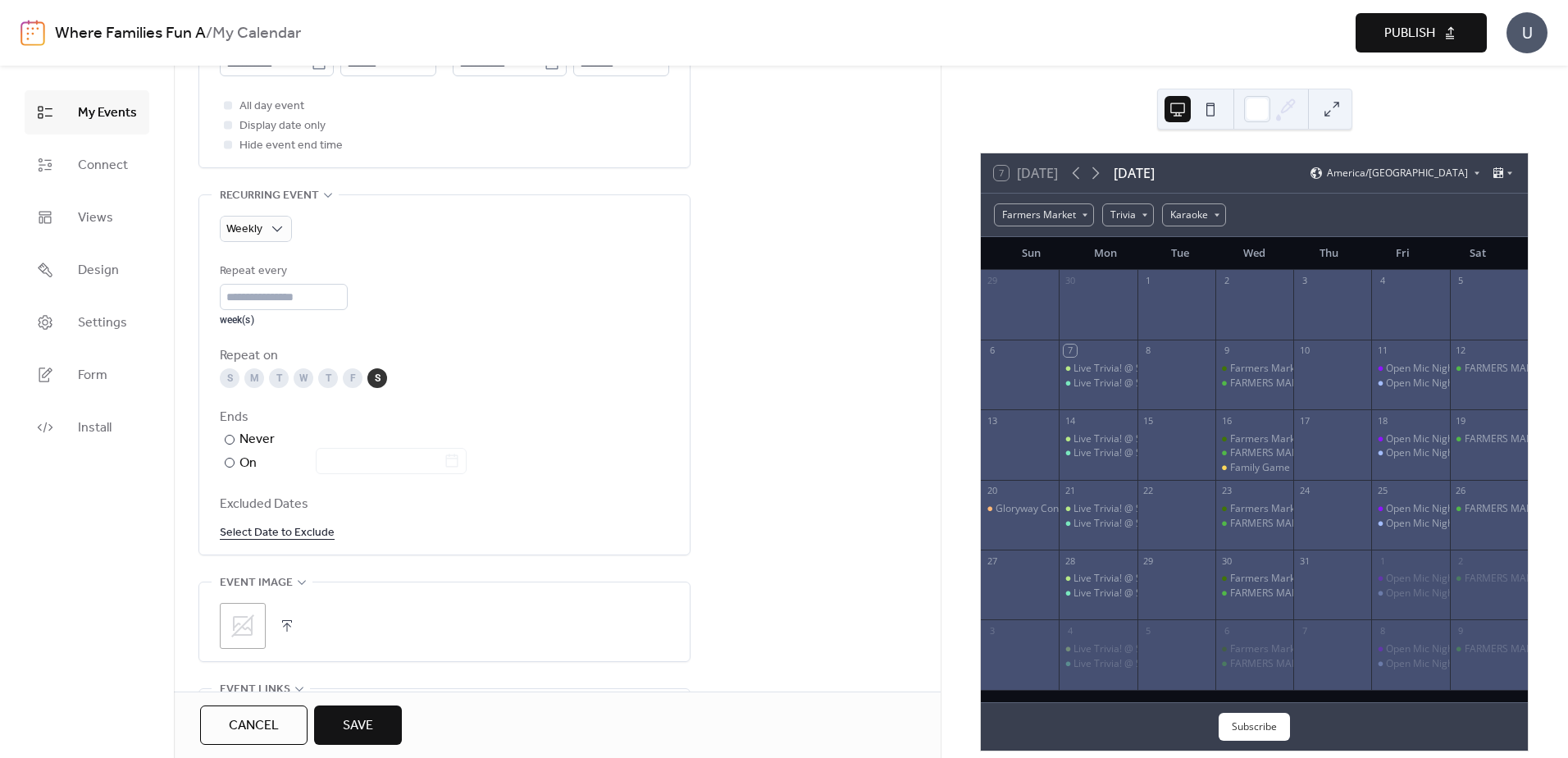 scroll, scrollTop: 738, scrollLeft: 0, axis: vertical 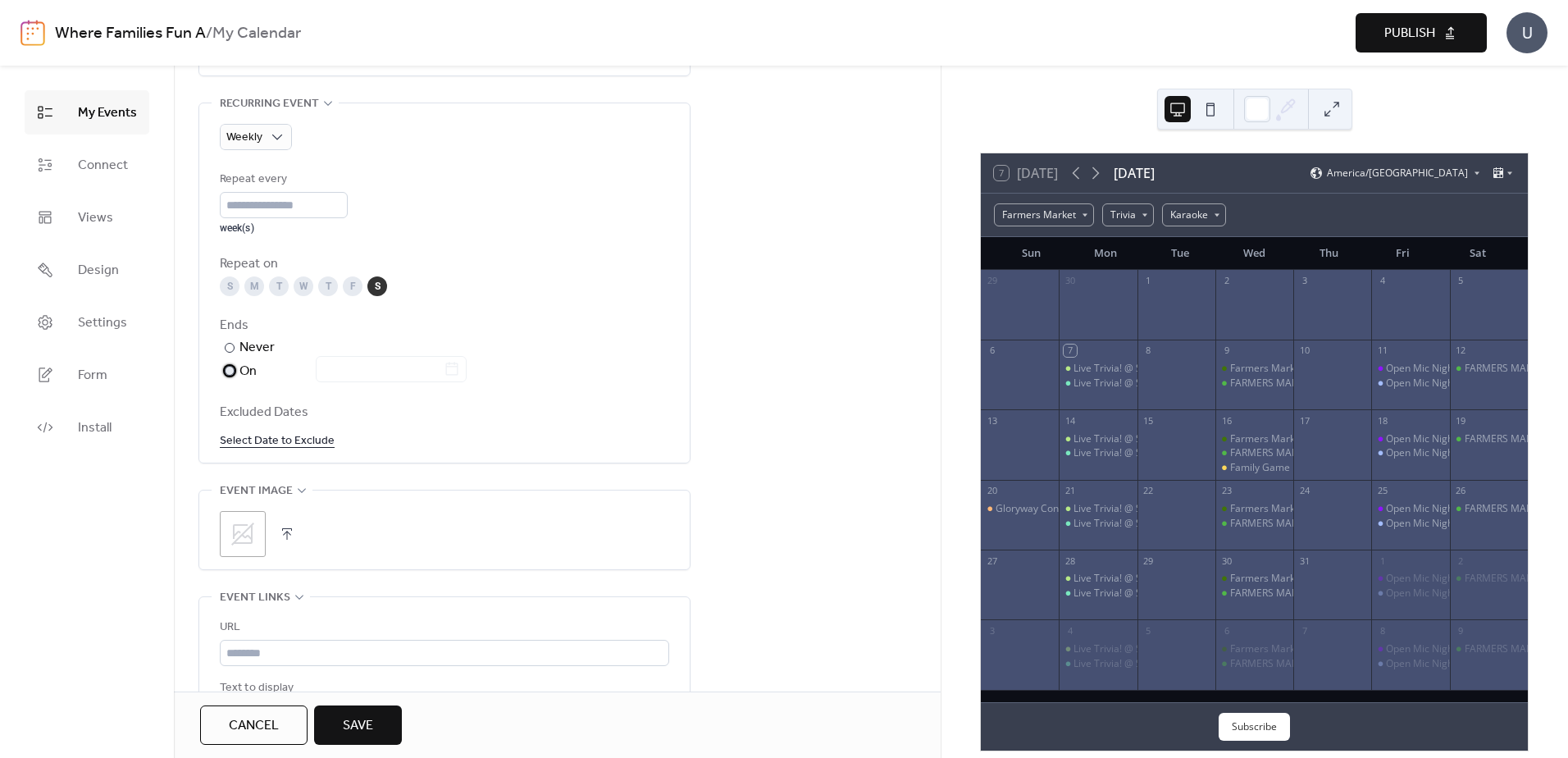 click at bounding box center [230, 371] 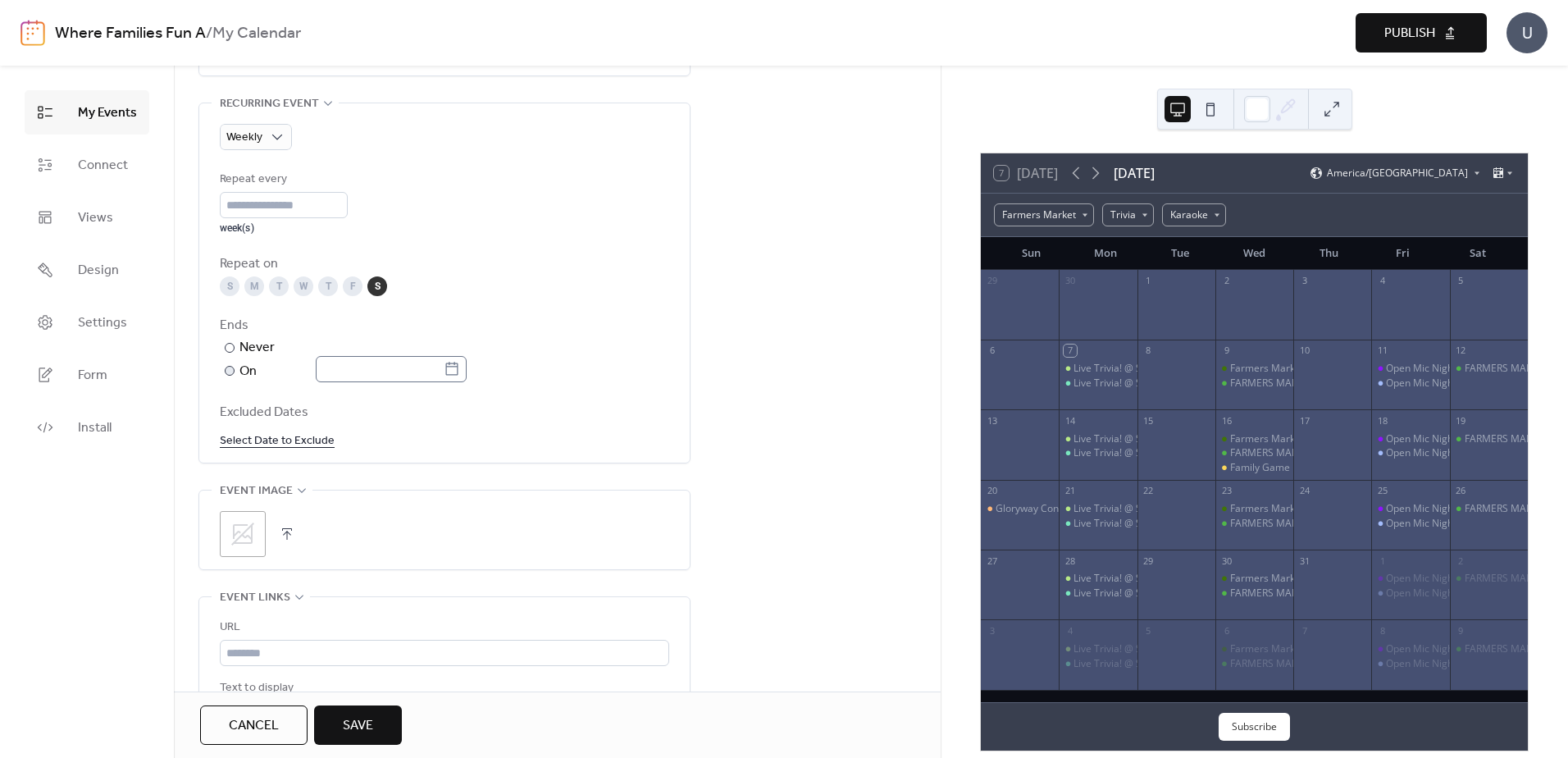 click 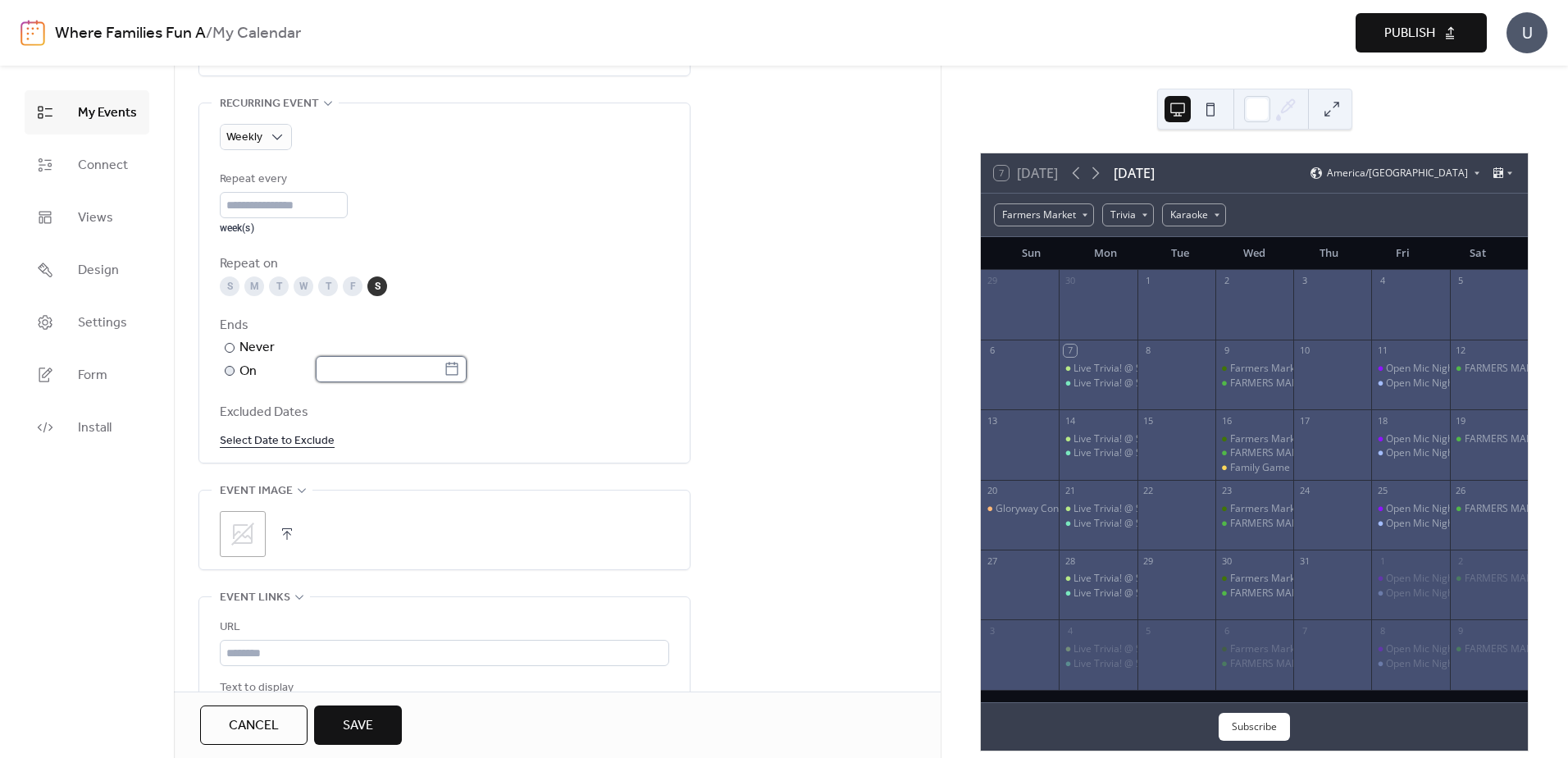 click at bounding box center (380, 369) 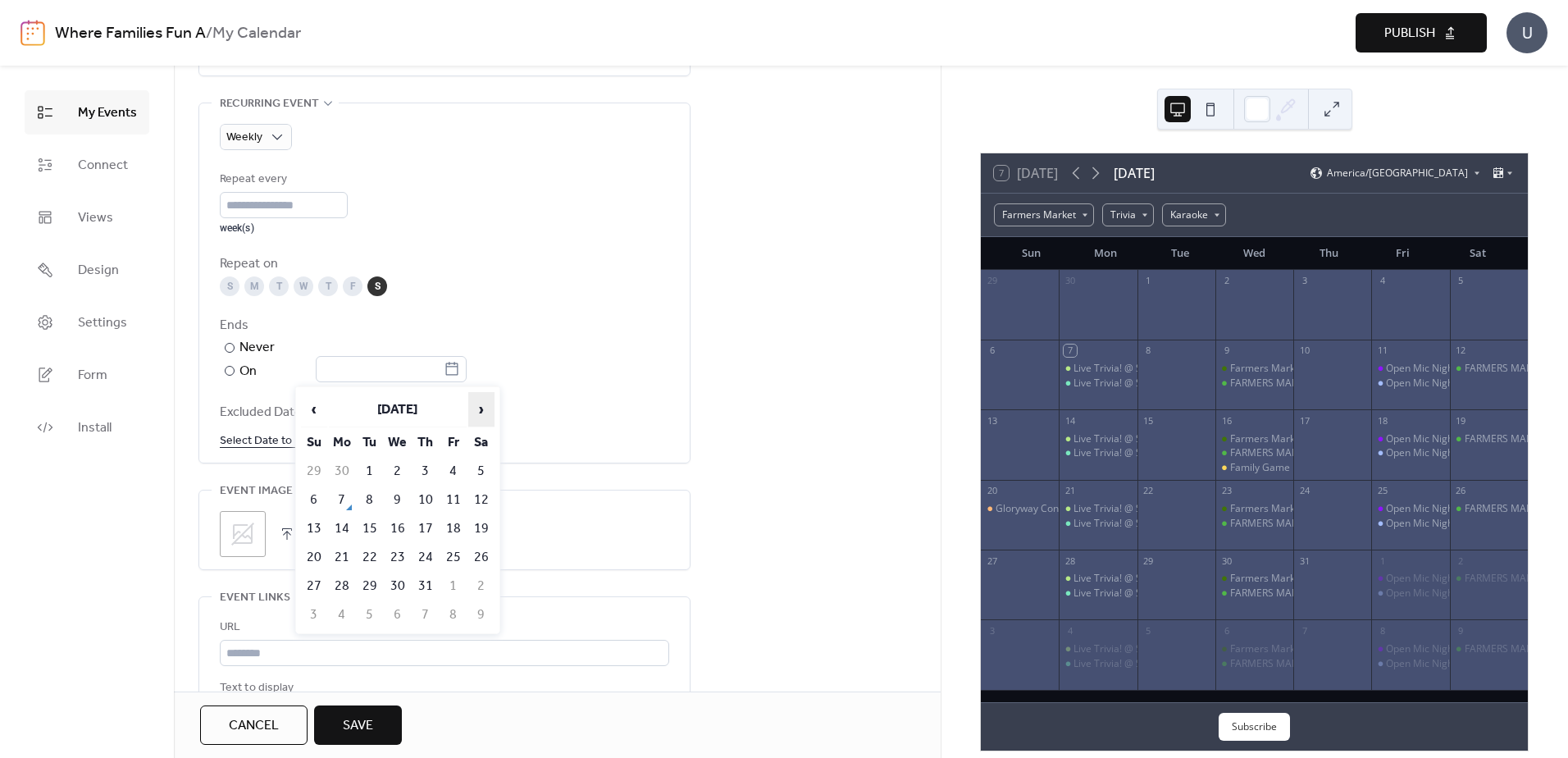 click on "›" at bounding box center [481, 409] 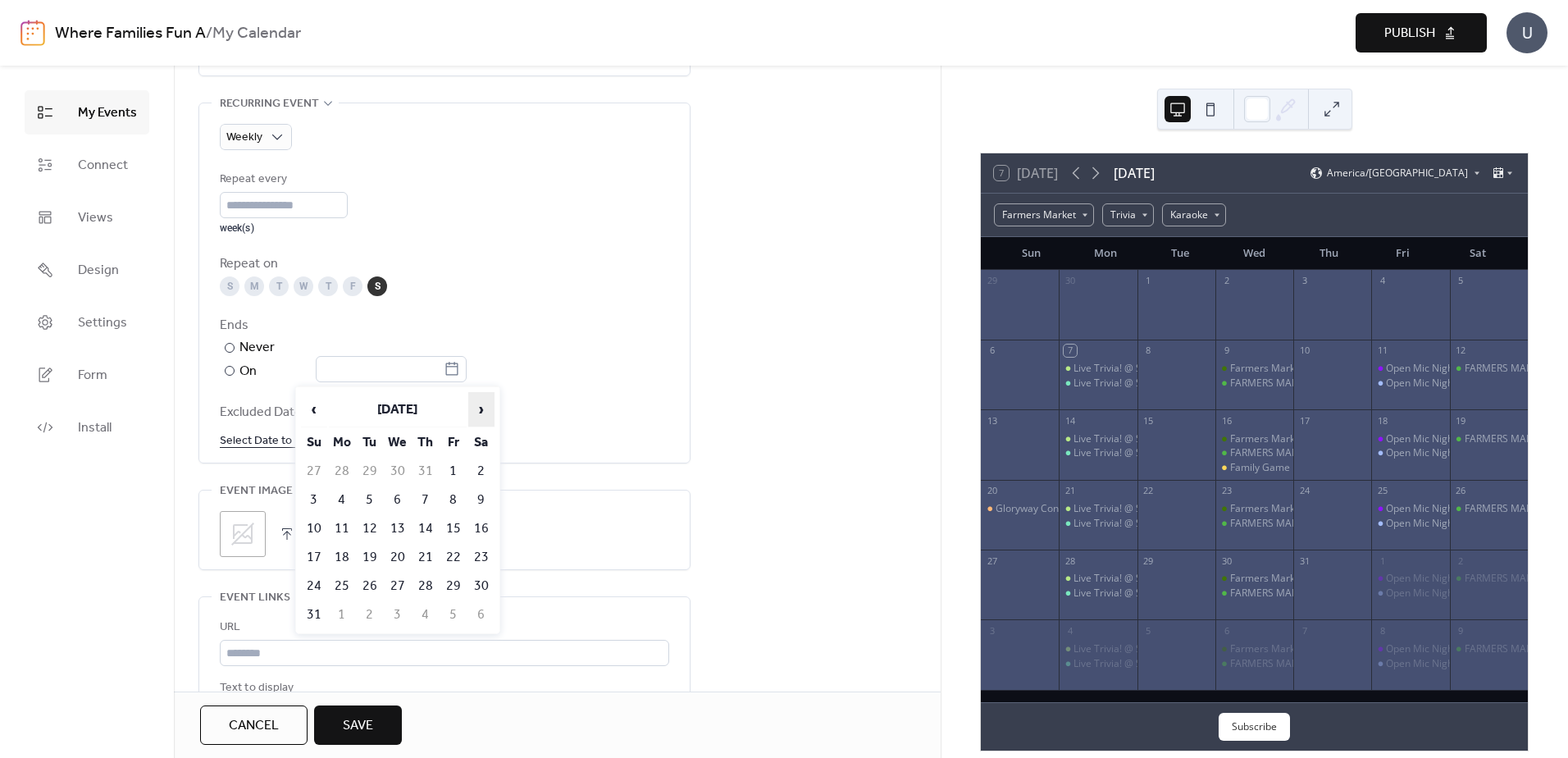 click on "›" at bounding box center [481, 409] 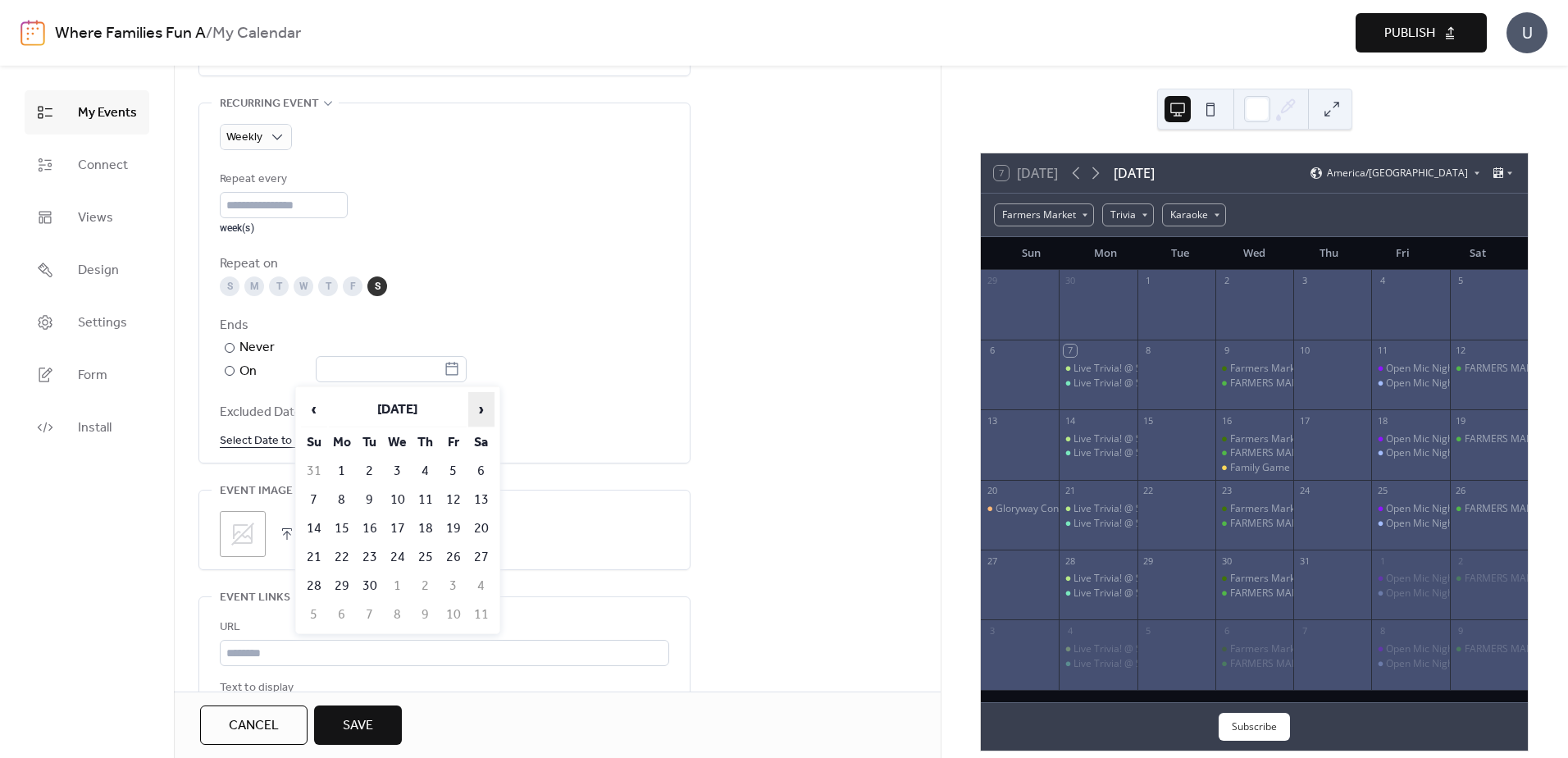 click on "›" at bounding box center [481, 409] 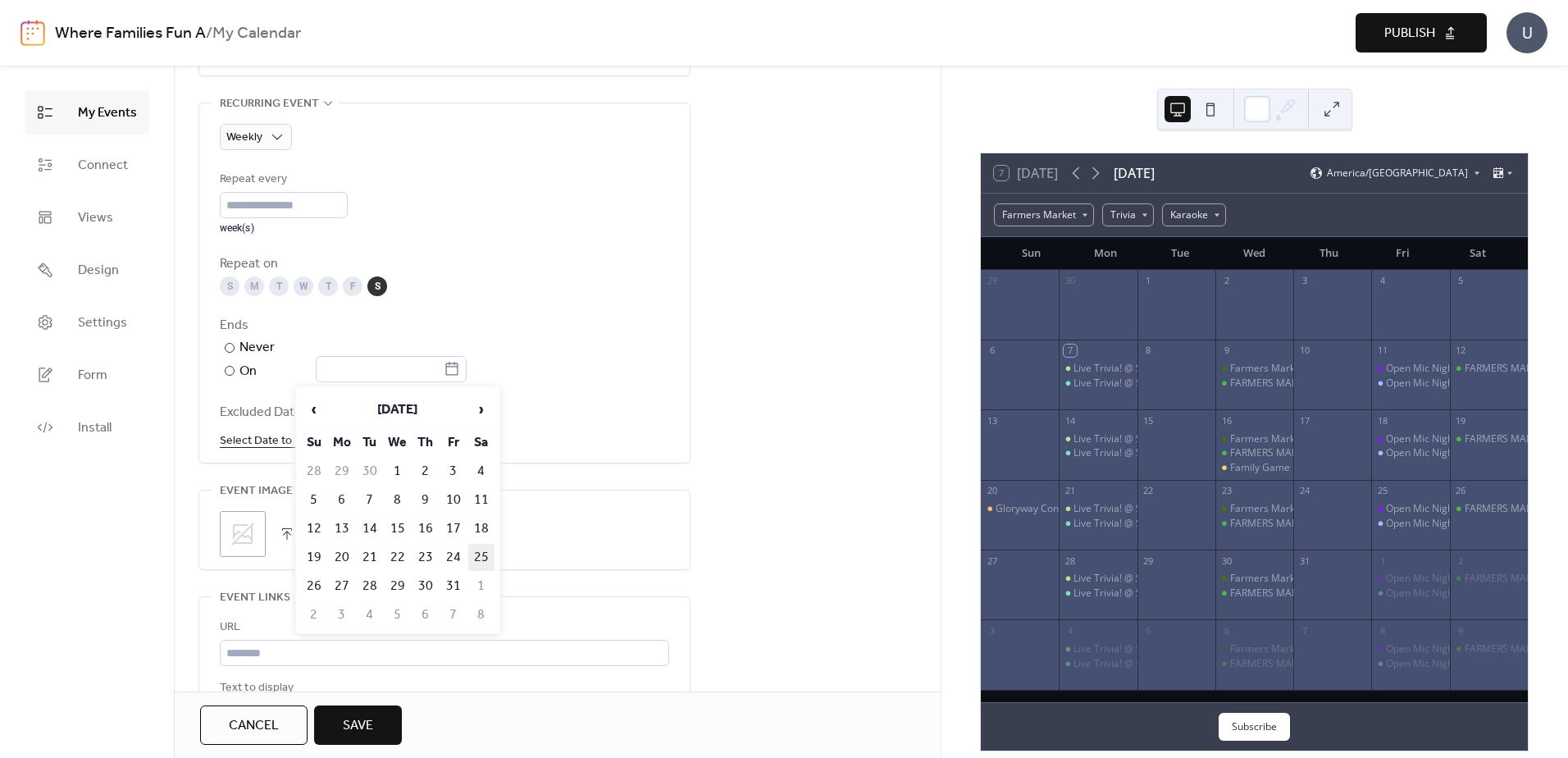 click on "25" at bounding box center (481, 557) 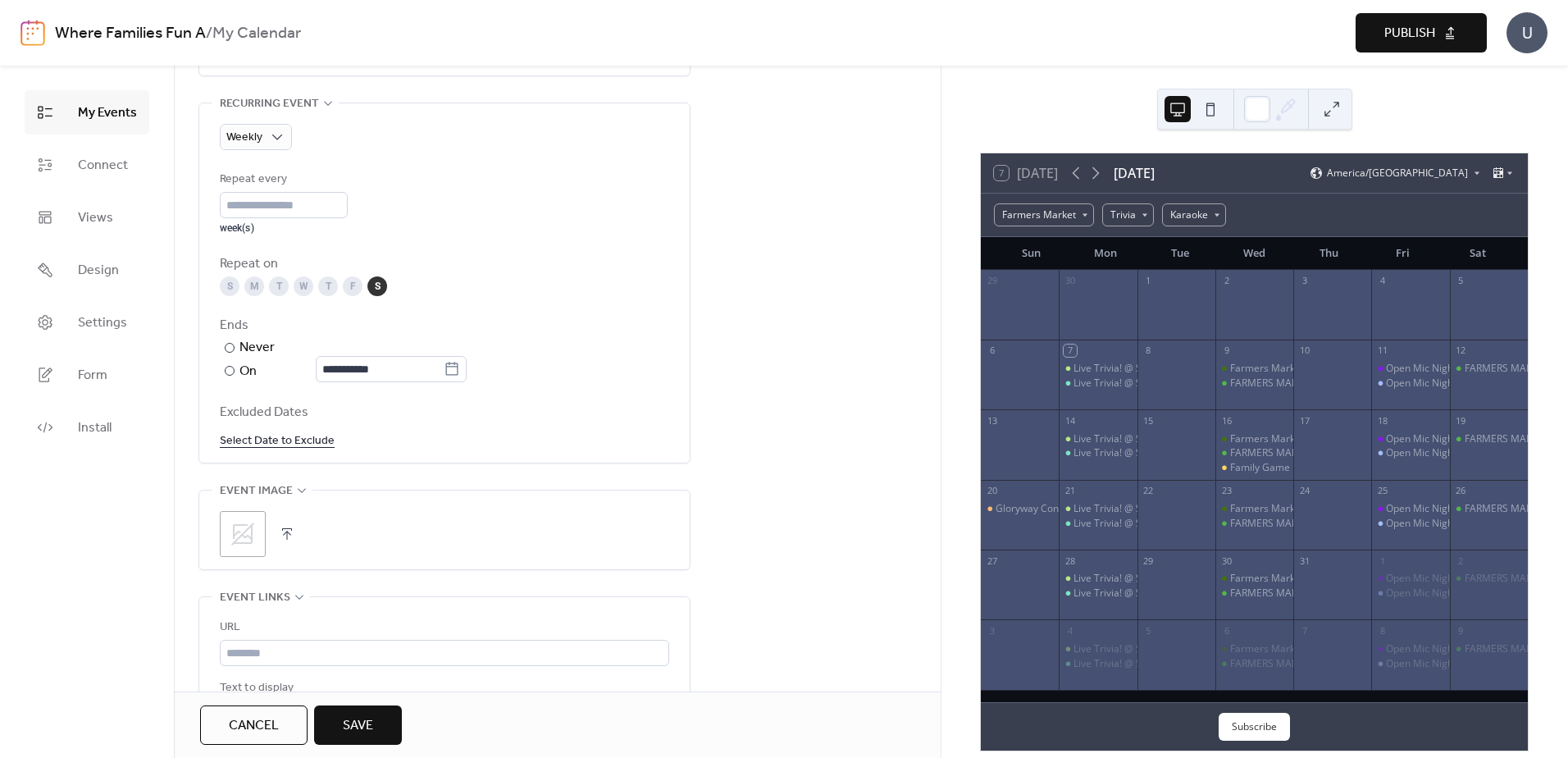 click on "**********" at bounding box center (557, 287) 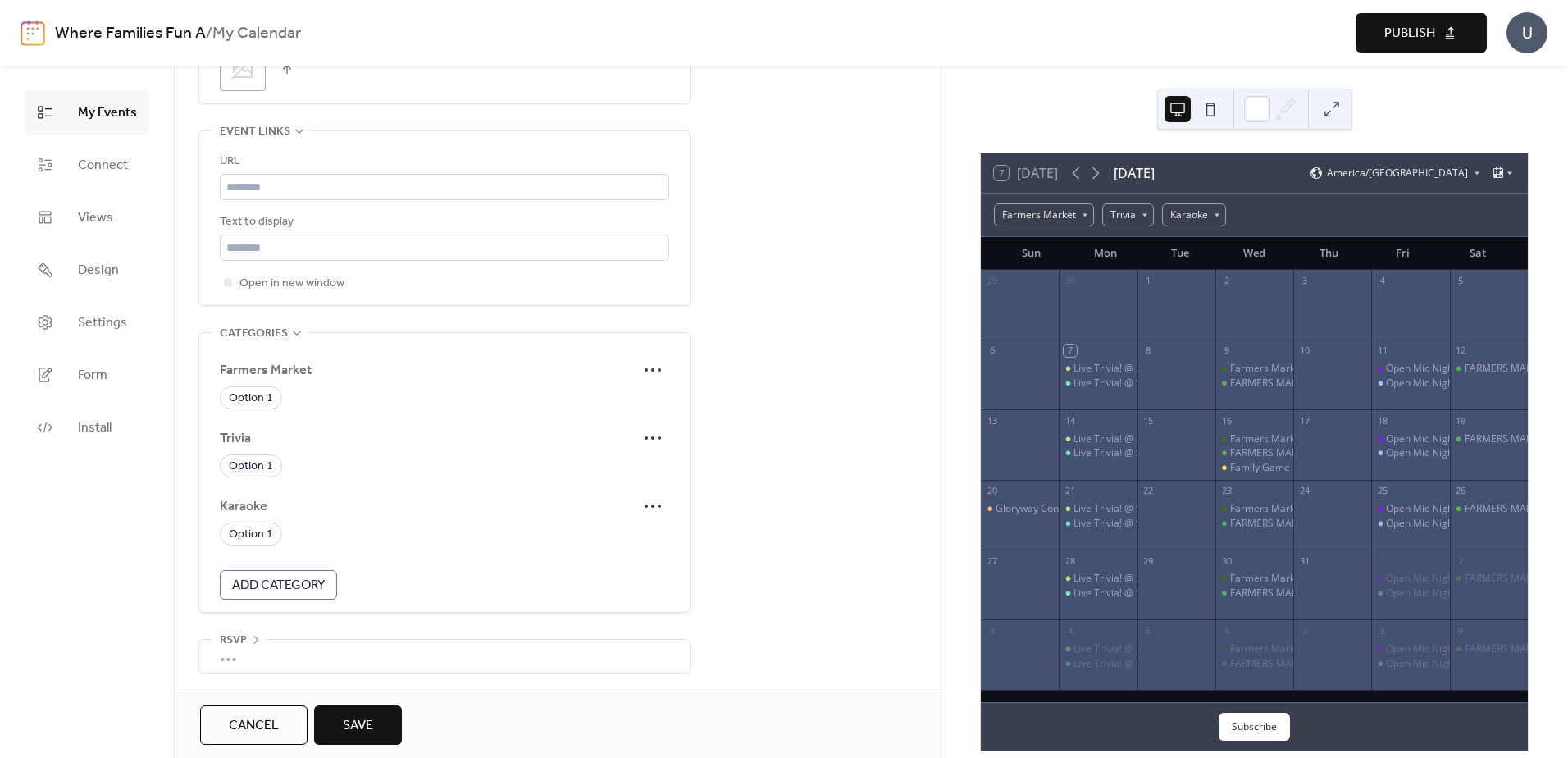 scroll, scrollTop: 1208, scrollLeft: 0, axis: vertical 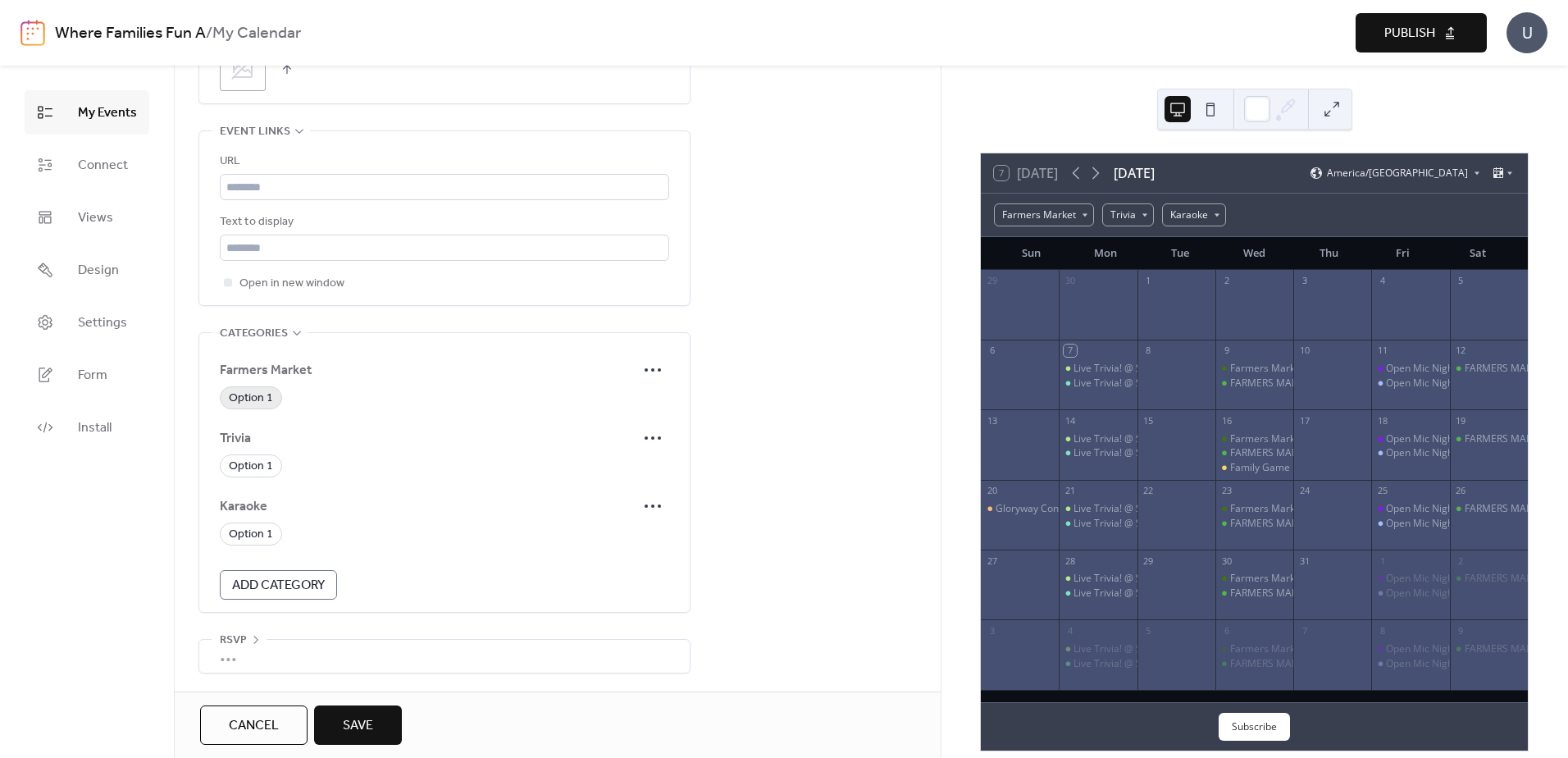 click on "Option 1" at bounding box center [251, 399] 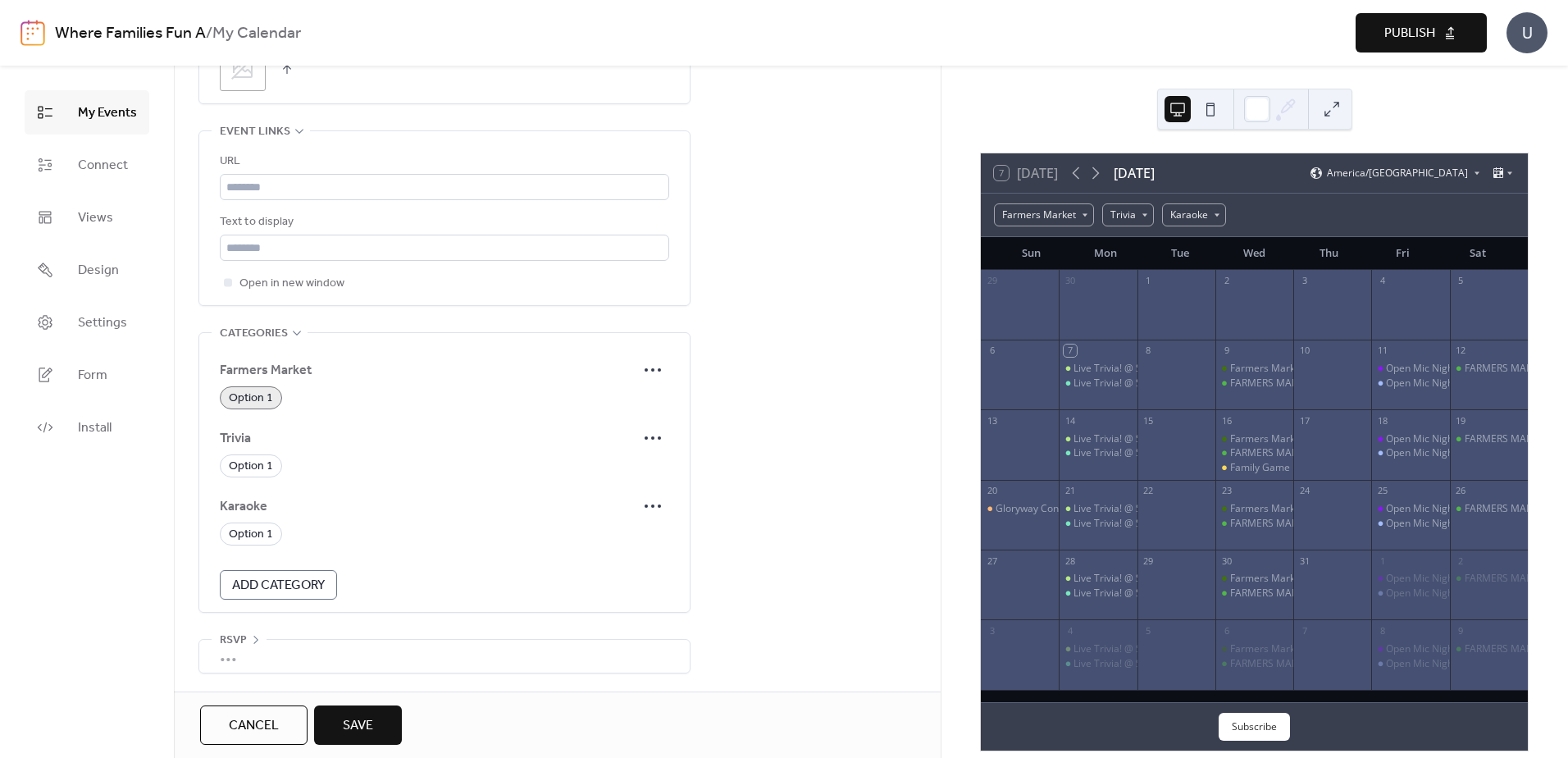click on "Save" at bounding box center (358, 725) 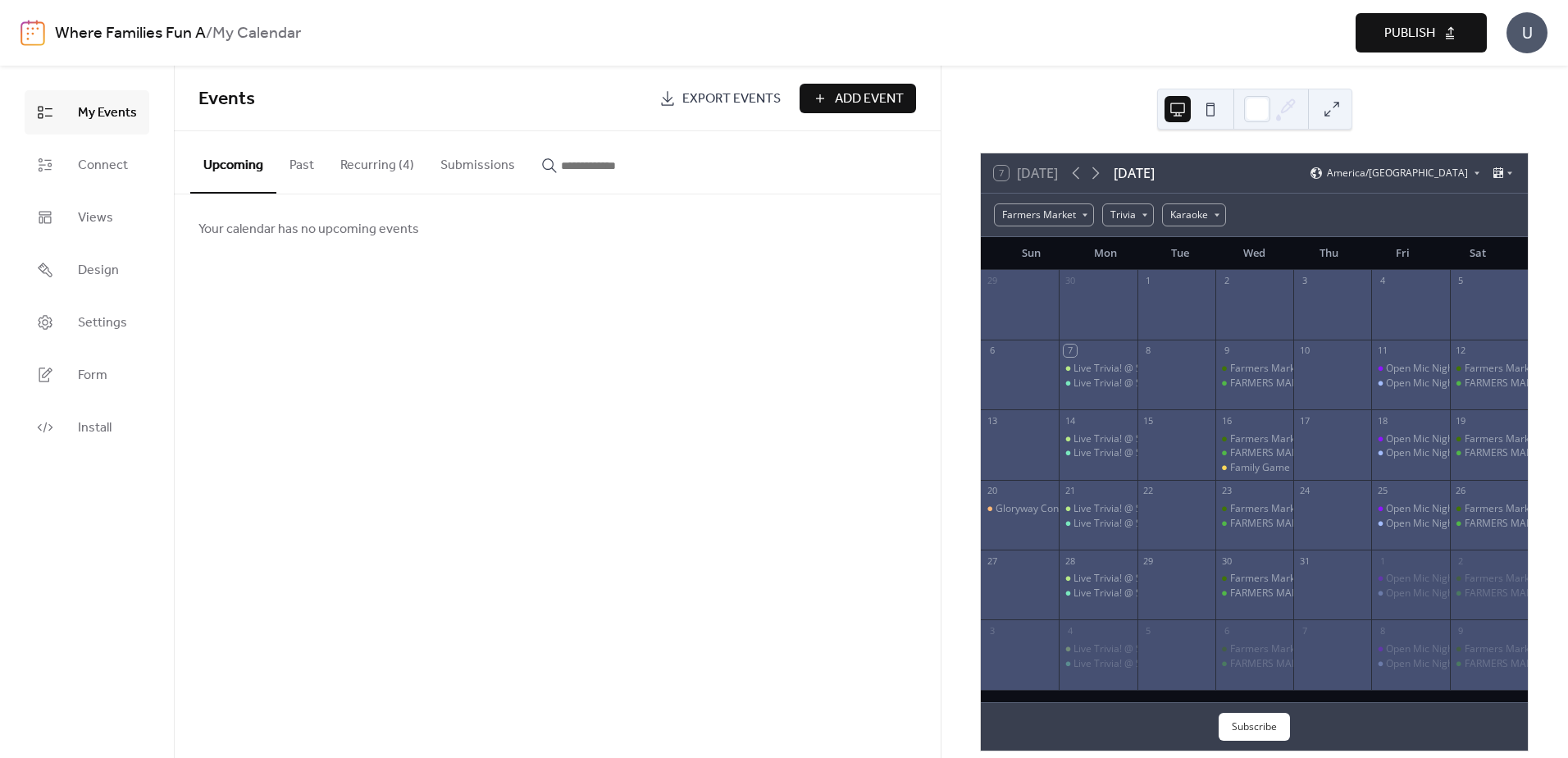 click on "Add Event" at bounding box center [869, 99] 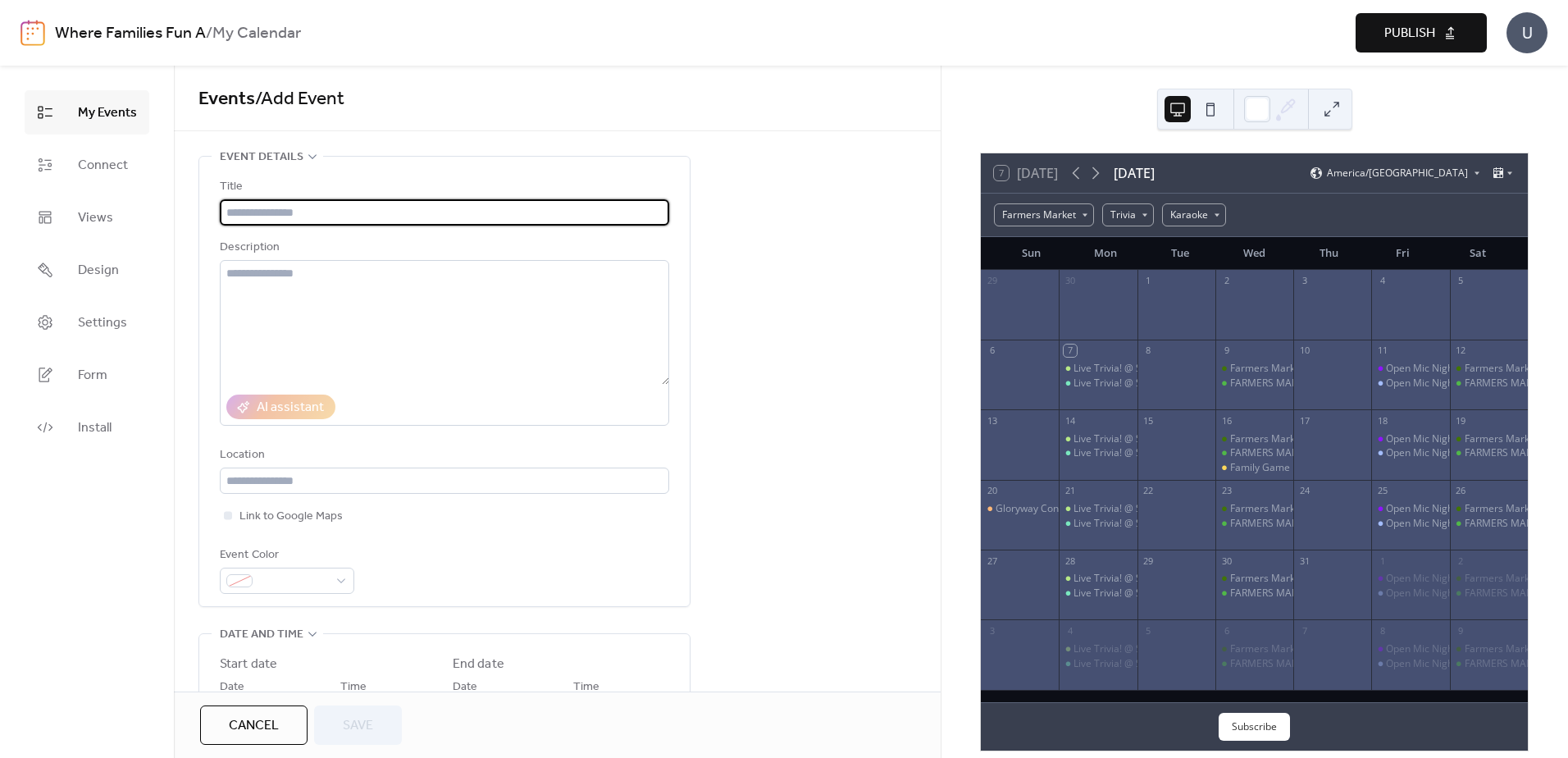 click at bounding box center [444, 212] 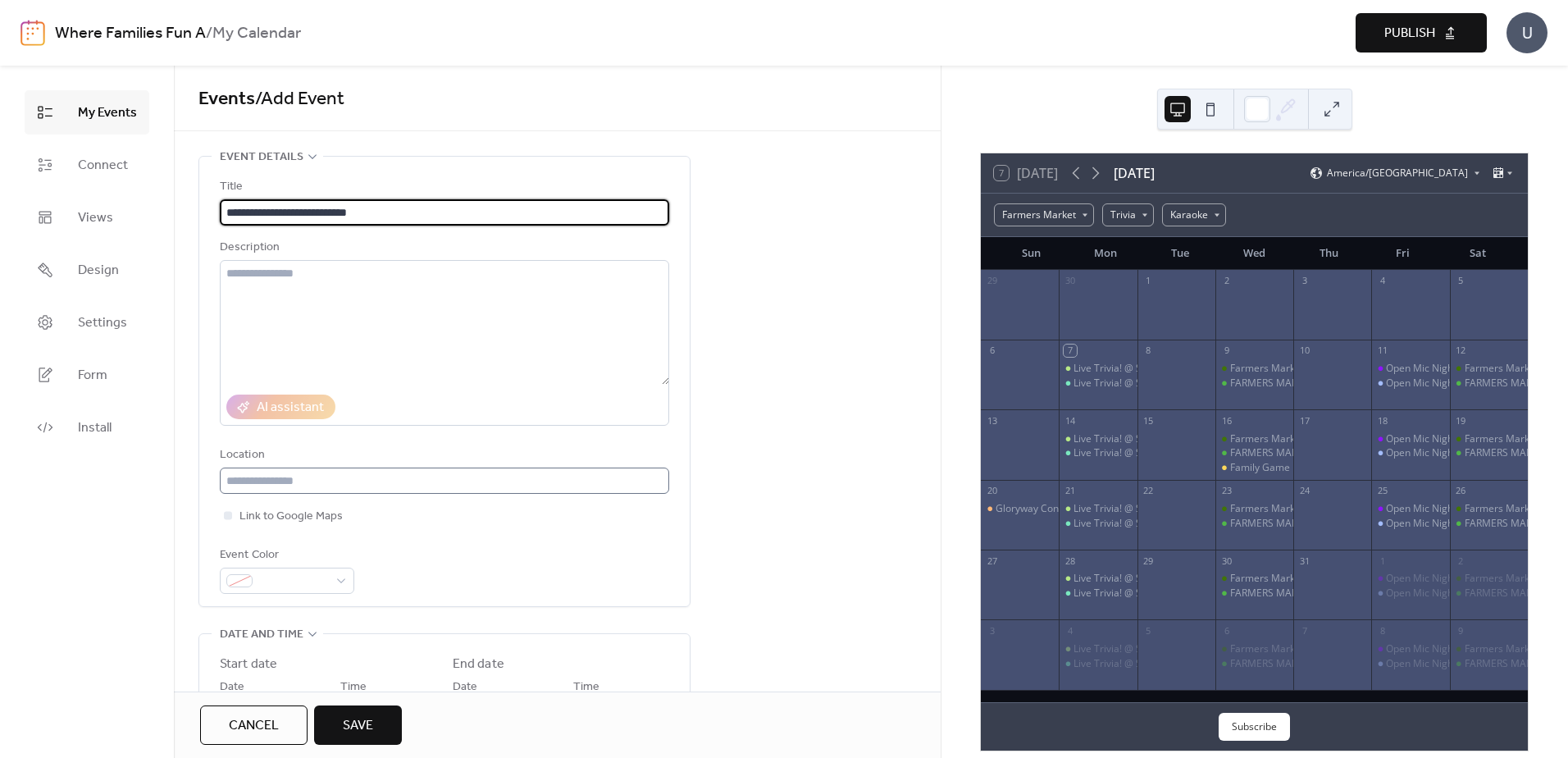 type on "**********" 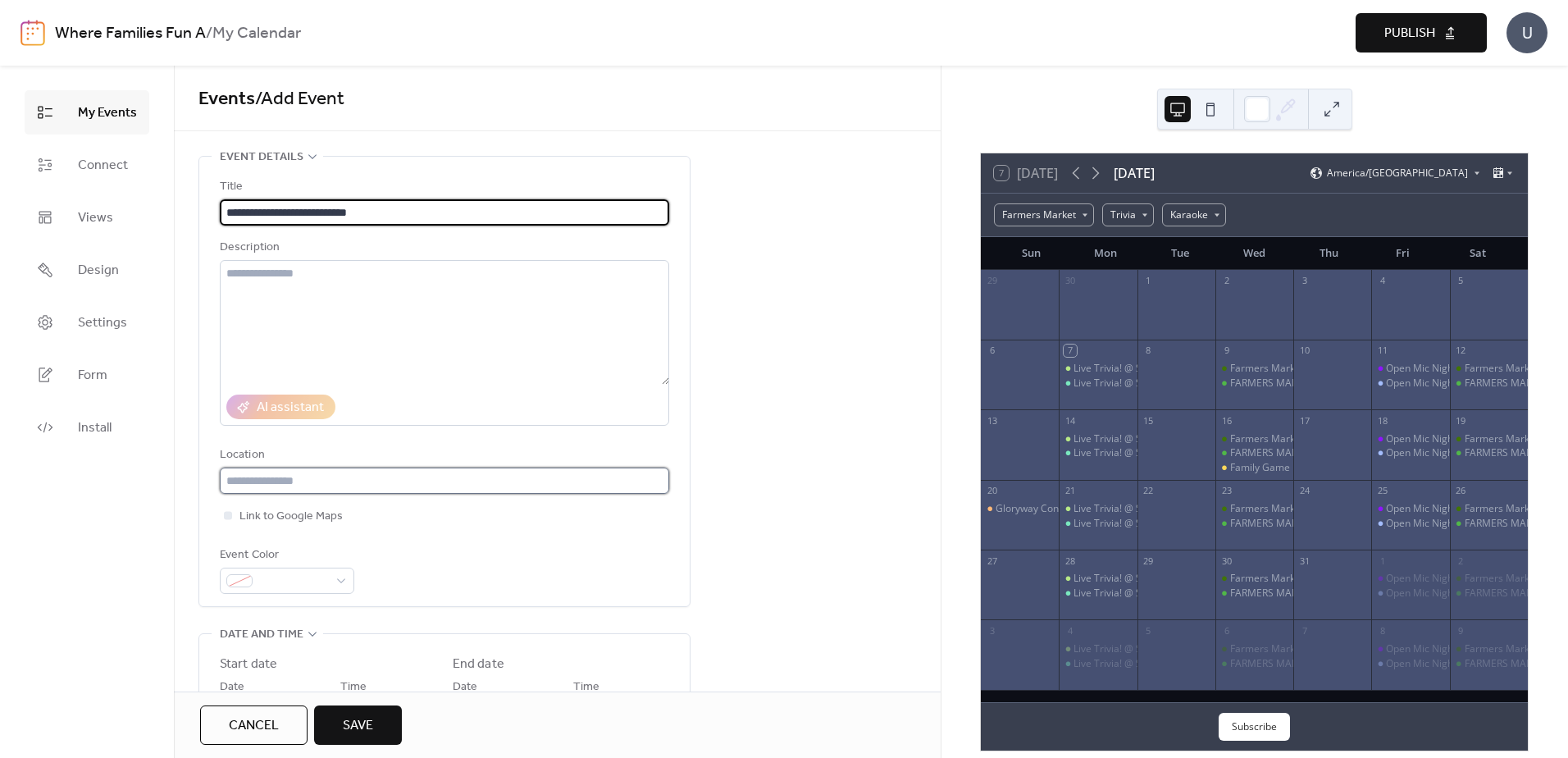 click at bounding box center [444, 481] 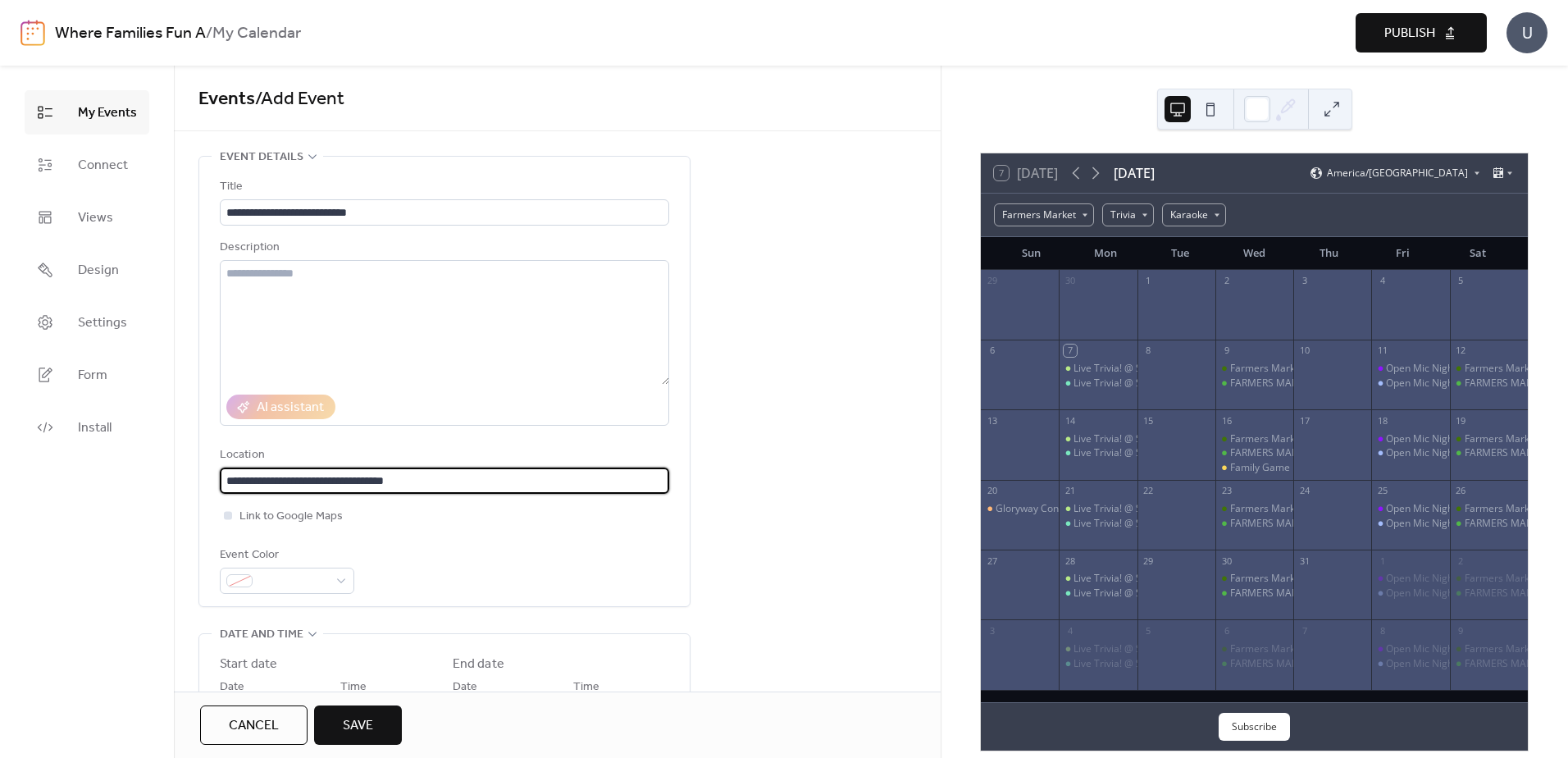 type on "**********" 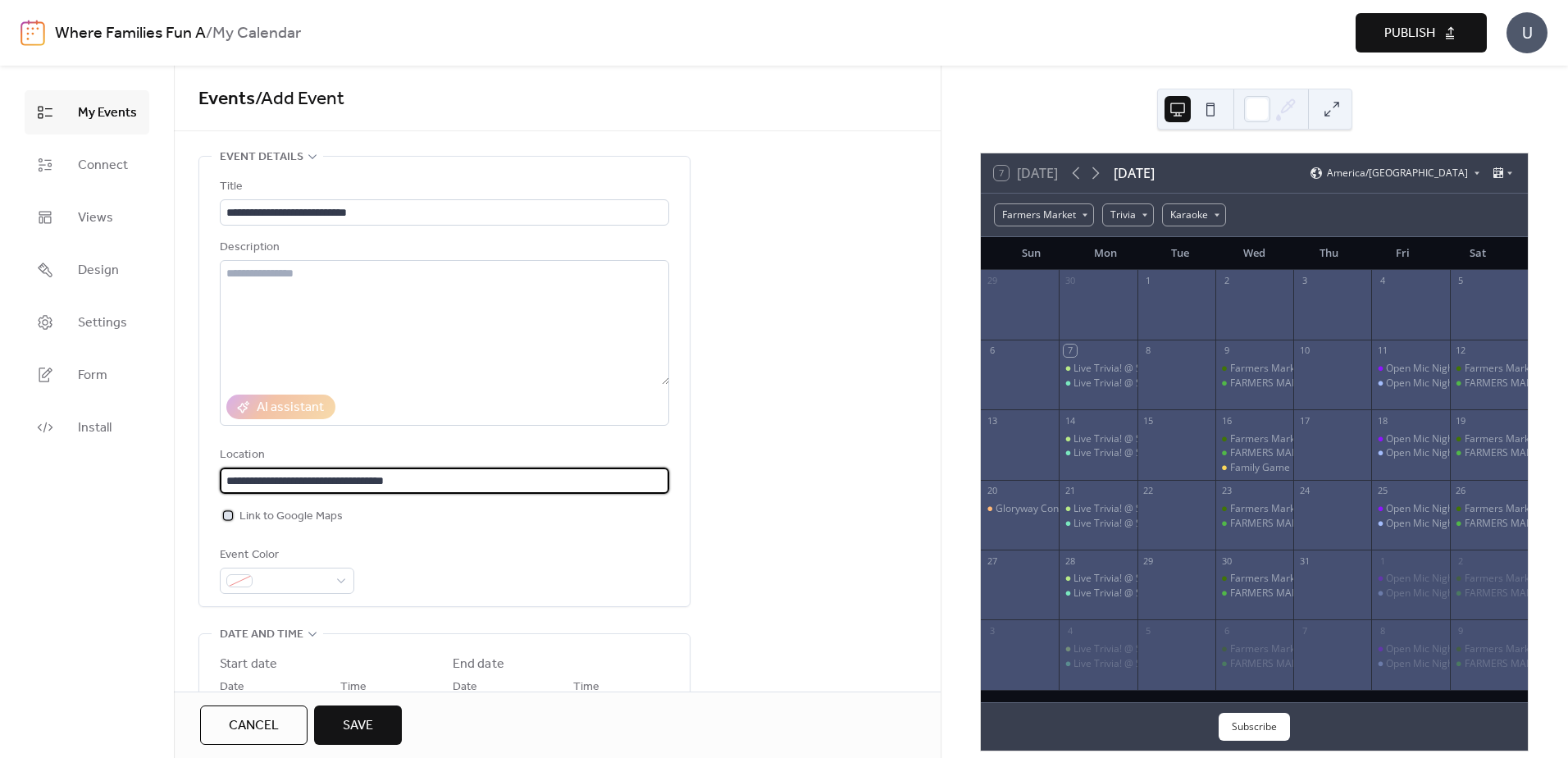 click at bounding box center (228, 515) 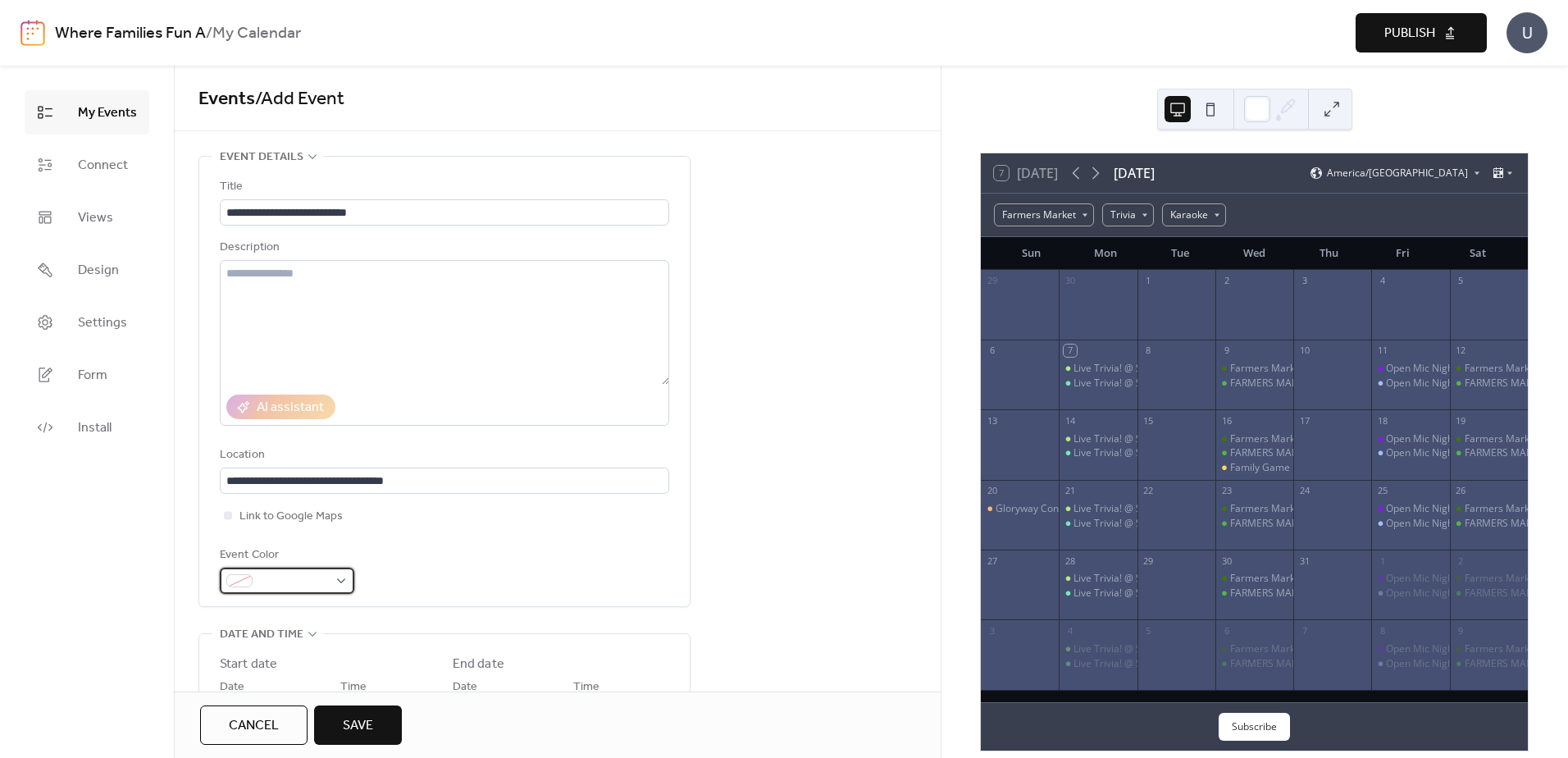 click at bounding box center [294, 582] 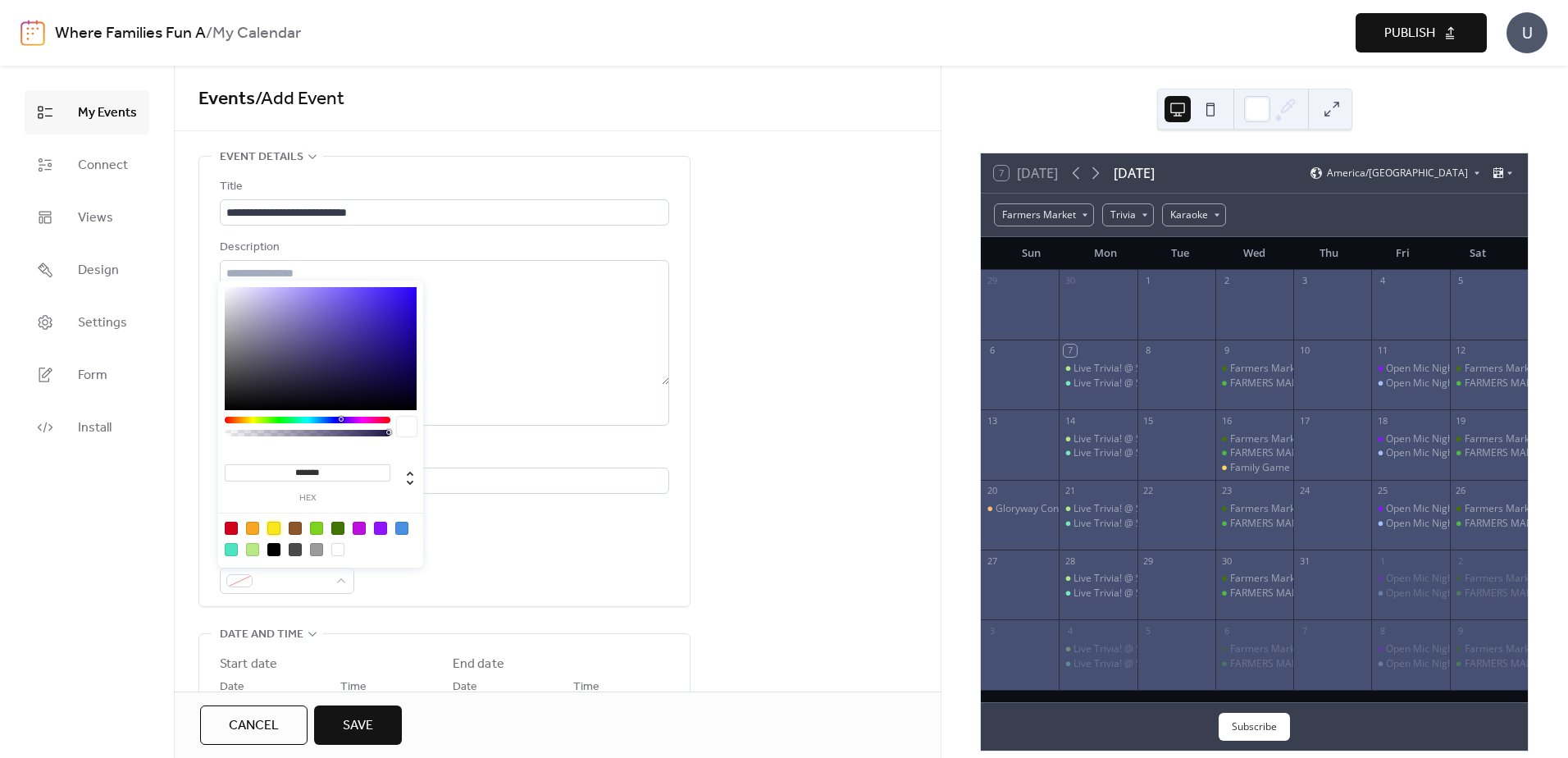 click at bounding box center [274, 528] 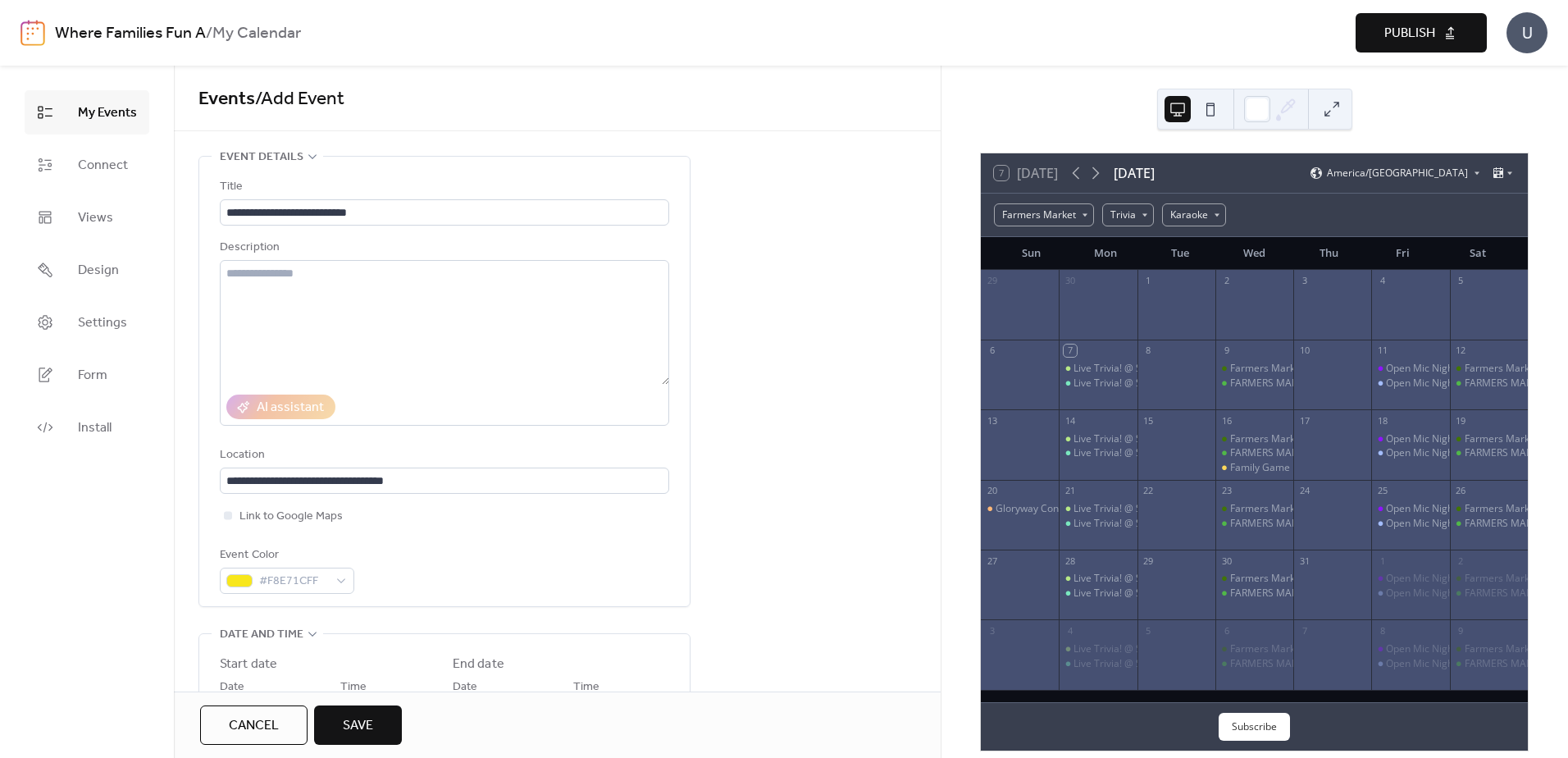 click on "**********" at bounding box center [557, 875] 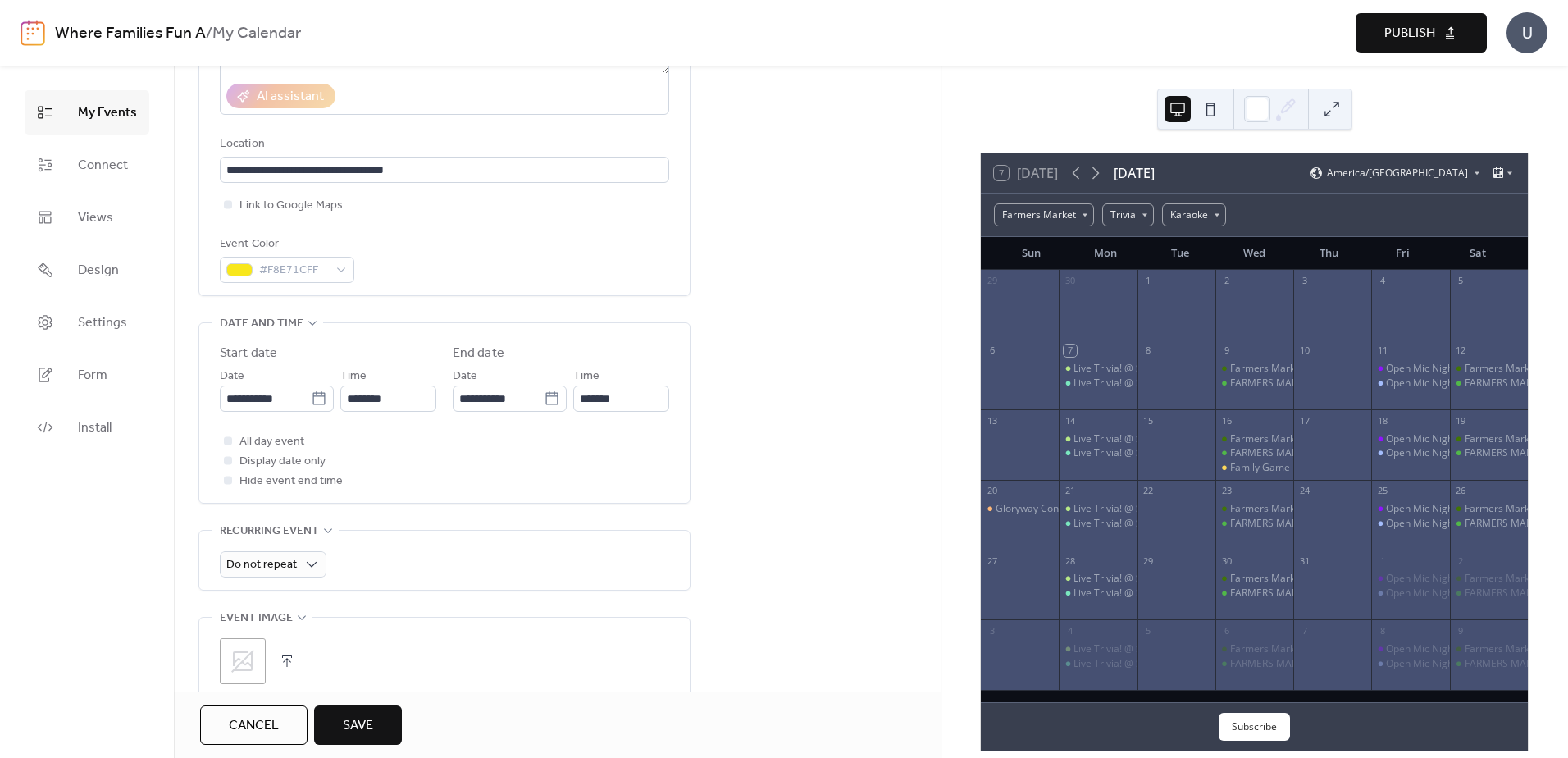 scroll, scrollTop: 410, scrollLeft: 0, axis: vertical 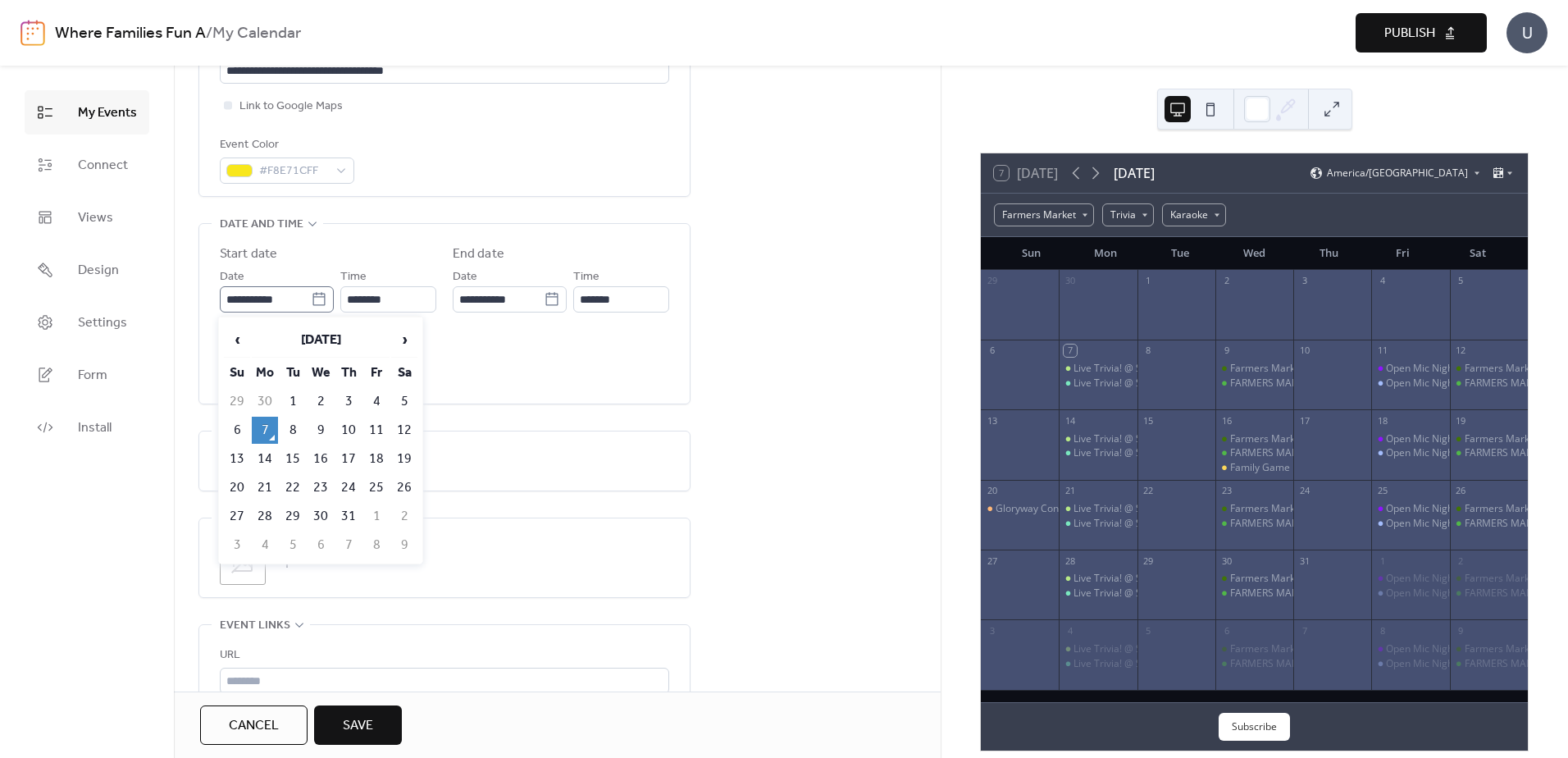 click 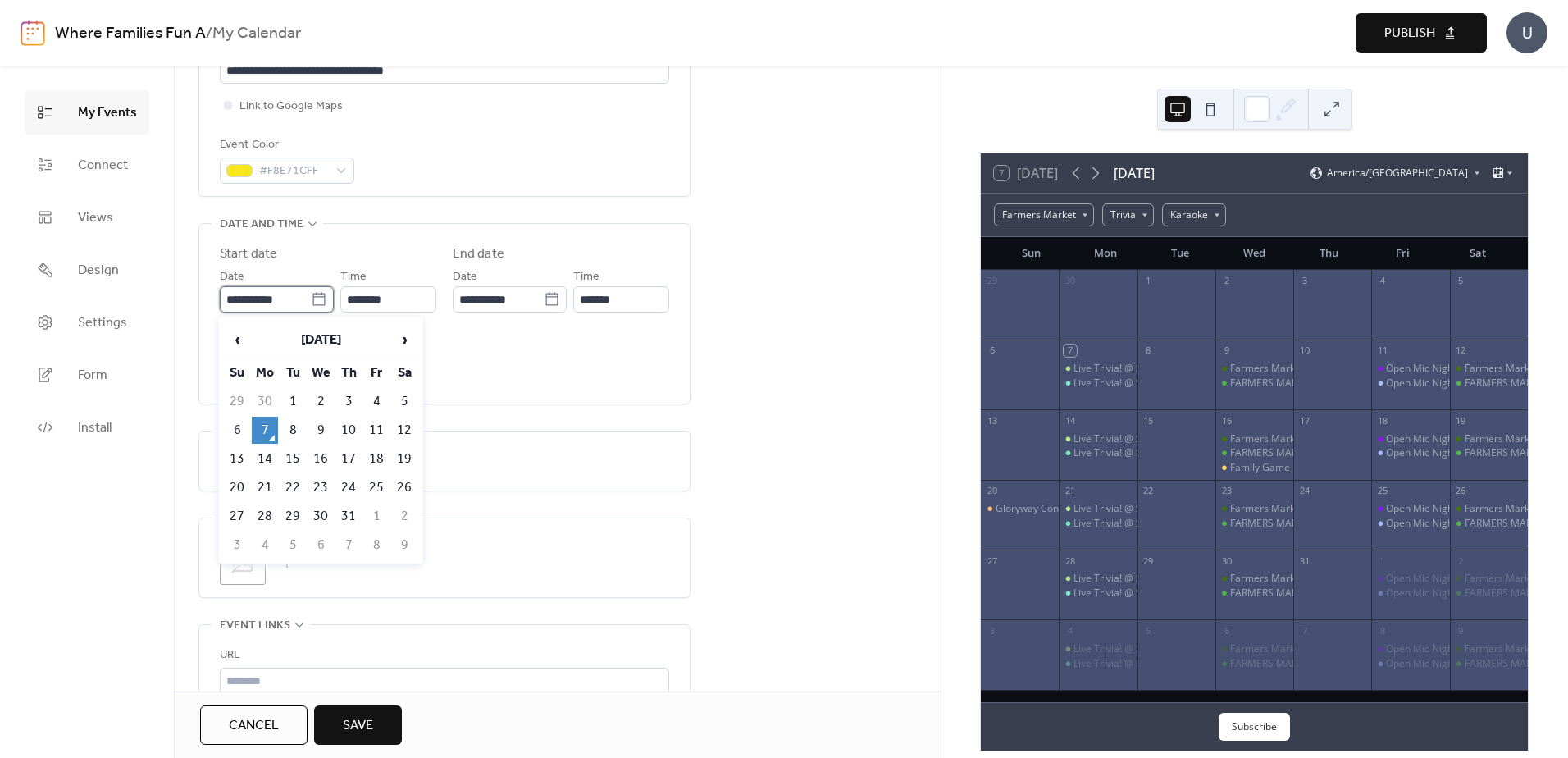 click on "**********" at bounding box center [265, 299] 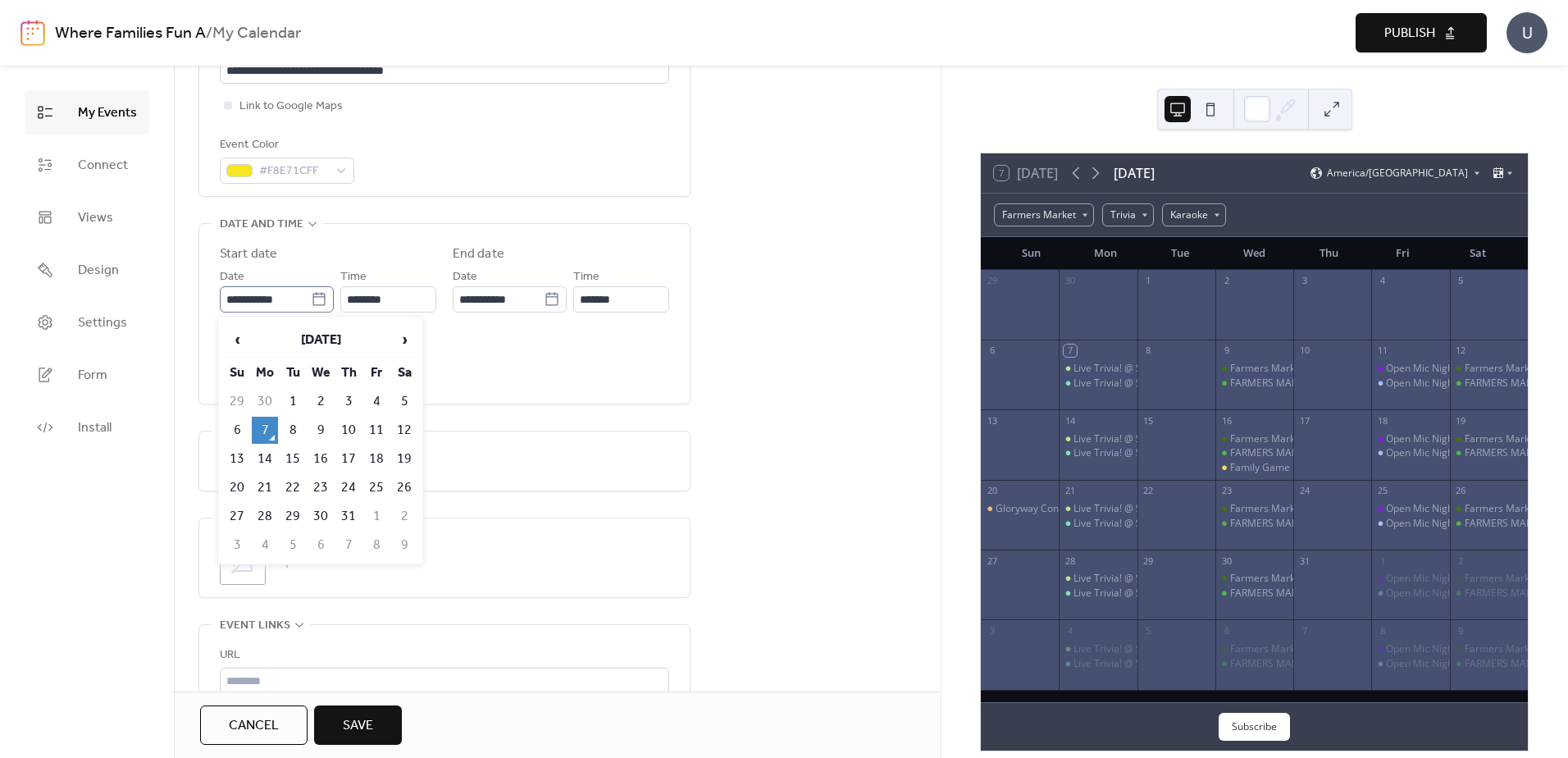 click 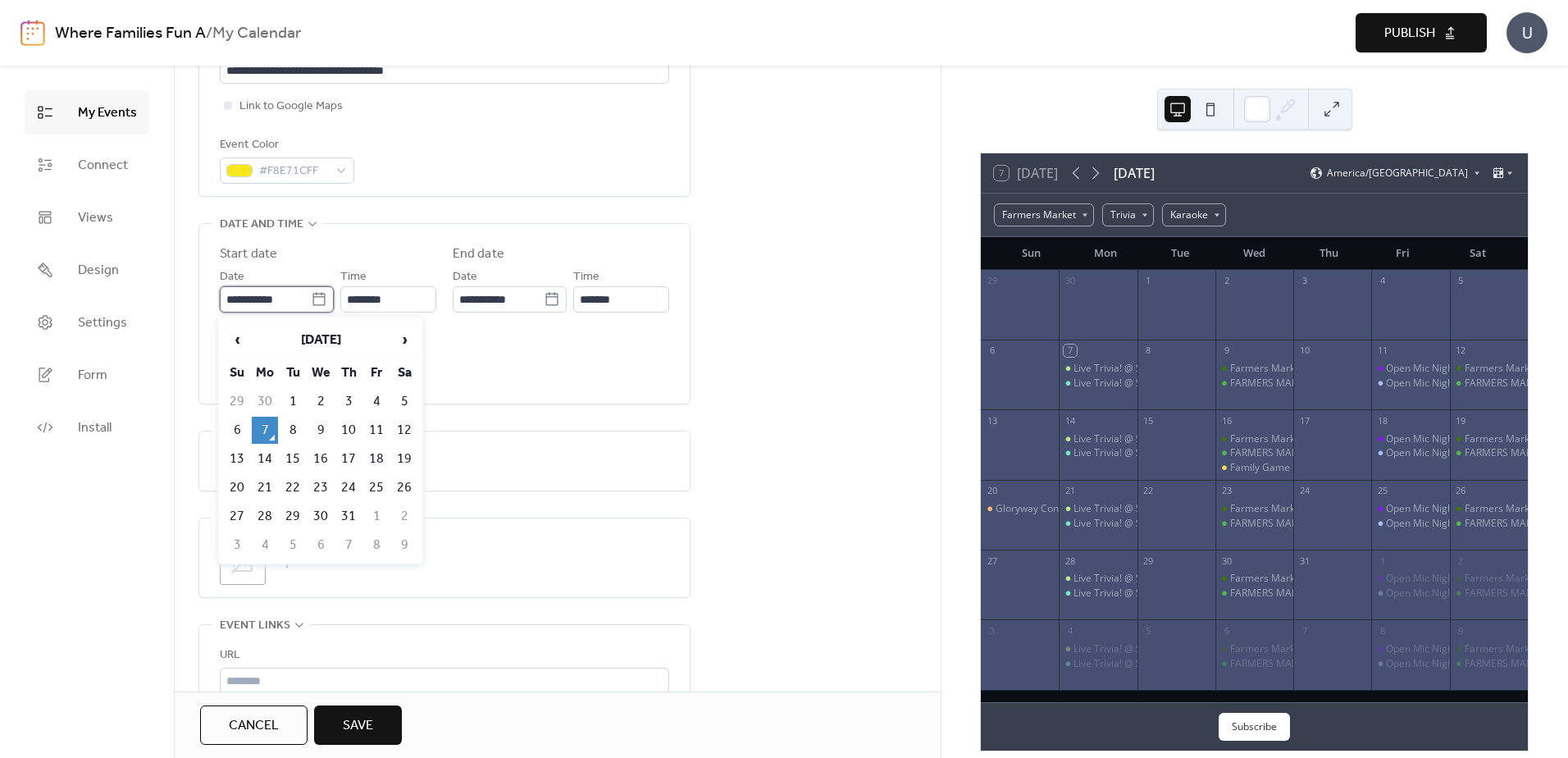 click on "**********" at bounding box center [265, 299] 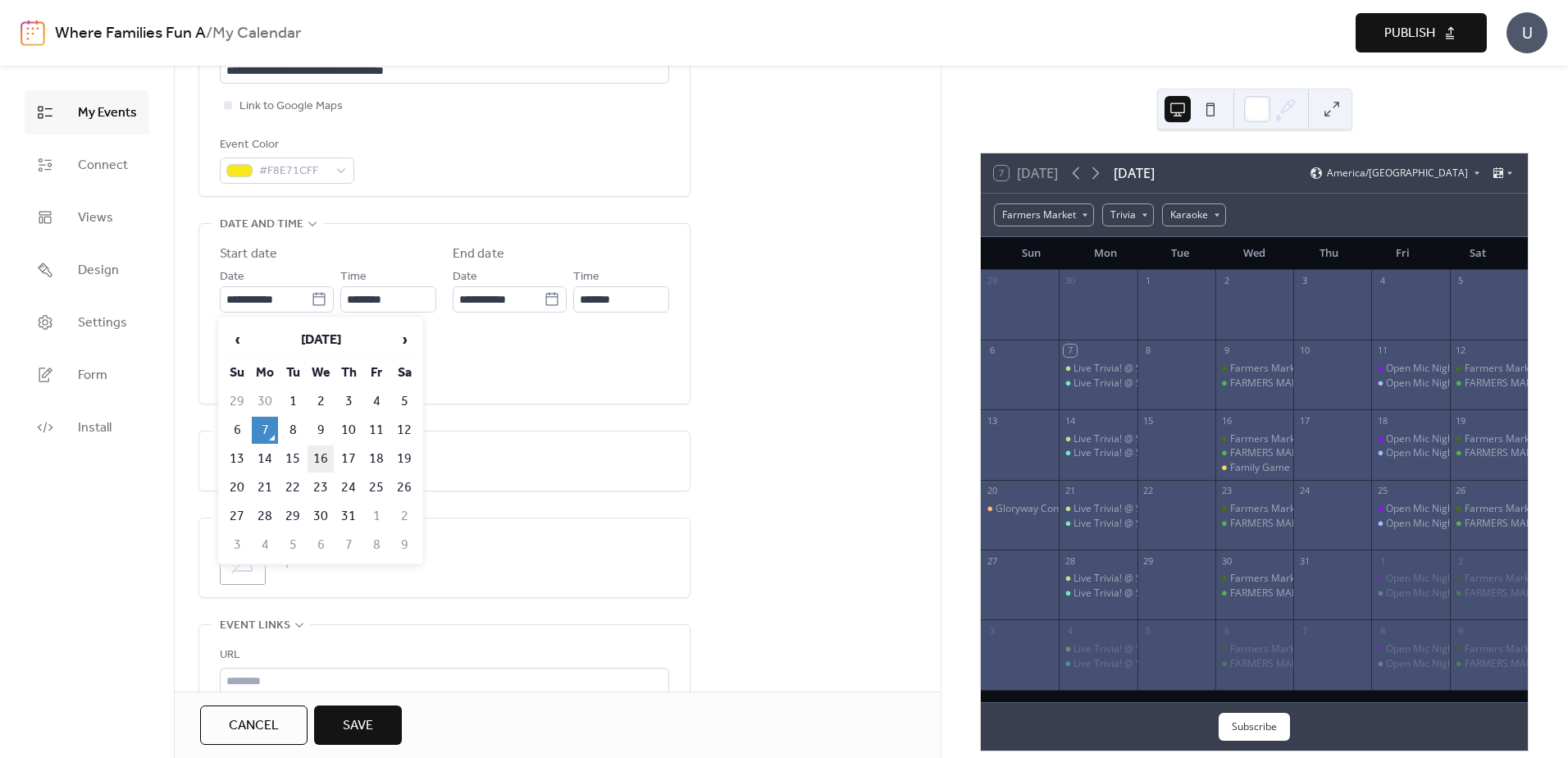 click on "16" at bounding box center [321, 459] 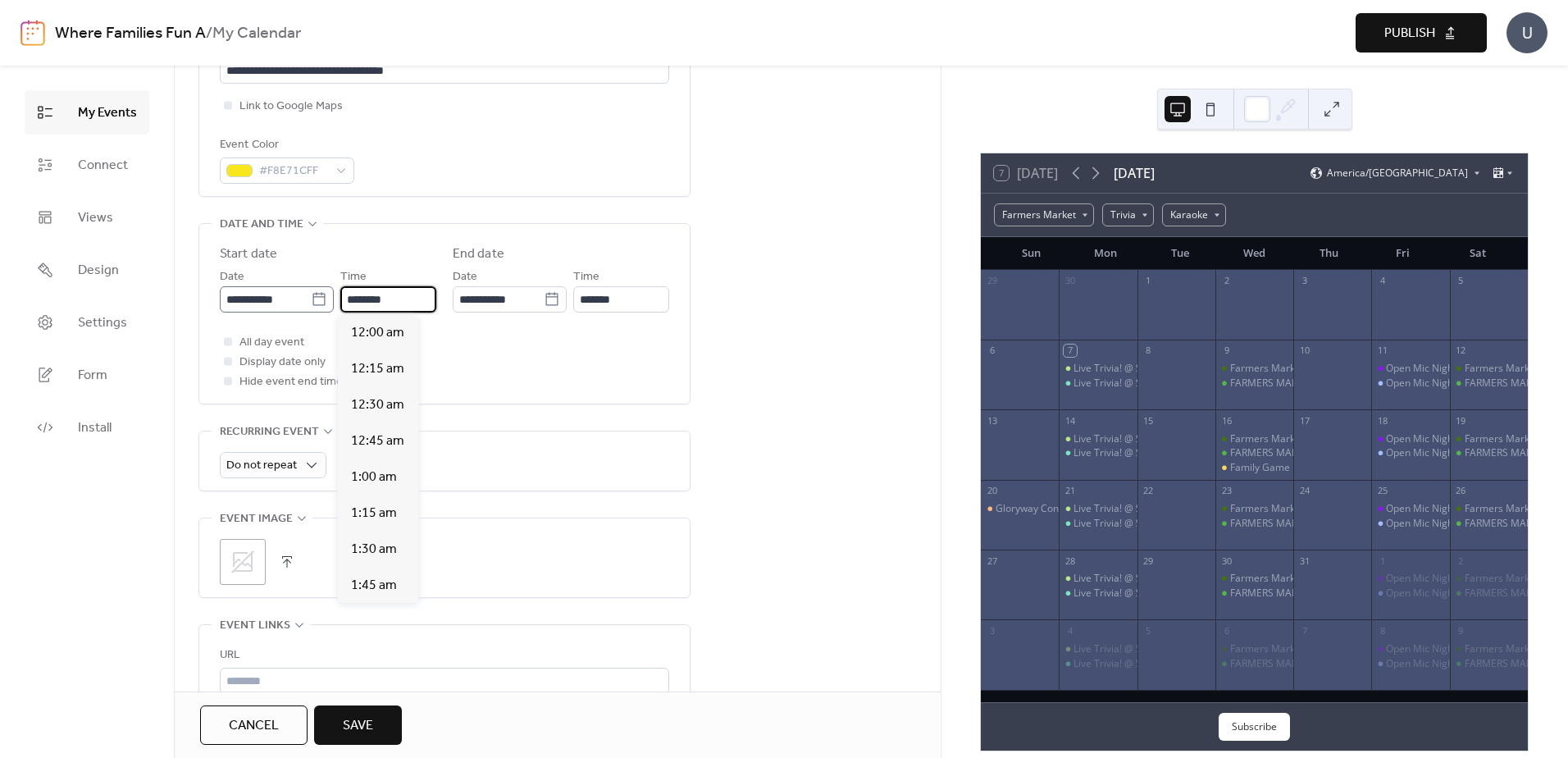 scroll, scrollTop: 1, scrollLeft: 0, axis: vertical 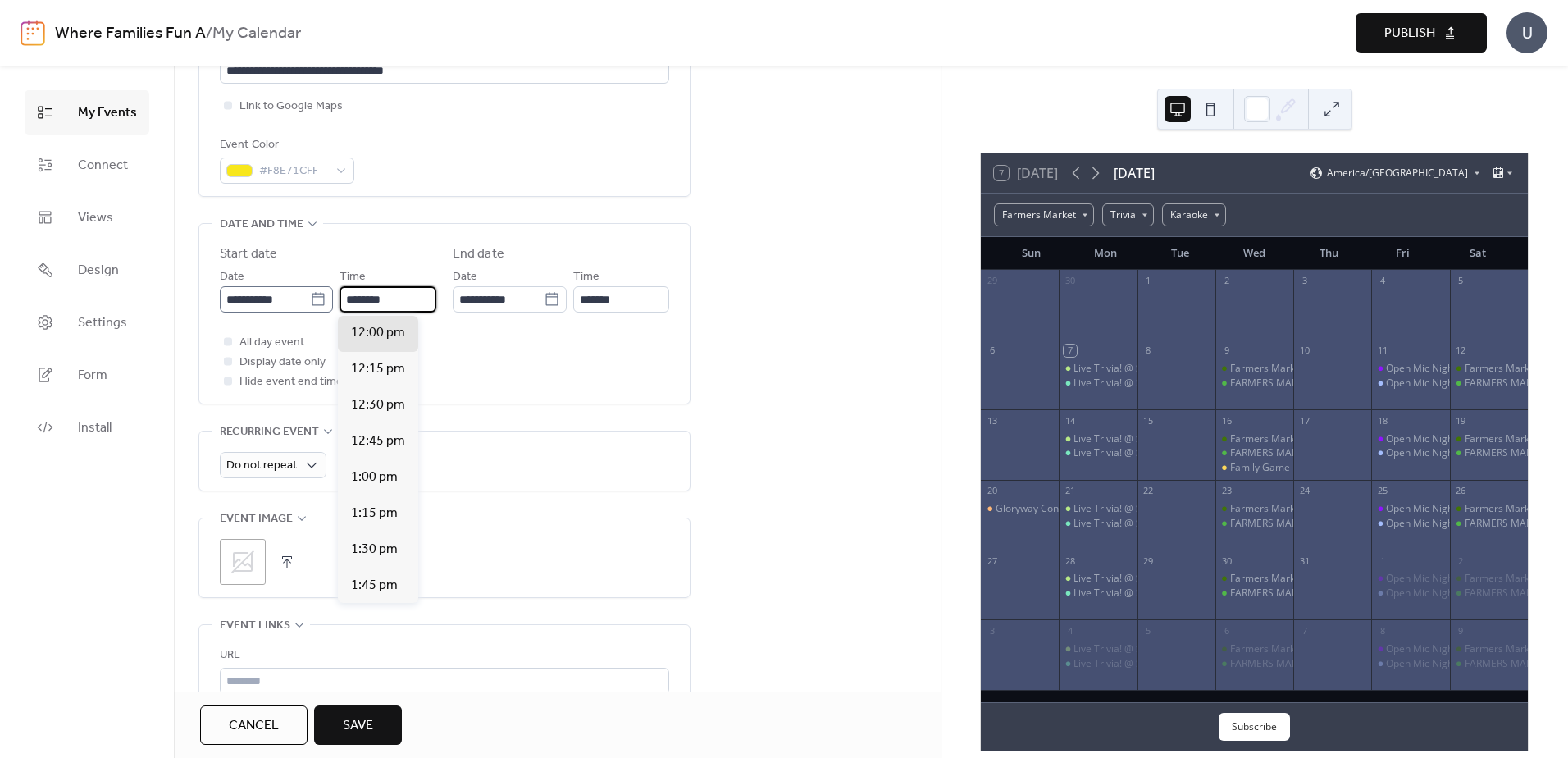 drag, startPoint x: 344, startPoint y: 305, endPoint x: 301, endPoint y: 307, distance: 43.046487 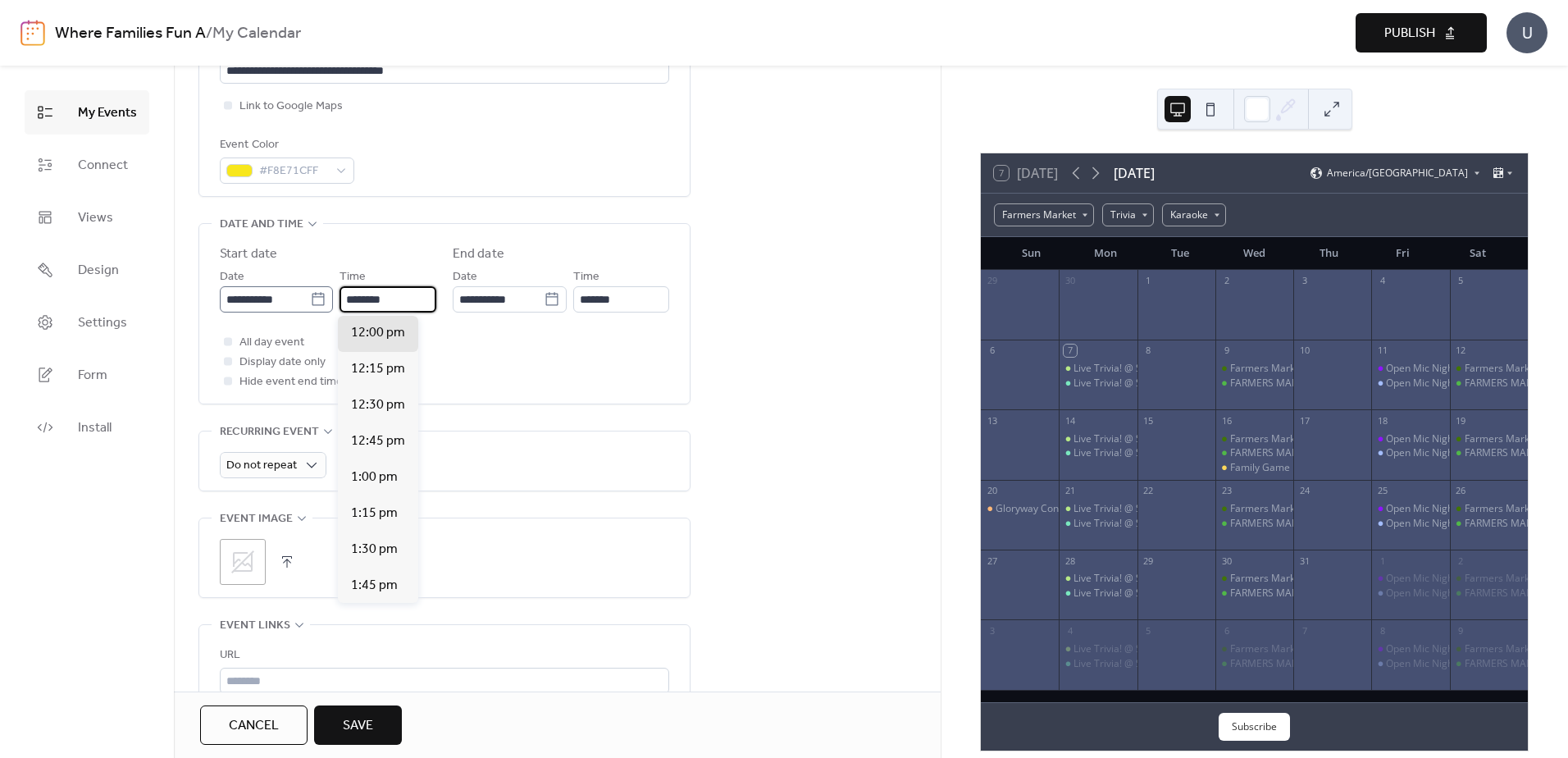 click on "**********" at bounding box center [328, 290] 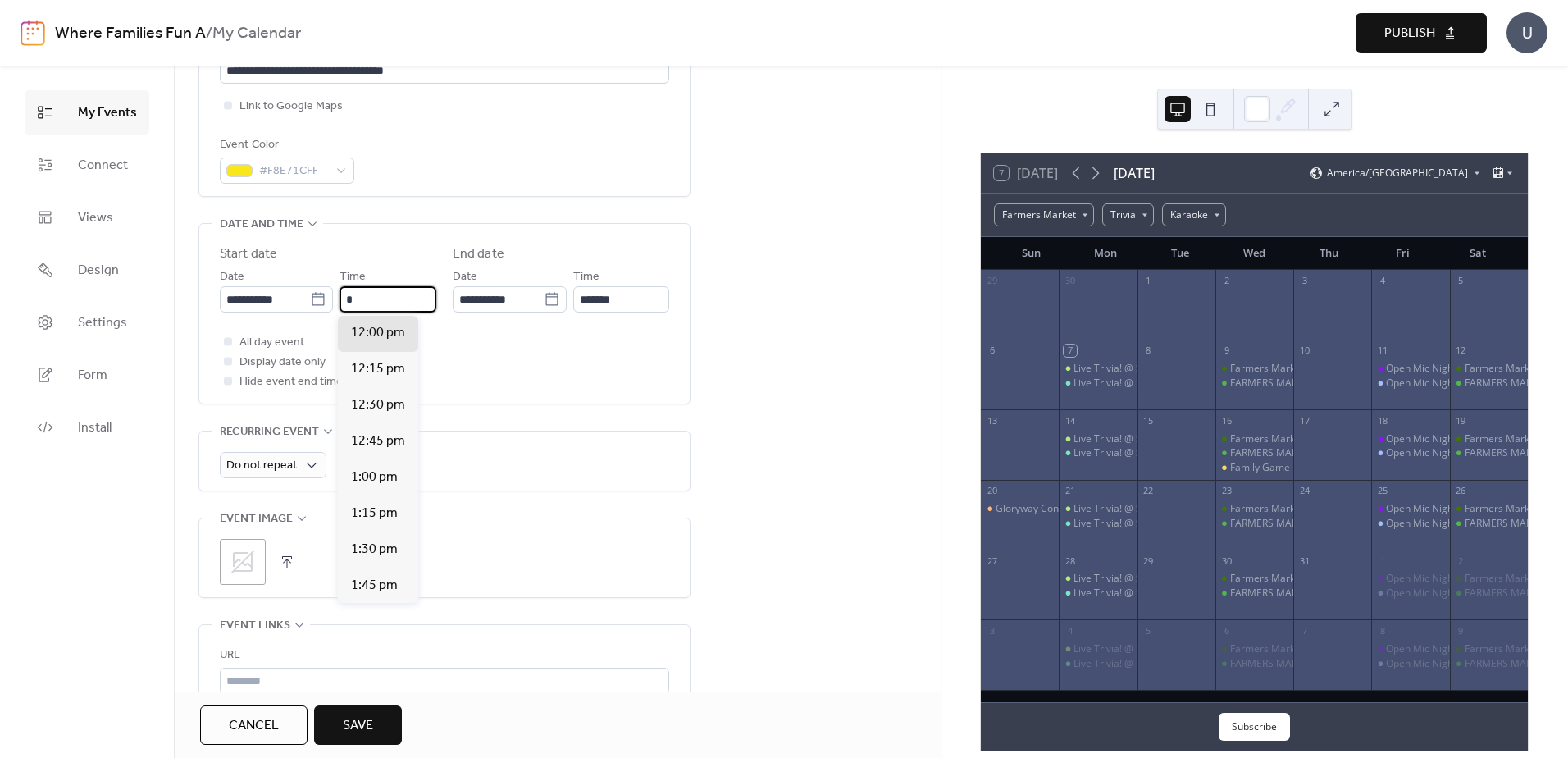 scroll, scrollTop: 866, scrollLeft: 0, axis: vertical 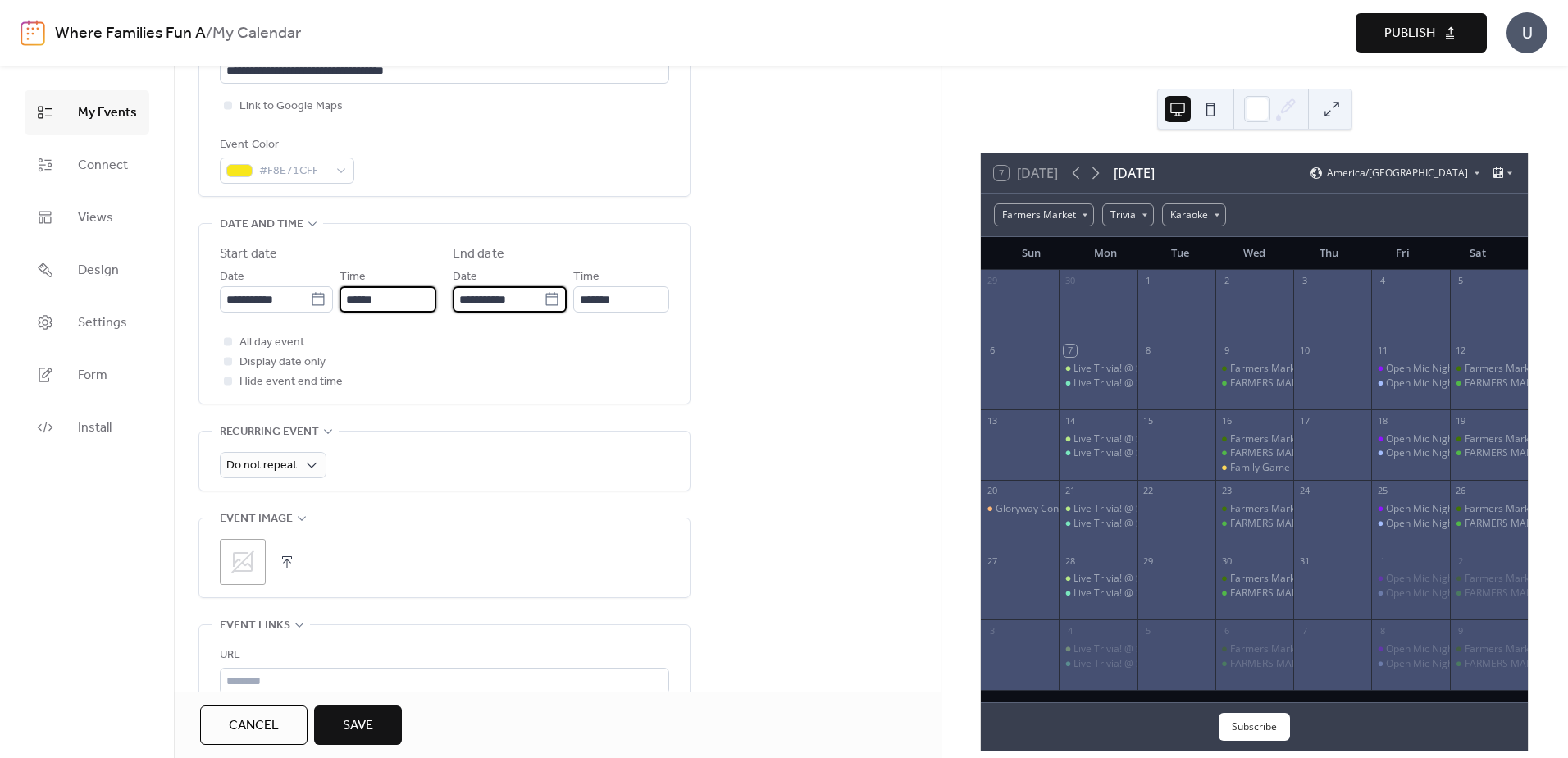 type on "*******" 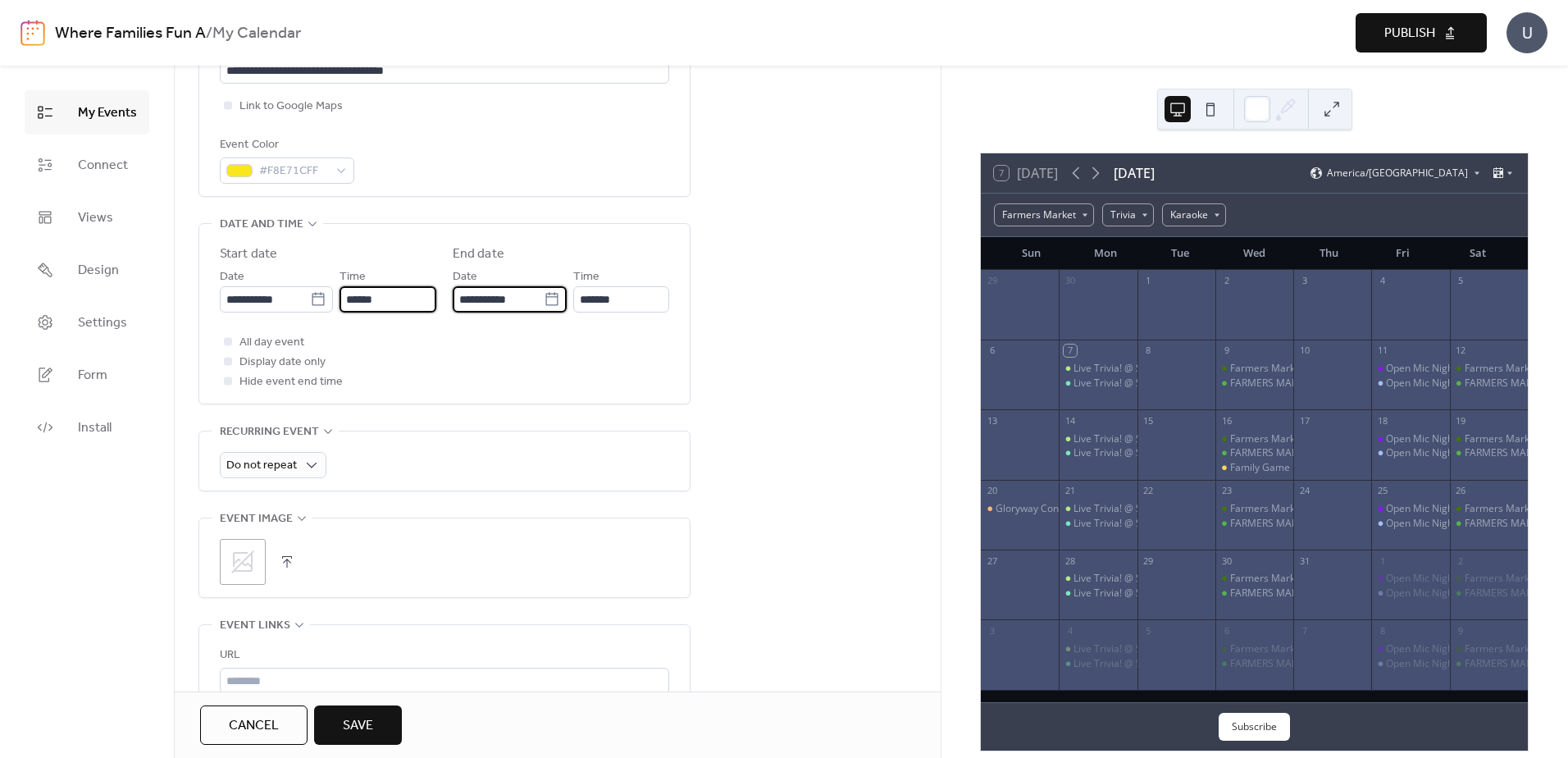type on "*******" 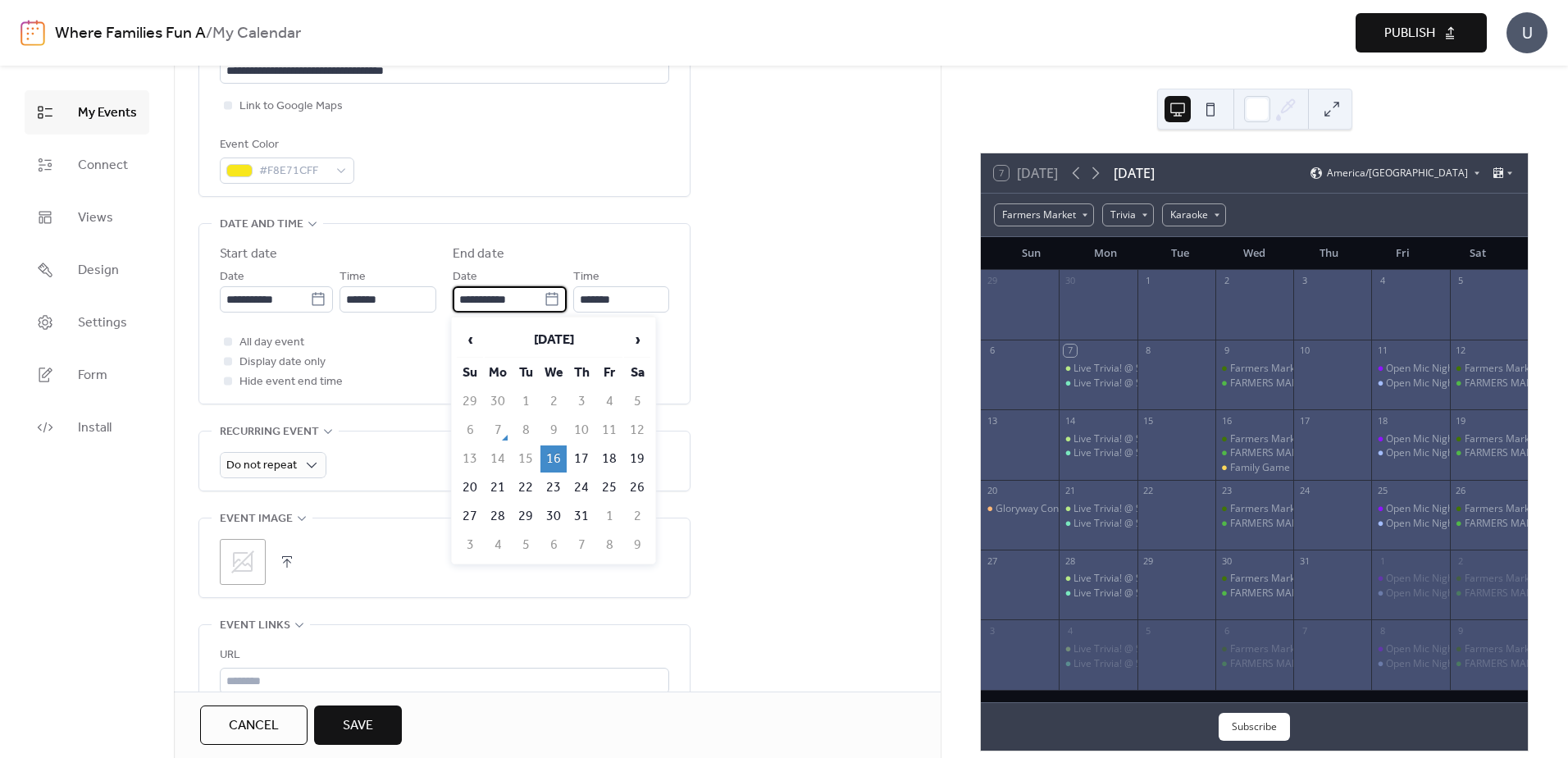 scroll, scrollTop: 0, scrollLeft: 0, axis: both 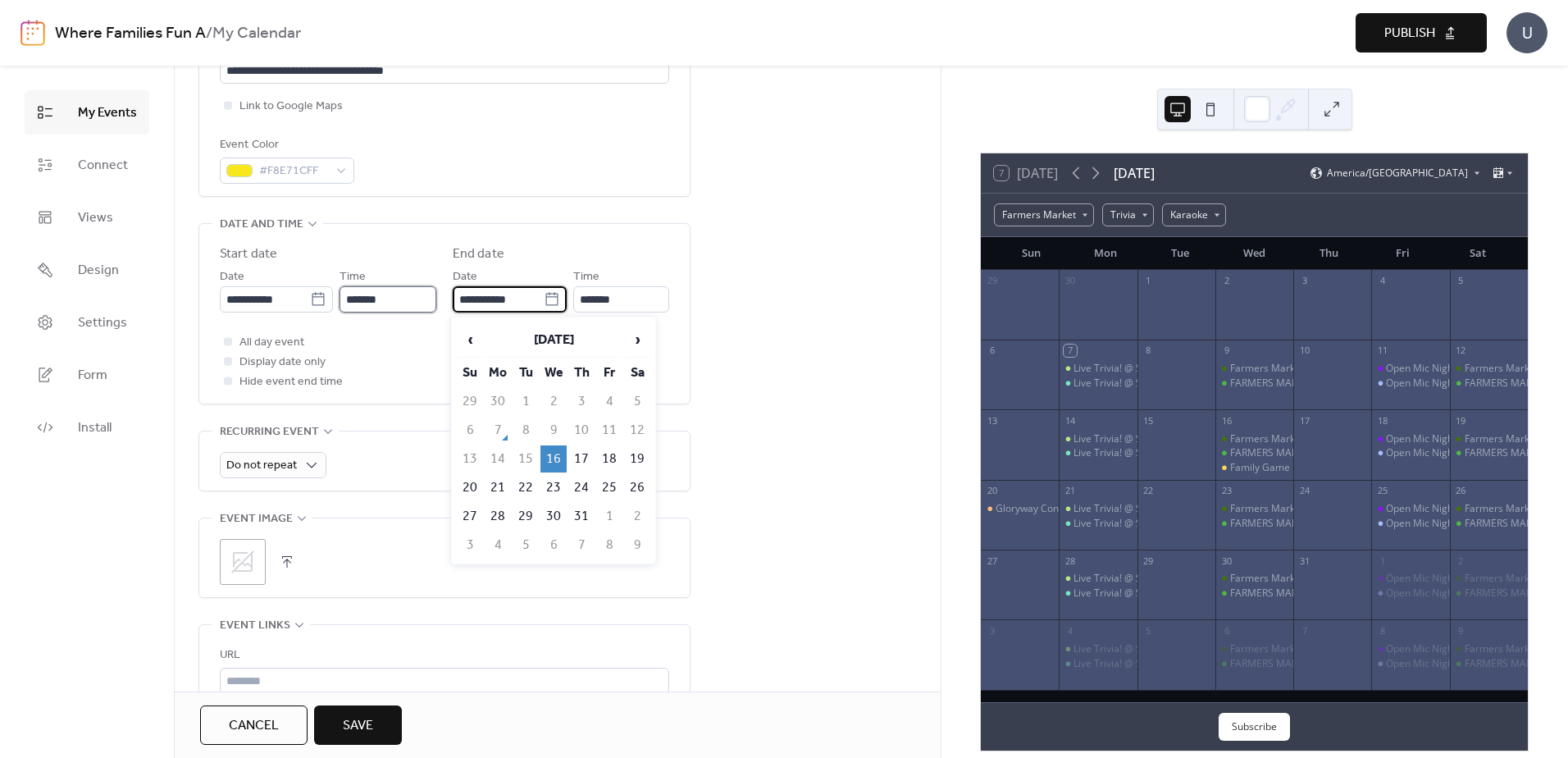 click on "*******" at bounding box center (388, 299) 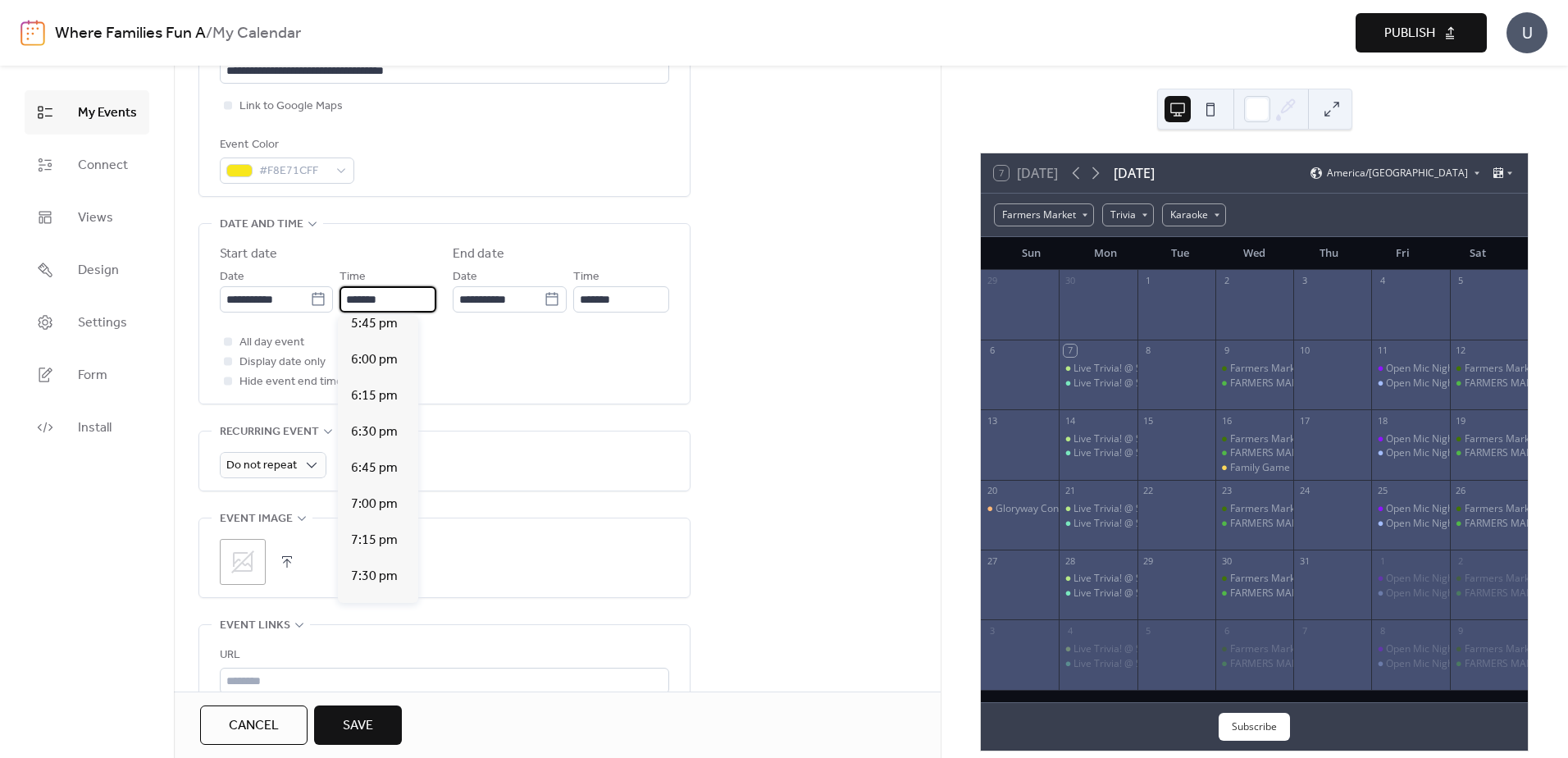 scroll, scrollTop: 2576, scrollLeft: 0, axis: vertical 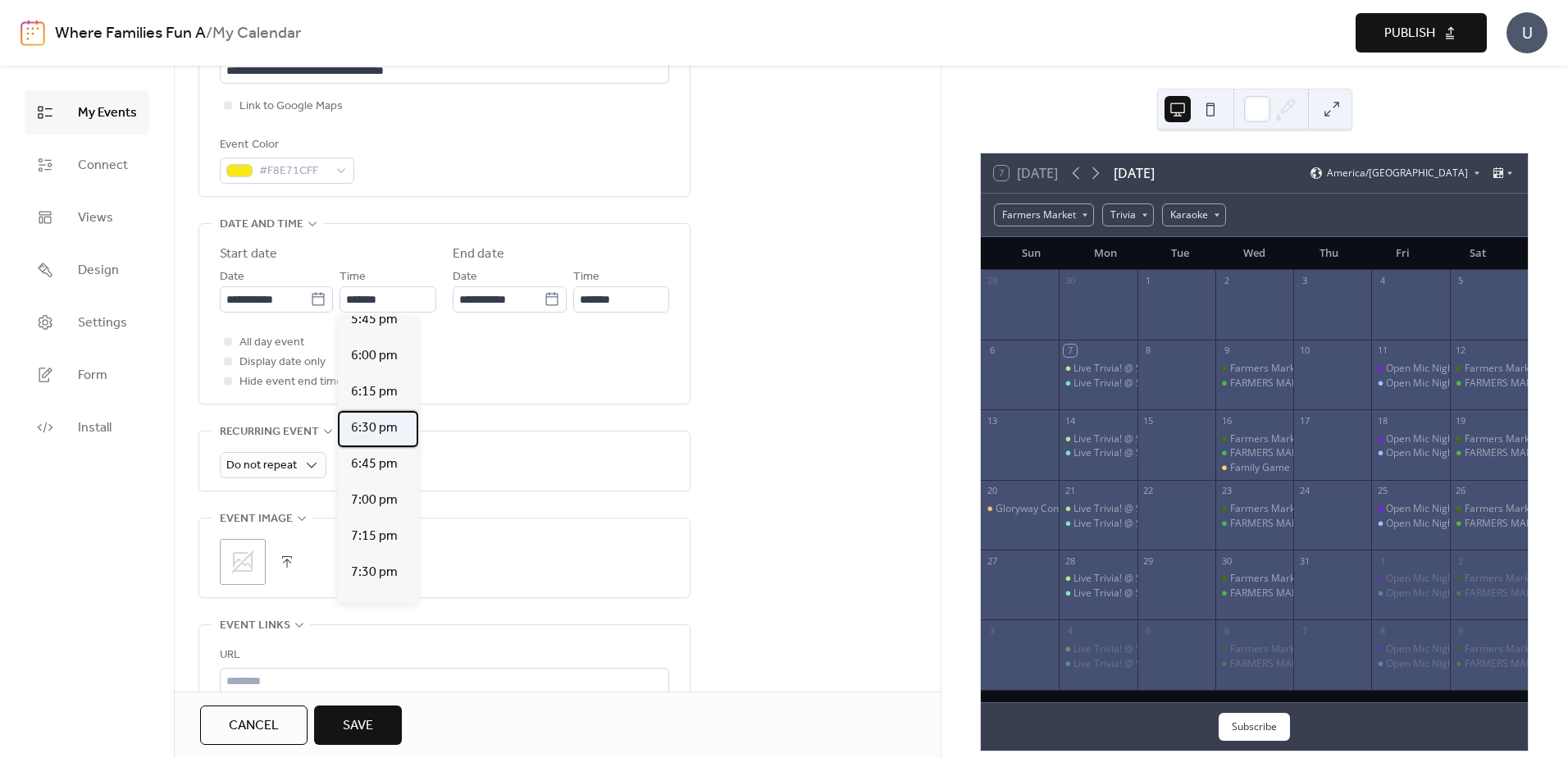 click on "6:30 pm" at bounding box center (374, 428) 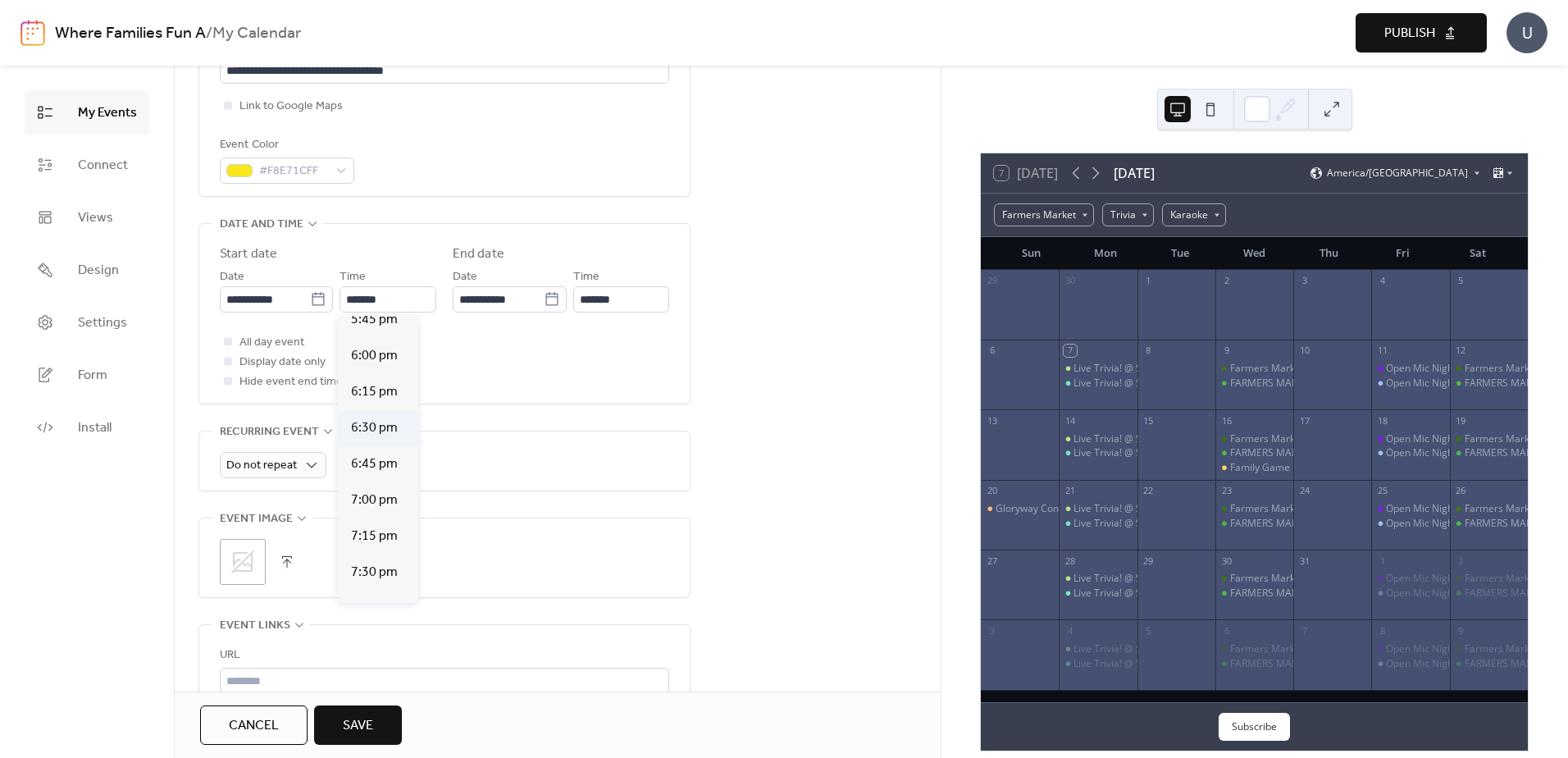 type on "*******" 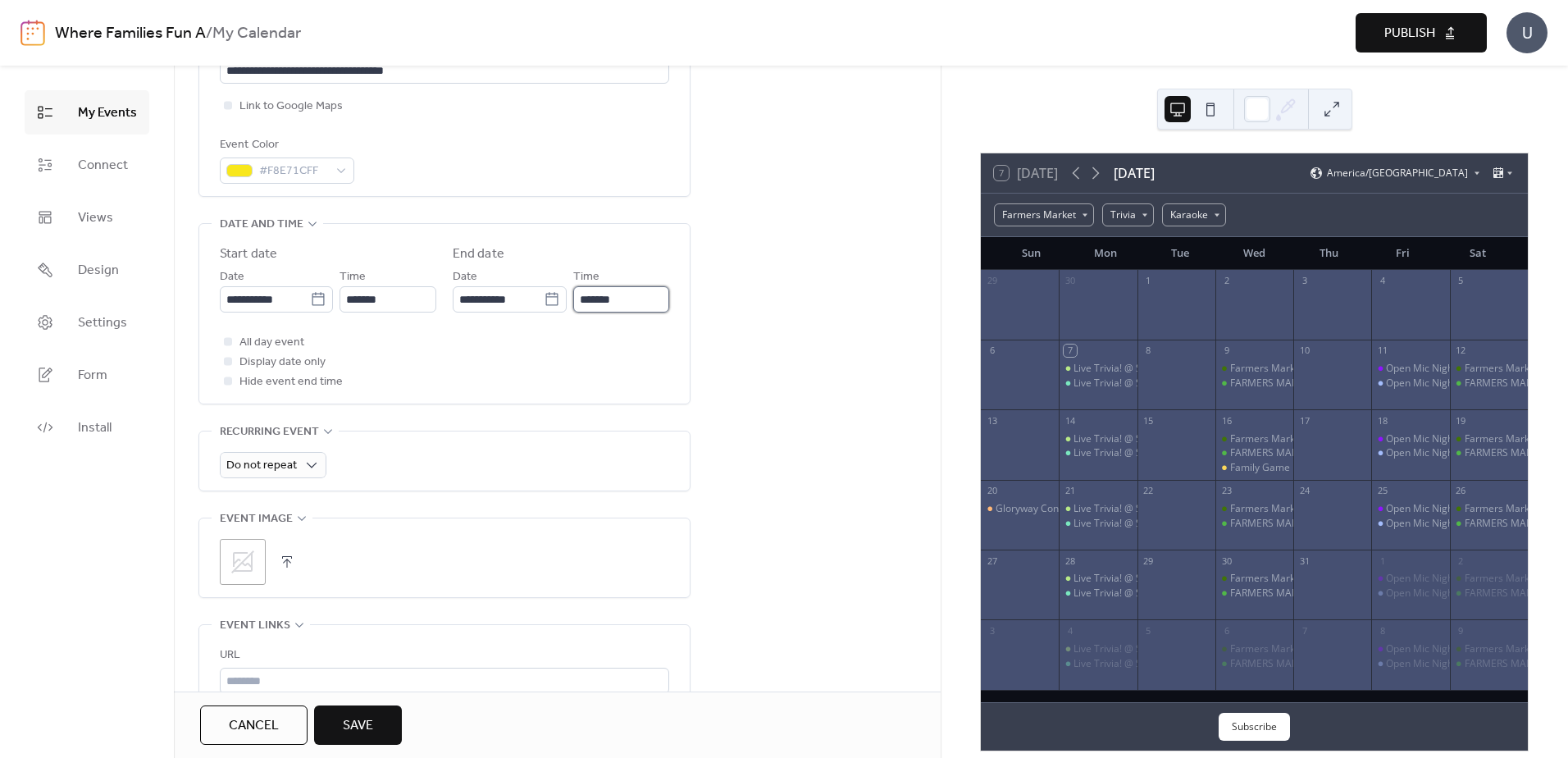 click on "*******" at bounding box center [621, 299] 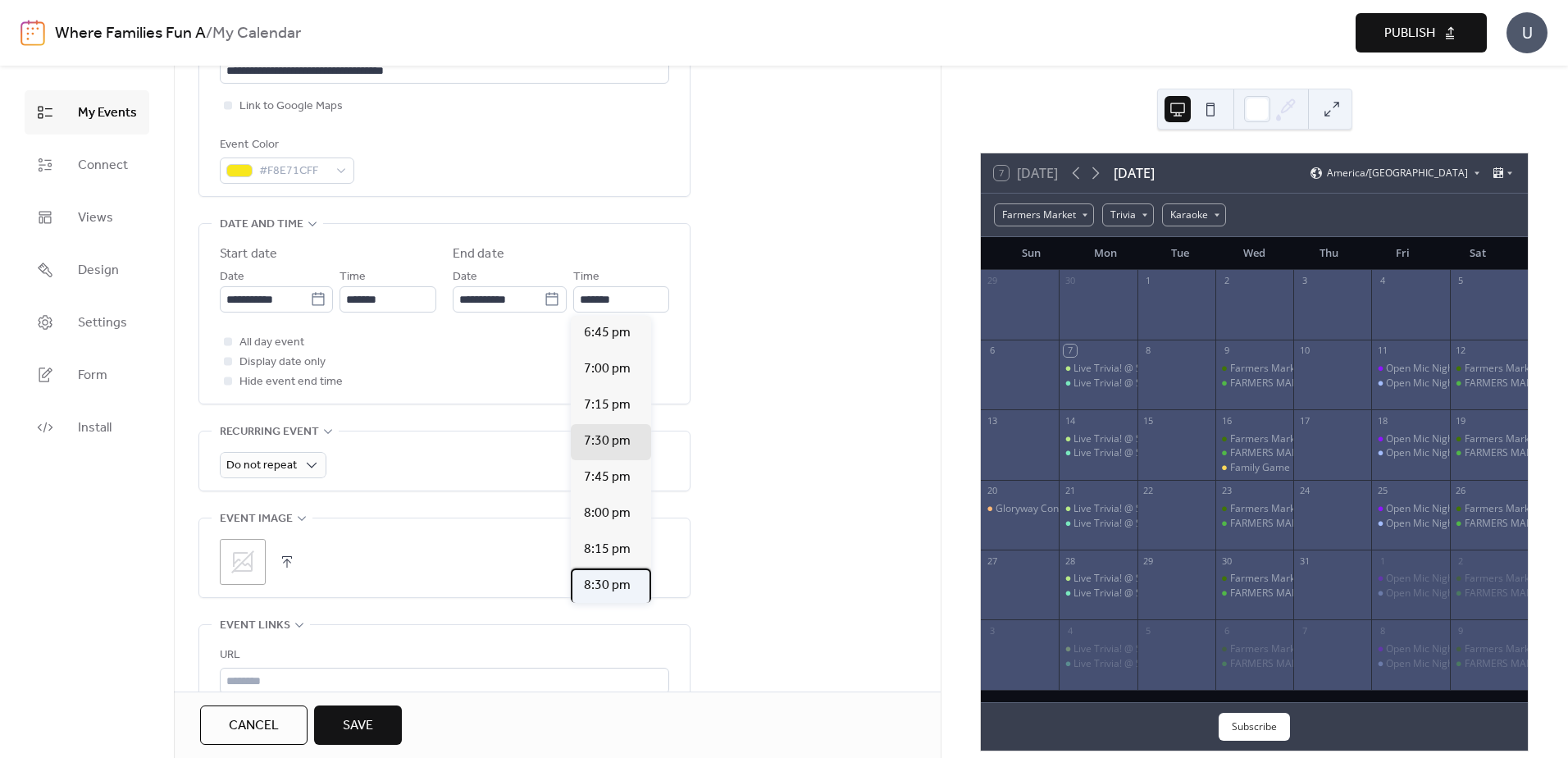 click on "8:30 pm" at bounding box center (607, 586) 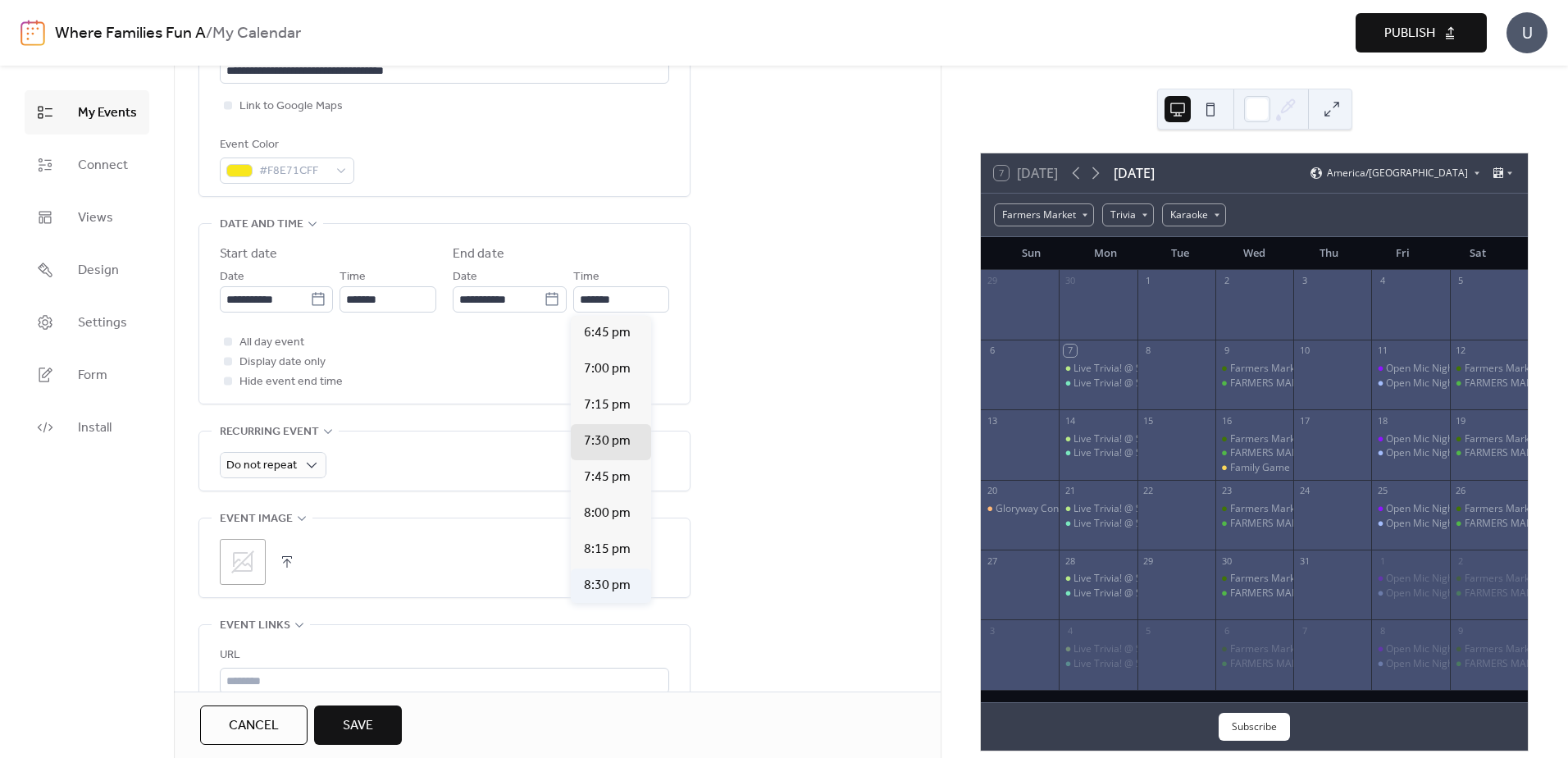 type on "*******" 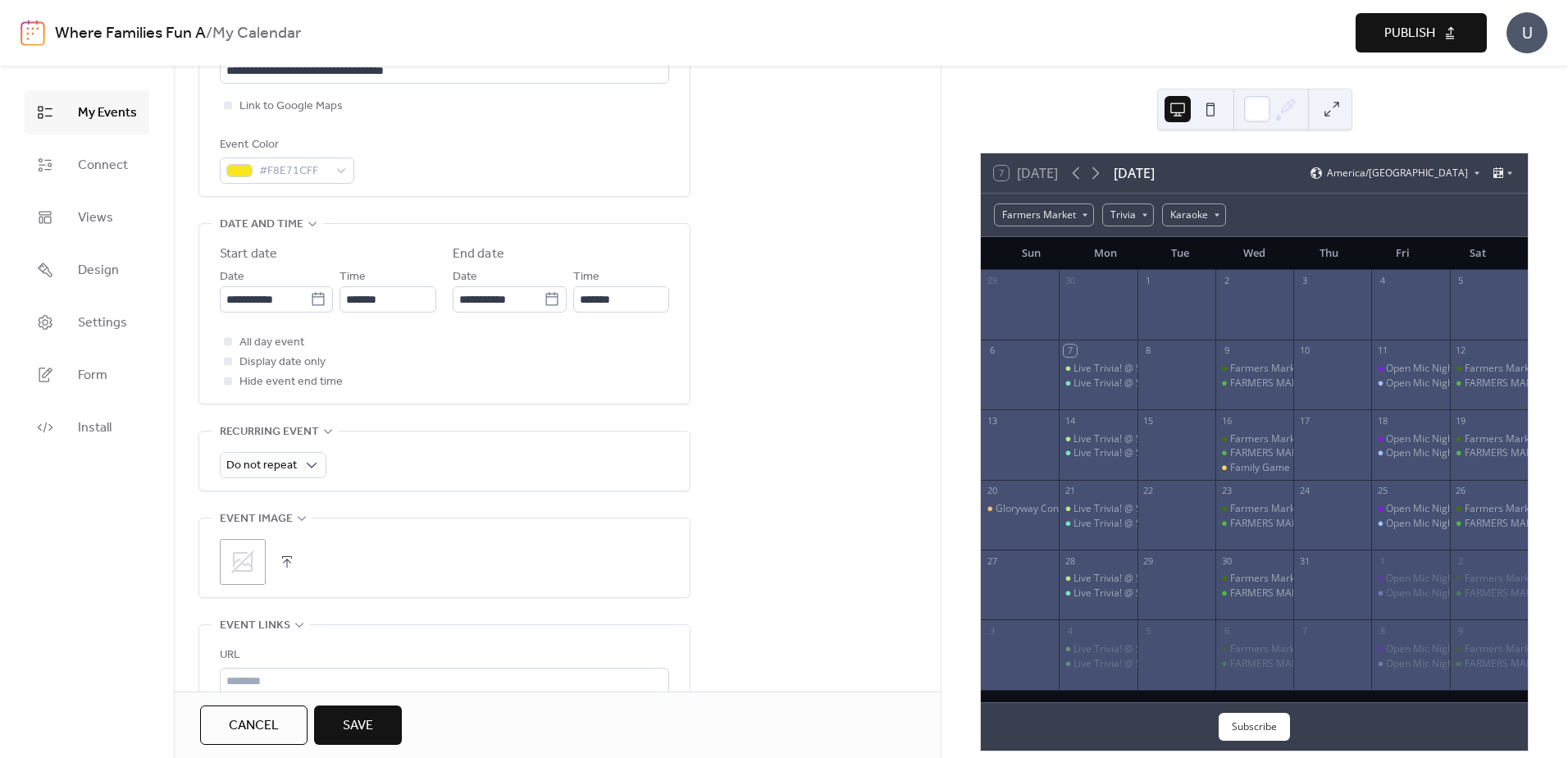 click on "**********" at bounding box center (557, 465) 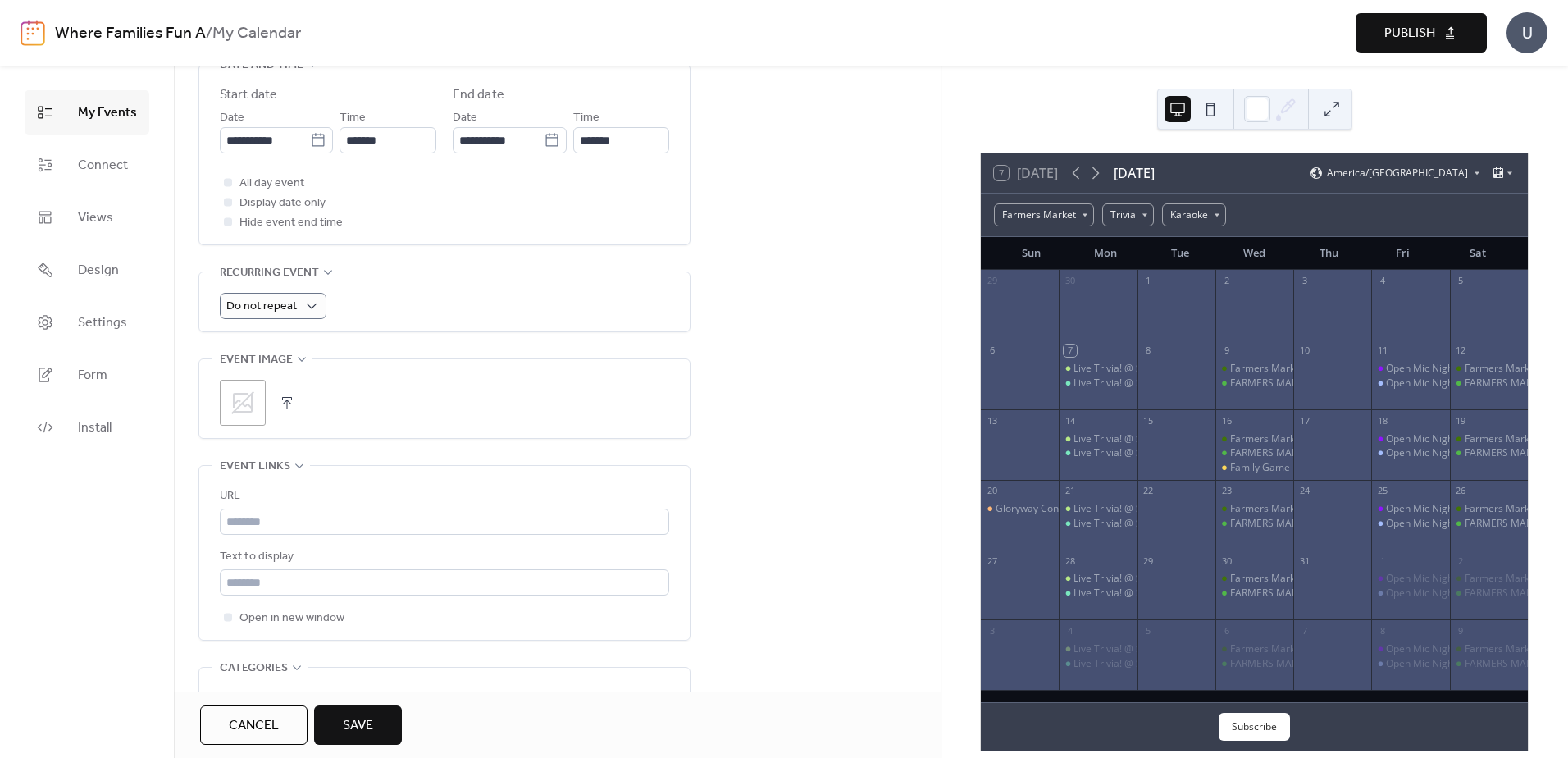 scroll, scrollTop: 574, scrollLeft: 0, axis: vertical 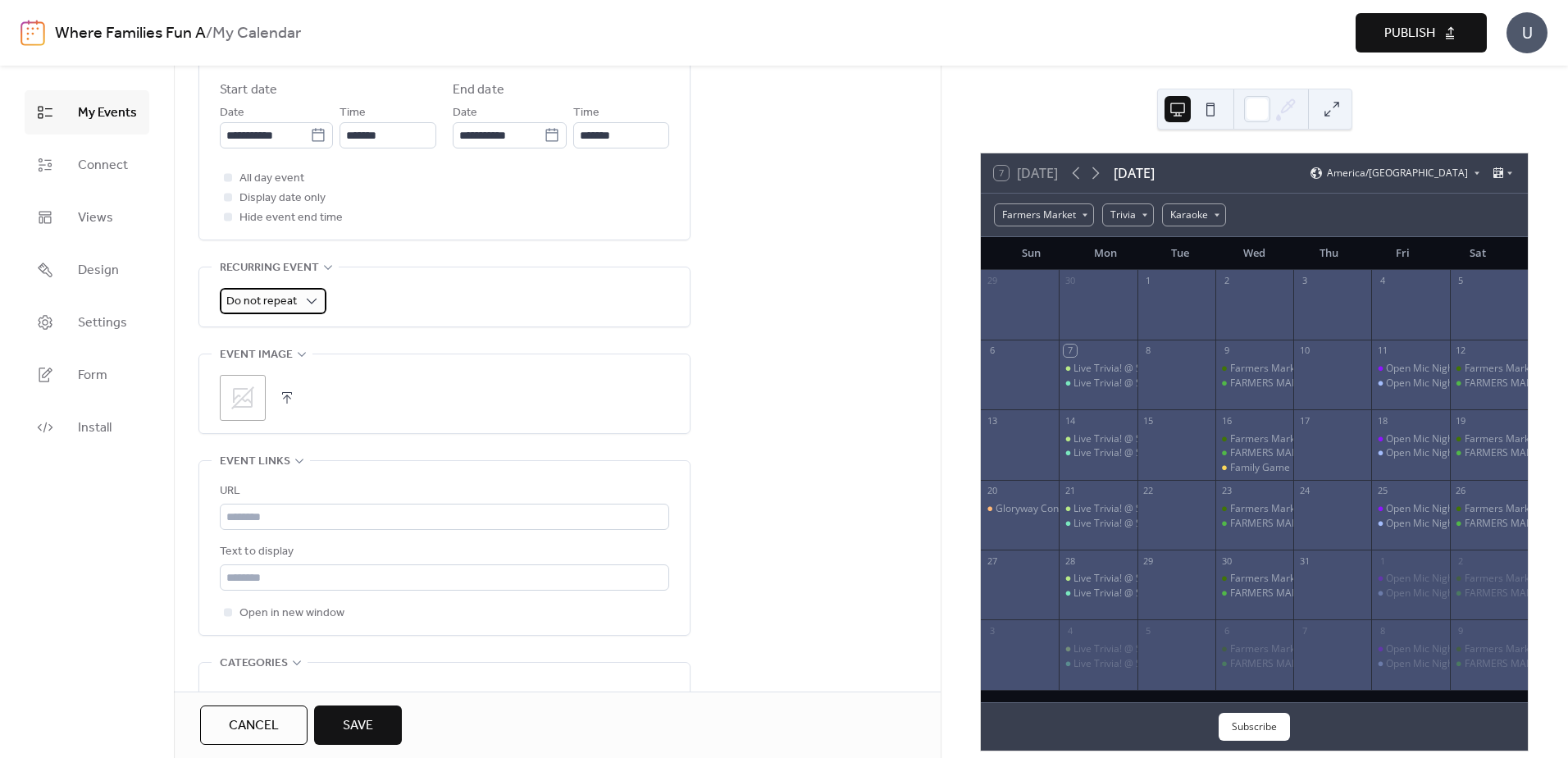 click on "Do not repeat" at bounding box center (273, 301) 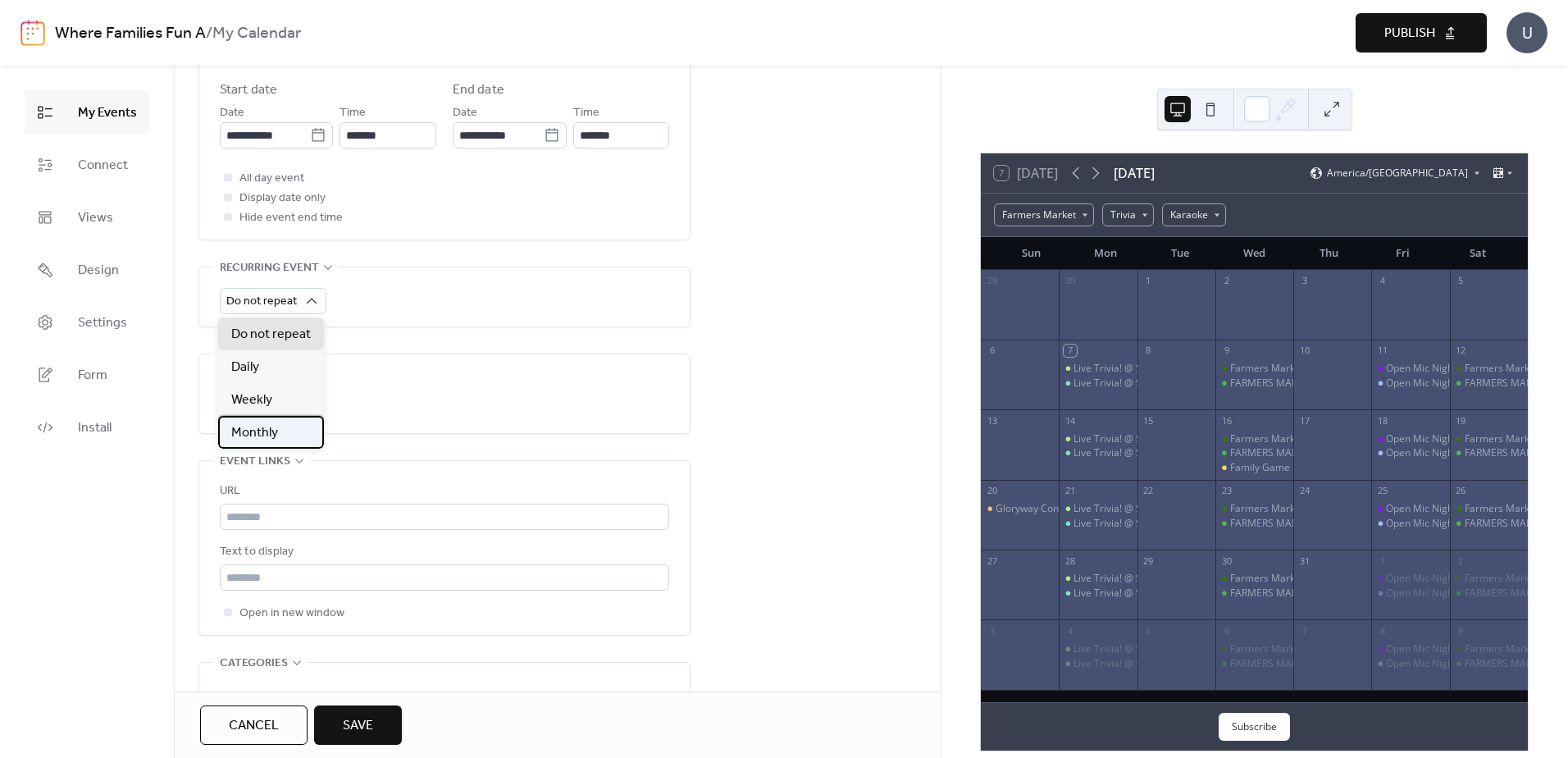 click on "Monthly" at bounding box center [254, 433] 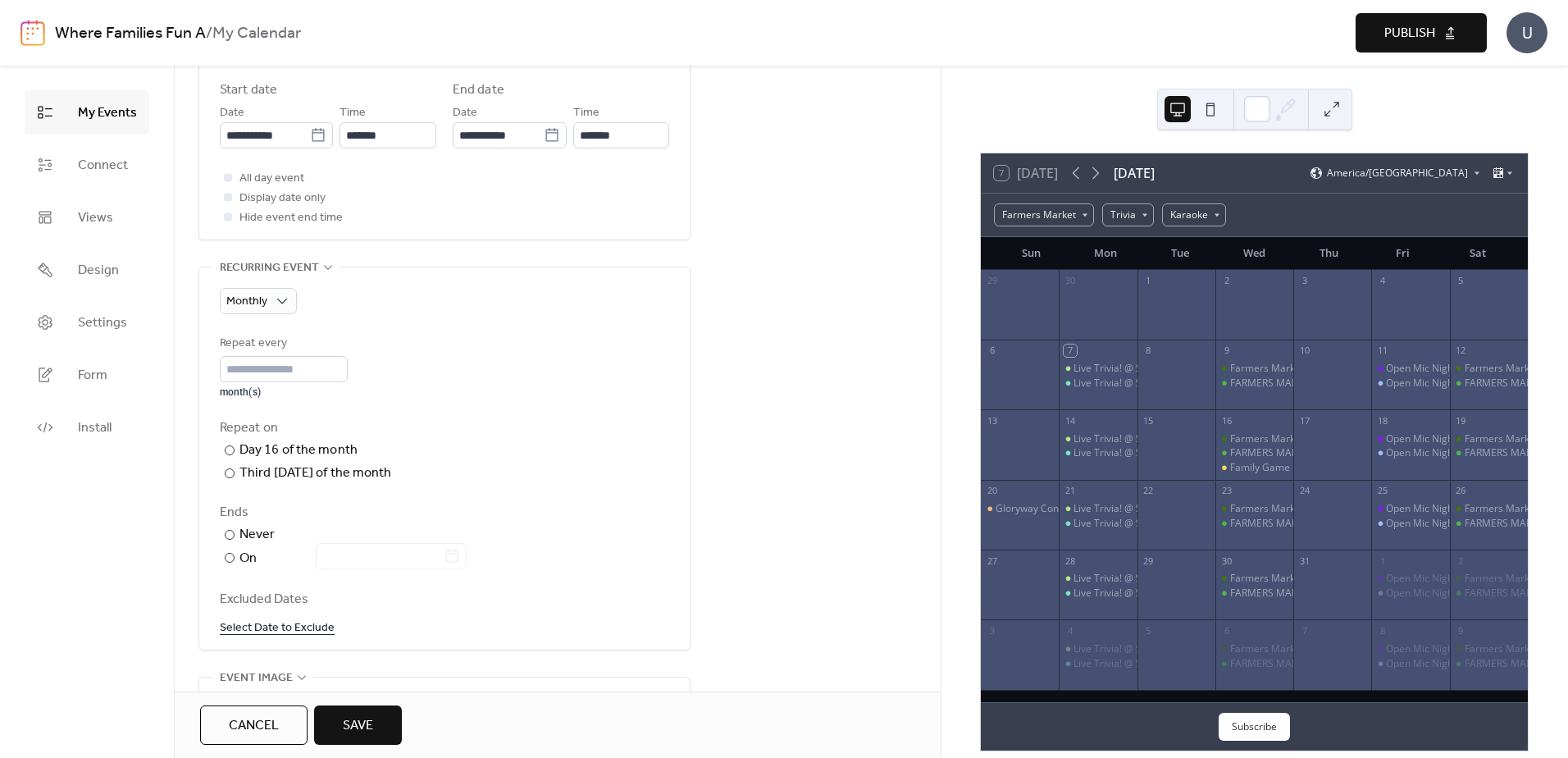 click on "**********" at bounding box center [557, 463] 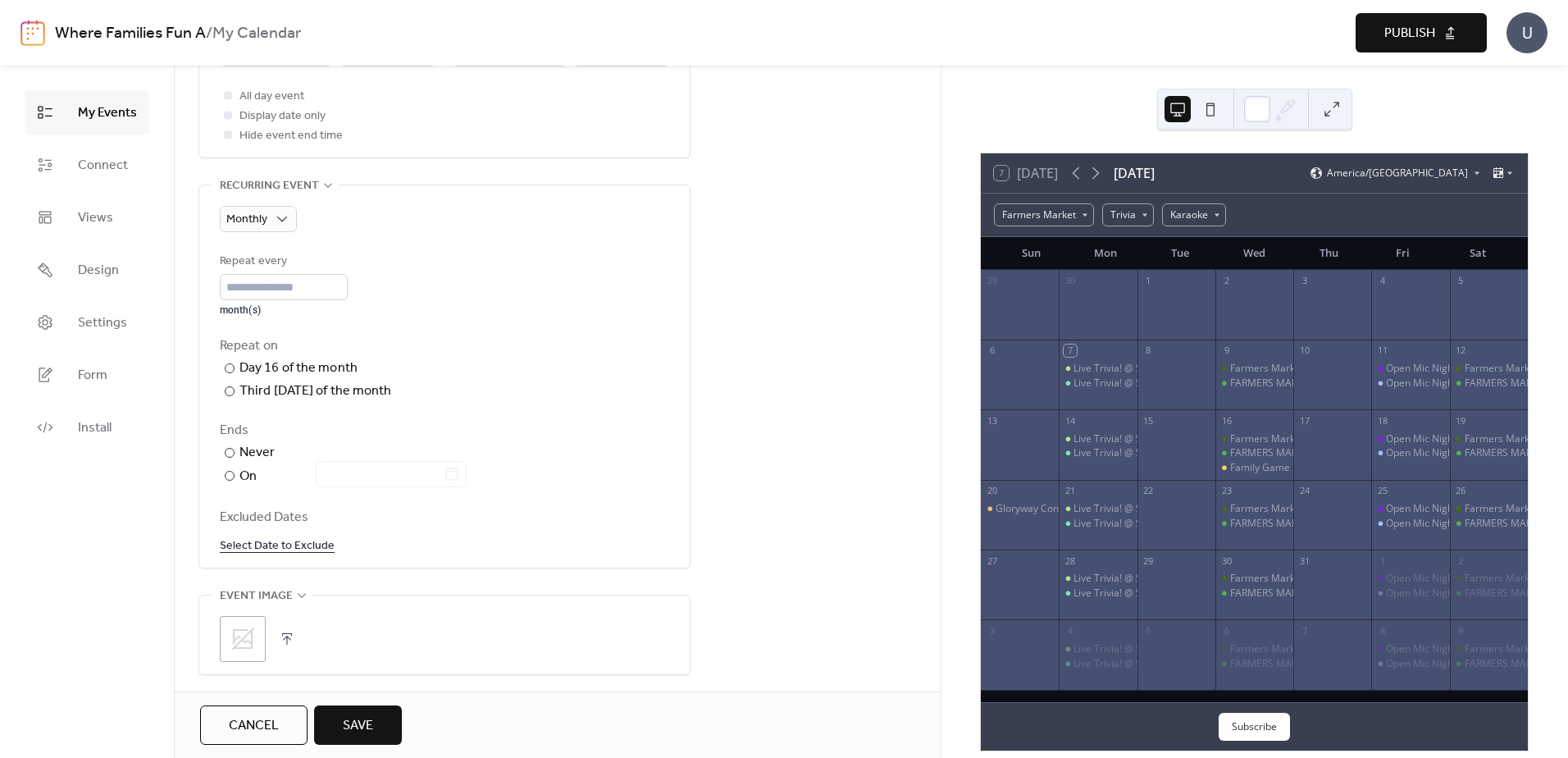 scroll, scrollTop: 738, scrollLeft: 0, axis: vertical 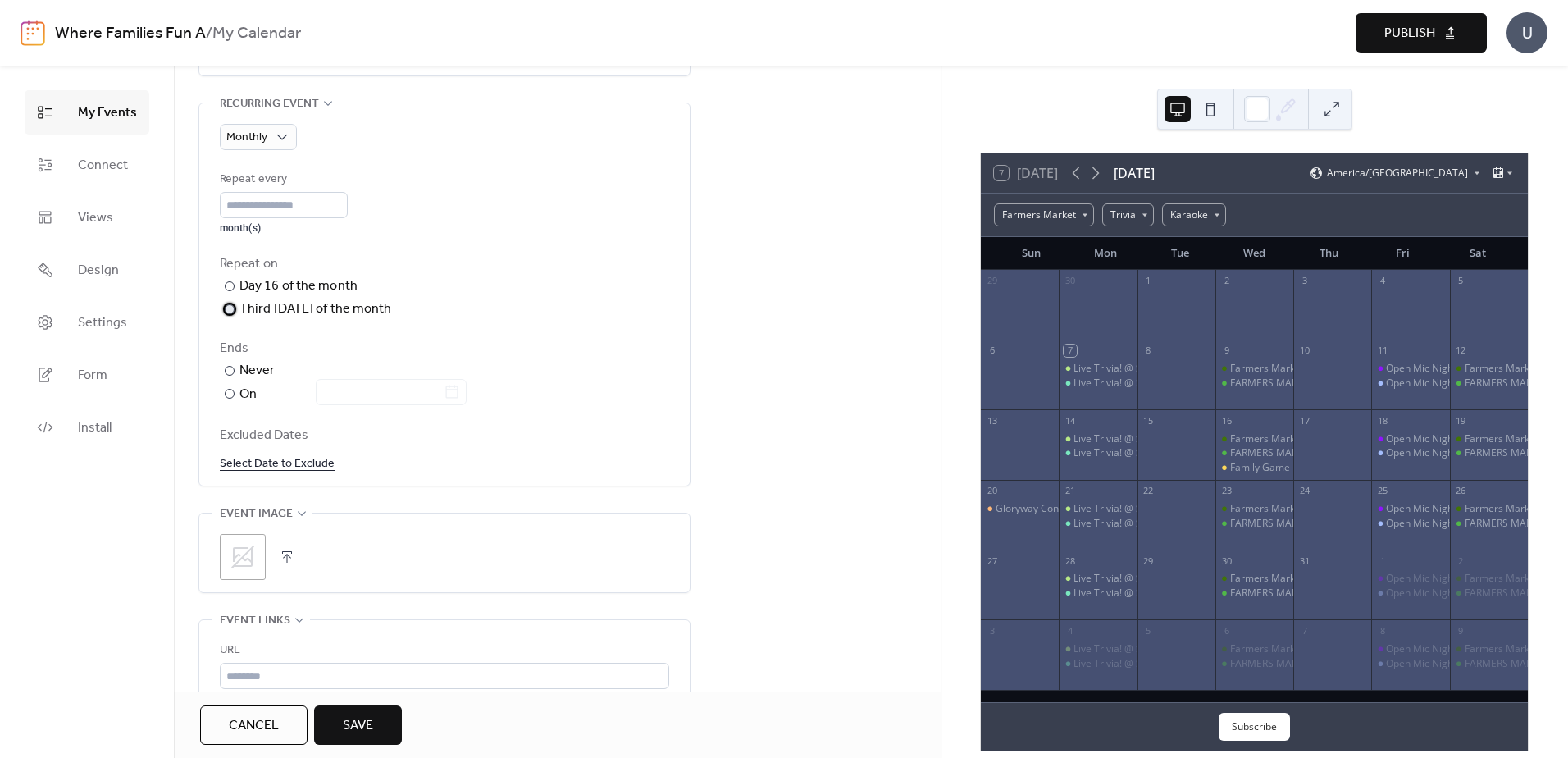 click at bounding box center (230, 309) 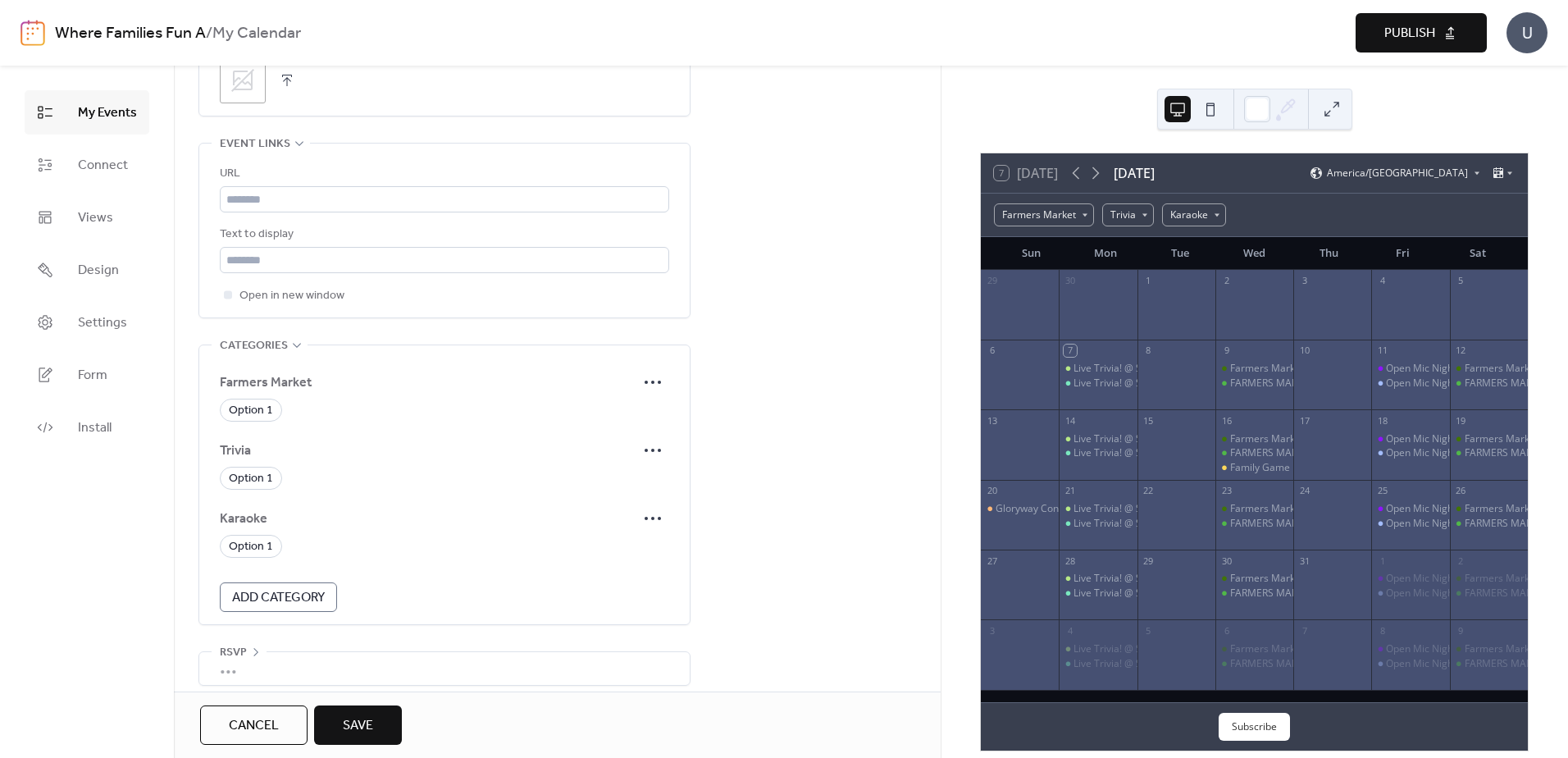 scroll, scrollTop: 1231, scrollLeft: 0, axis: vertical 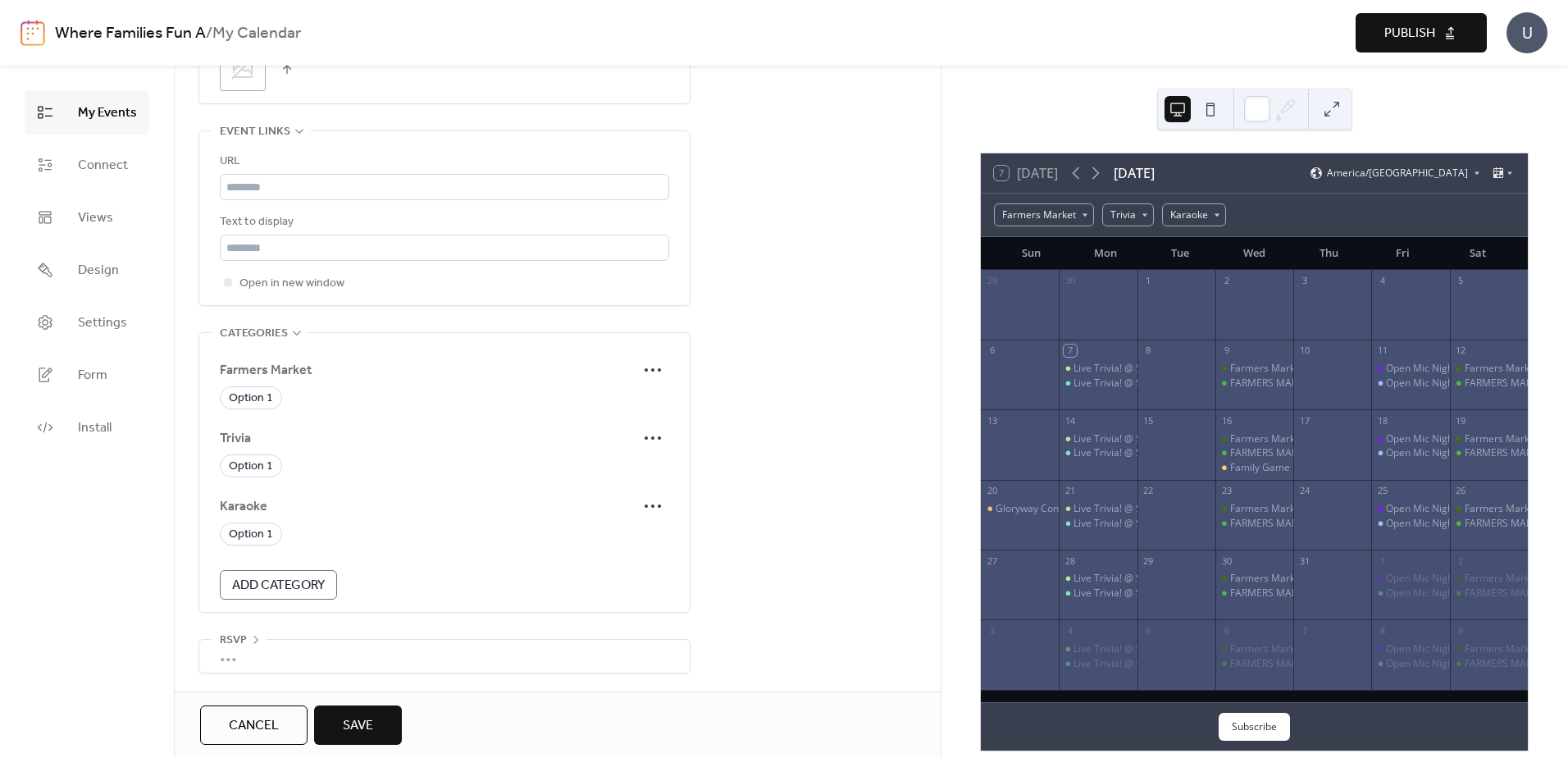 click on "Add Category" at bounding box center [278, 586] 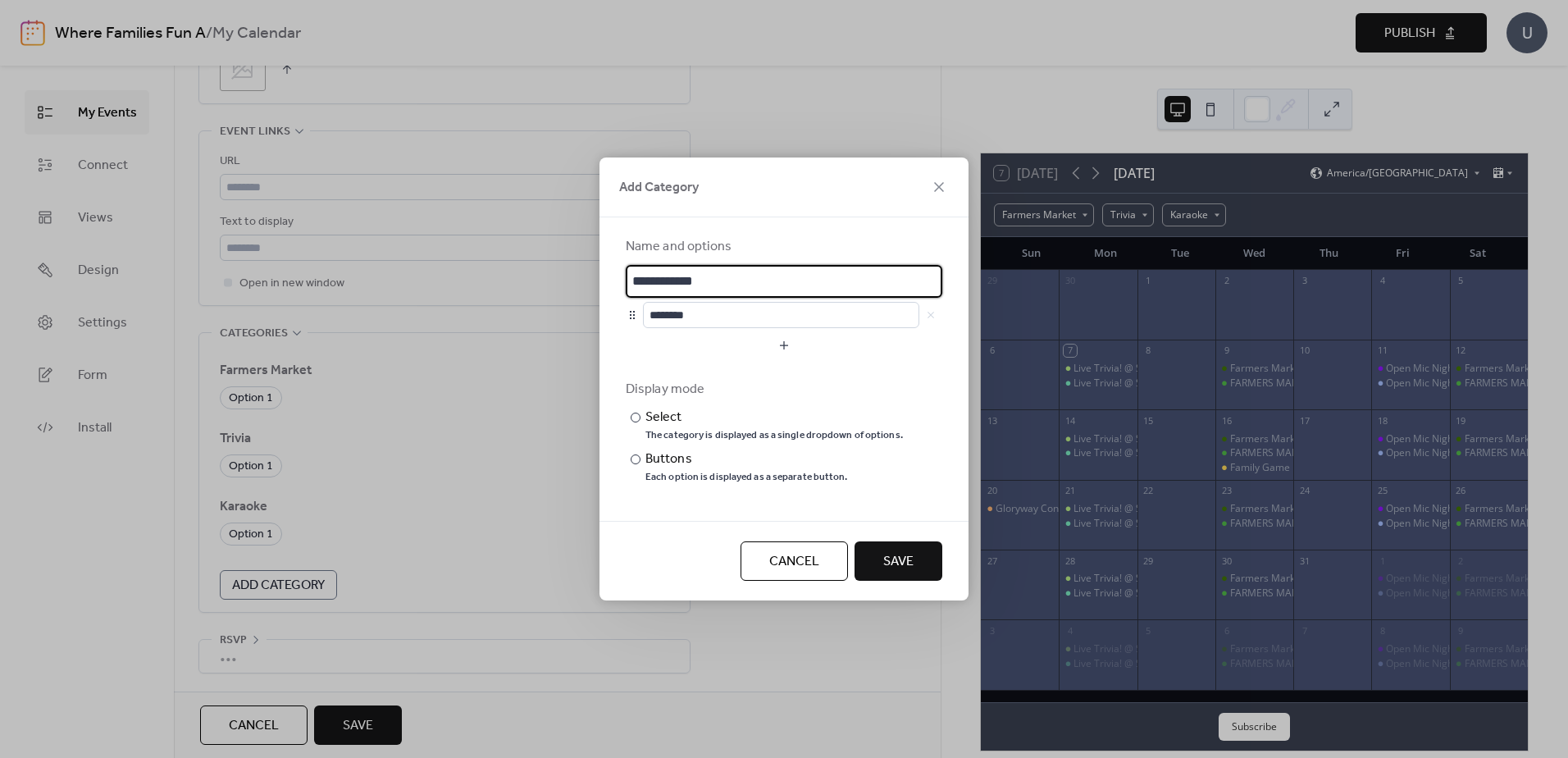 drag, startPoint x: 718, startPoint y: 275, endPoint x: 540, endPoint y: 279, distance: 178.04494 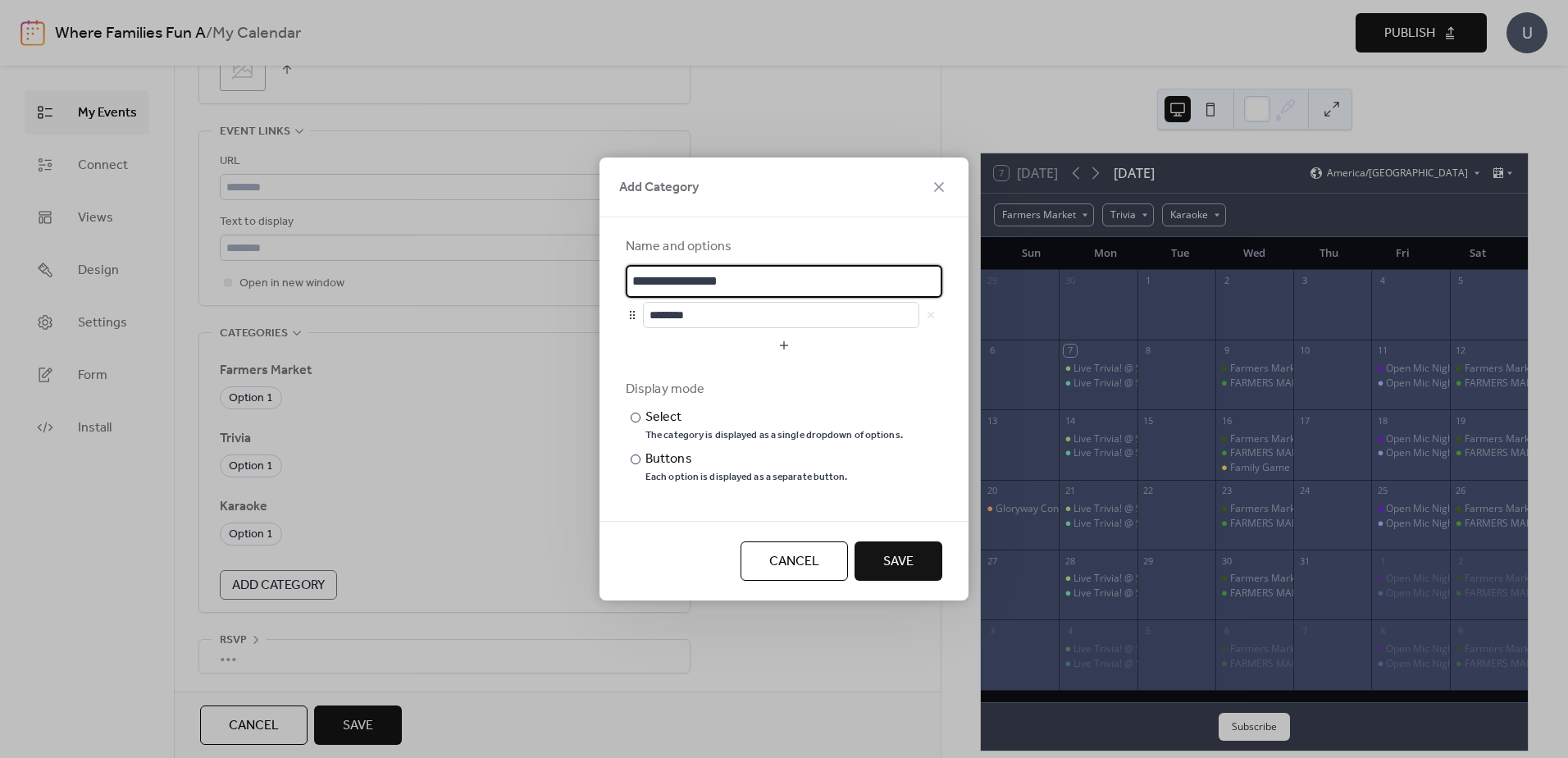 type on "**********" 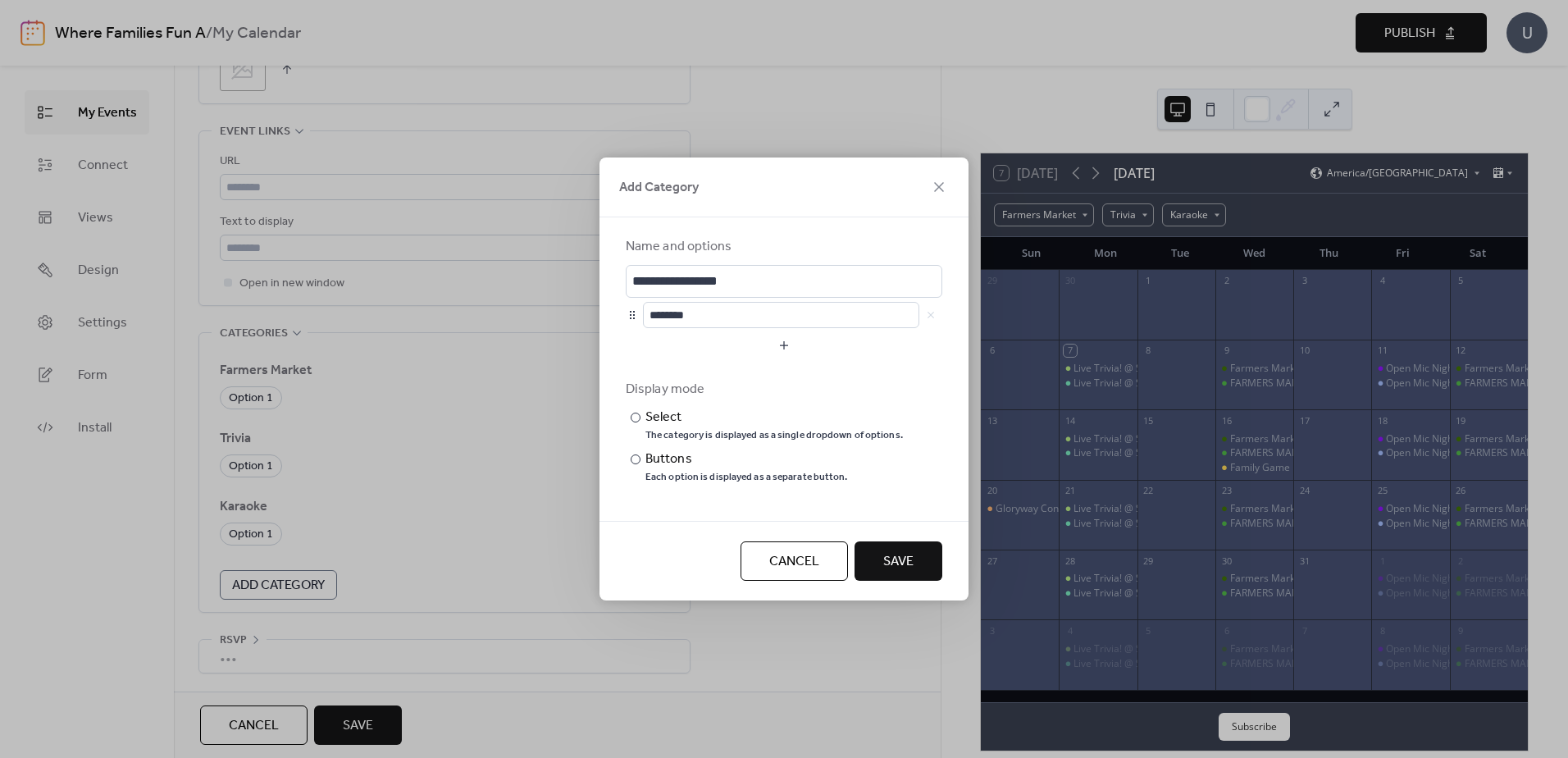 click on "Save" at bounding box center [898, 562] 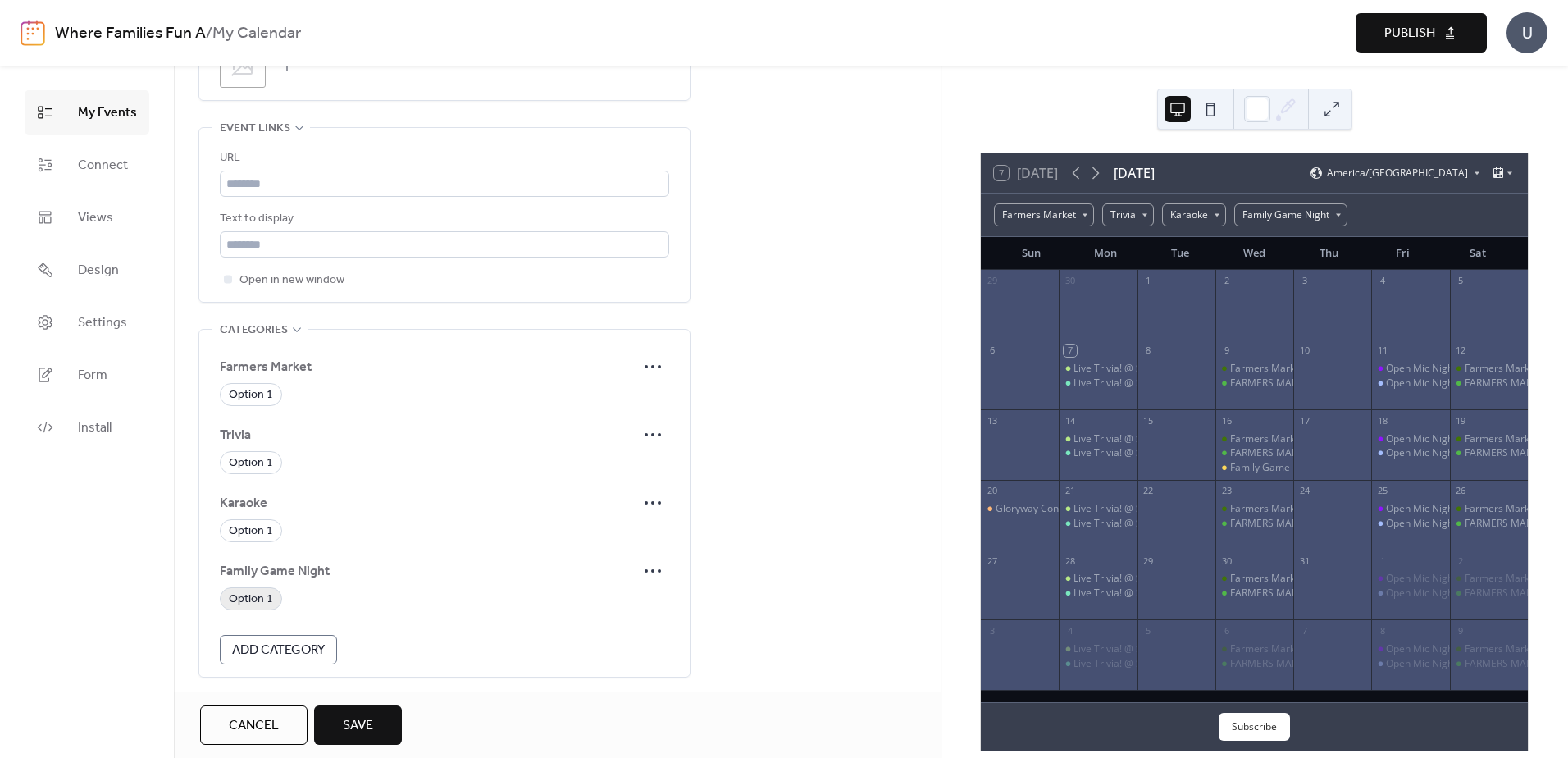 click on "Option 1" at bounding box center (251, 600) 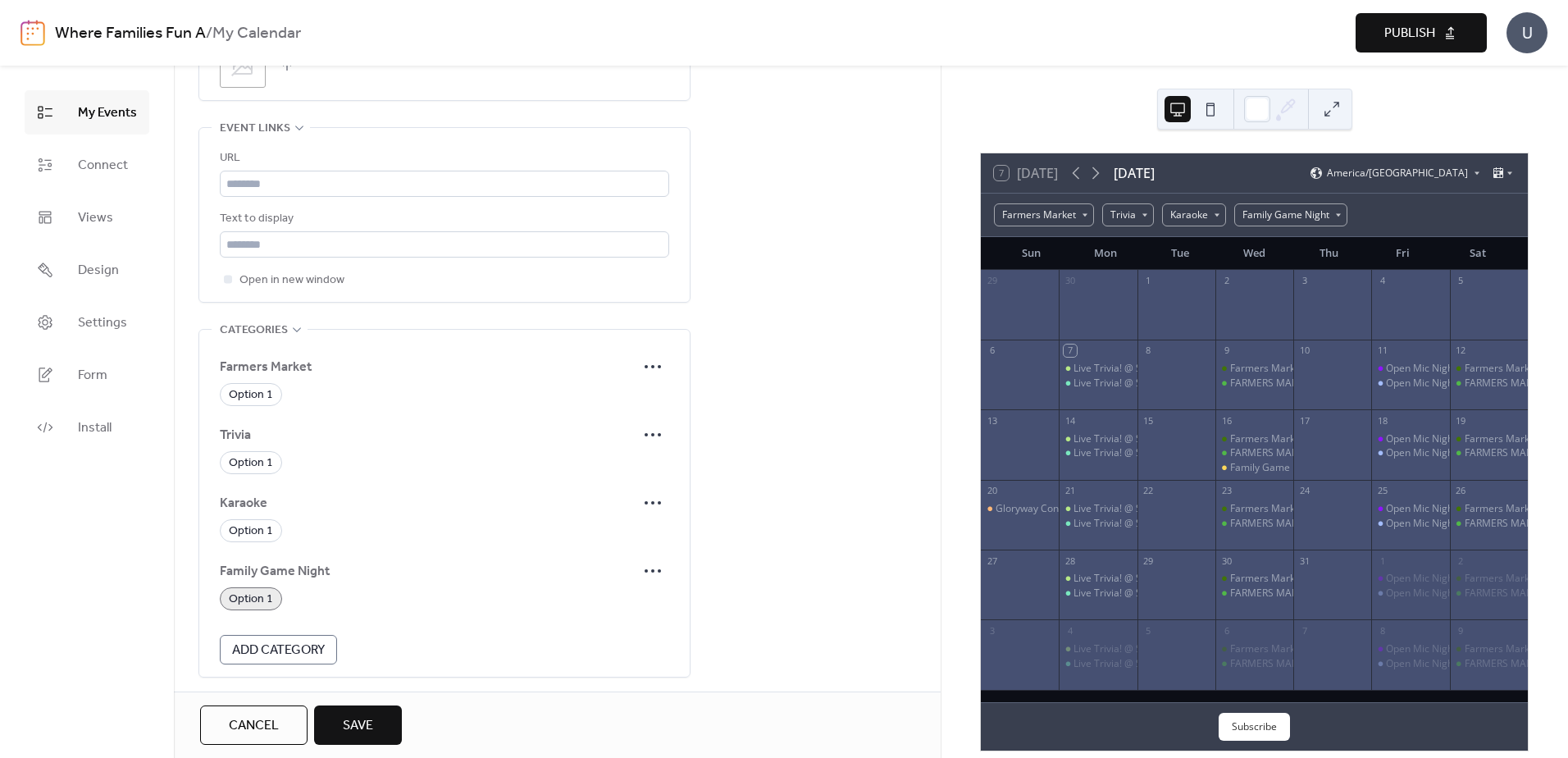 click on "Save" at bounding box center (358, 725) 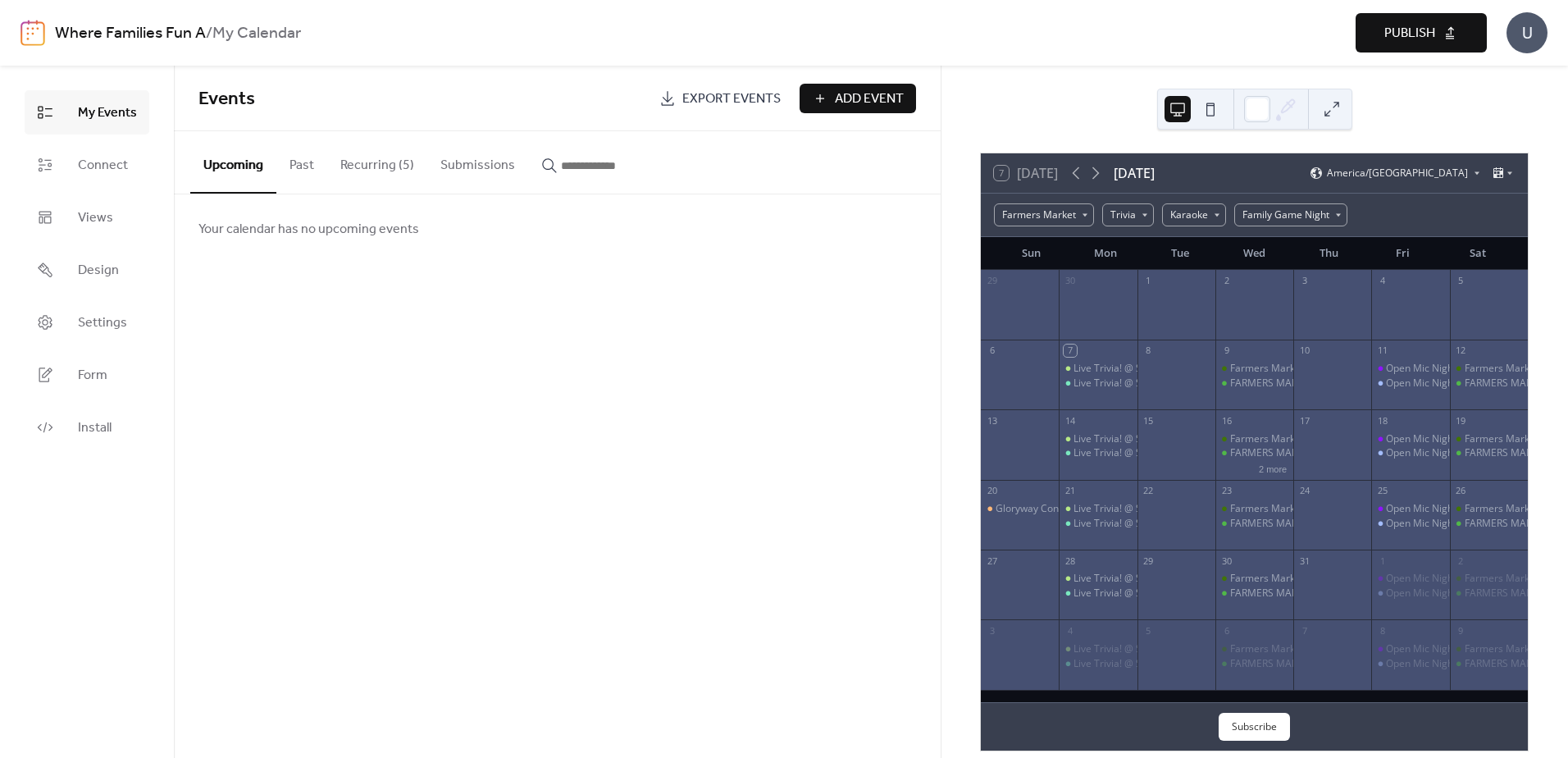 click on "Add Event" at bounding box center [869, 99] 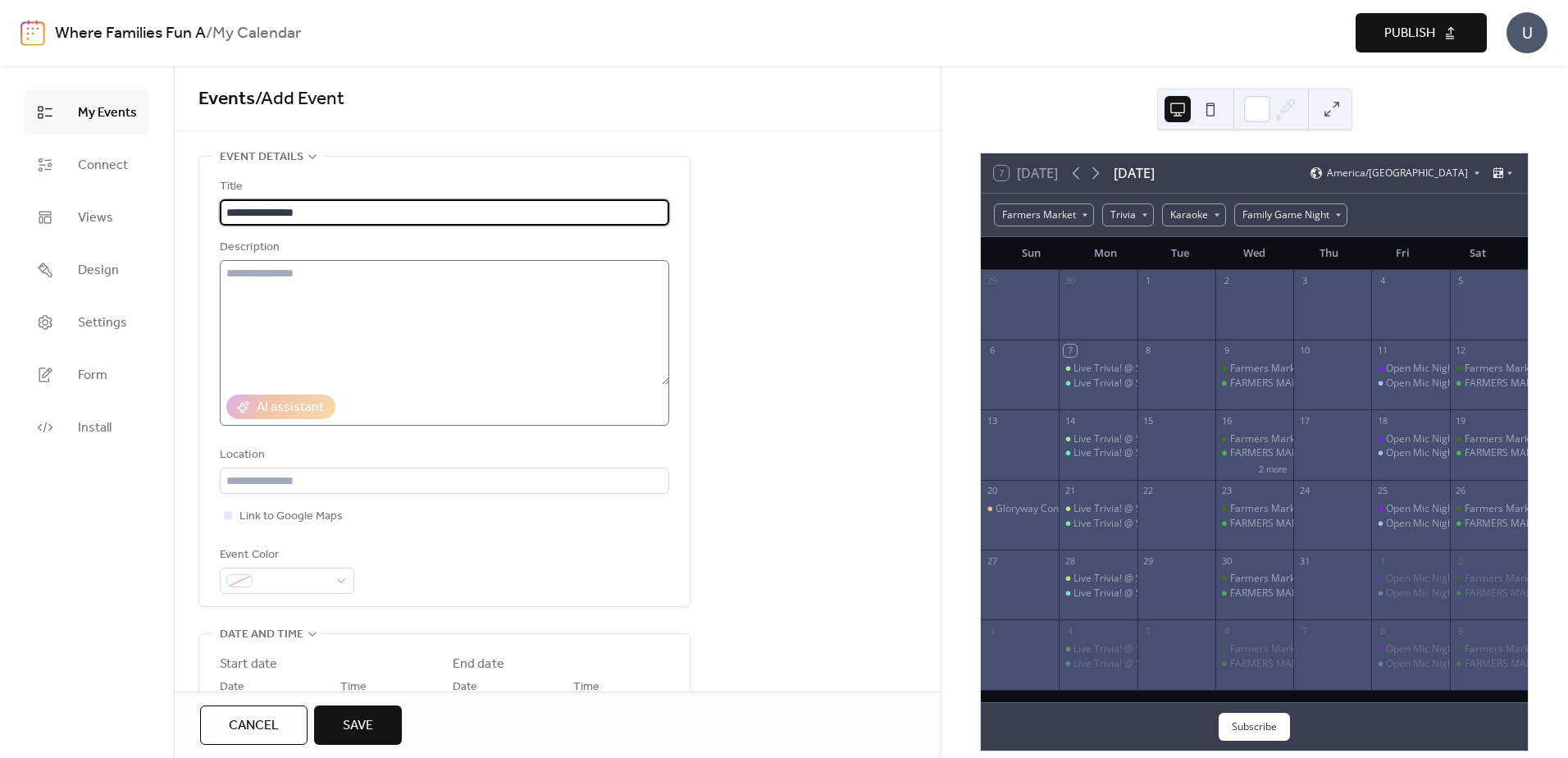 type on "**********" 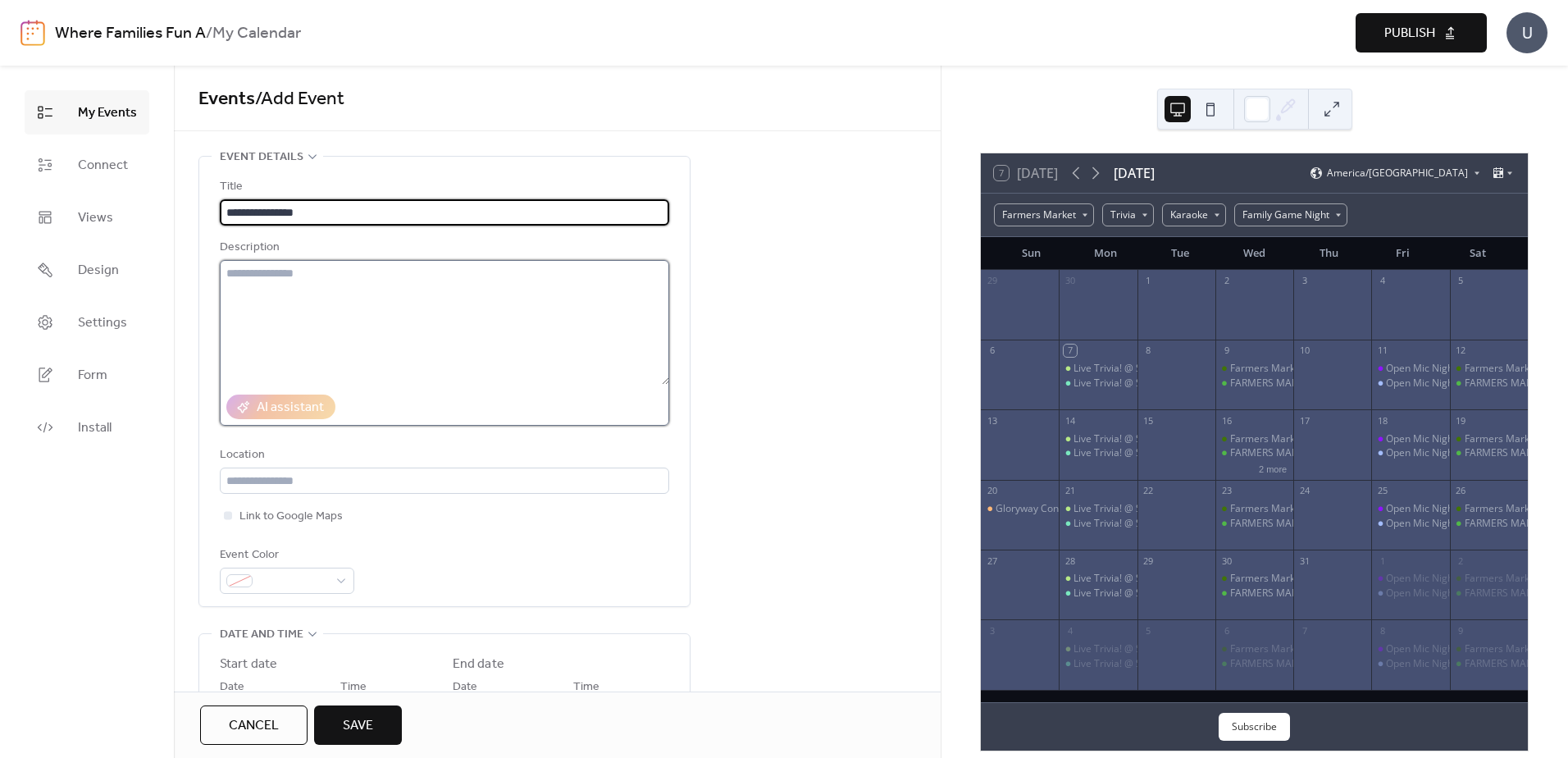 click at bounding box center (444, 322) 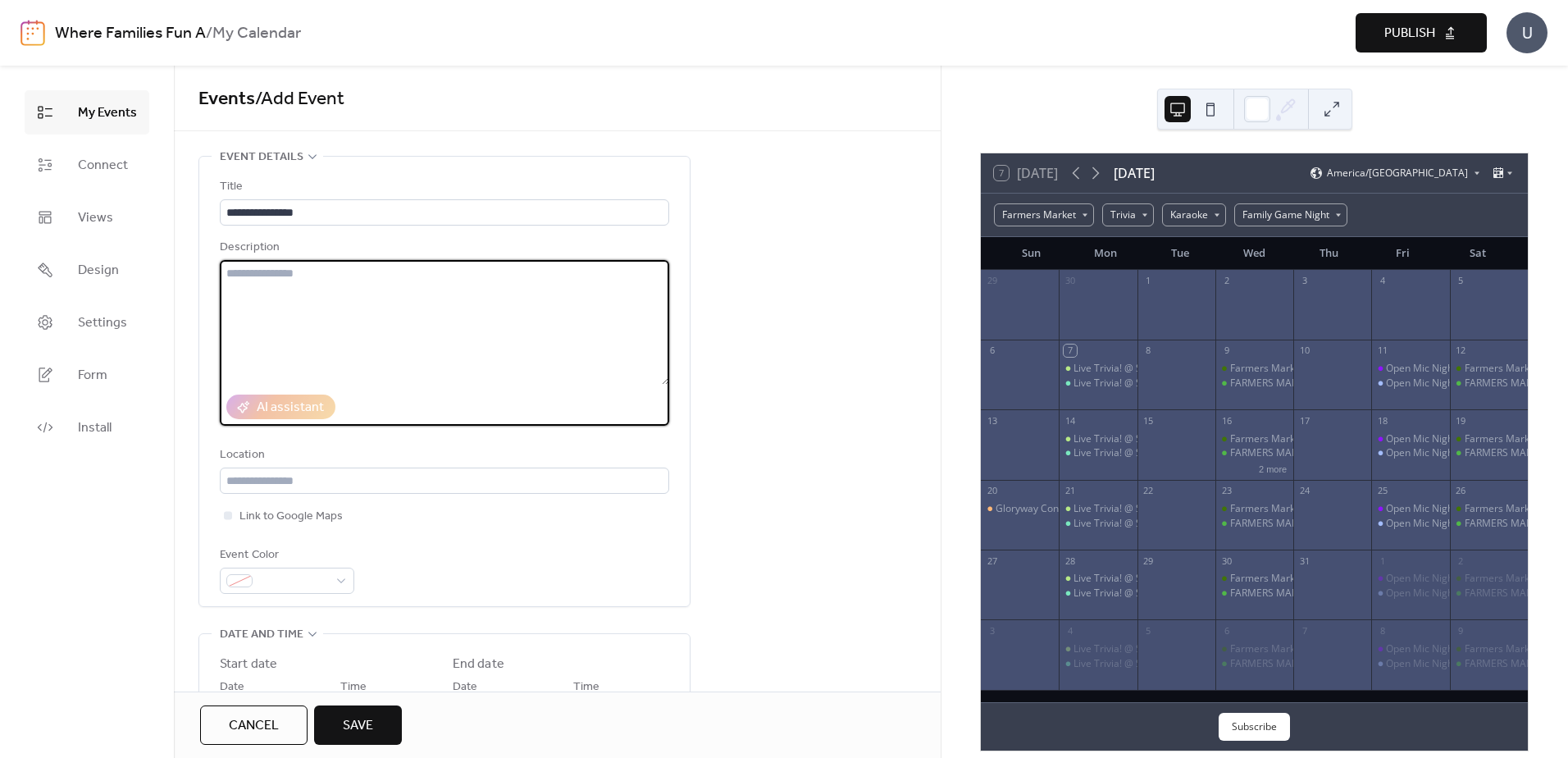 click at bounding box center [444, 322] 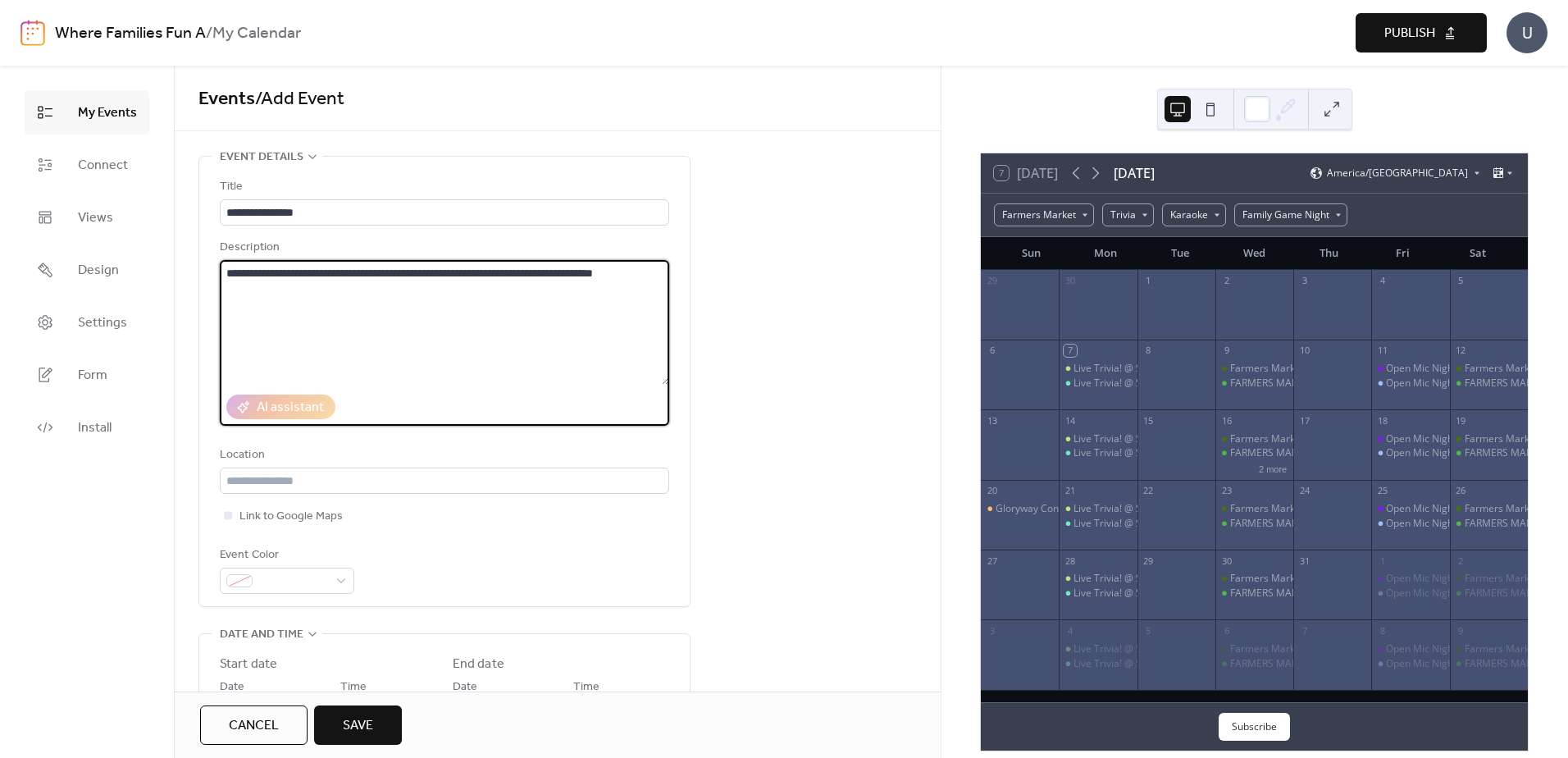 type on "**********" 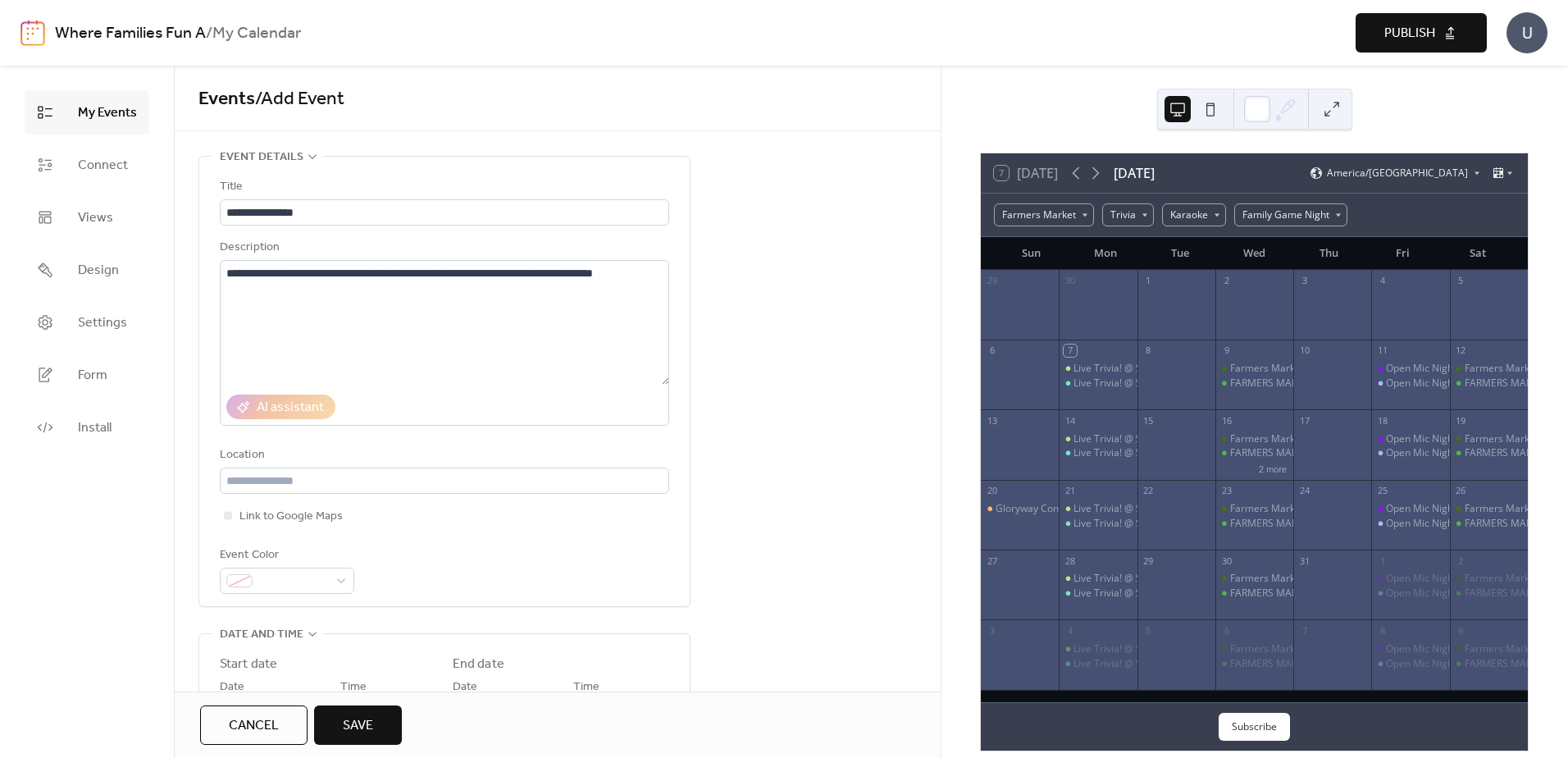 click on "**********" at bounding box center [557, 910] 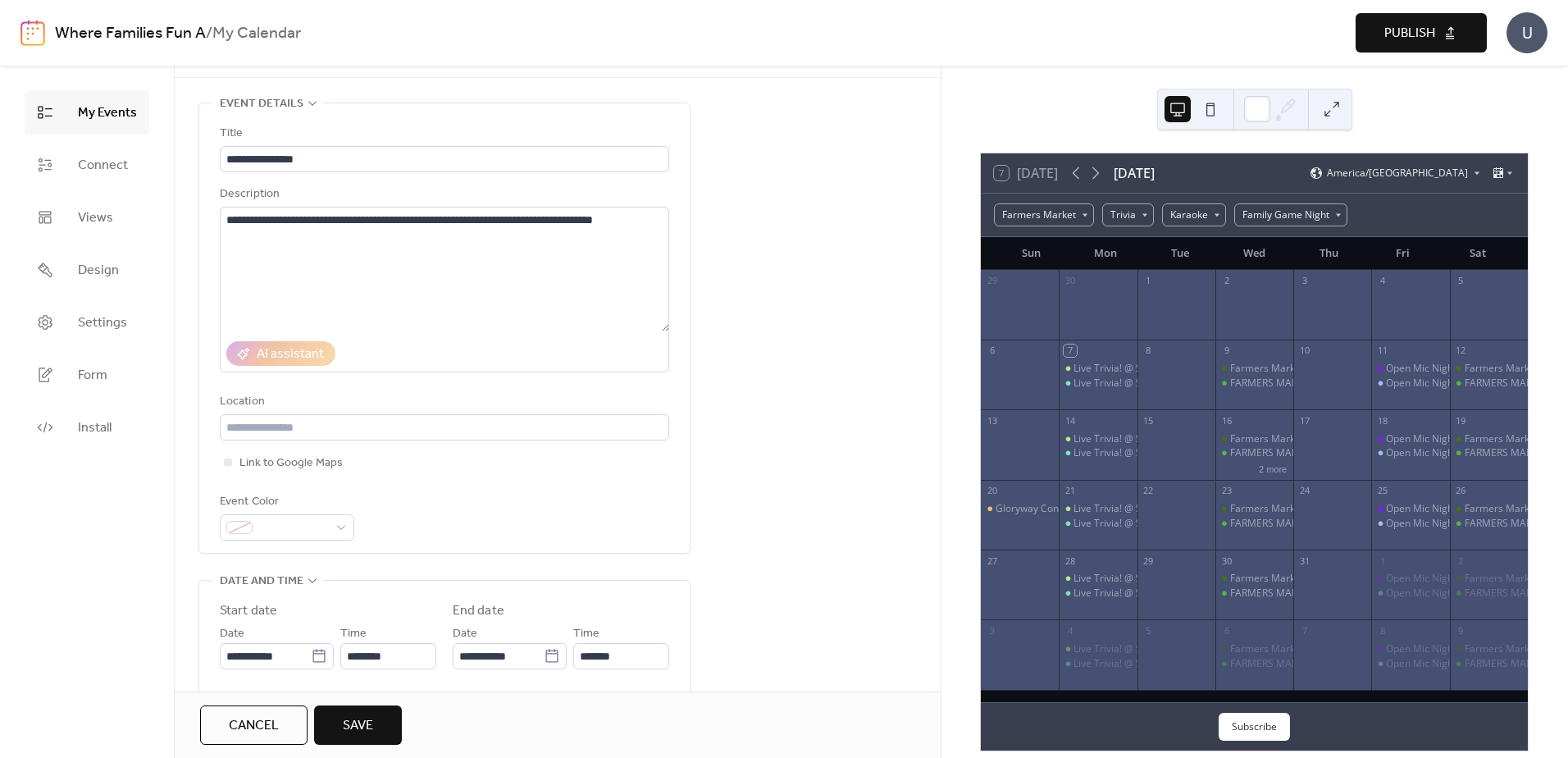 scroll, scrollTop: 82, scrollLeft: 0, axis: vertical 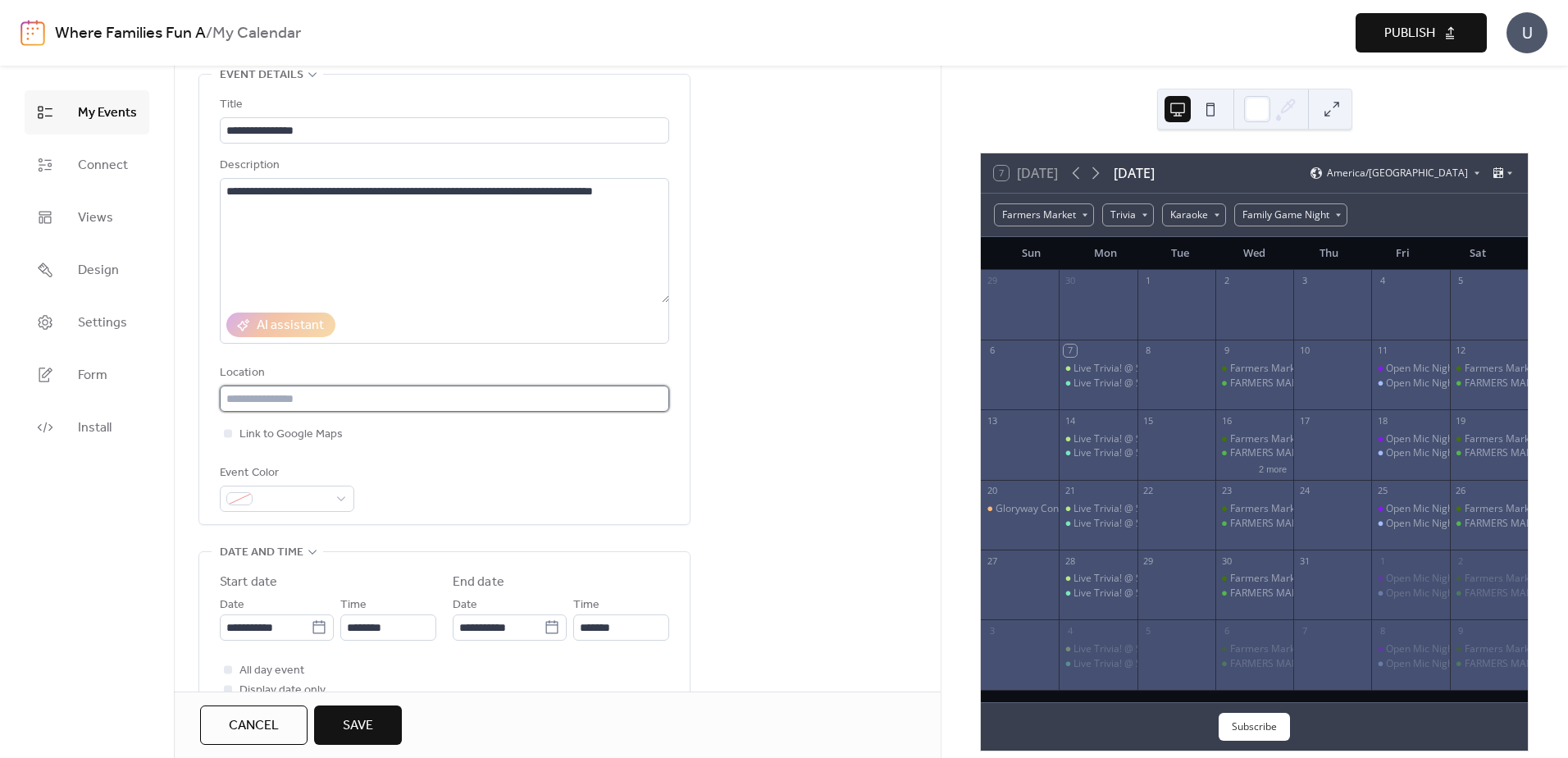 click at bounding box center [444, 399] 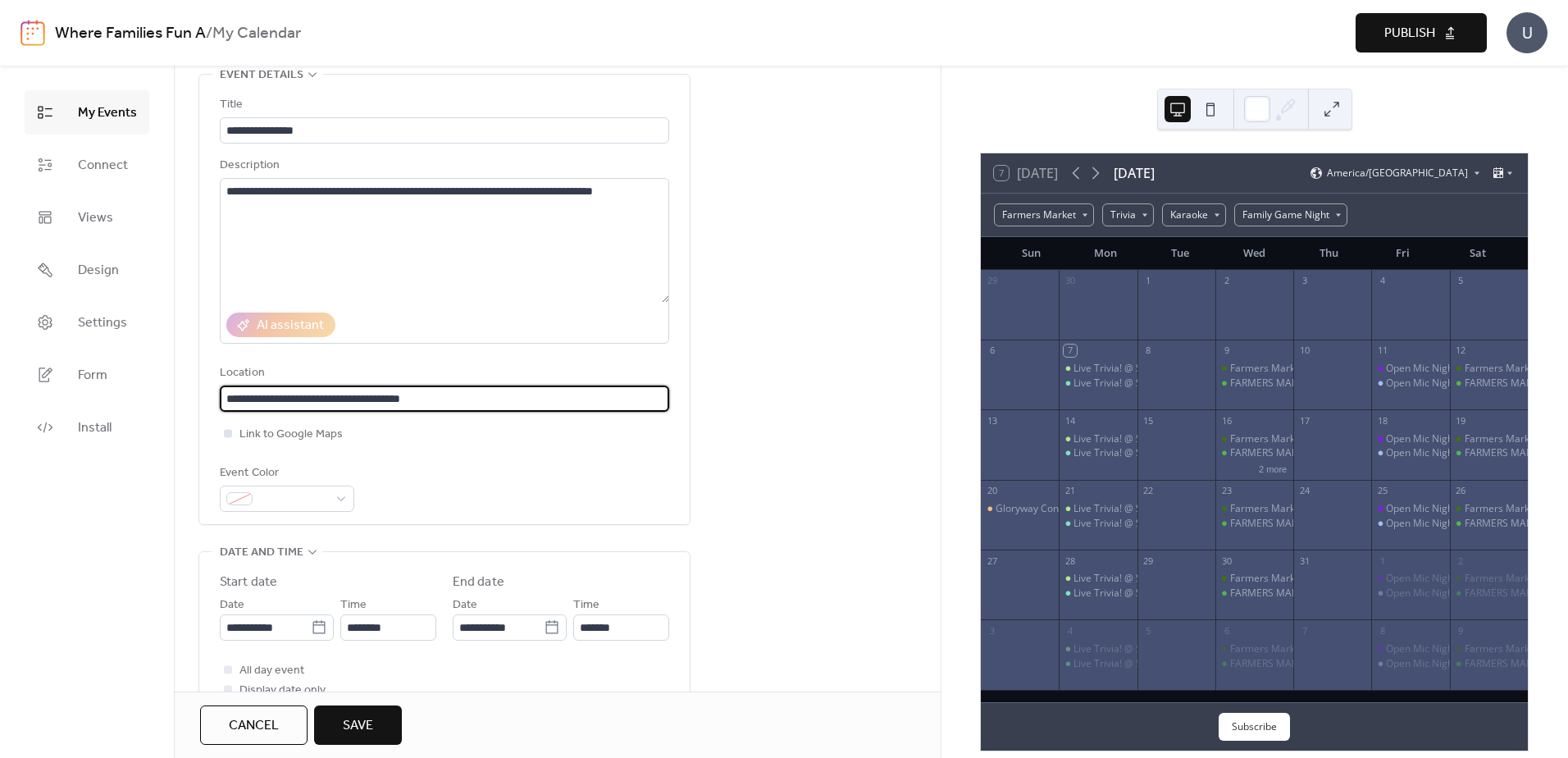 type on "**********" 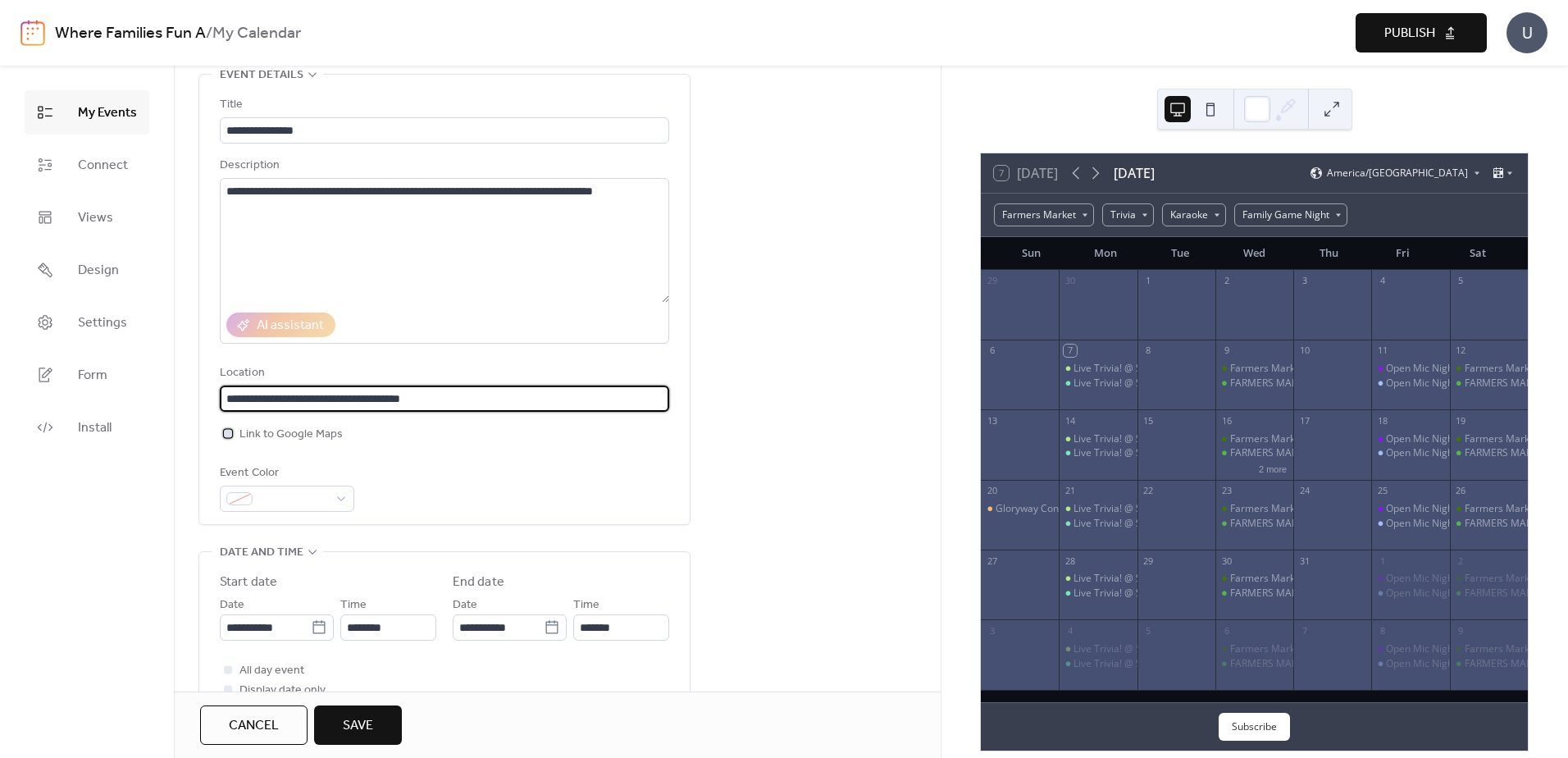 click at bounding box center (228, 433) 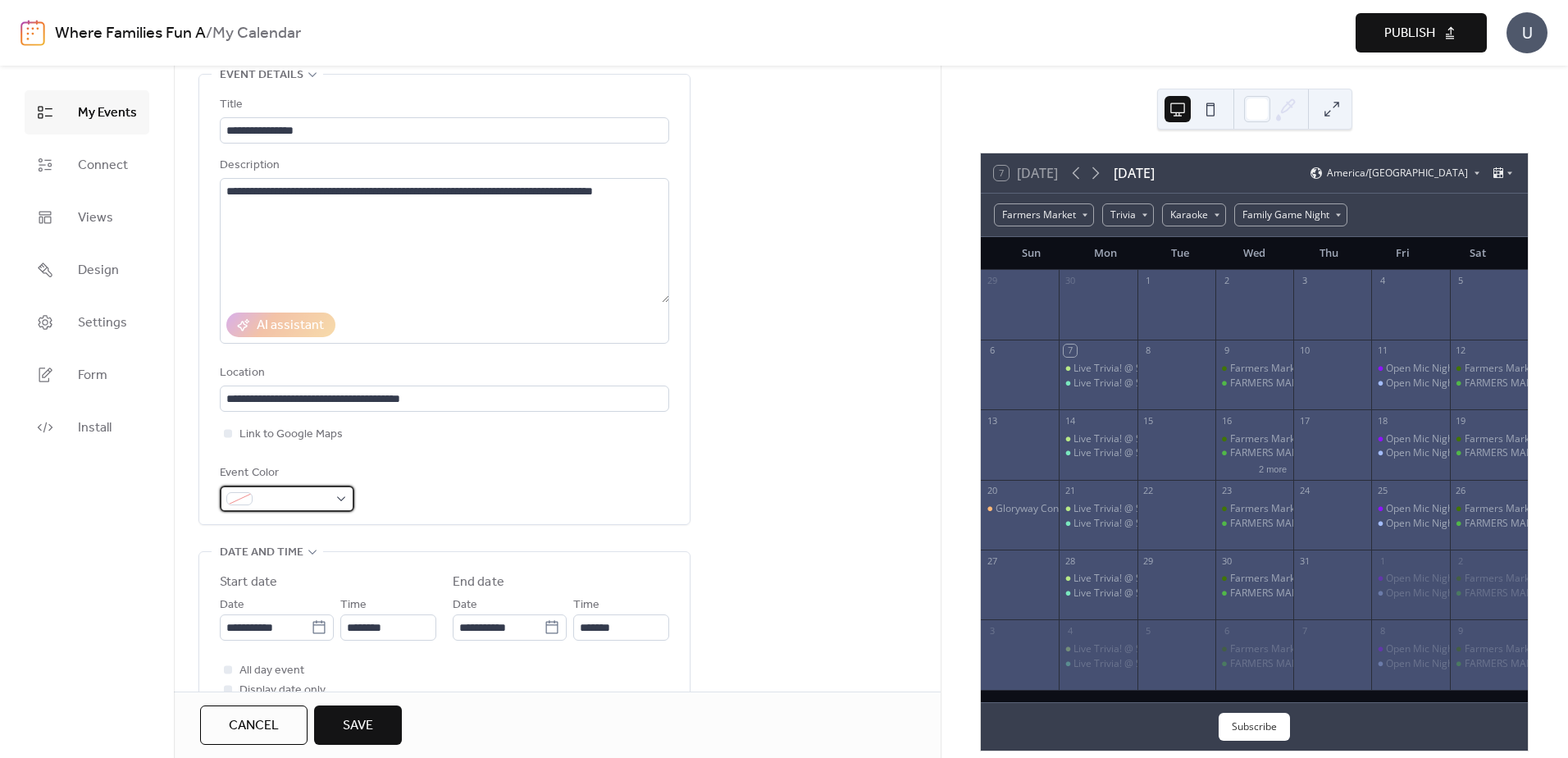 click at bounding box center (287, 499) 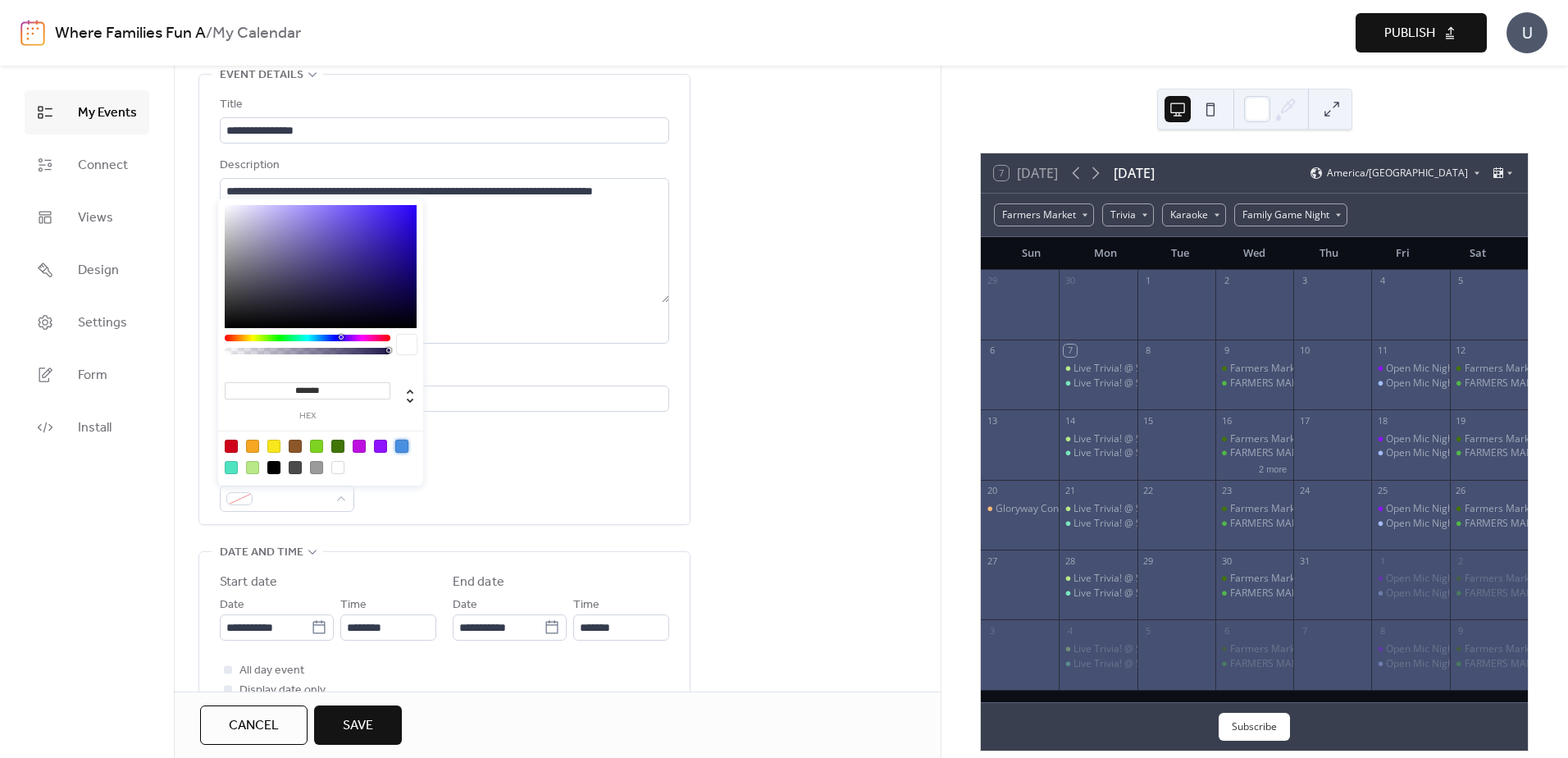 click at bounding box center [402, 446] 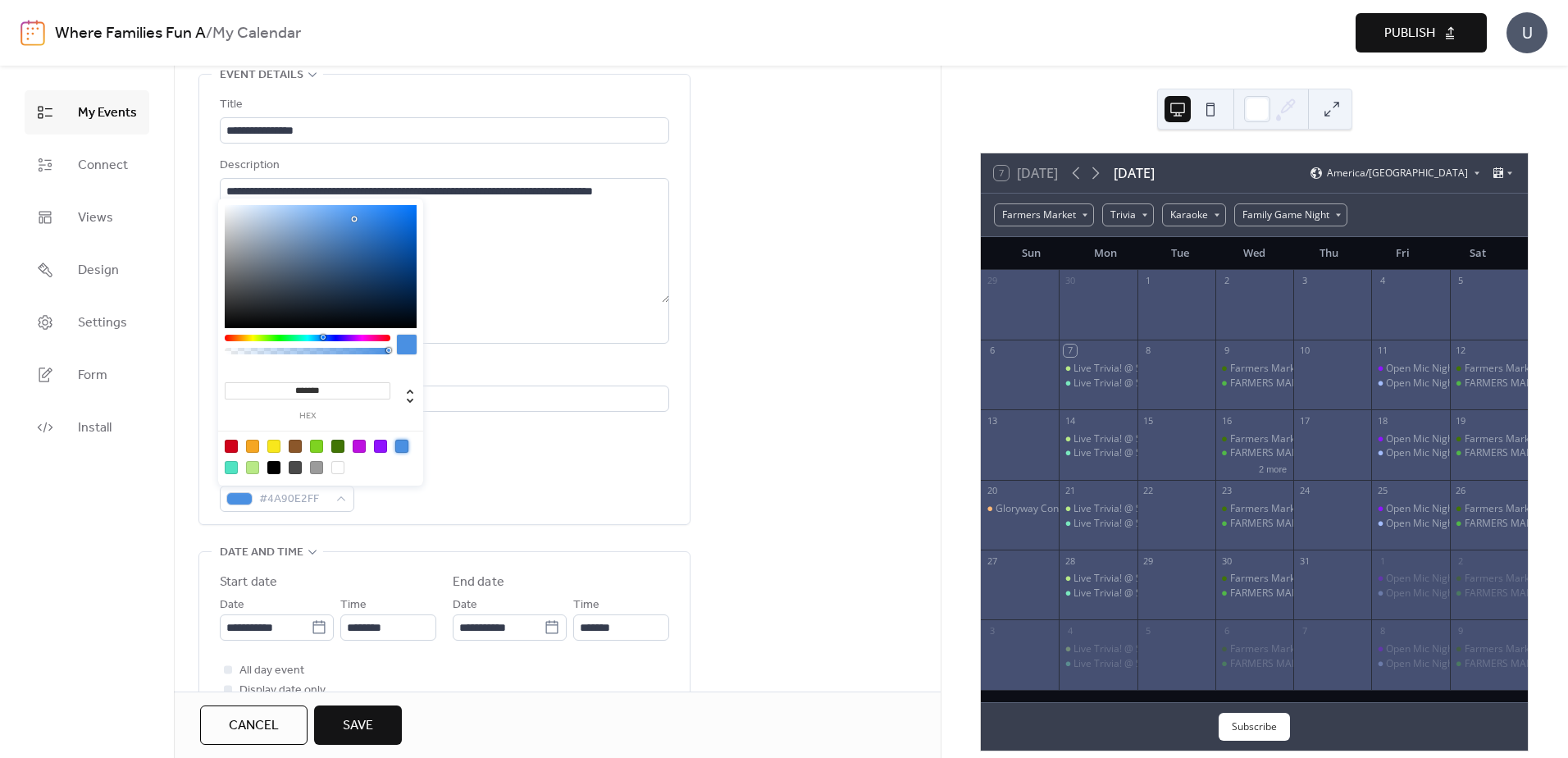 click on "**********" at bounding box center [557, 828] 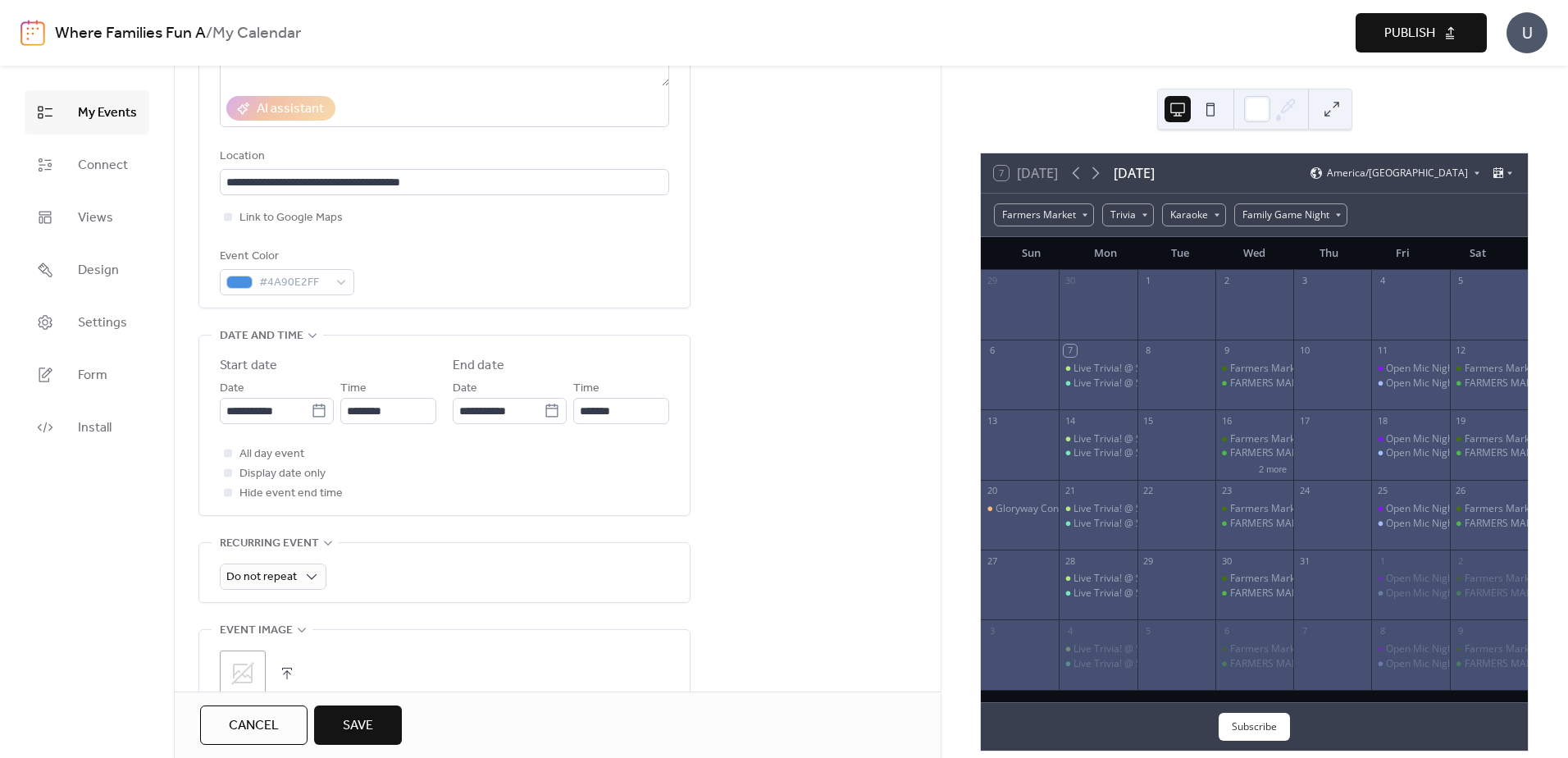 scroll, scrollTop: 328, scrollLeft: 0, axis: vertical 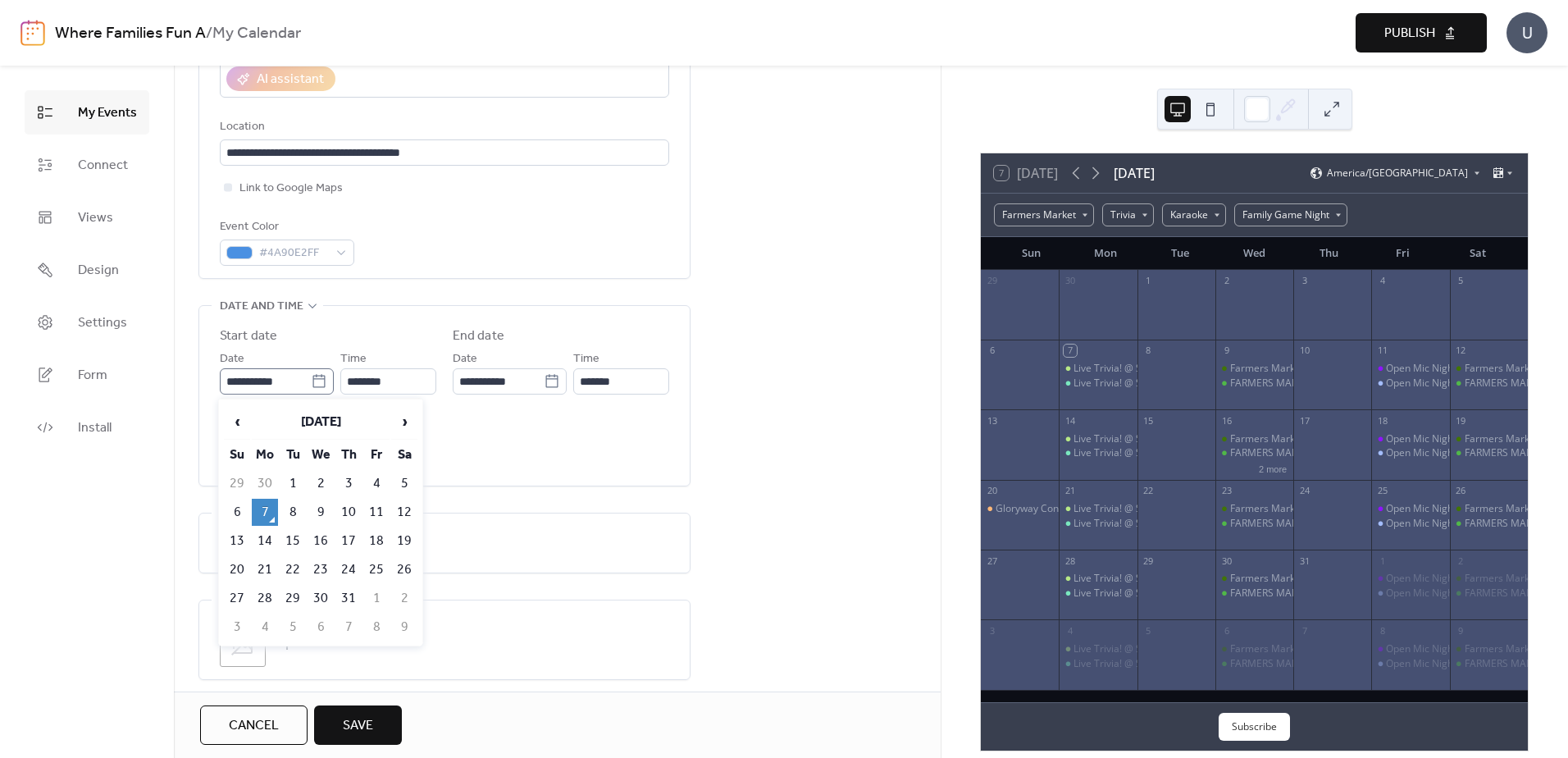 click 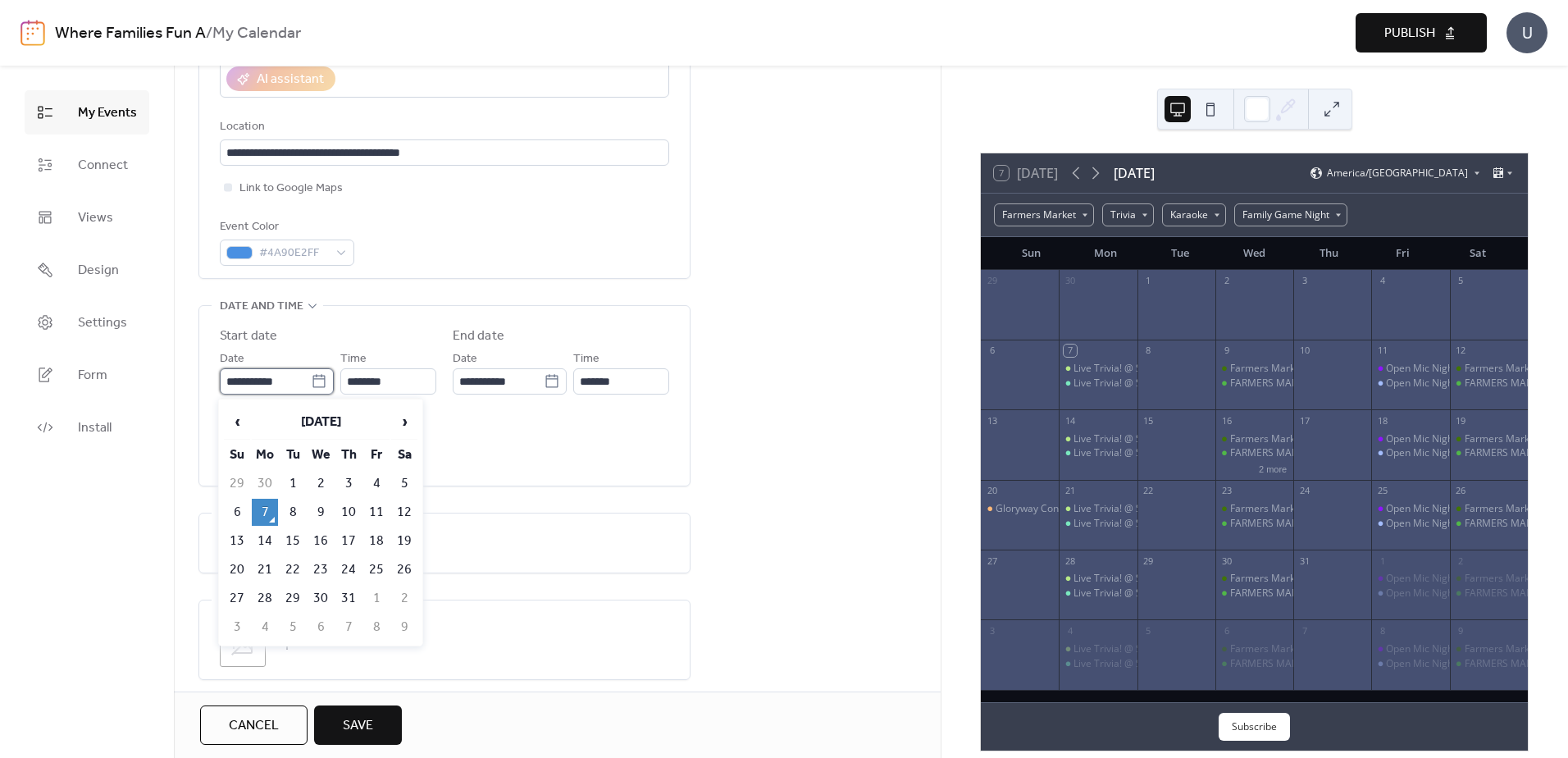 click on "**********" at bounding box center (265, 381) 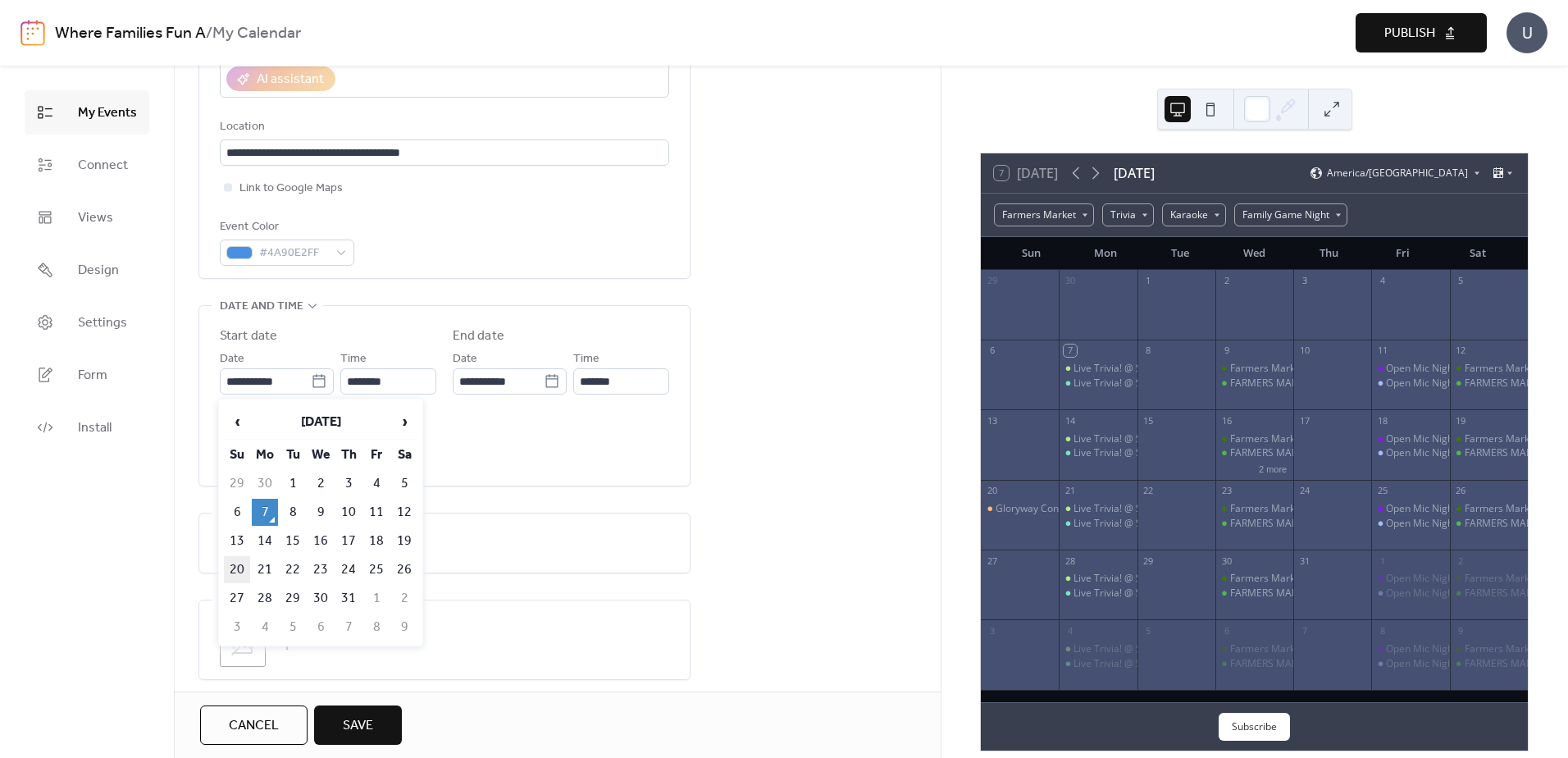 click on "20" at bounding box center [237, 569] 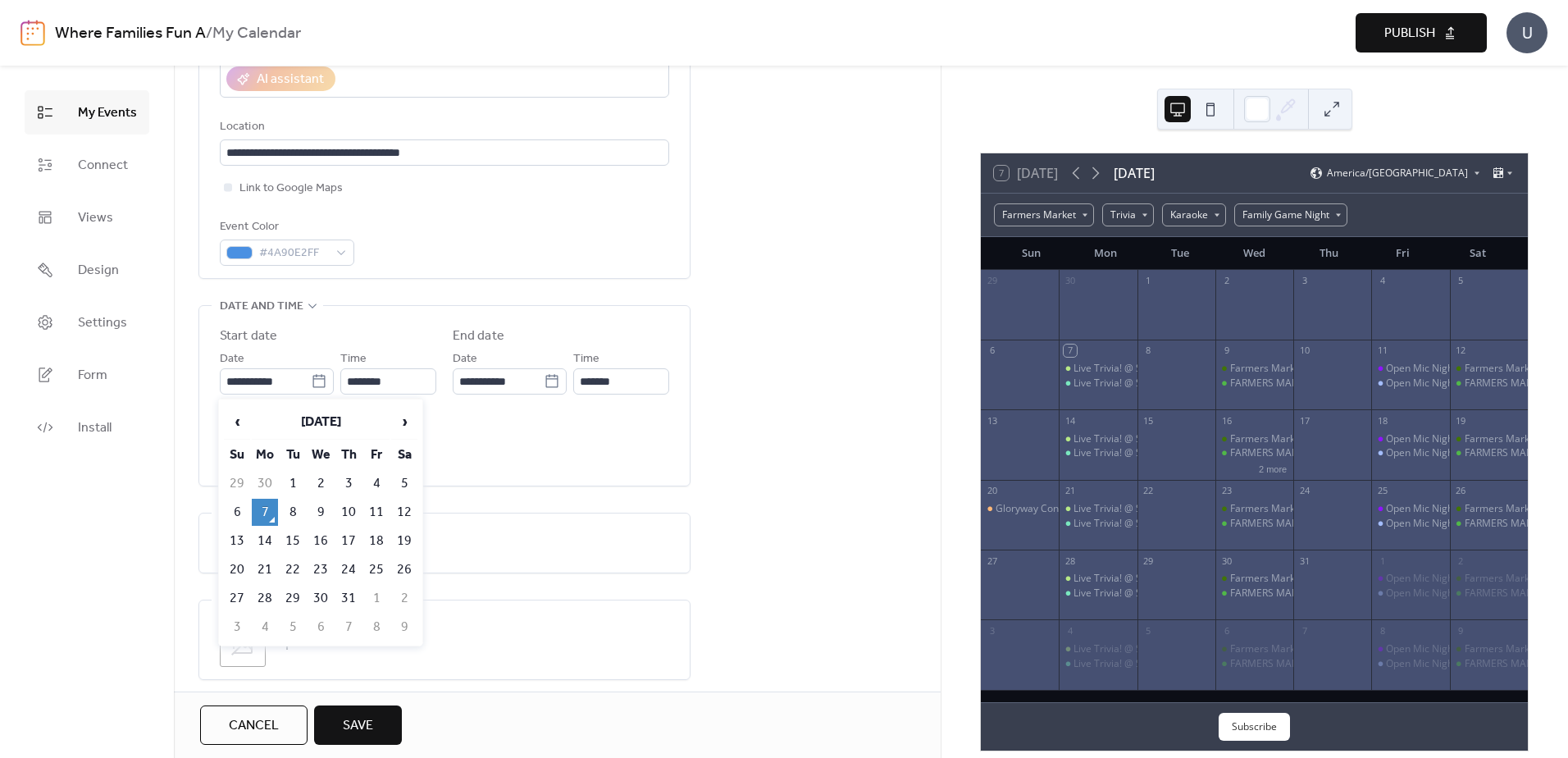 type on "**********" 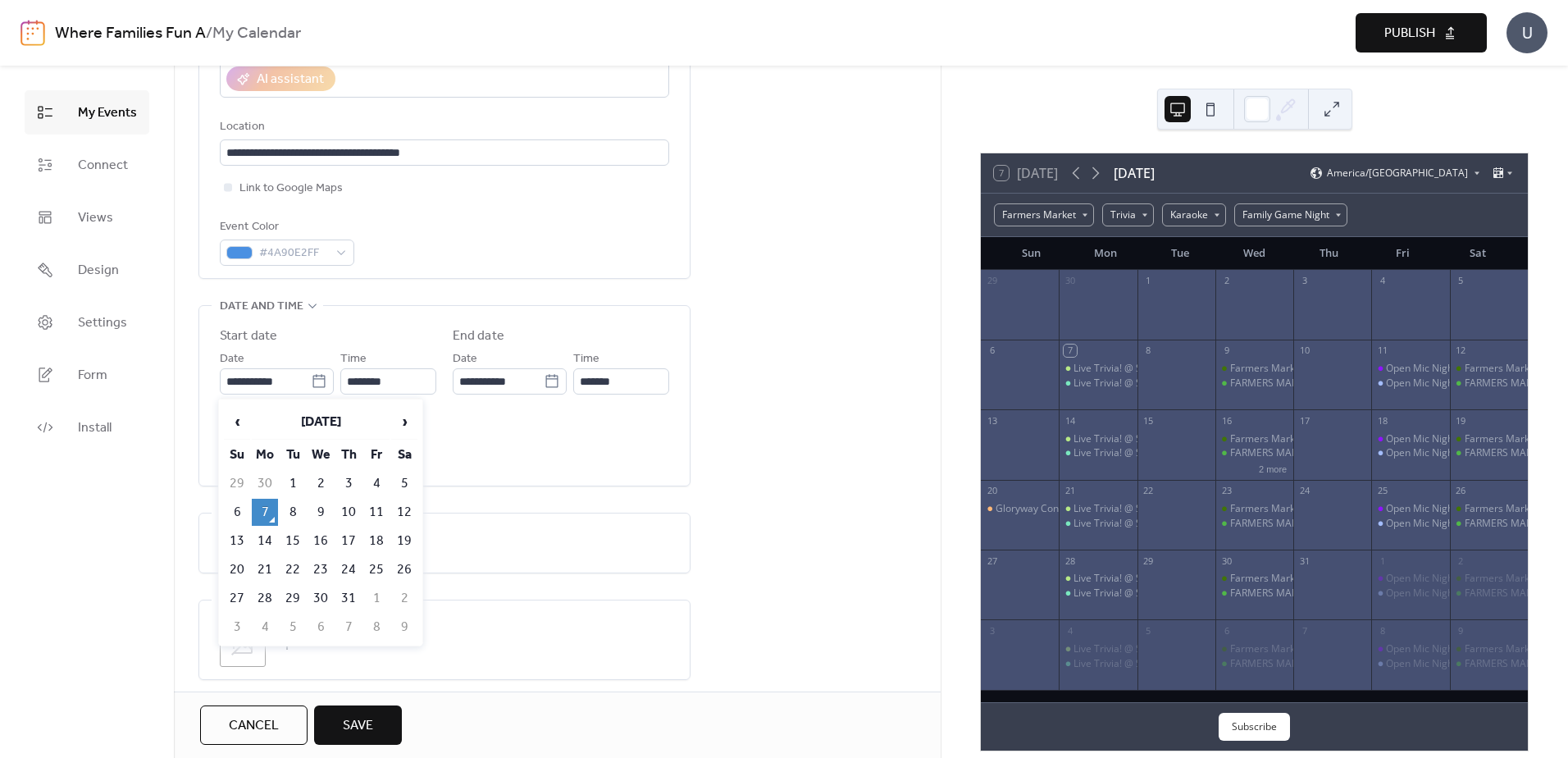 type on "**********" 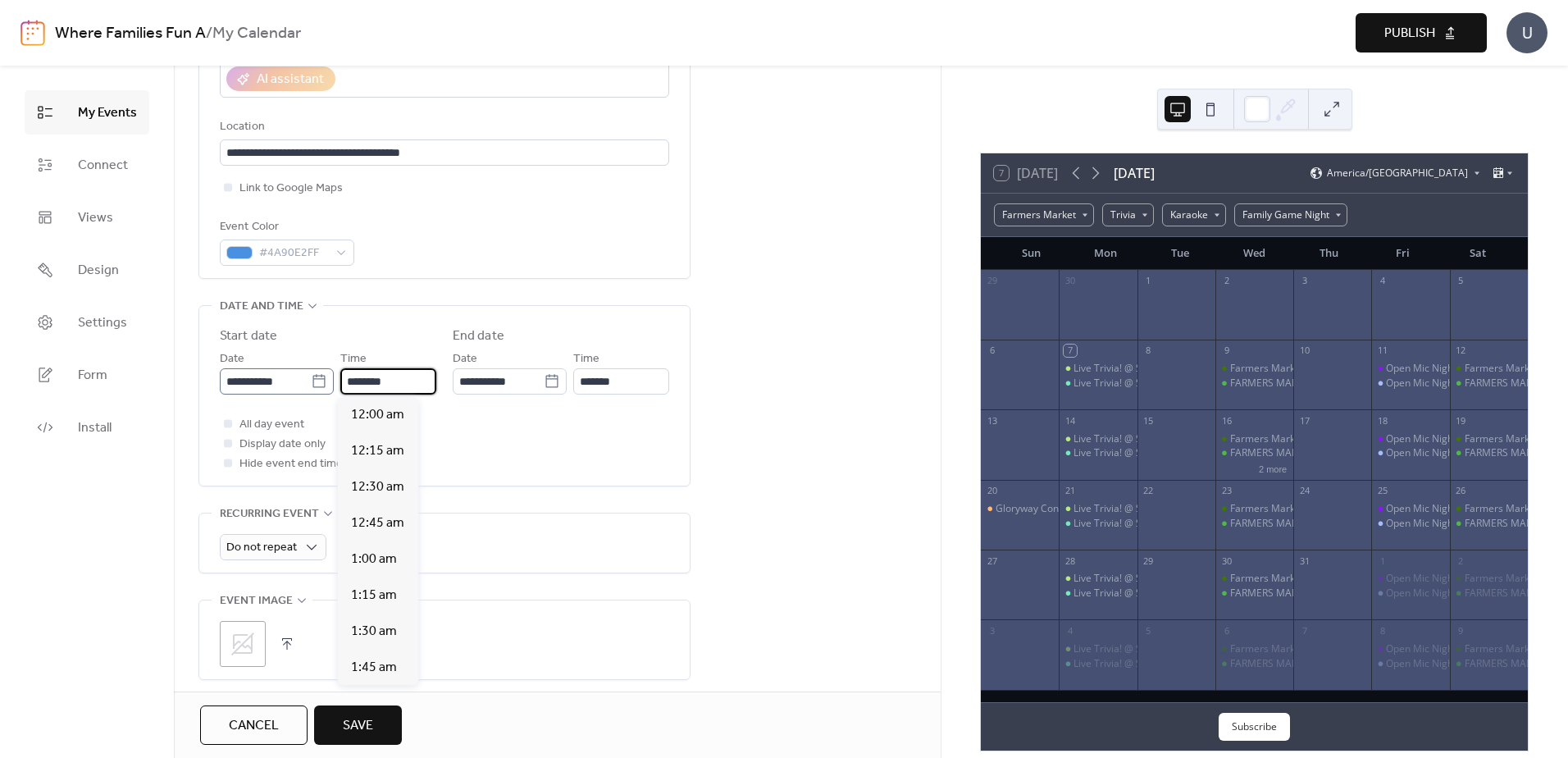 scroll, scrollTop: 1733, scrollLeft: 0, axis: vertical 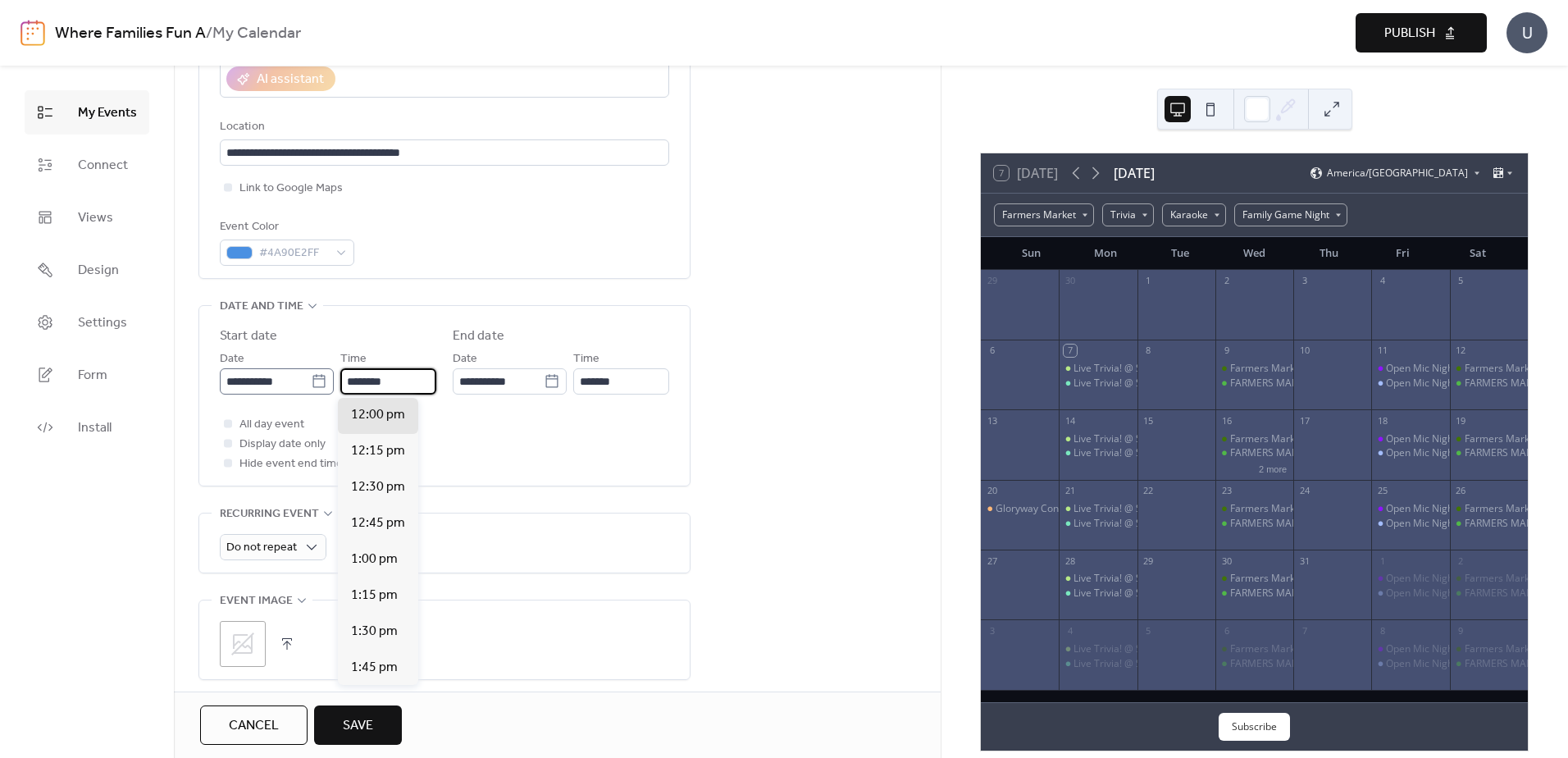 drag, startPoint x: 396, startPoint y: 382, endPoint x: 258, endPoint y: 368, distance: 138.70833 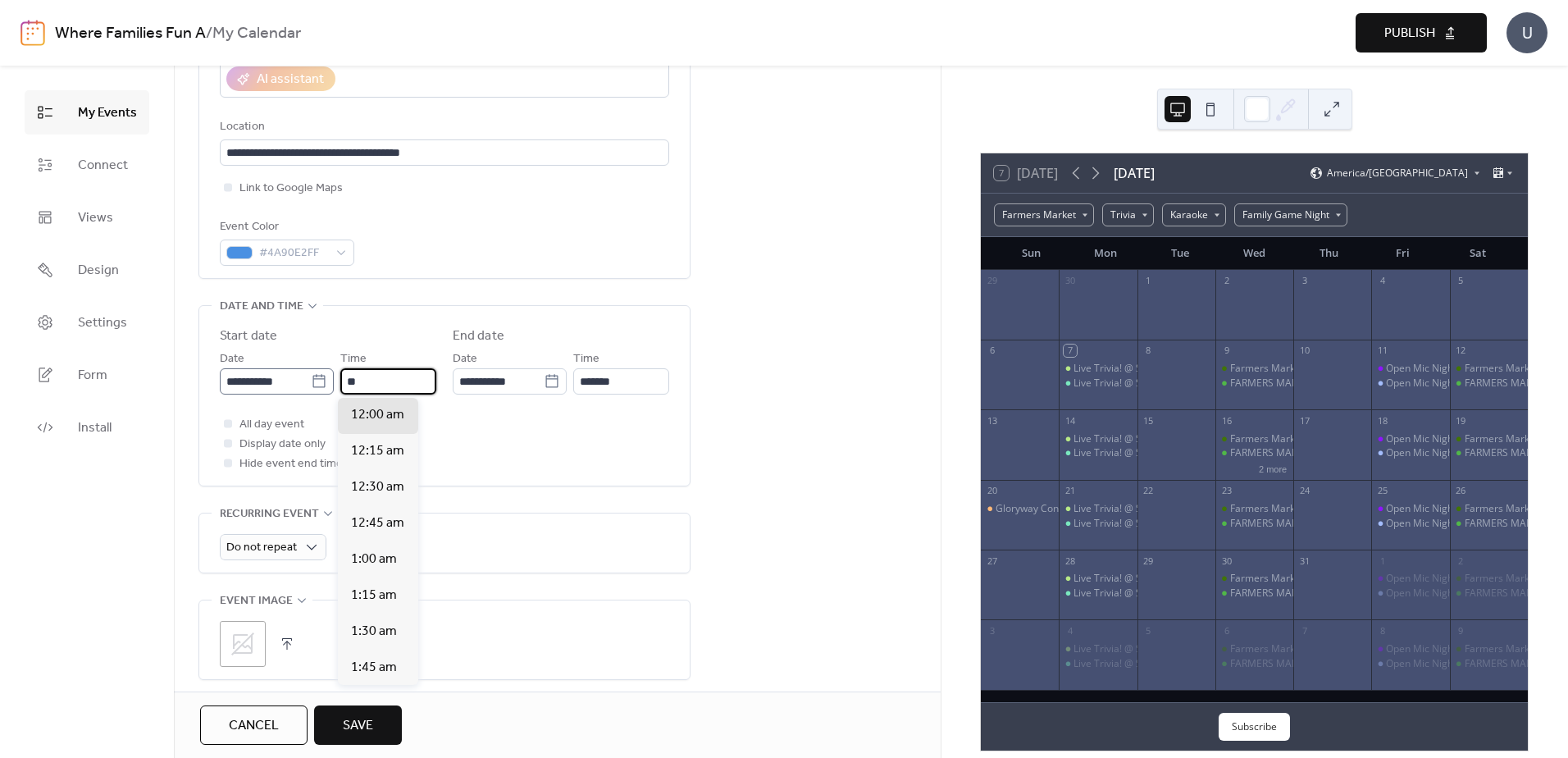 scroll, scrollTop: 1444, scrollLeft: 0, axis: vertical 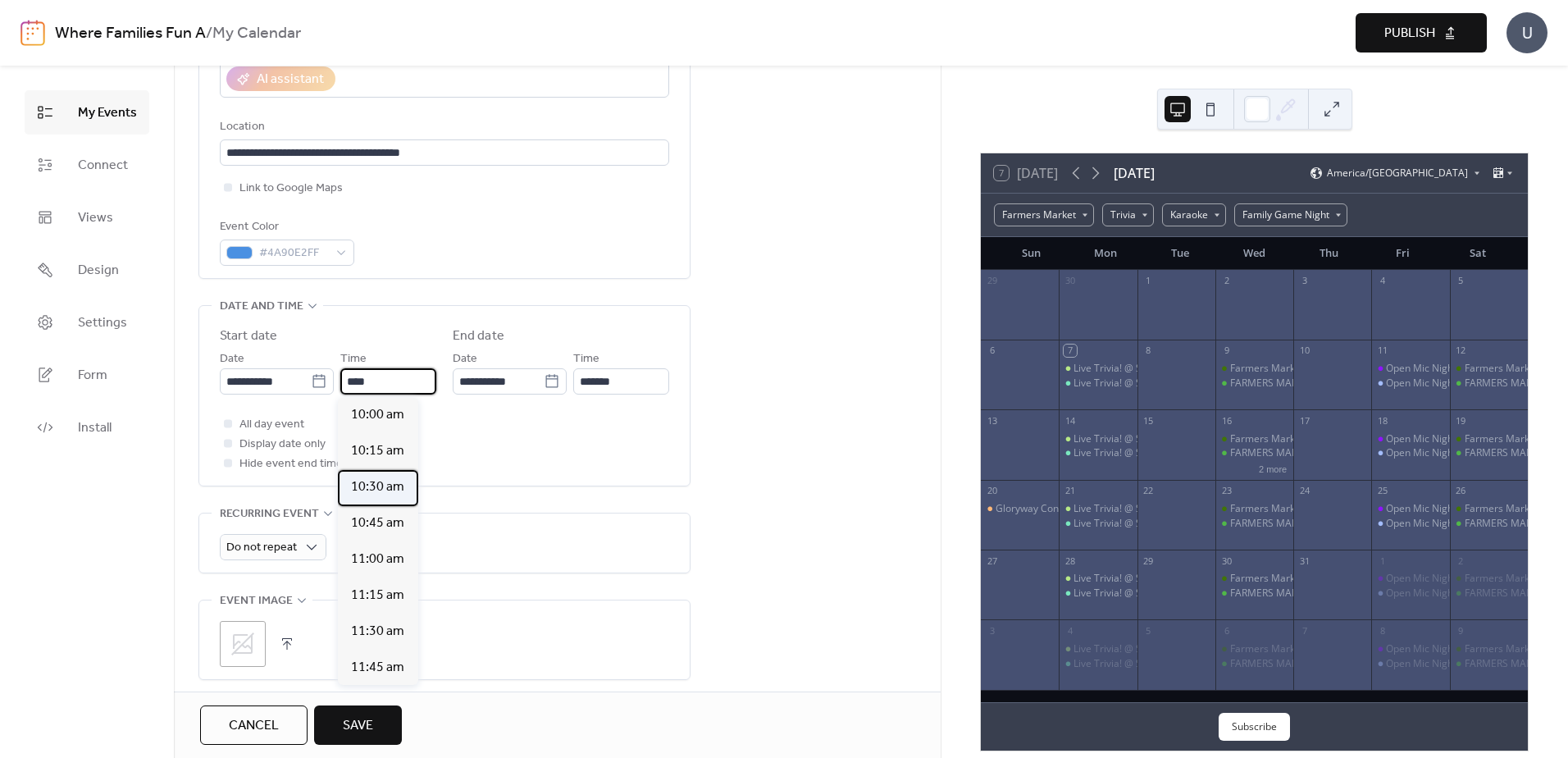 click on "10:30 am" at bounding box center (377, 487) 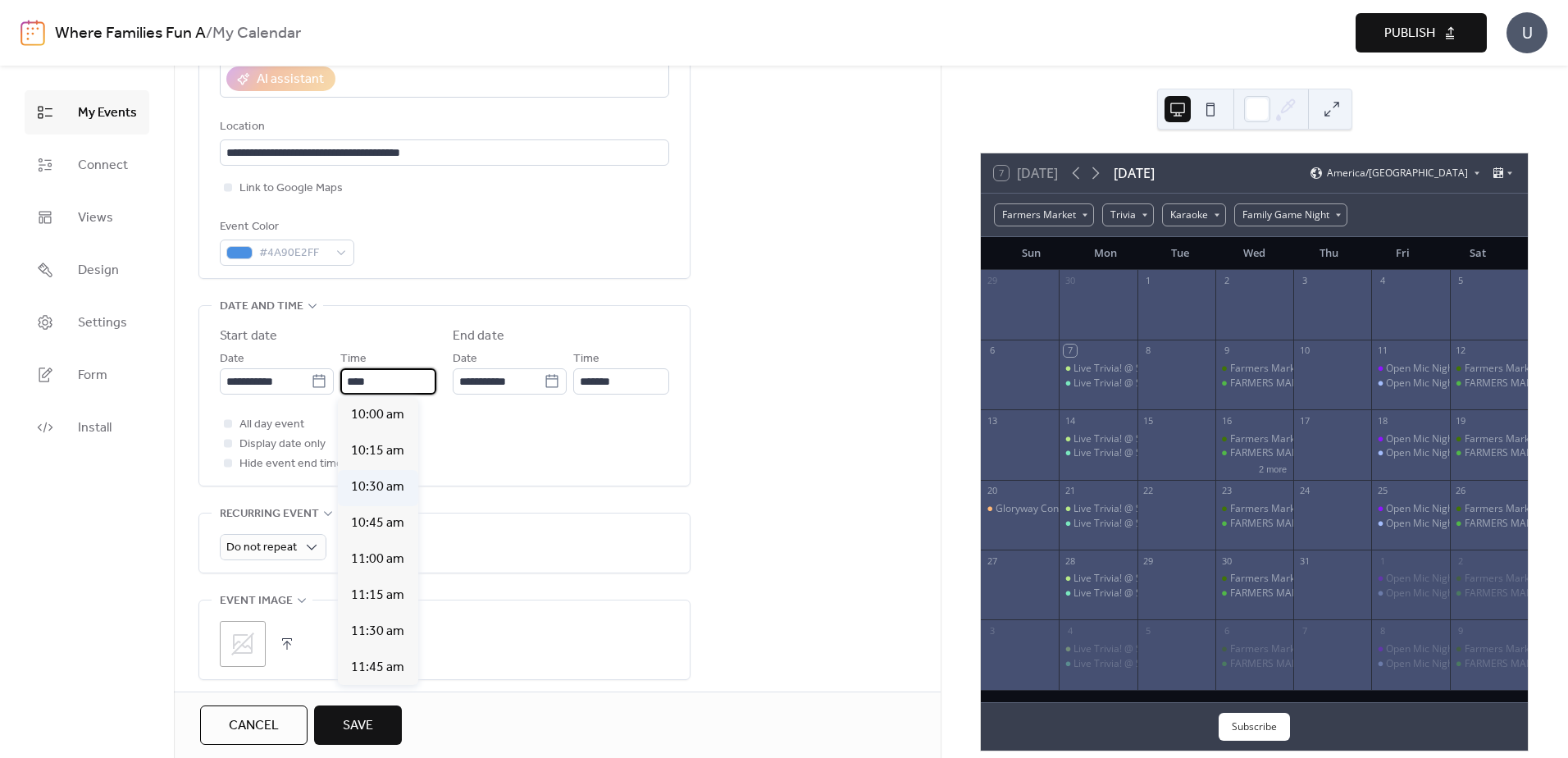 type on "********" 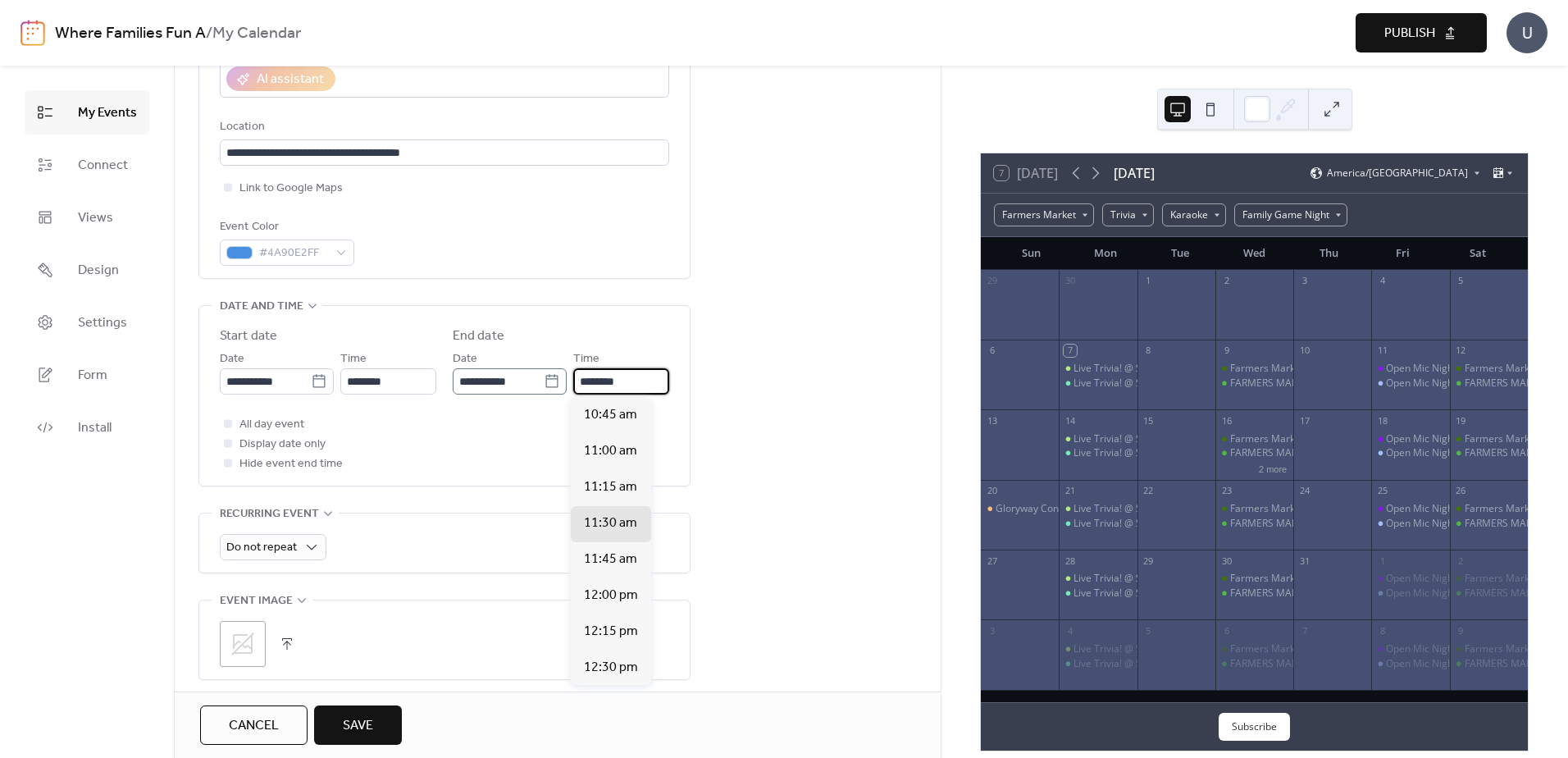 drag, startPoint x: 632, startPoint y: 375, endPoint x: 542, endPoint y: 380, distance: 90.13878 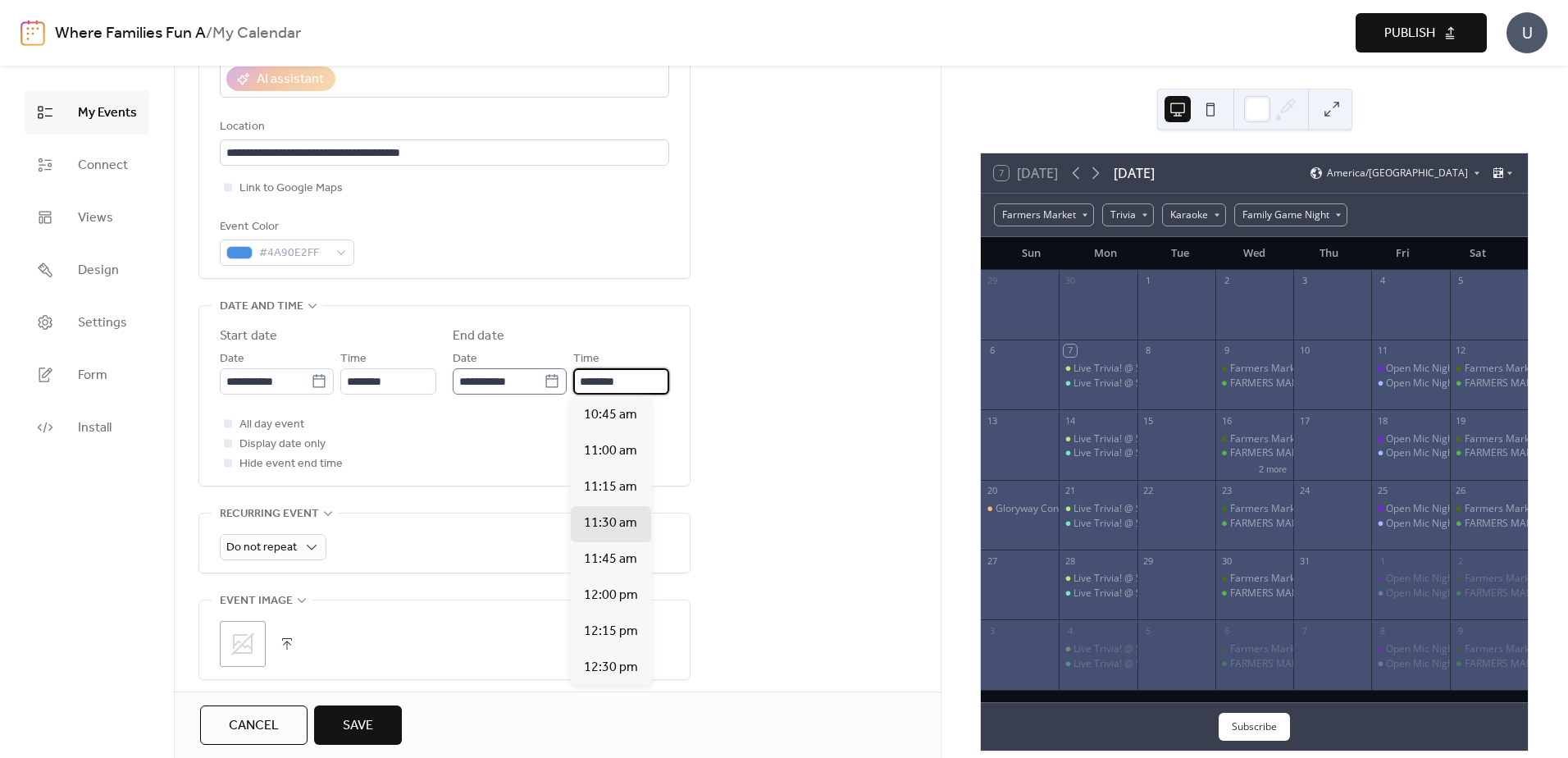 click on "**********" at bounding box center [561, 372] 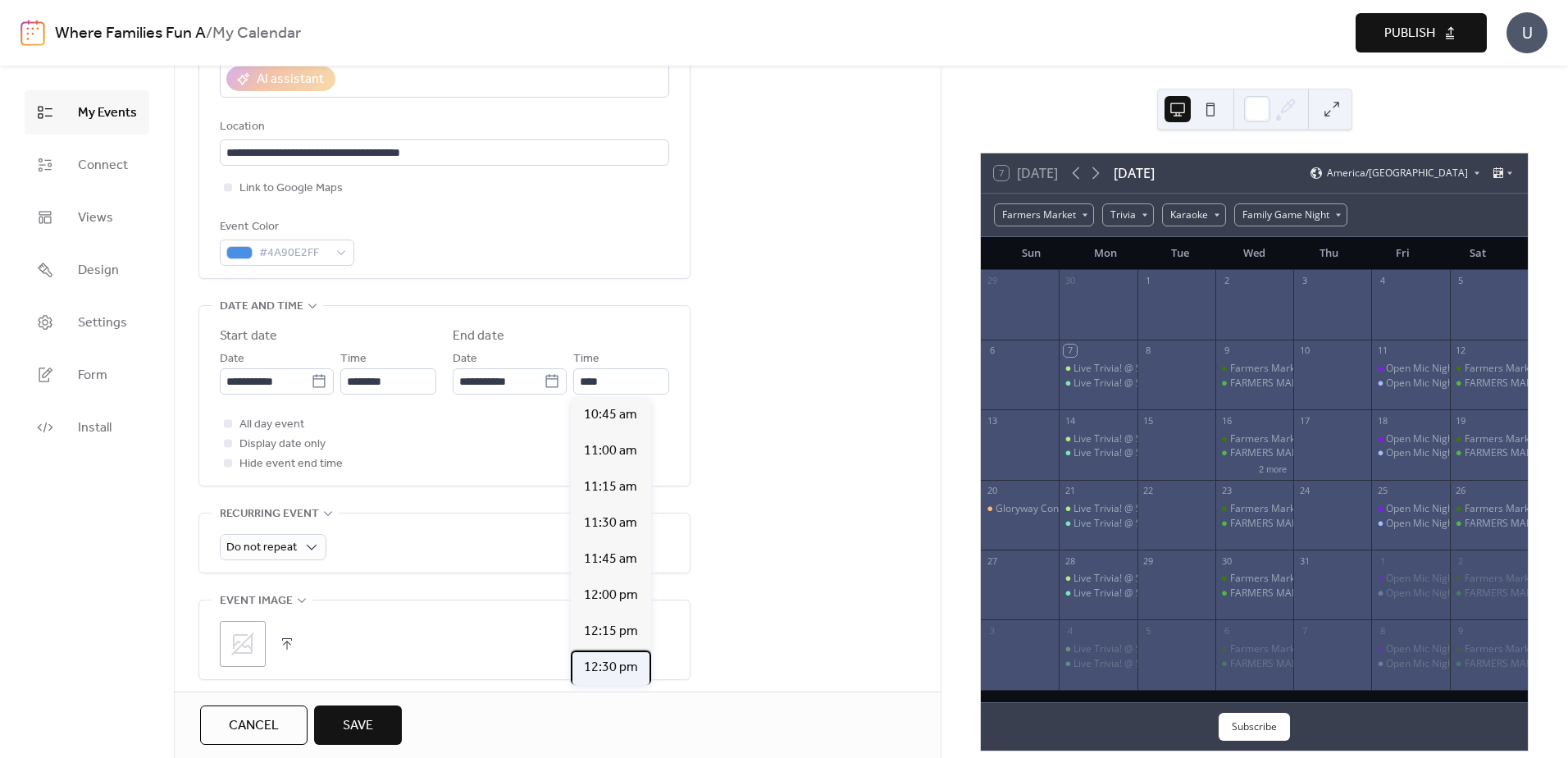 click on "12:30 pm" at bounding box center [611, 668] 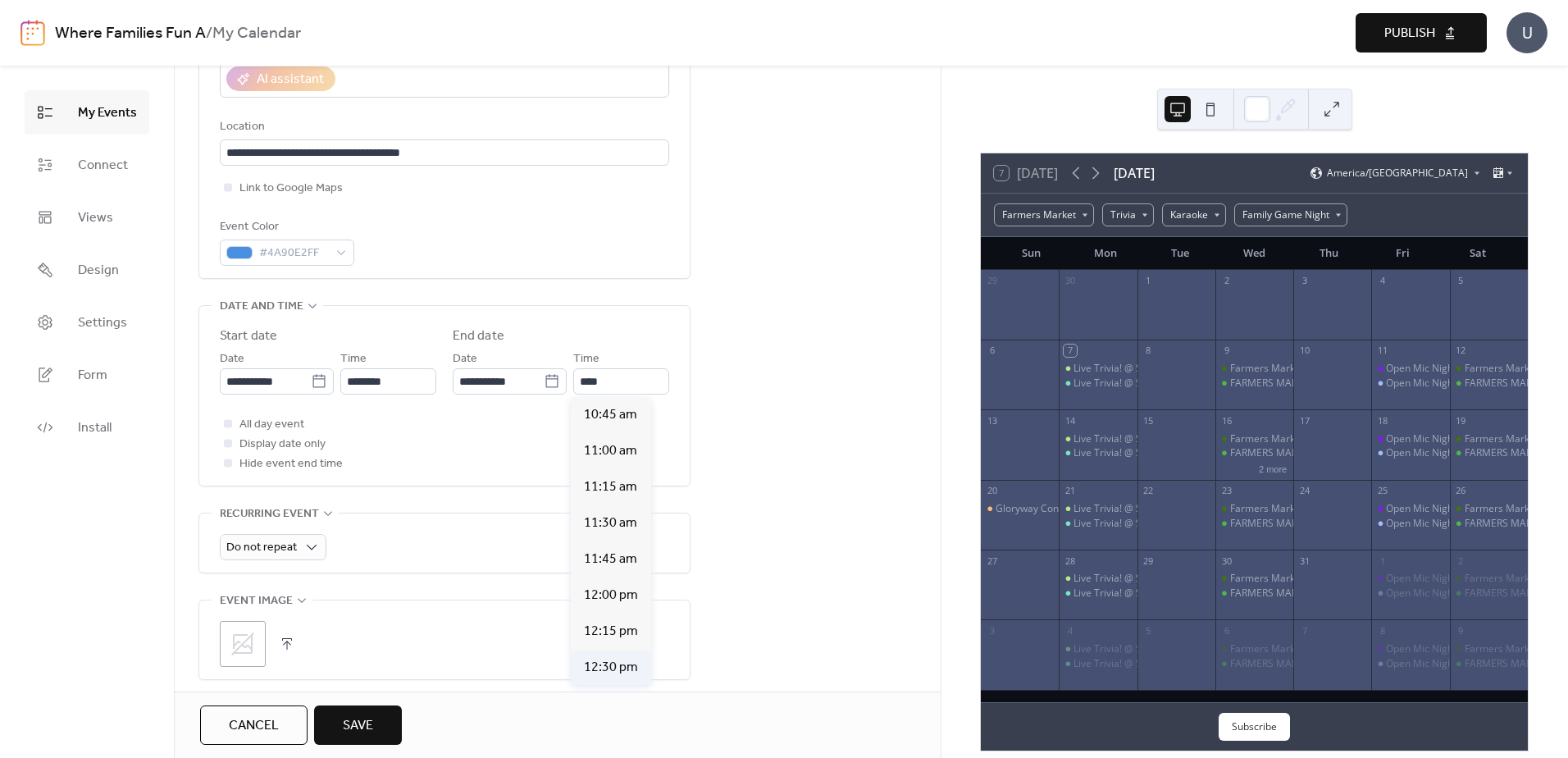 type on "********" 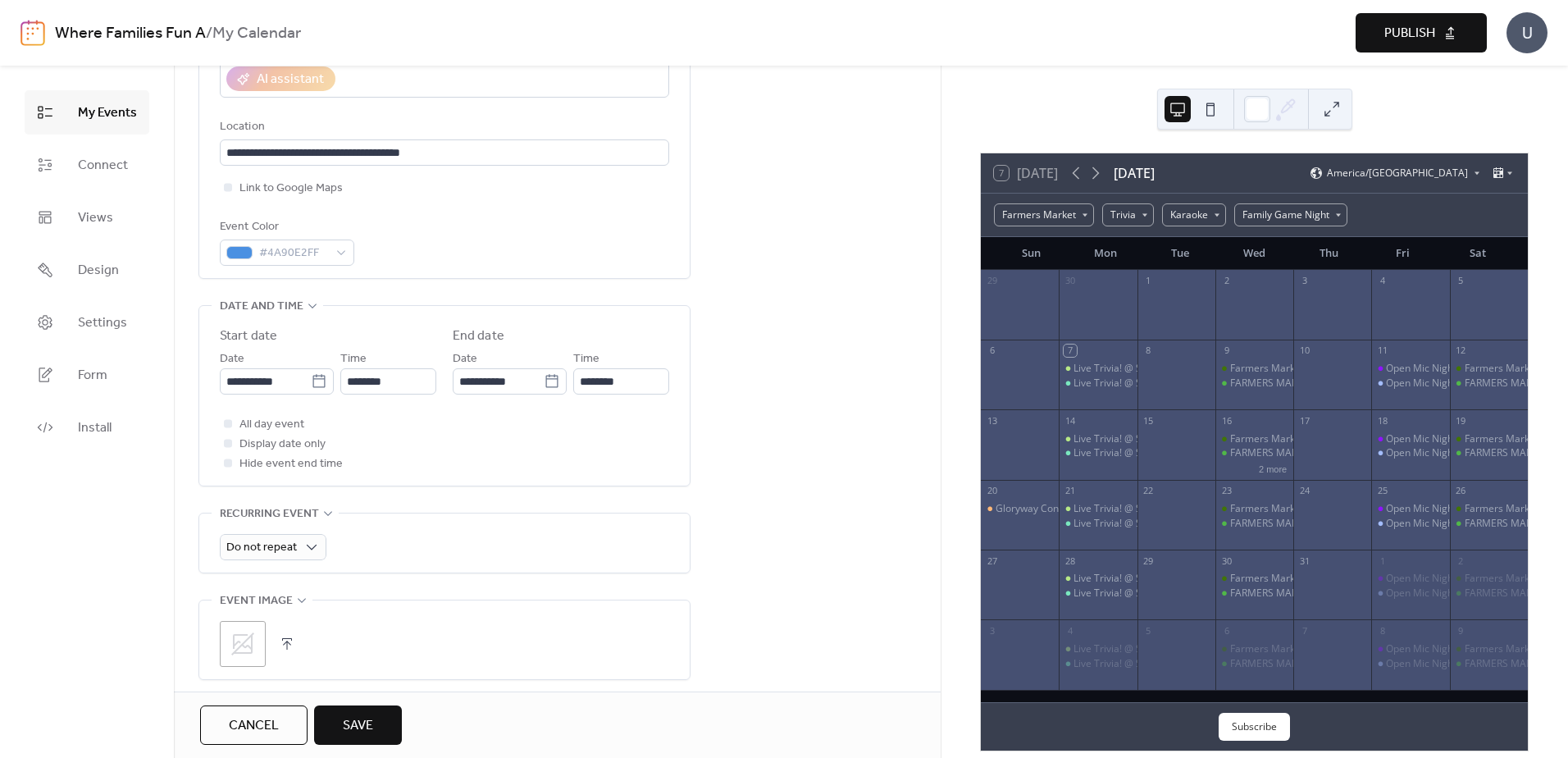 click on "**********" at bounding box center [557, 582] 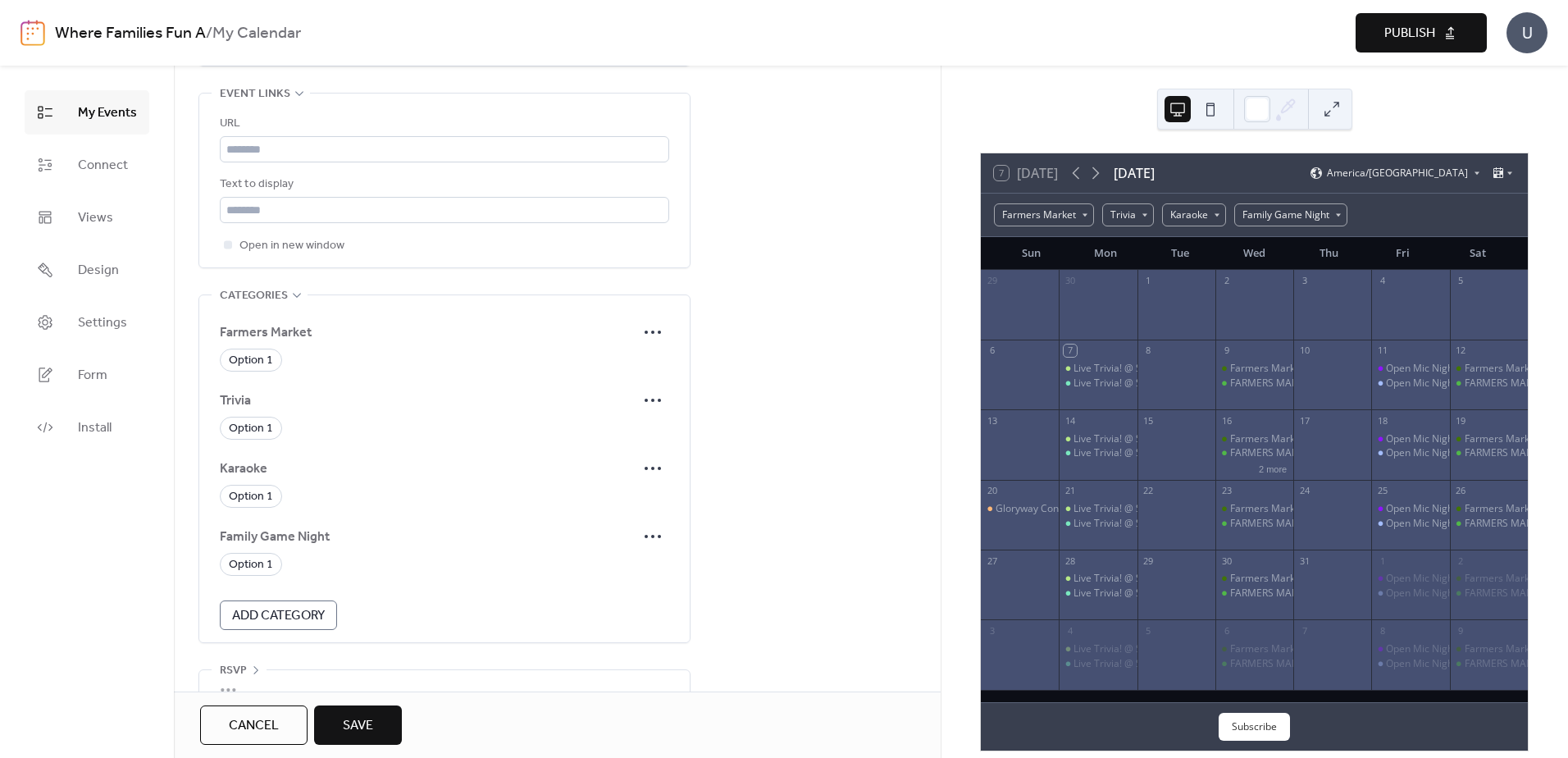 scroll, scrollTop: 975, scrollLeft: 0, axis: vertical 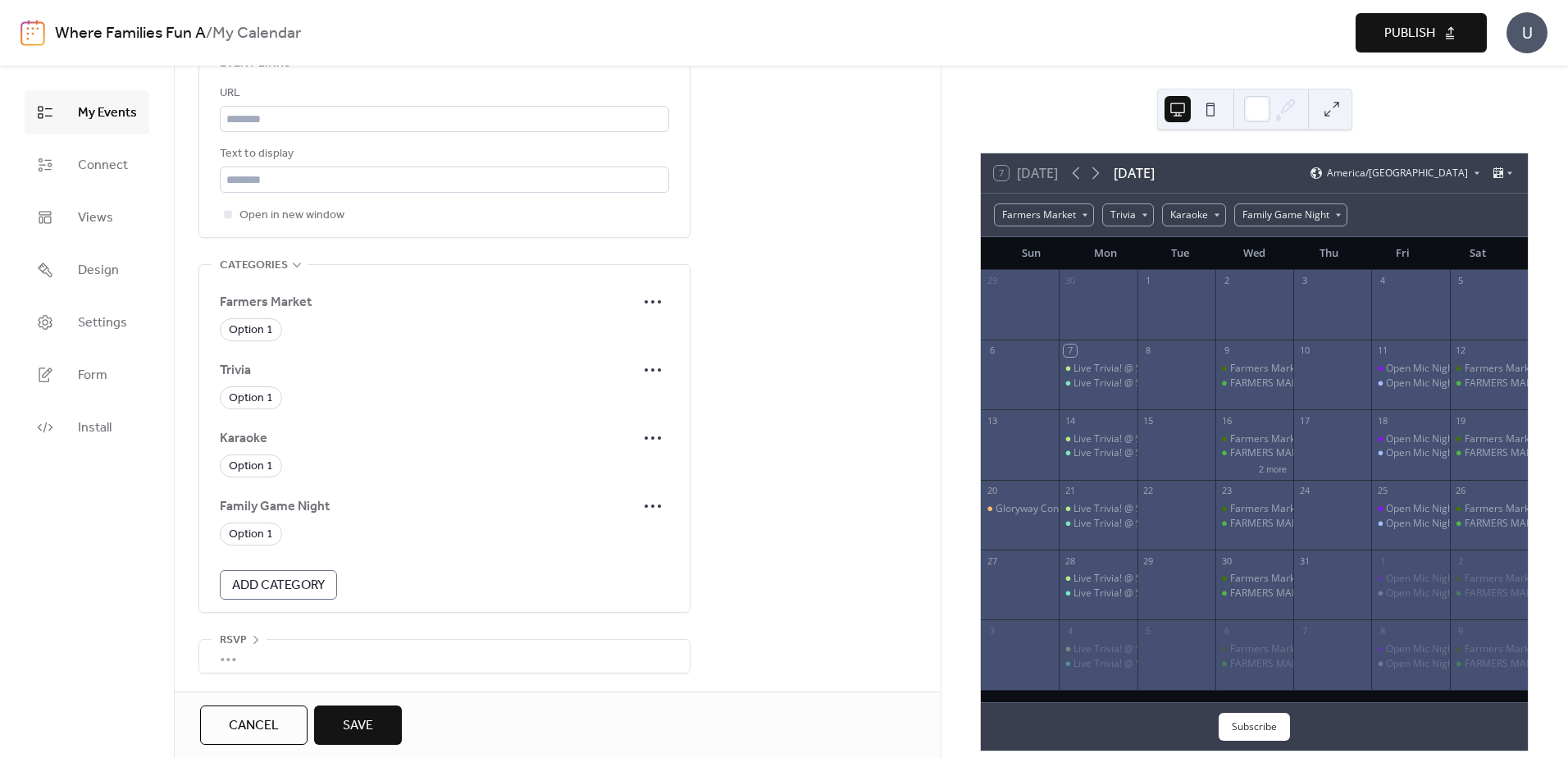 click on "Add Category" at bounding box center [278, 586] 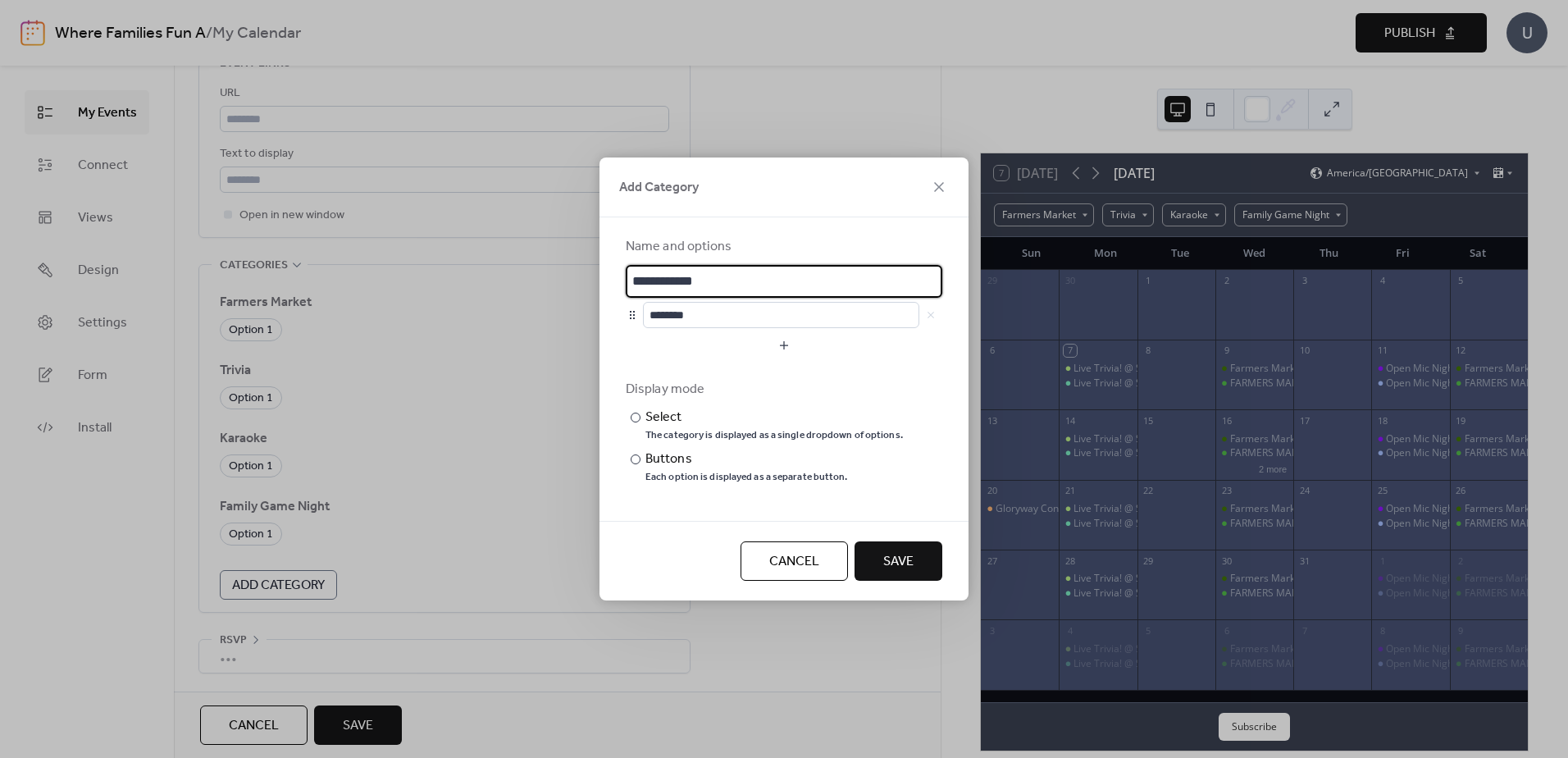 drag, startPoint x: 731, startPoint y: 284, endPoint x: 447, endPoint y: 265, distance: 284.6349 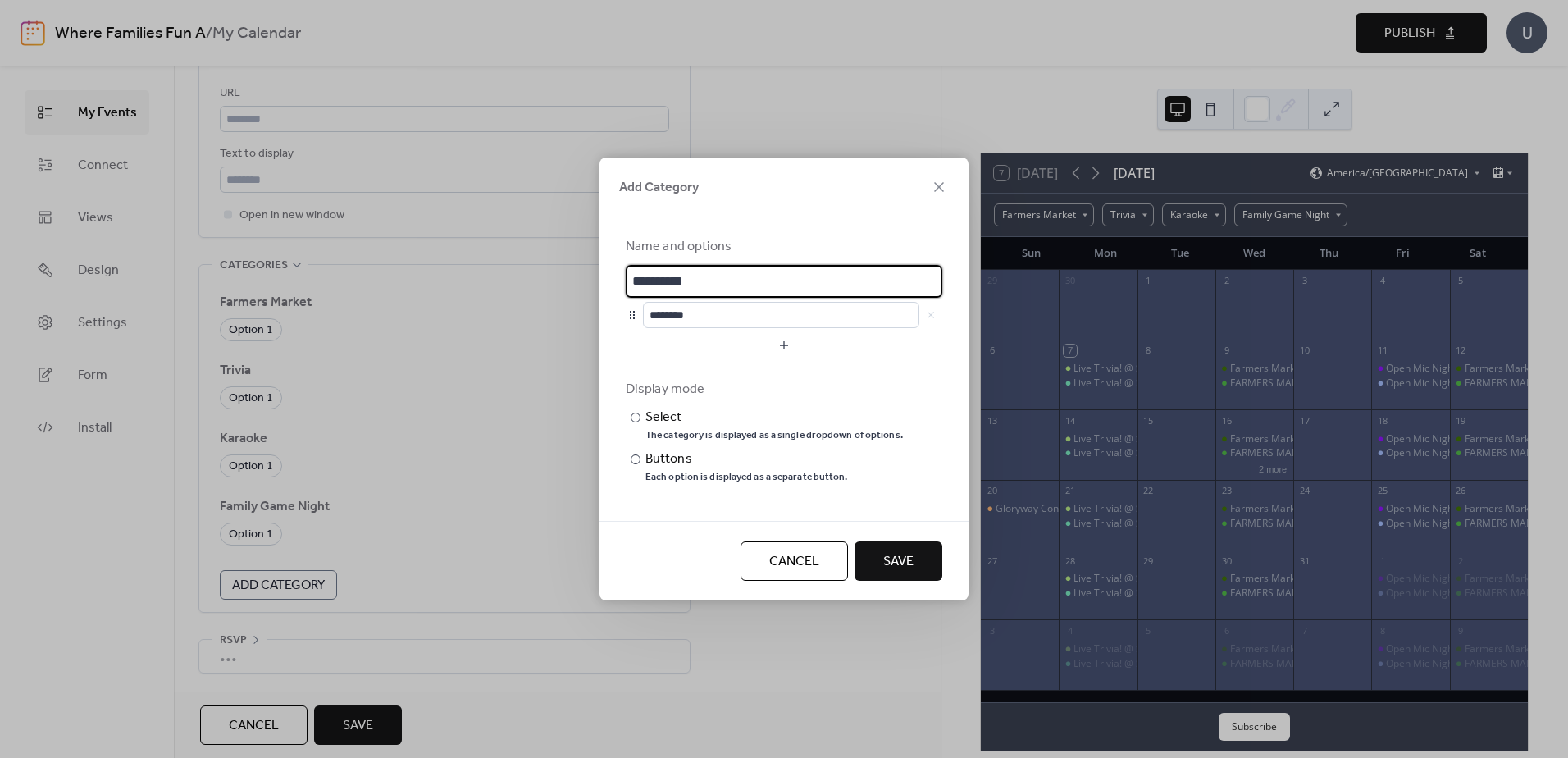 type on "**********" 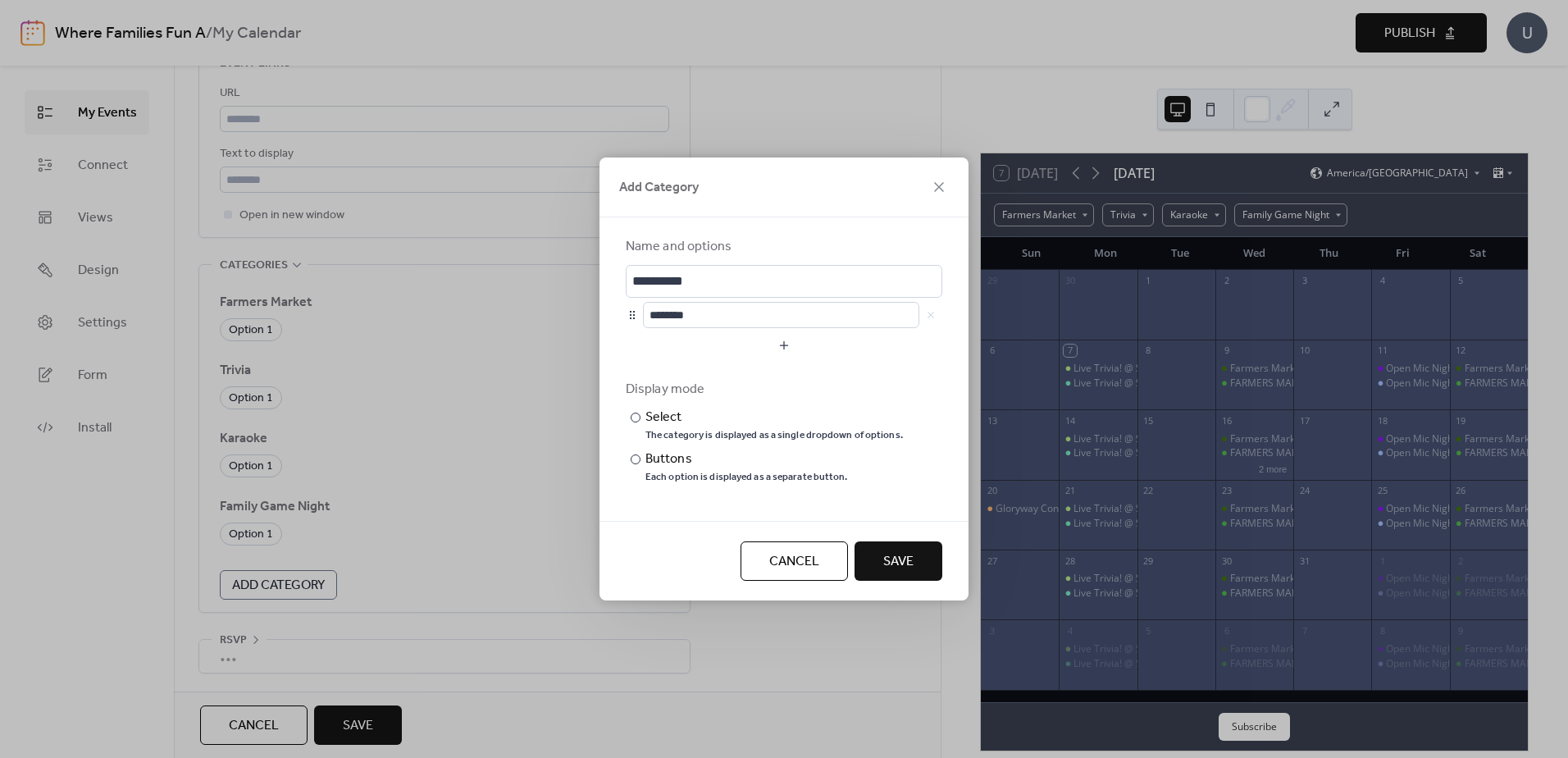 click on "Save" at bounding box center (898, 562) 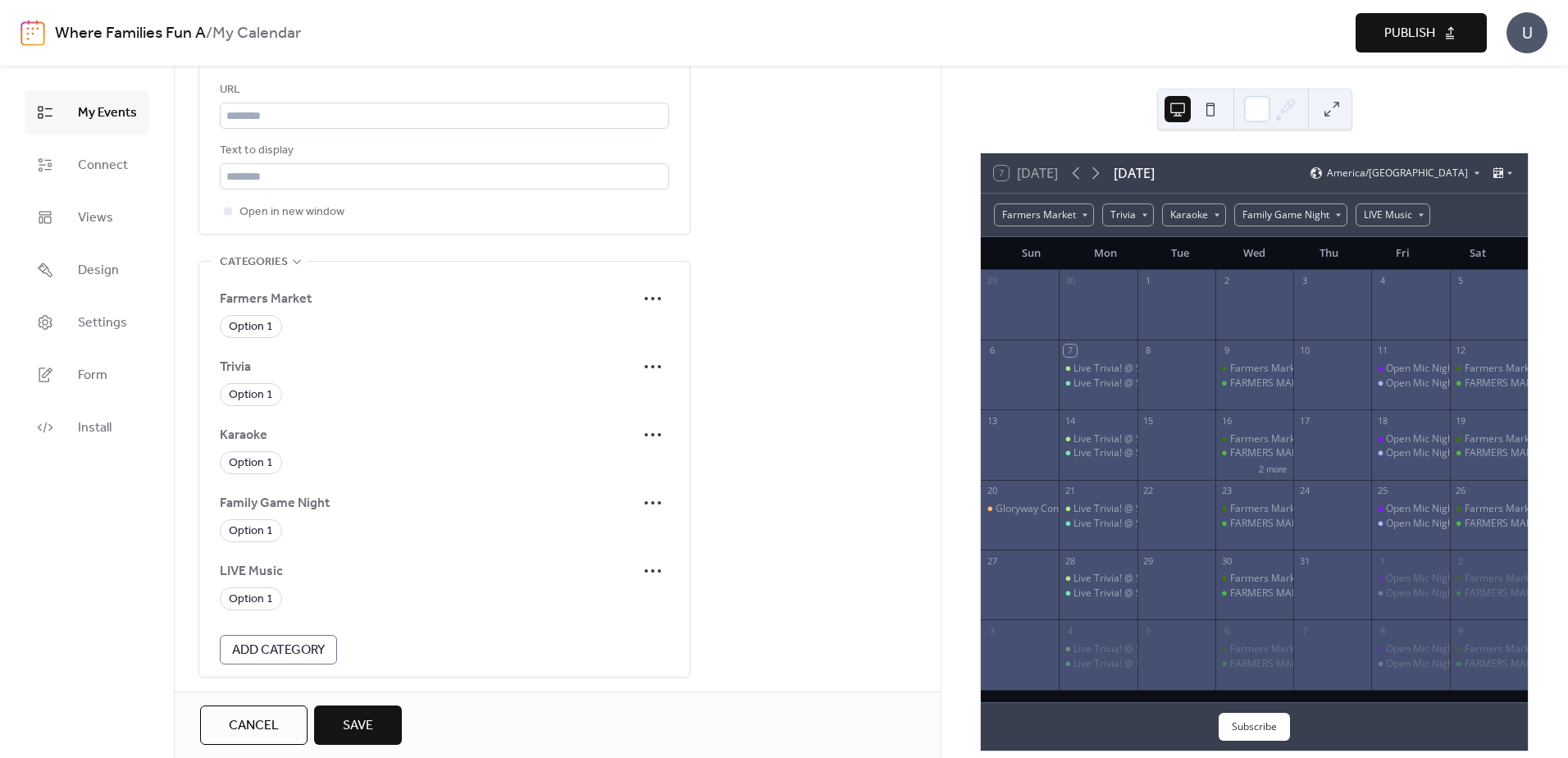 click on "Save" at bounding box center [358, 725] 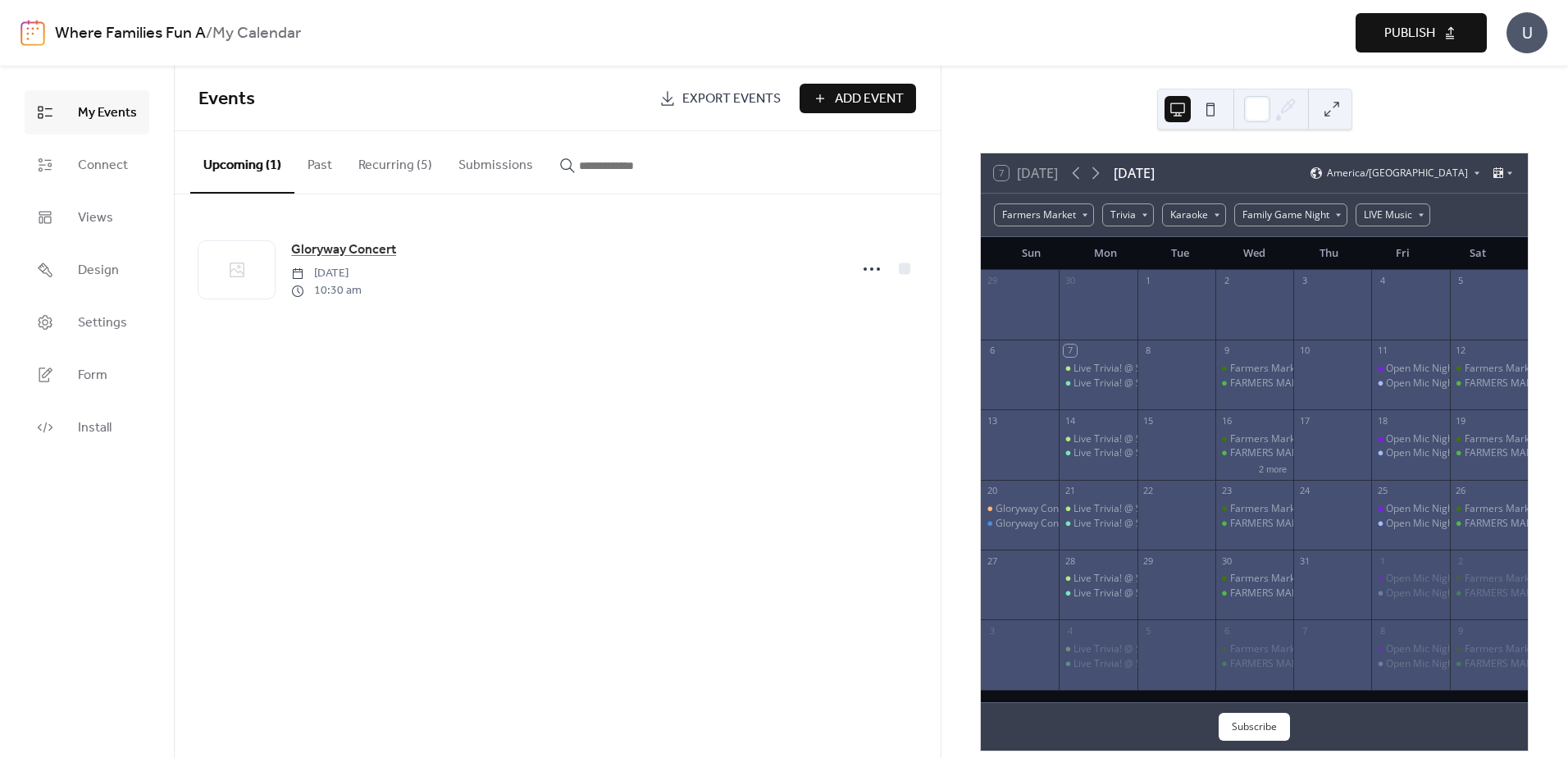 click on "Add Event" at bounding box center (869, 99) 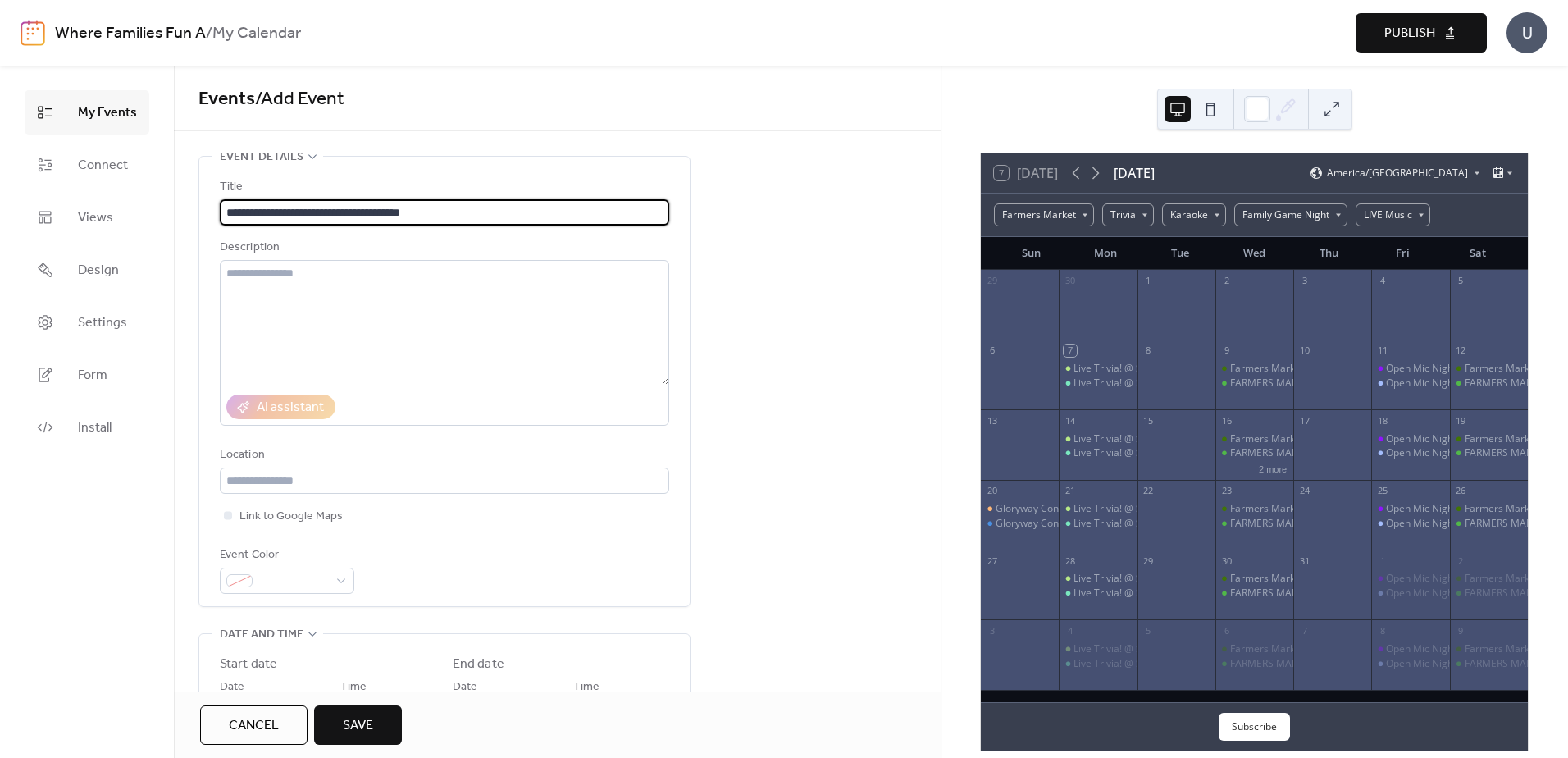 type on "**********" 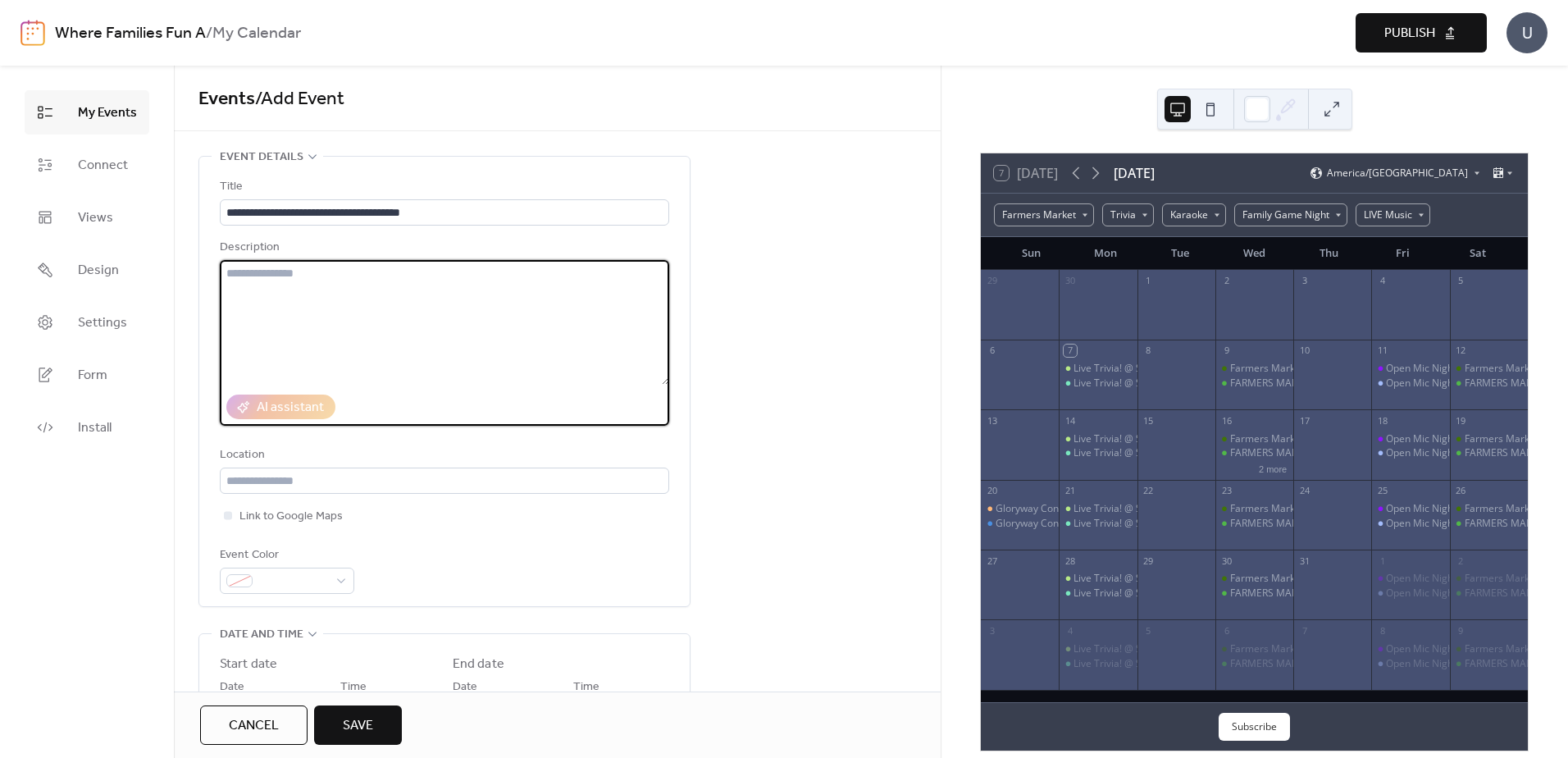 click at bounding box center (444, 322) 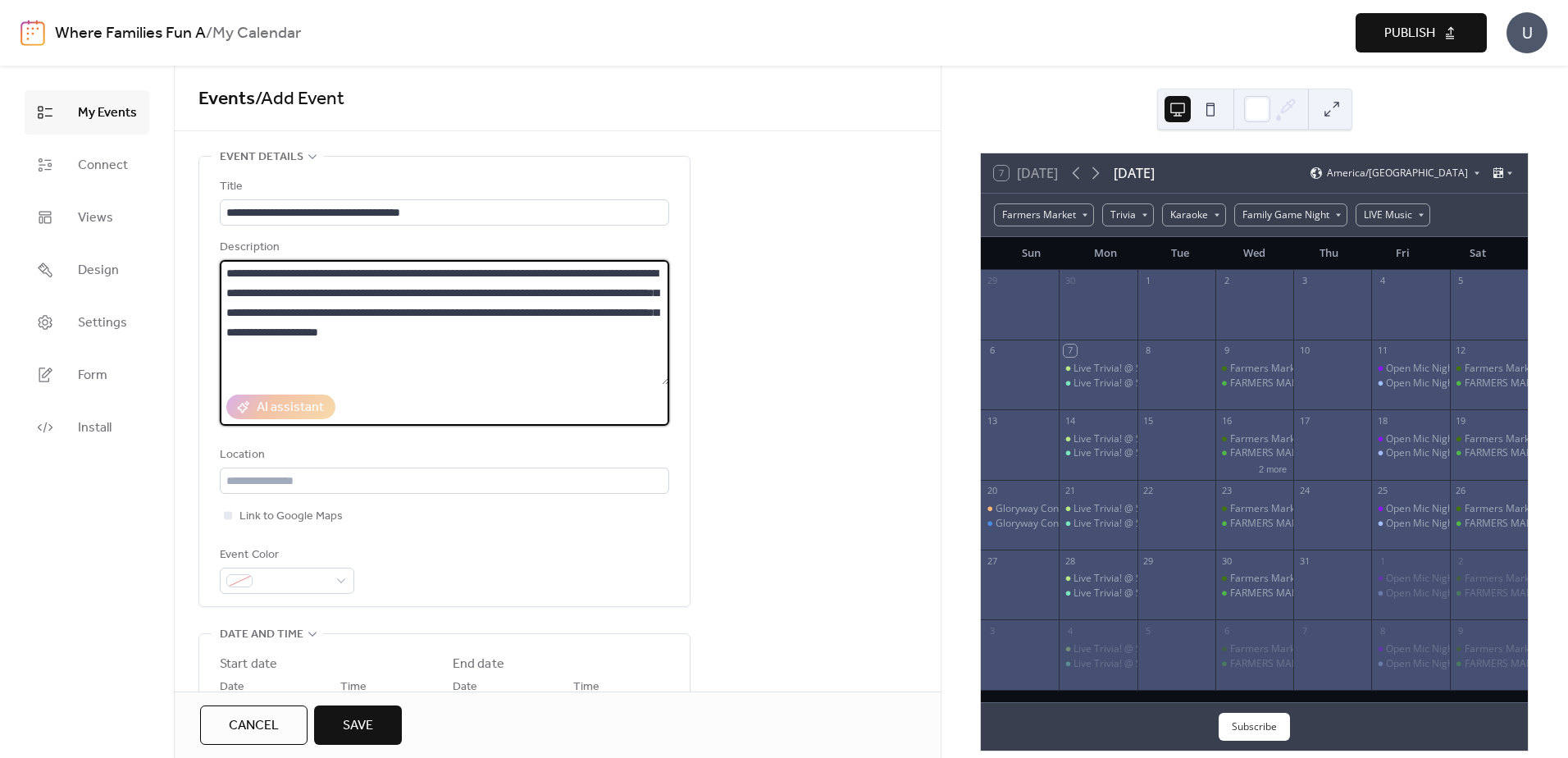 type on "**********" 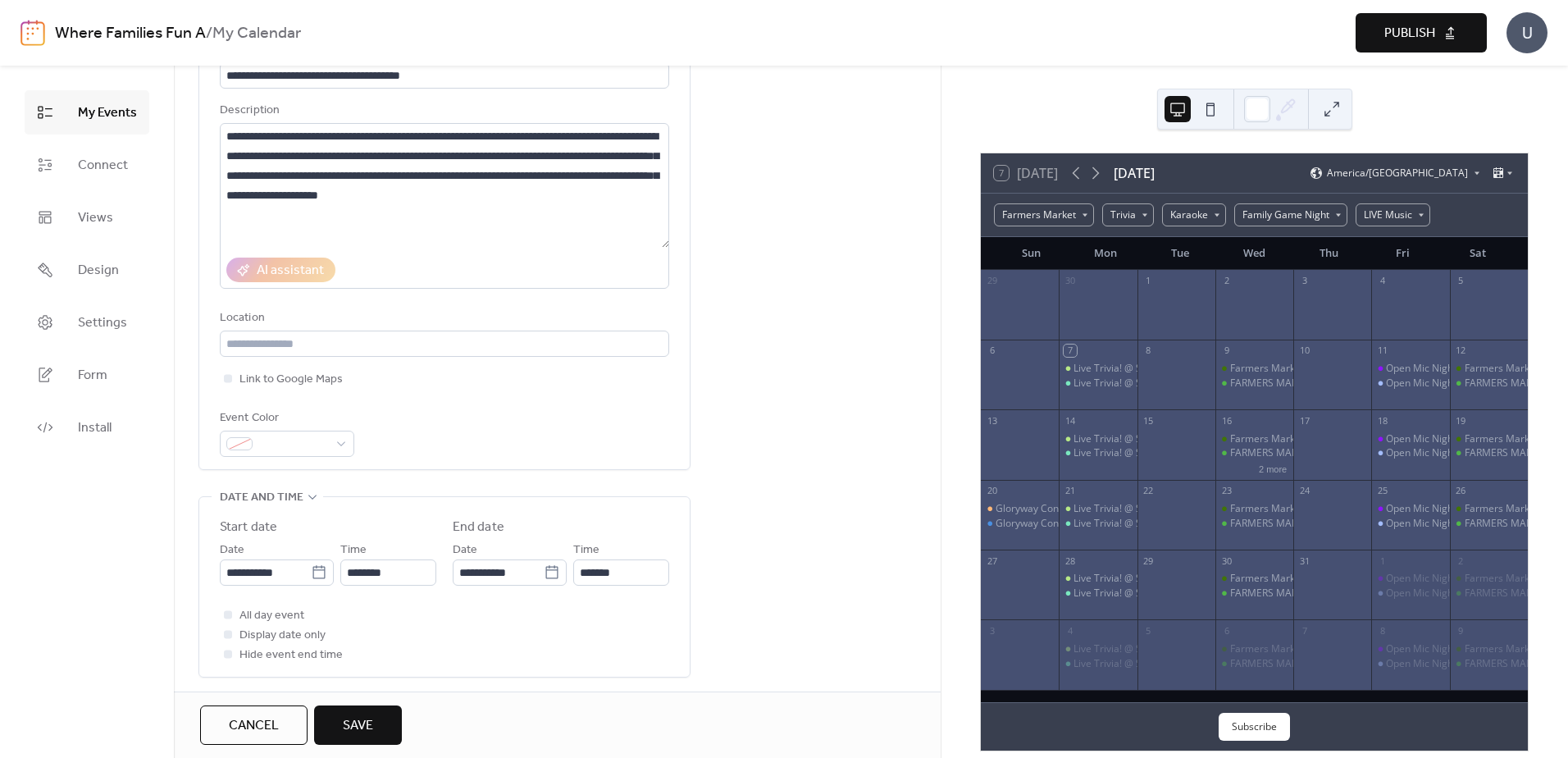 scroll, scrollTop: 164, scrollLeft: 0, axis: vertical 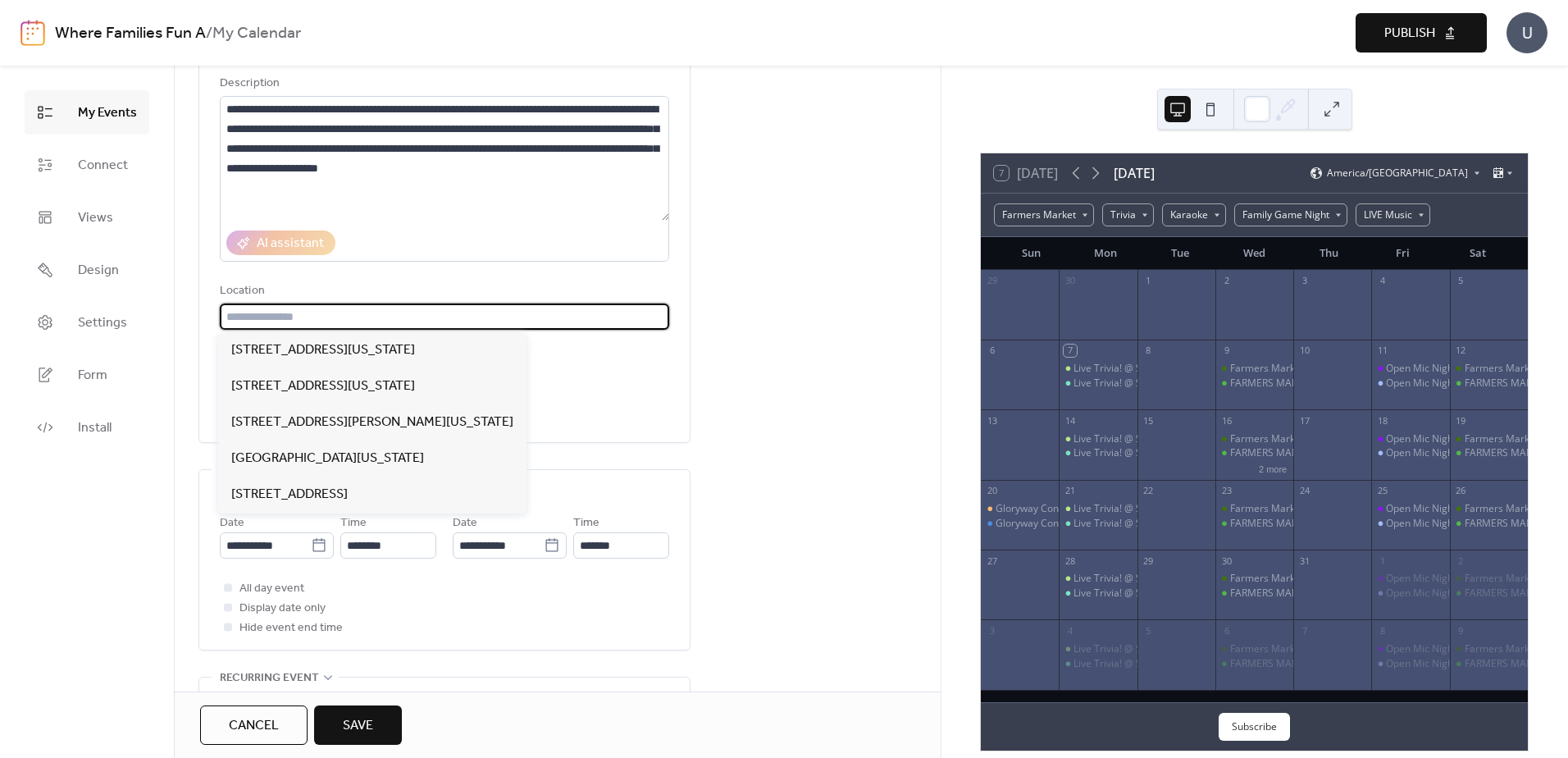 click at bounding box center [444, 317] 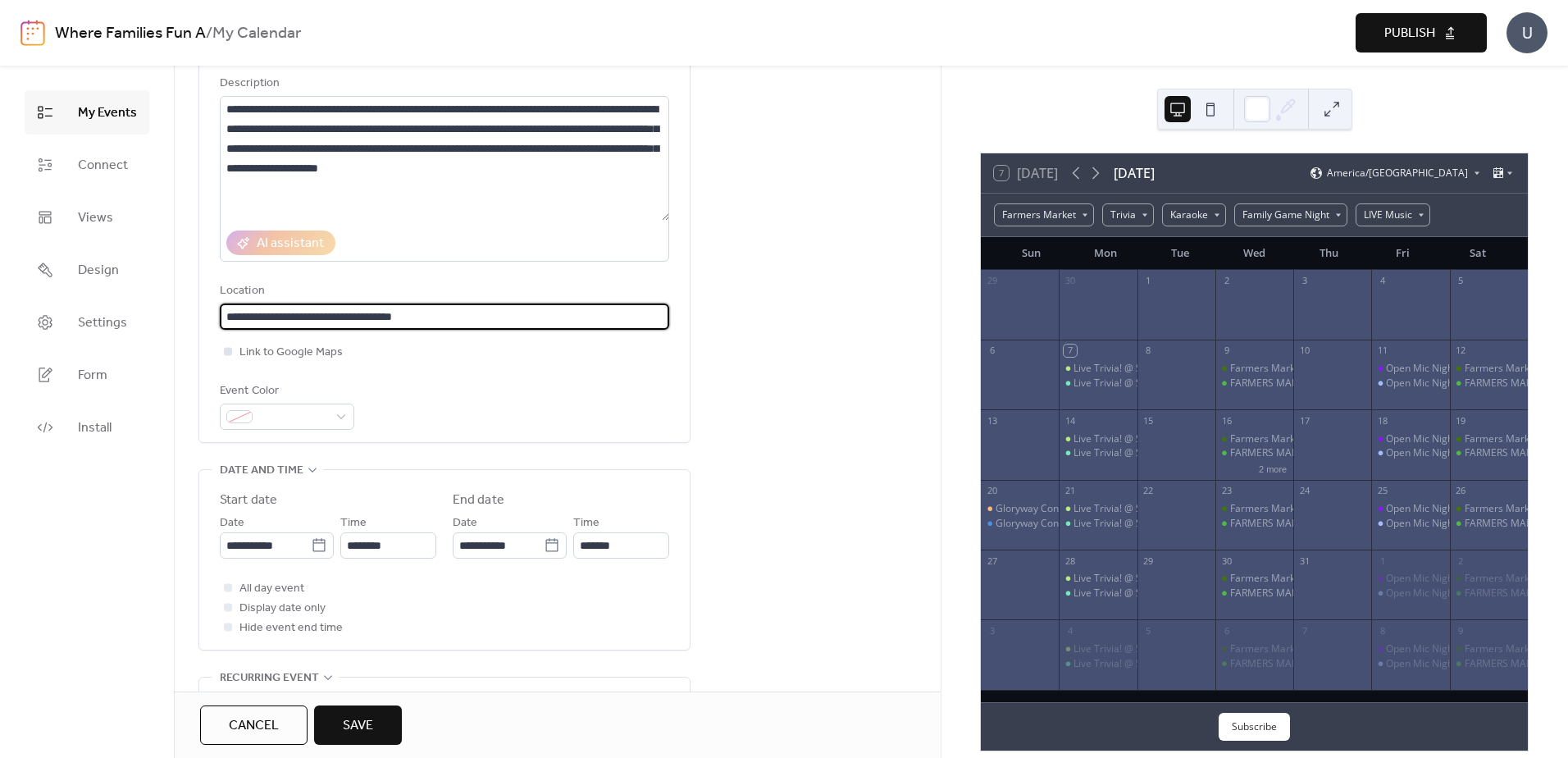 type on "**********" 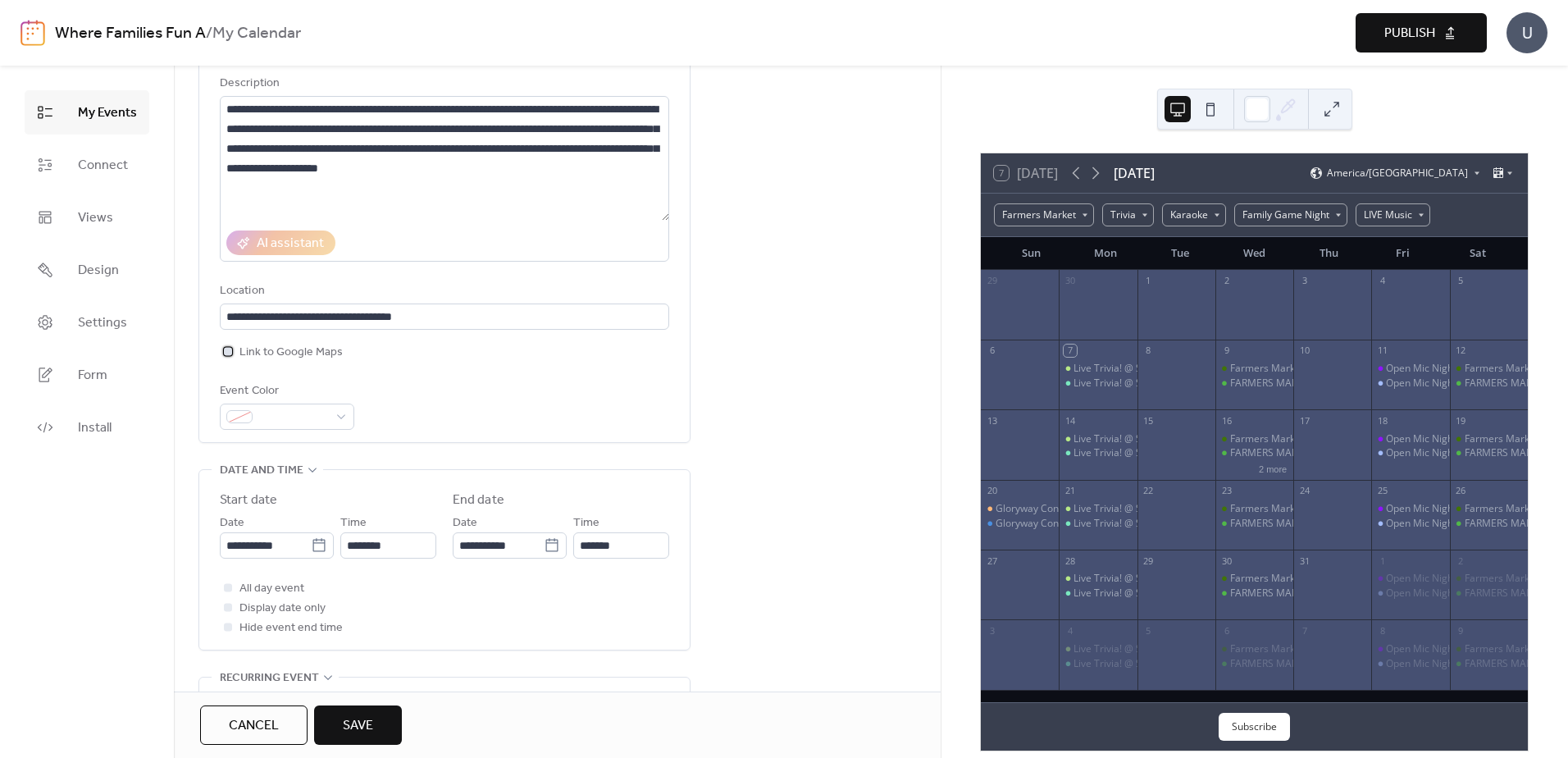 click at bounding box center (228, 351) 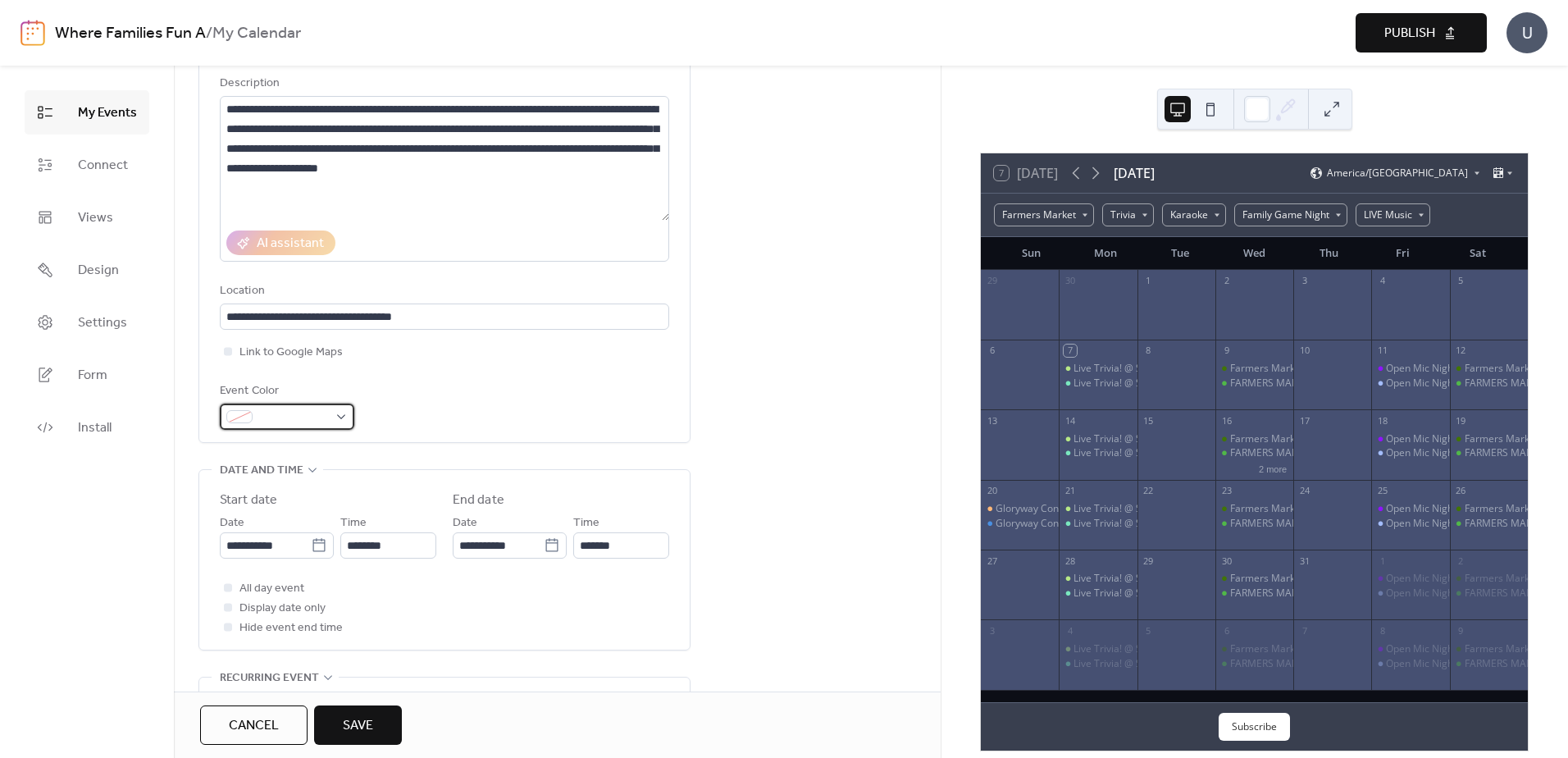 click at bounding box center (287, 417) 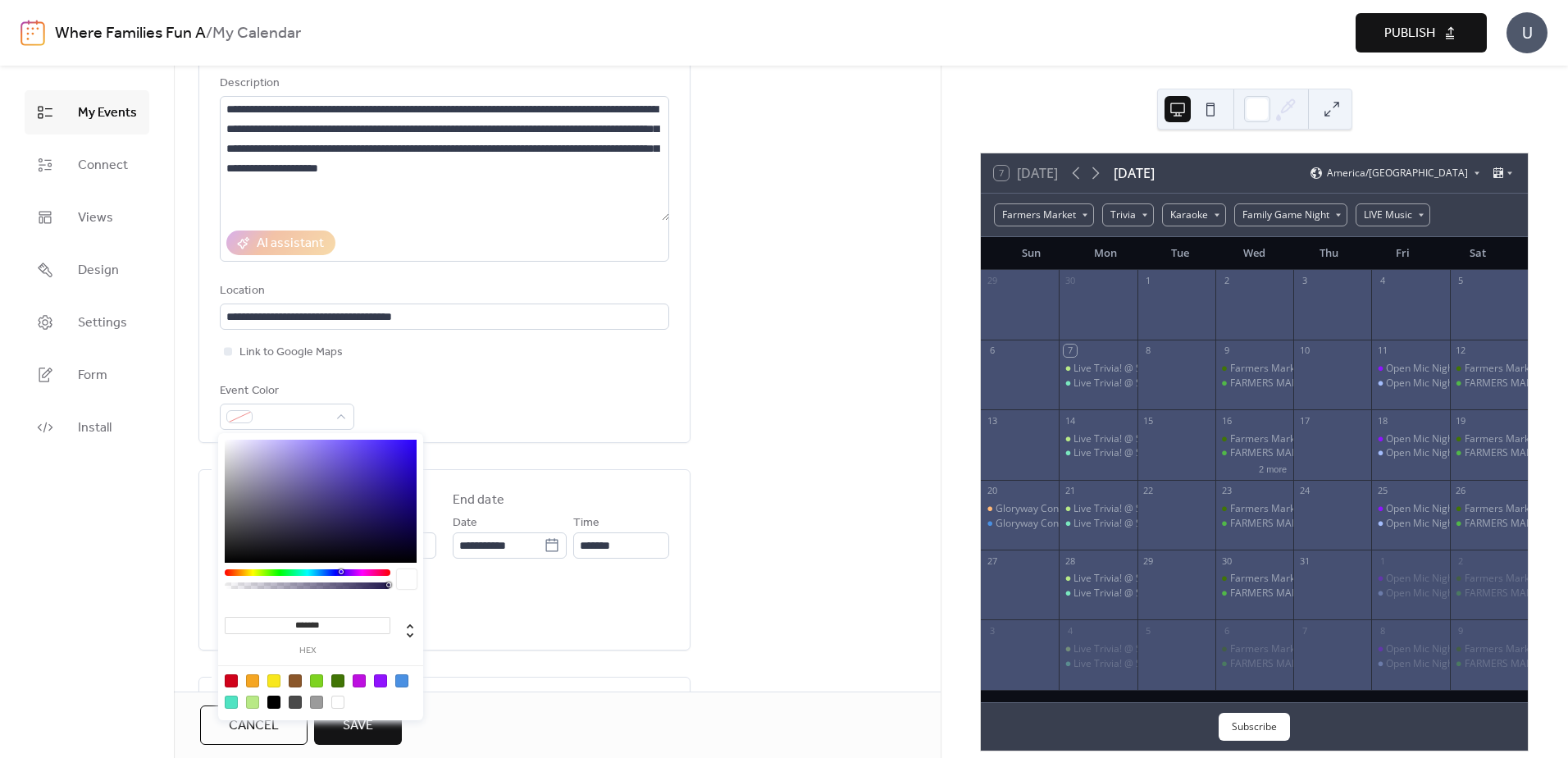 click at bounding box center (402, 681) 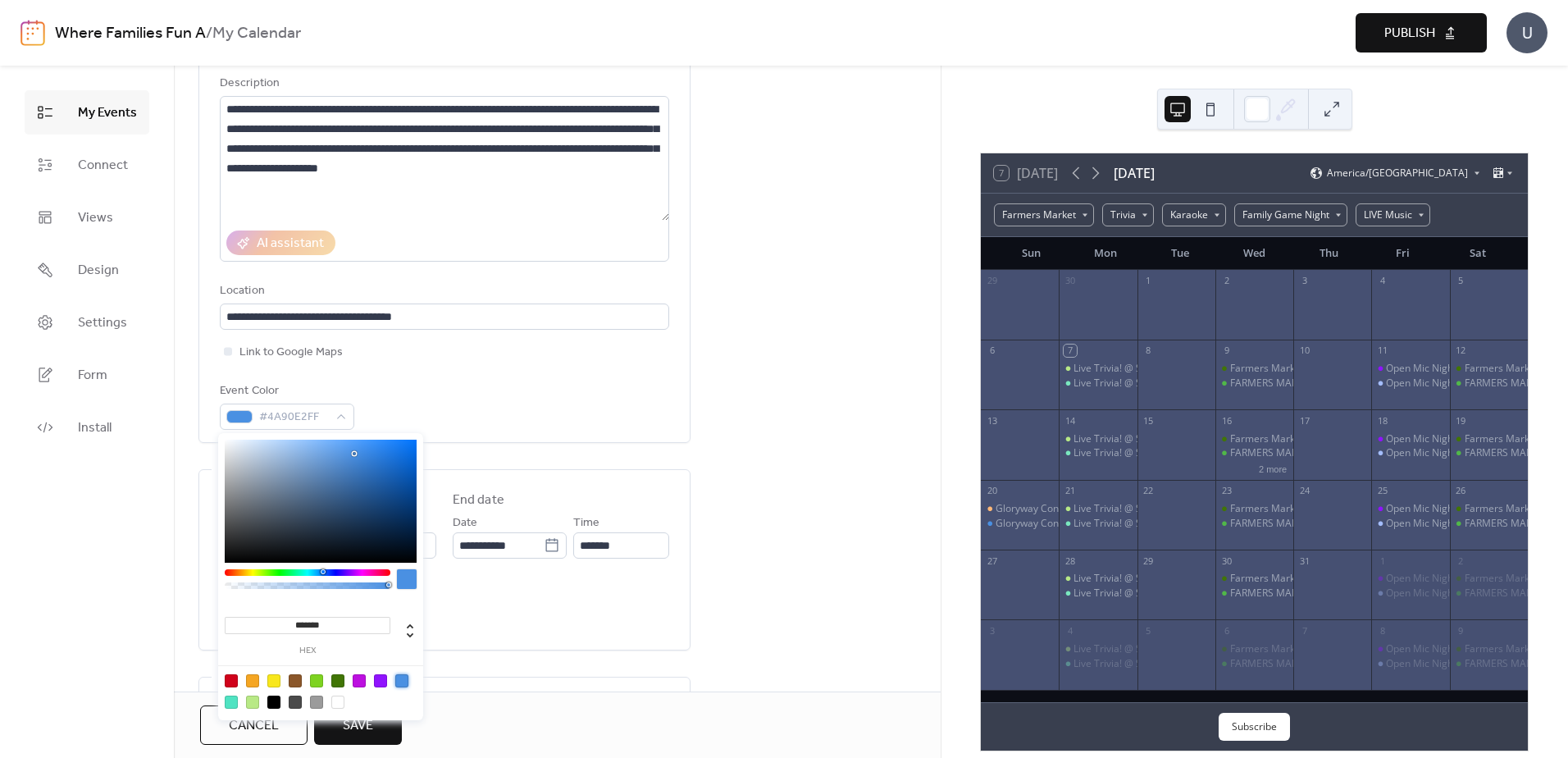 click on "**********" at bounding box center (557, 779) 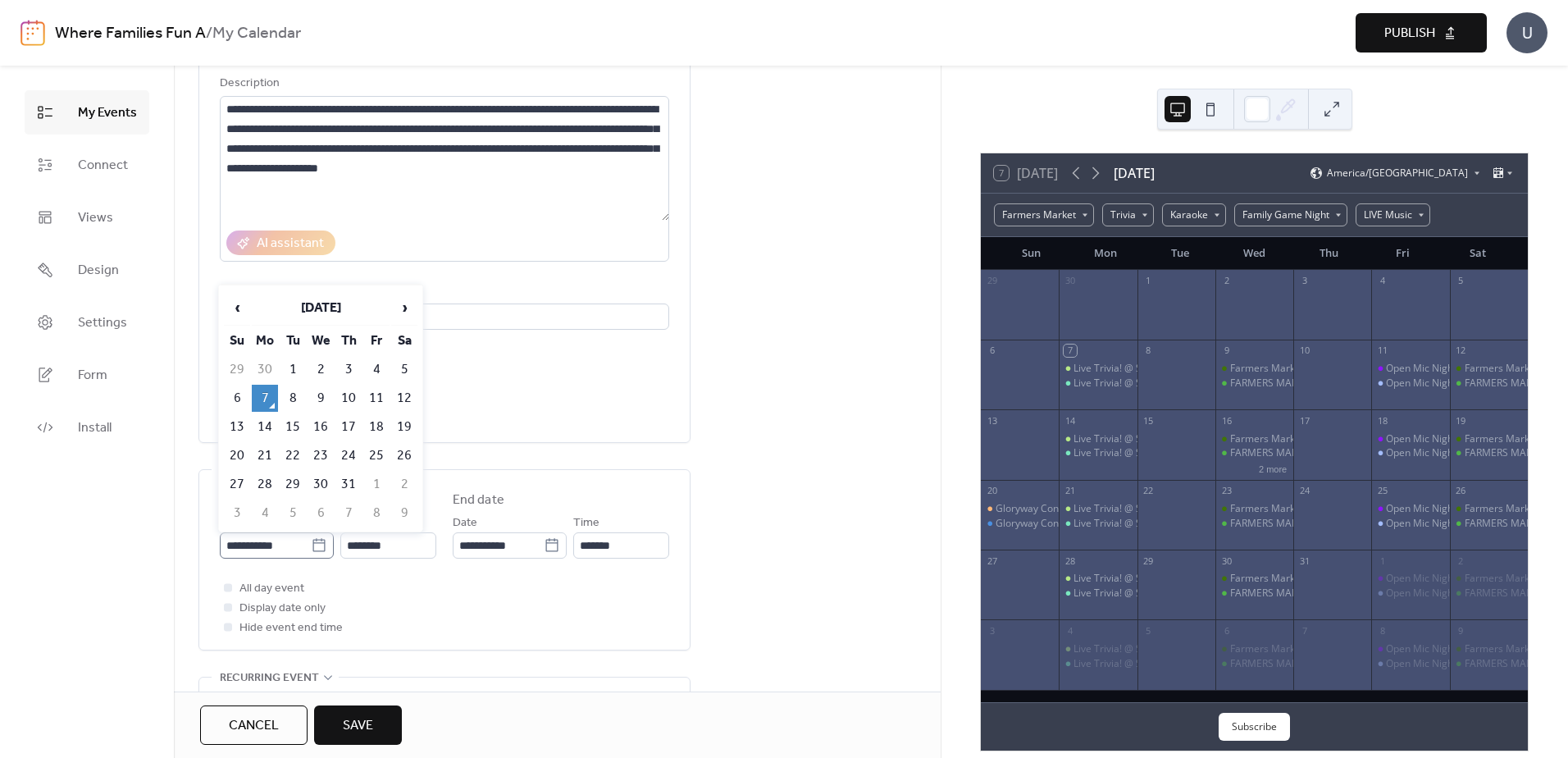 click 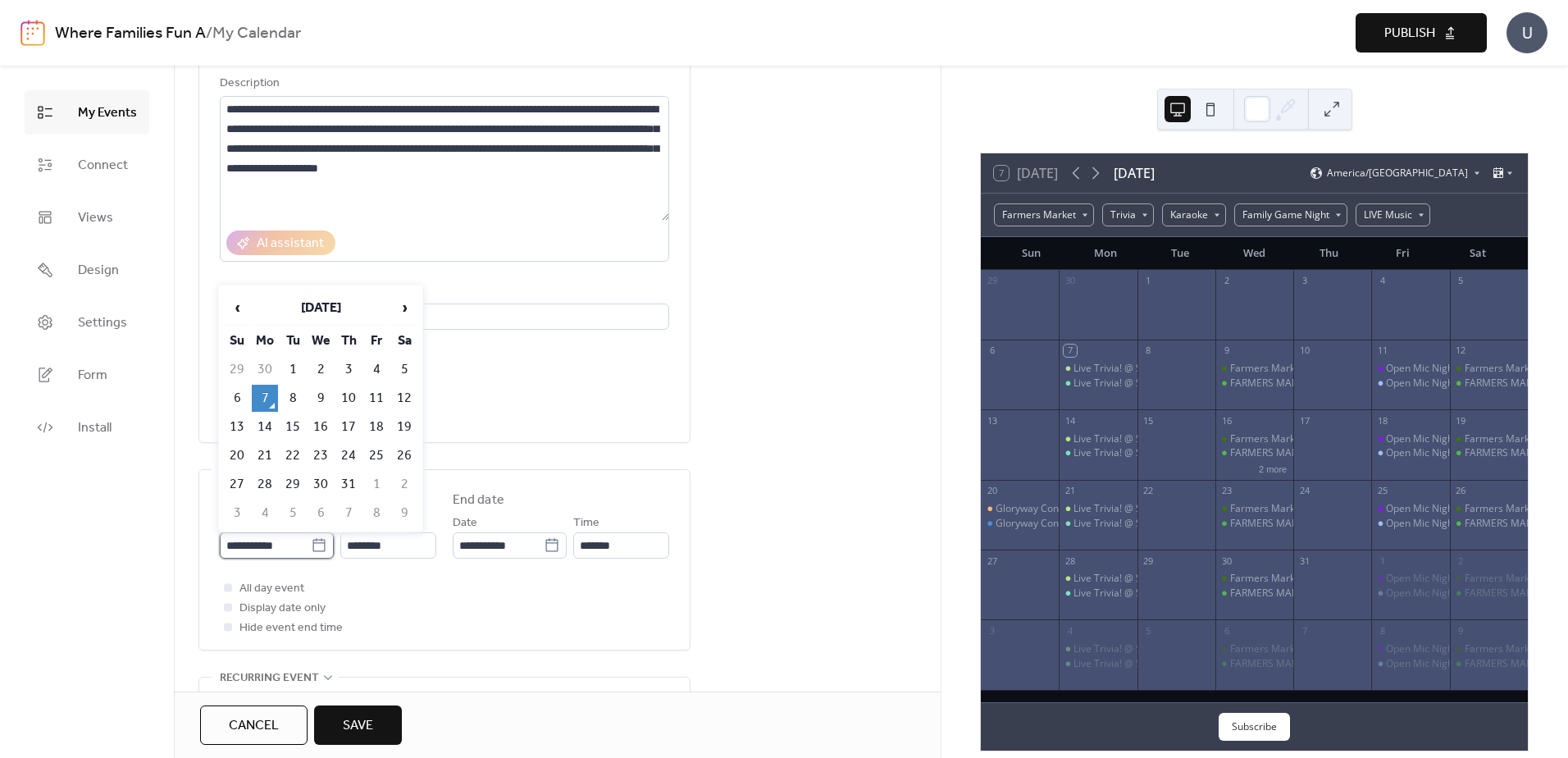 click on "**********" at bounding box center [265, 546] 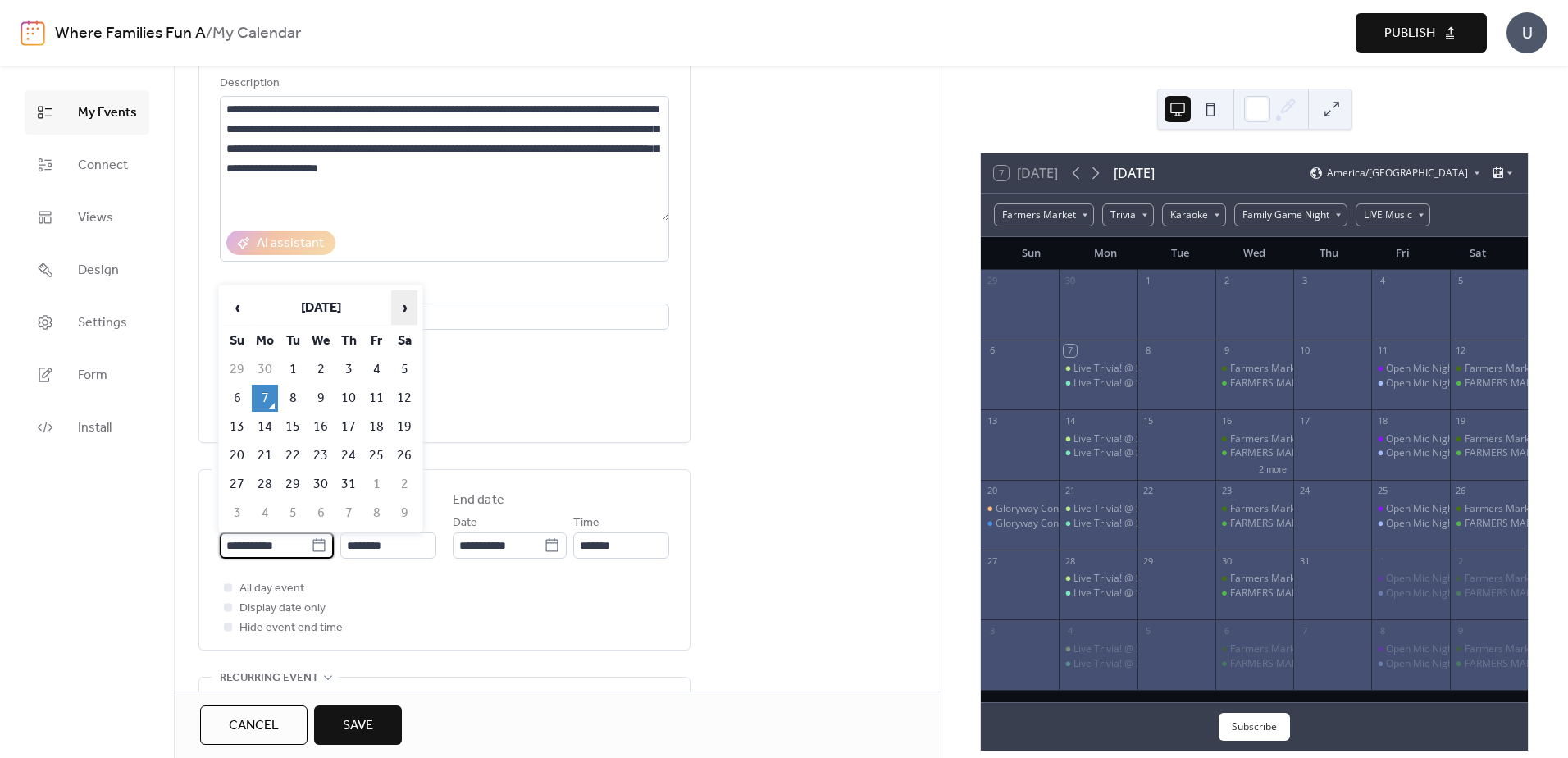 click on "›" at bounding box center (404, 308) 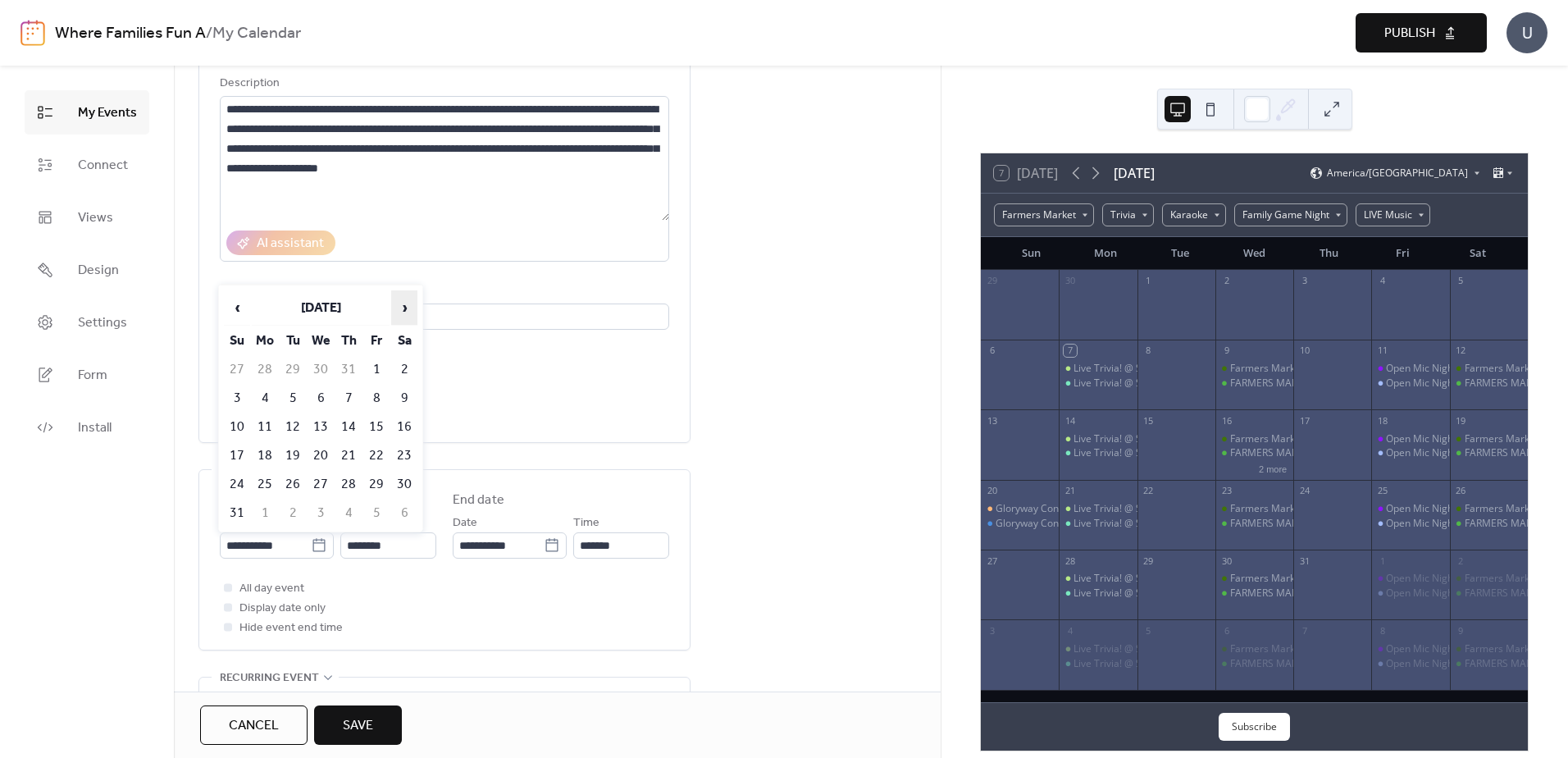 click on "›" at bounding box center [404, 308] 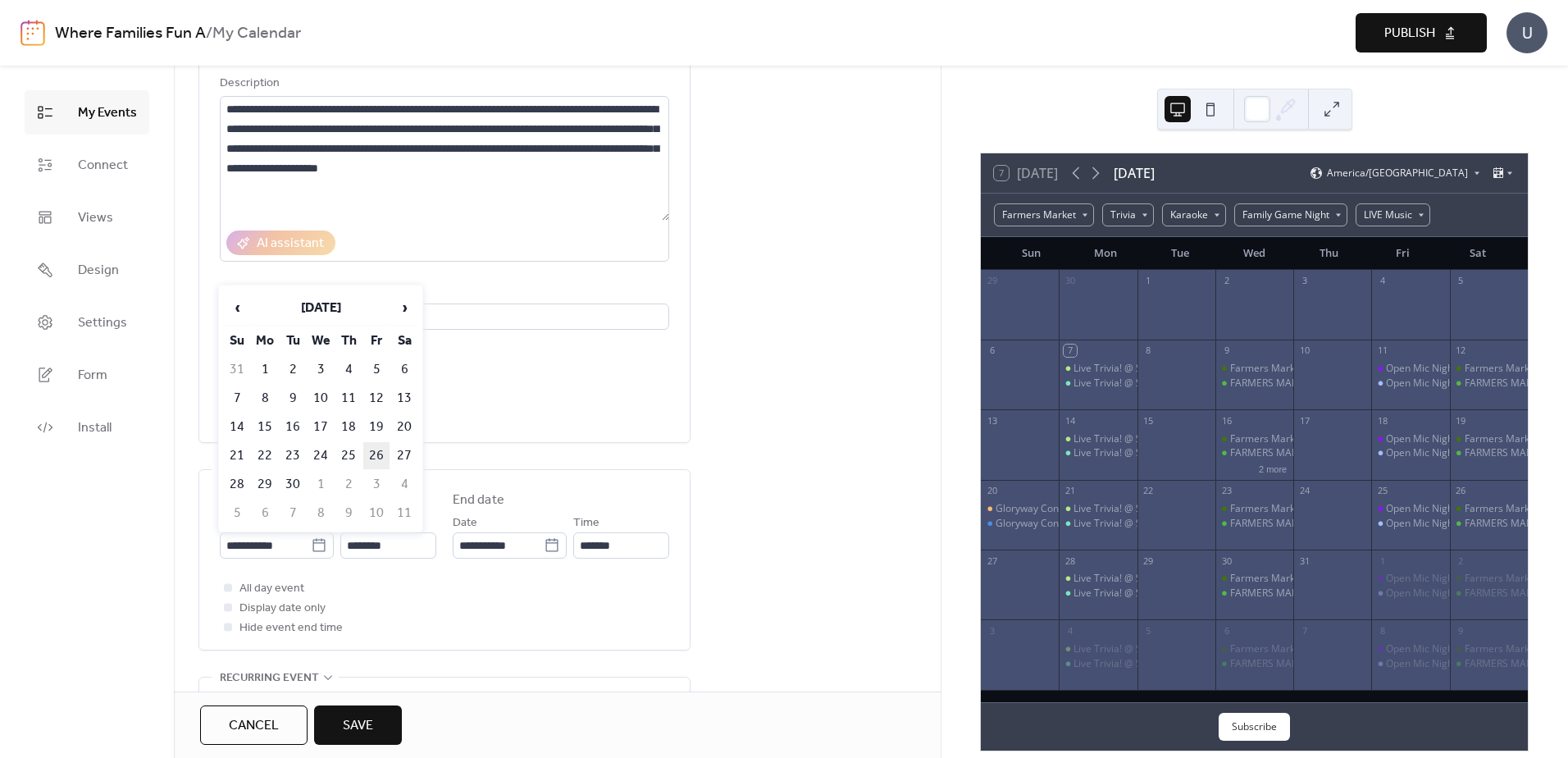 click on "26" at bounding box center (376, 455) 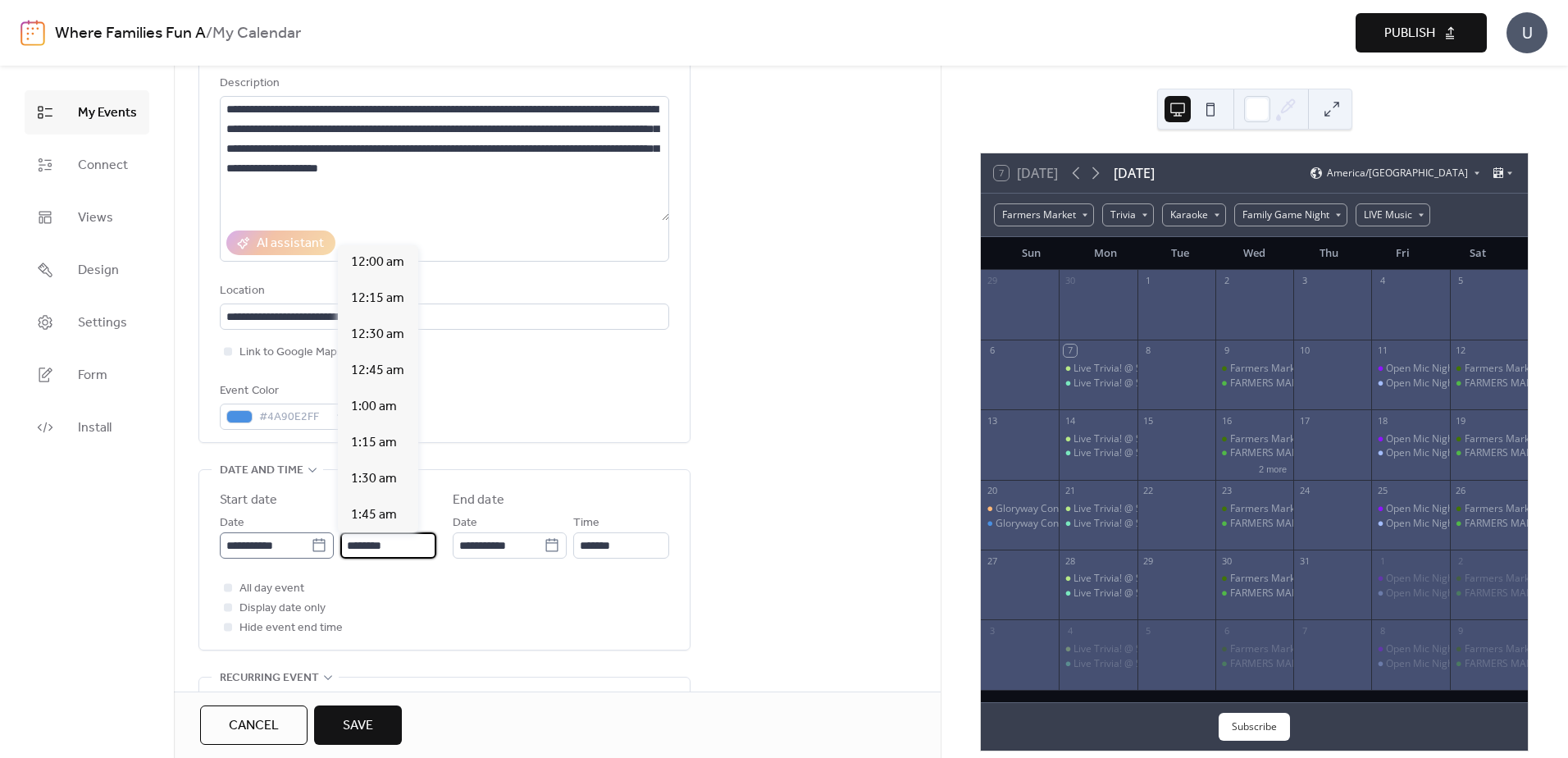 scroll, scrollTop: 1733, scrollLeft: 0, axis: vertical 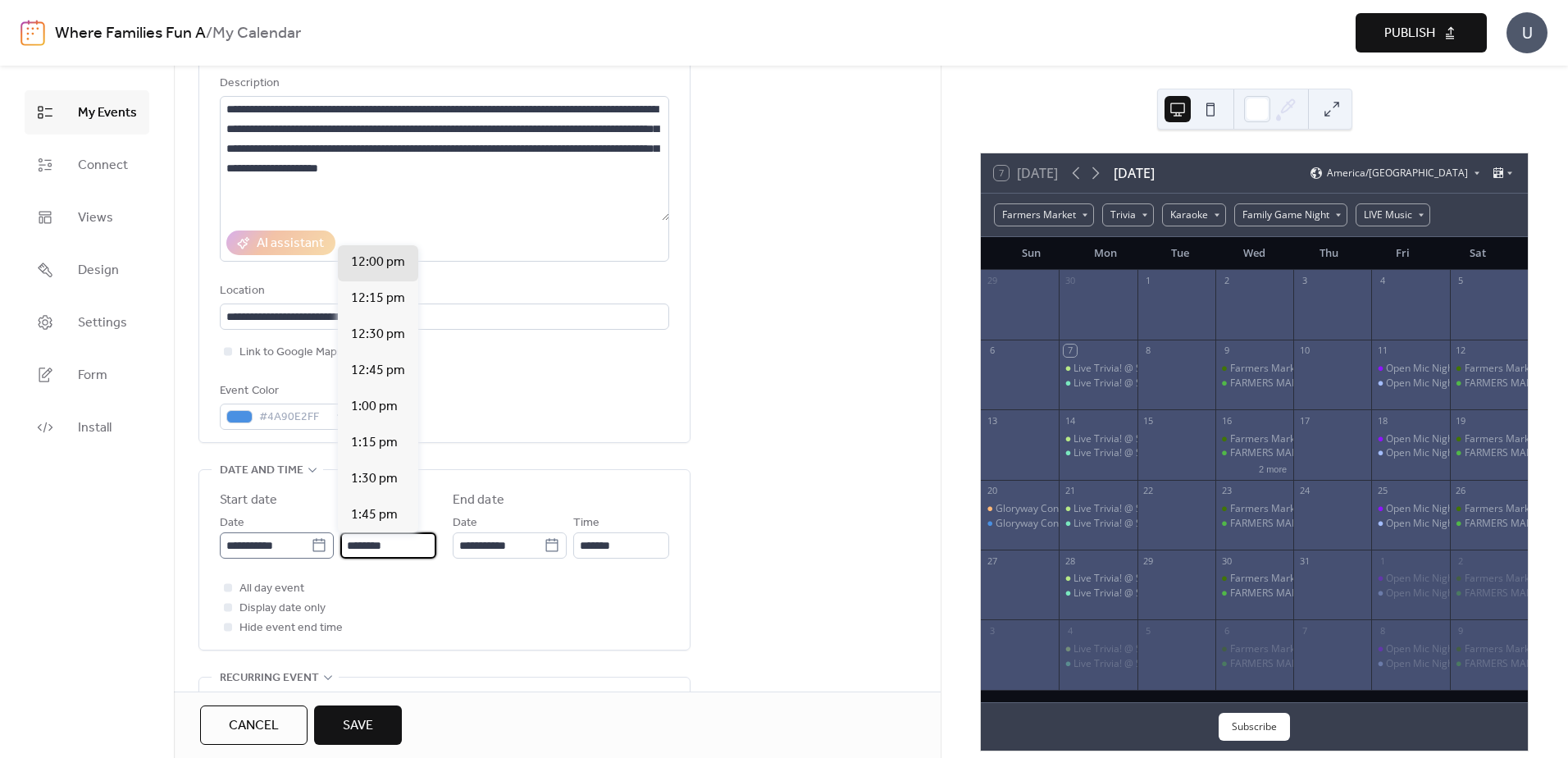 drag, startPoint x: 403, startPoint y: 546, endPoint x: 253, endPoint y: 537, distance: 150.2698 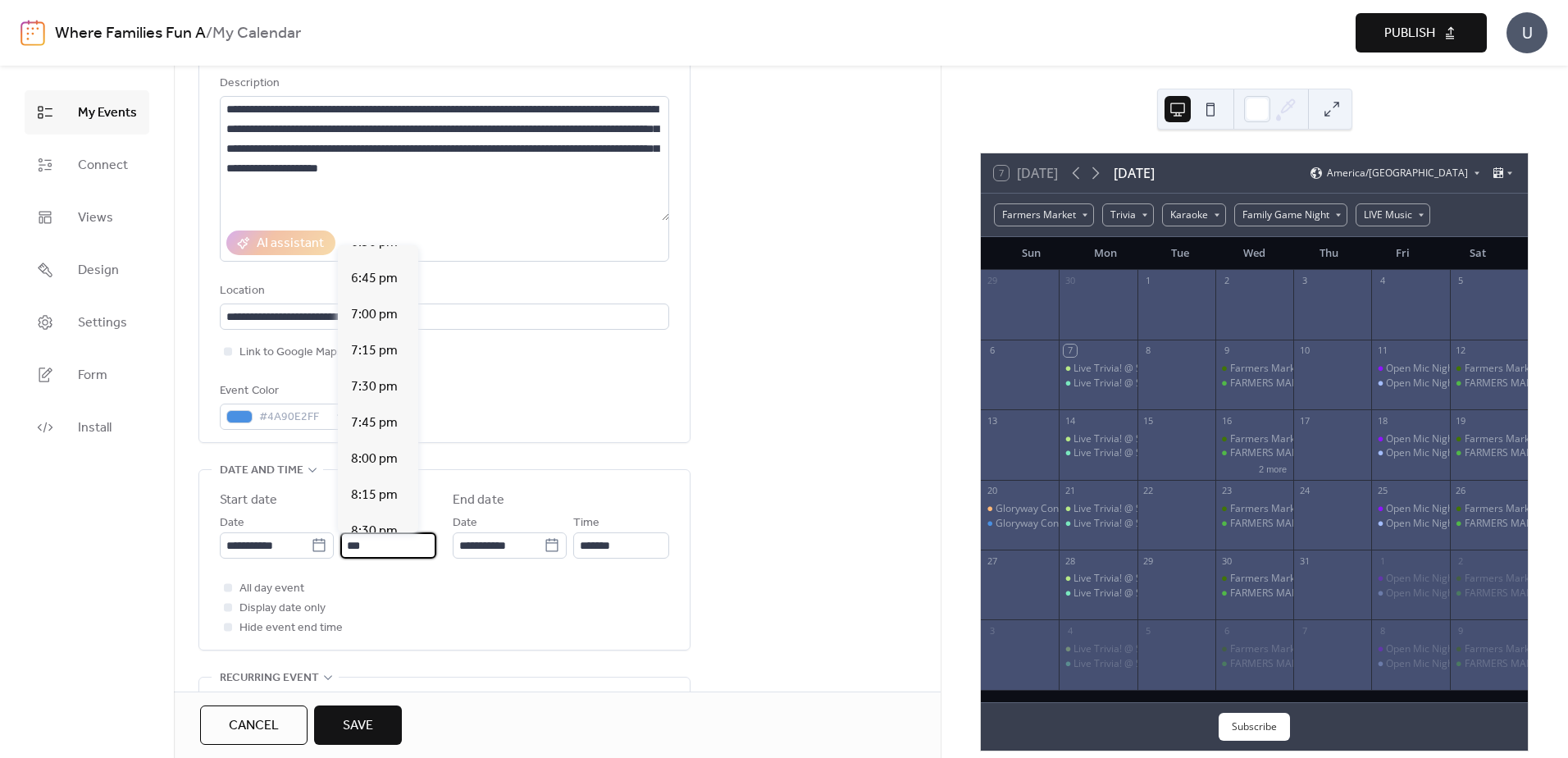 scroll, scrollTop: 2733, scrollLeft: 0, axis: vertical 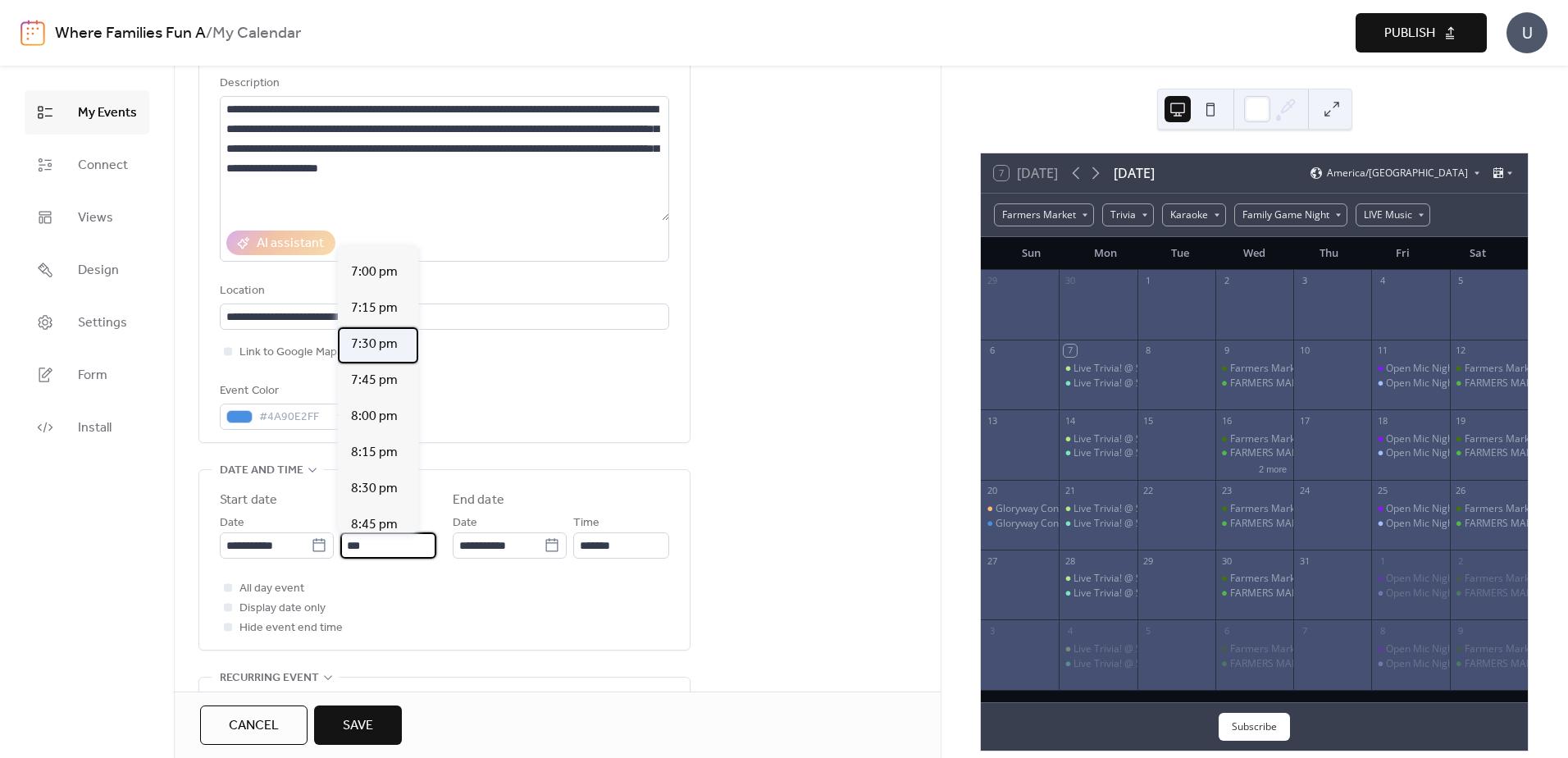 click on "7:30 pm" at bounding box center (374, 345) 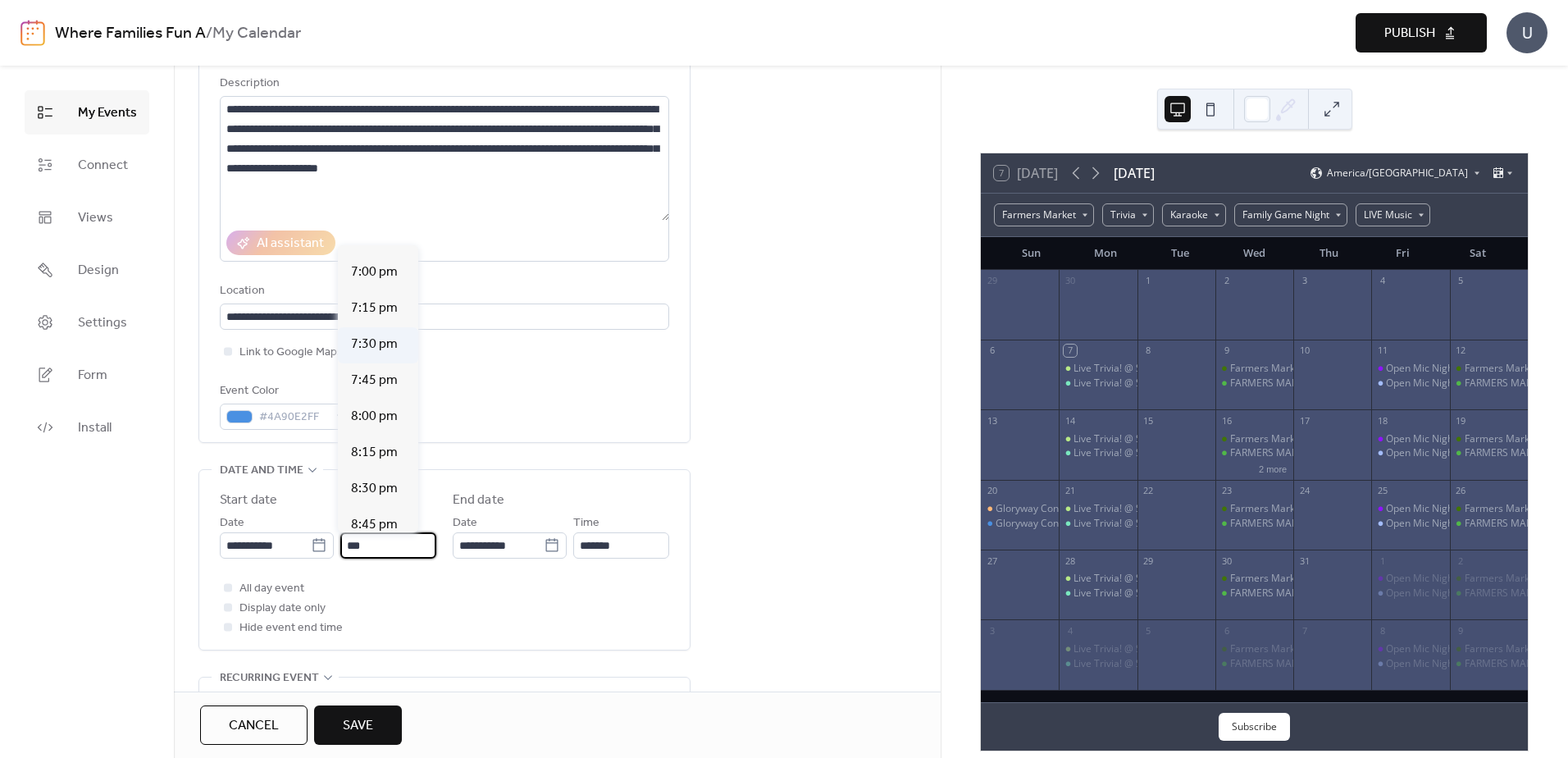 type on "*******" 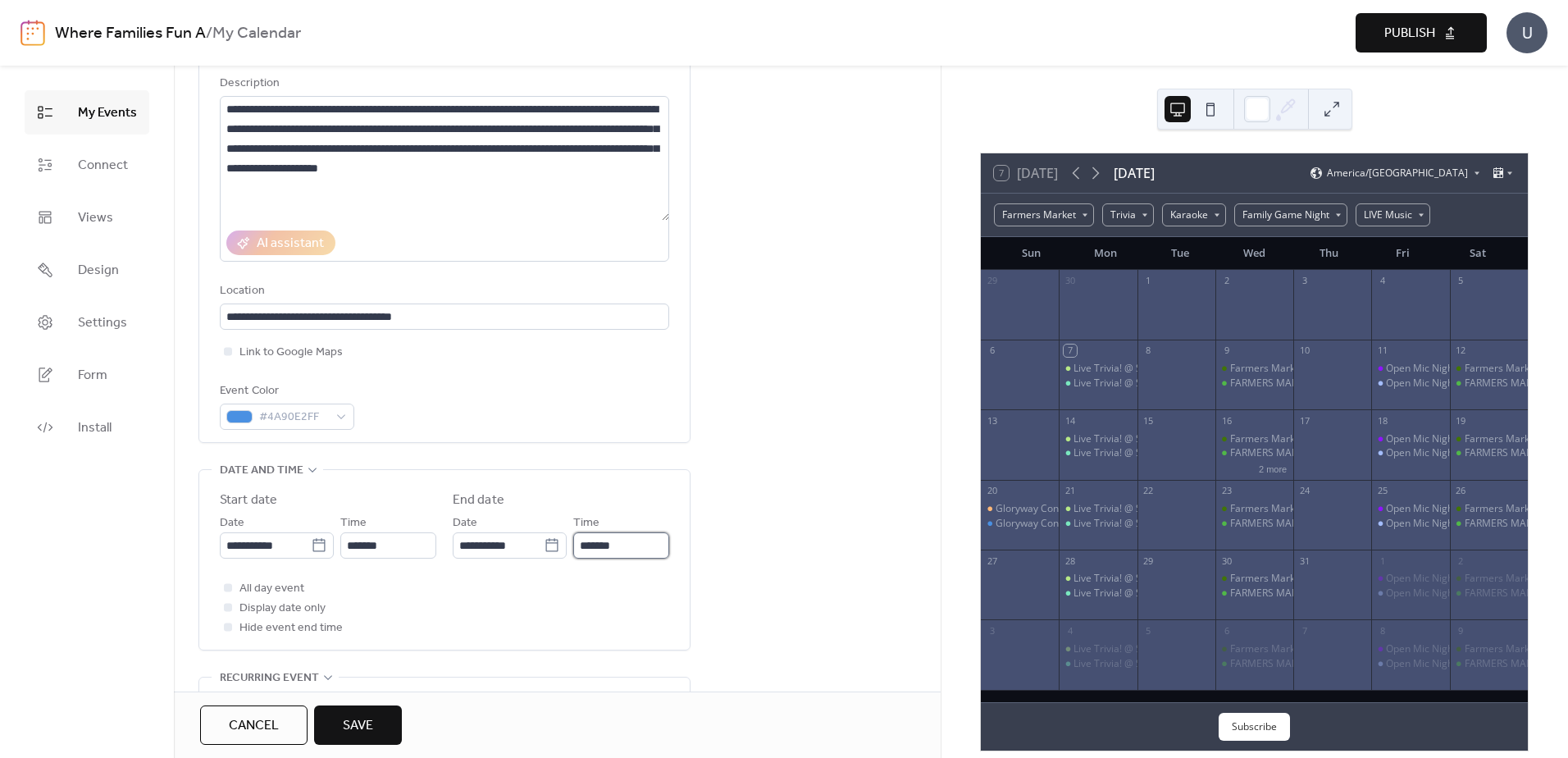 click on "*******" at bounding box center (621, 546) 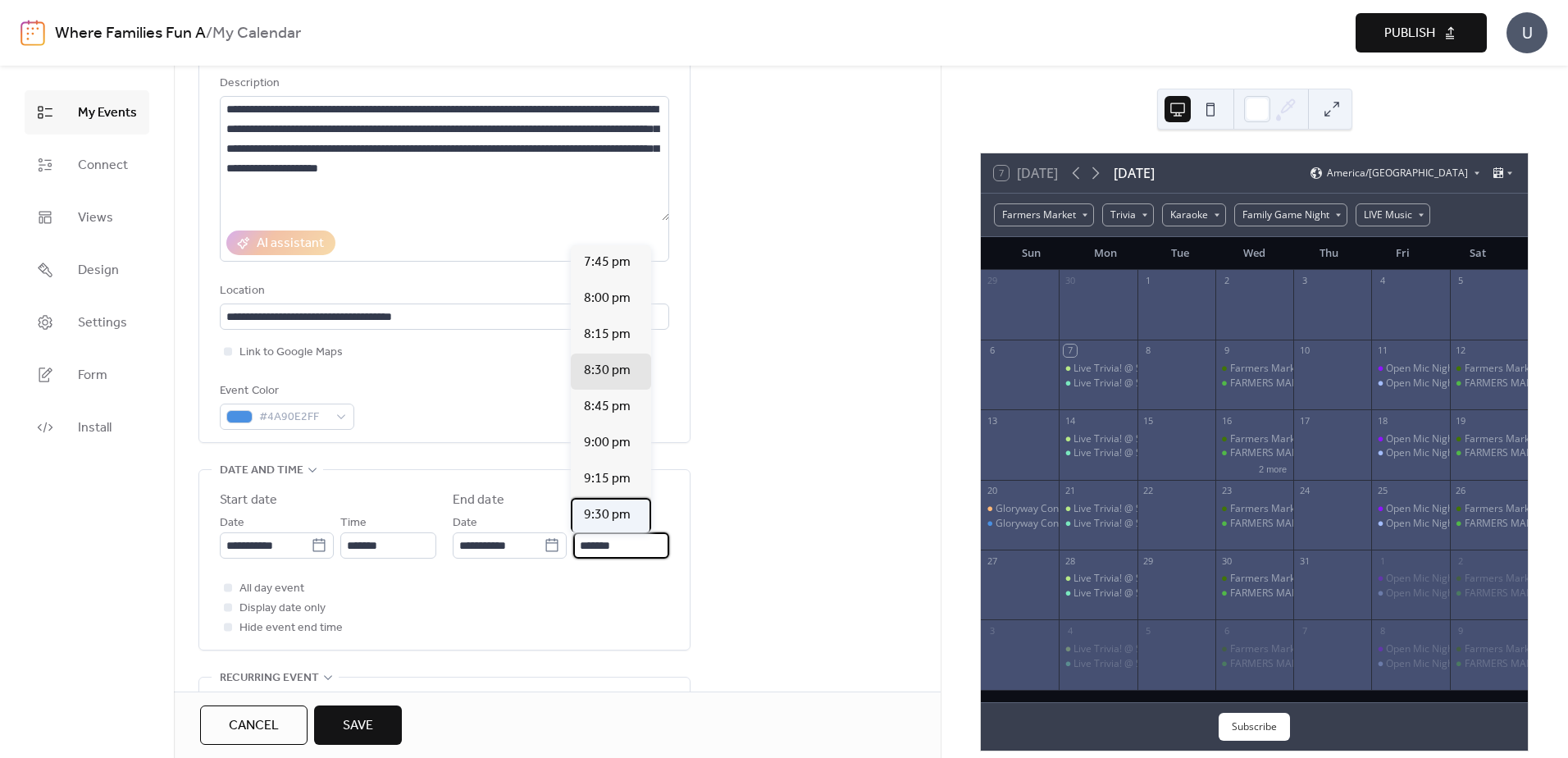 click on "9:30 pm" at bounding box center [607, 515] 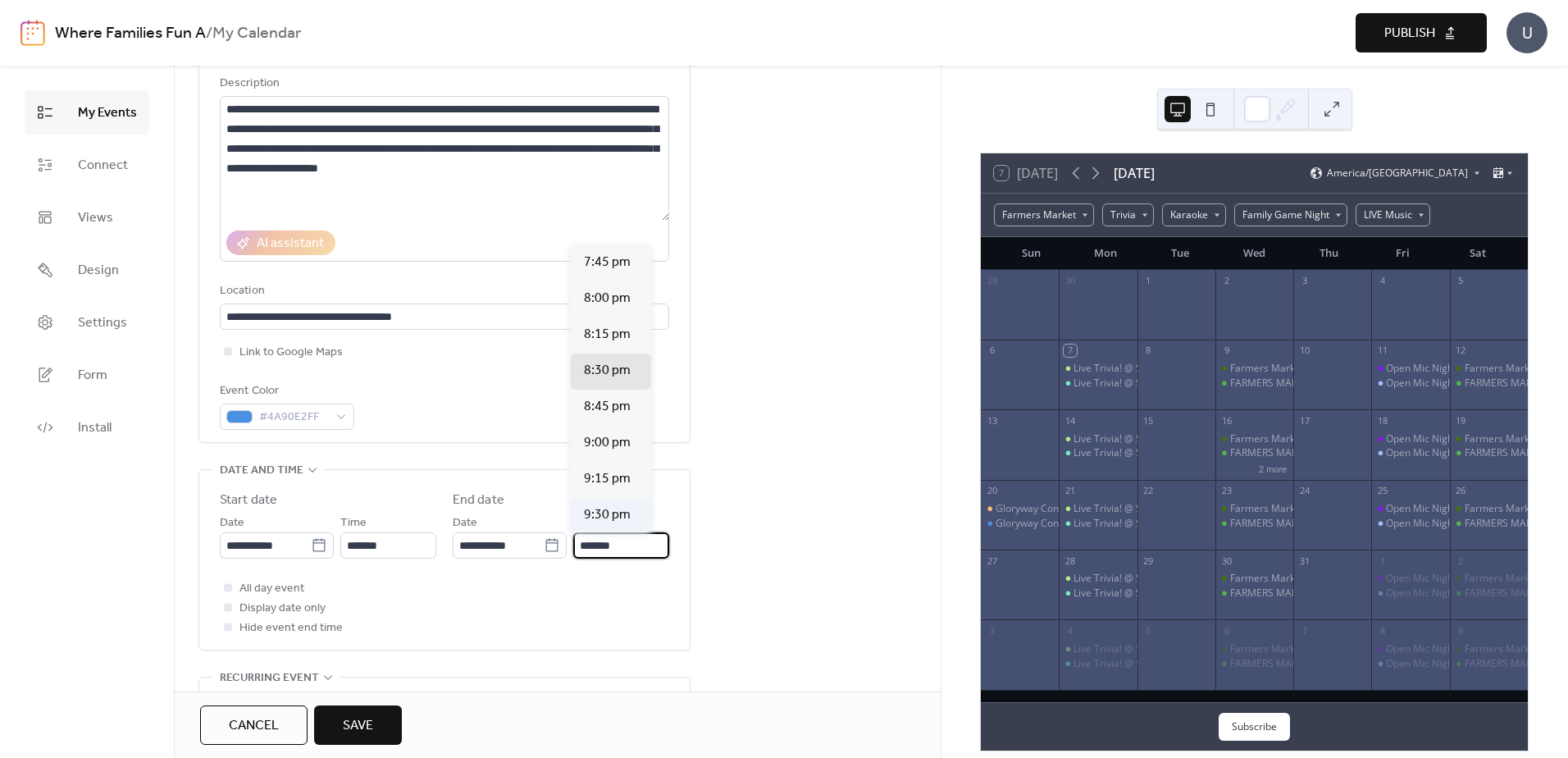 type on "*******" 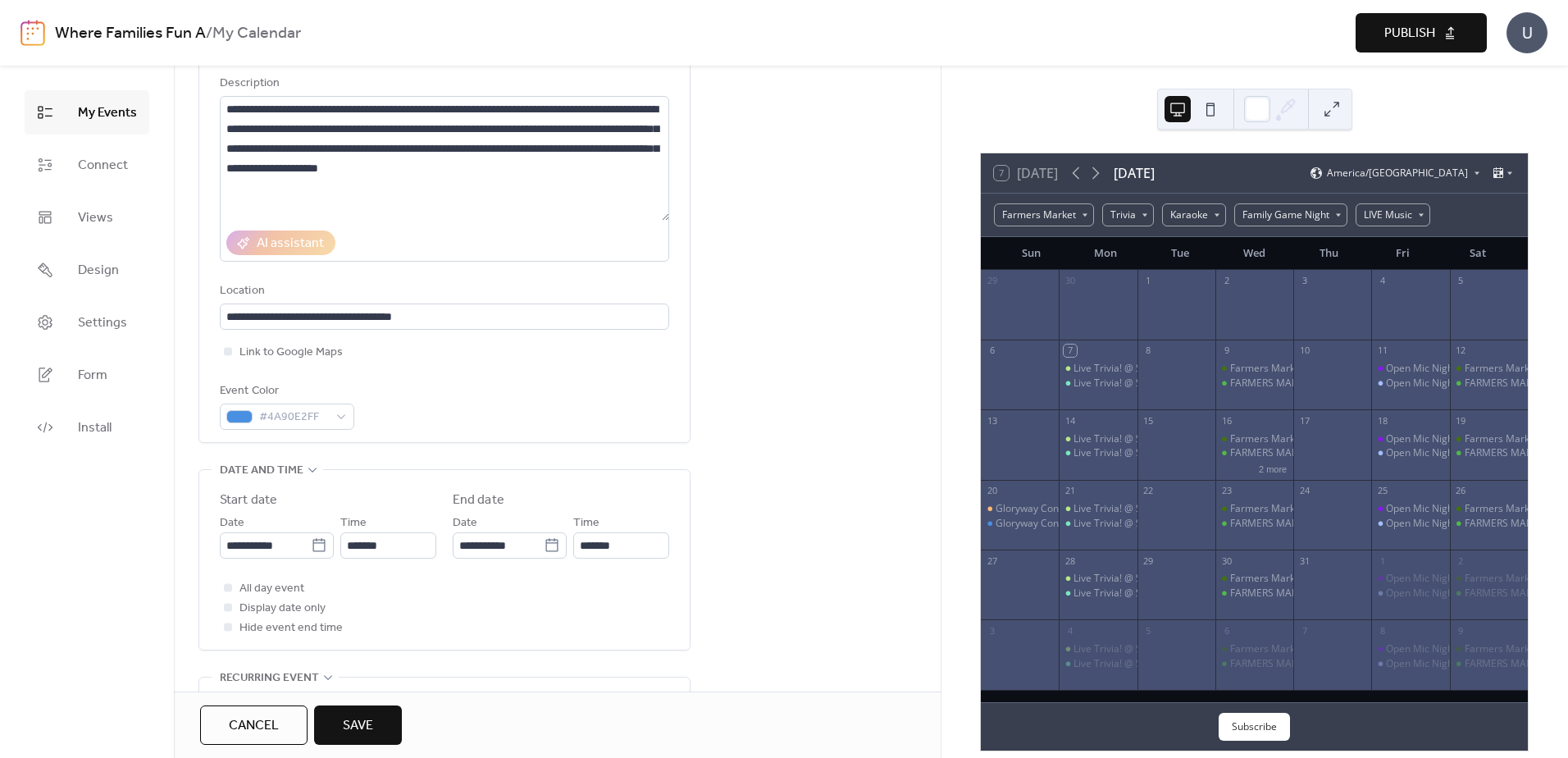 click on "**********" at bounding box center (557, 779) 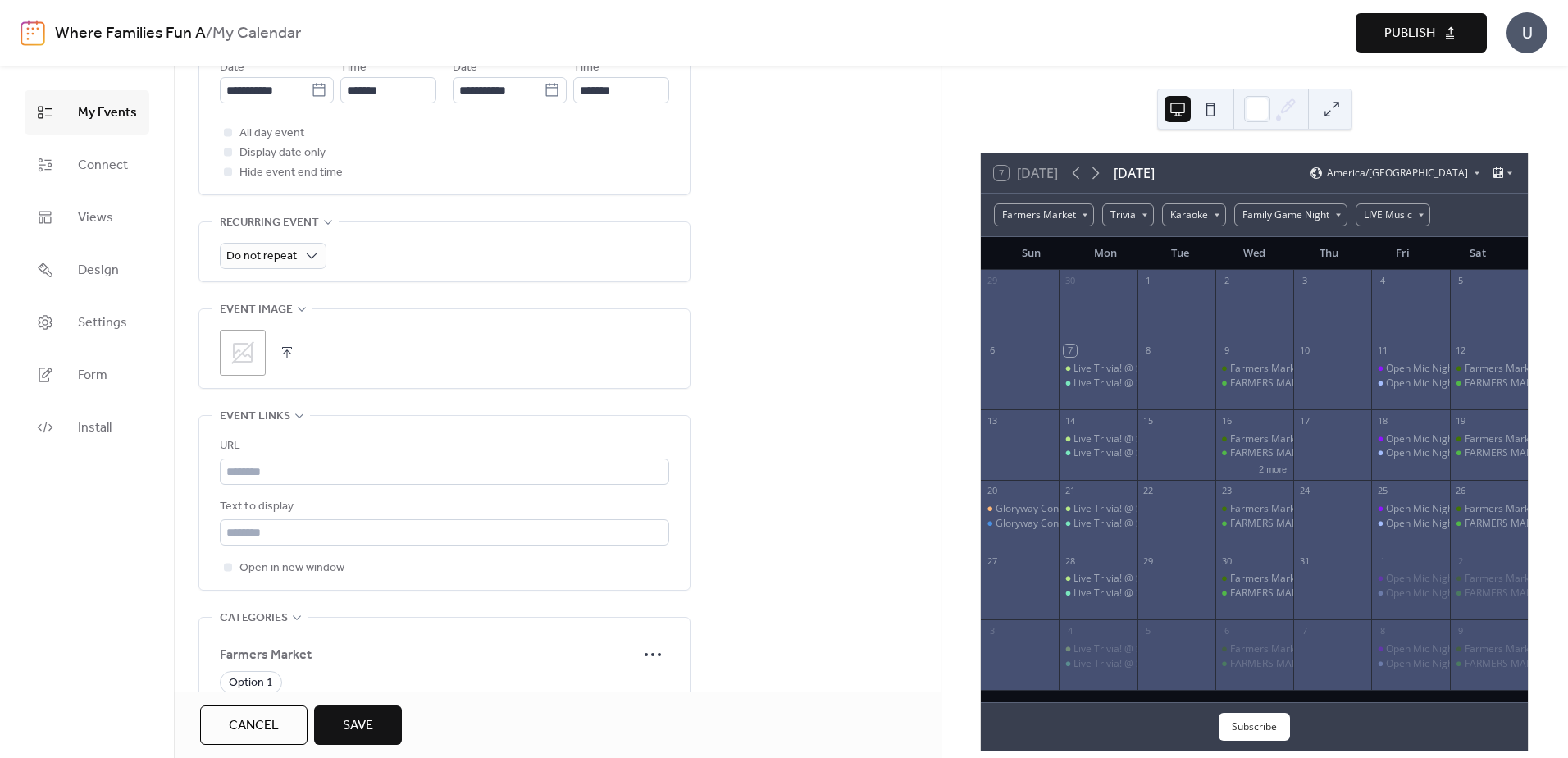 scroll, scrollTop: 656, scrollLeft: 0, axis: vertical 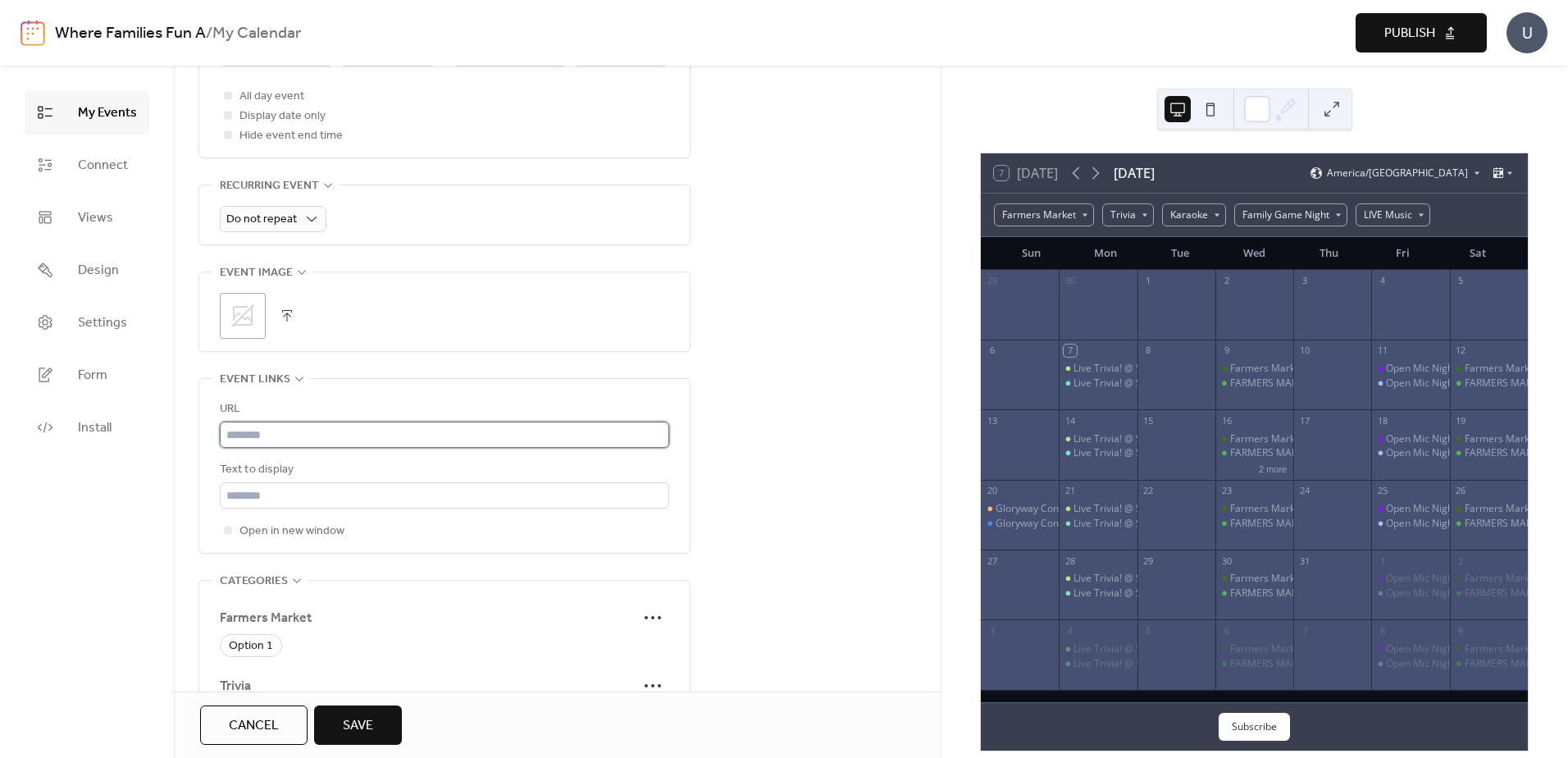 click at bounding box center (444, 435) 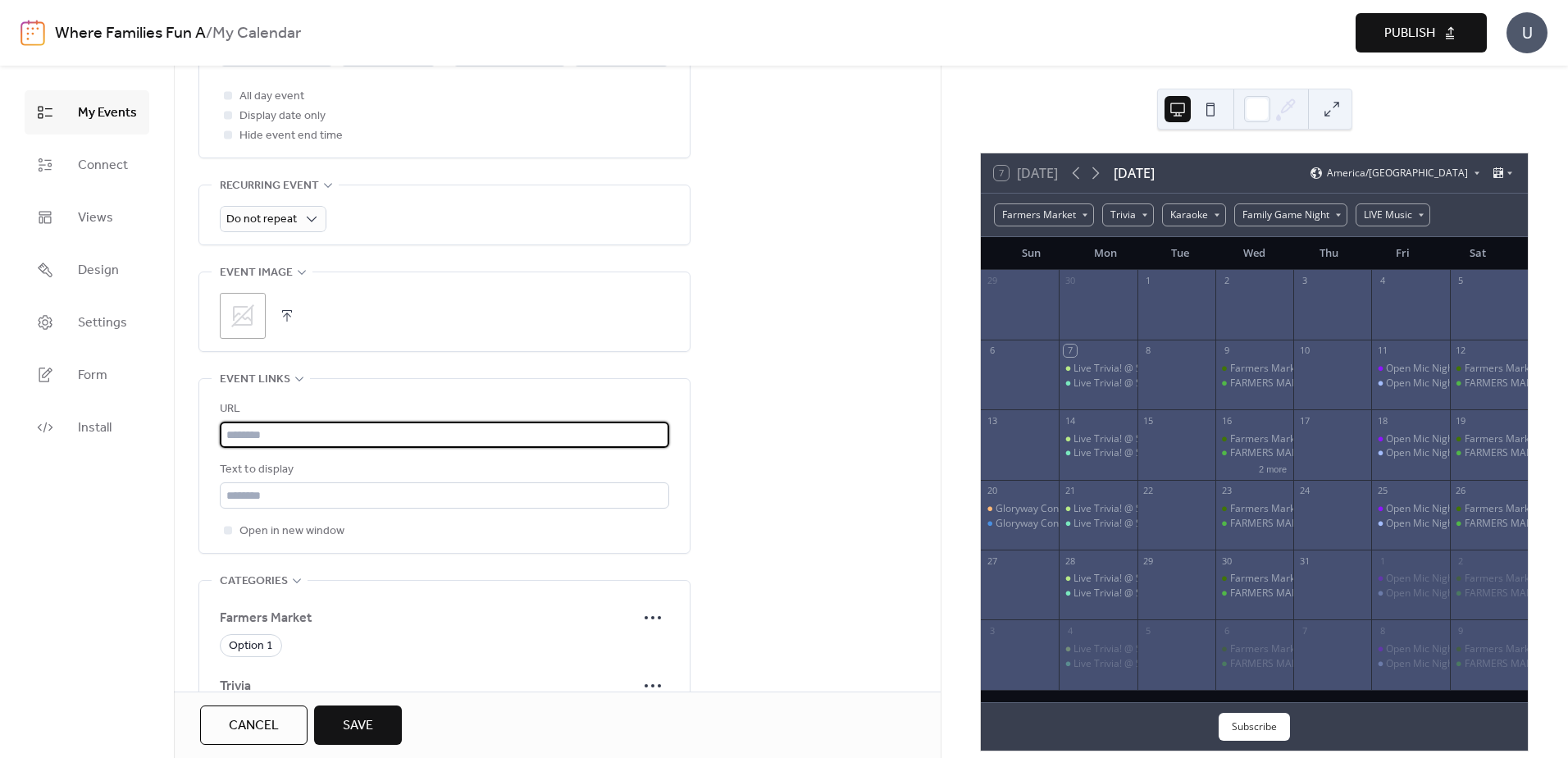 paste on "**********" 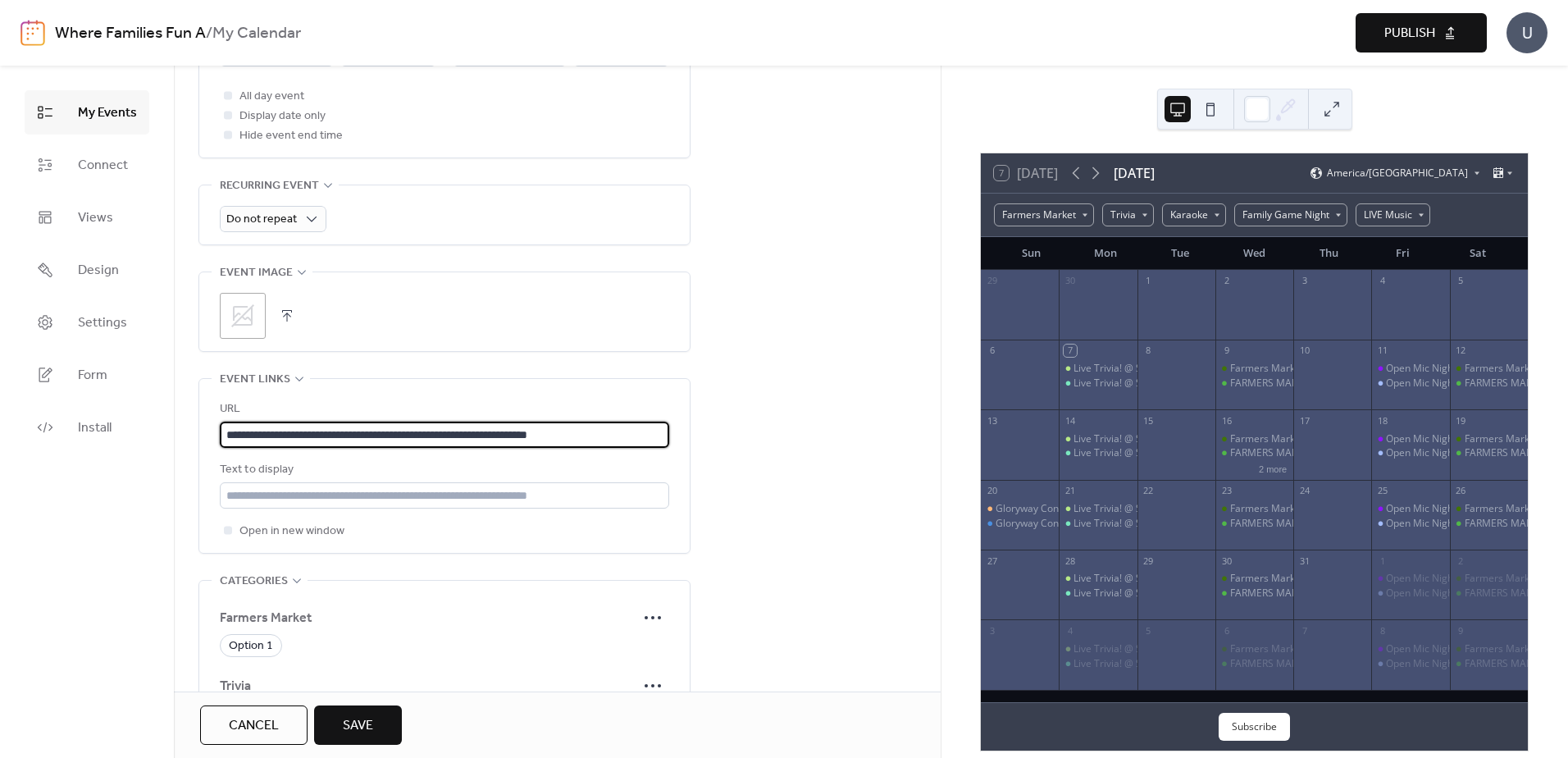 type on "**********" 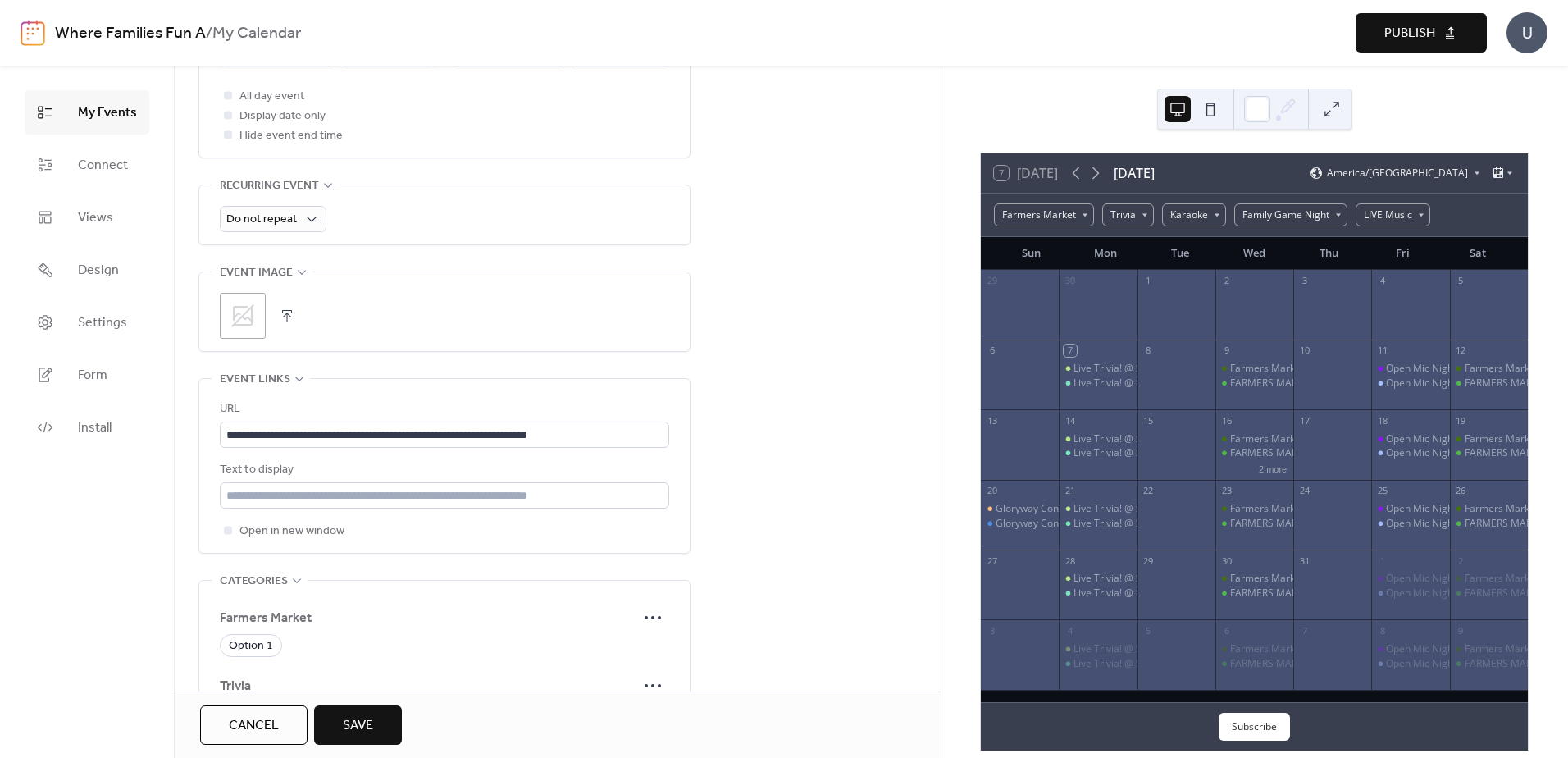 click on "**********" at bounding box center (557, 287) 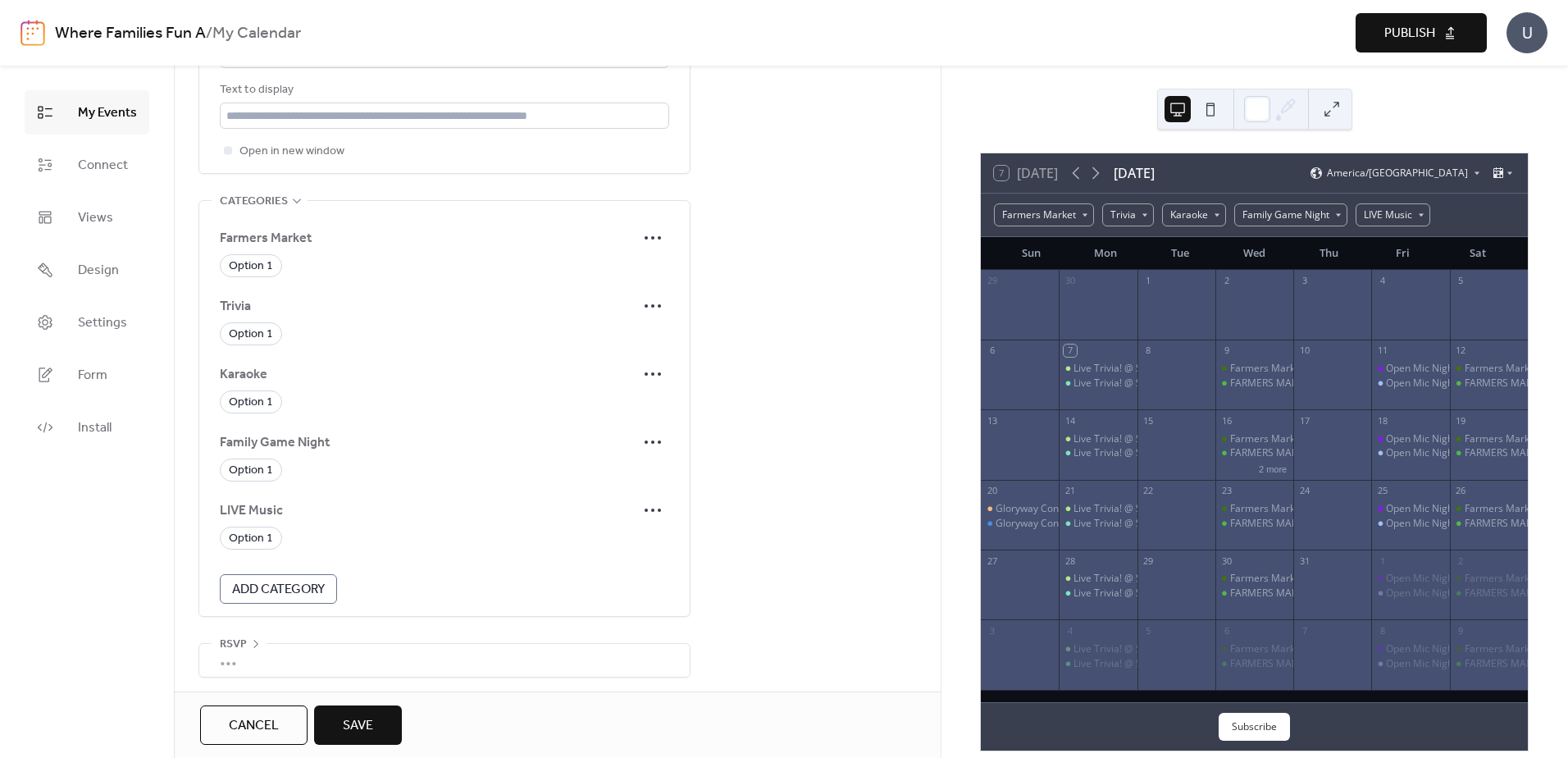 scroll, scrollTop: 1043, scrollLeft: 0, axis: vertical 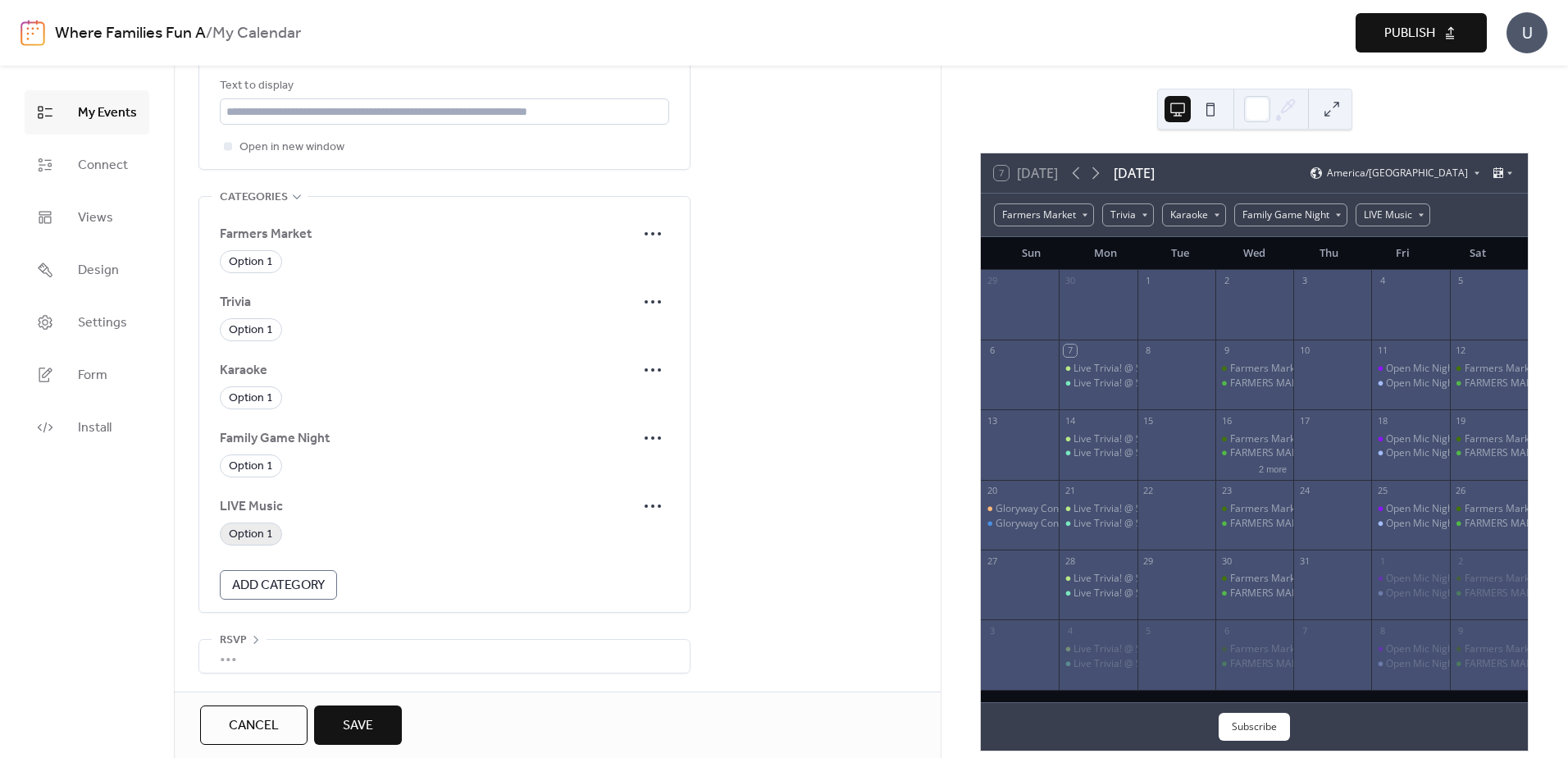 click on "Option 1" at bounding box center [251, 535] 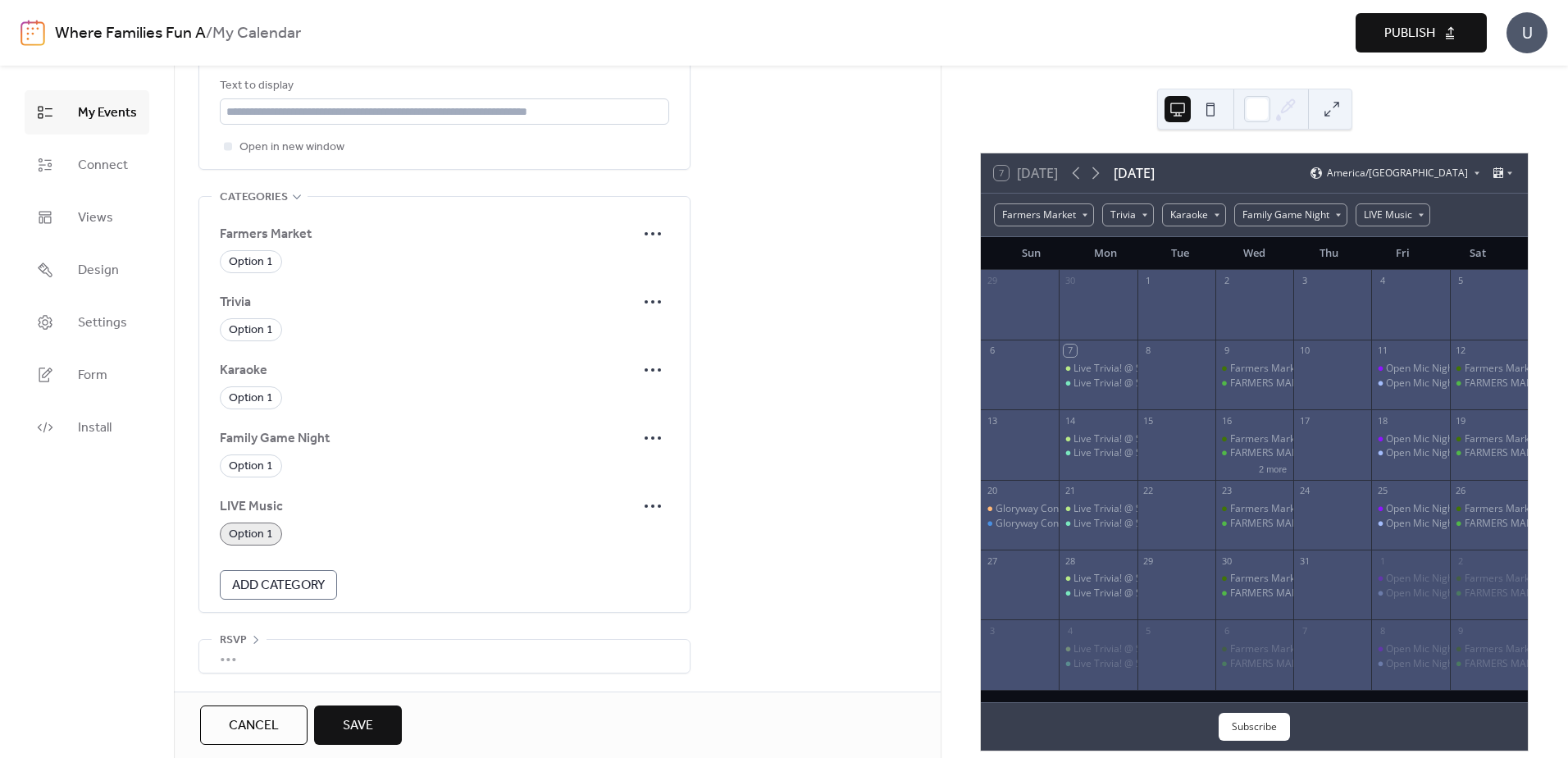 click on "Save" at bounding box center (358, 726) 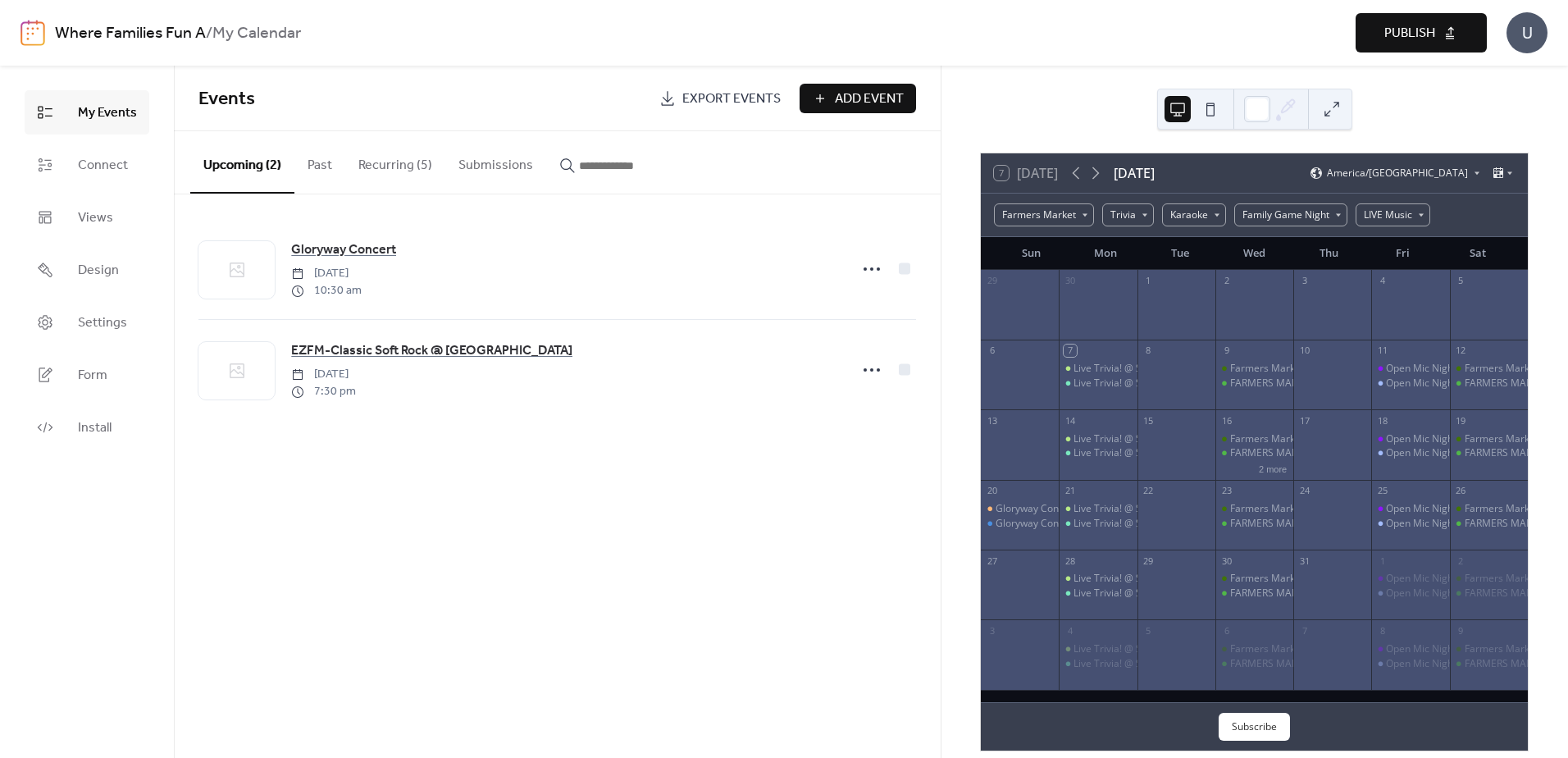 click on "Publish" at bounding box center (1410, 34) 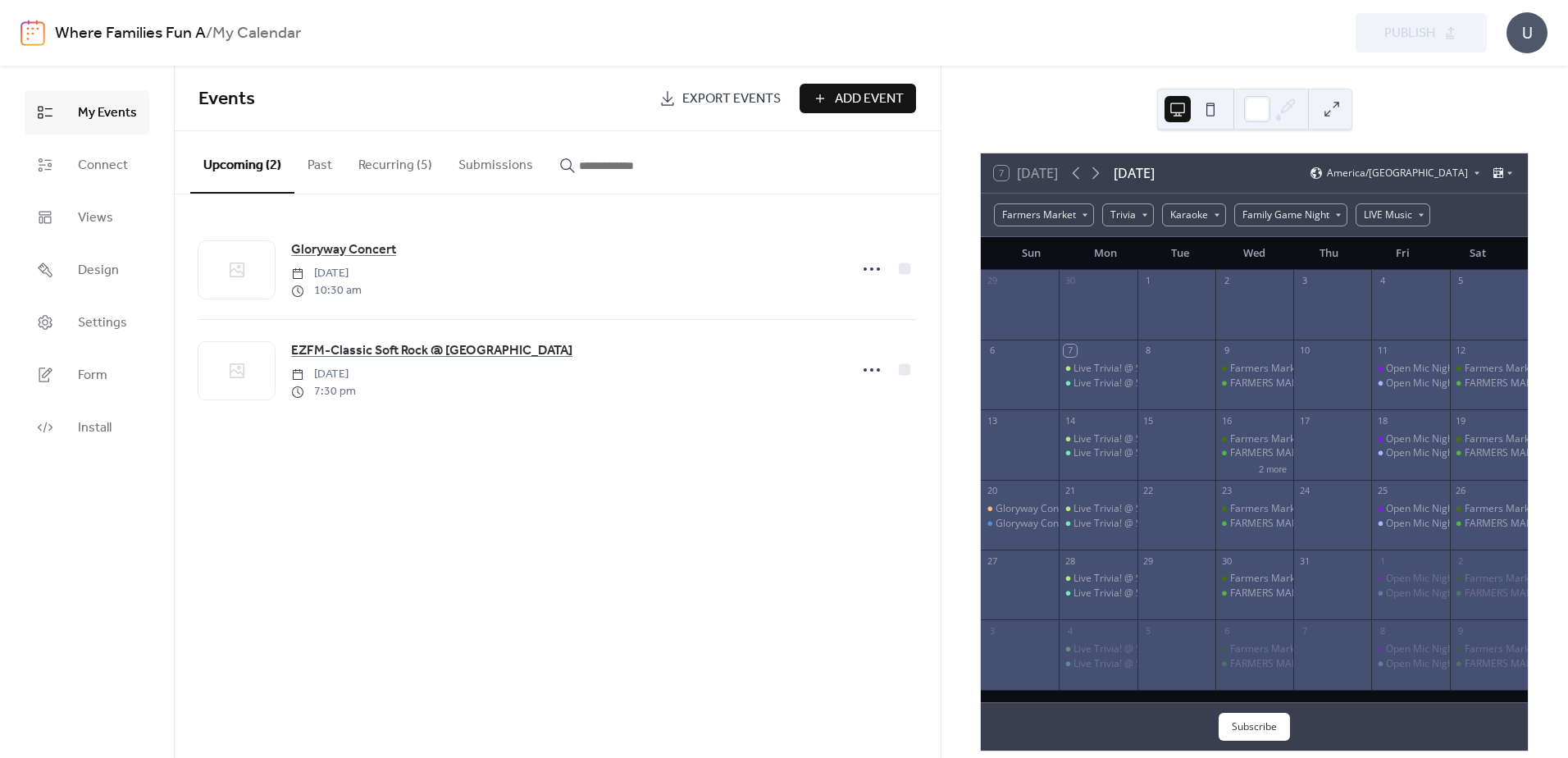 click on "Add Event" at bounding box center [869, 99] 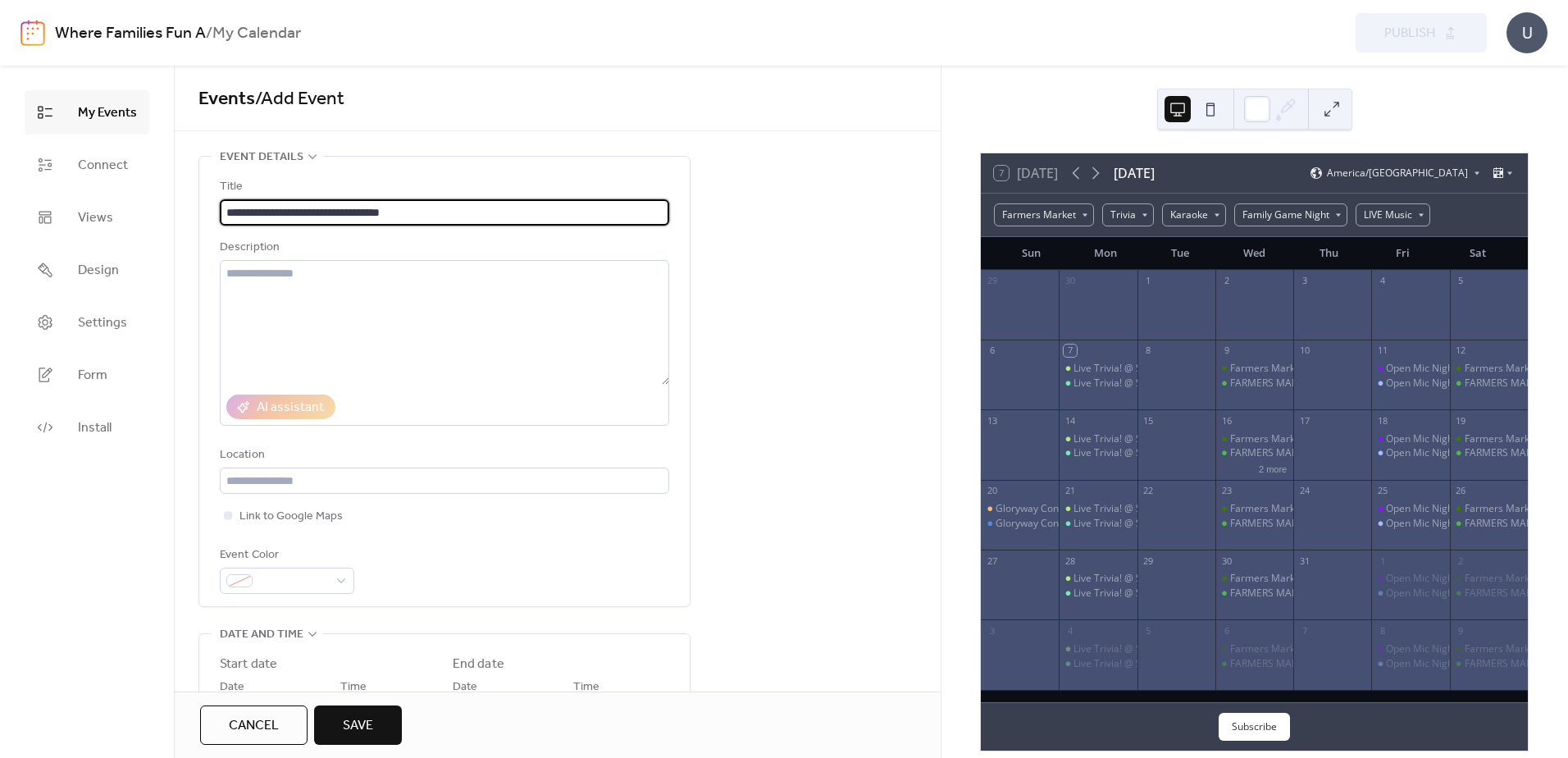 type on "**********" 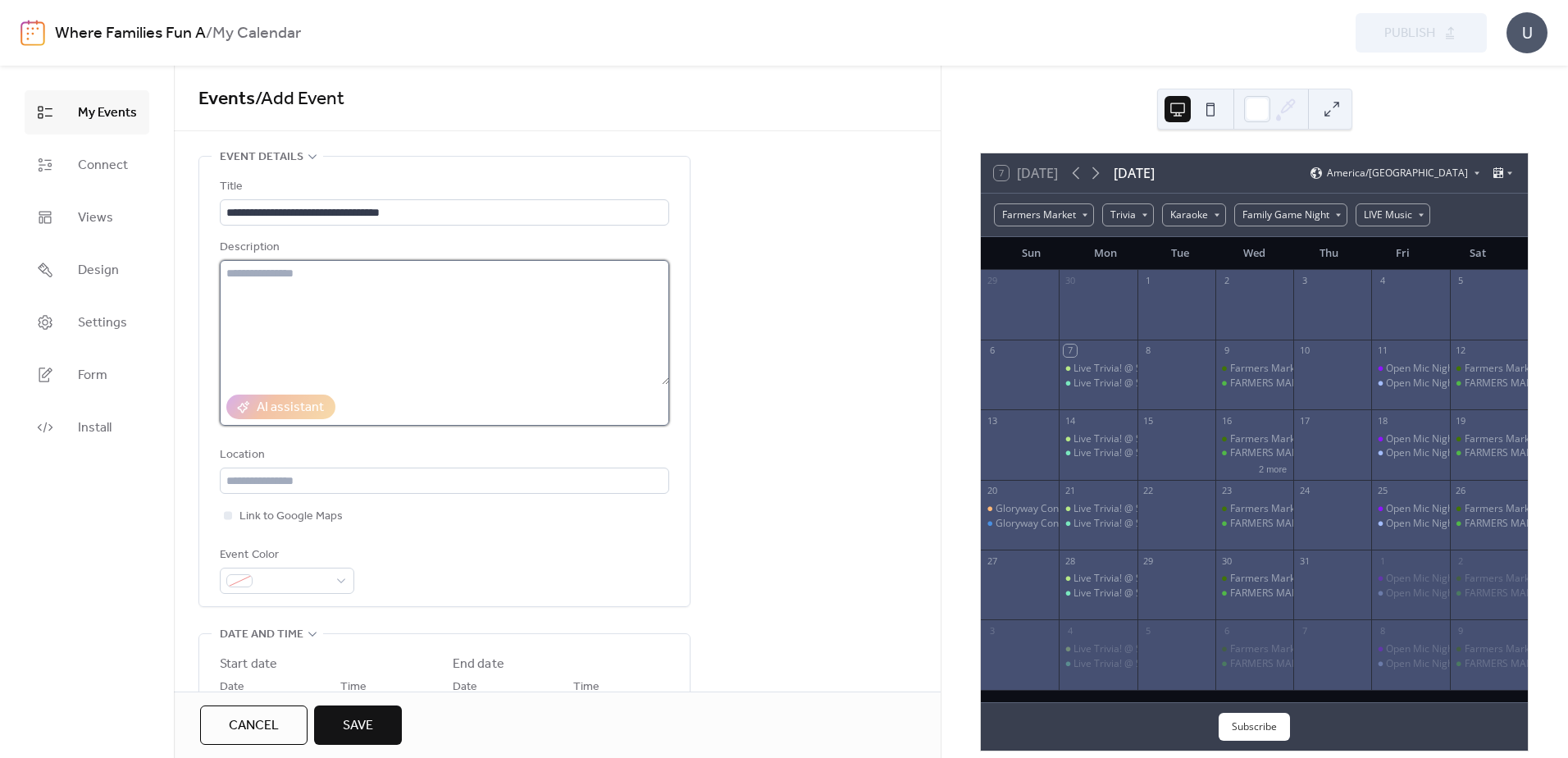 click at bounding box center (444, 322) 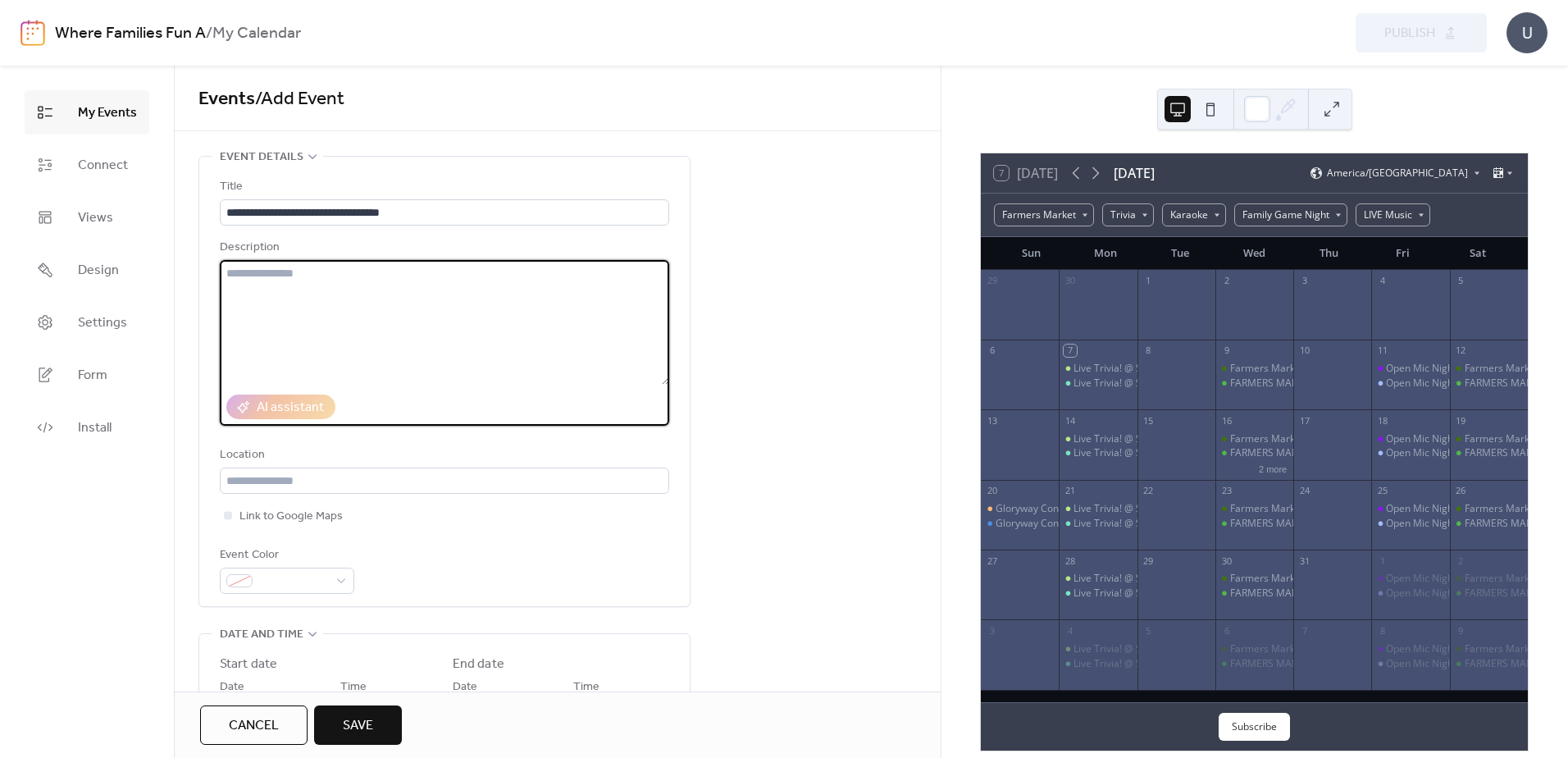 paste on "**********" 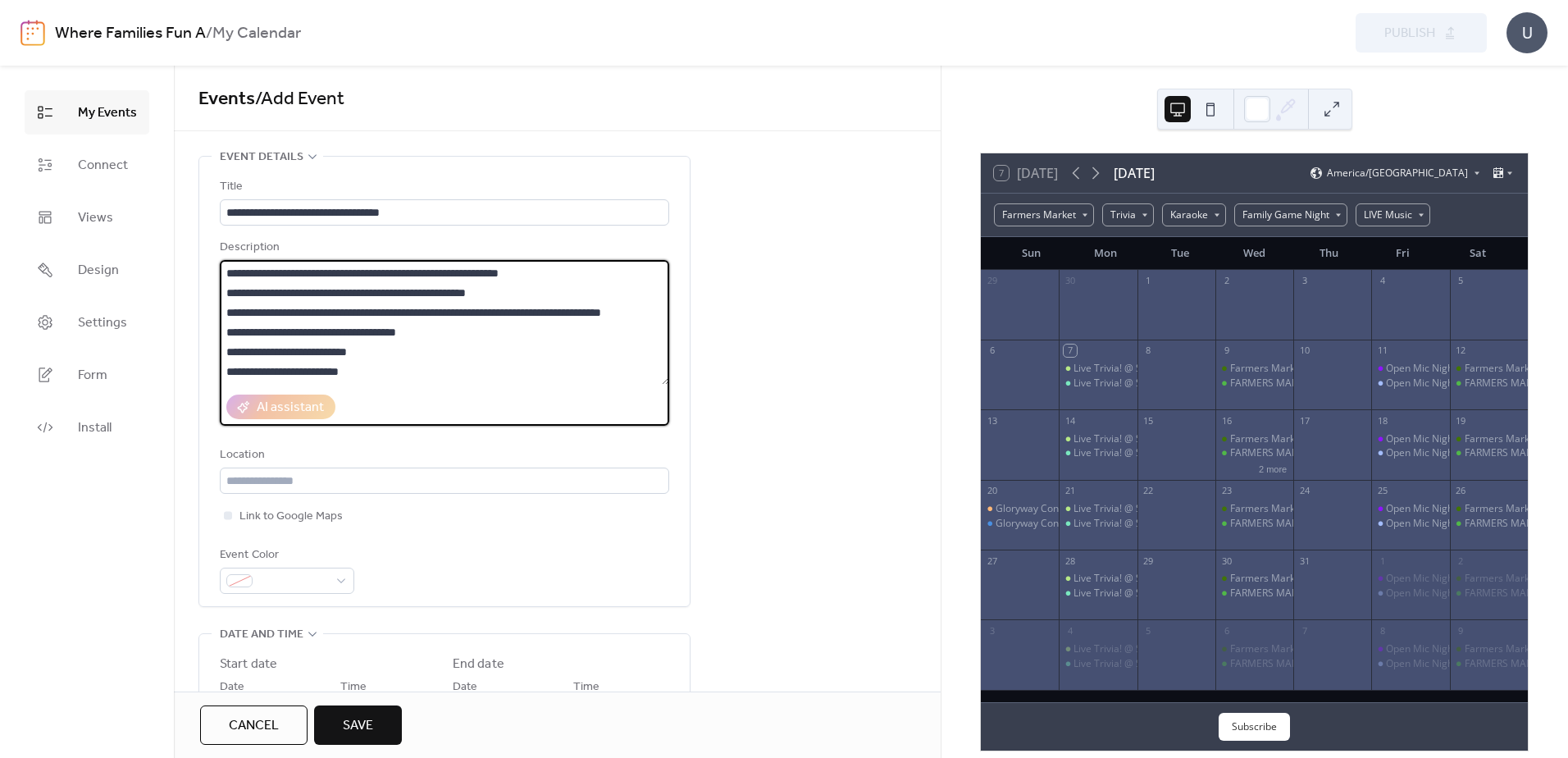 scroll, scrollTop: 57, scrollLeft: 0, axis: vertical 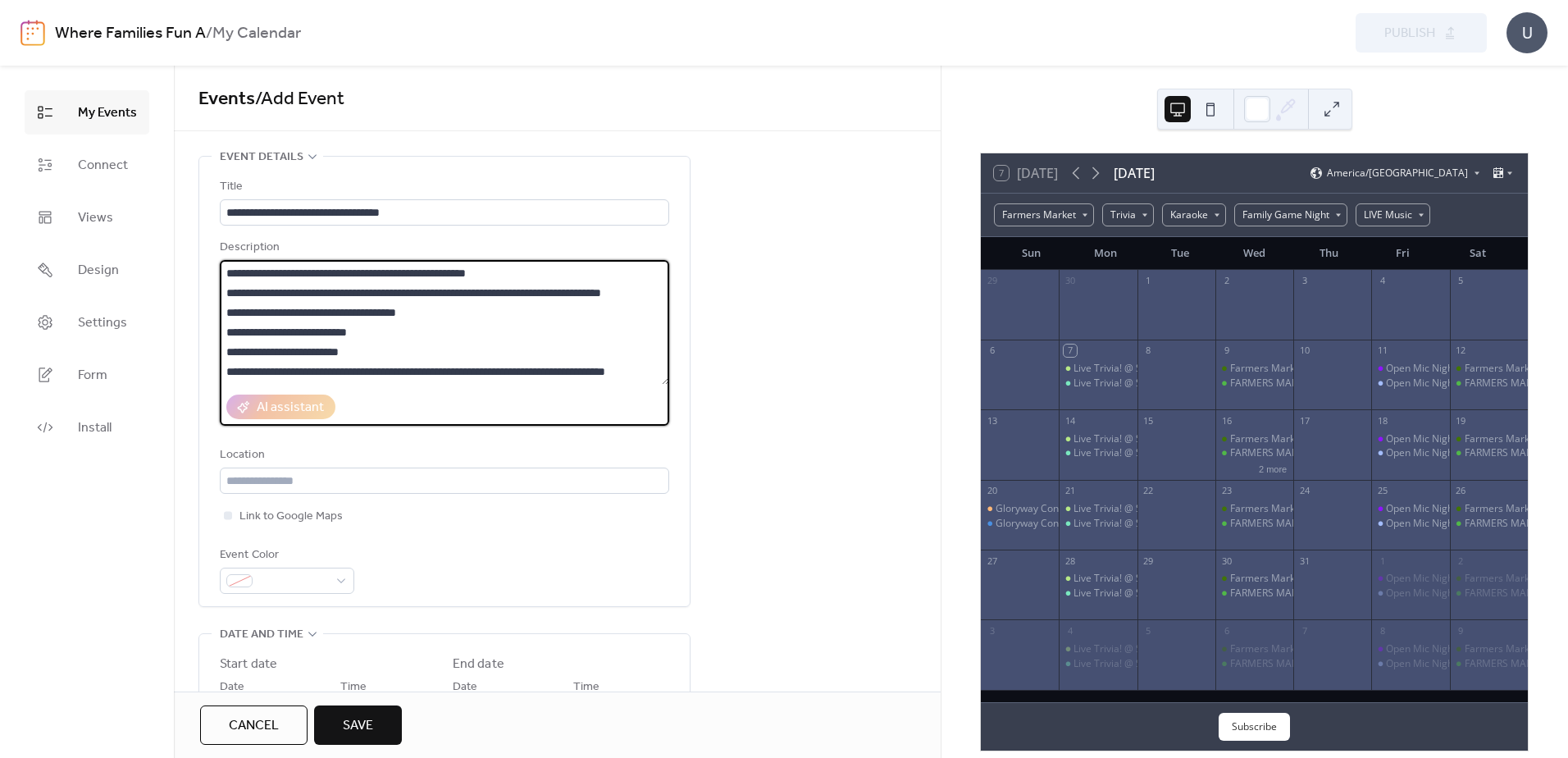 type on "**********" 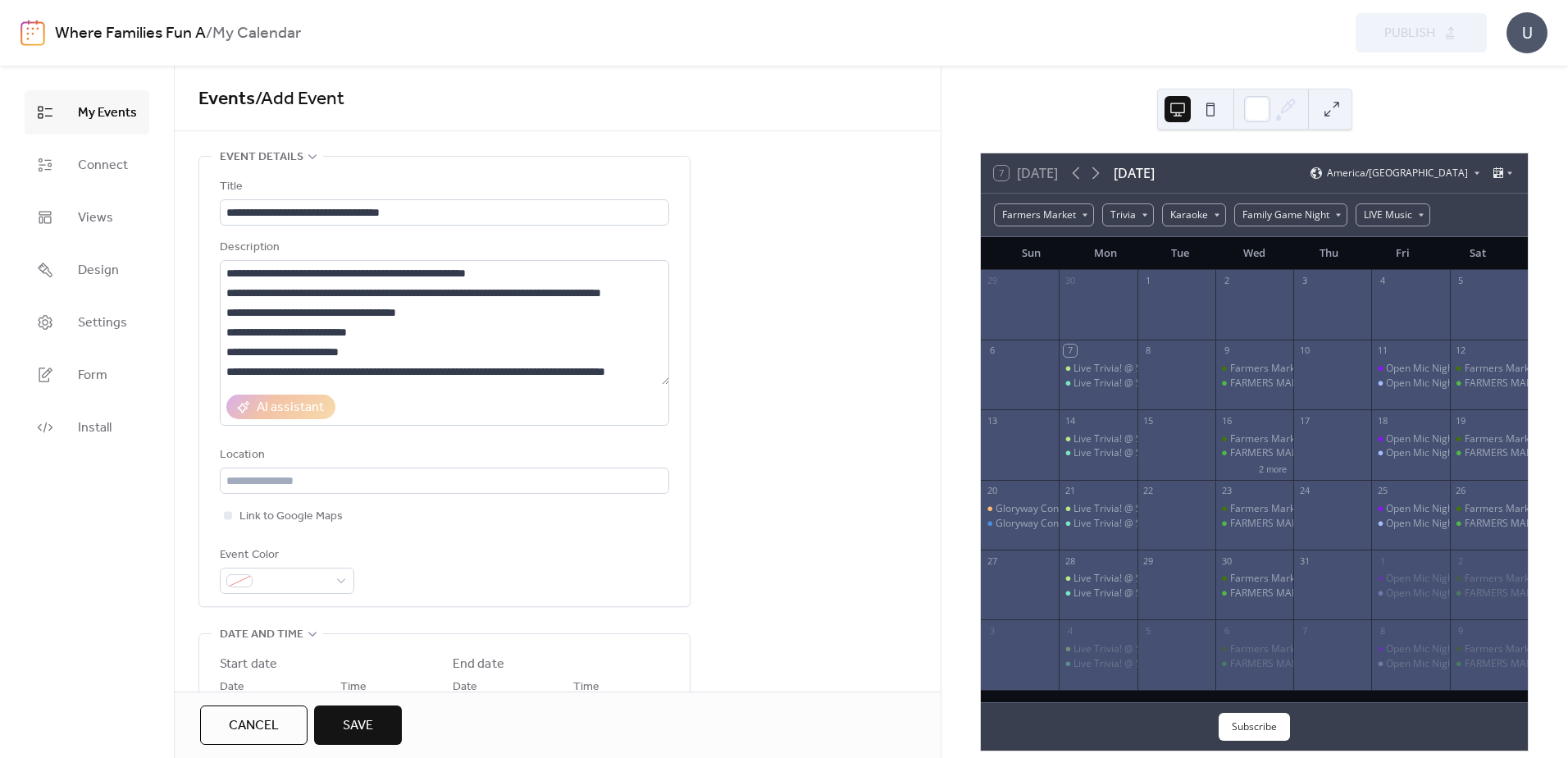 click on "**********" at bounding box center (557, 943) 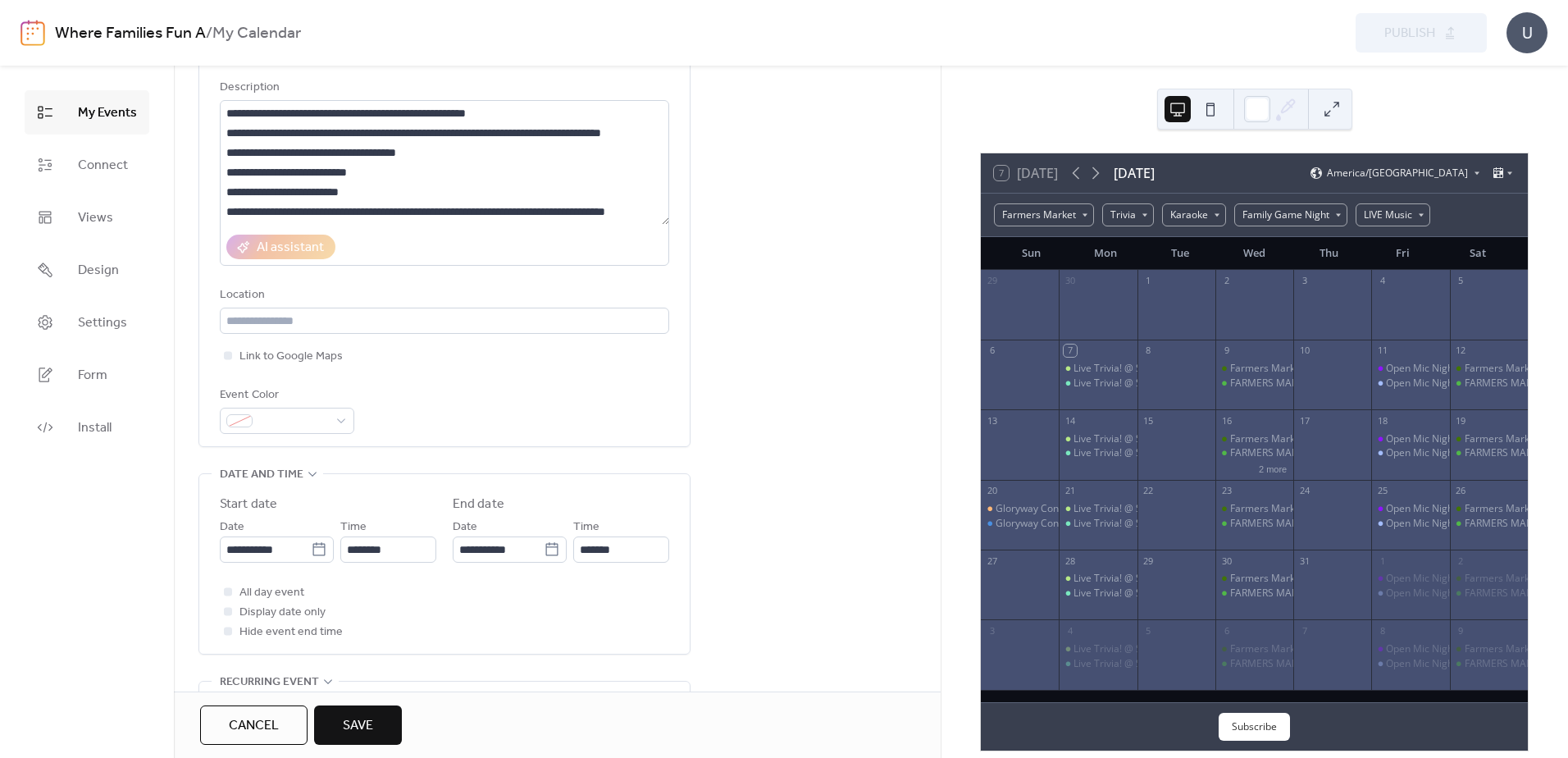 scroll, scrollTop: 164, scrollLeft: 0, axis: vertical 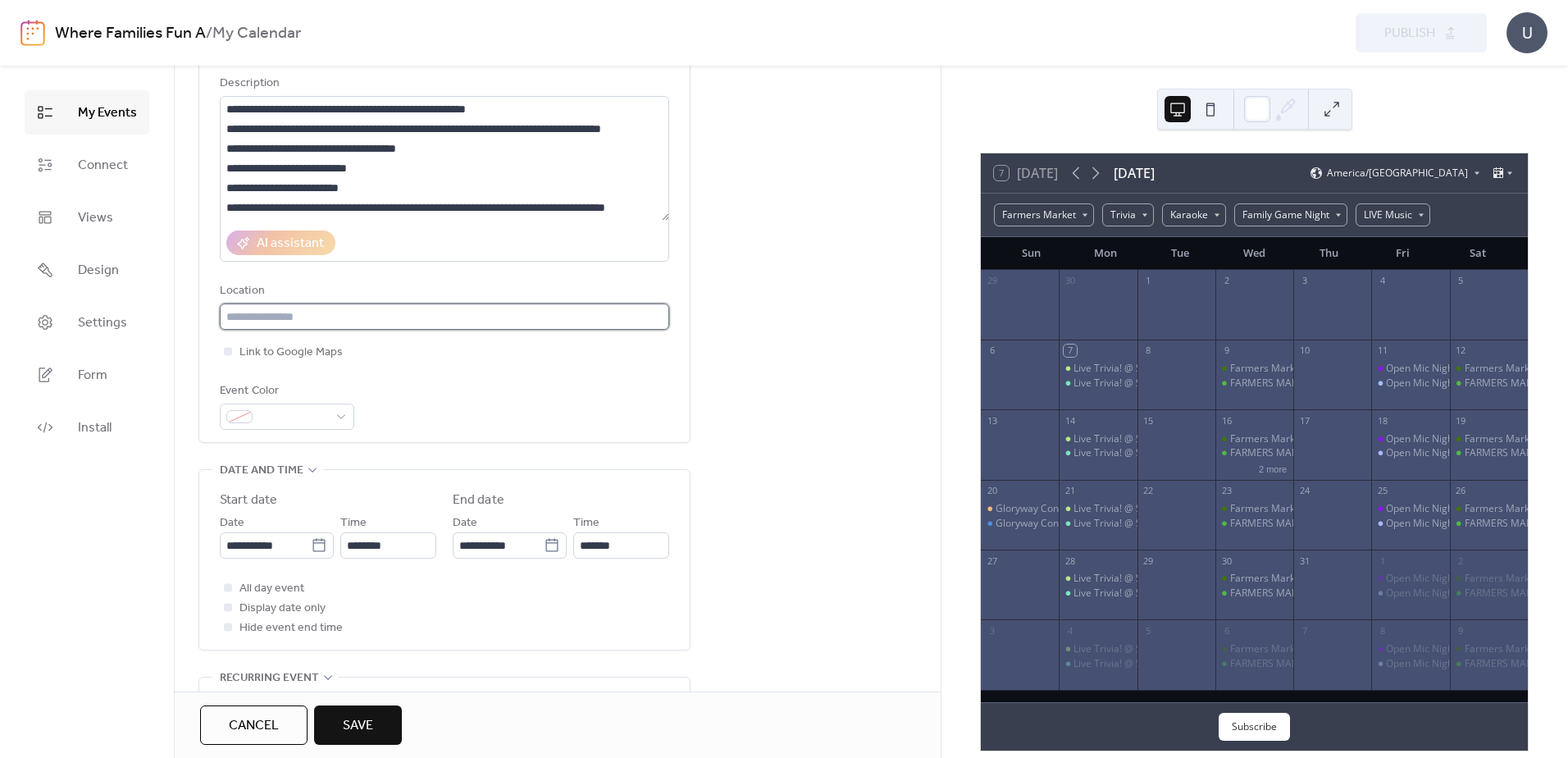 click at bounding box center (444, 317) 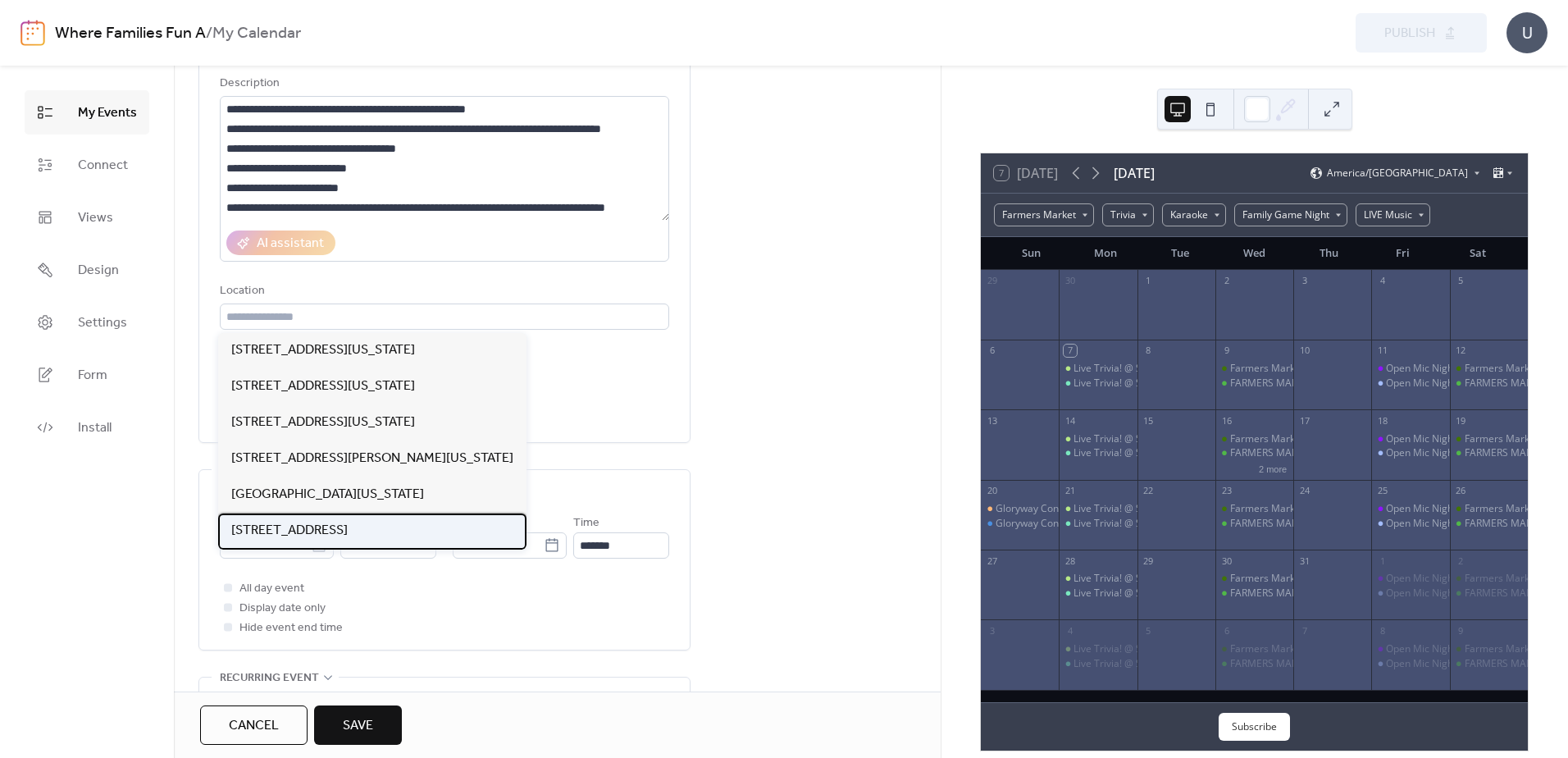 click on "[STREET_ADDRESS]" at bounding box center (289, 531) 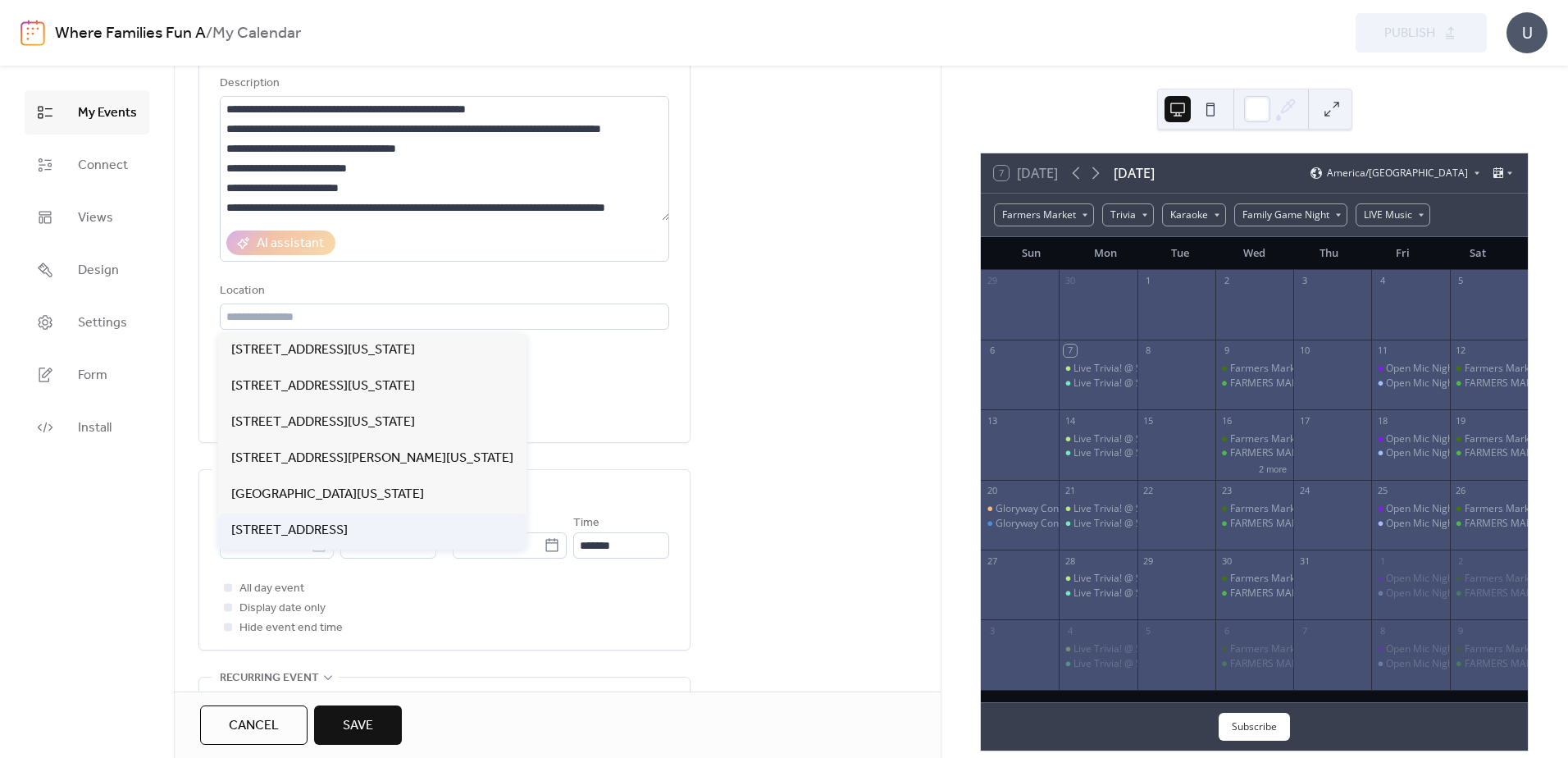 type on "**********" 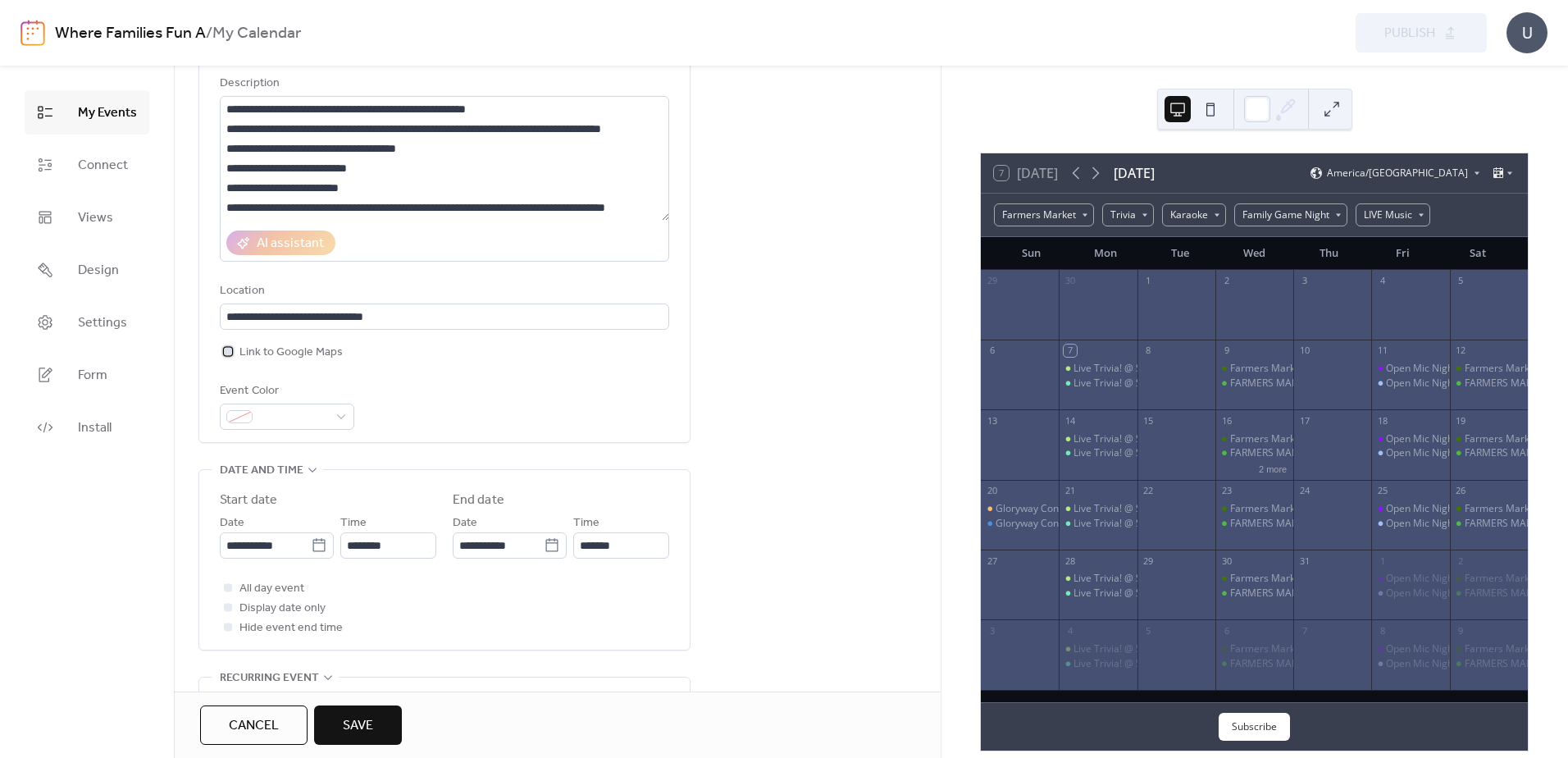 click at bounding box center [228, 351] 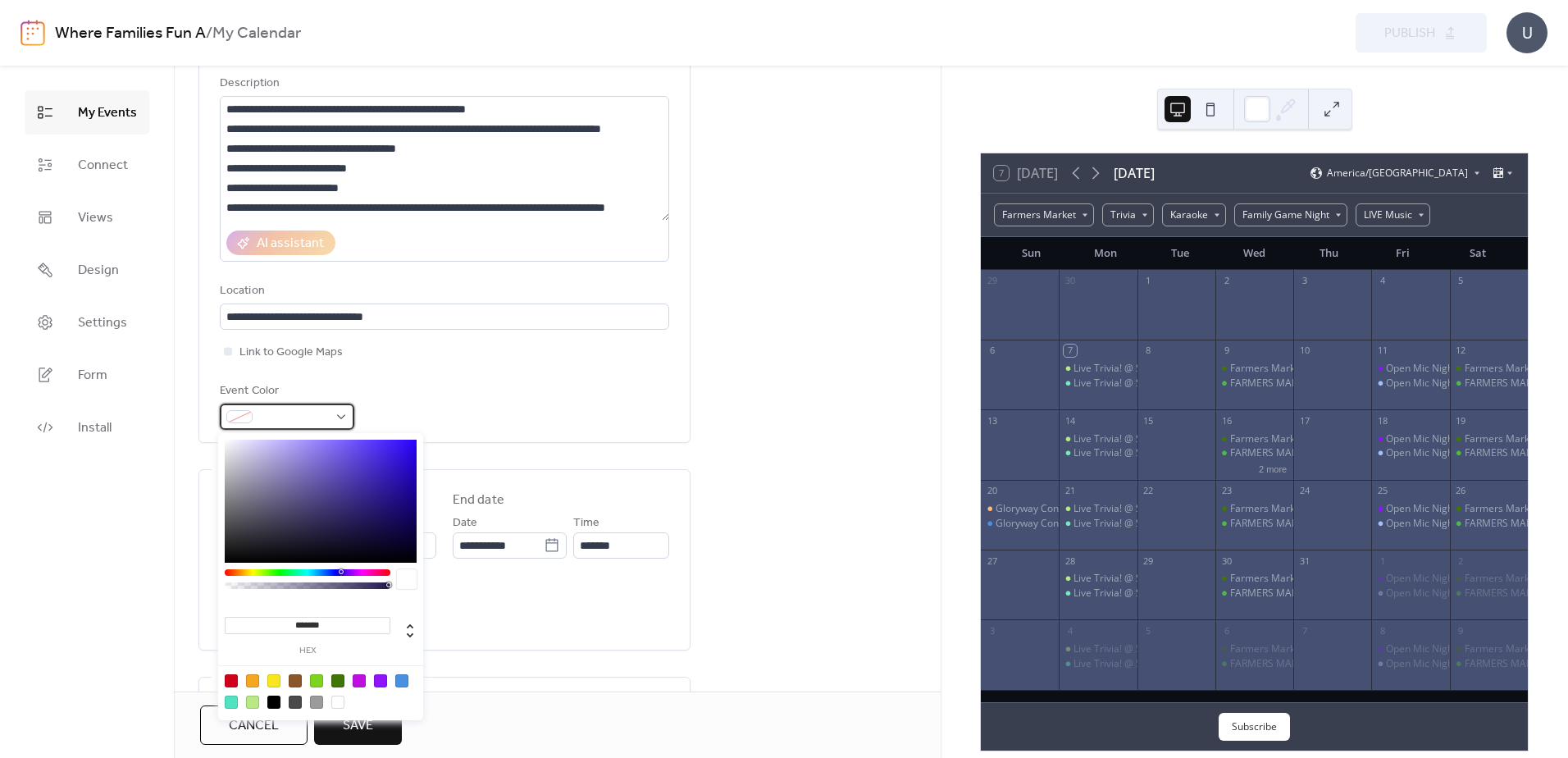 click at bounding box center [287, 417] 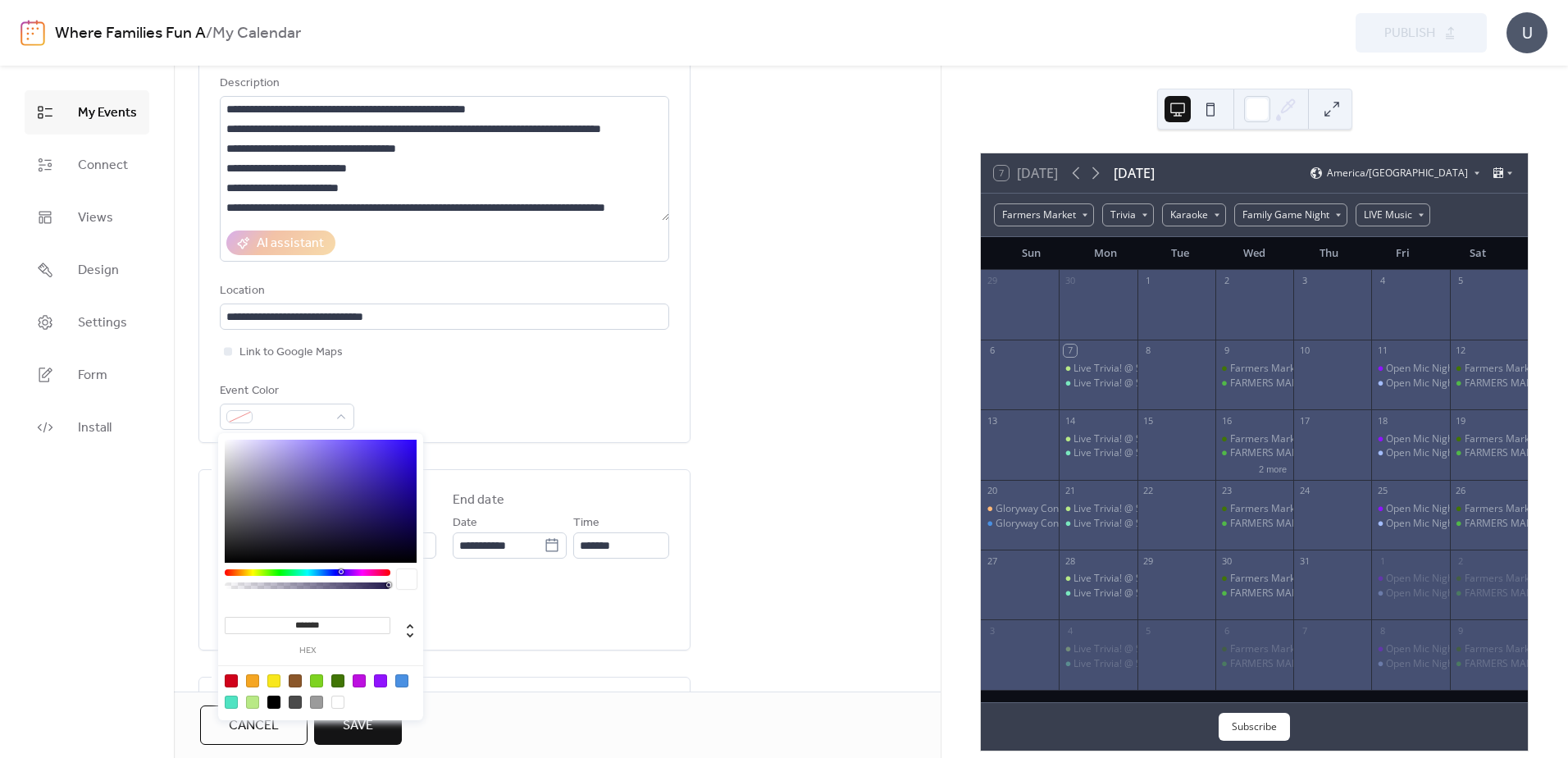 click at bounding box center [274, 681] 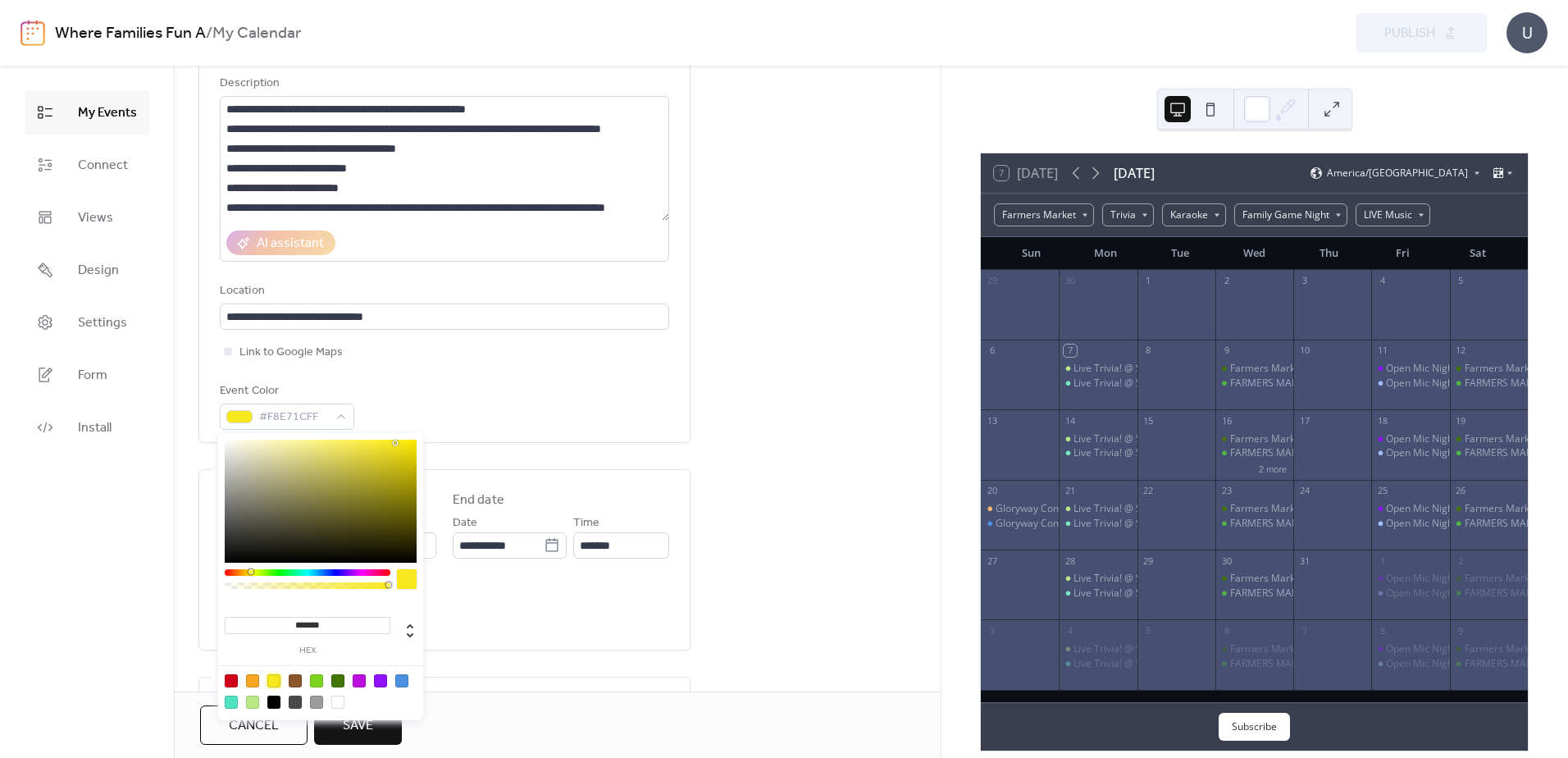 click on "**********" at bounding box center (557, 779) 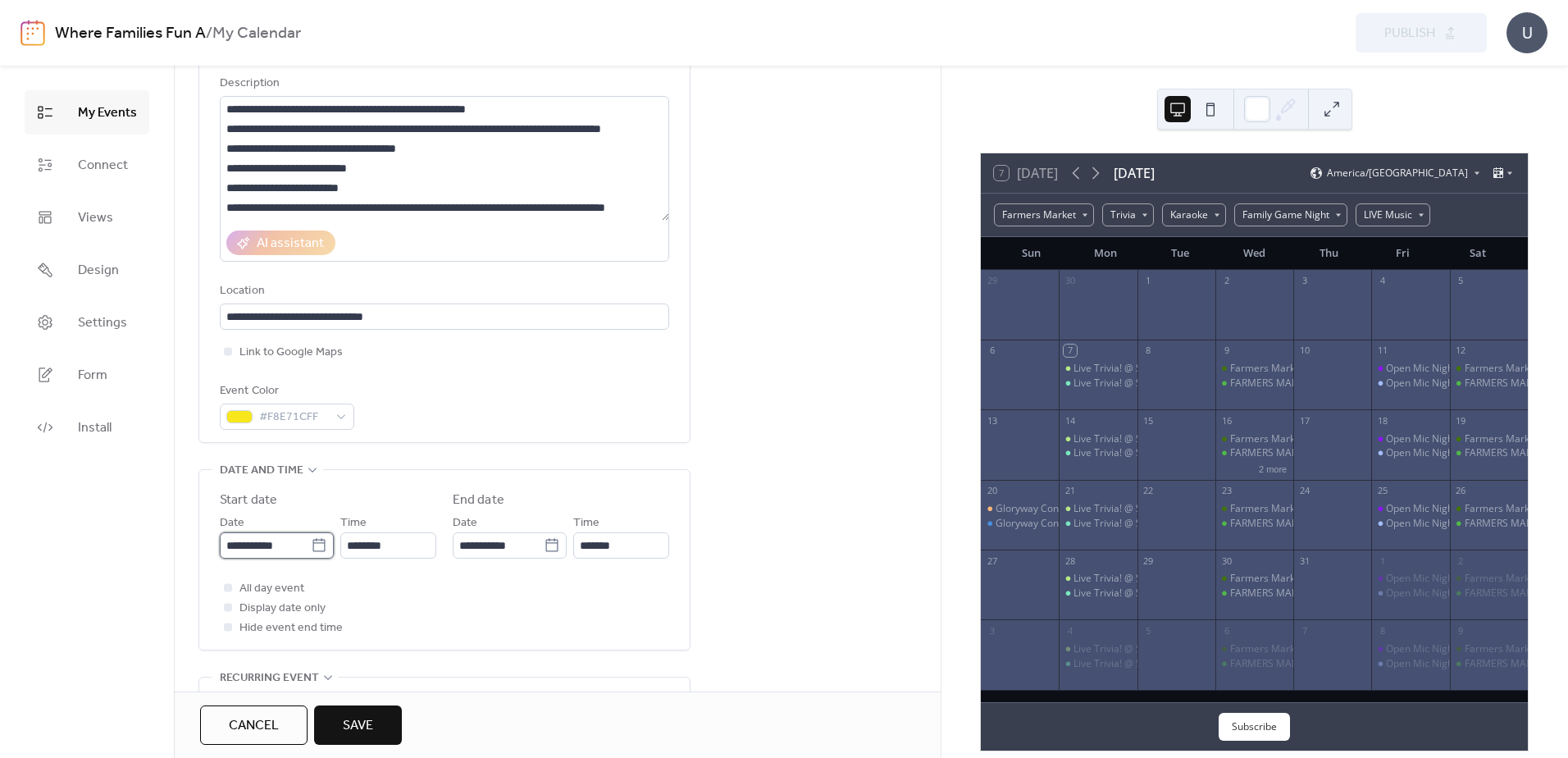 click on "**********" at bounding box center [265, 546] 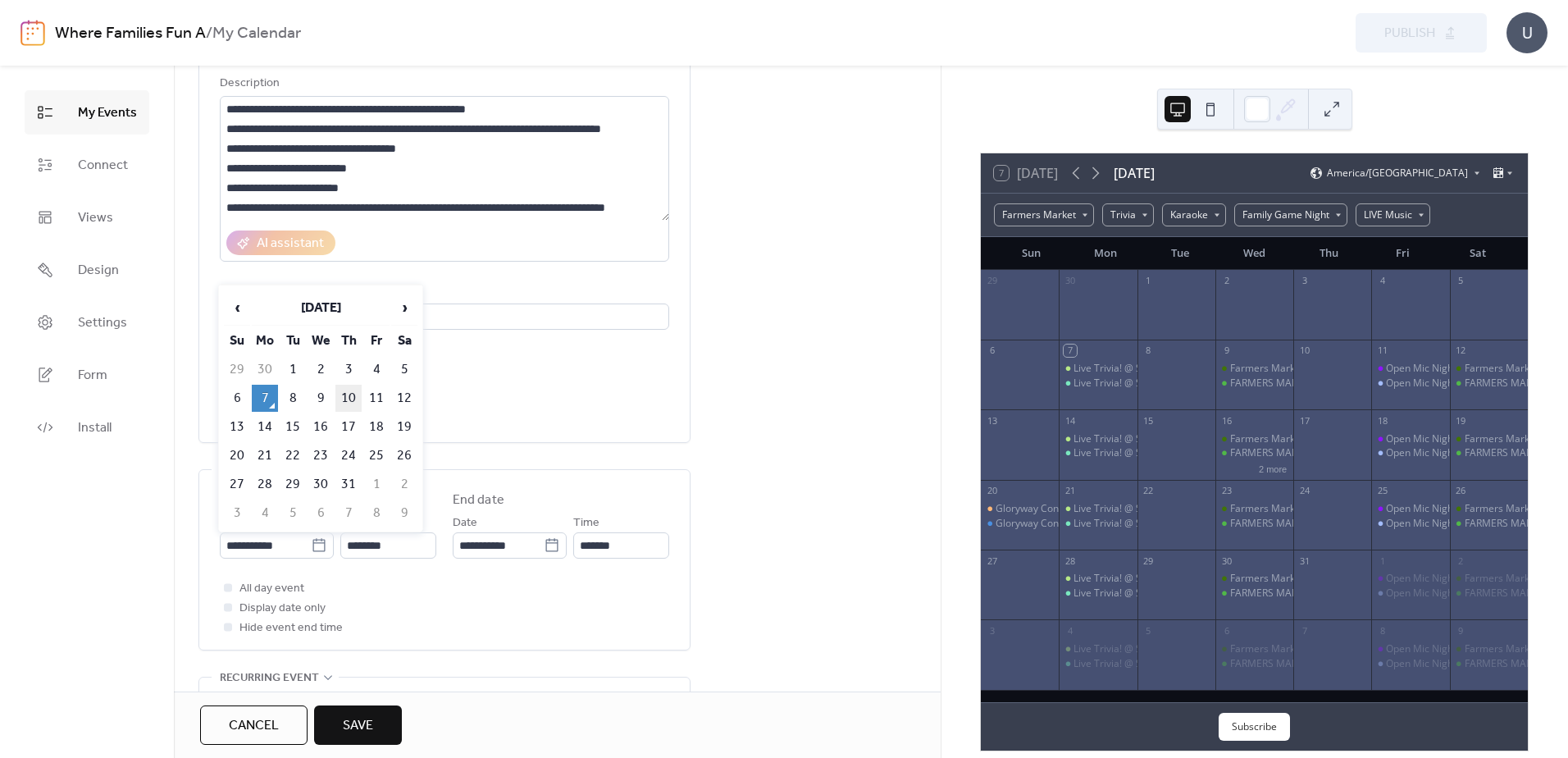 click on "10" at bounding box center (349, 398) 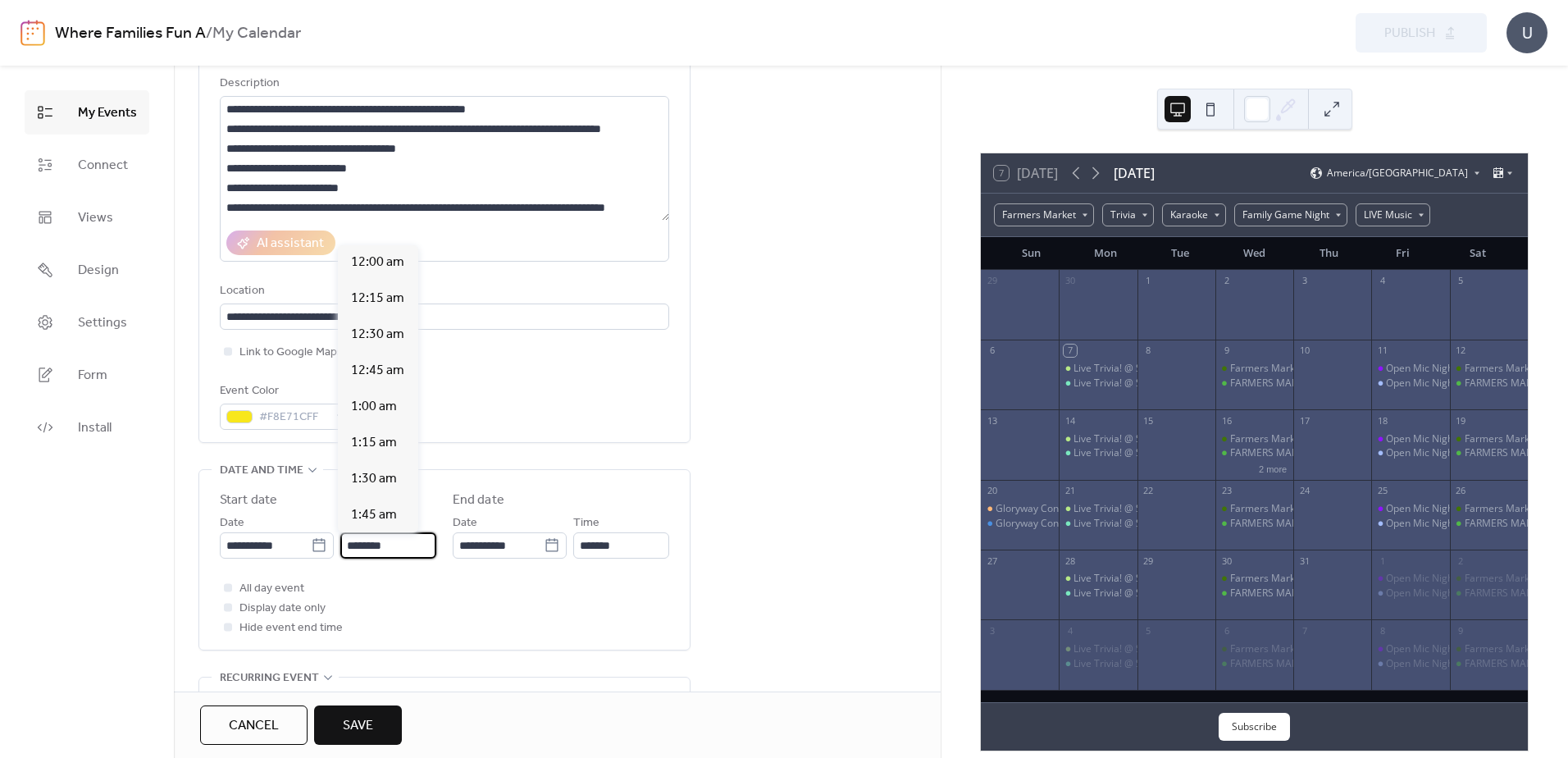 scroll, scrollTop: 1733, scrollLeft: 0, axis: vertical 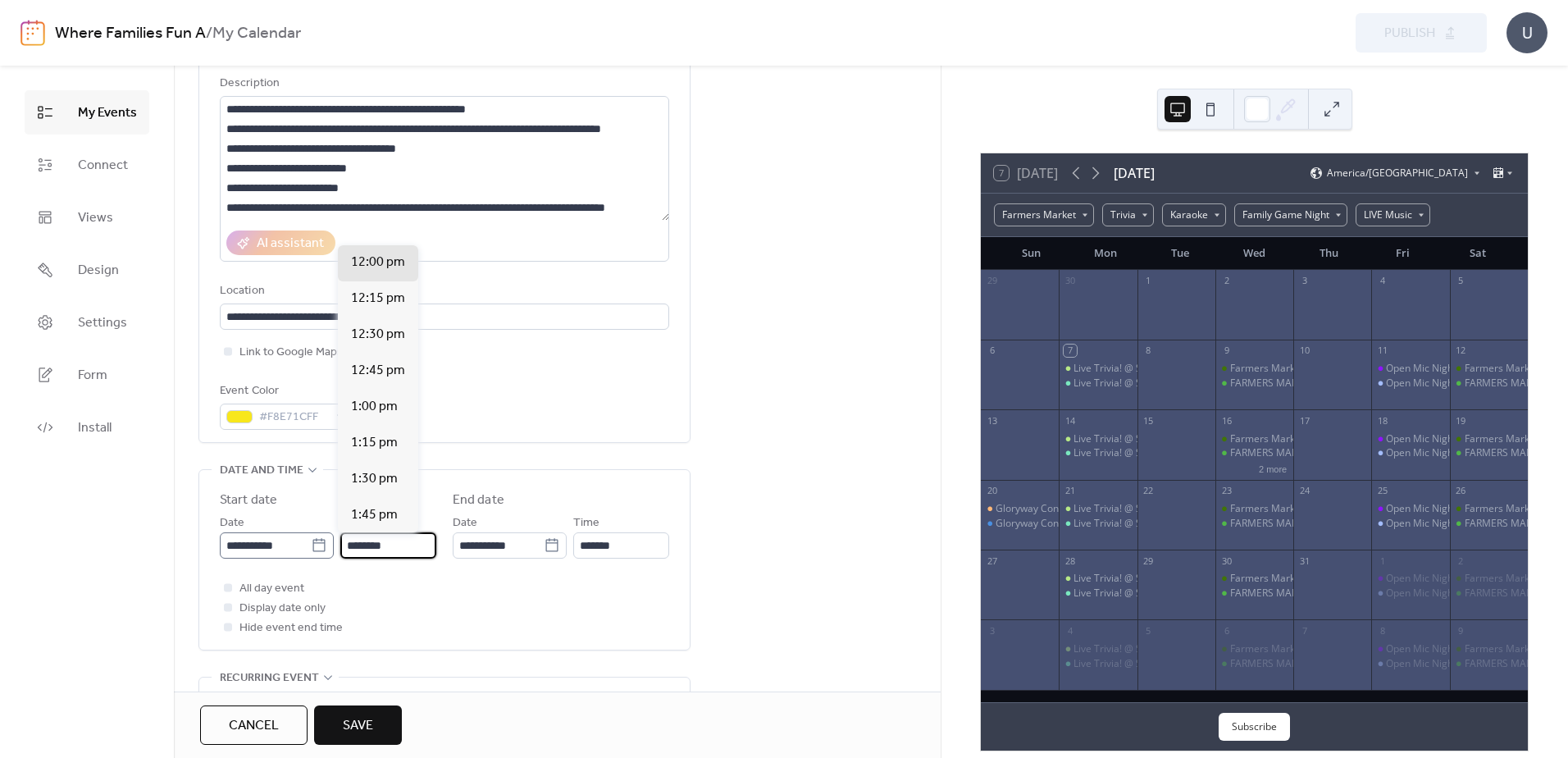 drag, startPoint x: 391, startPoint y: 541, endPoint x: 323, endPoint y: 534, distance: 68.35934 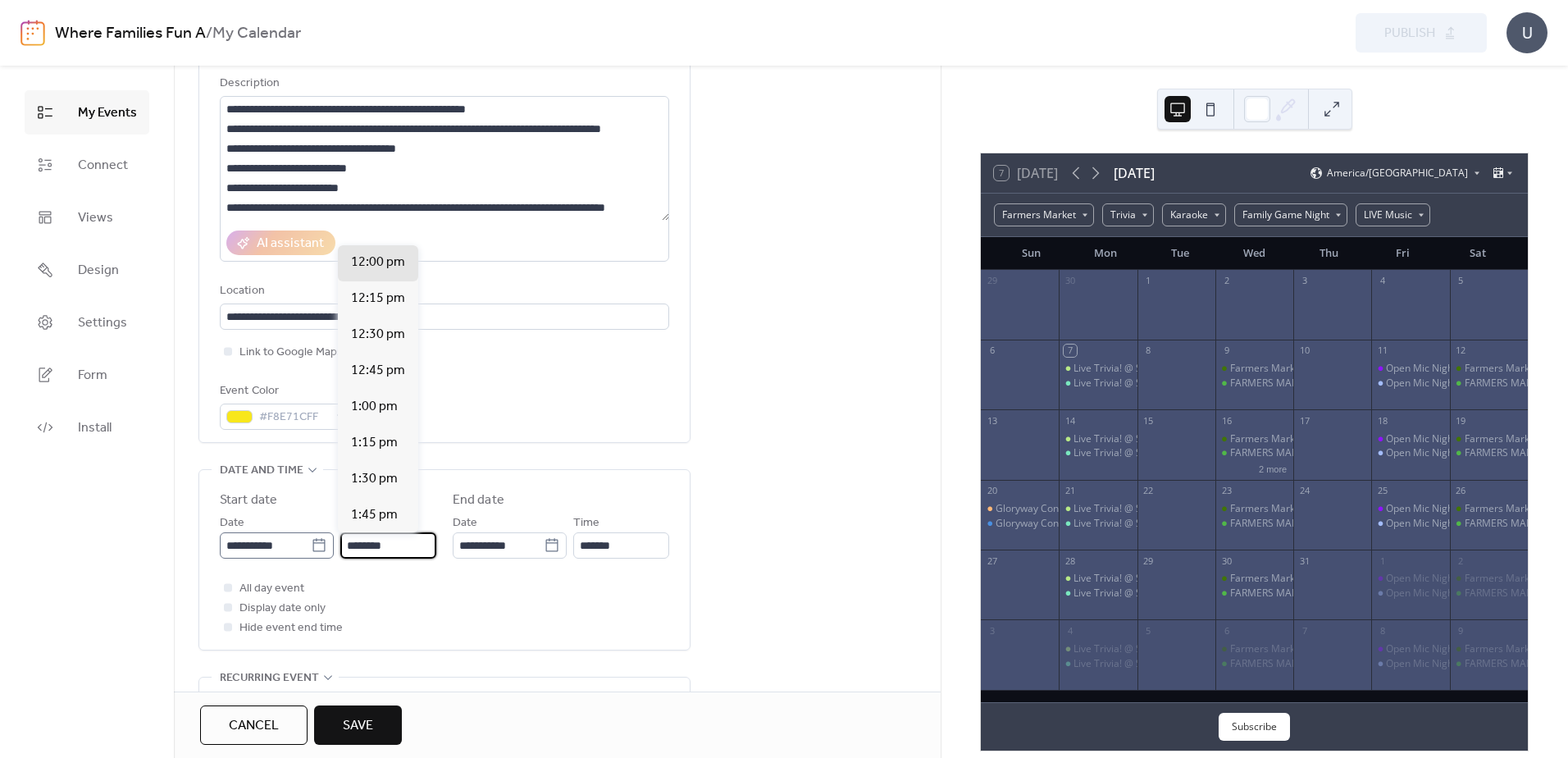 click on "**********" at bounding box center [328, 536] 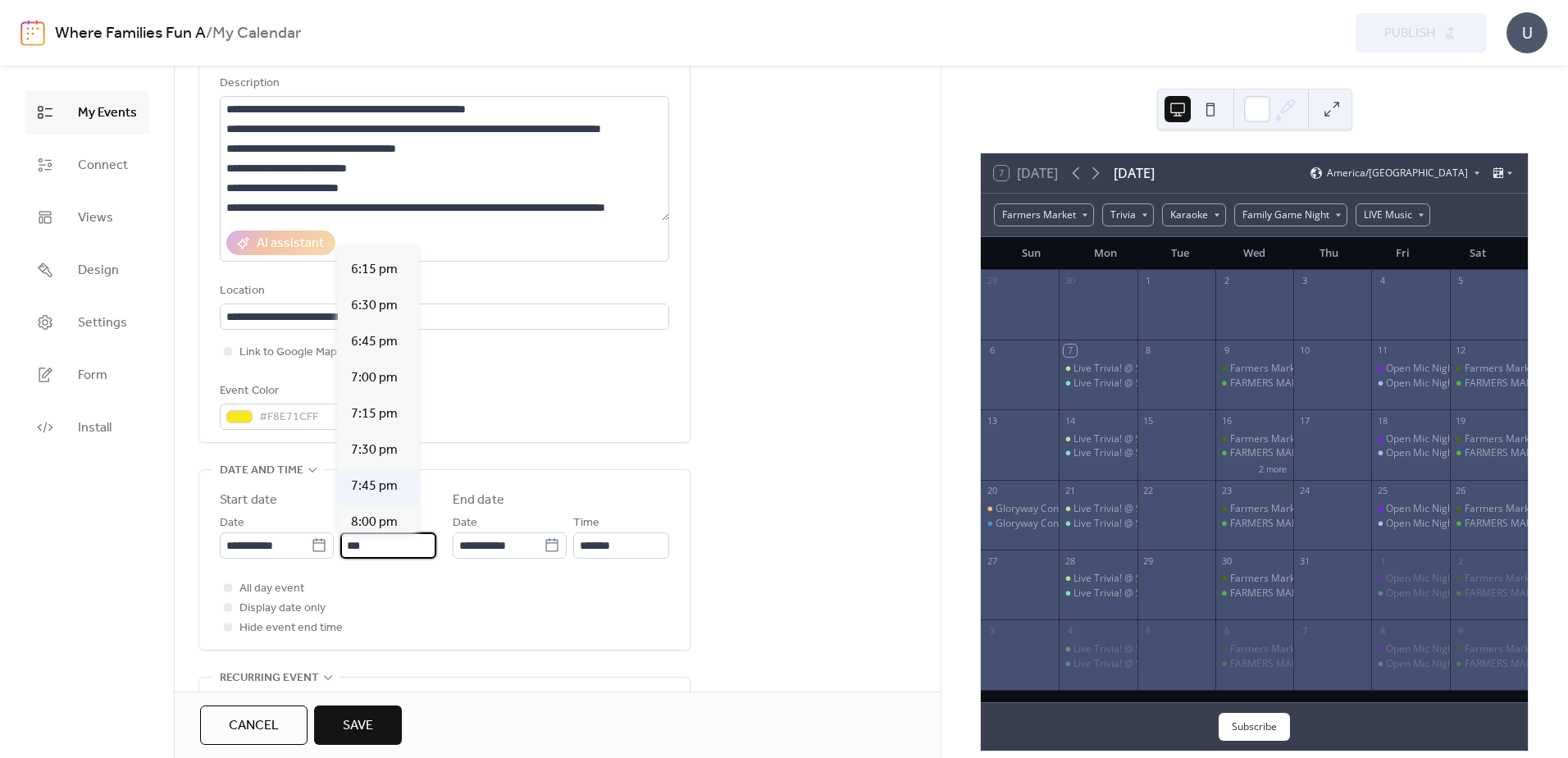 scroll, scrollTop: 2589, scrollLeft: 0, axis: vertical 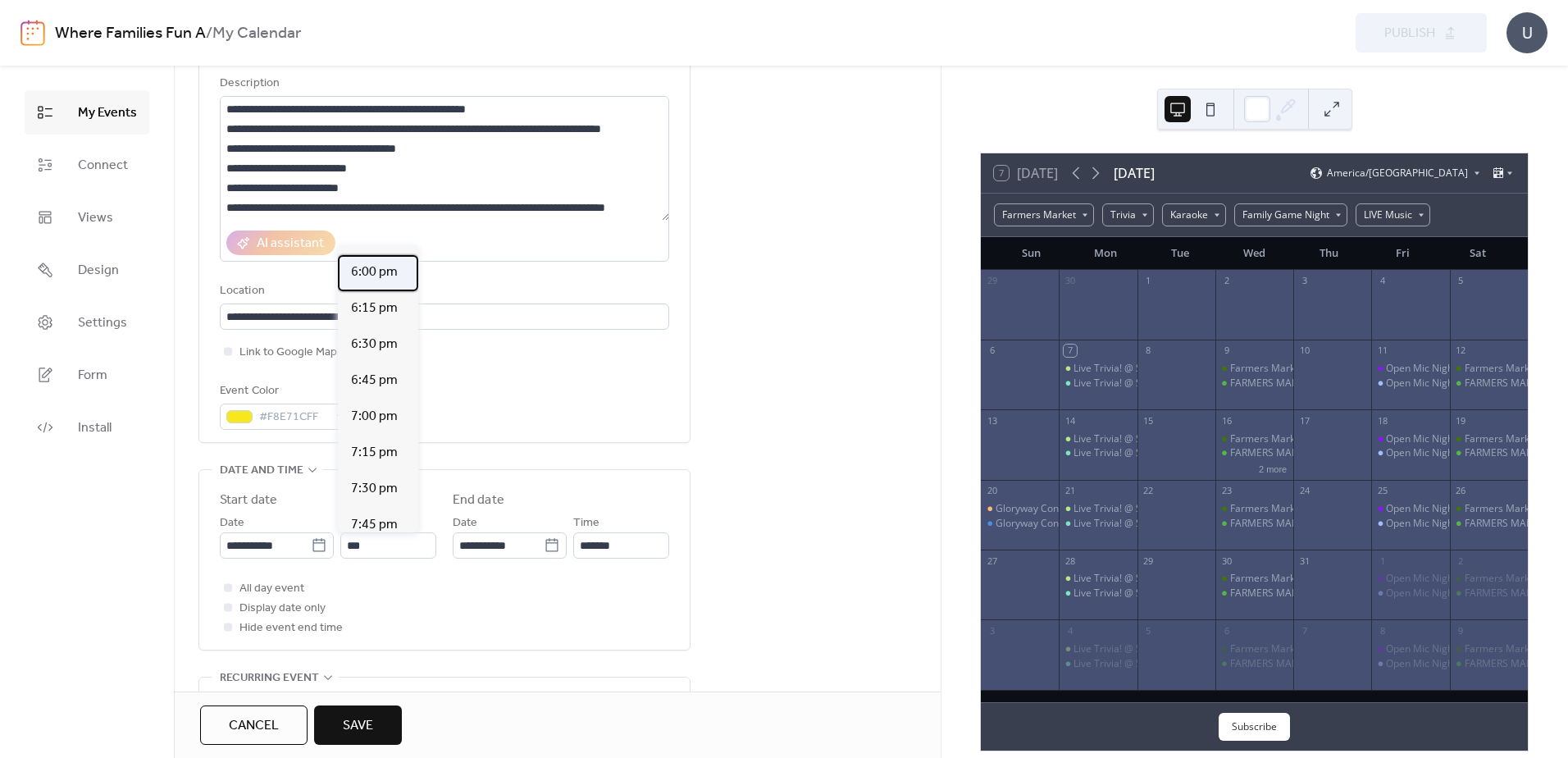 click on "6:00 pm" at bounding box center [374, 272] 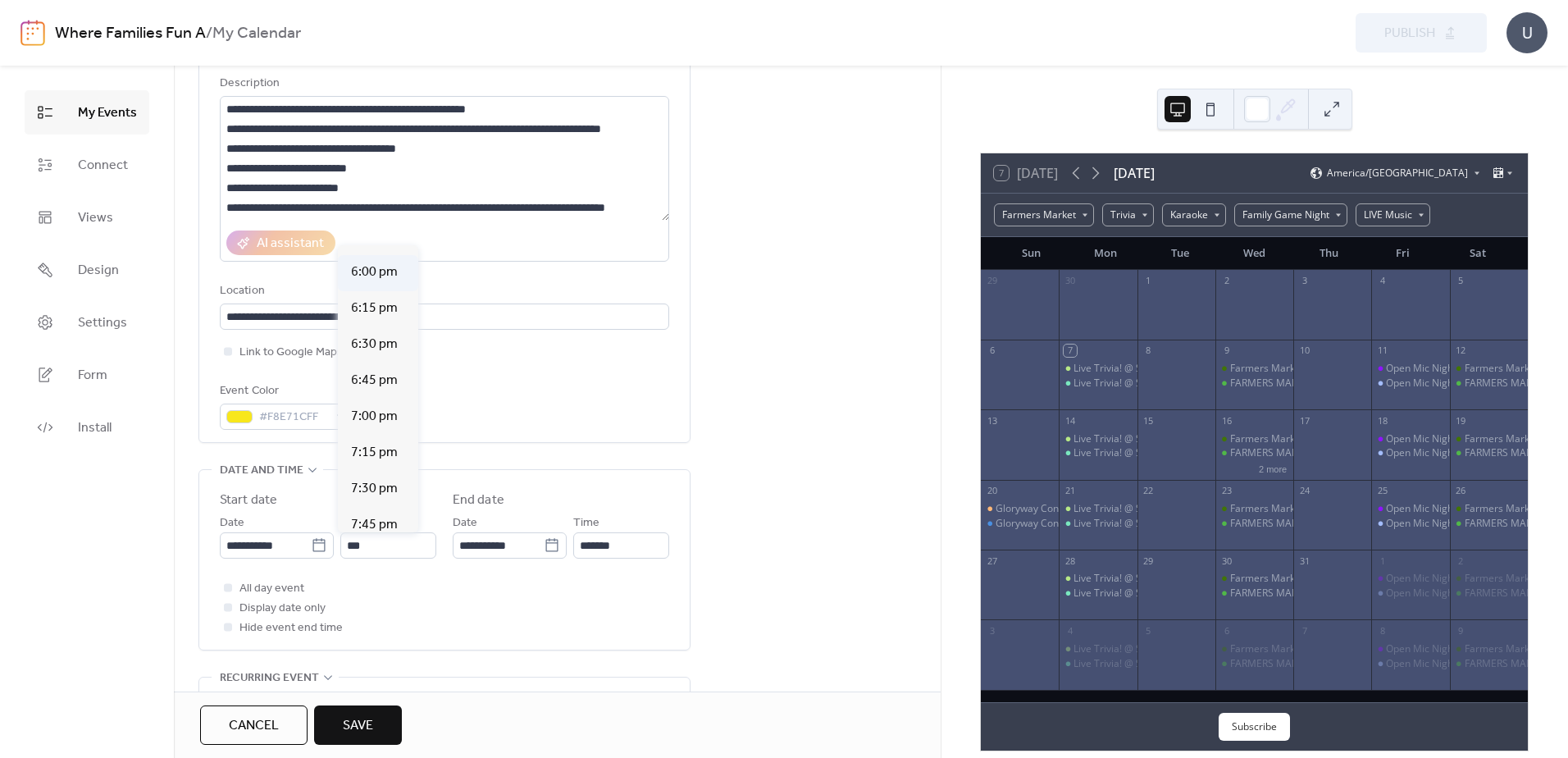 type on "*******" 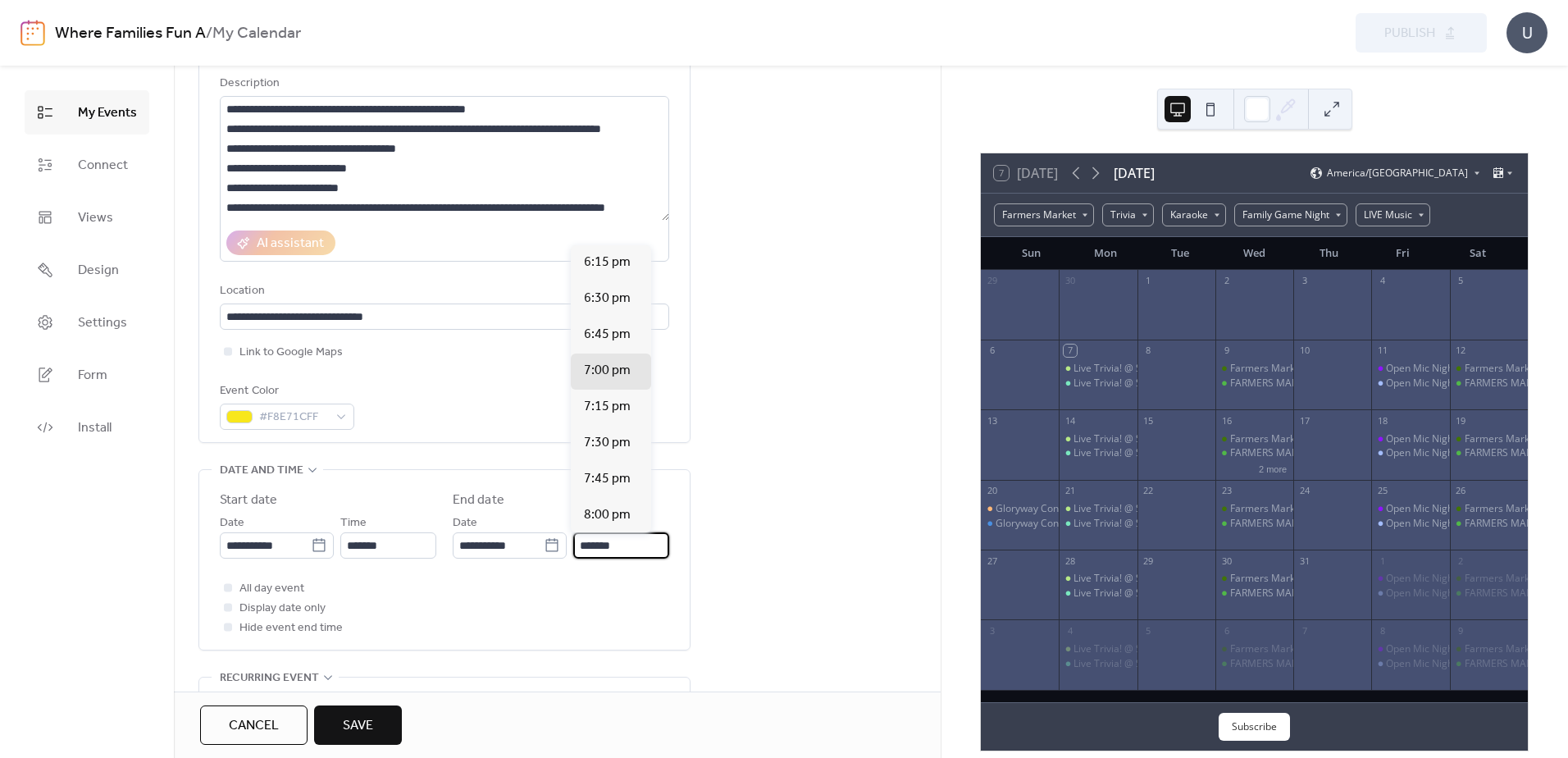 click on "*******" at bounding box center [621, 546] 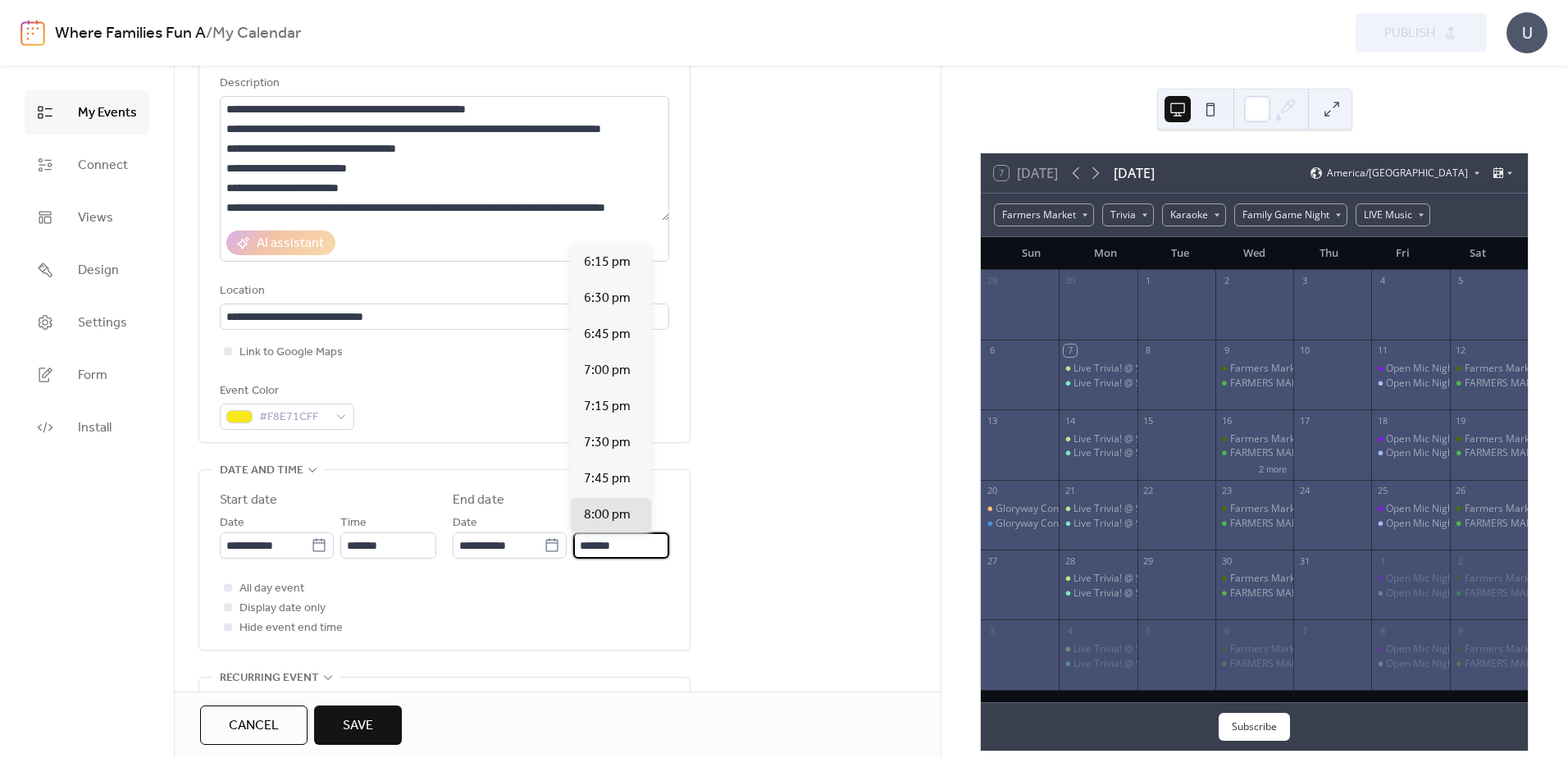 scroll, scrollTop: 253, scrollLeft: 0, axis: vertical 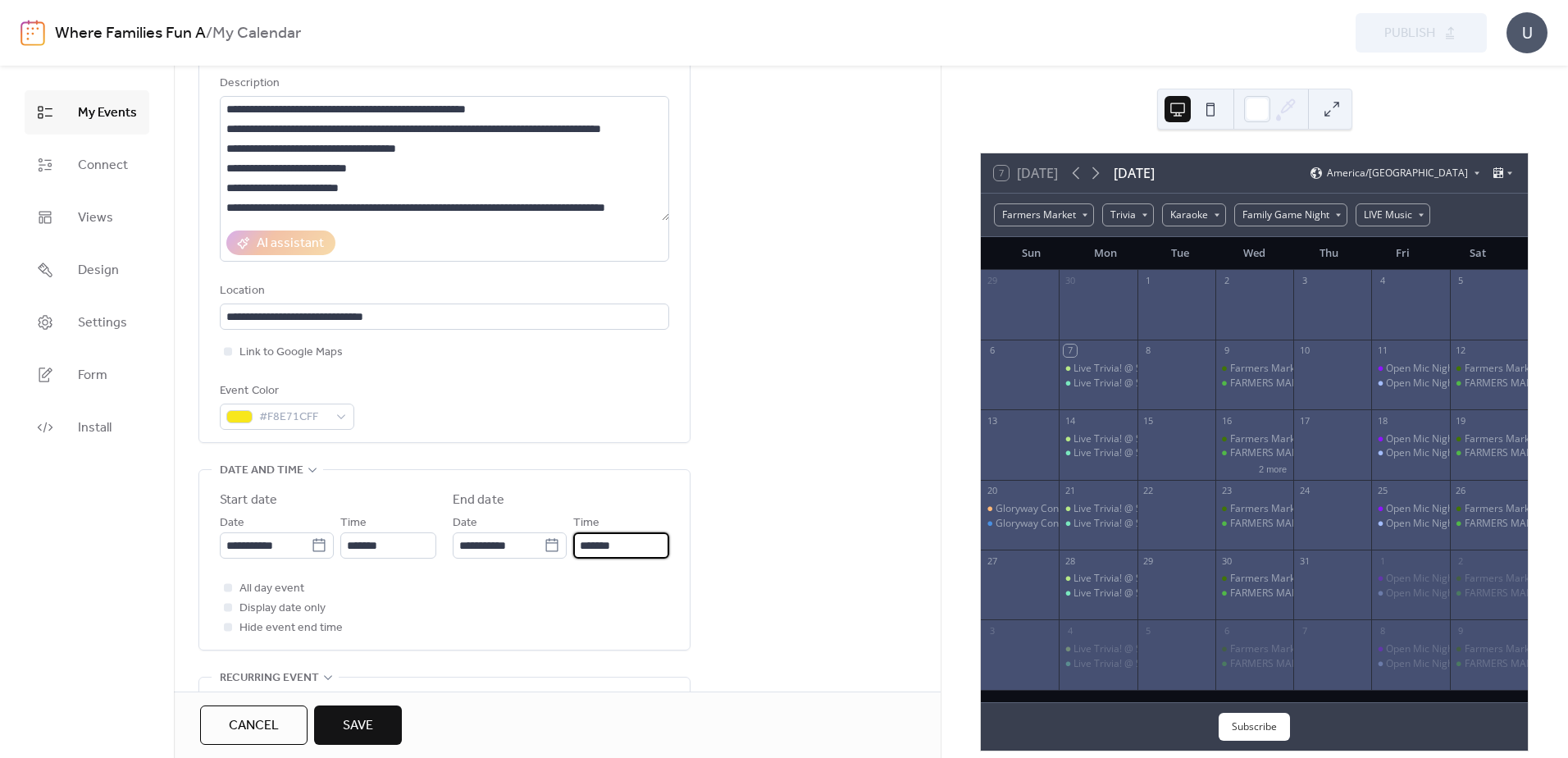 type on "*******" 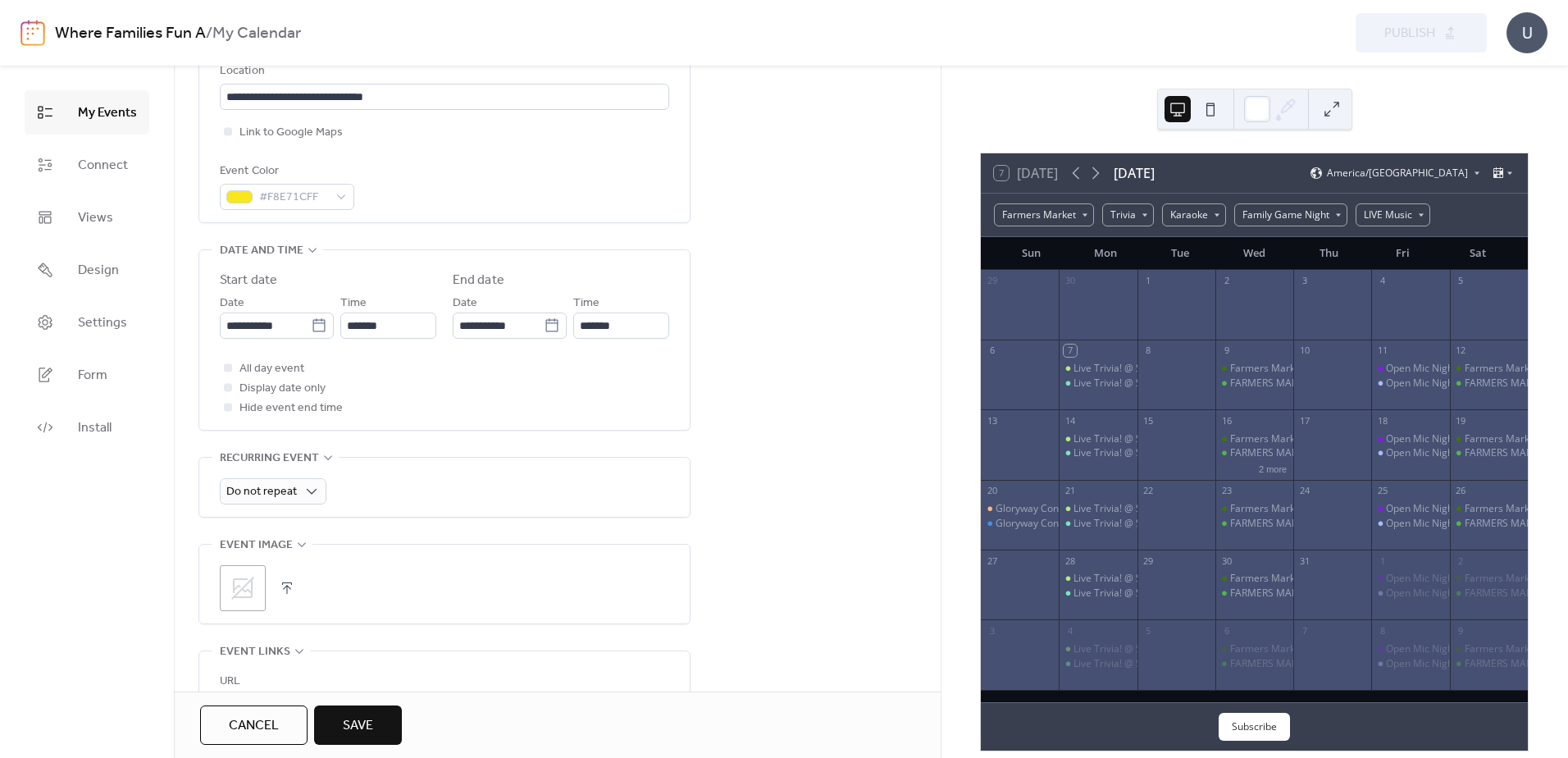 scroll, scrollTop: 410, scrollLeft: 0, axis: vertical 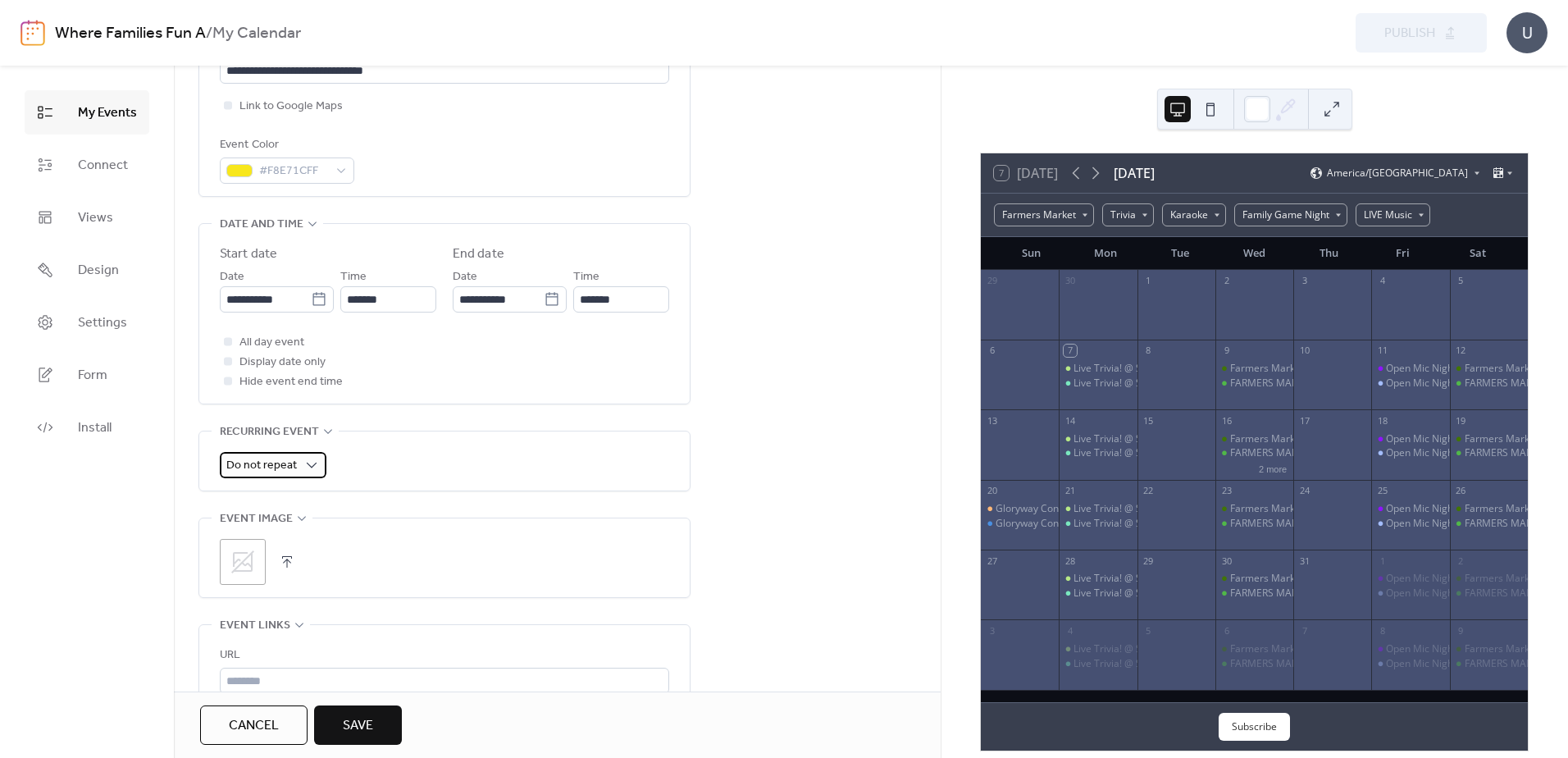 click on "Do not repeat" at bounding box center (262, 465) 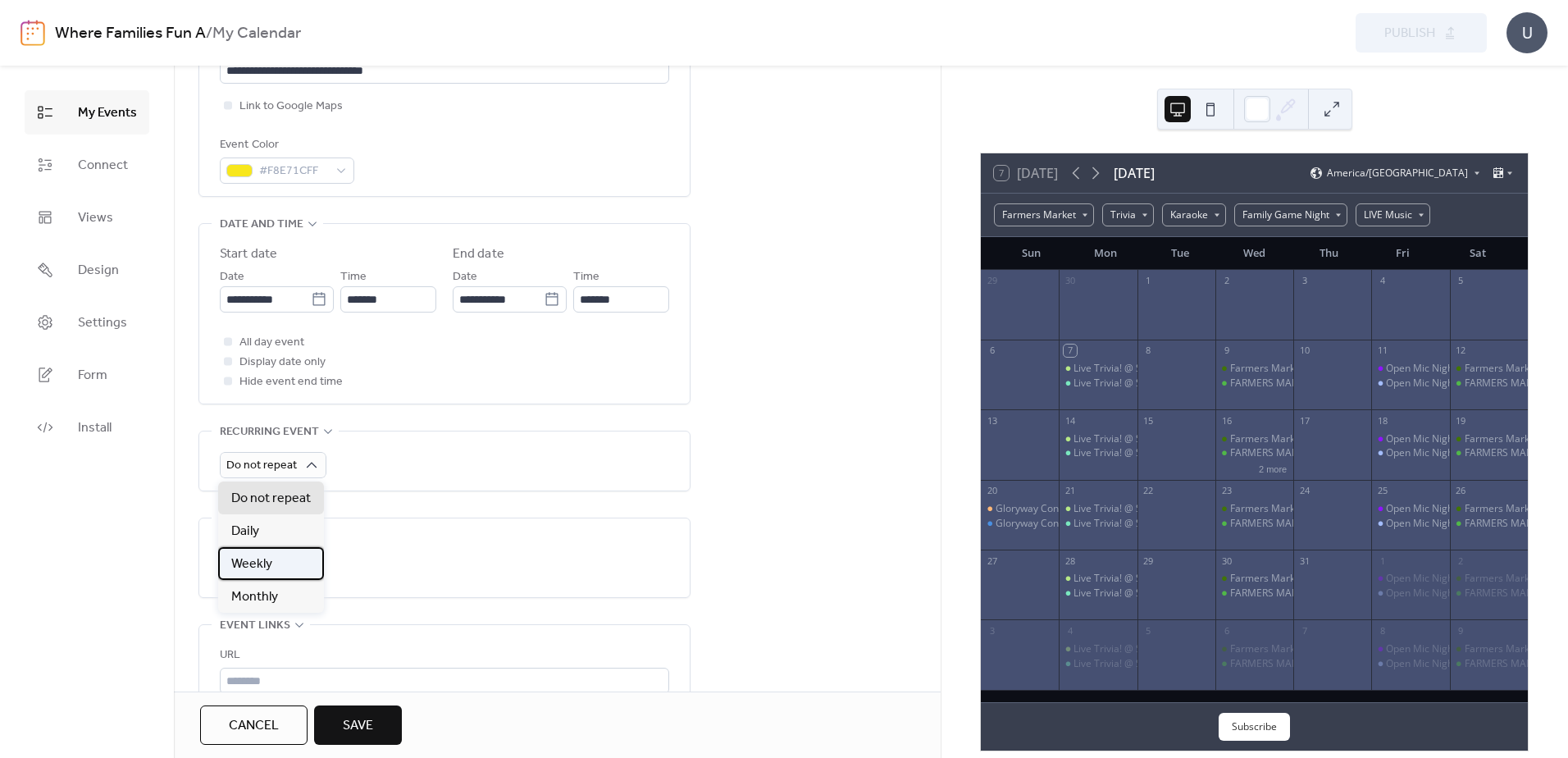 click on "Weekly" at bounding box center [252, 564] 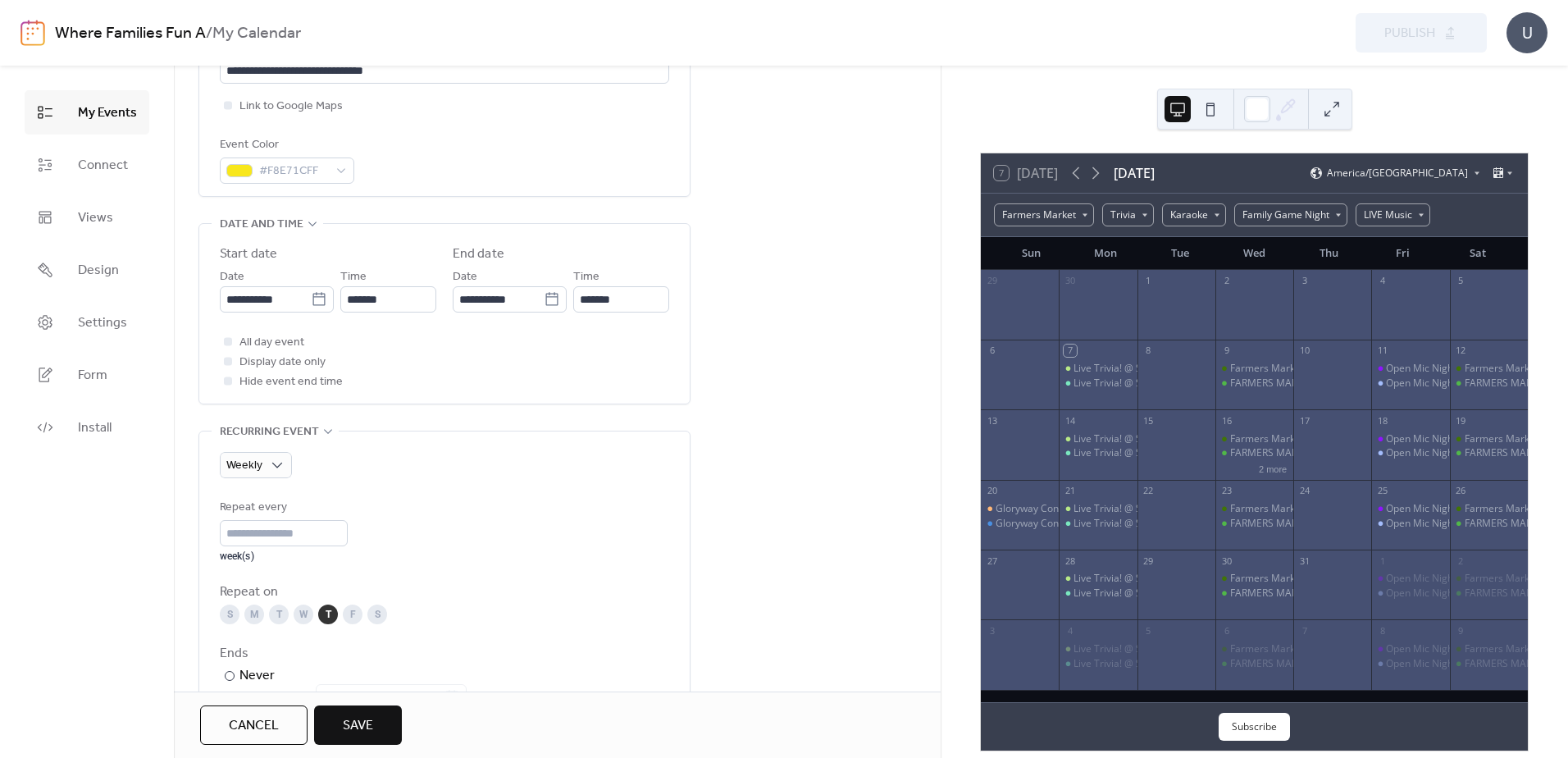 click on "**********" at bounding box center (557, 683) 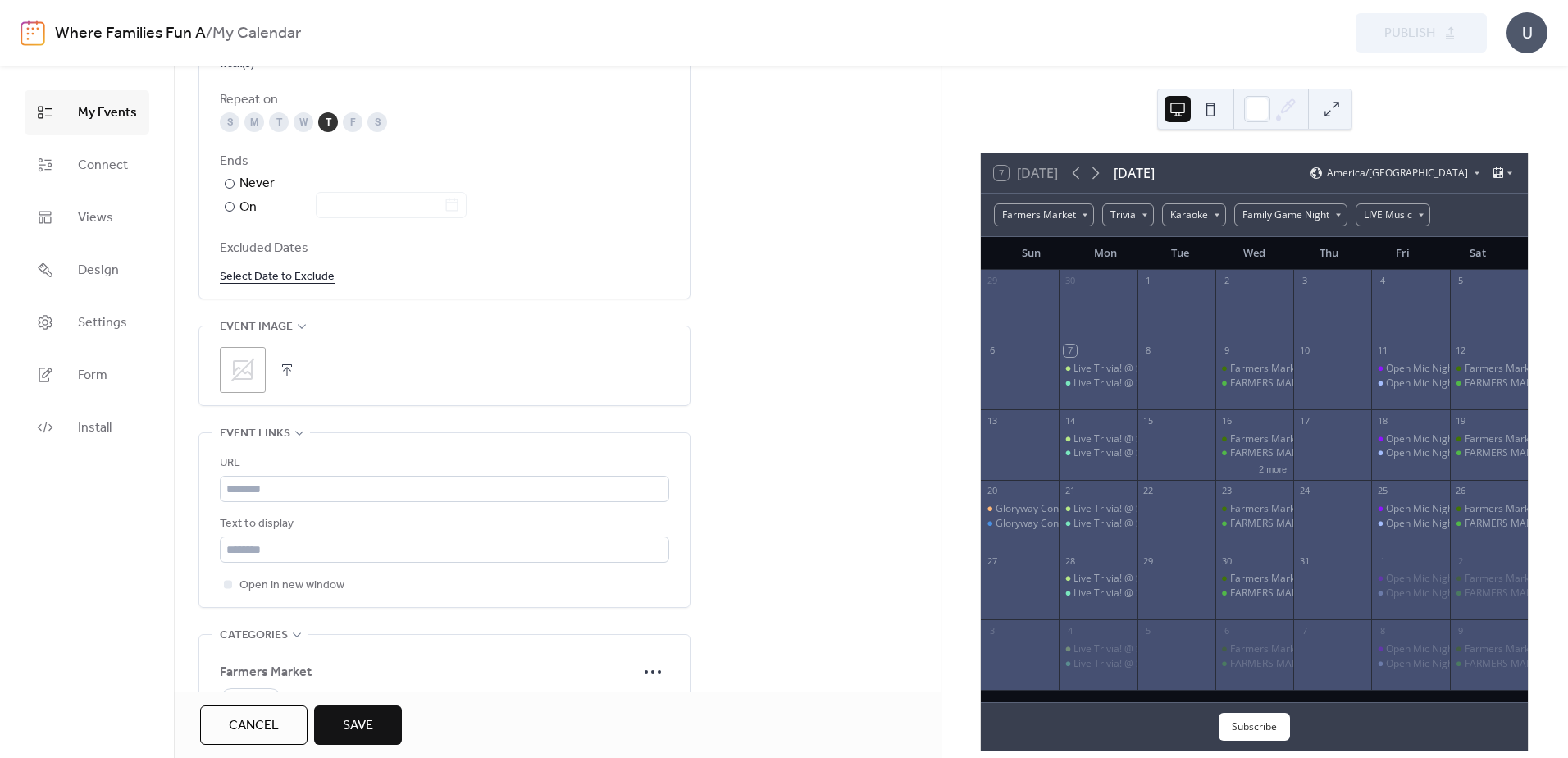 scroll, scrollTop: 984, scrollLeft: 0, axis: vertical 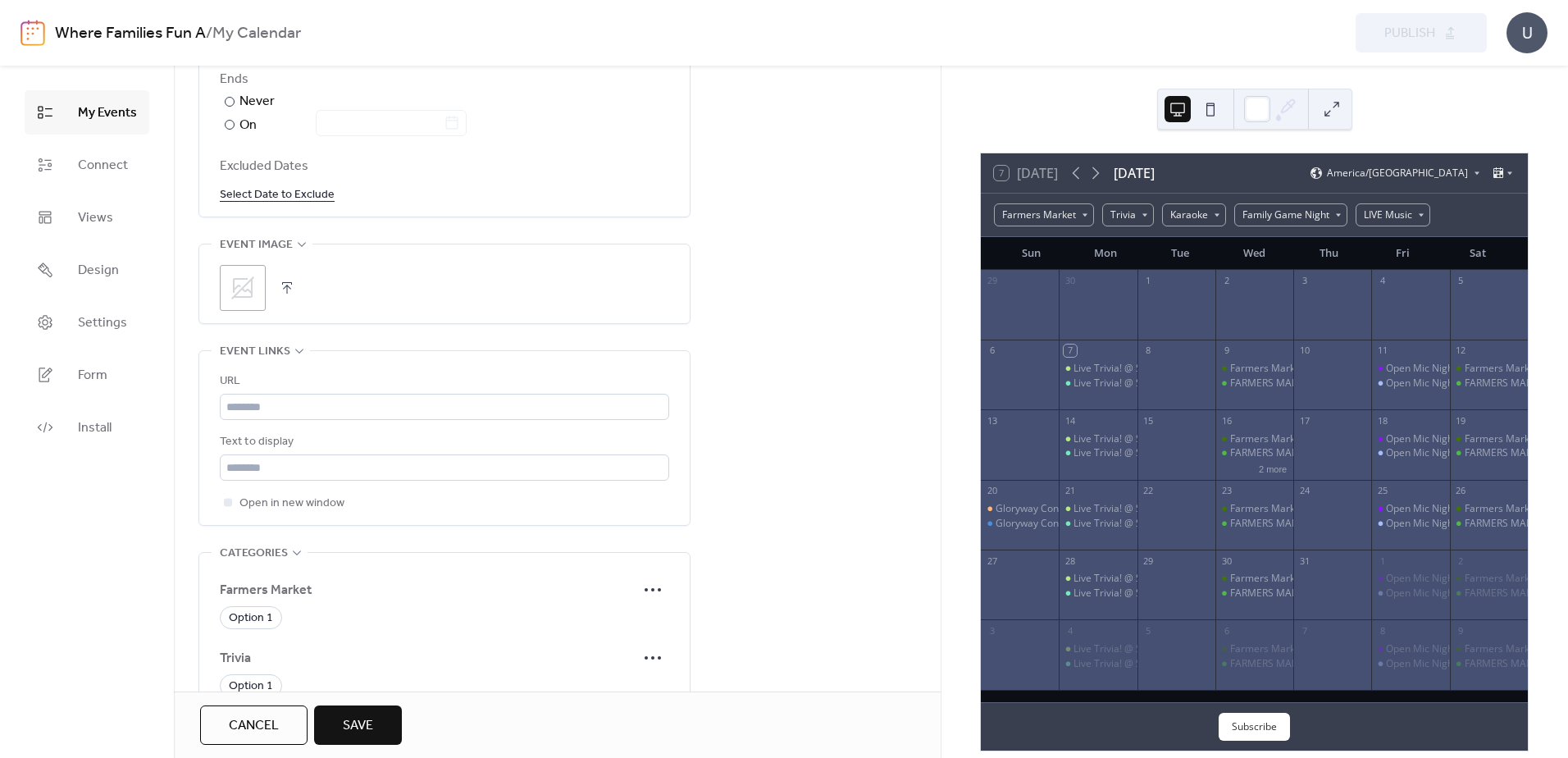 click at bounding box center [287, 288] 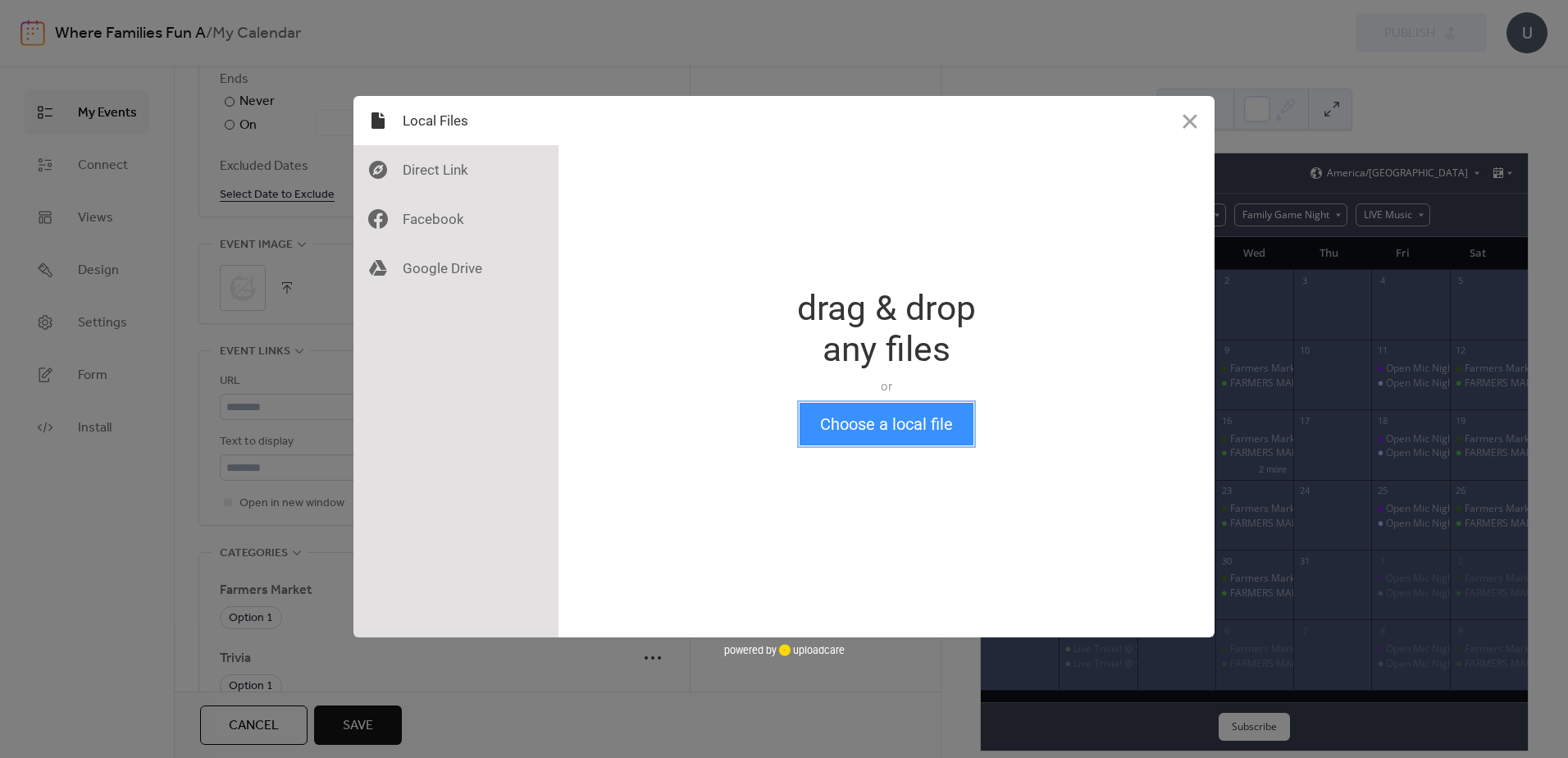 click on "Choose a local file" at bounding box center (887, 424) 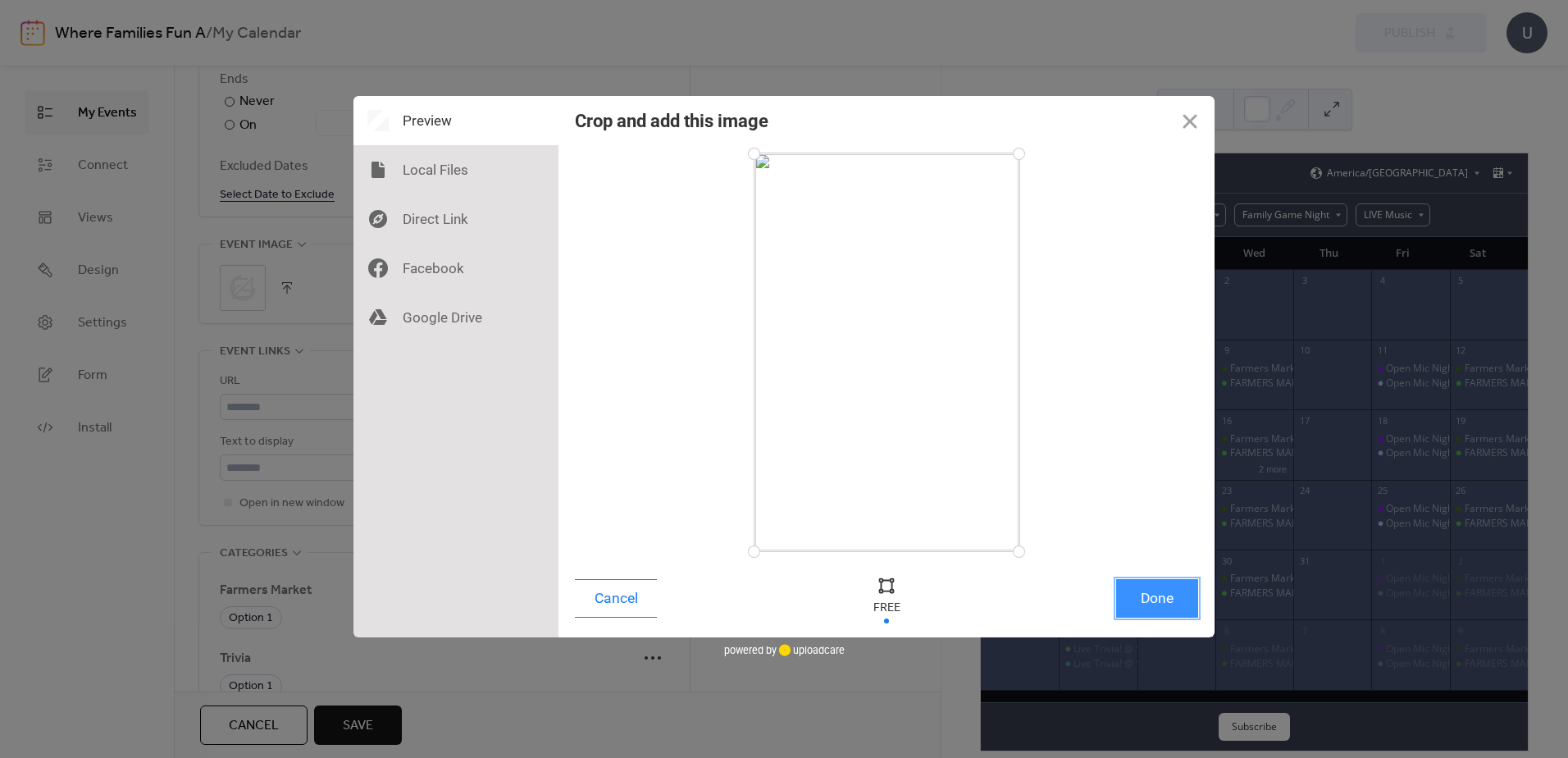 click on "Done" at bounding box center (1157, 598) 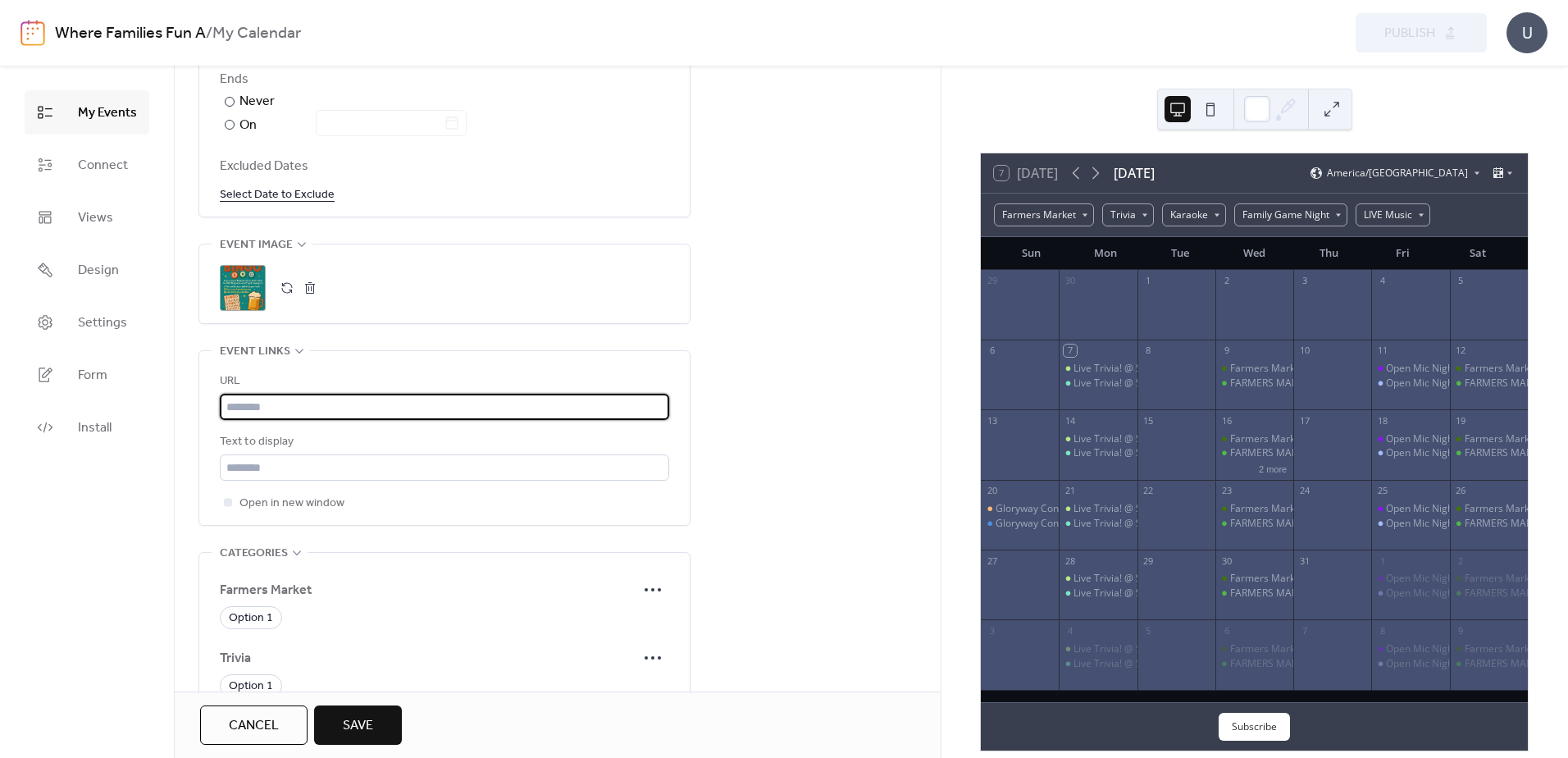 click at bounding box center [444, 407] 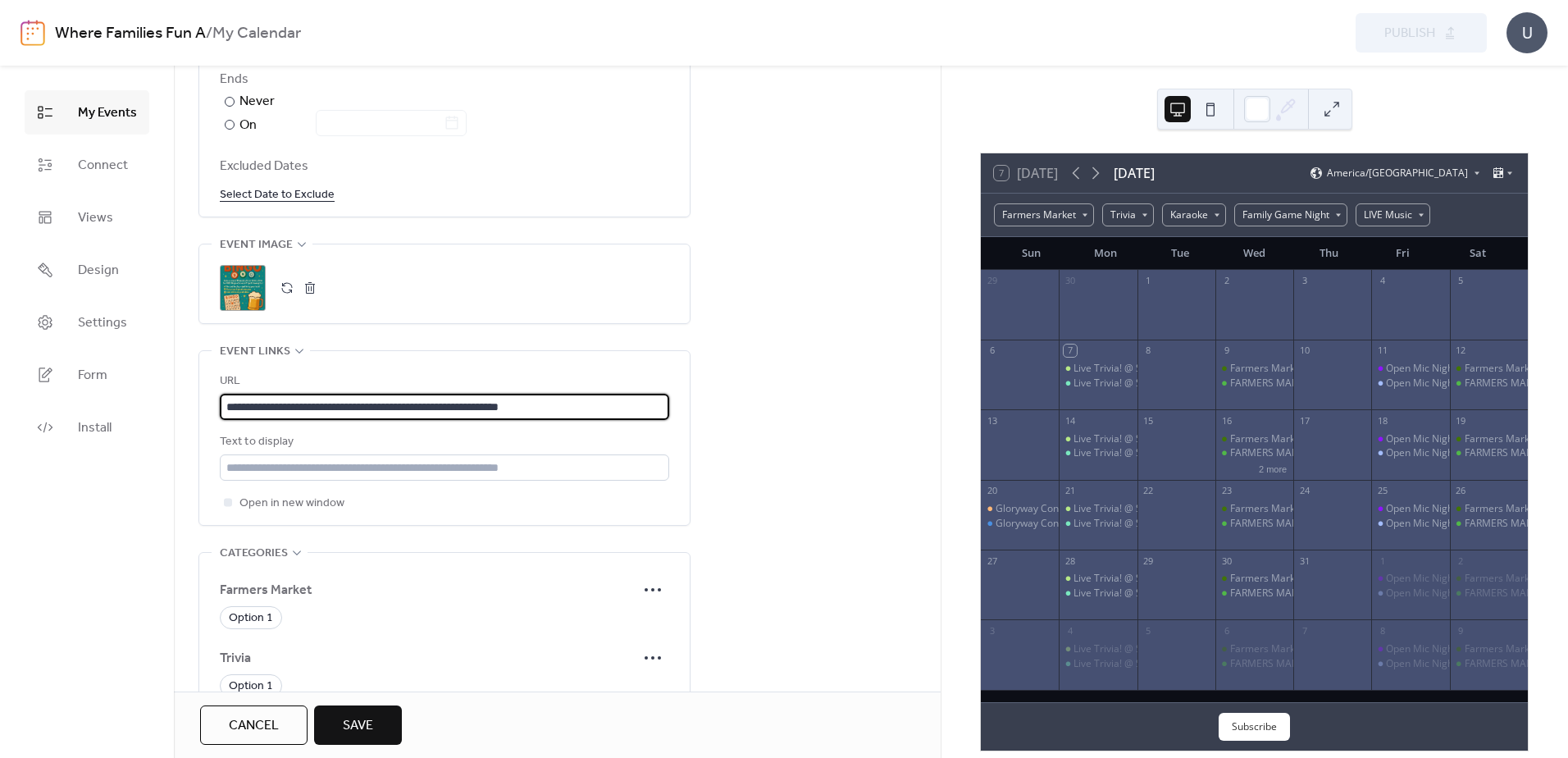type on "**********" 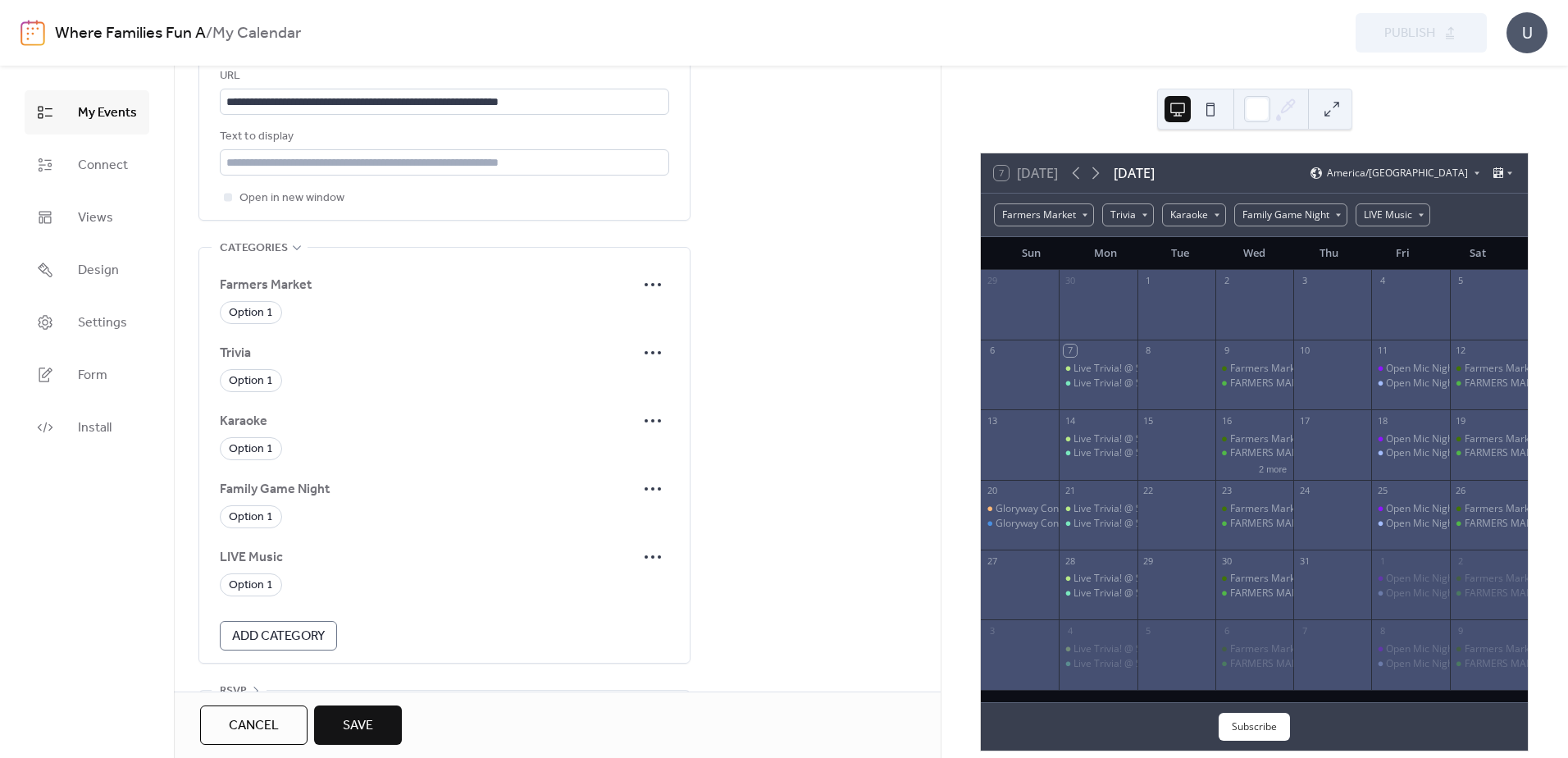 scroll, scrollTop: 1313, scrollLeft: 0, axis: vertical 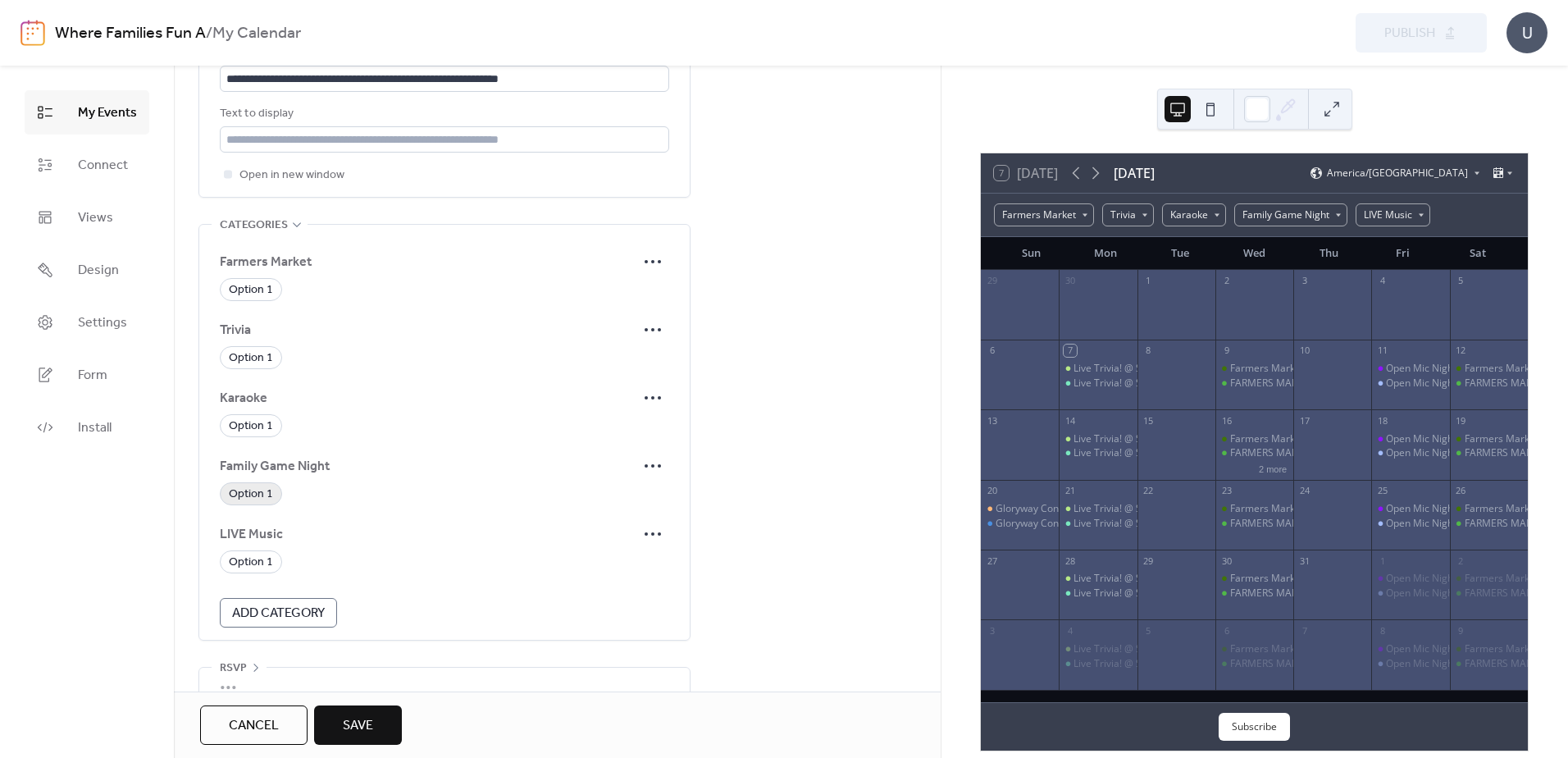 click on "Option 1" at bounding box center [251, 495] 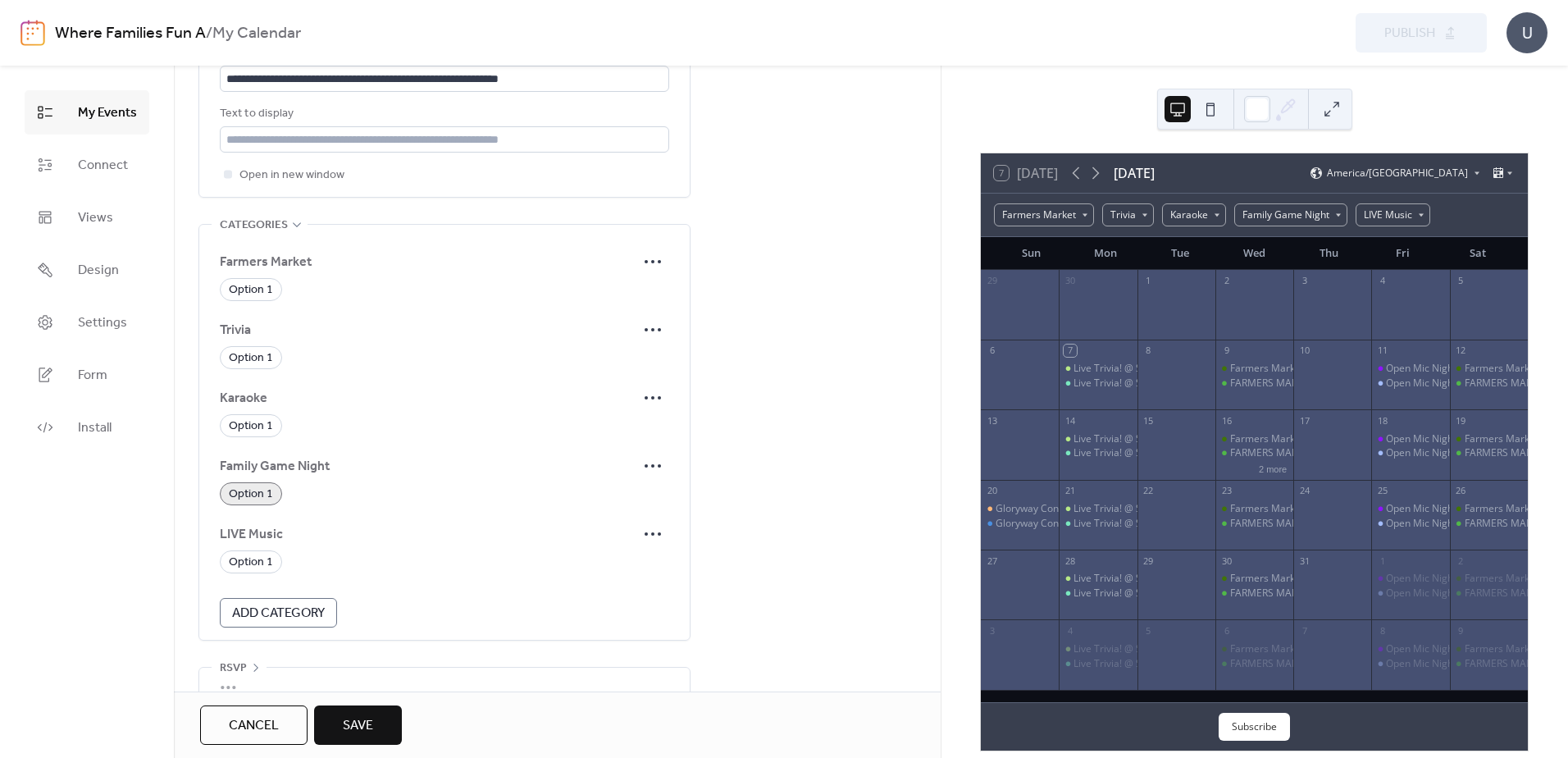 click on "Save" at bounding box center [358, 725] 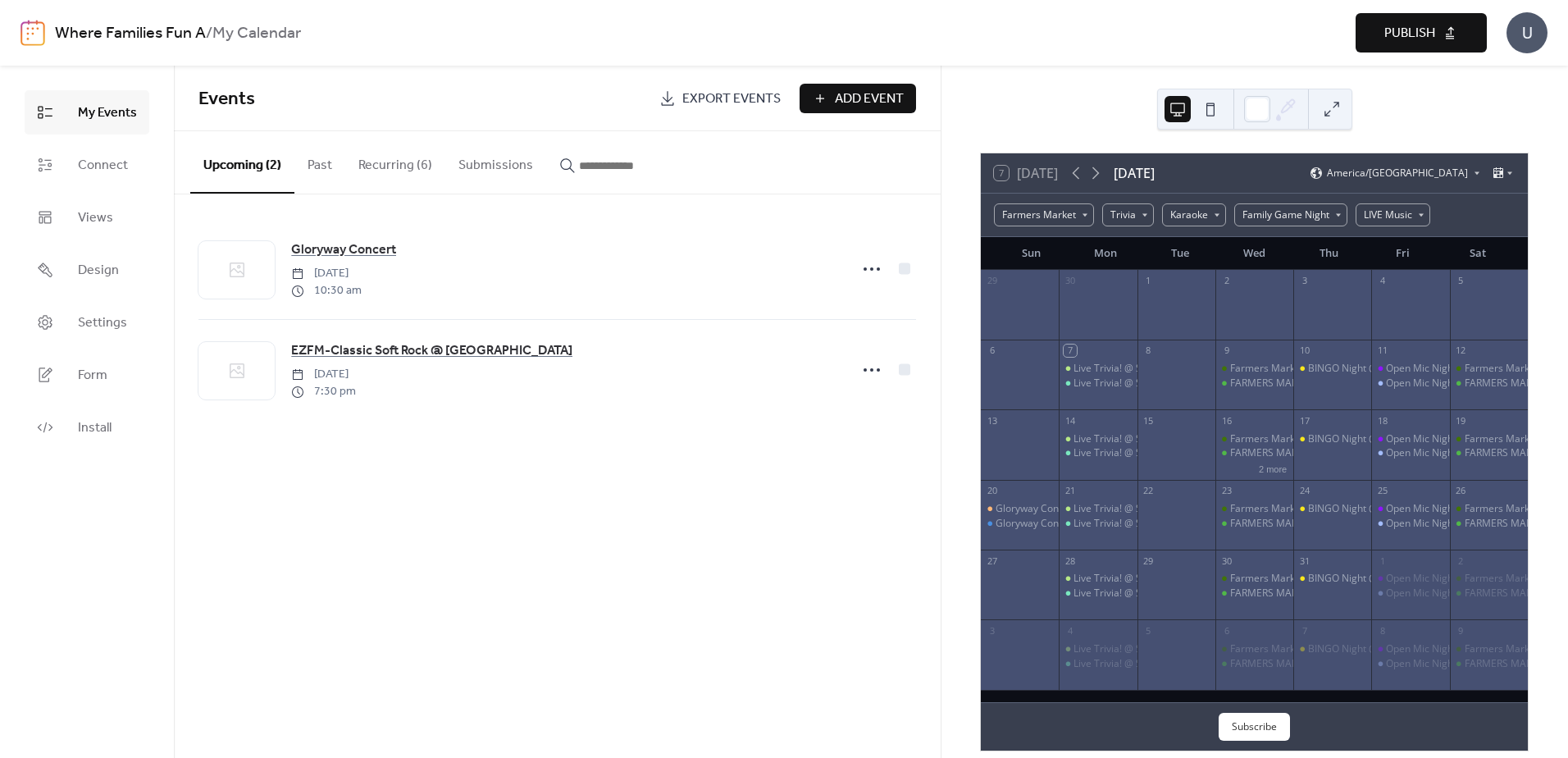 click on "Recurring  (6)" at bounding box center [395, 162] 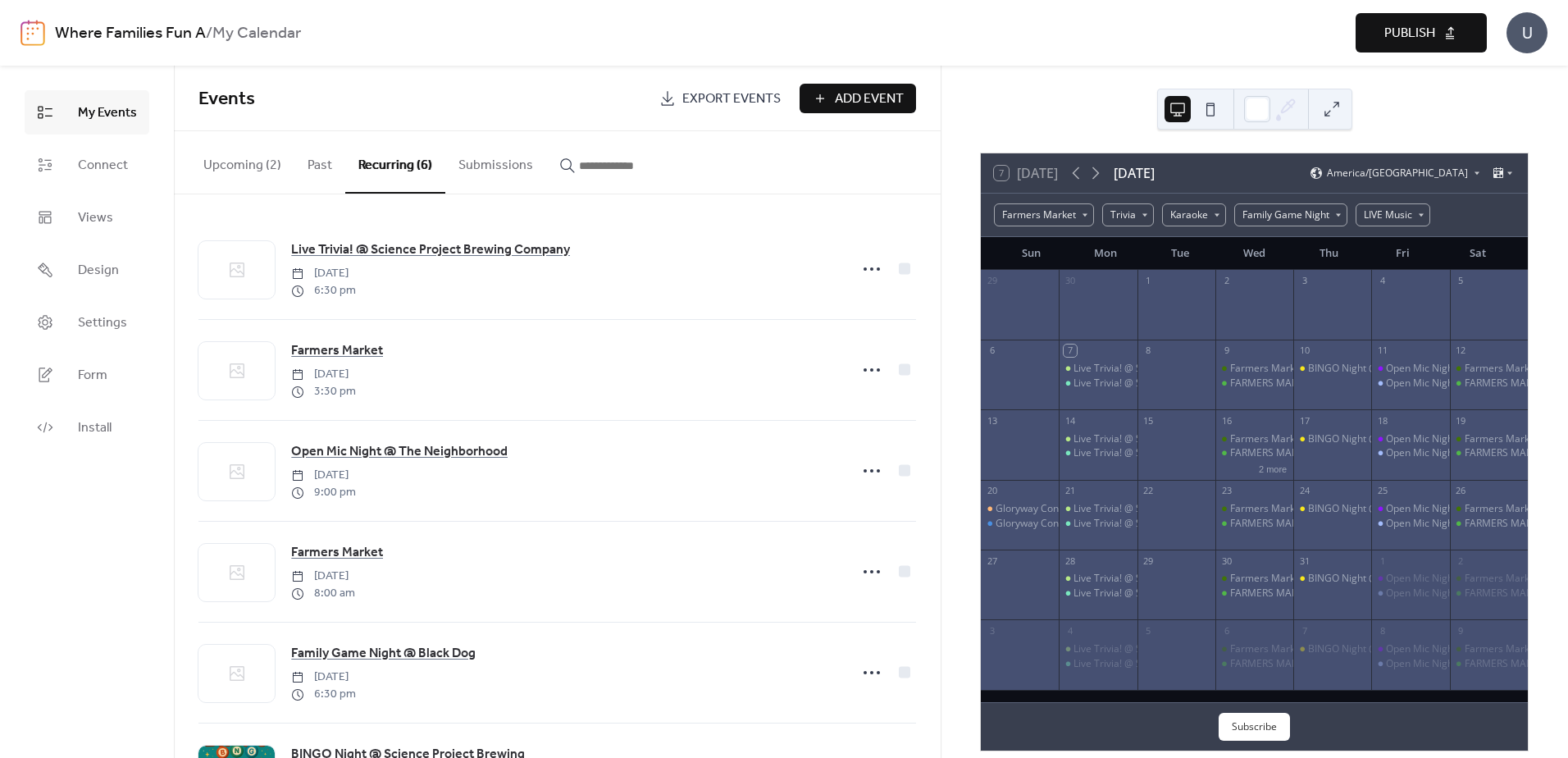 click on "Upcoming  (2)" at bounding box center (242, 162) 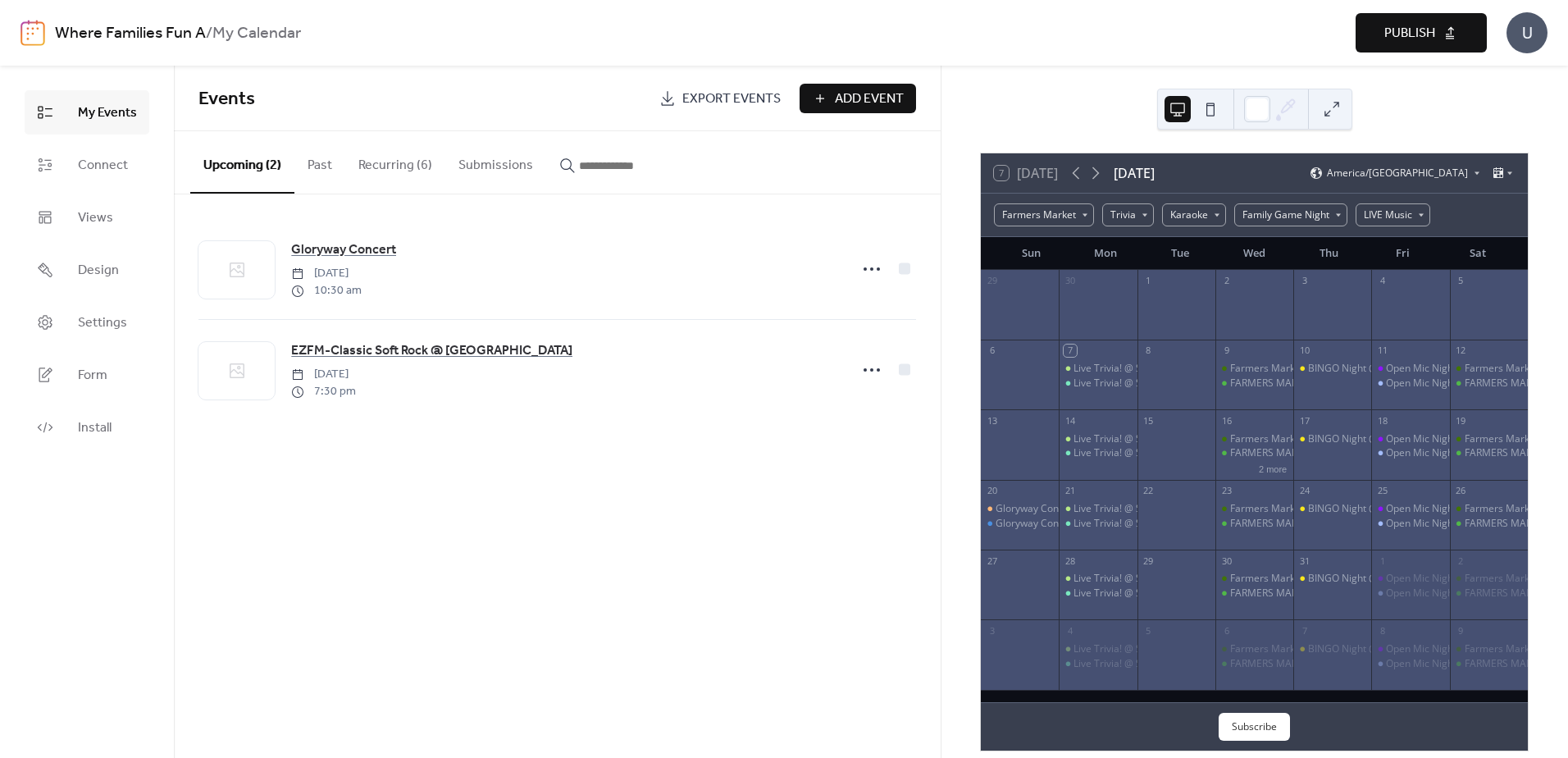 click on "Add Event" at bounding box center [869, 99] 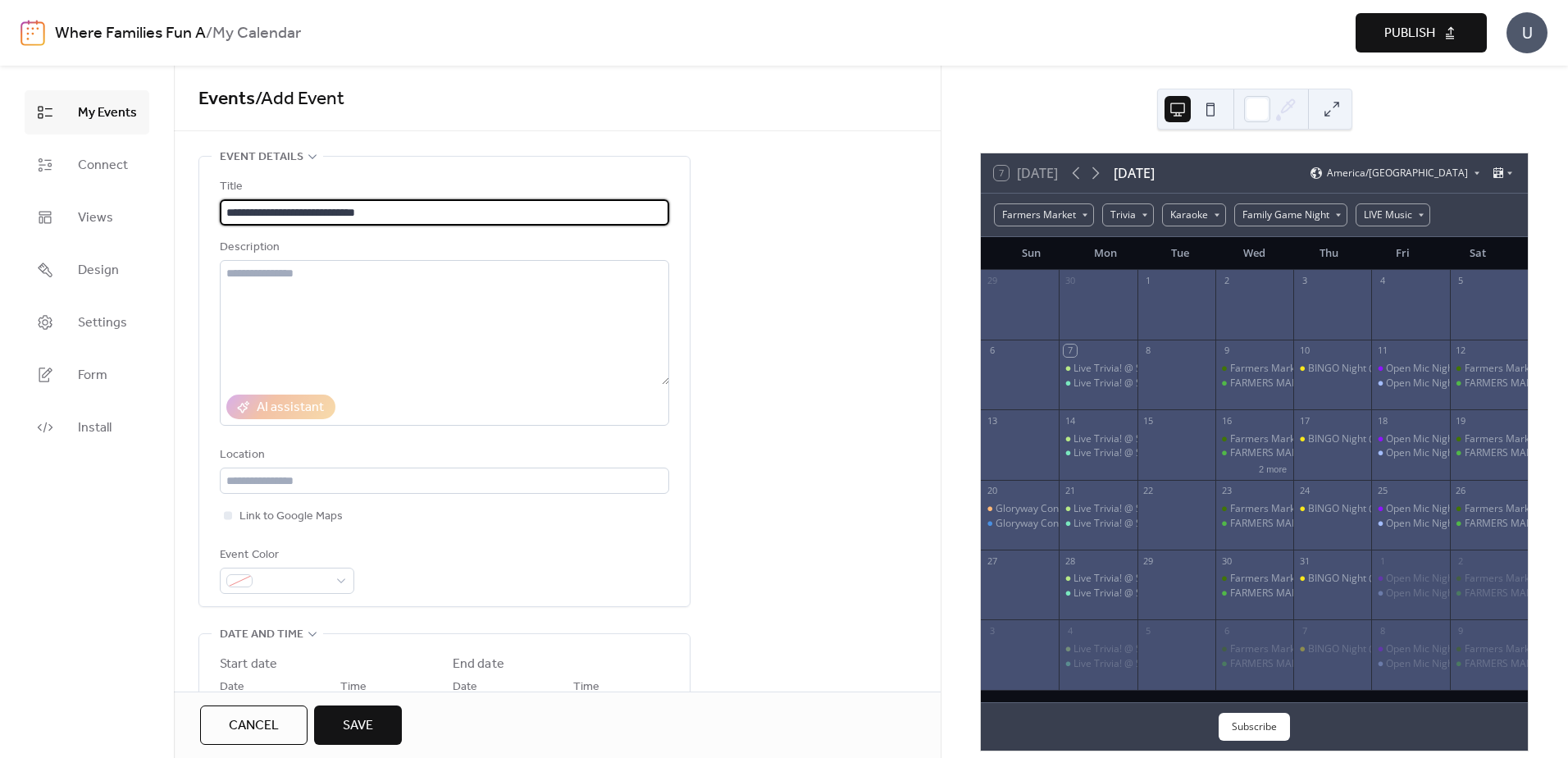 type on "**********" 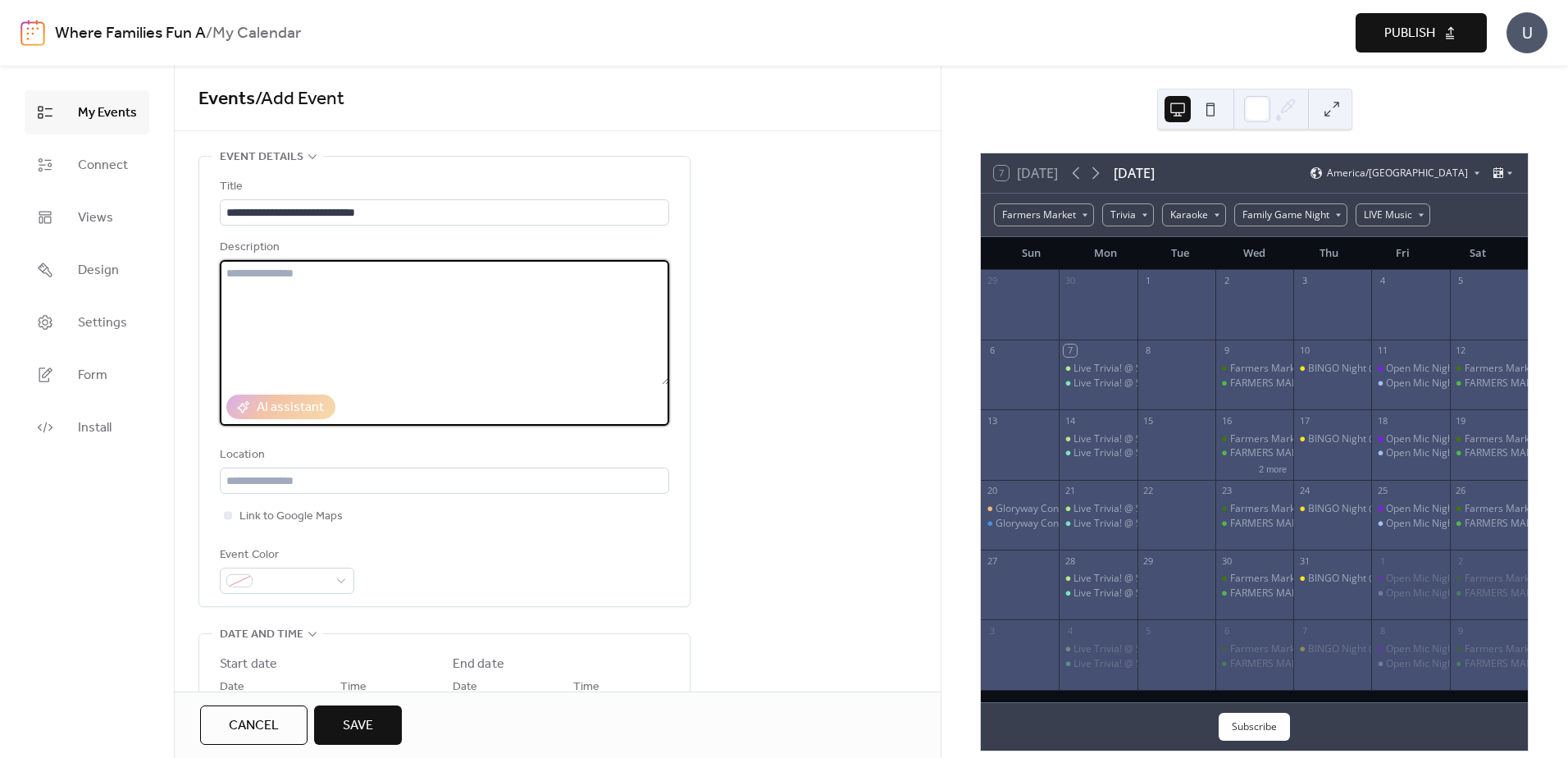 click at bounding box center [444, 322] 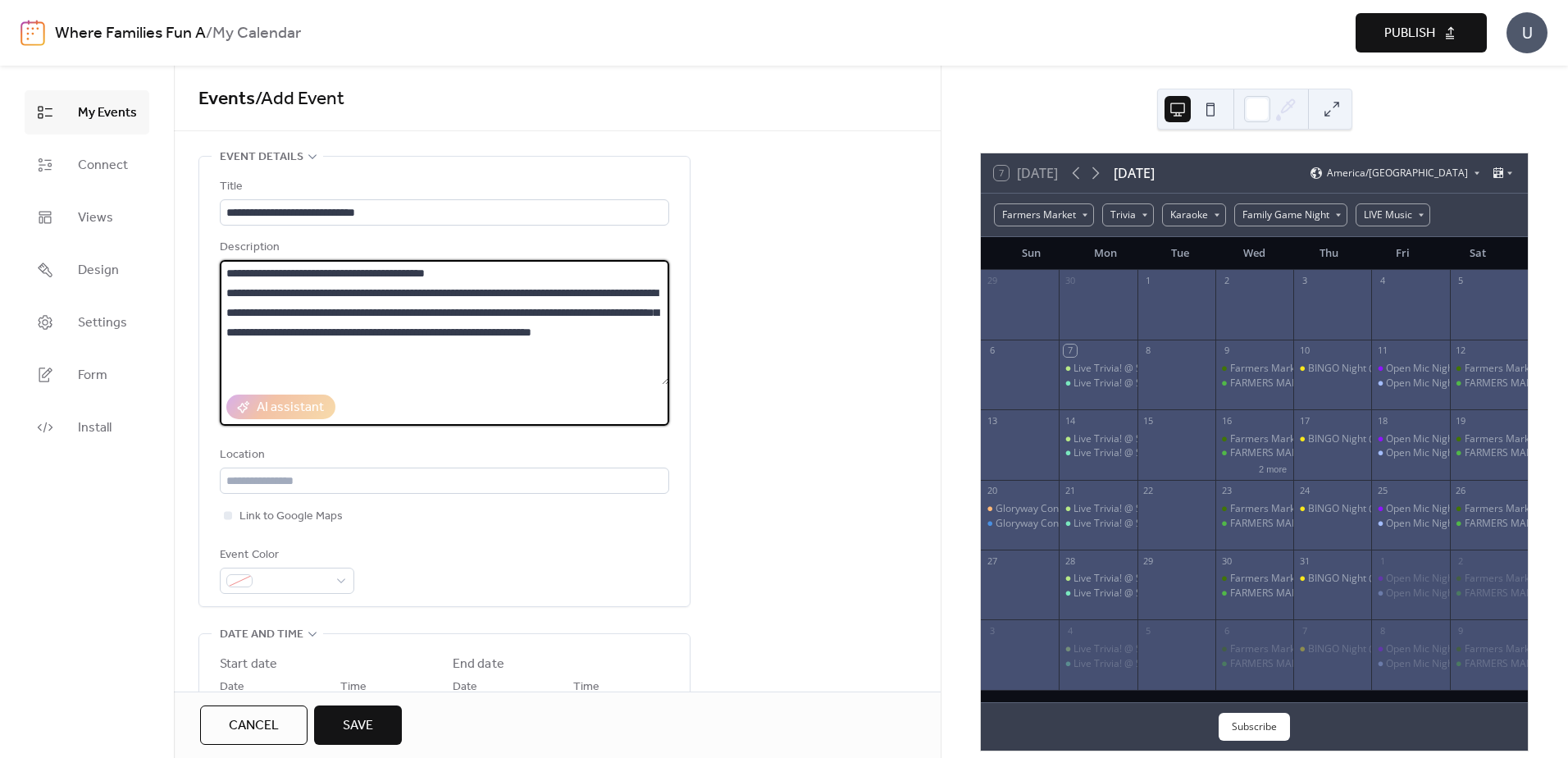 type on "**********" 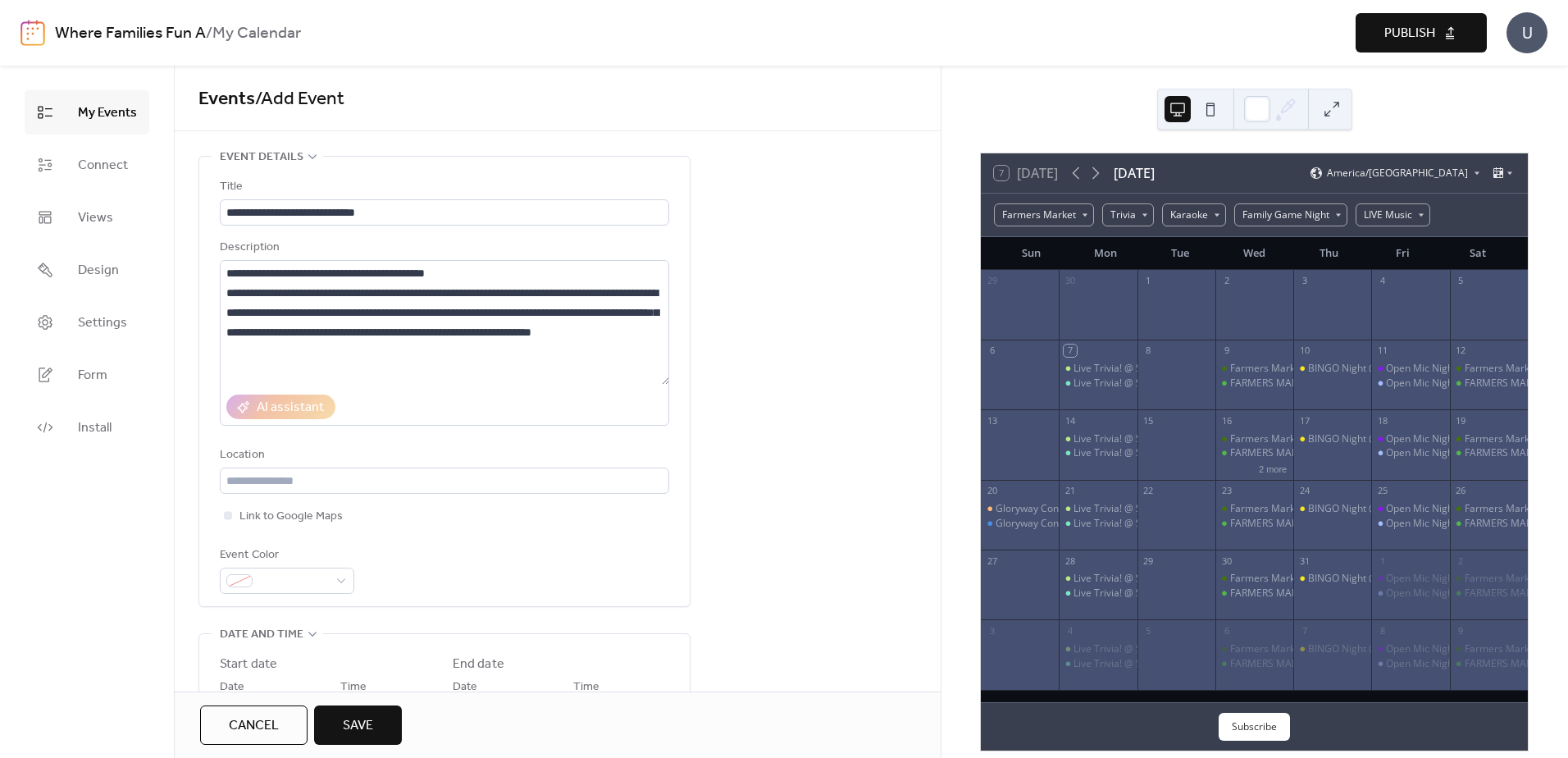 click on "**********" at bounding box center [557, 943] 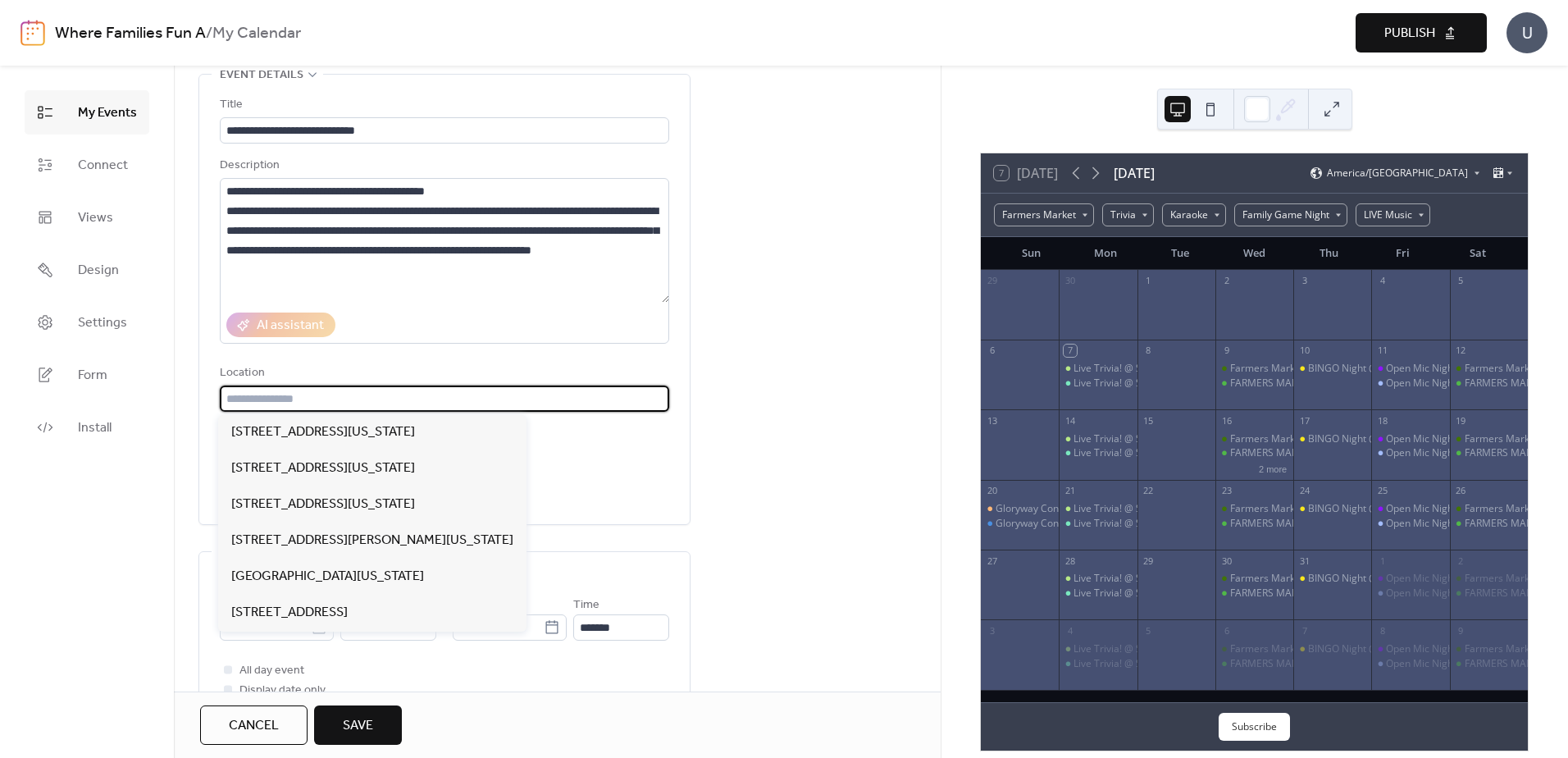 click at bounding box center [444, 399] 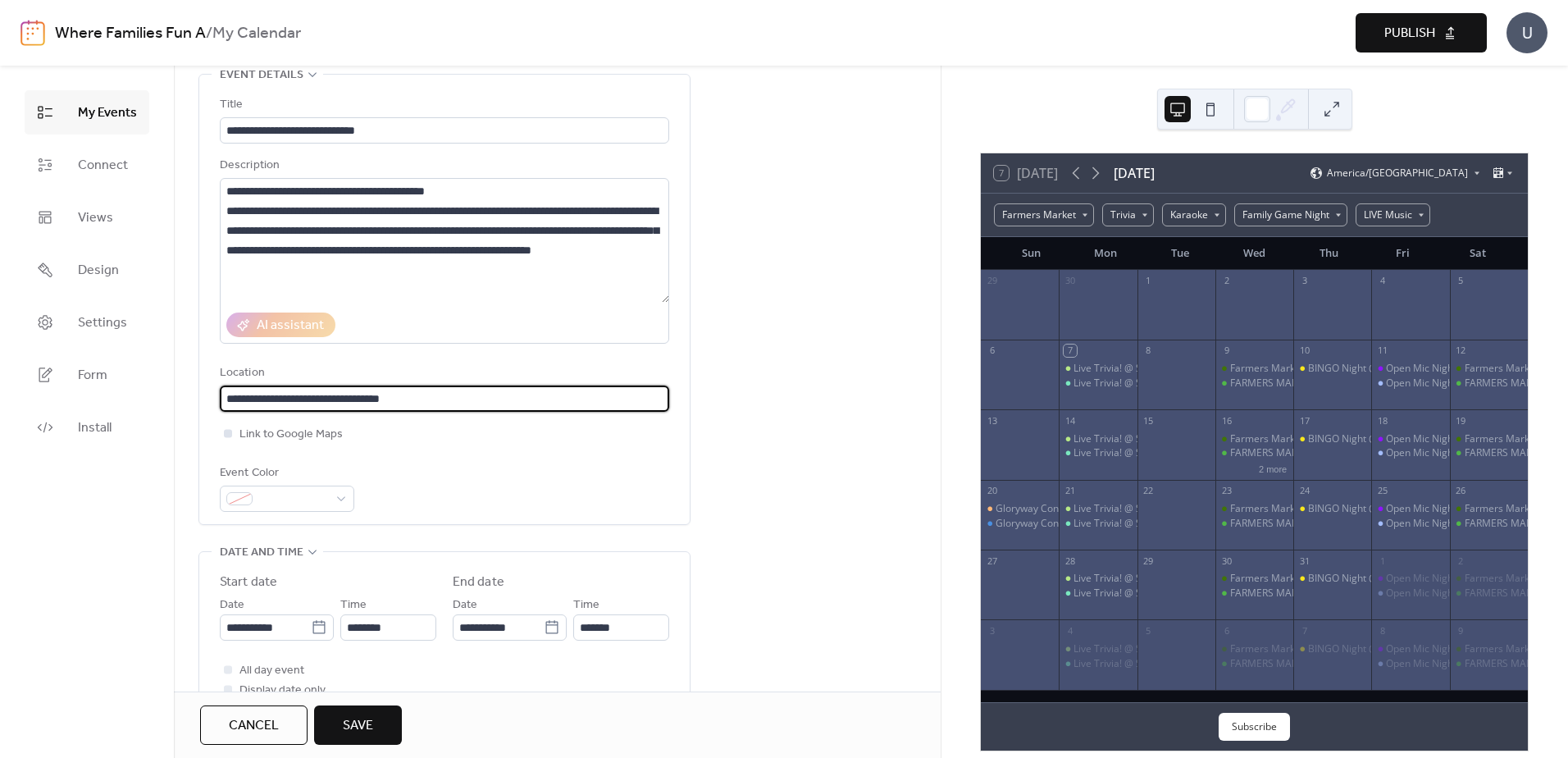 type on "**********" 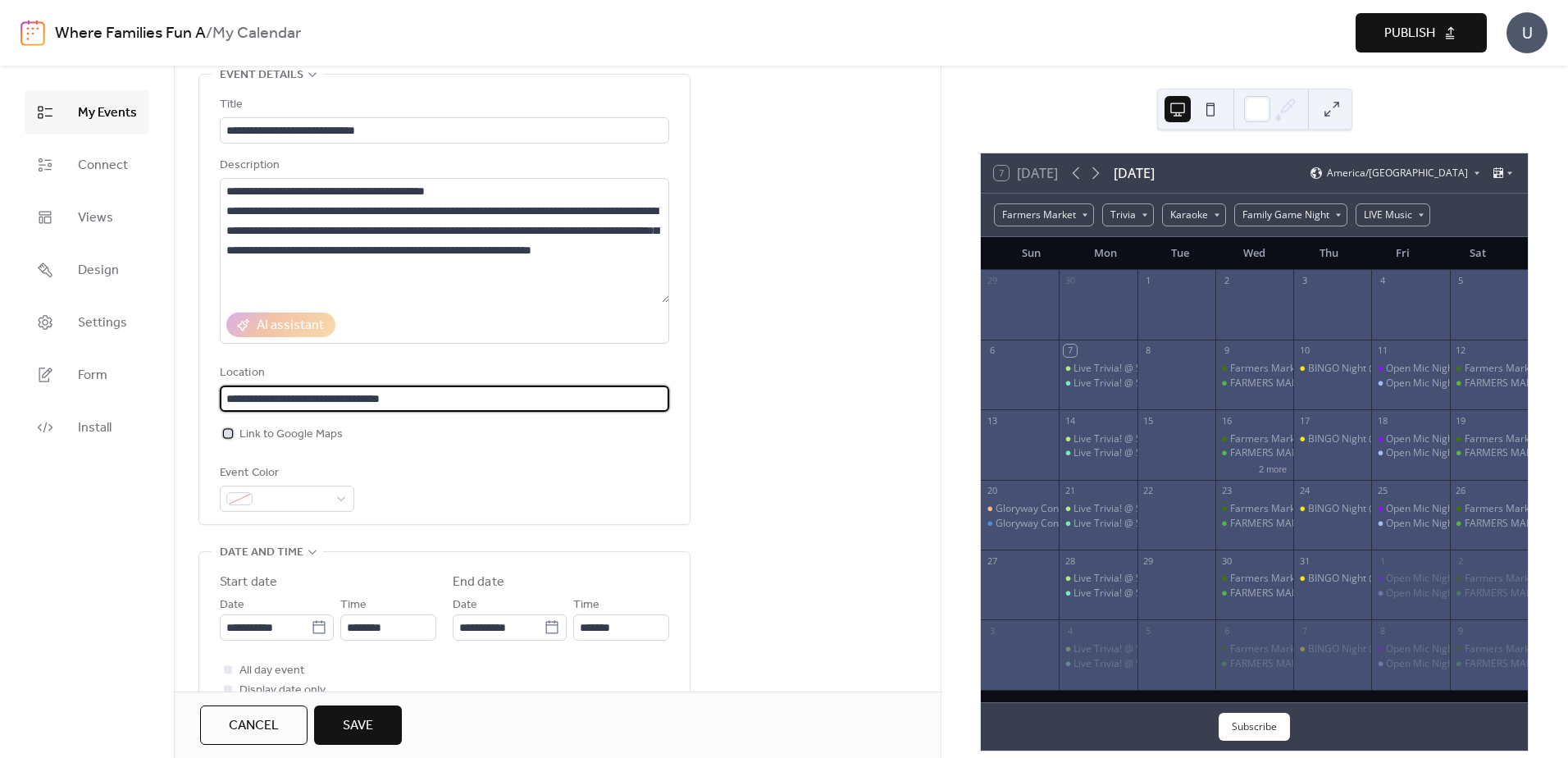 click at bounding box center [228, 433] 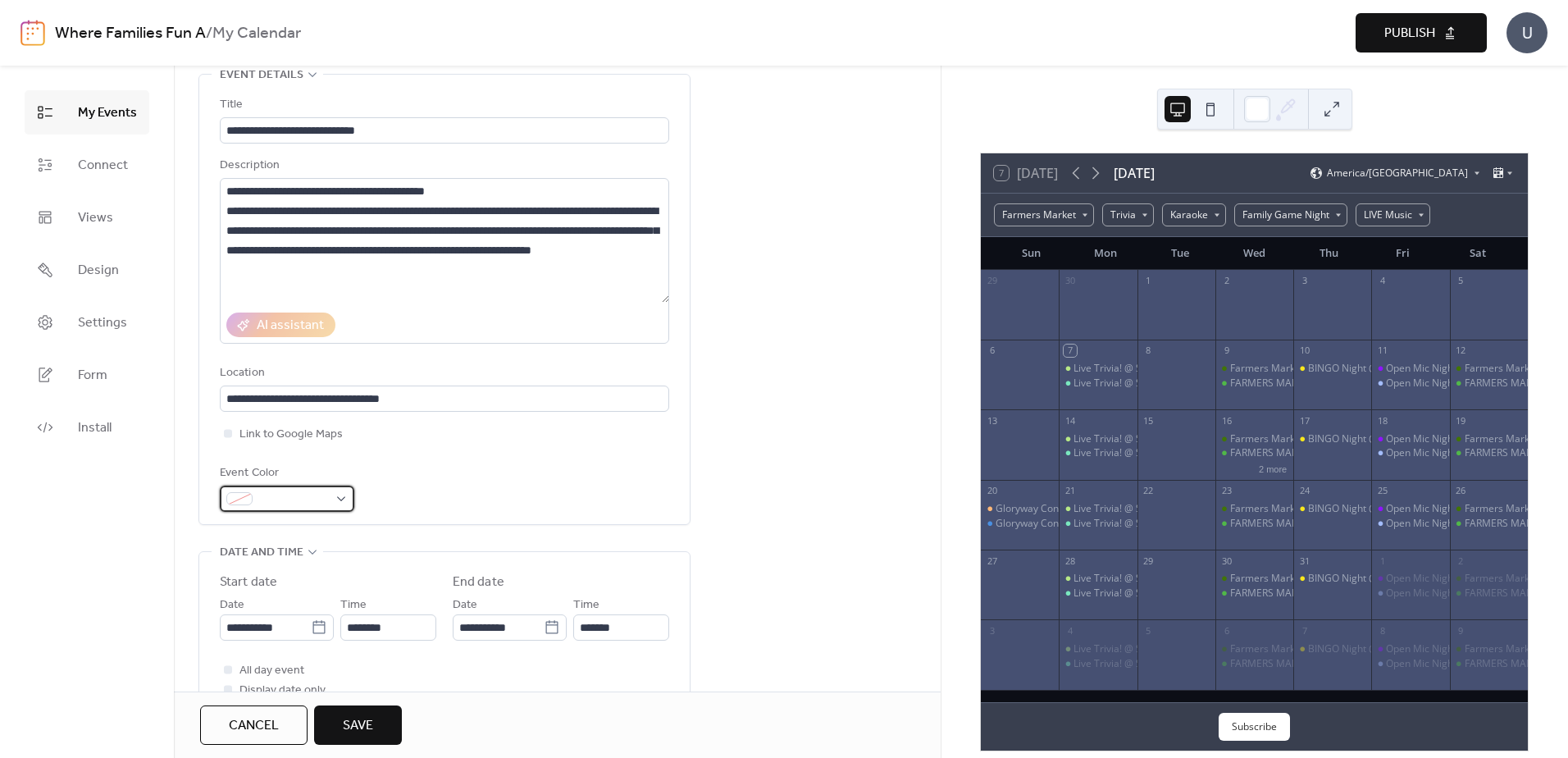 click at bounding box center (294, 500) 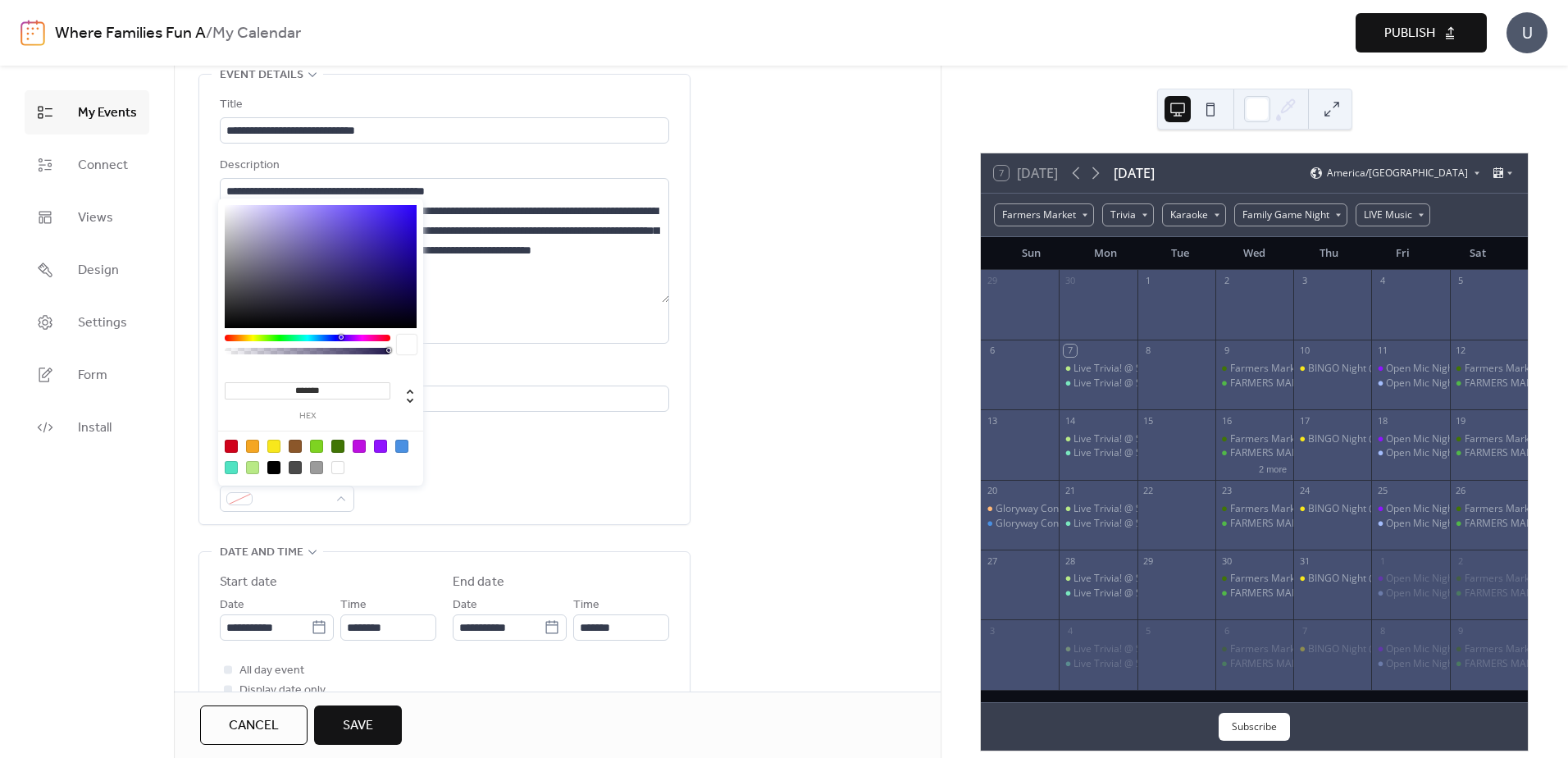 click at bounding box center (402, 446) 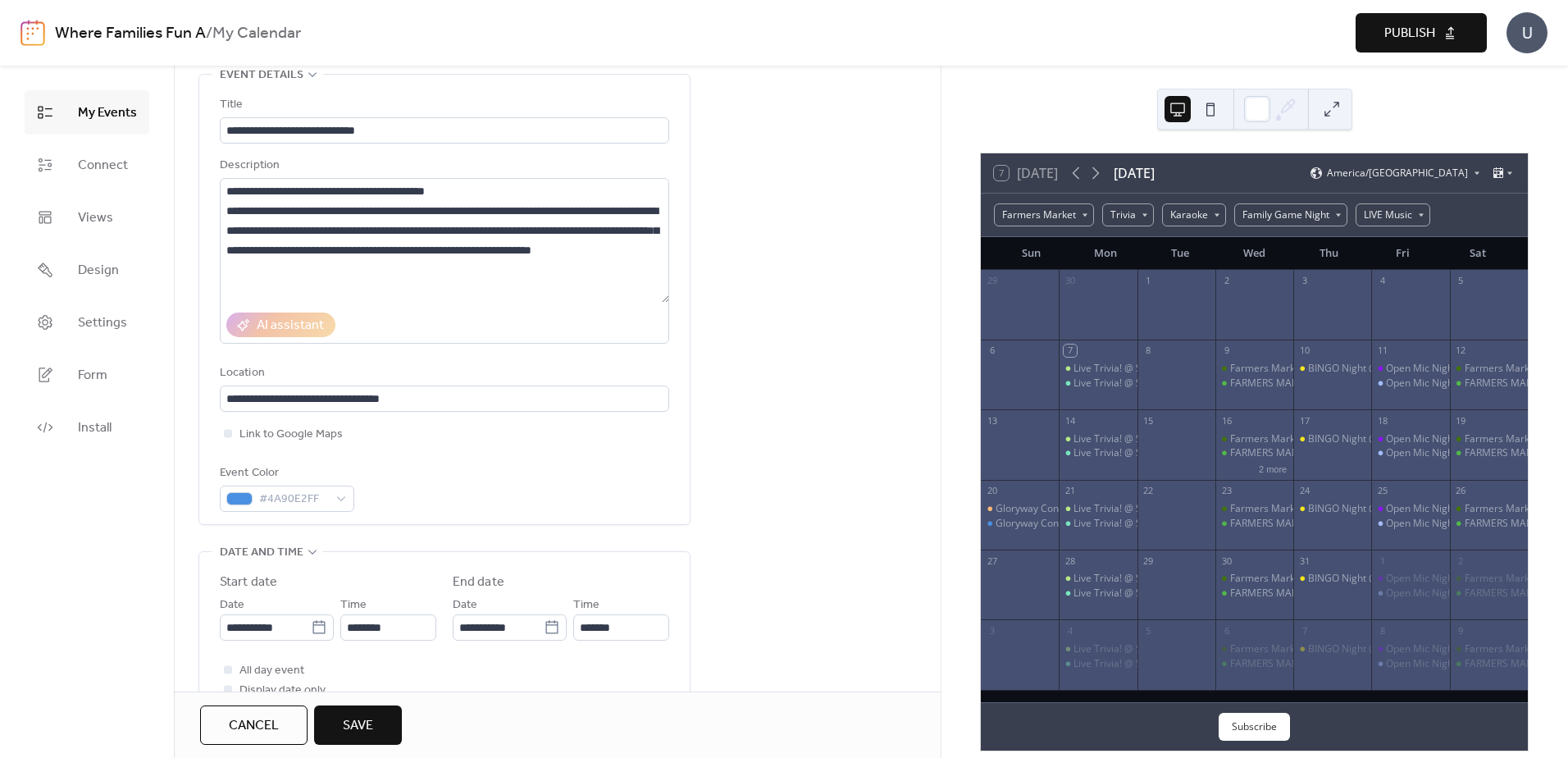 click on "**********" at bounding box center [557, 861] 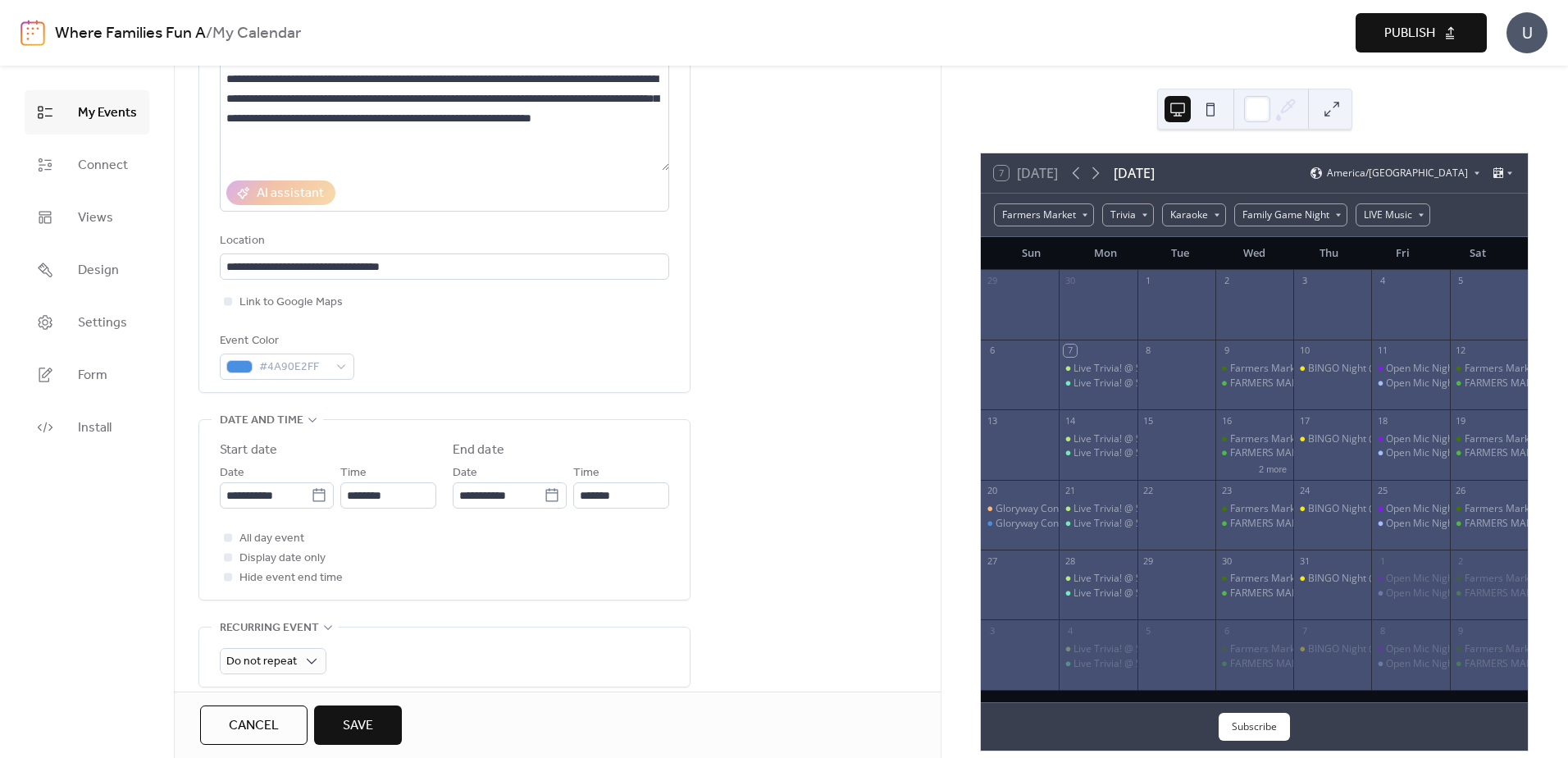 scroll, scrollTop: 246, scrollLeft: 0, axis: vertical 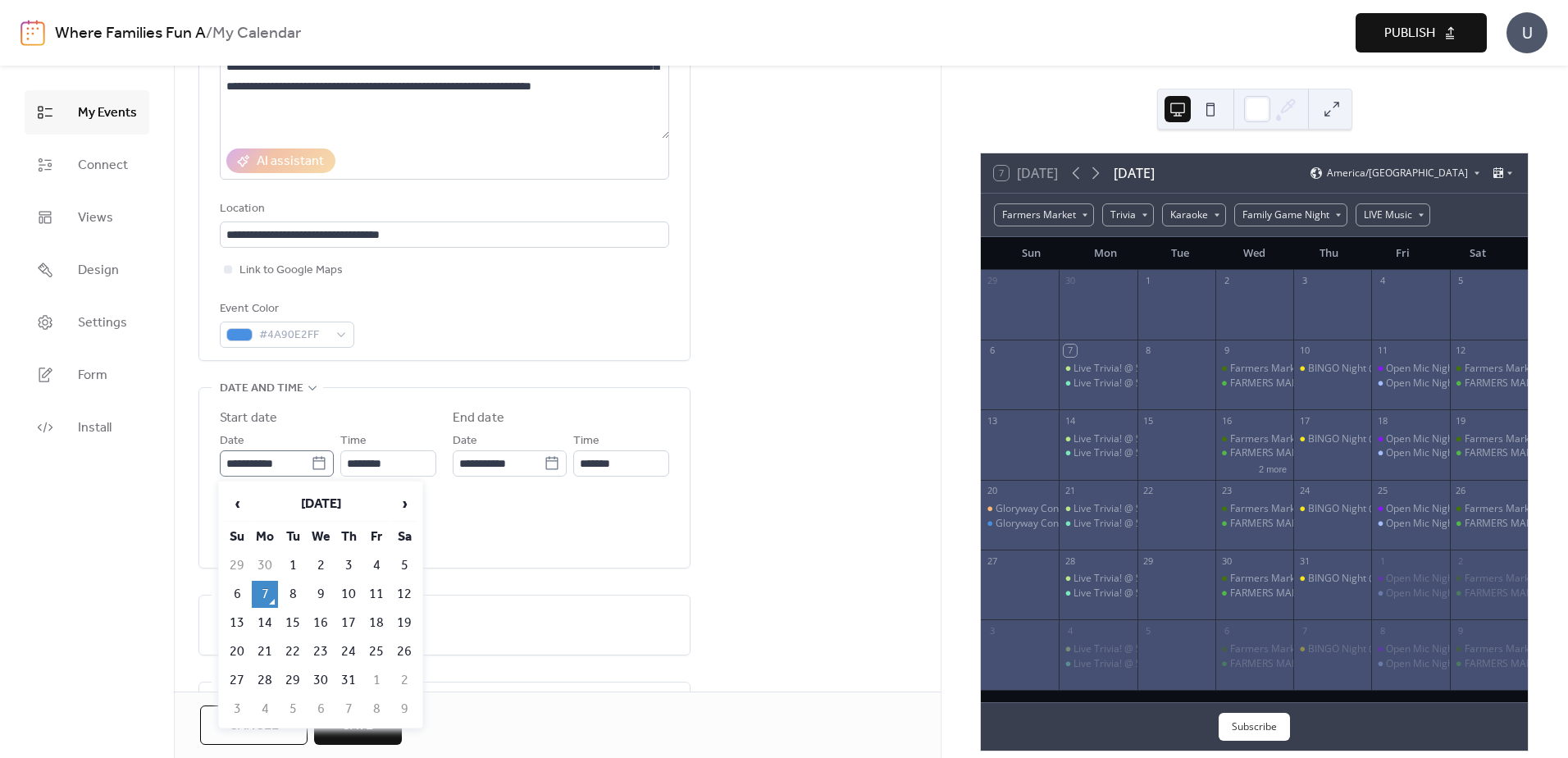 click 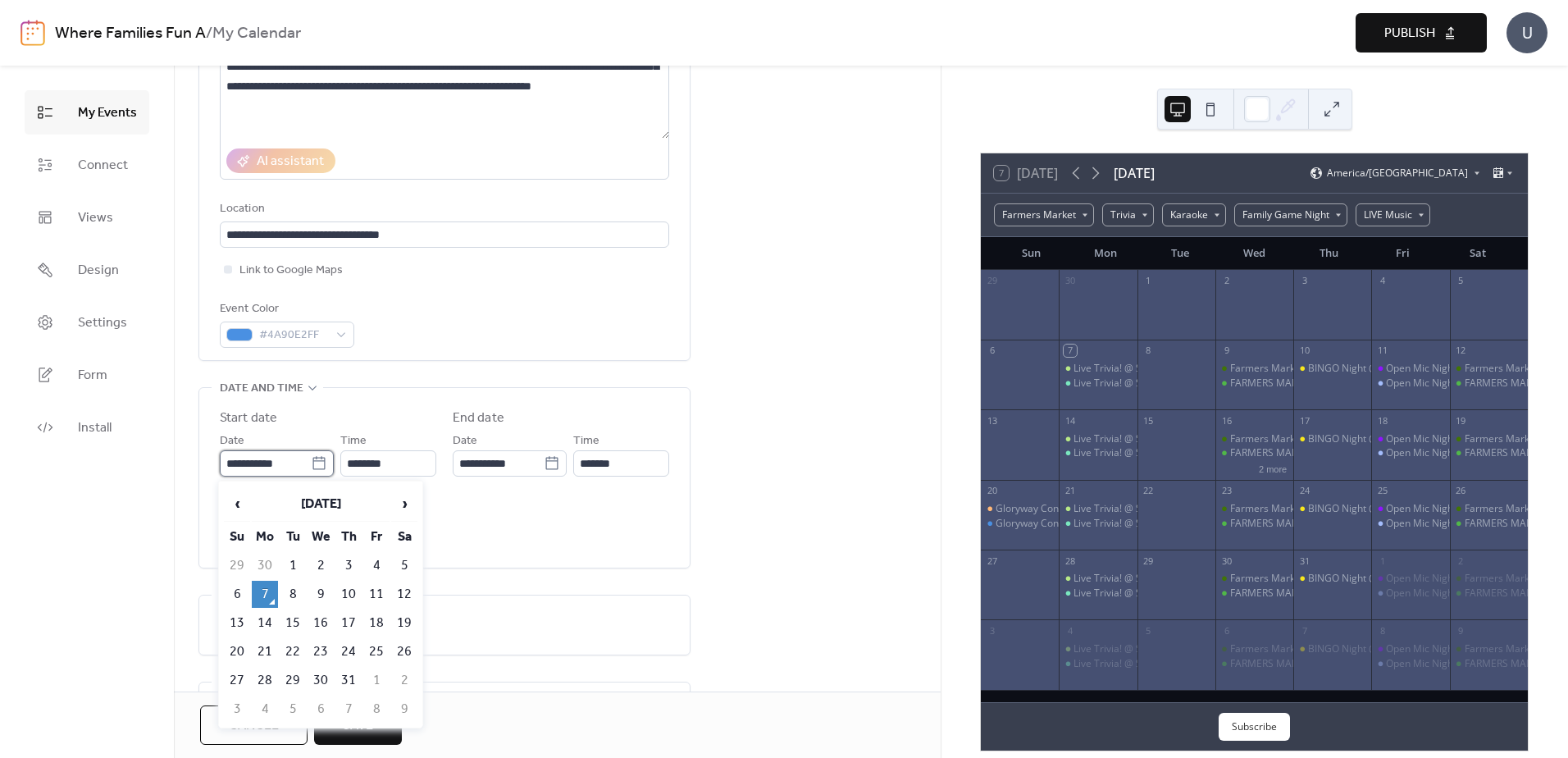 click on "**********" at bounding box center (265, 463) 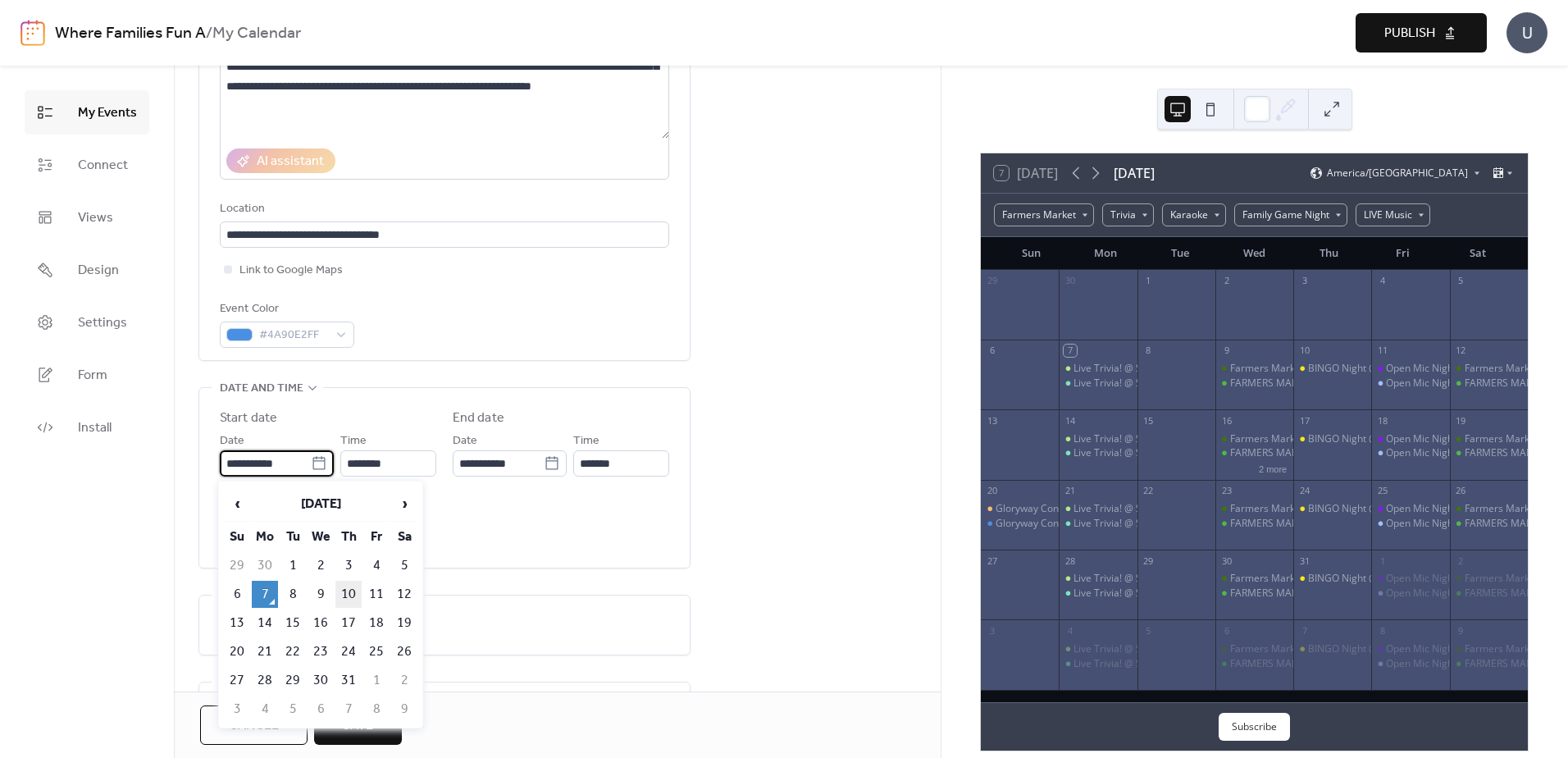 click on "10" at bounding box center (349, 594) 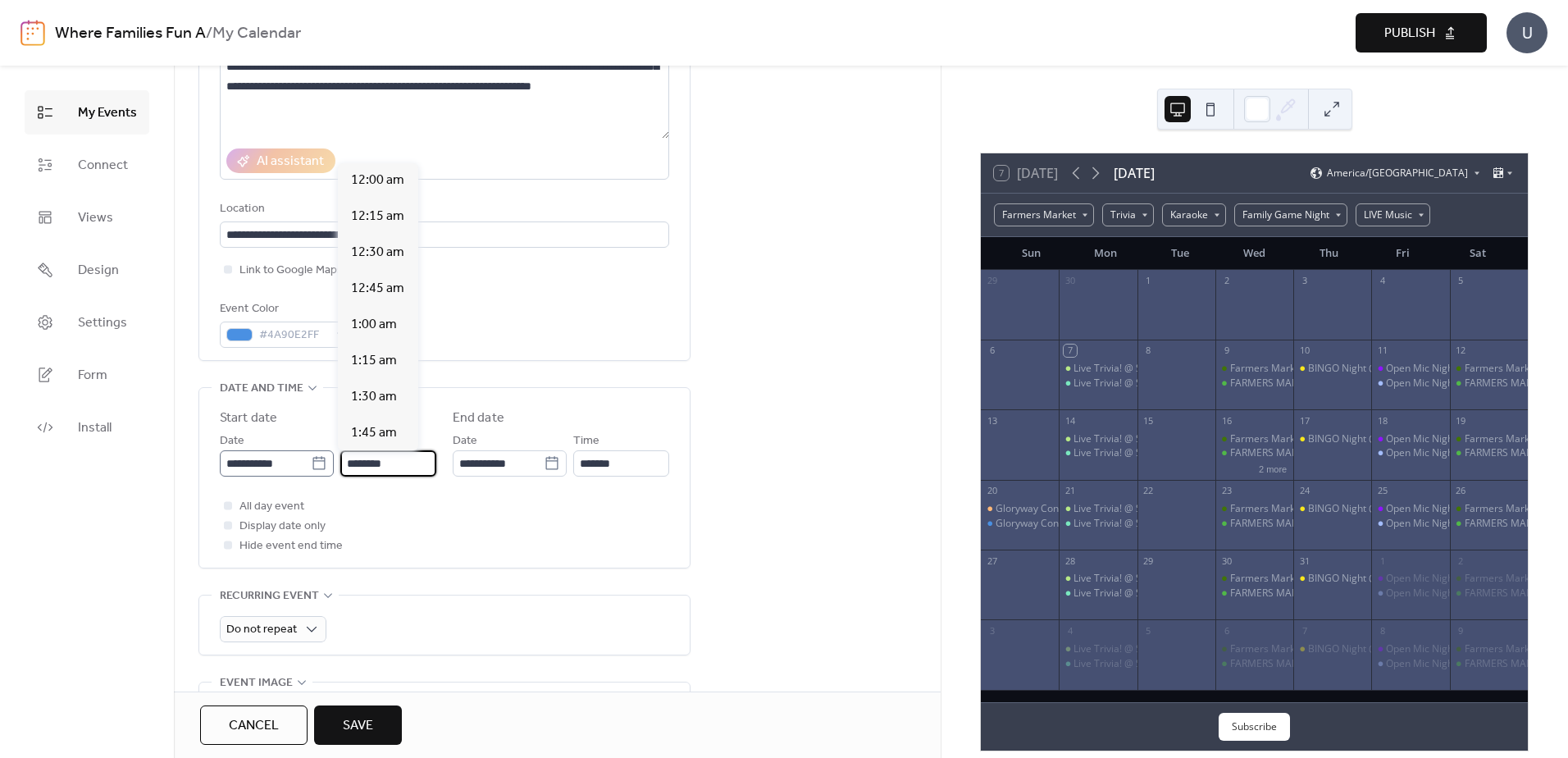 scroll, scrollTop: 1733, scrollLeft: 0, axis: vertical 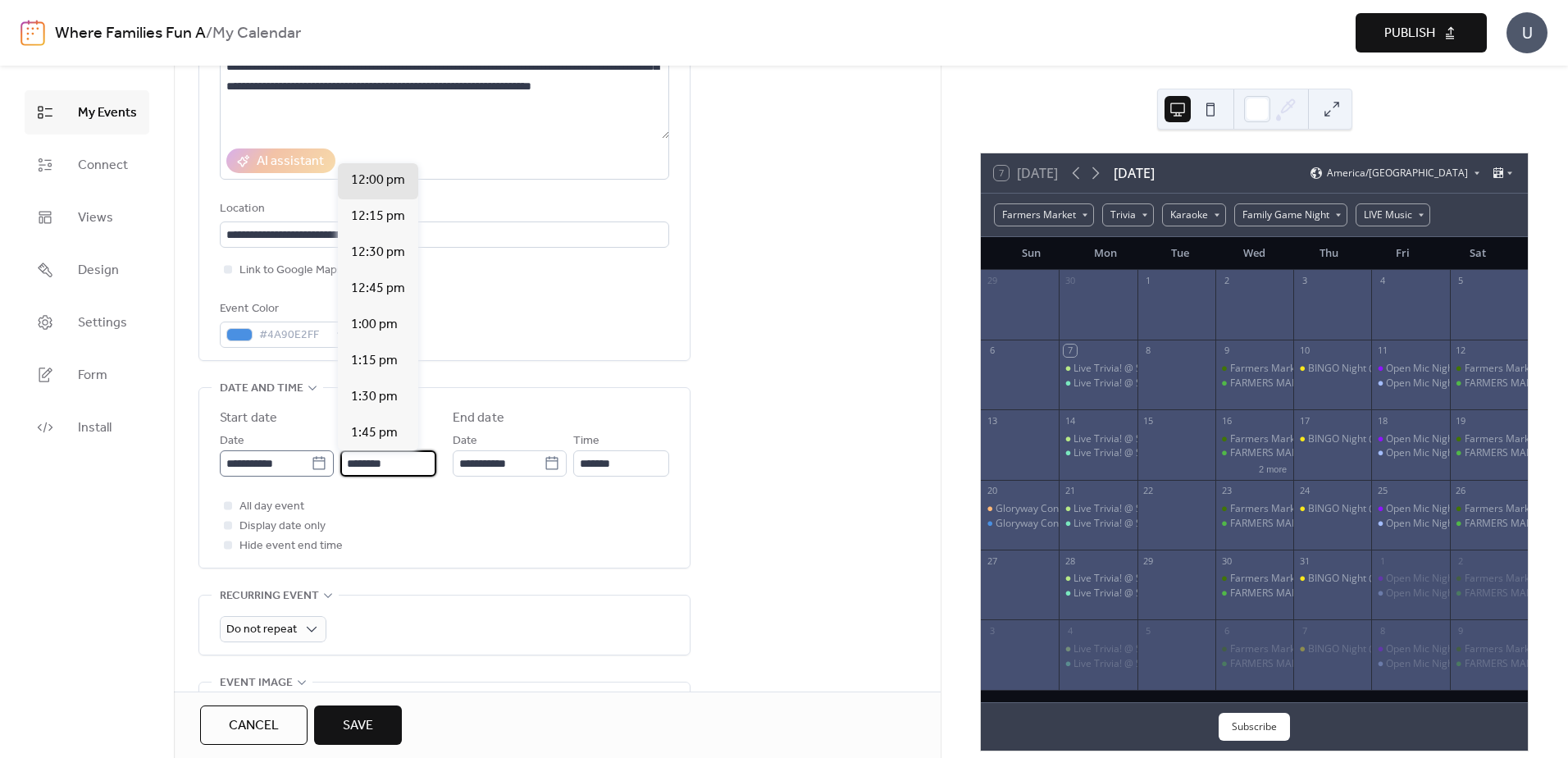 drag, startPoint x: 395, startPoint y: 463, endPoint x: 318, endPoint y: 462, distance: 77.00649 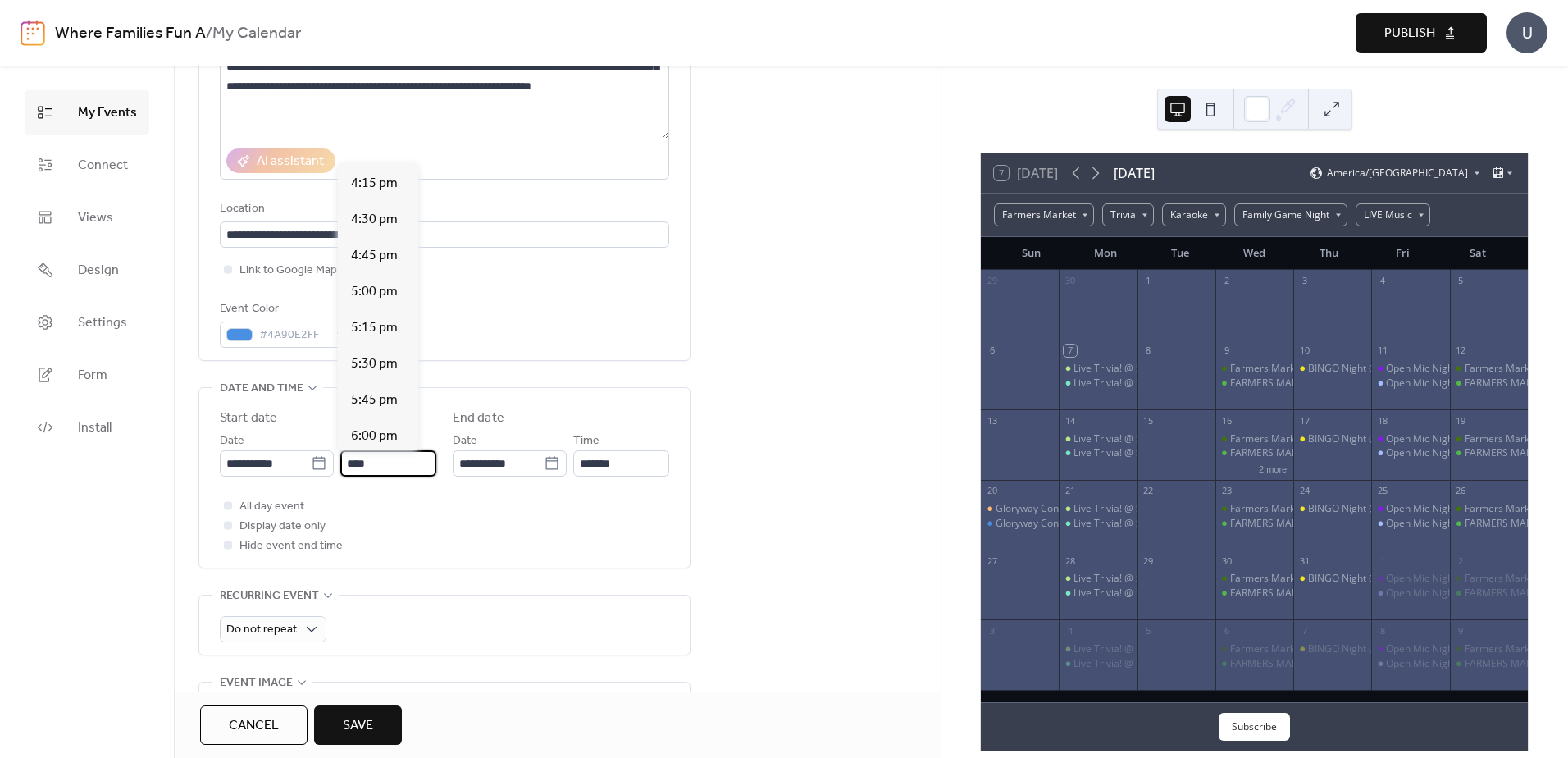 scroll, scrollTop: 2425, scrollLeft: 0, axis: vertical 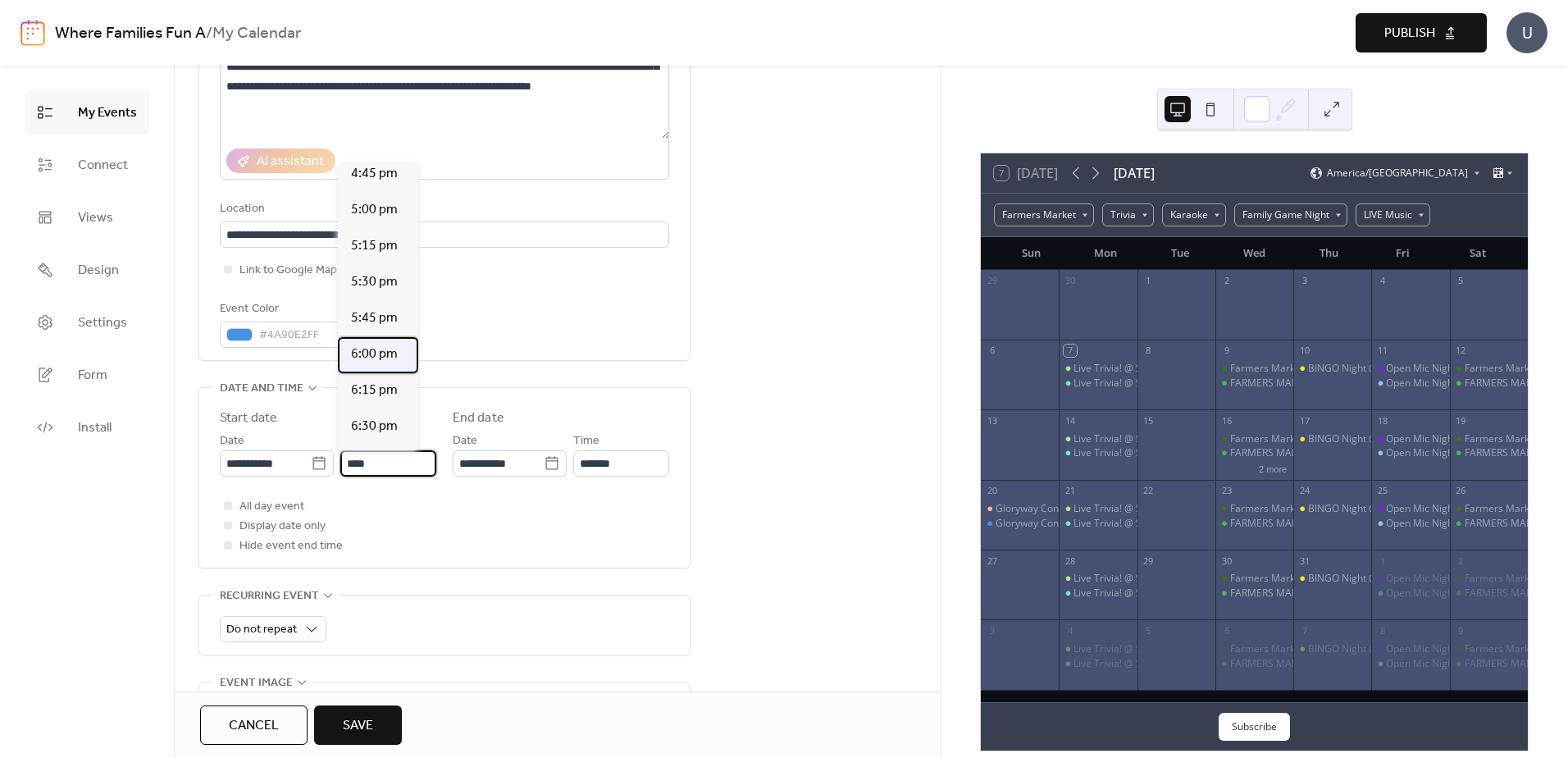 click on "6:00 pm" at bounding box center (374, 354) 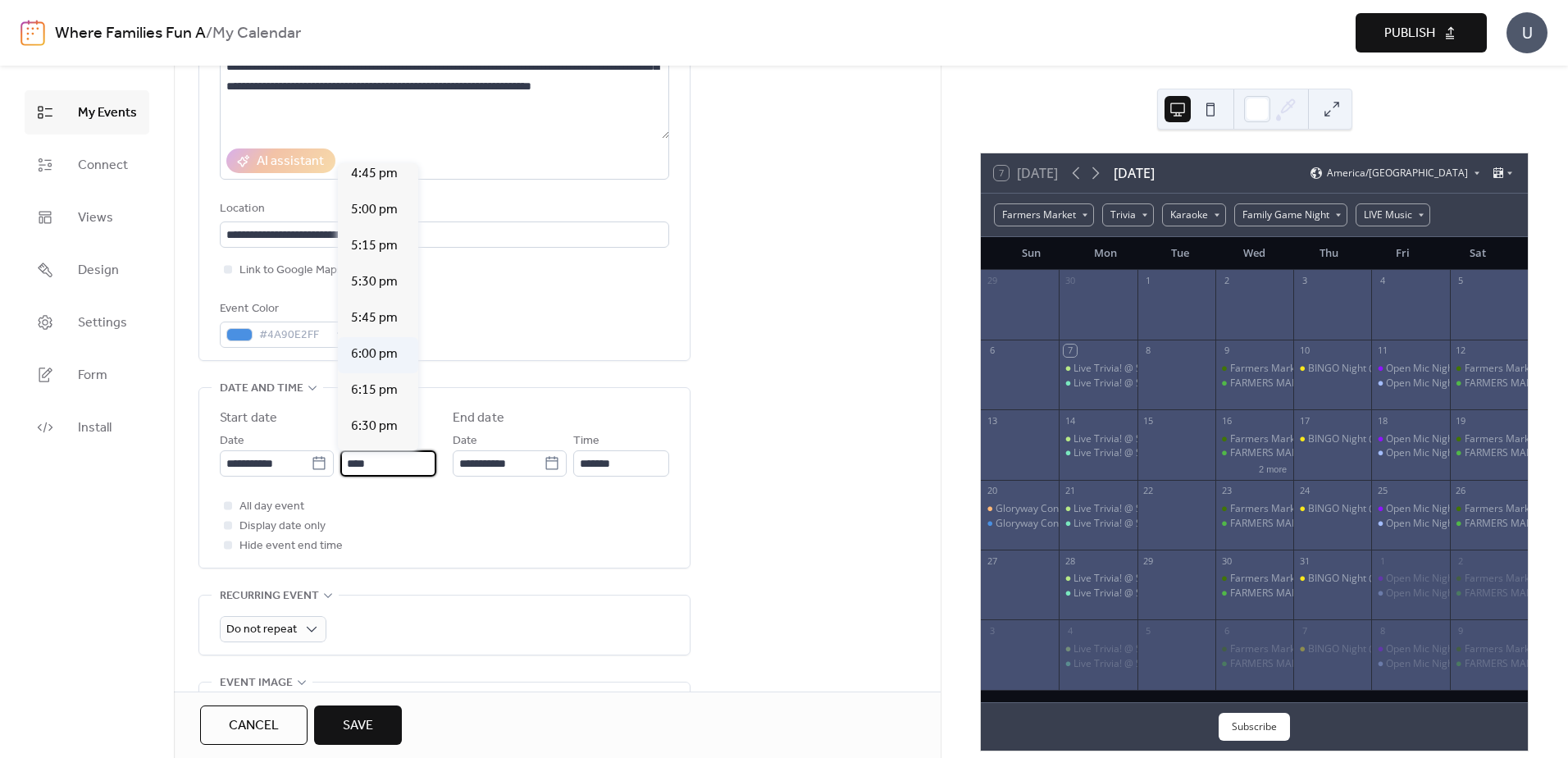 type on "*******" 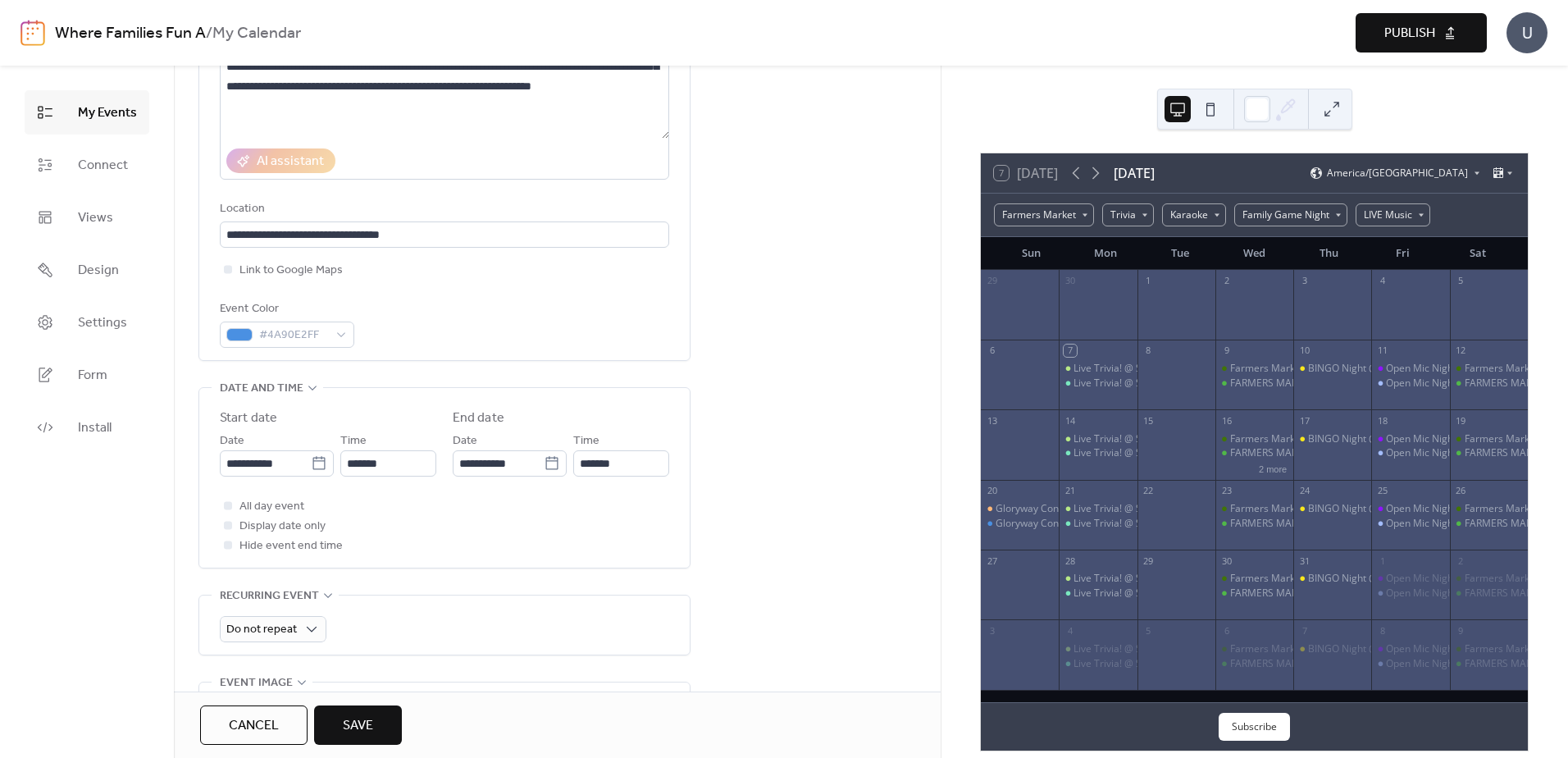 click on "**********" at bounding box center (557, 697) 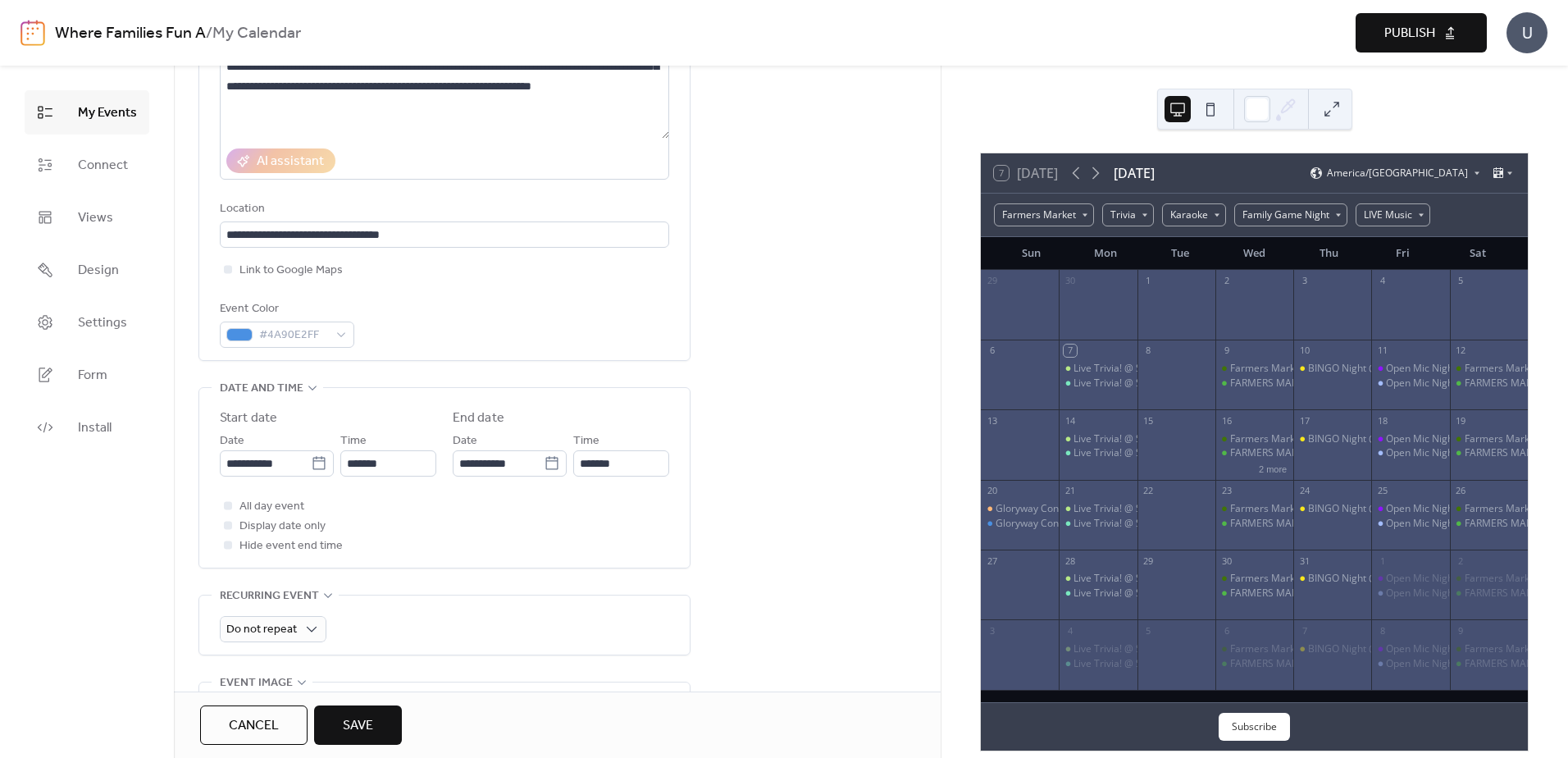 click on "**********" at bounding box center (557, 697) 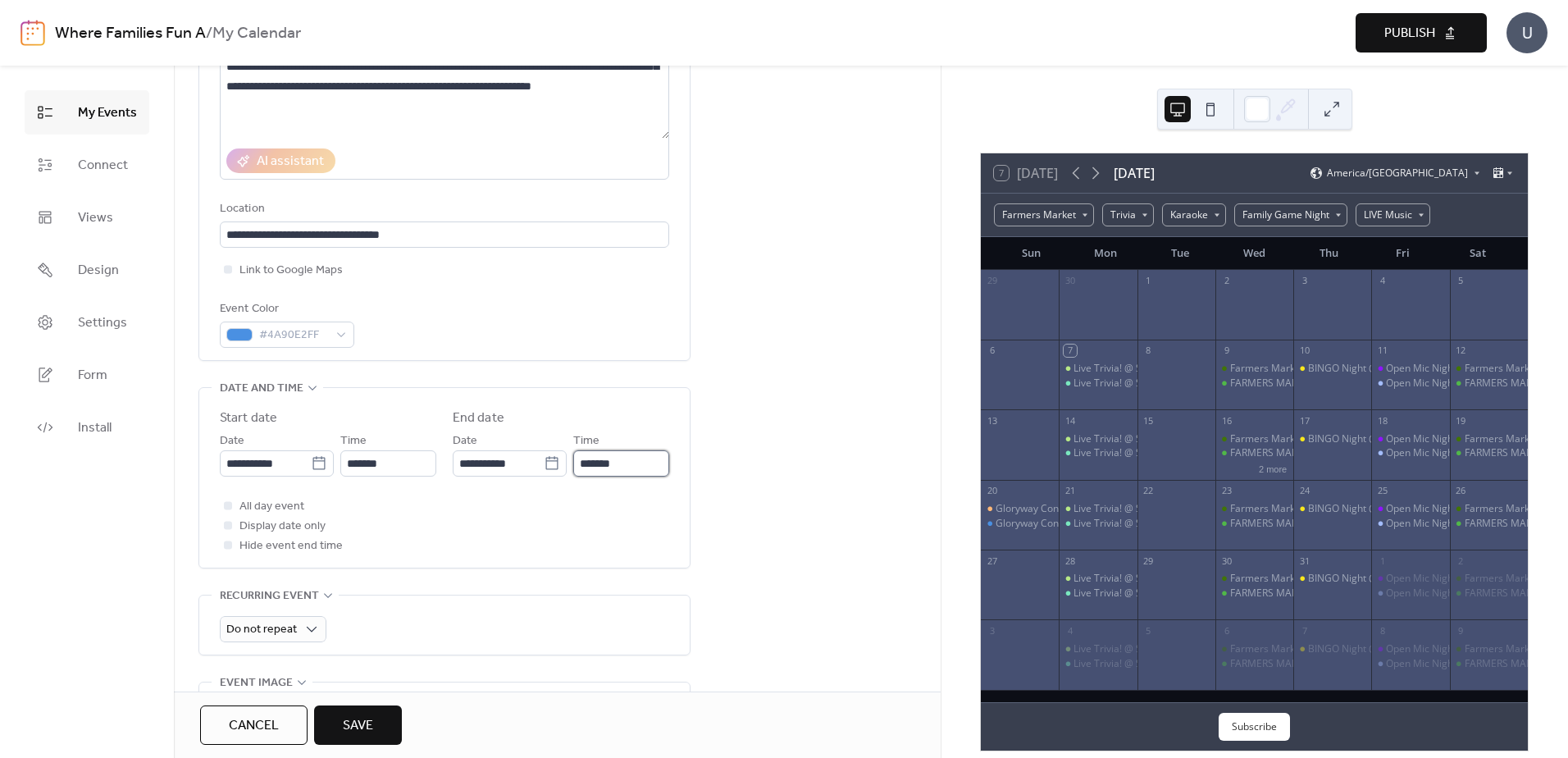 click on "*******" at bounding box center [621, 463] 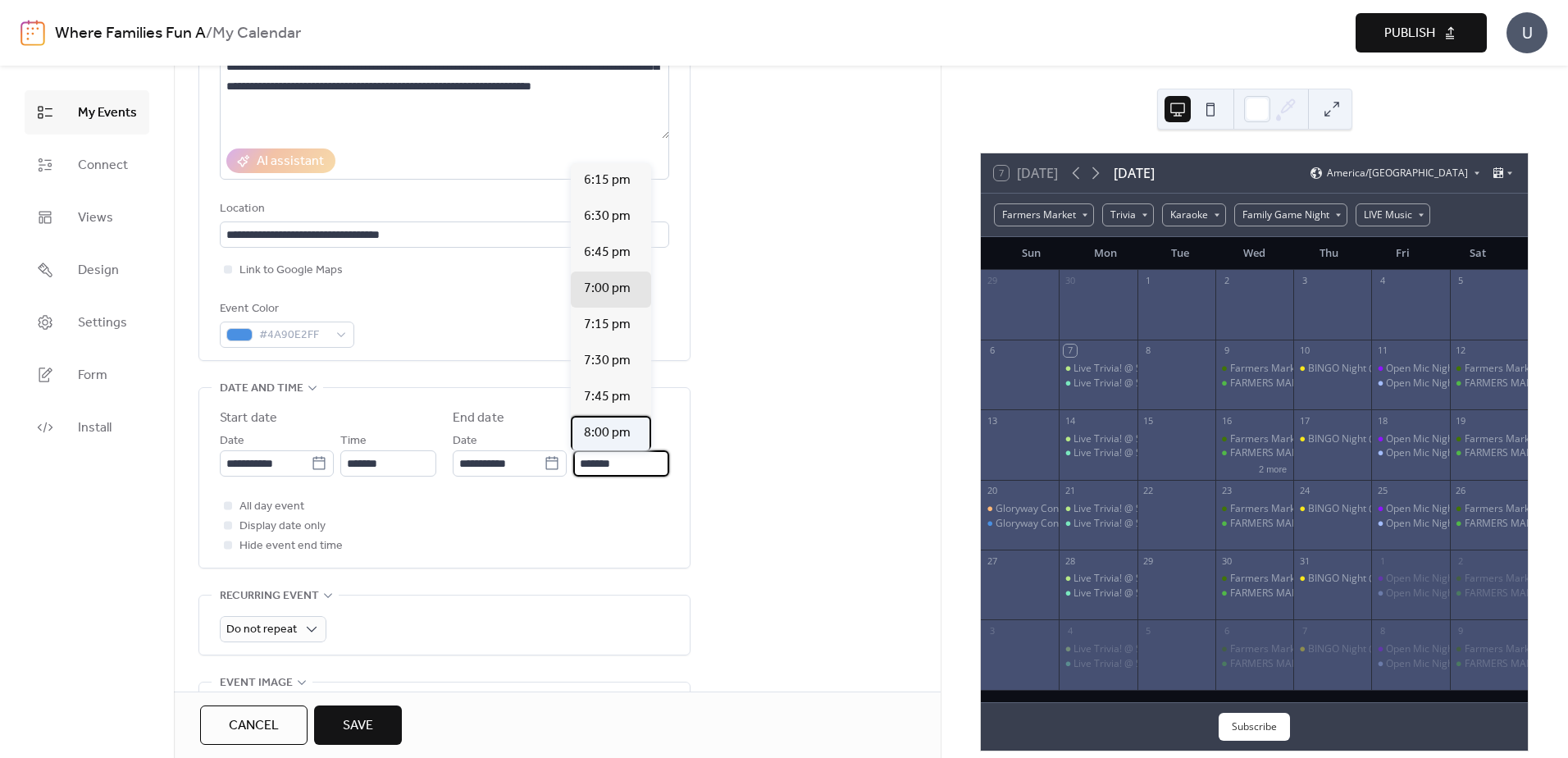click on "8:00 pm" at bounding box center [607, 433] 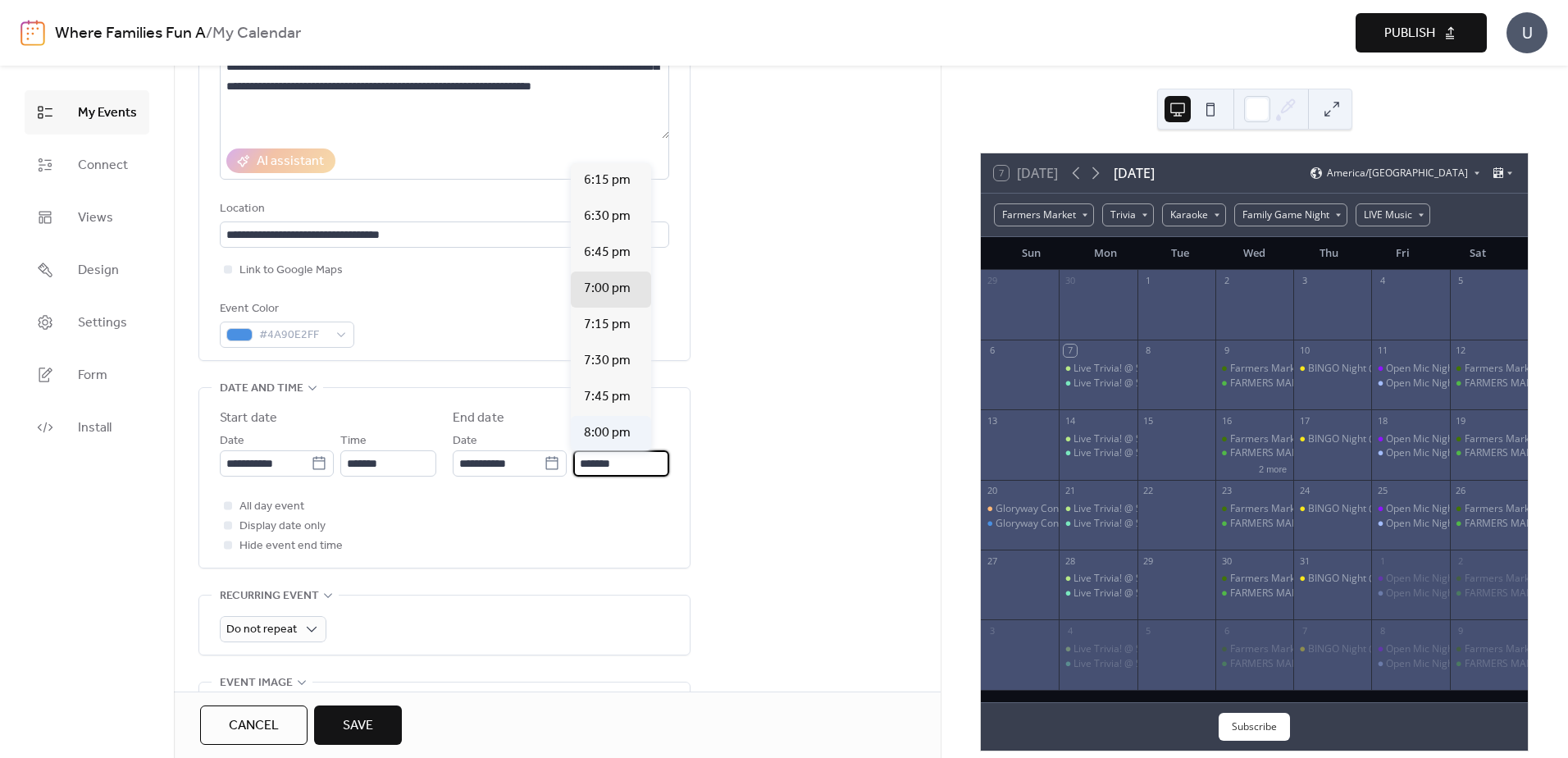 type on "*******" 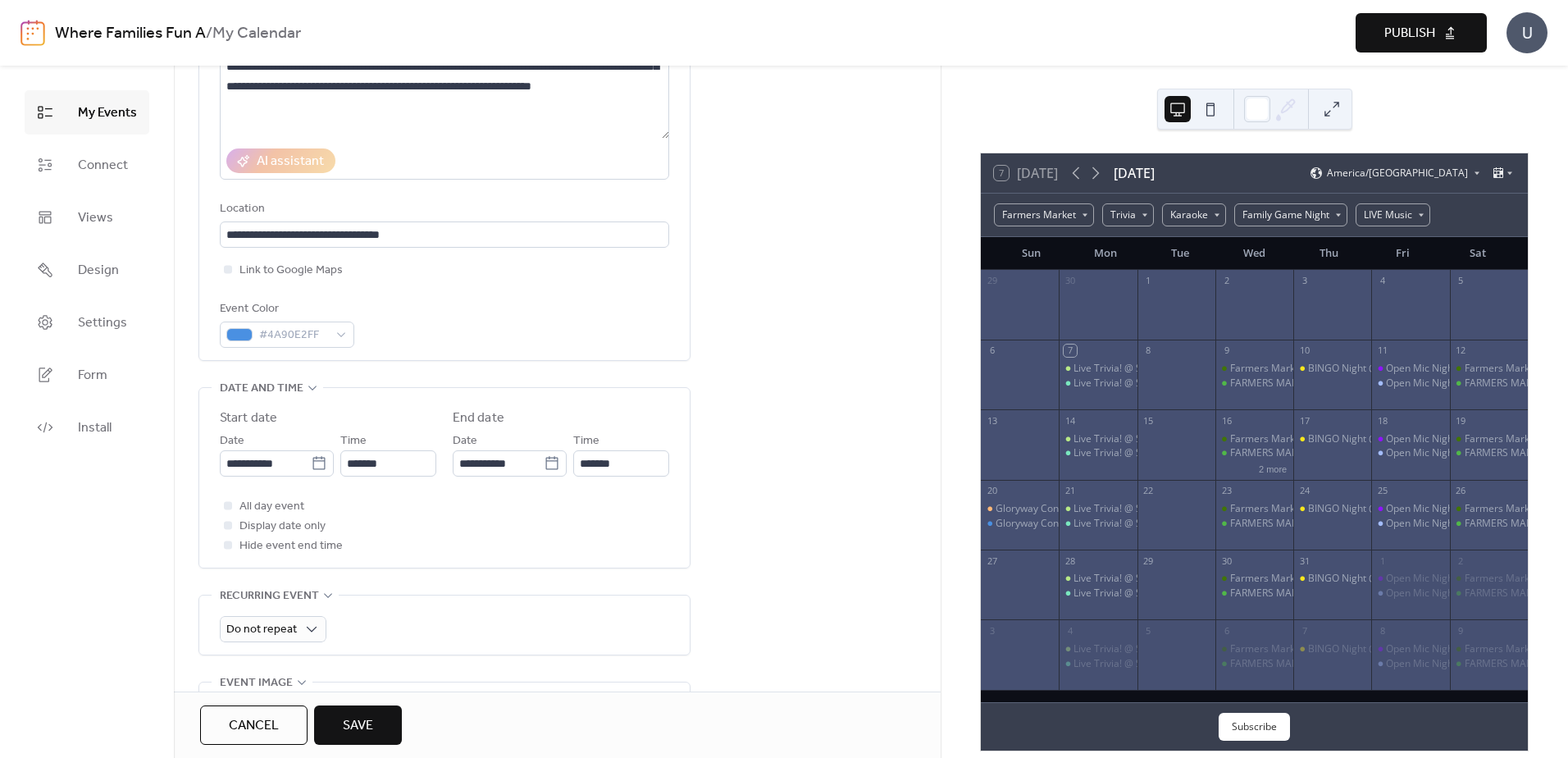 click on "**********" at bounding box center [557, 697] 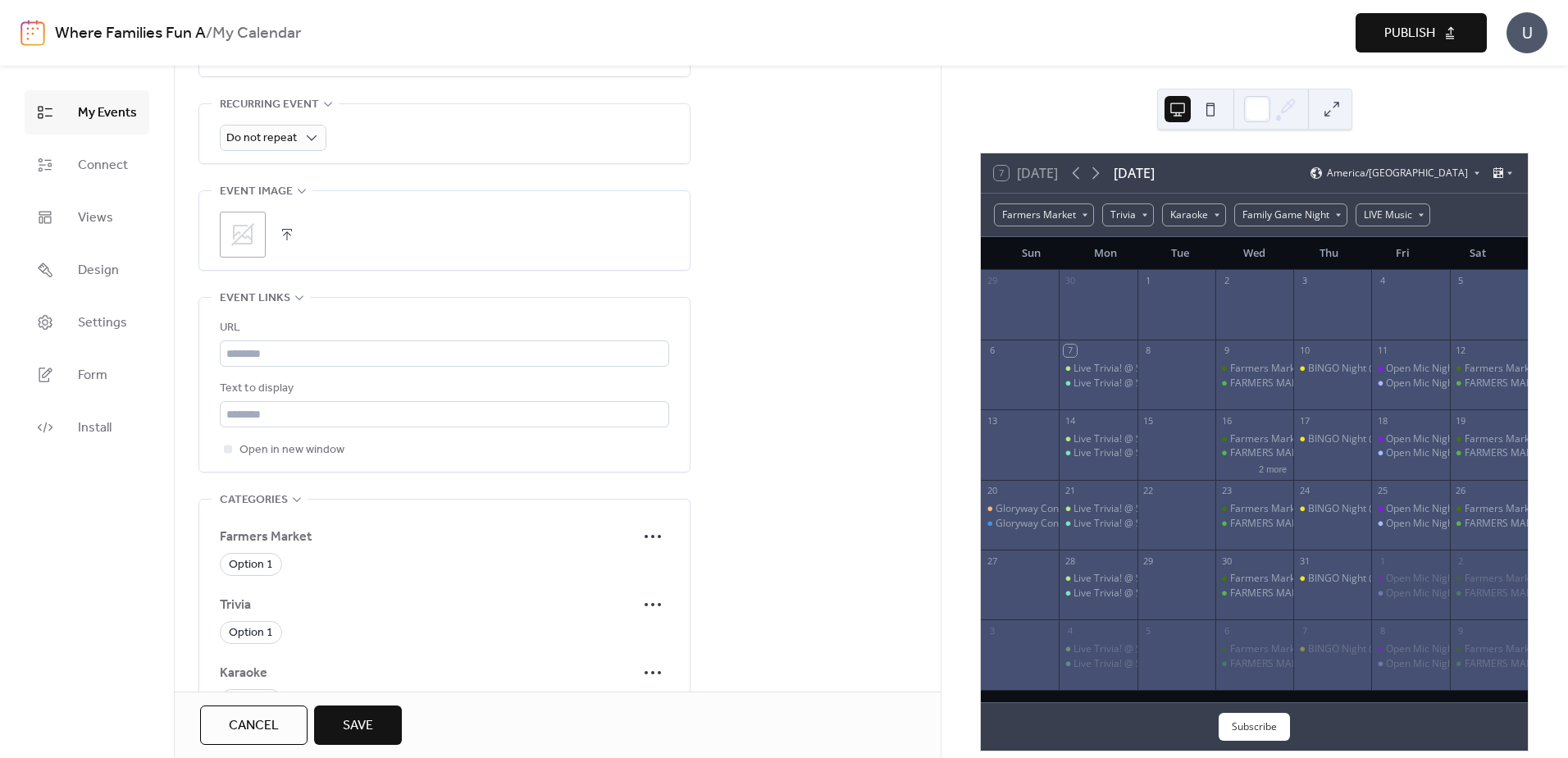 scroll, scrollTop: 738, scrollLeft: 0, axis: vertical 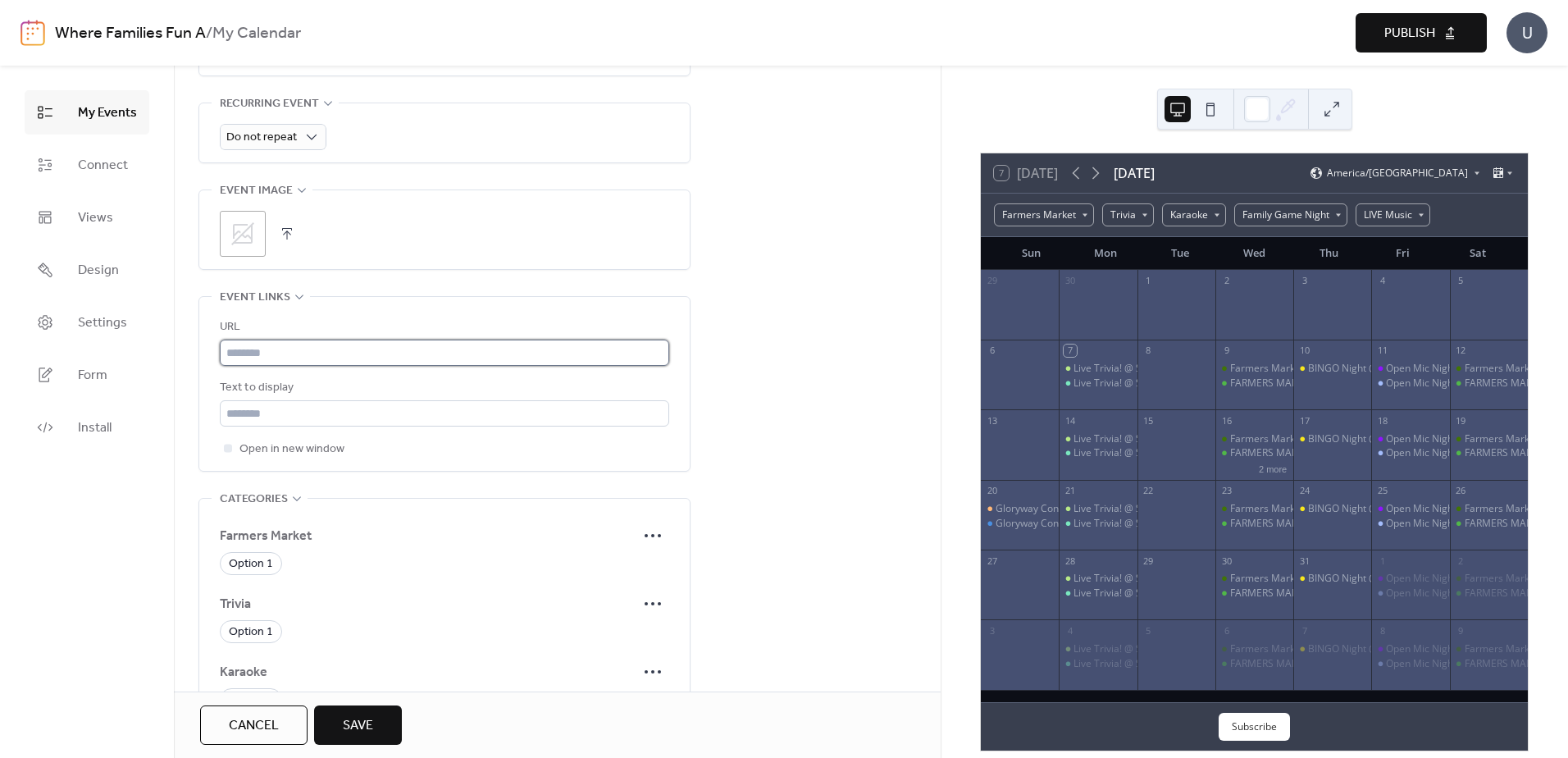 click at bounding box center [444, 353] 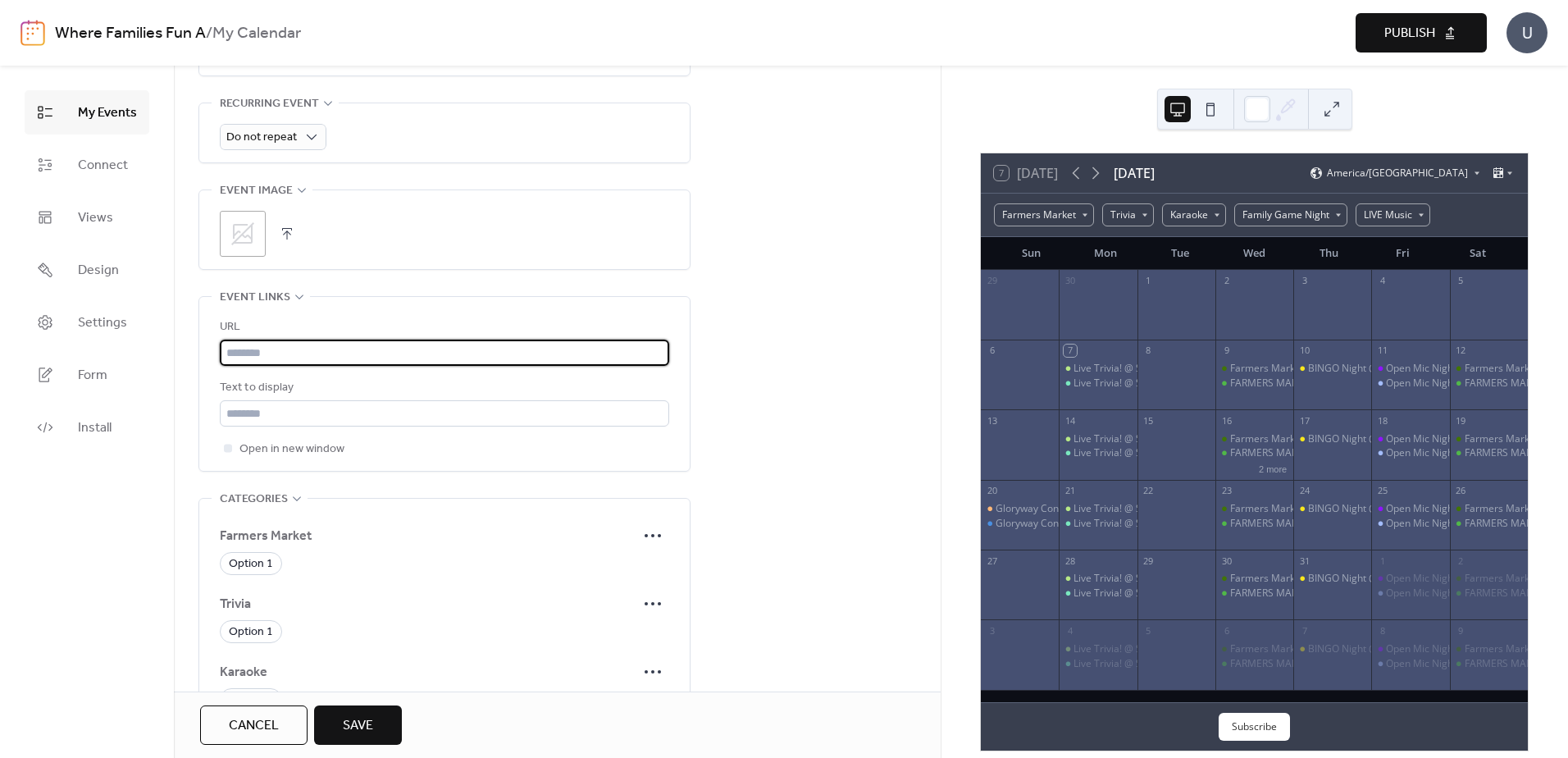 paste on "**********" 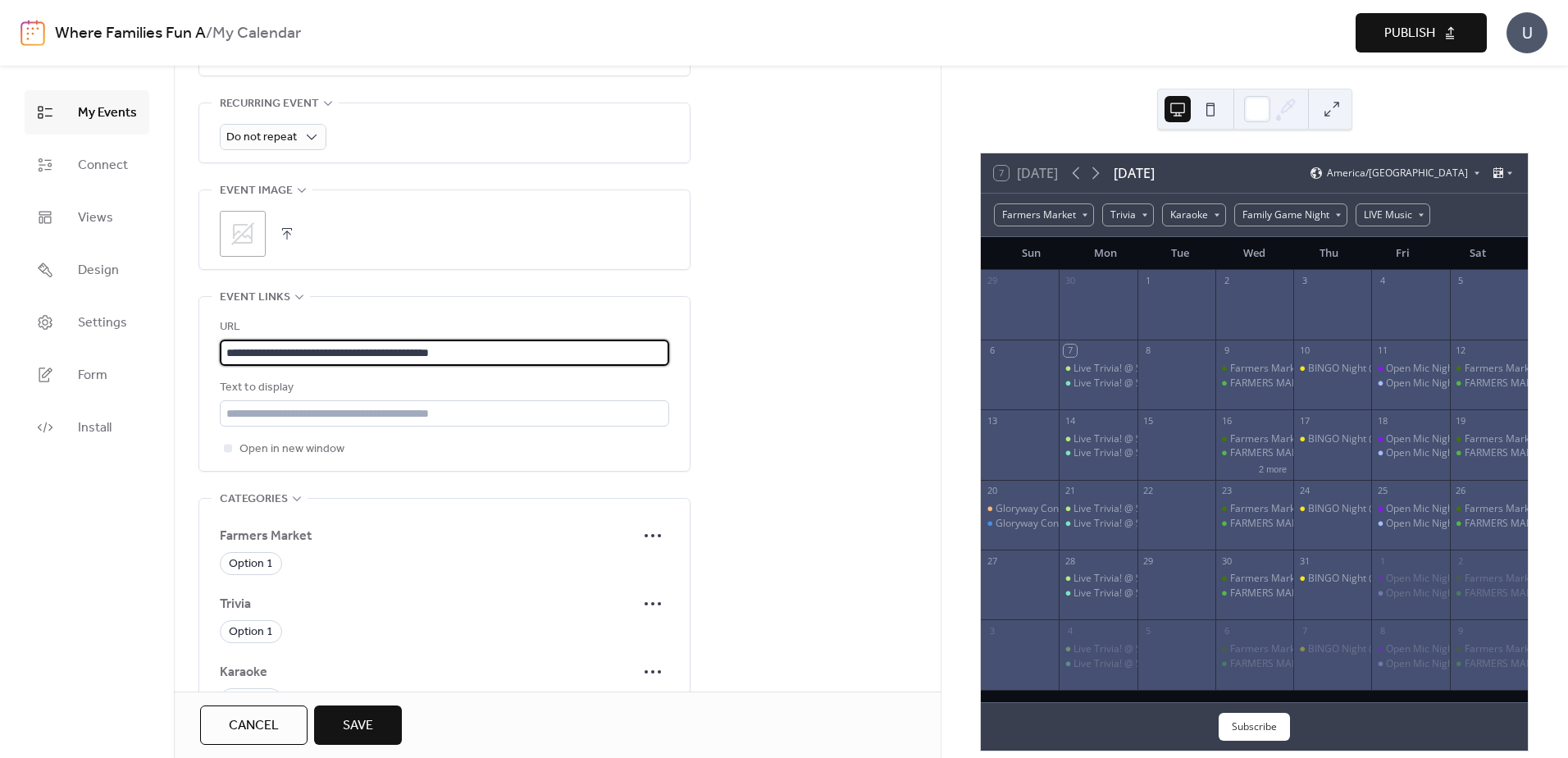 type on "**********" 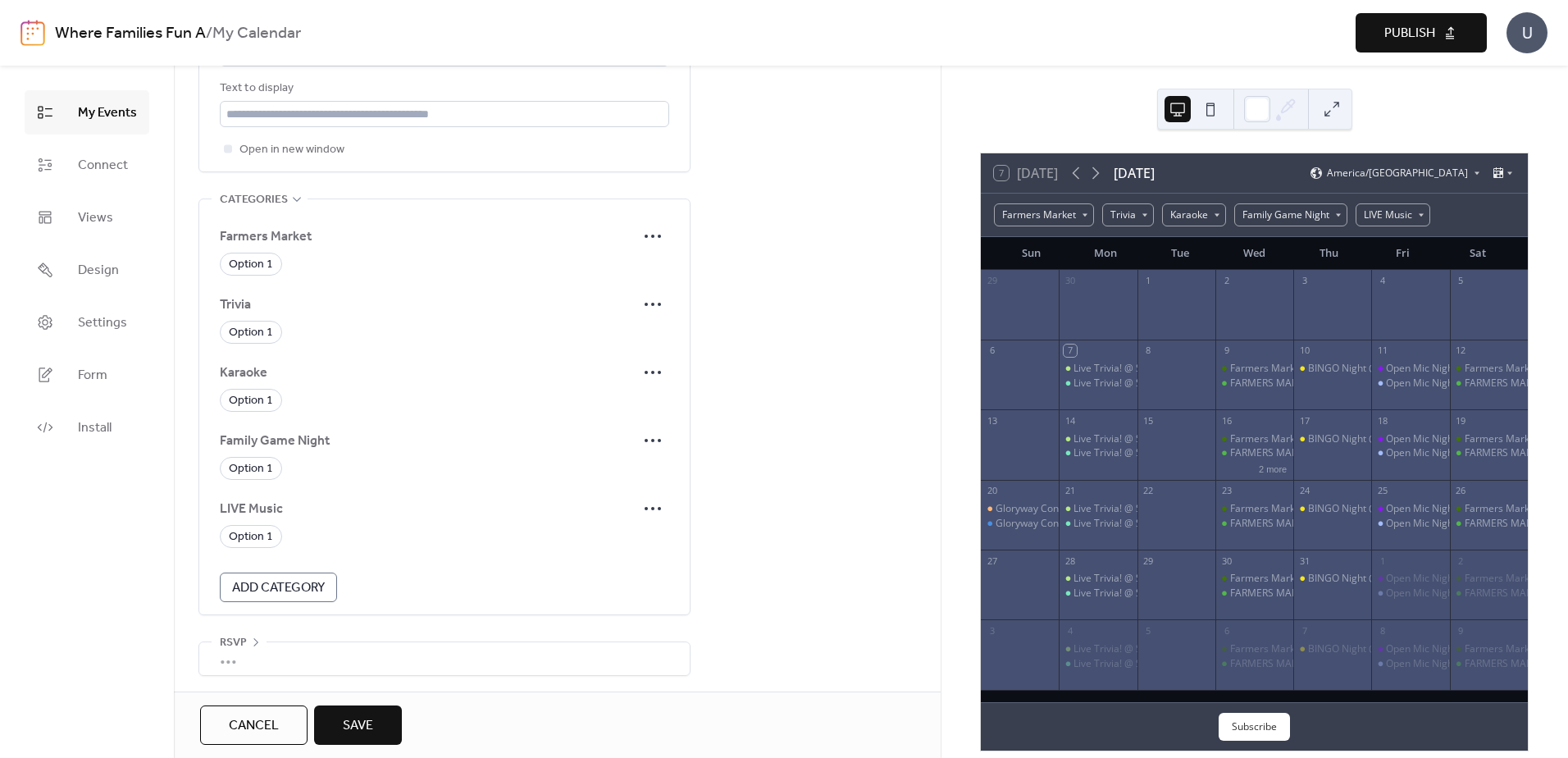 scroll, scrollTop: 1043, scrollLeft: 0, axis: vertical 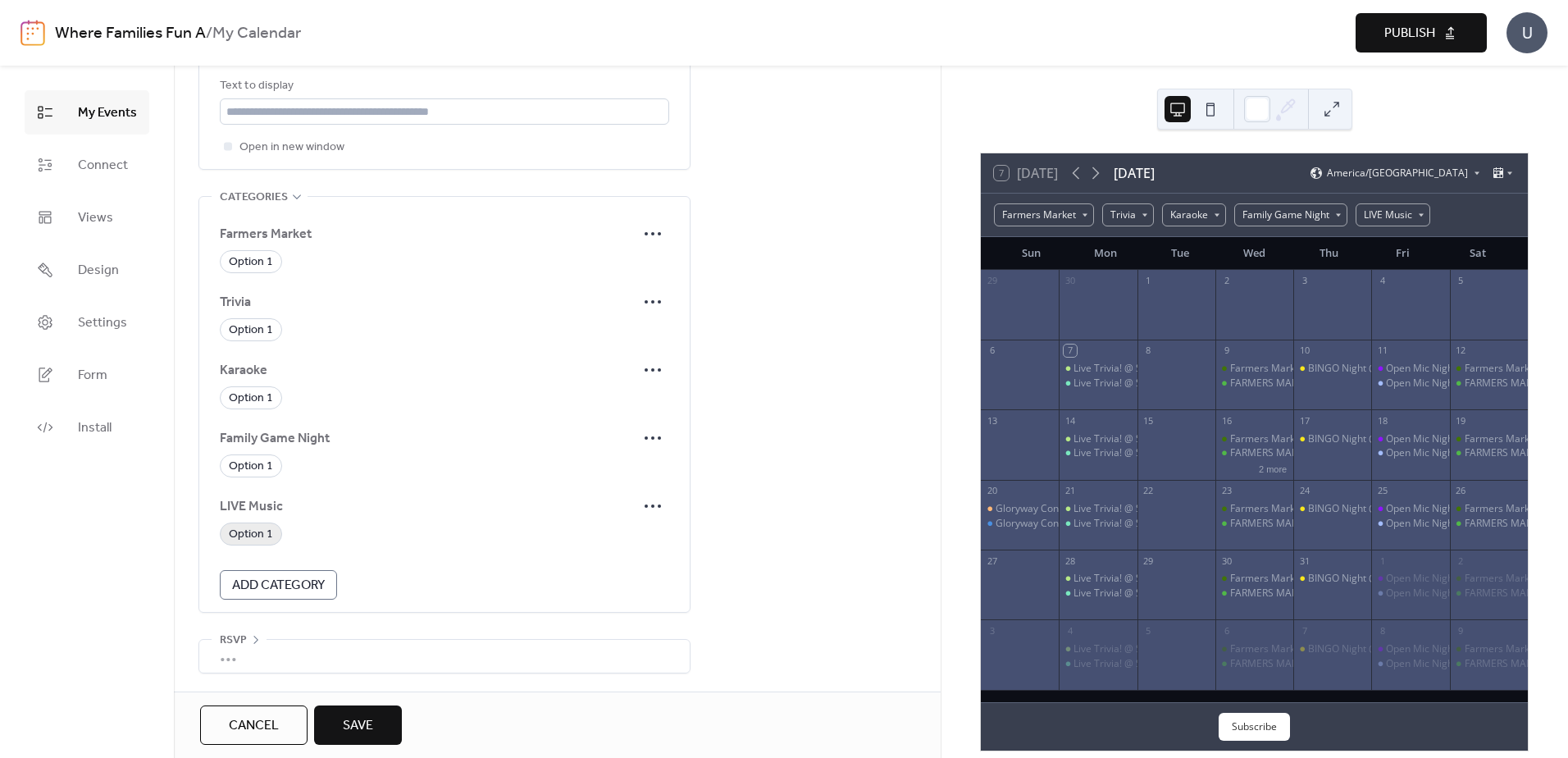 click on "Option 1" at bounding box center (251, 535) 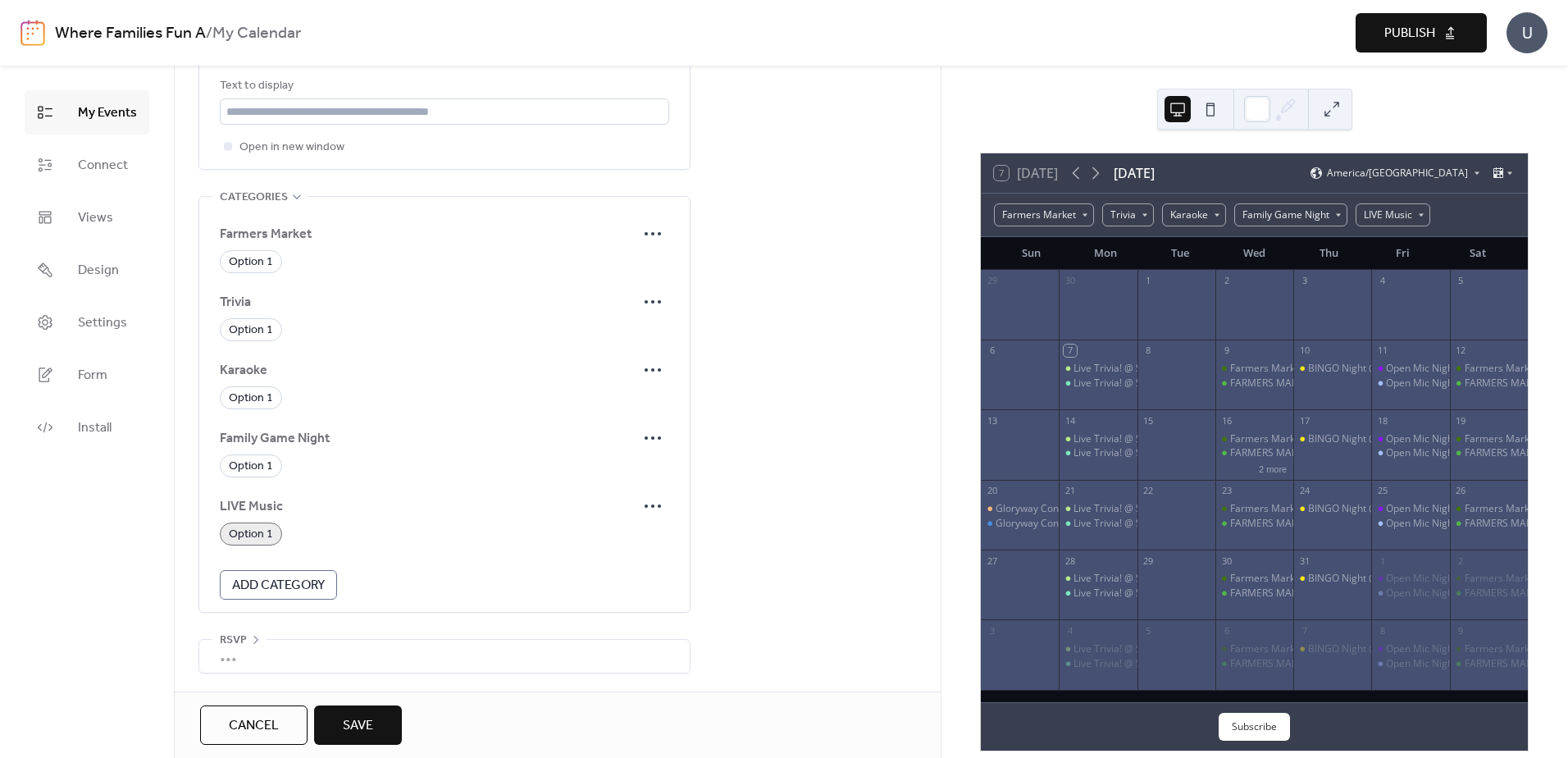 click on "Save" at bounding box center (358, 725) 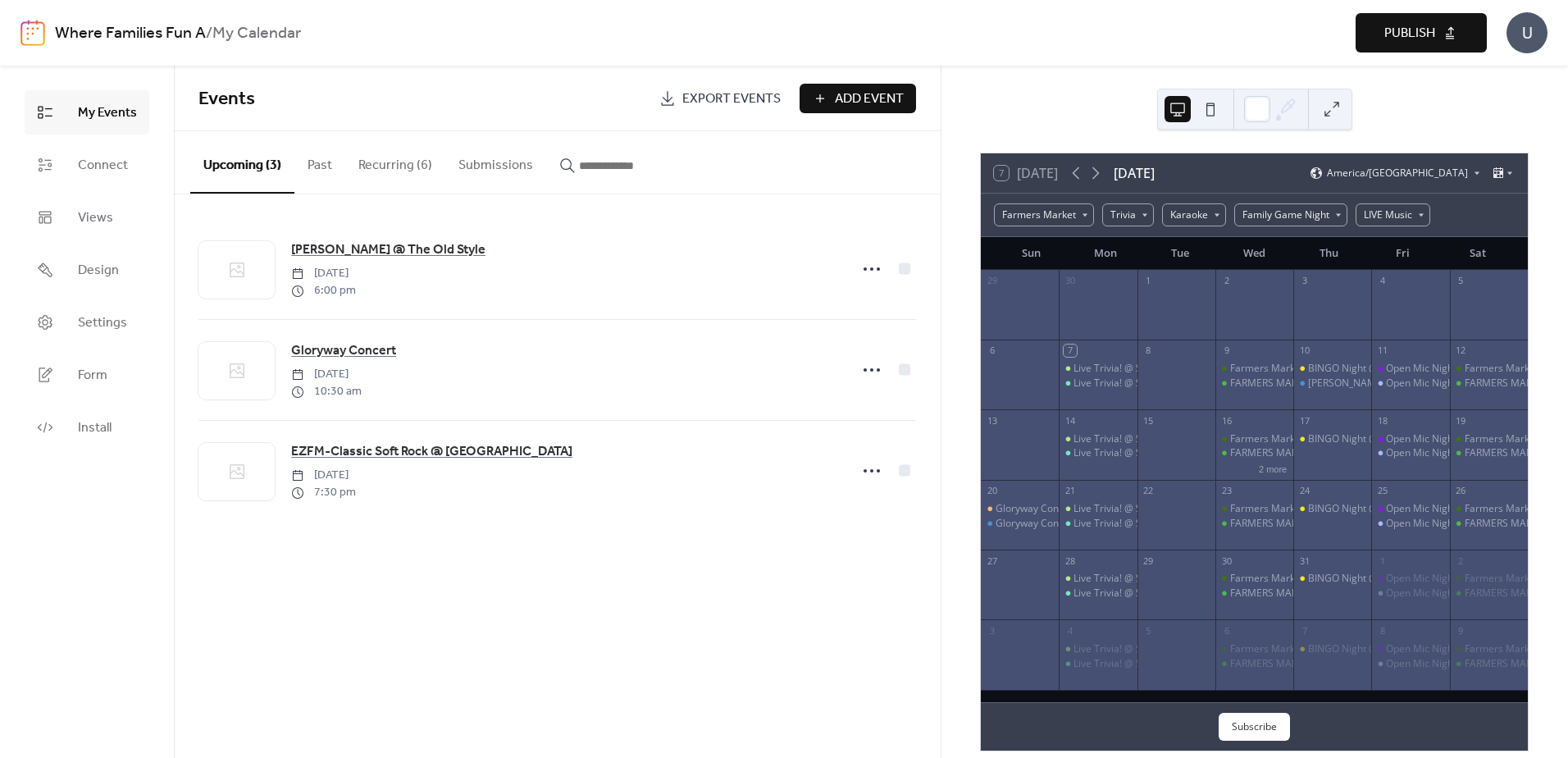 click on "Add Event" at bounding box center (869, 99) 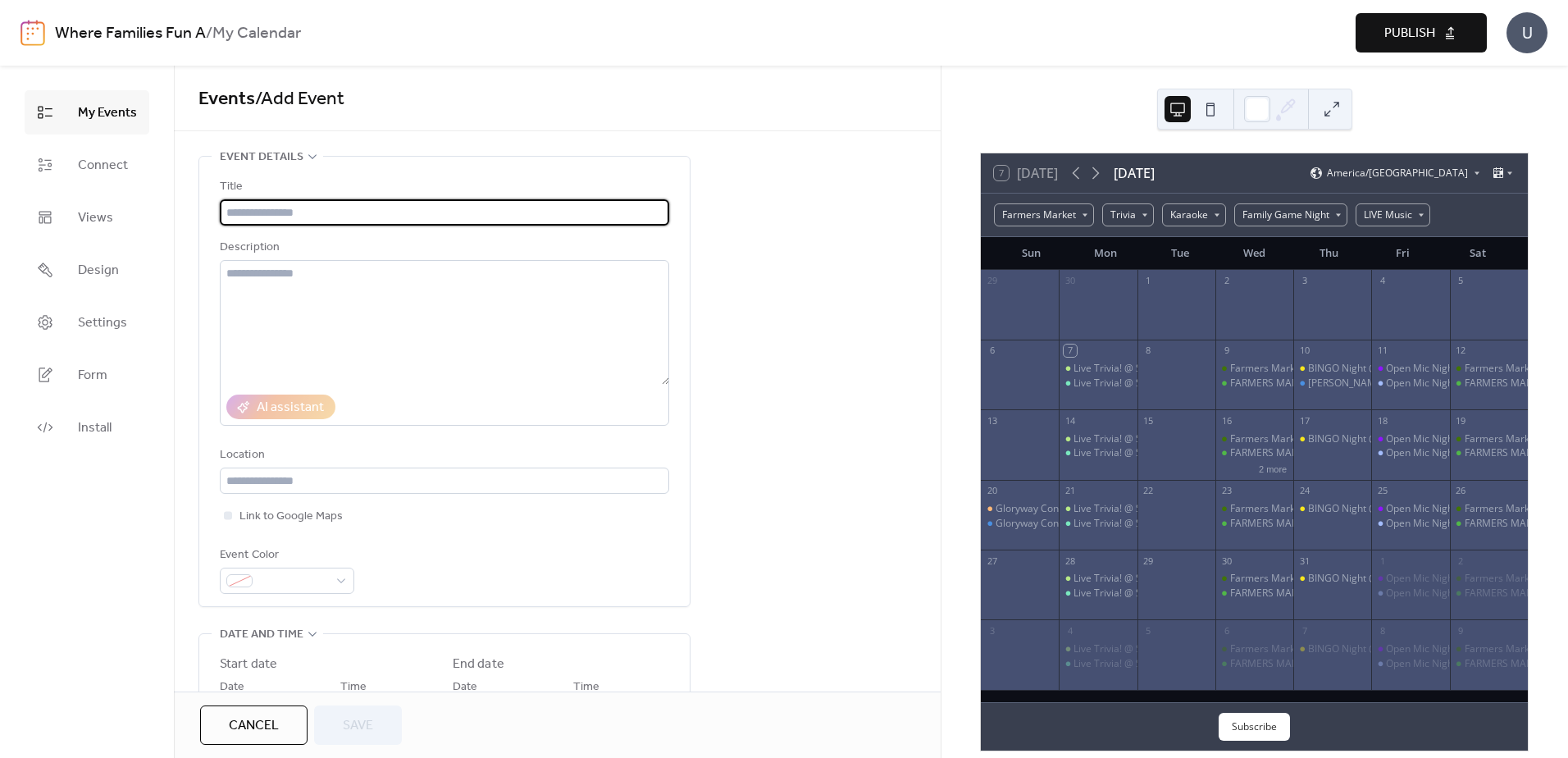 click at bounding box center [444, 212] 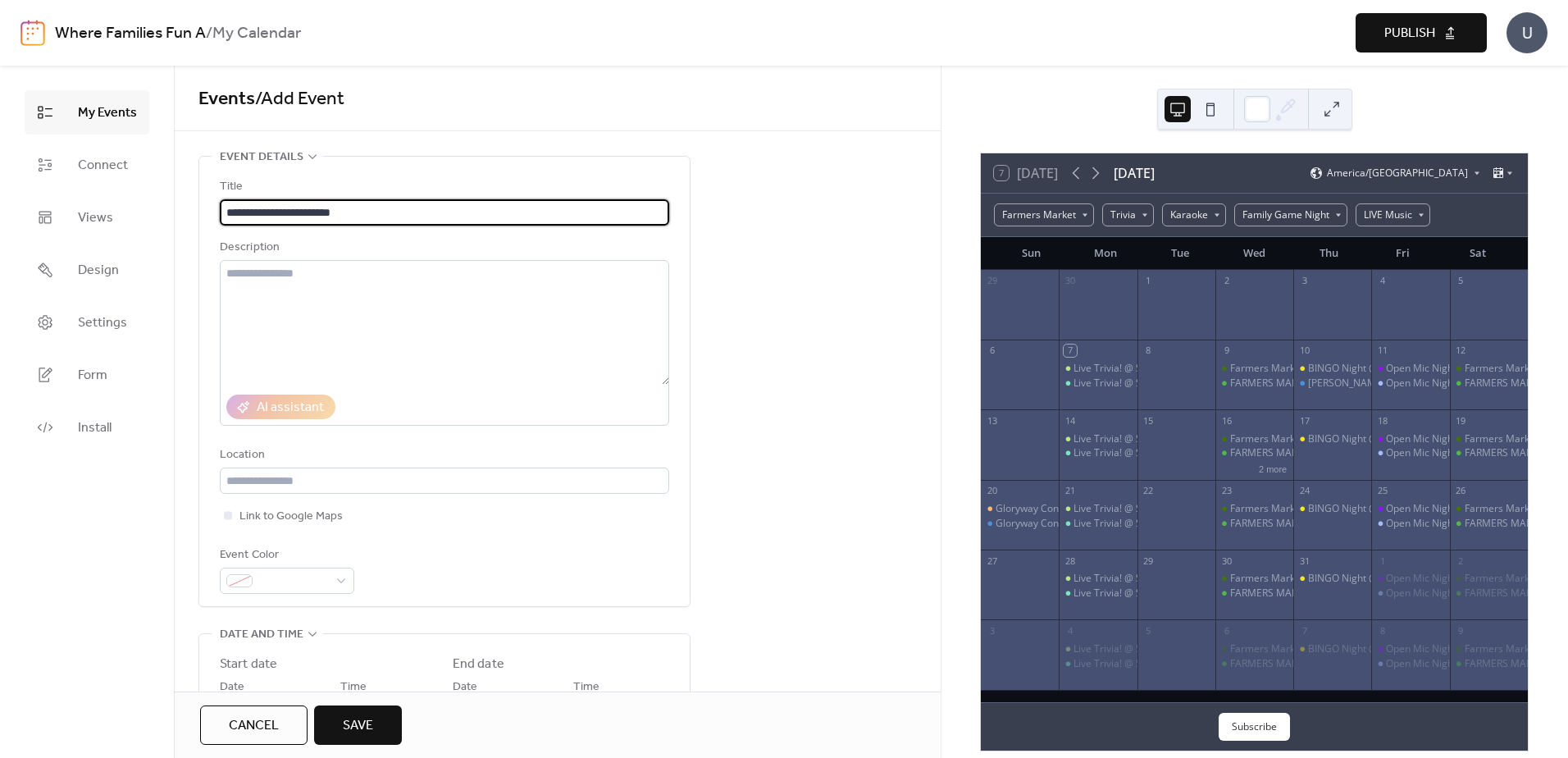 type on "**********" 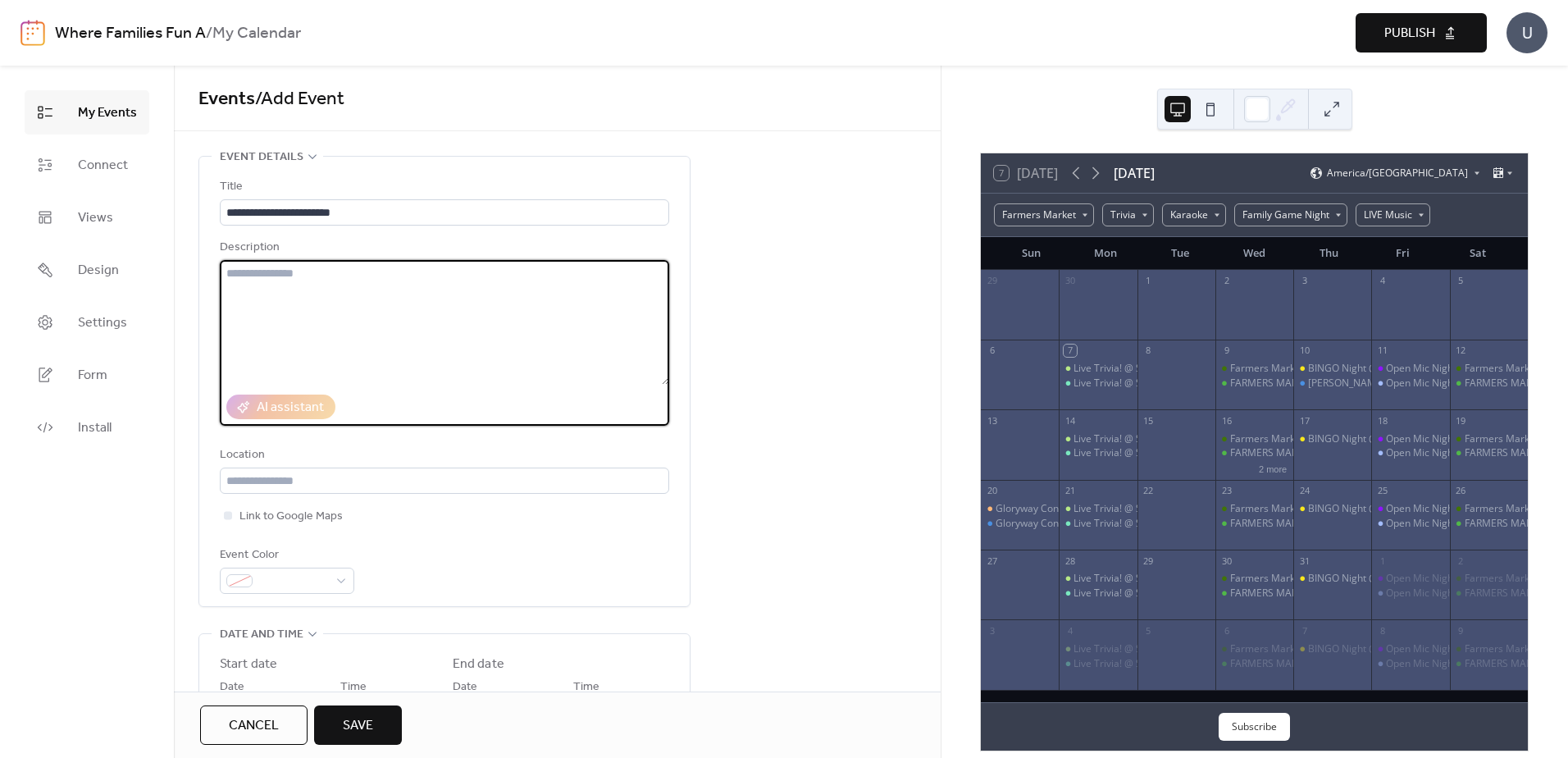click at bounding box center [444, 322] 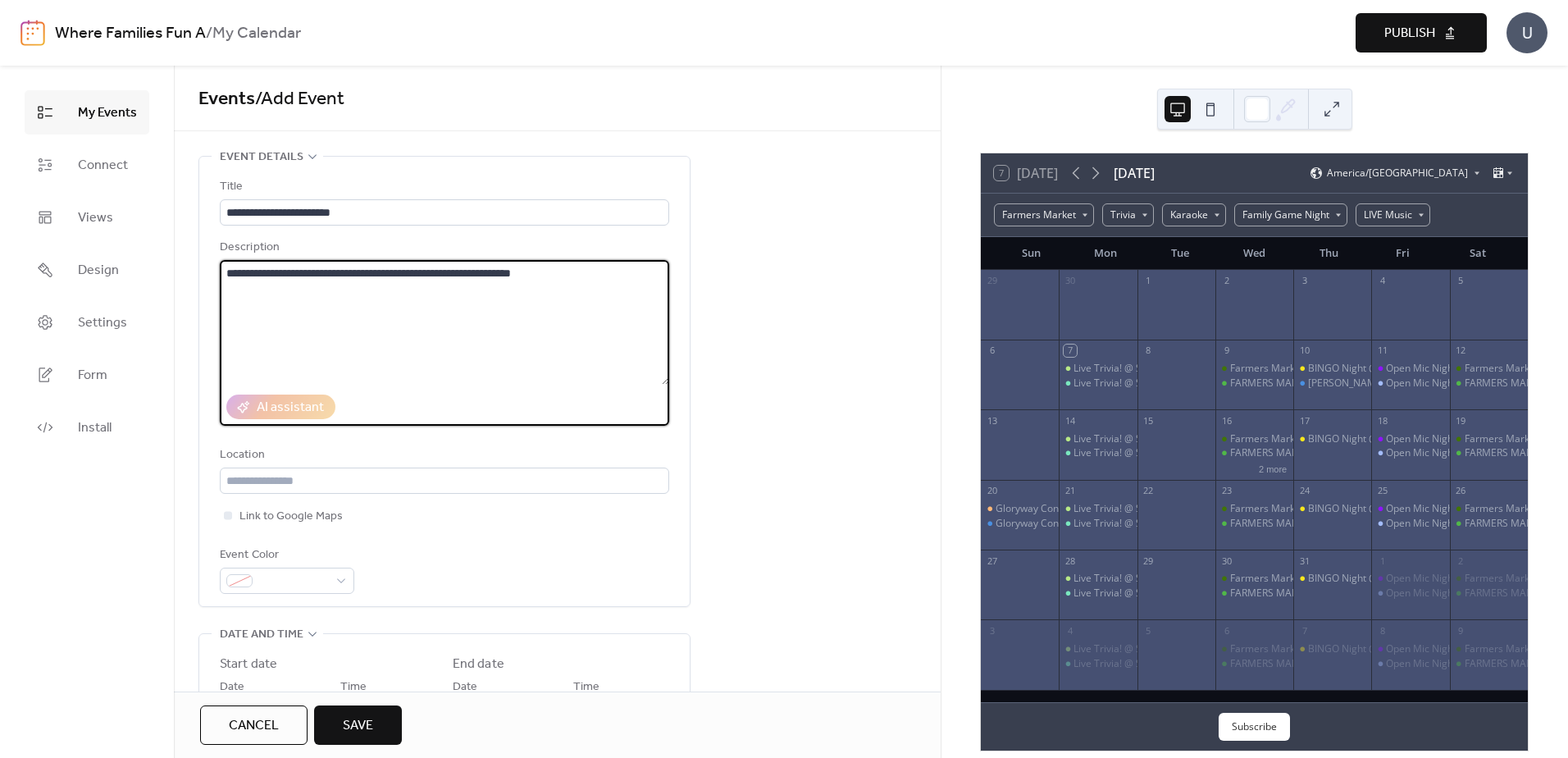 type on "**********" 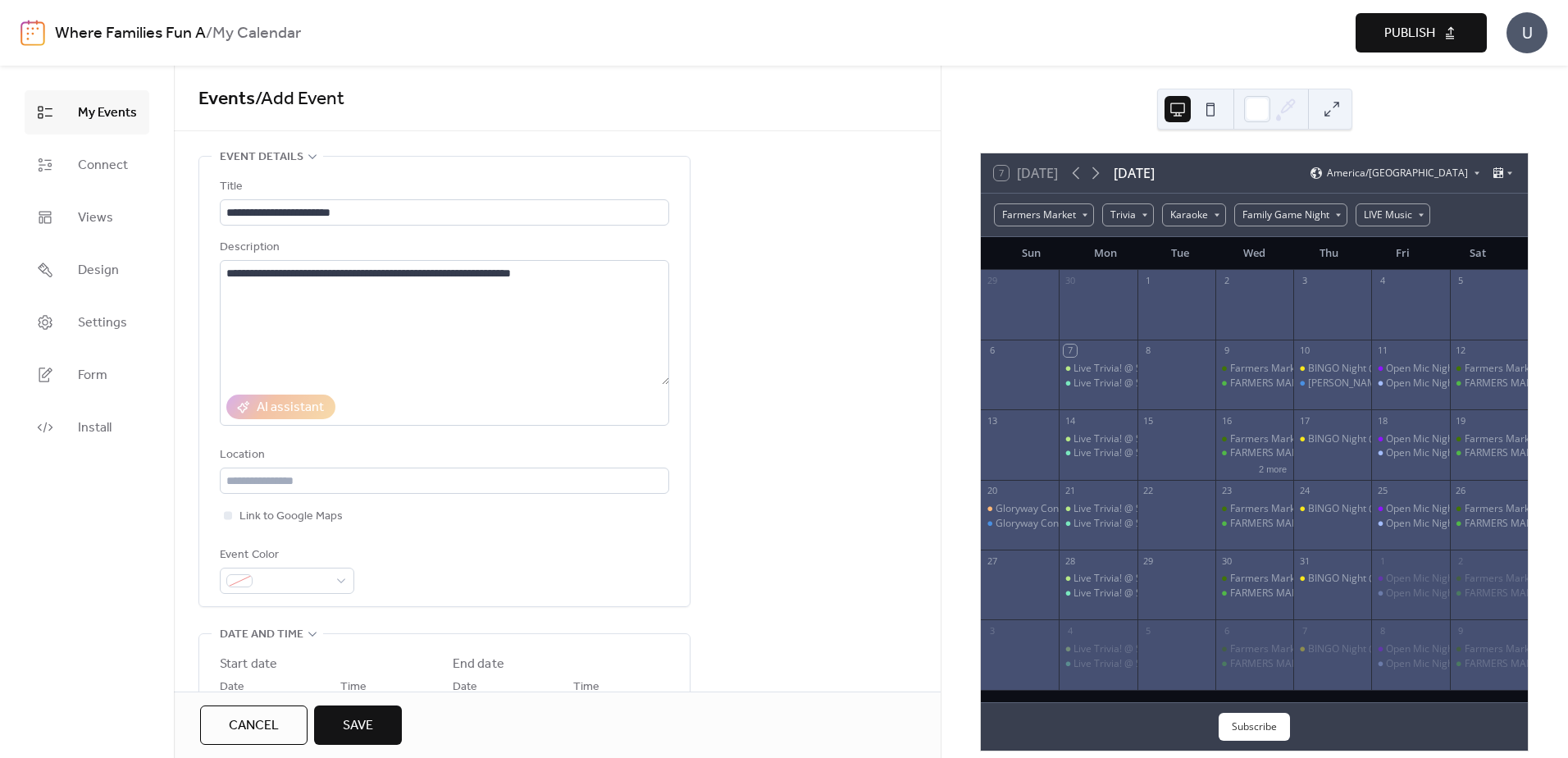 click on "**********" at bounding box center (557, 943) 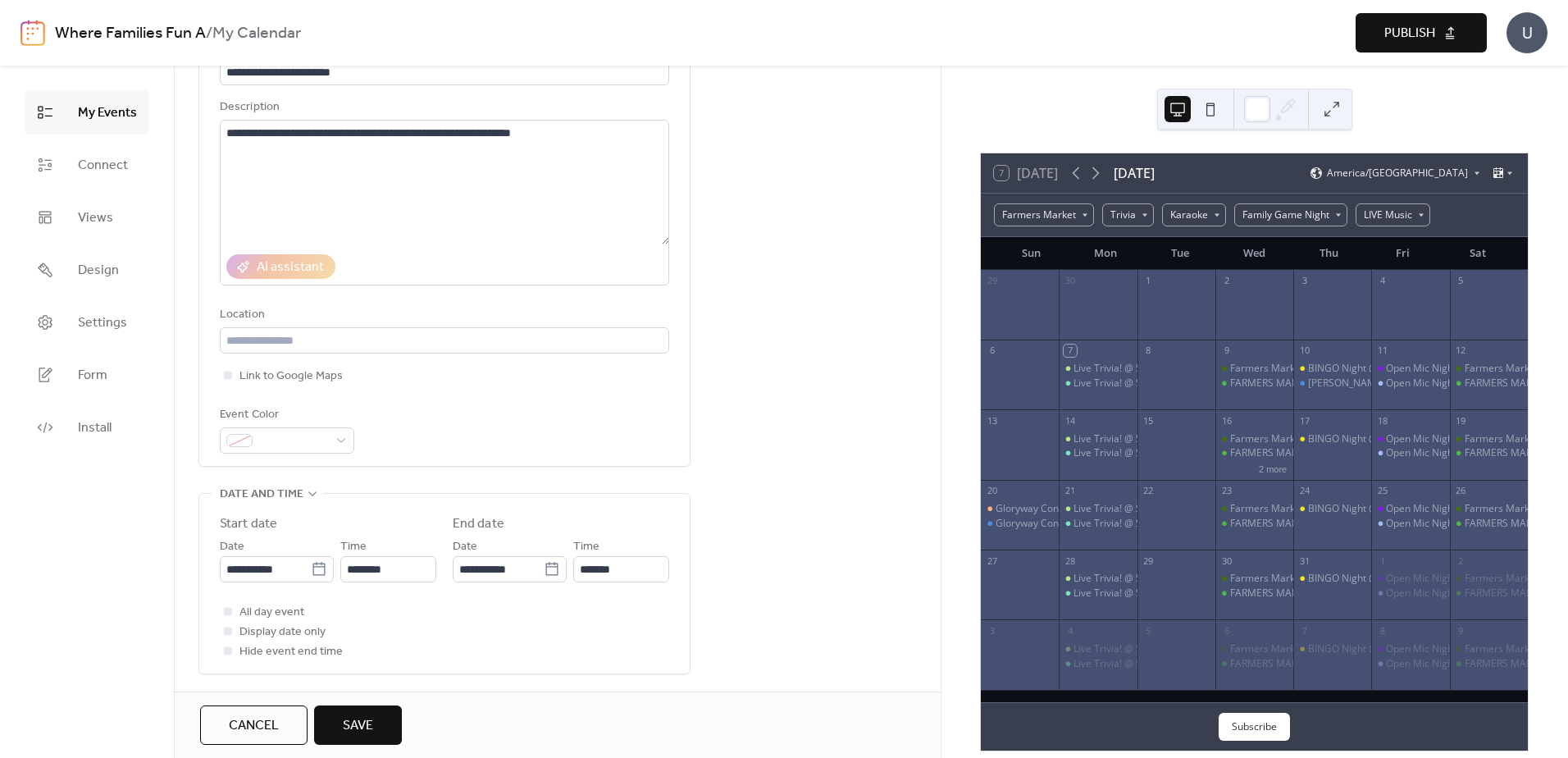 scroll, scrollTop: 164, scrollLeft: 0, axis: vertical 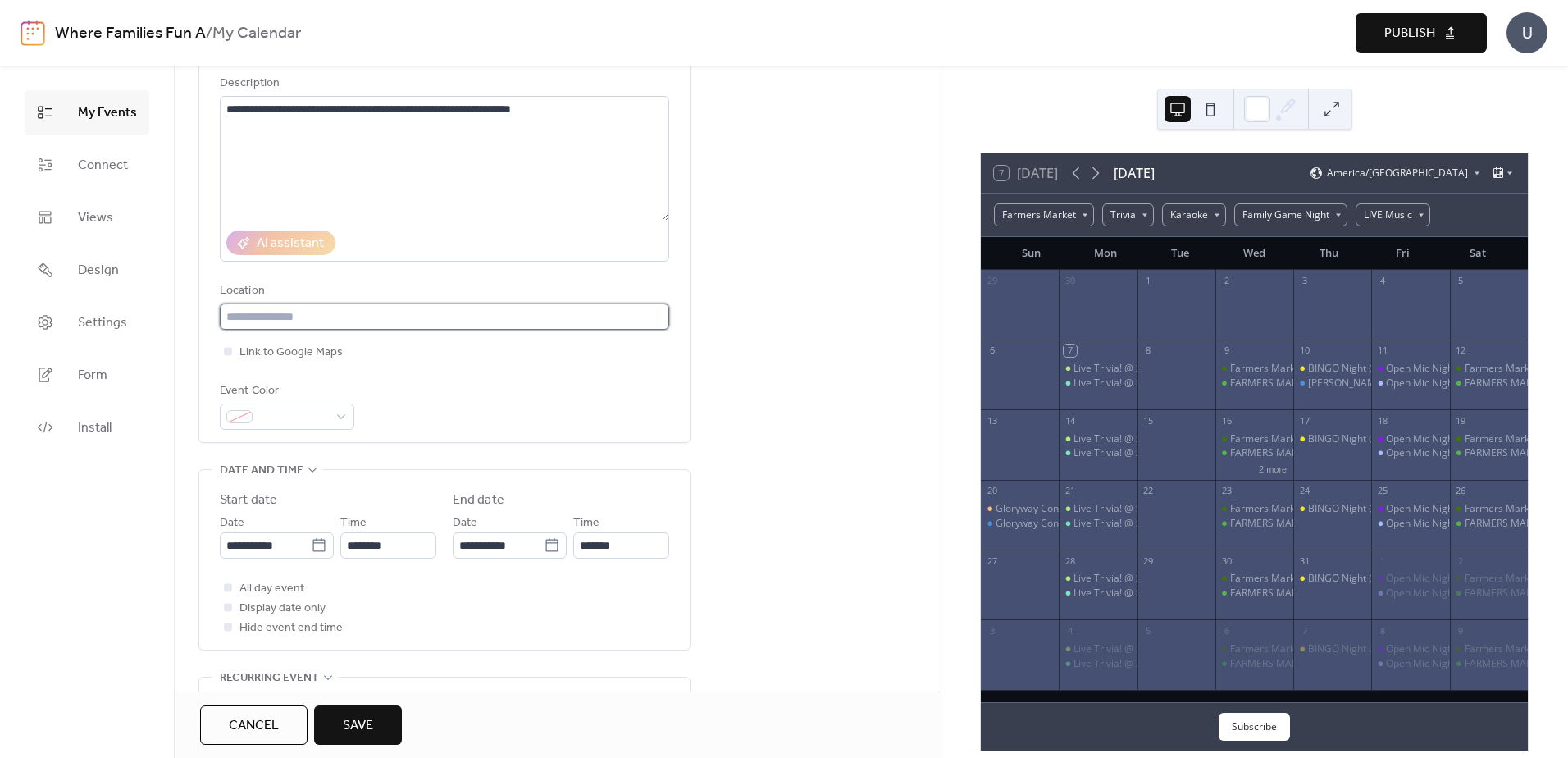 click at bounding box center (444, 317) 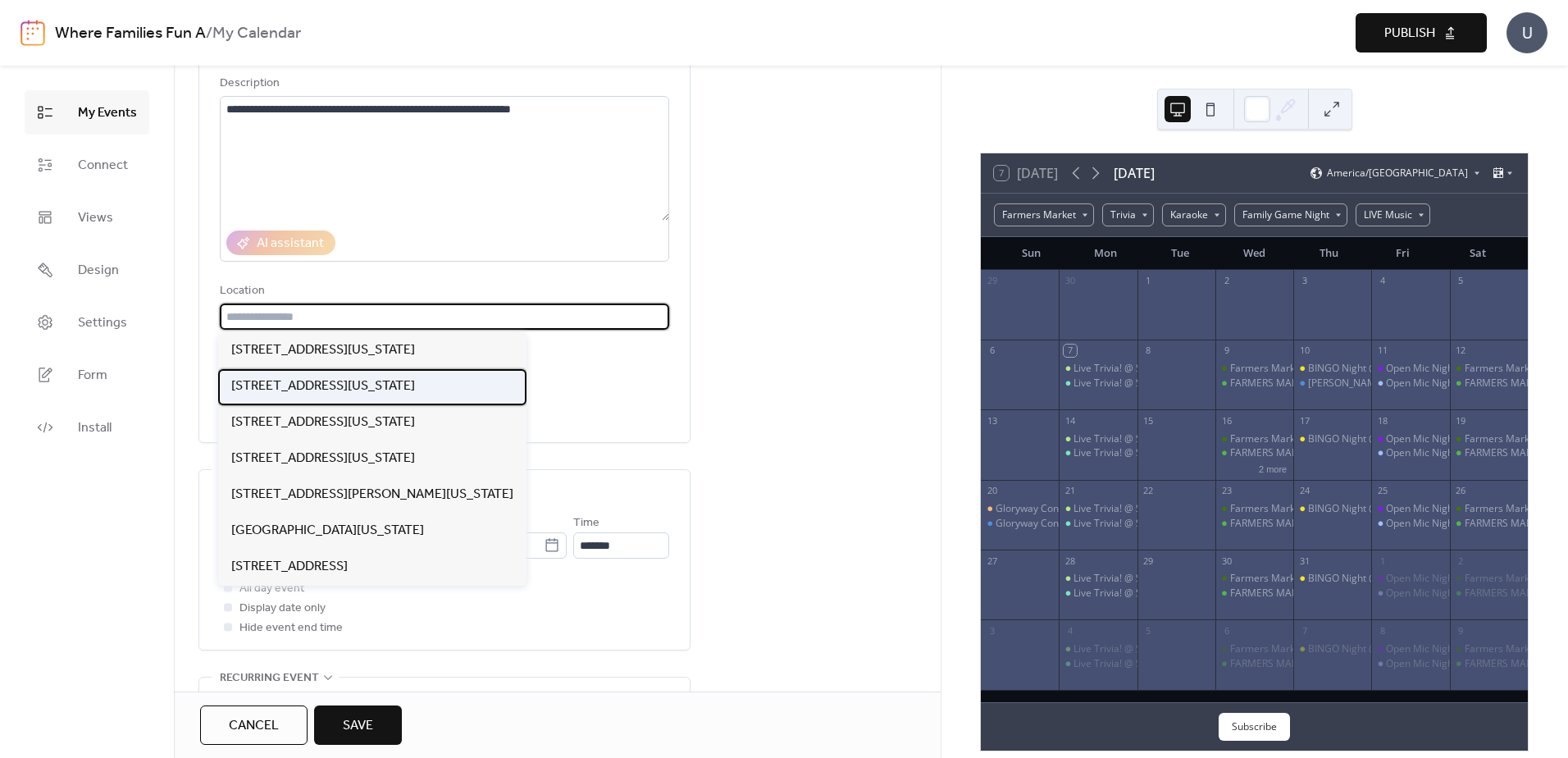 click on "[STREET_ADDRESS][US_STATE]" at bounding box center [323, 386] 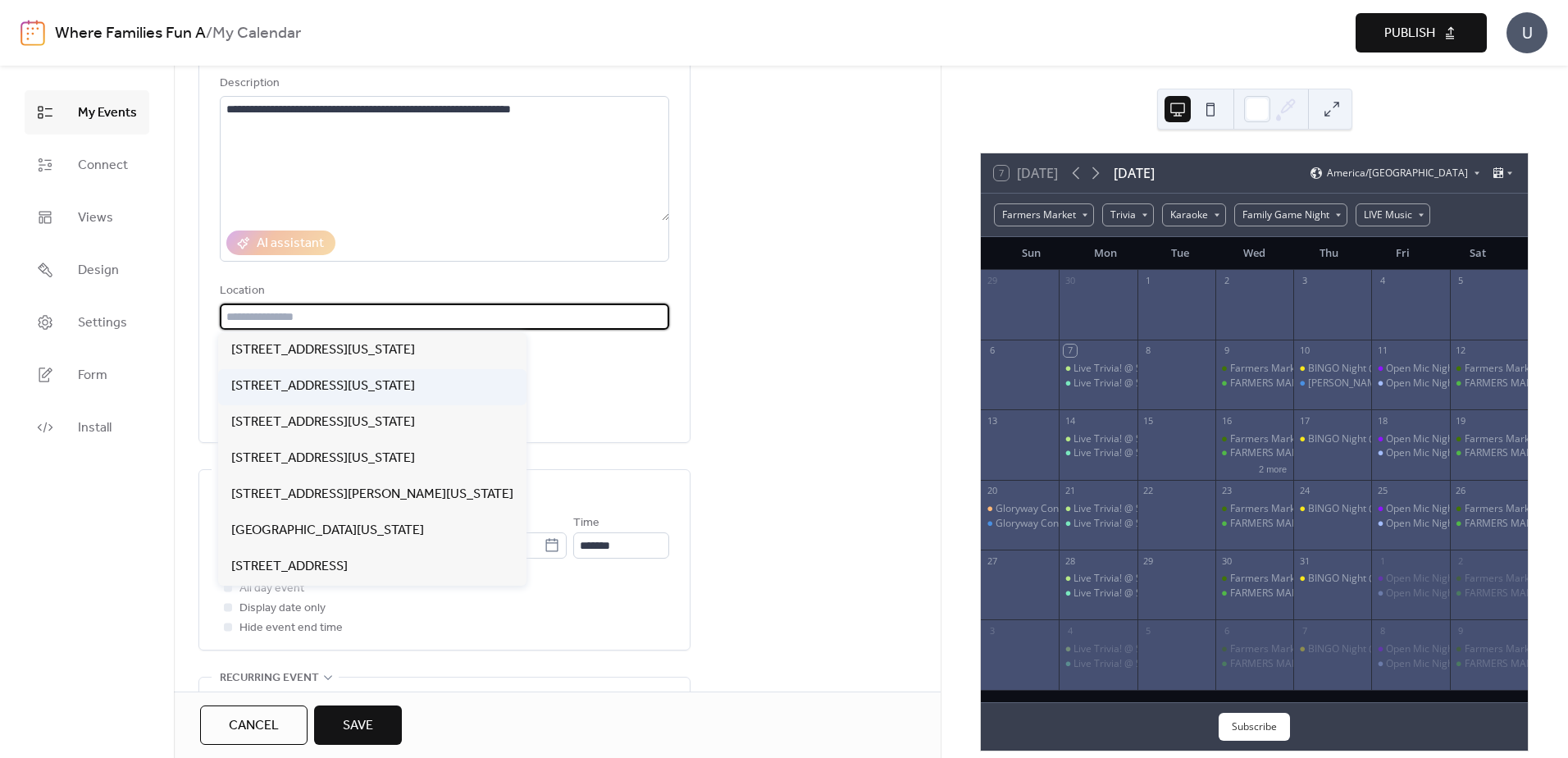 type on "**********" 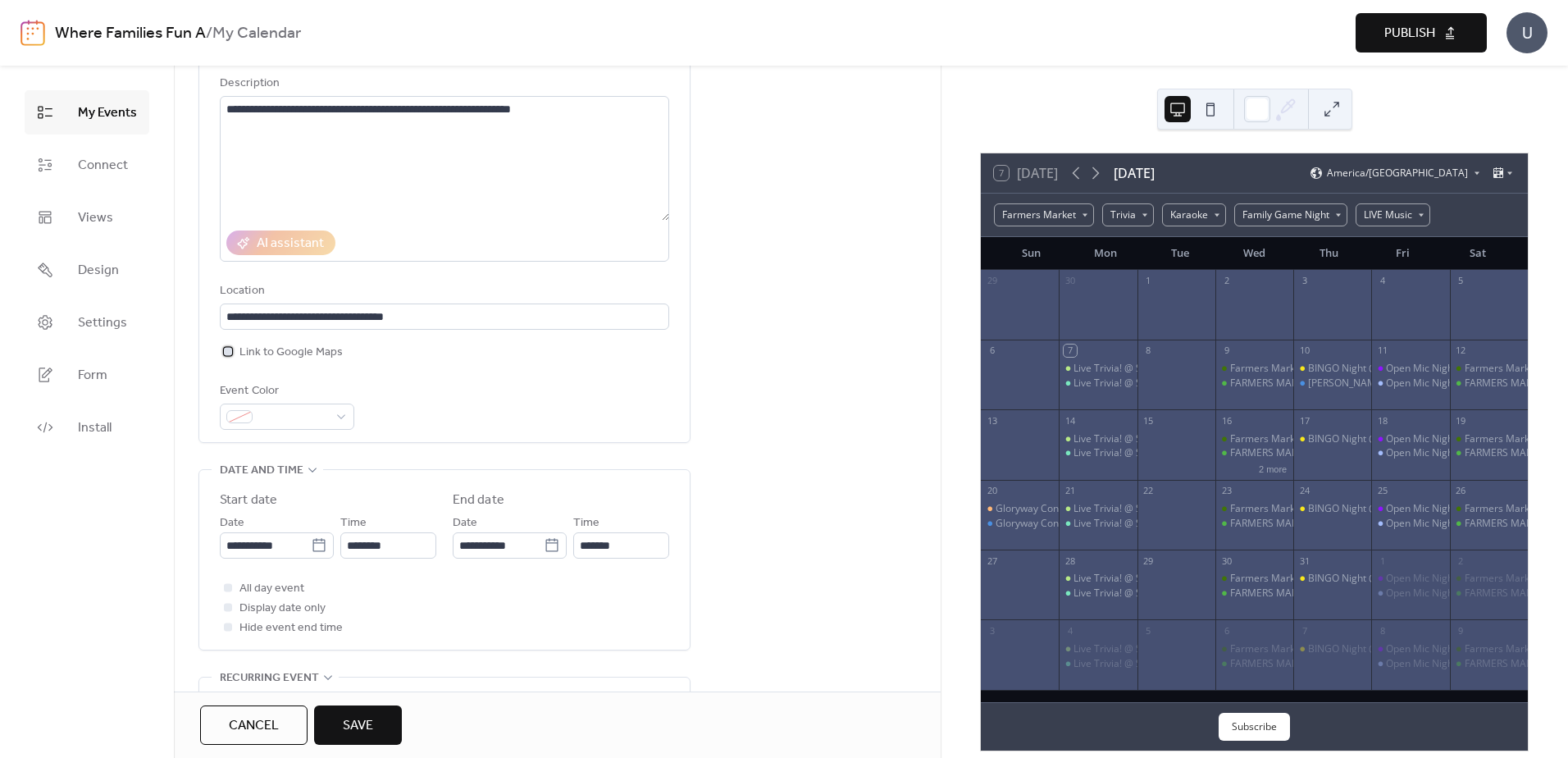 click at bounding box center (228, 351) 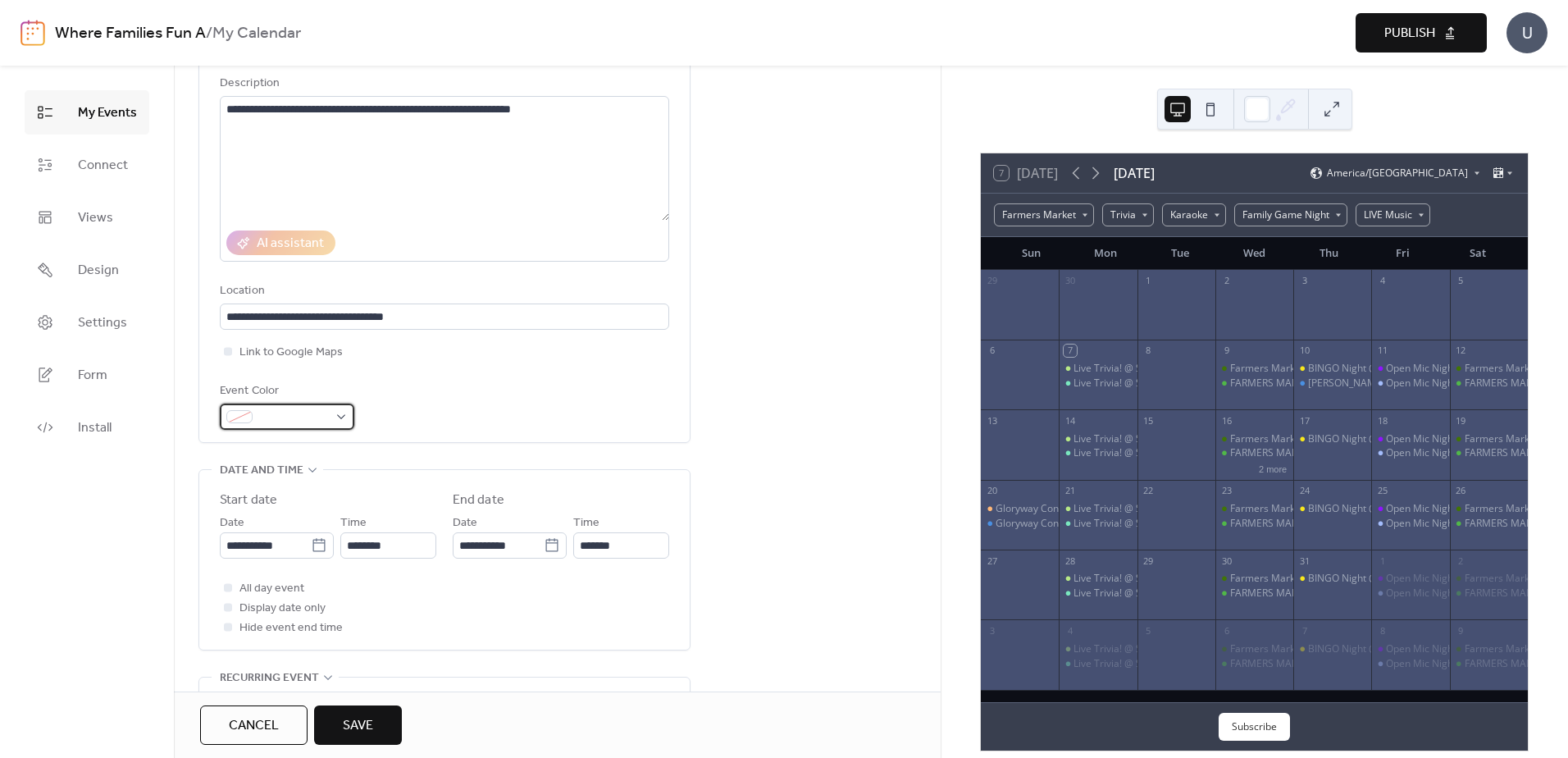 click at bounding box center [287, 417] 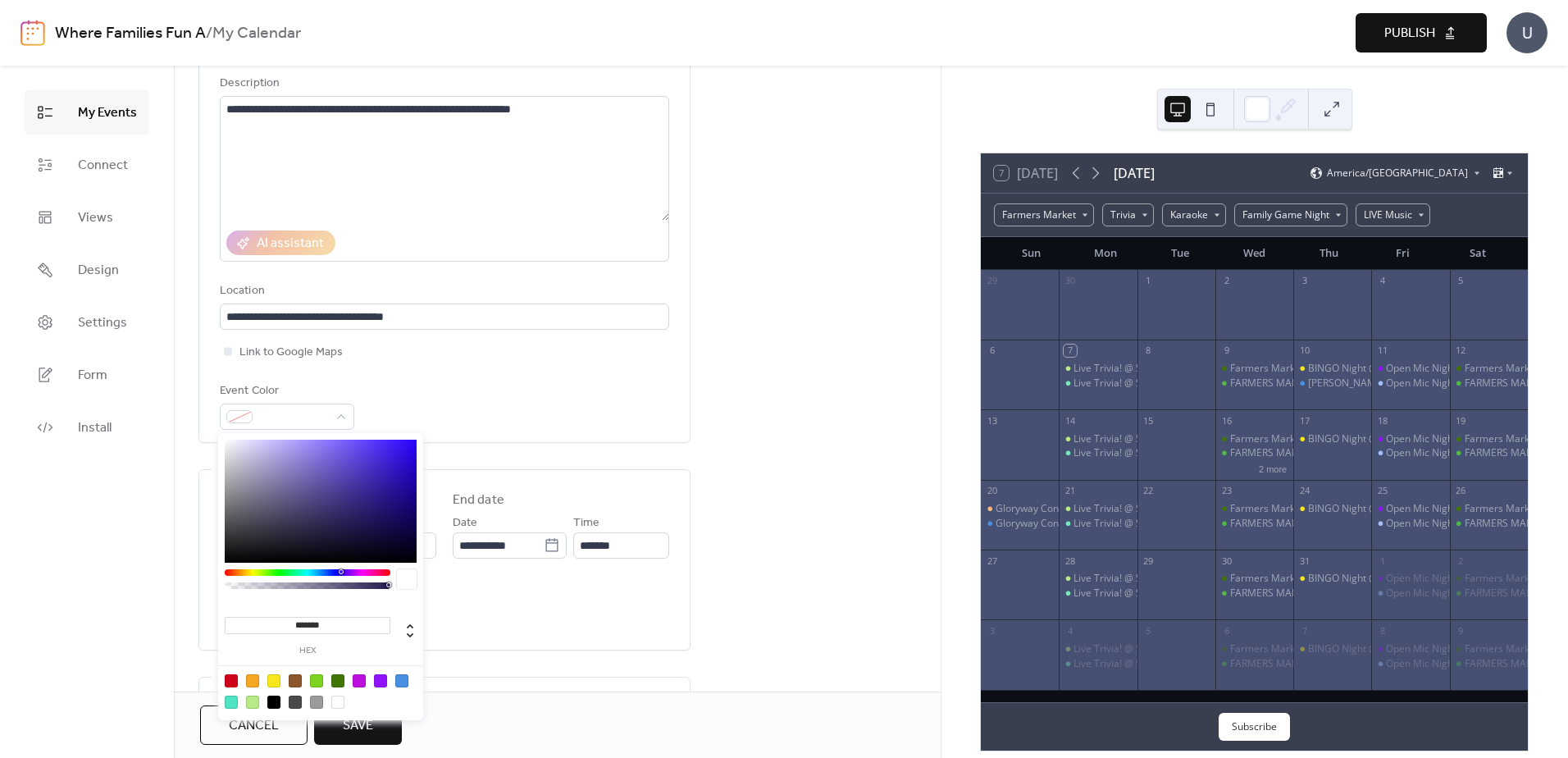 click at bounding box center [321, 691] 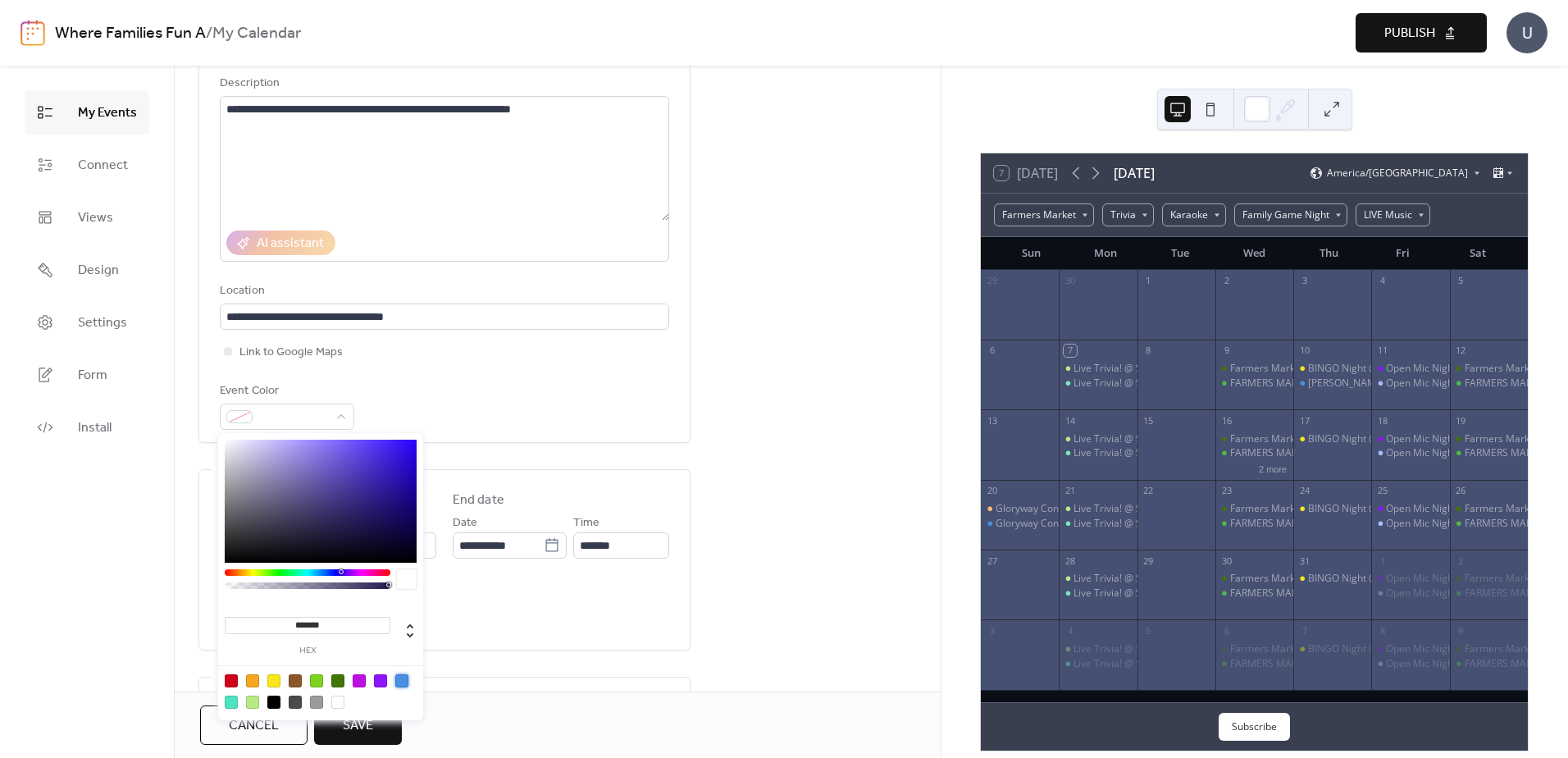 click at bounding box center [402, 681] 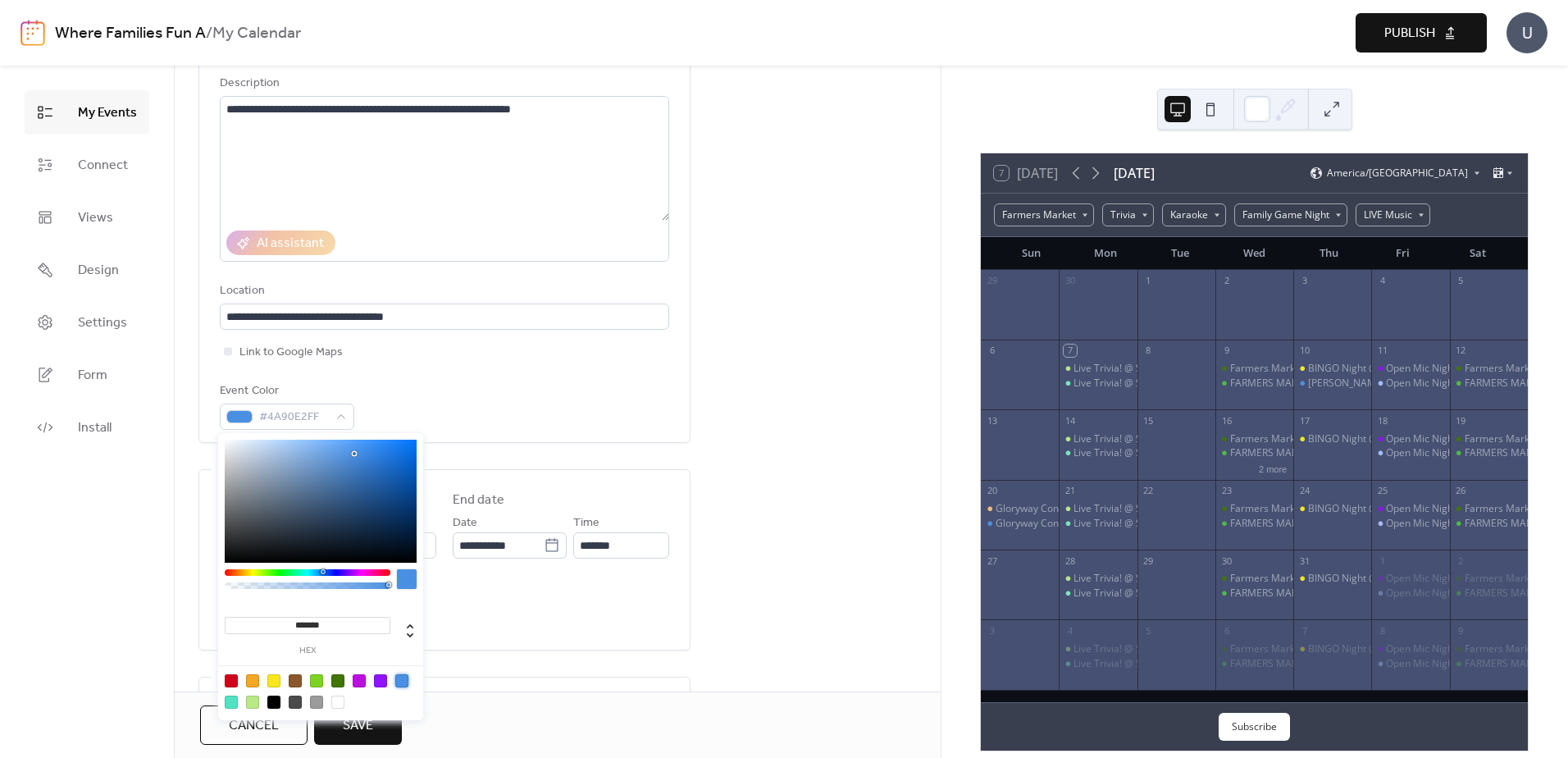 click on "**********" at bounding box center (557, 779) 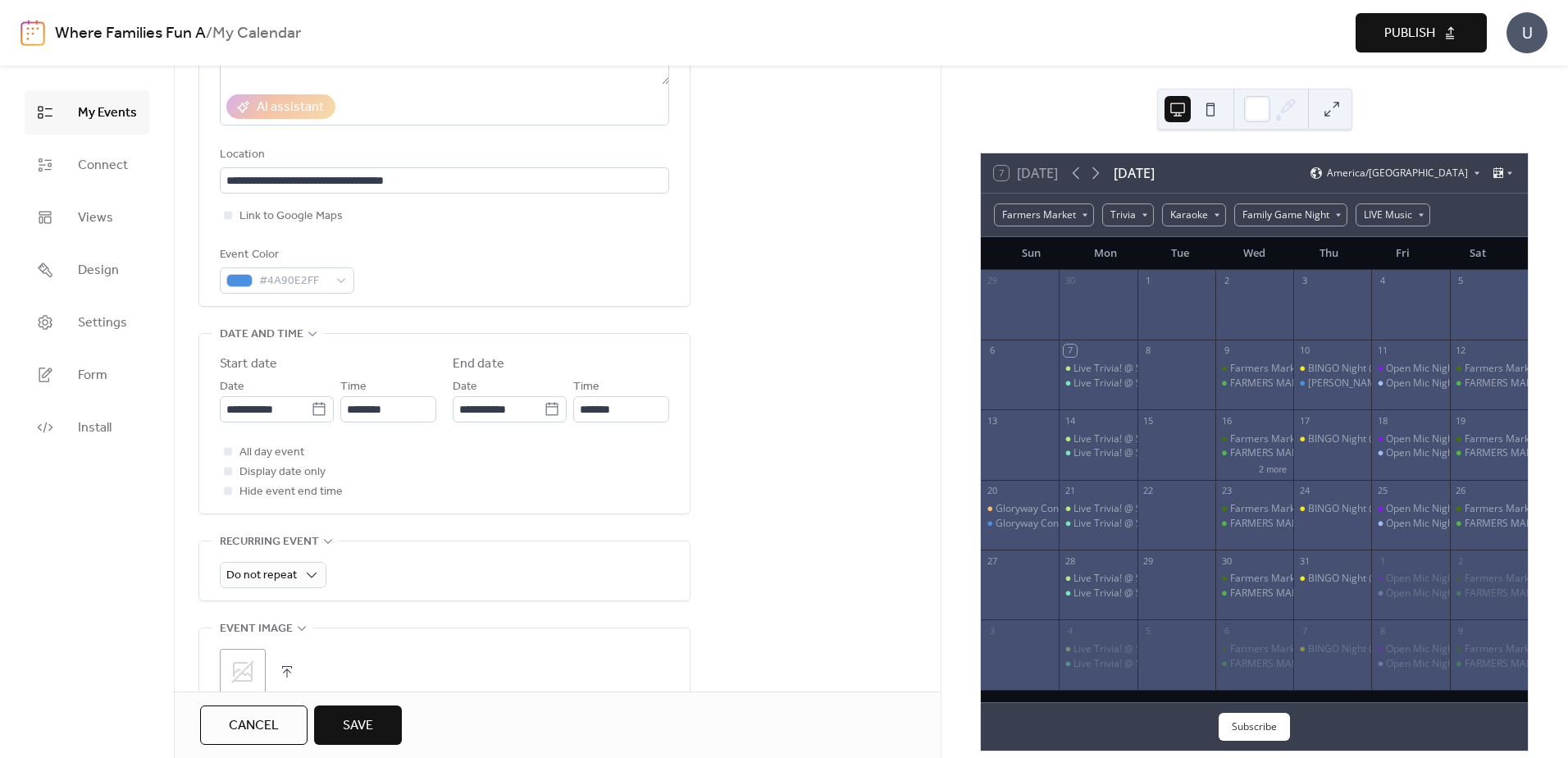 scroll, scrollTop: 328, scrollLeft: 0, axis: vertical 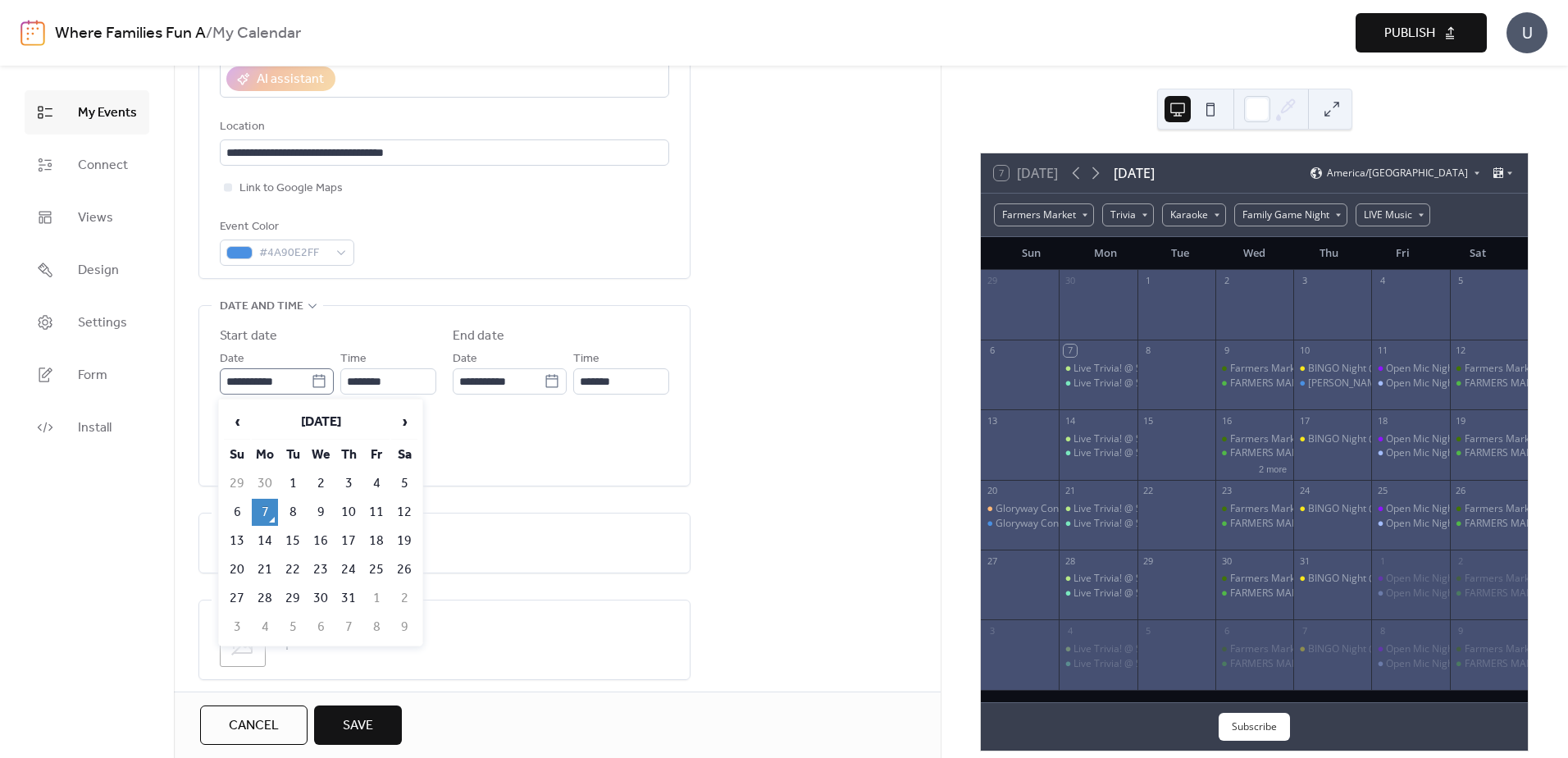 click 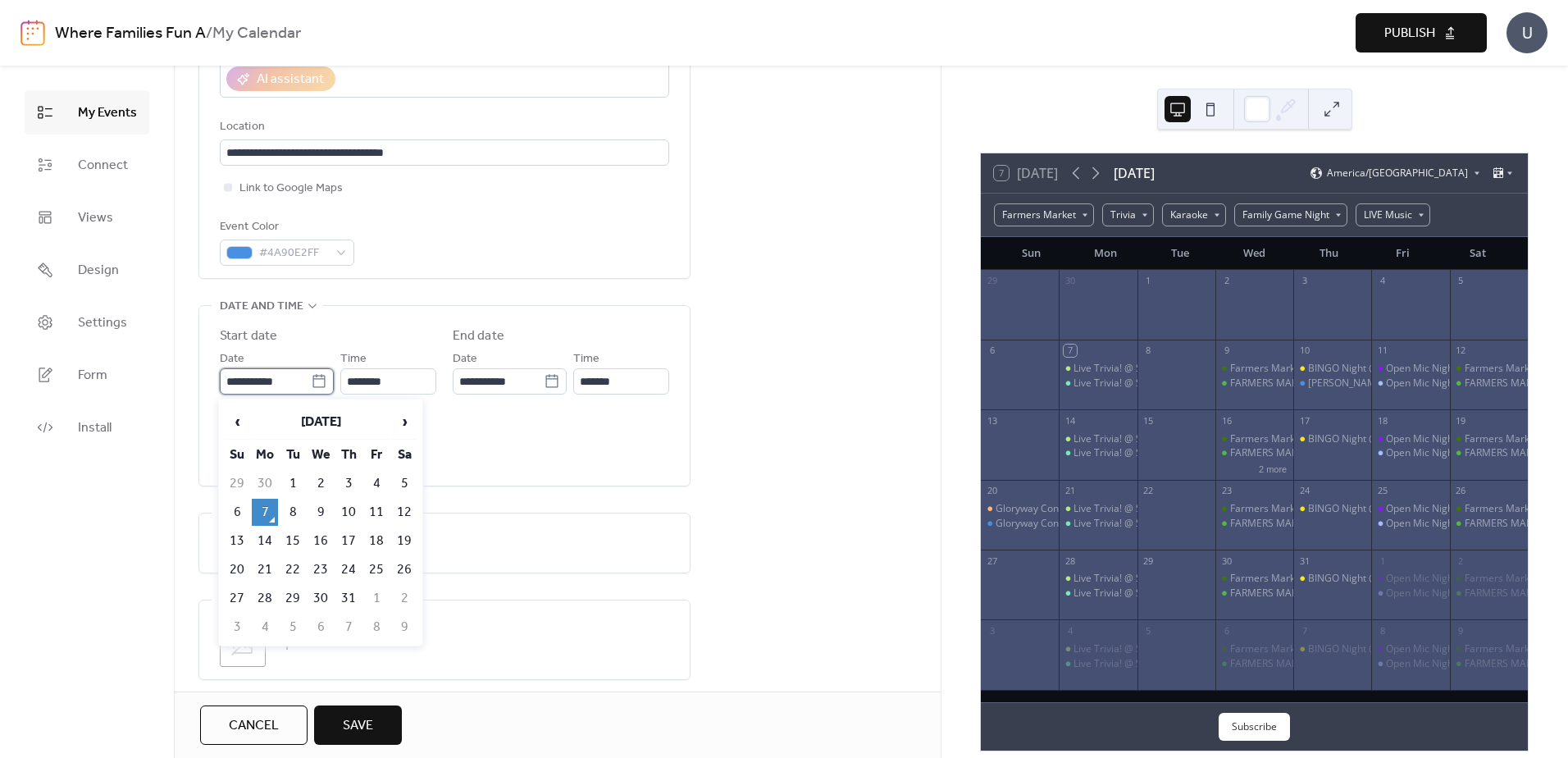 click on "**********" at bounding box center [265, 381] 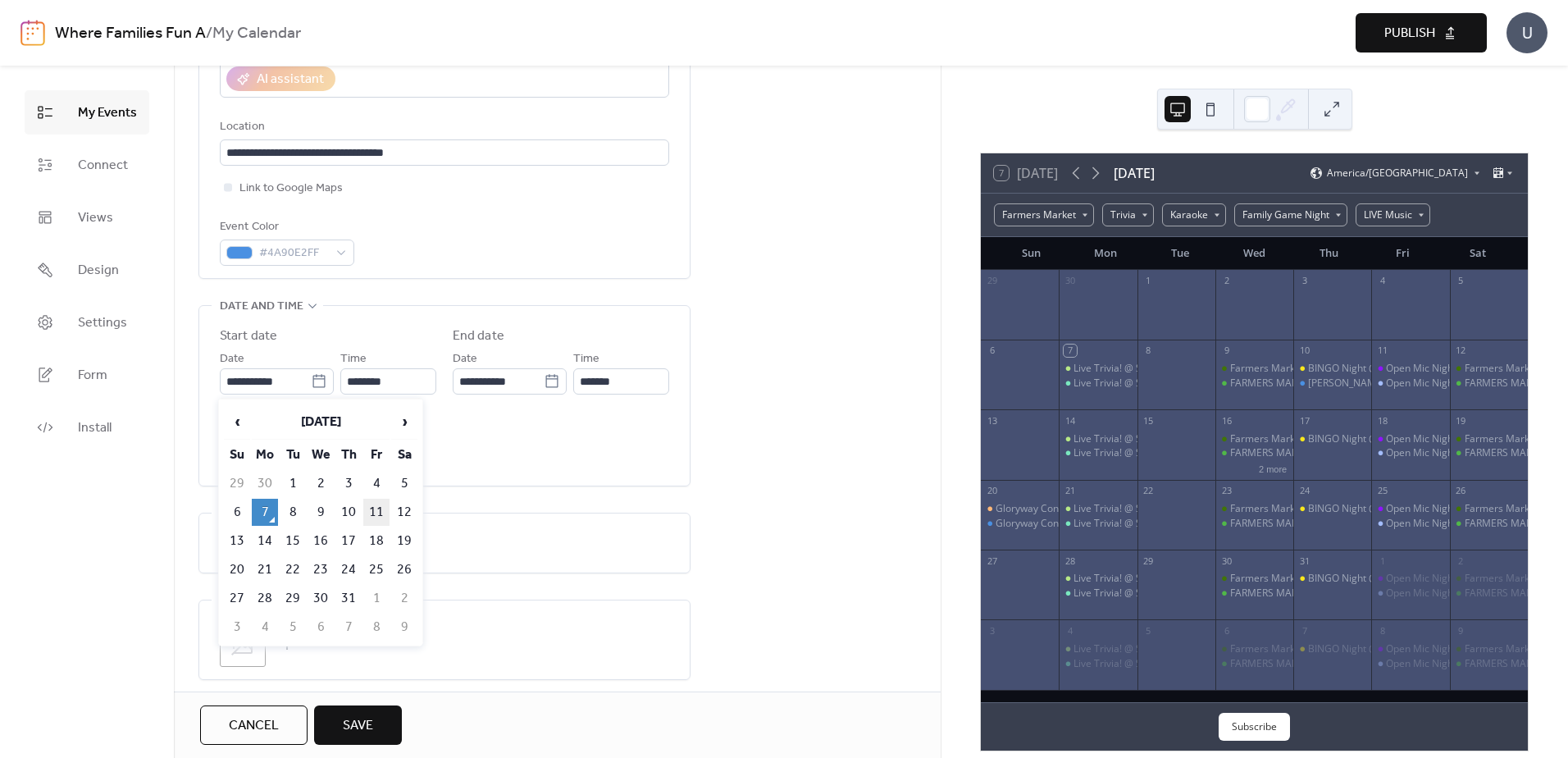 click on "11" at bounding box center [376, 512] 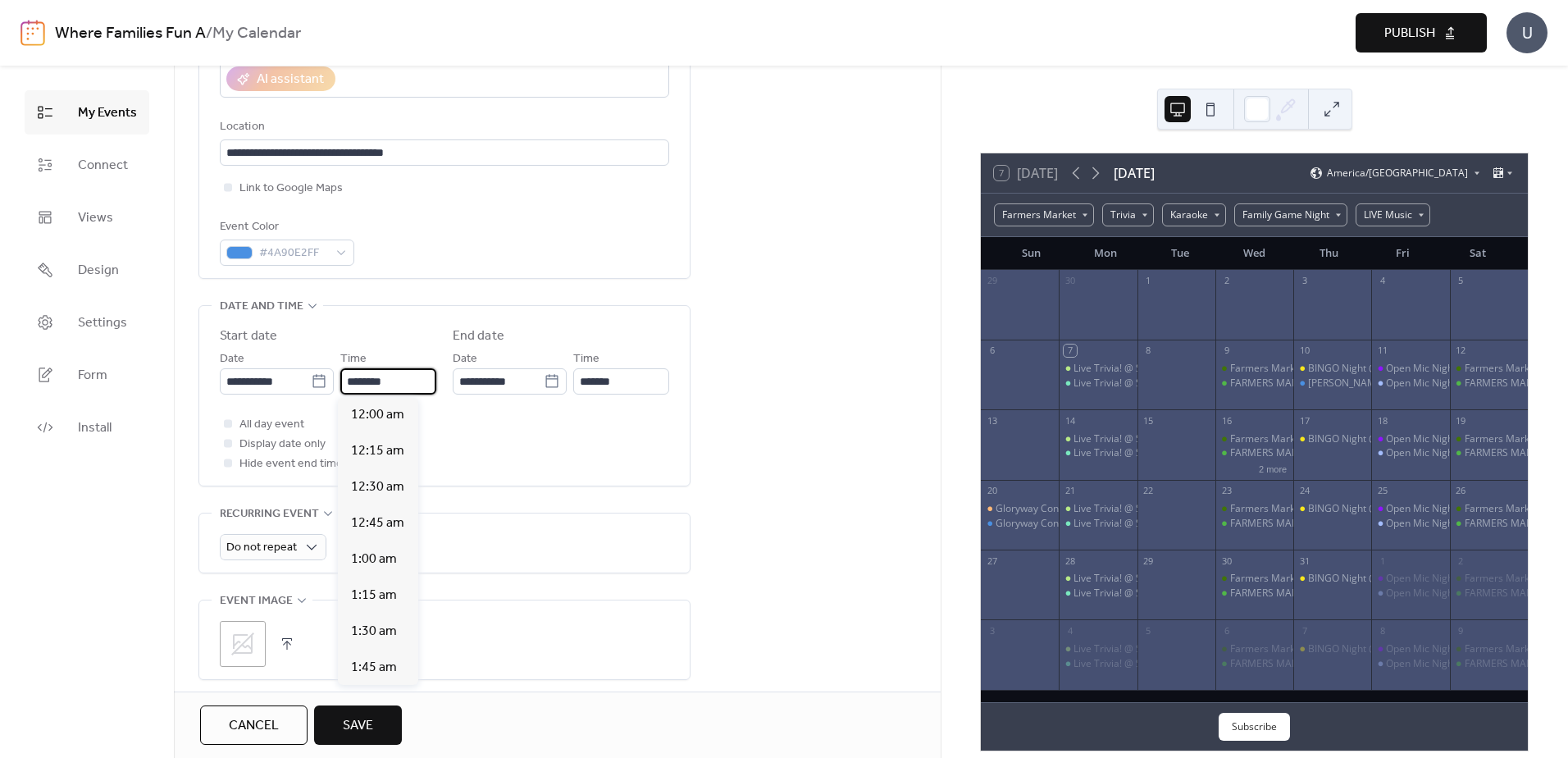 scroll, scrollTop: 1733, scrollLeft: 0, axis: vertical 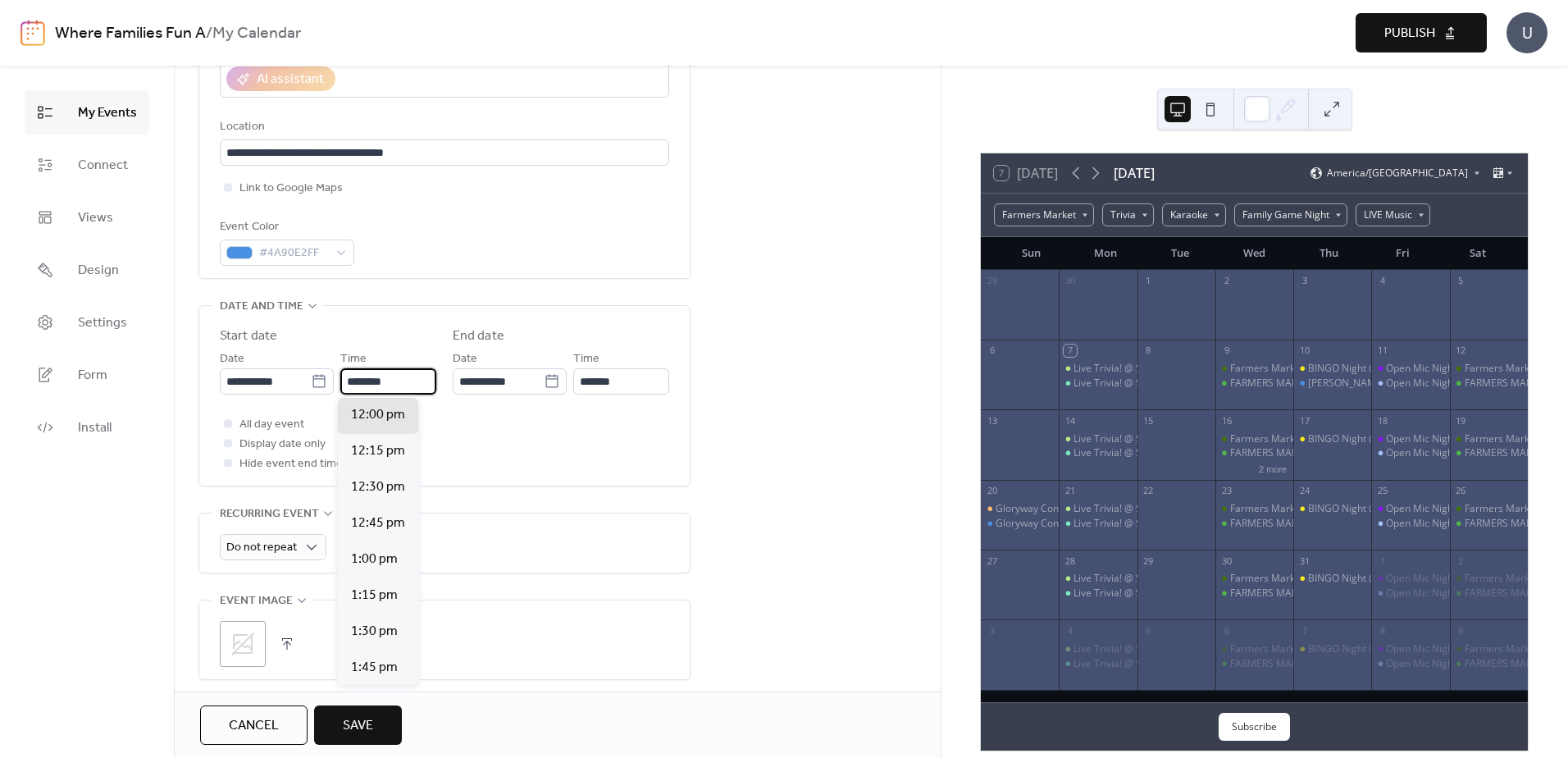 drag, startPoint x: 390, startPoint y: 381, endPoint x: 267, endPoint y: 363, distance: 124.3101 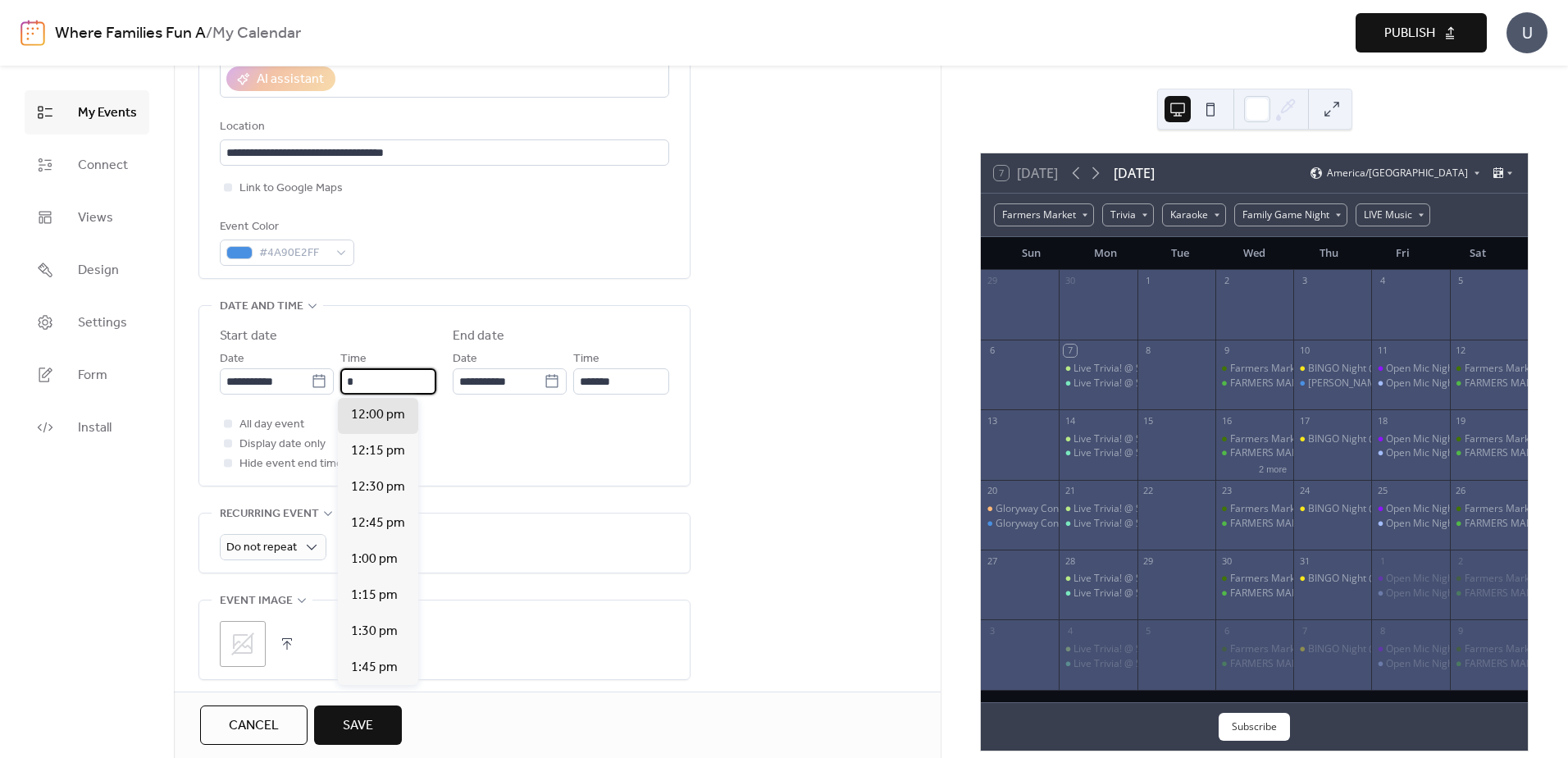 scroll, scrollTop: 866, scrollLeft: 0, axis: vertical 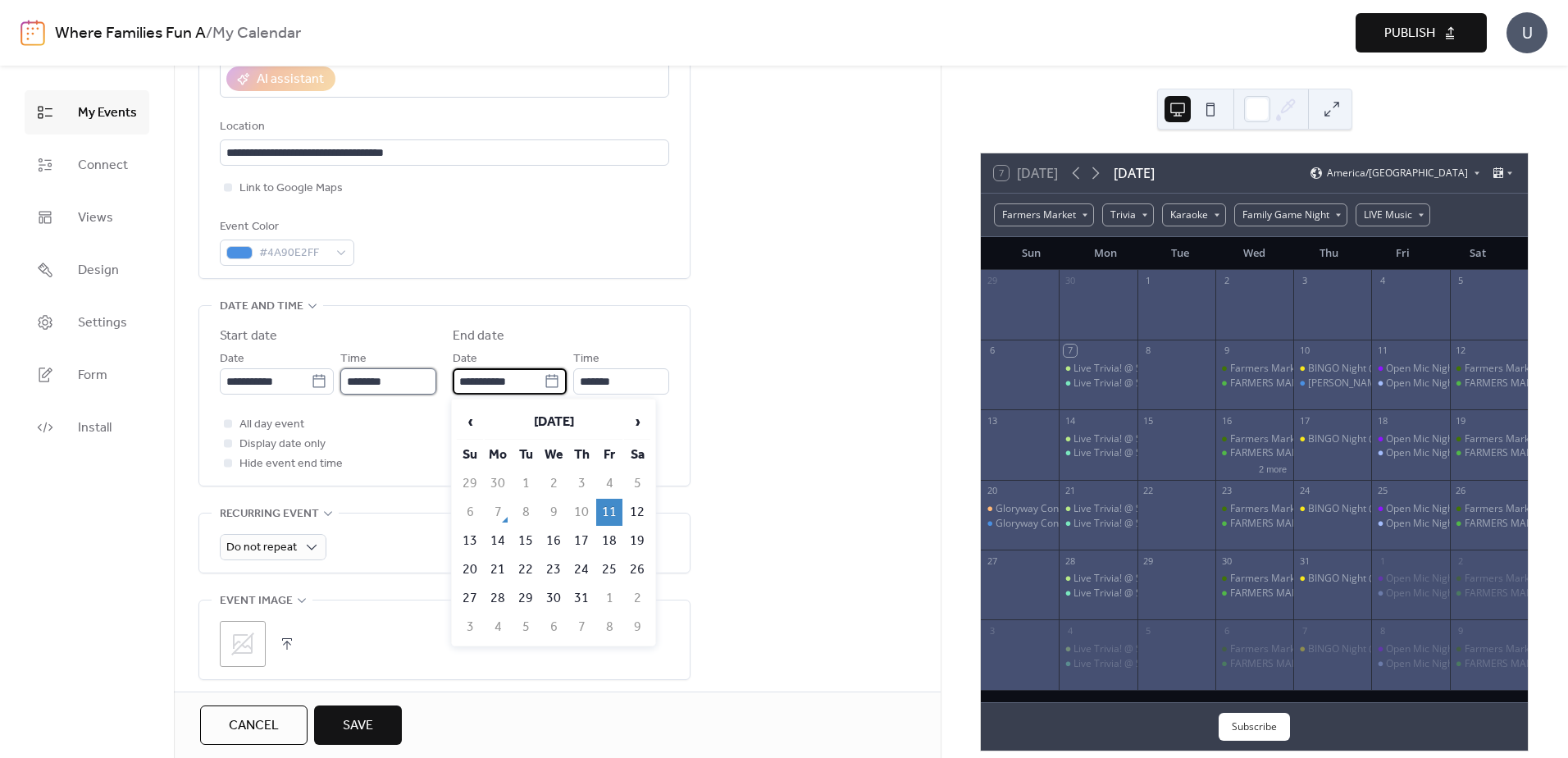 click on "********" at bounding box center (388, 381) 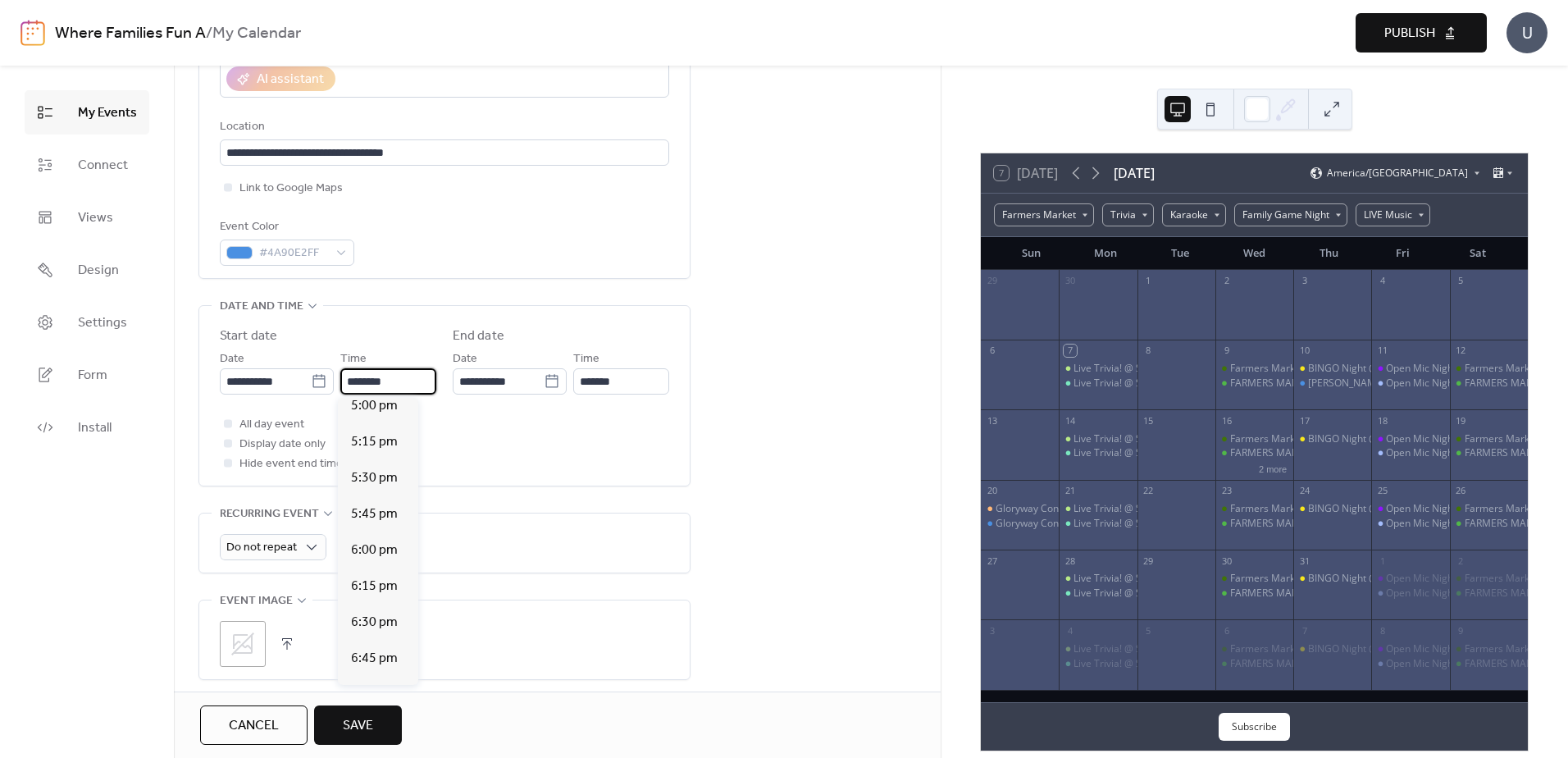scroll, scrollTop: 2471, scrollLeft: 0, axis: vertical 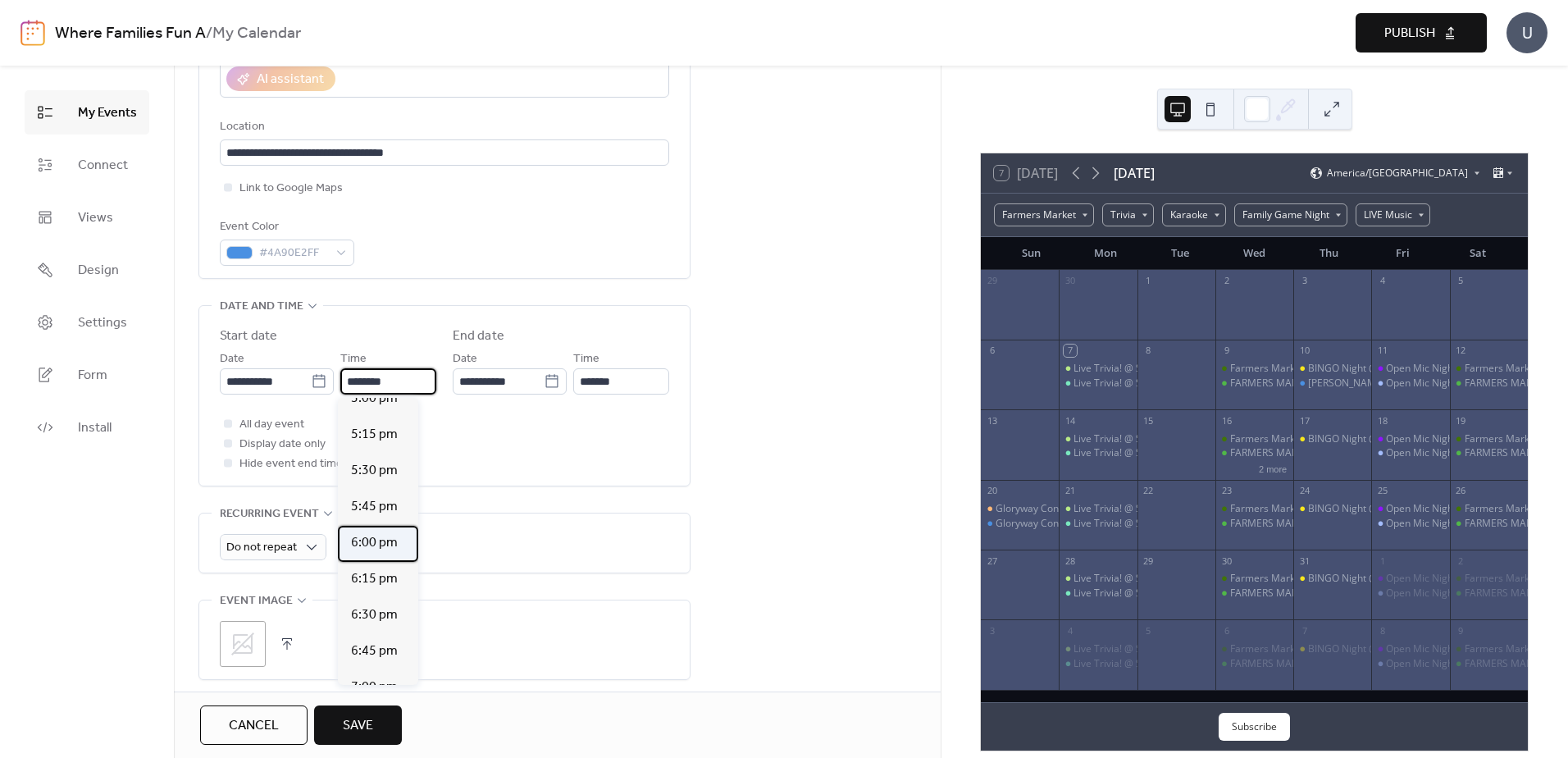 click on "6:00 pm" at bounding box center (374, 543) 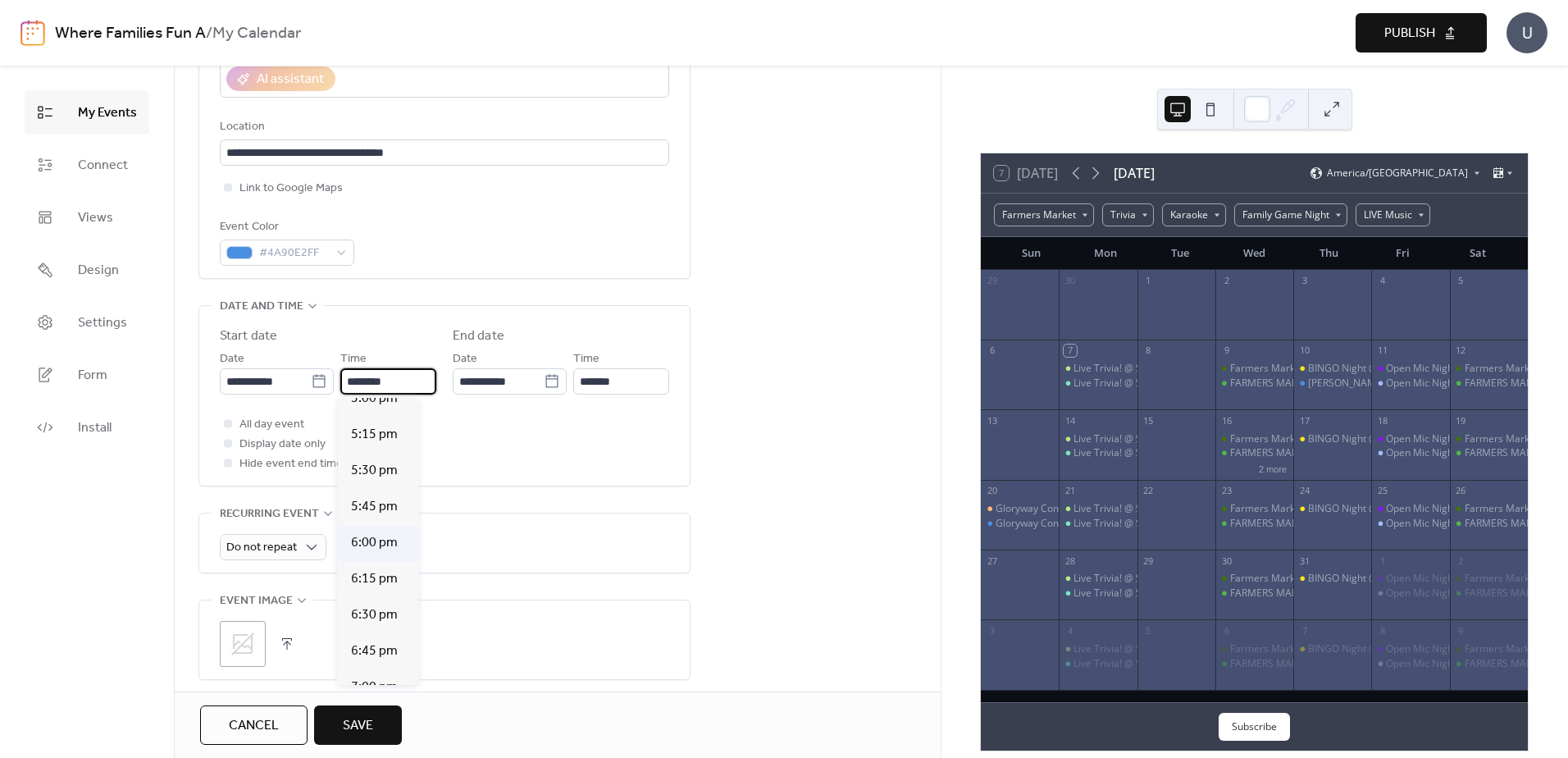 type on "*******" 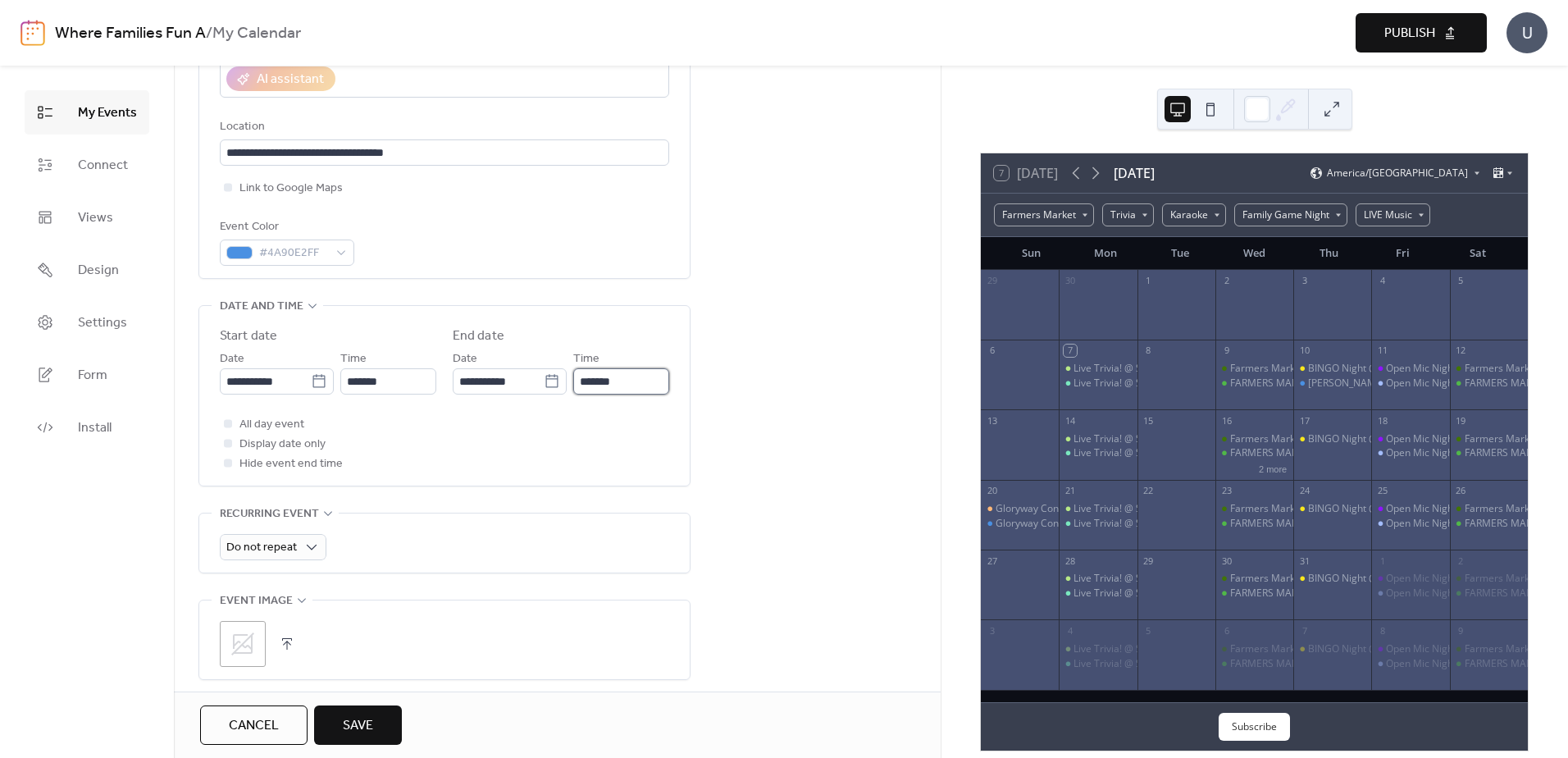 click on "*******" at bounding box center (621, 381) 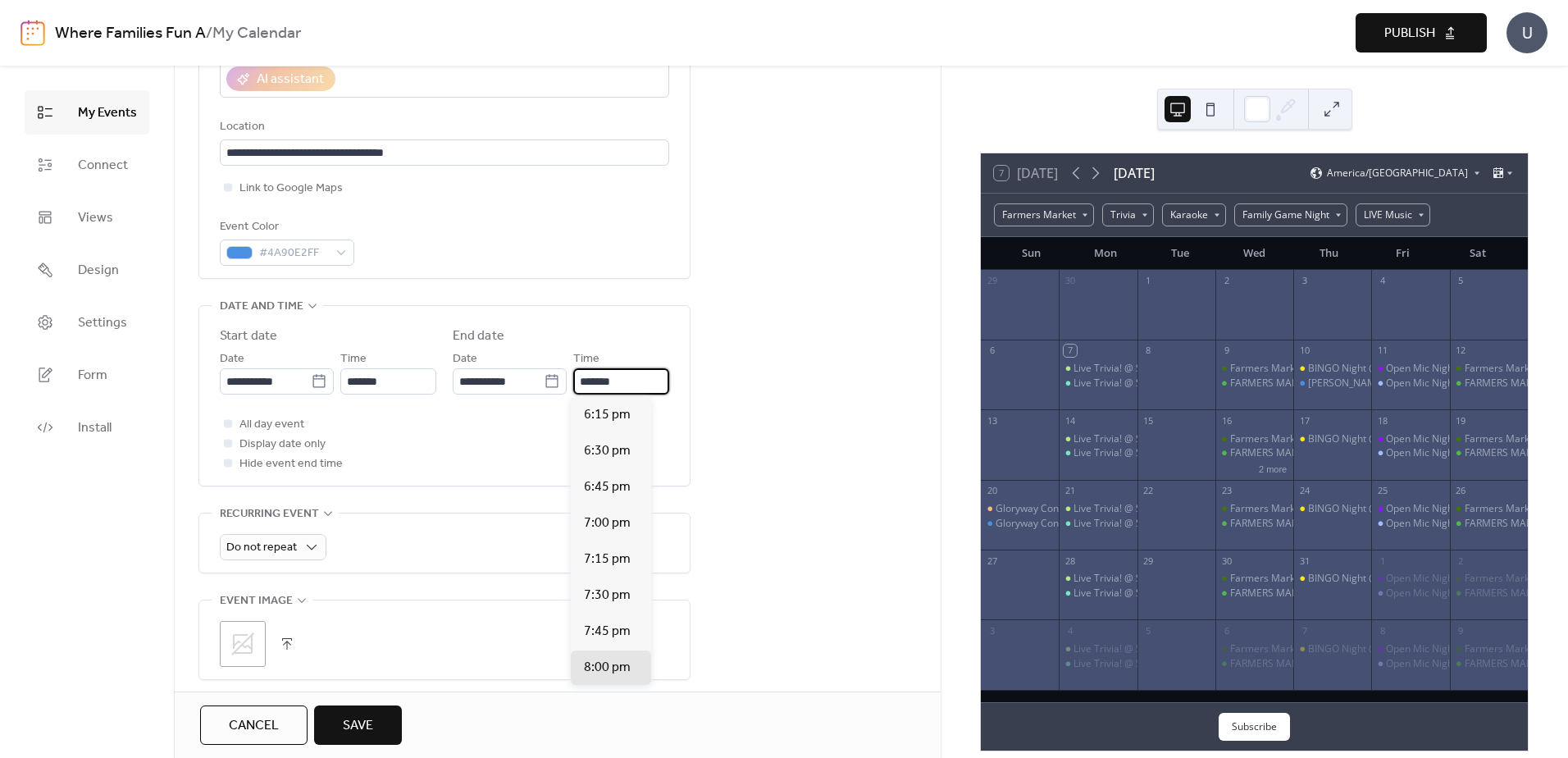 scroll, scrollTop: 253, scrollLeft: 0, axis: vertical 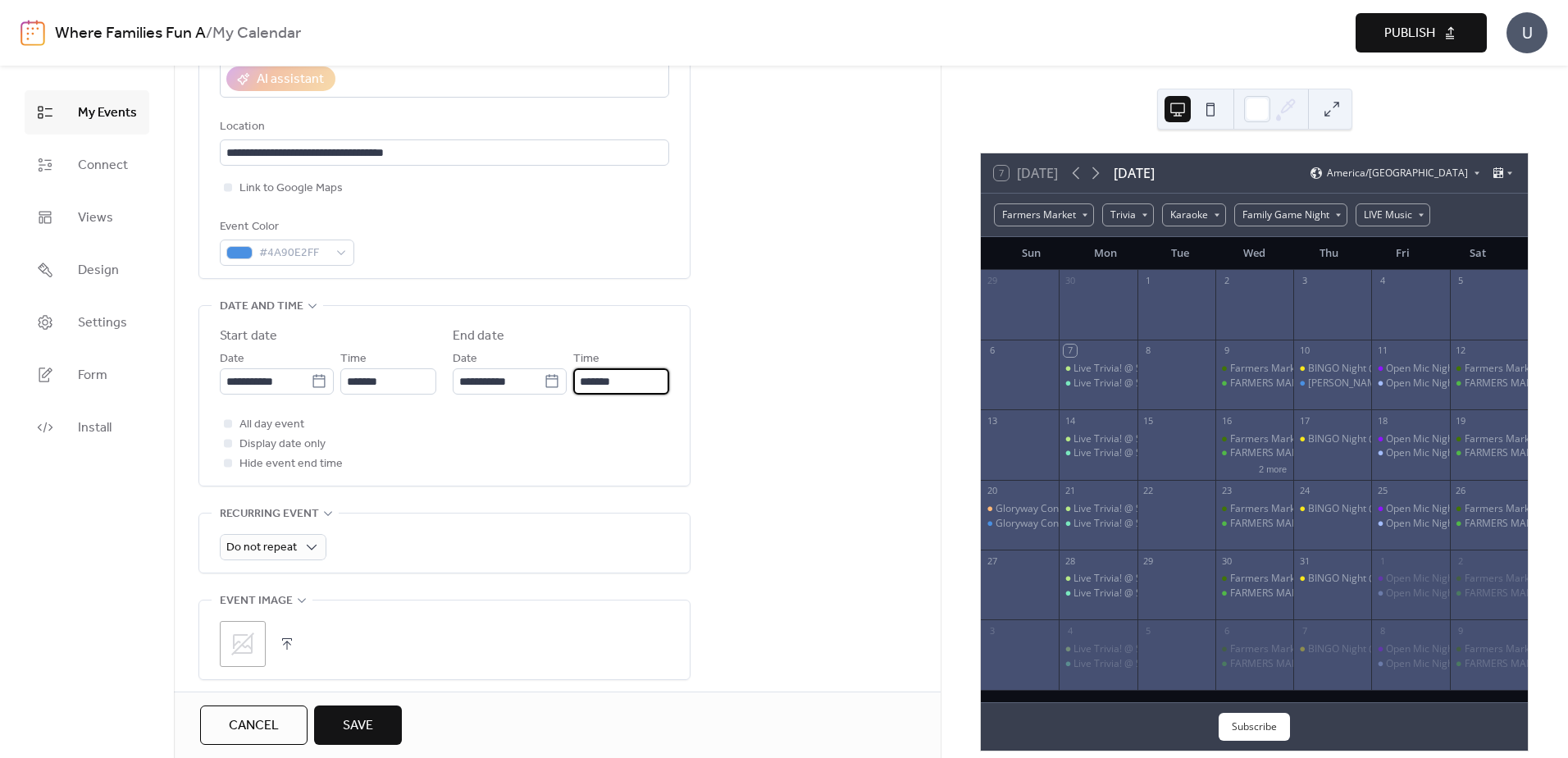 type on "*******" 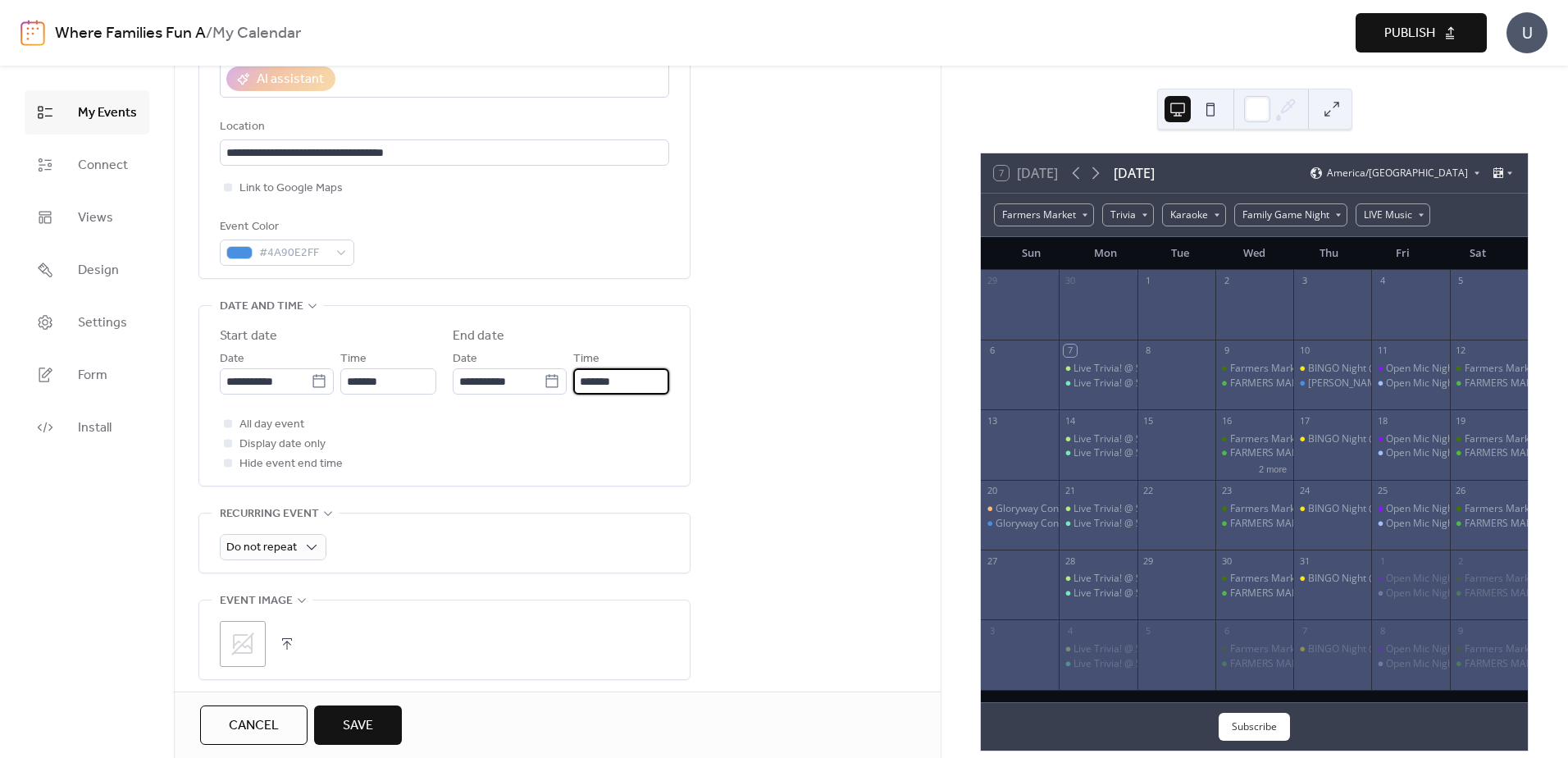 click on "**********" at bounding box center (557, 615) 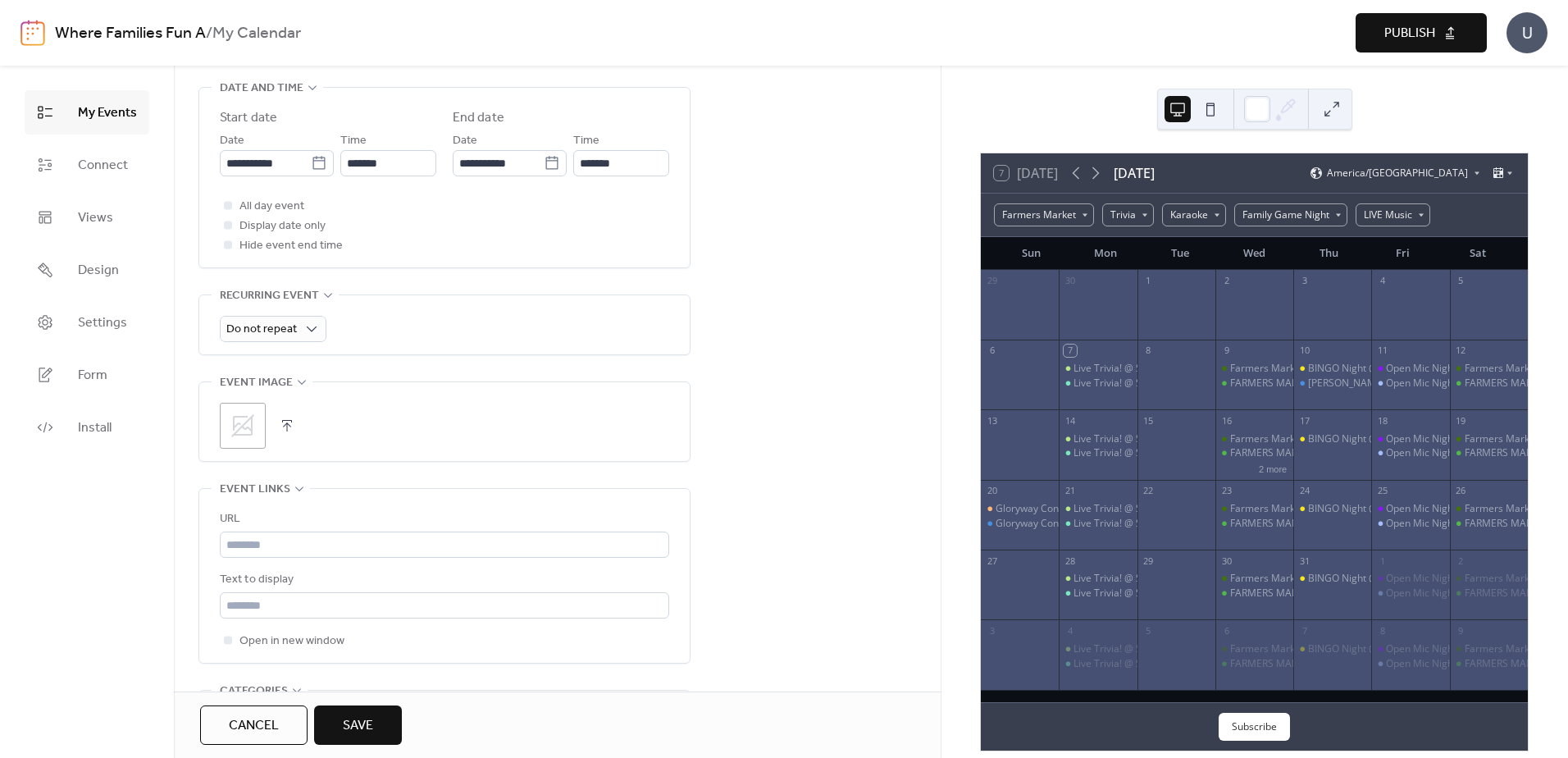 scroll, scrollTop: 574, scrollLeft: 0, axis: vertical 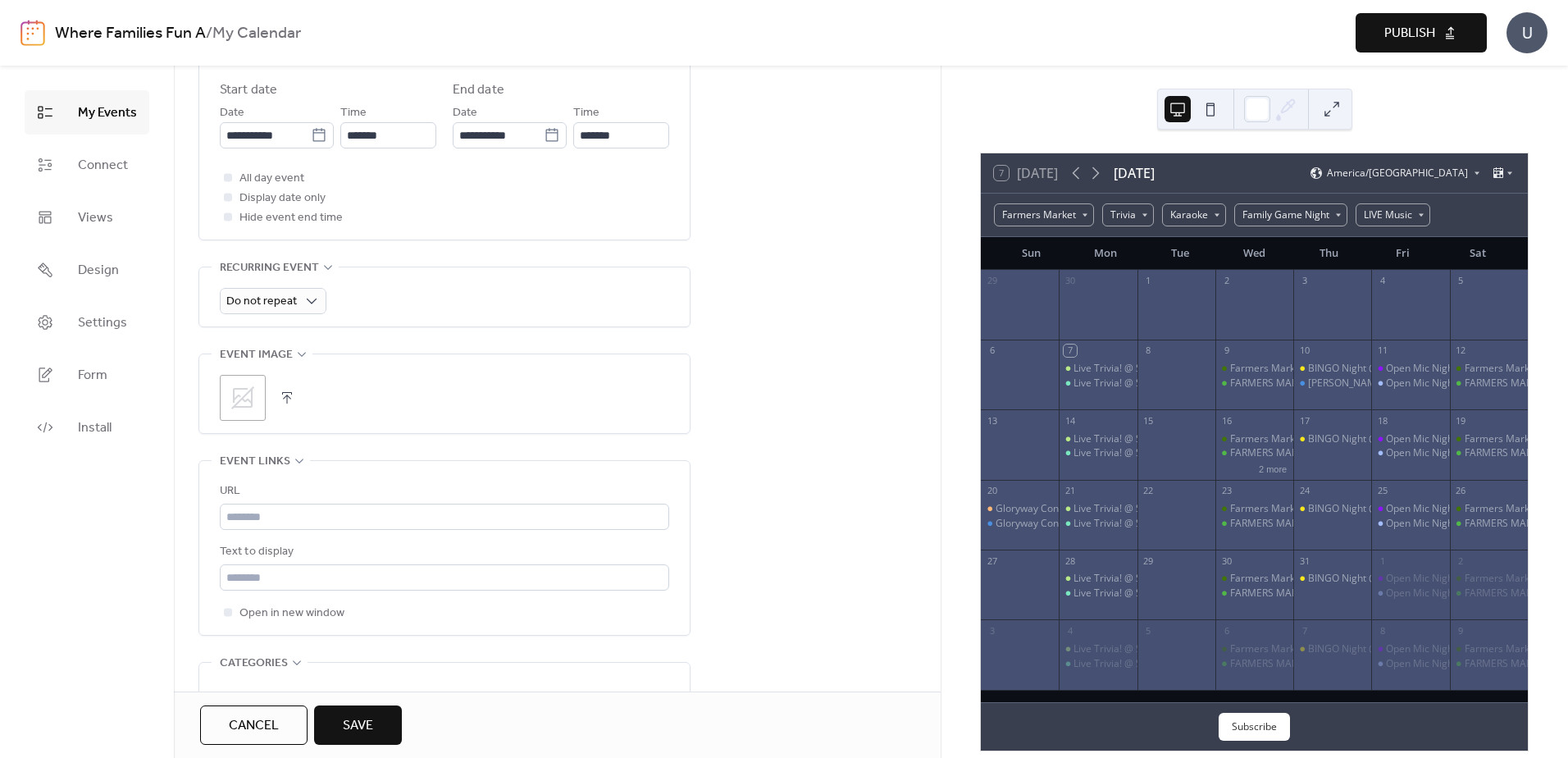 click at bounding box center (287, 398) 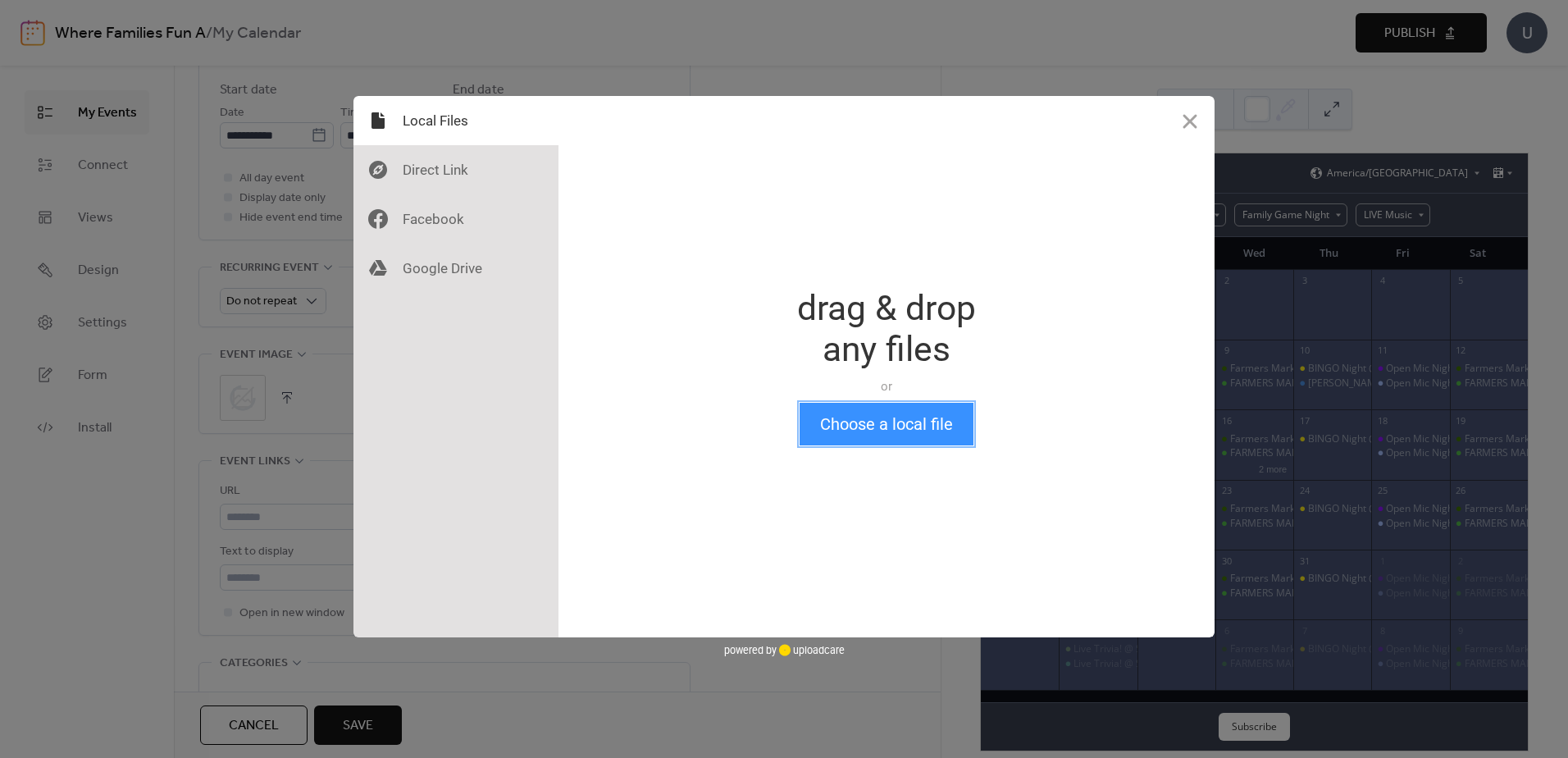 click on "Choose a local file" at bounding box center (887, 424) 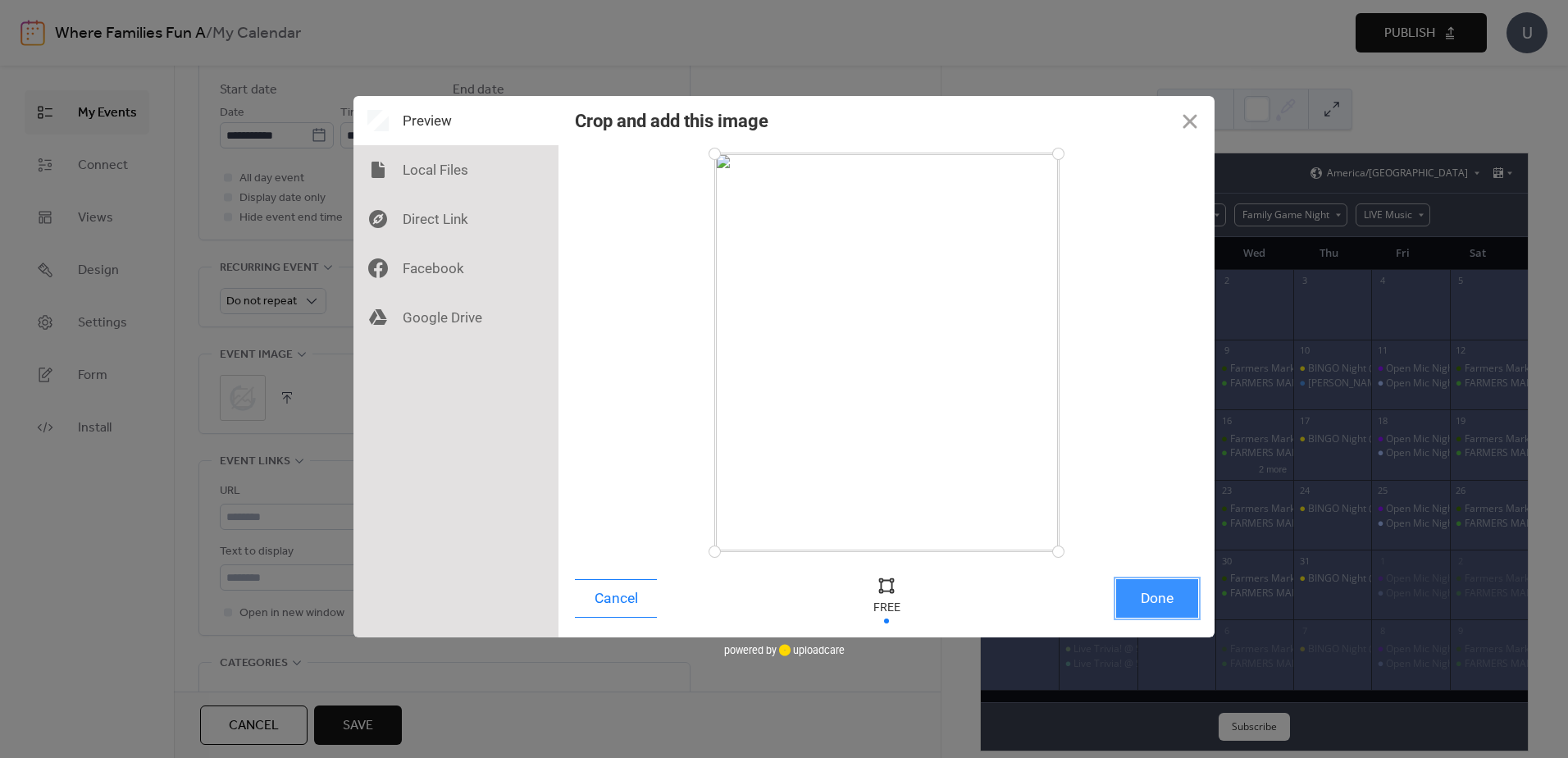 click on "Done" at bounding box center [1157, 598] 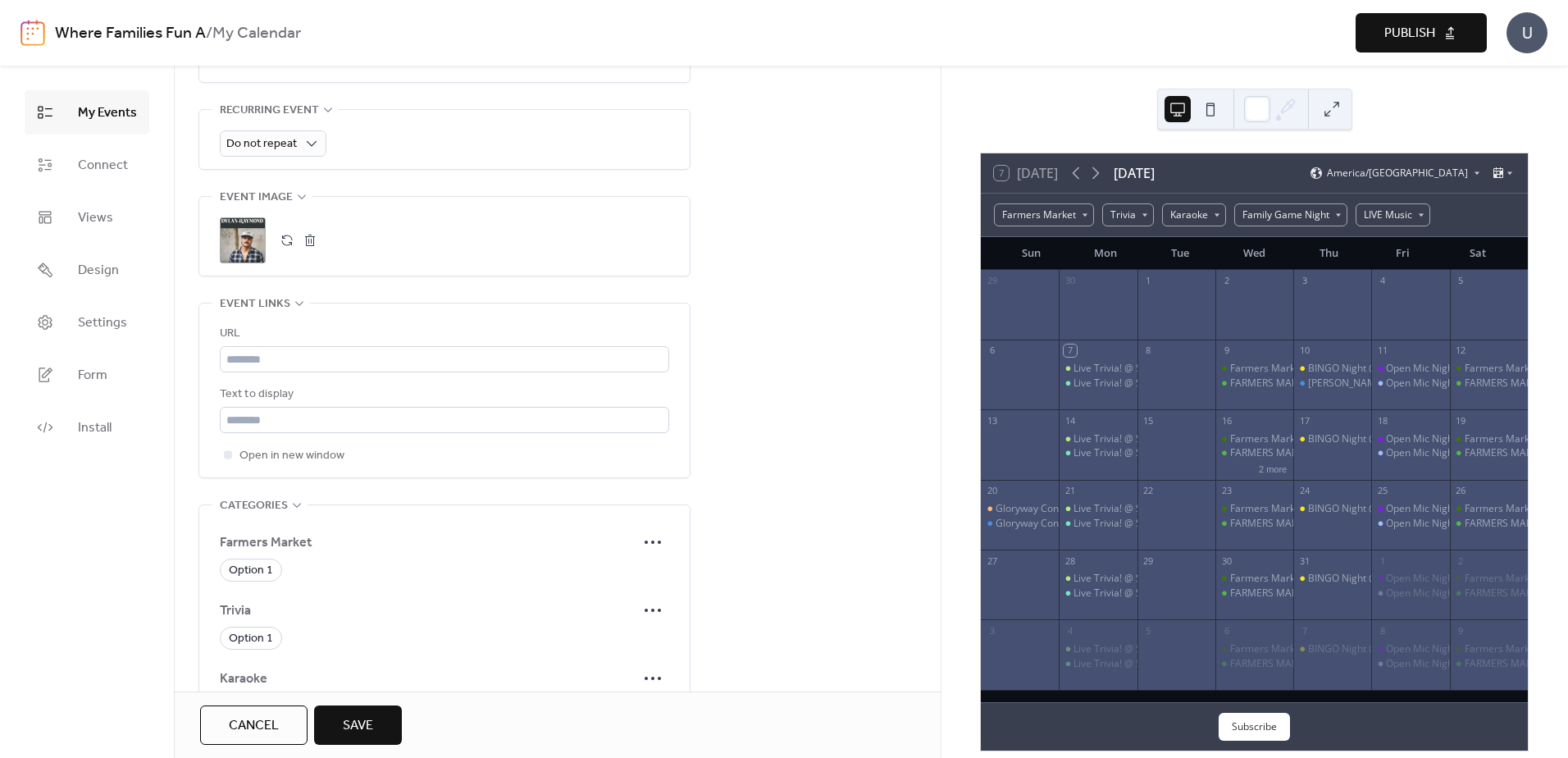 scroll, scrollTop: 738, scrollLeft: 0, axis: vertical 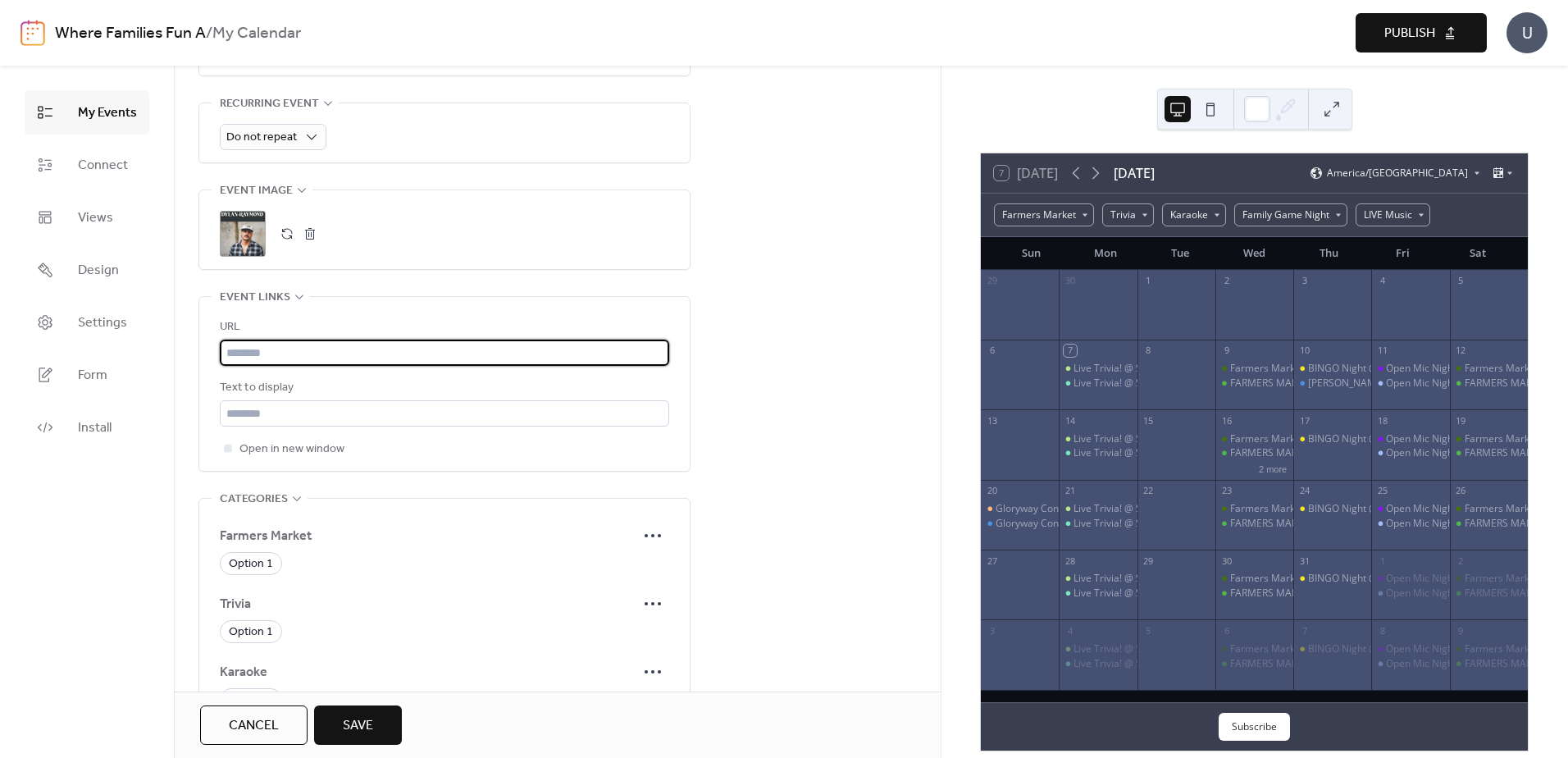 click at bounding box center [444, 353] 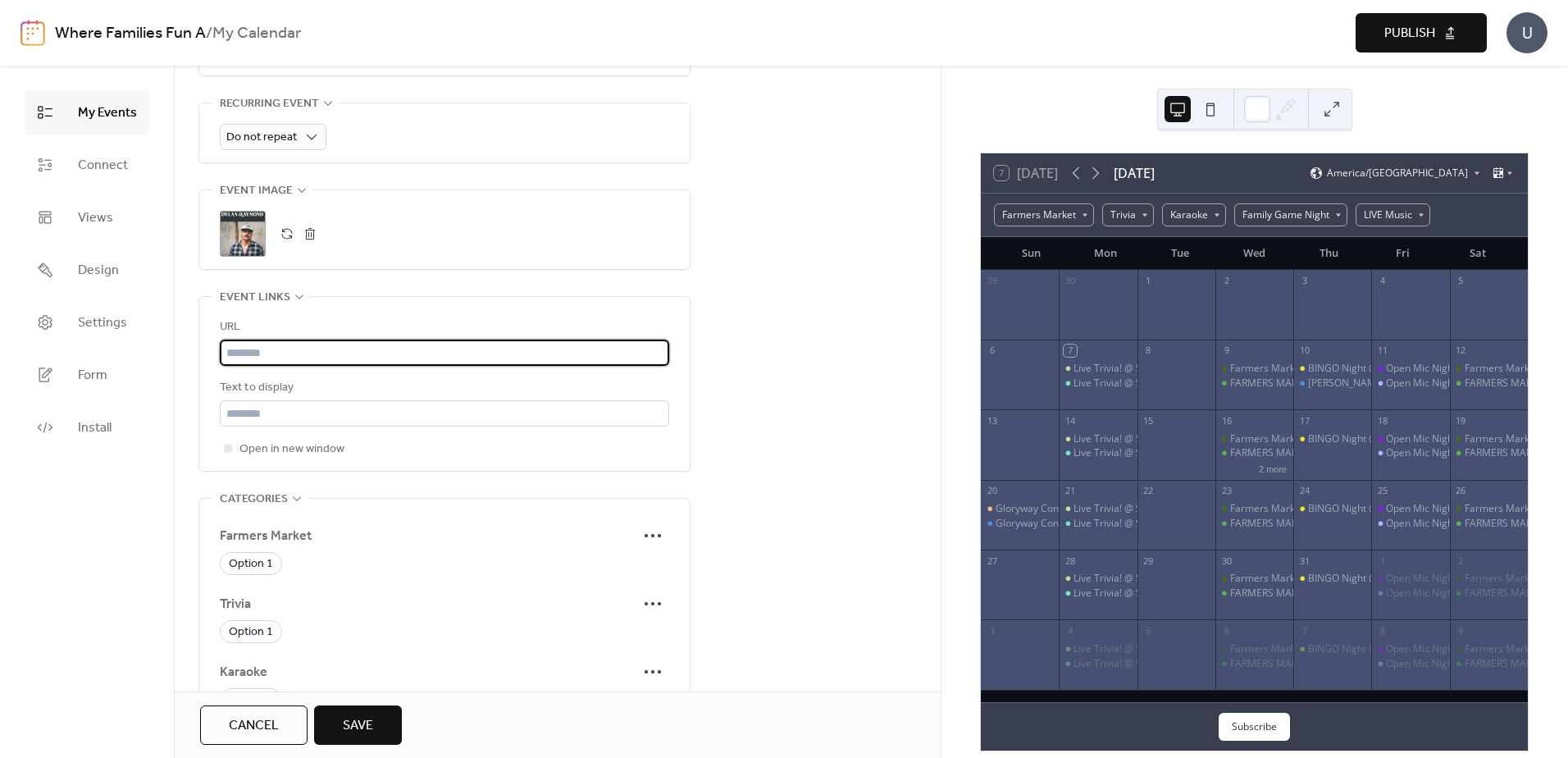 paste on "**********" 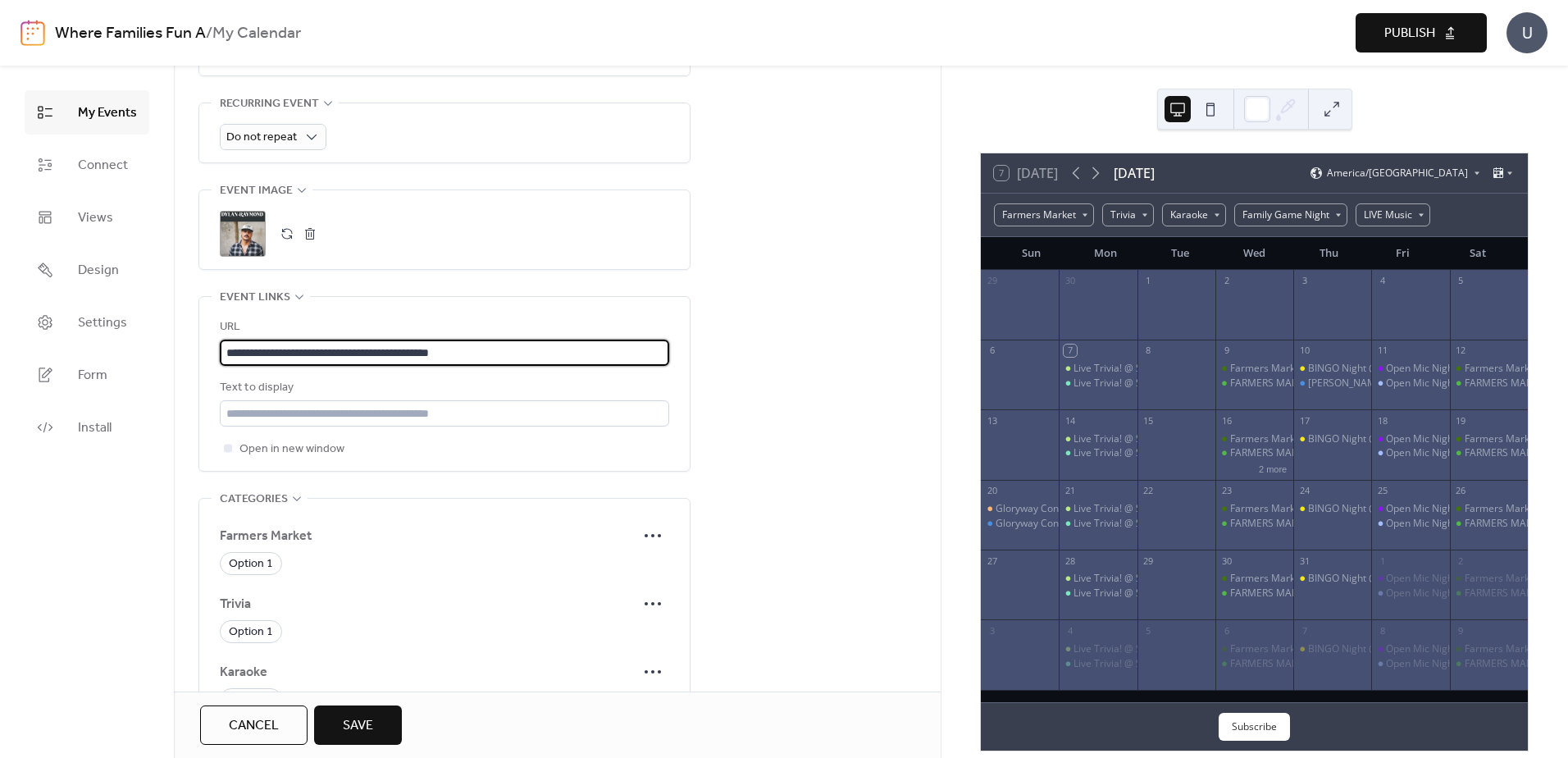 type on "**********" 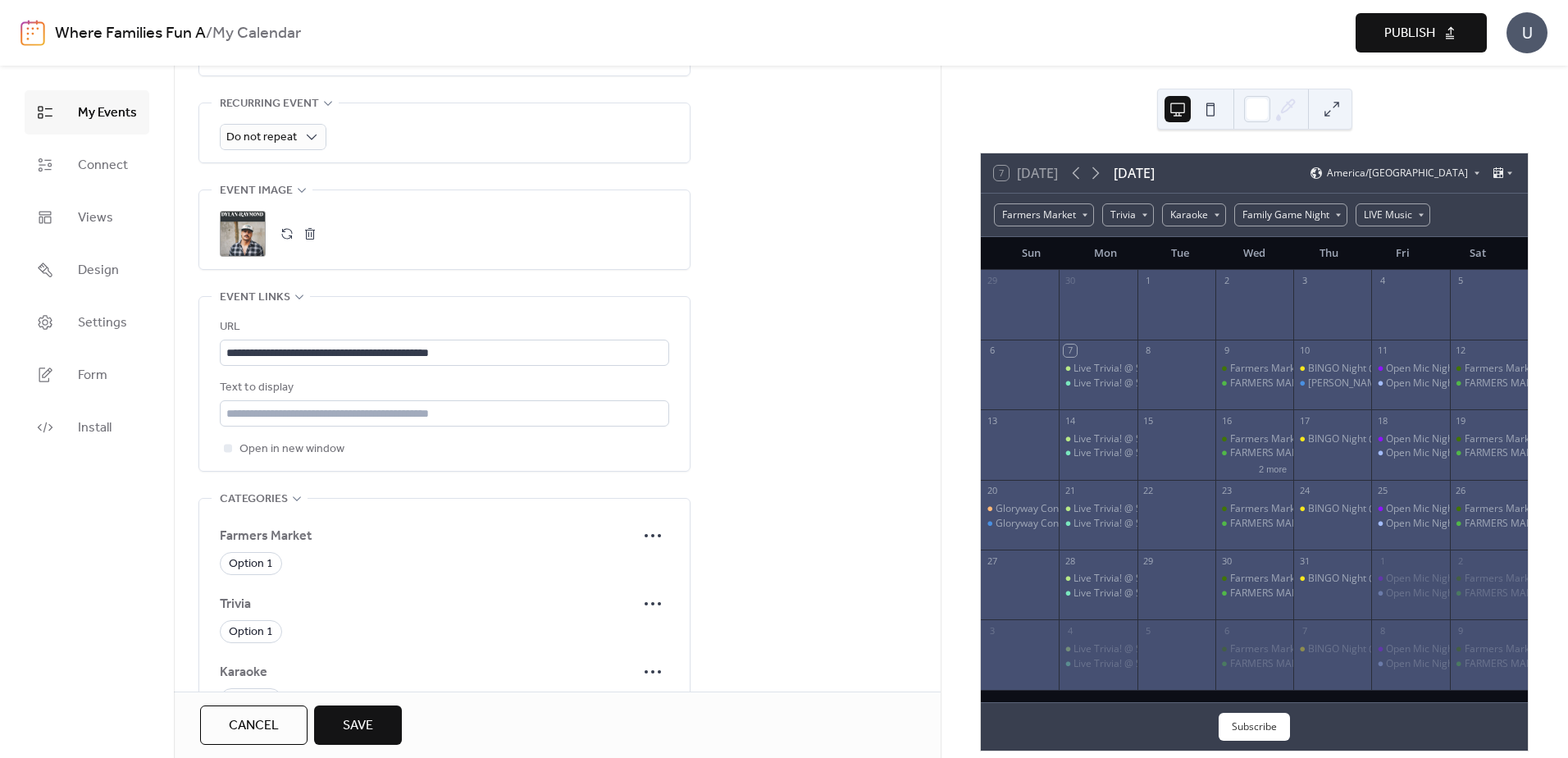 drag, startPoint x: 886, startPoint y: 448, endPoint x: 855, endPoint y: 446, distance: 31.064449 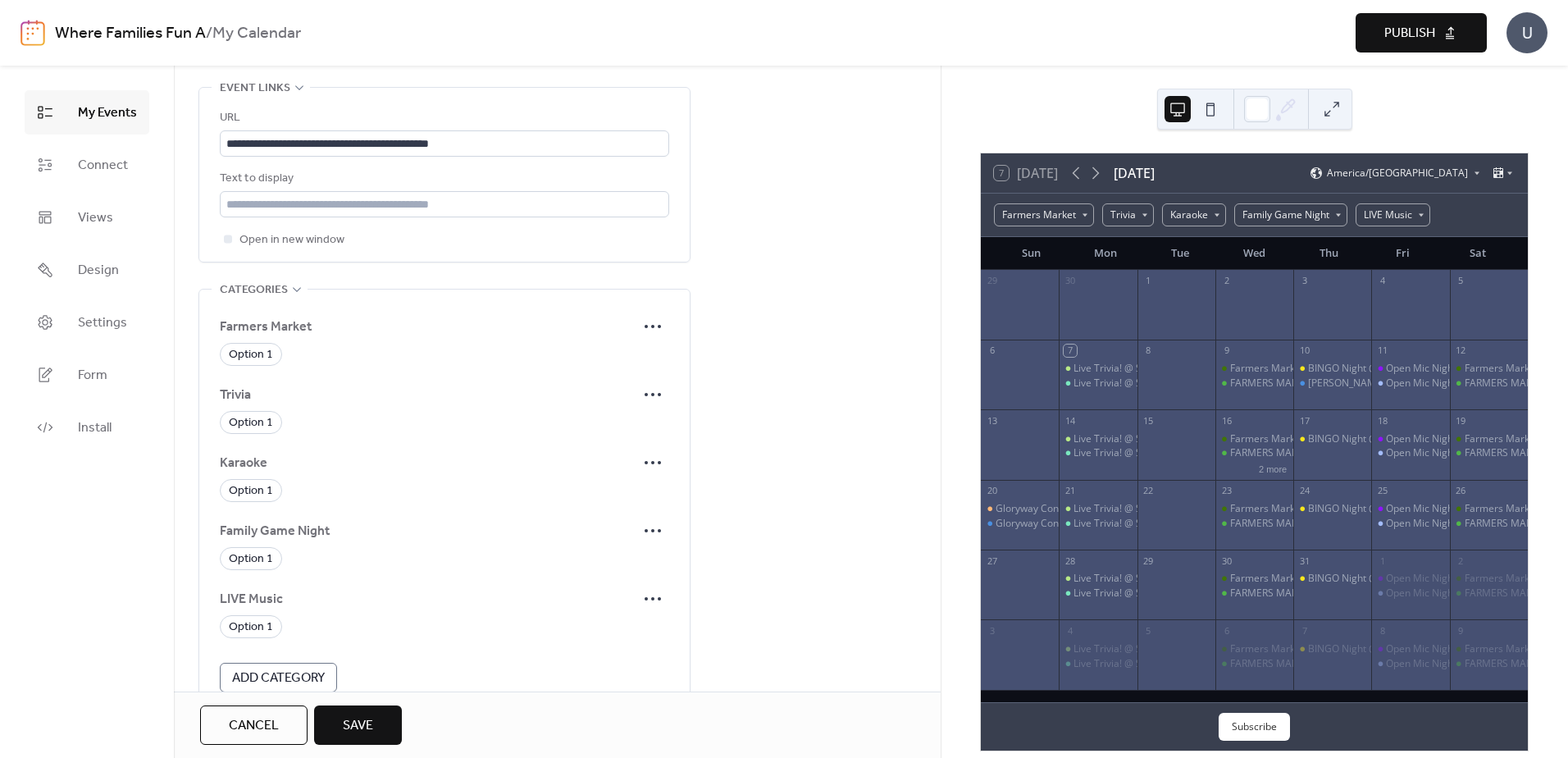 scroll, scrollTop: 1043, scrollLeft: 0, axis: vertical 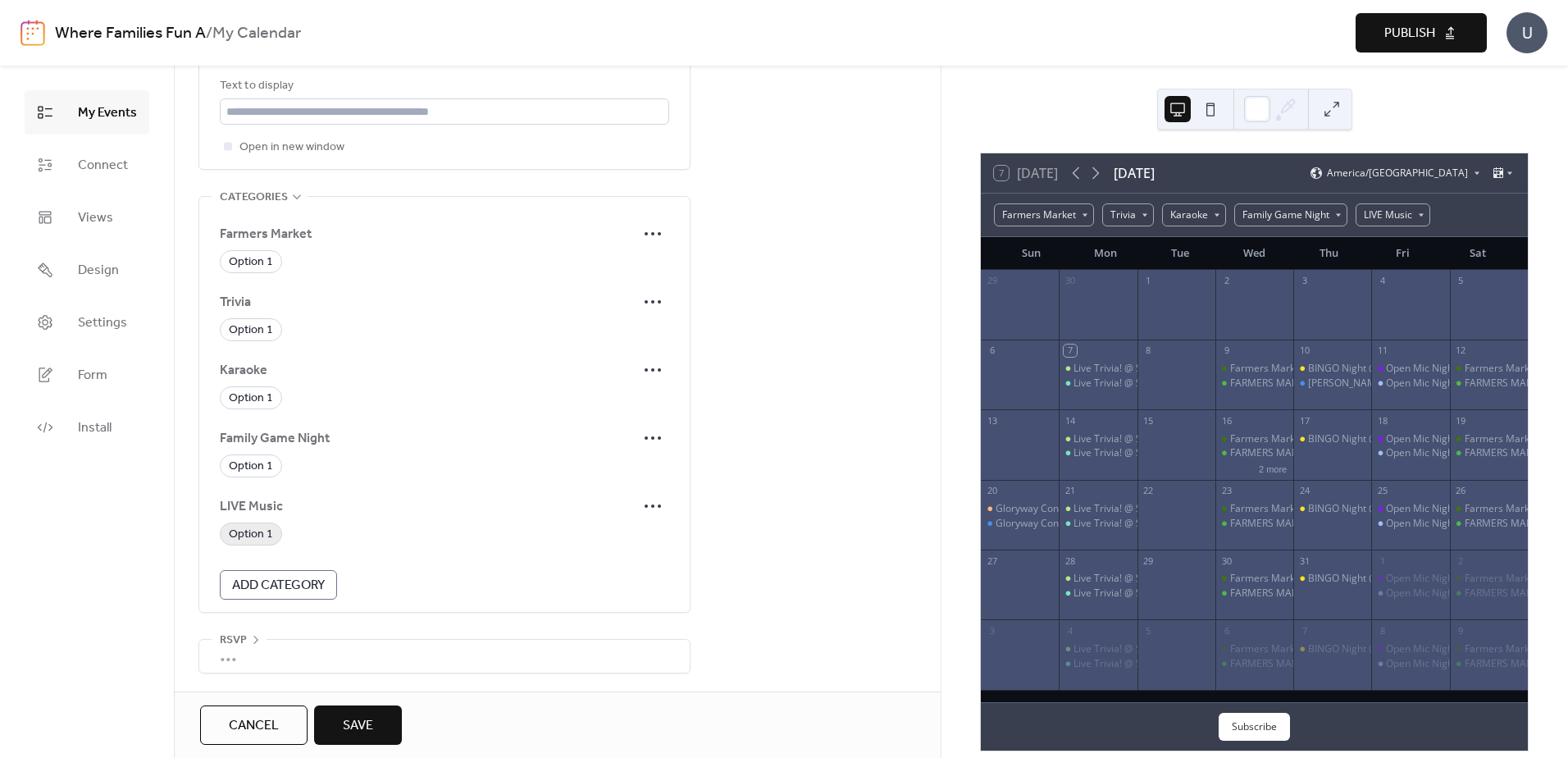 click on "Option 1" at bounding box center [251, 535] 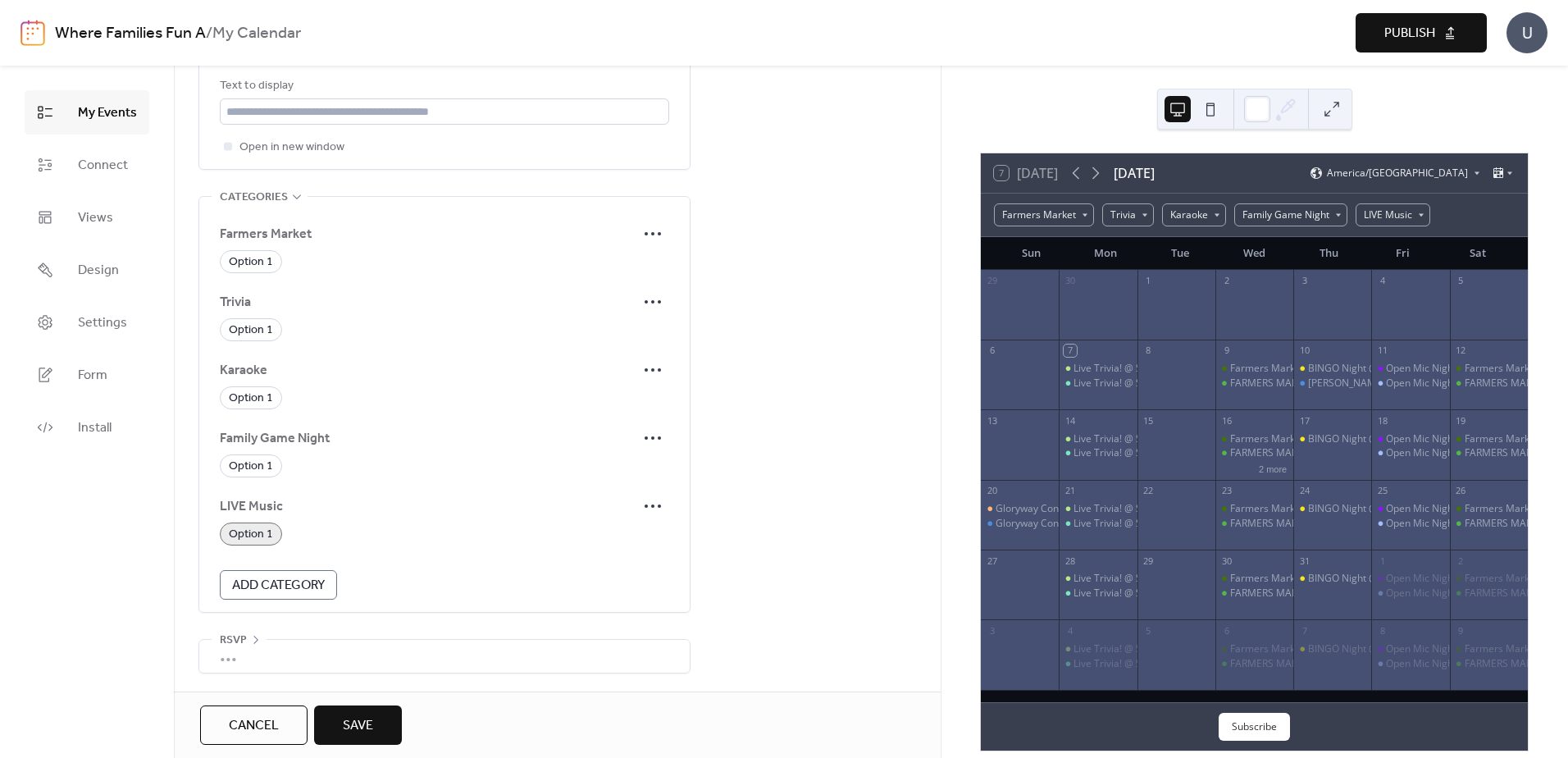 click on "Save" at bounding box center [358, 726] 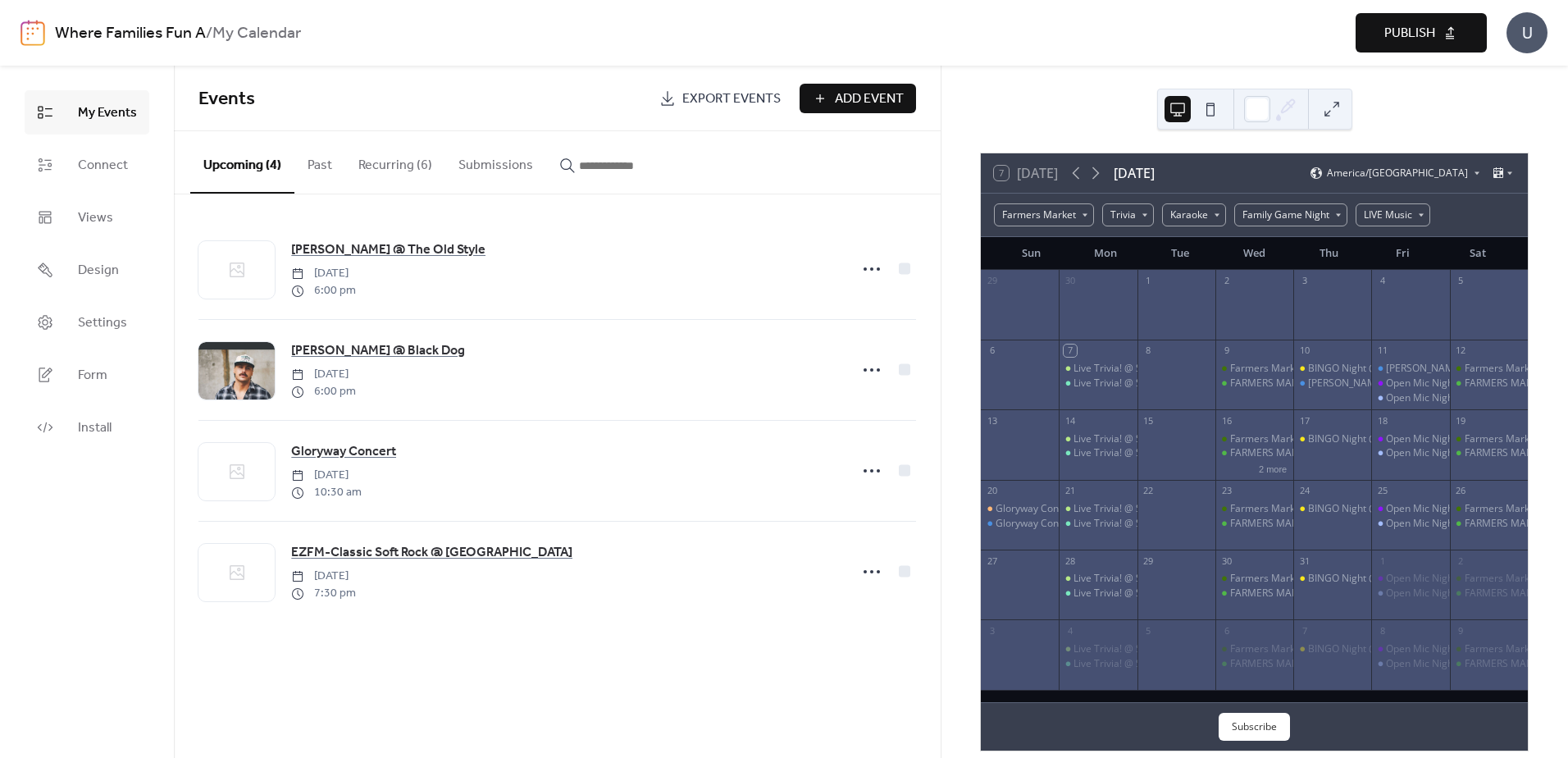 click on "Add Event" at bounding box center (869, 99) 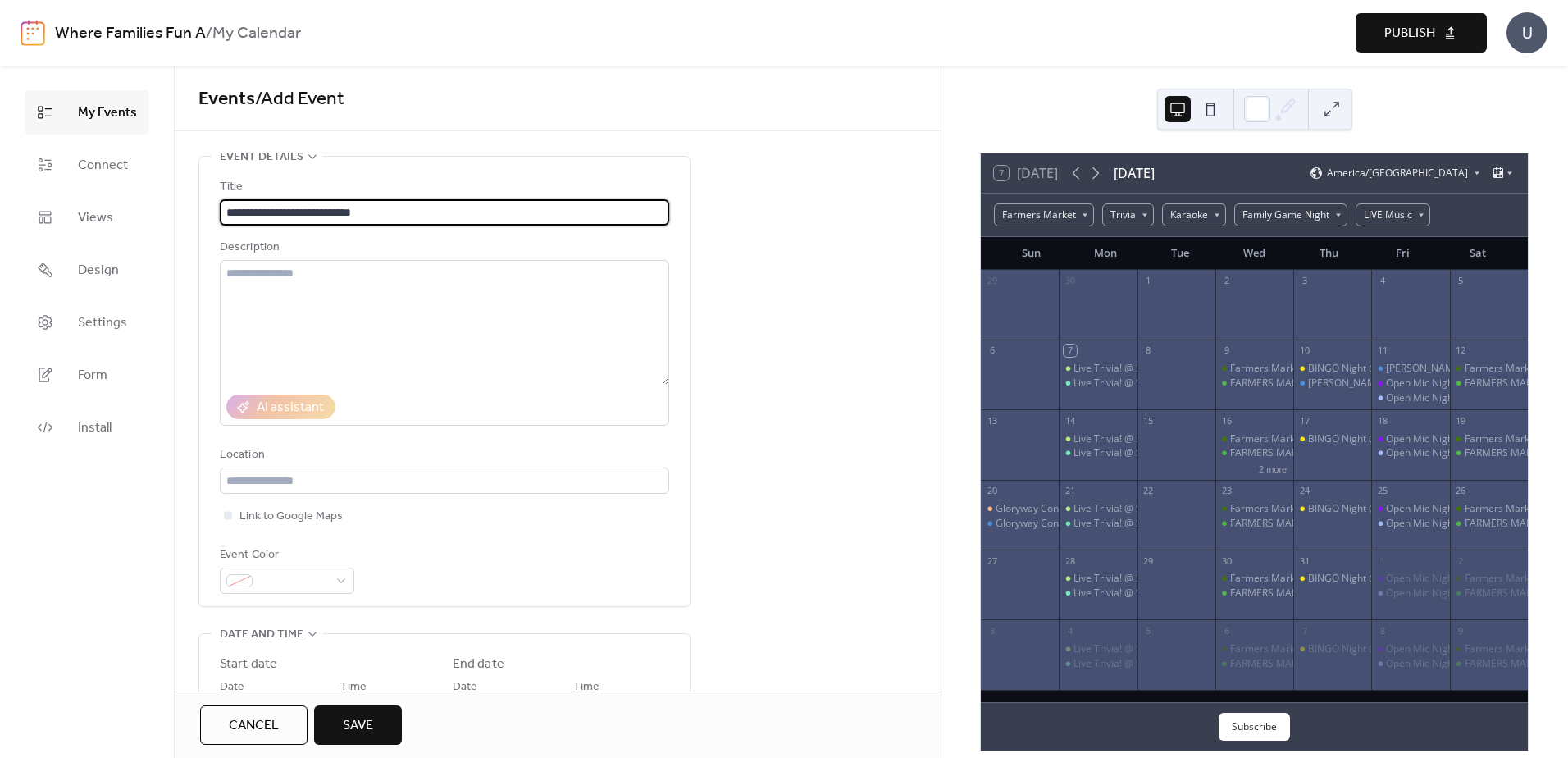 type on "**********" 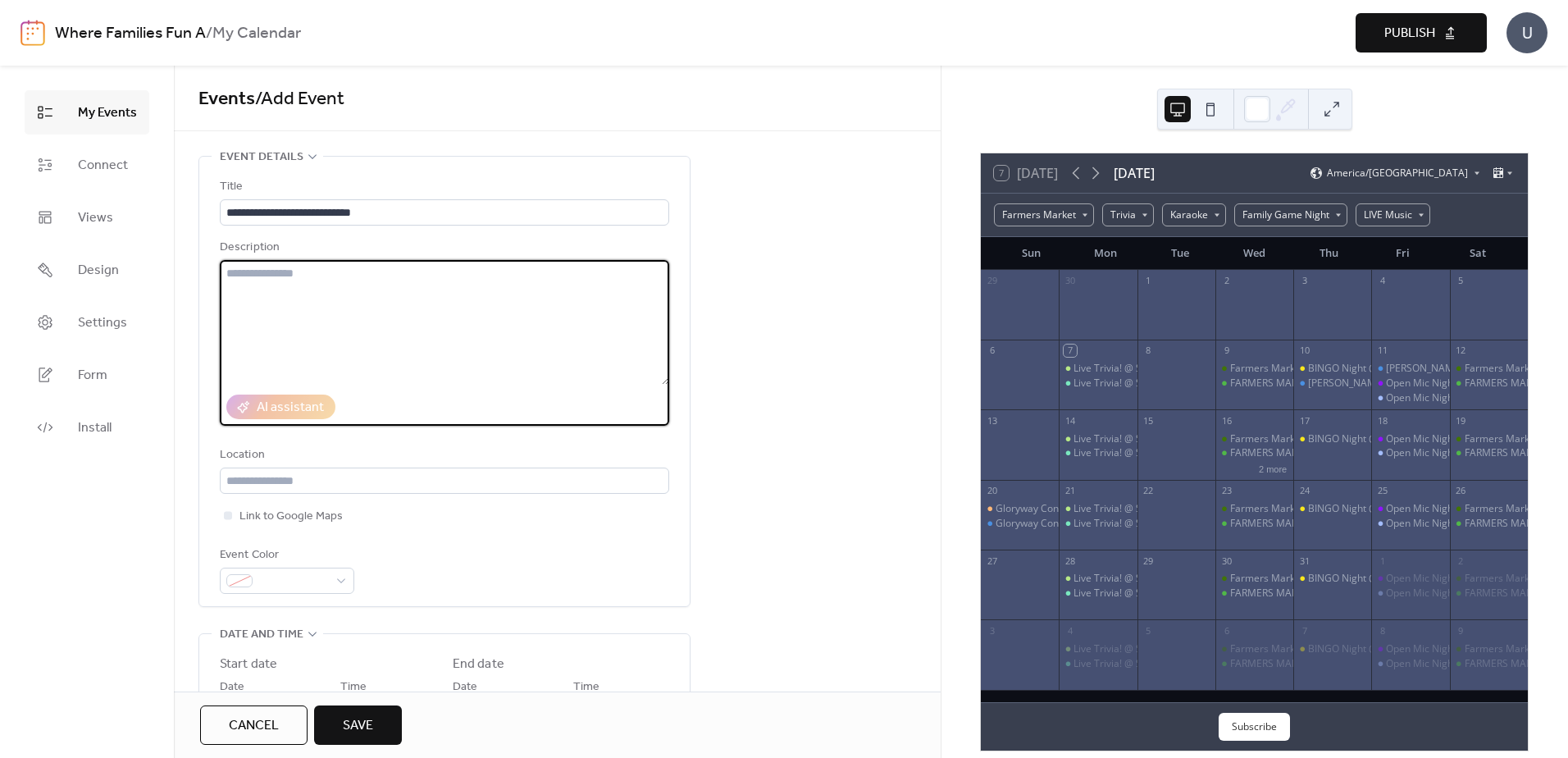 click at bounding box center [444, 322] 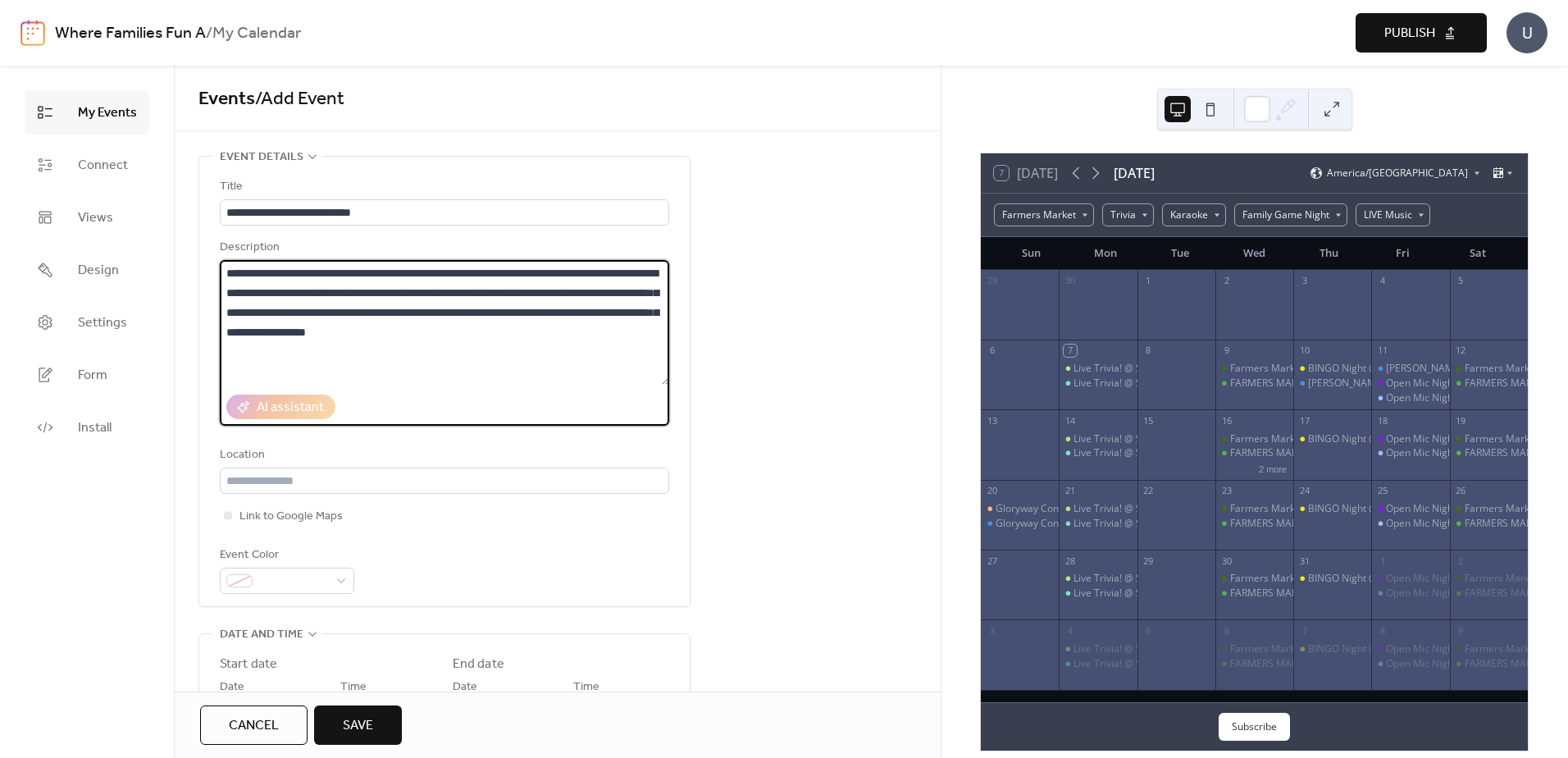 type on "**********" 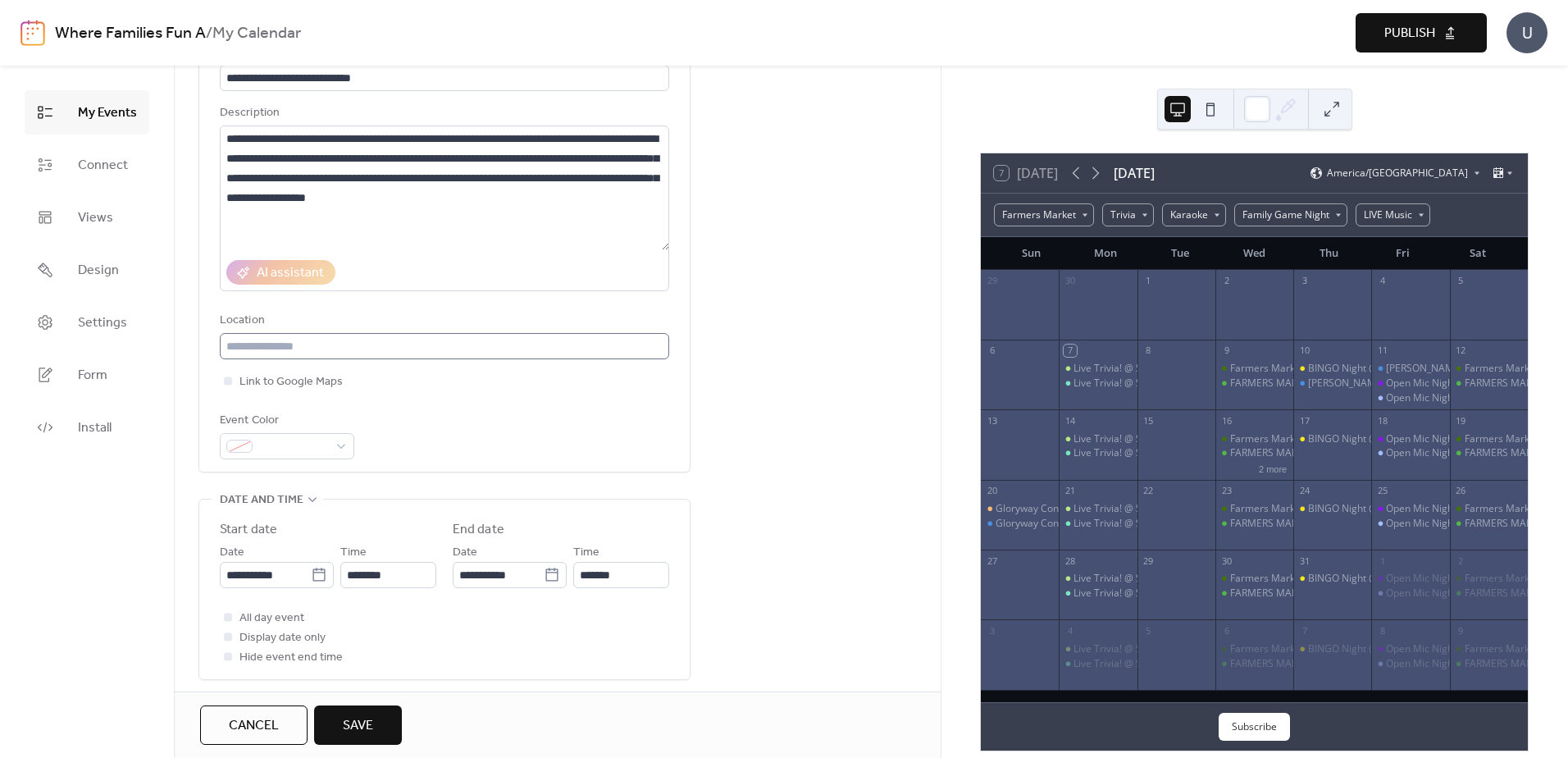scroll, scrollTop: 164, scrollLeft: 0, axis: vertical 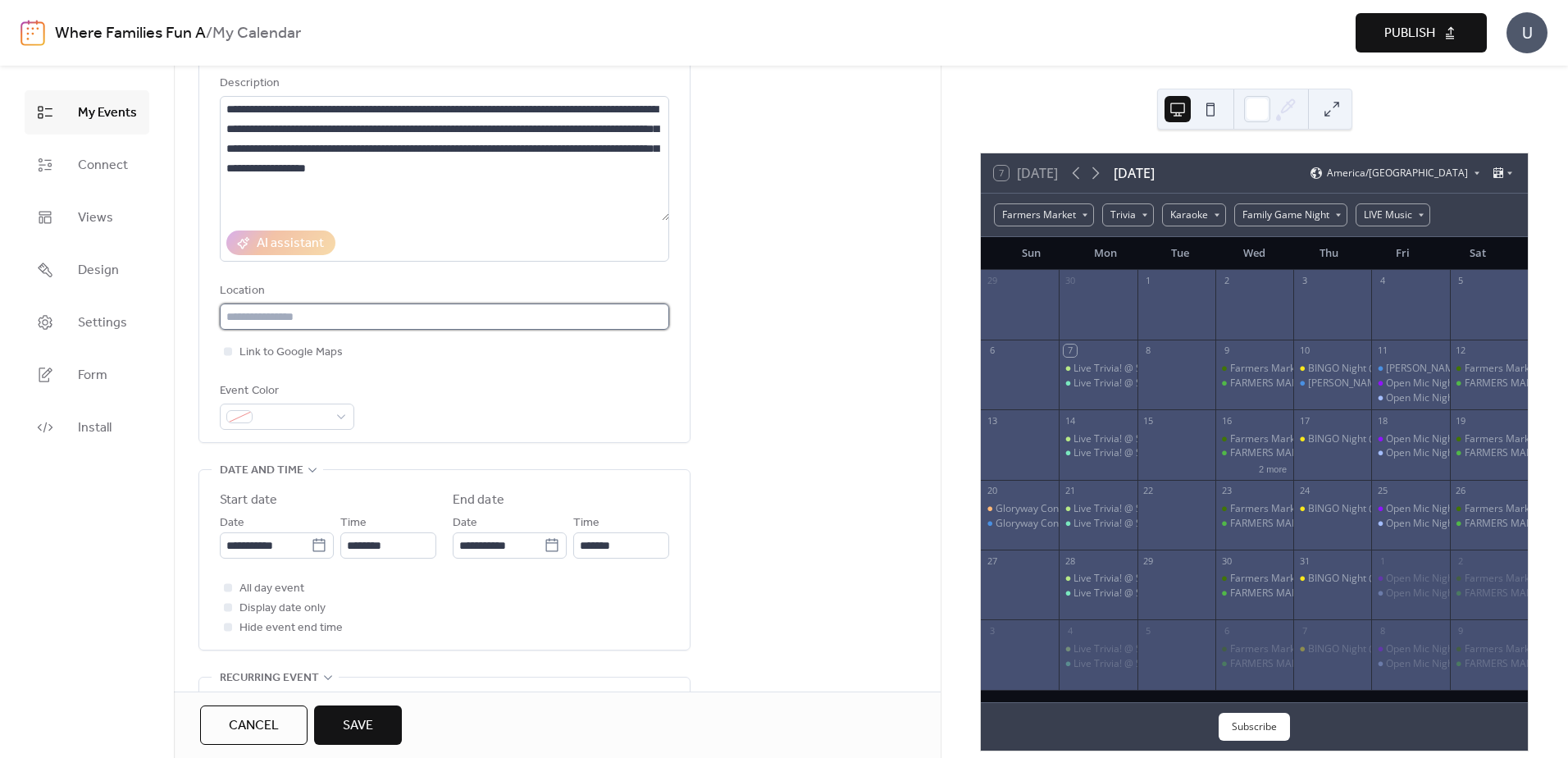 click at bounding box center (444, 317) 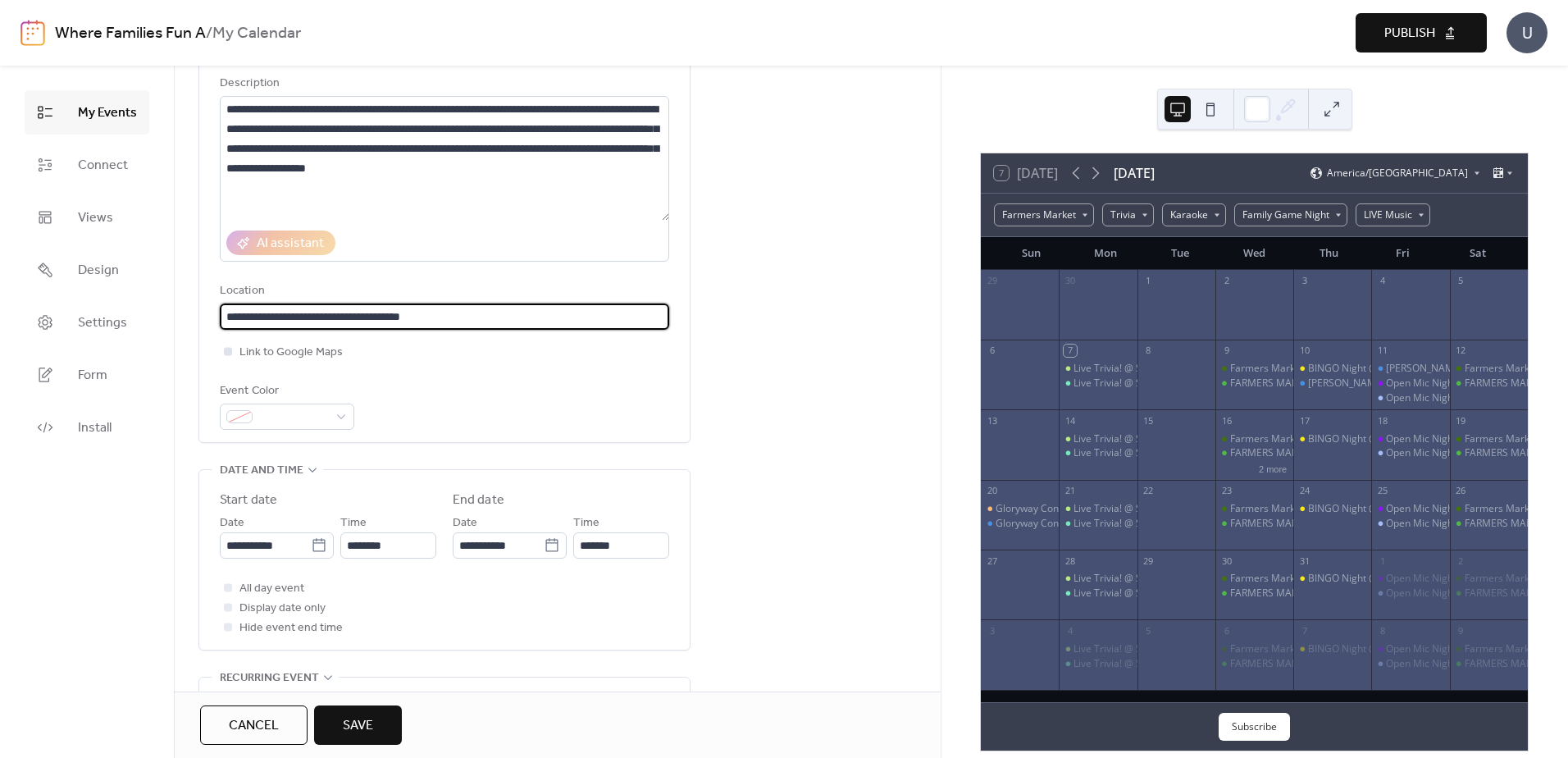 type on "**********" 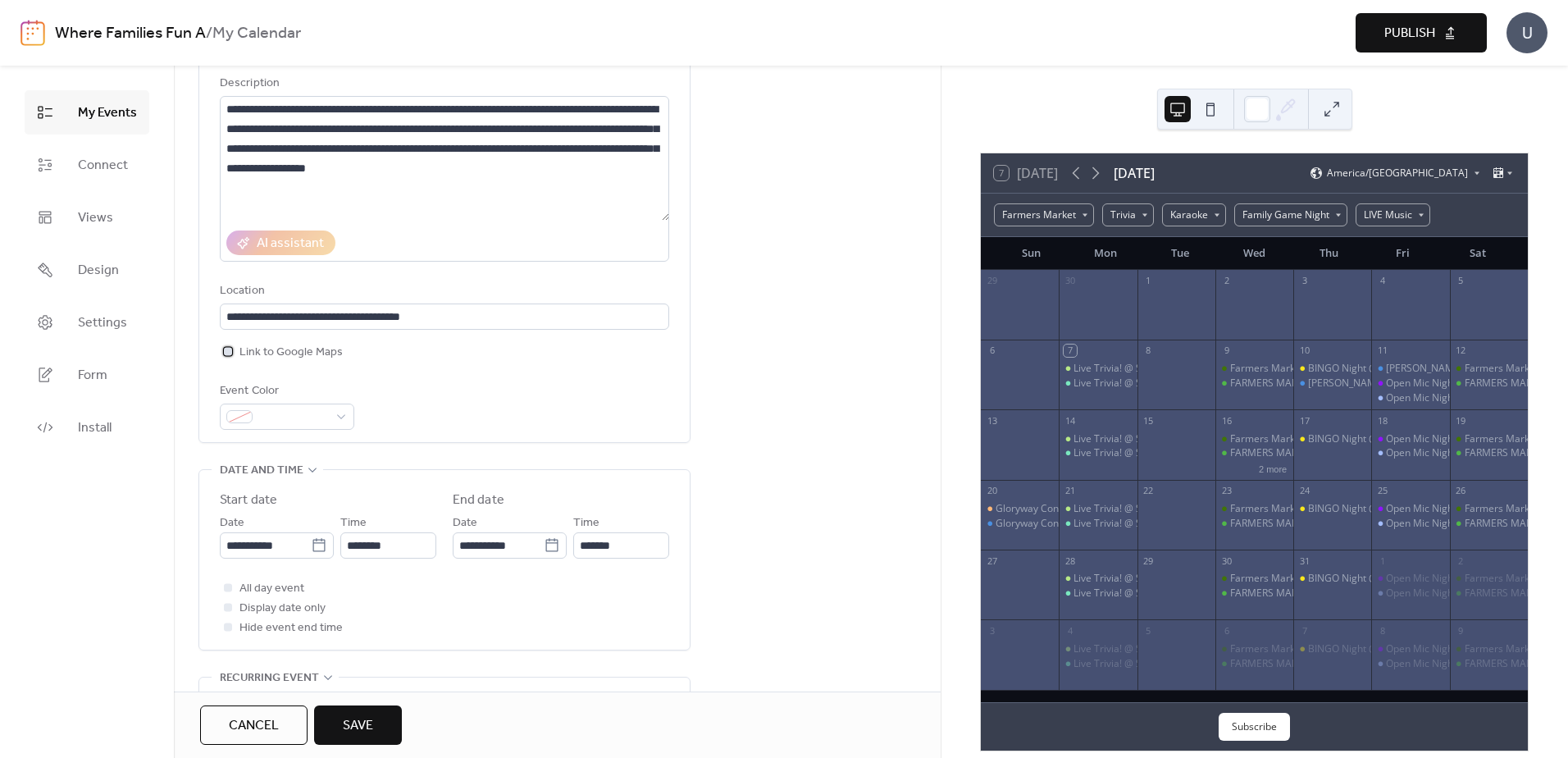 click at bounding box center (228, 351) 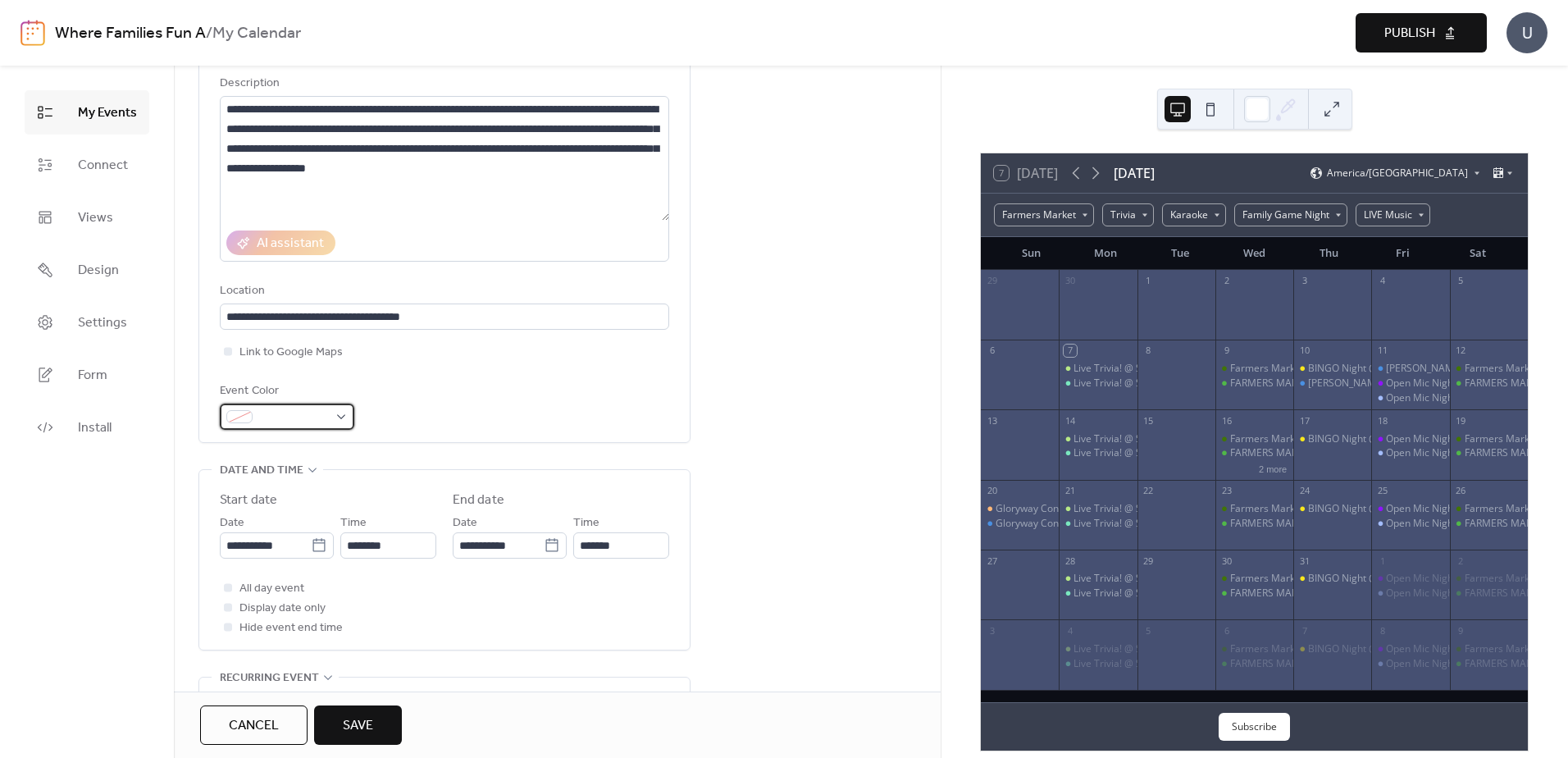 click at bounding box center (294, 418) 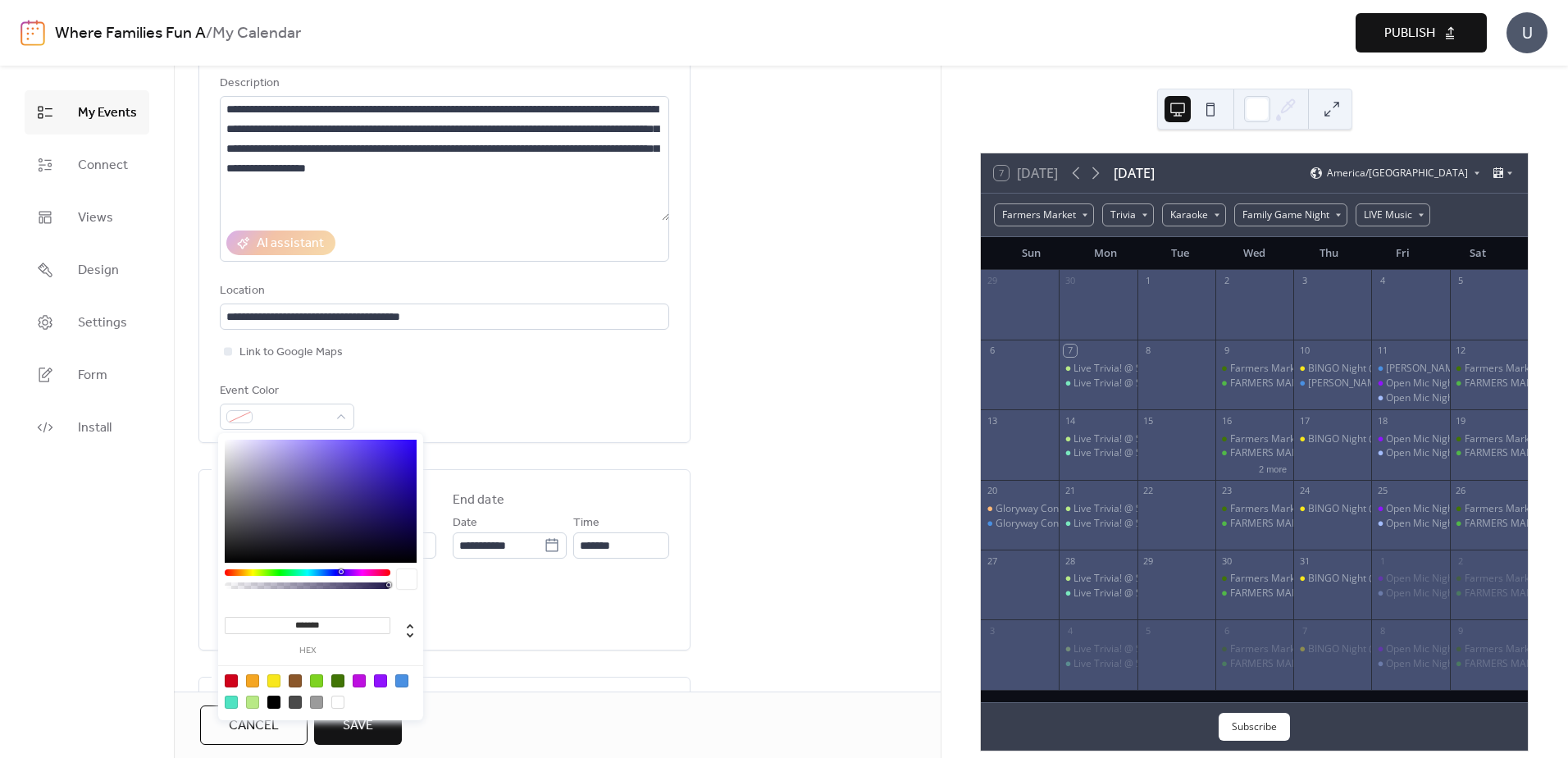 click at bounding box center (402, 681) 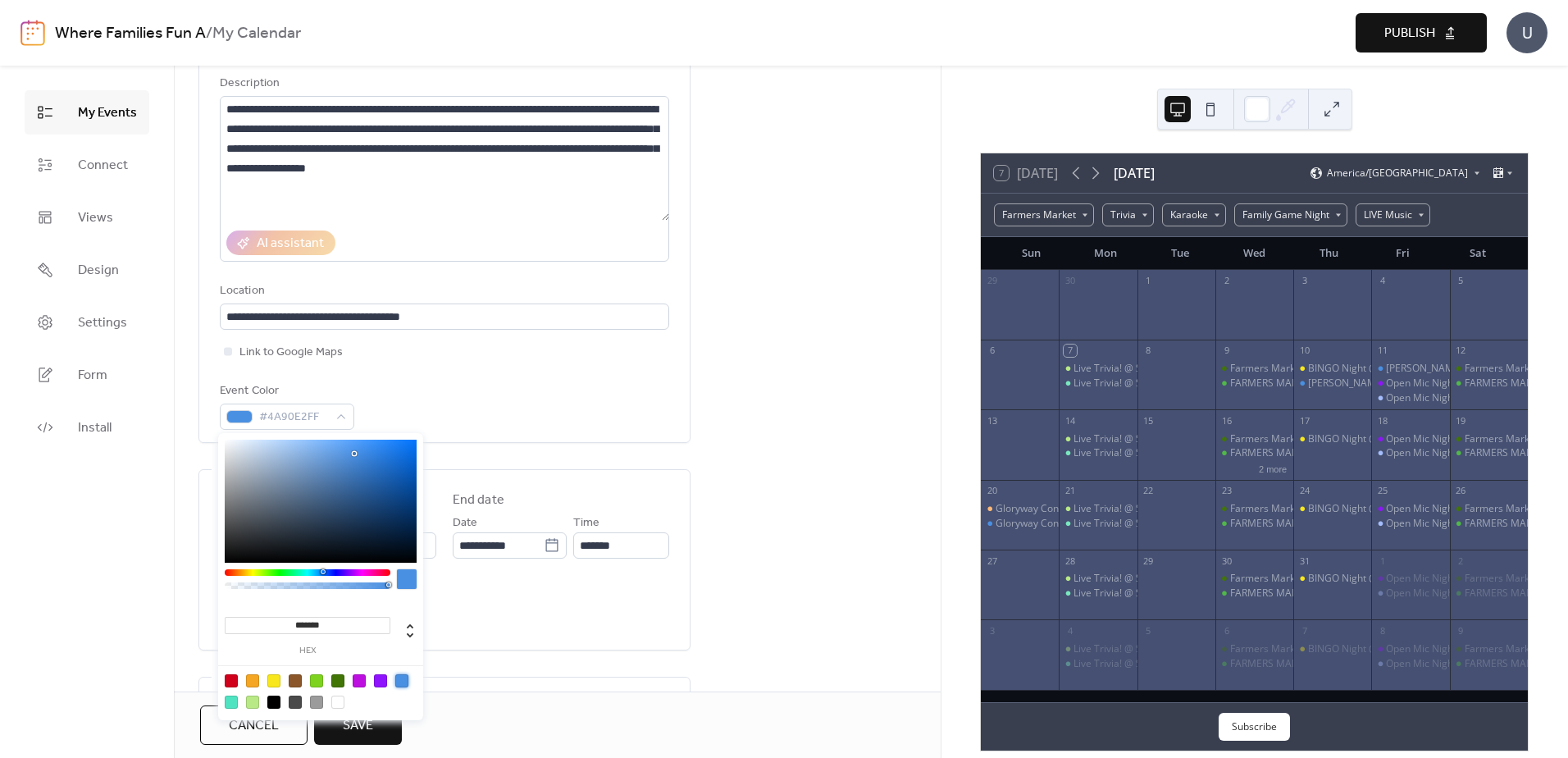 click on "**********" at bounding box center [557, 779] 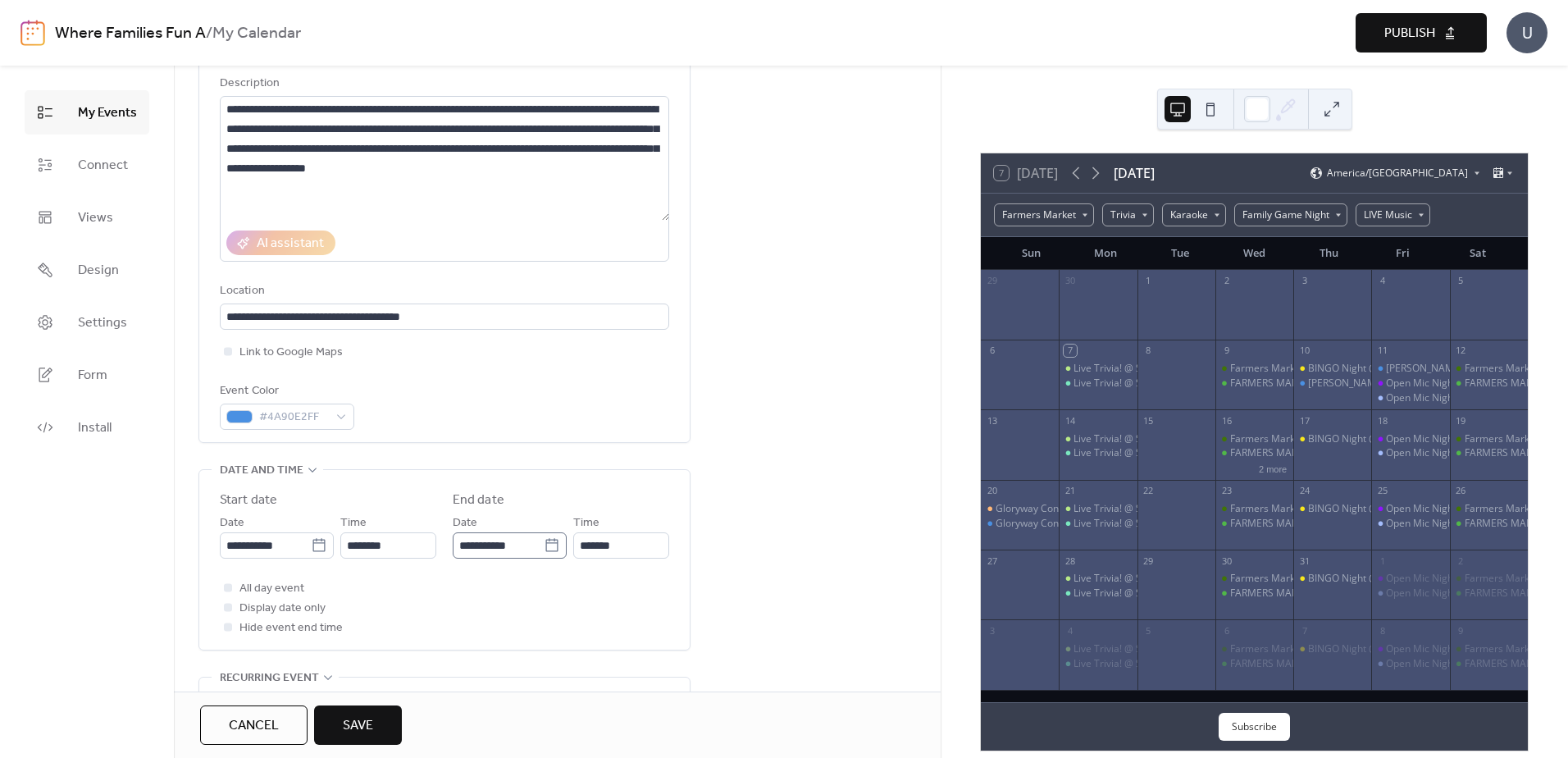 scroll, scrollTop: 1, scrollLeft: 0, axis: vertical 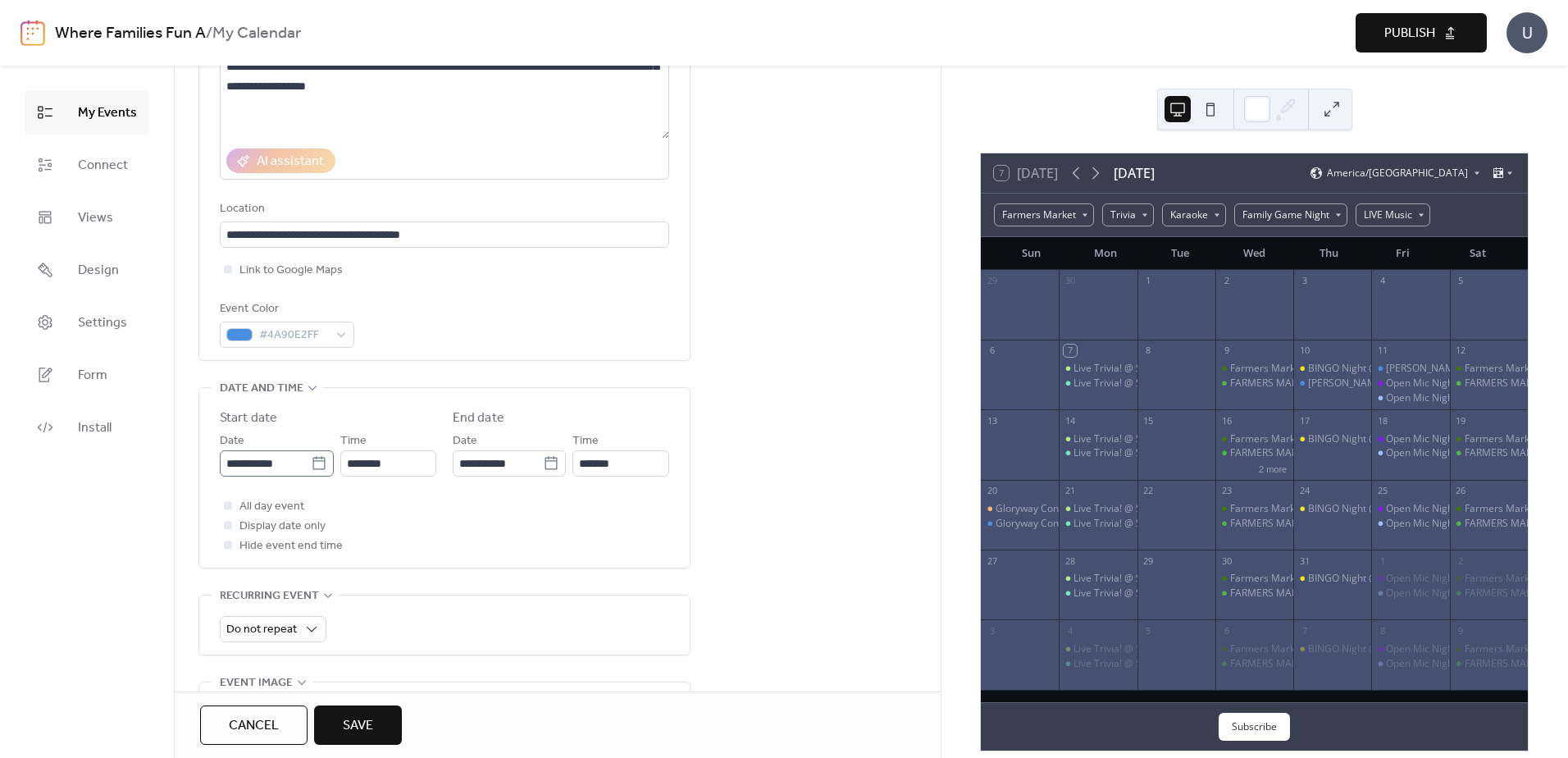 click on "**********" at bounding box center (276, 463) 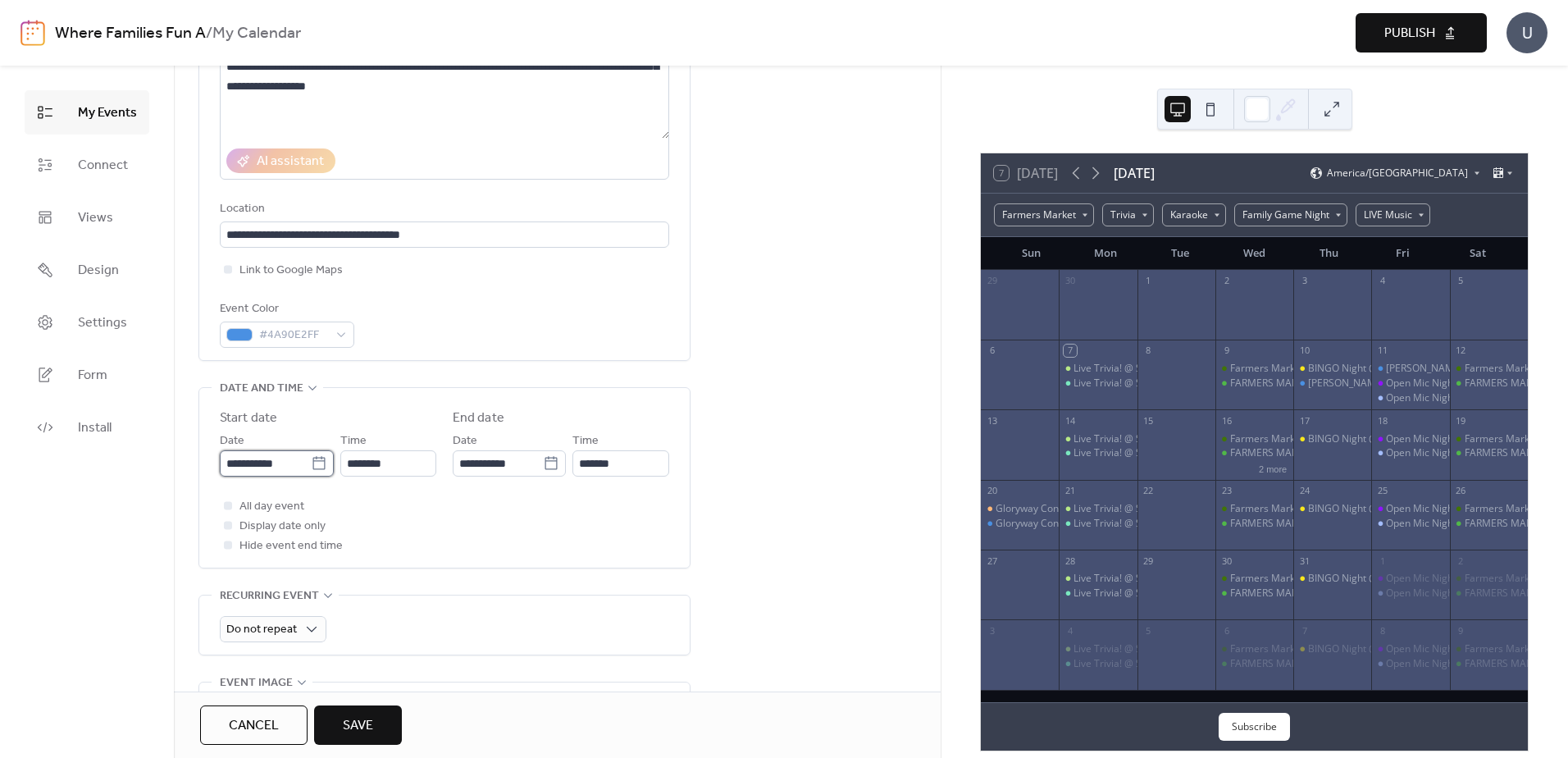 click on "**********" at bounding box center [265, 463] 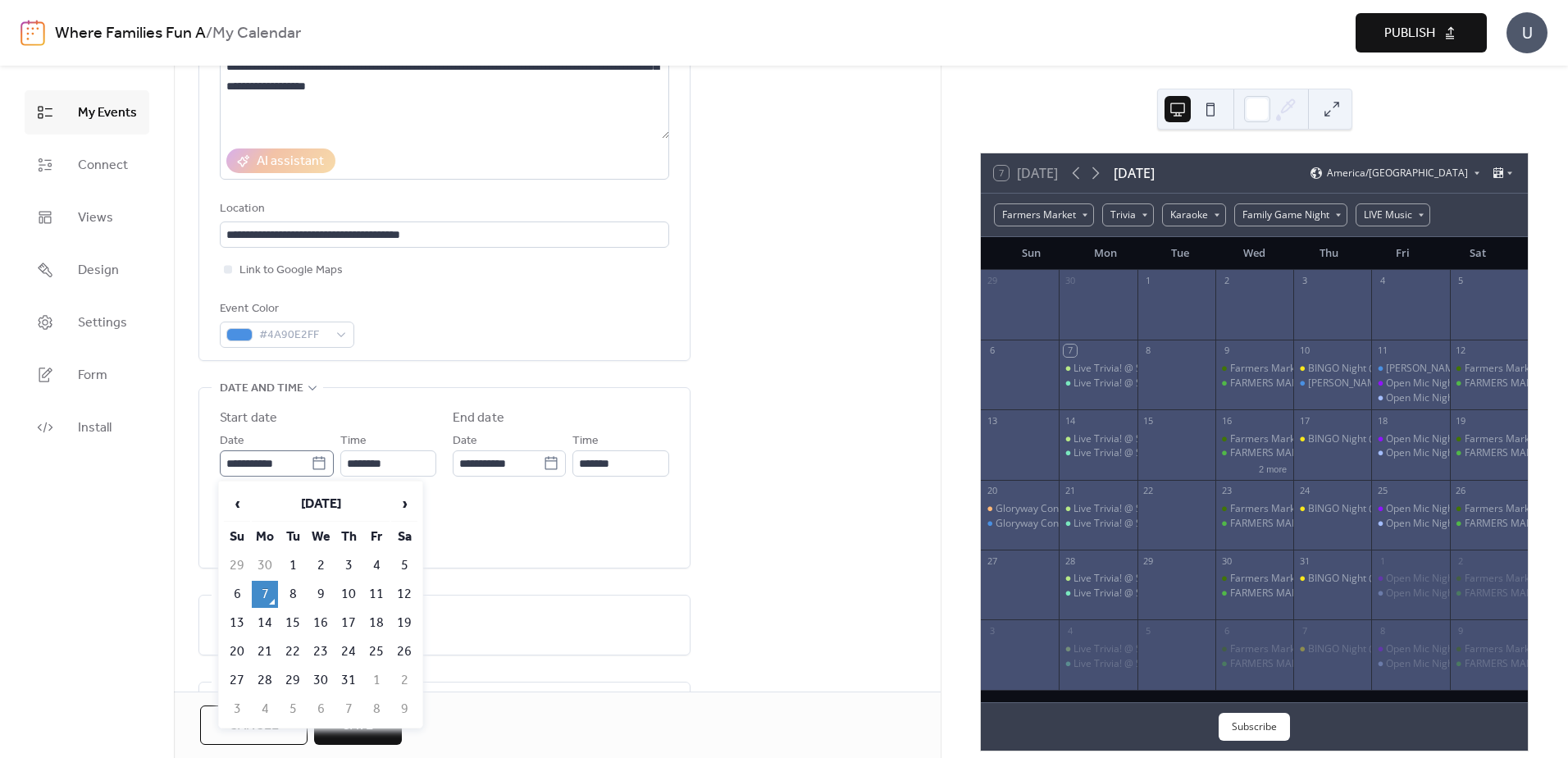 click 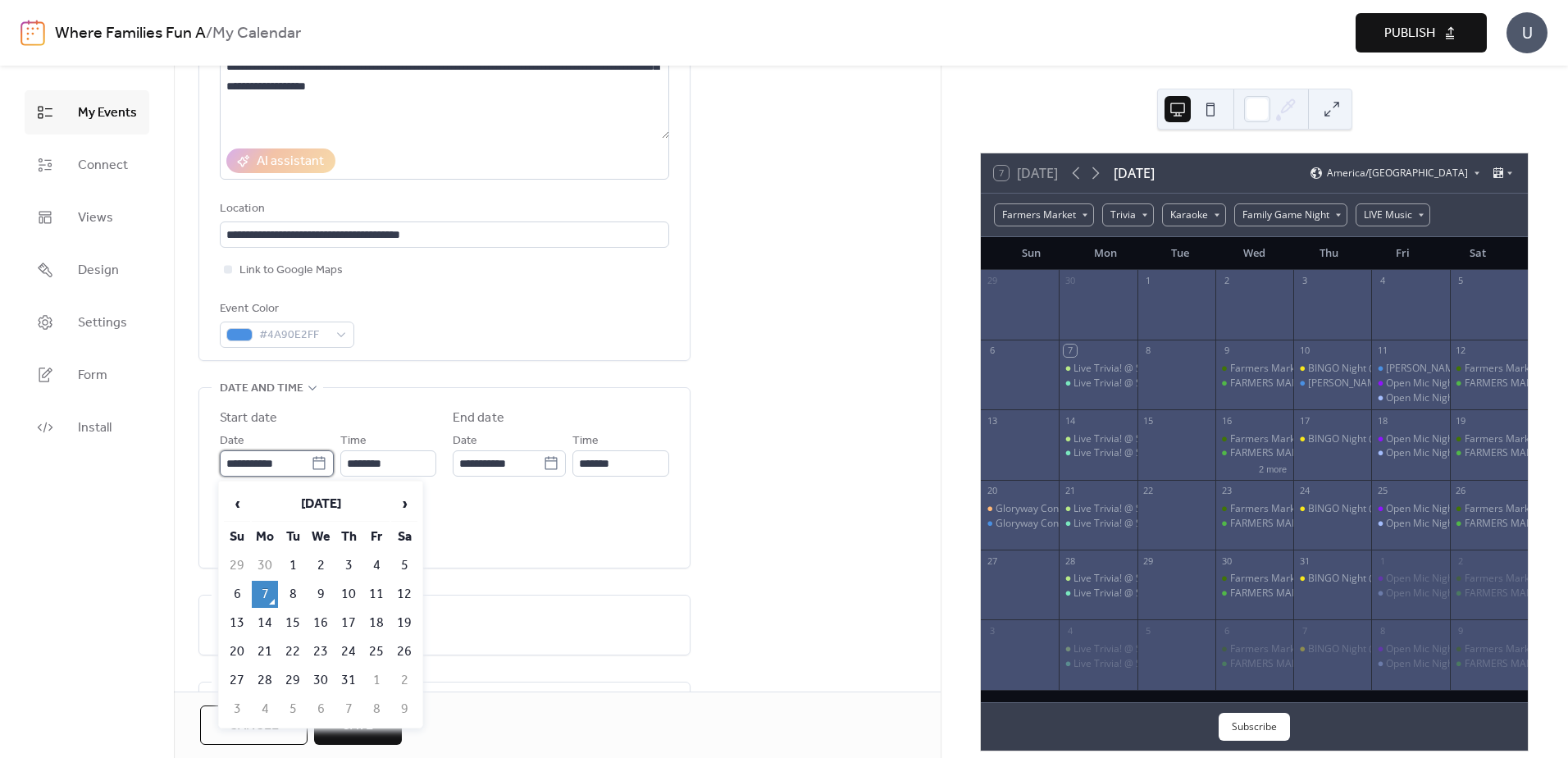 click on "**********" at bounding box center (265, 463) 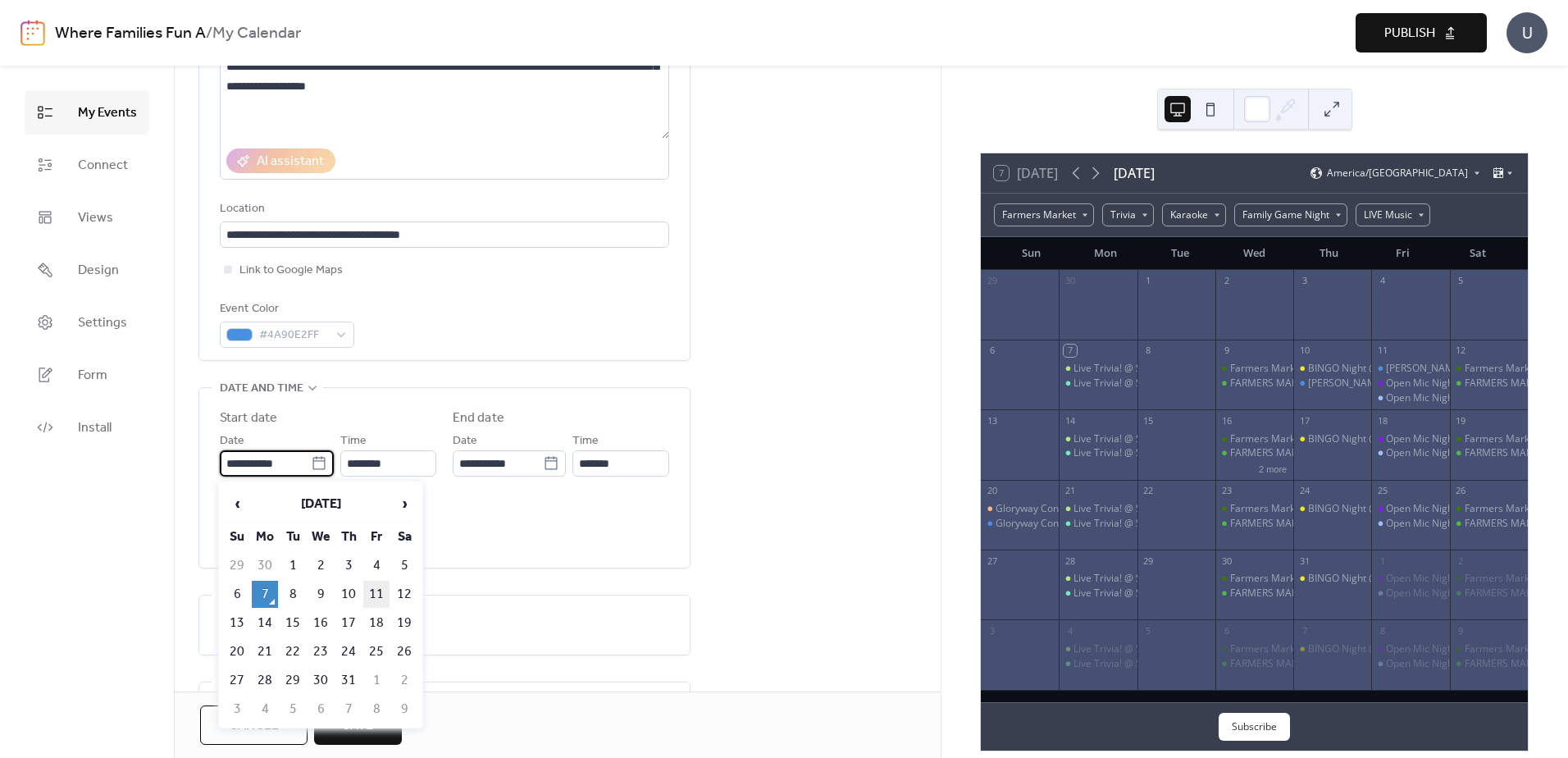 click on "11" at bounding box center (376, 594) 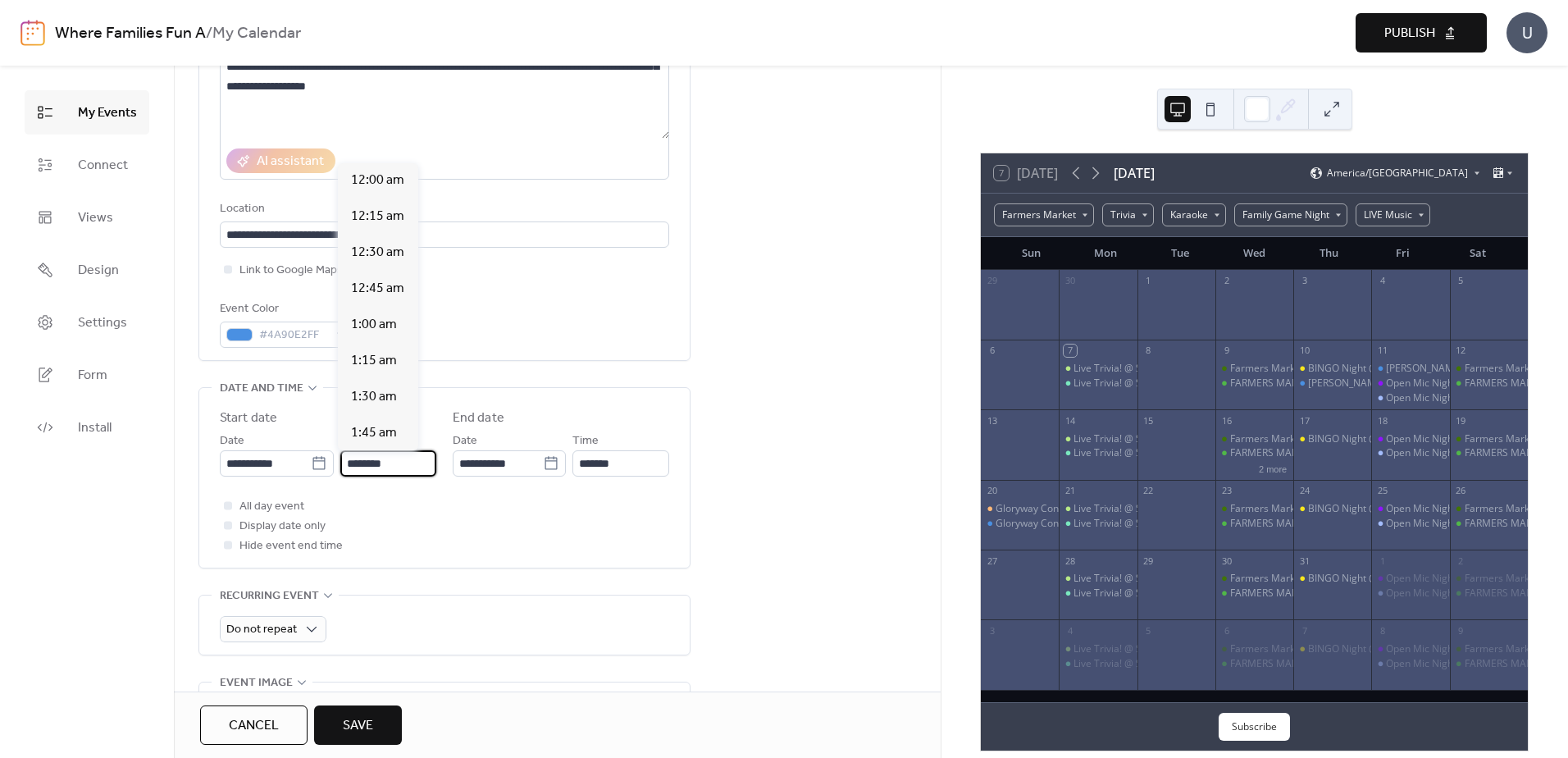 click on "********" at bounding box center [388, 463] 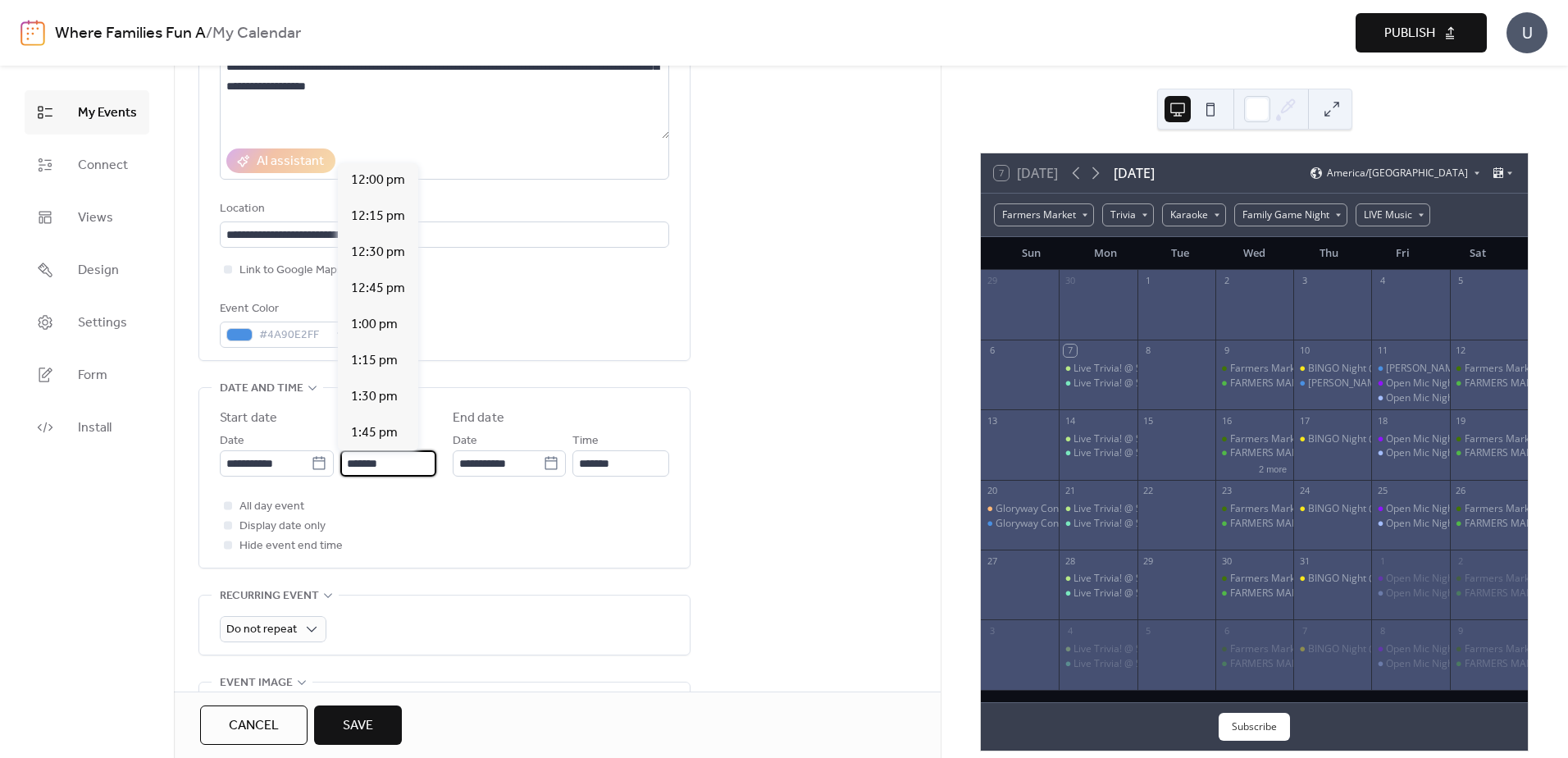 scroll, scrollTop: 2888, scrollLeft: 0, axis: vertical 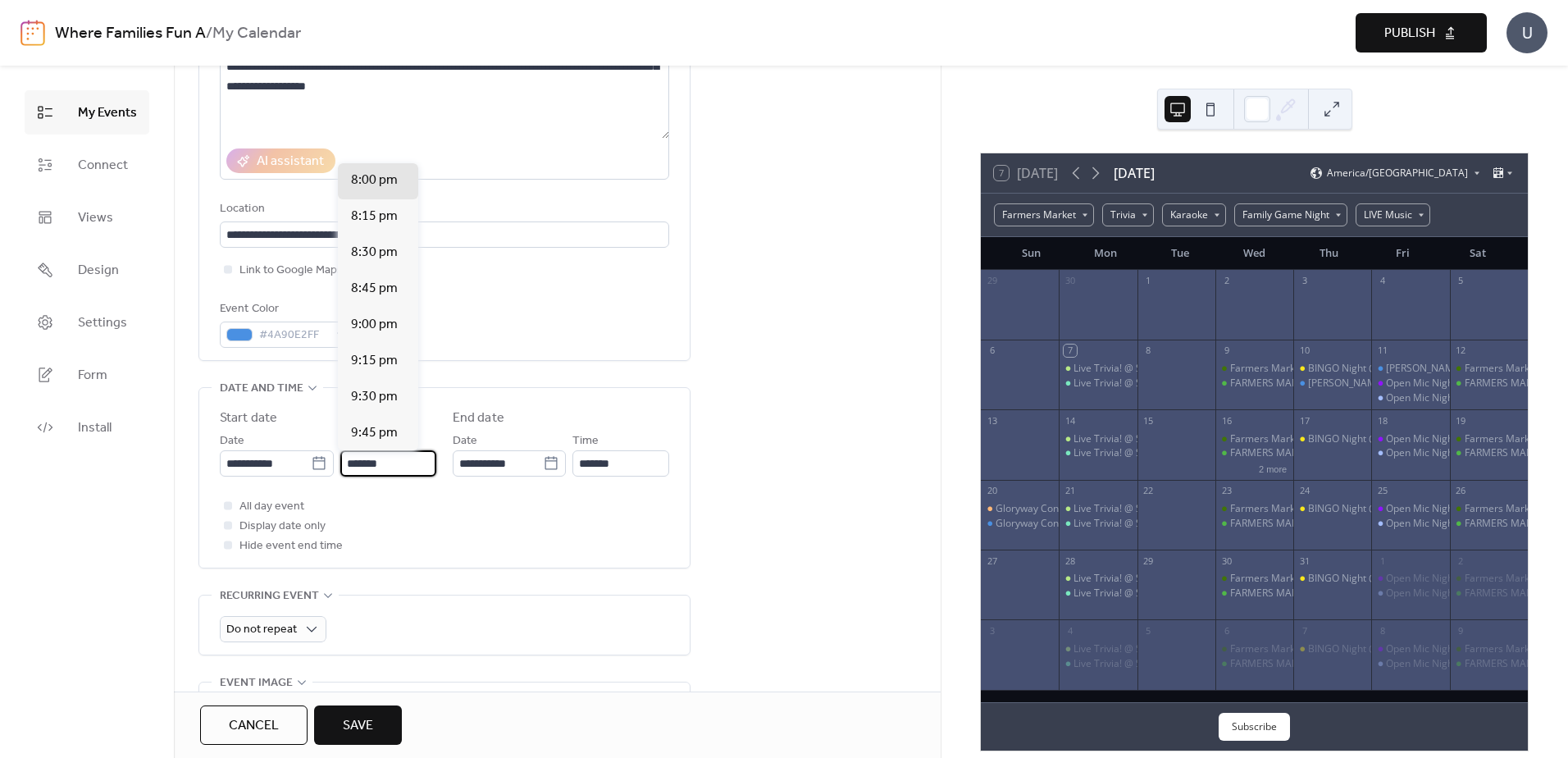 type on "*******" 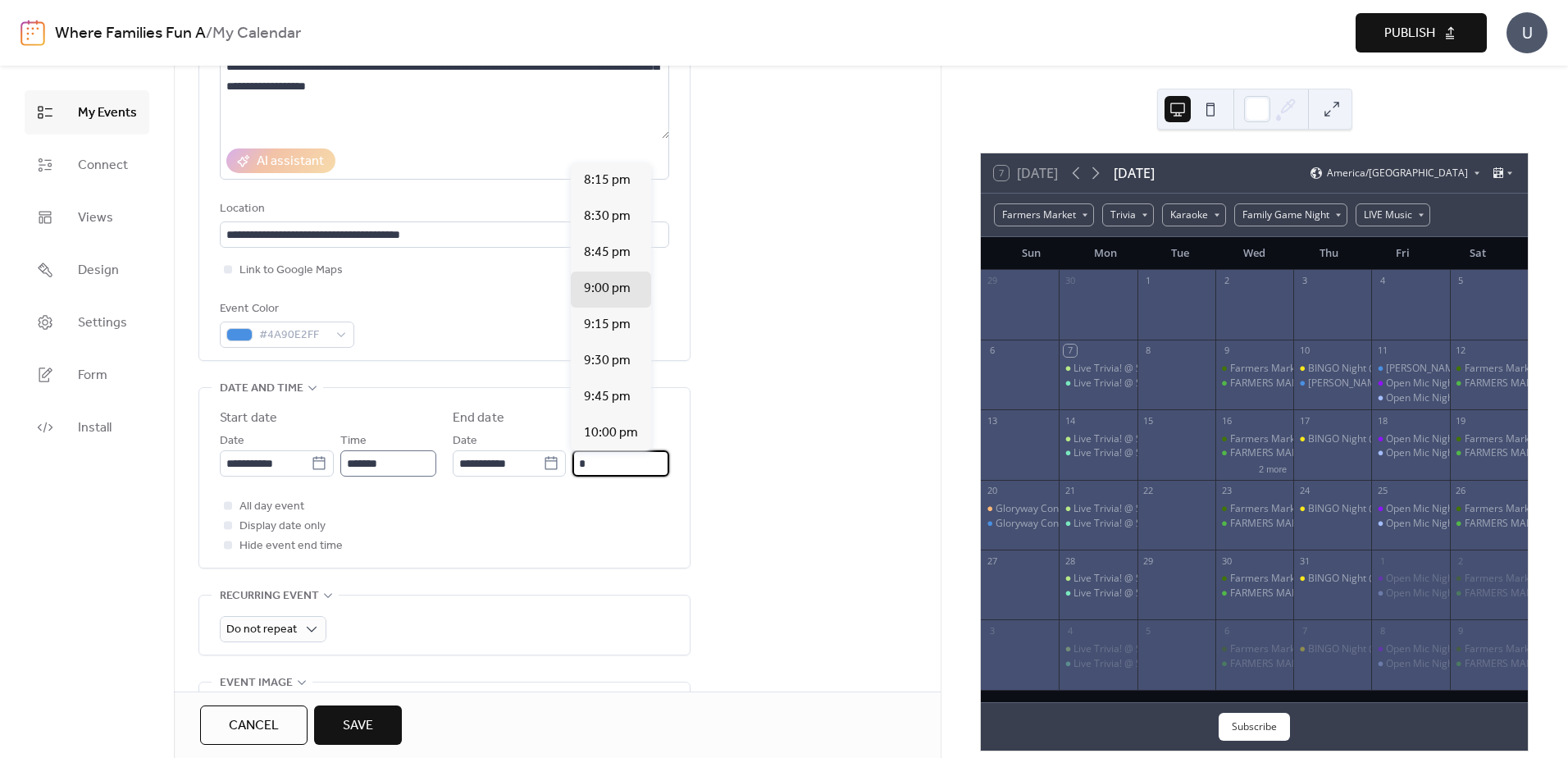 scroll, scrollTop: 253, scrollLeft: 0, axis: vertical 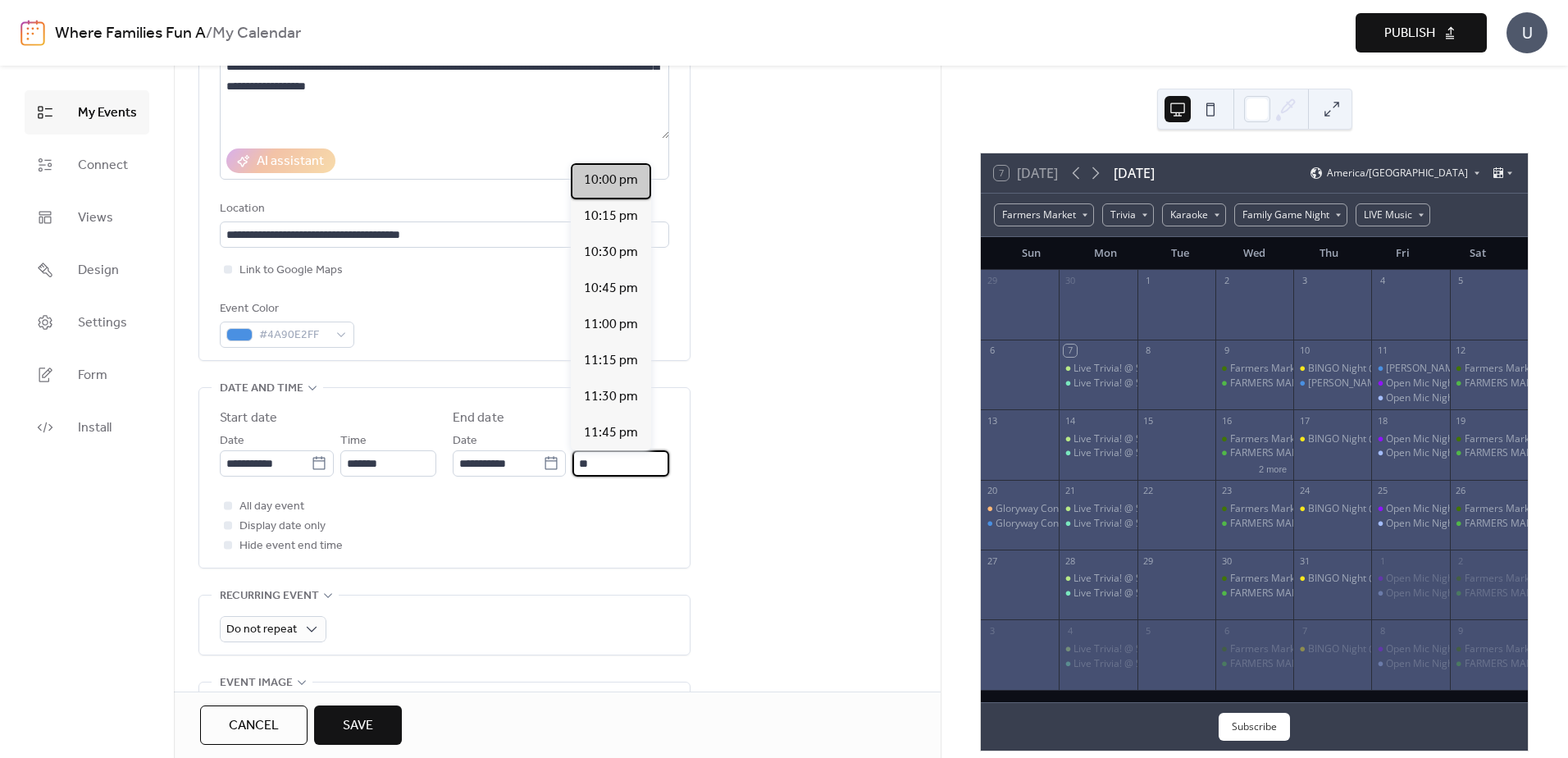 click on "10:00 pm" at bounding box center (611, 180) 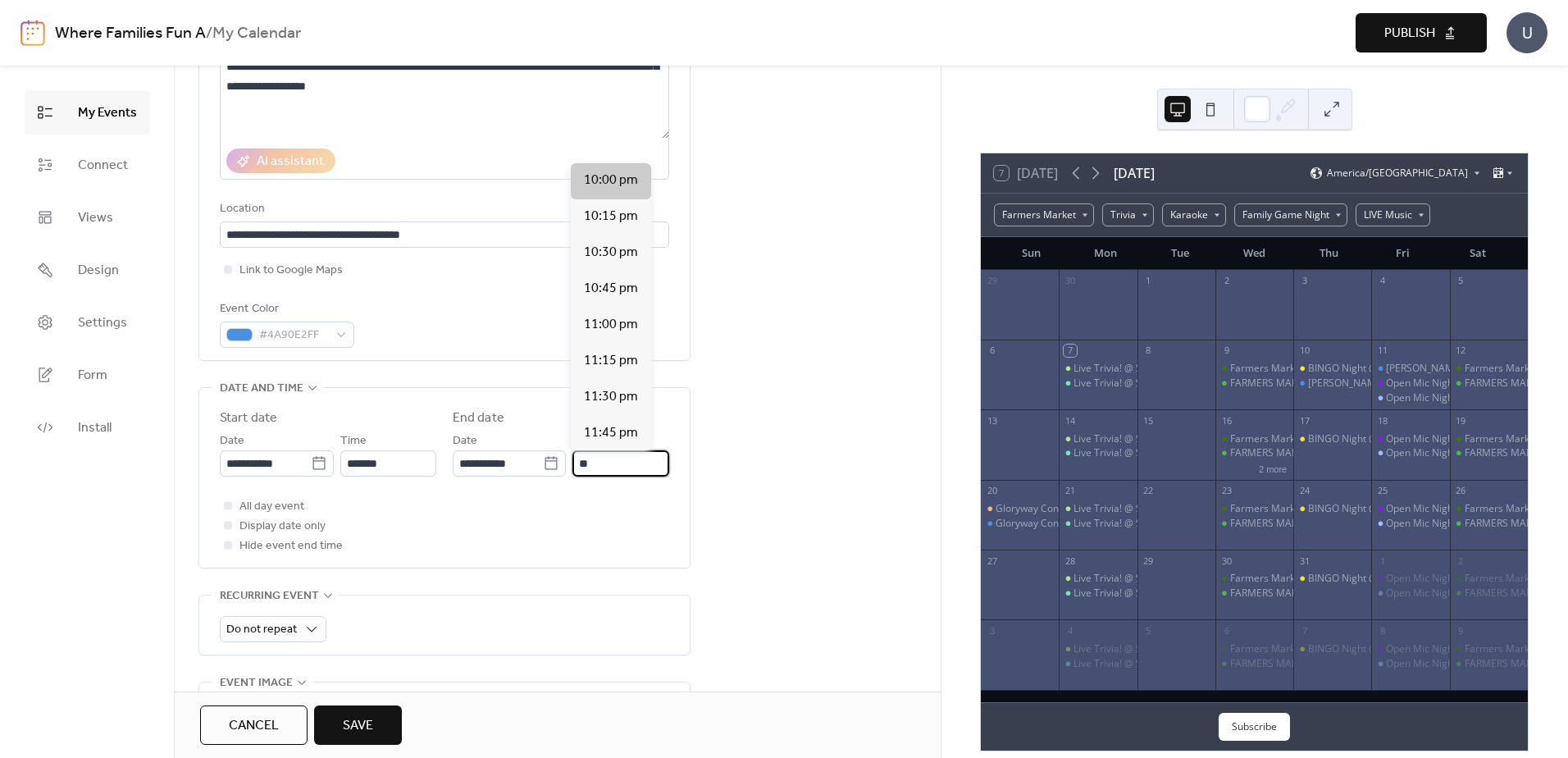 type on "********" 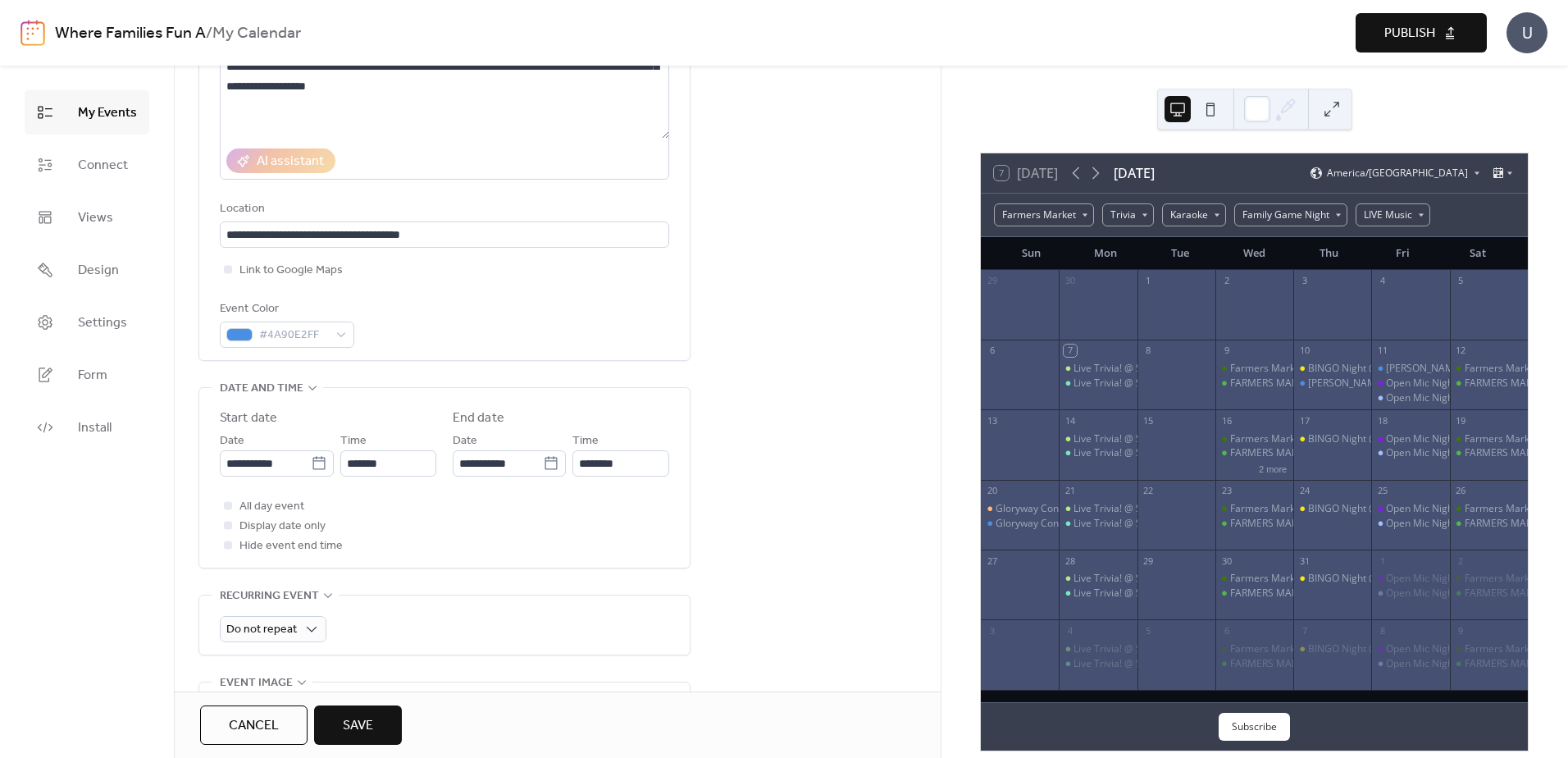 click on "**********" at bounding box center [557, 697] 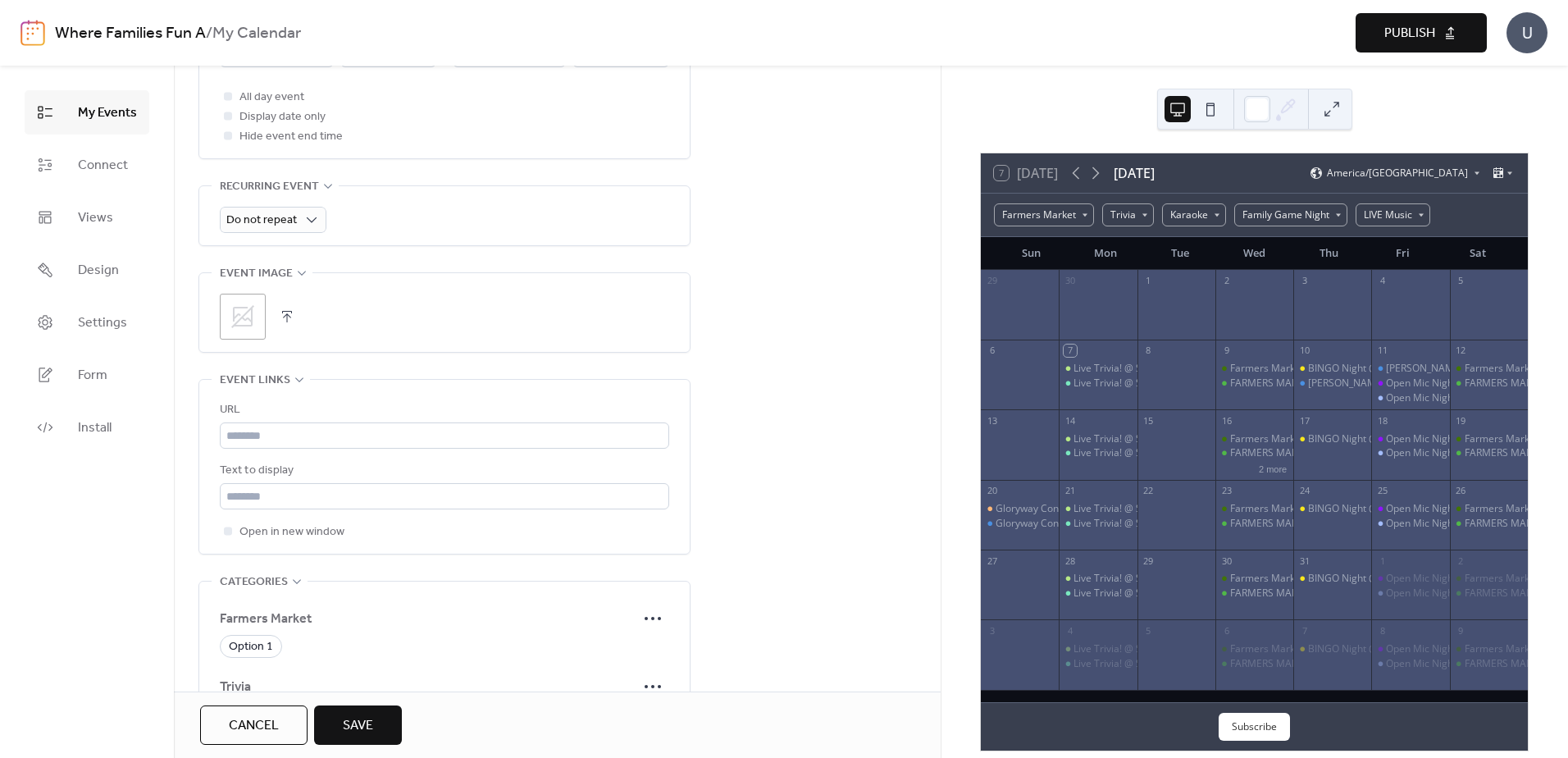 scroll, scrollTop: 656, scrollLeft: 0, axis: vertical 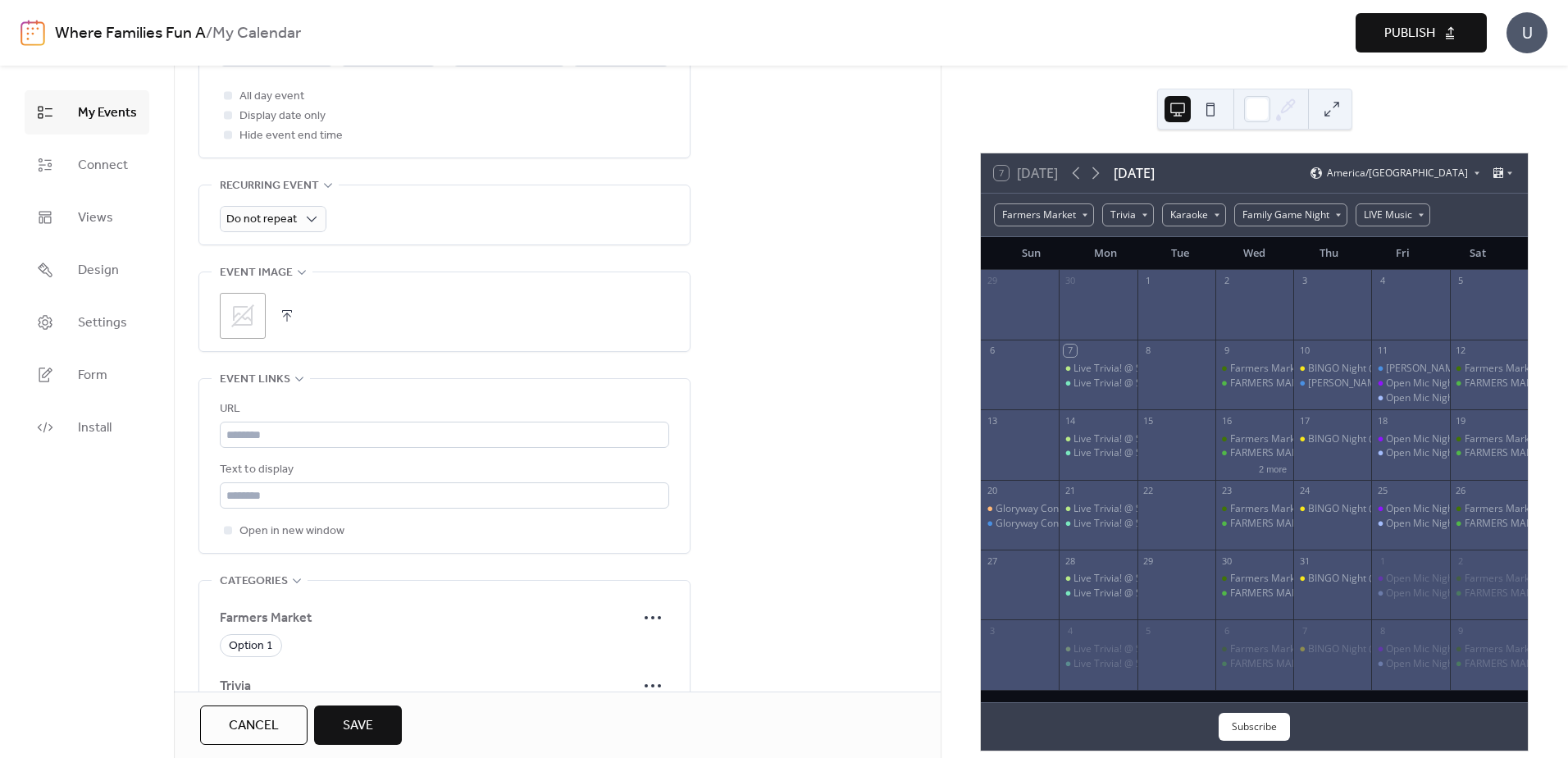 click at bounding box center (287, 316) 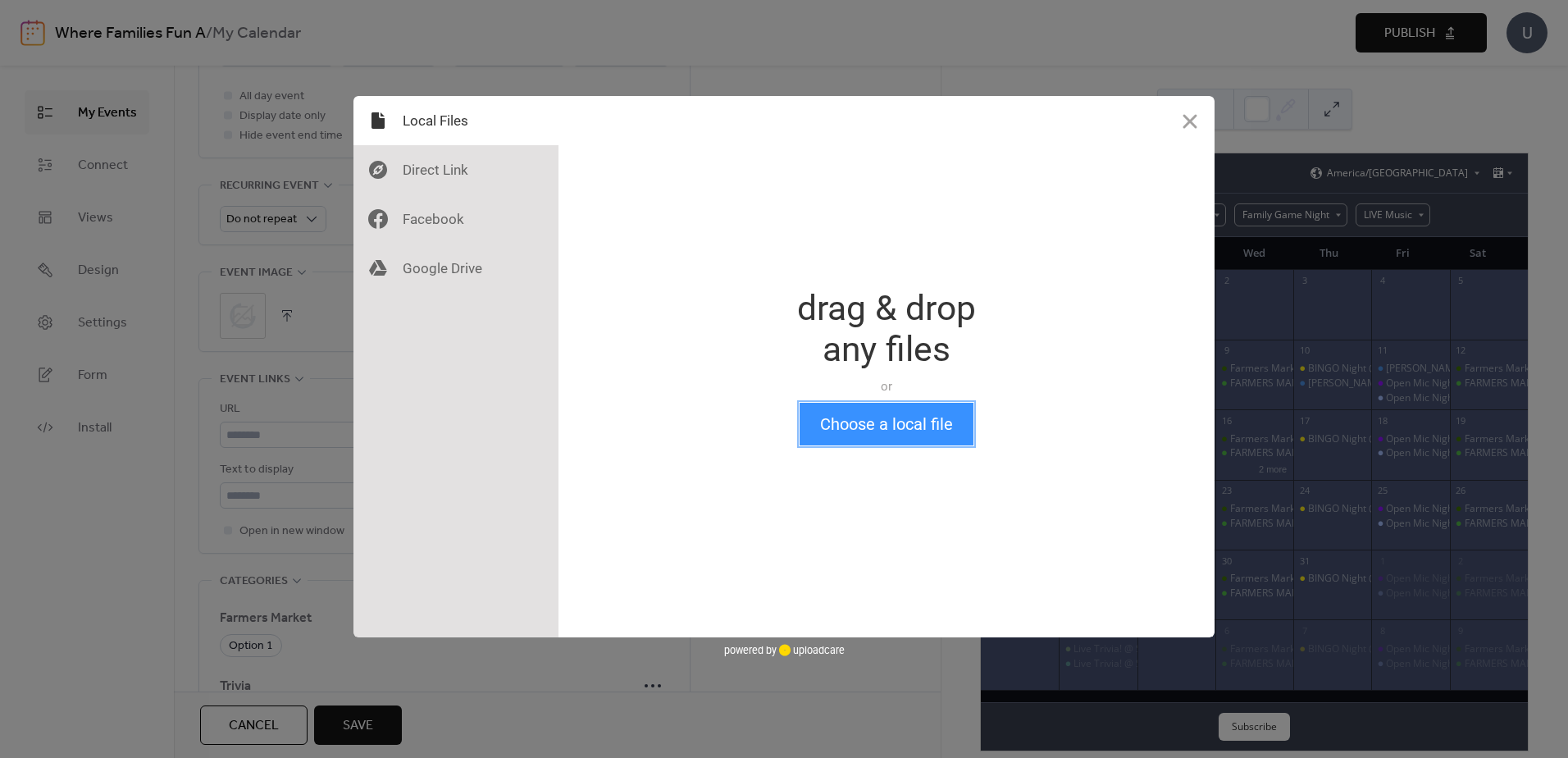 click on "Choose a local file" at bounding box center (887, 424) 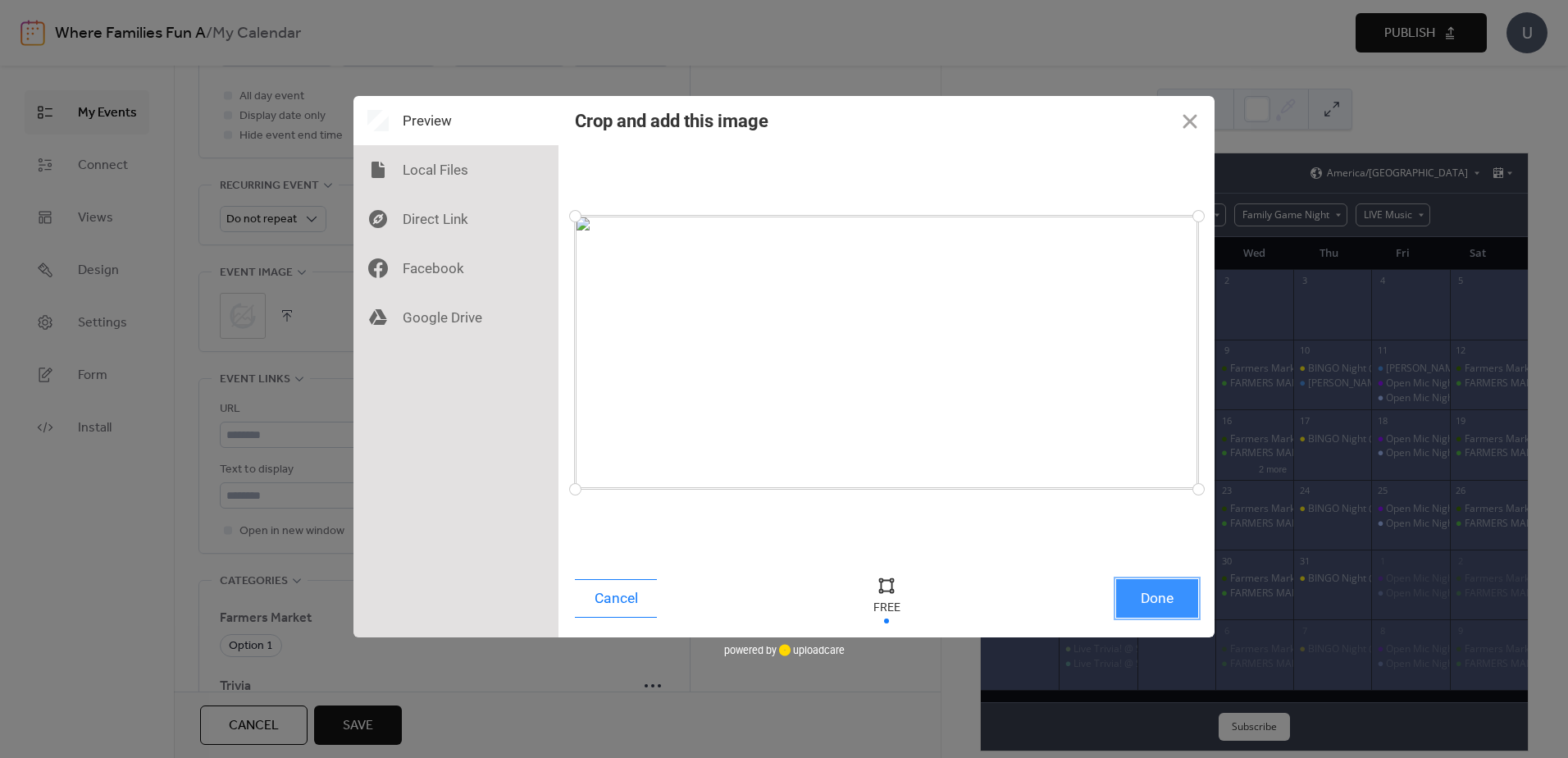 click on "Done" at bounding box center (1157, 598) 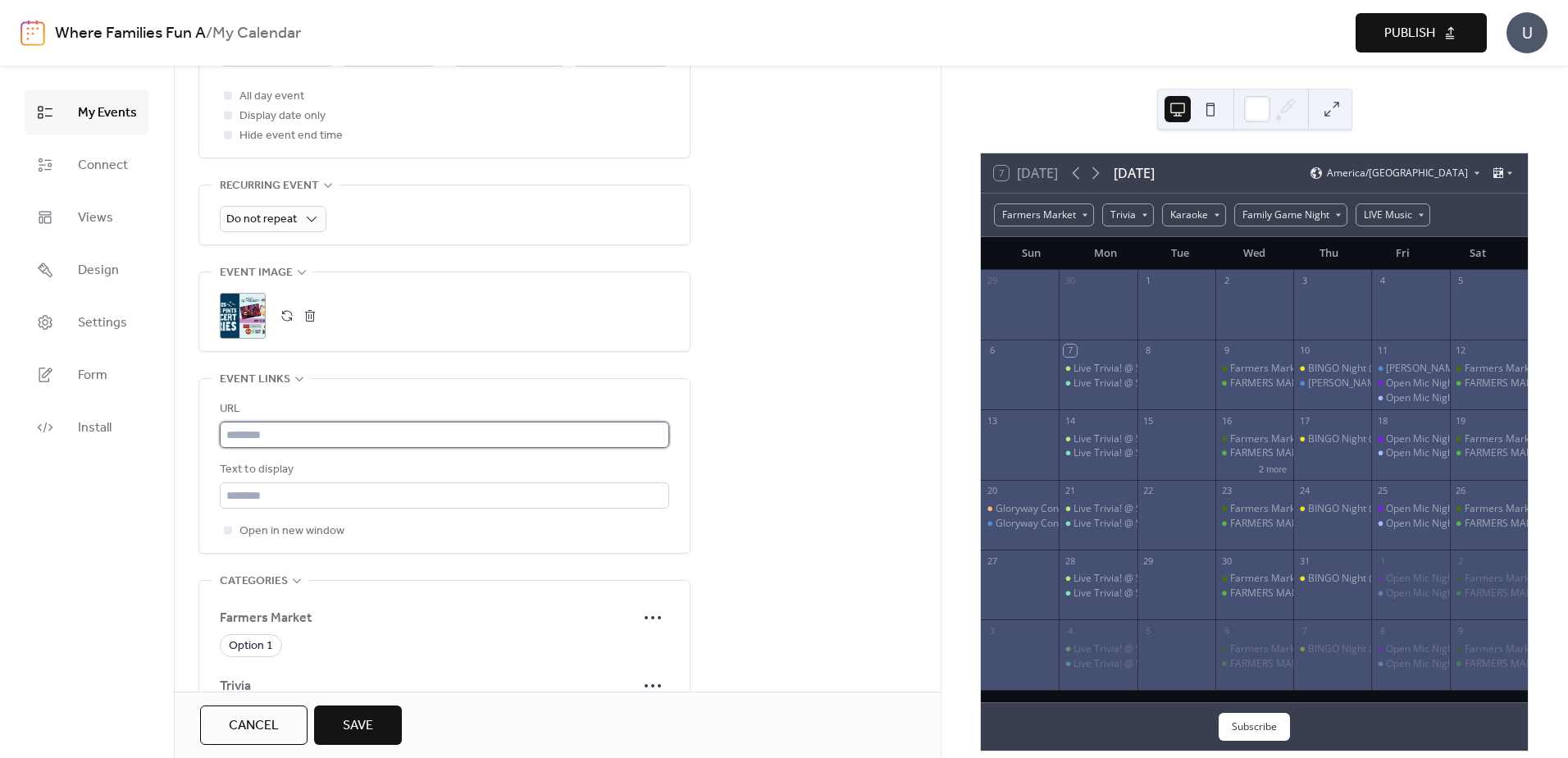 click at bounding box center [444, 435] 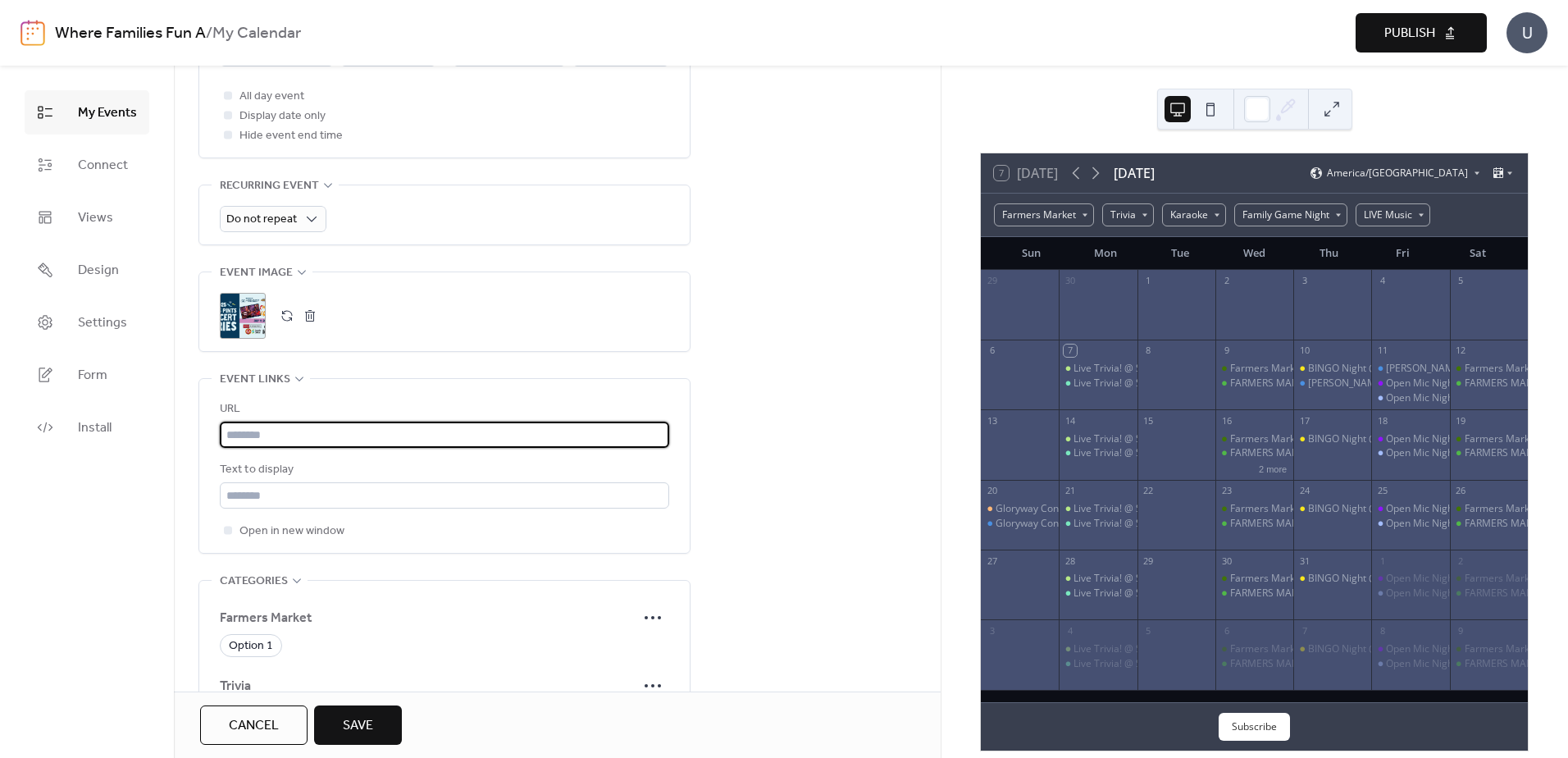 paste on "**********" 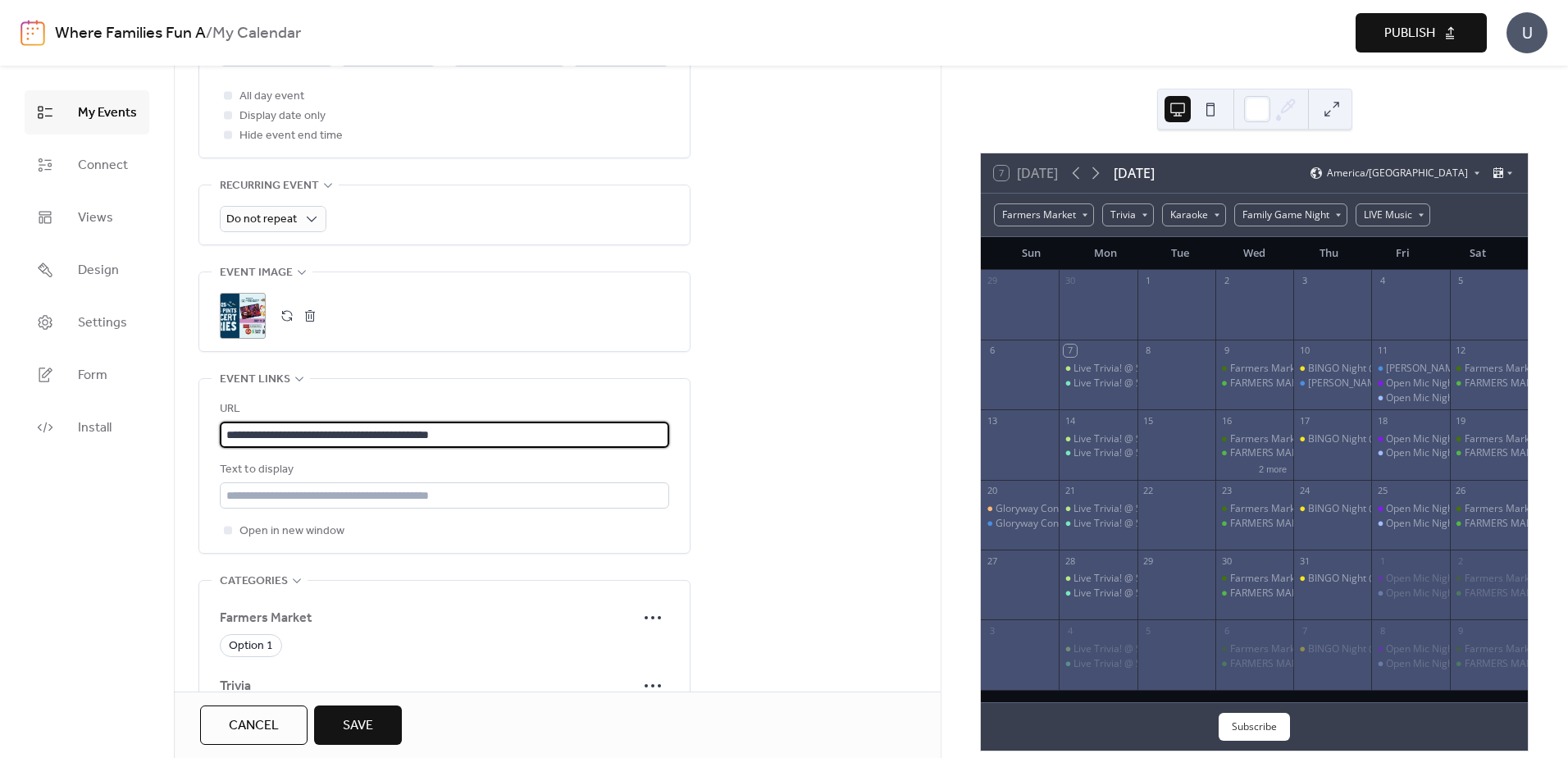 type on "**********" 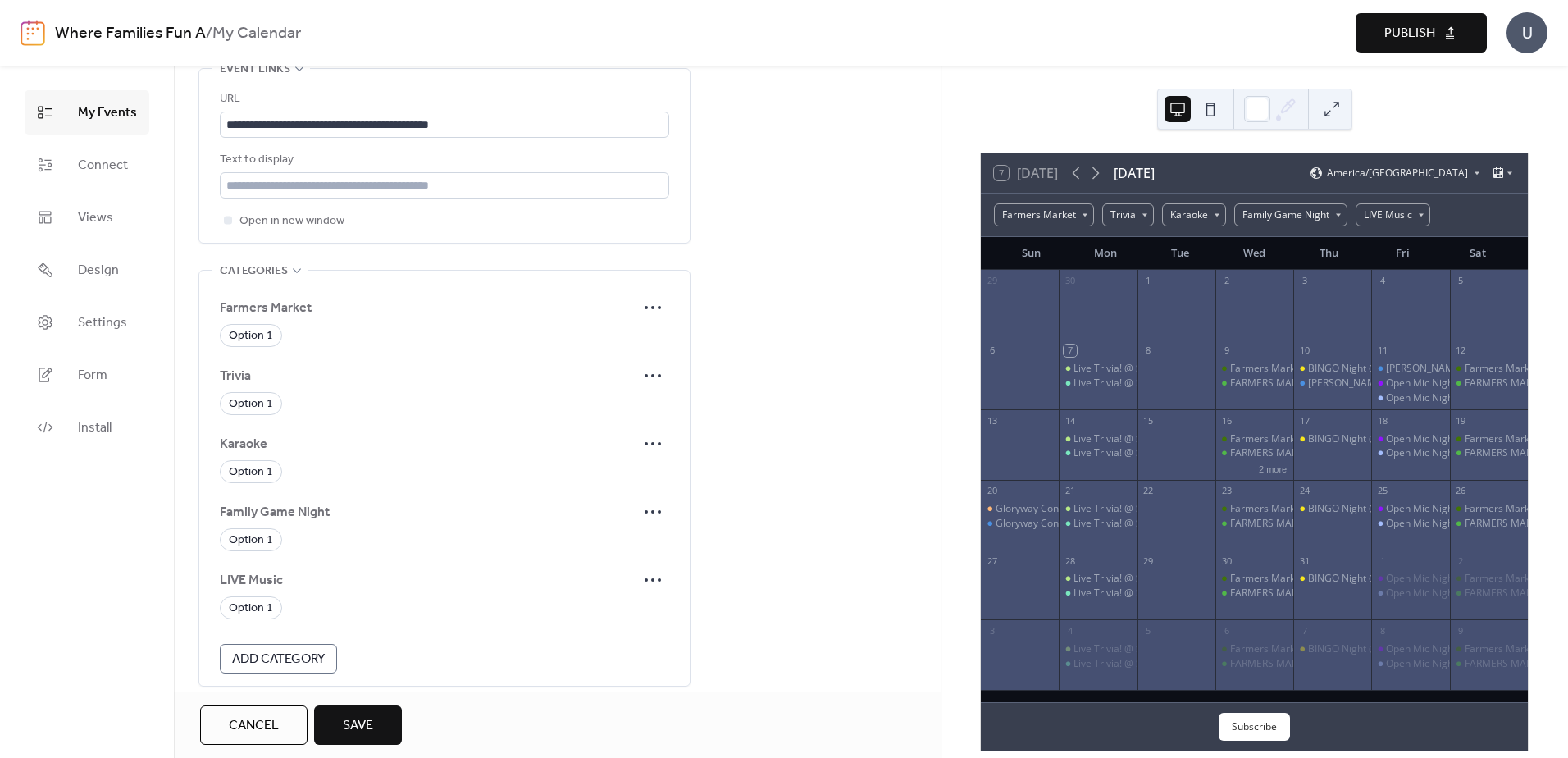scroll, scrollTop: 1043, scrollLeft: 0, axis: vertical 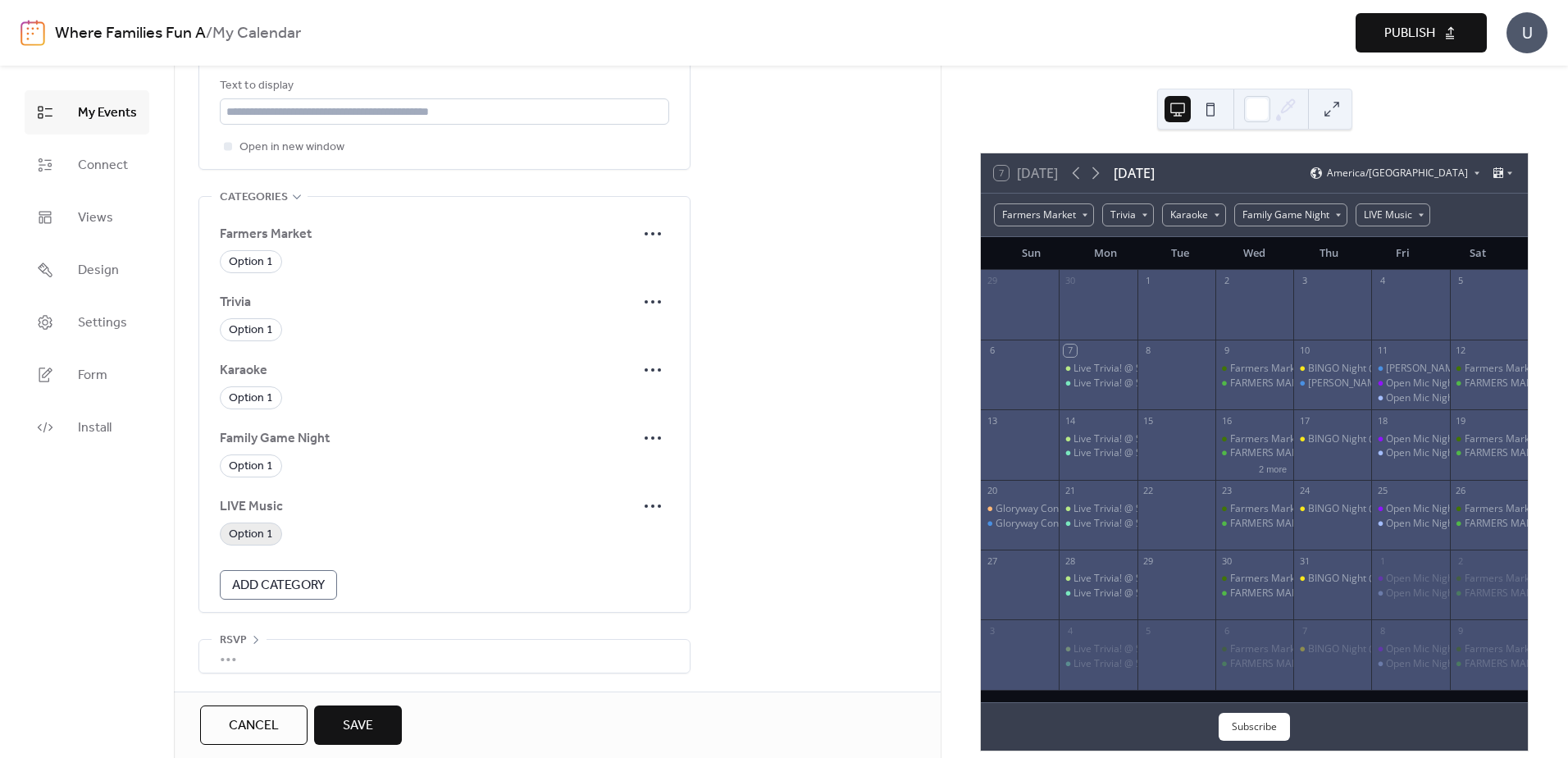click on "Option 1" at bounding box center [251, 535] 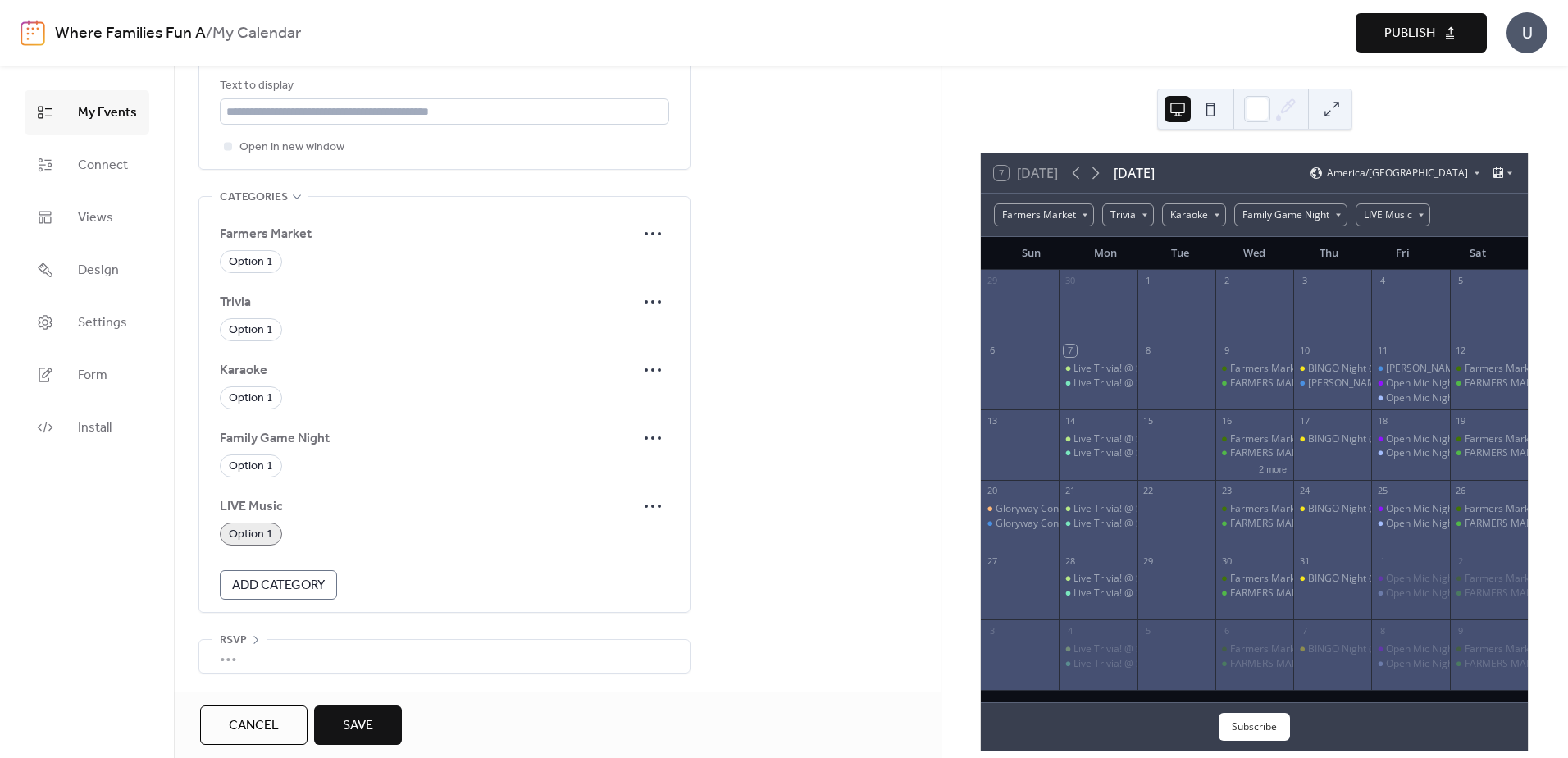 click on "Save" at bounding box center (358, 726) 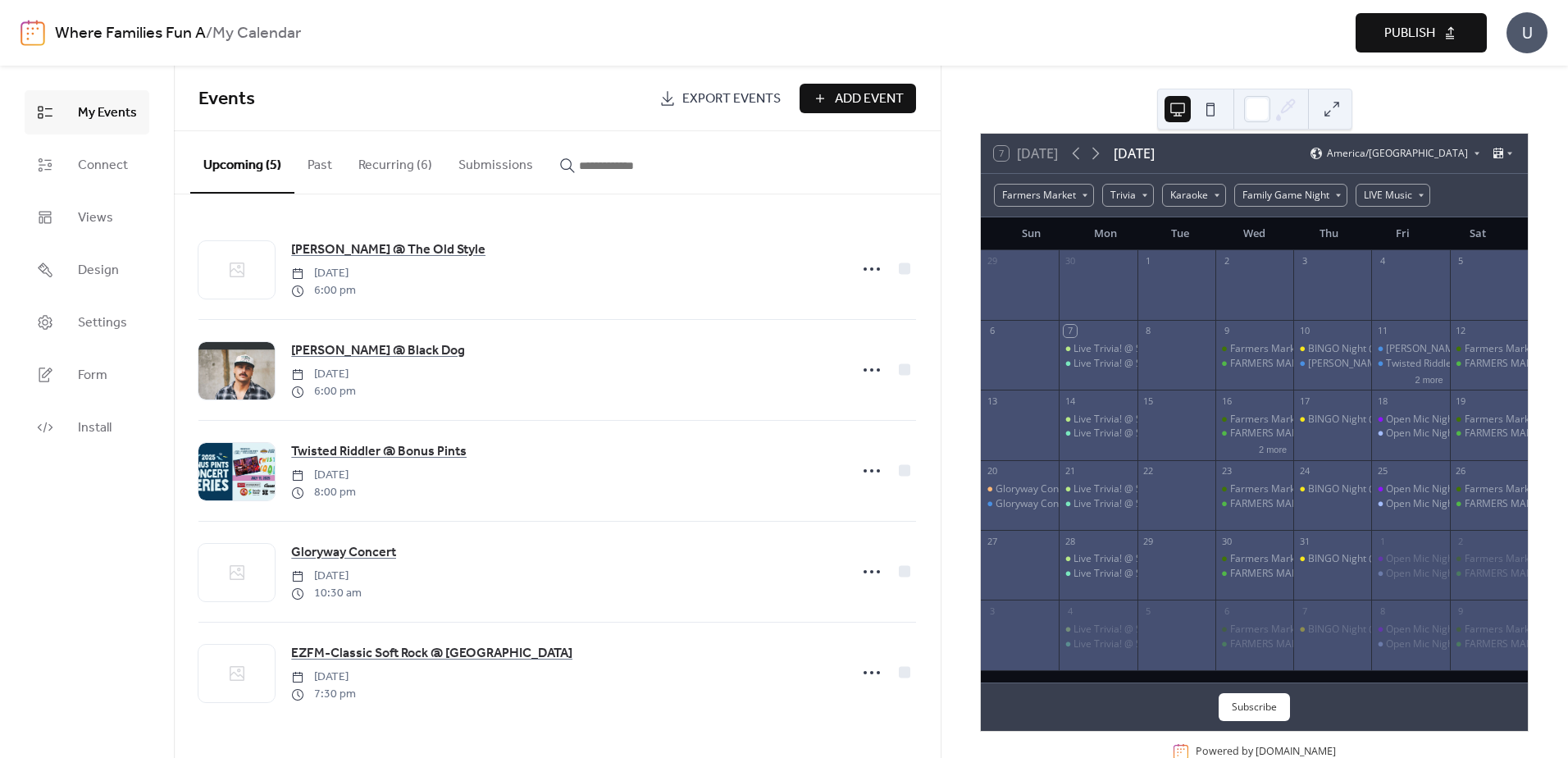 scroll, scrollTop: 0, scrollLeft: 0, axis: both 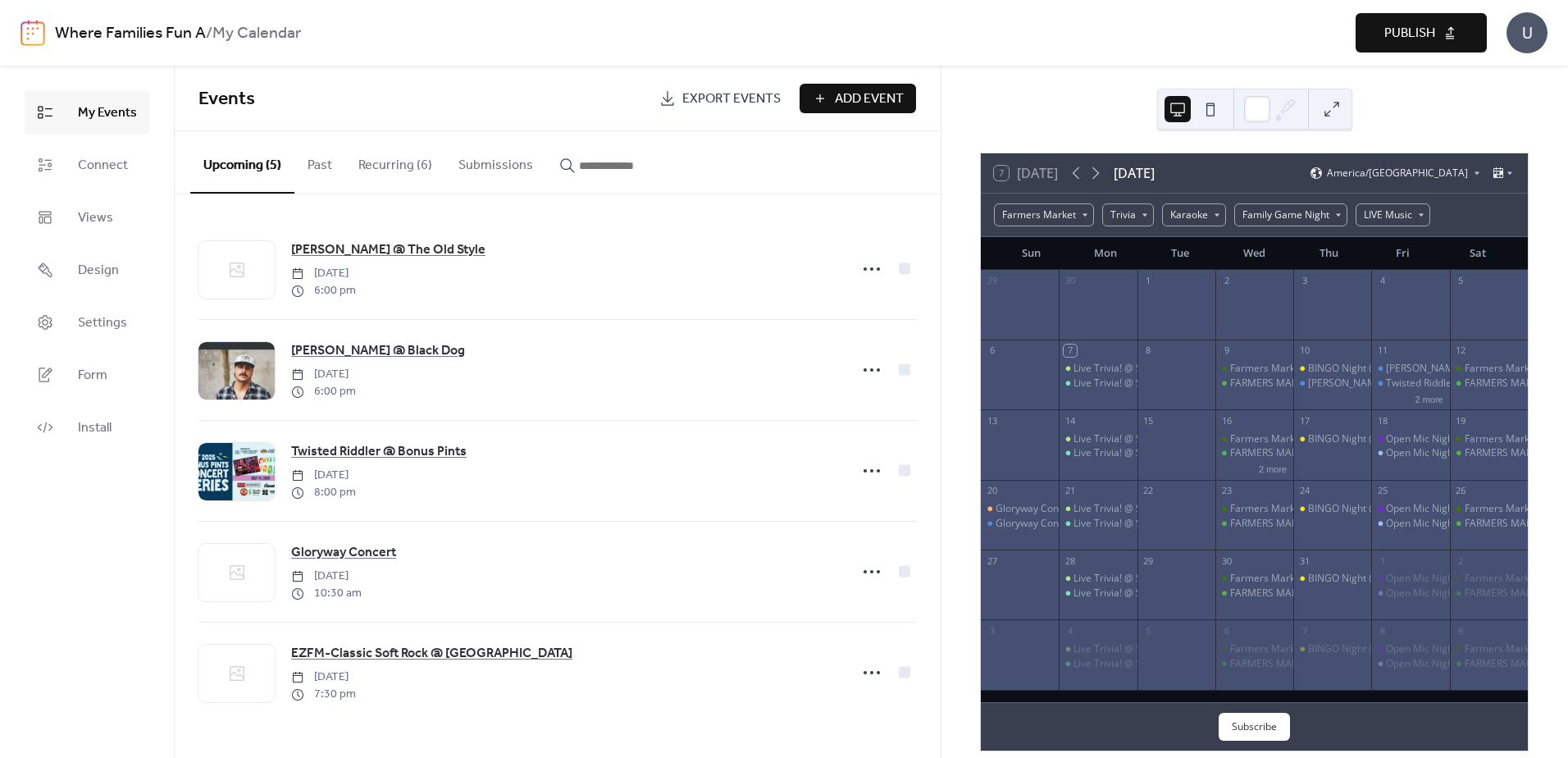 click on "Add Event" at bounding box center (869, 99) 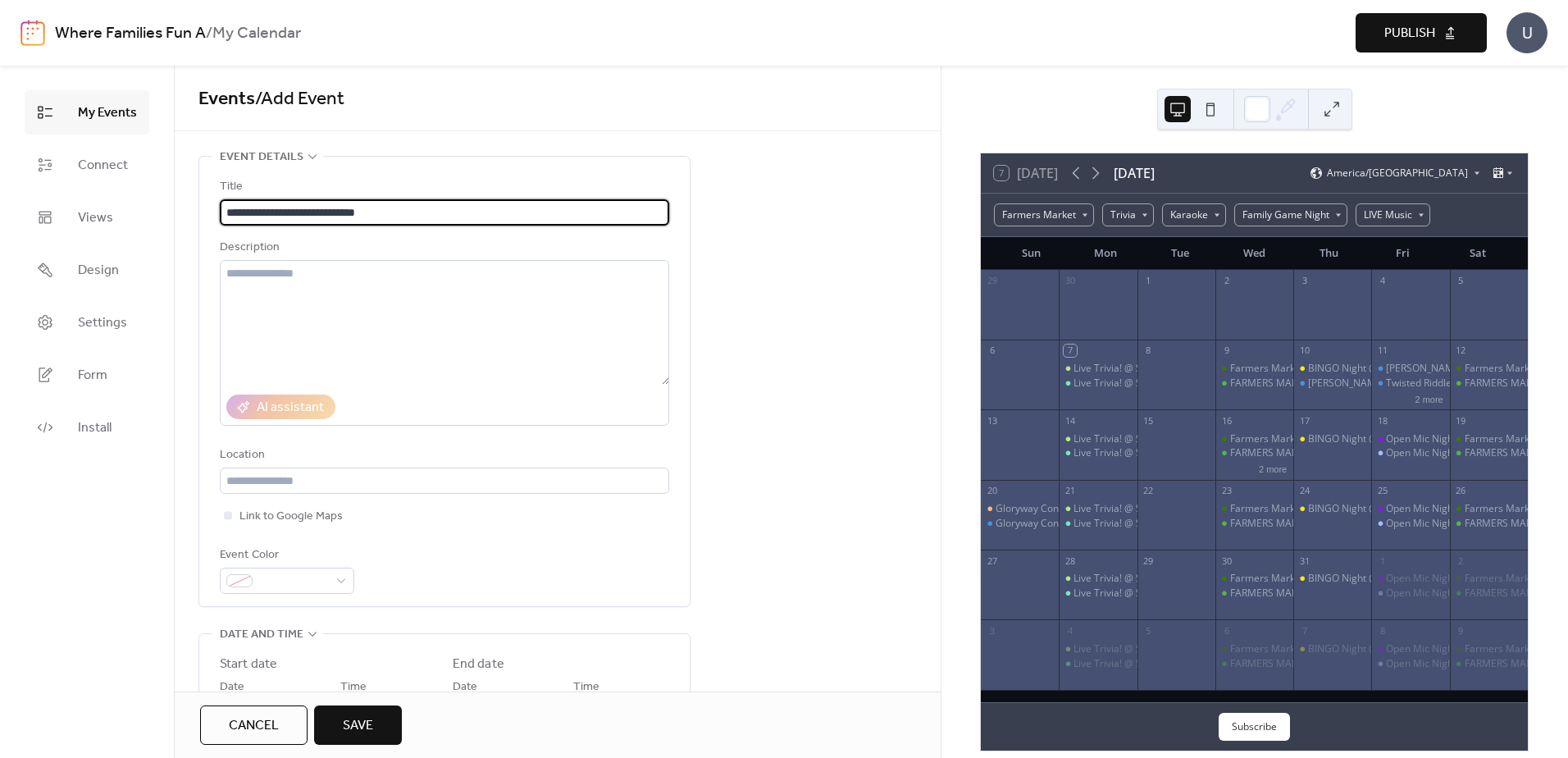 type on "**********" 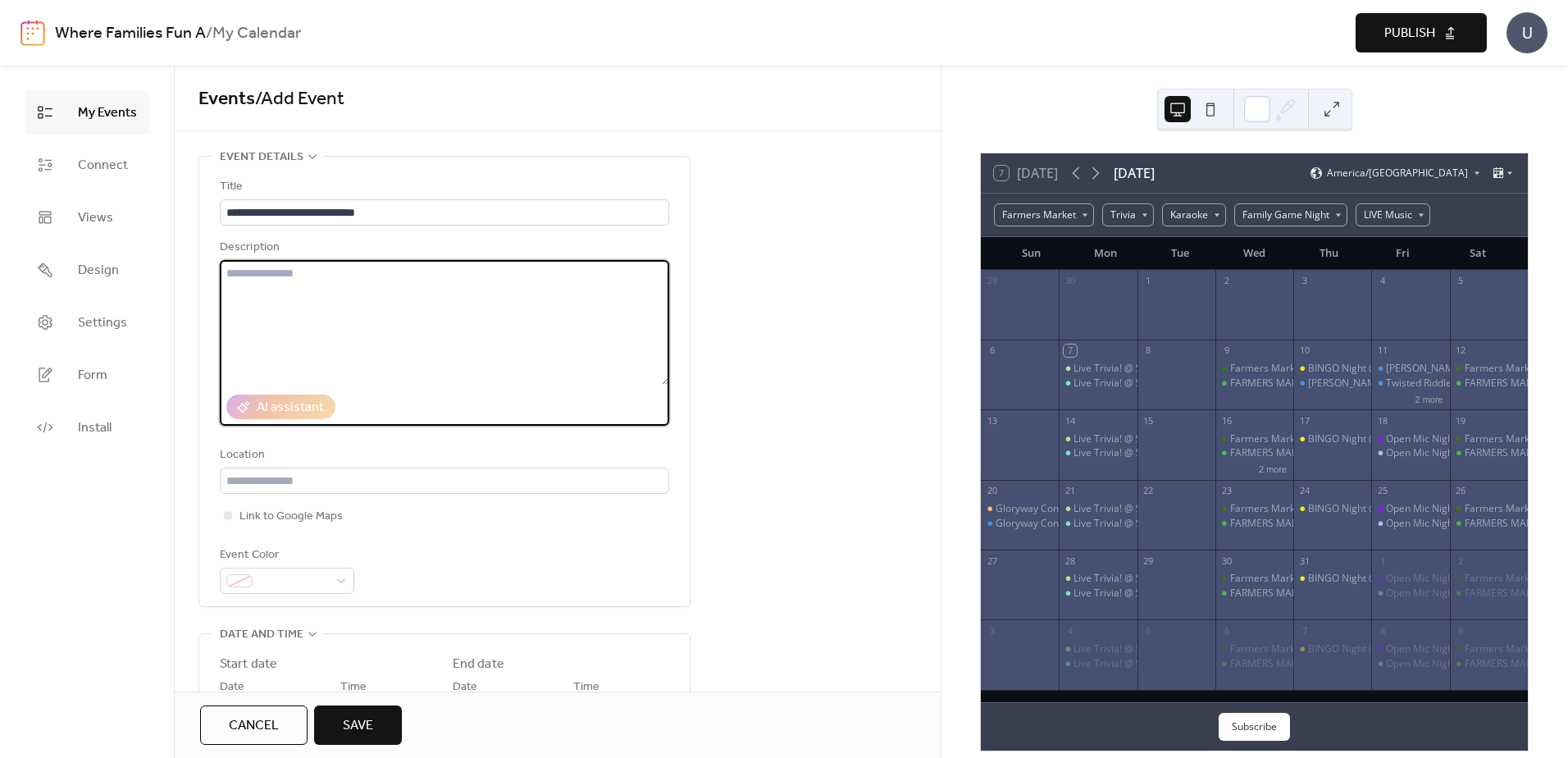 click at bounding box center [444, 322] 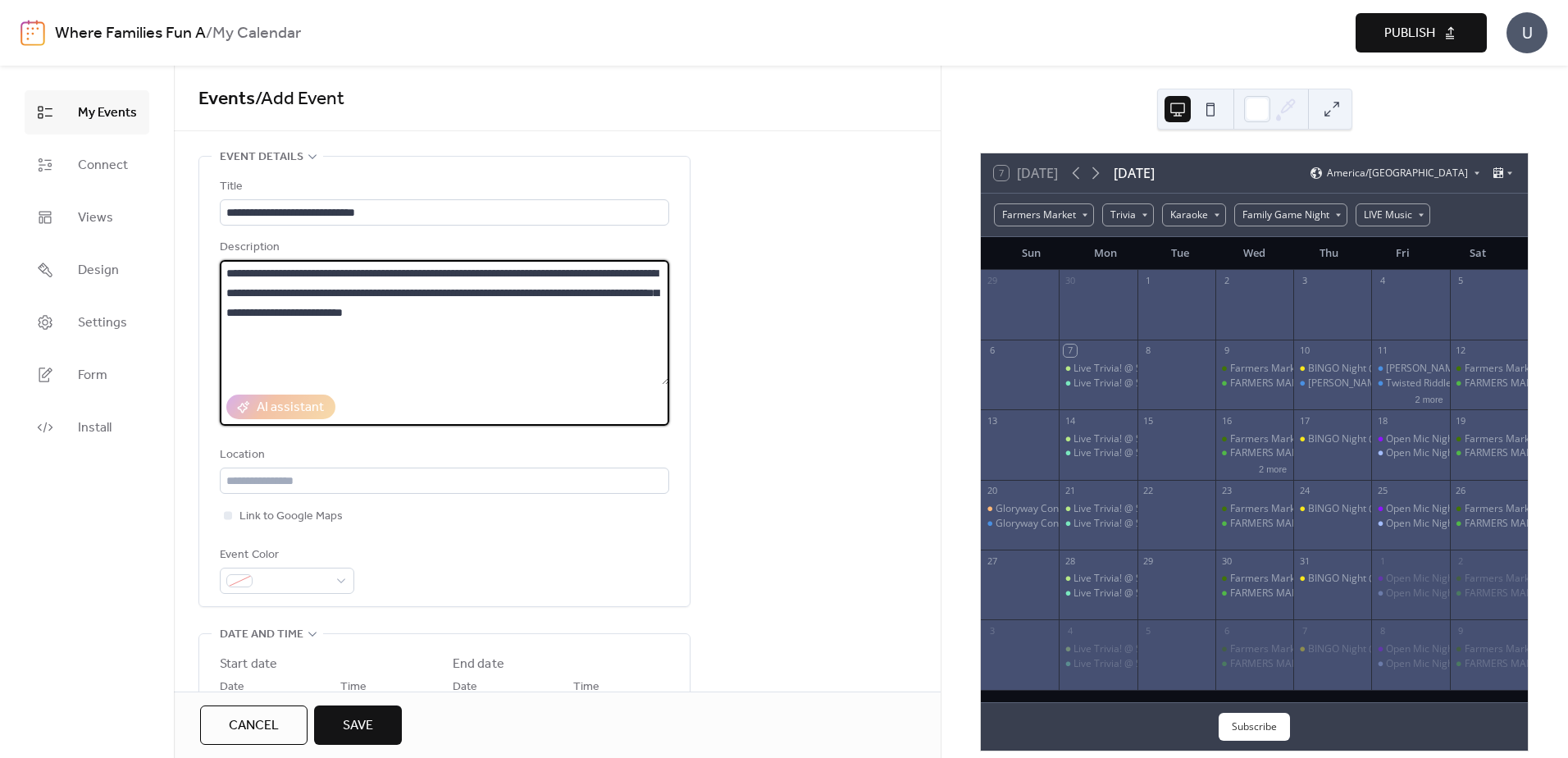 type on "**********" 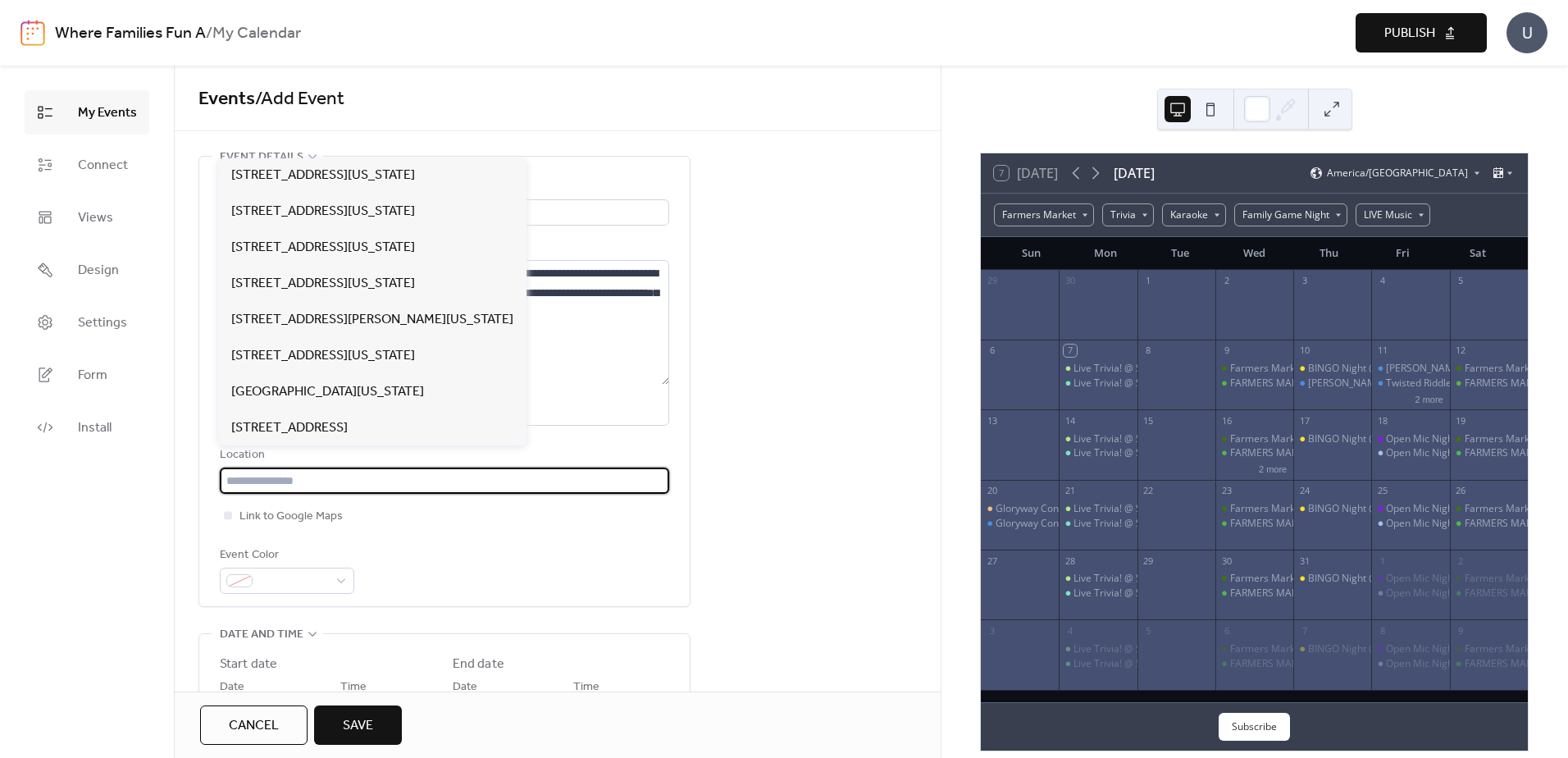click at bounding box center (444, 481) 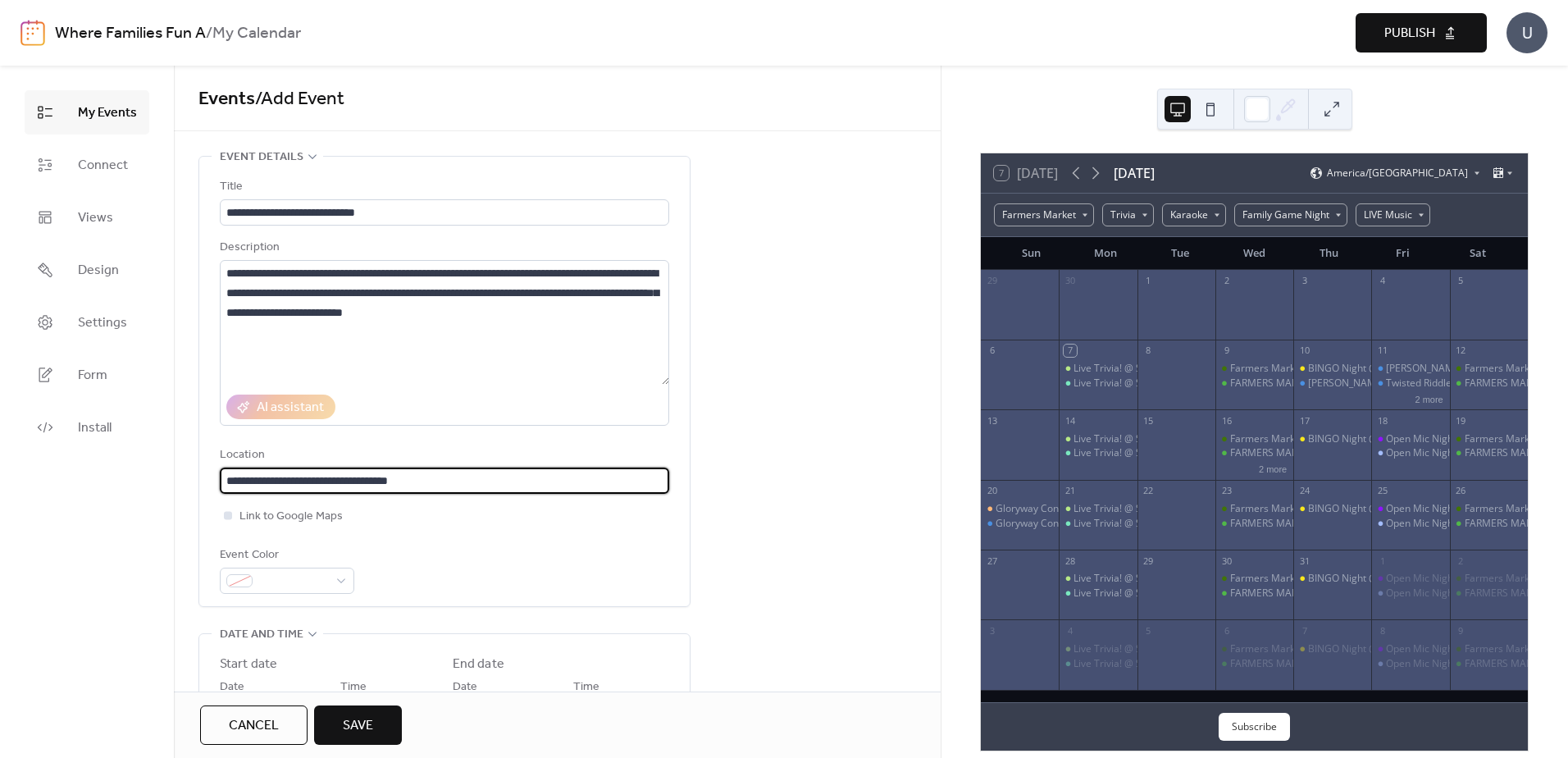 type on "**********" 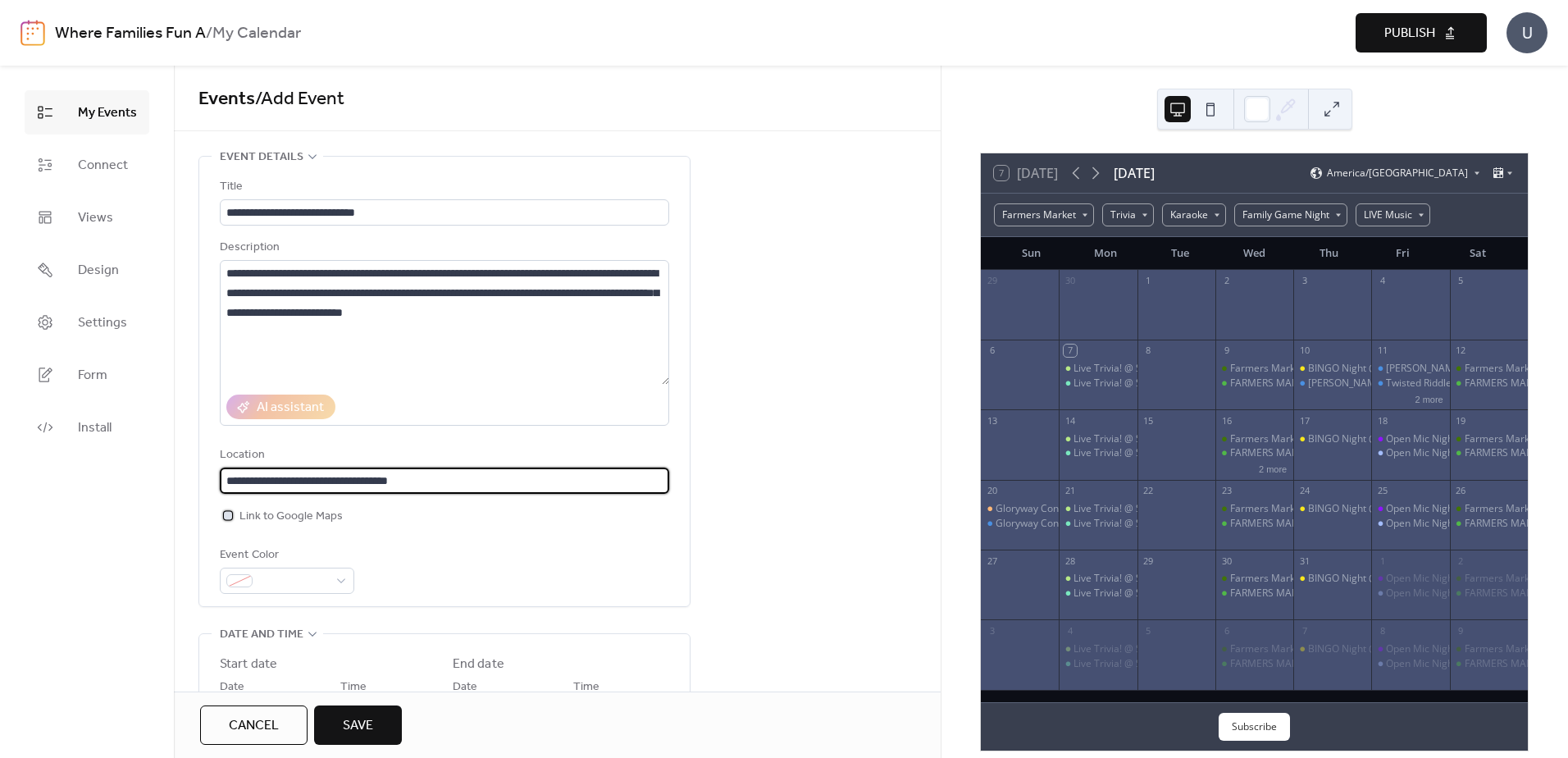click at bounding box center [228, 515] 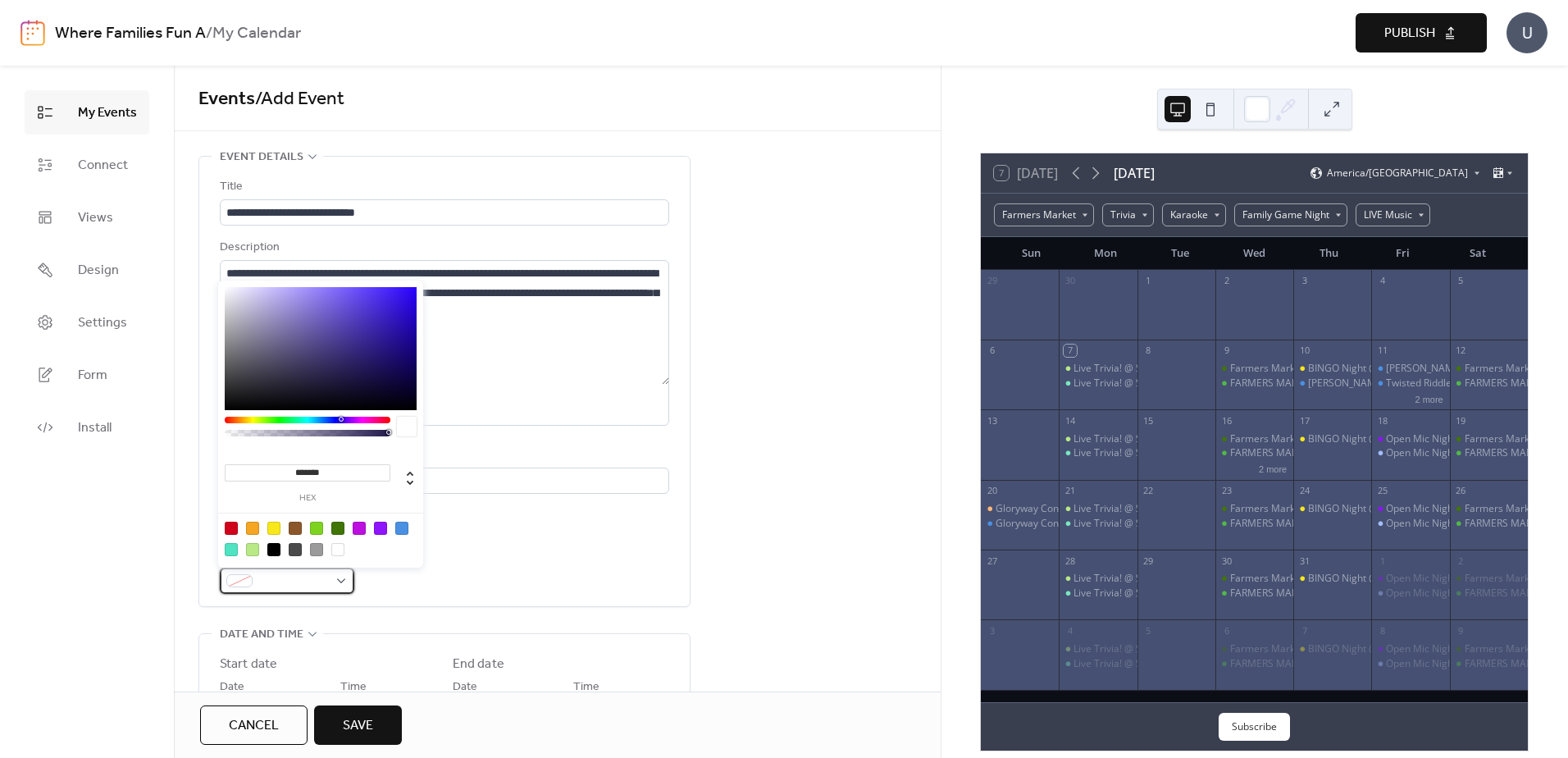 click at bounding box center [287, 581] 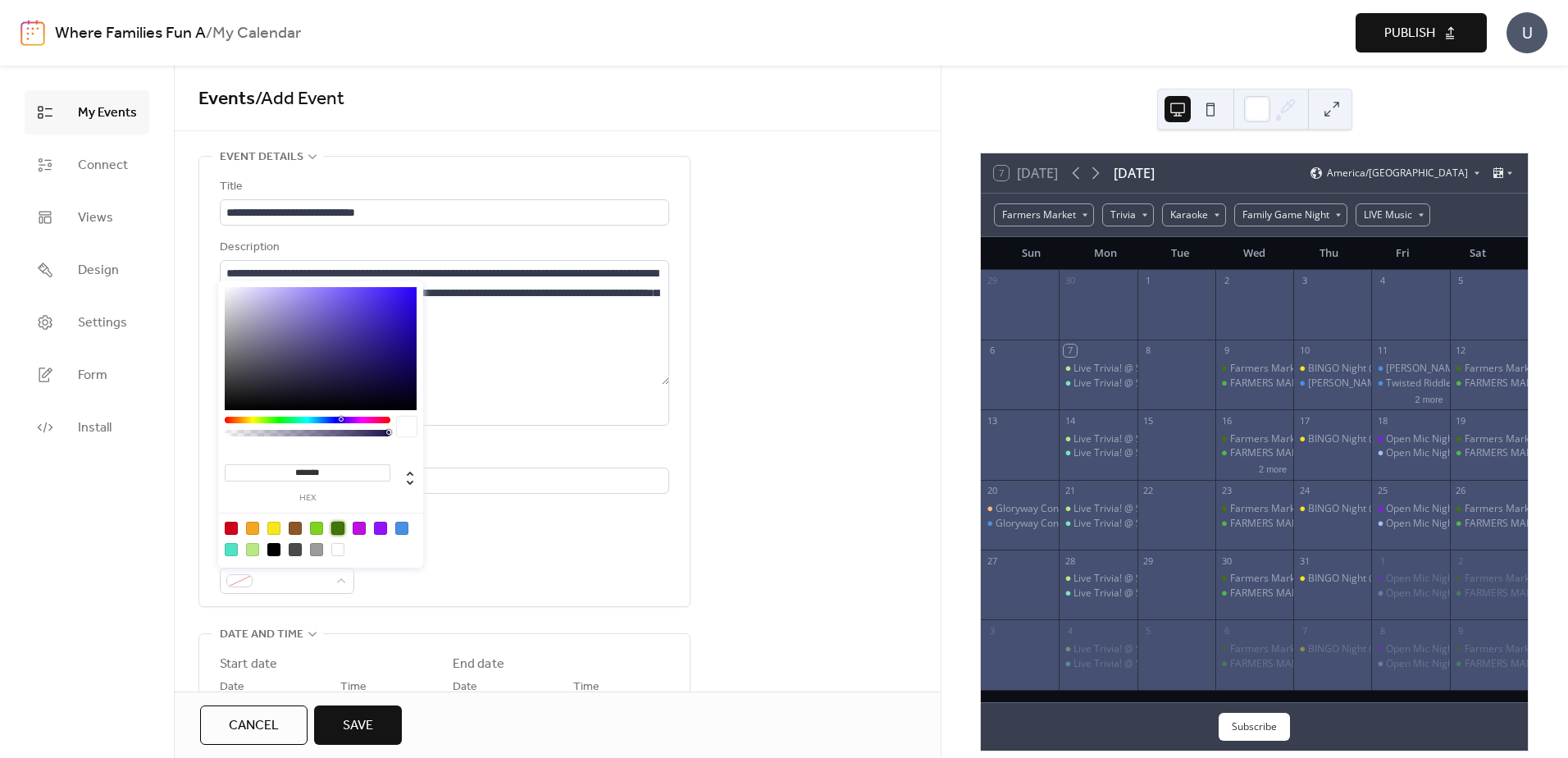 click at bounding box center [338, 528] 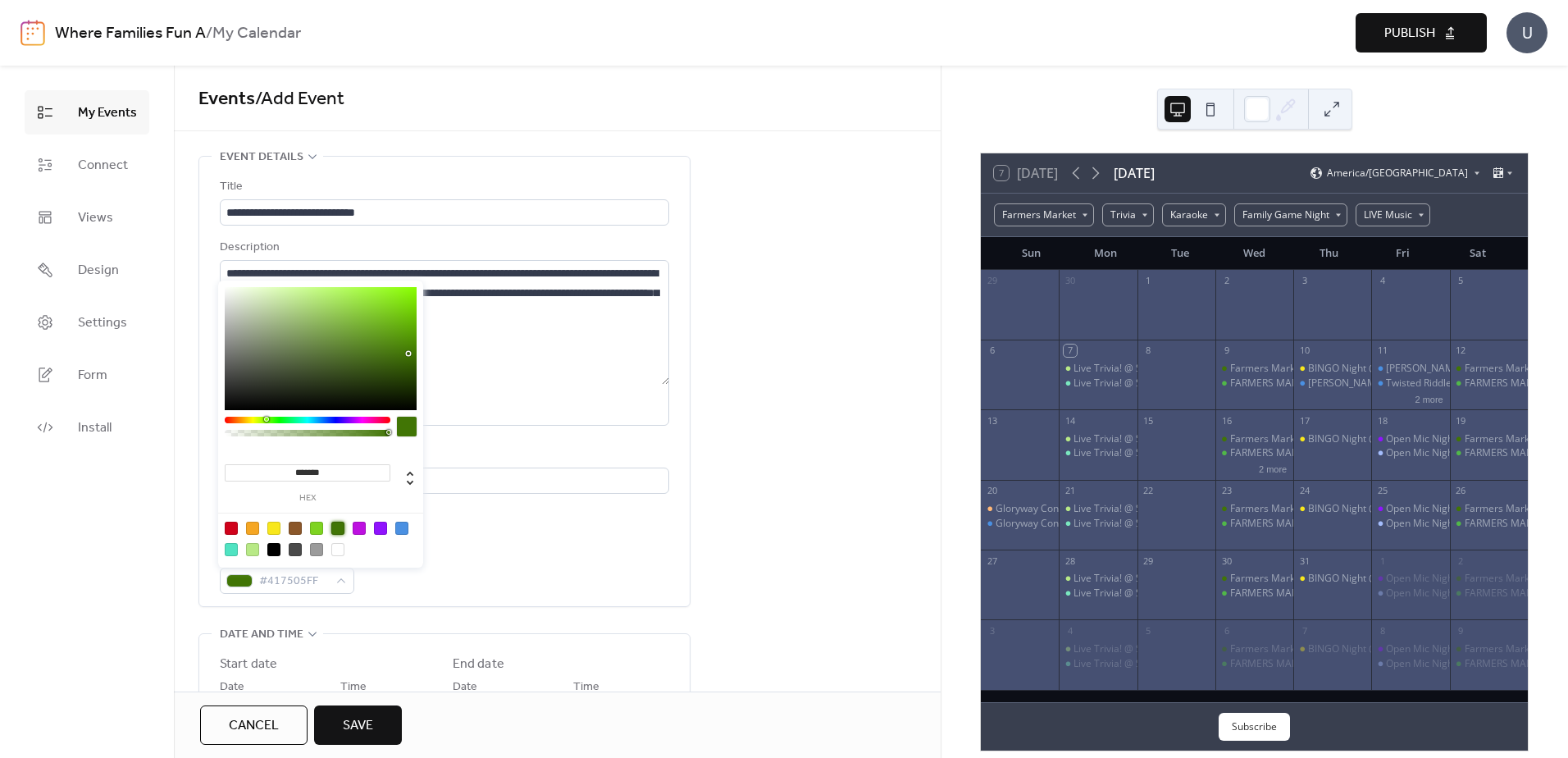 click on "**********" at bounding box center [557, 943] 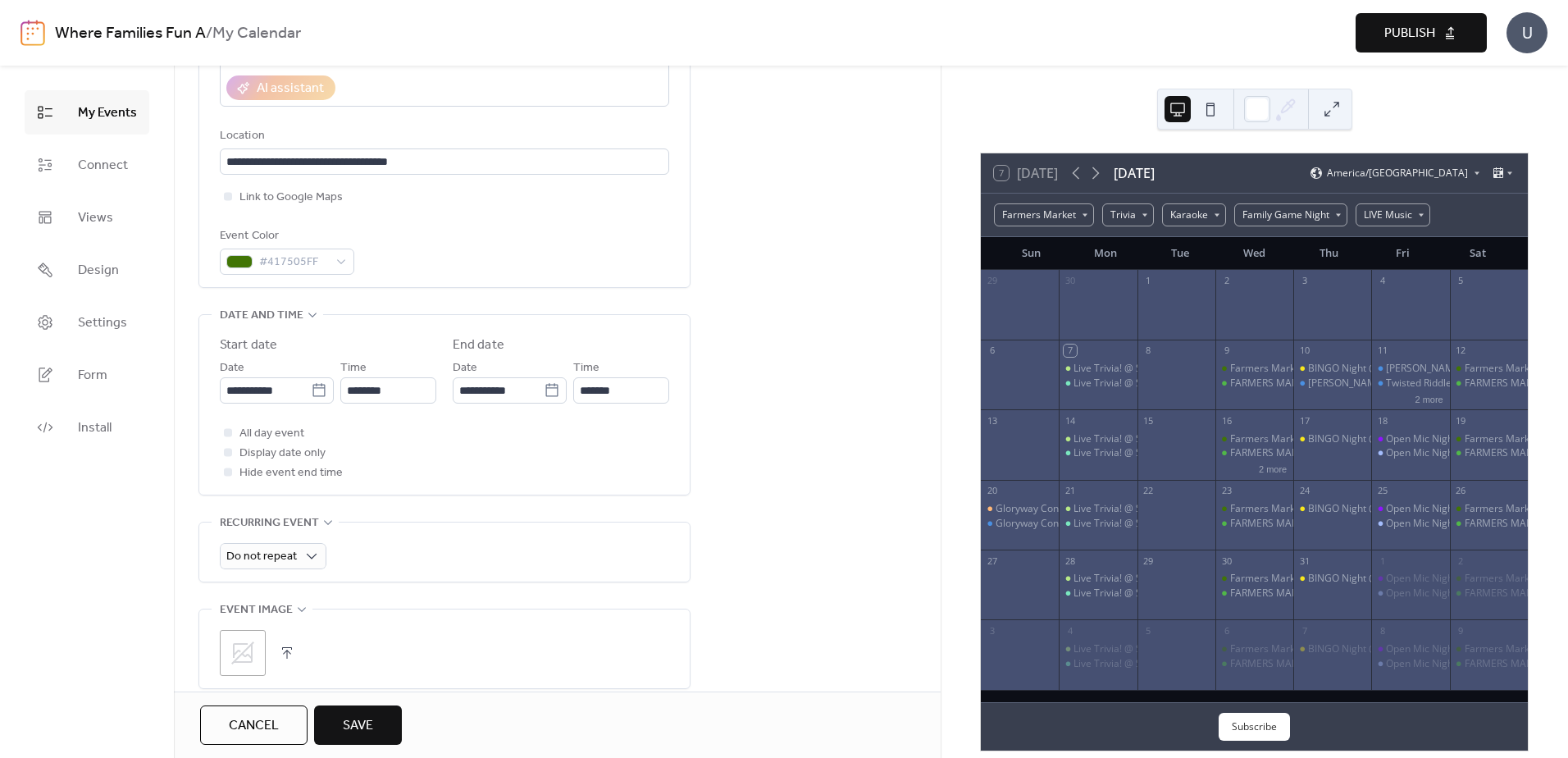 scroll, scrollTop: 328, scrollLeft: 0, axis: vertical 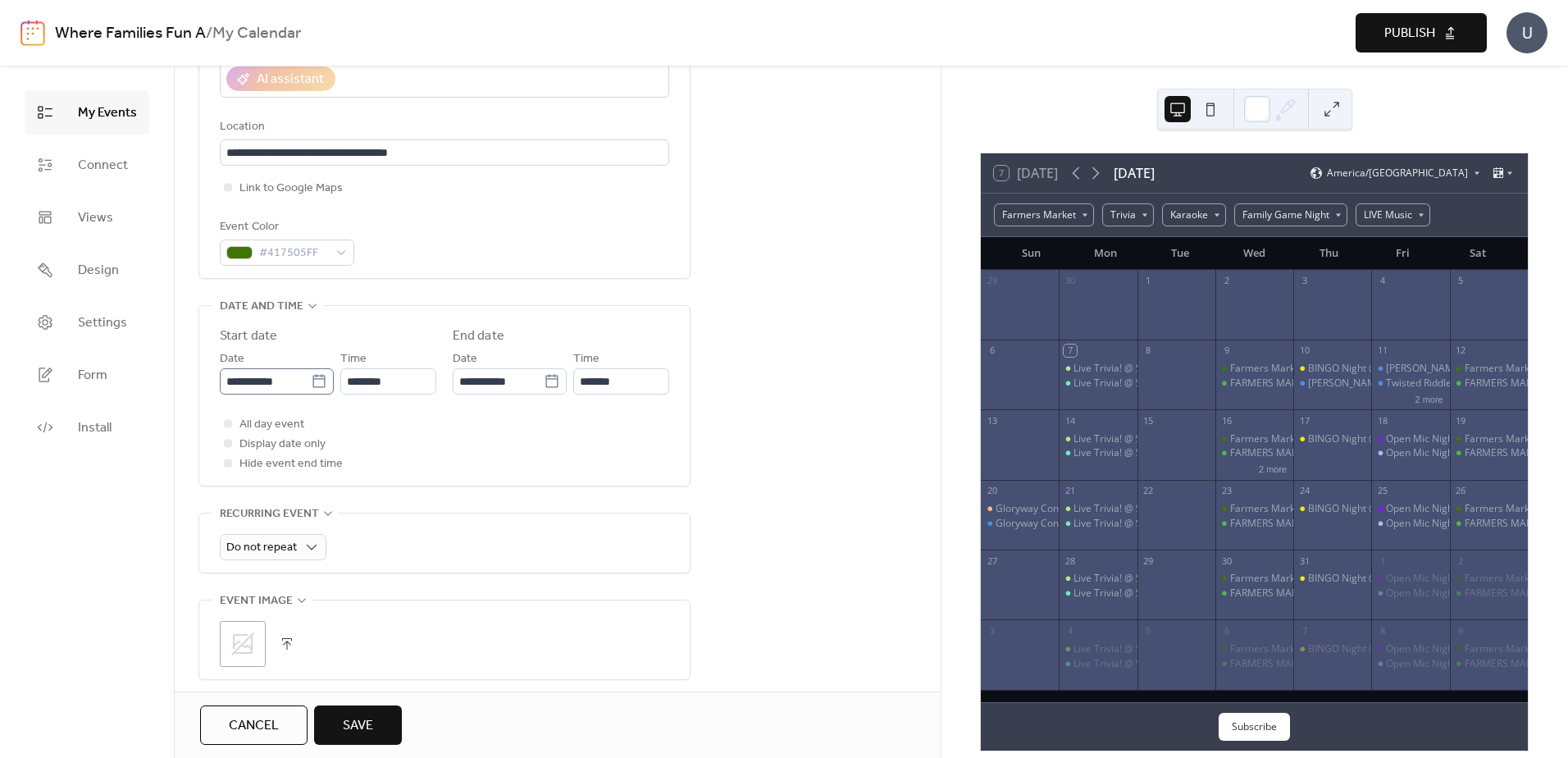 click 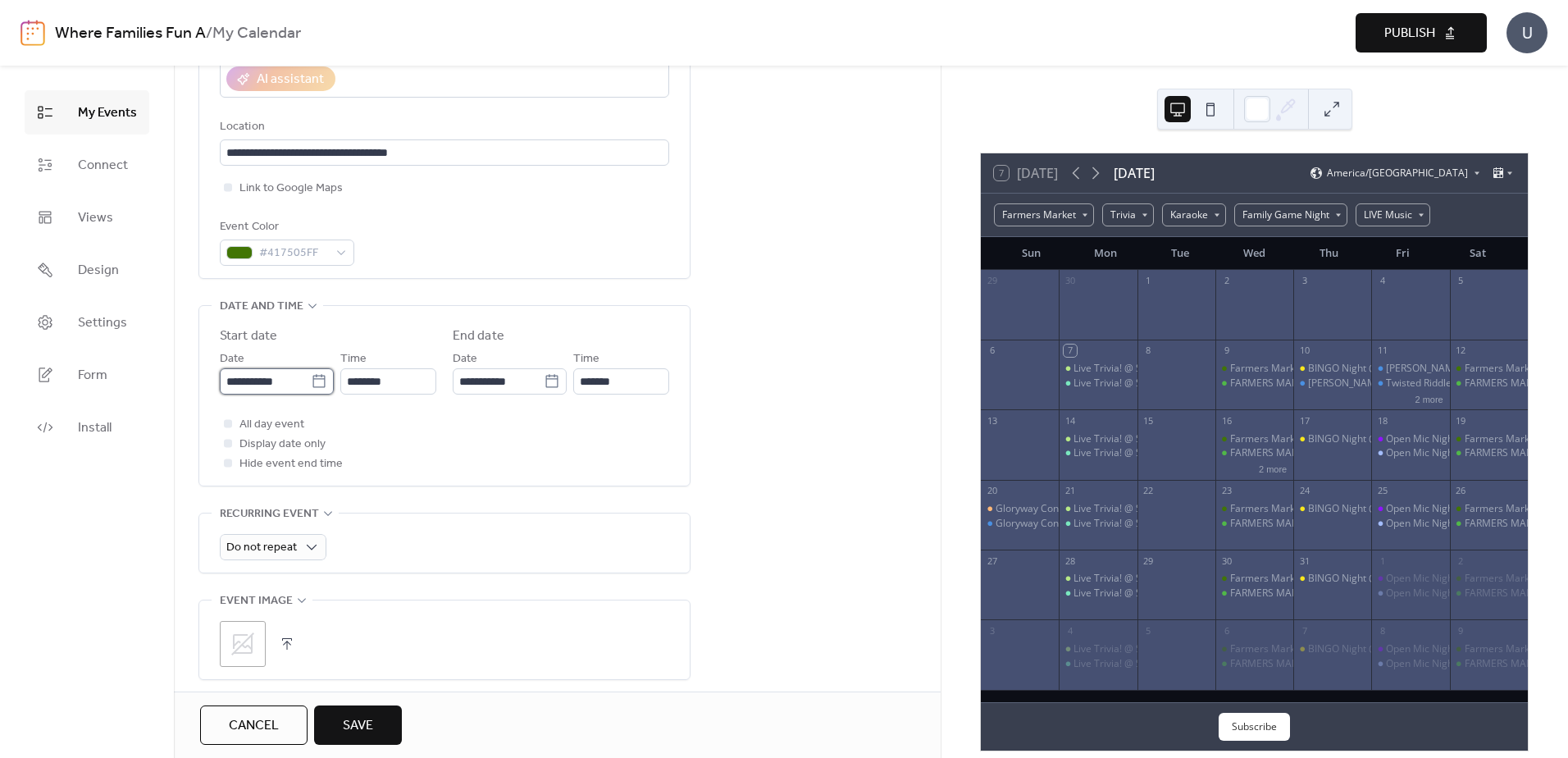 click on "**********" at bounding box center [265, 381] 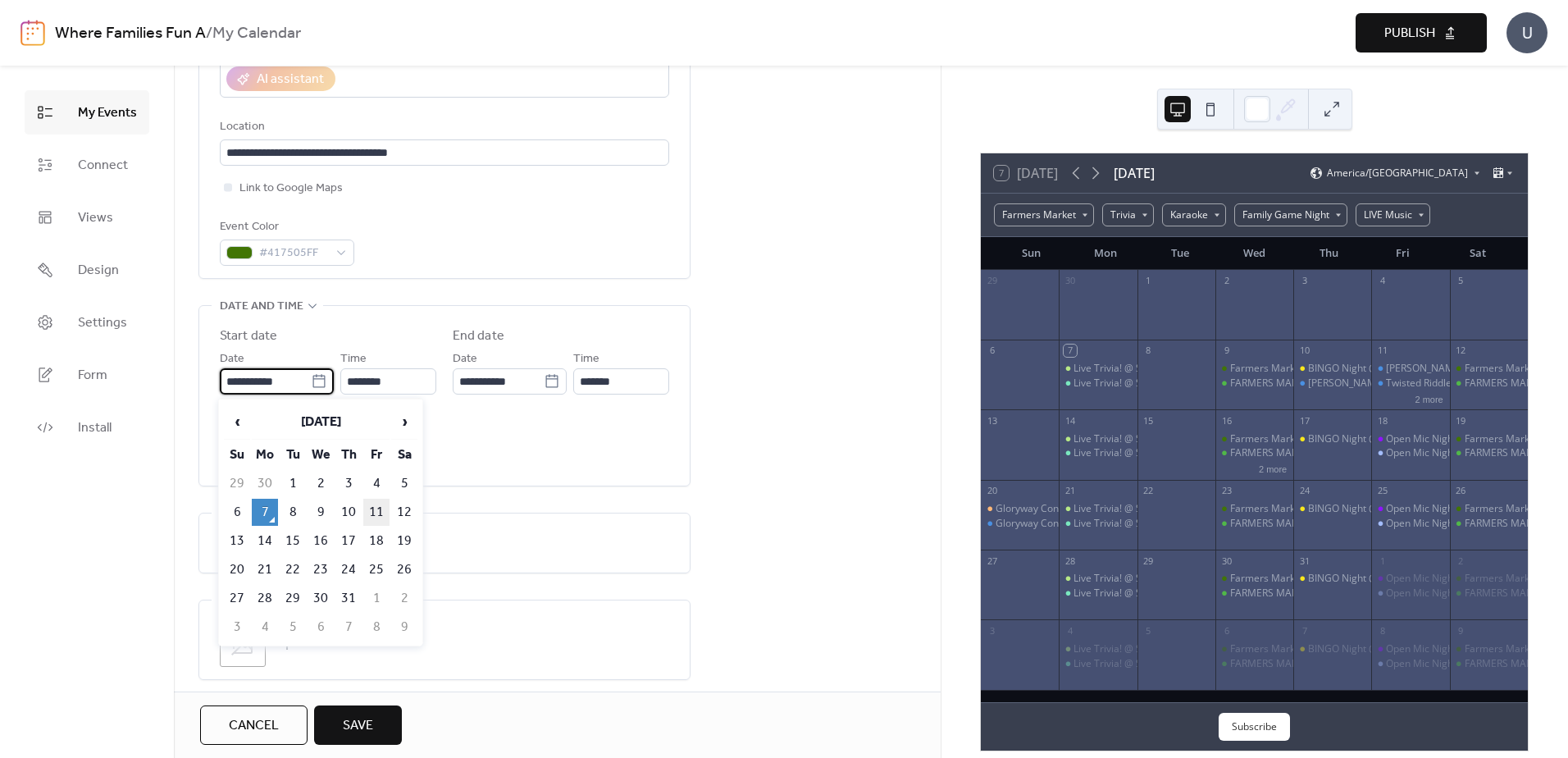 click on "11" at bounding box center [376, 512] 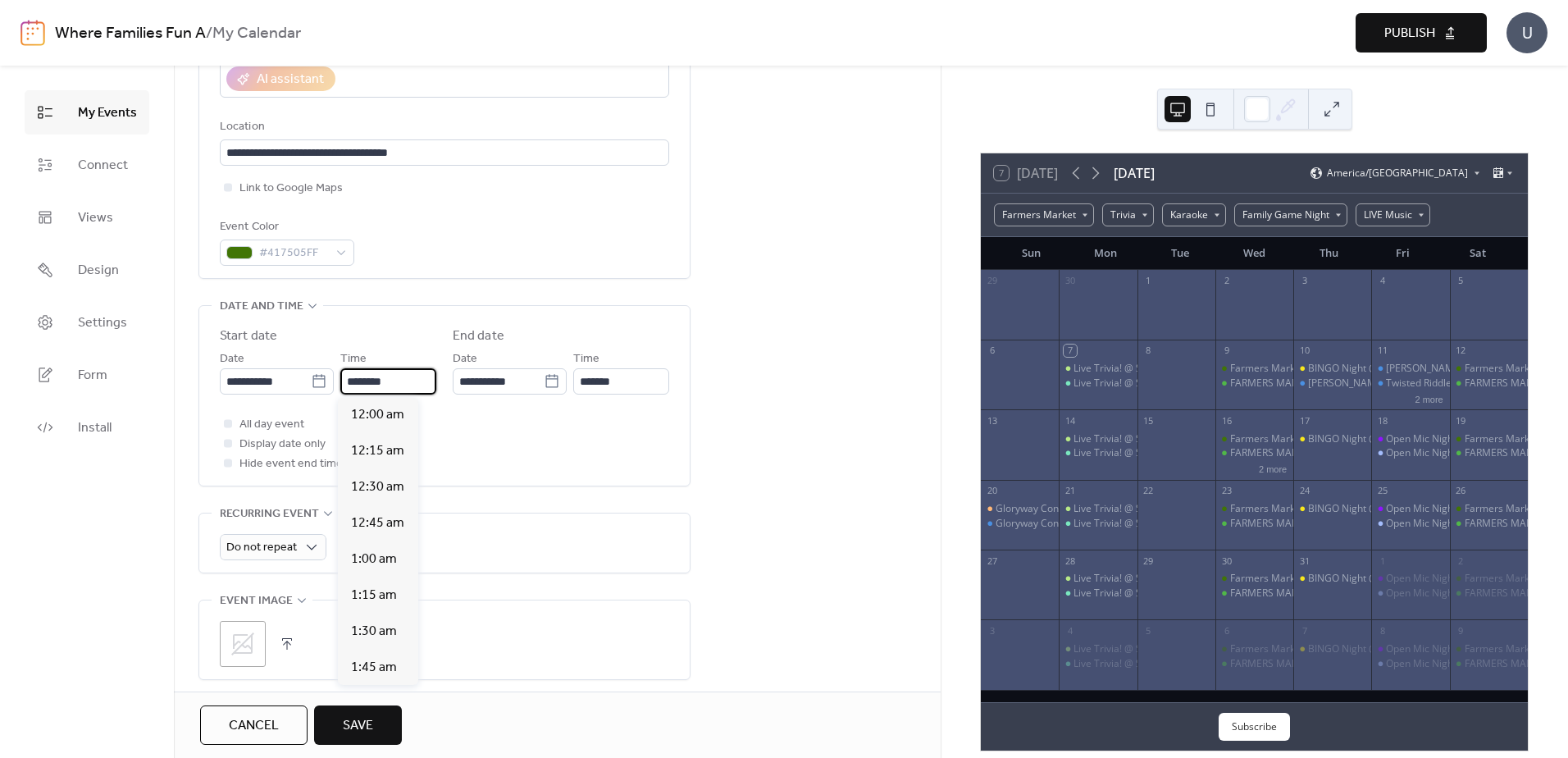 click on "********" at bounding box center (388, 381) 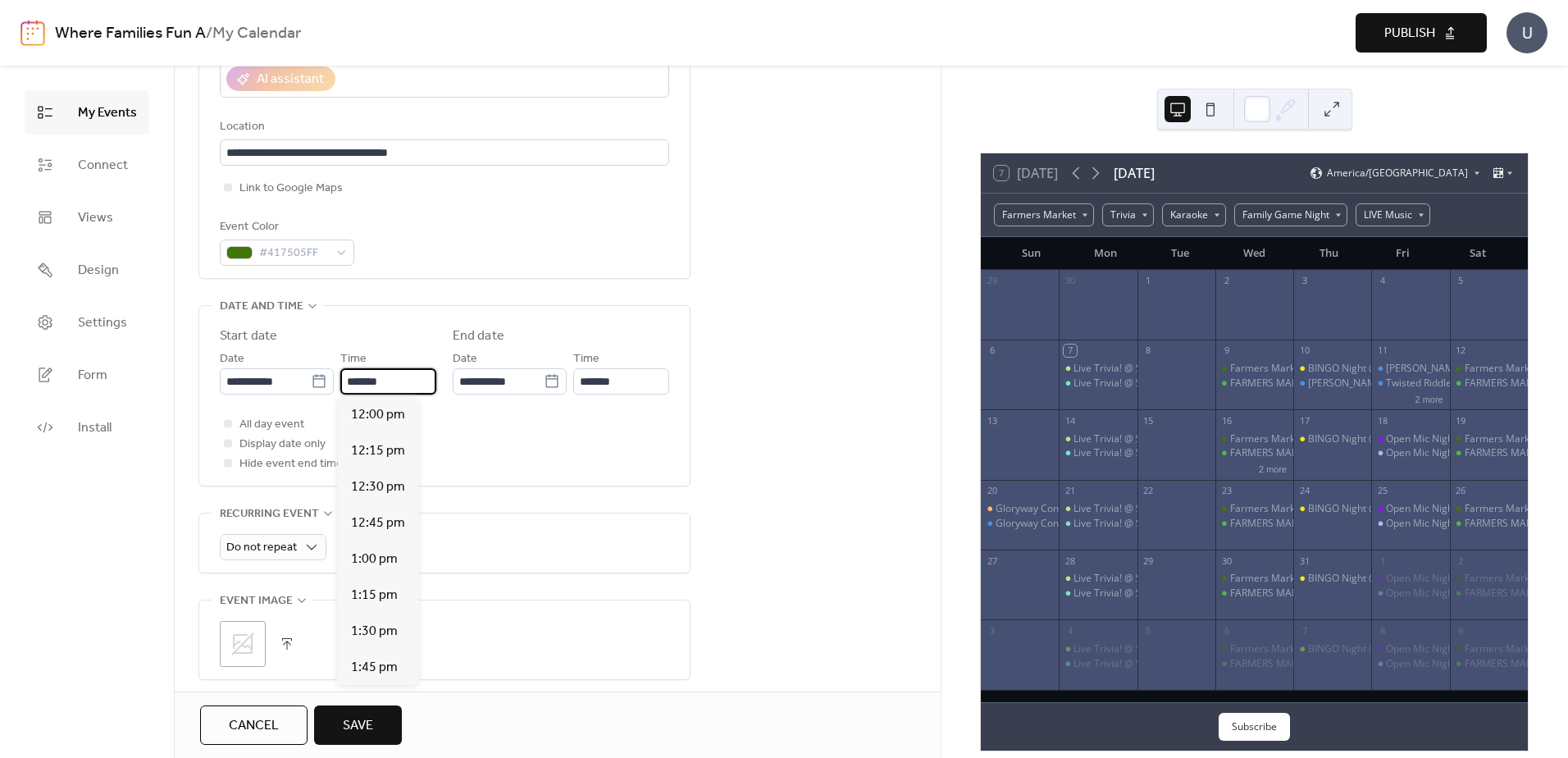 scroll, scrollTop: 2599, scrollLeft: 0, axis: vertical 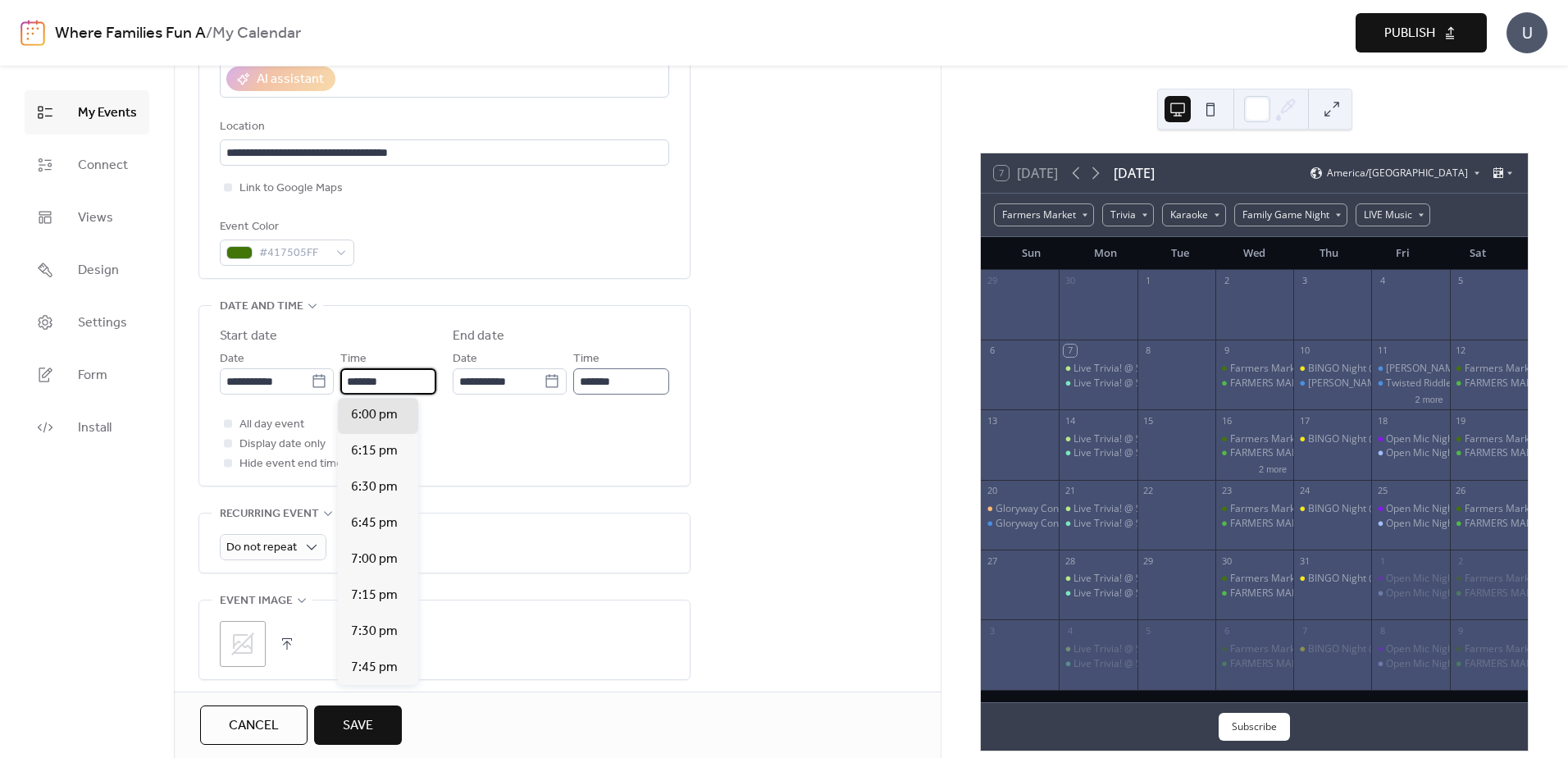 type on "*******" 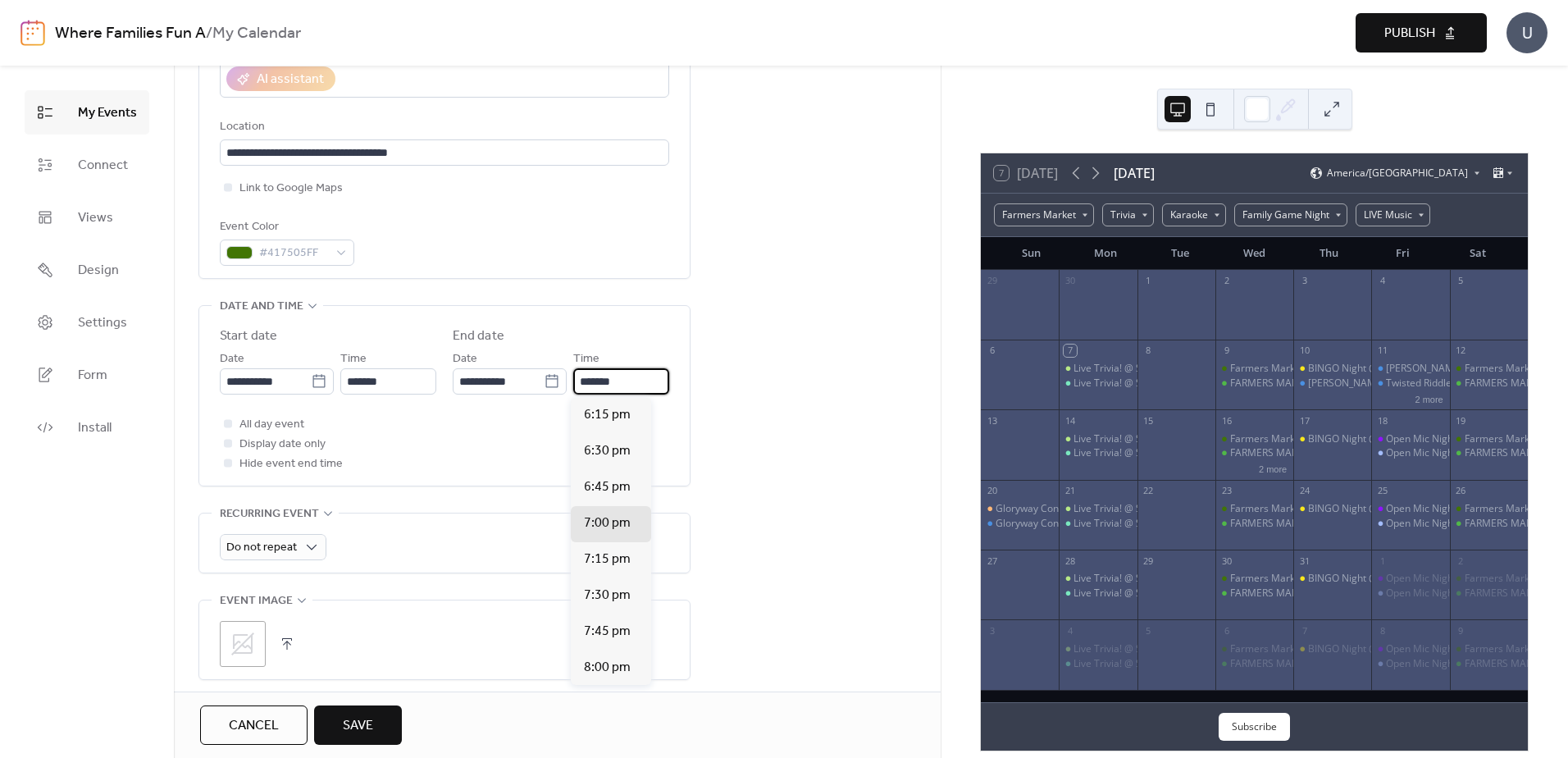 click on "*******" at bounding box center [621, 381] 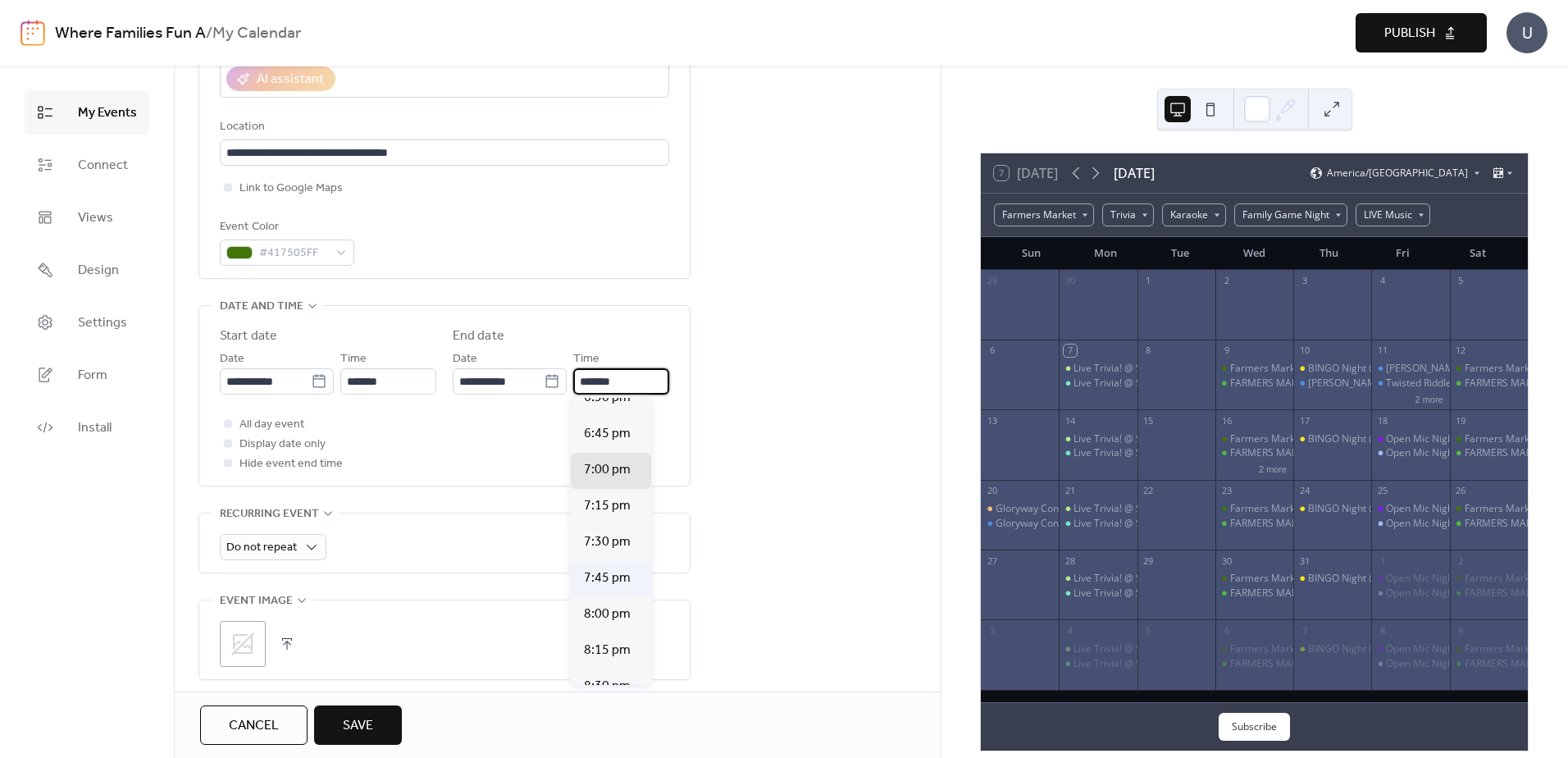 scroll, scrollTop: 82, scrollLeft: 0, axis: vertical 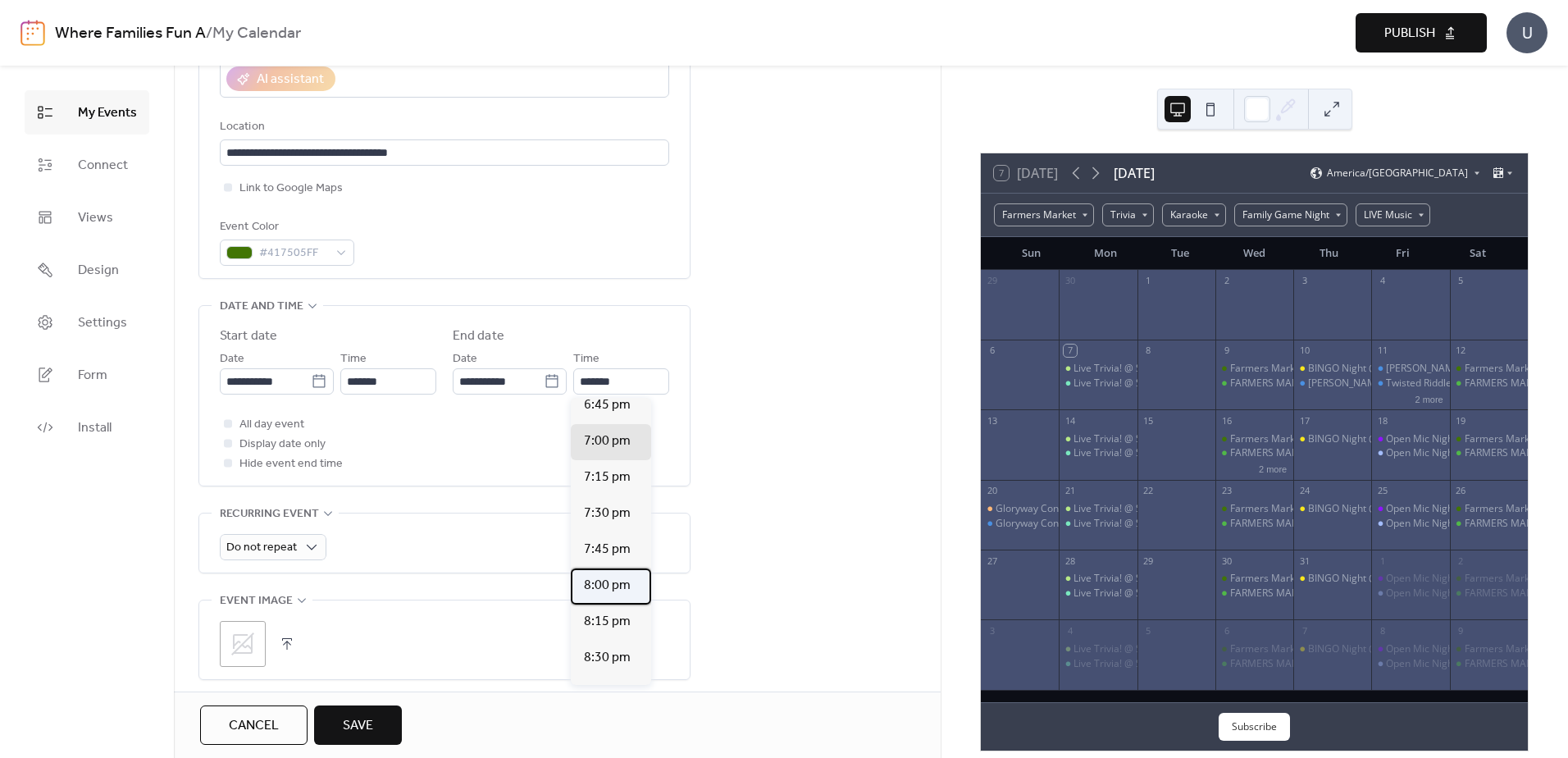 click on "8:00 pm" at bounding box center (607, 586) 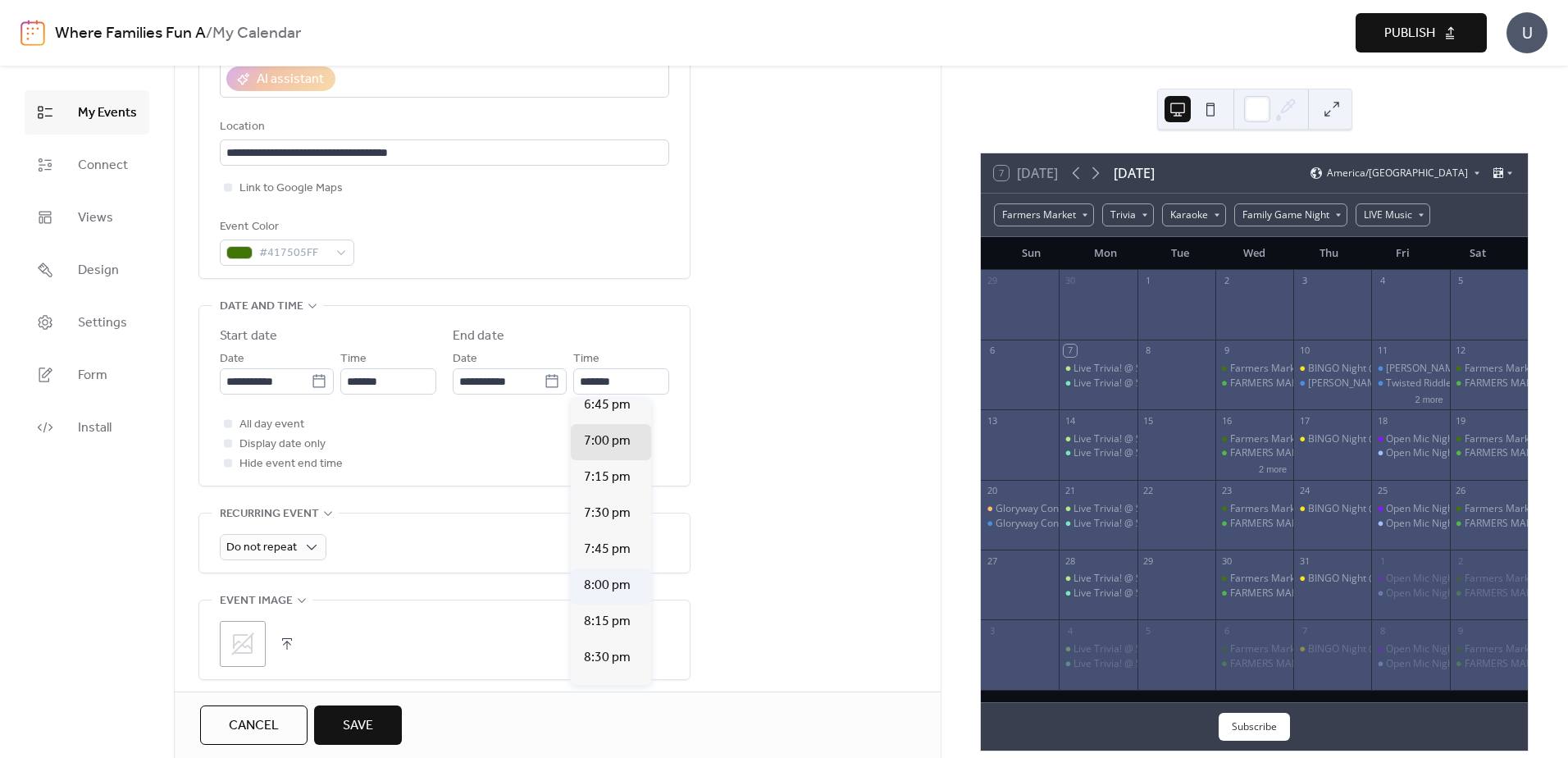 type on "*******" 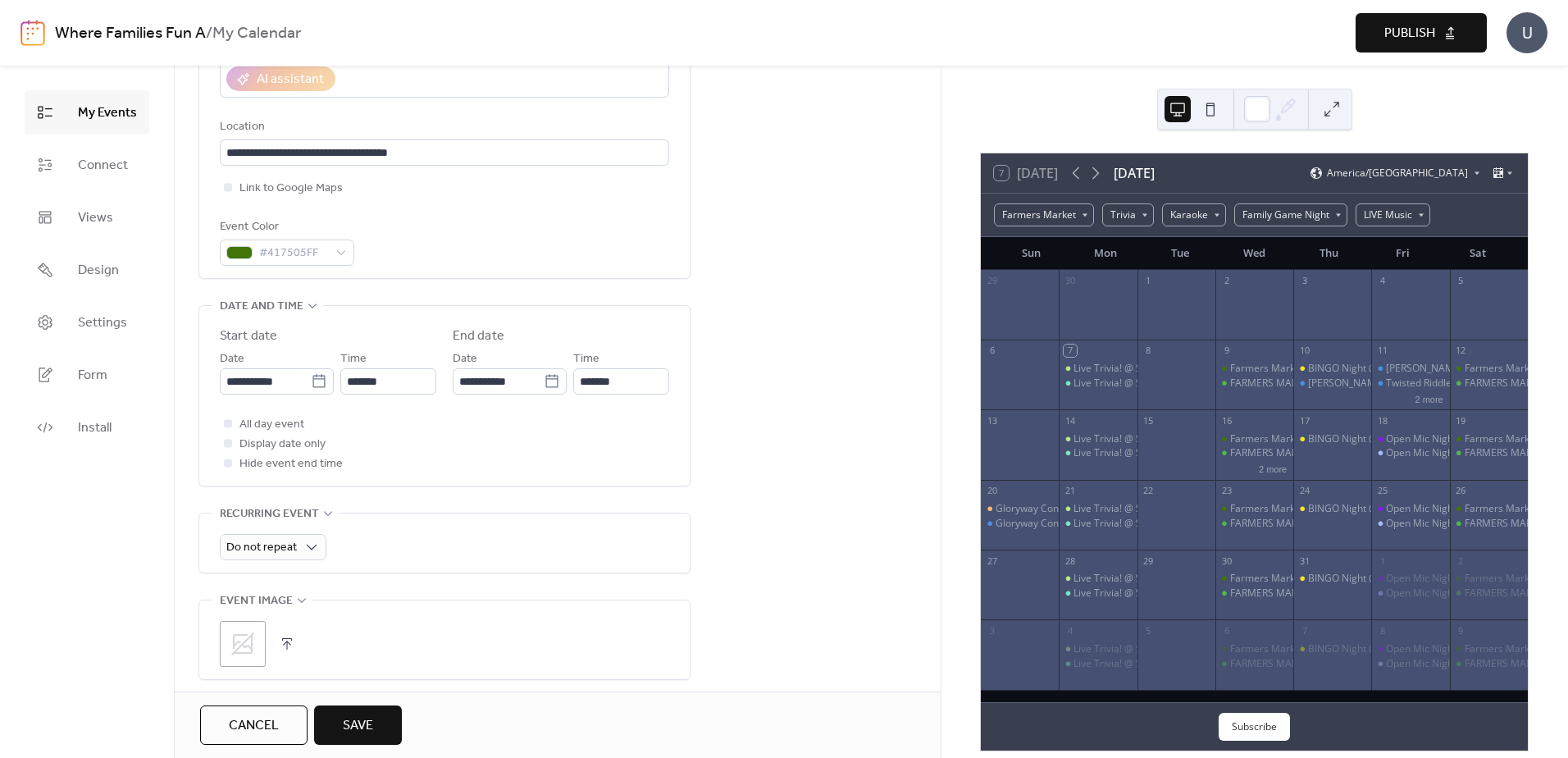 click on "**********" at bounding box center [557, 615] 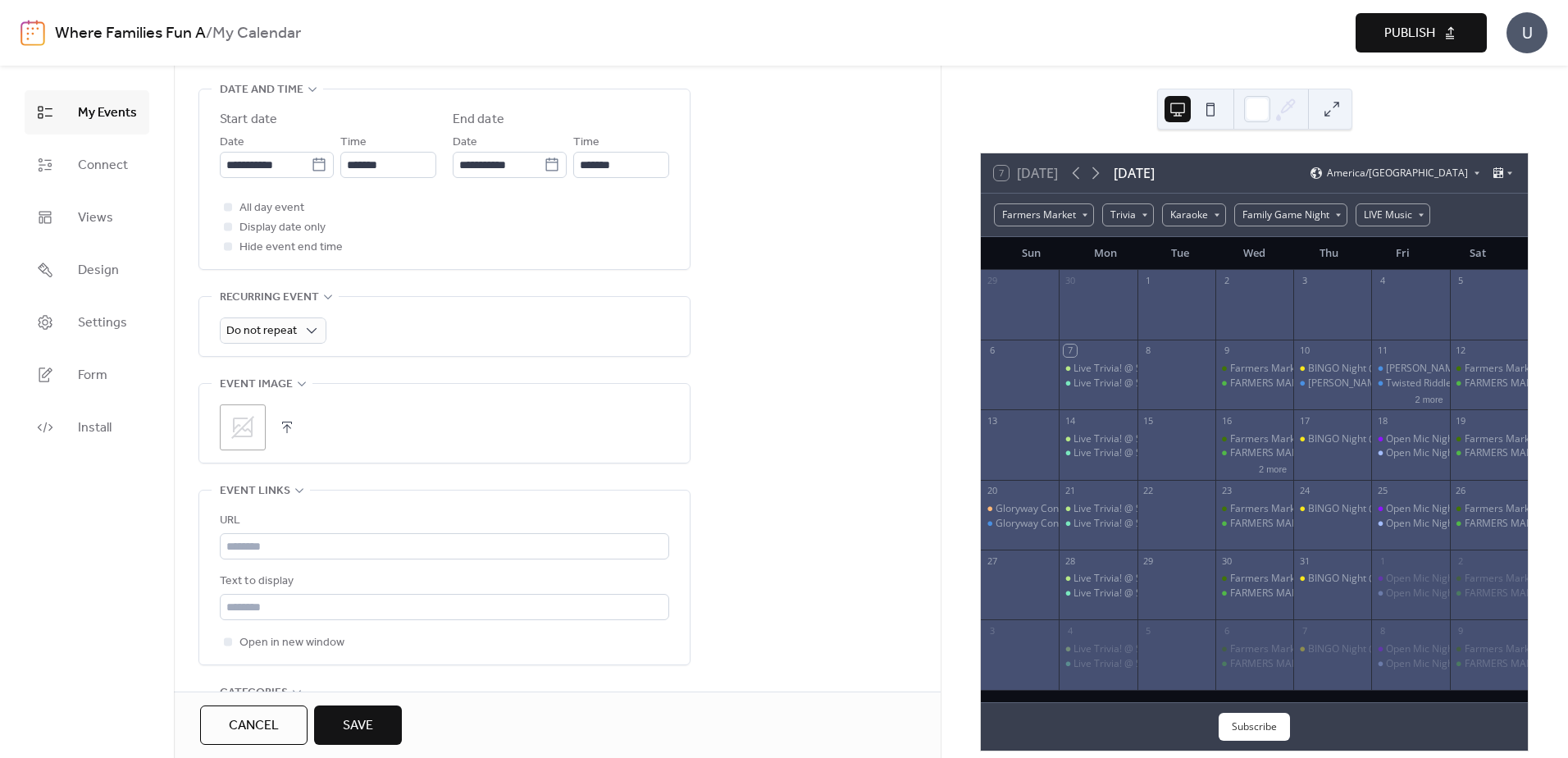 scroll, scrollTop: 574, scrollLeft: 0, axis: vertical 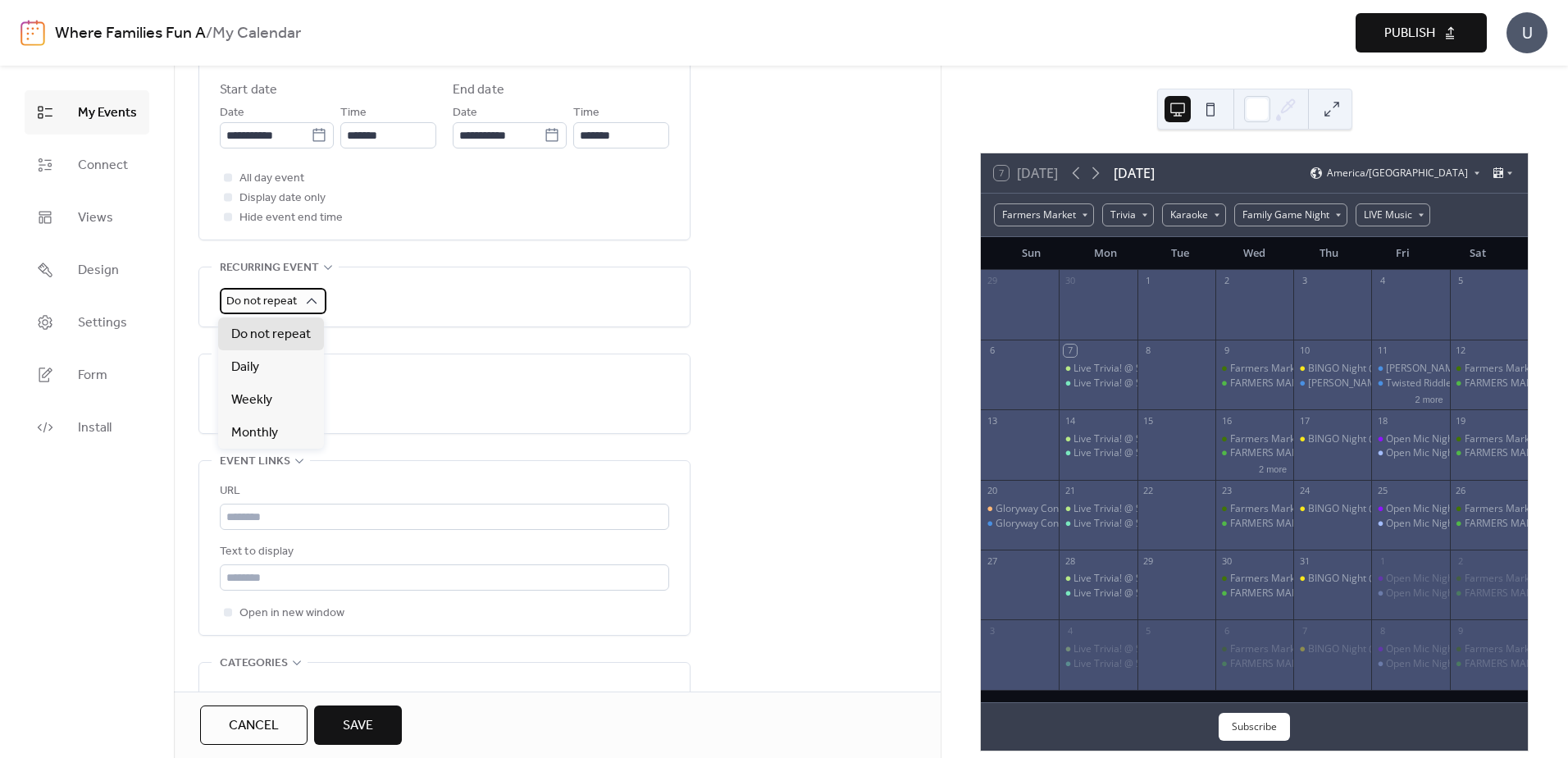 click 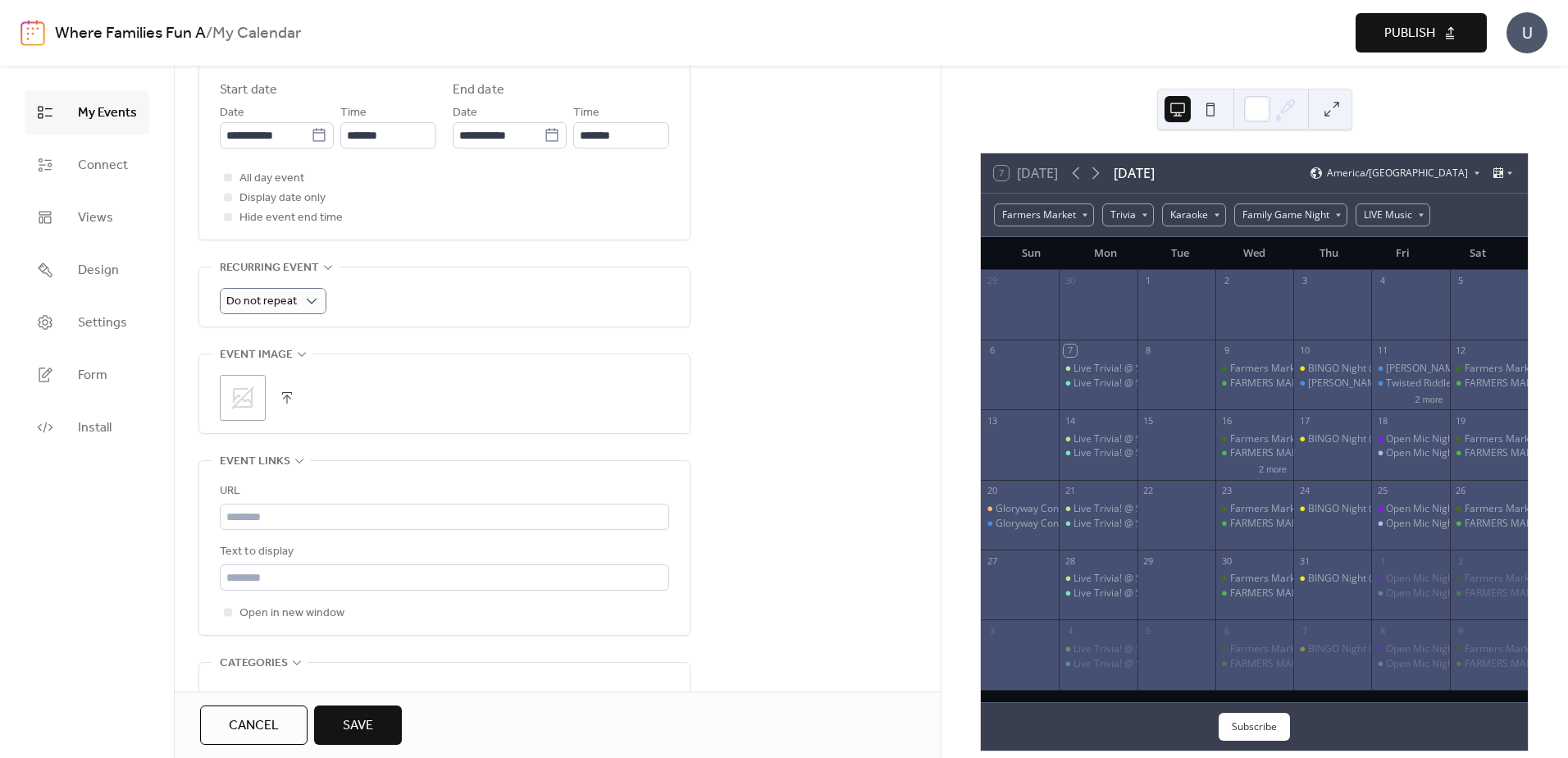 click on "**********" at bounding box center [557, 369] 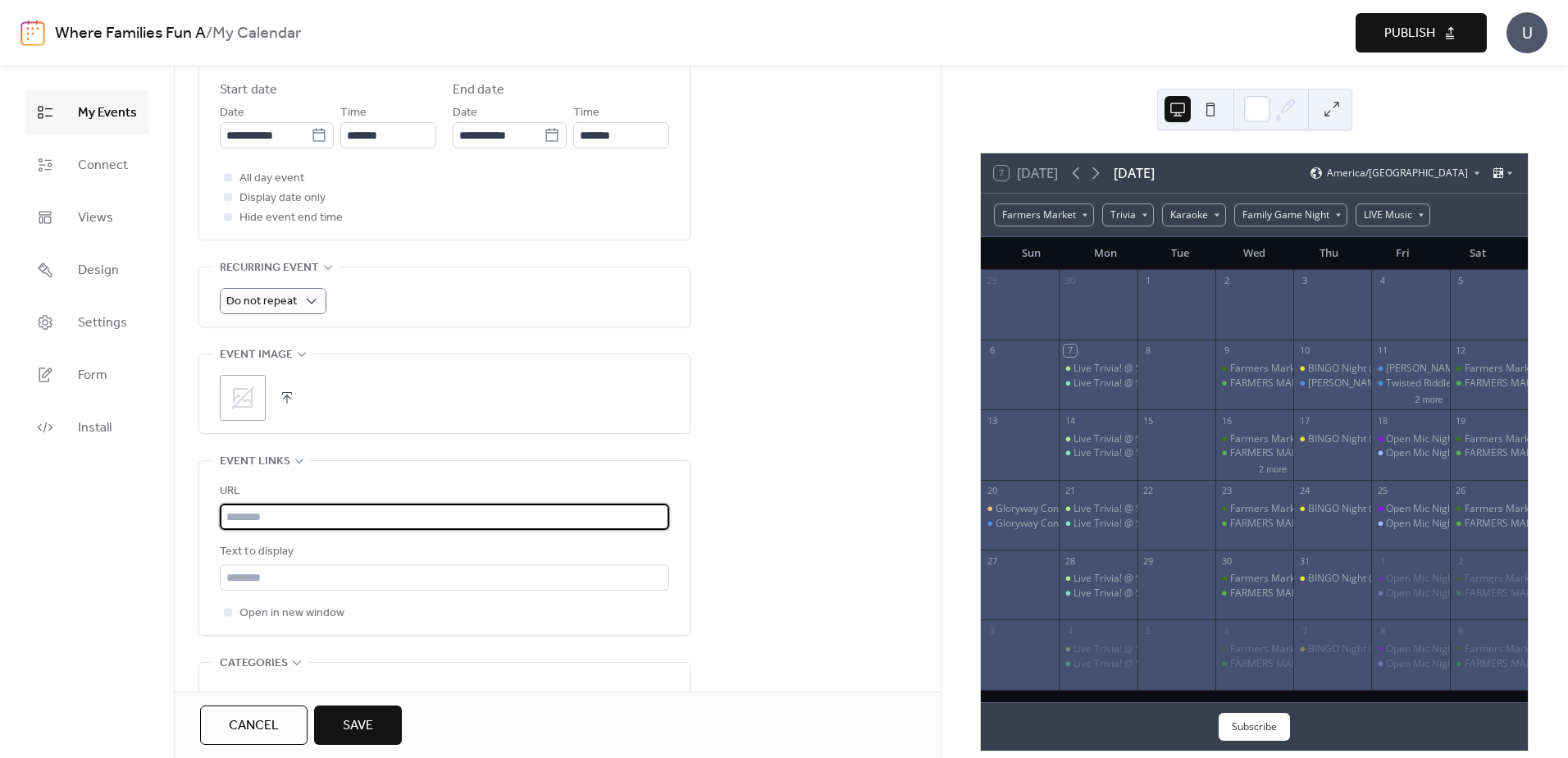 click at bounding box center [444, 517] 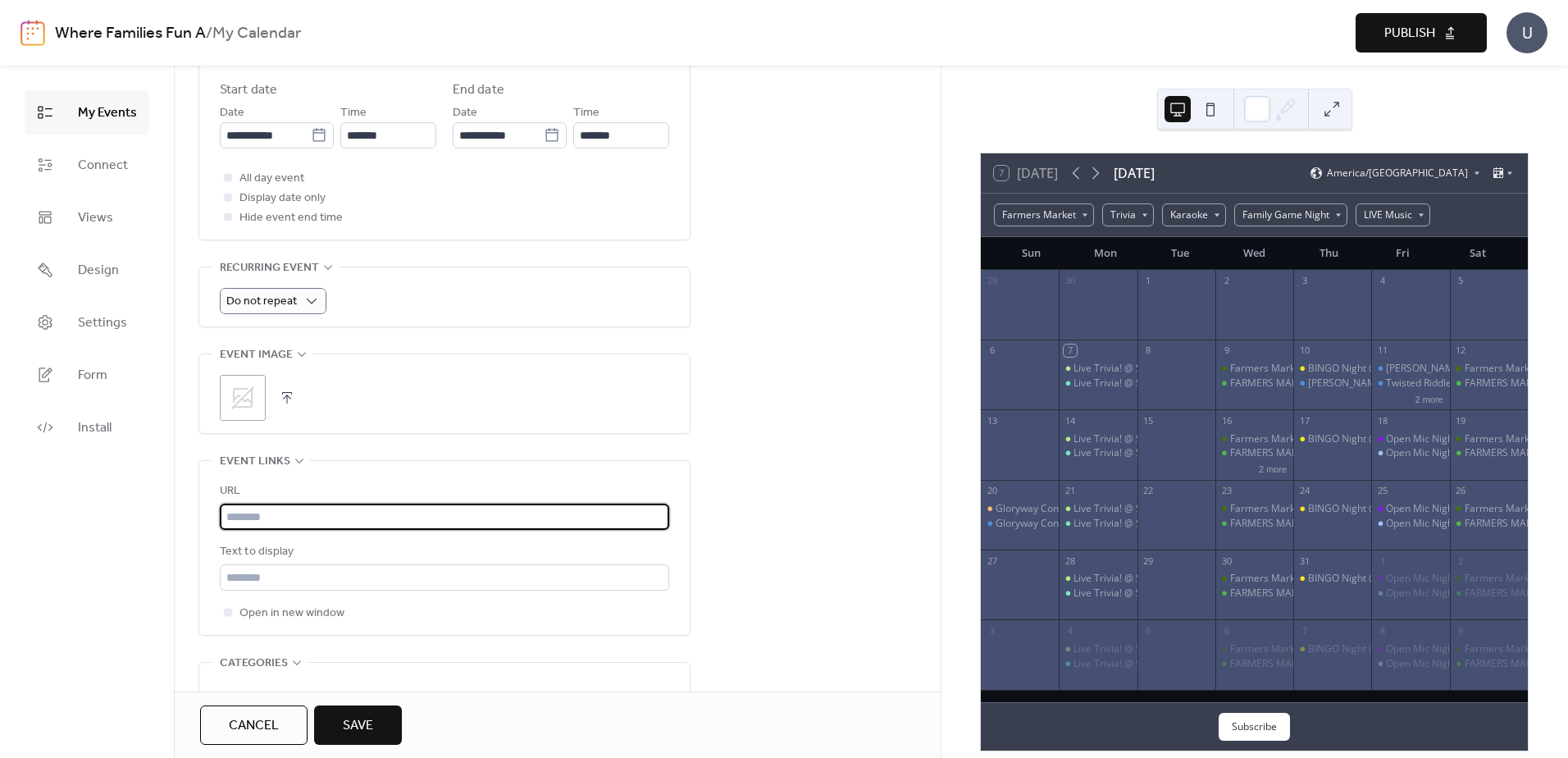 paste on "**********" 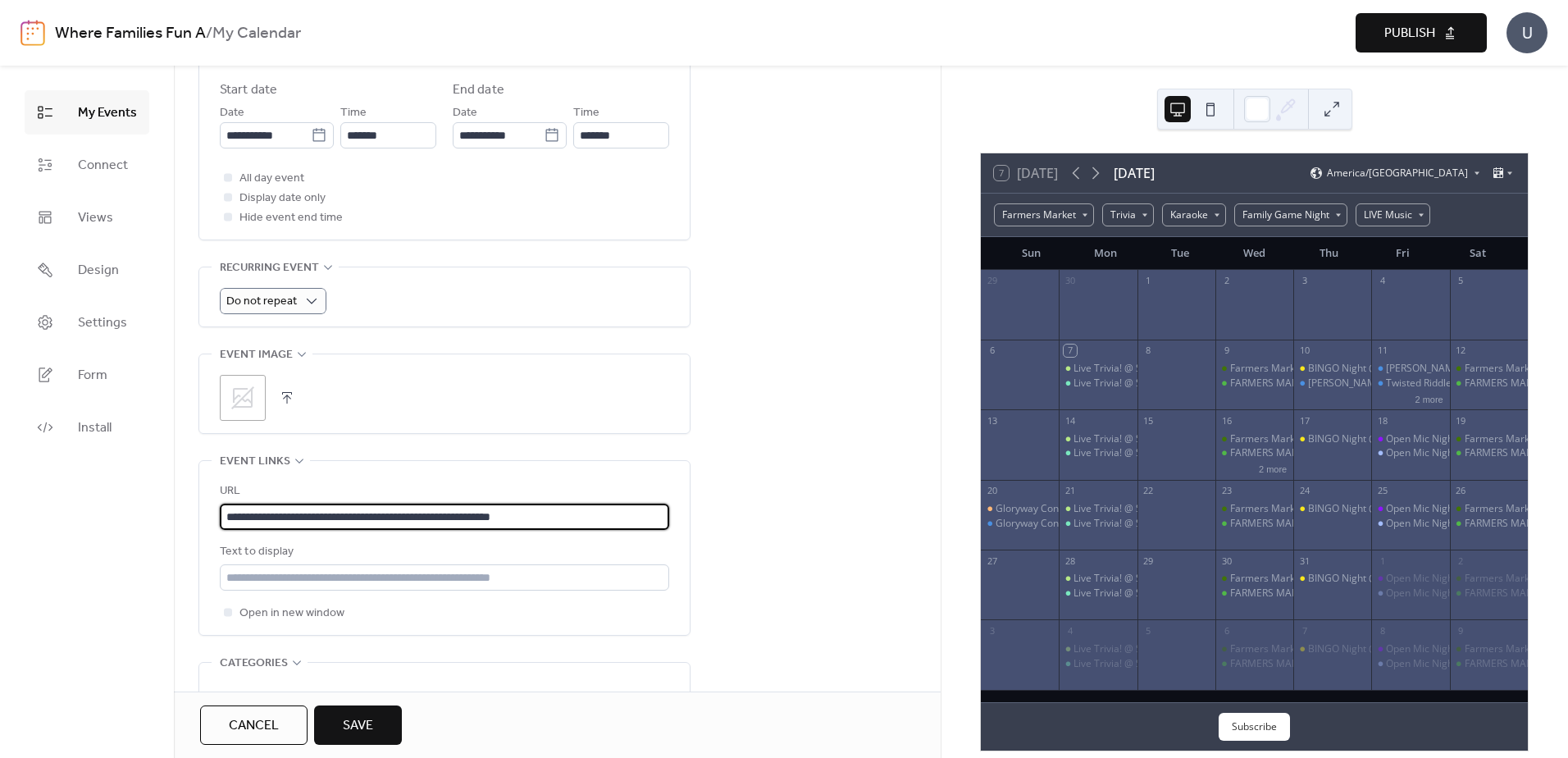 type on "**********" 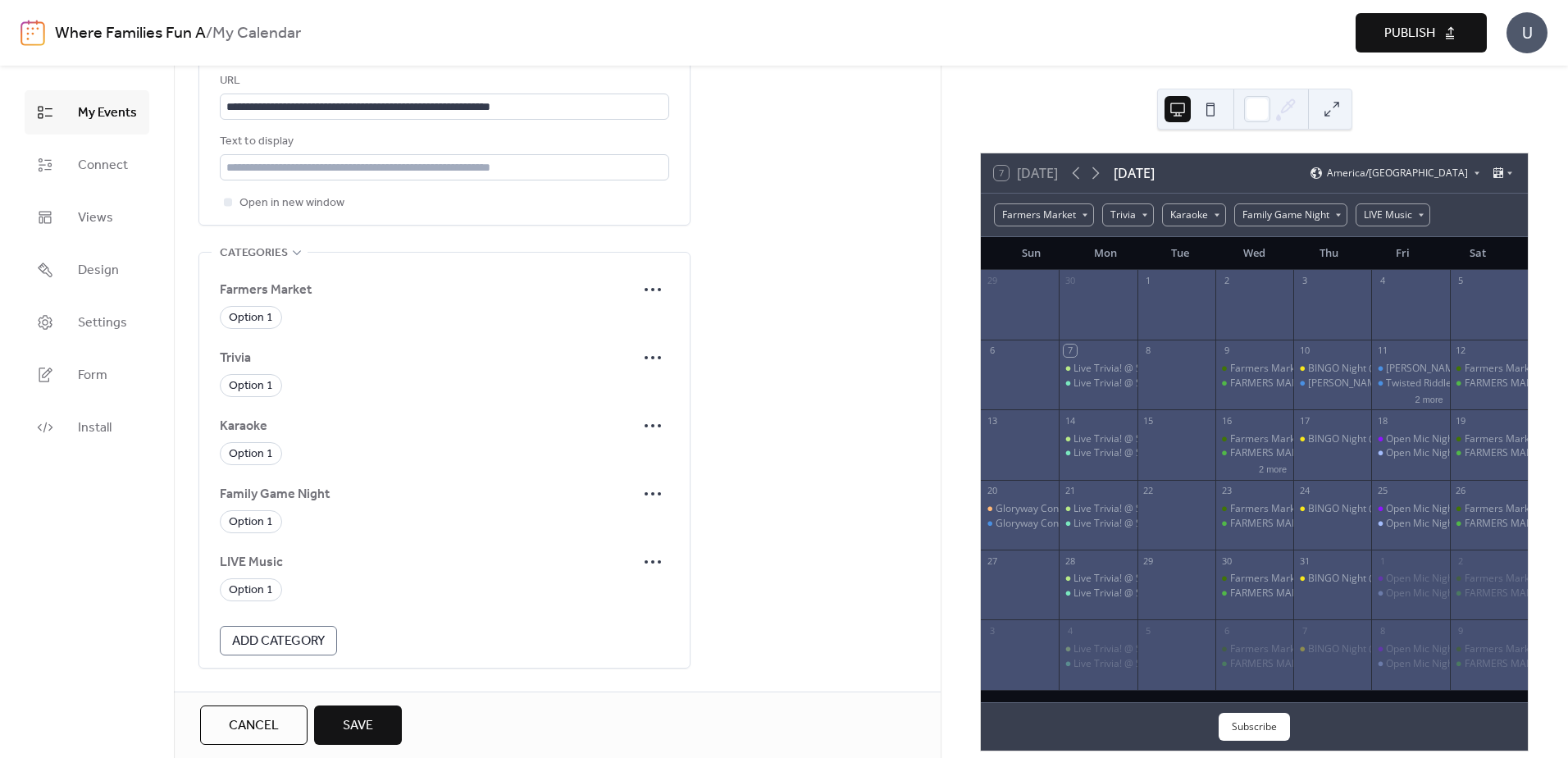 scroll, scrollTop: 1043, scrollLeft: 0, axis: vertical 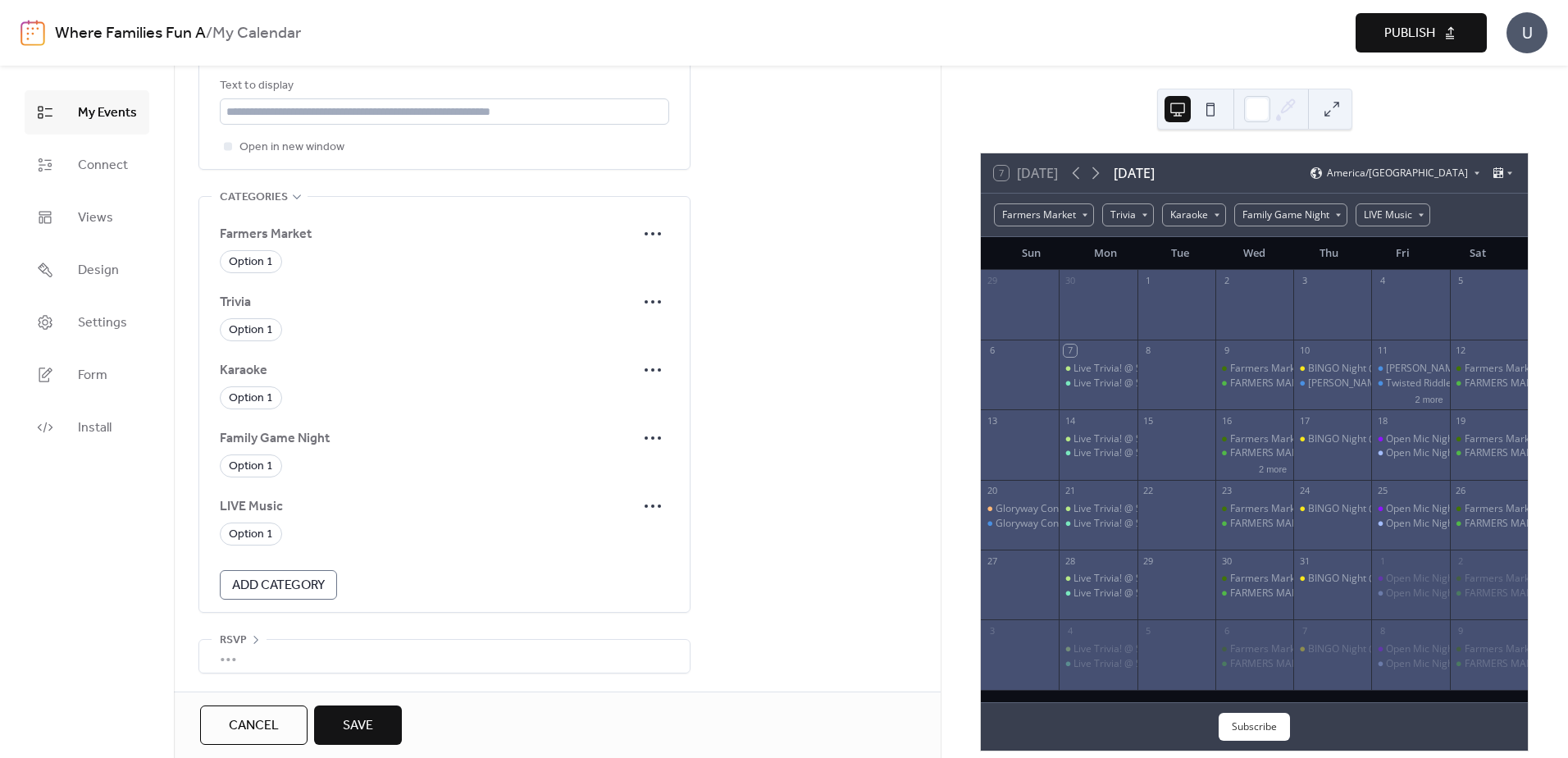 click on "Add Category" at bounding box center (278, 585) 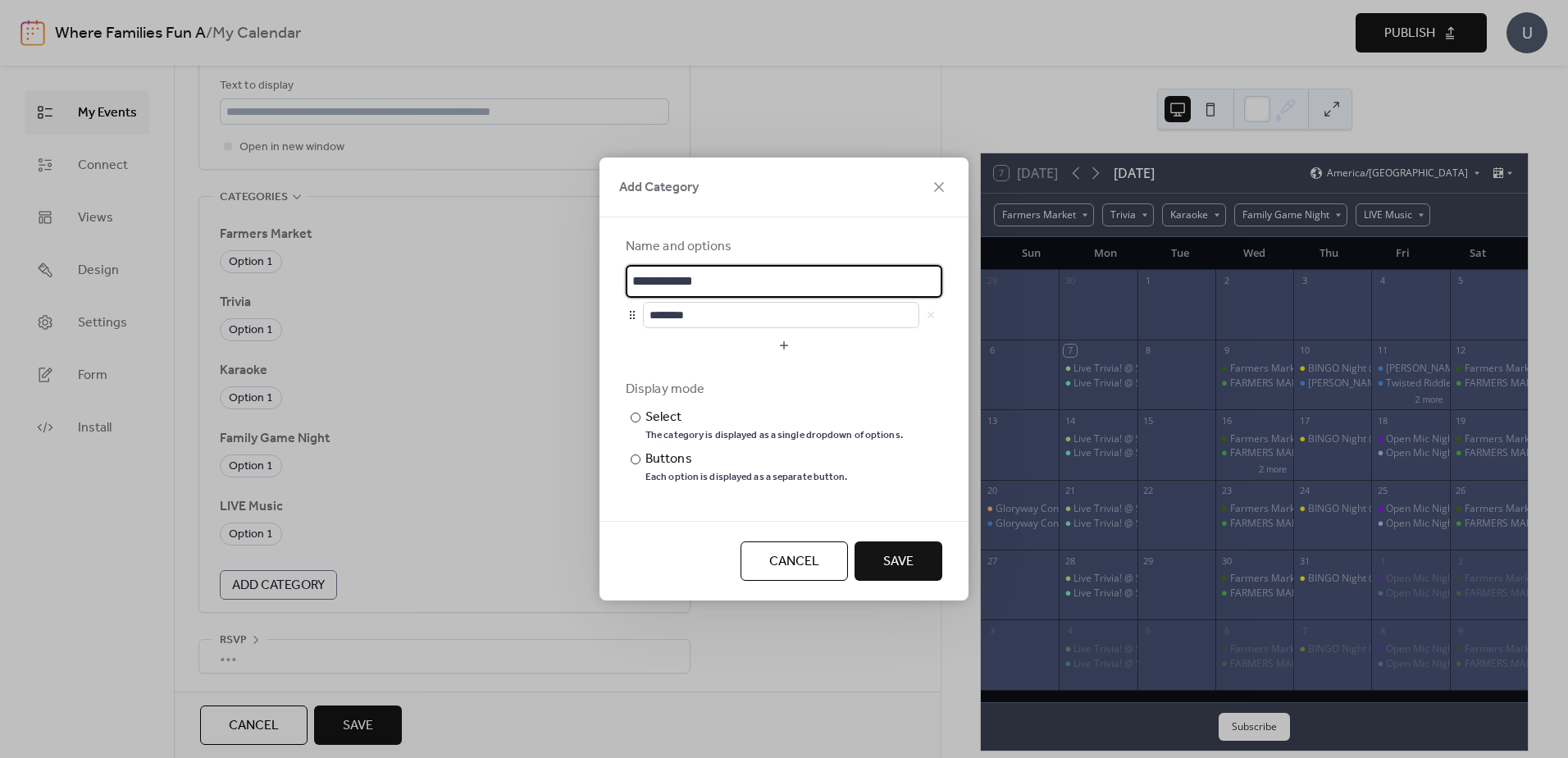 drag, startPoint x: 714, startPoint y: 277, endPoint x: 584, endPoint y: 282, distance: 130.09612 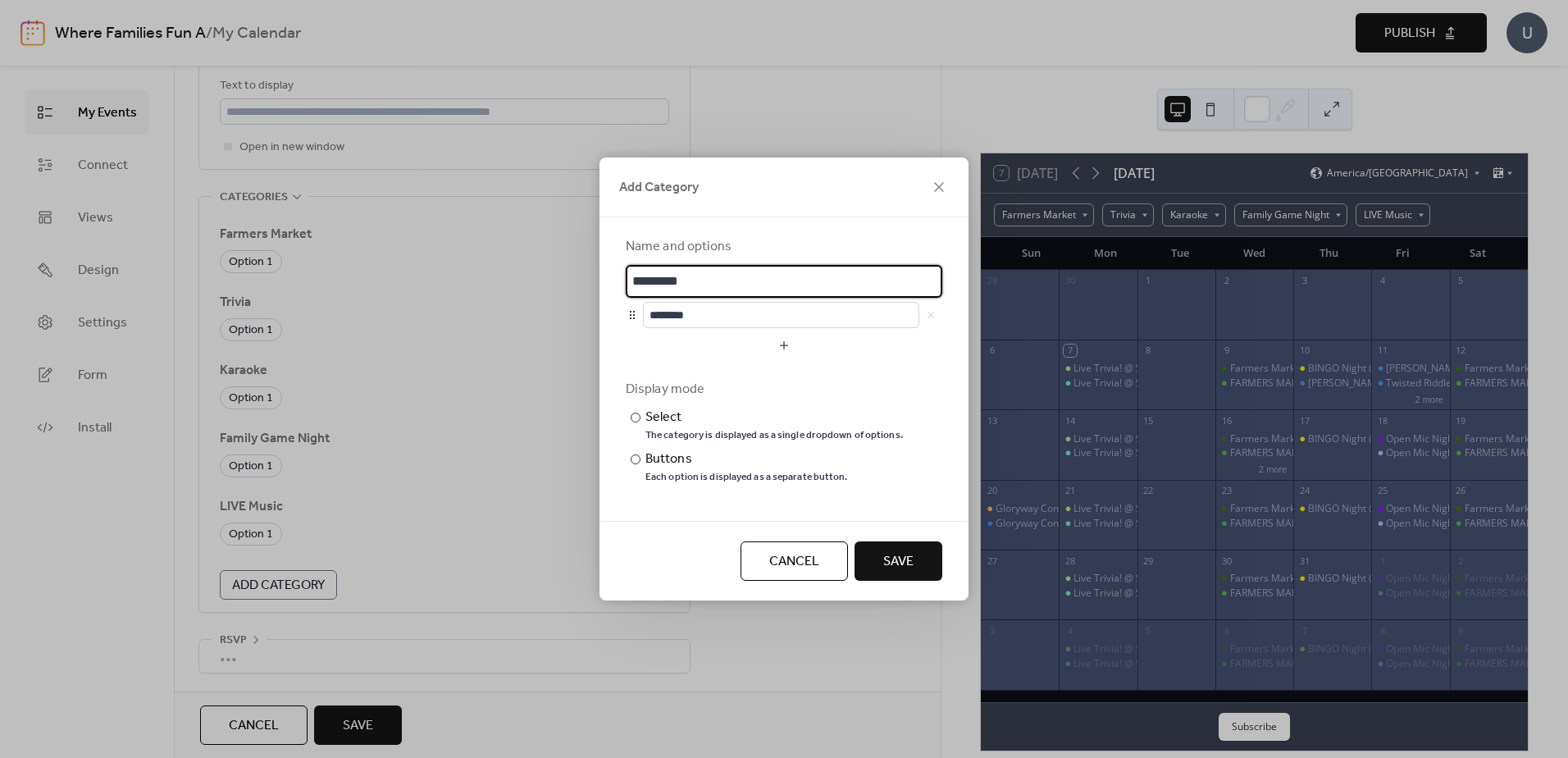 type on "*********" 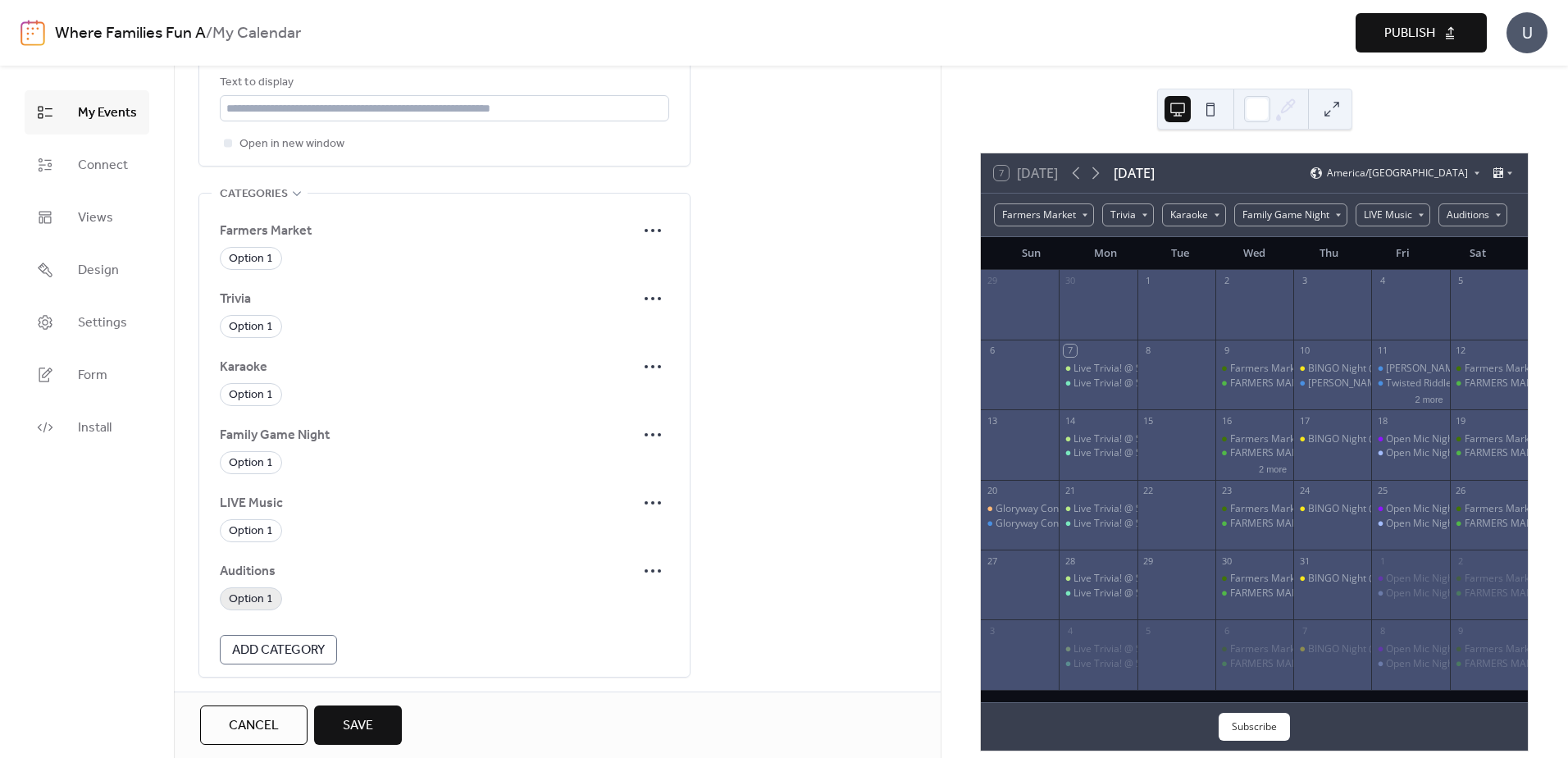 click on "Option 1" at bounding box center [251, 600] 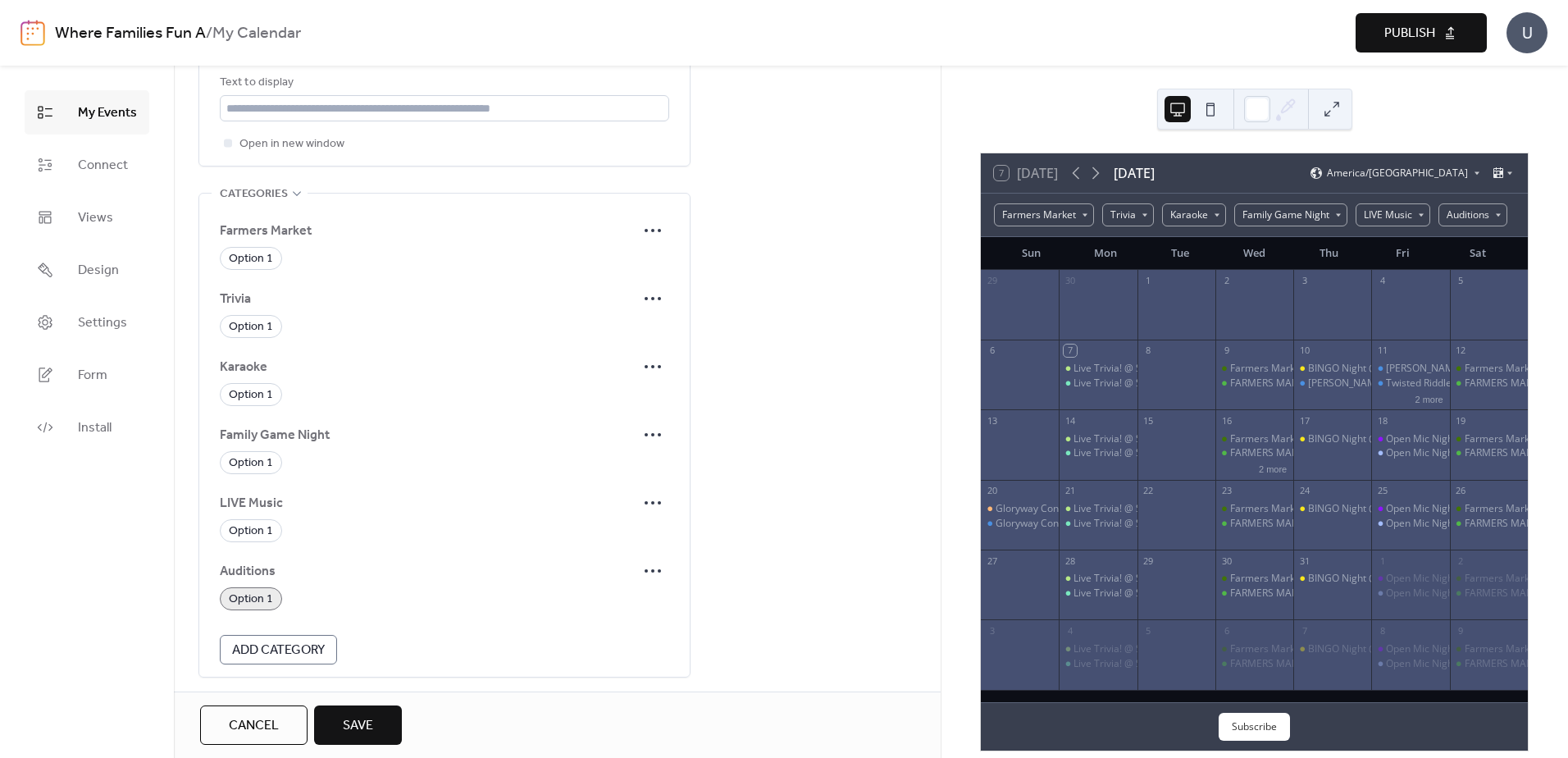 click on "Save" at bounding box center [358, 726] 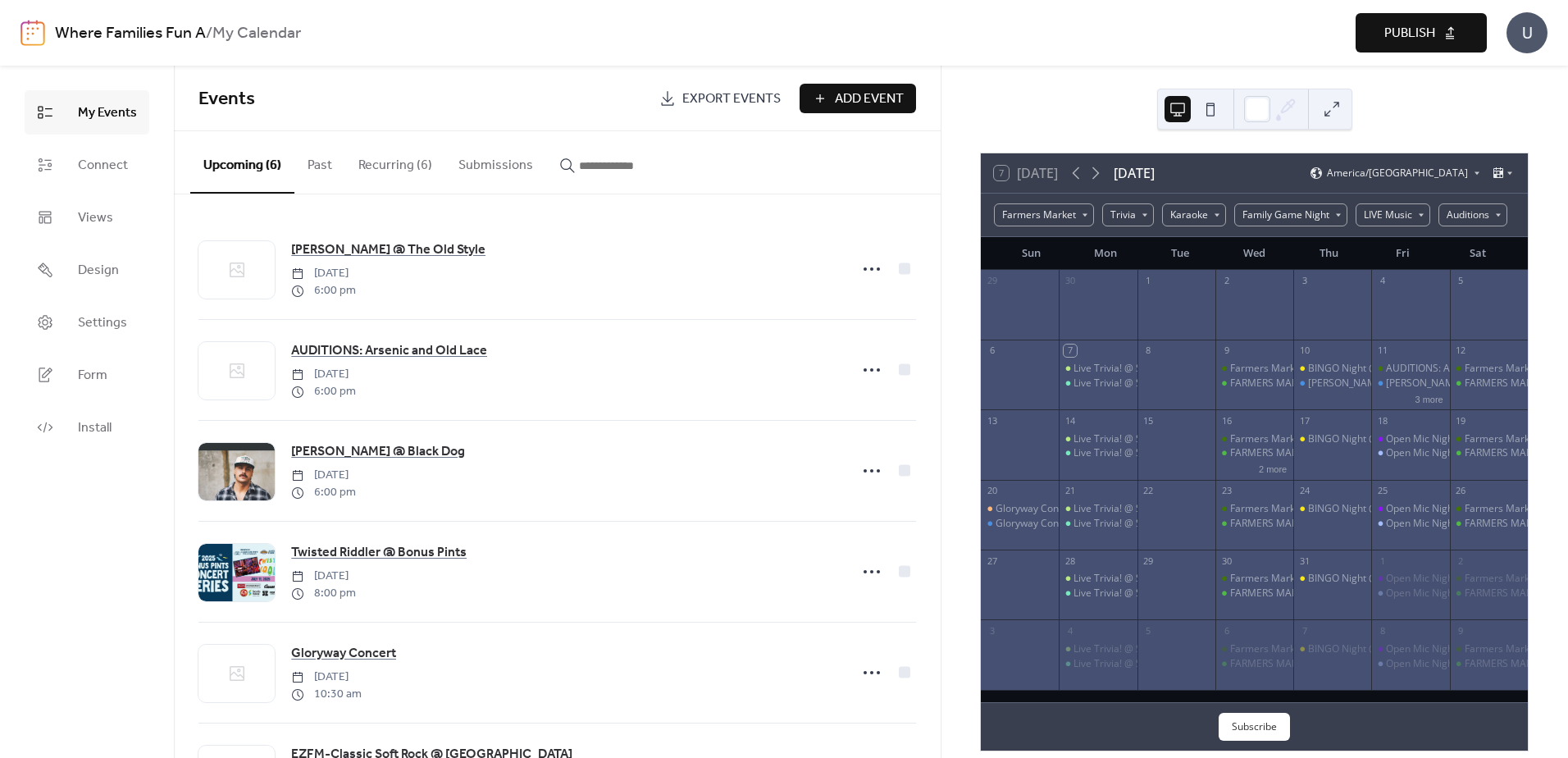 click on "Add Event" at bounding box center [869, 99] 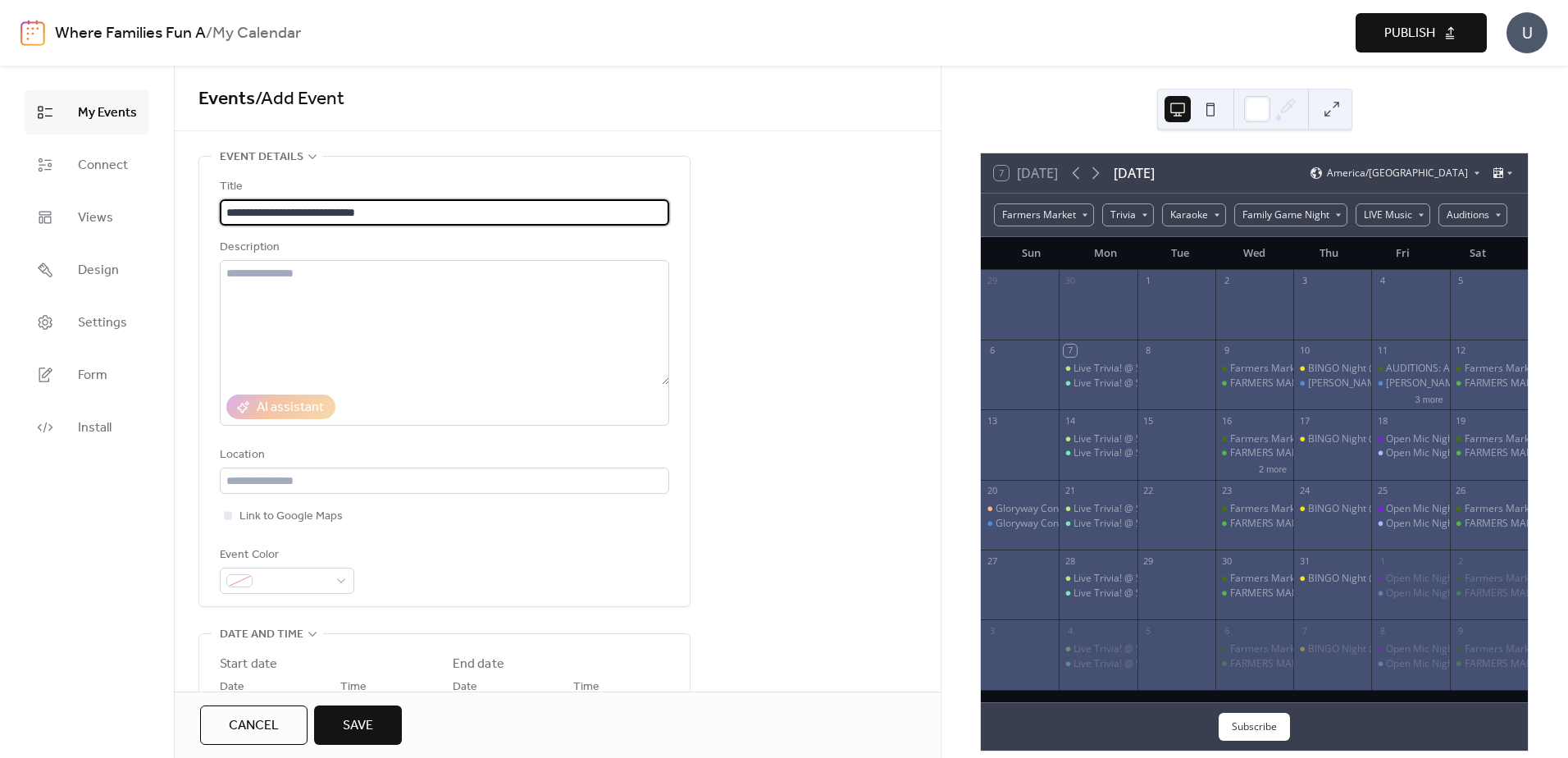type on "**********" 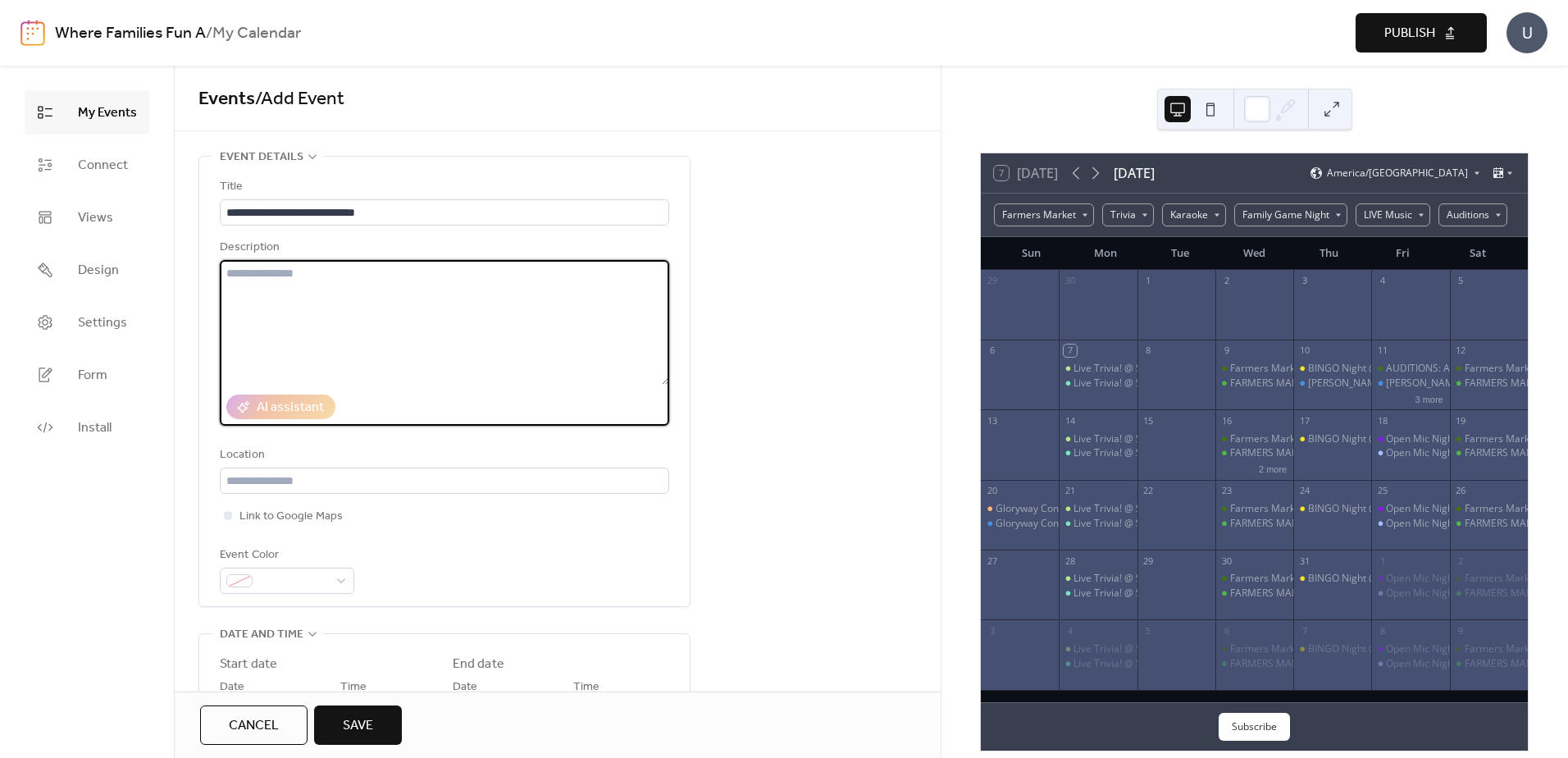 paste on "**********" 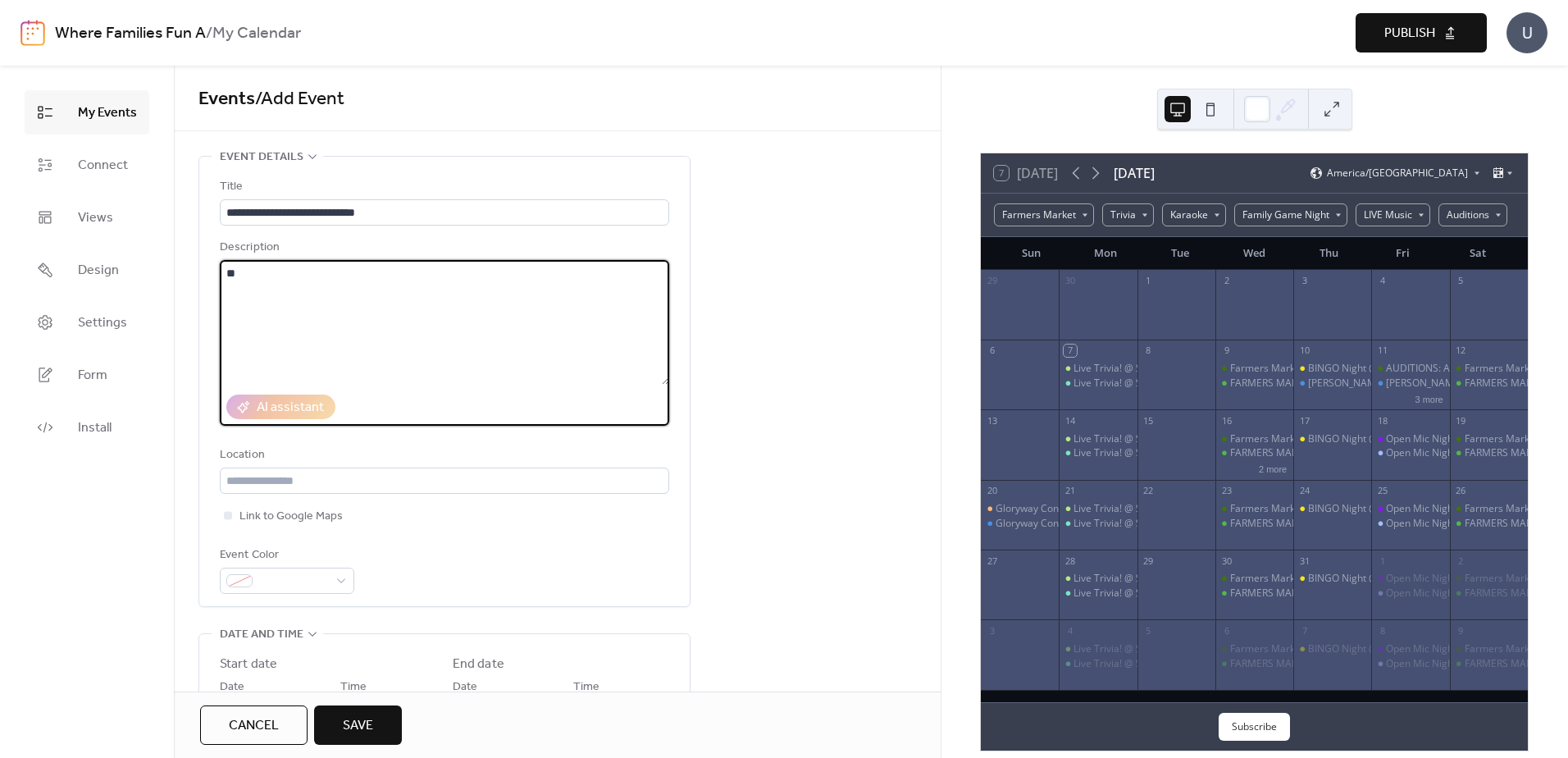 type on "*" 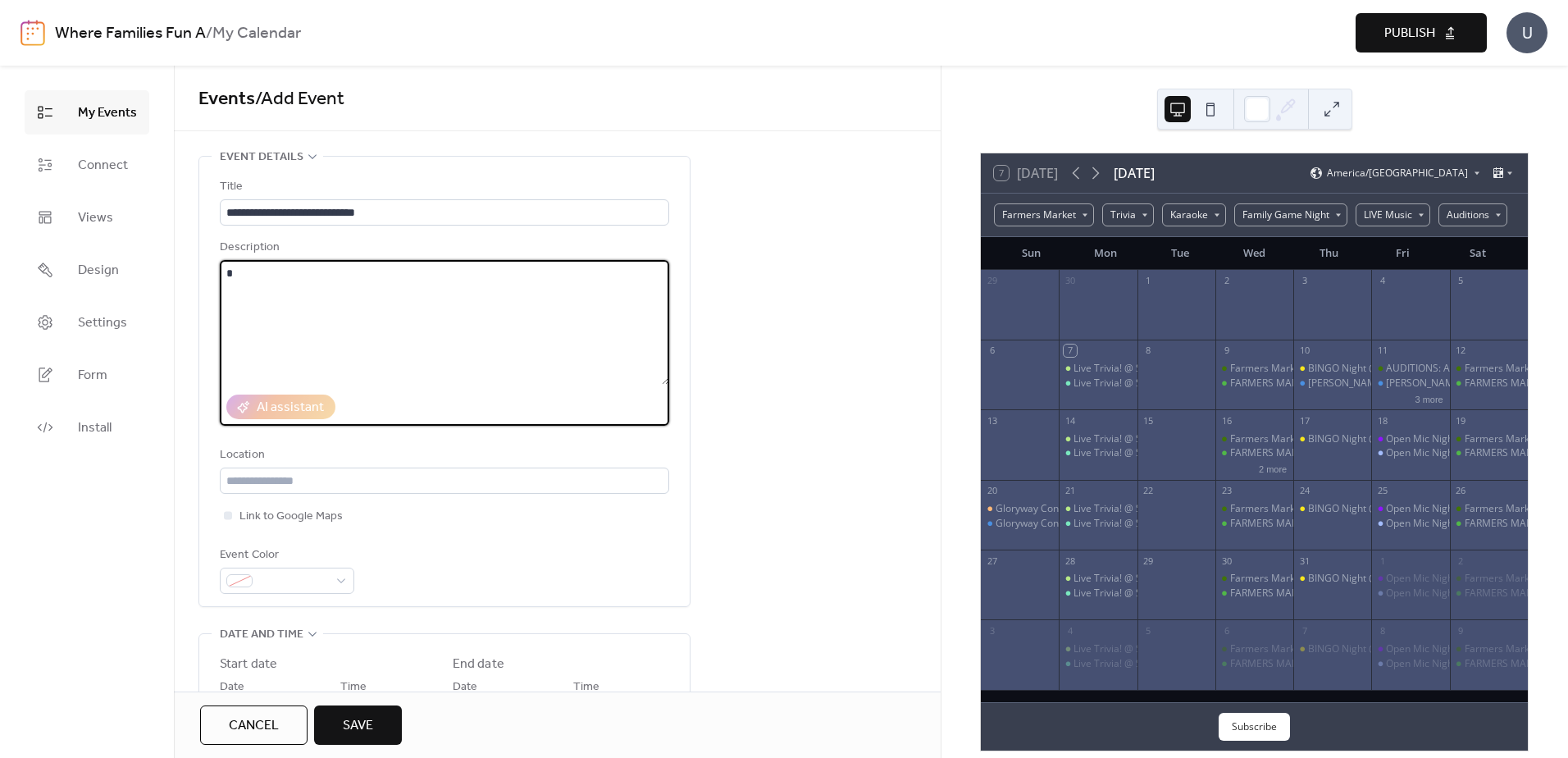type 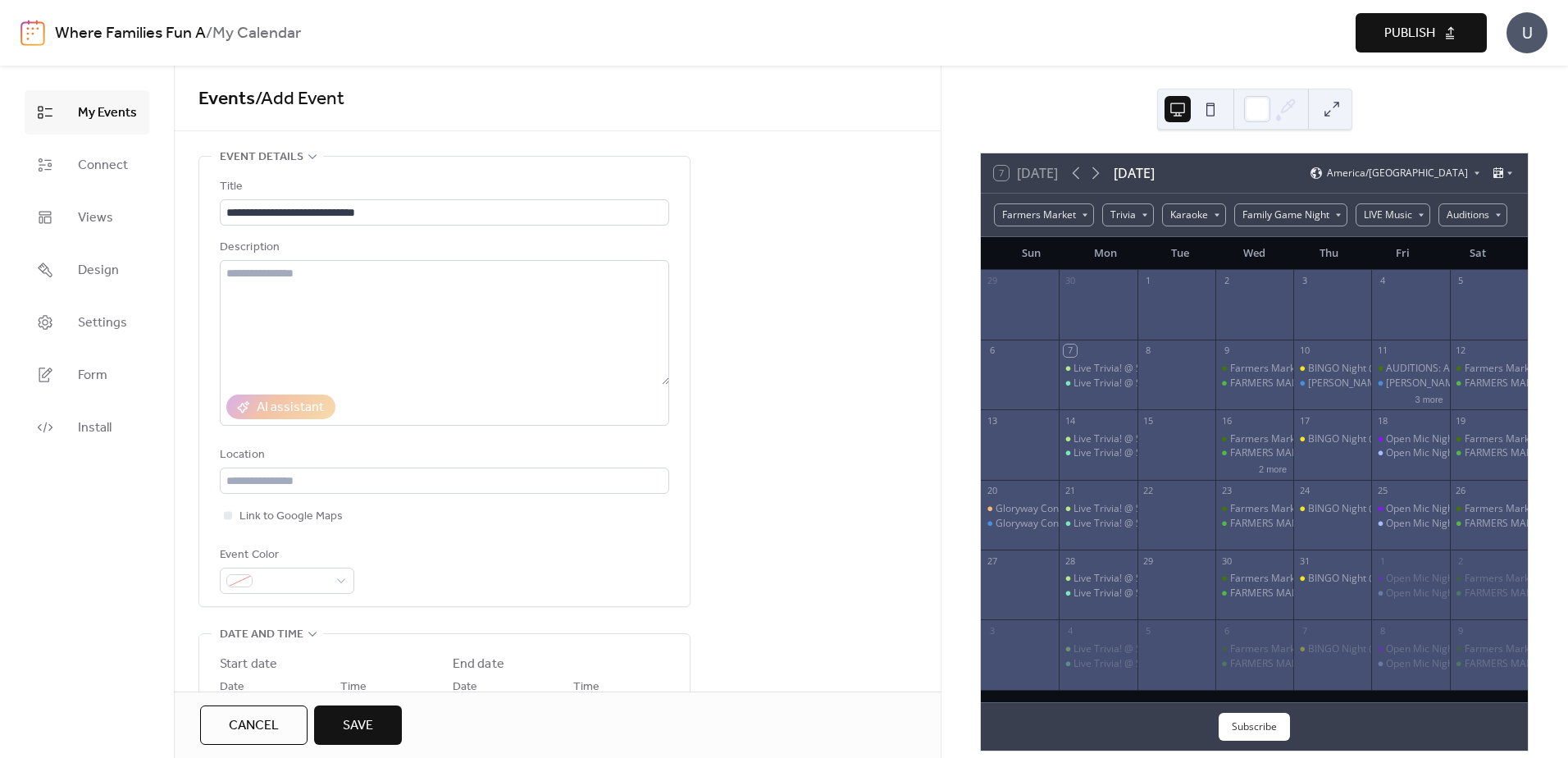 click on "**********" at bounding box center (557, 978) 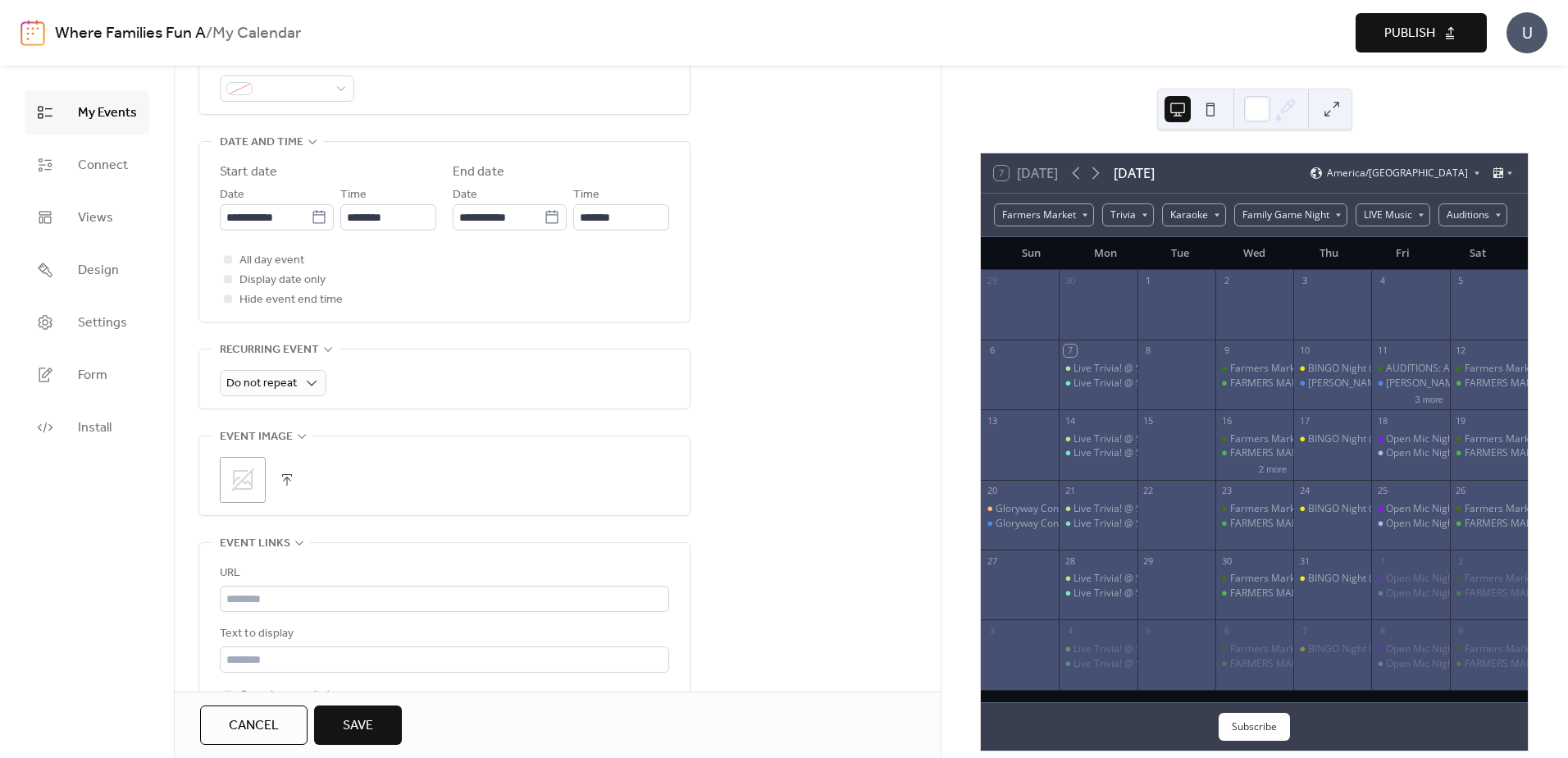 scroll, scrollTop: 574, scrollLeft: 0, axis: vertical 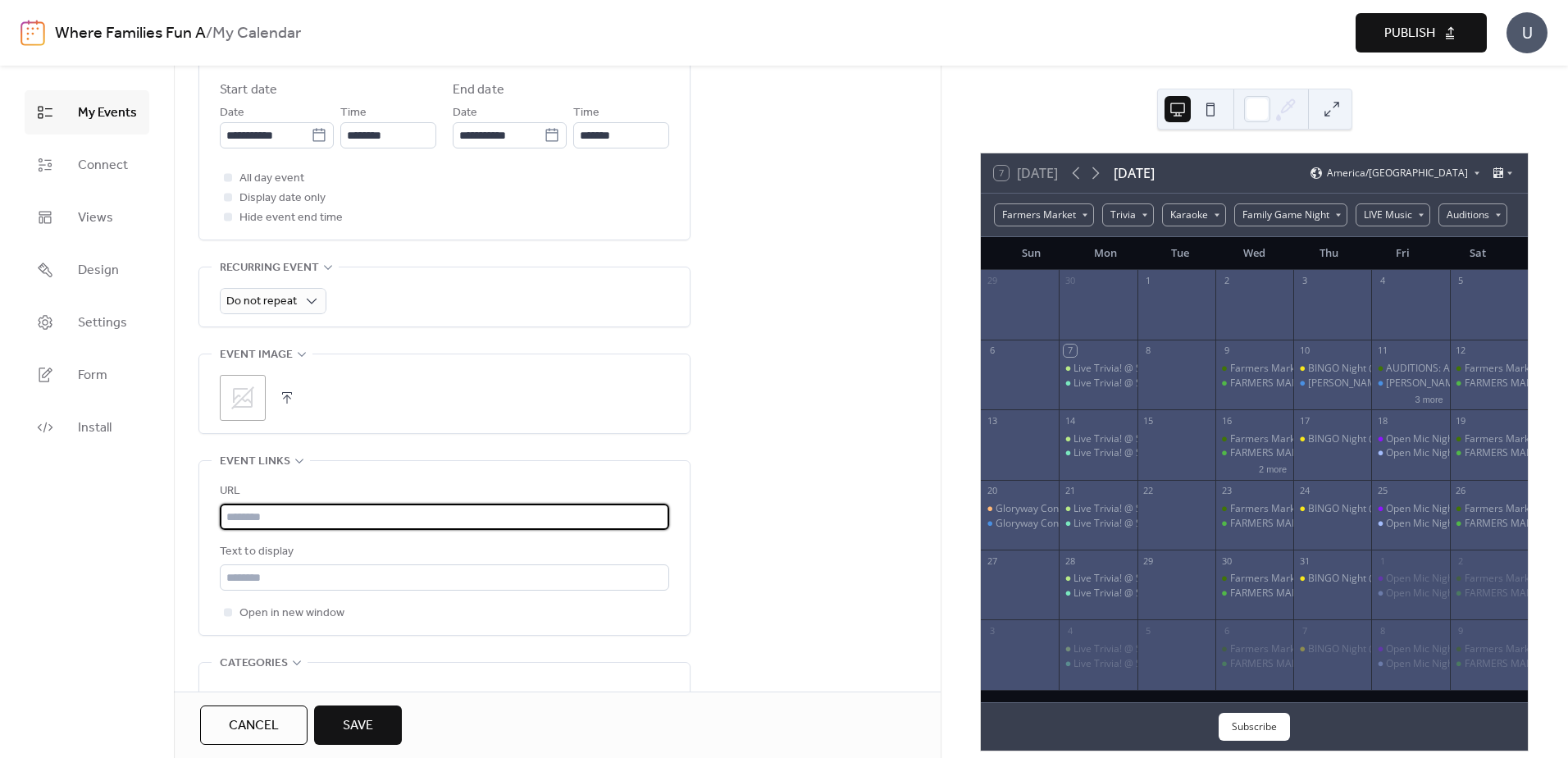 click at bounding box center [444, 517] 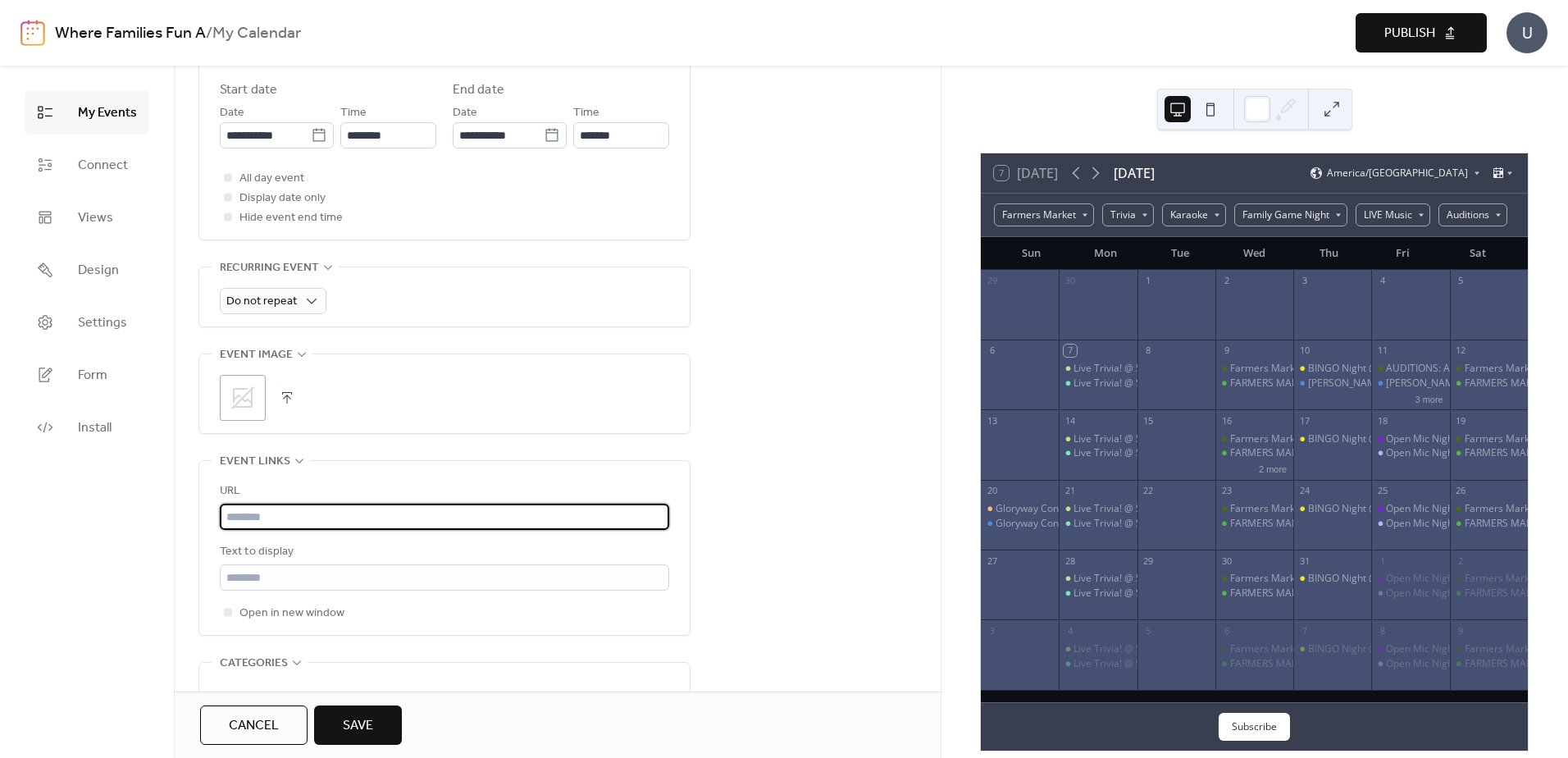 paste on "**********" 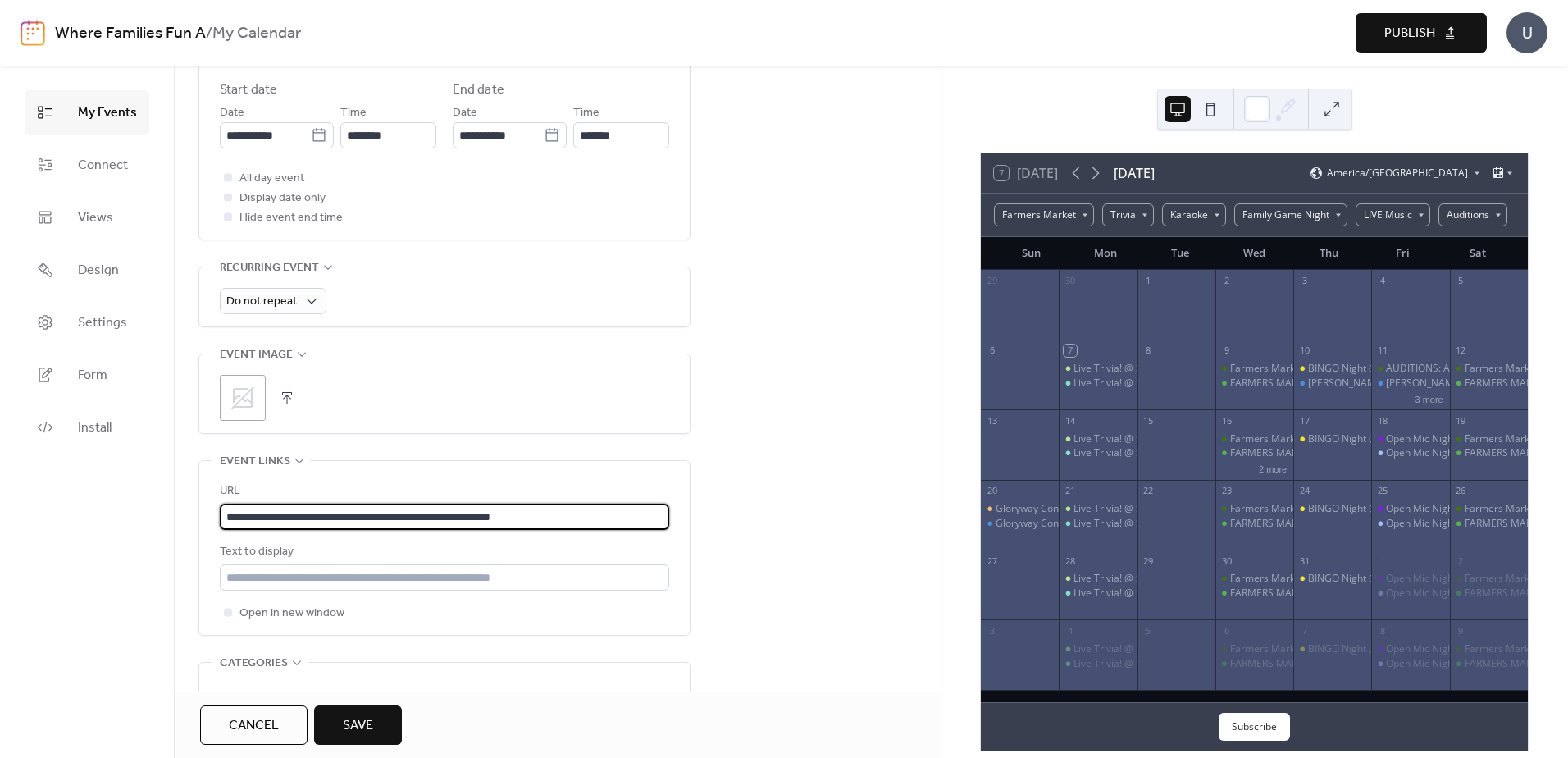 type on "**********" 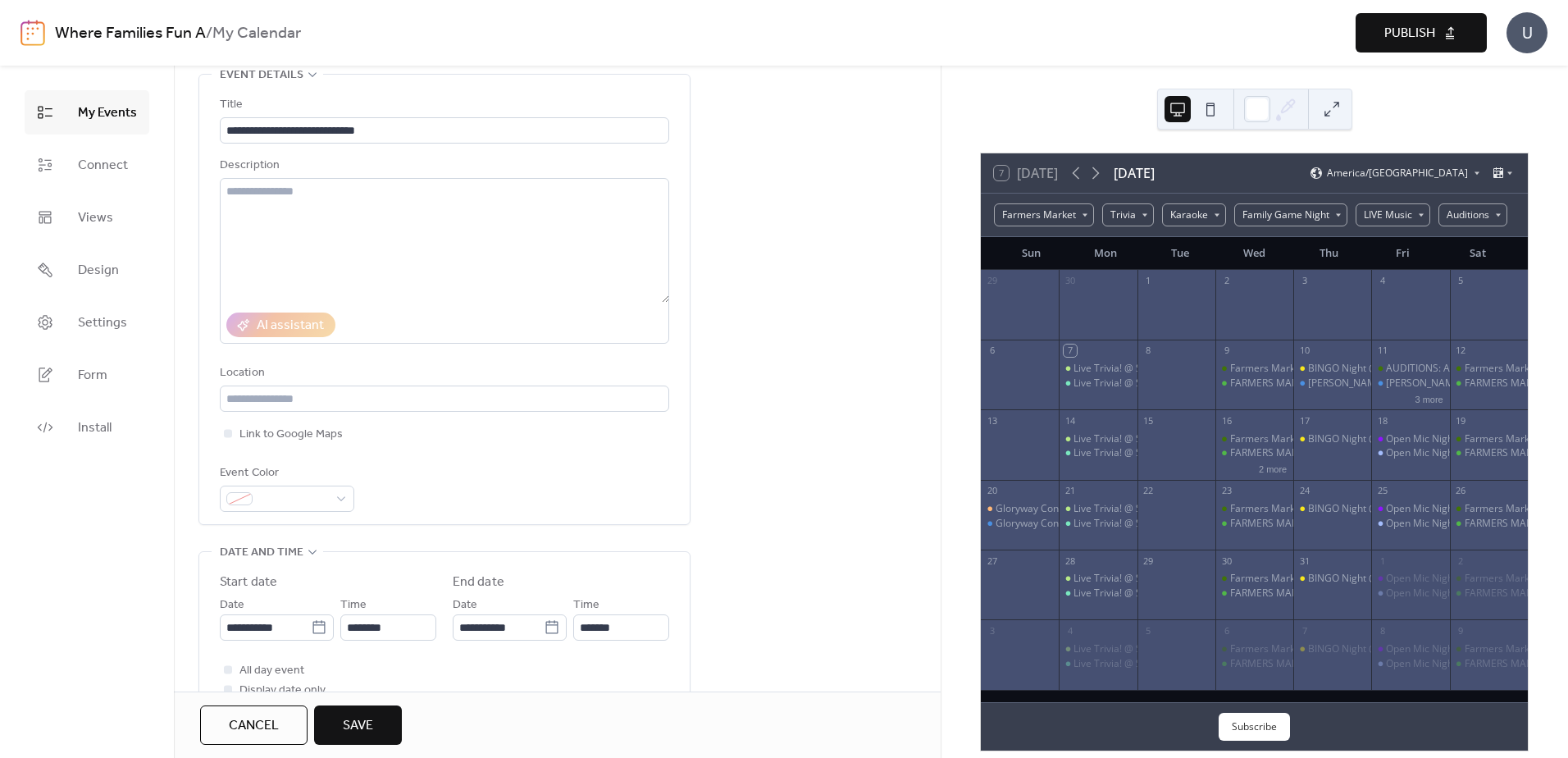 scroll, scrollTop: 0, scrollLeft: 0, axis: both 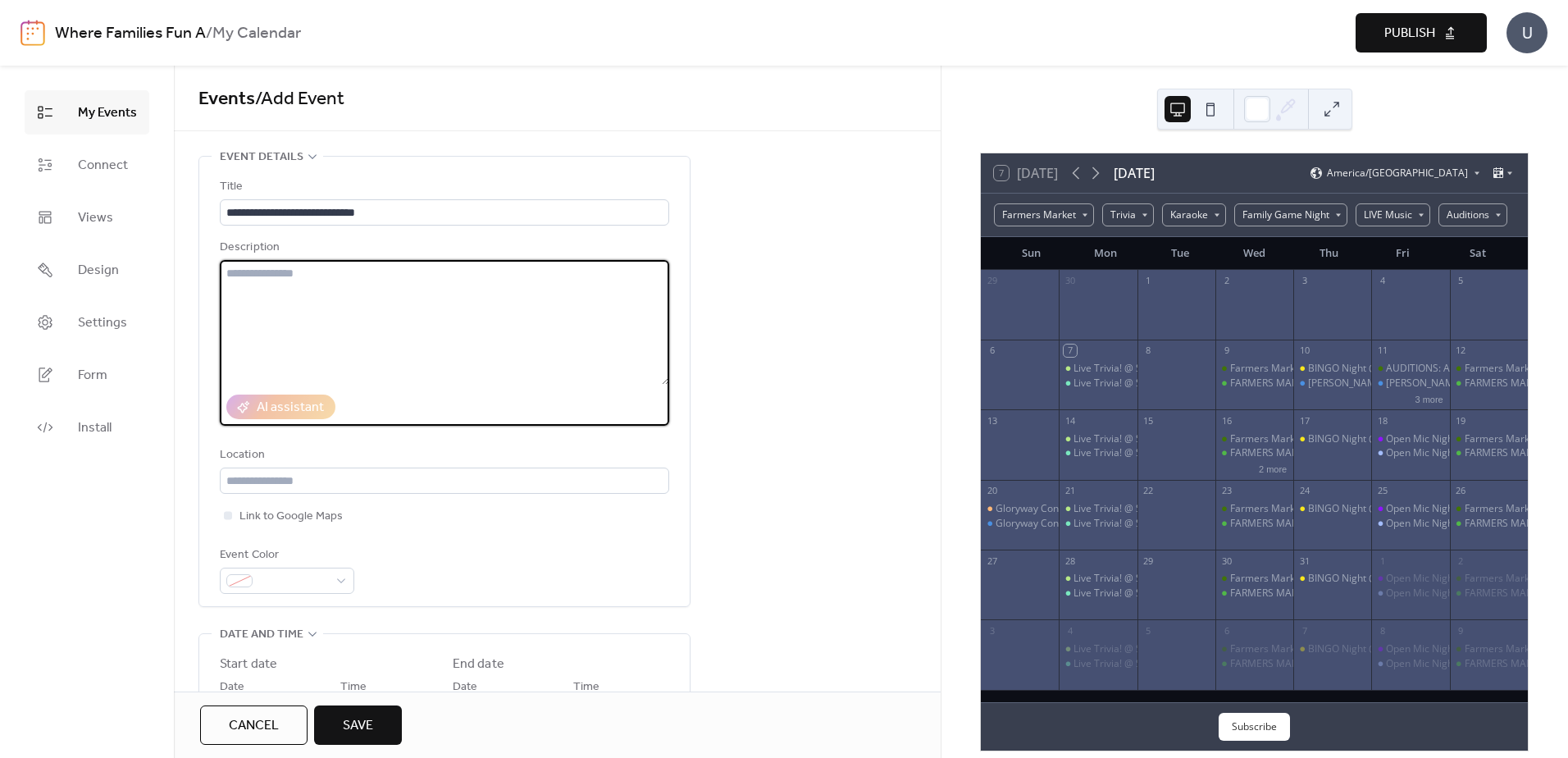 click at bounding box center [444, 322] 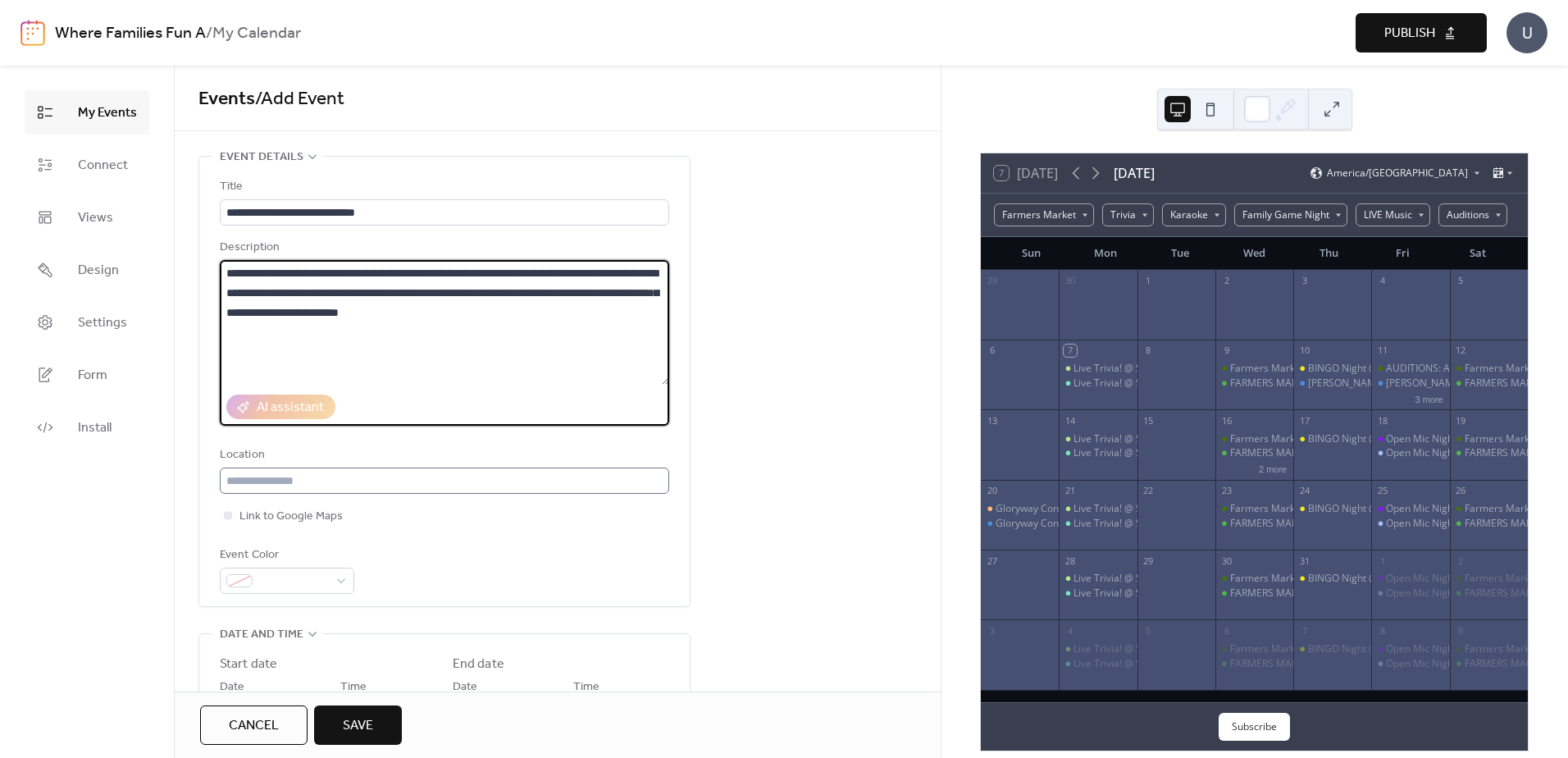 type on "**********" 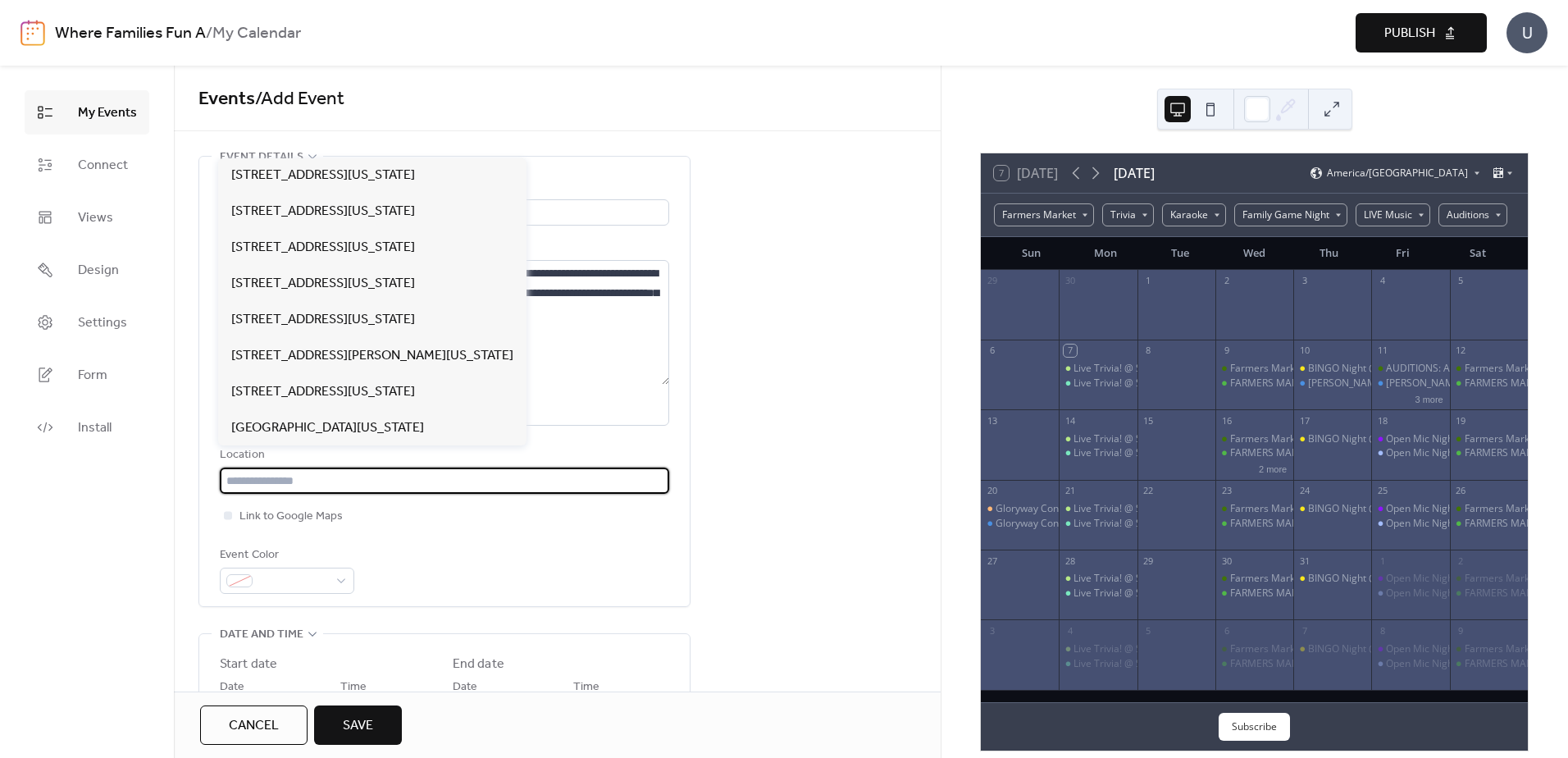 click at bounding box center [444, 481] 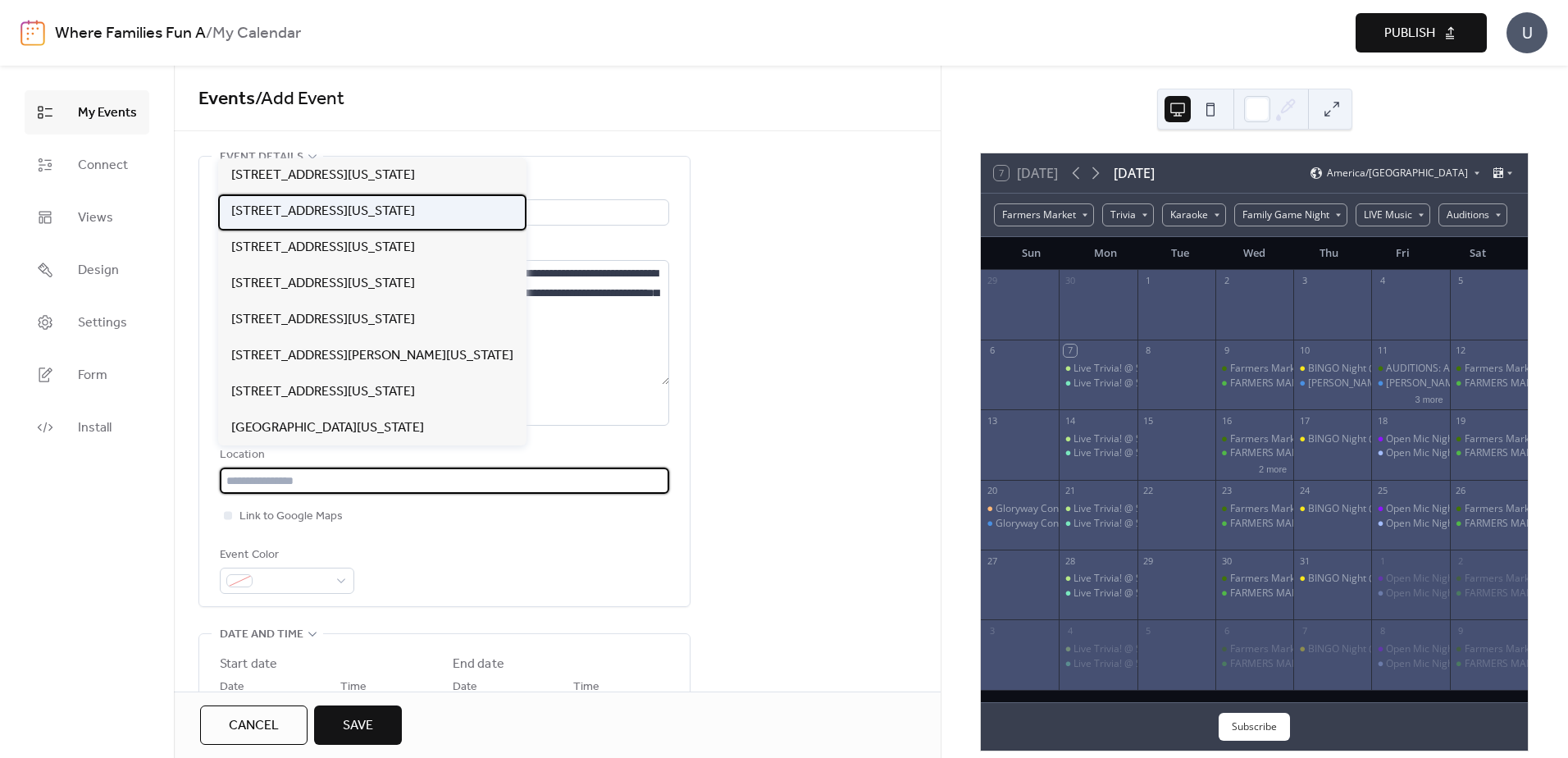 click on "[STREET_ADDRESS][US_STATE]" at bounding box center (323, 212) 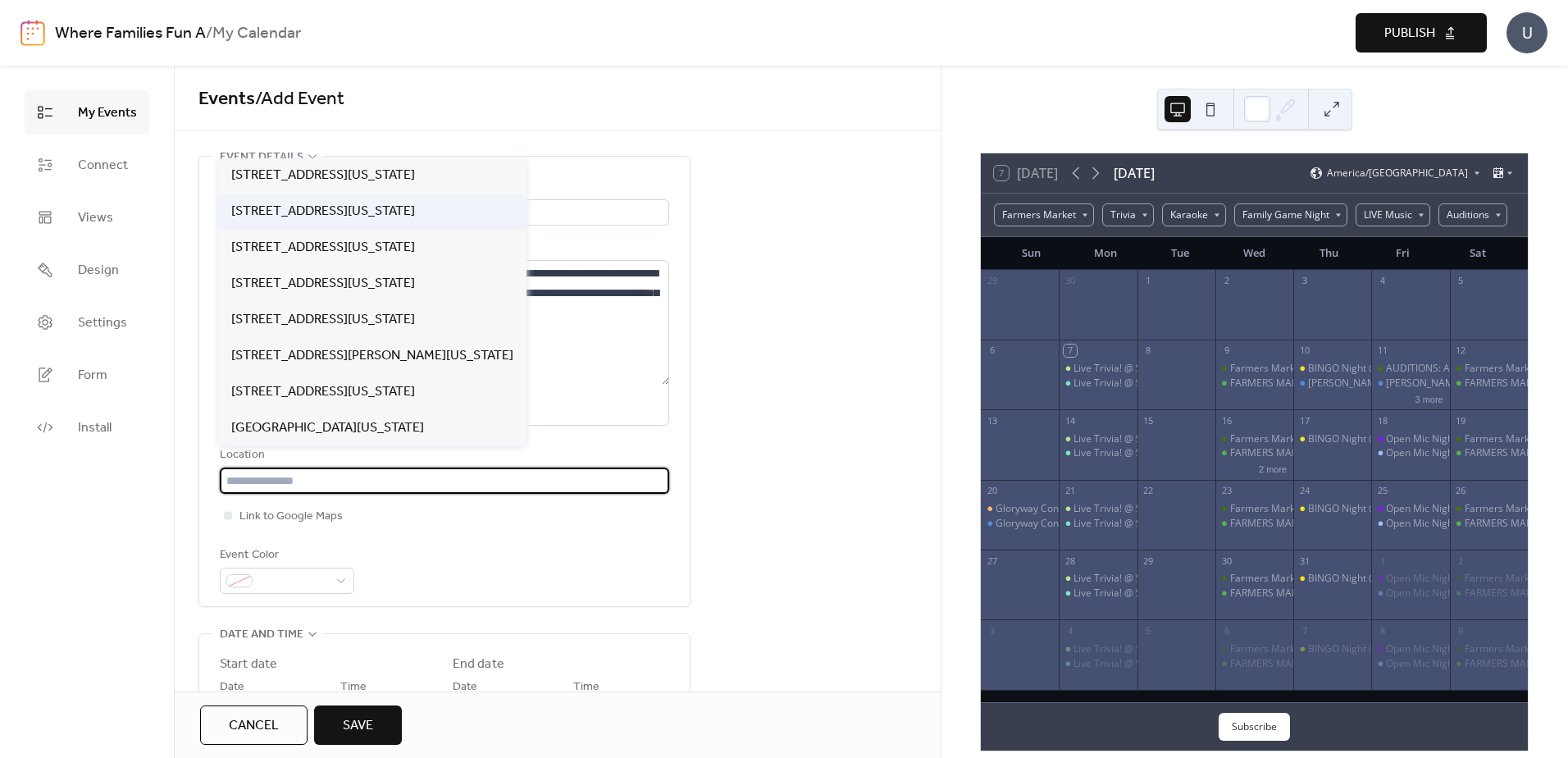 type on "**********" 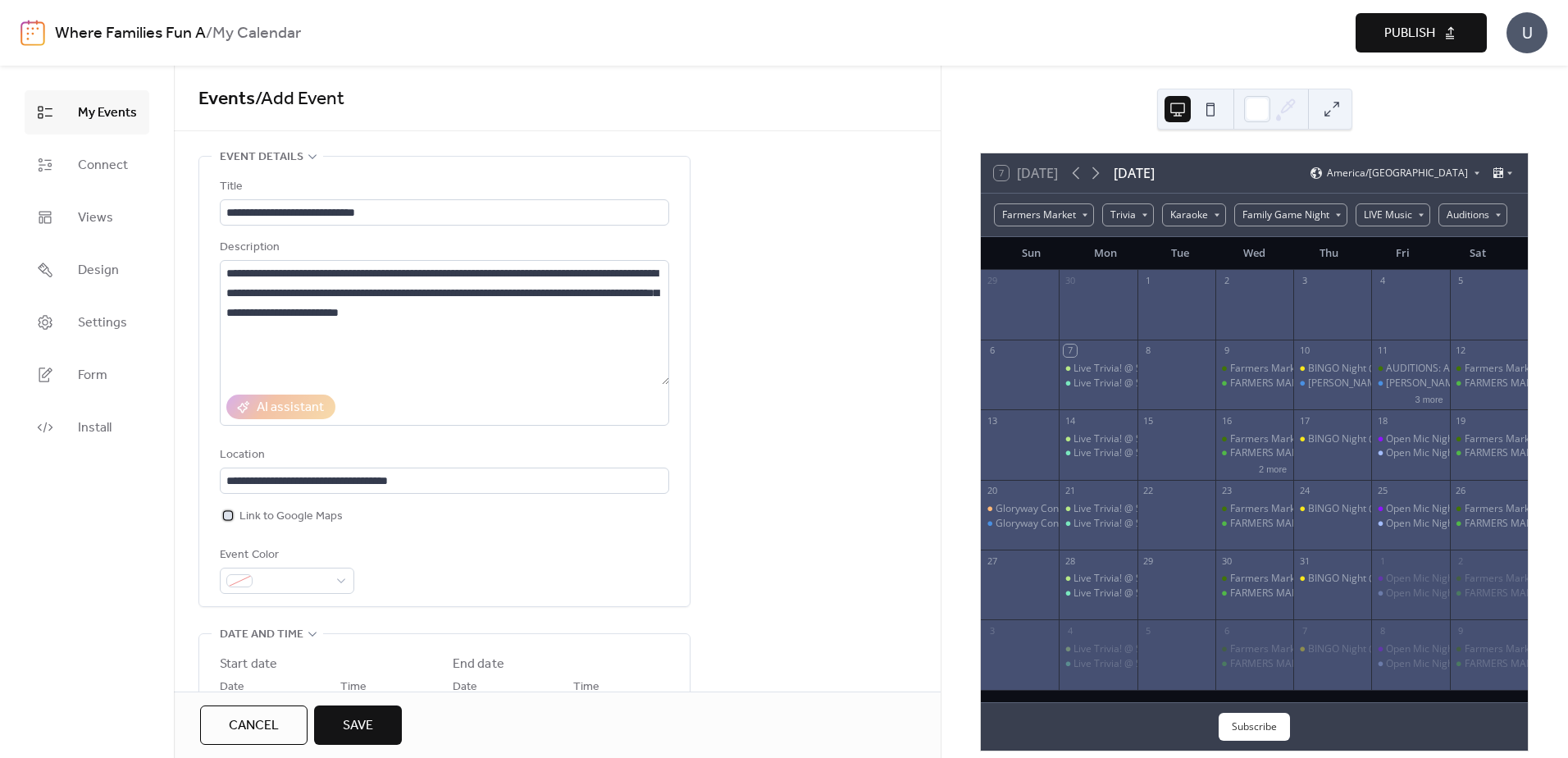 click at bounding box center [228, 515] 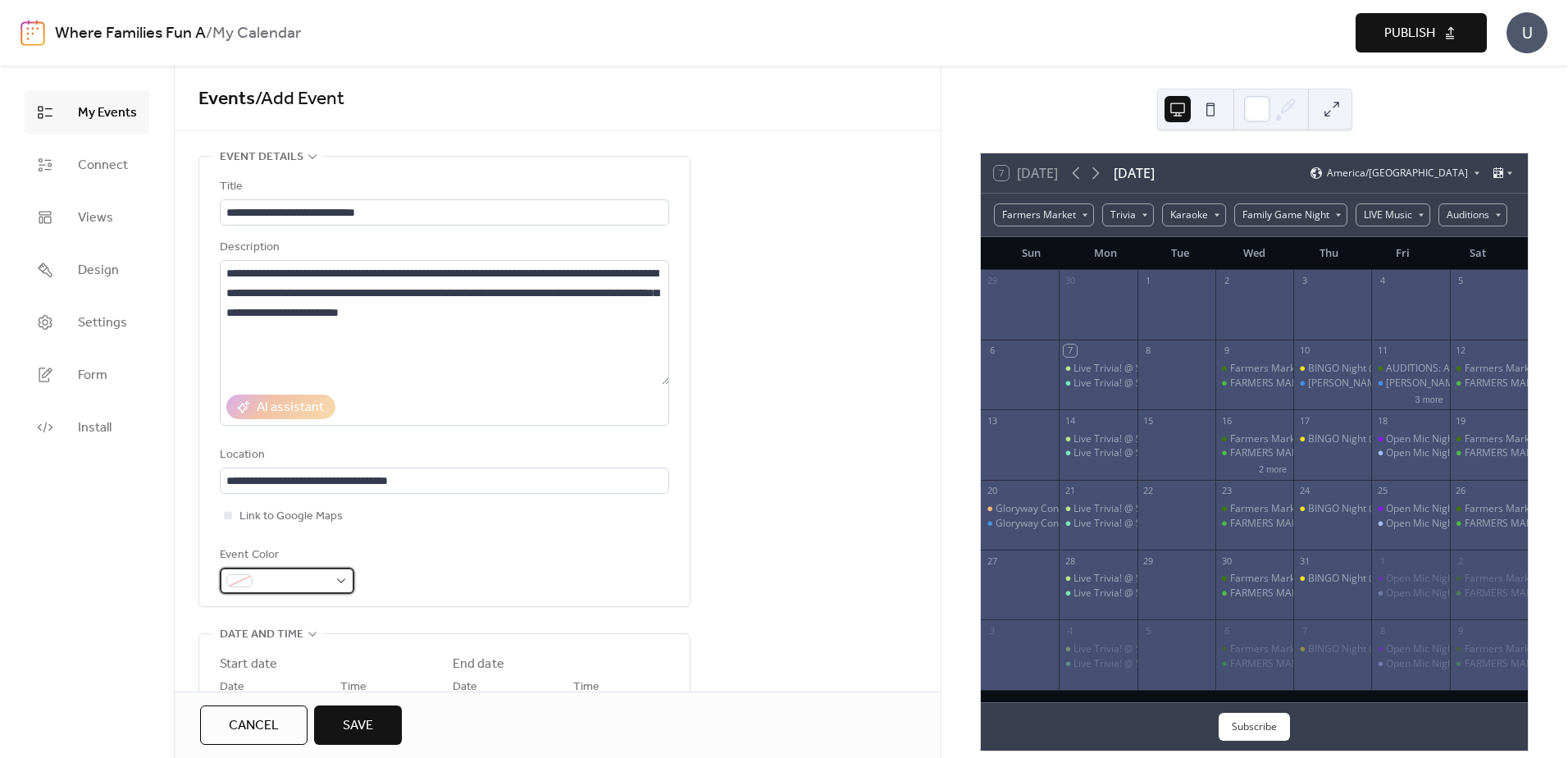 click at bounding box center [294, 582] 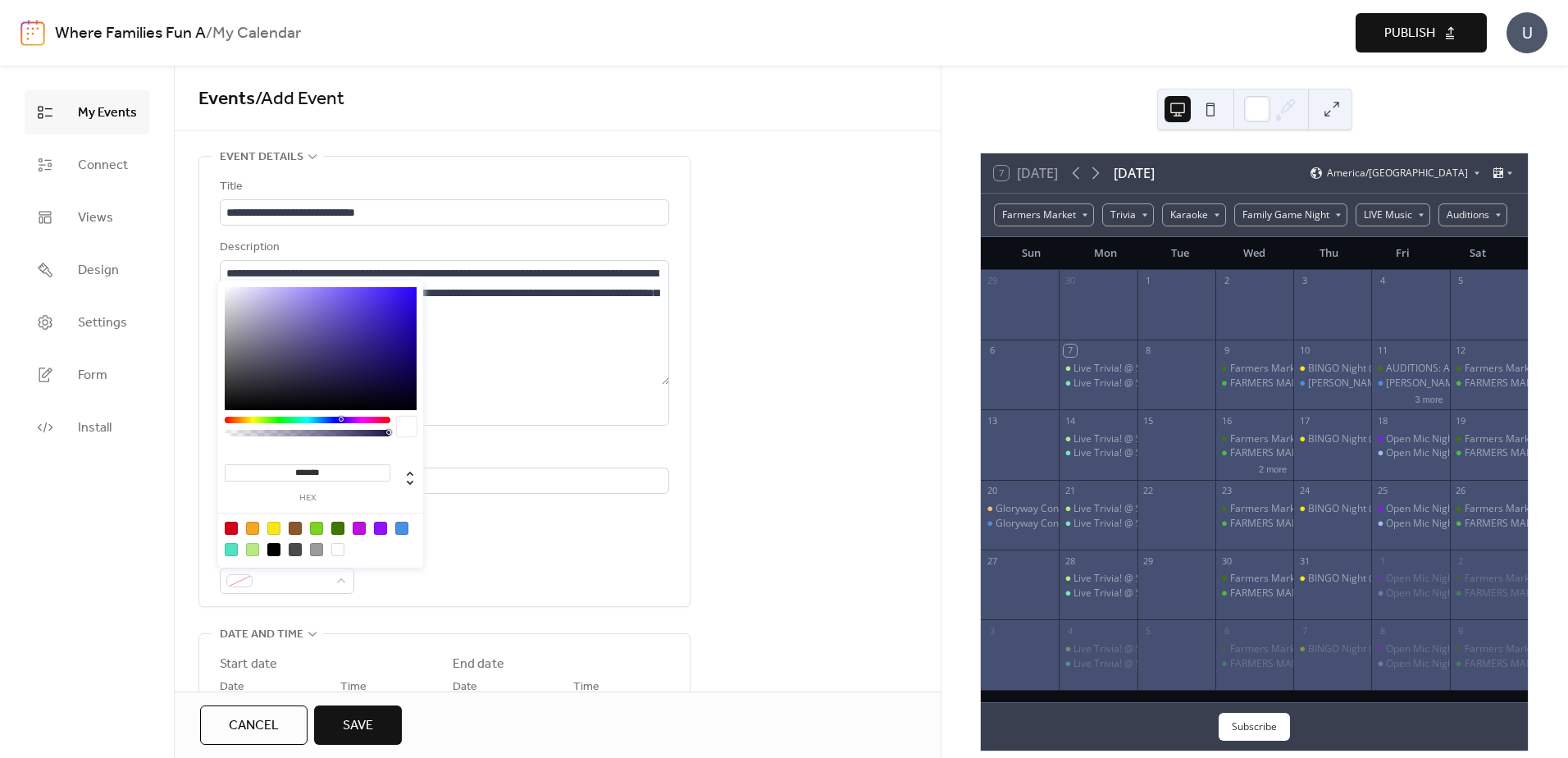 click at bounding box center [338, 528] 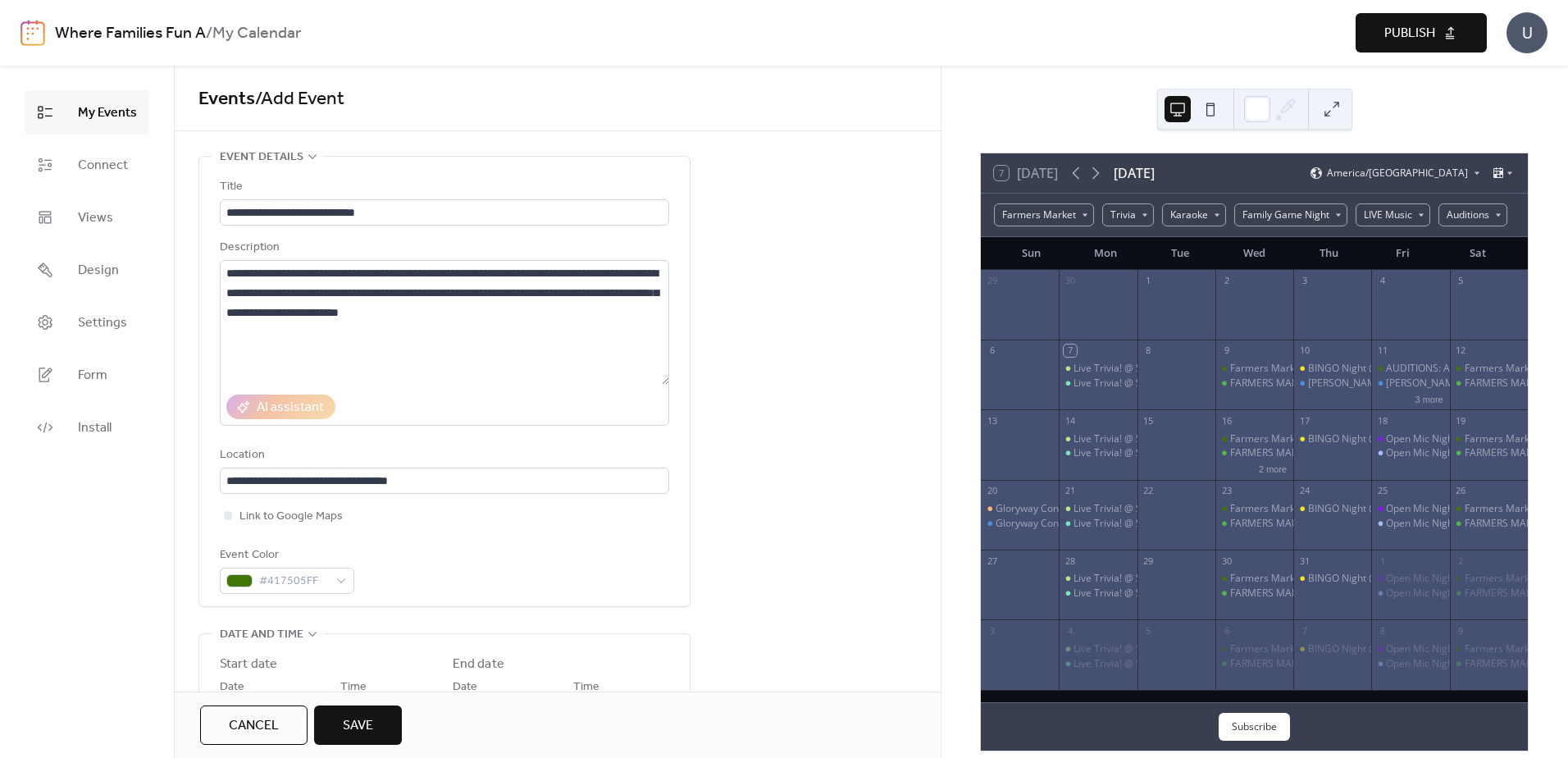 click on "**********" at bounding box center (557, 978) 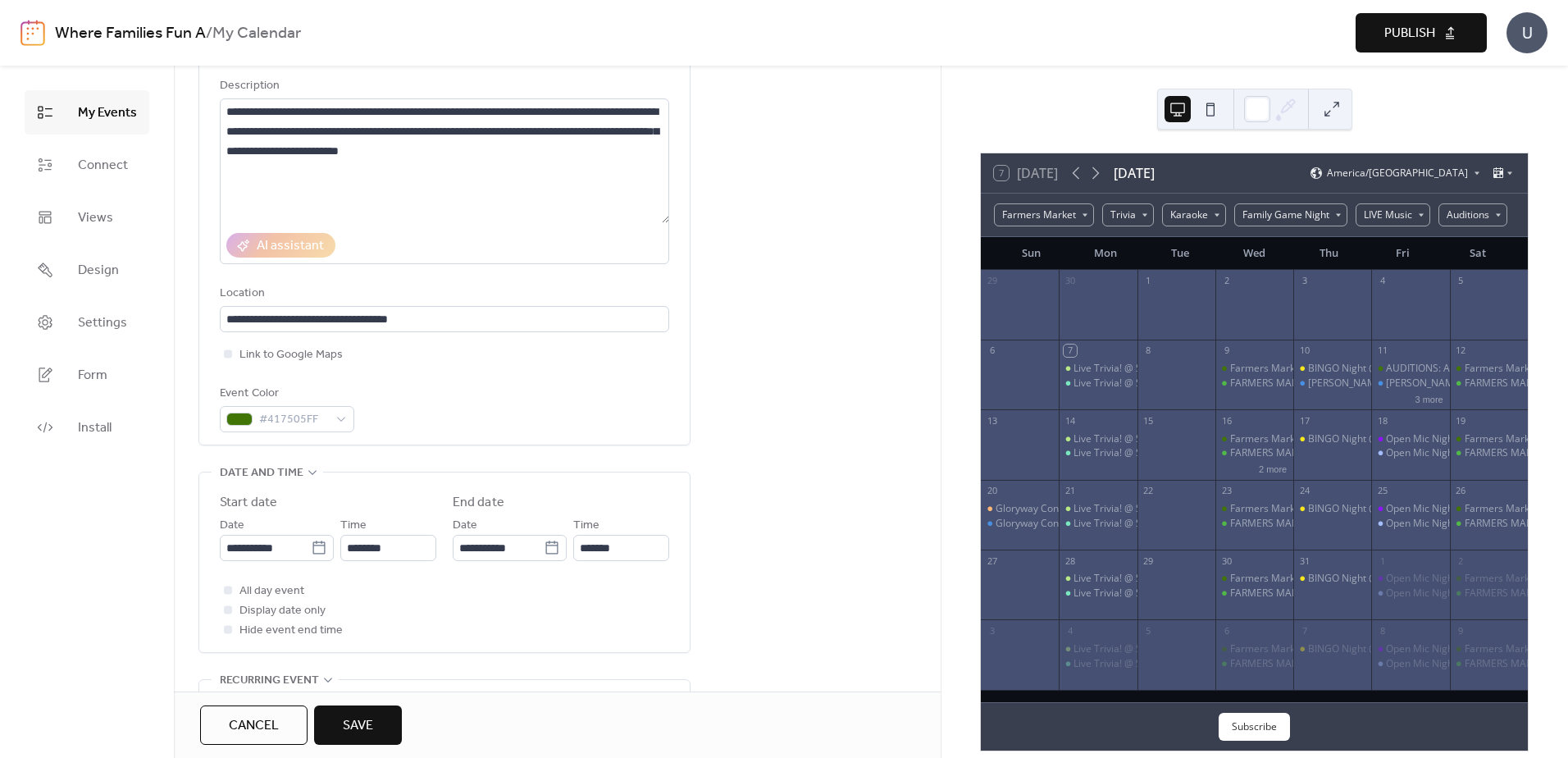 scroll, scrollTop: 246, scrollLeft: 0, axis: vertical 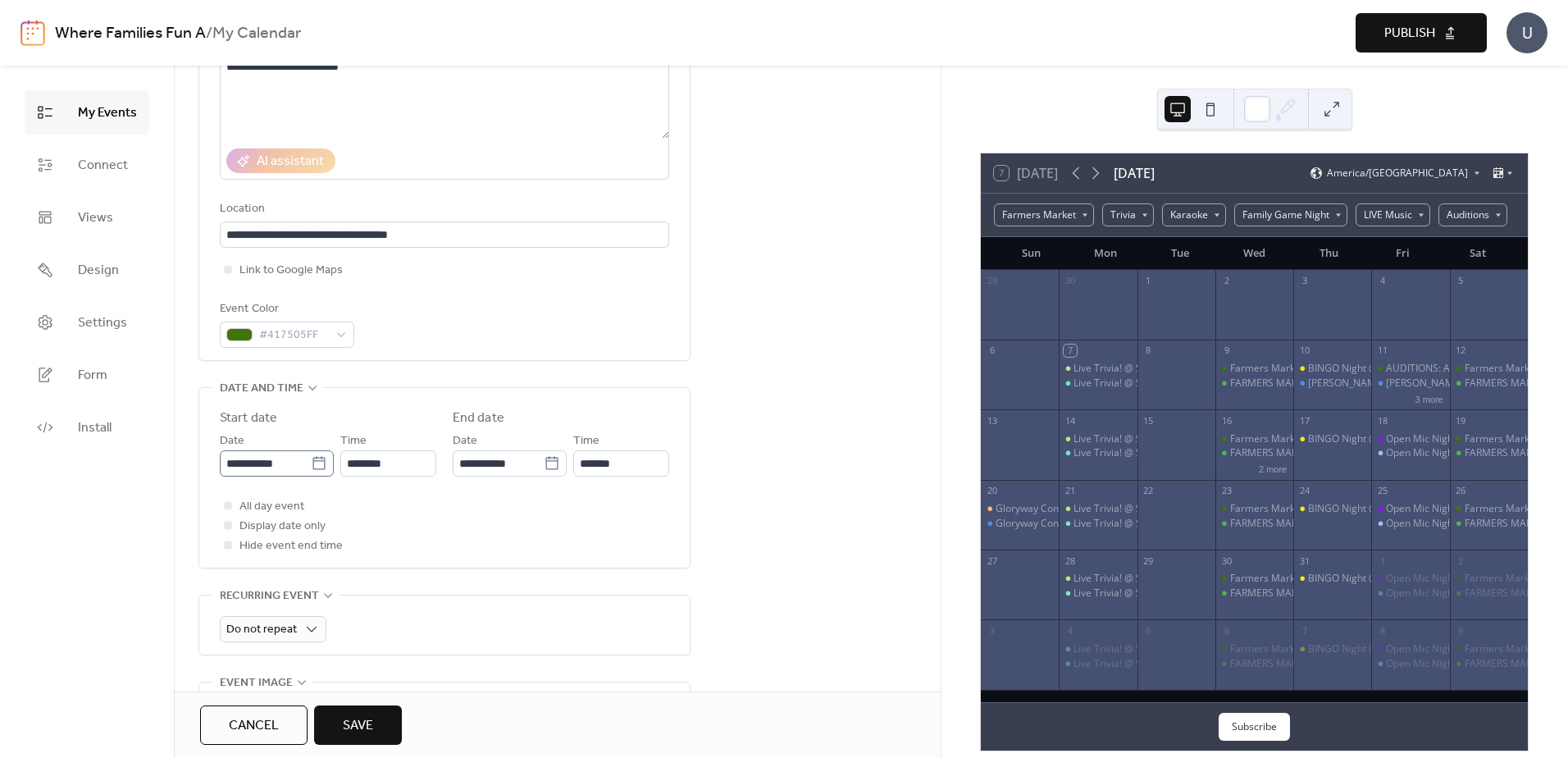 click 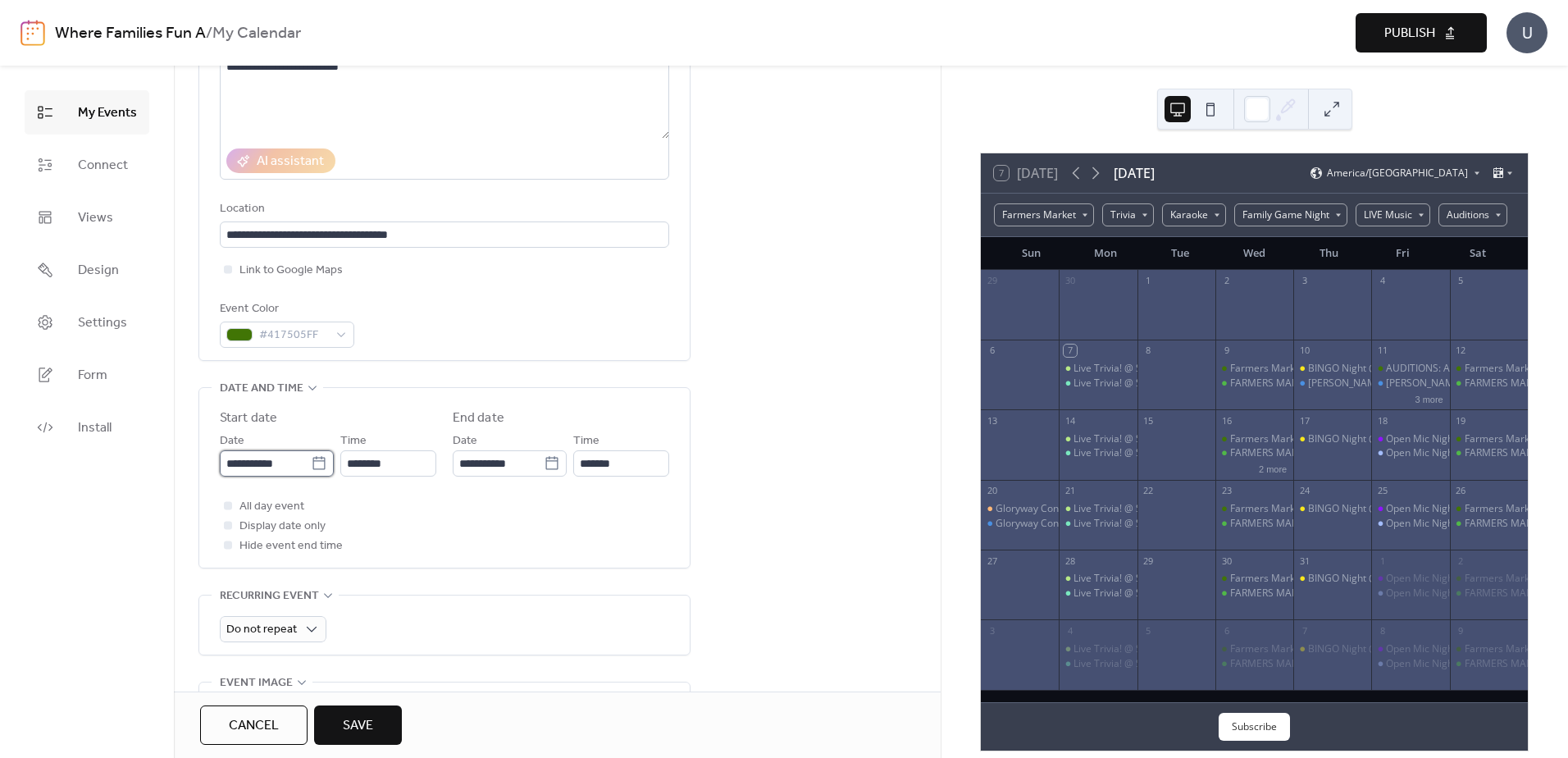 click on "**********" at bounding box center (265, 463) 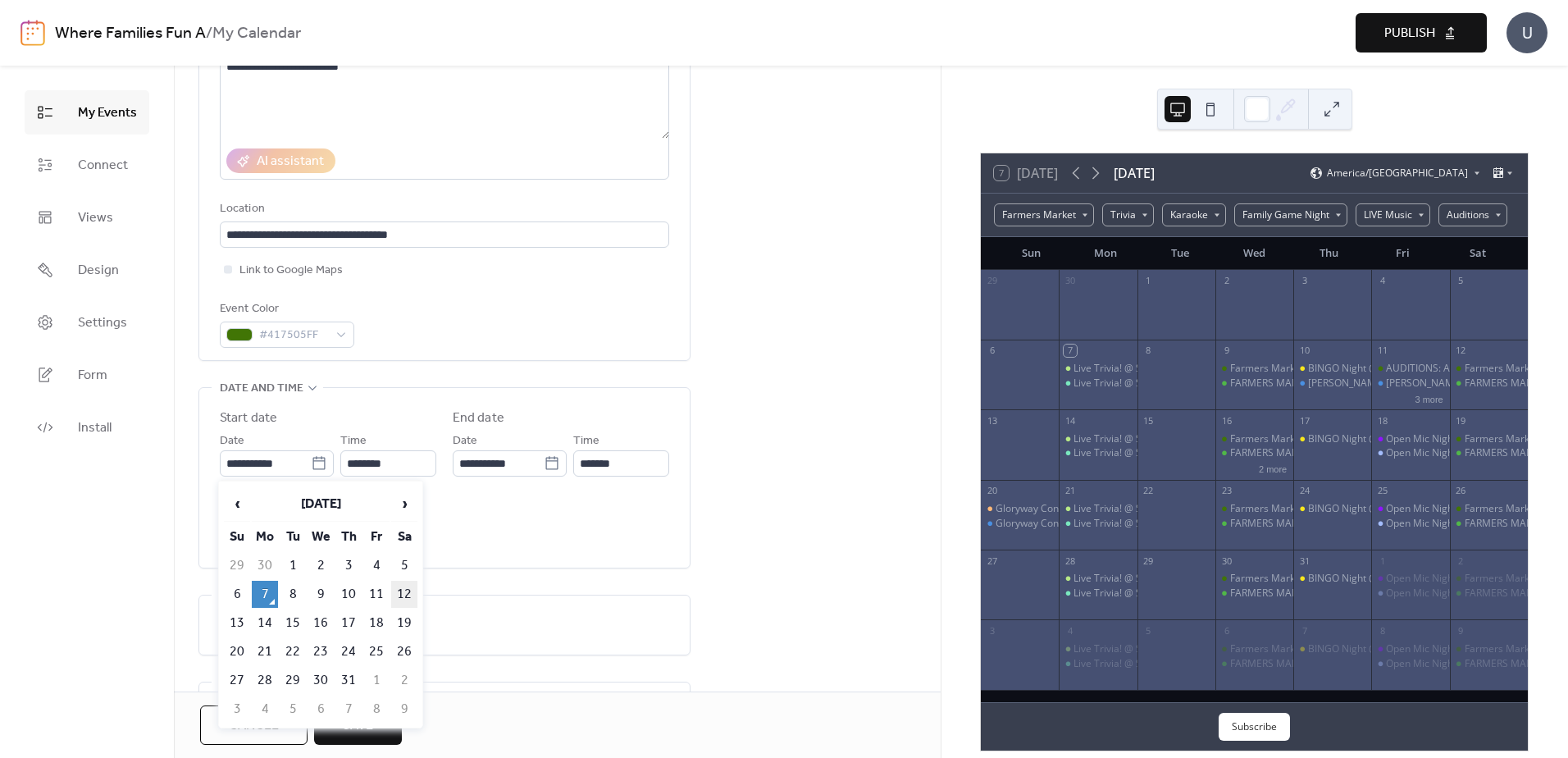 click on "12" at bounding box center (404, 594) 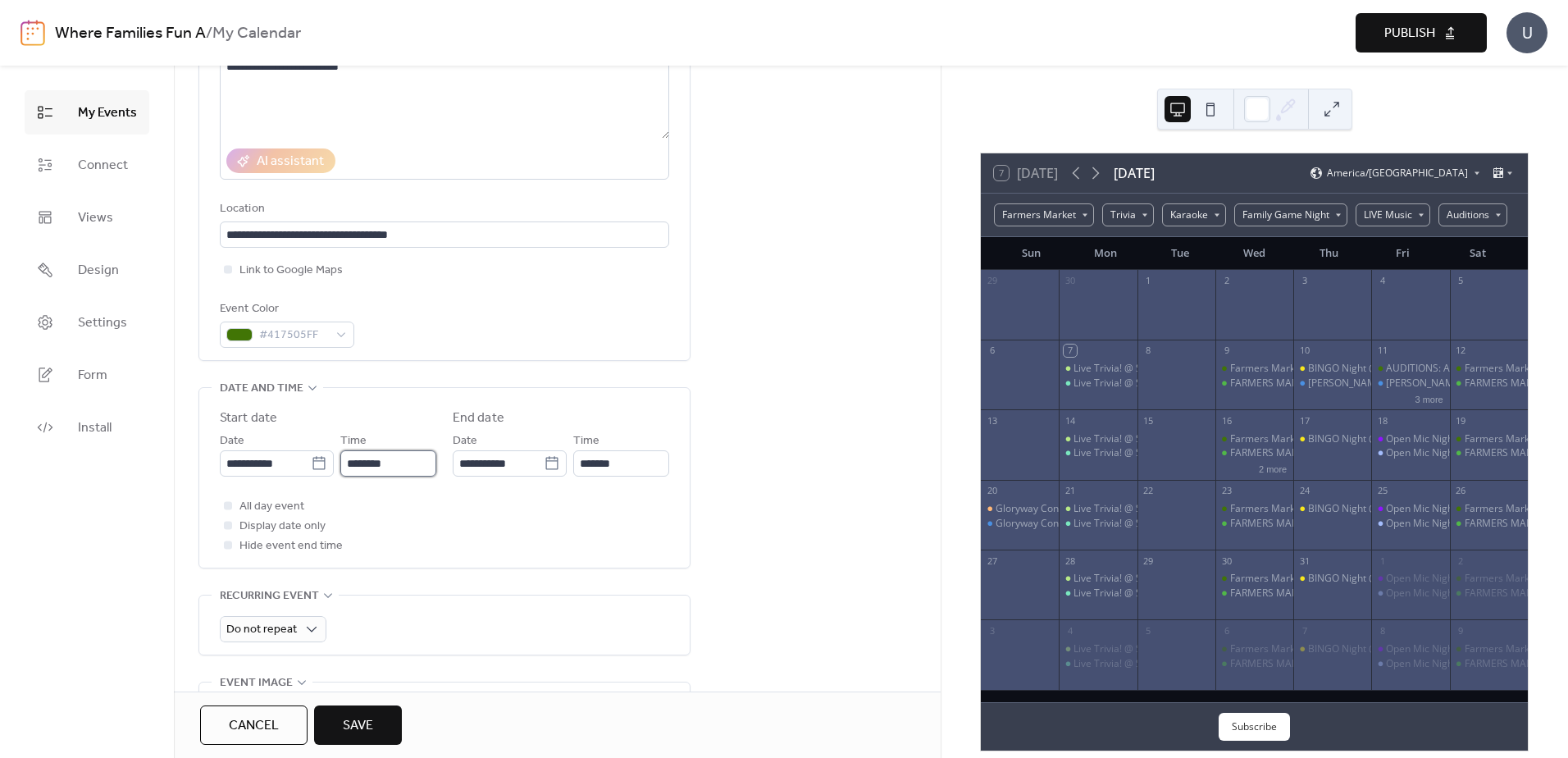 click on "********" at bounding box center (388, 463) 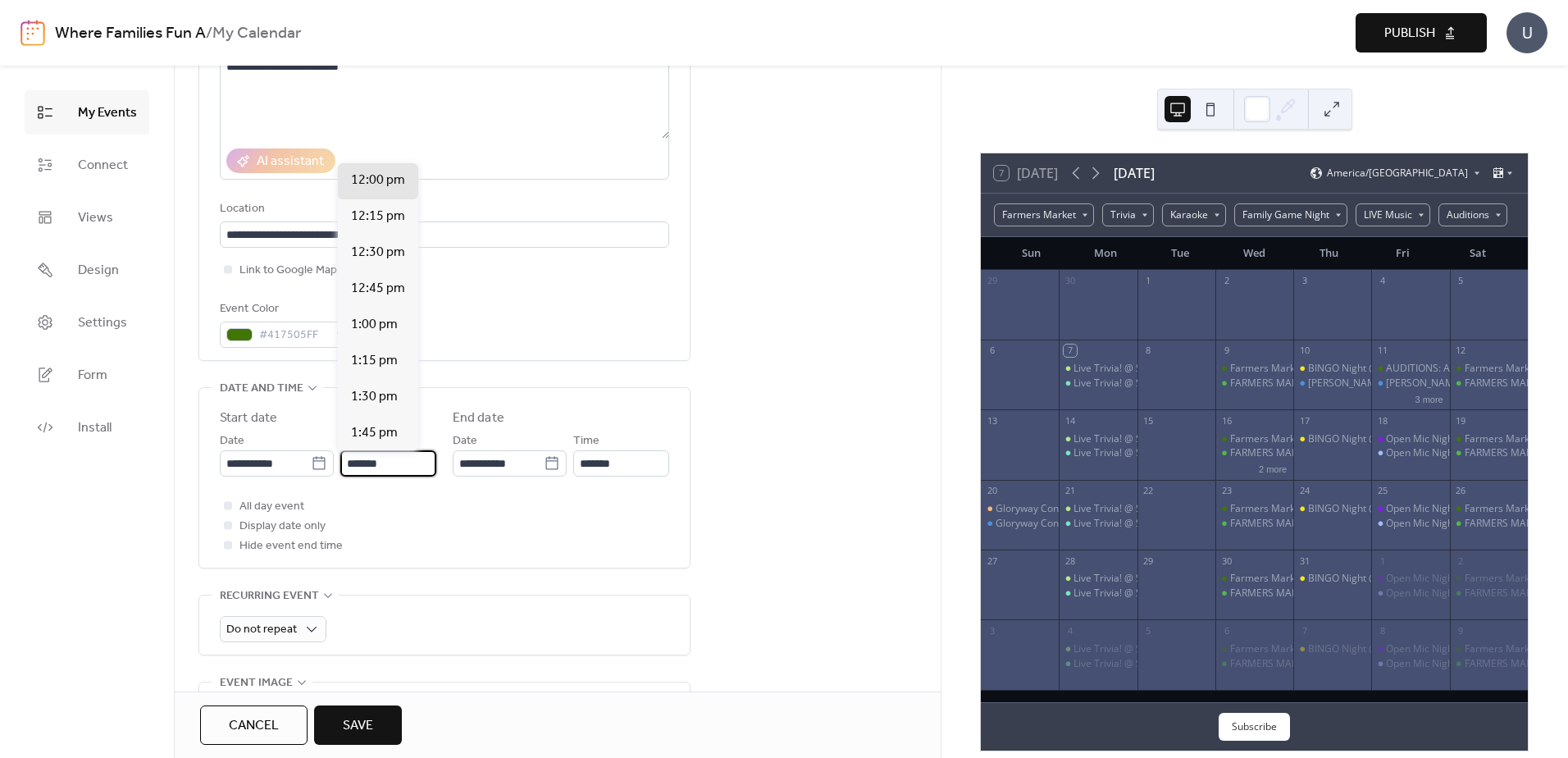 scroll, scrollTop: 2021, scrollLeft: 0, axis: vertical 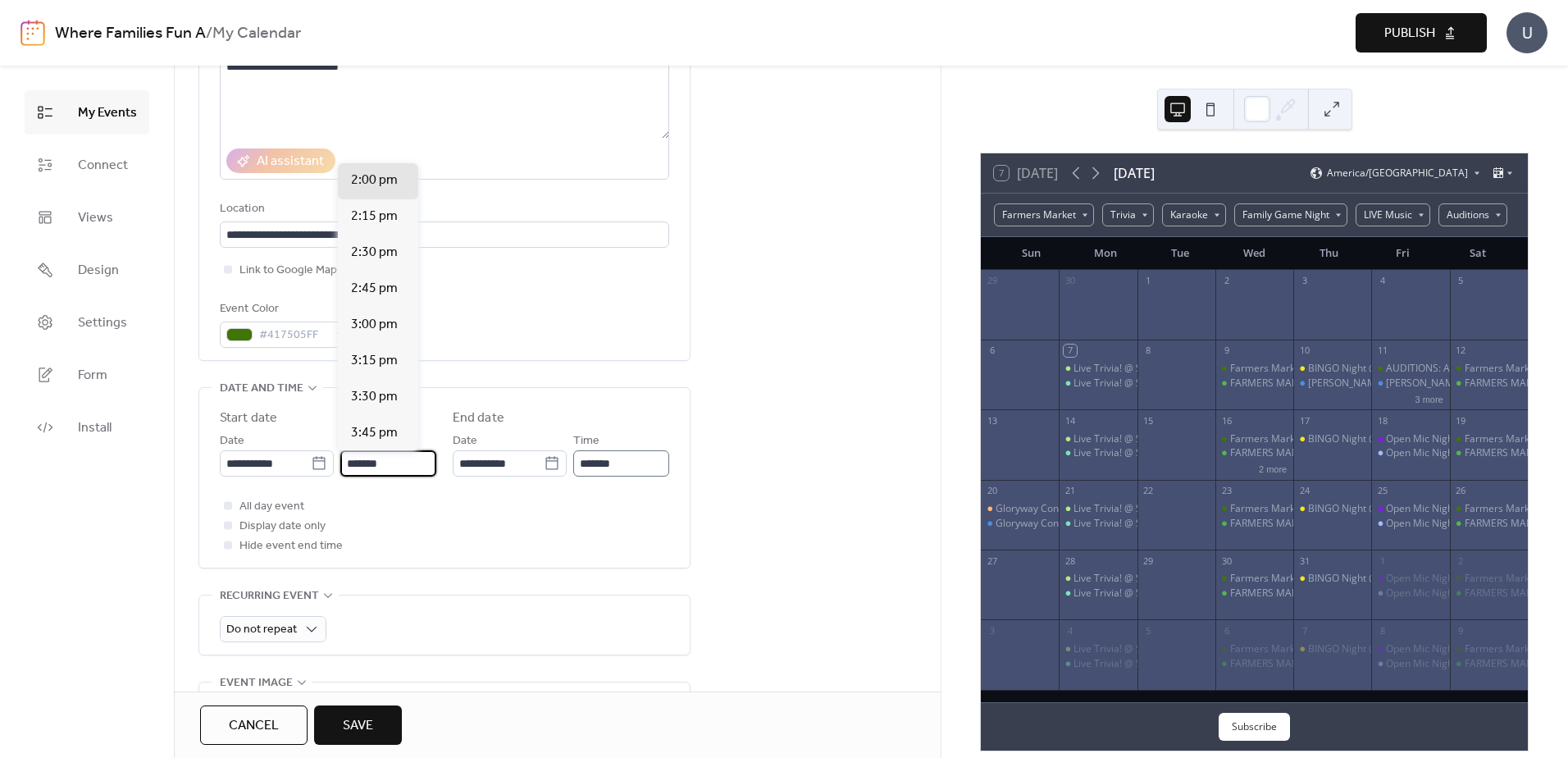 type on "*******" 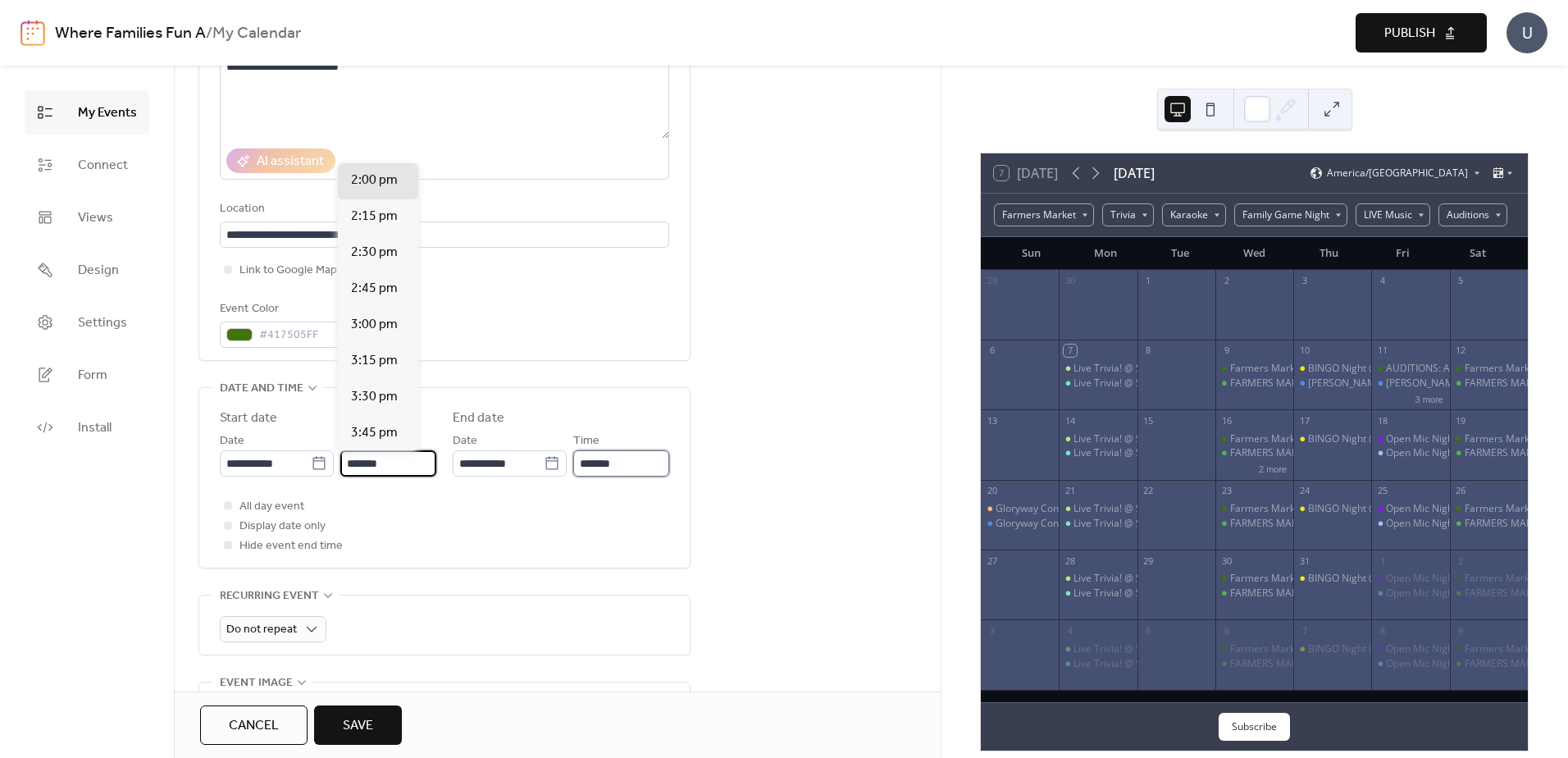 click on "*******" at bounding box center (621, 463) 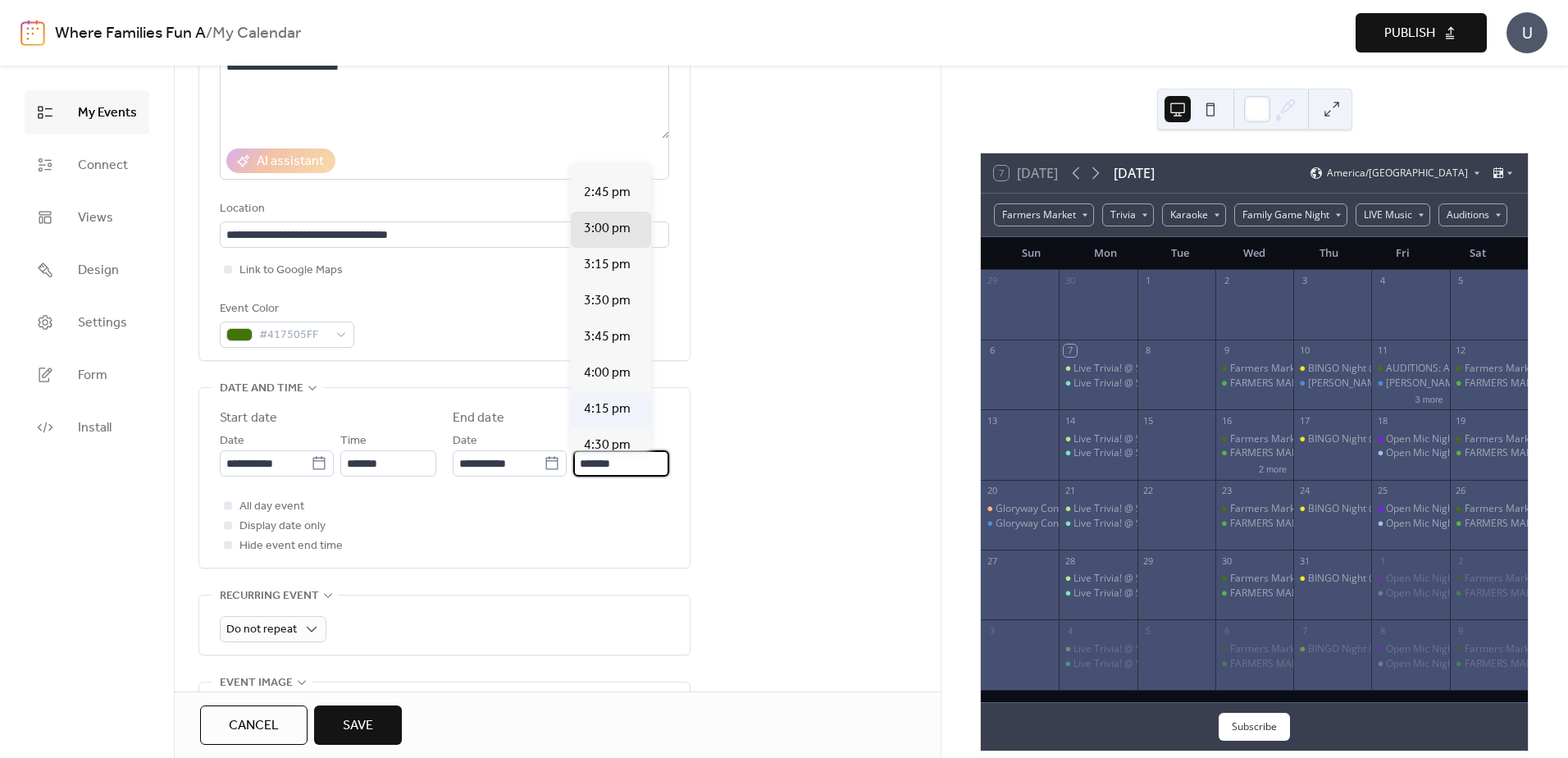 scroll, scrollTop: 164, scrollLeft: 0, axis: vertical 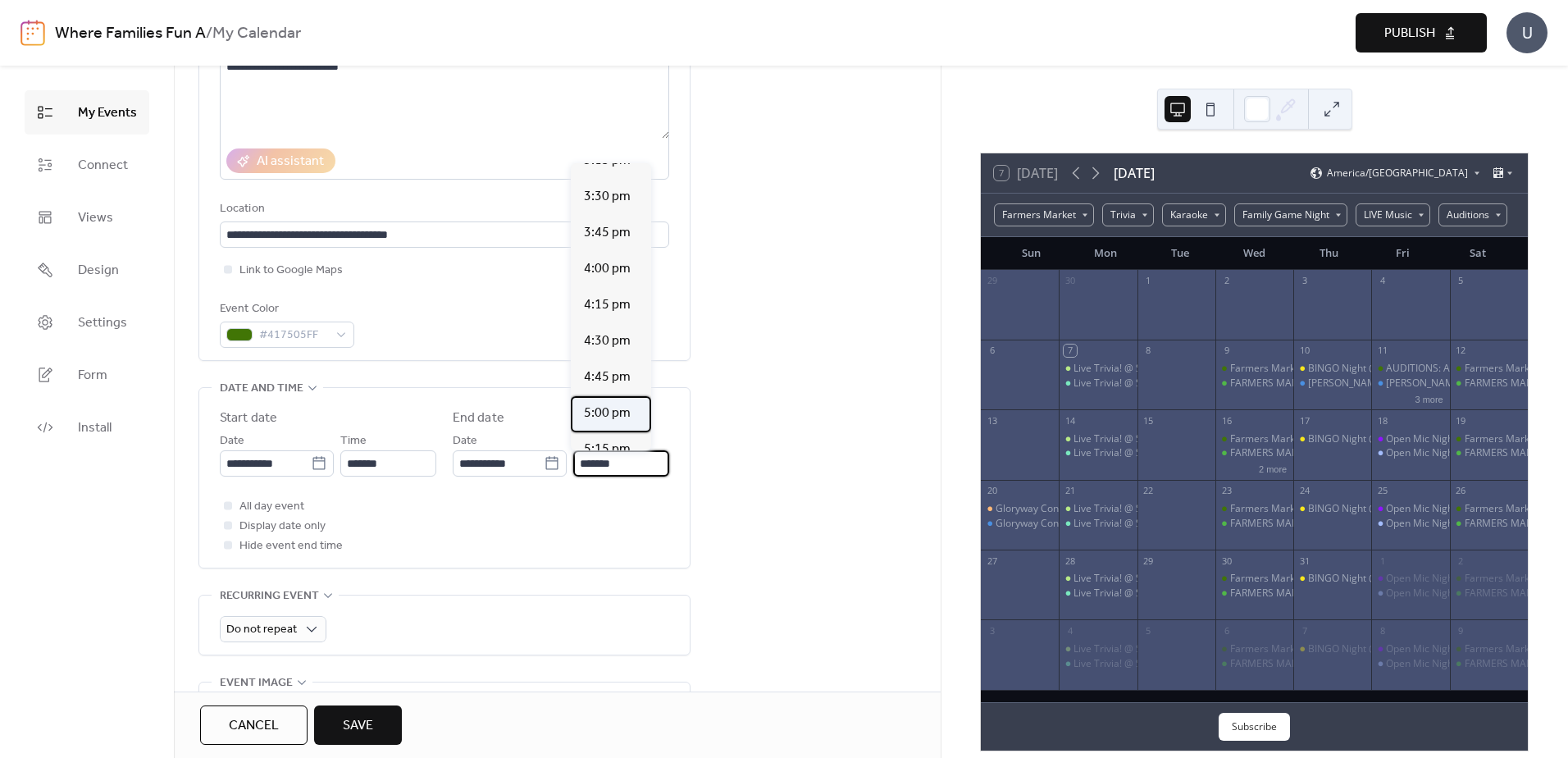 click on "5:00 pm" at bounding box center [607, 413] 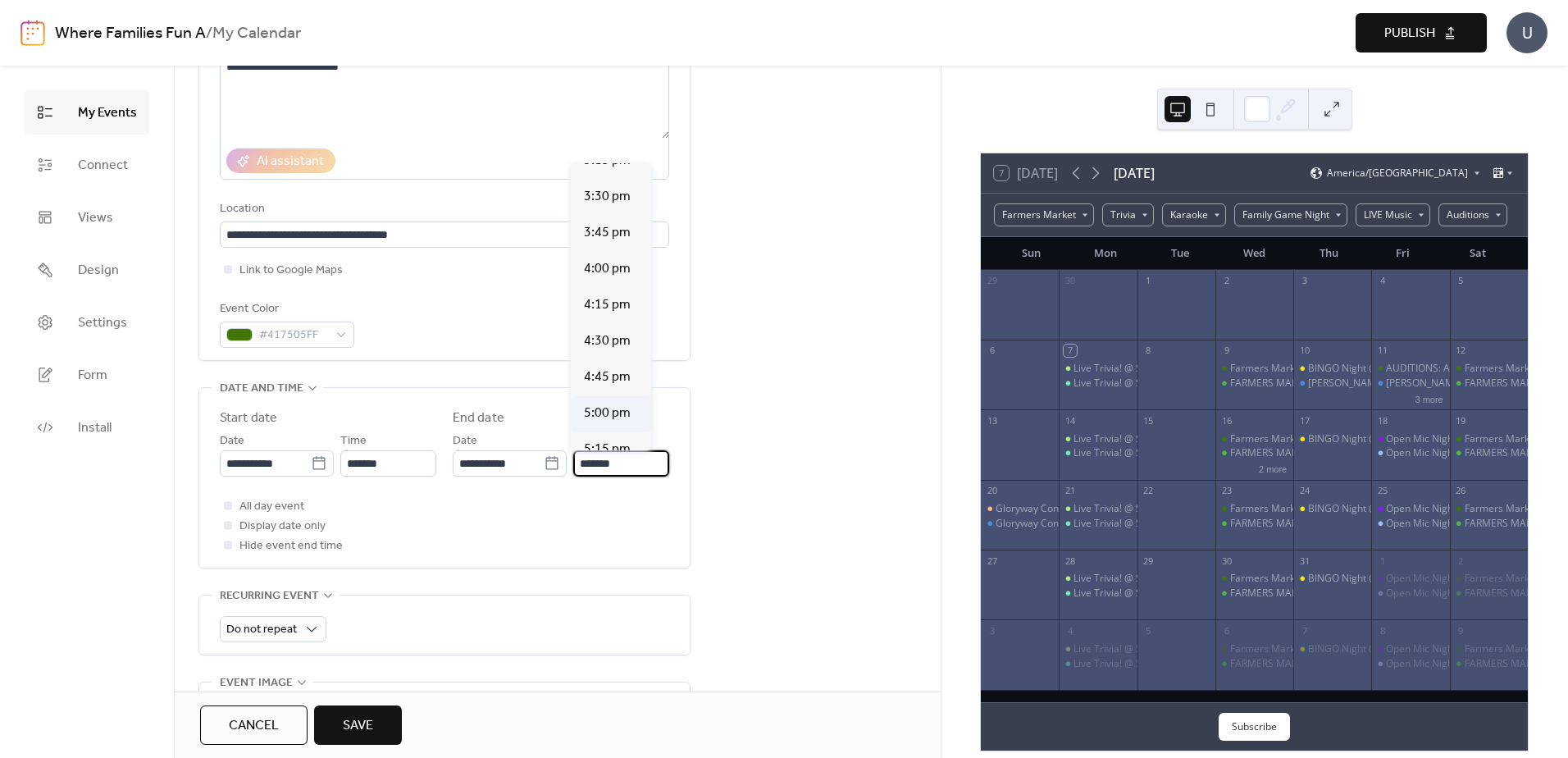 type on "*******" 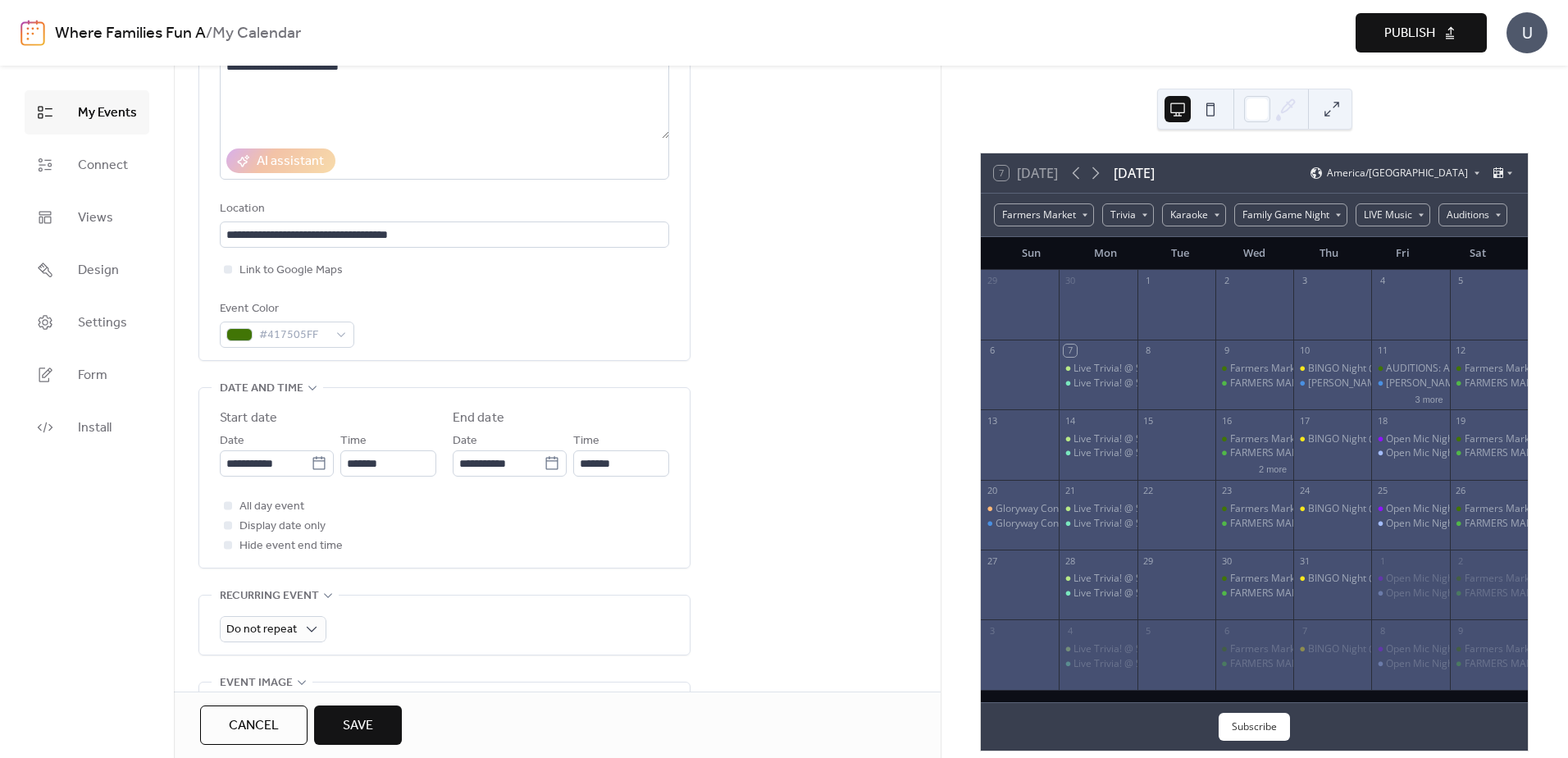 click on "**********" at bounding box center (557, 732) 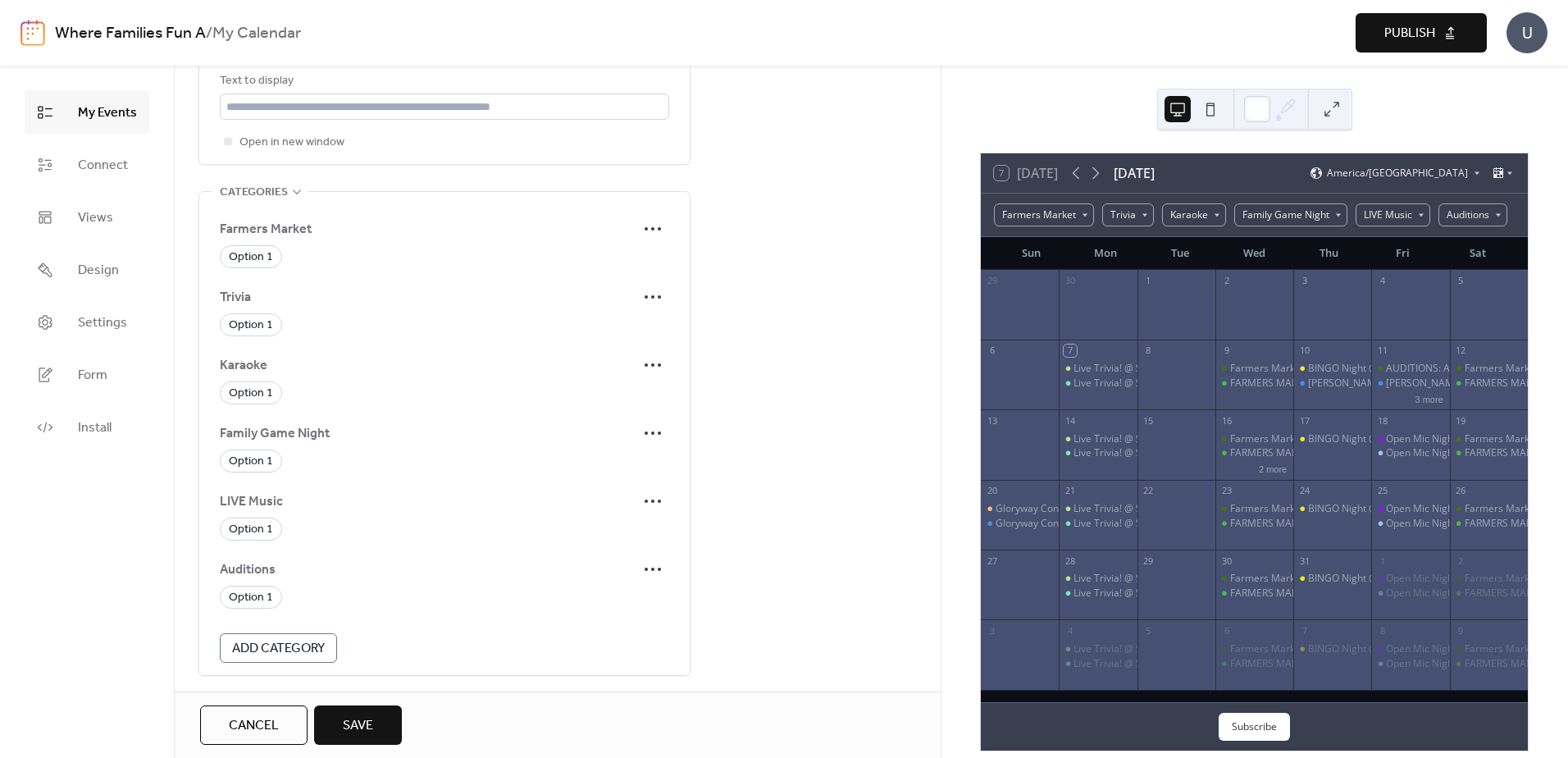scroll, scrollTop: 1066, scrollLeft: 0, axis: vertical 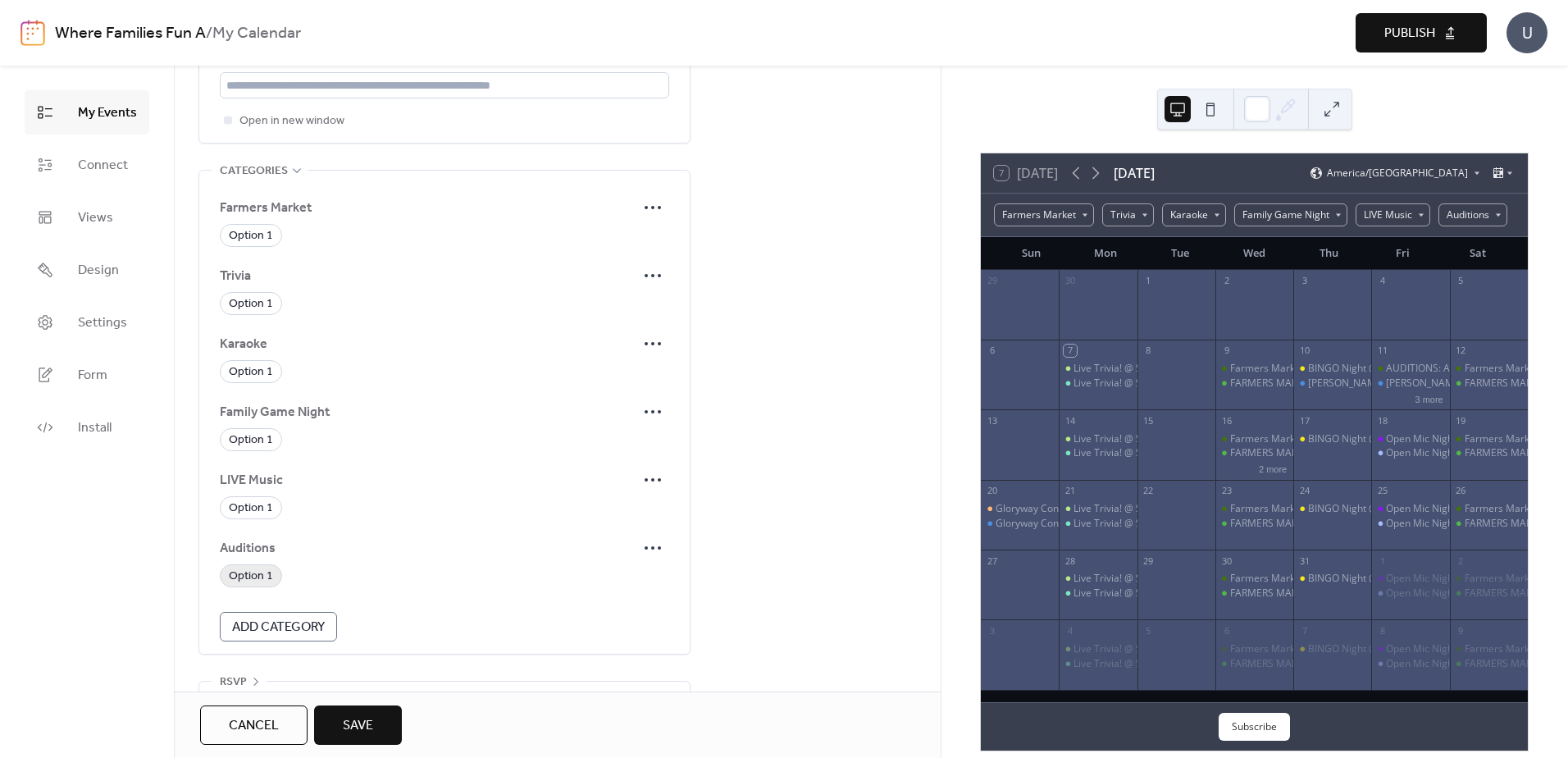 click on "Option 1" at bounding box center (251, 577) 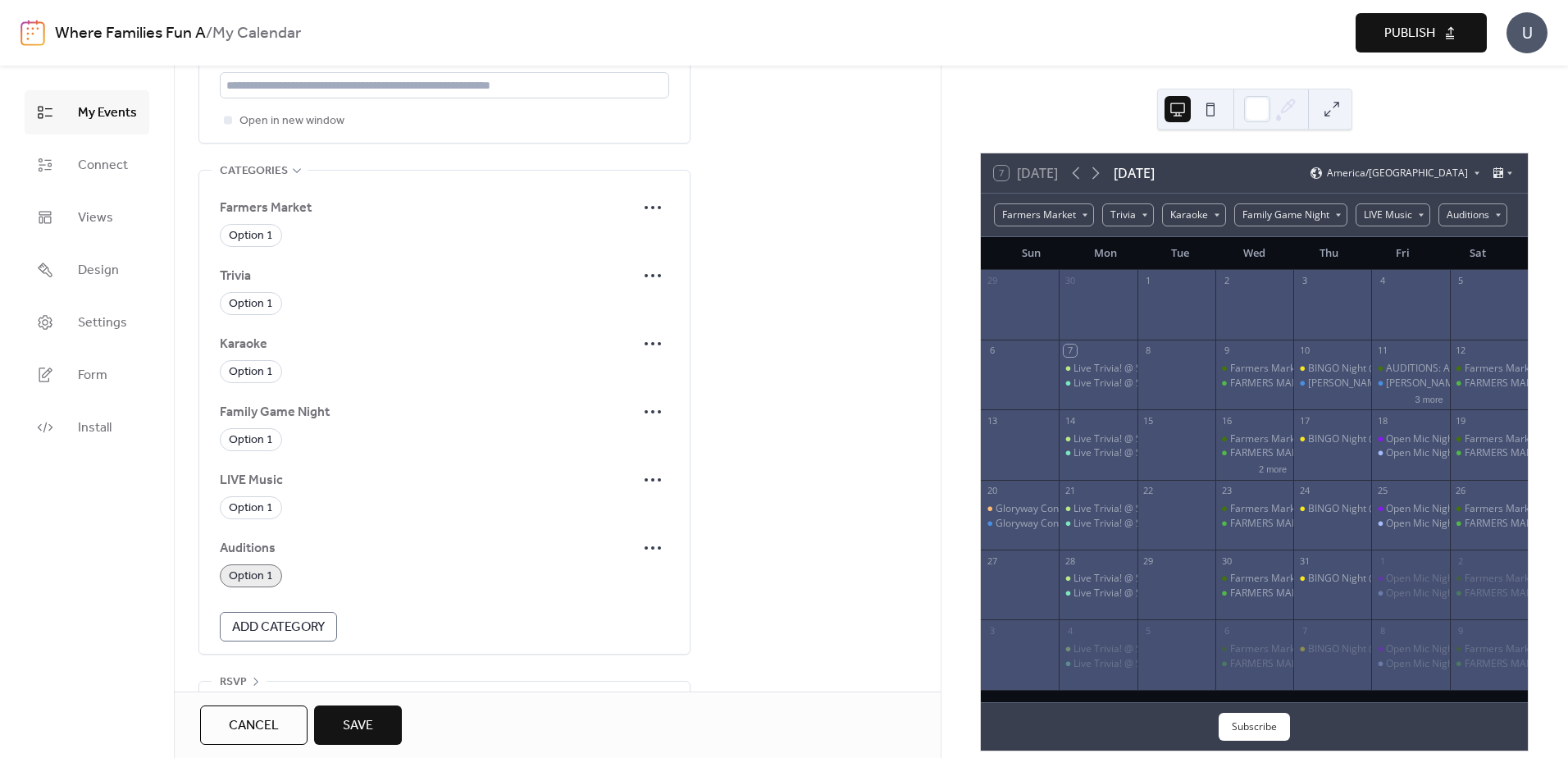 click on "Save" at bounding box center (358, 726) 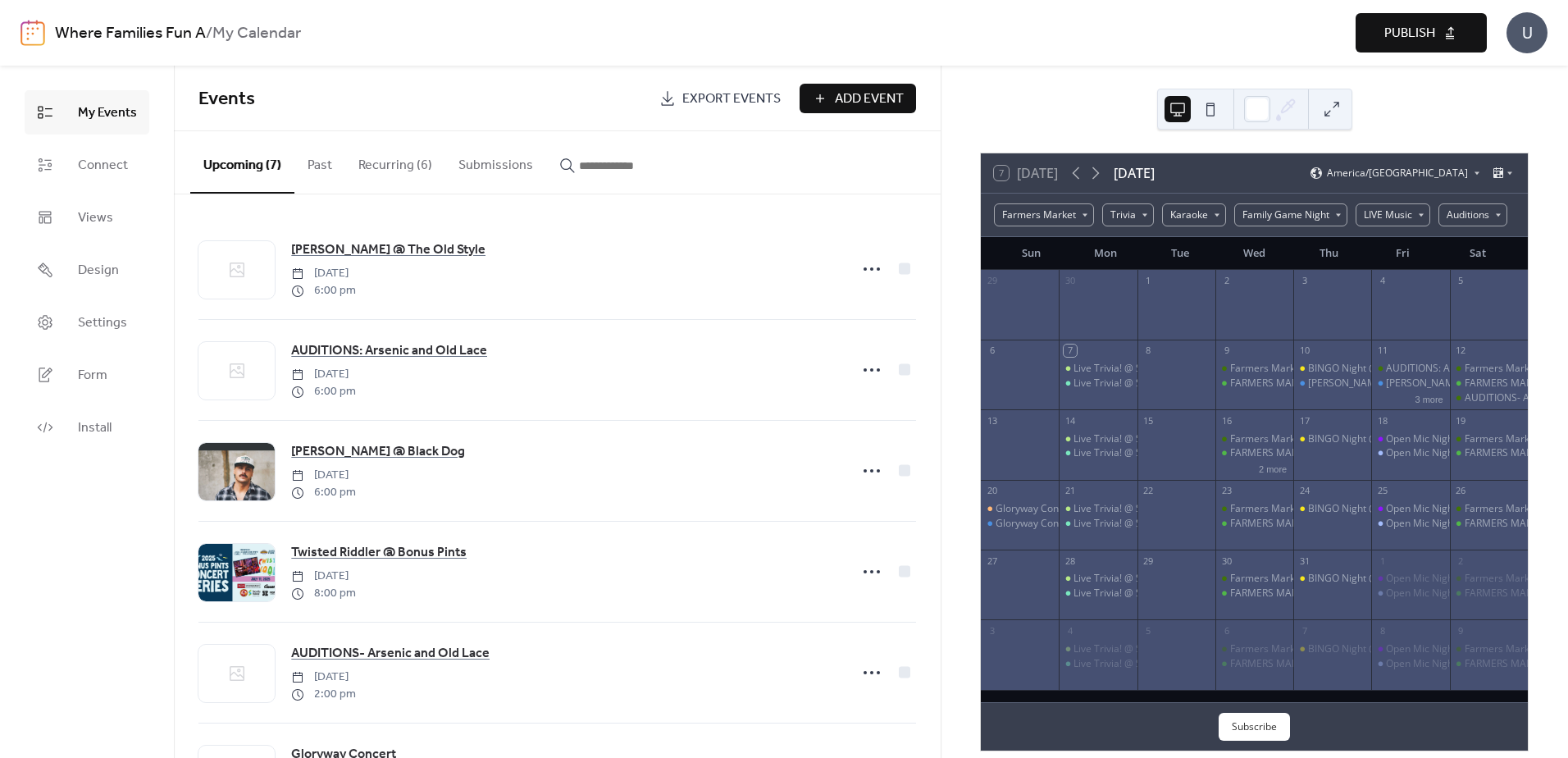 click on "Add Event" at bounding box center [869, 99] 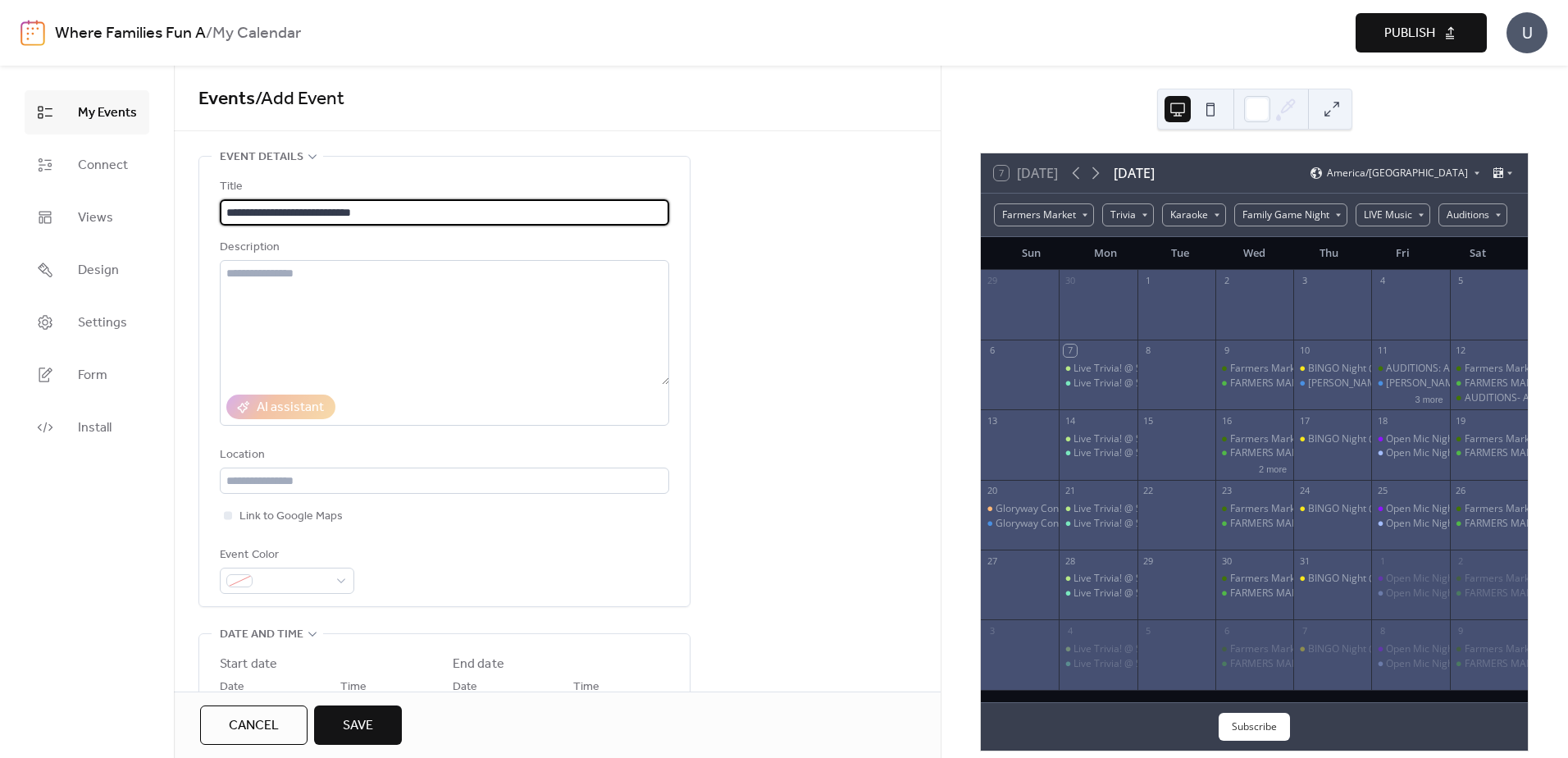 type on "**********" 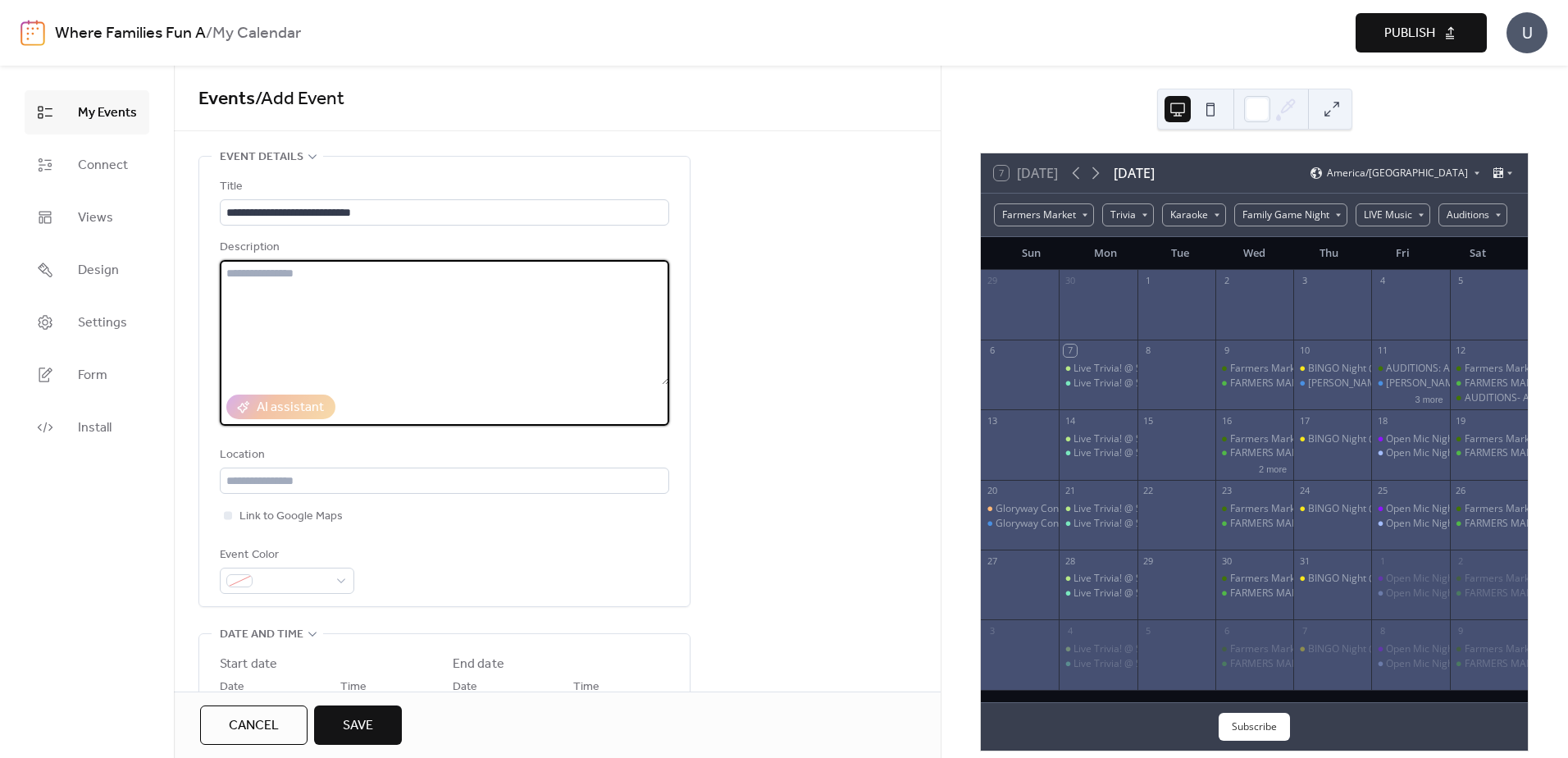 drag, startPoint x: 299, startPoint y: 258, endPoint x: 276, endPoint y: 278, distance: 30.479501 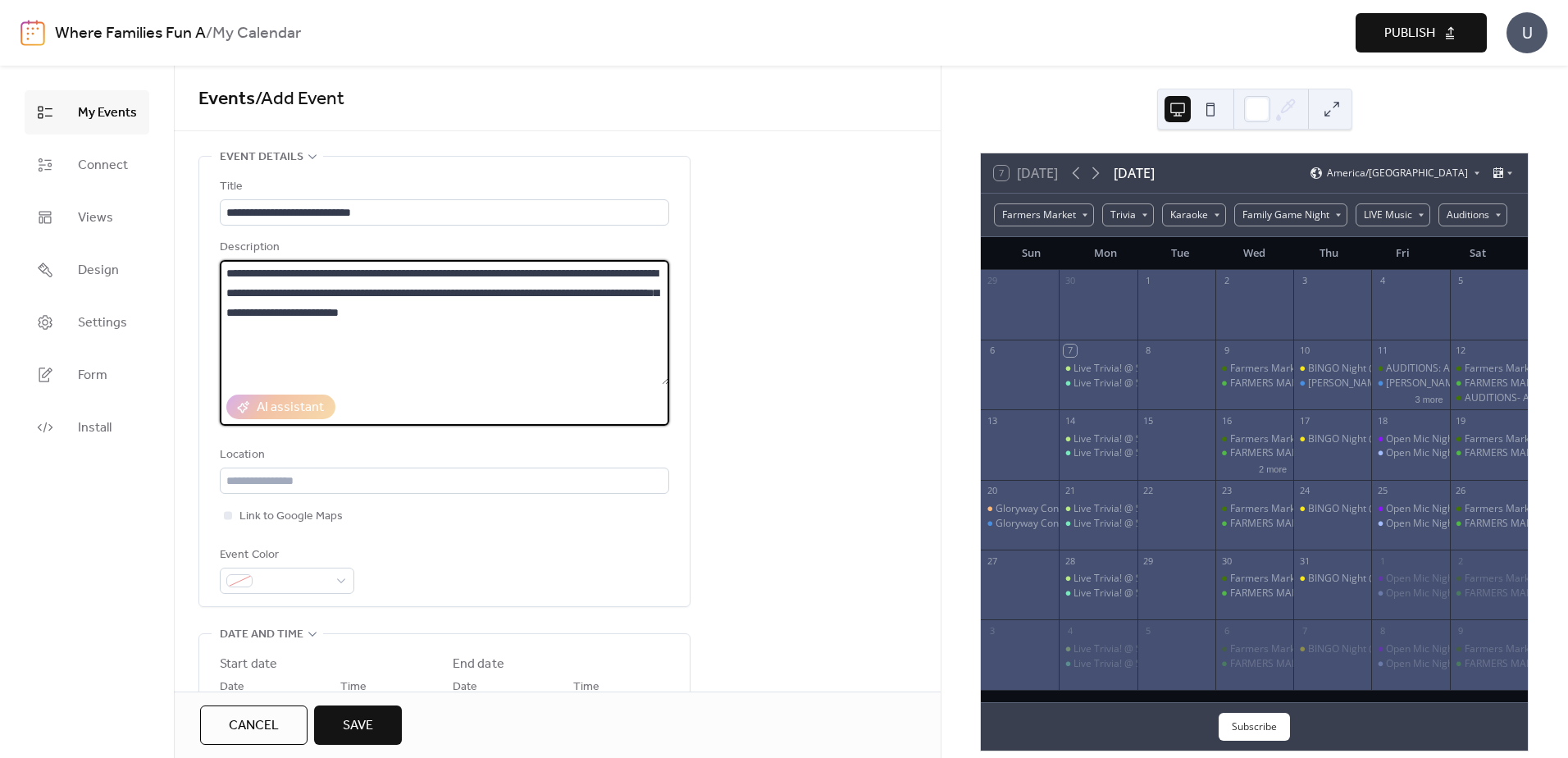 type on "**********" 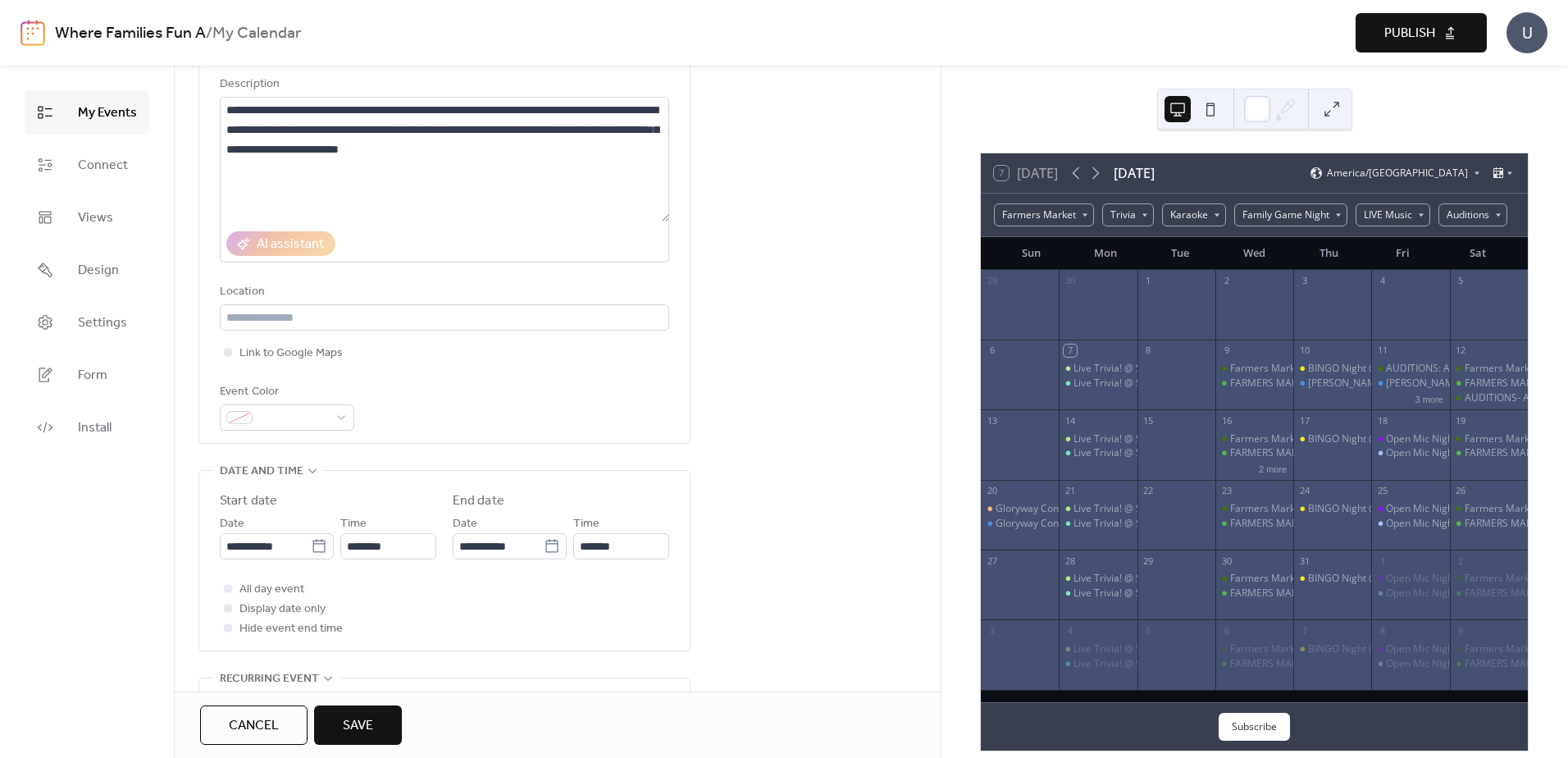 scroll, scrollTop: 164, scrollLeft: 0, axis: vertical 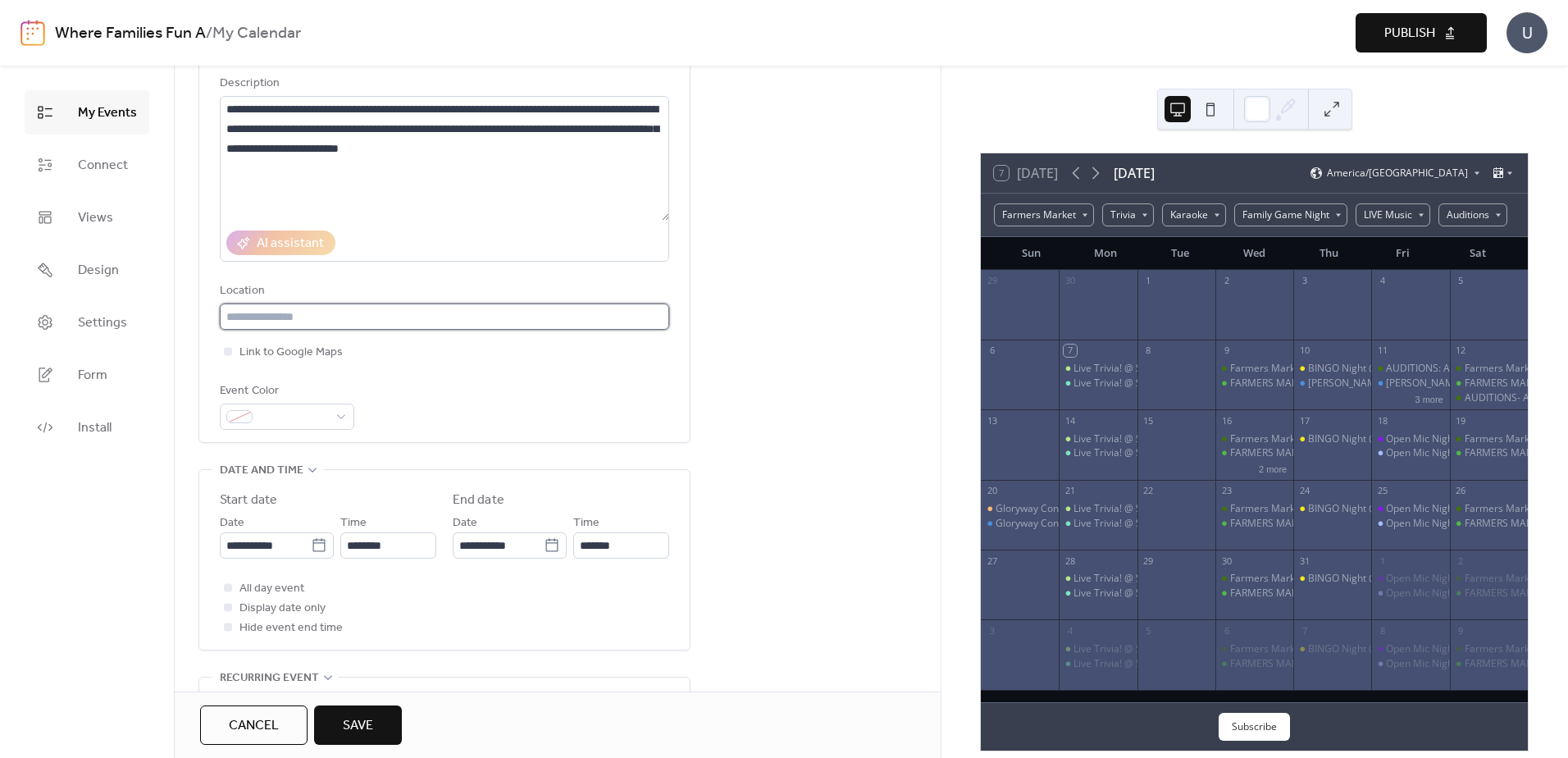 click at bounding box center [444, 317] 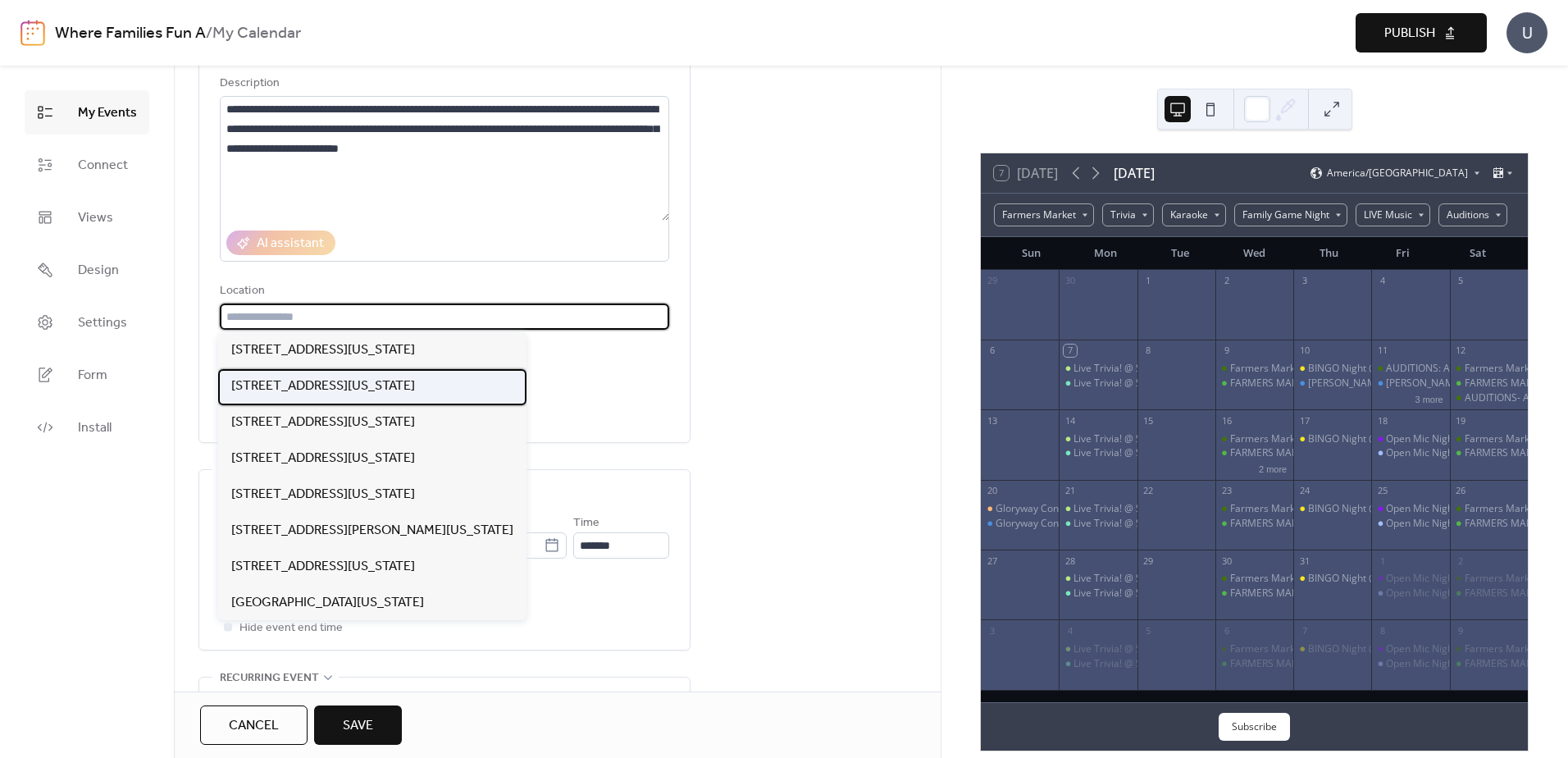 click on "[STREET_ADDRESS][US_STATE]" at bounding box center (323, 386) 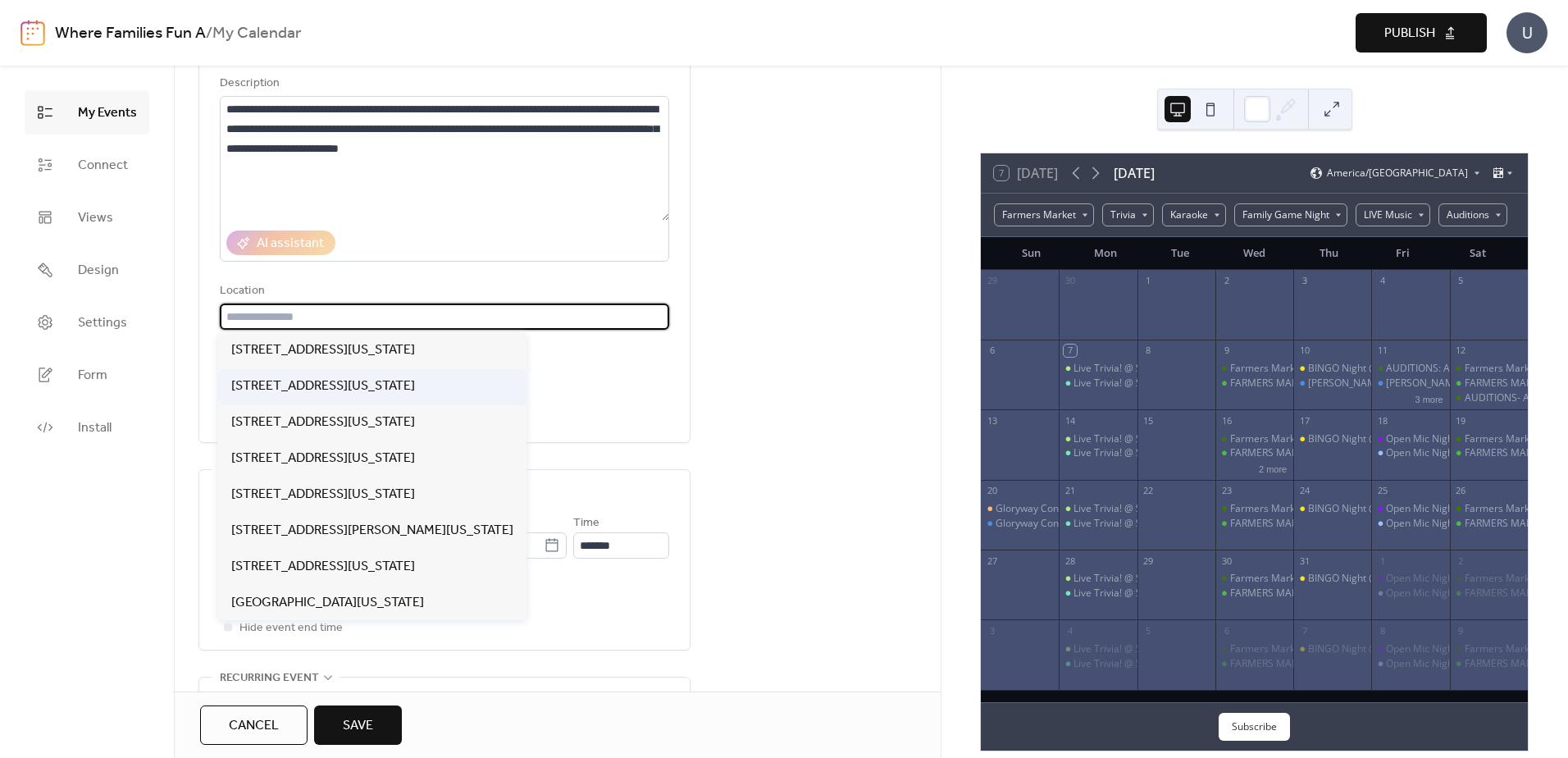 type on "**********" 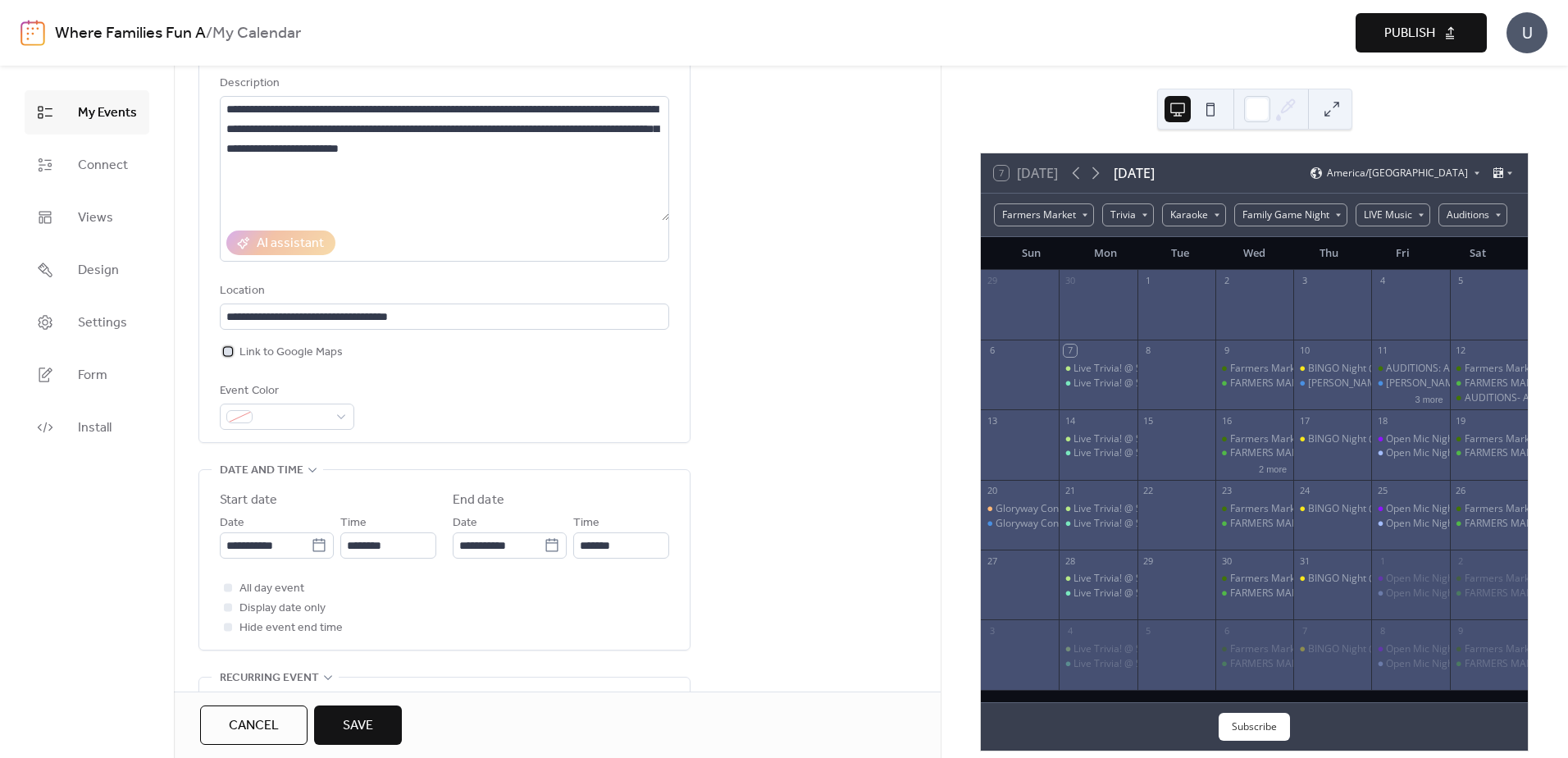 click at bounding box center (228, 351) 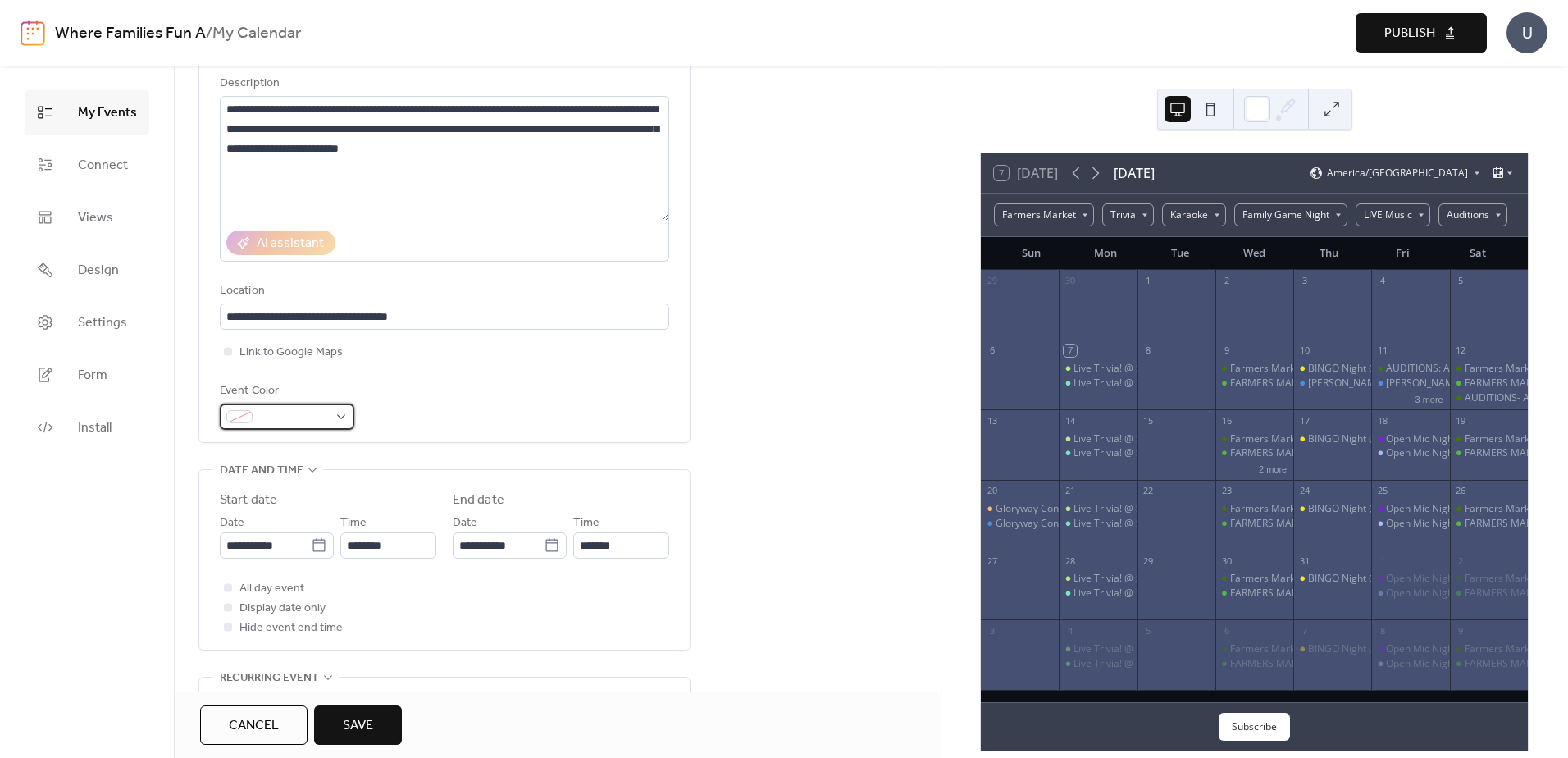 click at bounding box center (294, 418) 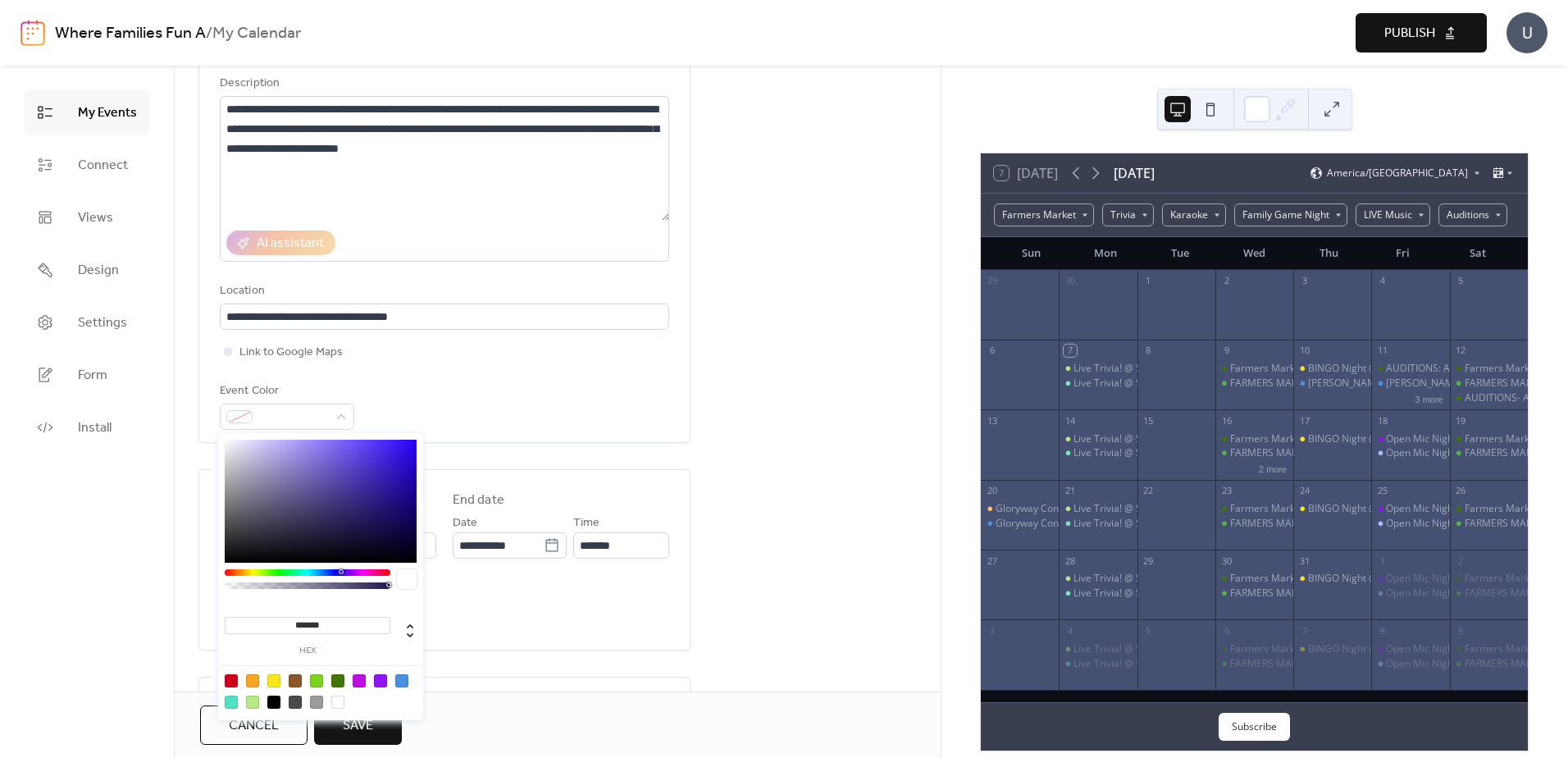 click at bounding box center (338, 681) 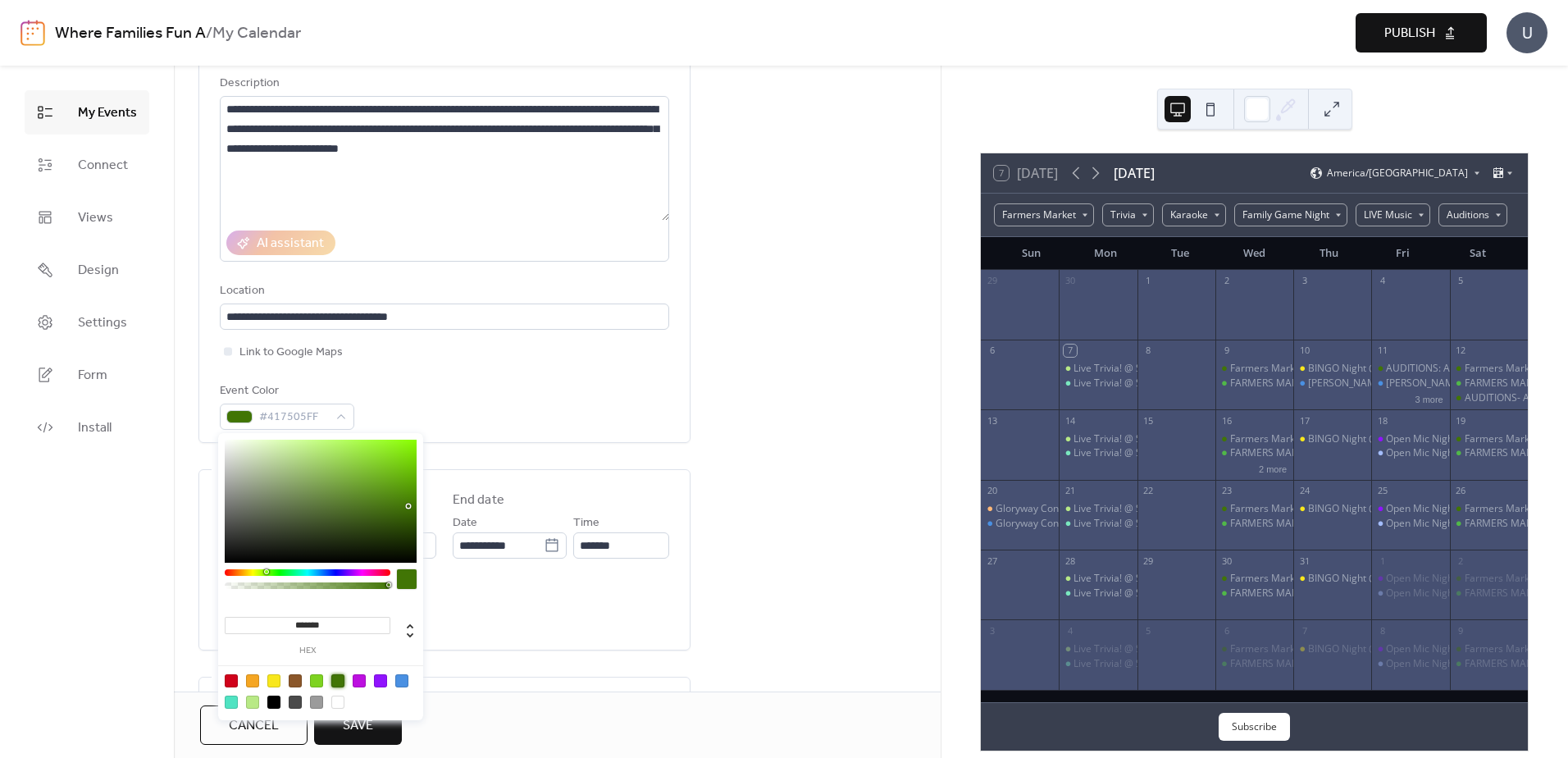 click on "**********" at bounding box center (557, 814) 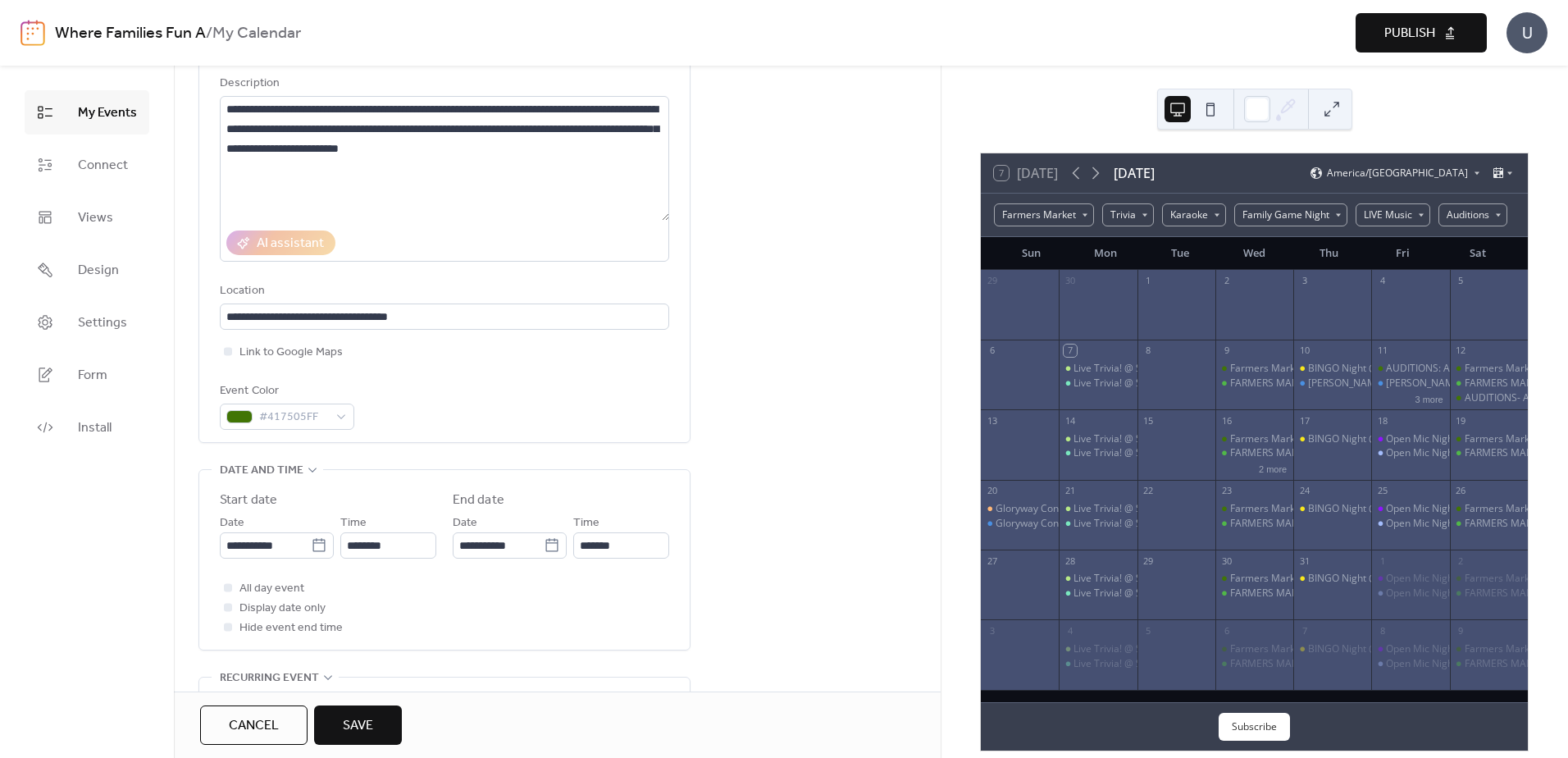 scroll, scrollTop: 1, scrollLeft: 0, axis: vertical 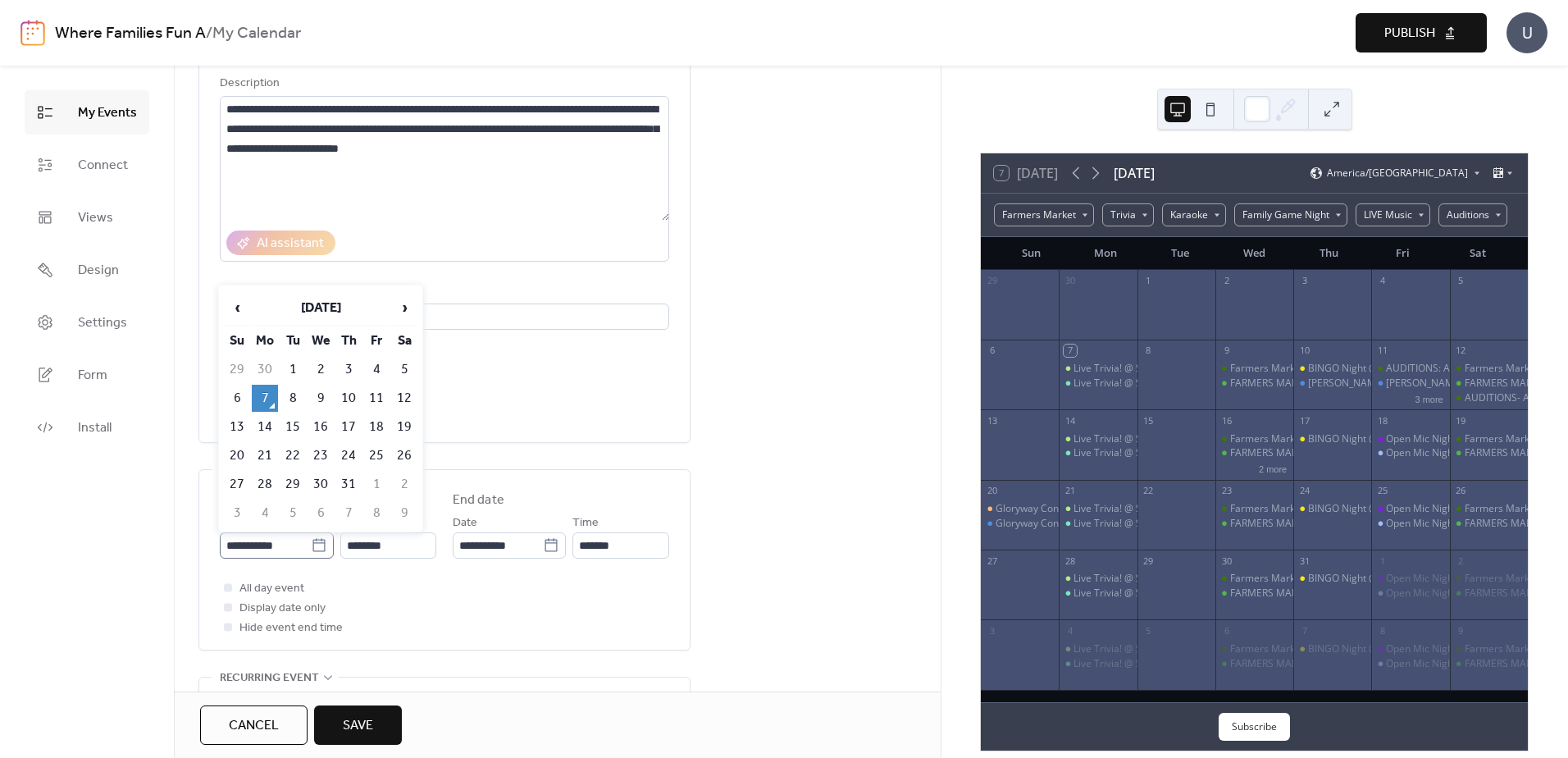 click 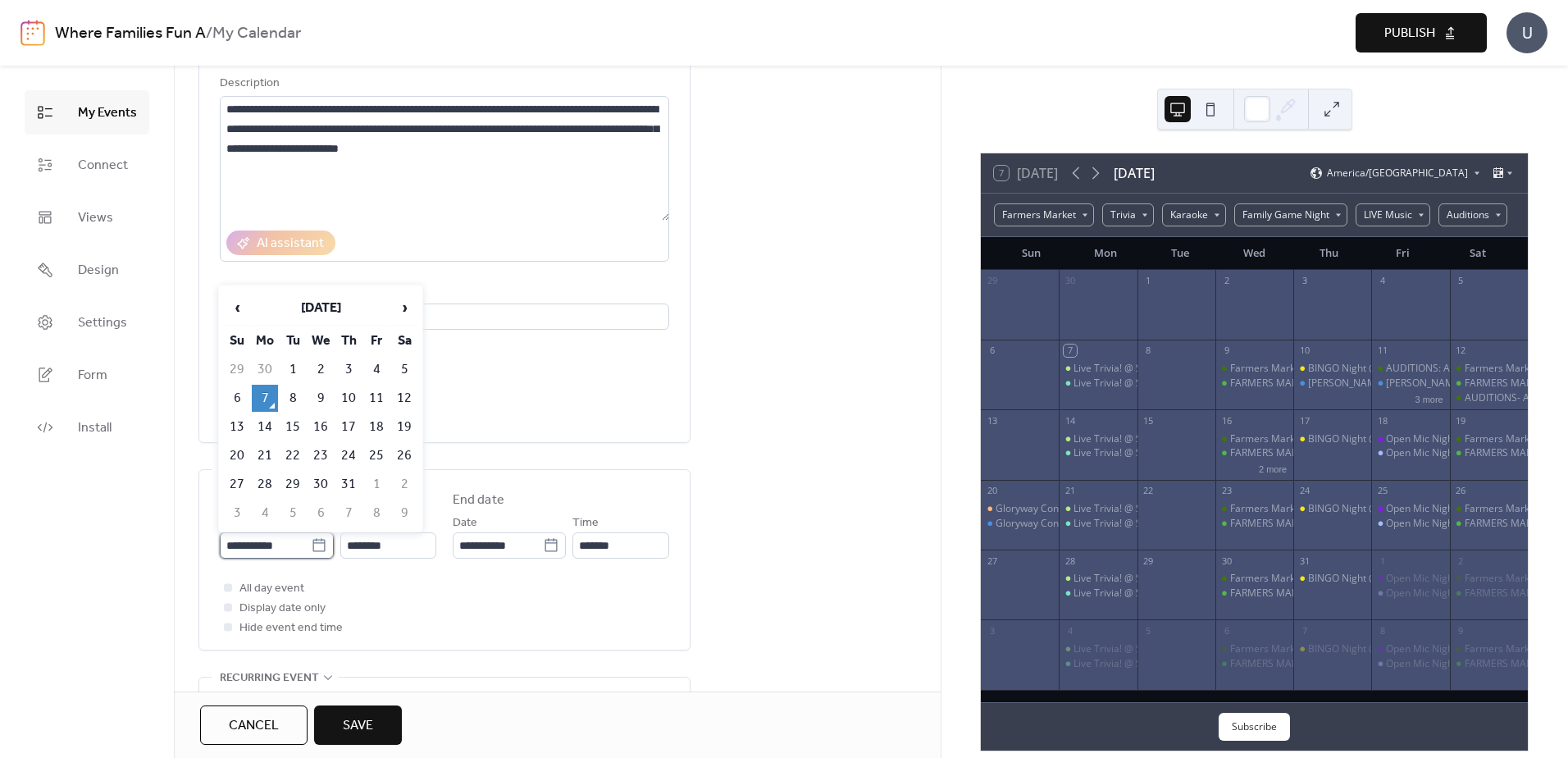 click on "**********" at bounding box center [265, 546] 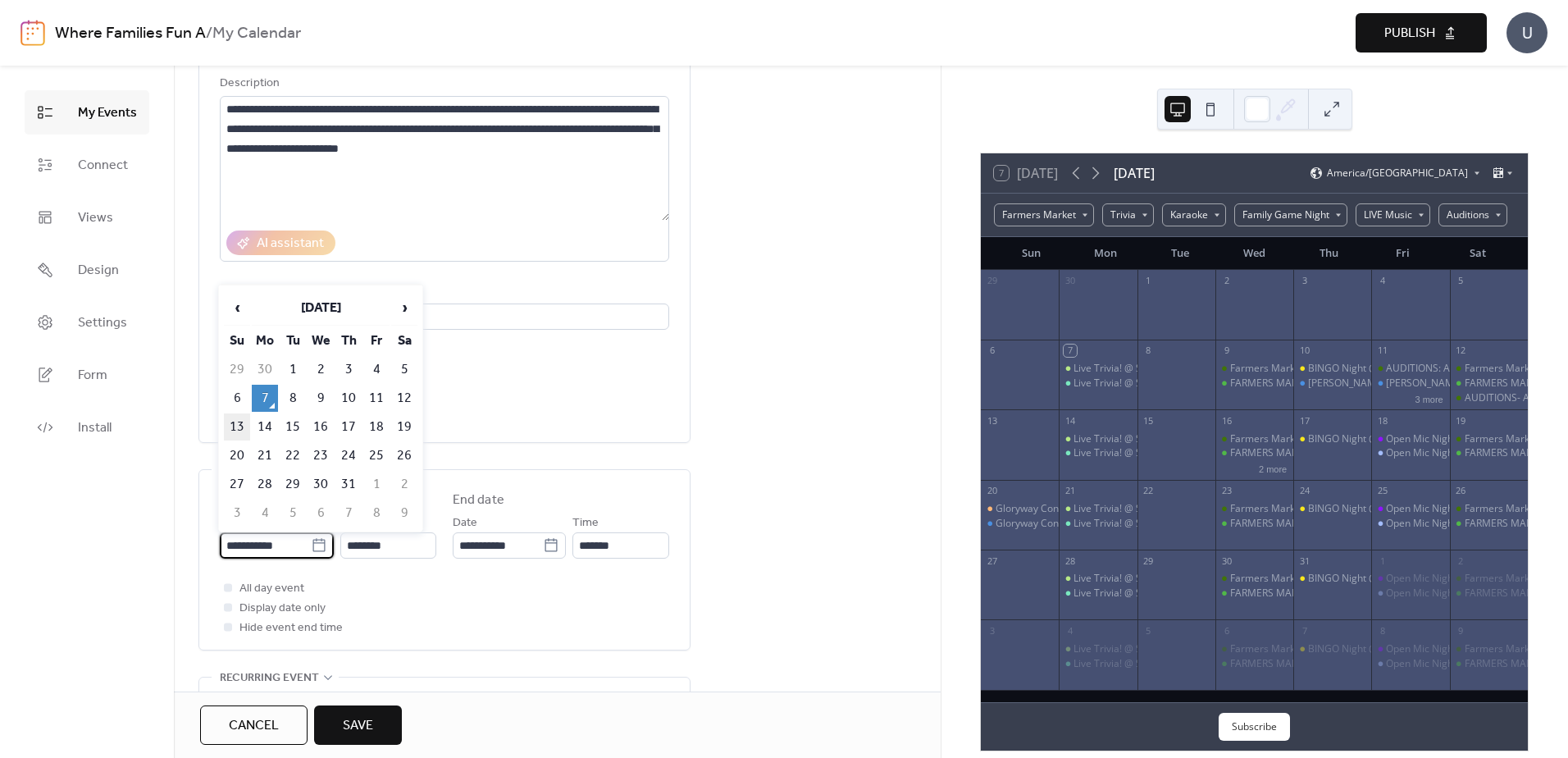 click on "13" at bounding box center [237, 427] 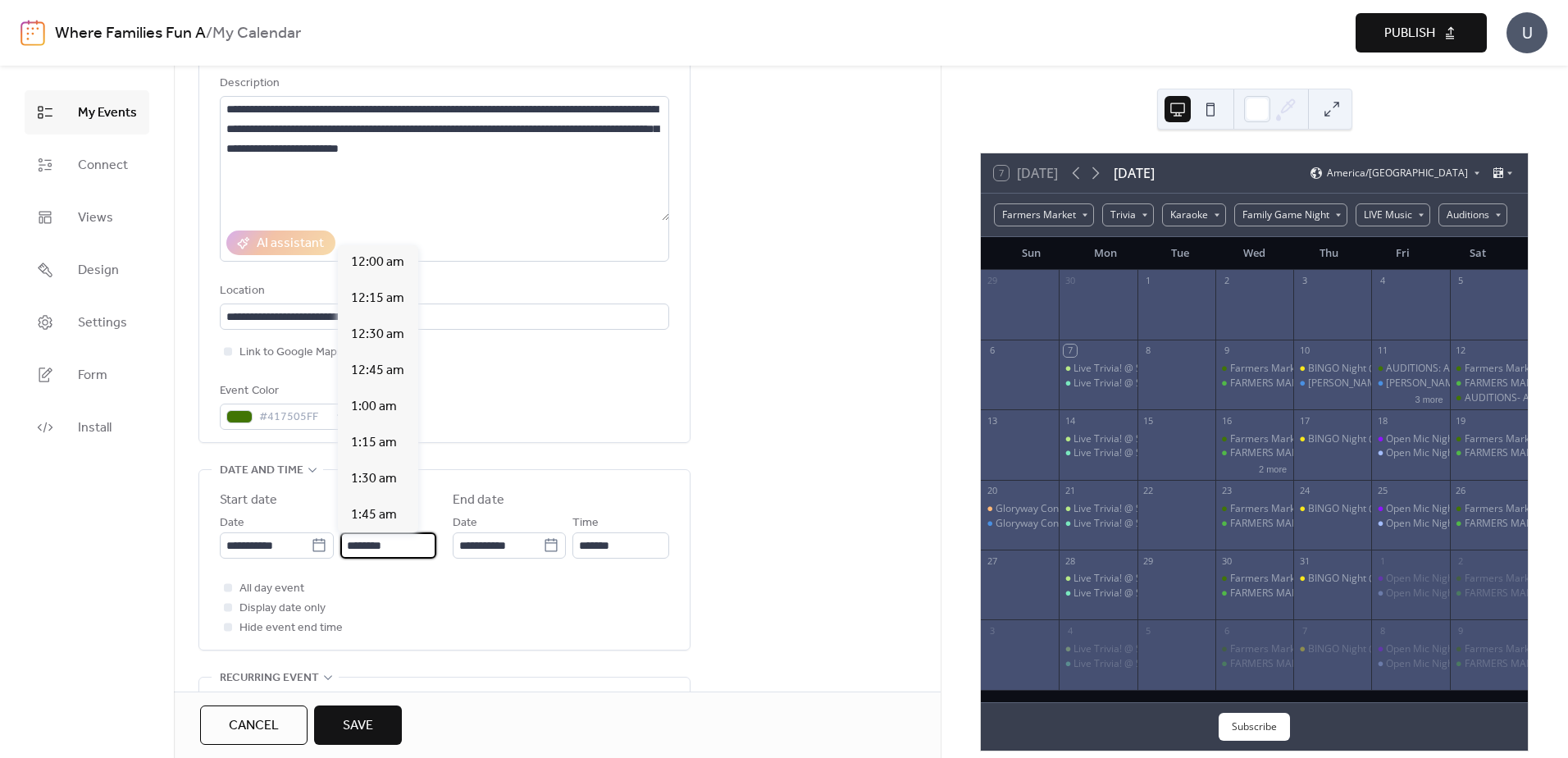 click on "********" at bounding box center [388, 546] 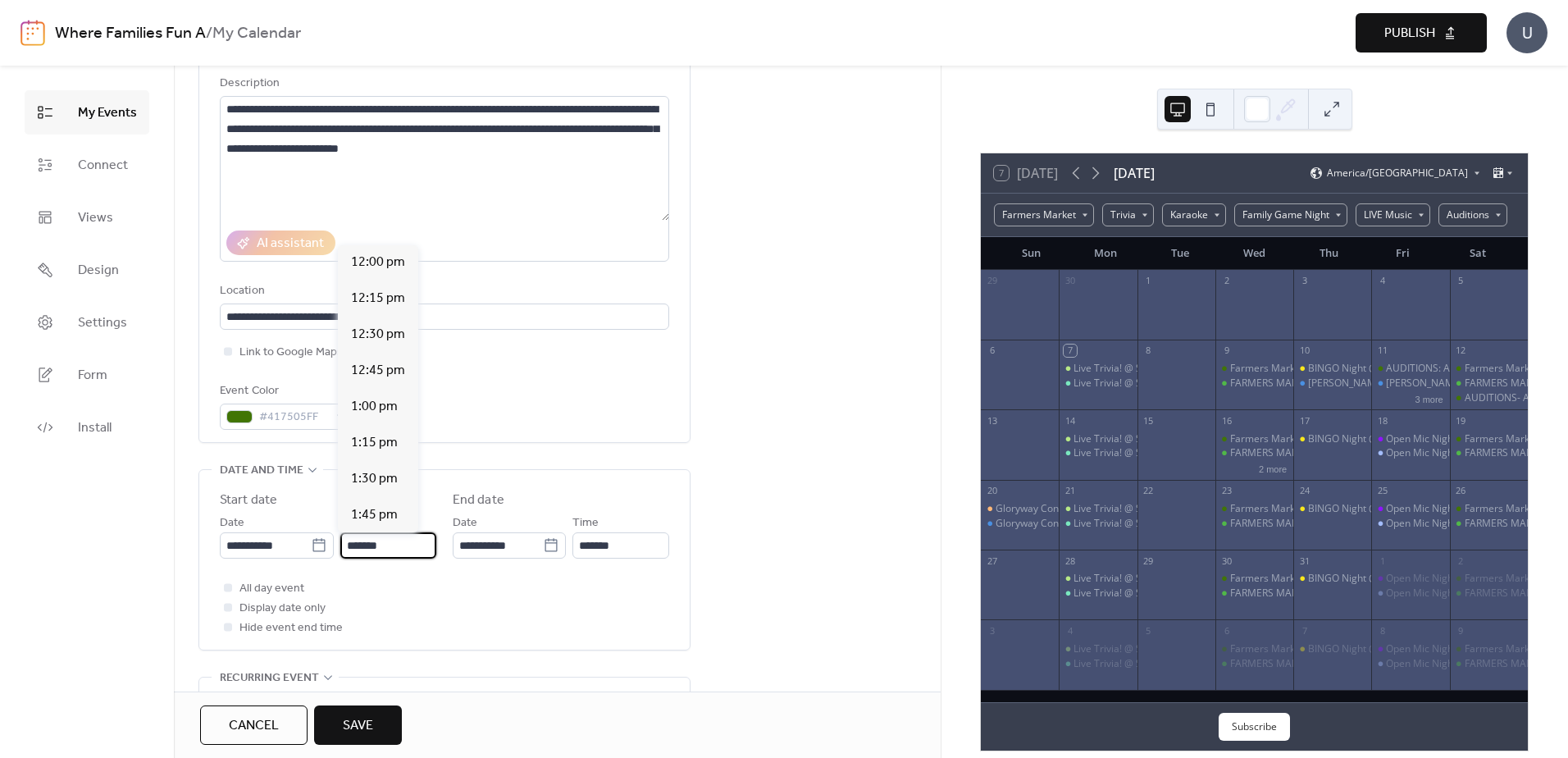 scroll, scrollTop: 2021, scrollLeft: 0, axis: vertical 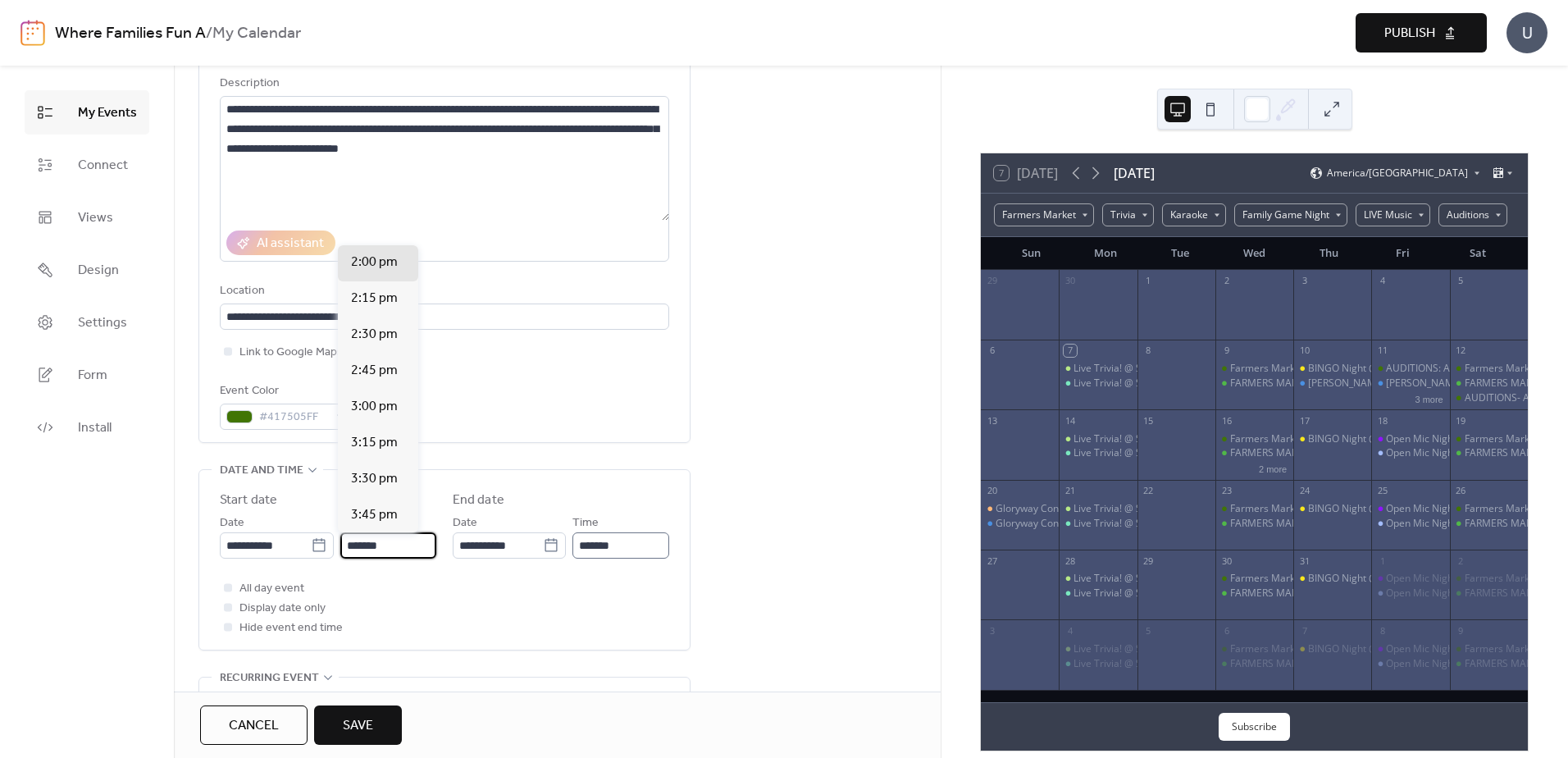 type on "*******" 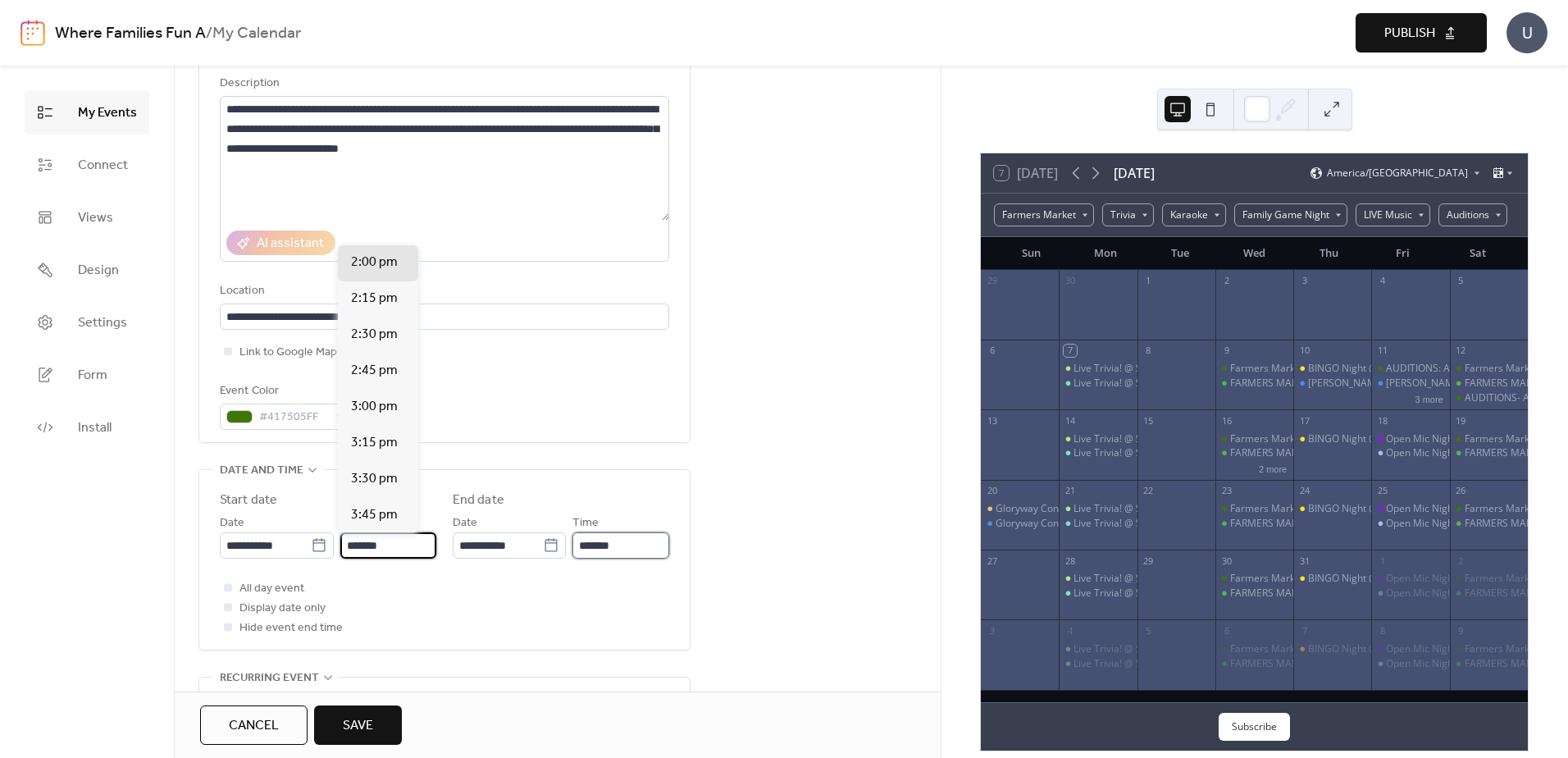 click on "*******" at bounding box center (621, 546) 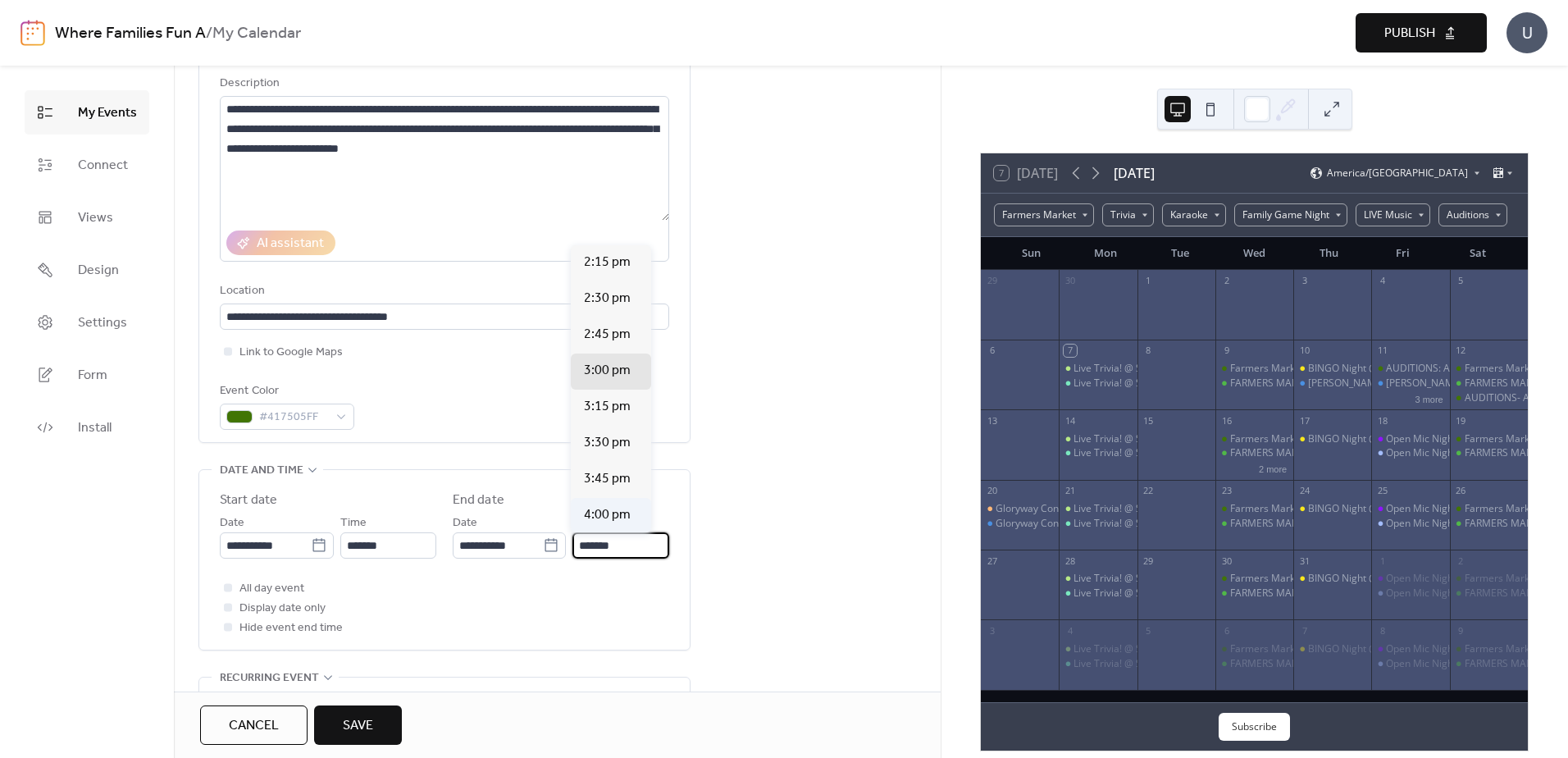 scroll, scrollTop: 164, scrollLeft: 0, axis: vertical 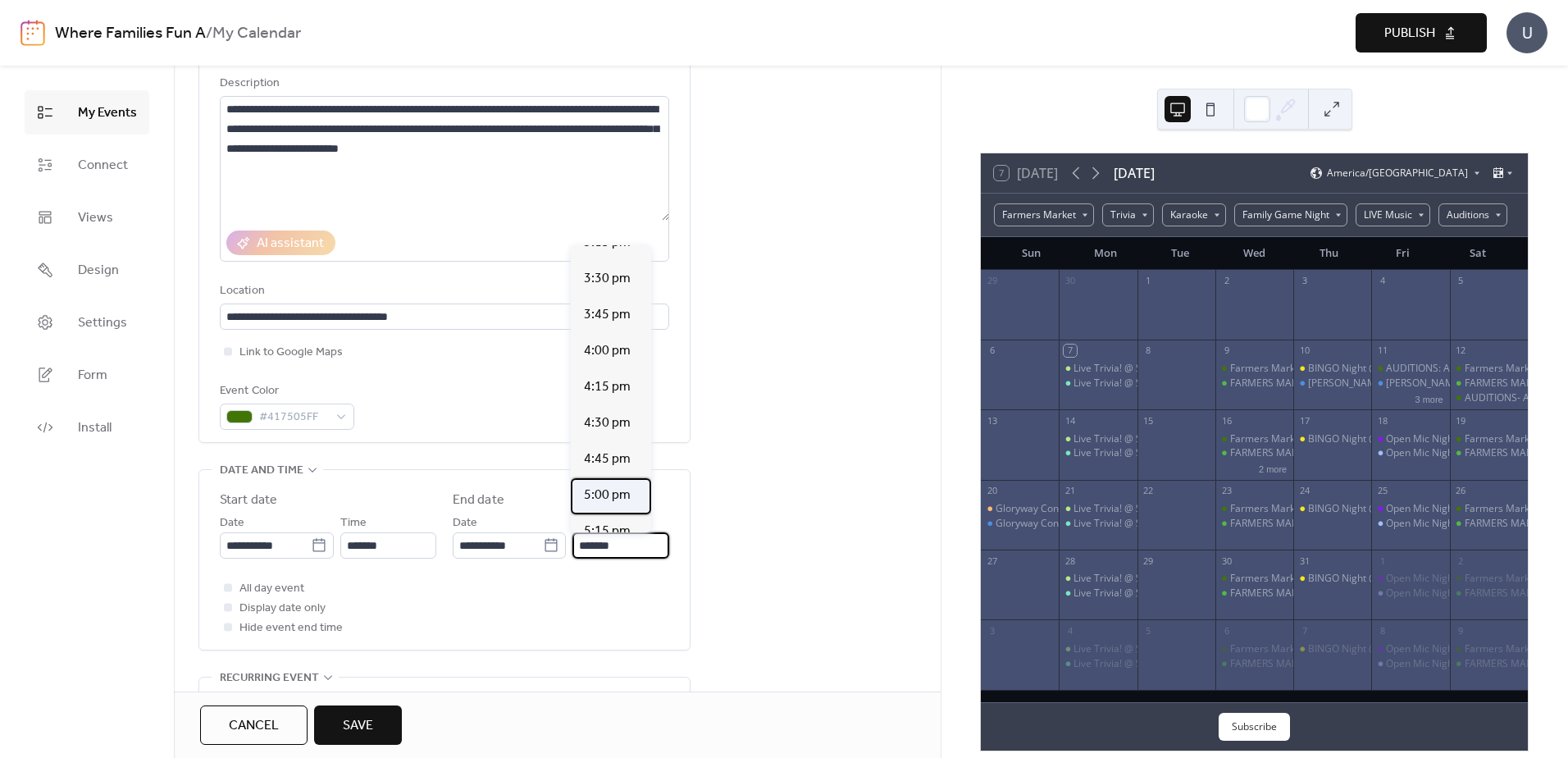click on "5:00 pm" at bounding box center (607, 495) 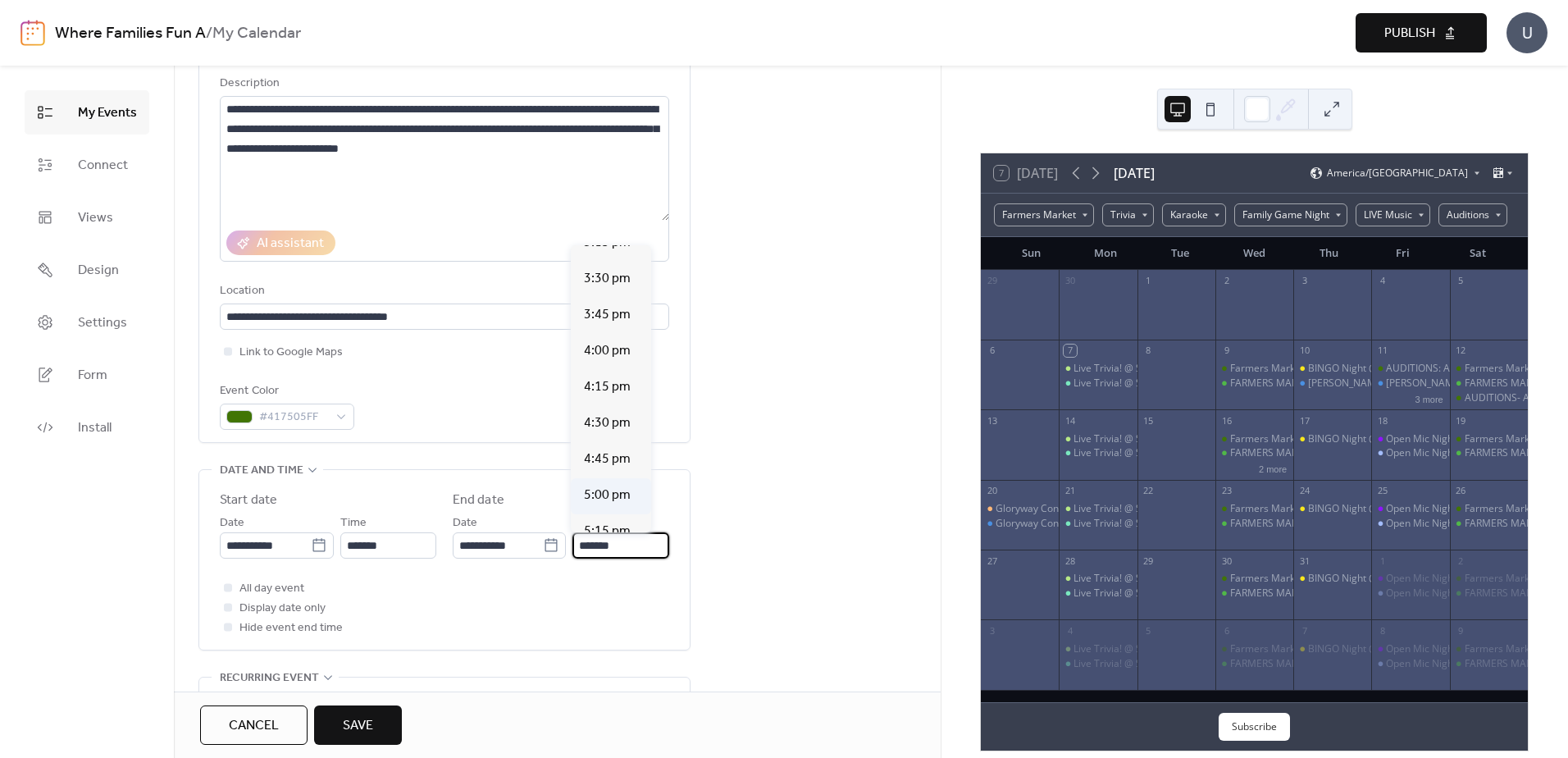 type on "*******" 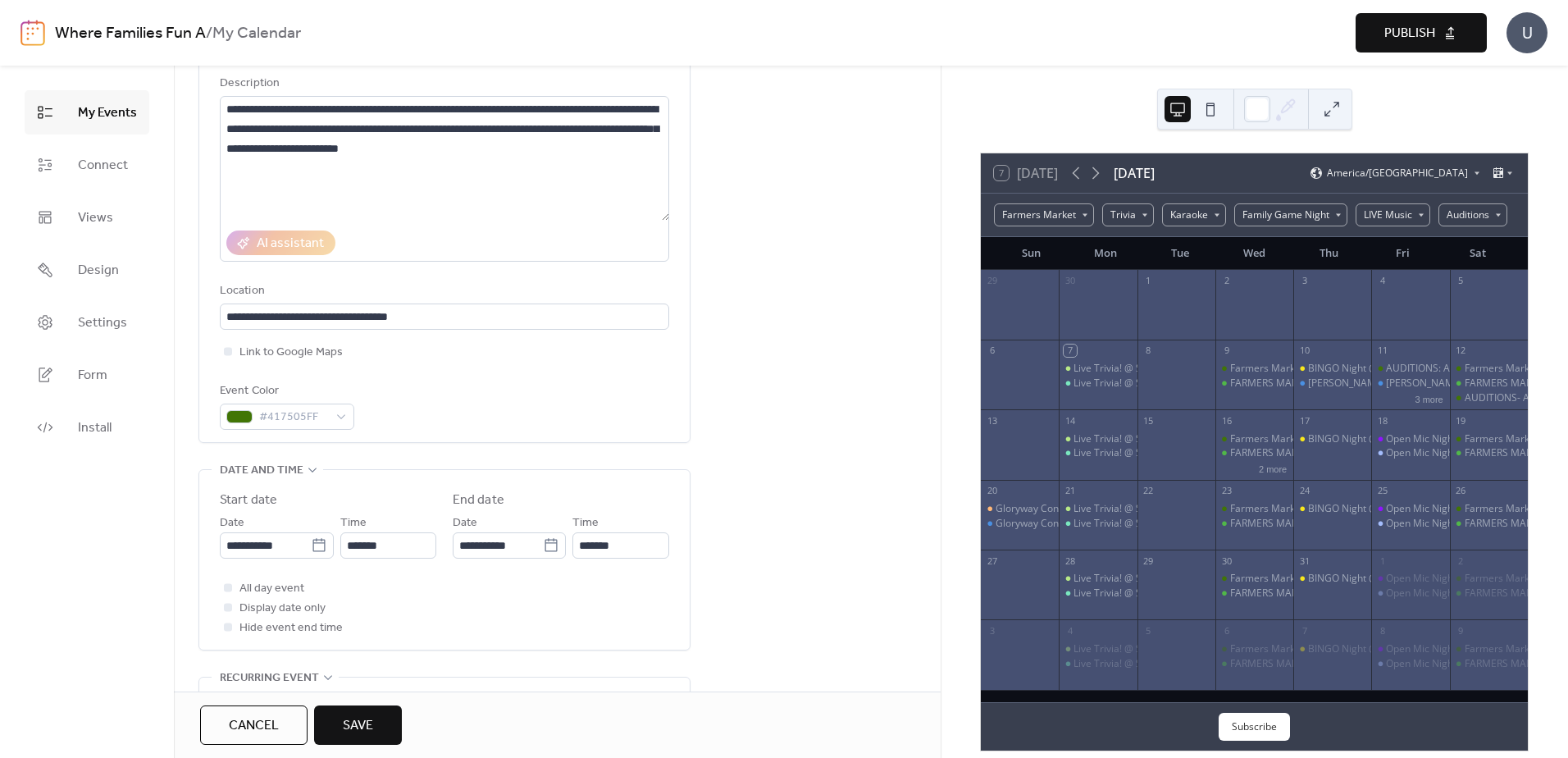 click on "**********" at bounding box center (557, 814) 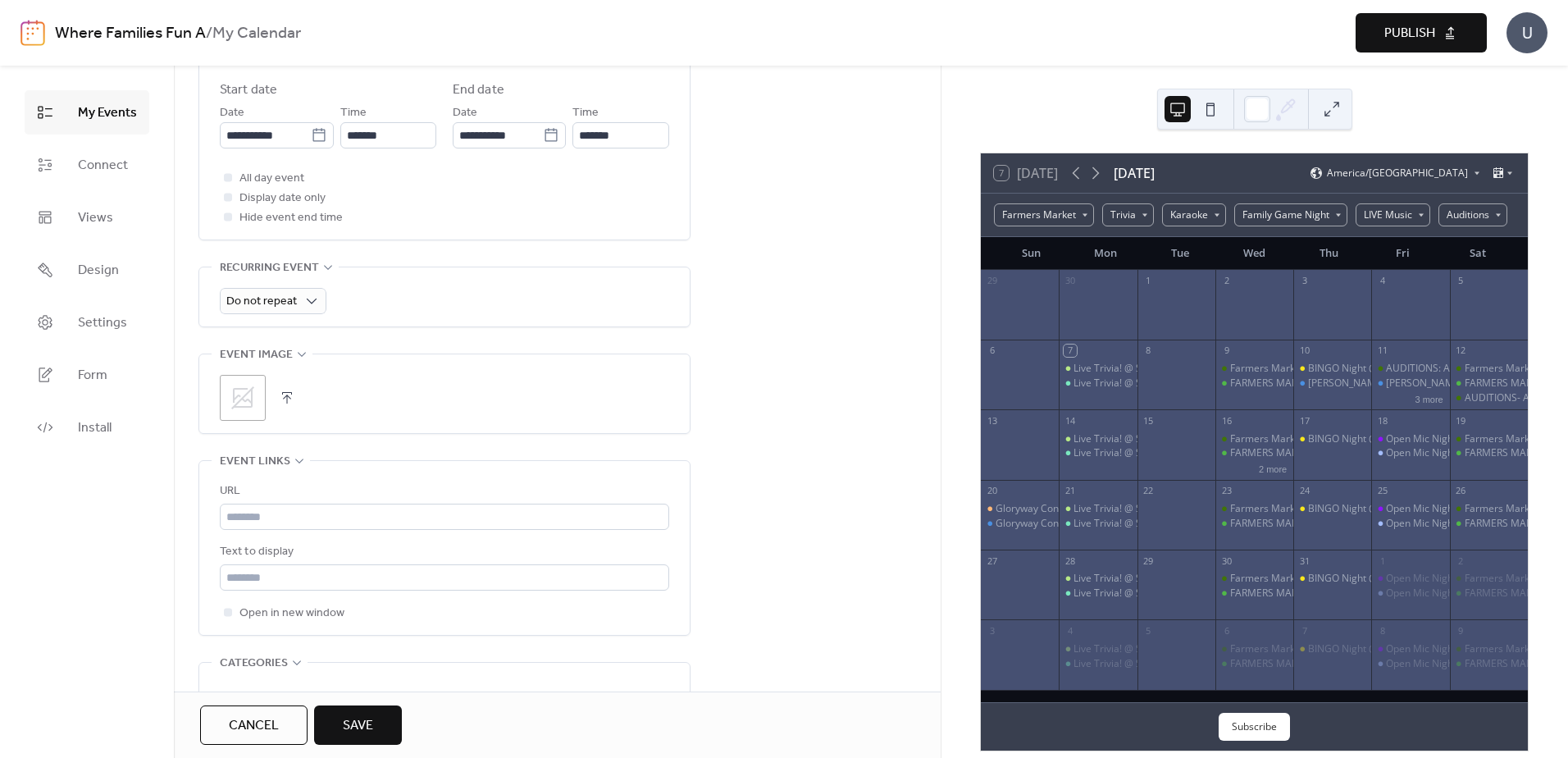 scroll, scrollTop: 656, scrollLeft: 0, axis: vertical 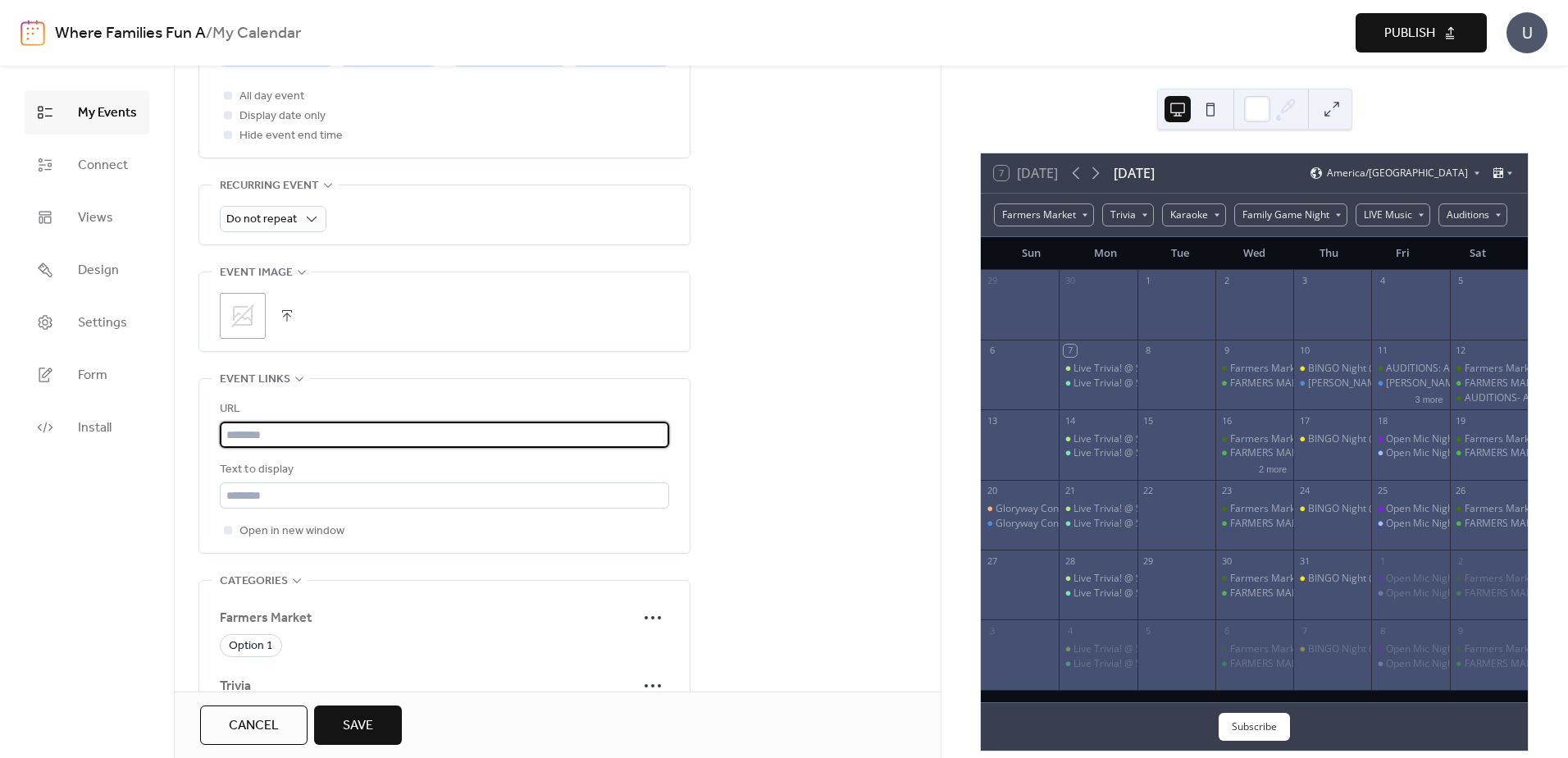 click at bounding box center (444, 435) 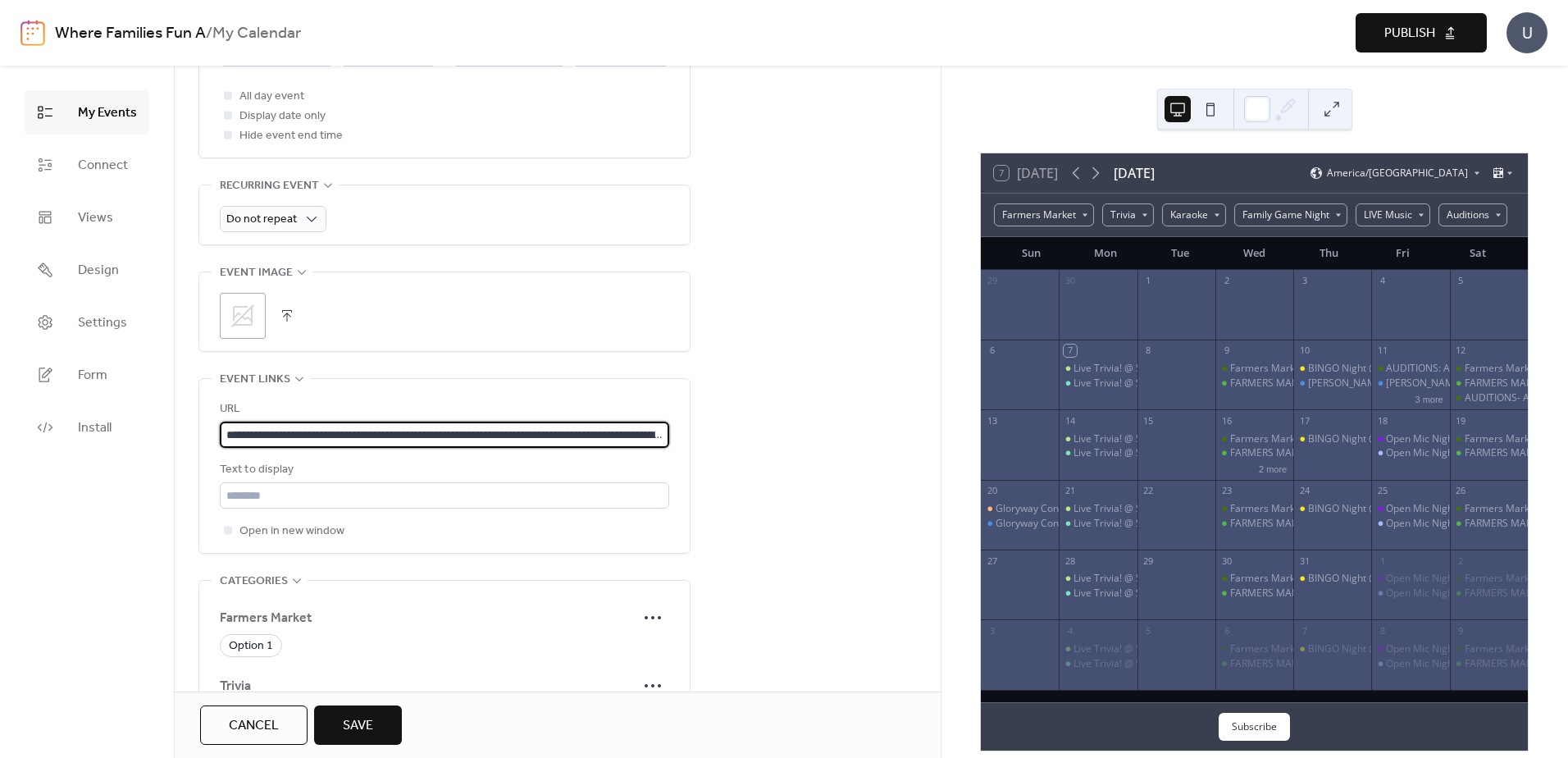 scroll, scrollTop: 0, scrollLeft: 2473, axis: horizontal 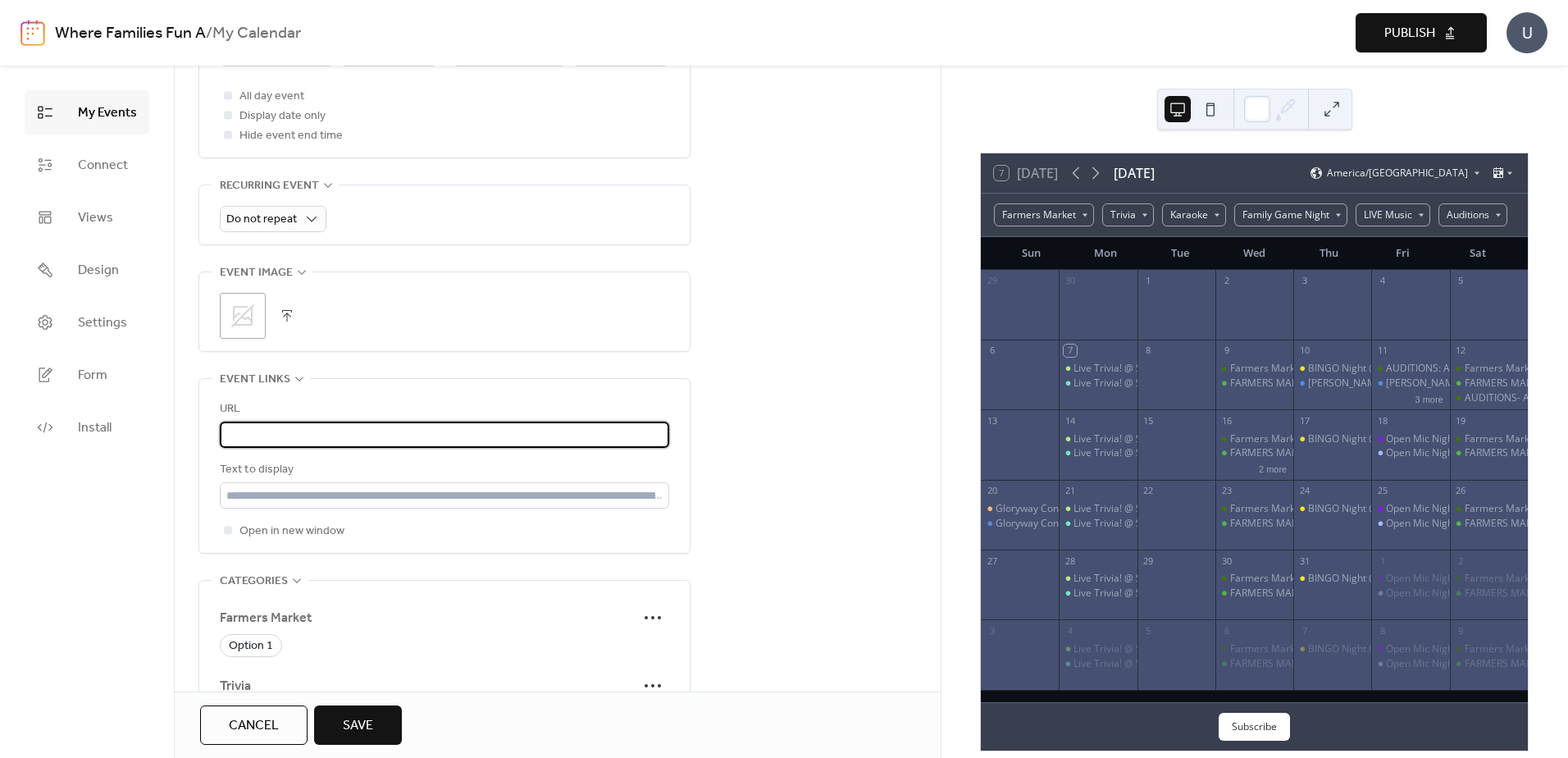type on "**********" 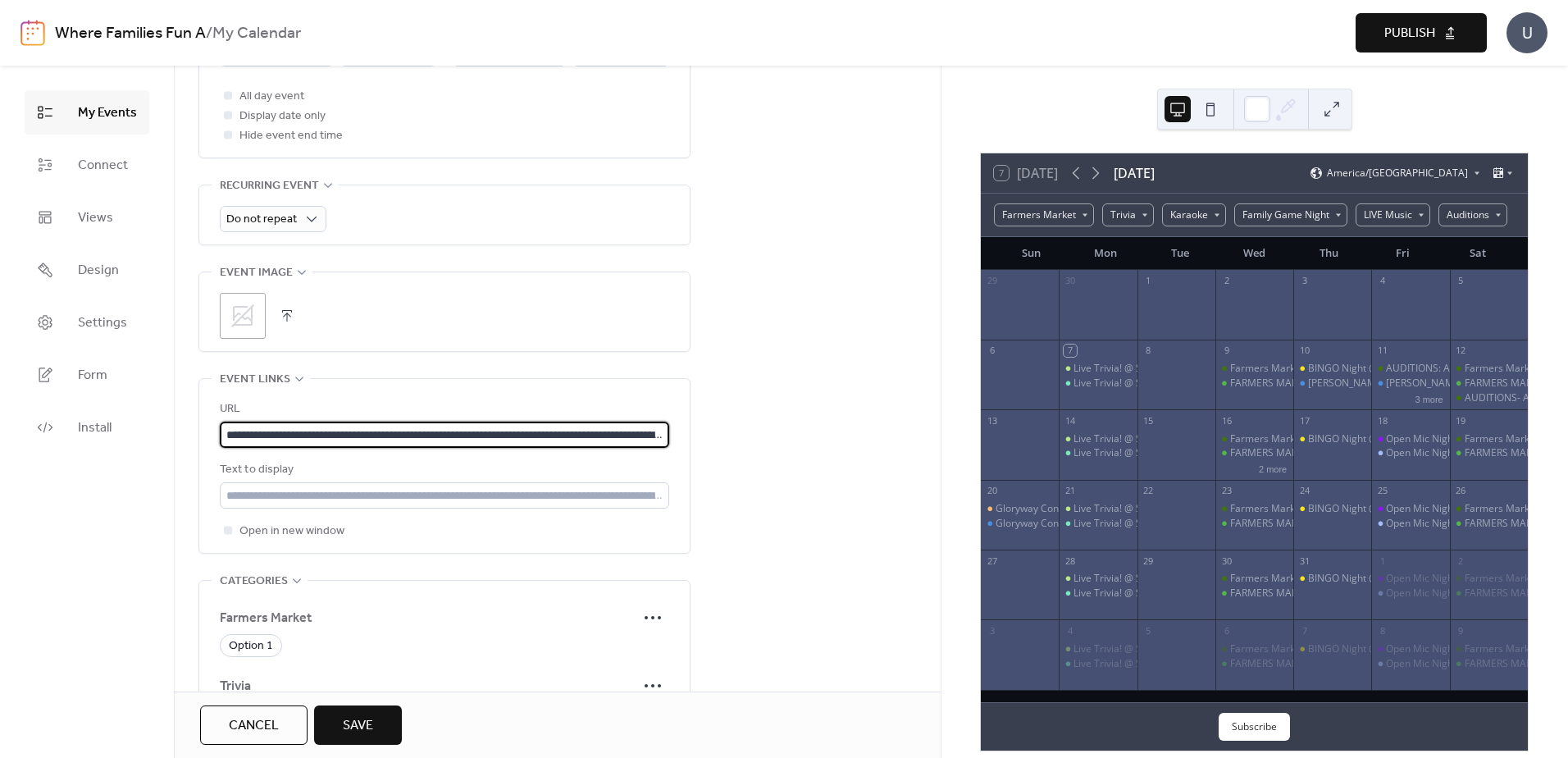 click on "**********" at bounding box center (557, 322) 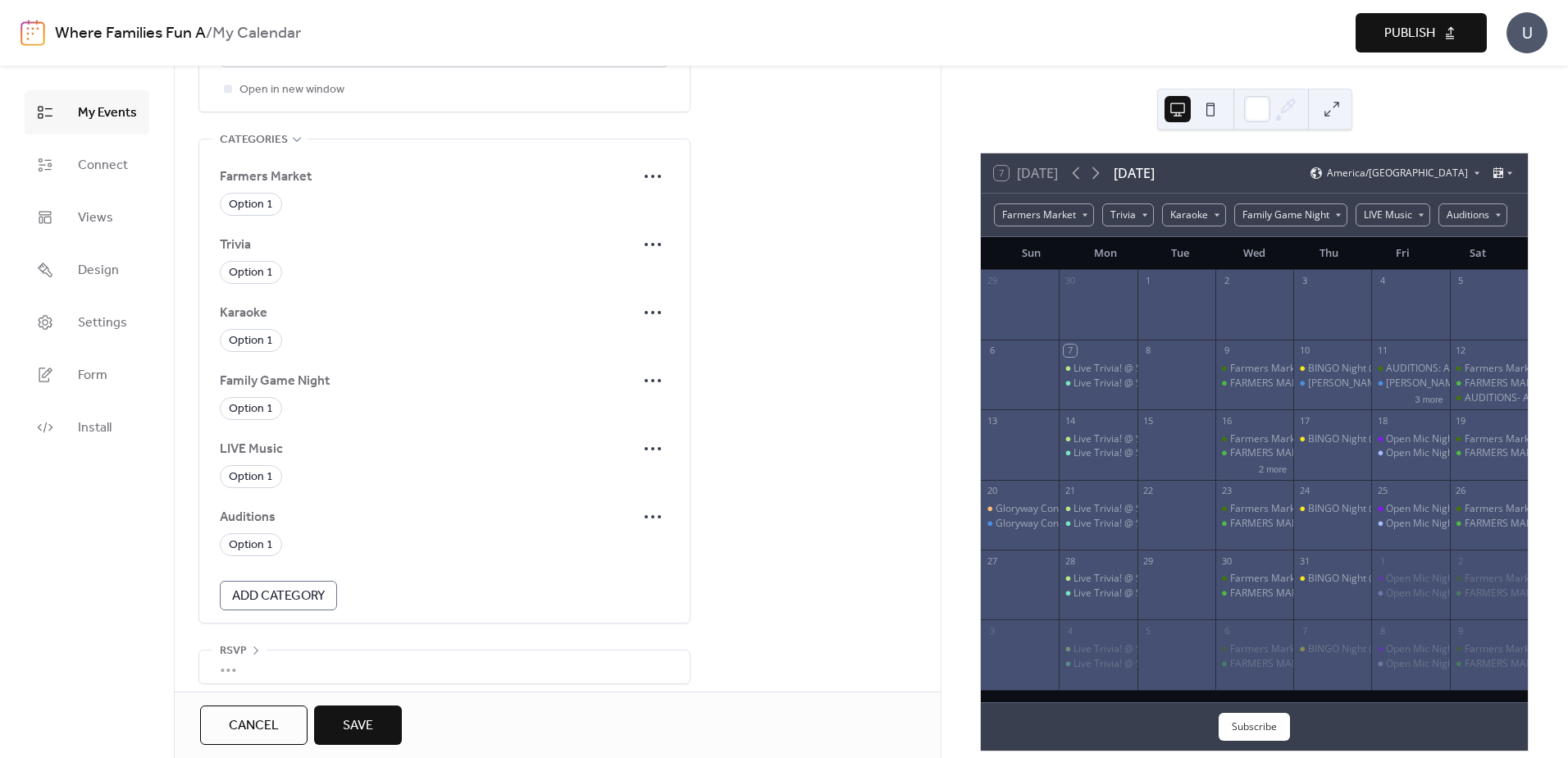 scroll, scrollTop: 1112, scrollLeft: 0, axis: vertical 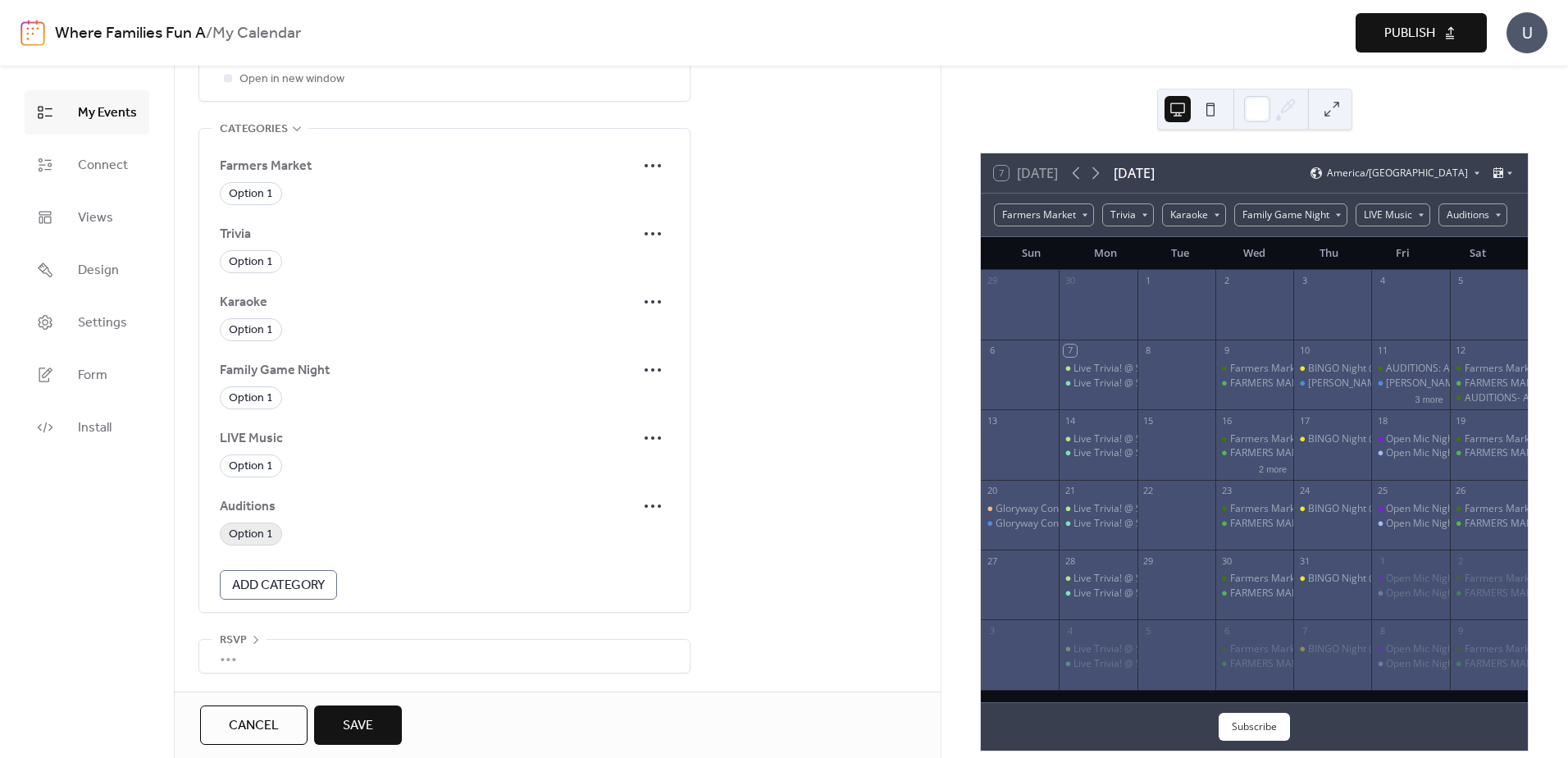 click on "Option 1" at bounding box center [251, 535] 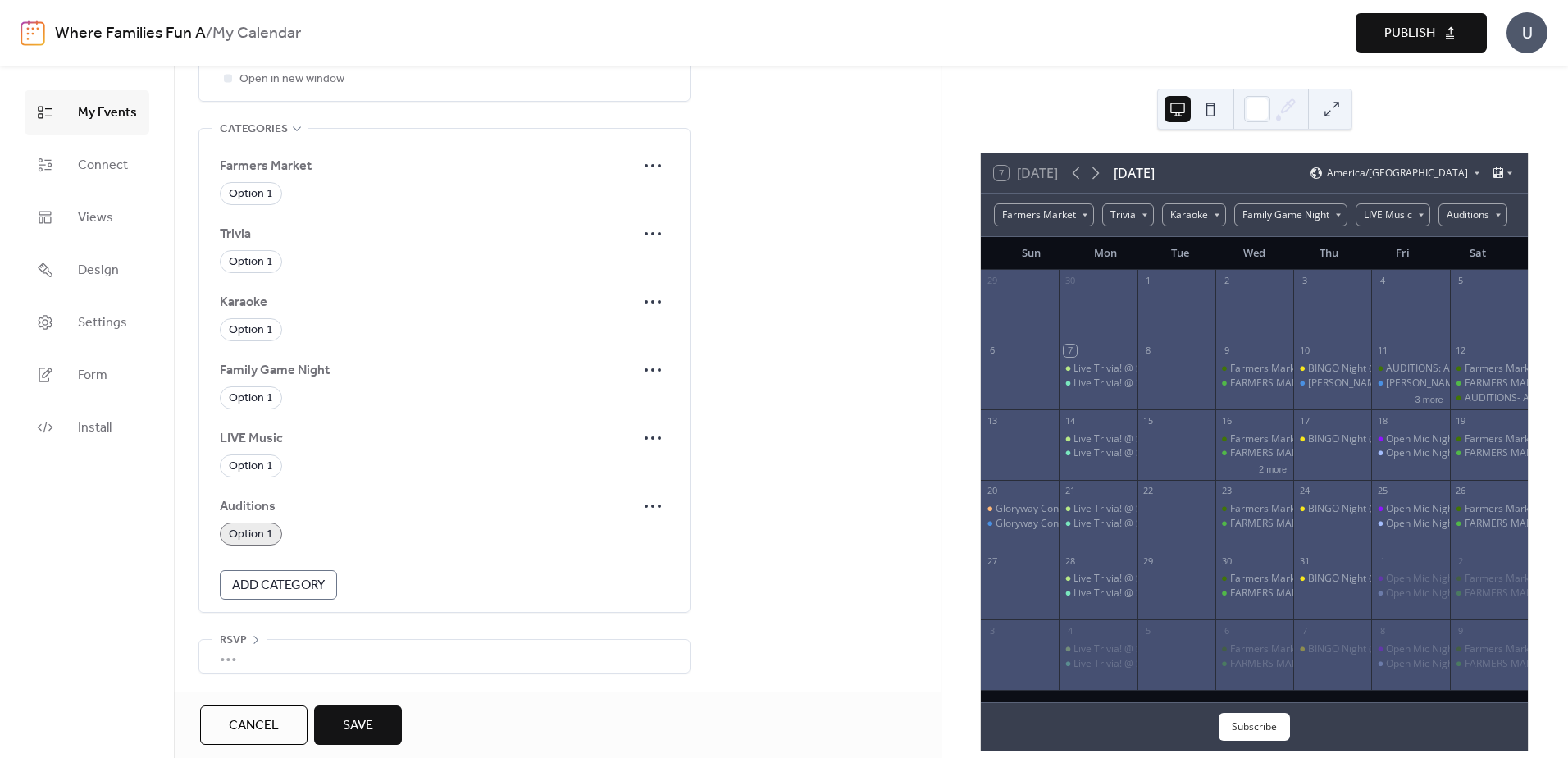 click on "Save" at bounding box center [358, 725] 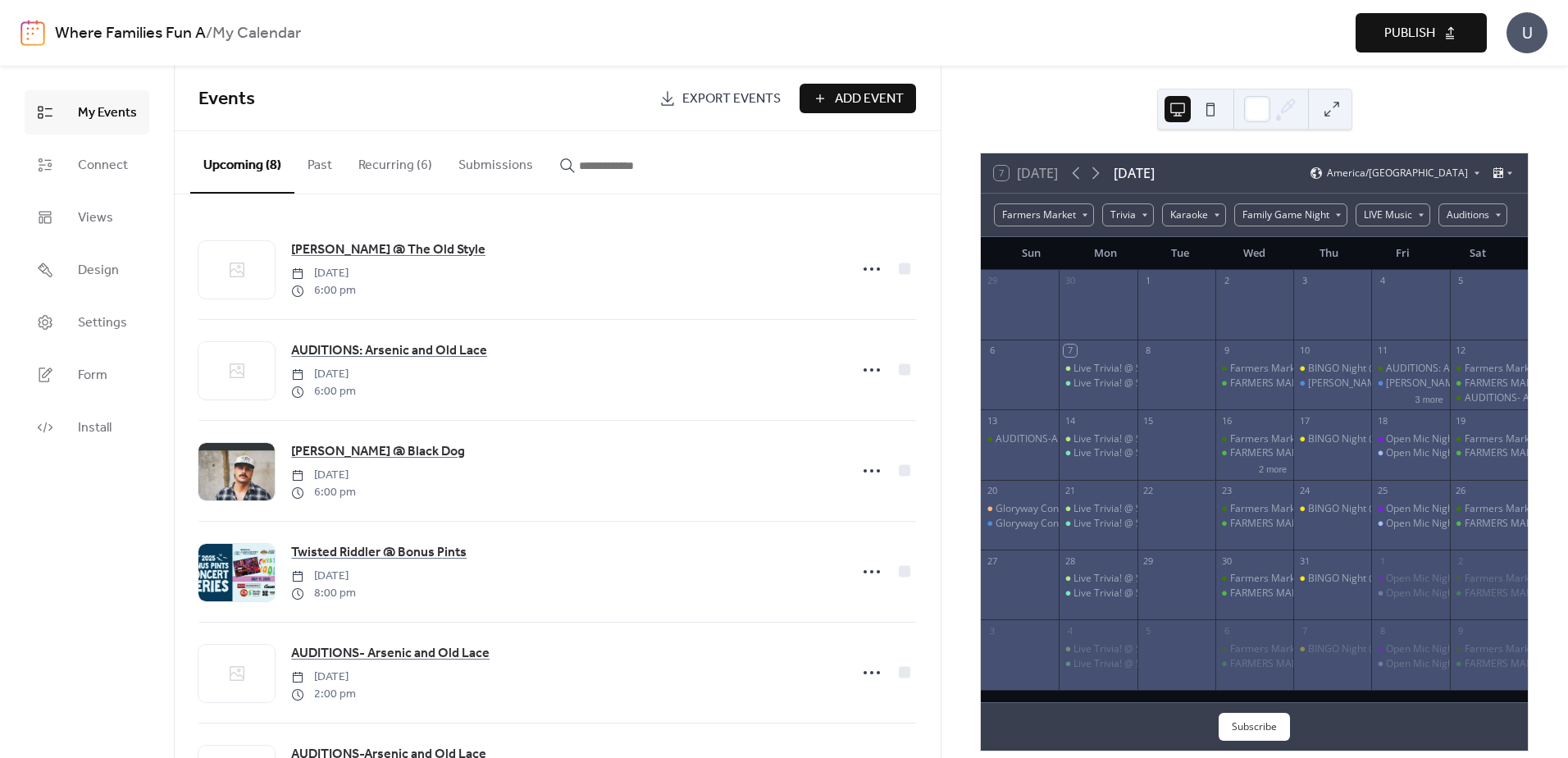 click on "Add Event" at bounding box center [869, 99] 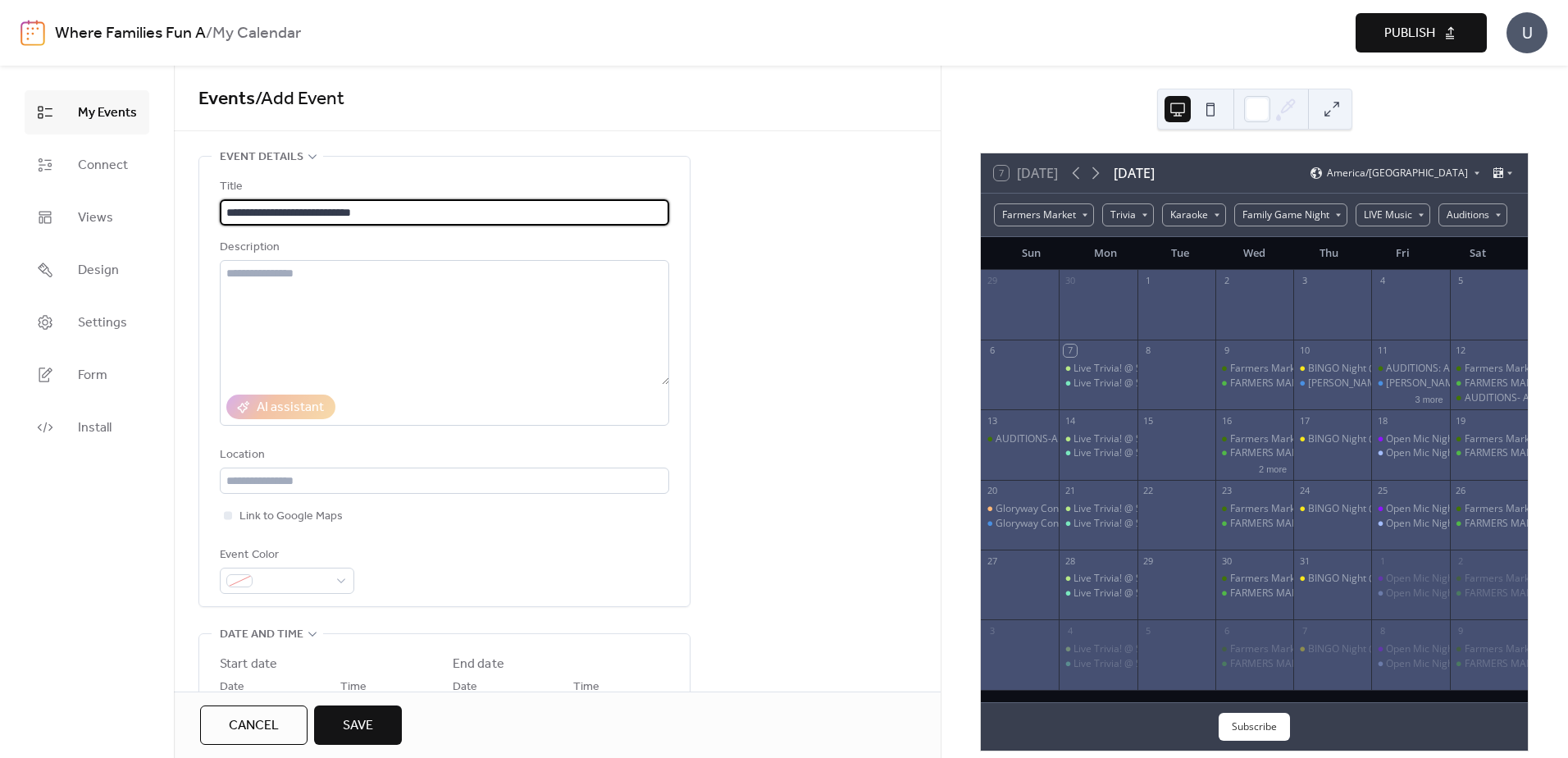 type on "**********" 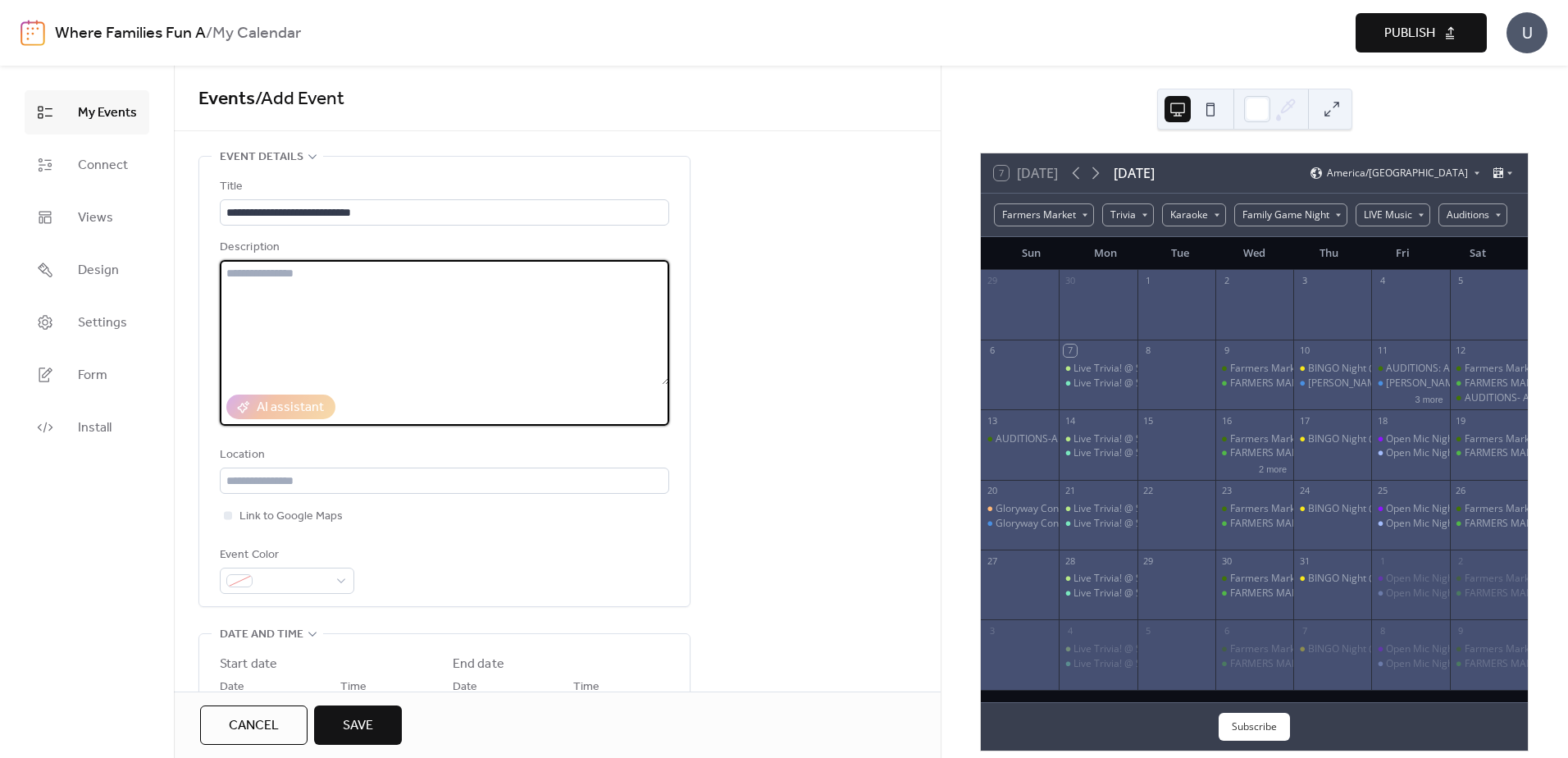 drag, startPoint x: 326, startPoint y: 273, endPoint x: 312, endPoint y: 279, distance: 15.231546 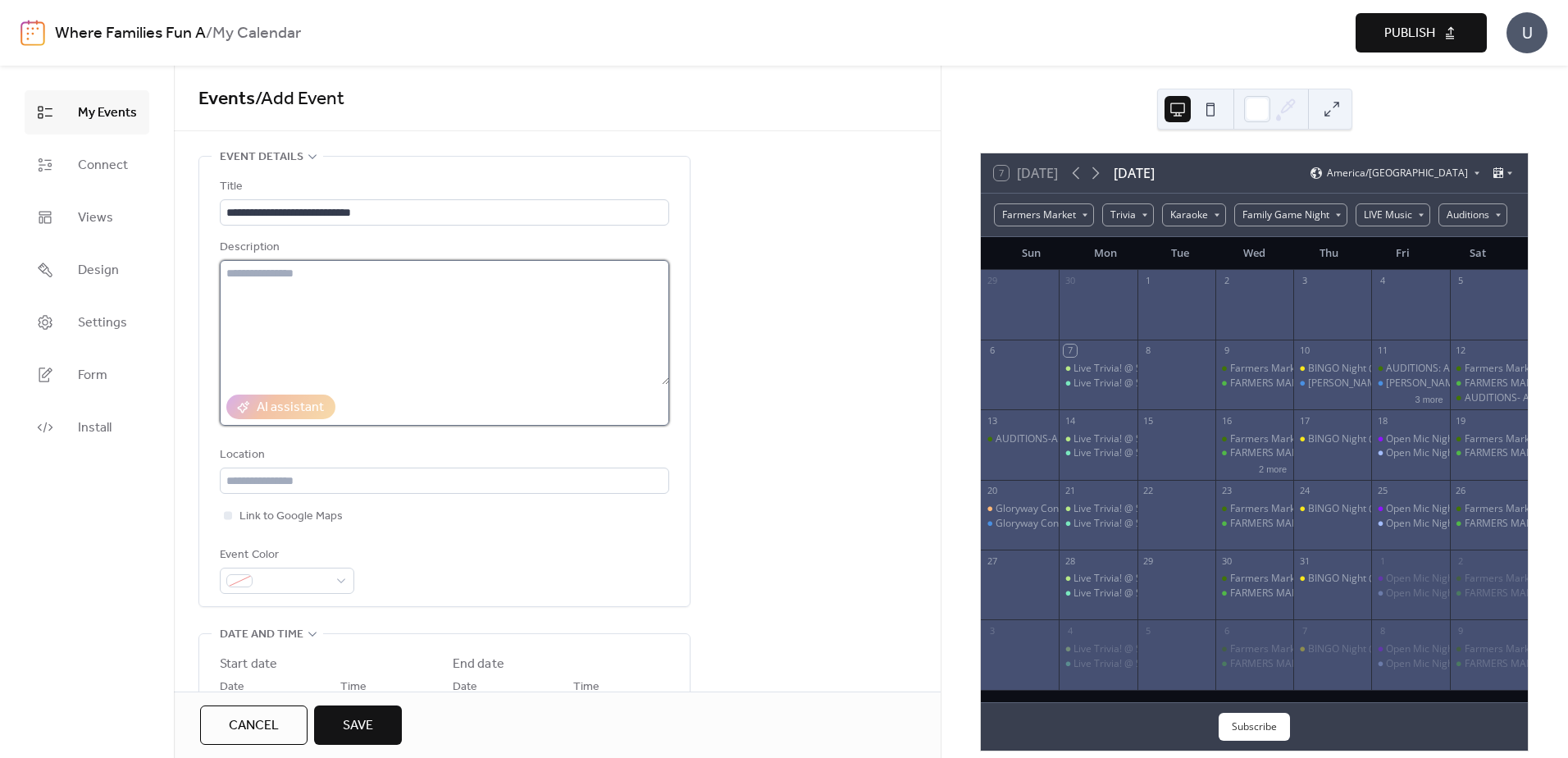 click at bounding box center (444, 322) 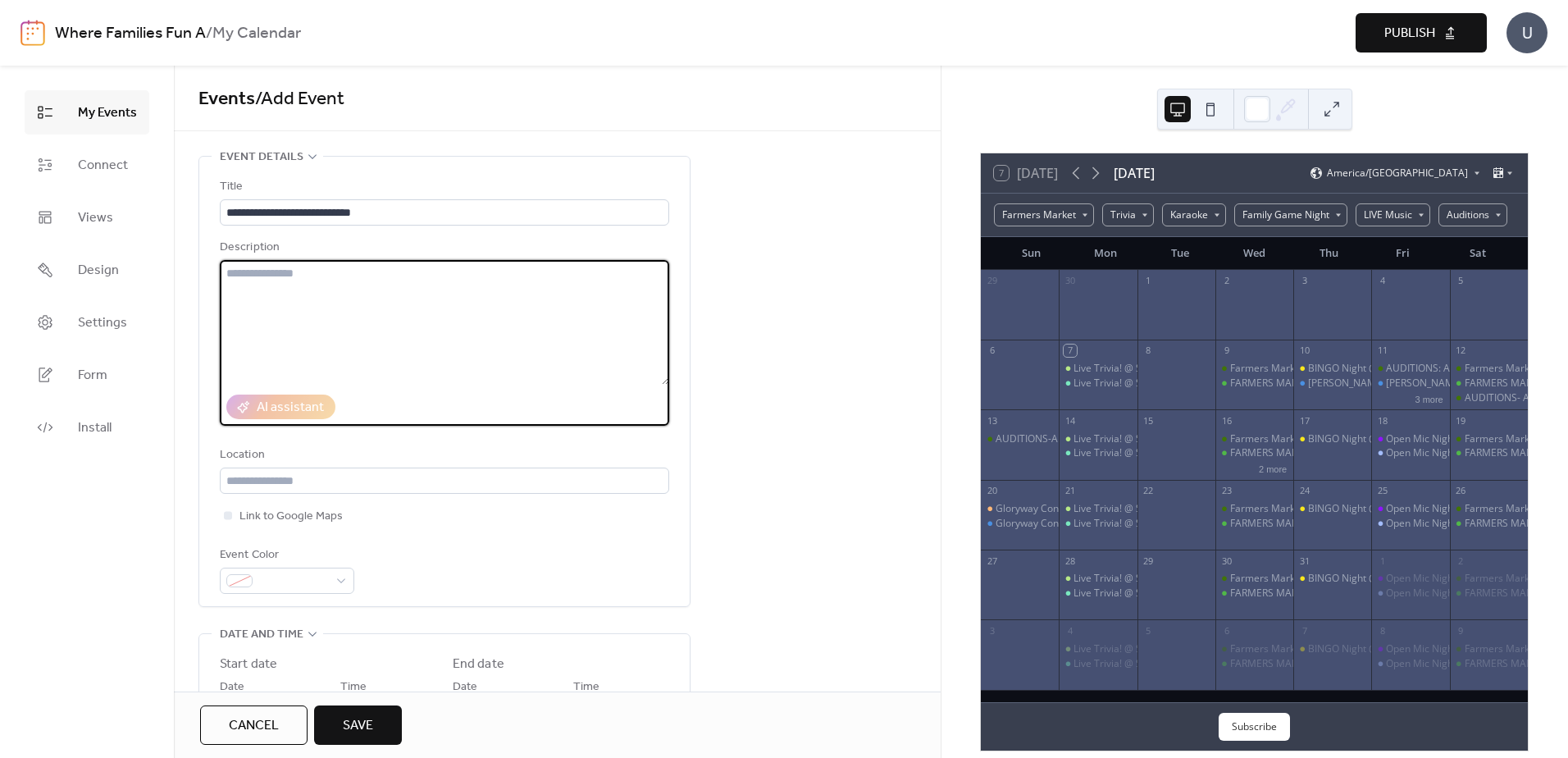 drag, startPoint x: 212, startPoint y: 265, endPoint x: 557, endPoint y: 344, distance: 353.92937 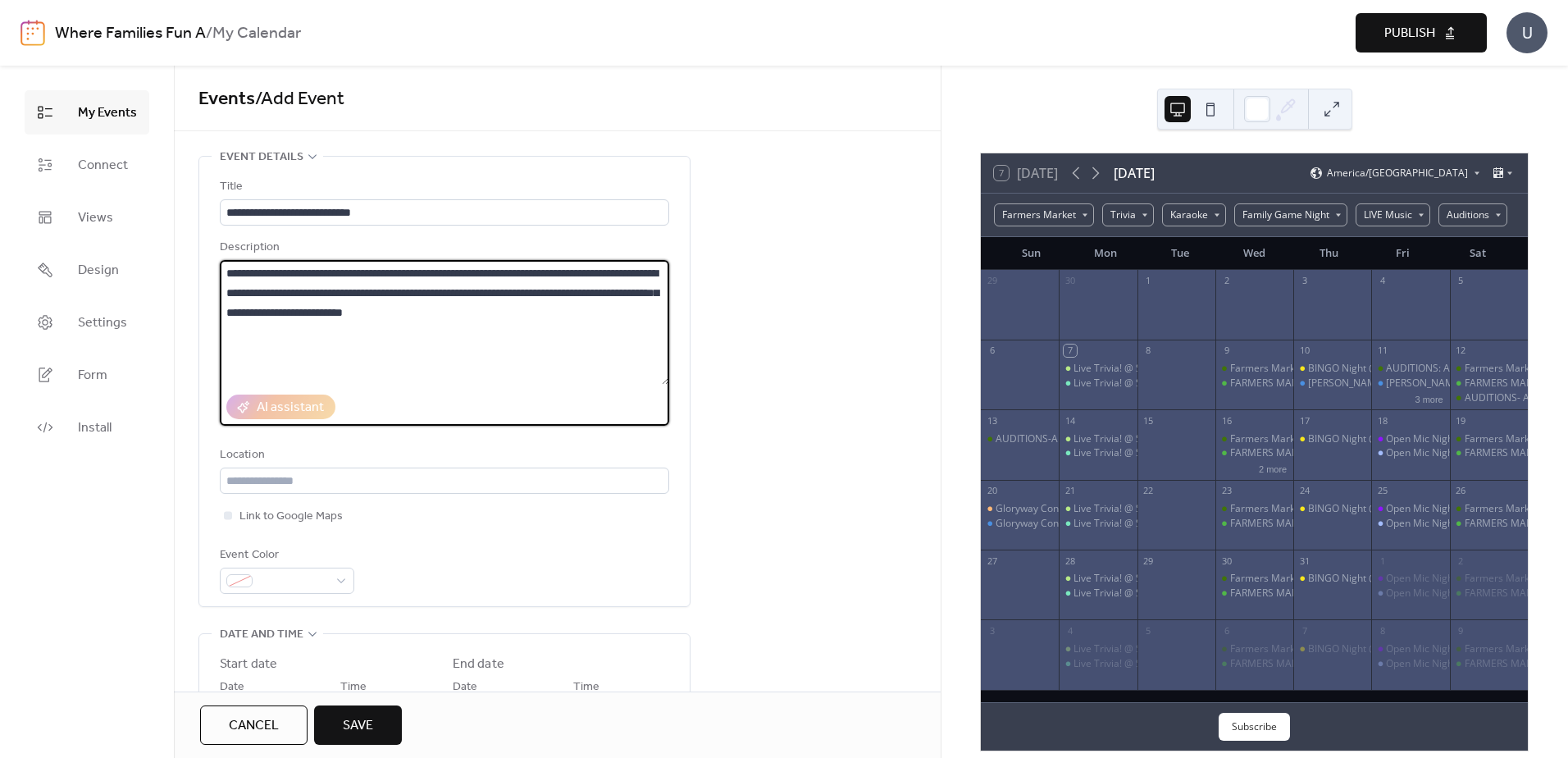 type on "**********" 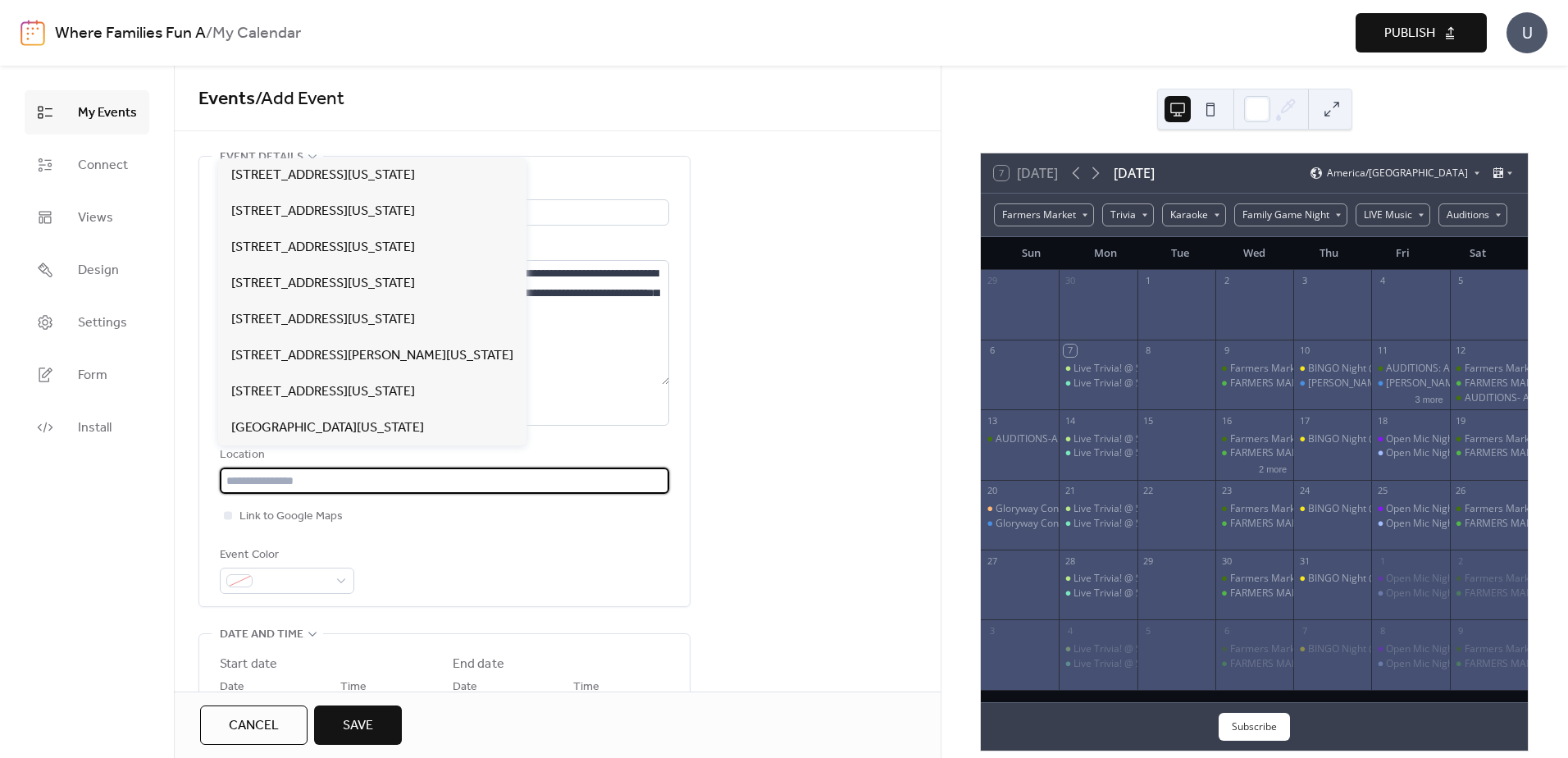 click at bounding box center (444, 481) 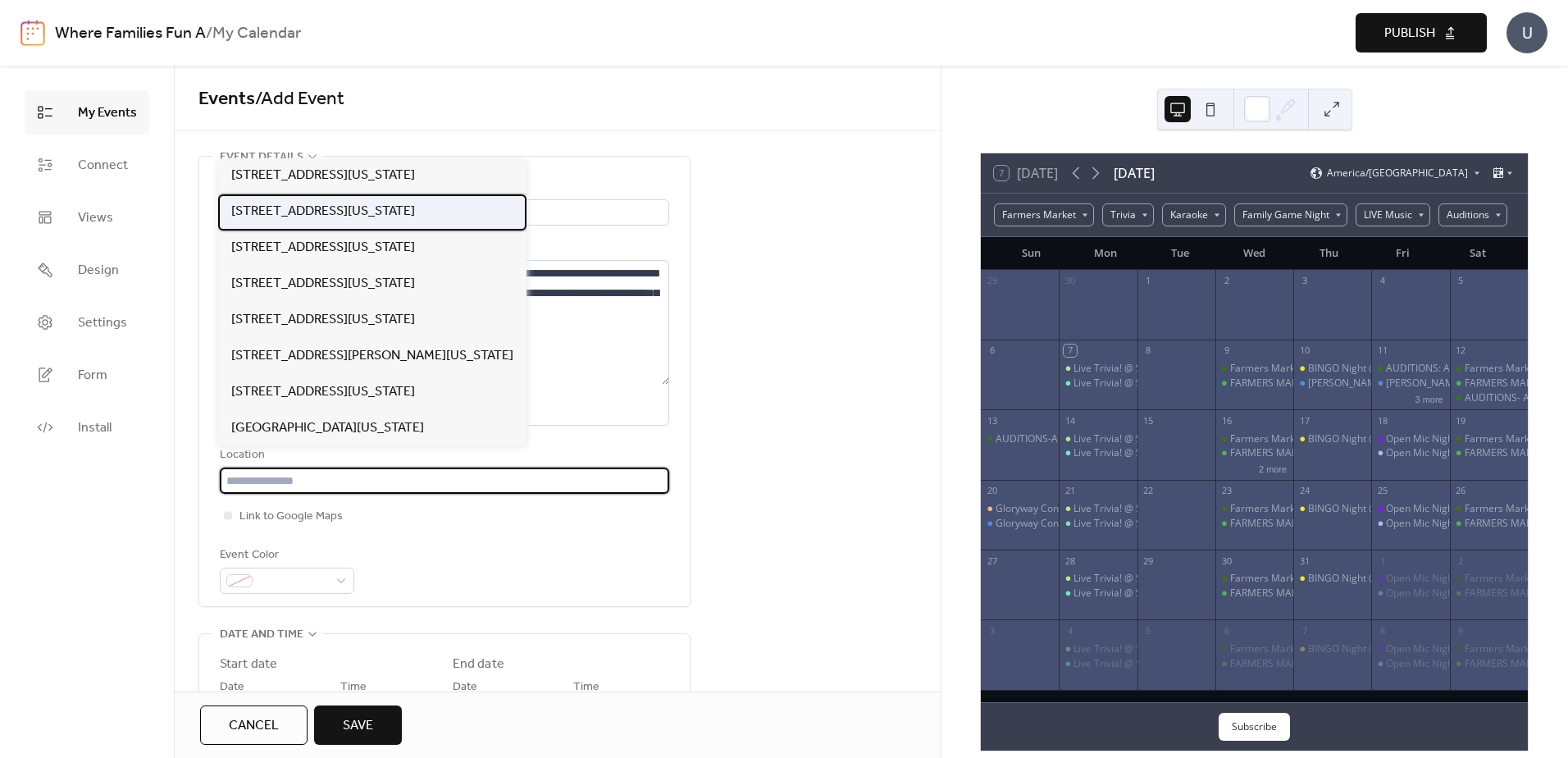 click on "[STREET_ADDRESS][US_STATE]" at bounding box center [323, 212] 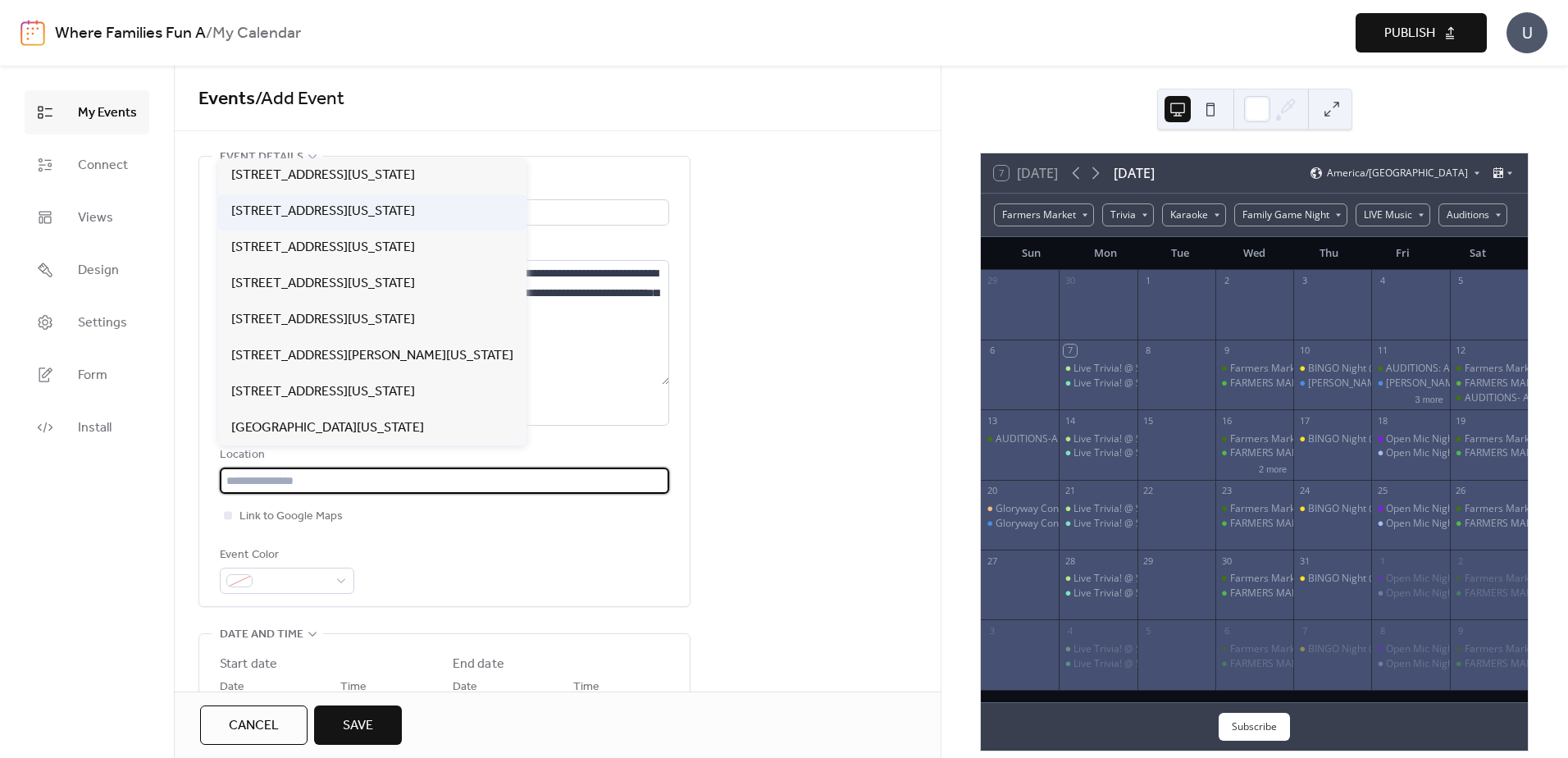type on "**********" 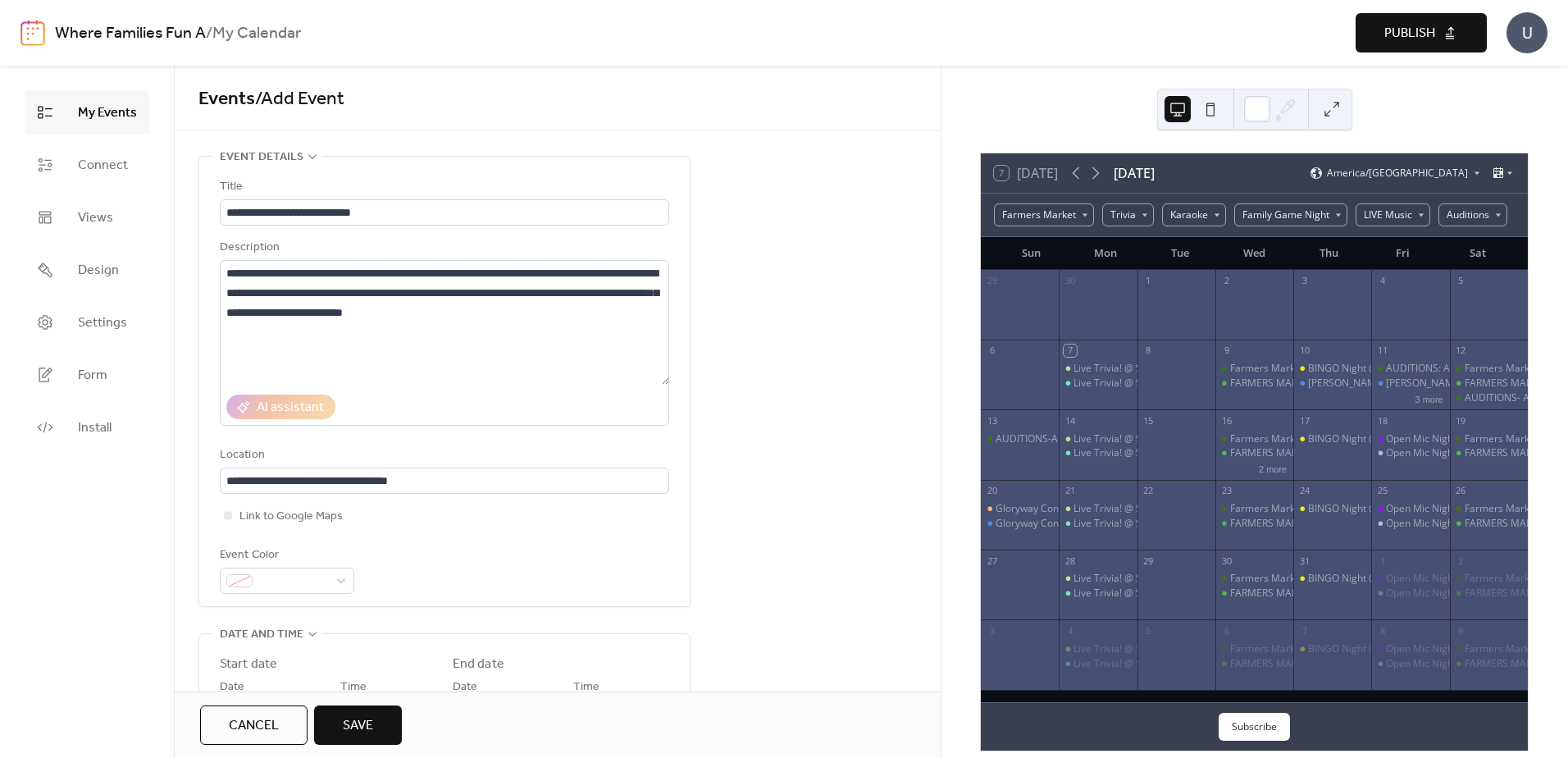 click on "**********" at bounding box center [557, 978] 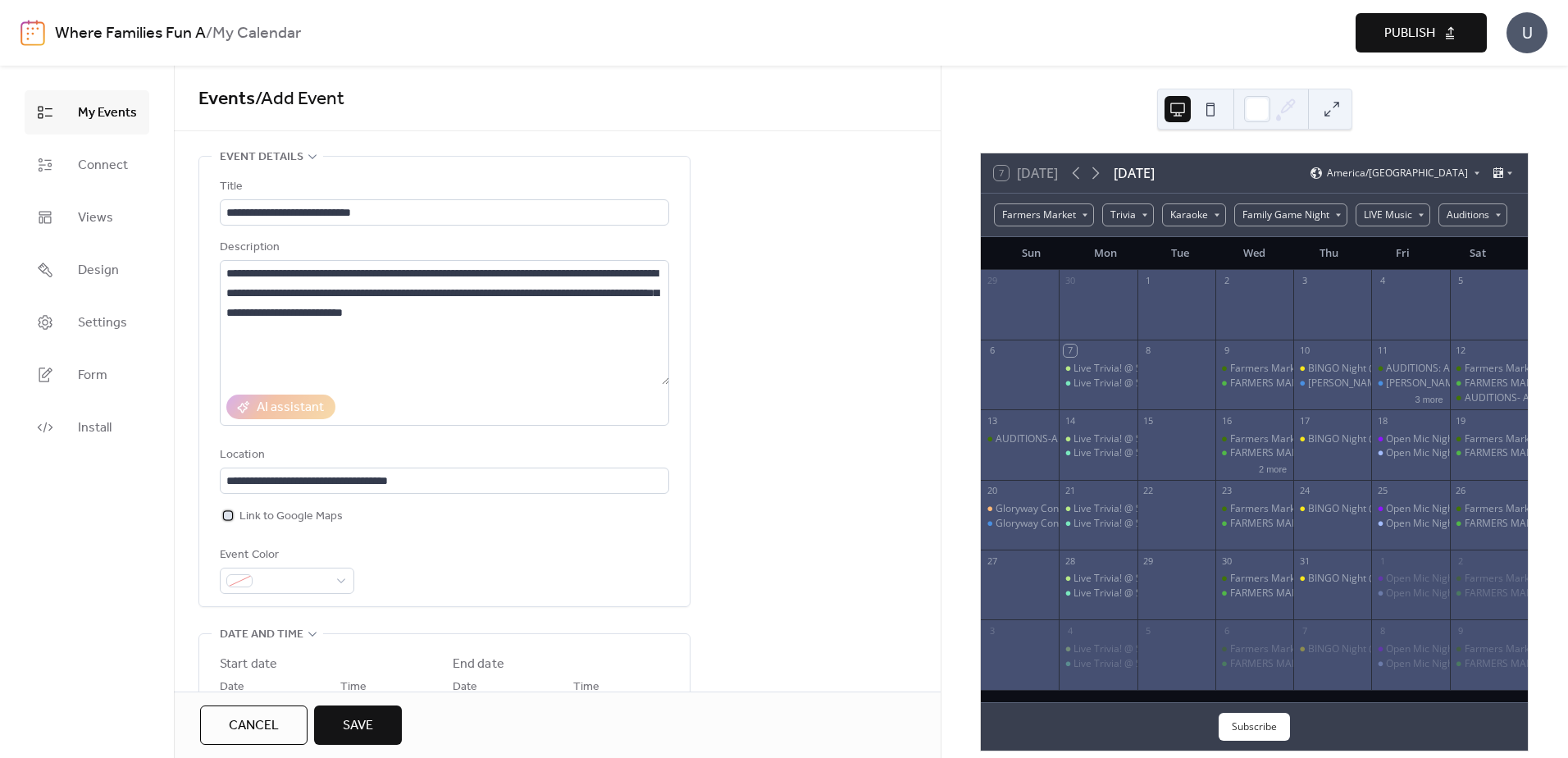 click at bounding box center (228, 515) 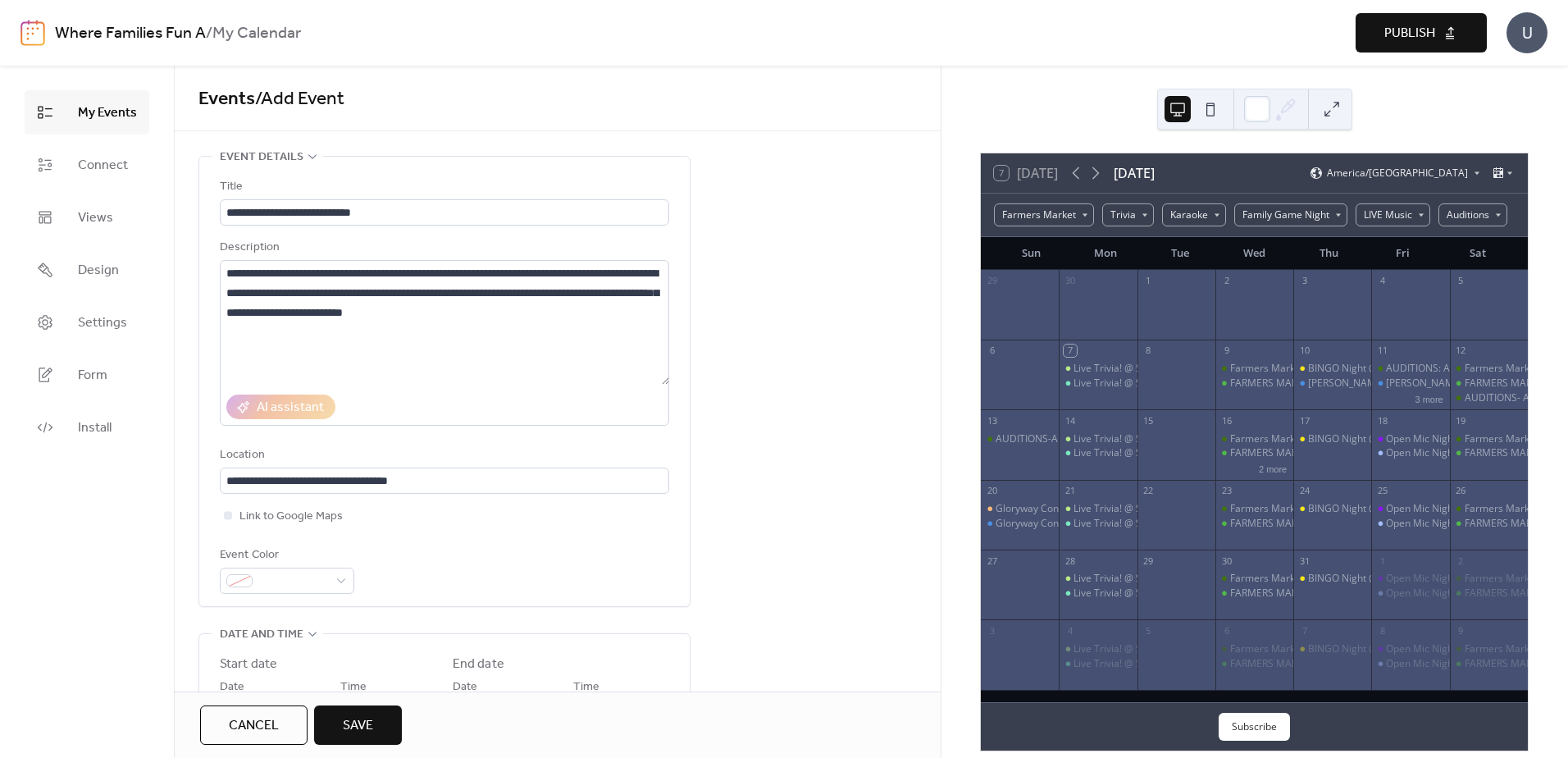 click on "**********" at bounding box center [557, 978] 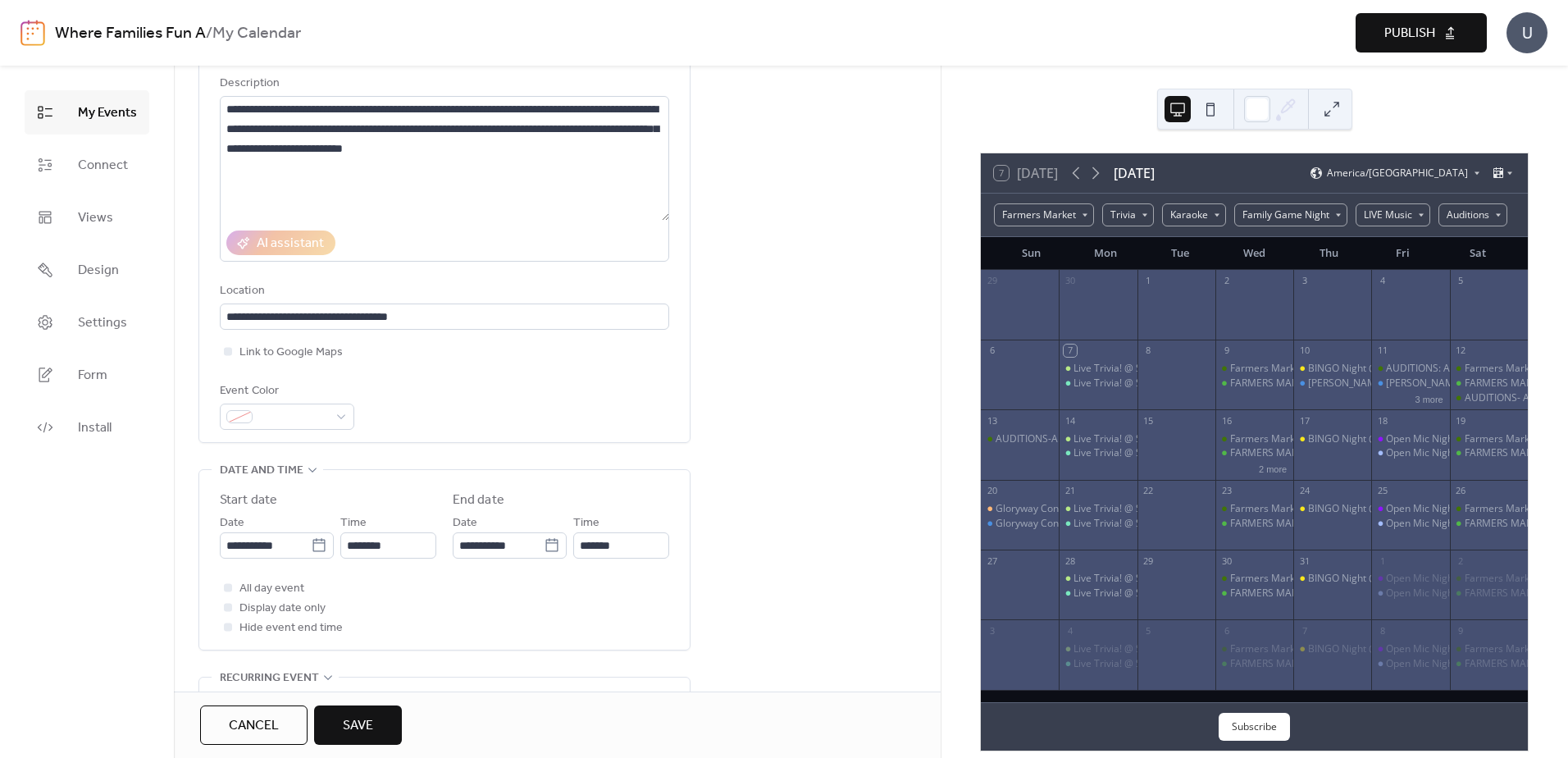 scroll, scrollTop: 246, scrollLeft: 0, axis: vertical 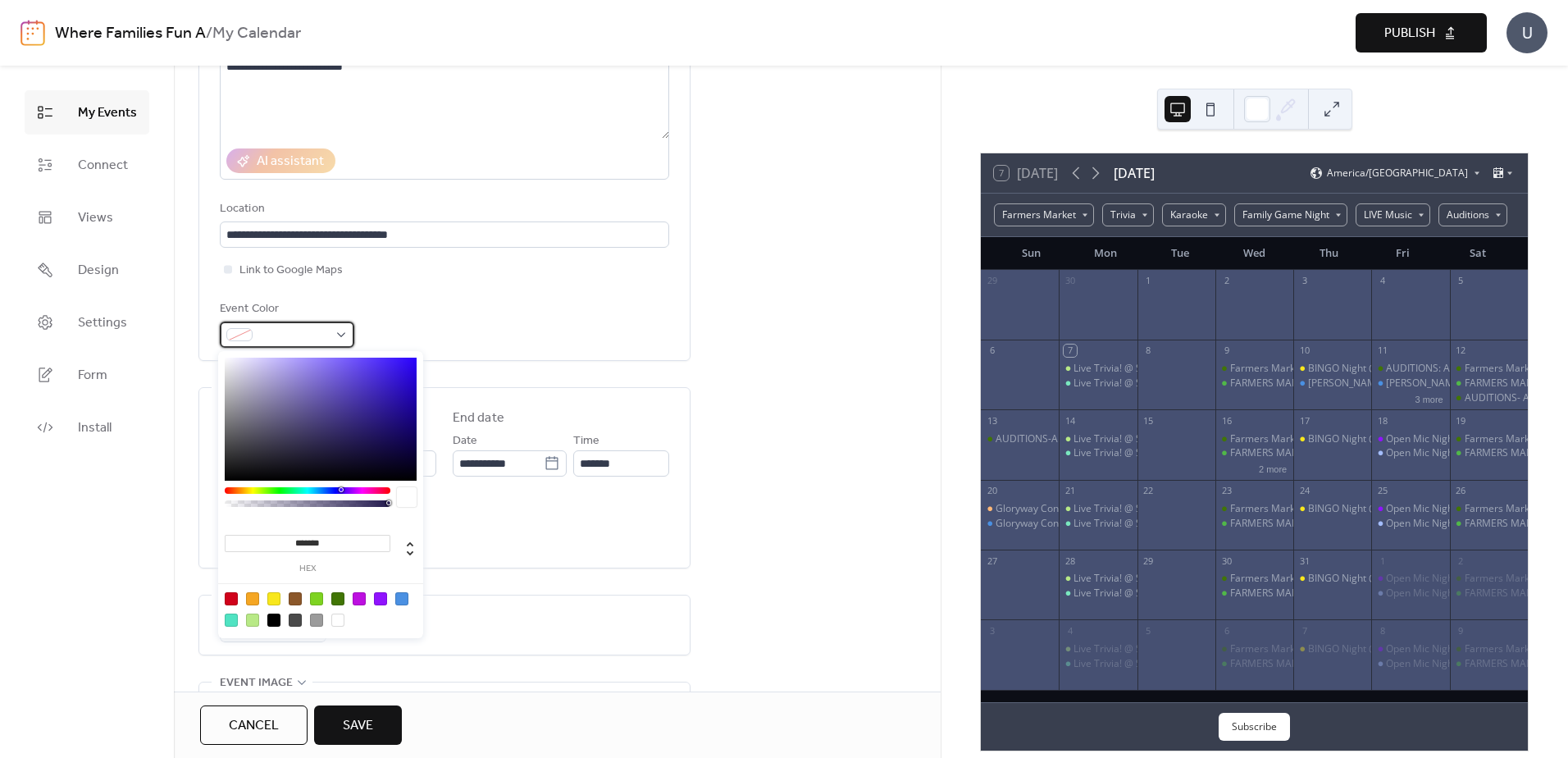 click at bounding box center (287, 335) 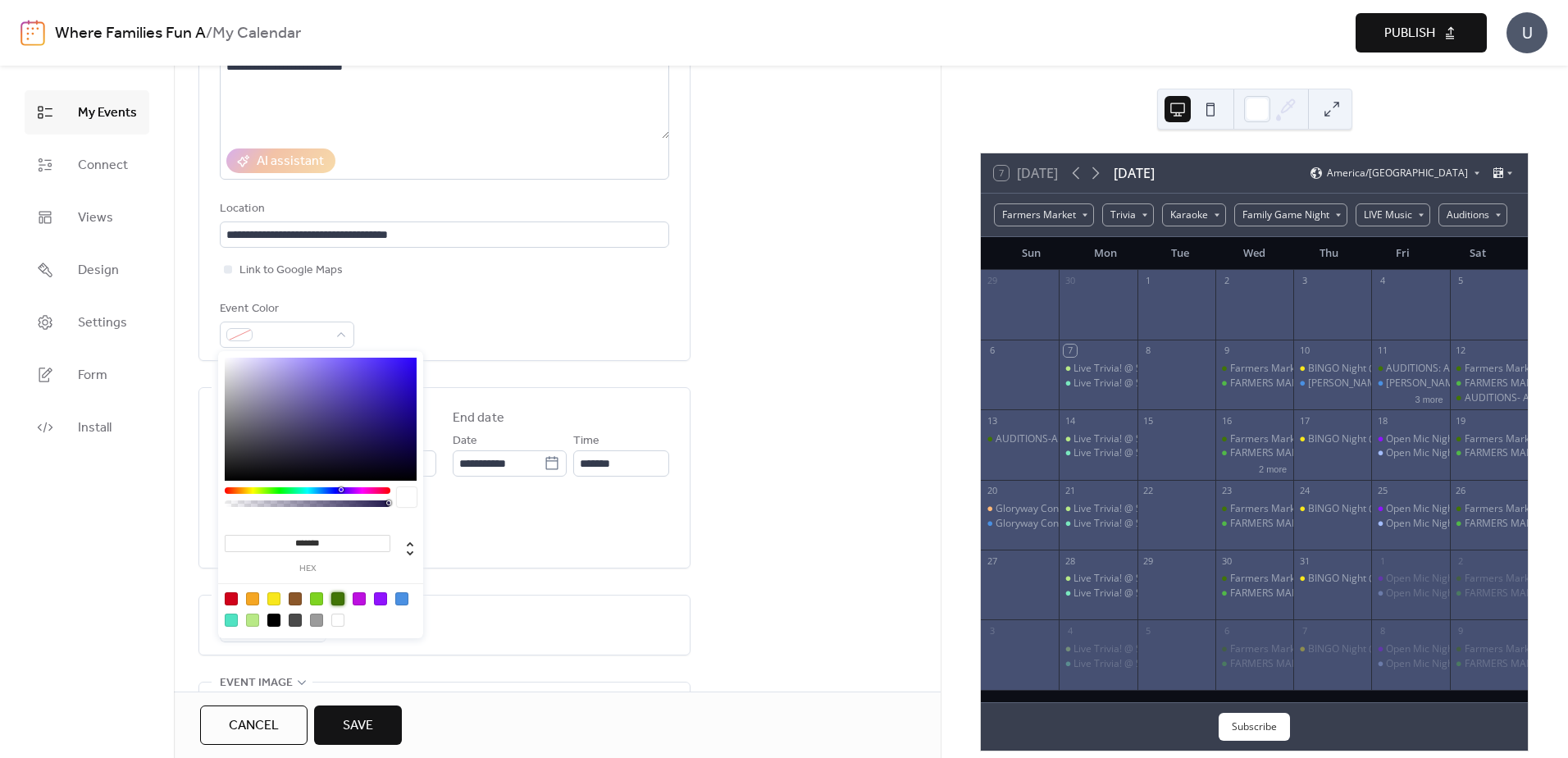 click at bounding box center [338, 599] 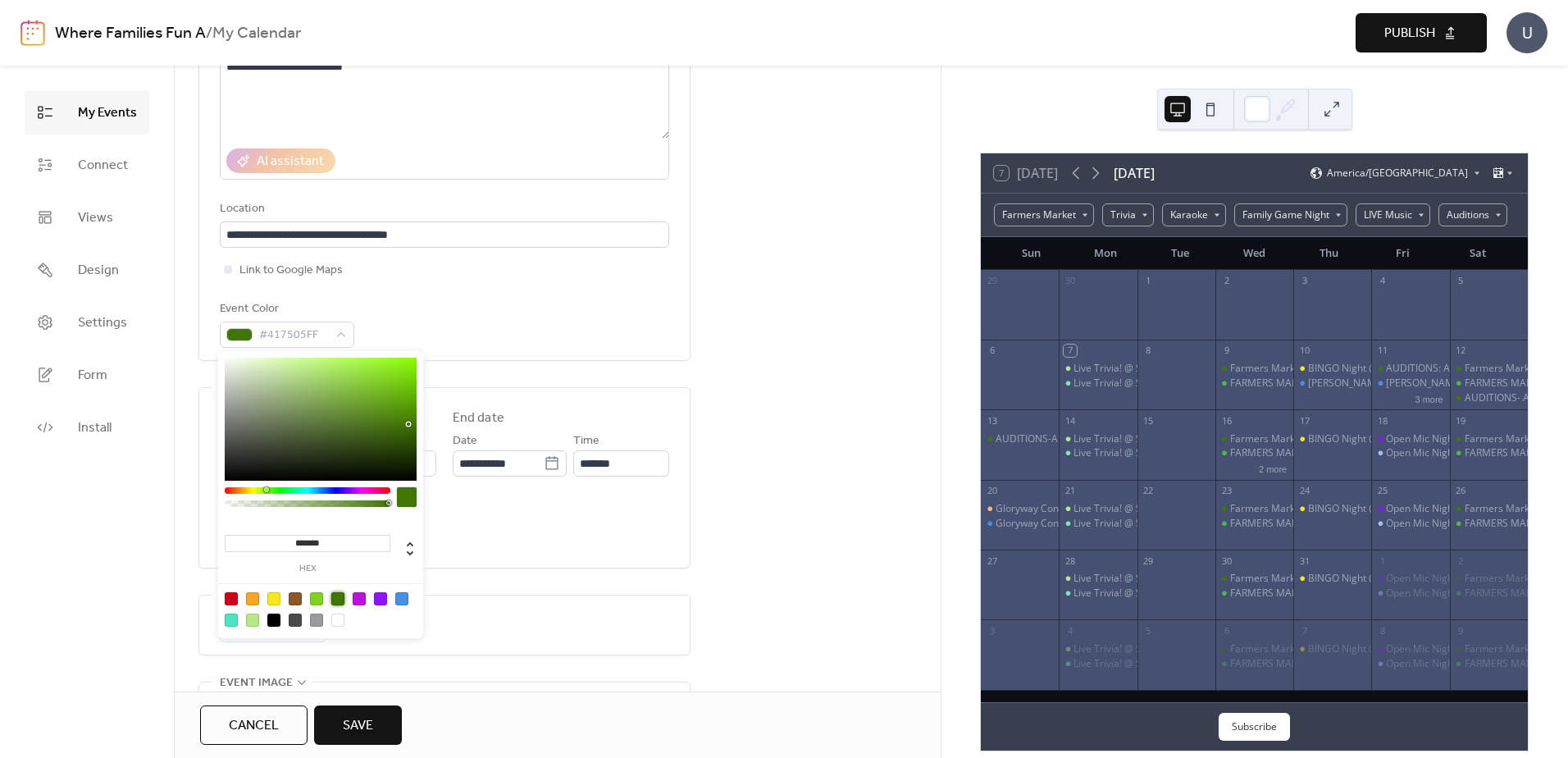 click on "**********" at bounding box center [557, 732] 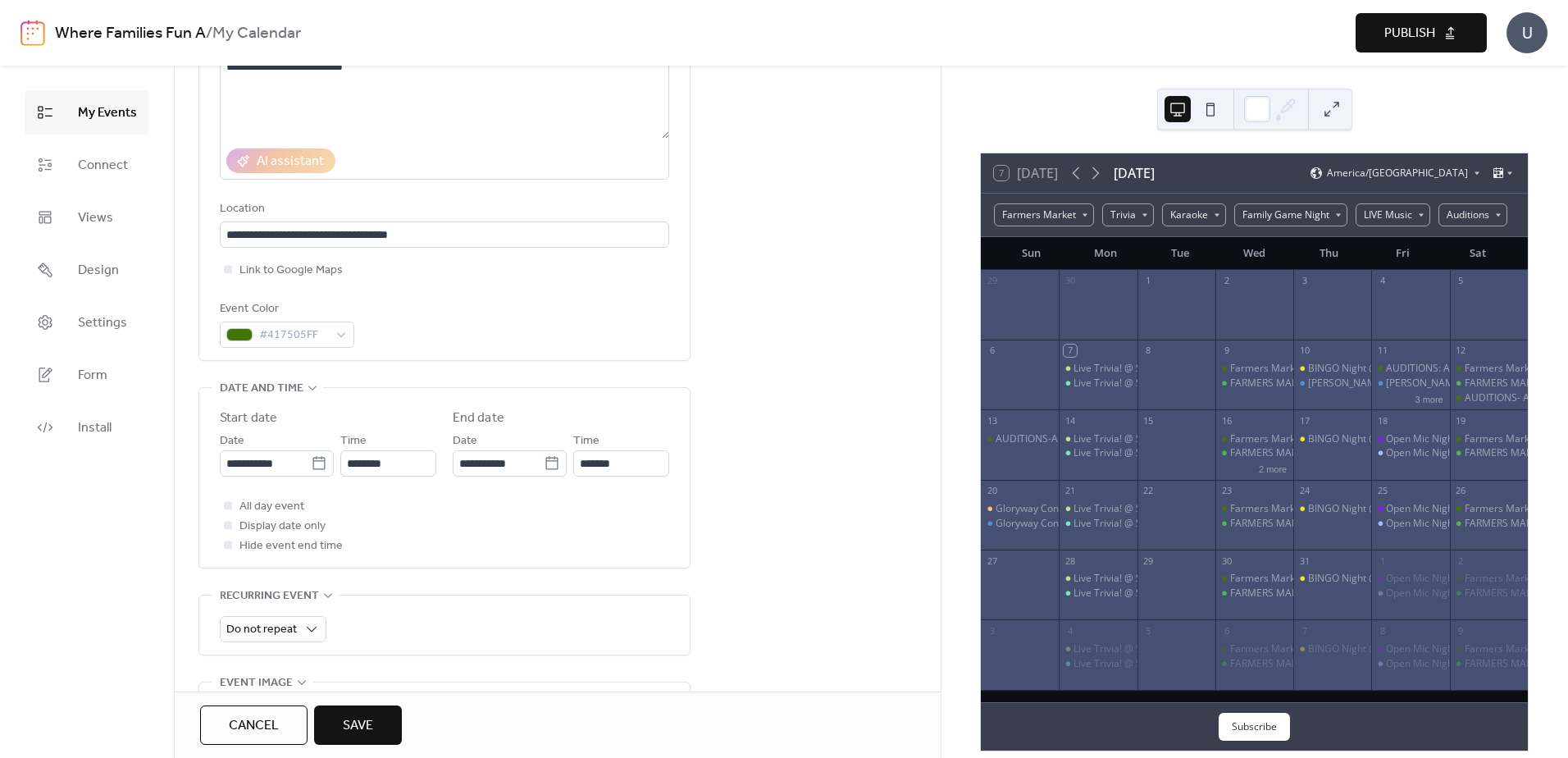 scroll, scrollTop: 328, scrollLeft: 0, axis: vertical 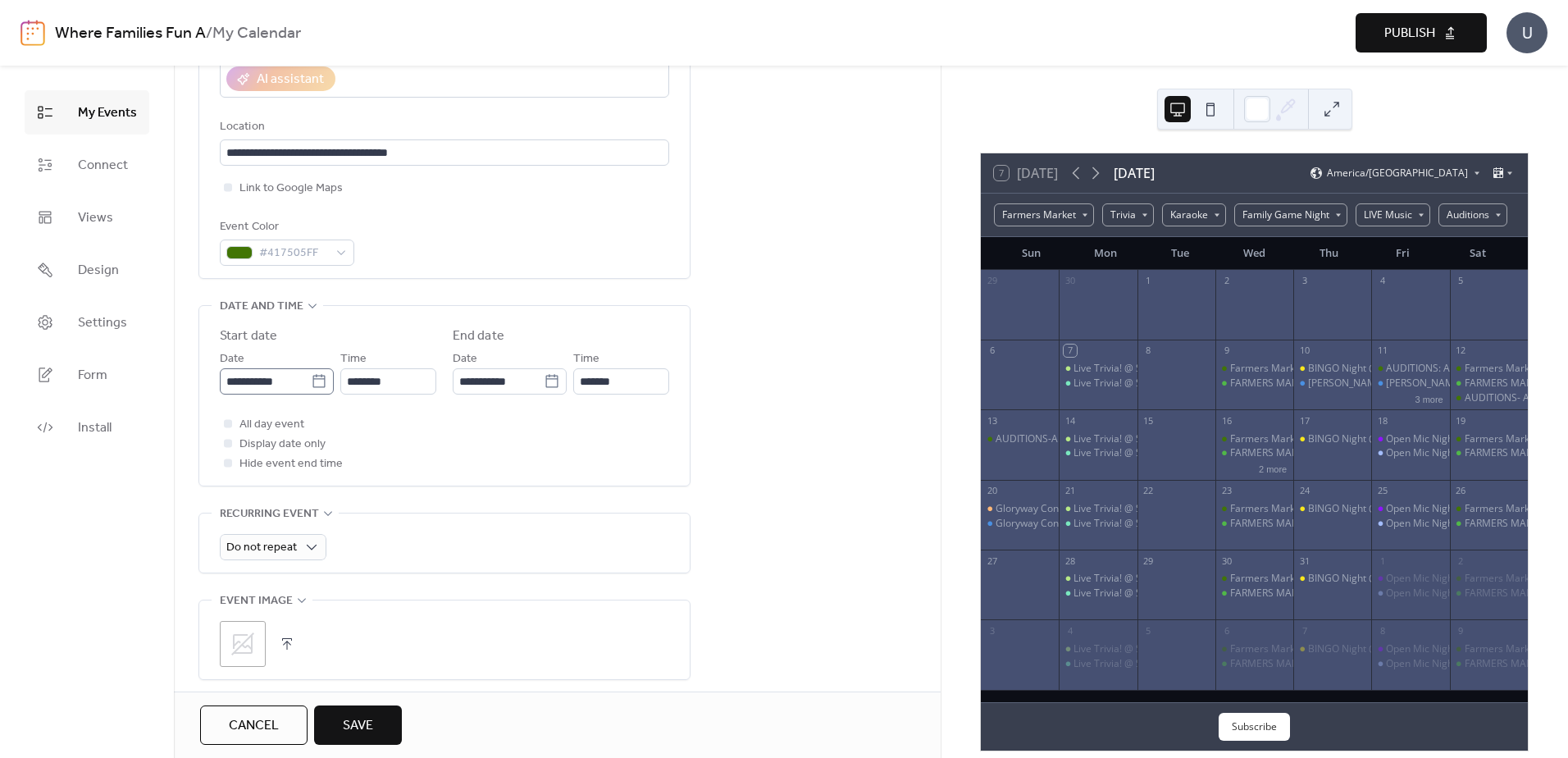 click 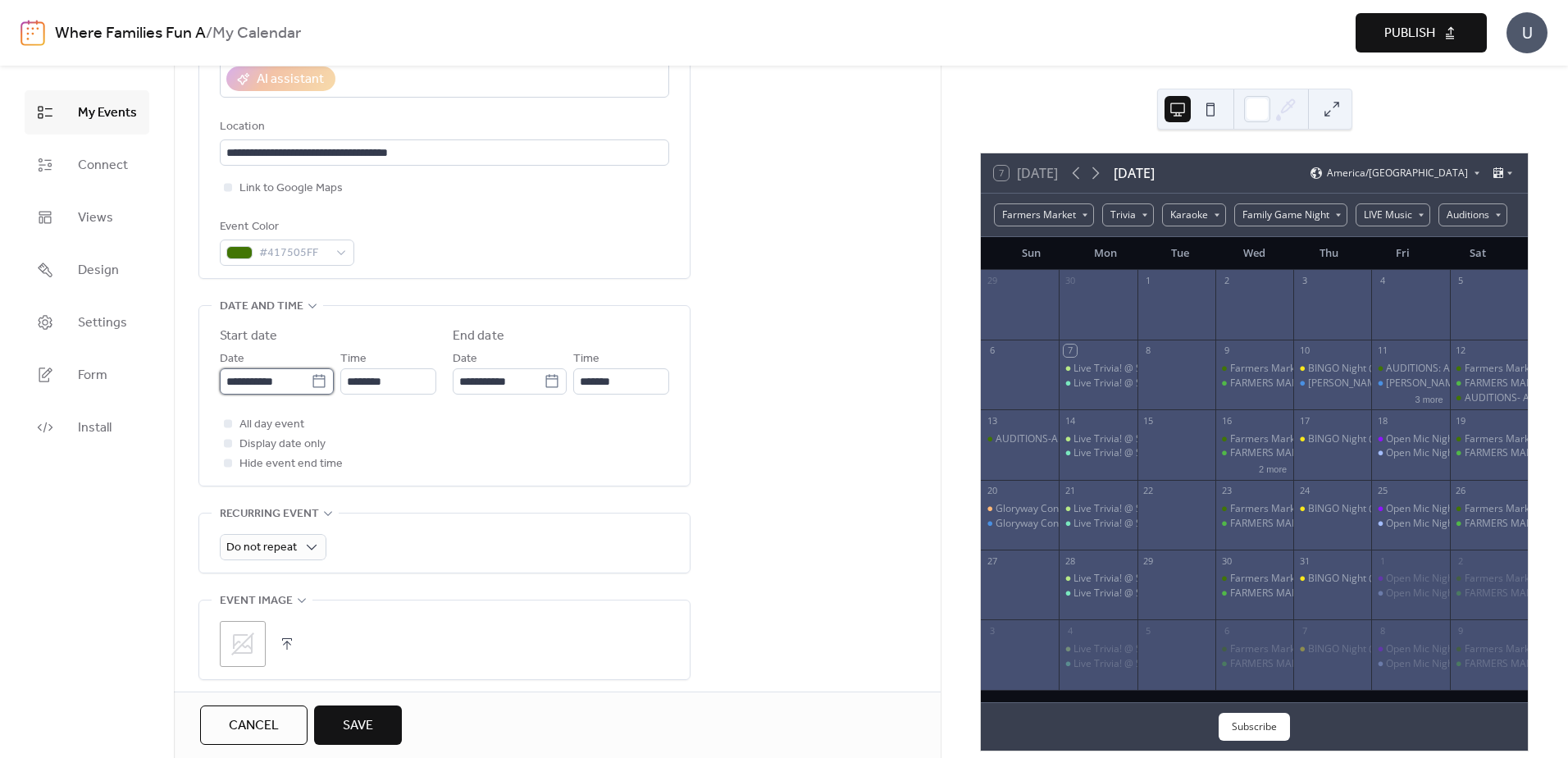 click on "**********" at bounding box center (265, 381) 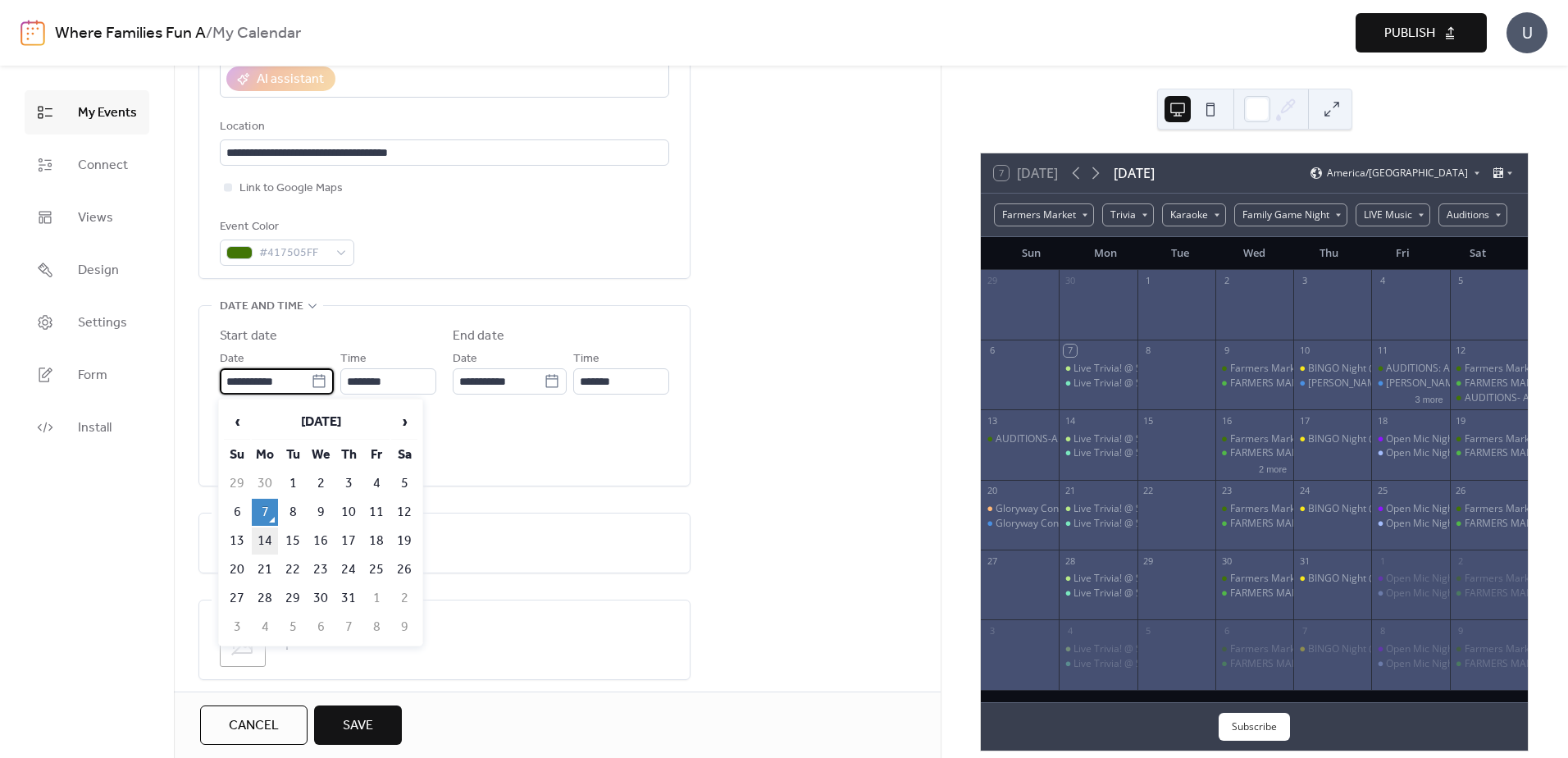 click on "14" at bounding box center (265, 541) 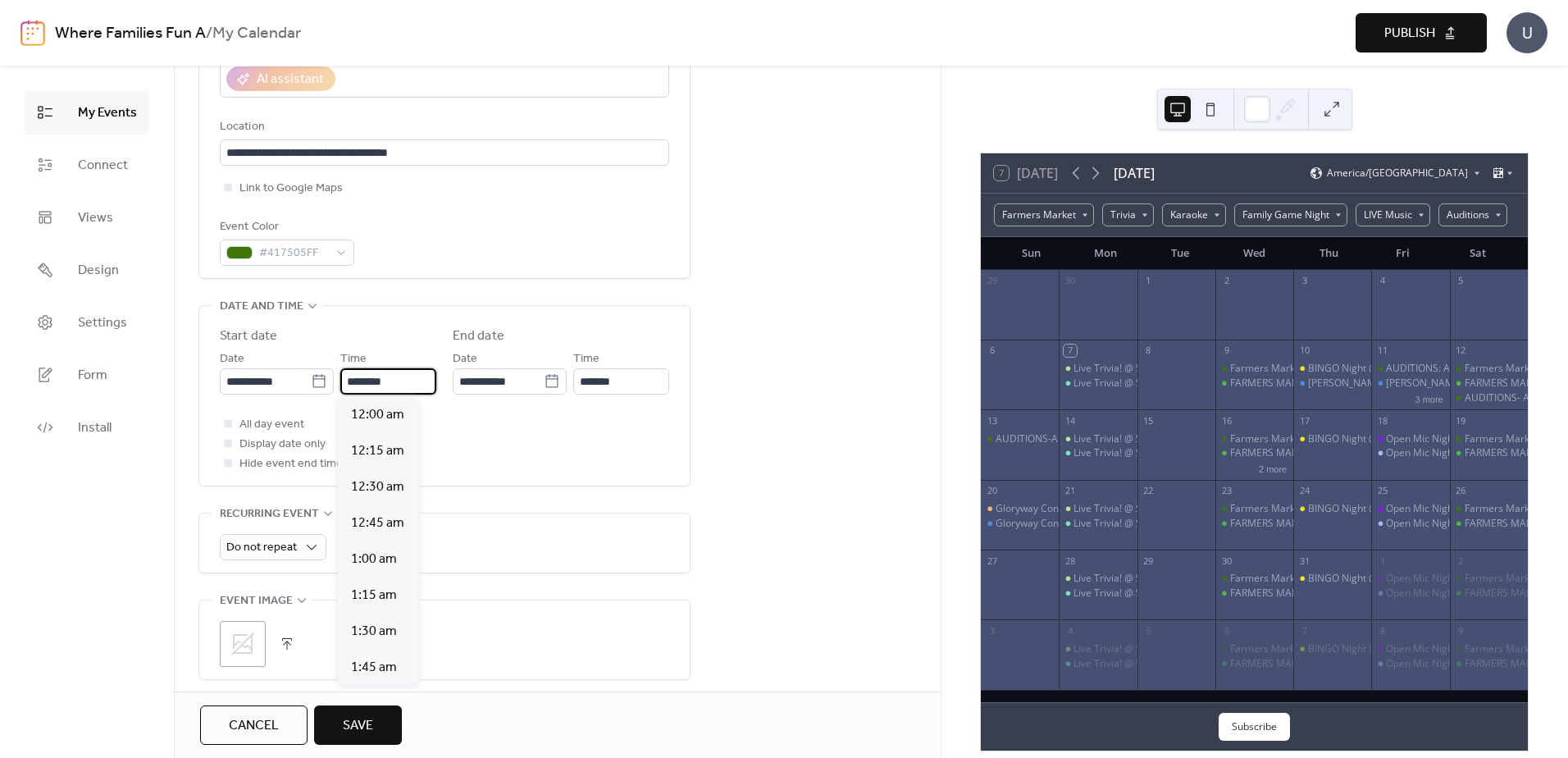 click on "********" at bounding box center [388, 381] 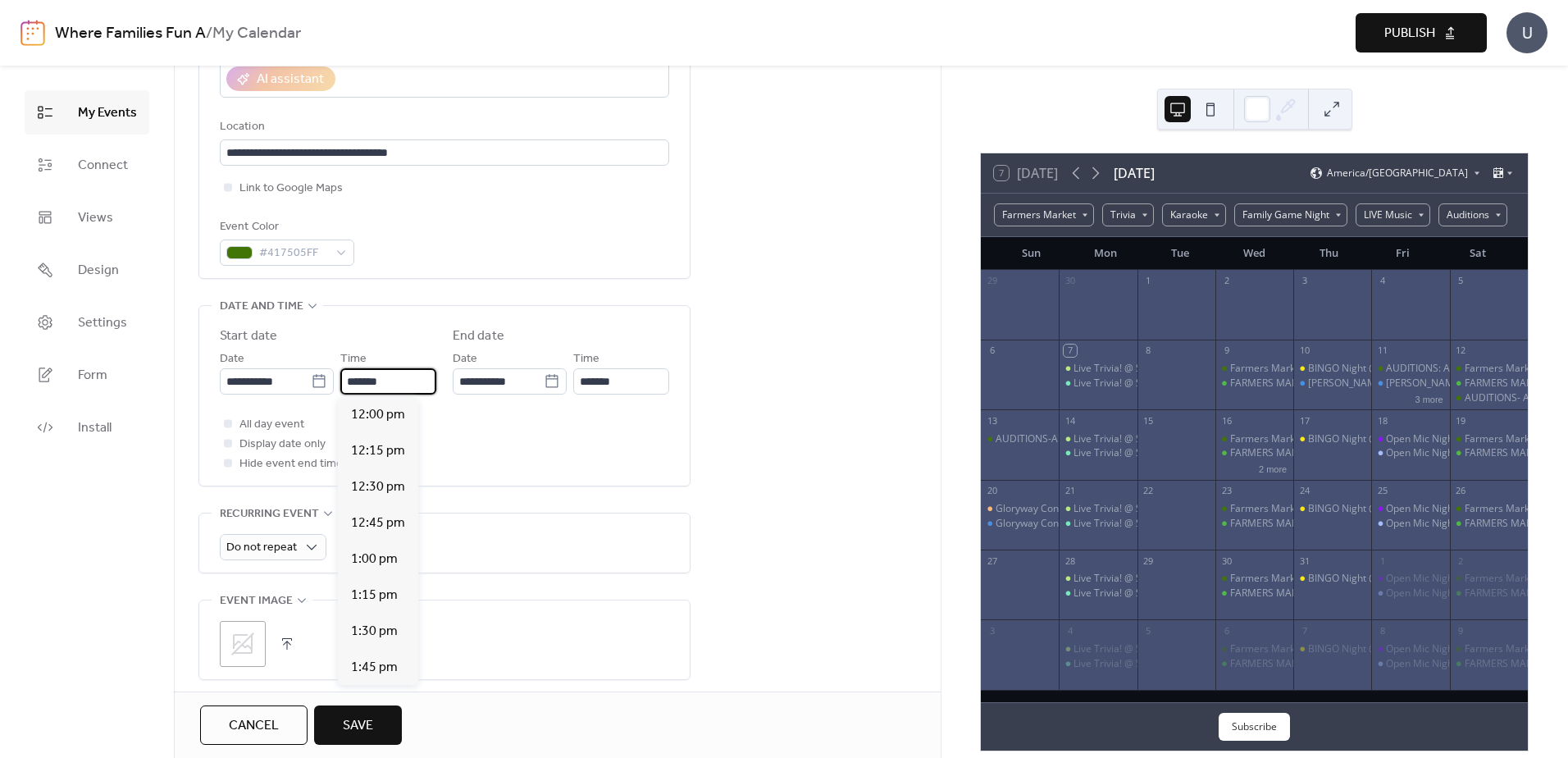 scroll, scrollTop: 2599, scrollLeft: 0, axis: vertical 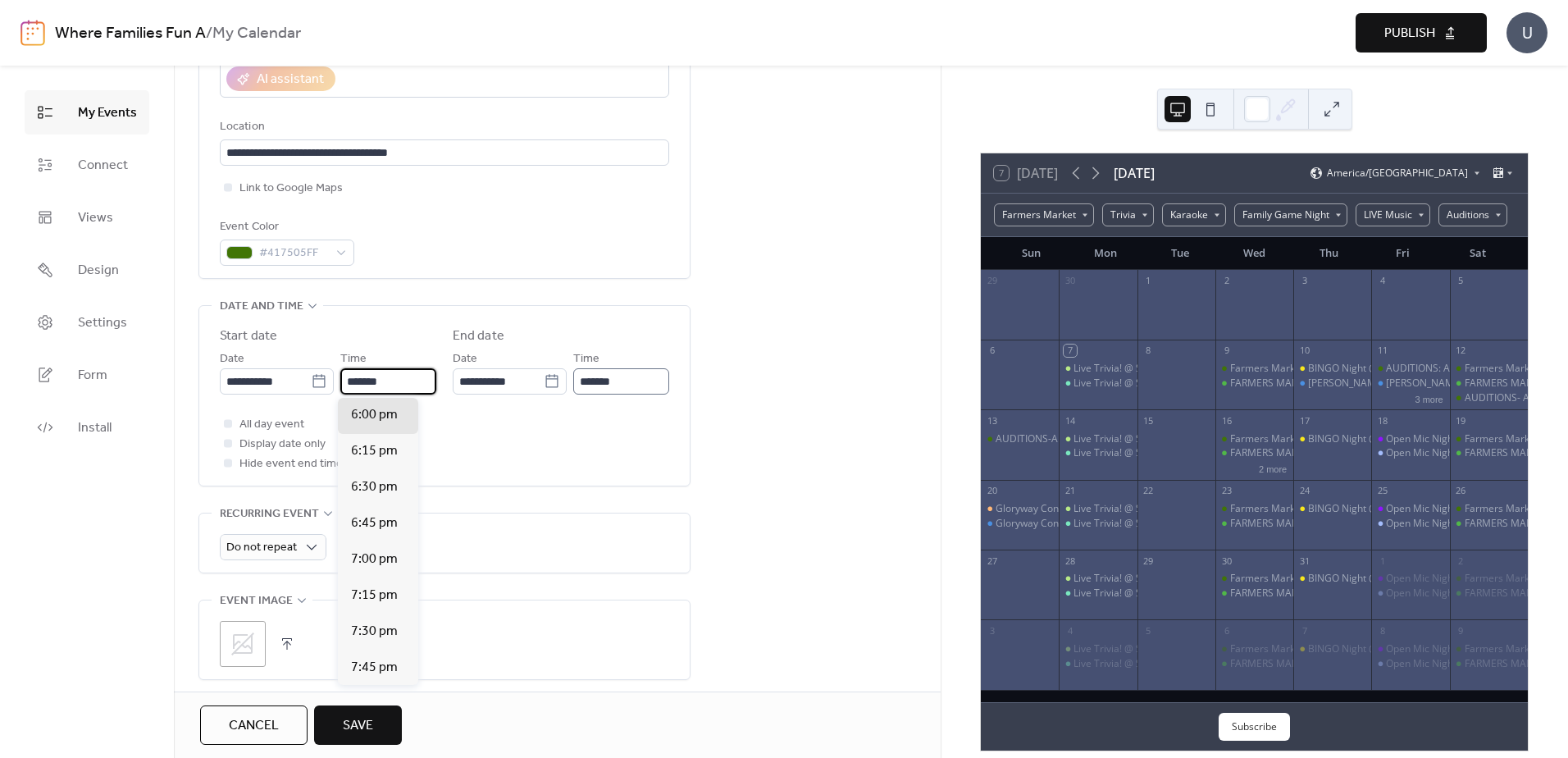 type on "*******" 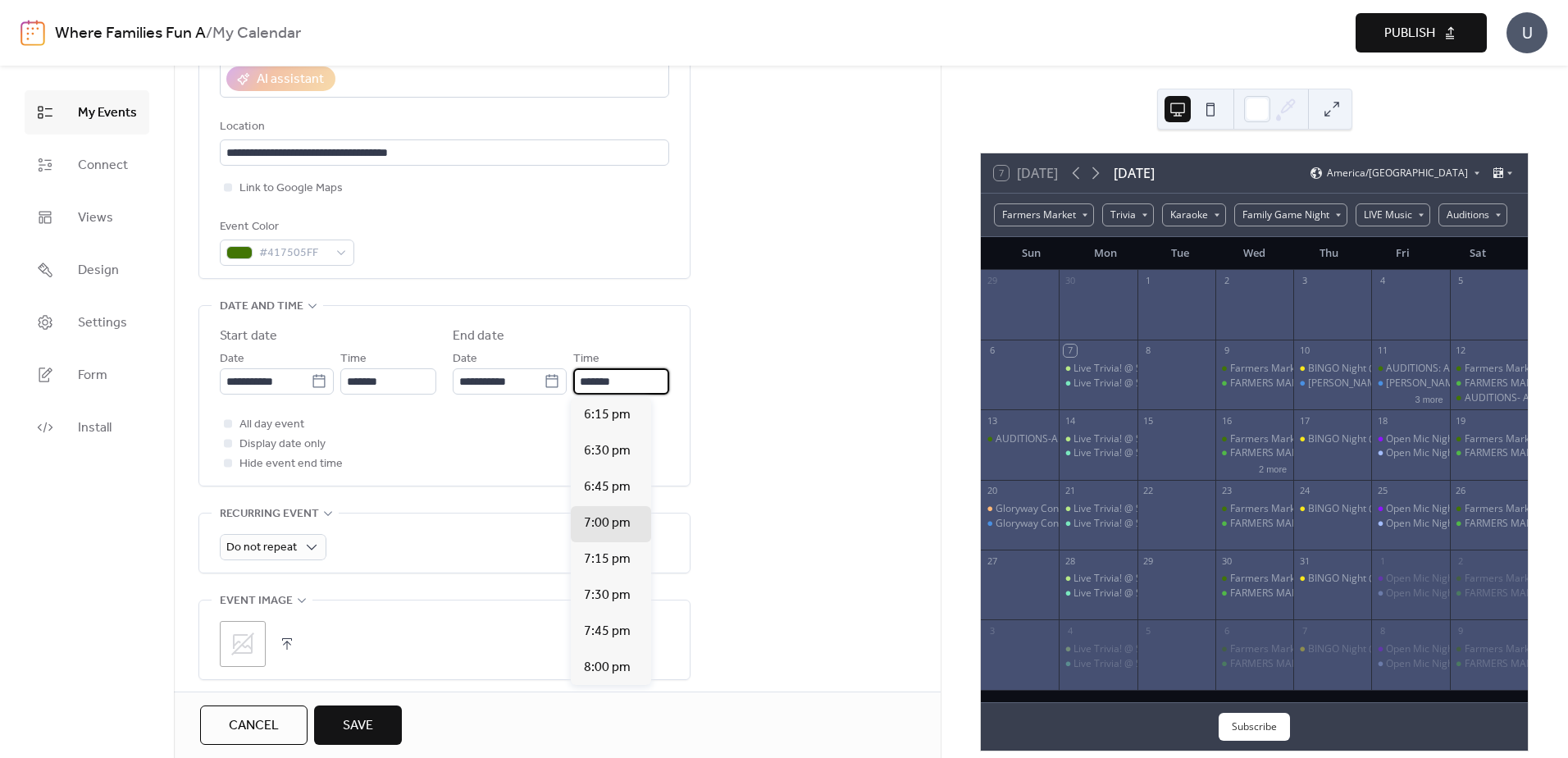 click on "*******" at bounding box center [621, 381] 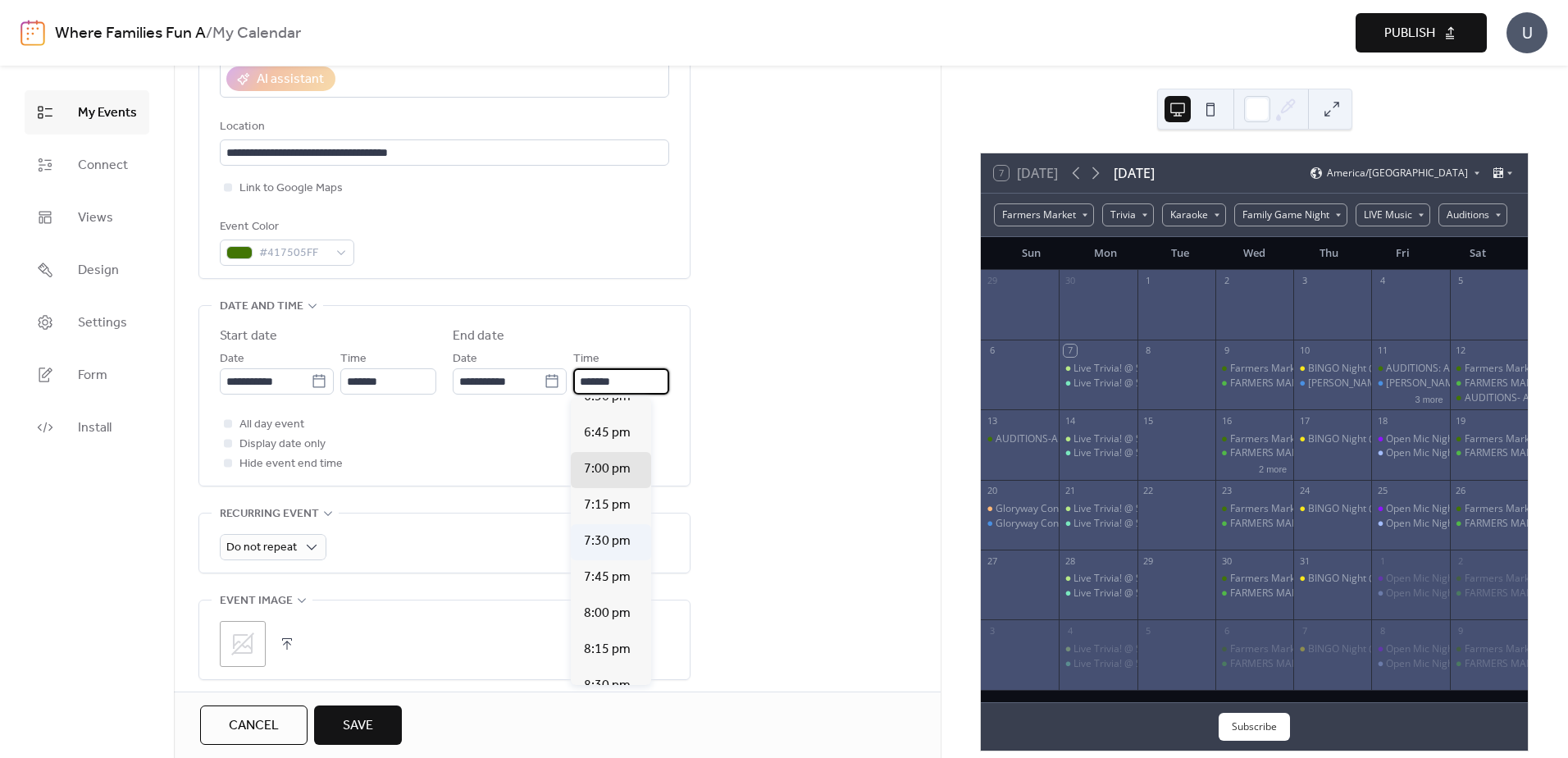 scroll, scrollTop: 82, scrollLeft: 0, axis: vertical 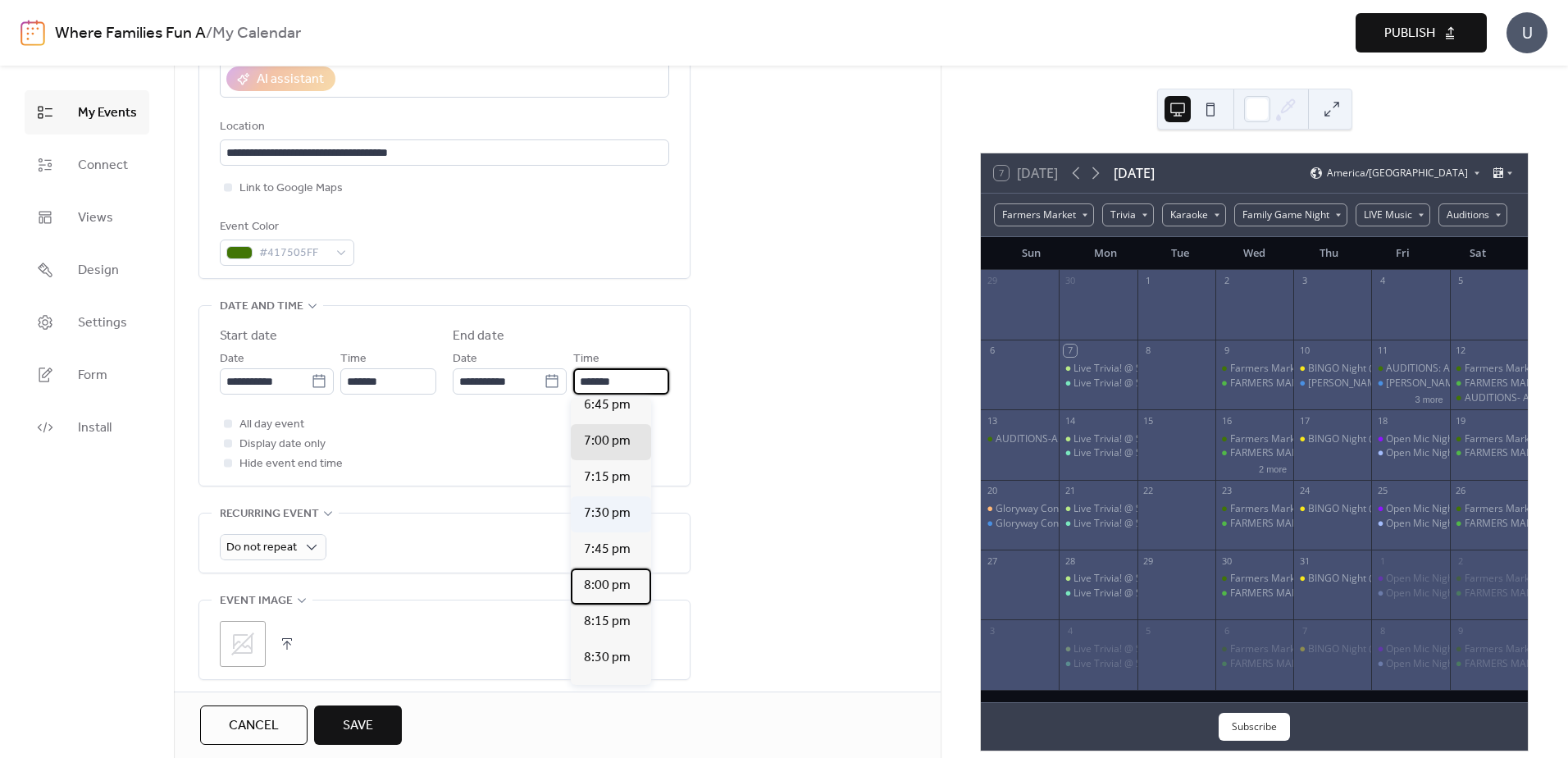 click on "8:00 pm" at bounding box center [607, 586] 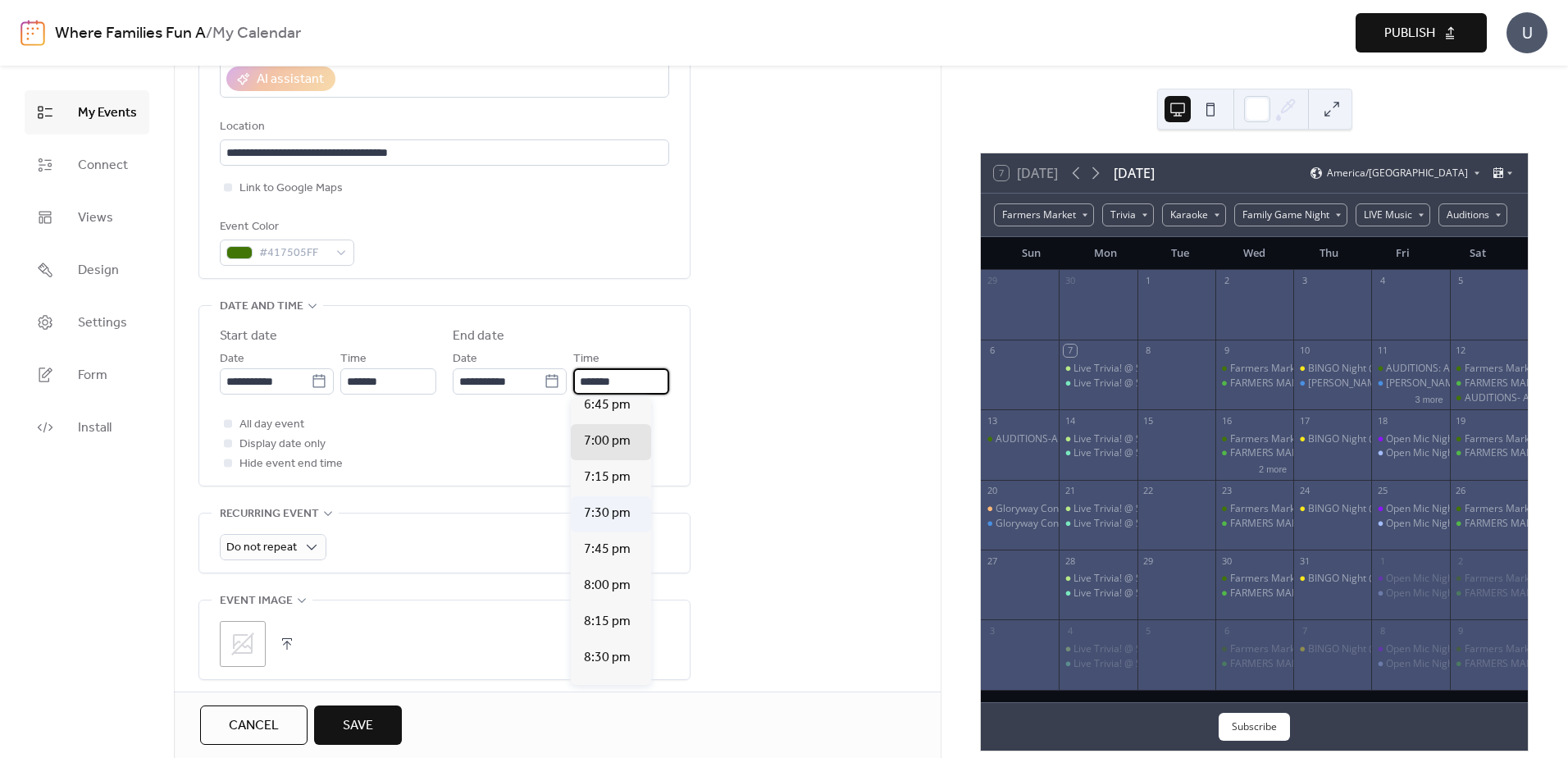 type on "*******" 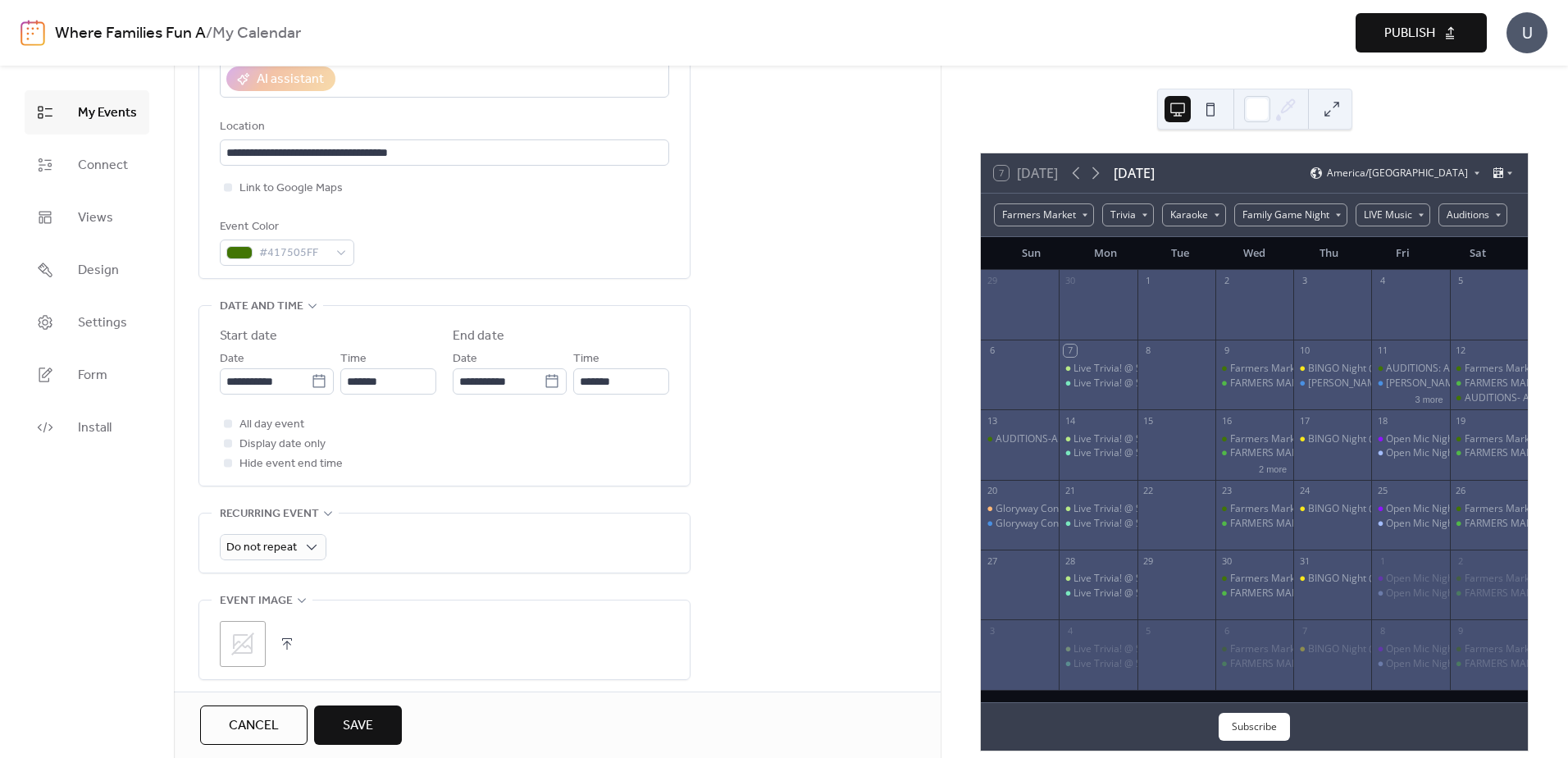 click on "**********" at bounding box center [557, 650] 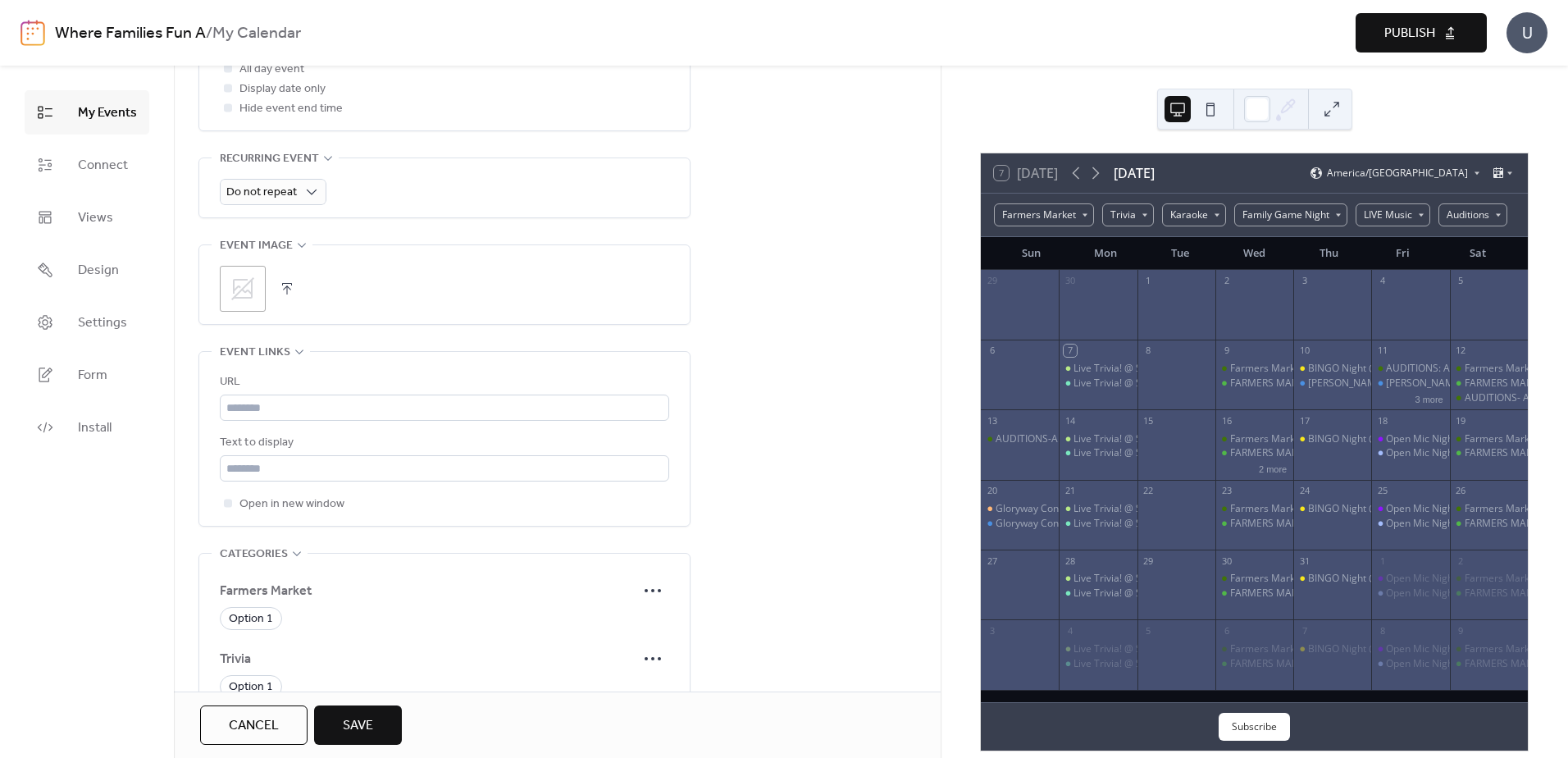 scroll, scrollTop: 738, scrollLeft: 0, axis: vertical 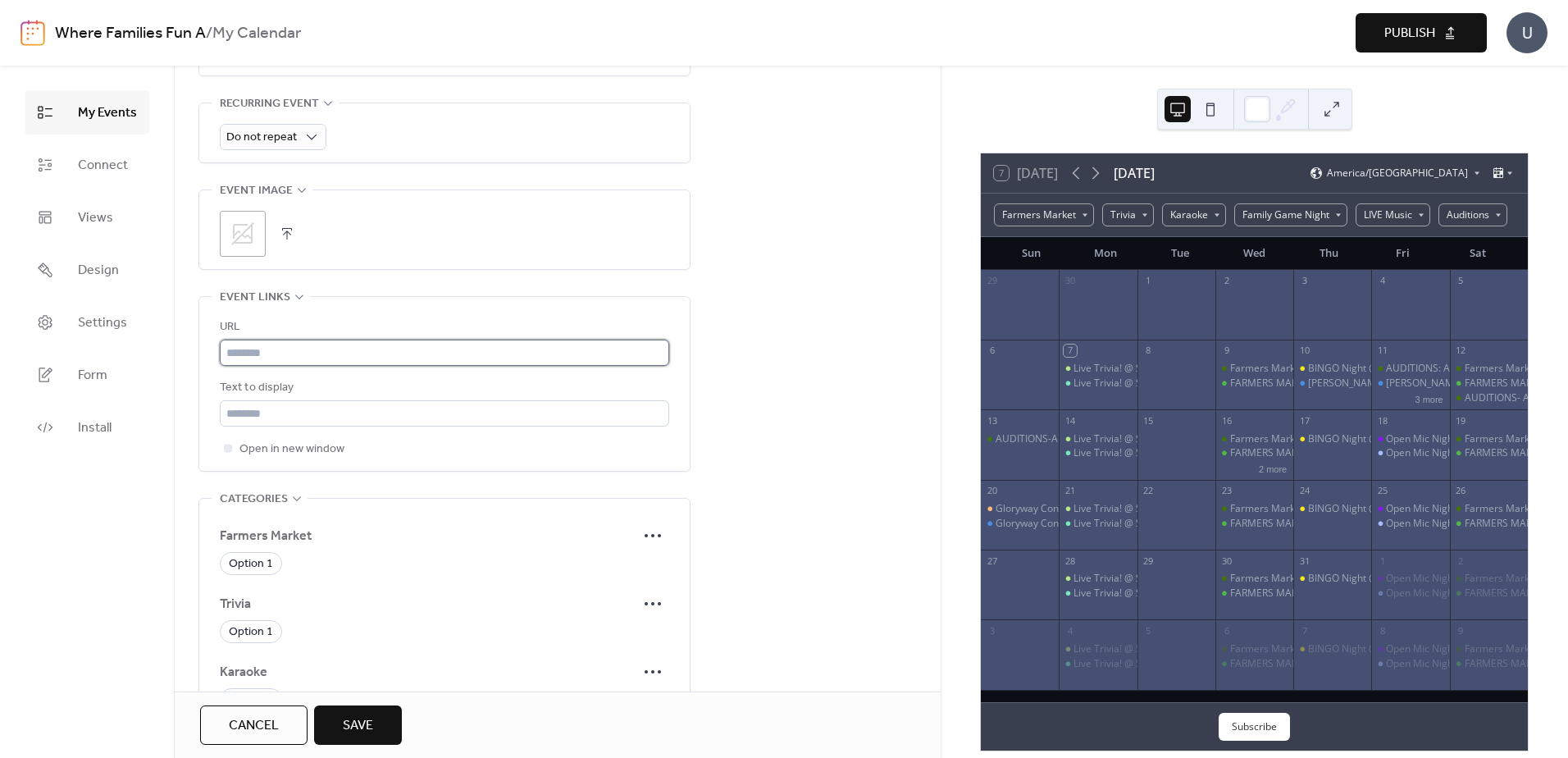 click at bounding box center (444, 353) 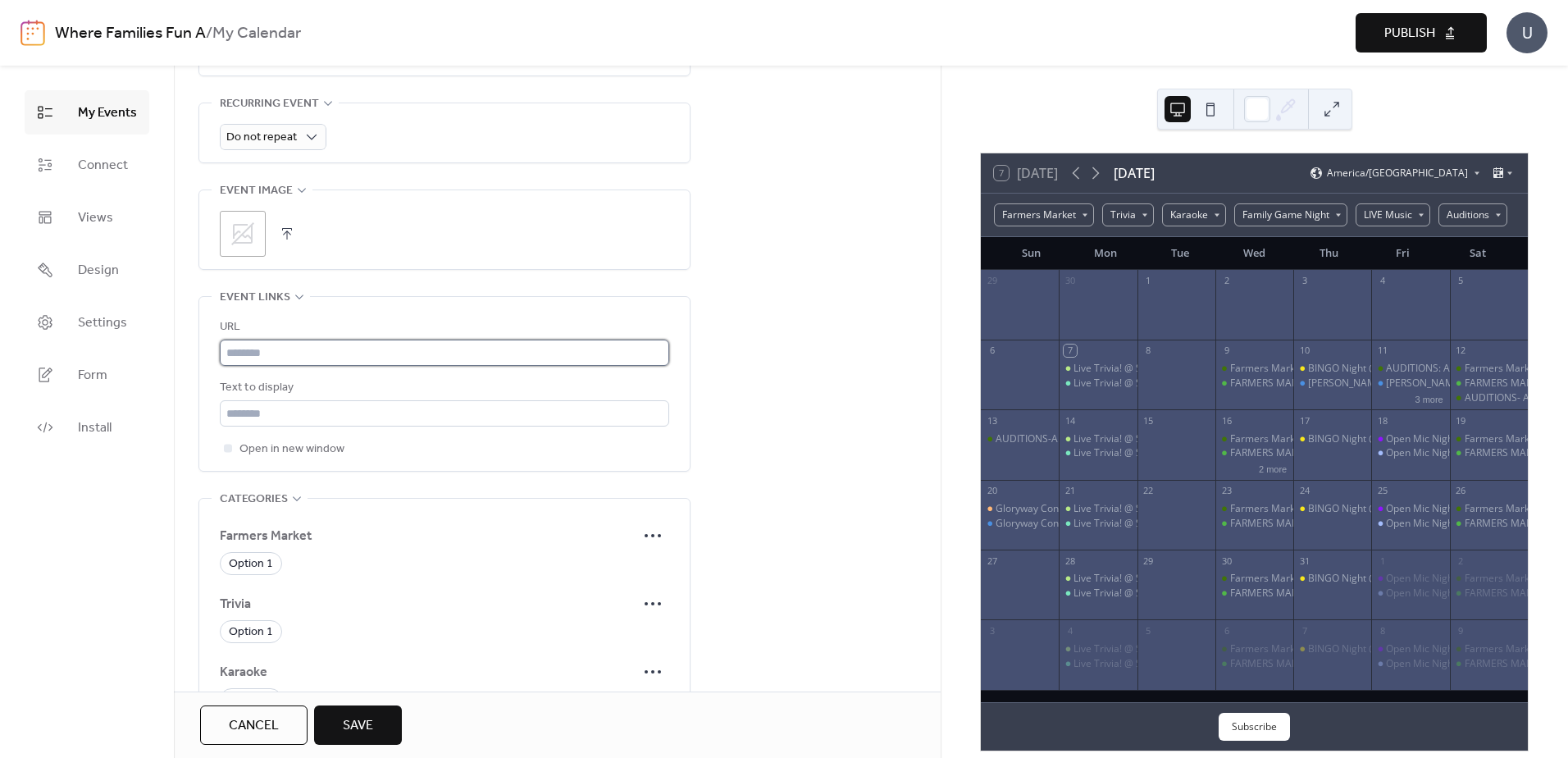 click at bounding box center (444, 353) 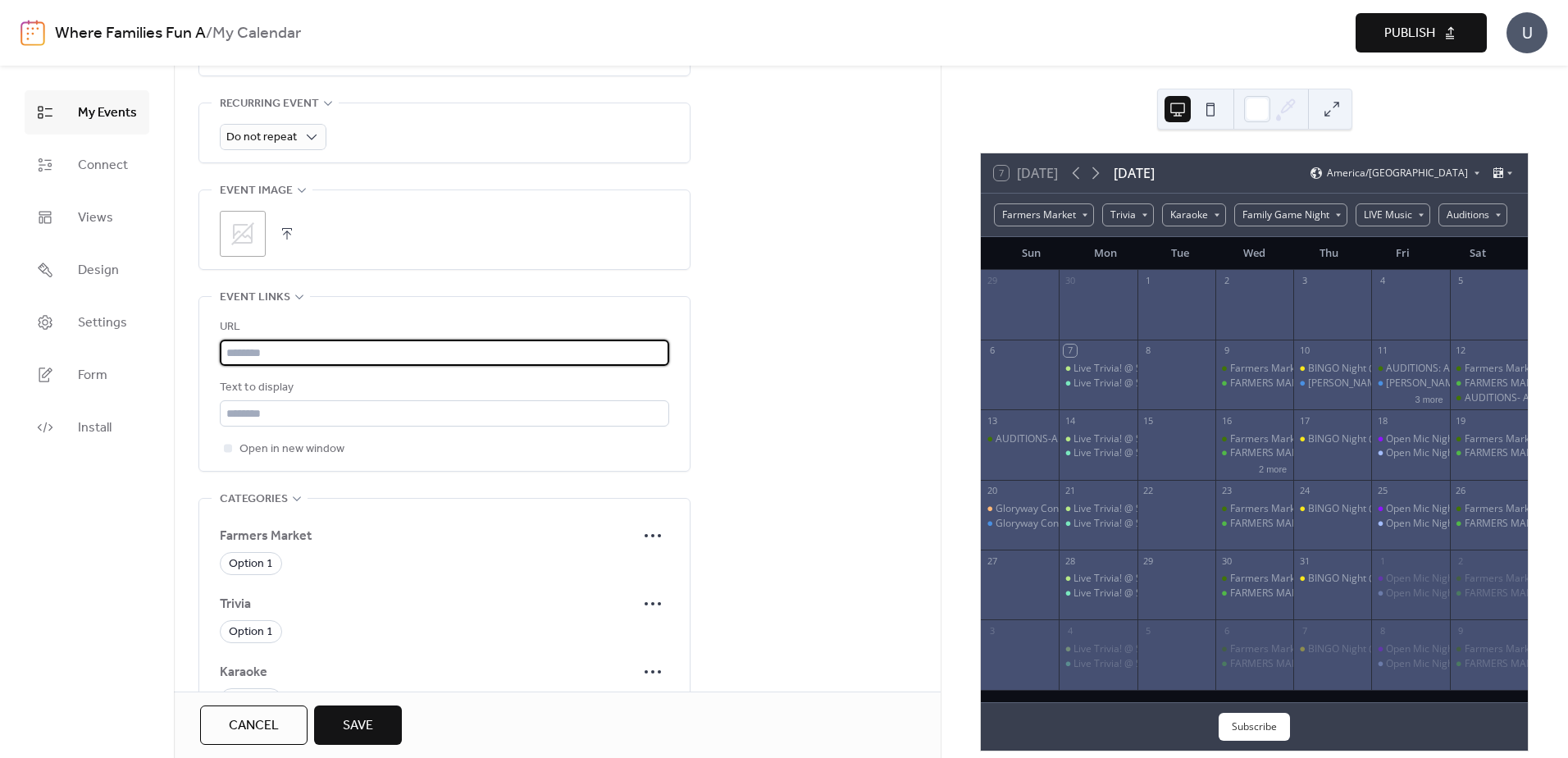 paste on "**********" 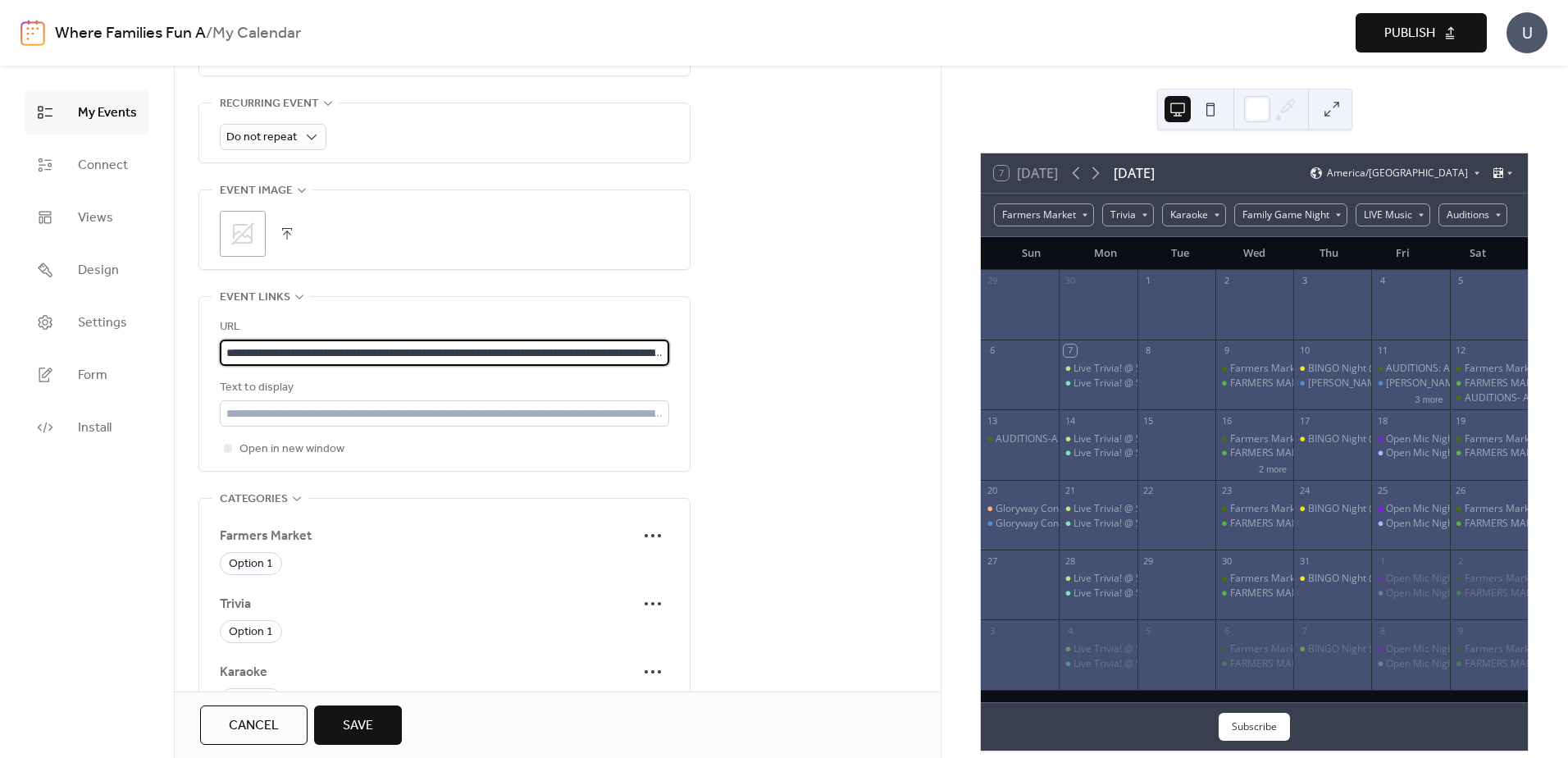 scroll, scrollTop: 0, scrollLeft: 2477, axis: horizontal 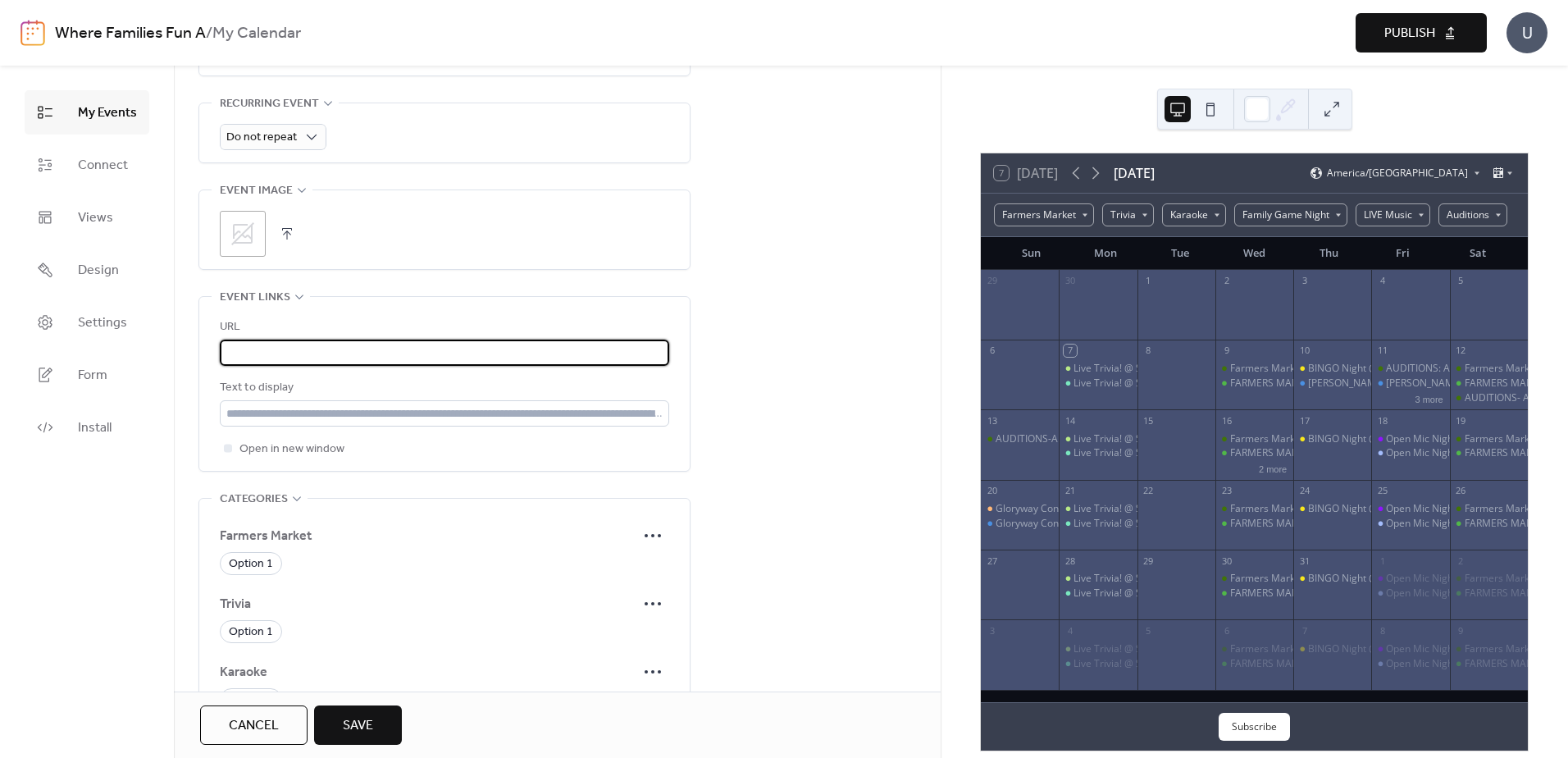 type on "**********" 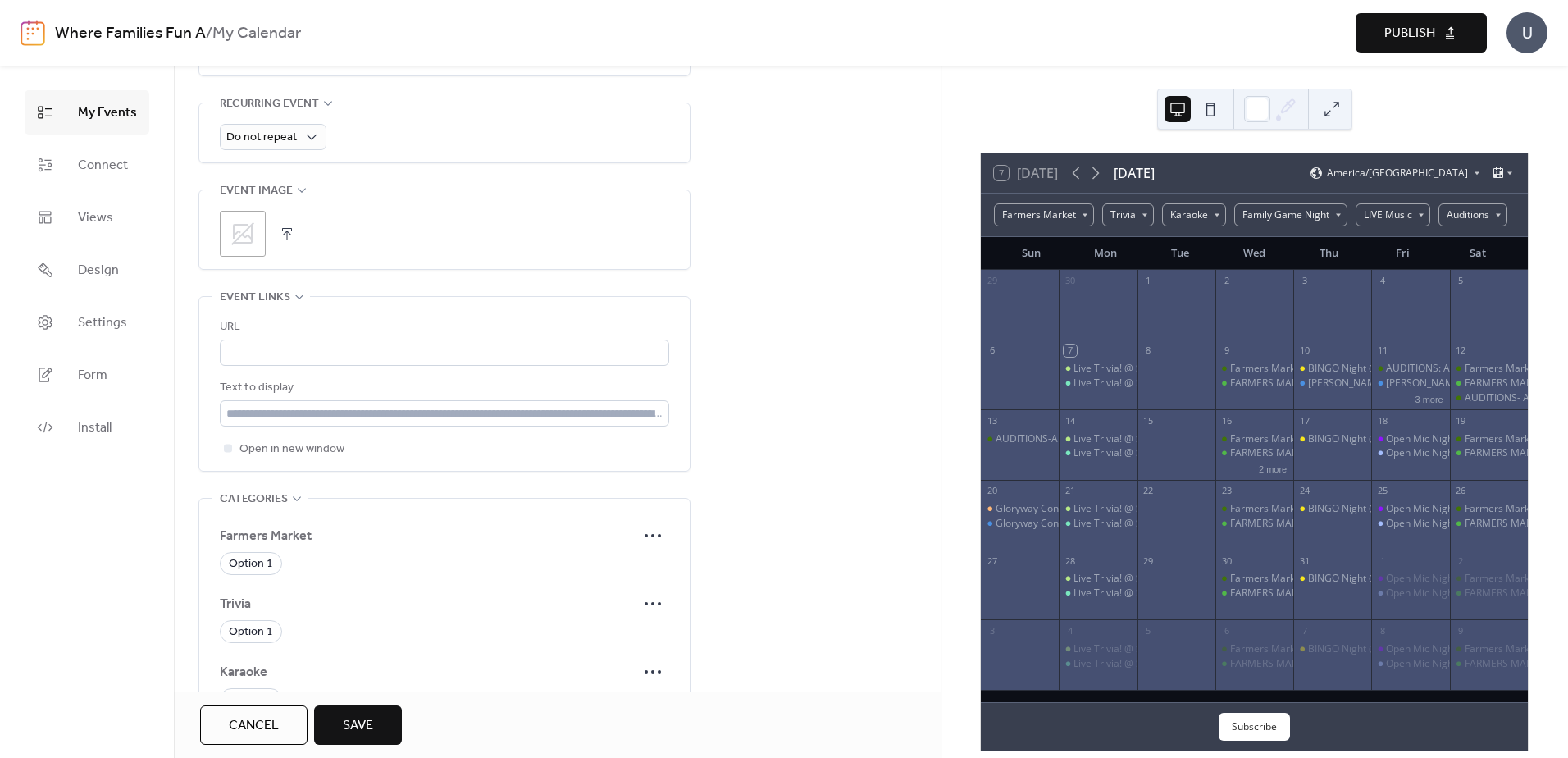 click on "**********" at bounding box center (557, 240) 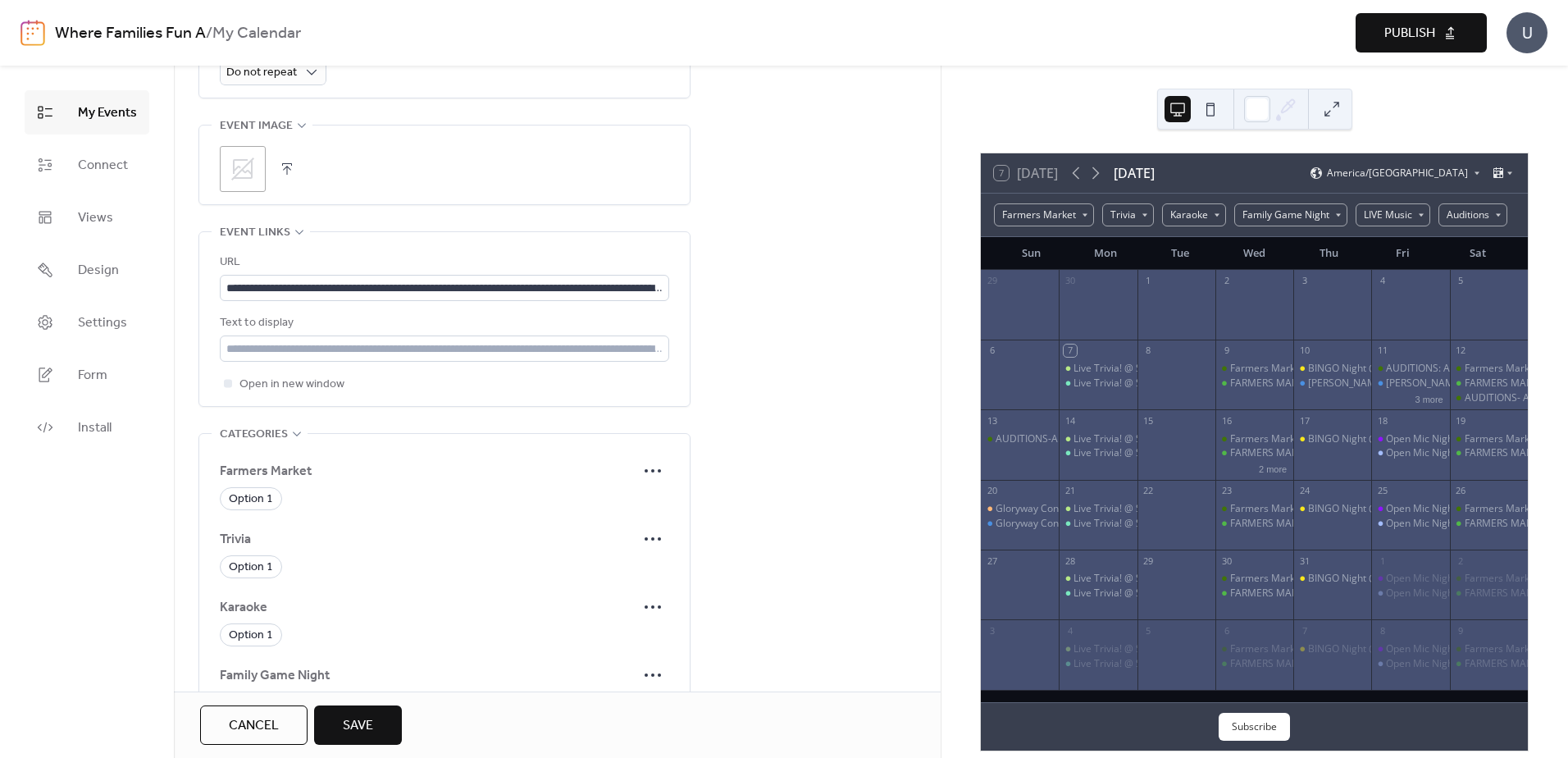 scroll, scrollTop: 1112, scrollLeft: 0, axis: vertical 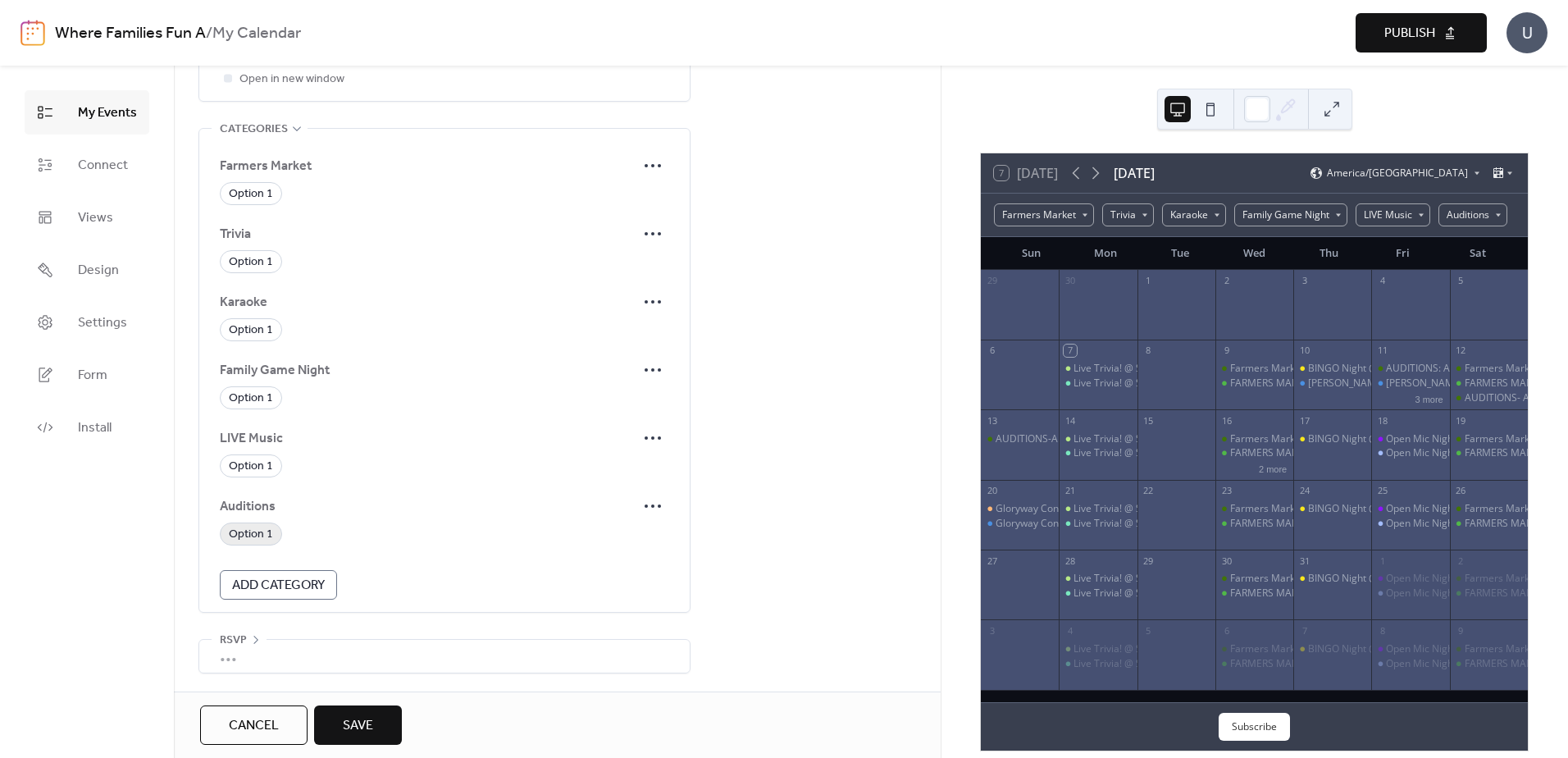 click on "Option 1" at bounding box center [251, 535] 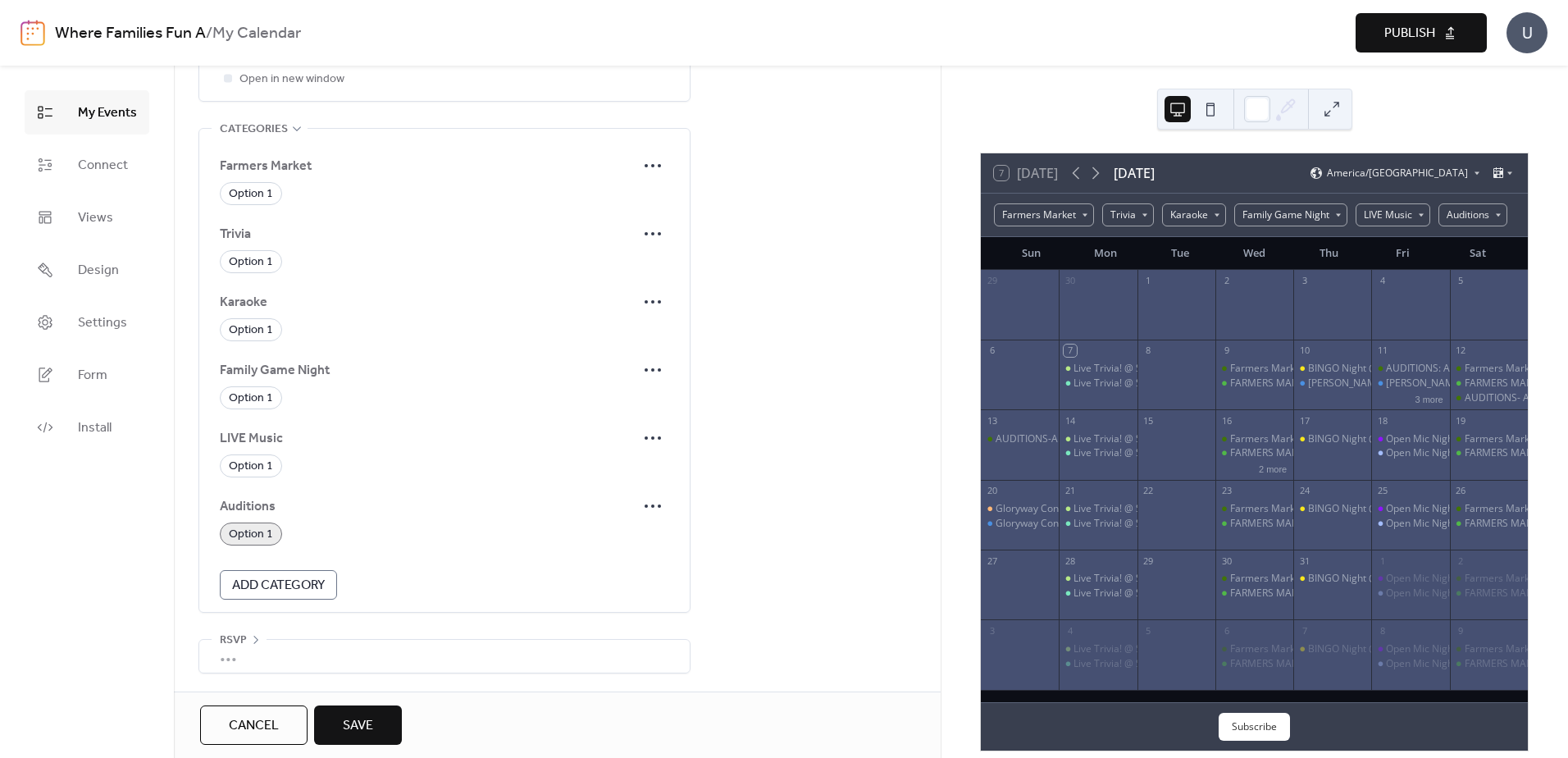 click on "Save" at bounding box center [358, 725] 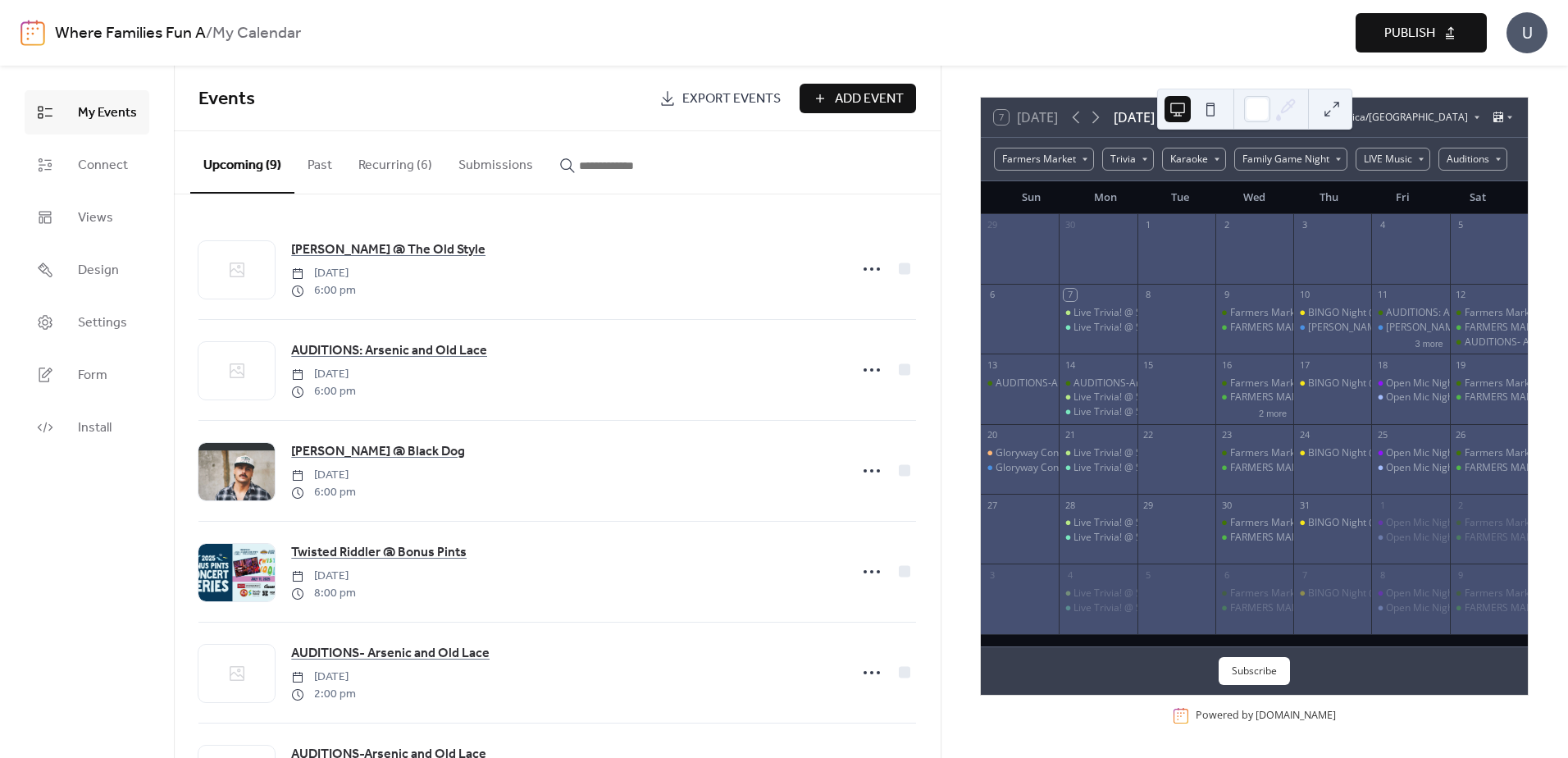 scroll, scrollTop: 57, scrollLeft: 0, axis: vertical 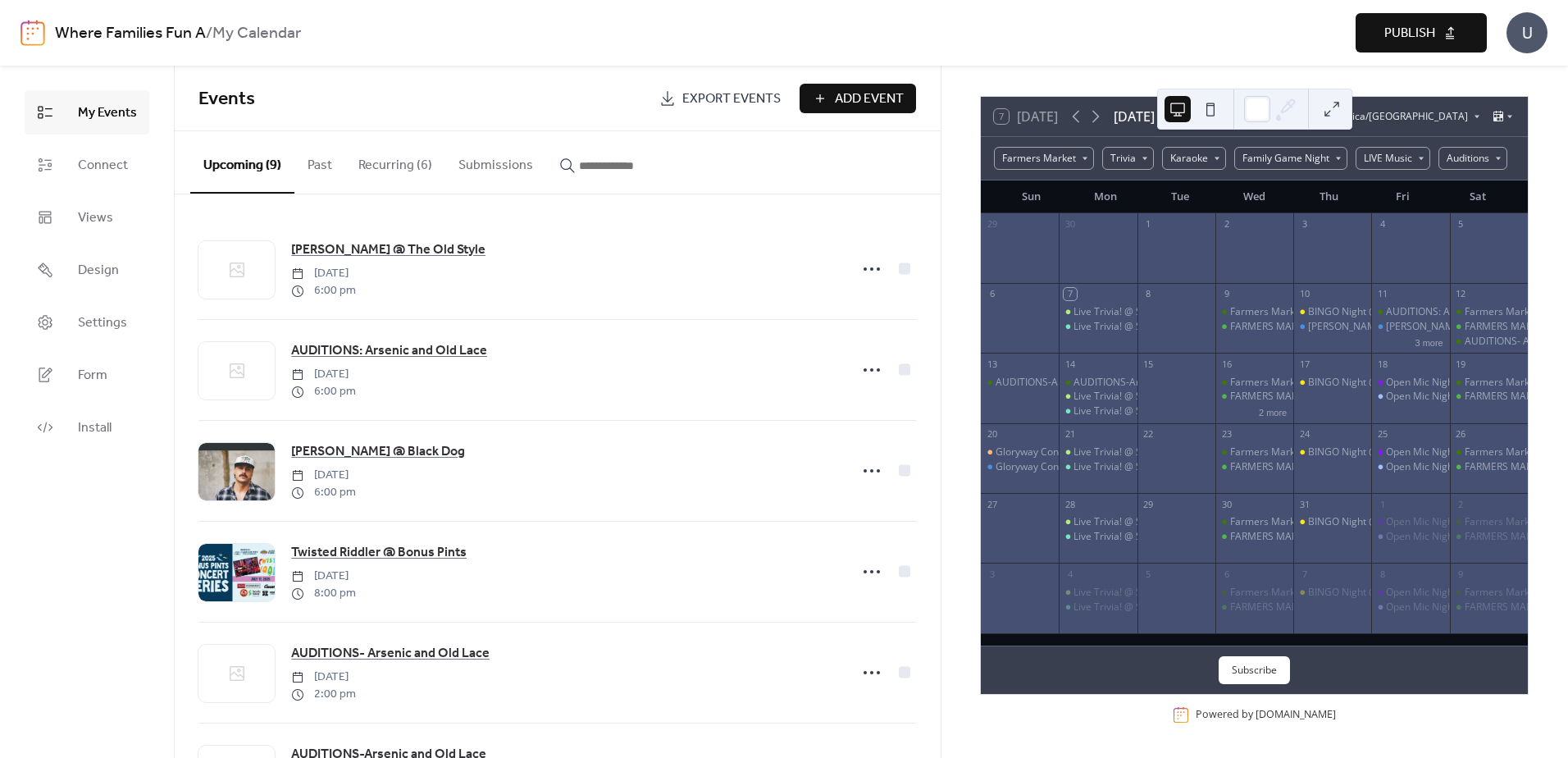 click on "Add Event" at bounding box center [869, 99] 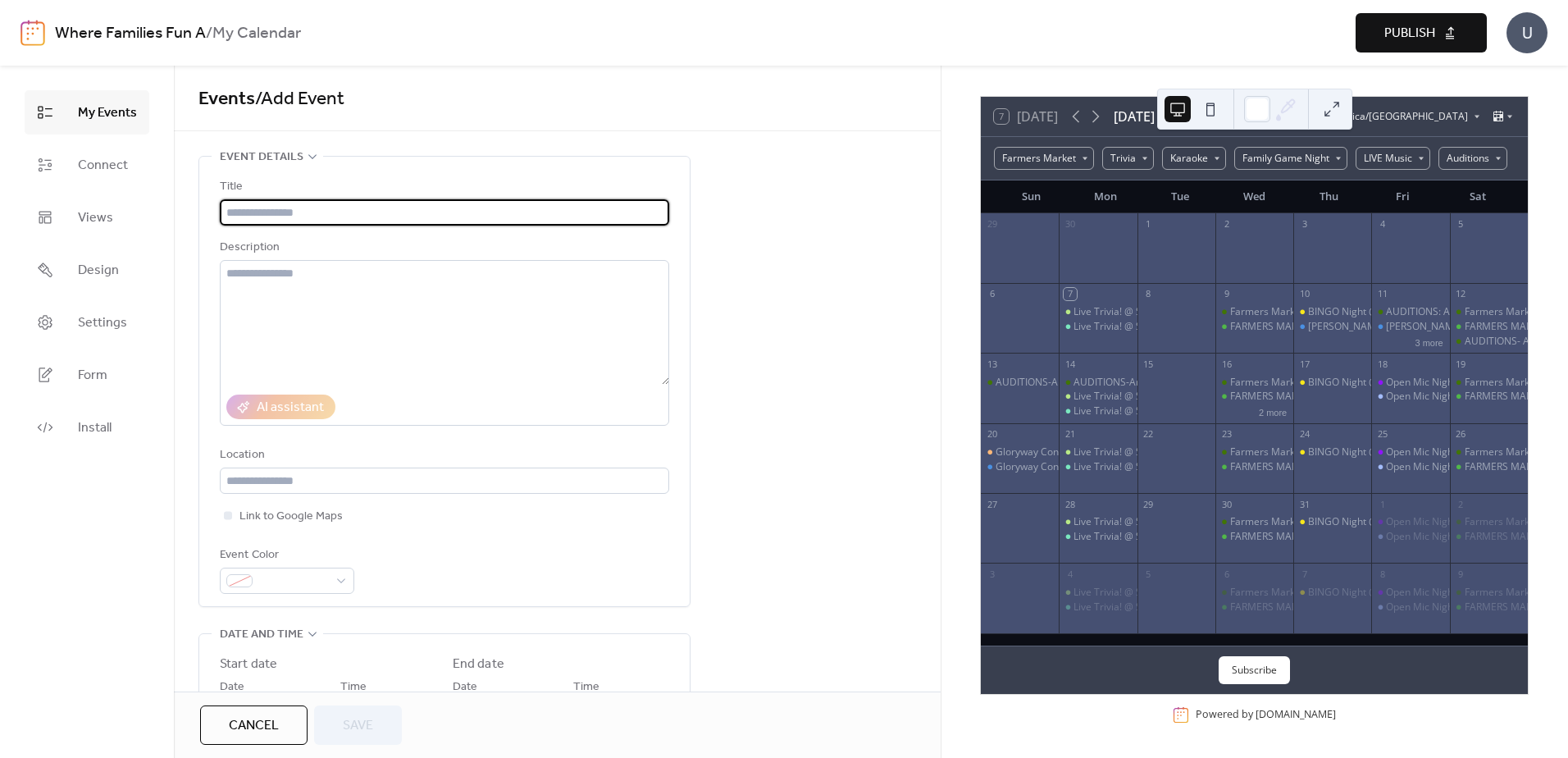 click at bounding box center (444, 212) 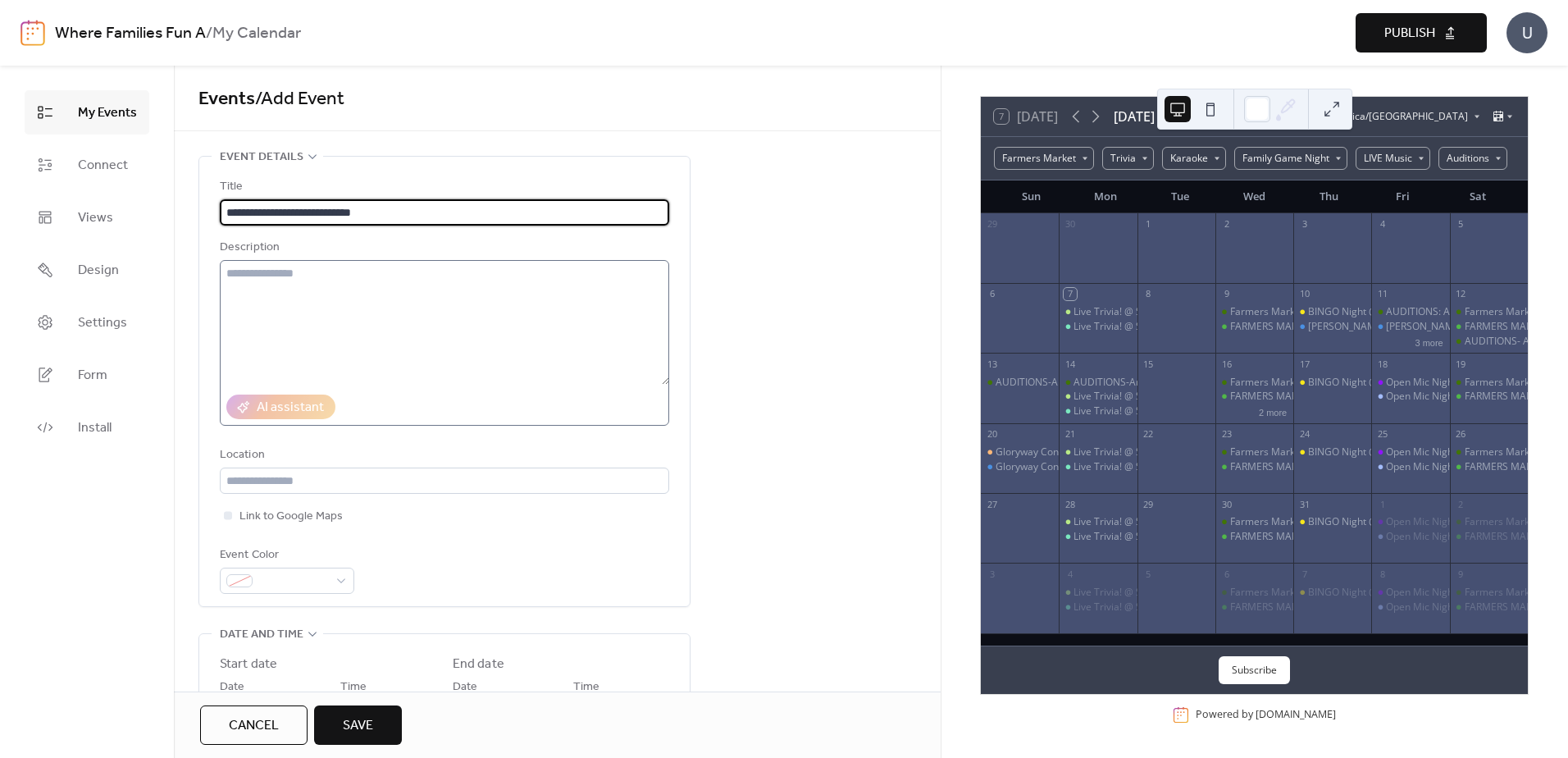 type on "**********" 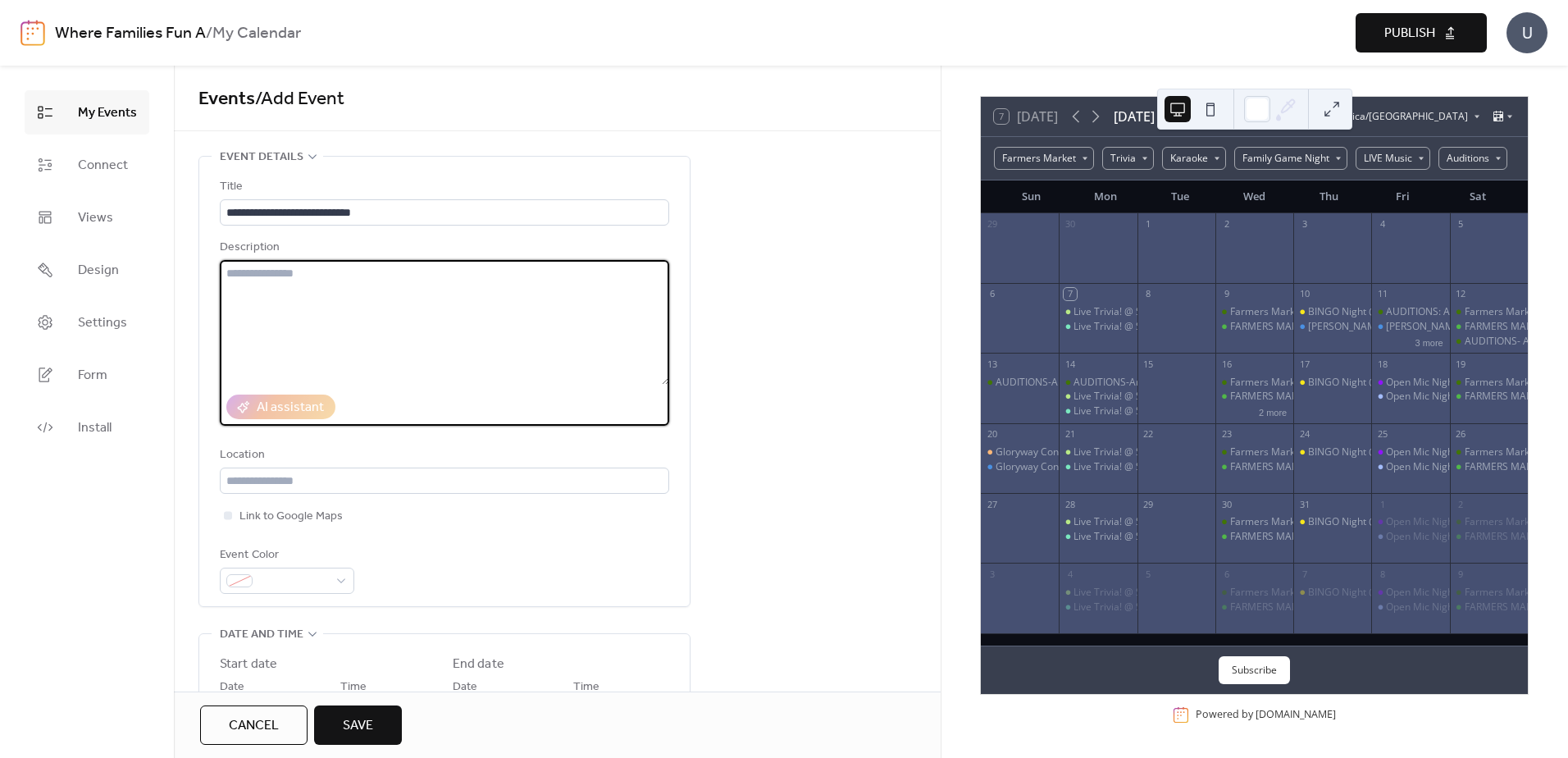 click at bounding box center [444, 322] 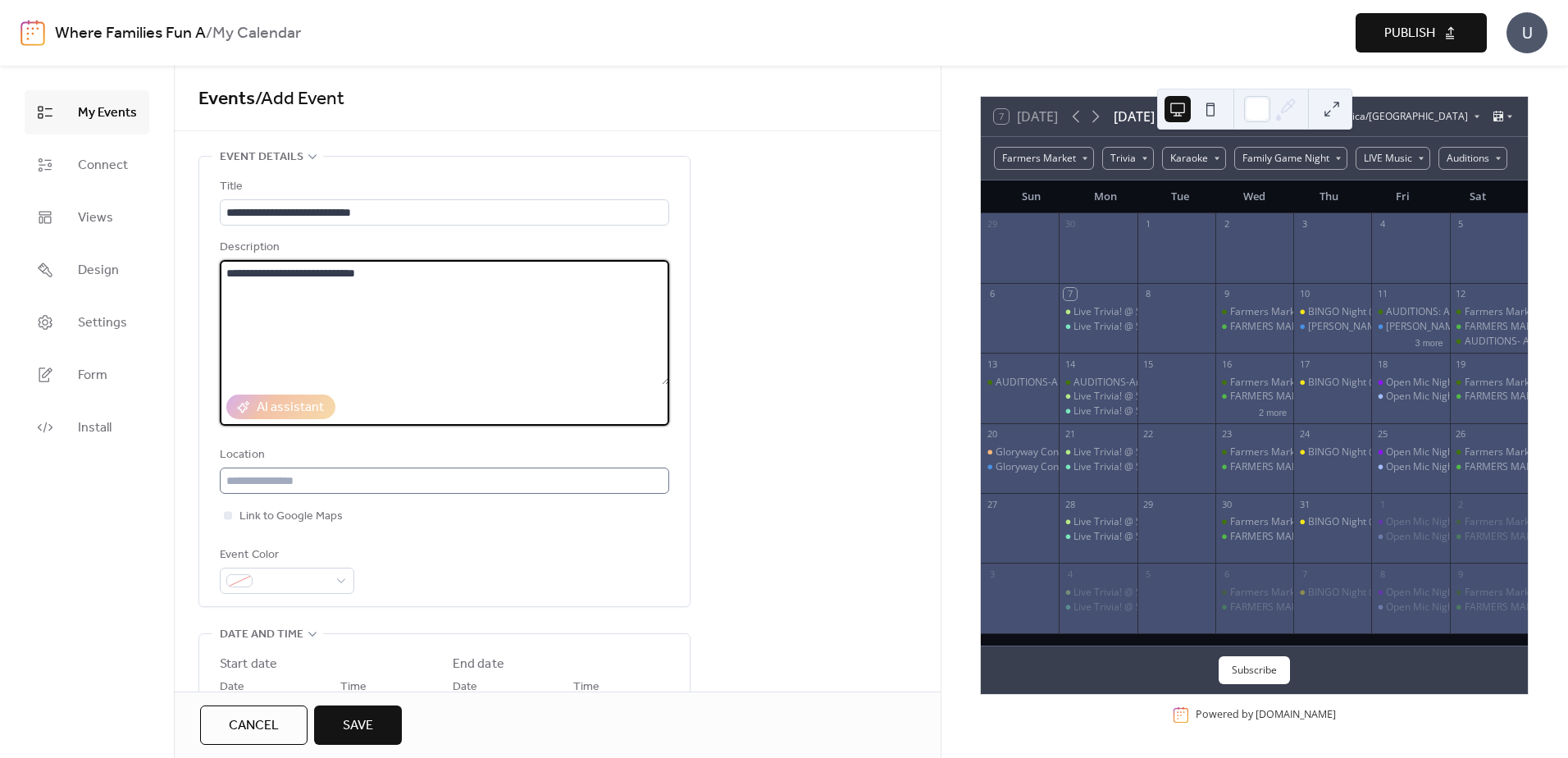 type on "**********" 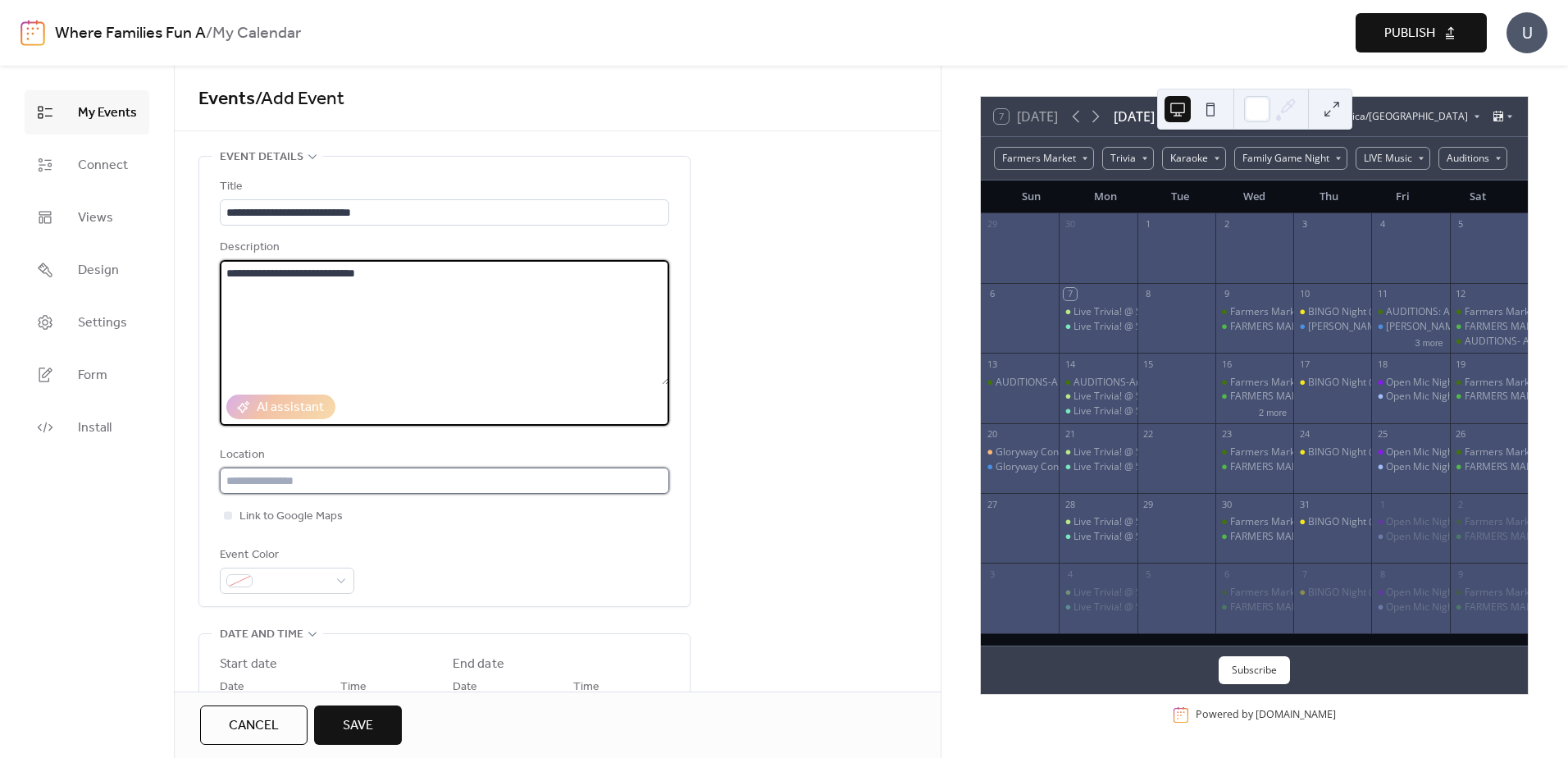 click at bounding box center [444, 481] 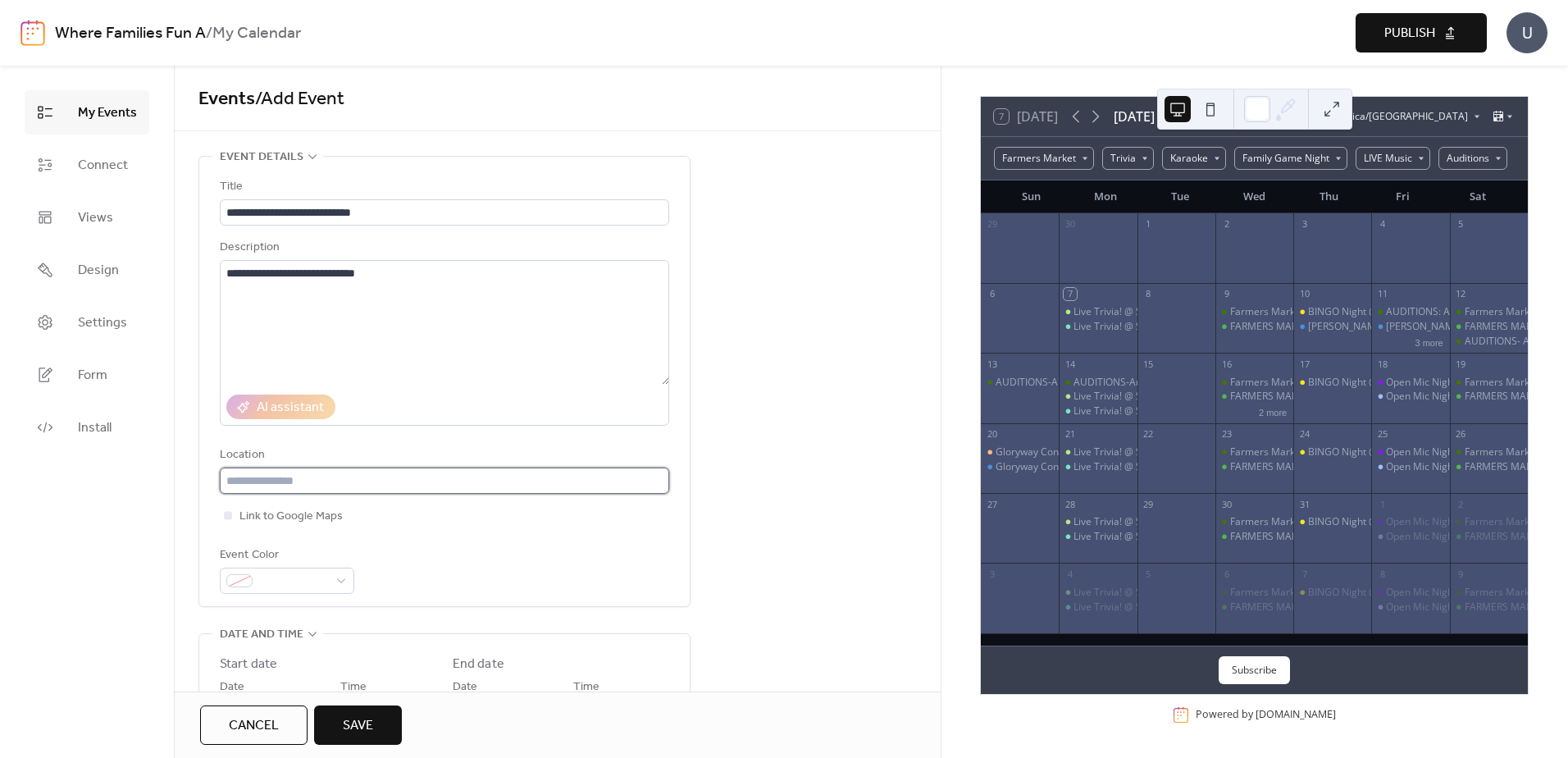 click at bounding box center [444, 481] 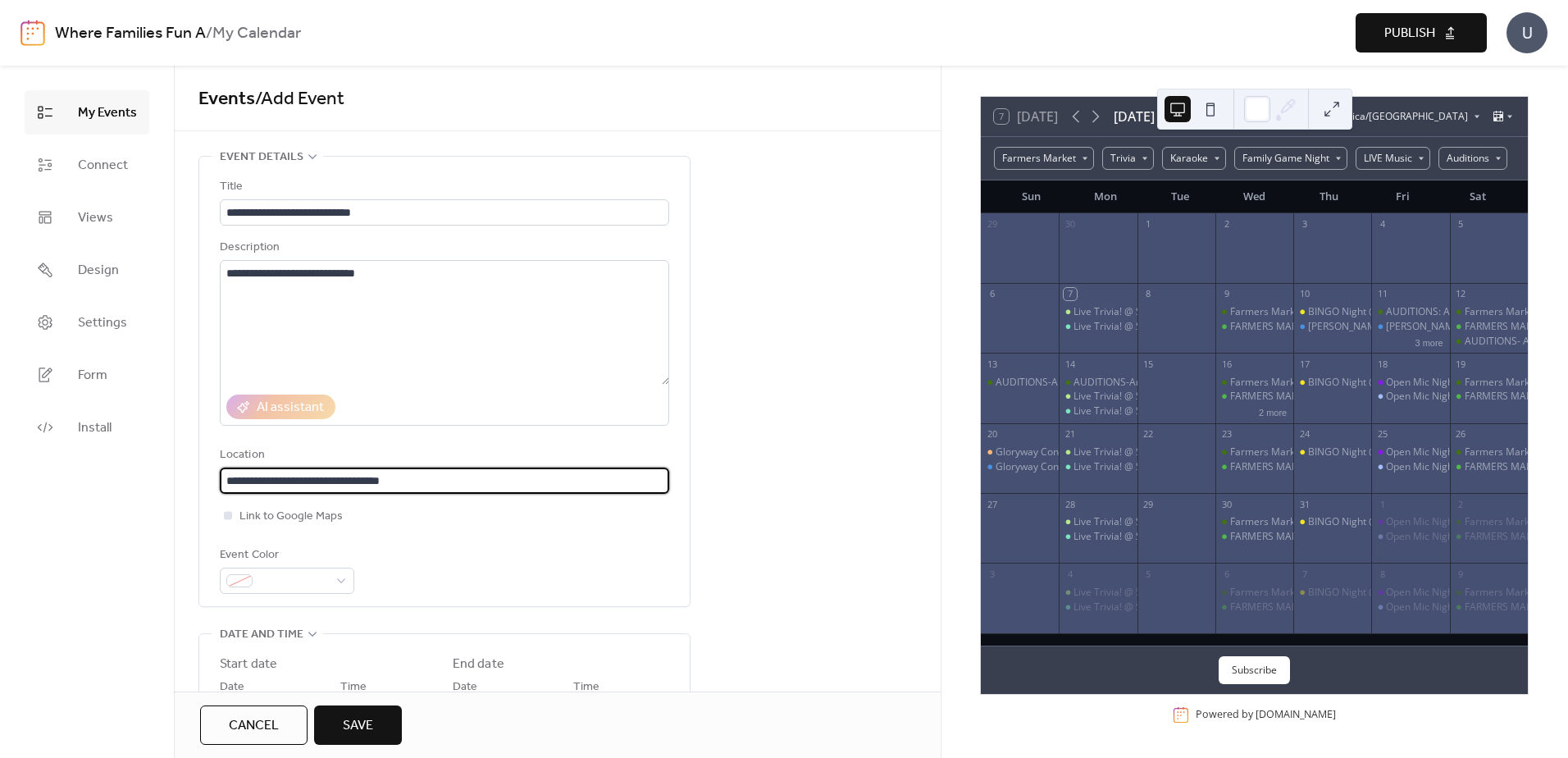 type on "**********" 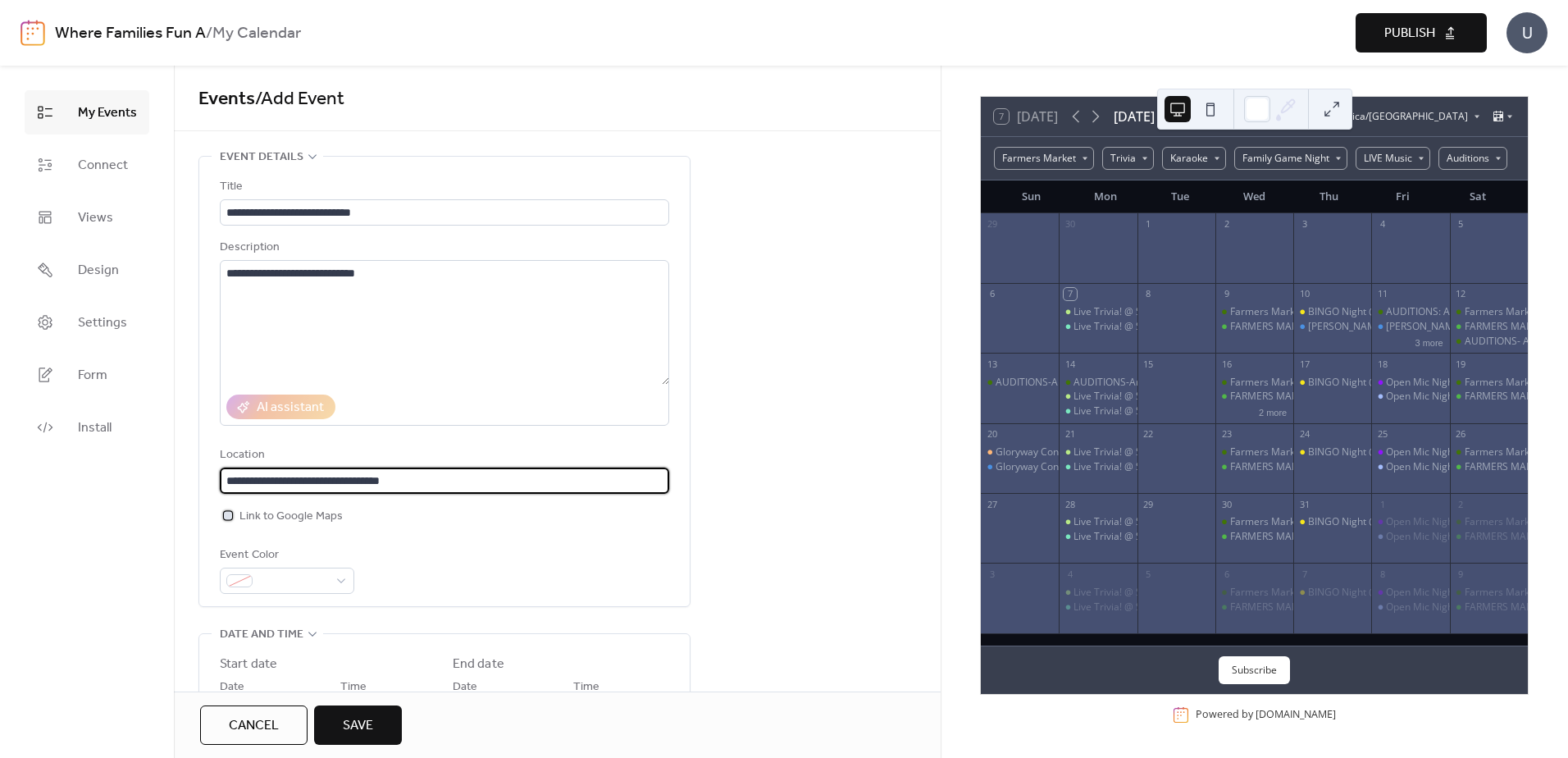 click at bounding box center (228, 515) 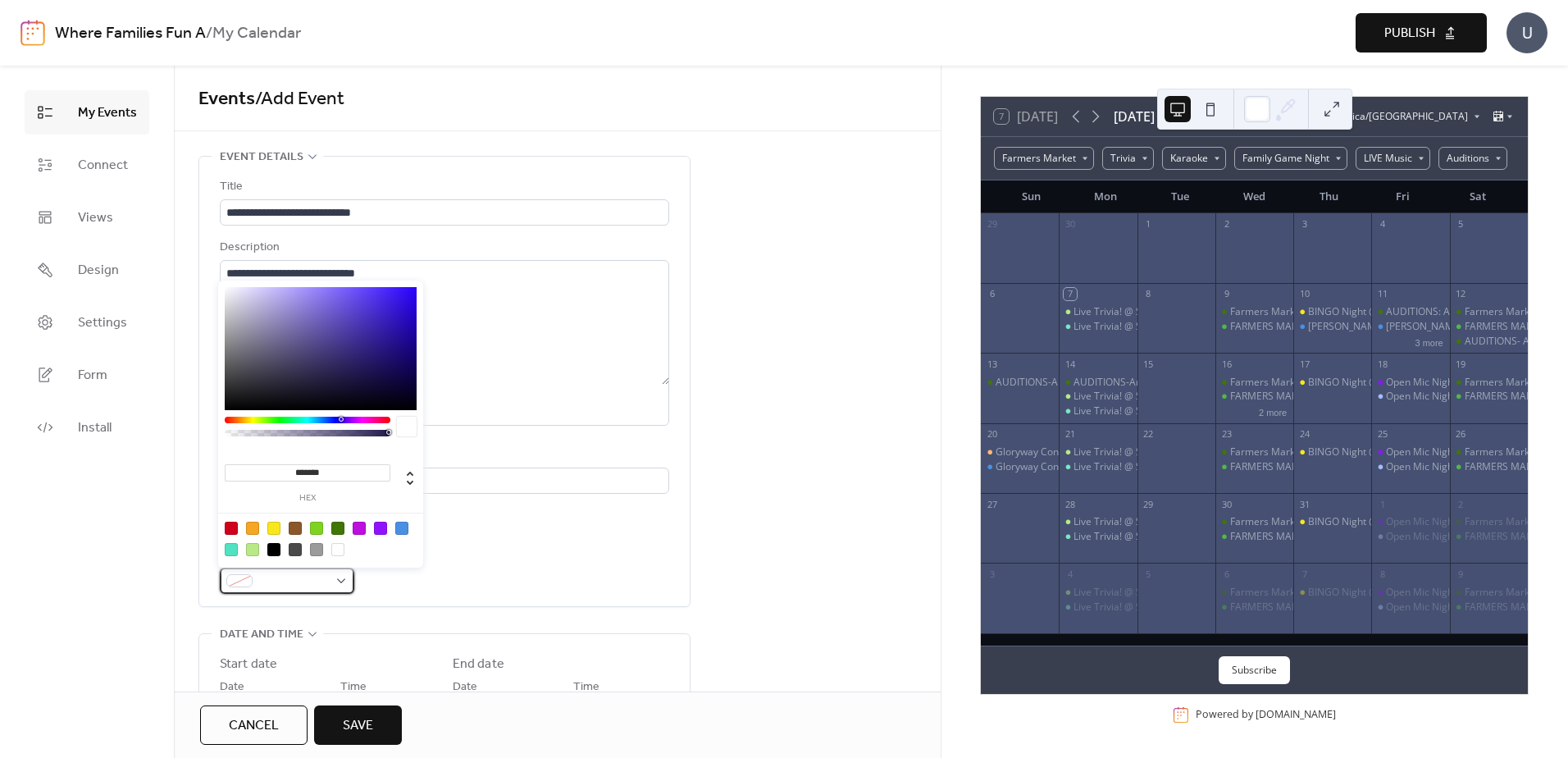 click at bounding box center (287, 581) 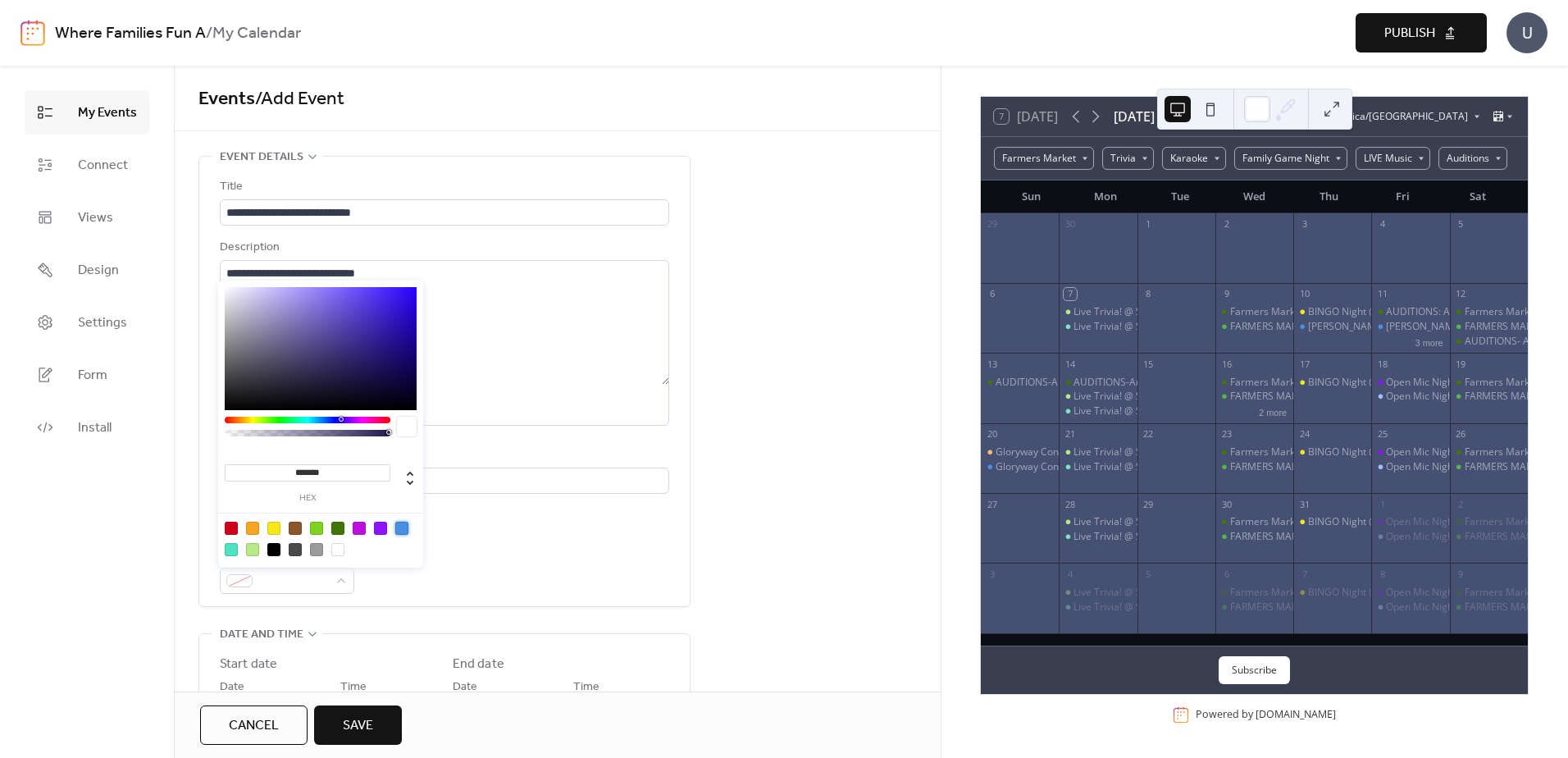 click at bounding box center [402, 528] 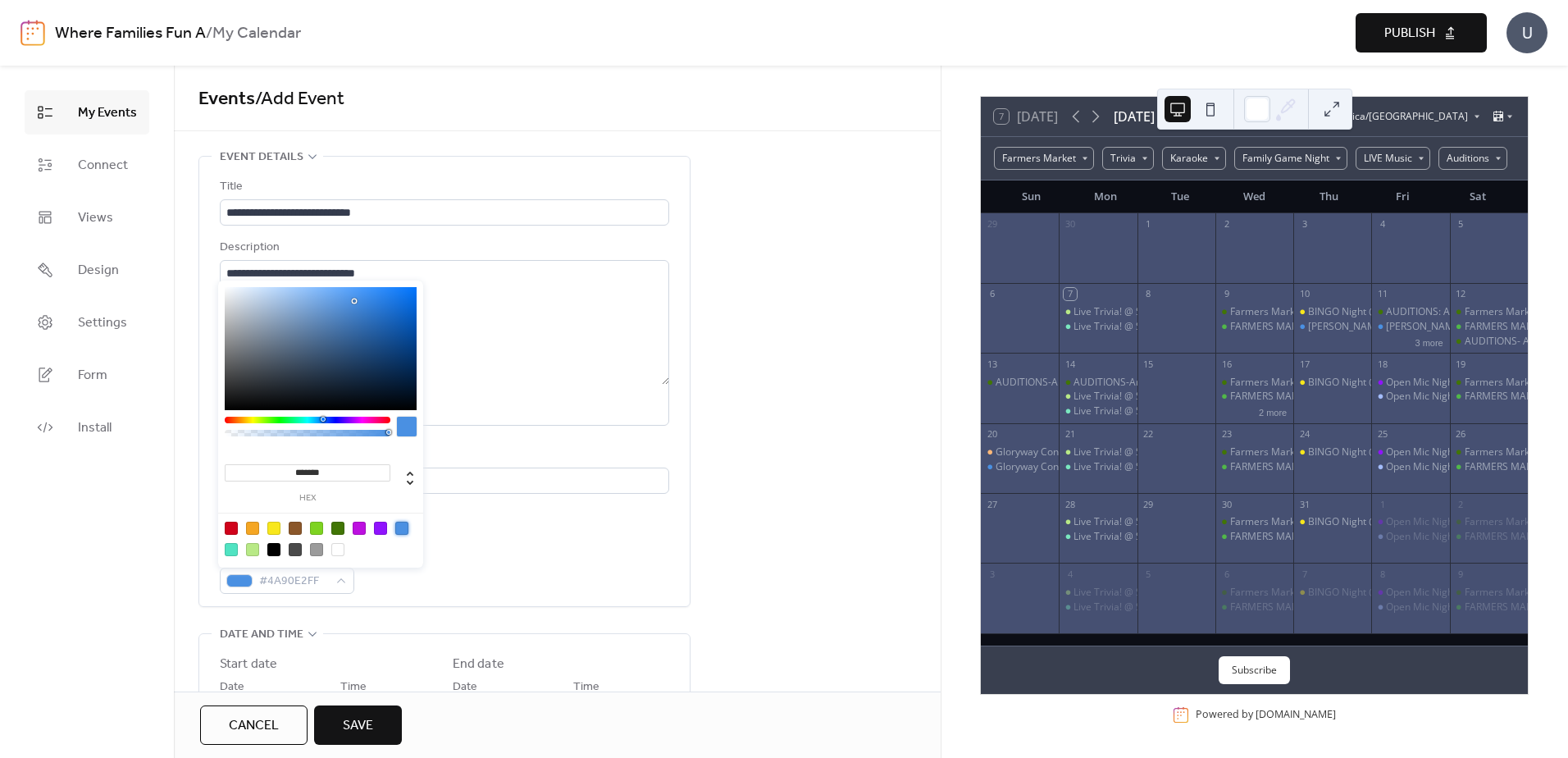 click on "**********" at bounding box center [557, 978] 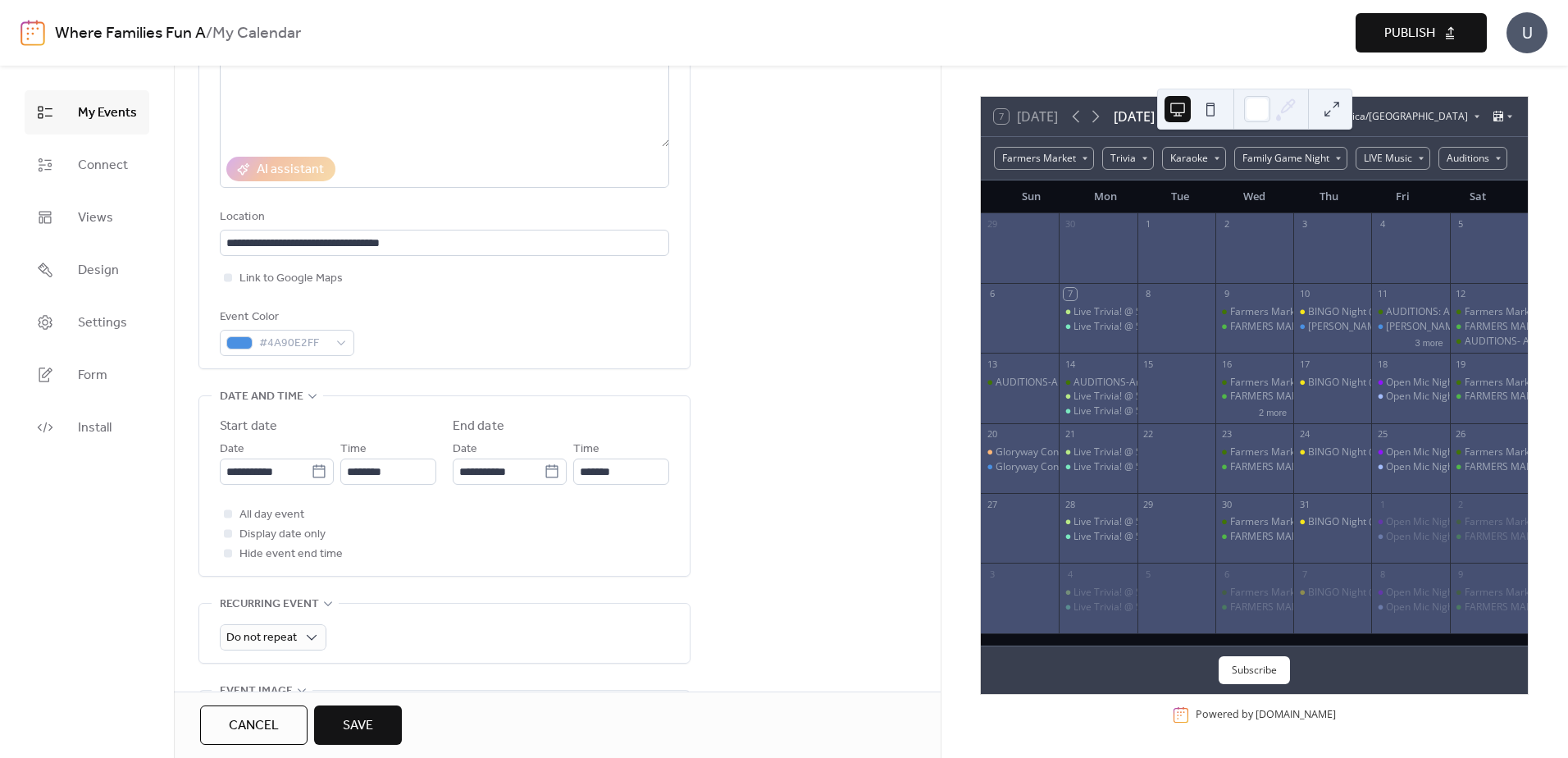 scroll, scrollTop: 328, scrollLeft: 0, axis: vertical 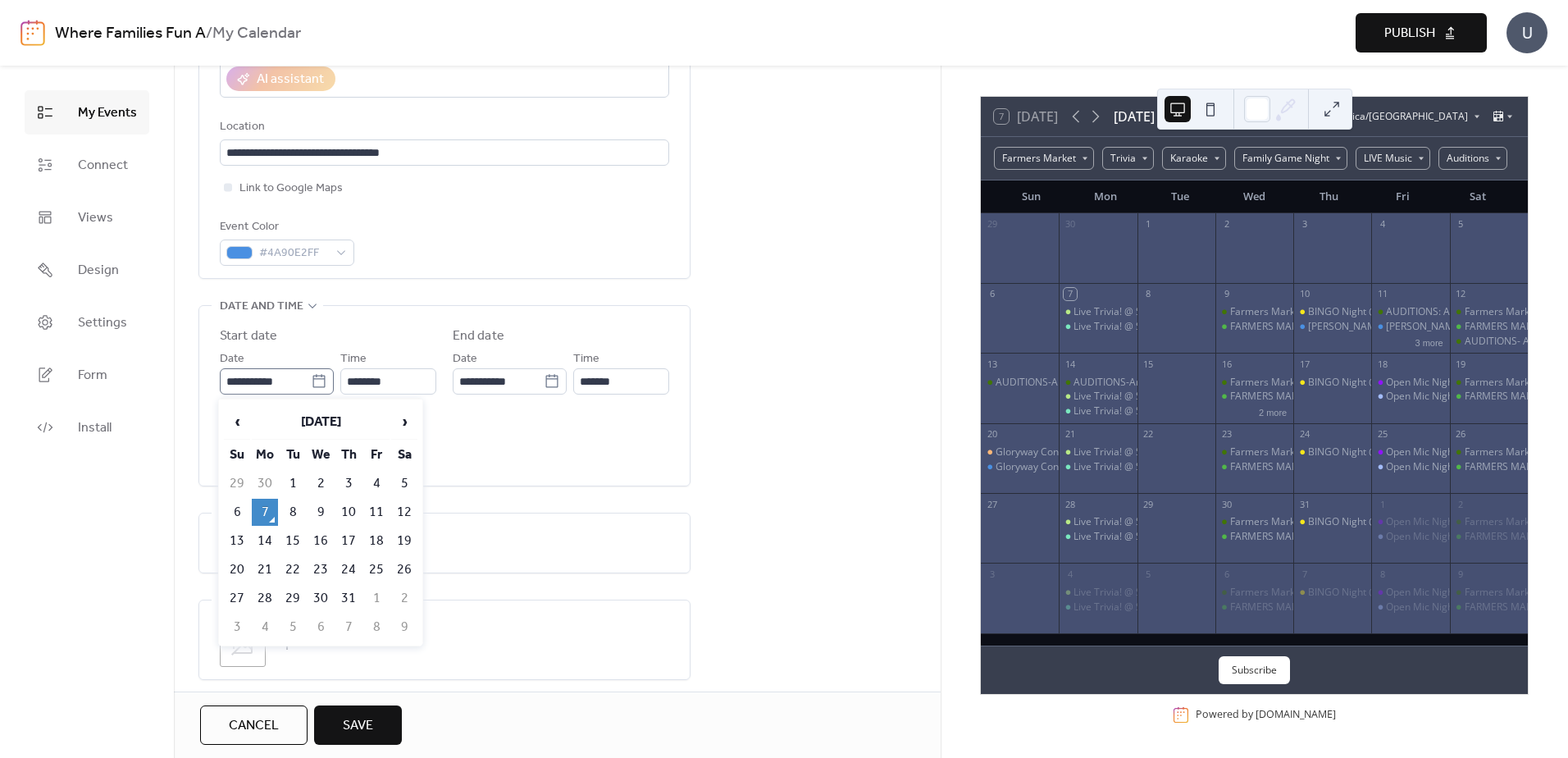 click 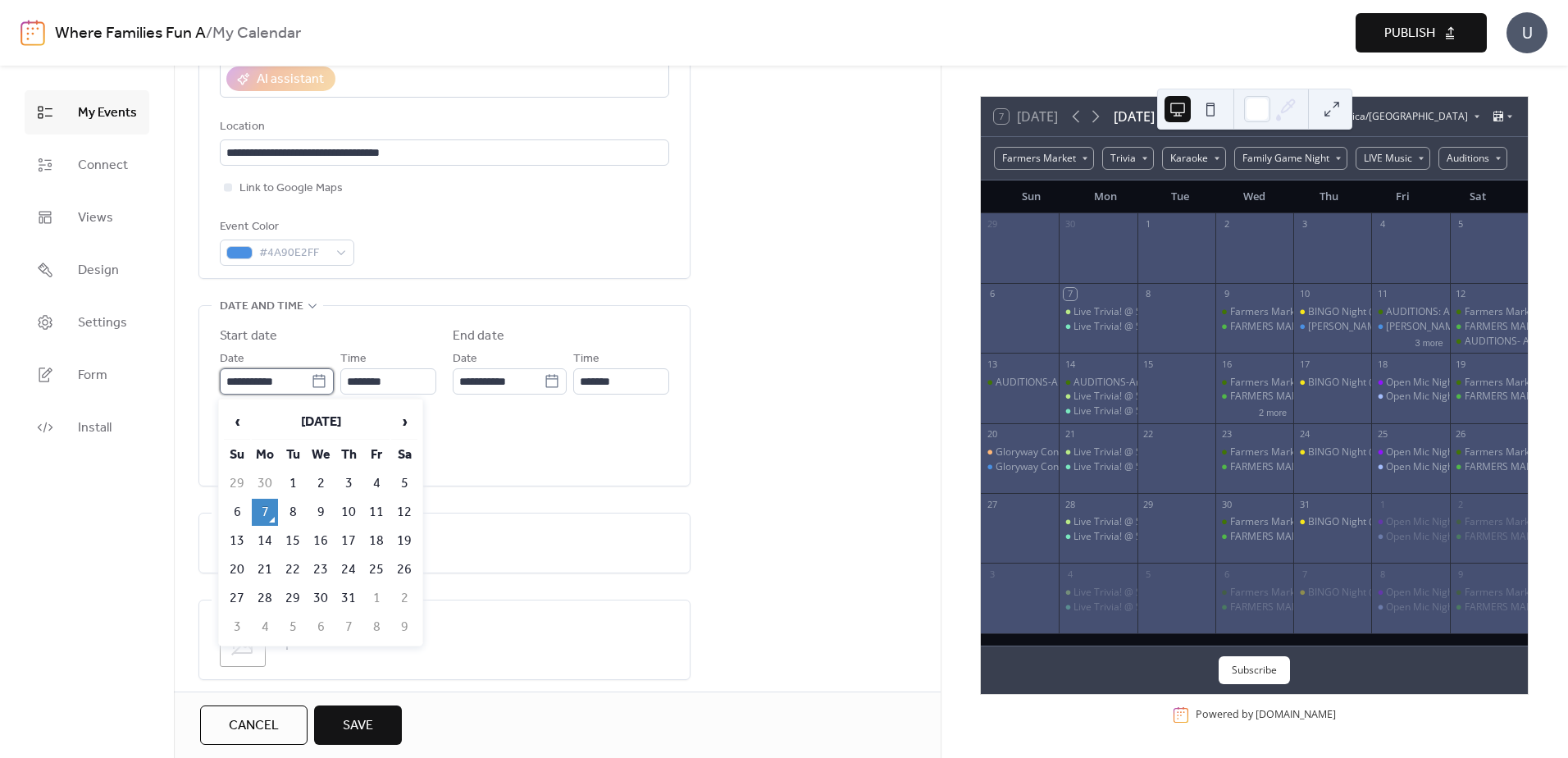 click on "**********" at bounding box center (265, 381) 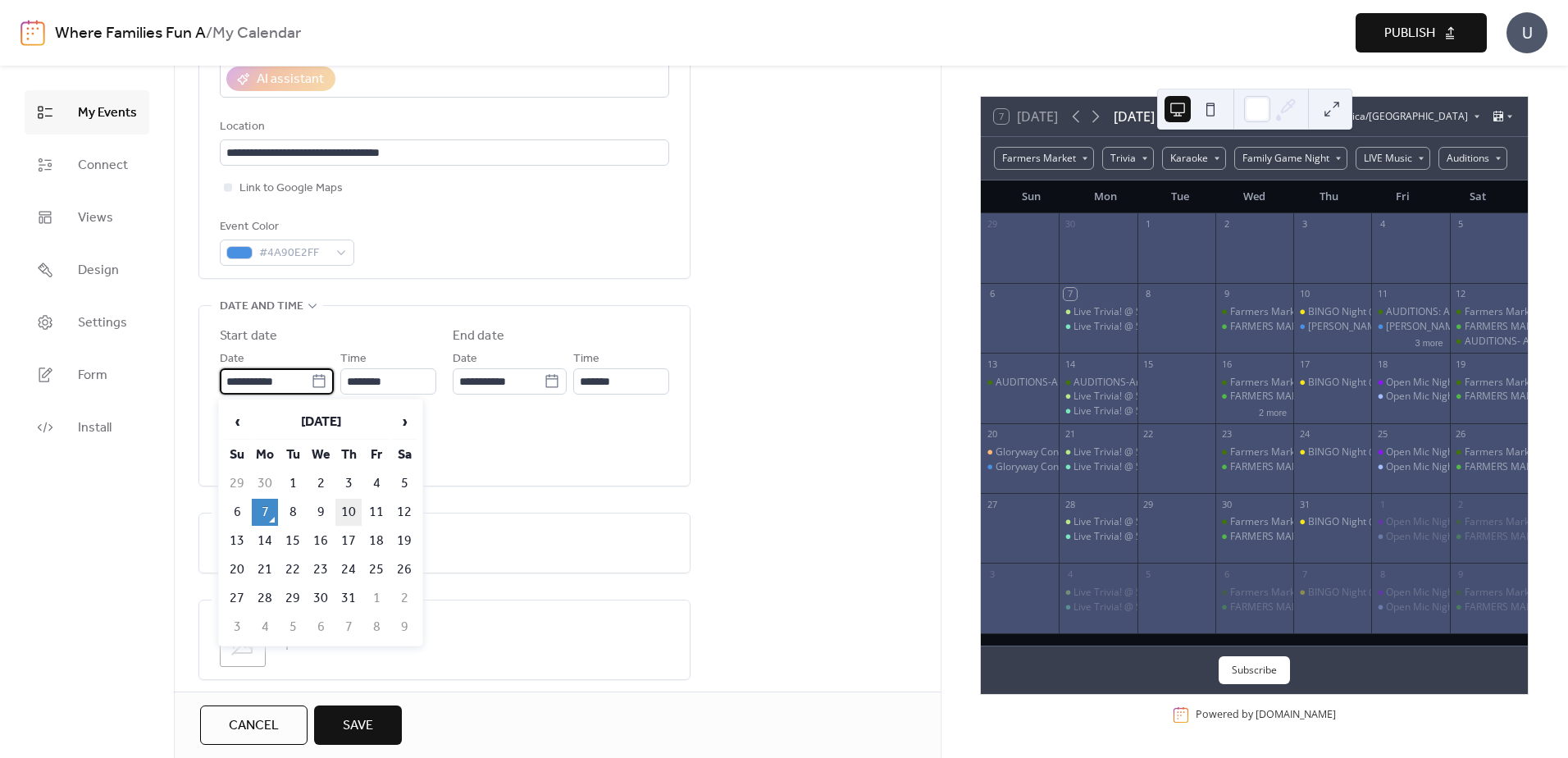click on "10" at bounding box center [349, 512] 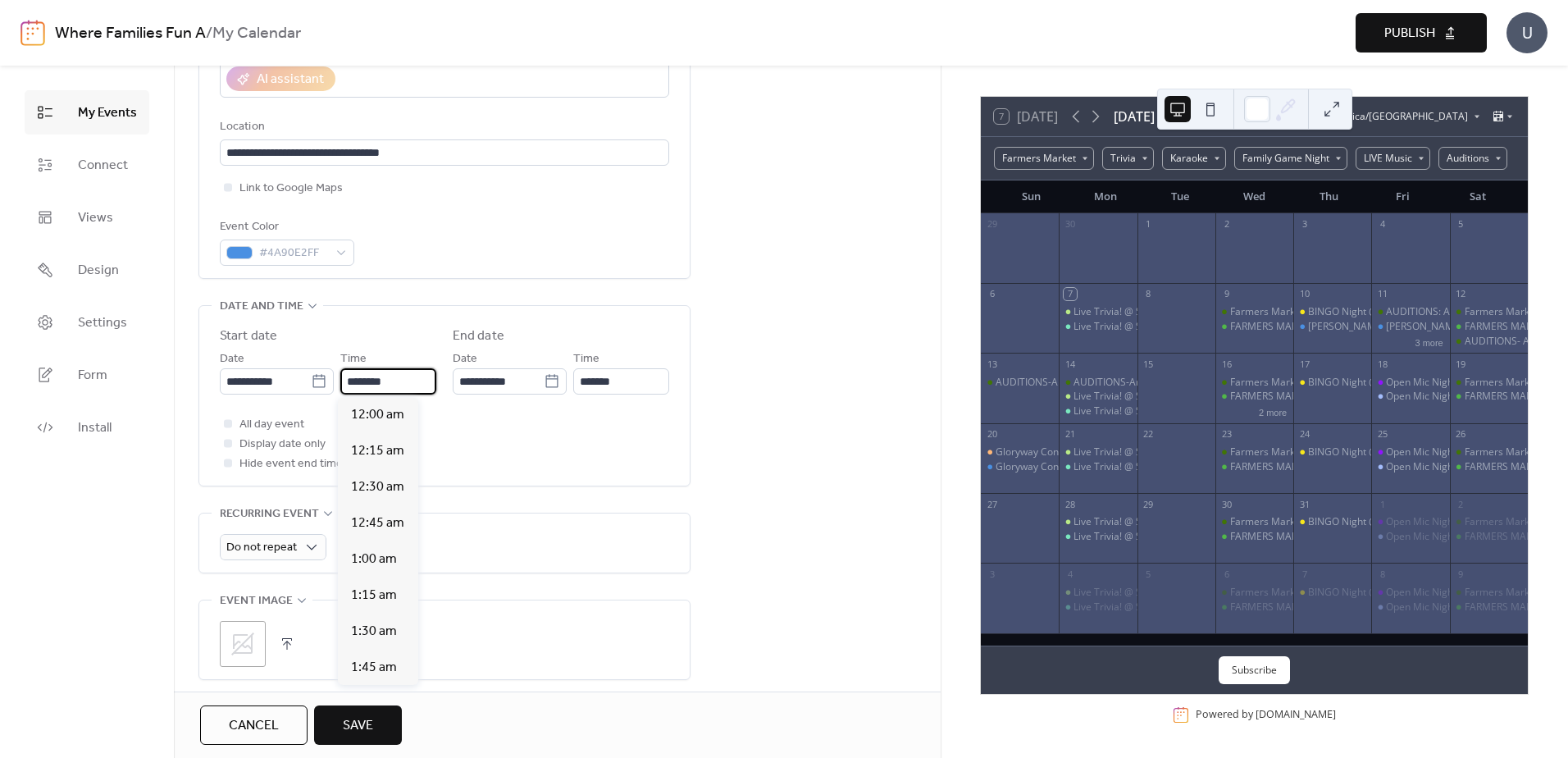 scroll, scrollTop: 1733, scrollLeft: 0, axis: vertical 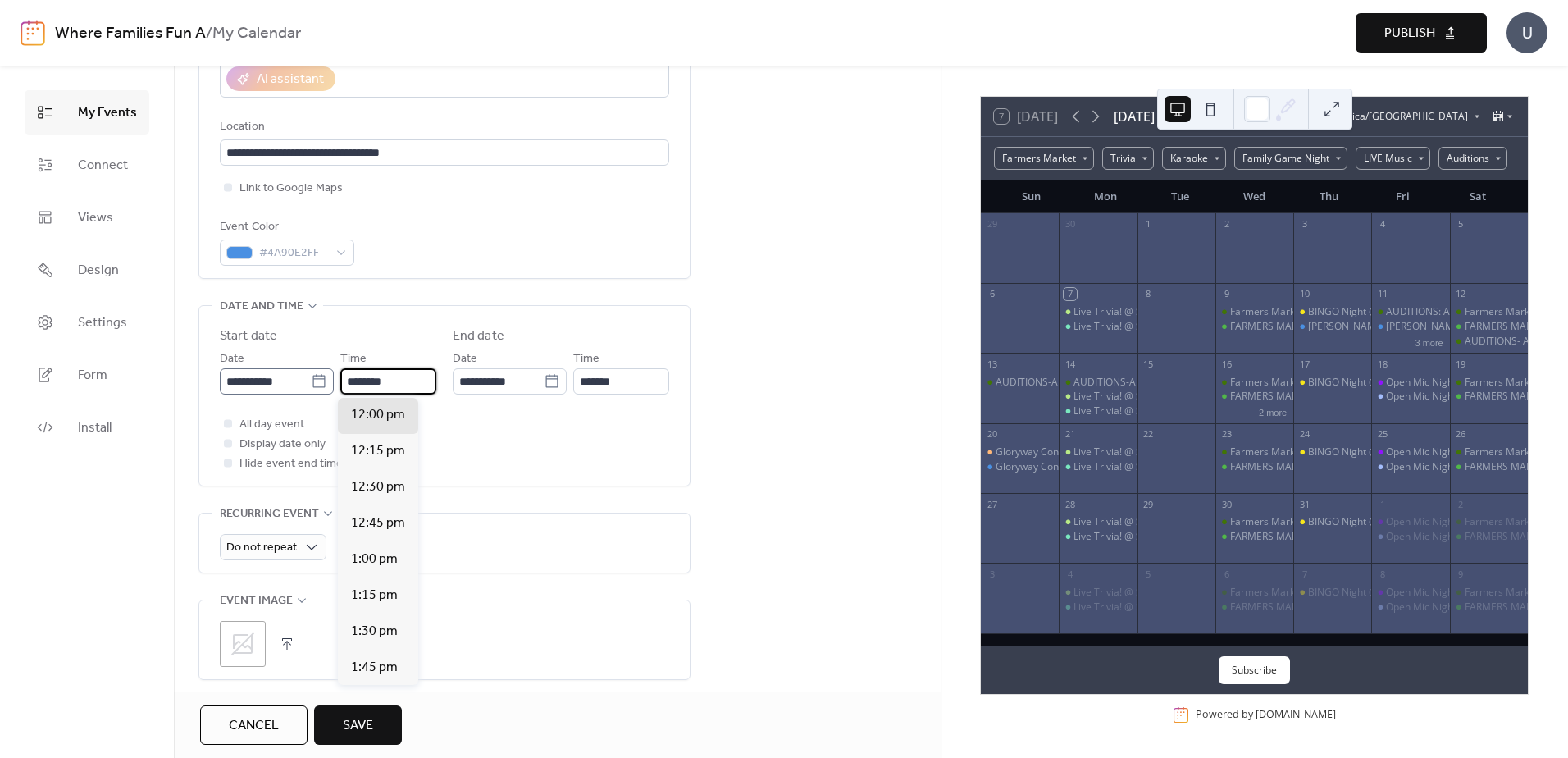 drag, startPoint x: 372, startPoint y: 376, endPoint x: 325, endPoint y: 381, distance: 47.265209 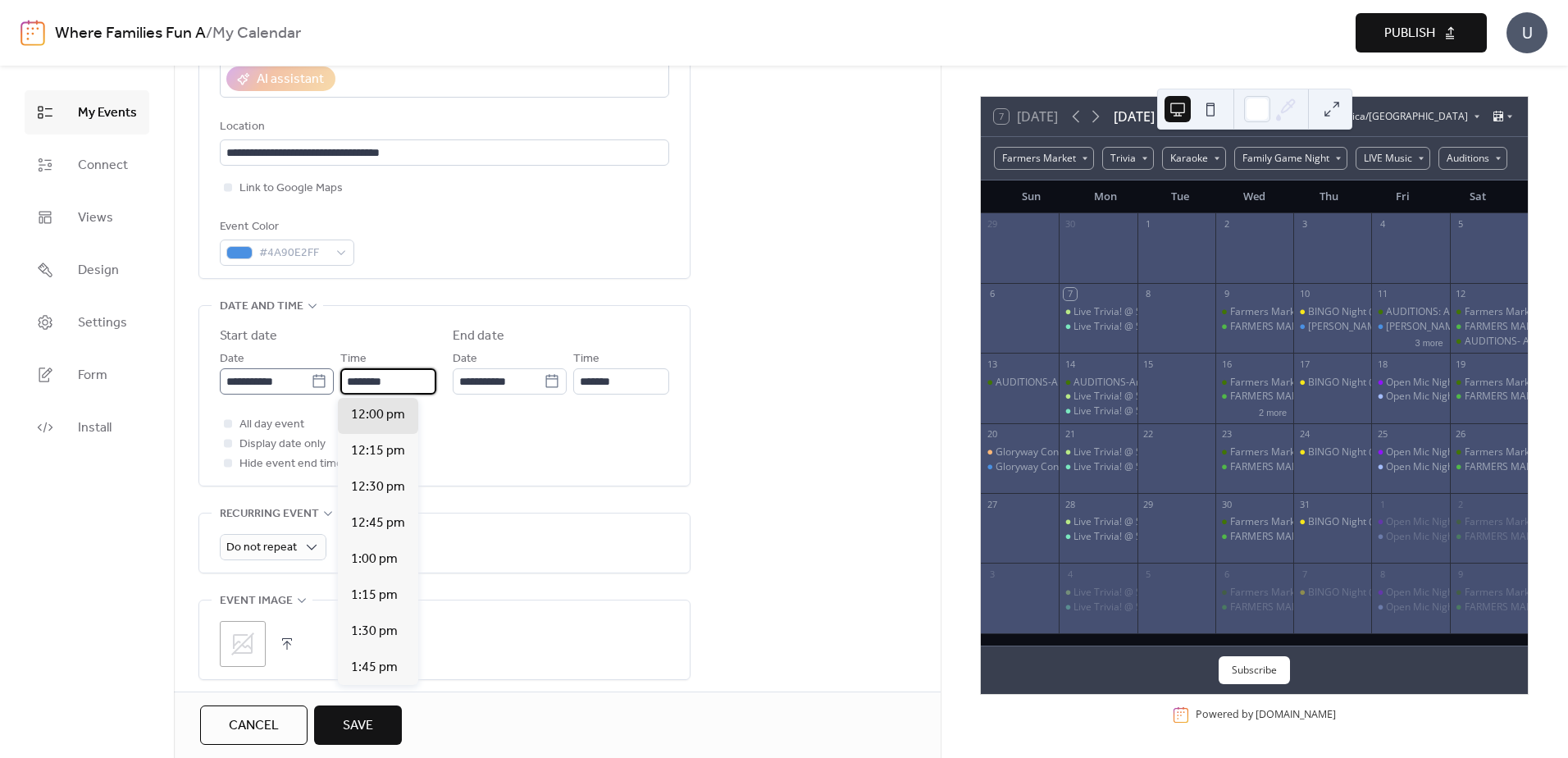 click on "**********" at bounding box center (328, 372) 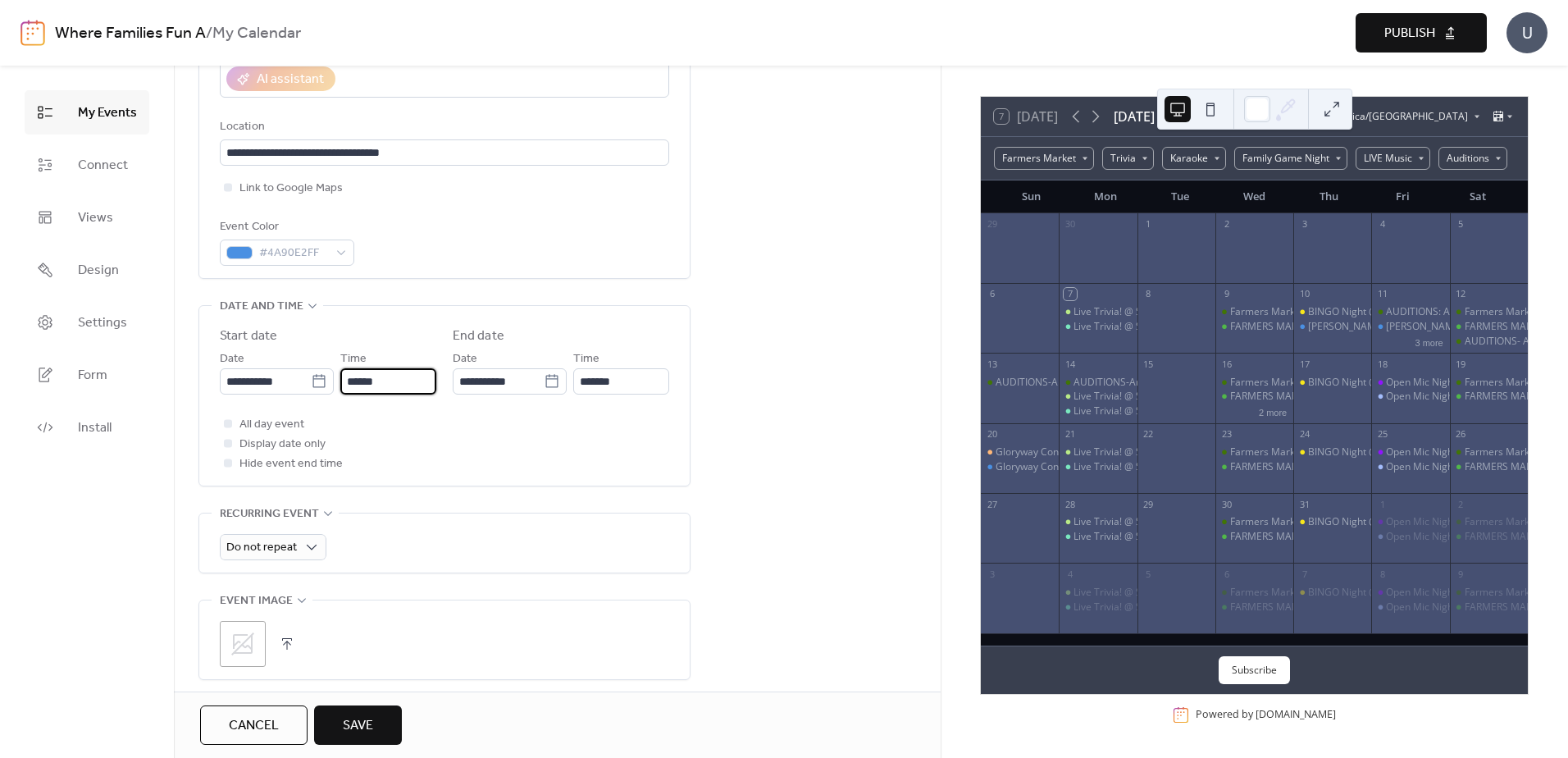 type on "*******" 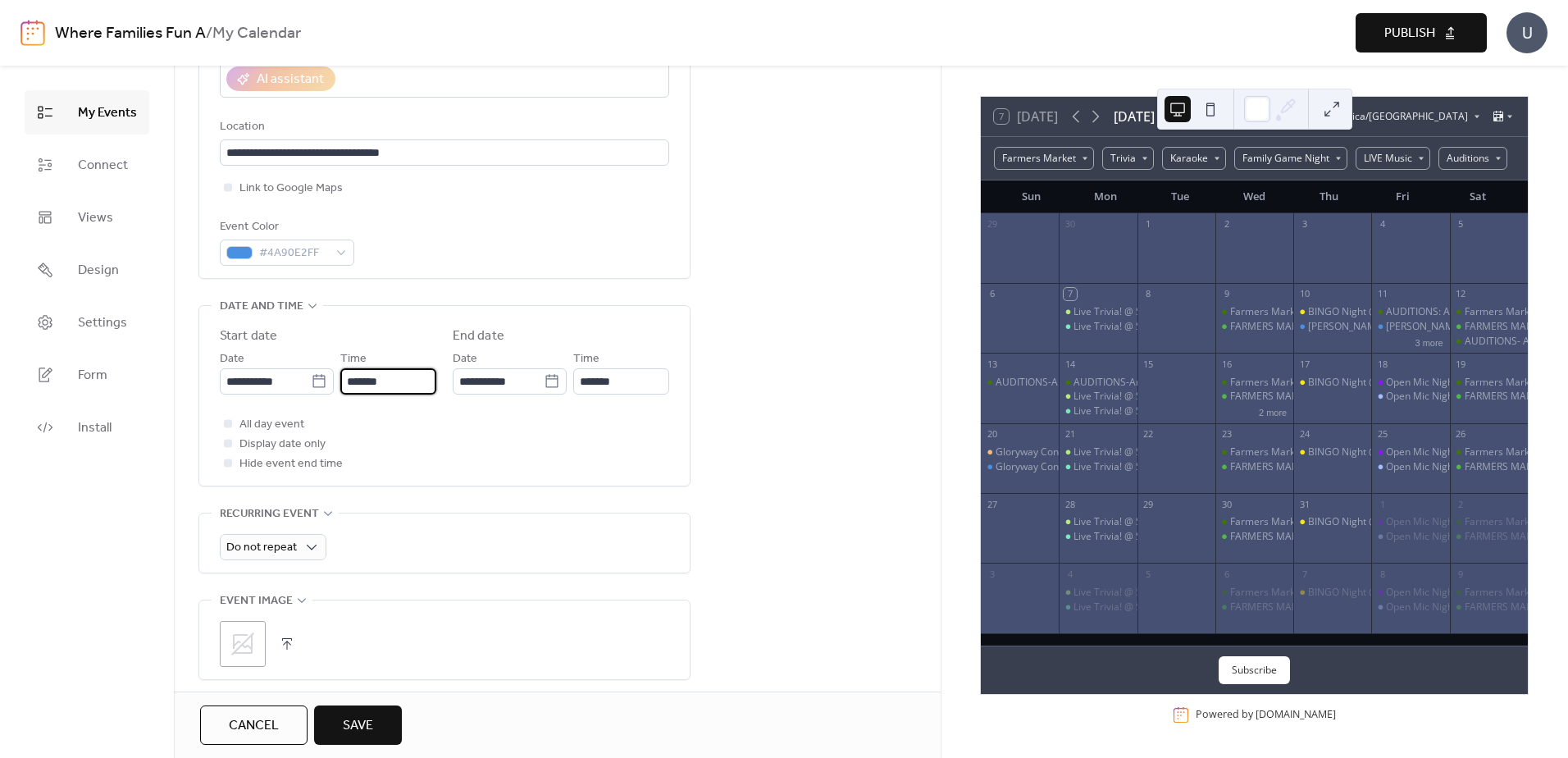 click on "All day event Display date only Hide event end time" at bounding box center (444, 444) 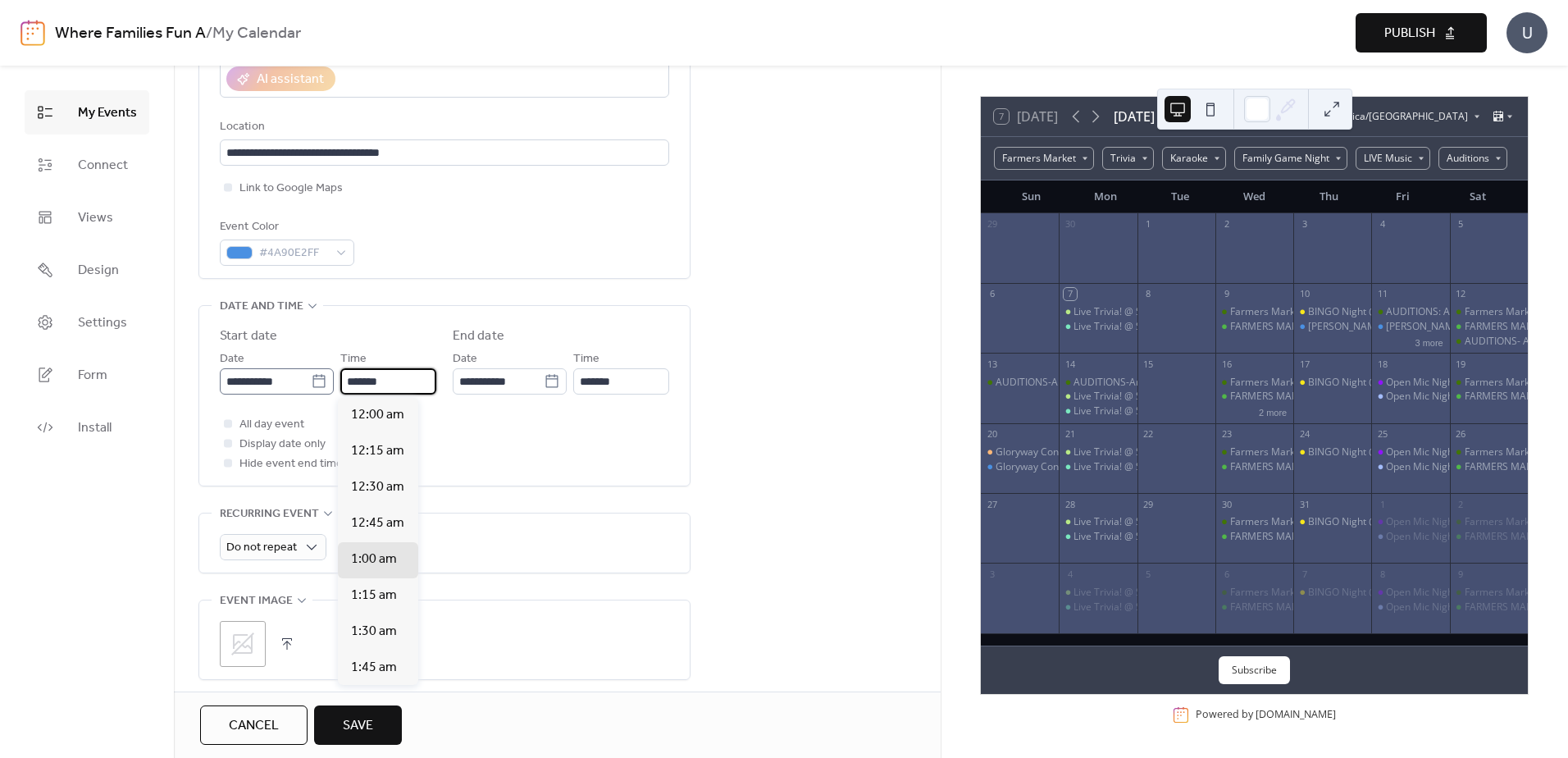 drag, startPoint x: 394, startPoint y: 379, endPoint x: 283, endPoint y: 368, distance: 111.54371 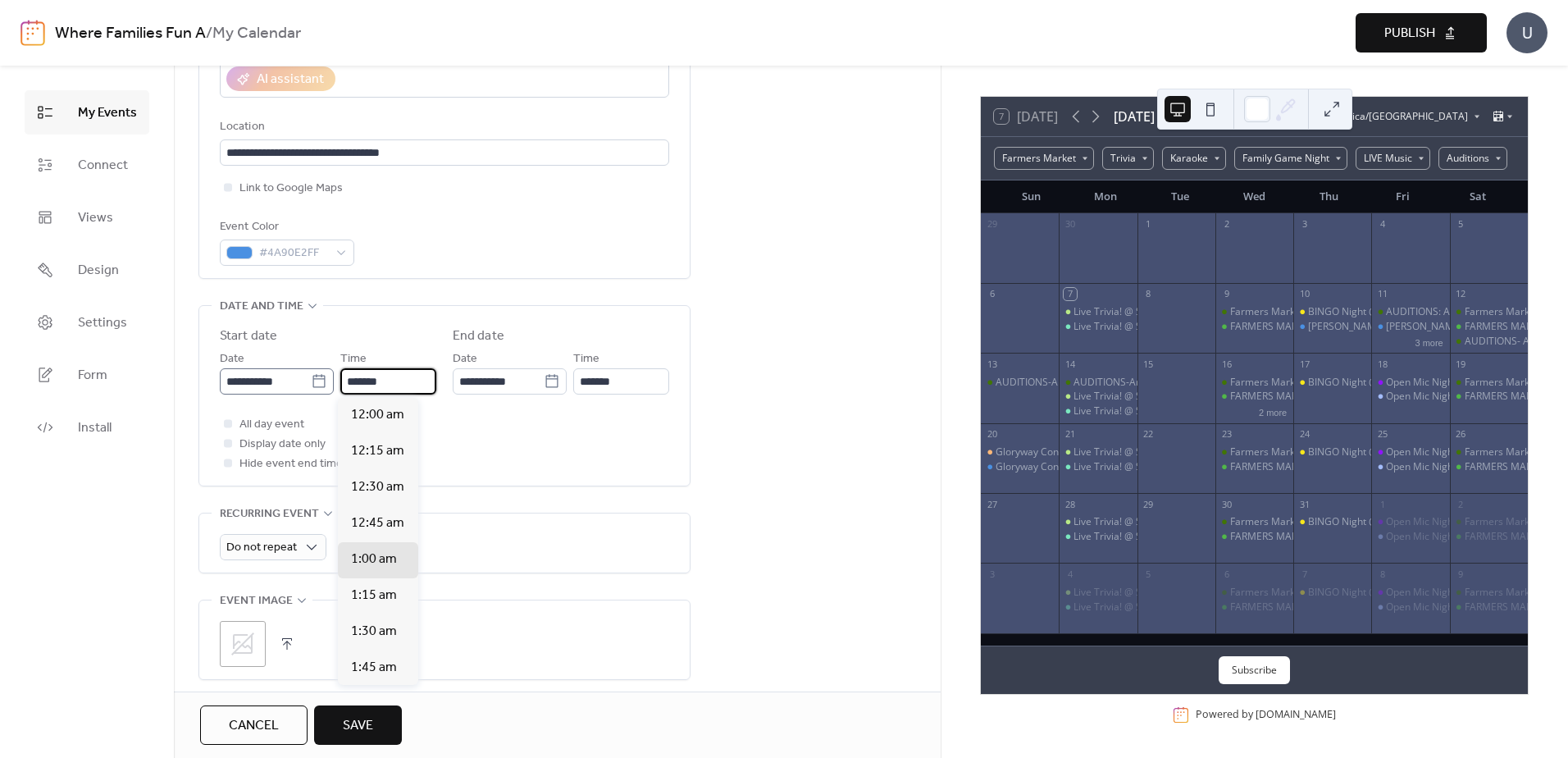 click on "**********" at bounding box center [328, 372] 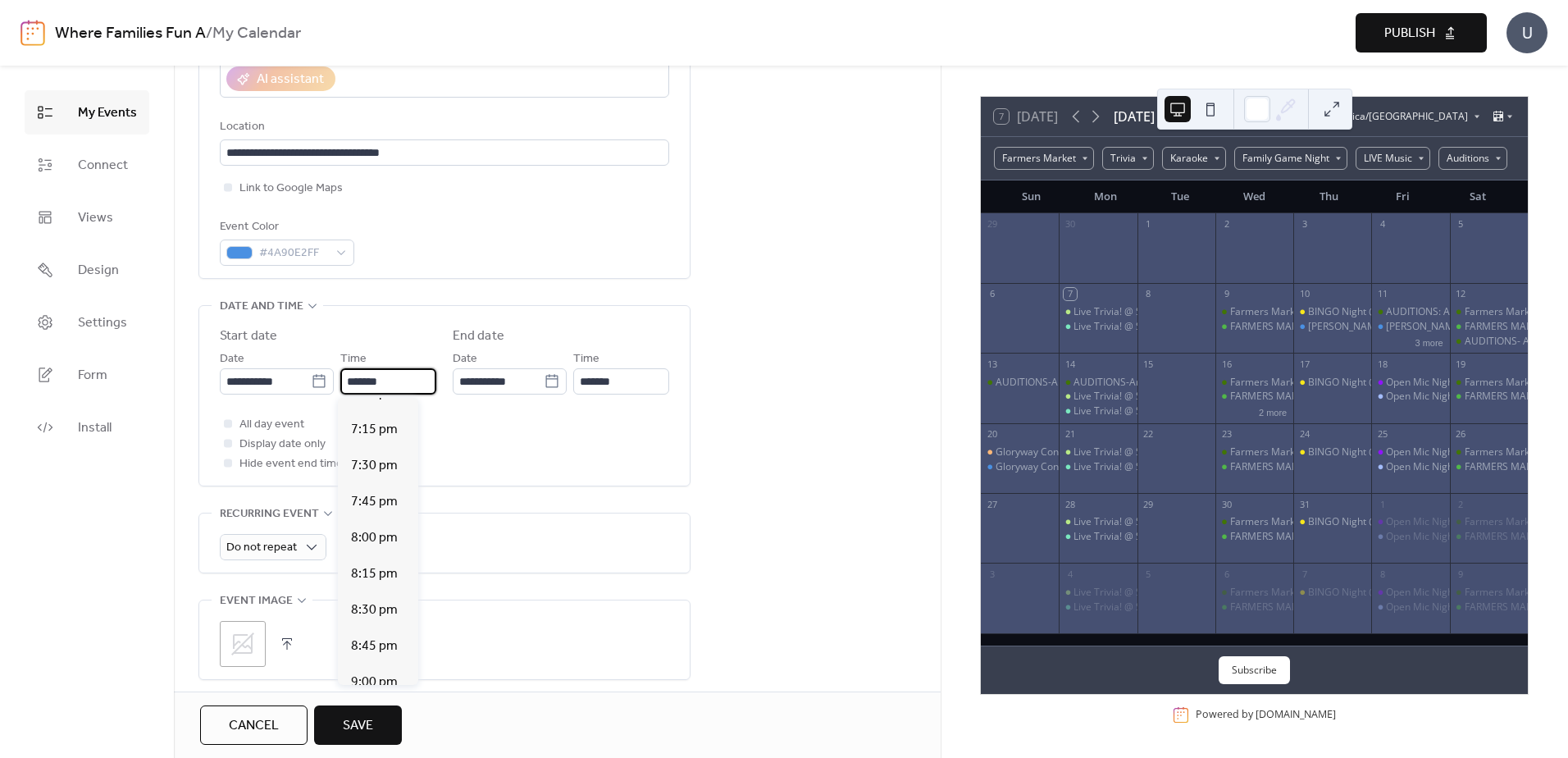 scroll, scrollTop: 2789, scrollLeft: 0, axis: vertical 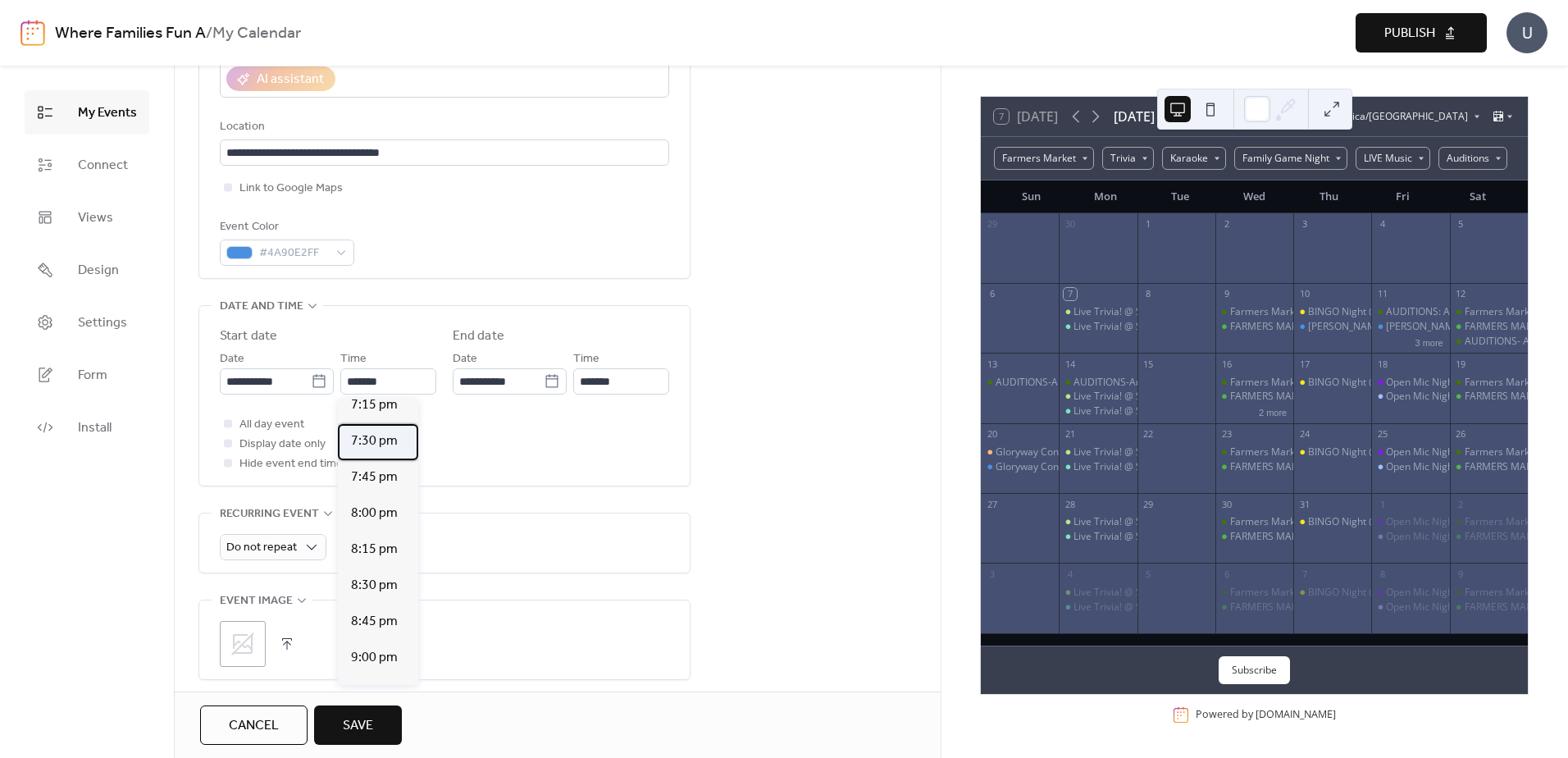 click on "7:30 pm" at bounding box center [374, 441] 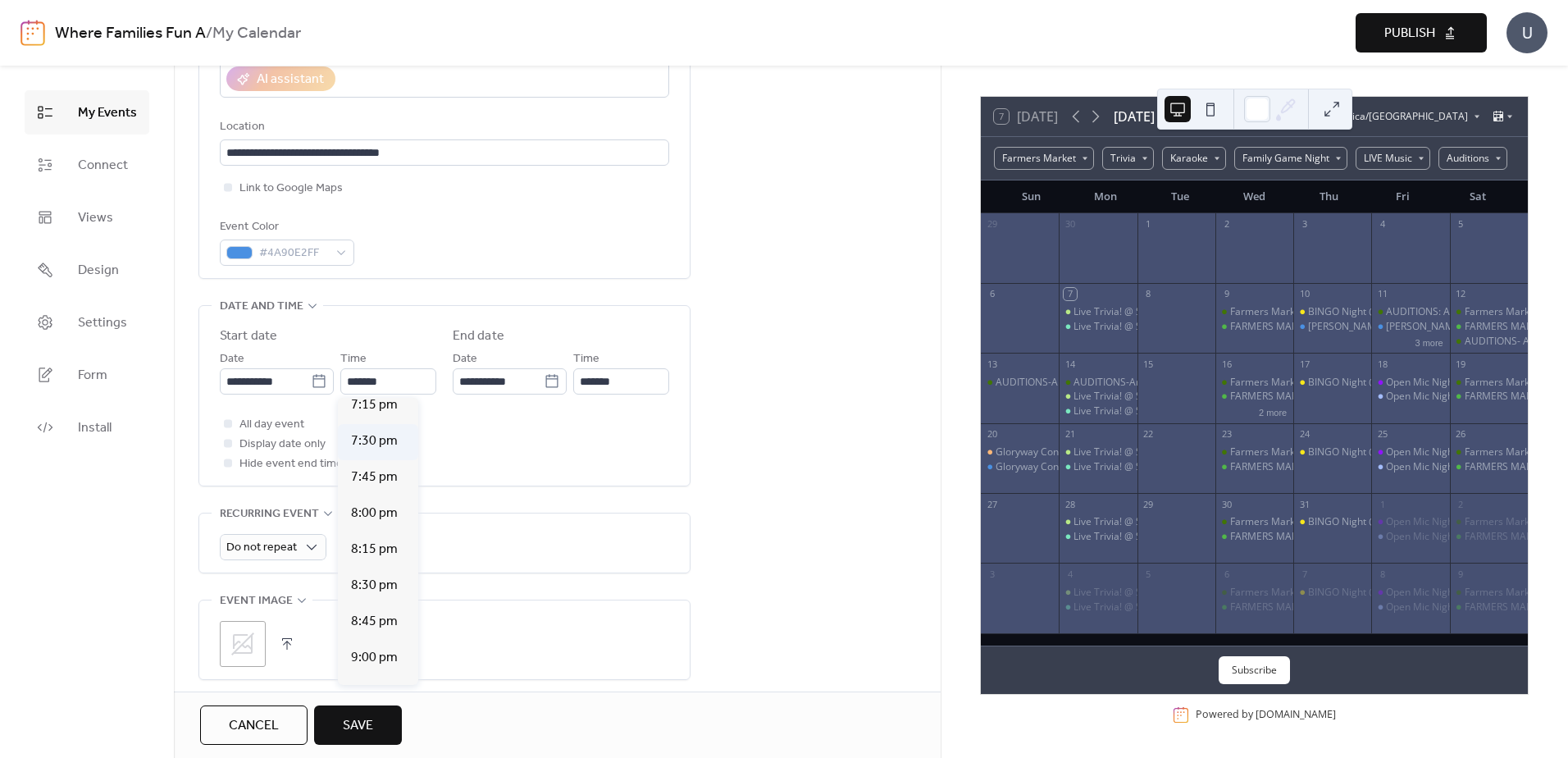 type on "*******" 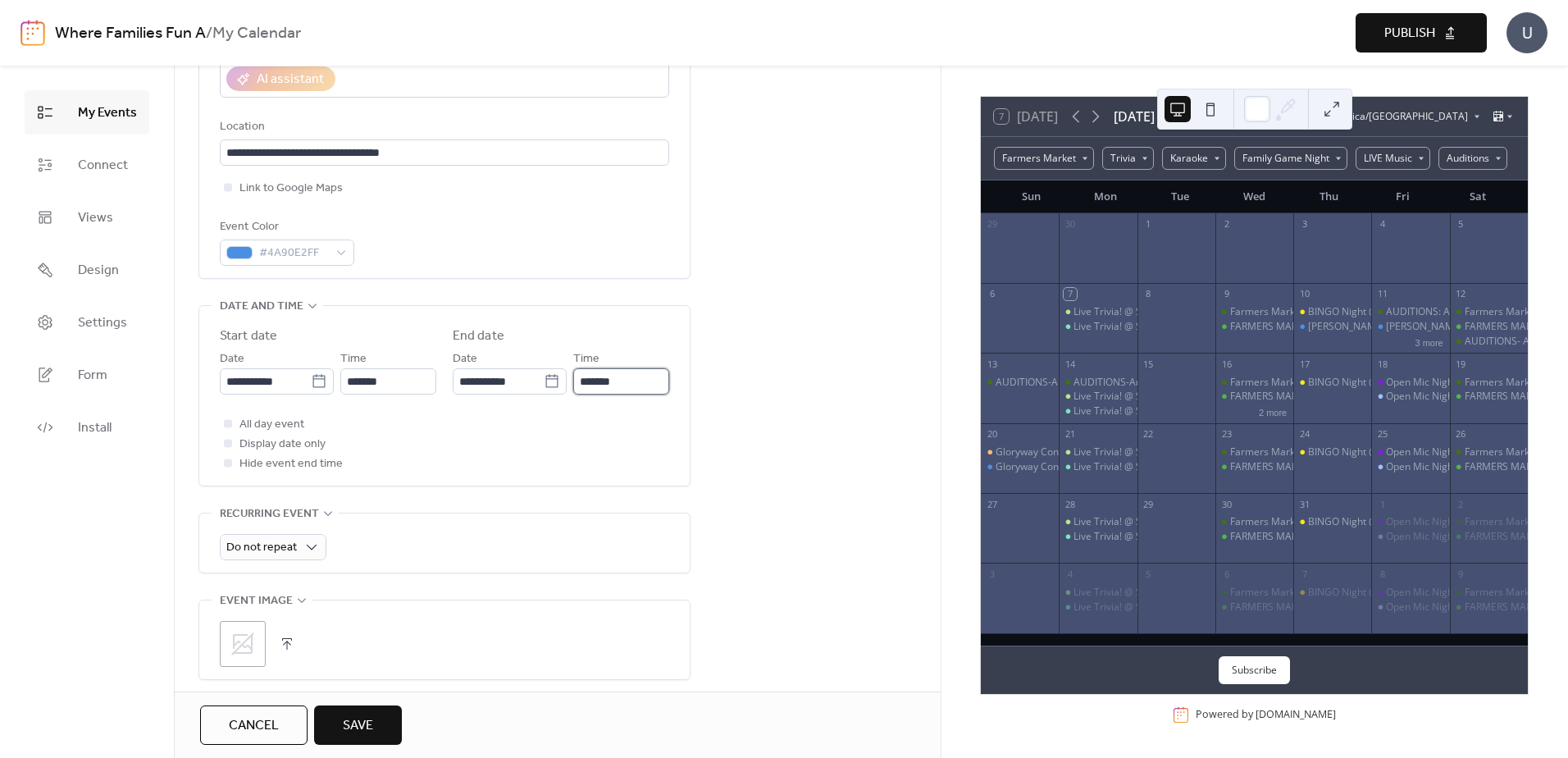 click on "*******" at bounding box center (621, 381) 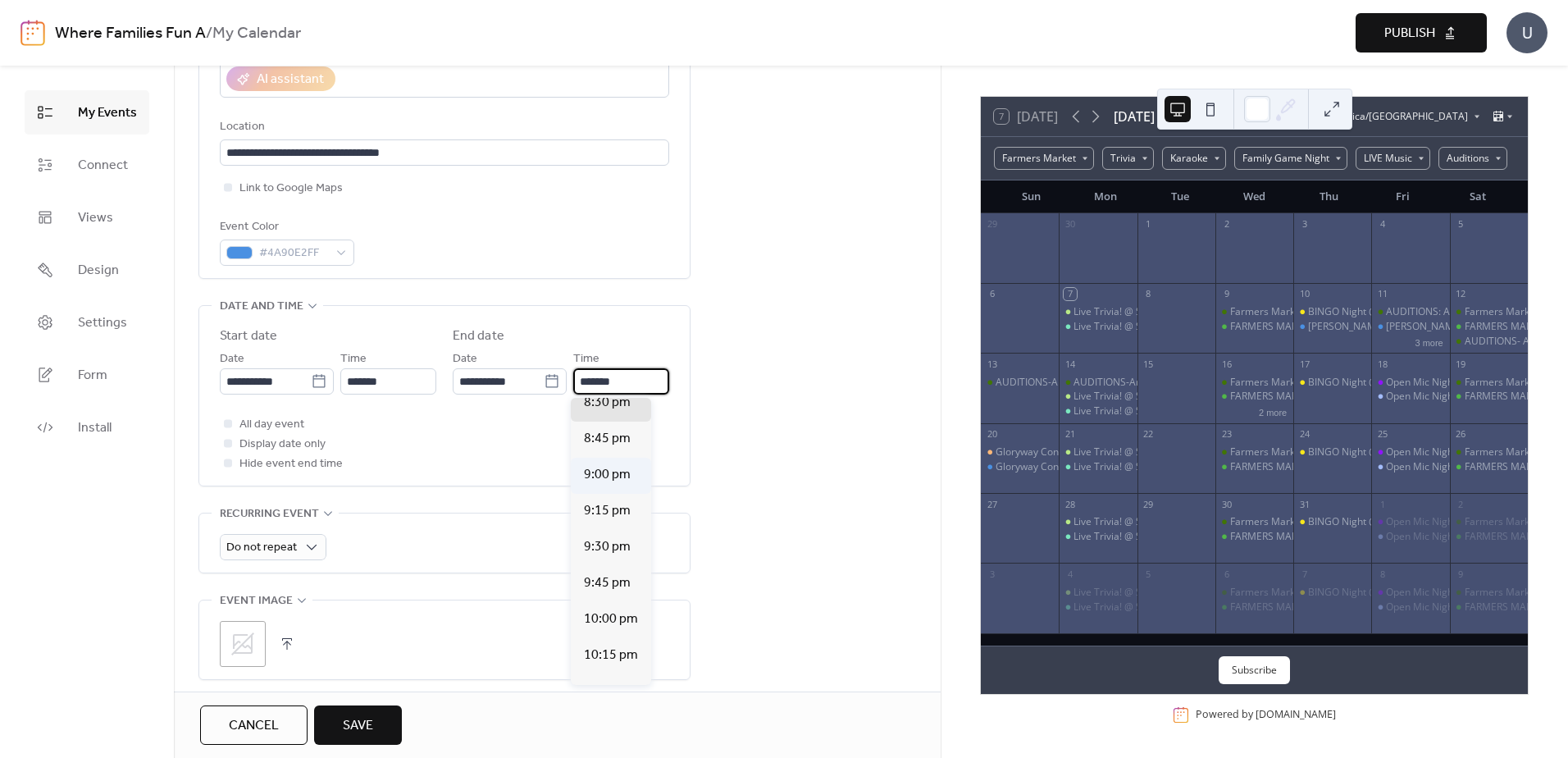 scroll, scrollTop: 164, scrollLeft: 0, axis: vertical 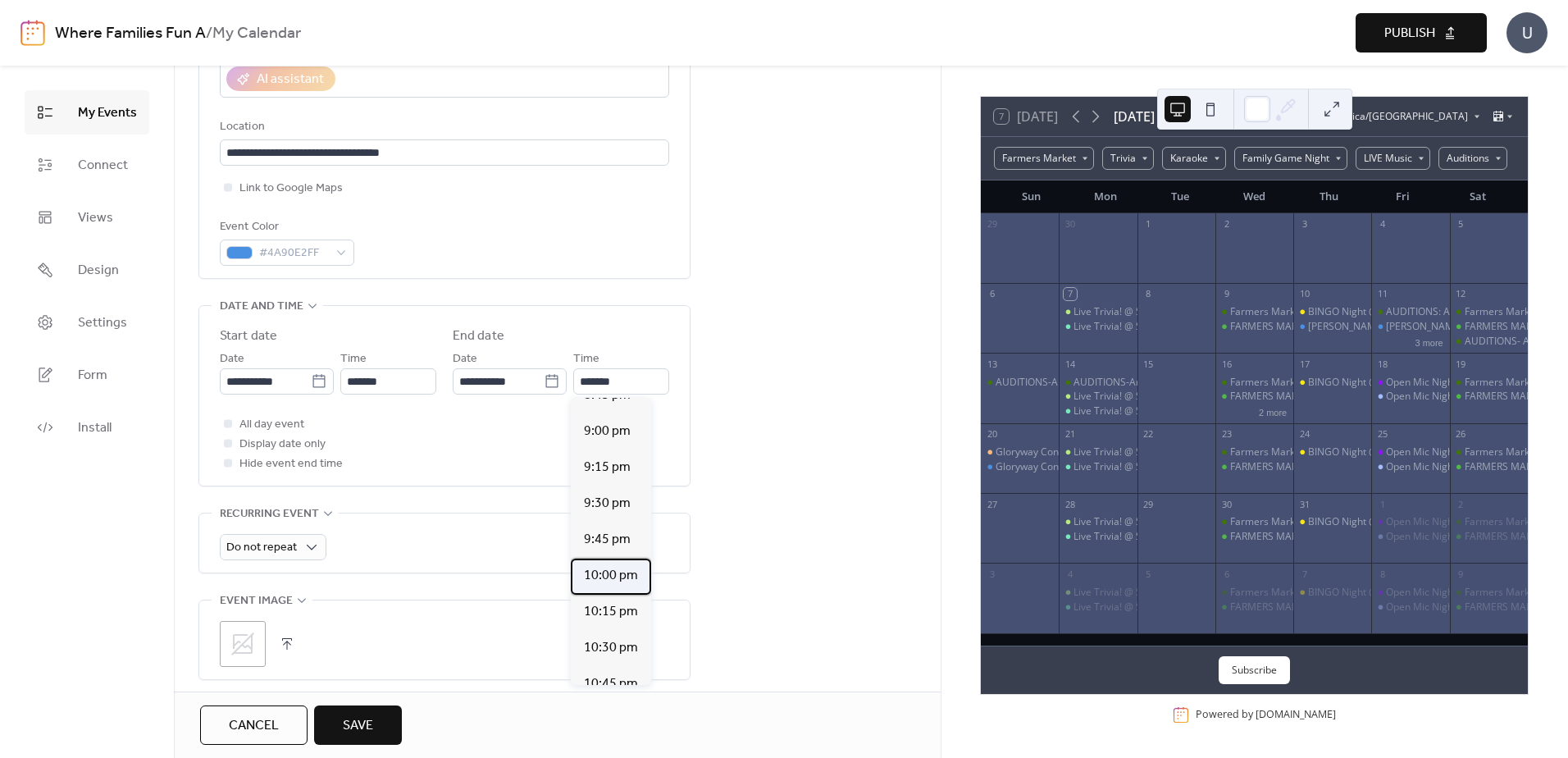 click on "10:00 pm" at bounding box center [611, 576] 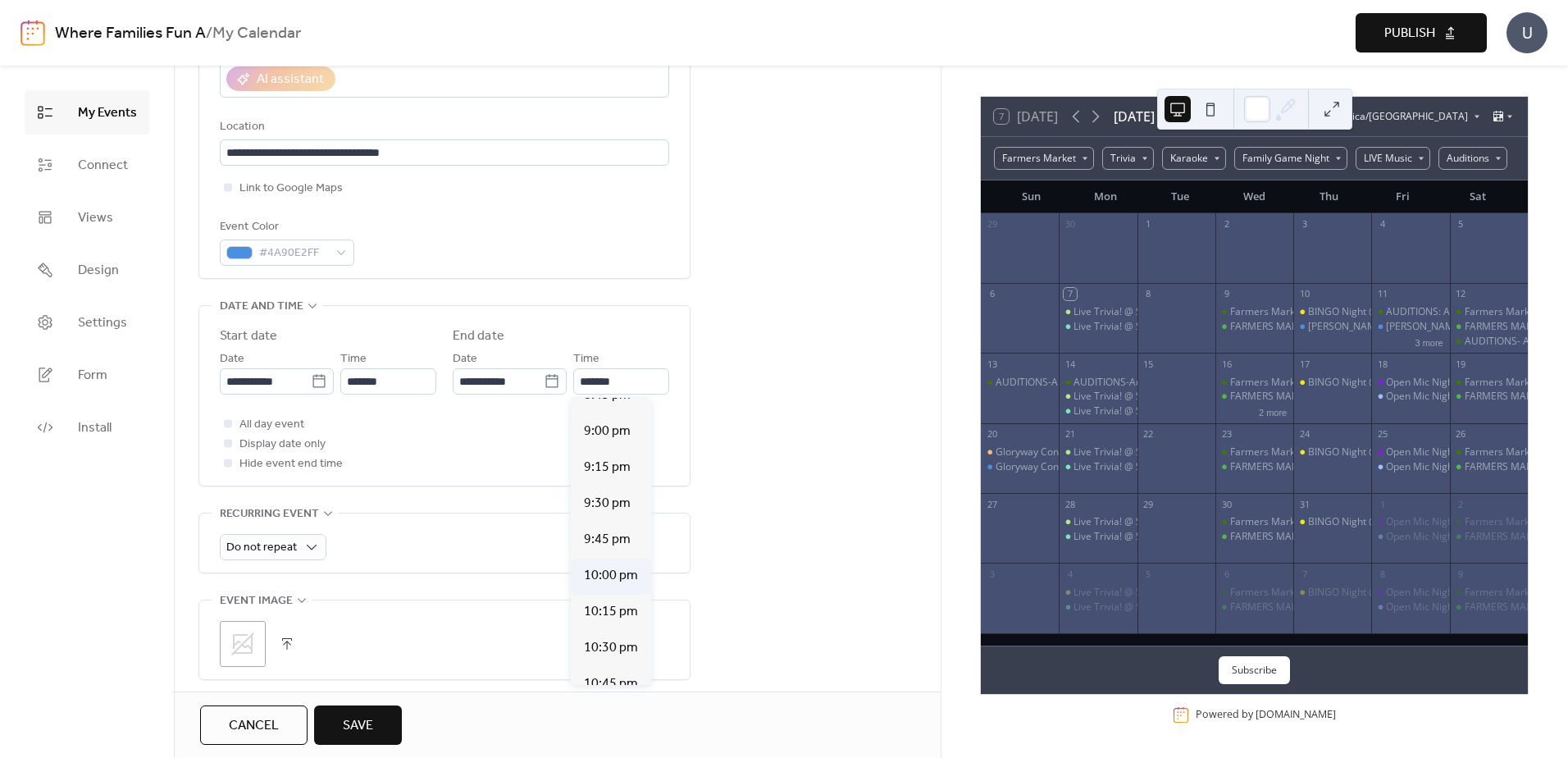 type on "********" 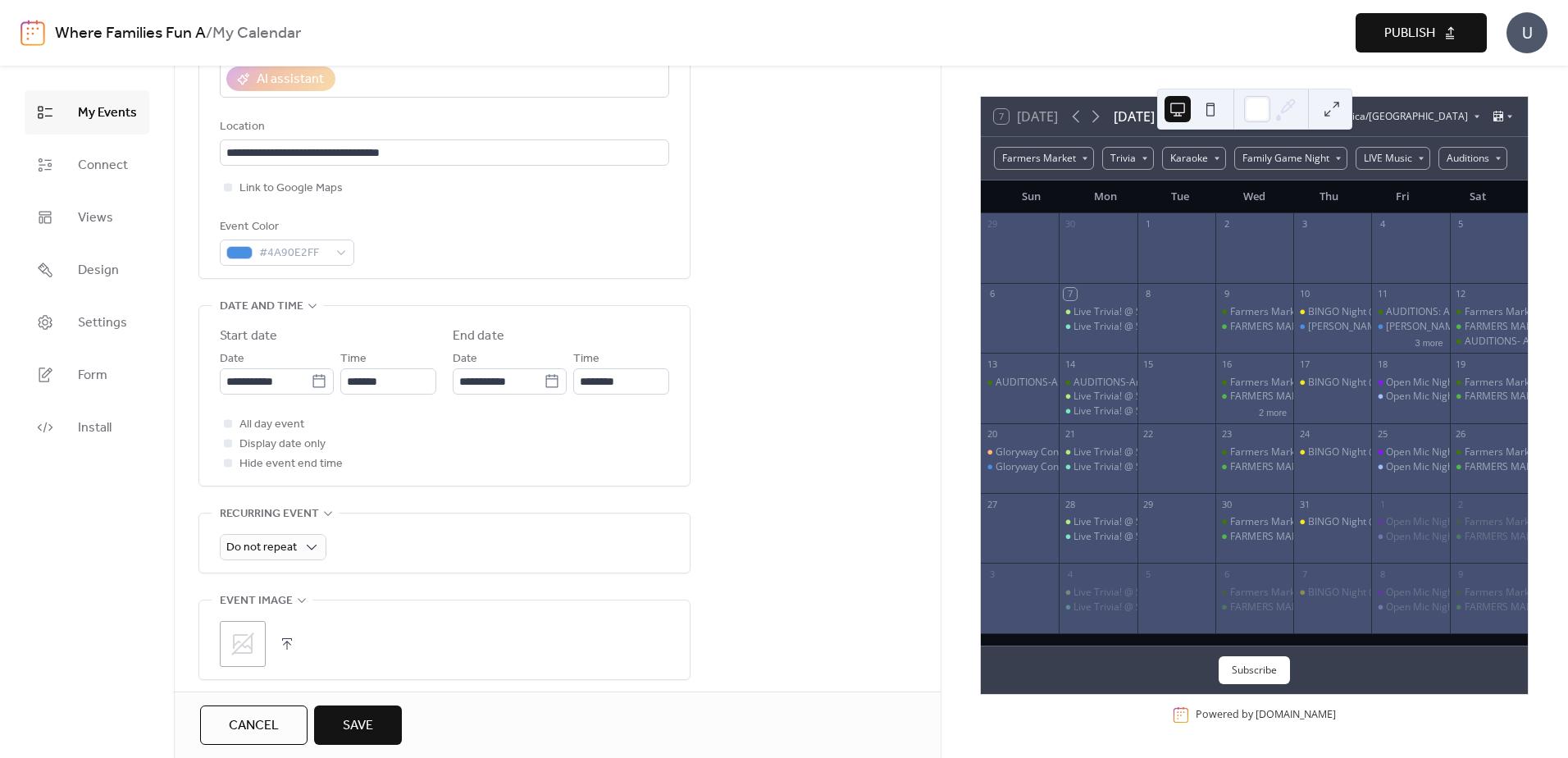 click on "**********" at bounding box center (557, 650) 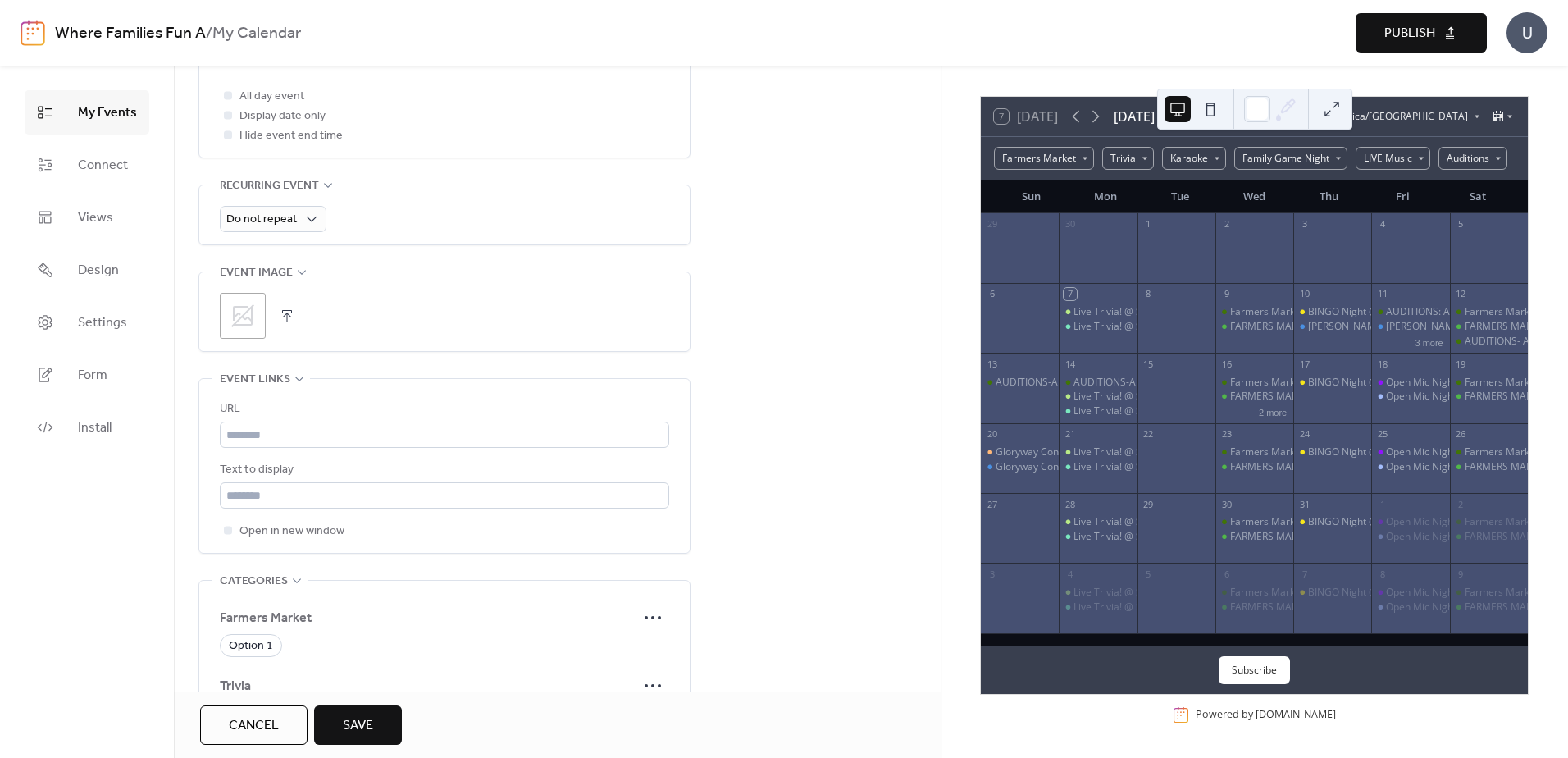 scroll, scrollTop: 738, scrollLeft: 0, axis: vertical 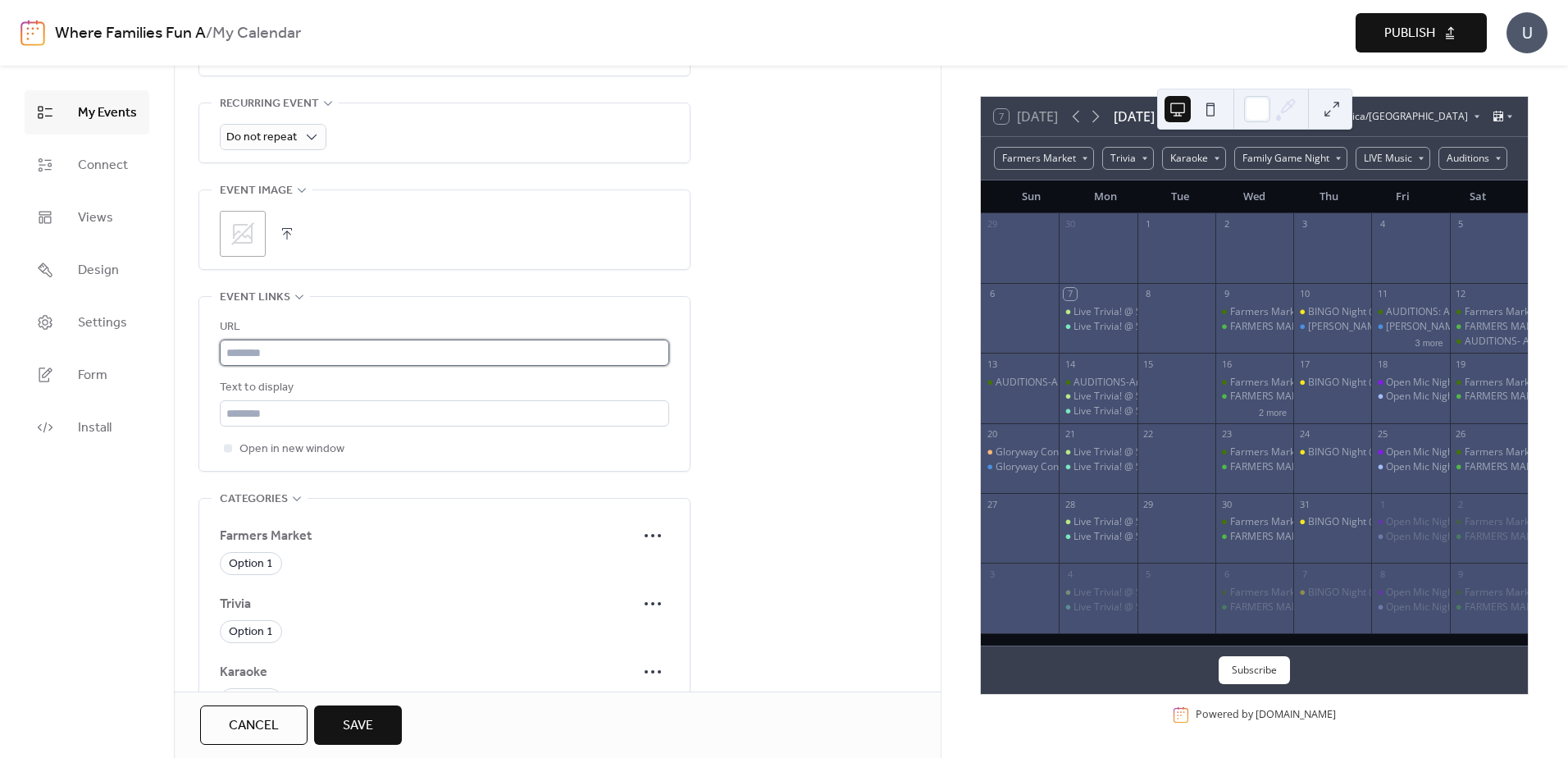 click at bounding box center [444, 353] 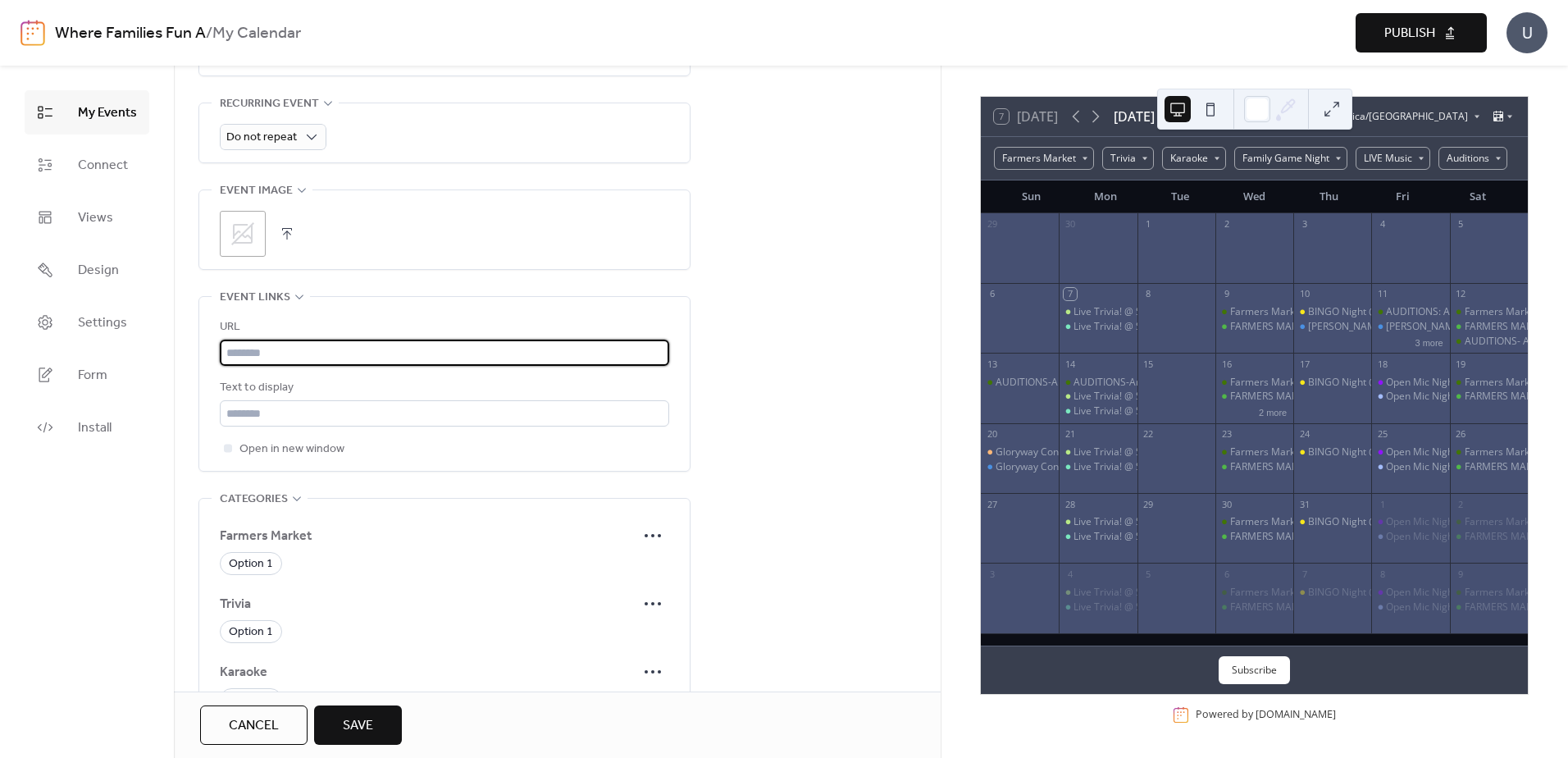 paste on "**********" 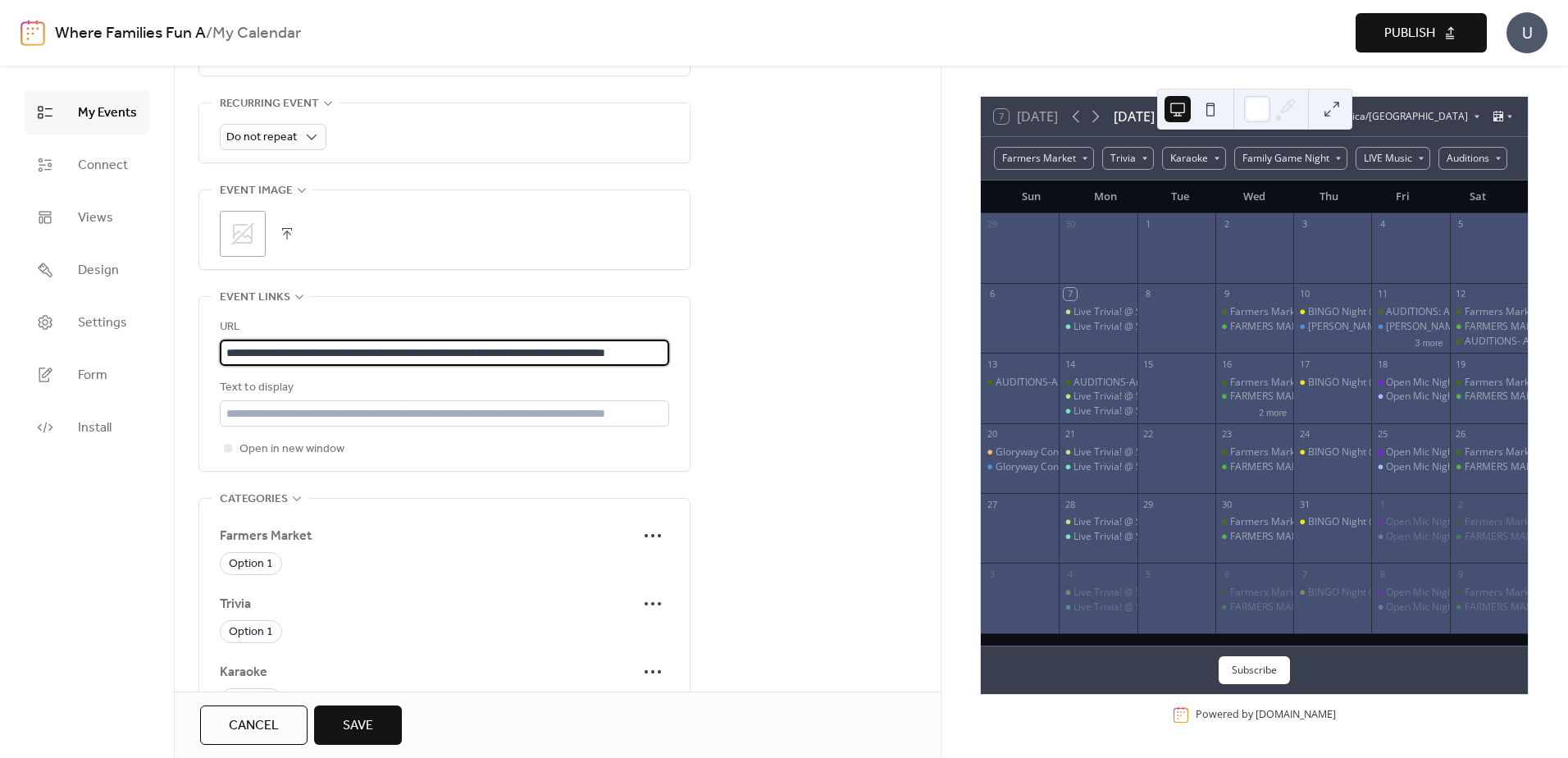 scroll, scrollTop: 0, scrollLeft: 51, axis: horizontal 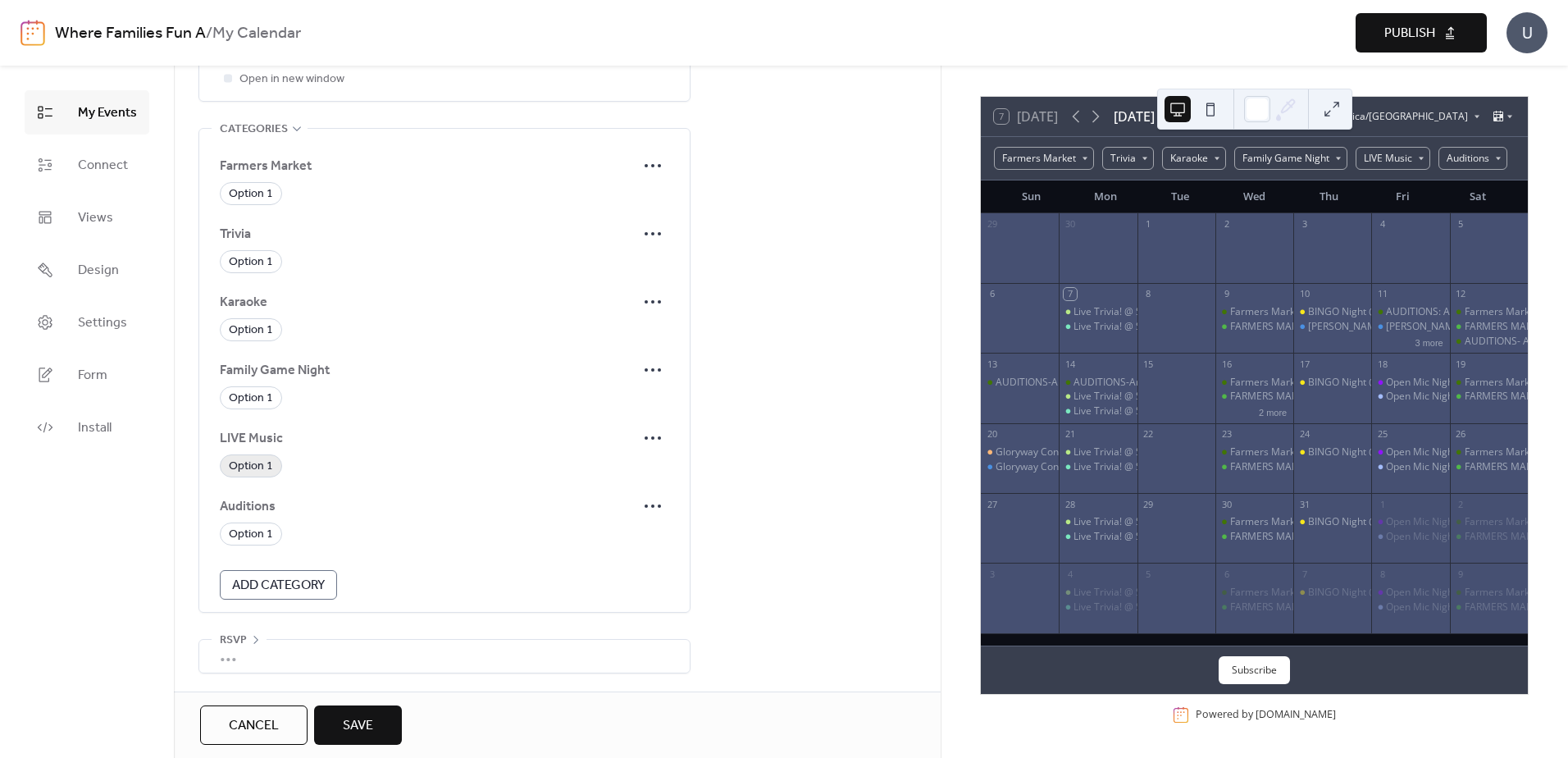 click on "Option 1" at bounding box center (251, 467) 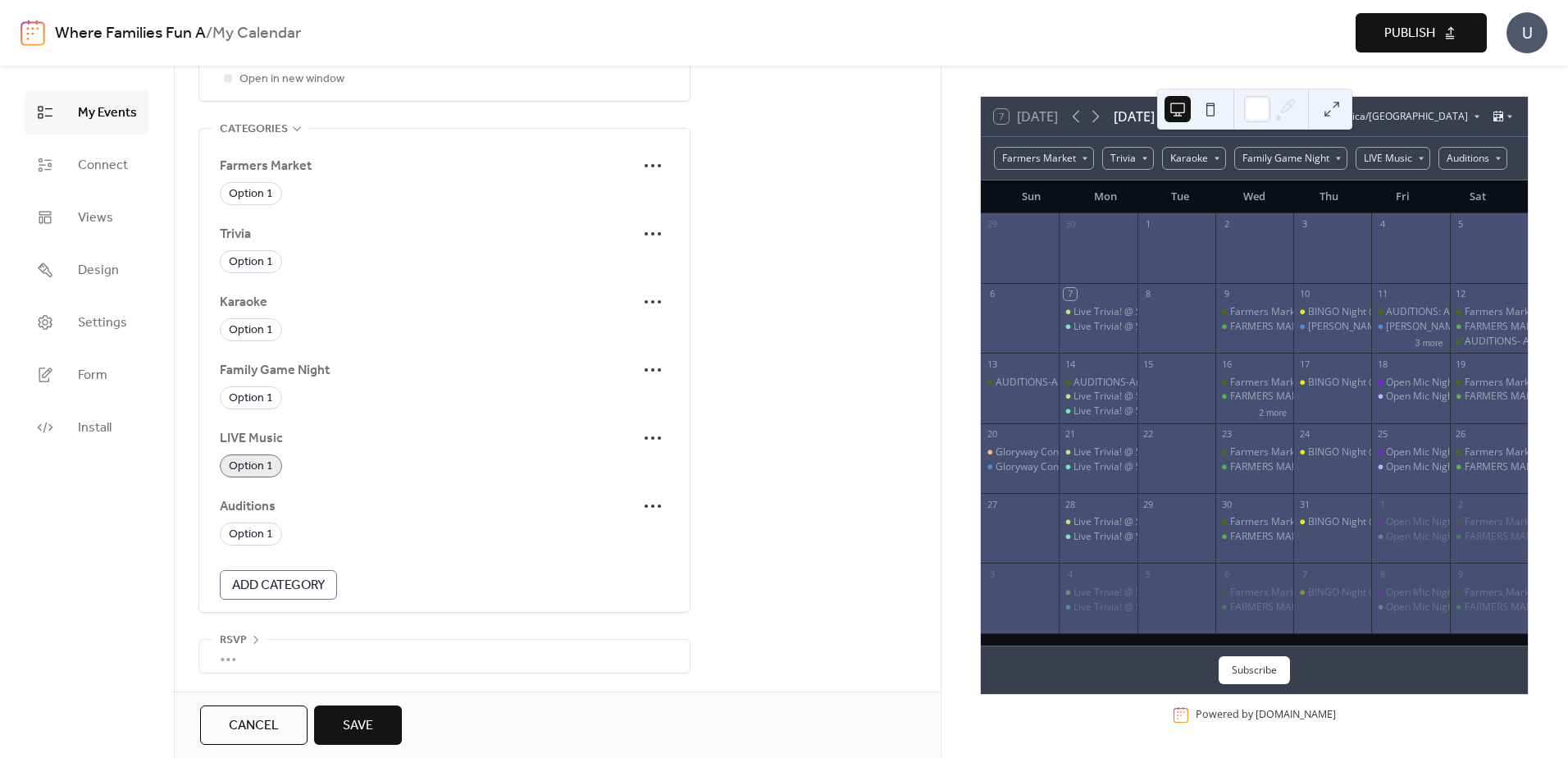 click on "Save" at bounding box center (358, 726) 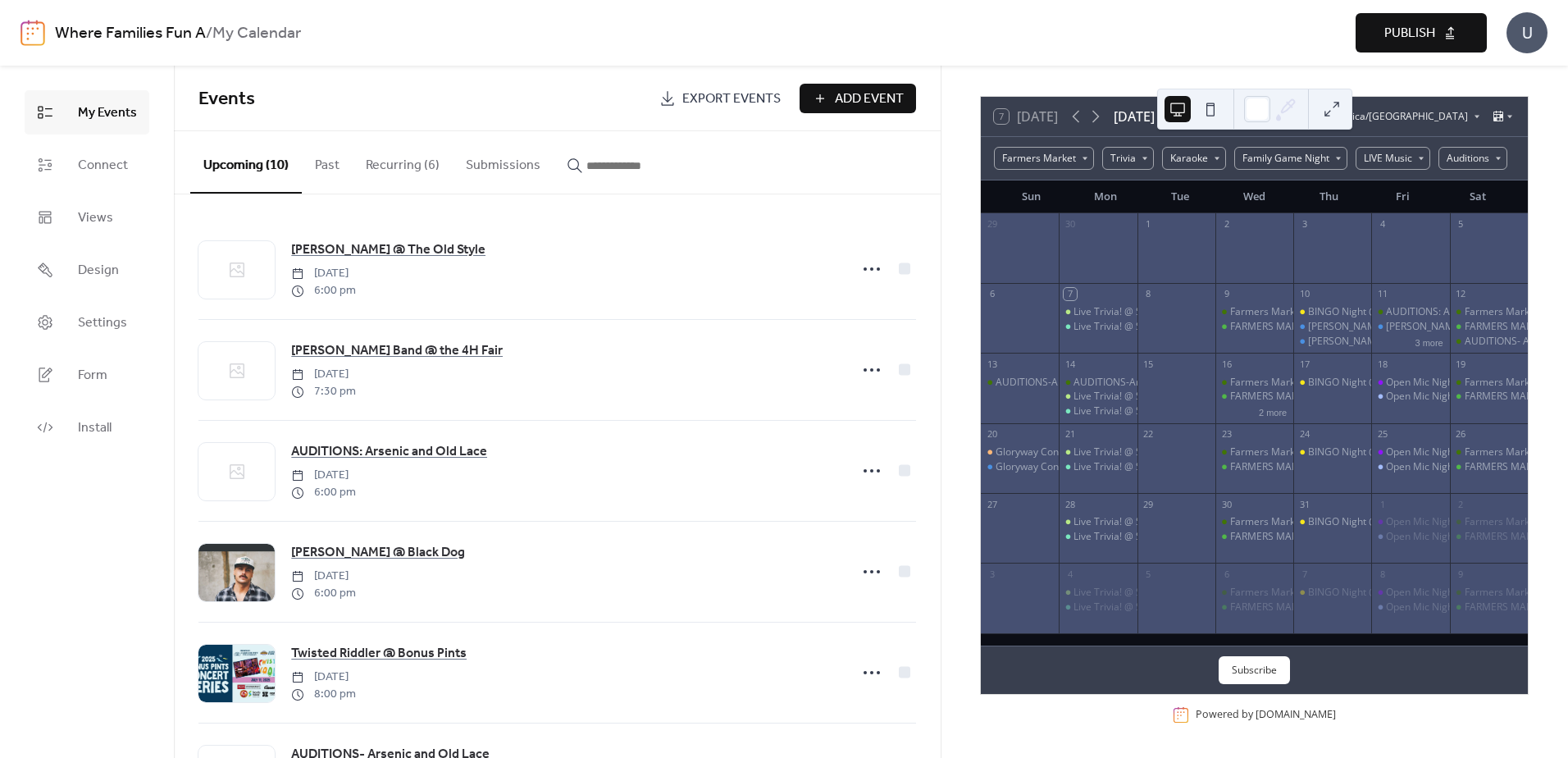 click on "Publish" at bounding box center [1410, 34] 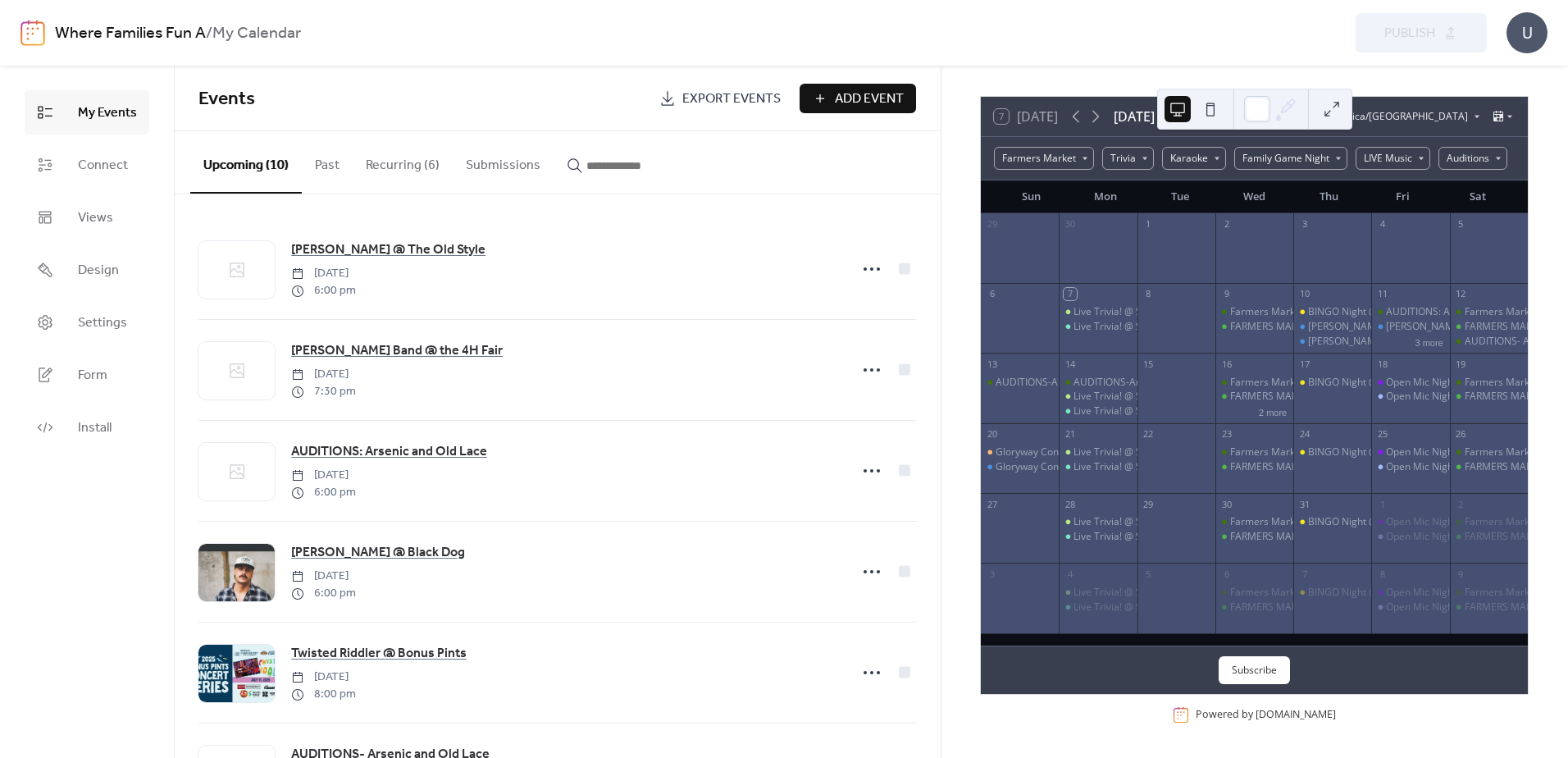 click on "Add Event" at bounding box center [858, 98] 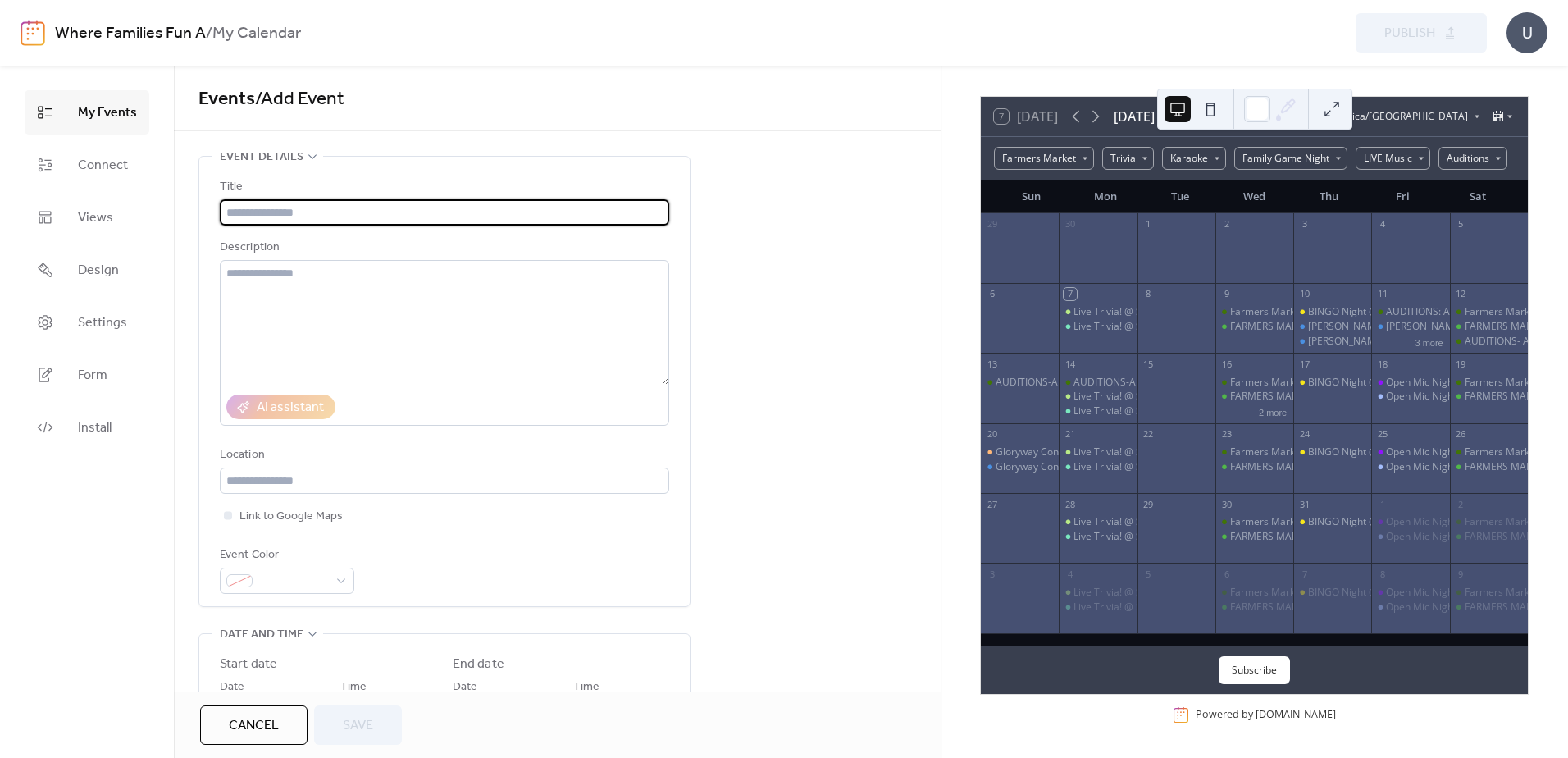 click at bounding box center (444, 212) 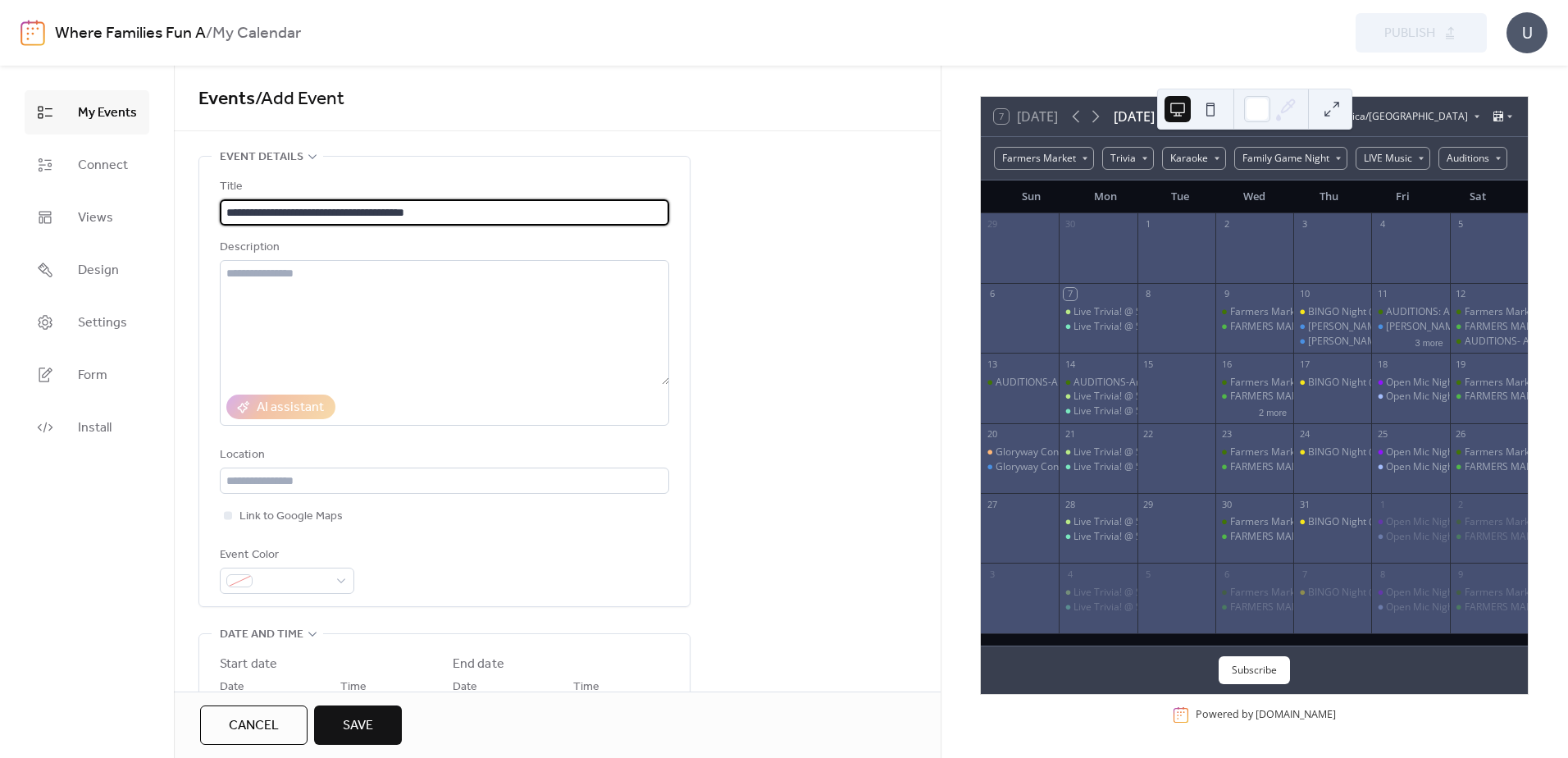 type on "**********" 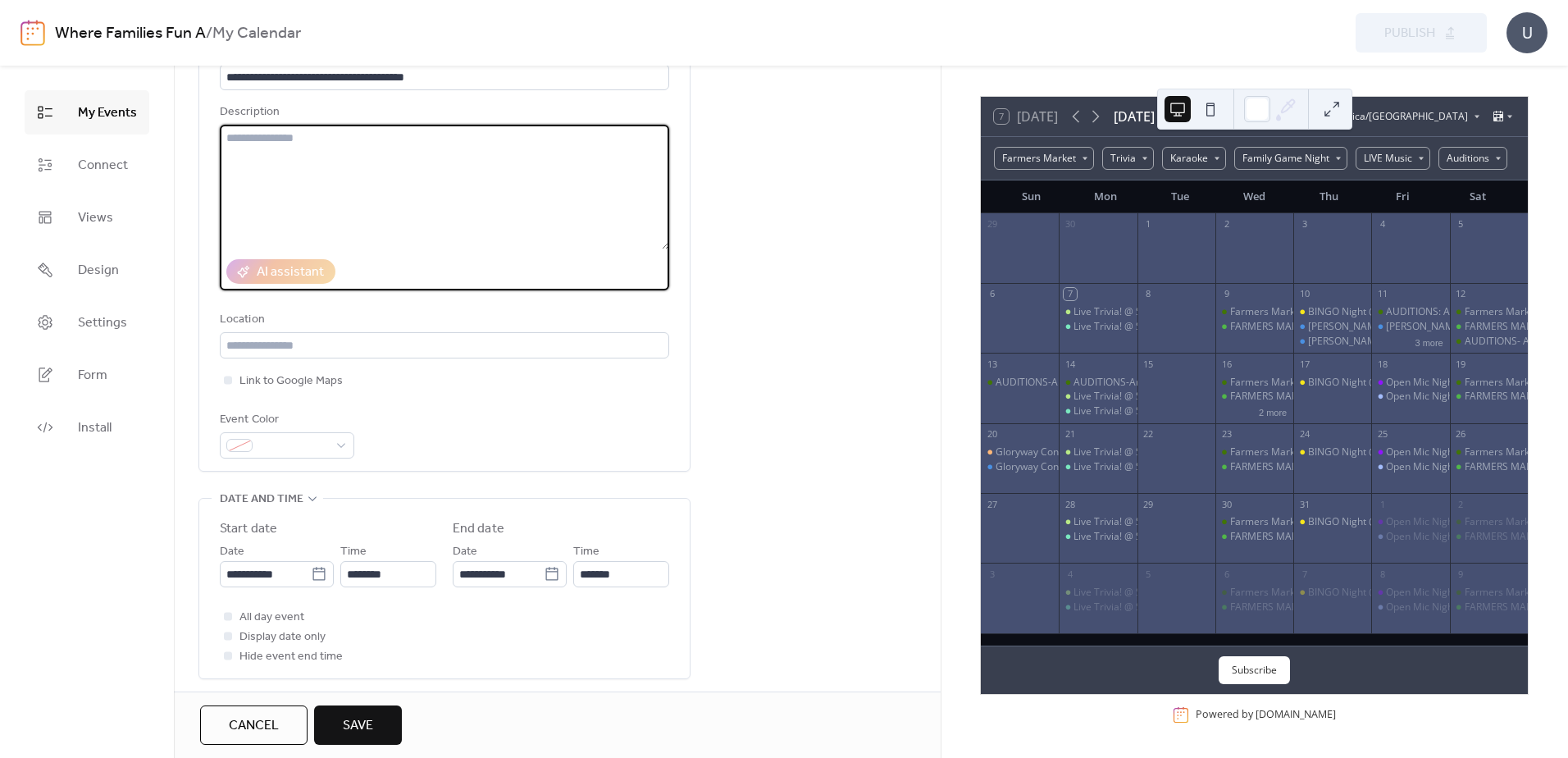 scroll, scrollTop: 164, scrollLeft: 0, axis: vertical 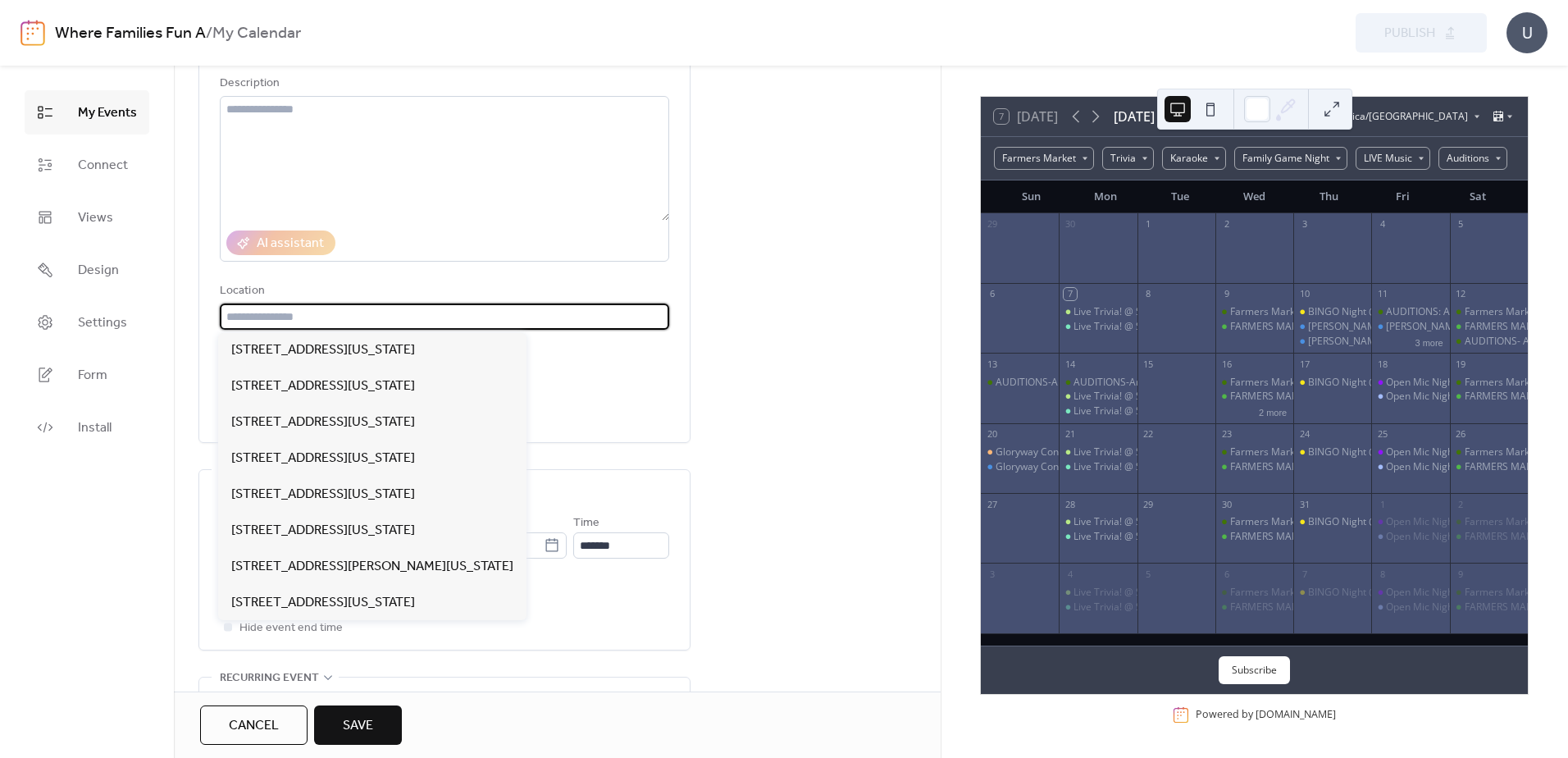 click at bounding box center [444, 317] 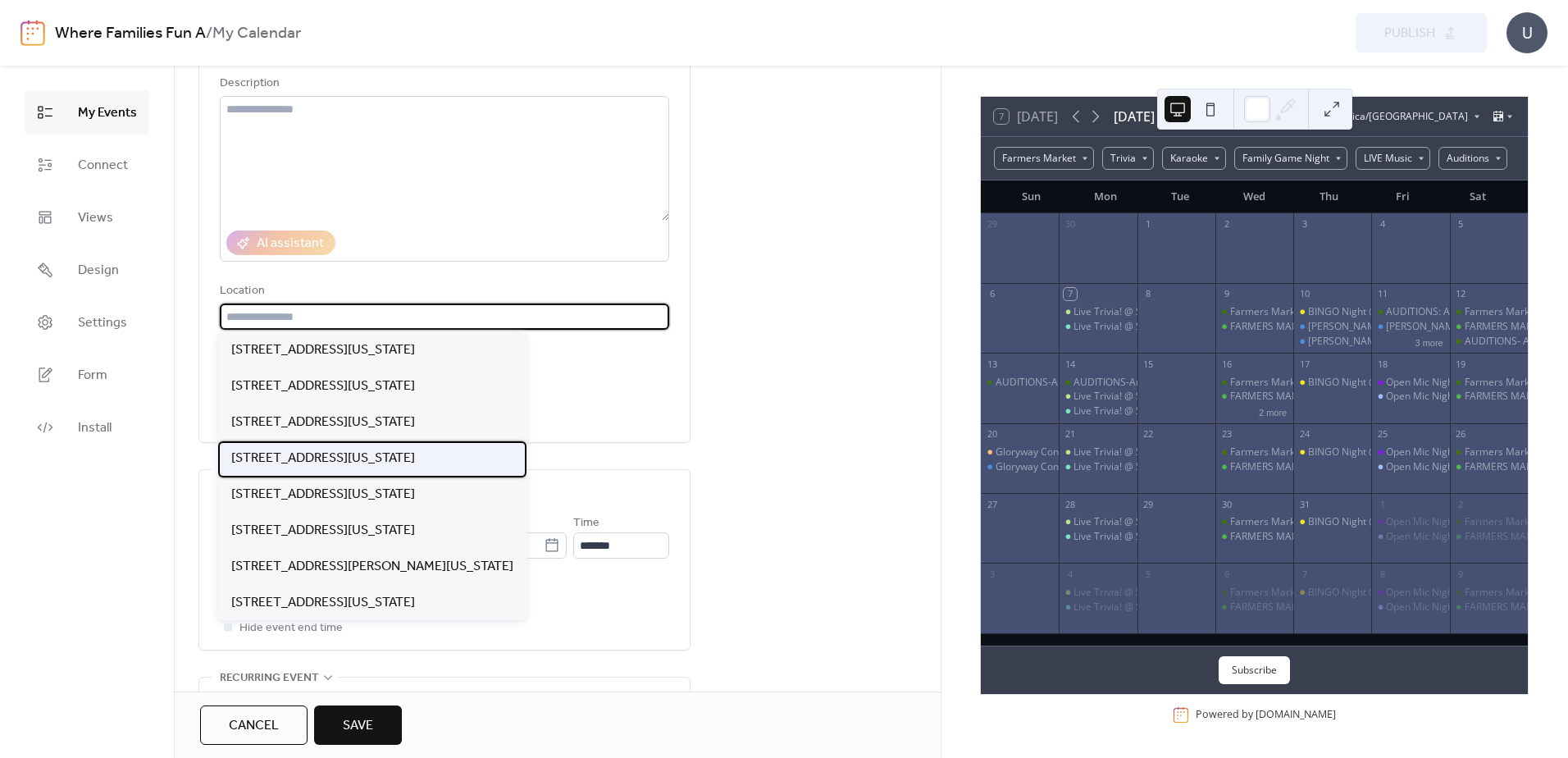 click on "[STREET_ADDRESS][US_STATE]" at bounding box center (323, 459) 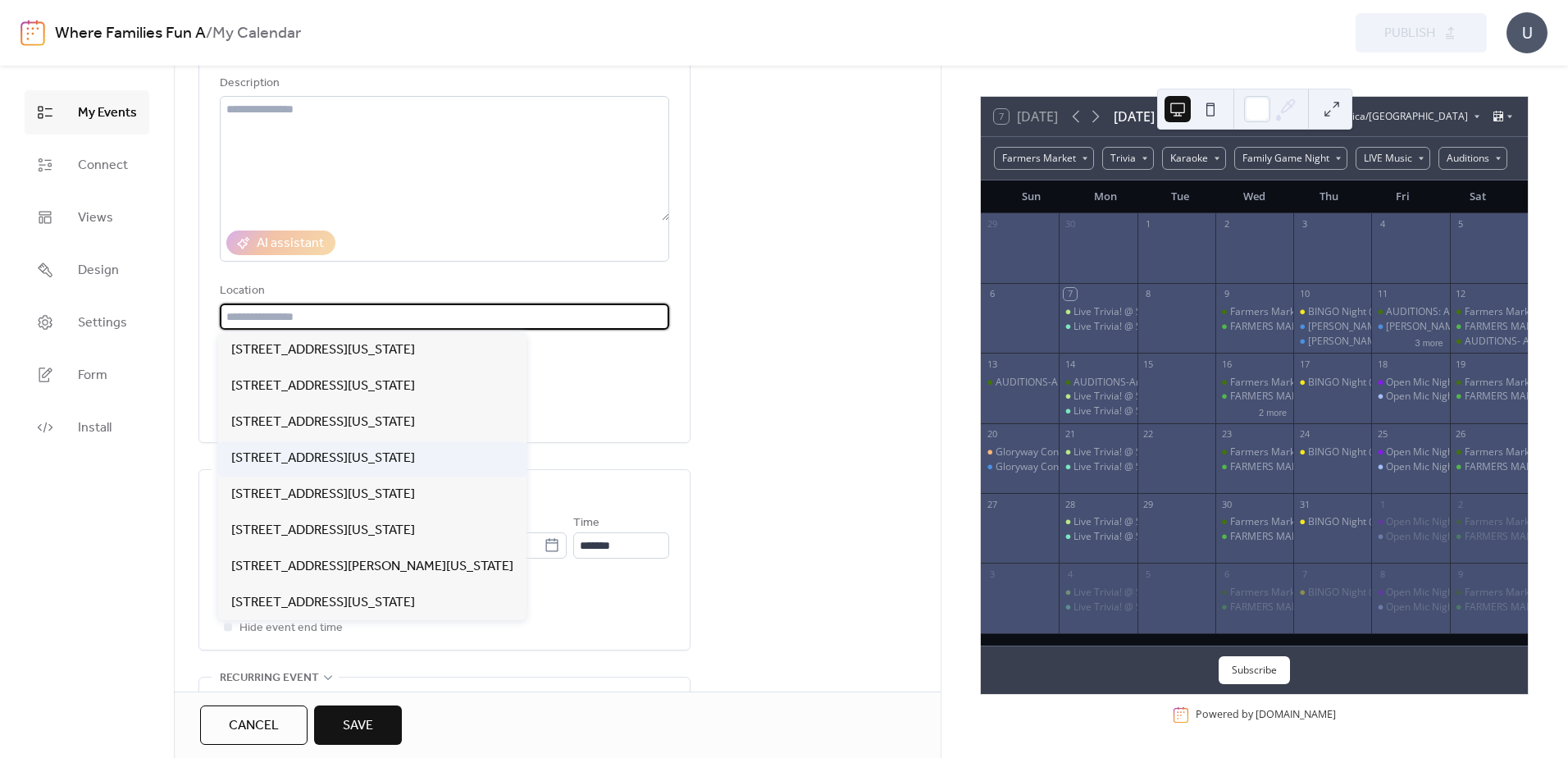 type on "**********" 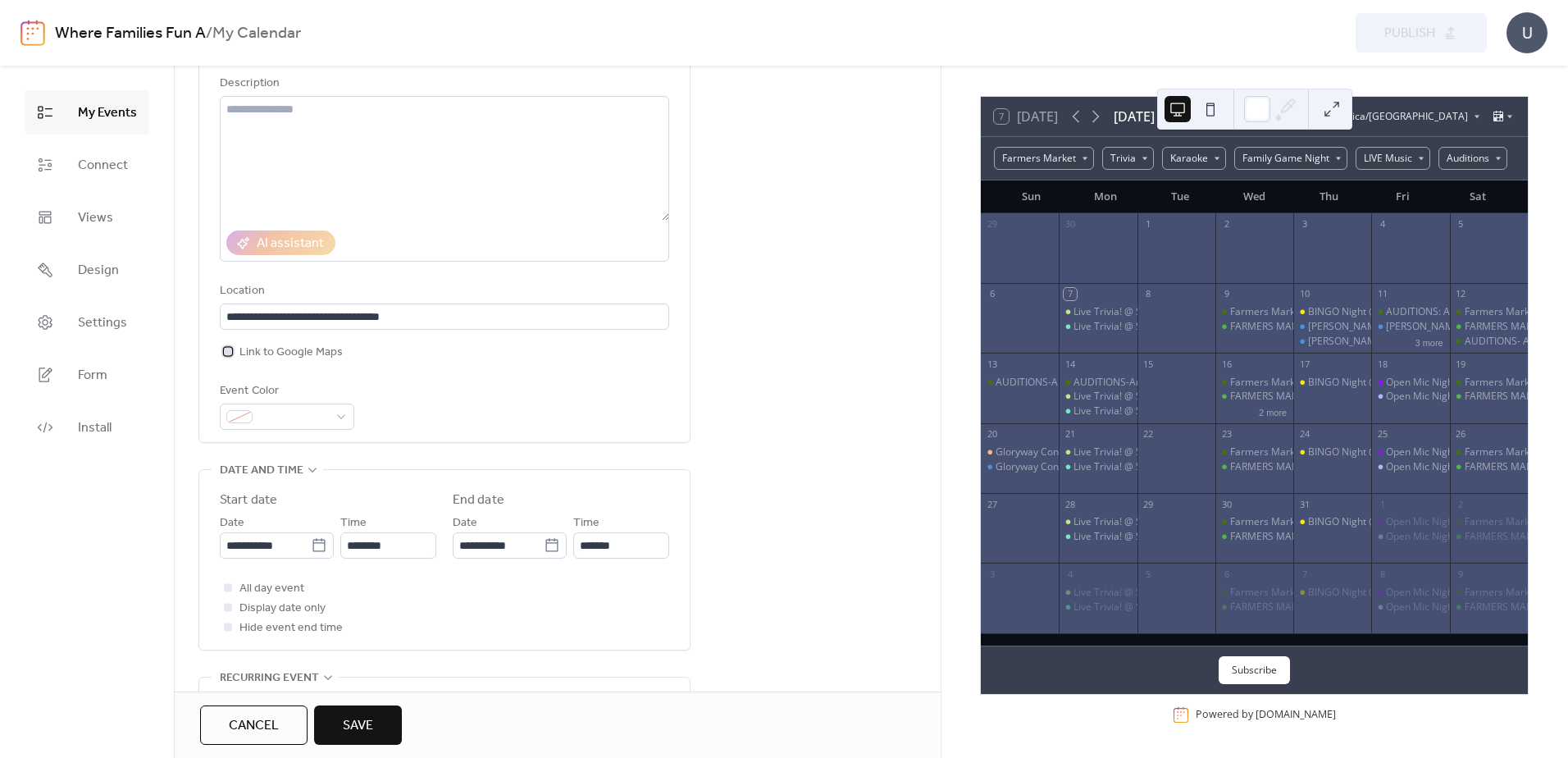 click at bounding box center [228, 351] 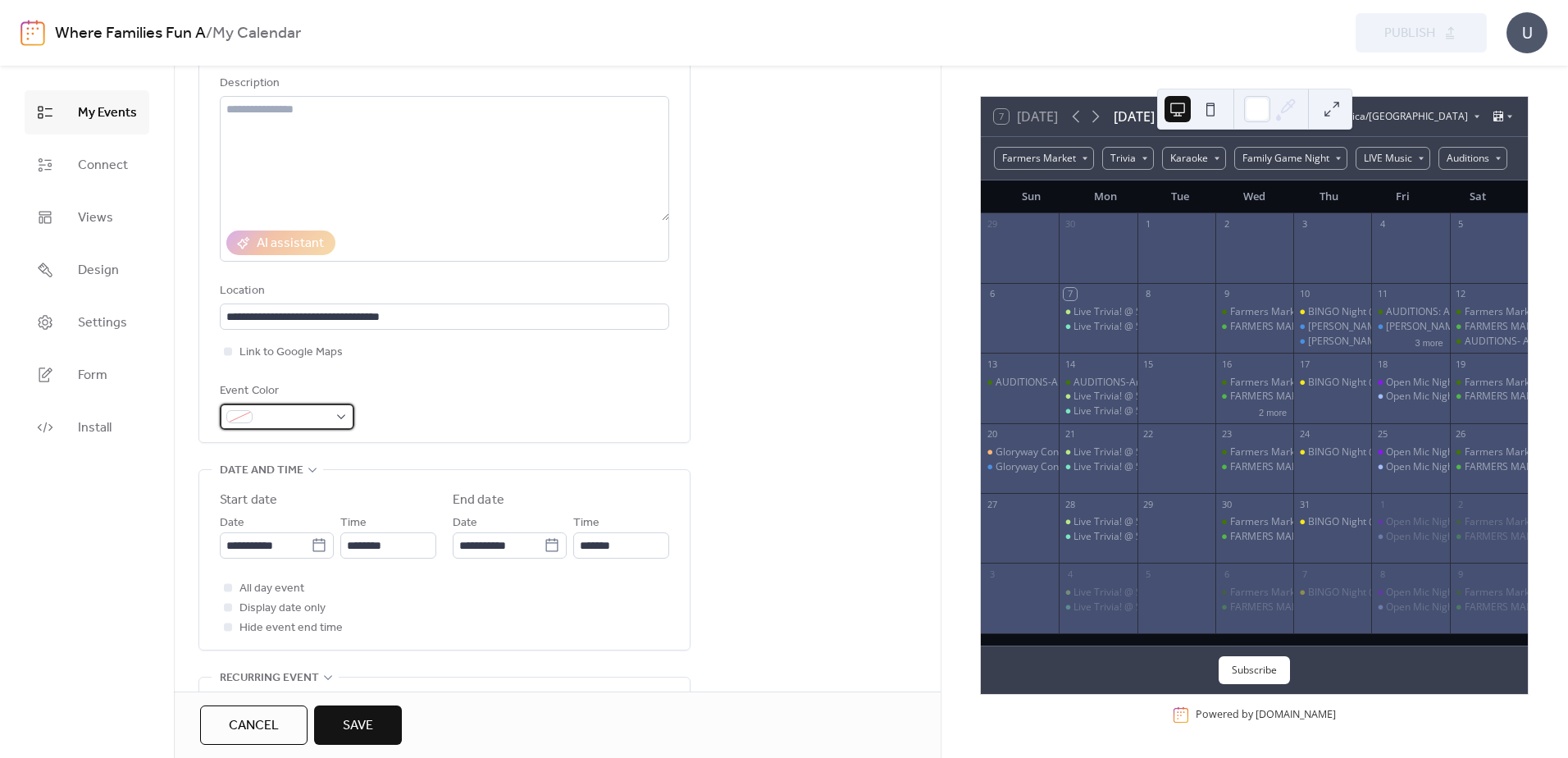click at bounding box center [287, 417] 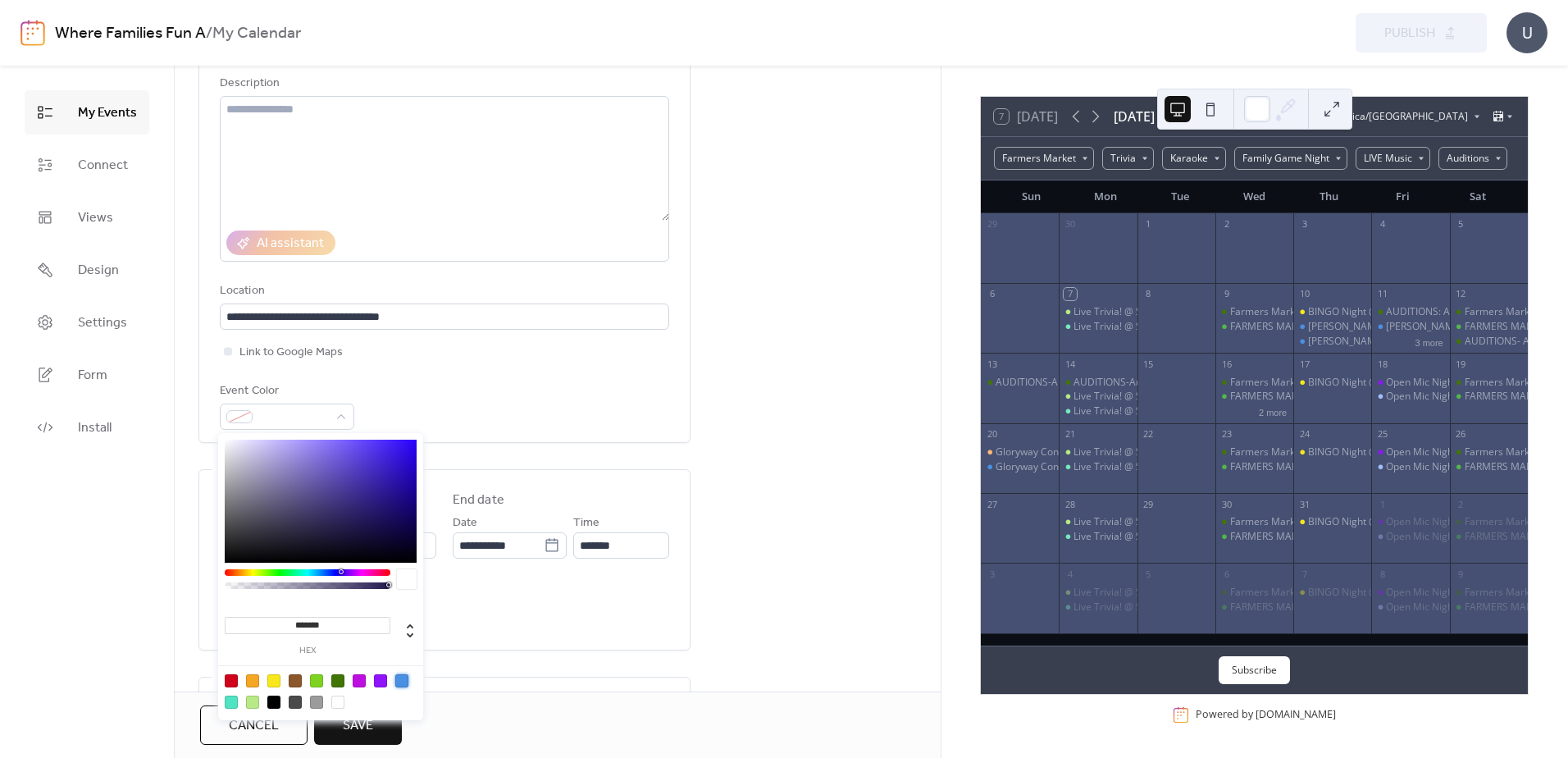 click at bounding box center (402, 681) 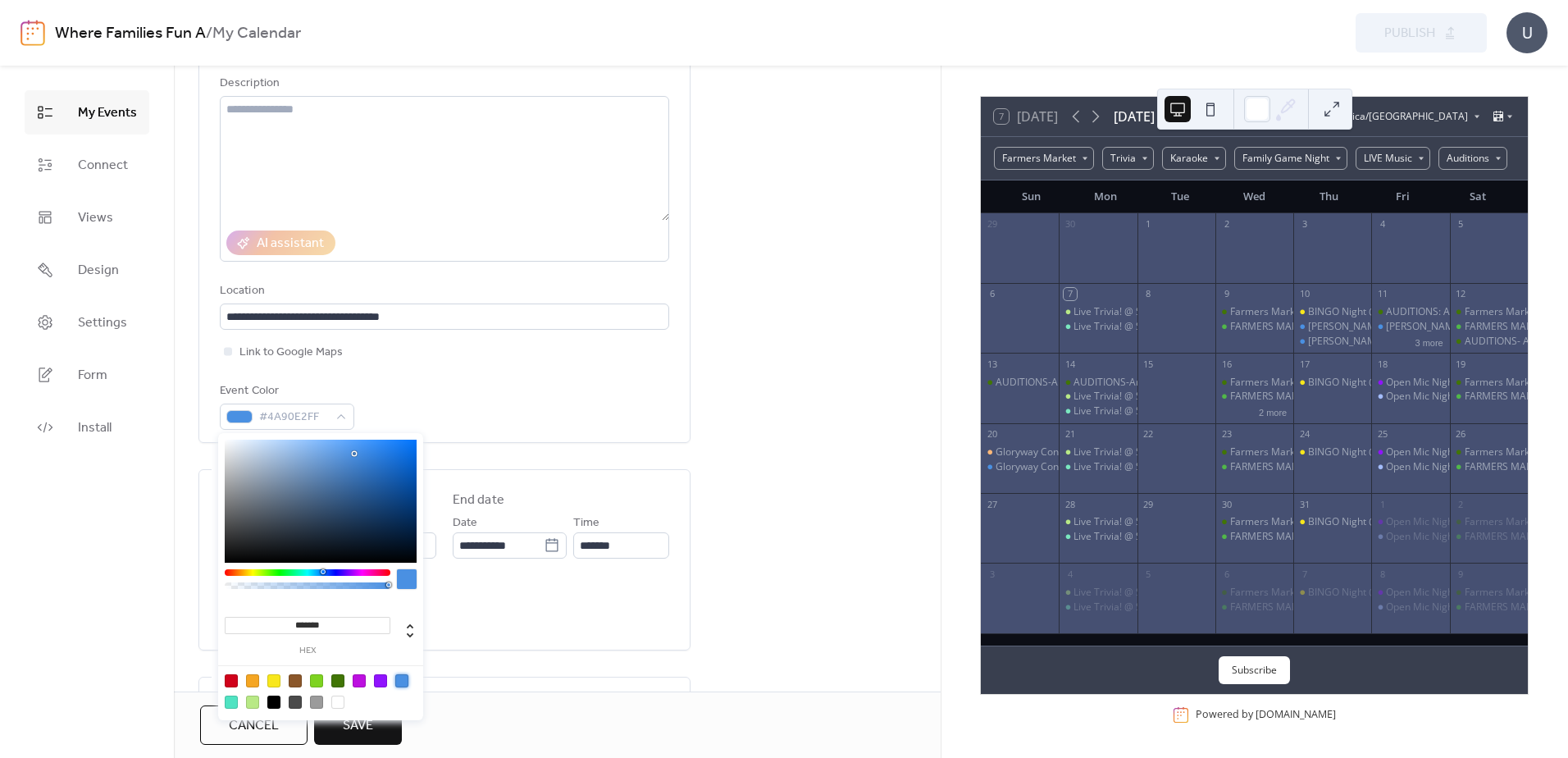 click on "**********" at bounding box center [557, 814] 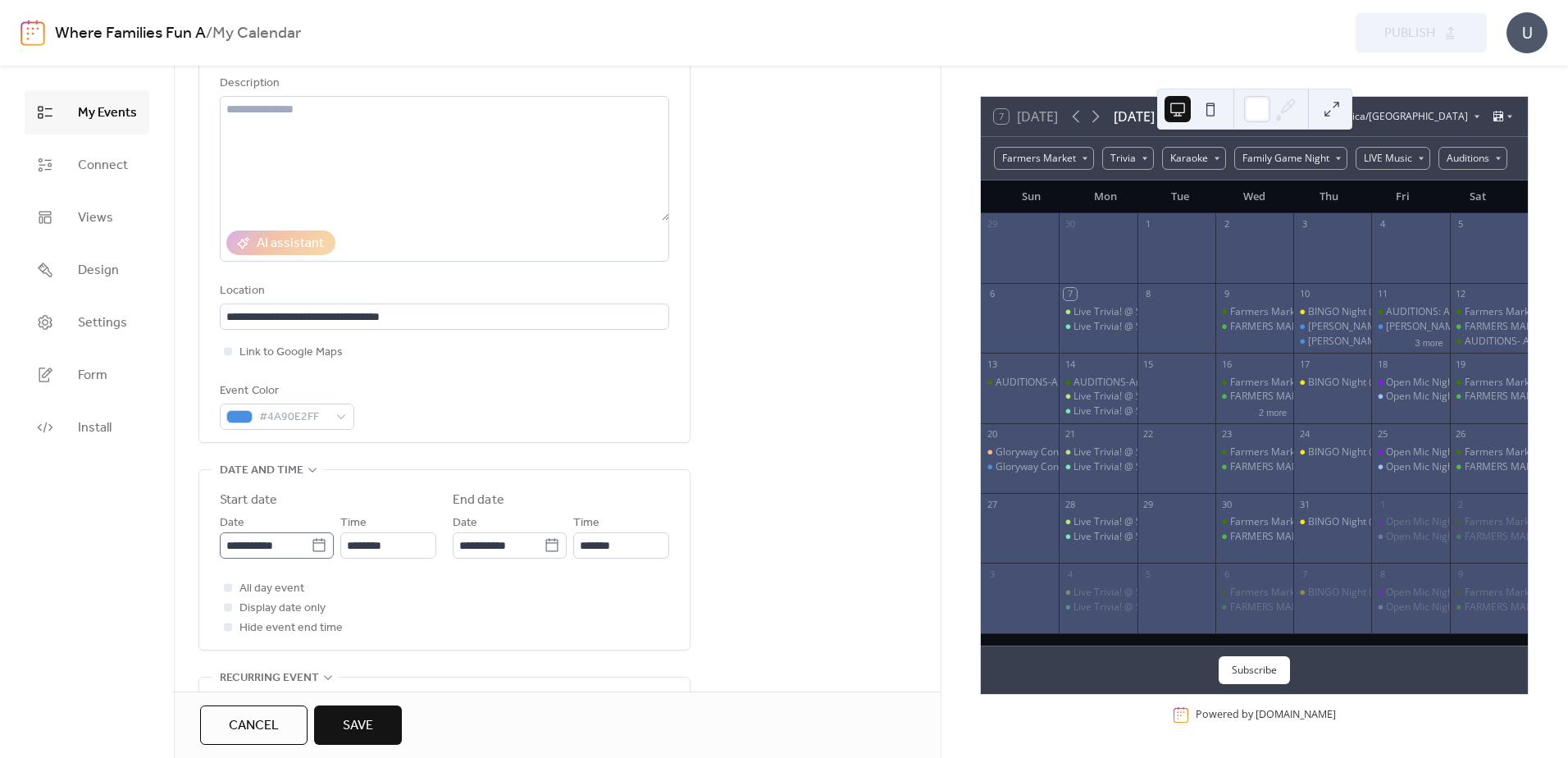 click 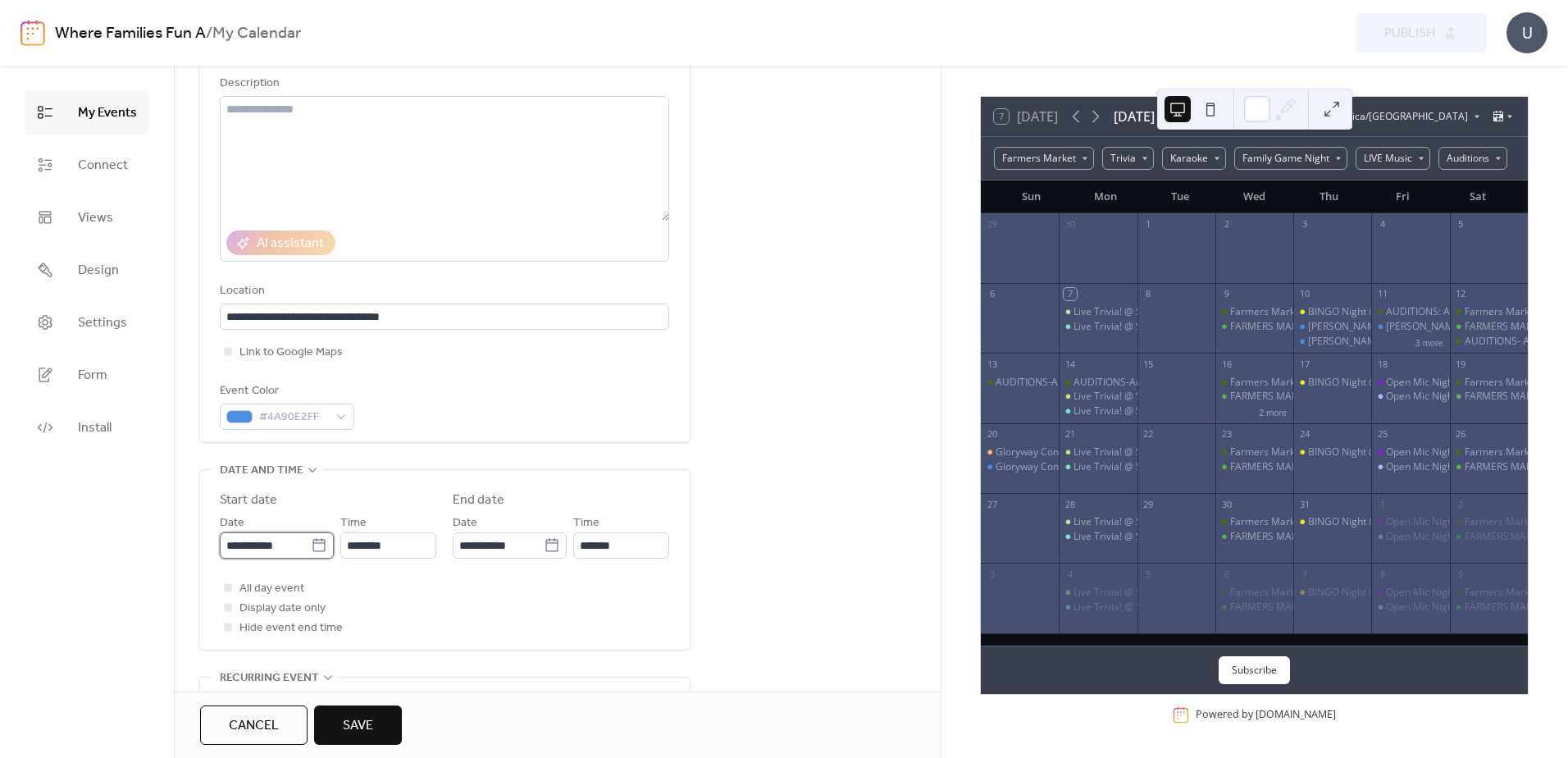 click on "**********" at bounding box center [265, 546] 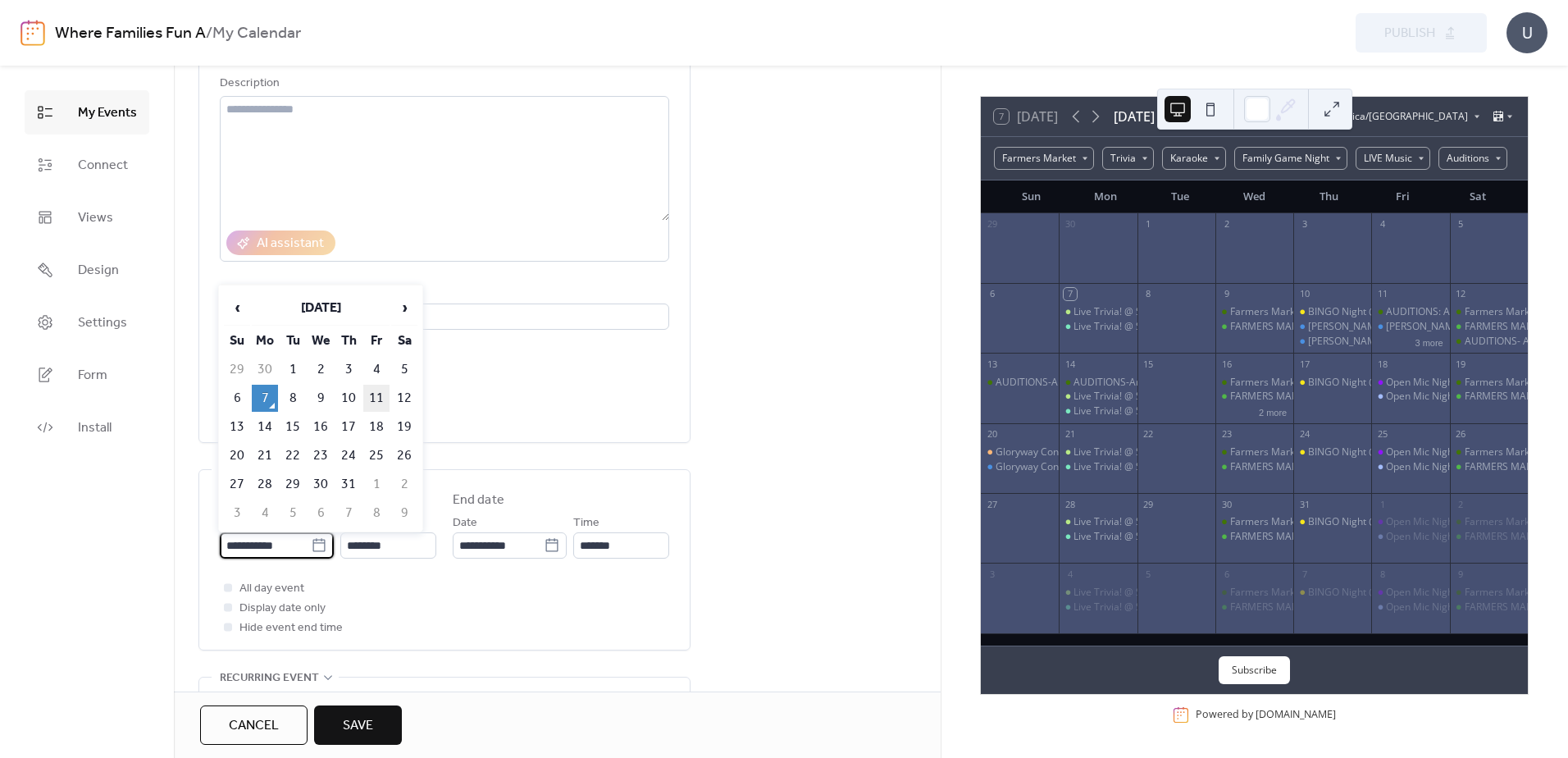 click on "11" at bounding box center (376, 398) 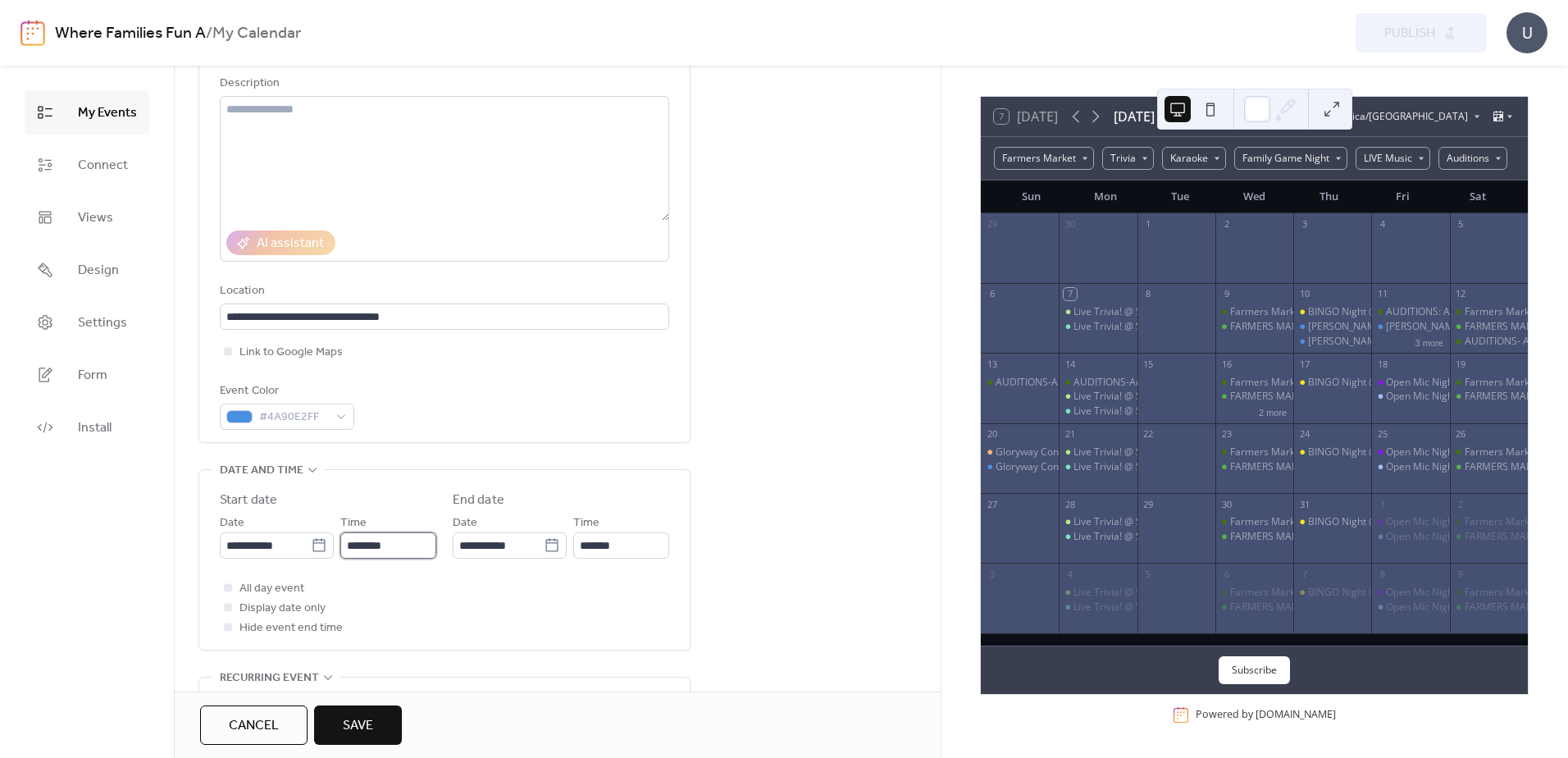 click on "********" at bounding box center (388, 546) 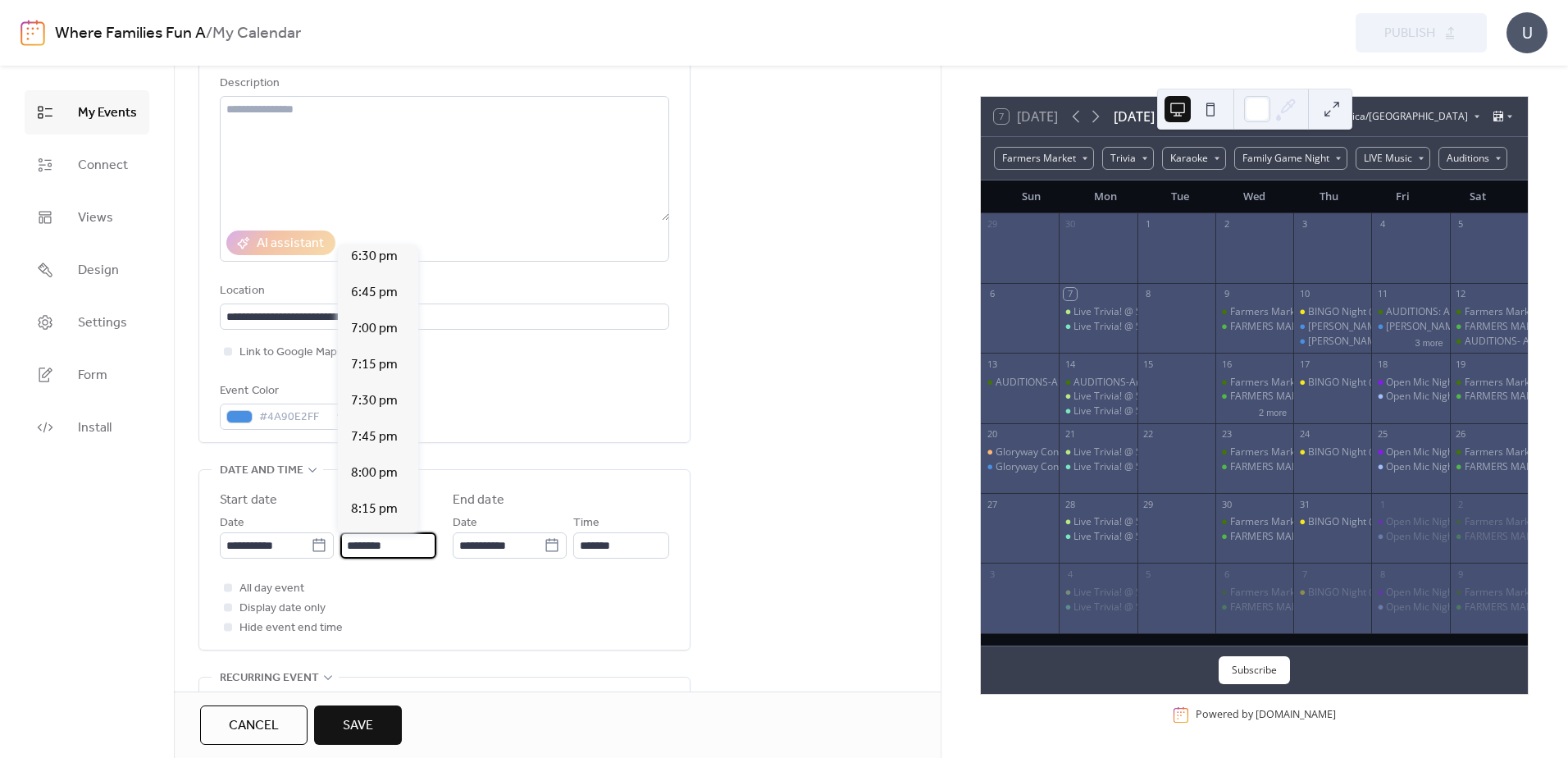 scroll, scrollTop: 2717, scrollLeft: 0, axis: vertical 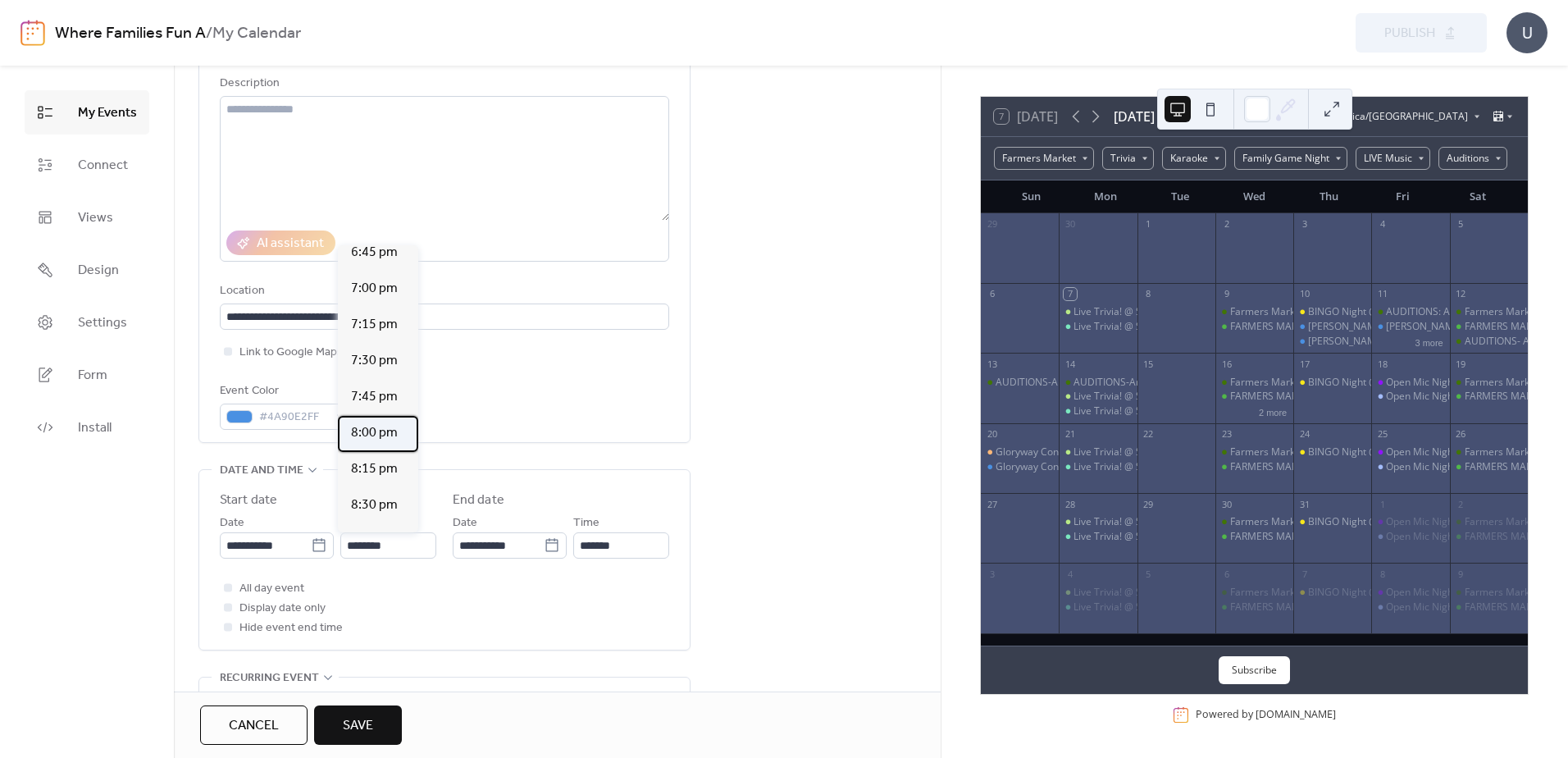 click on "8:00 pm" at bounding box center [374, 433] 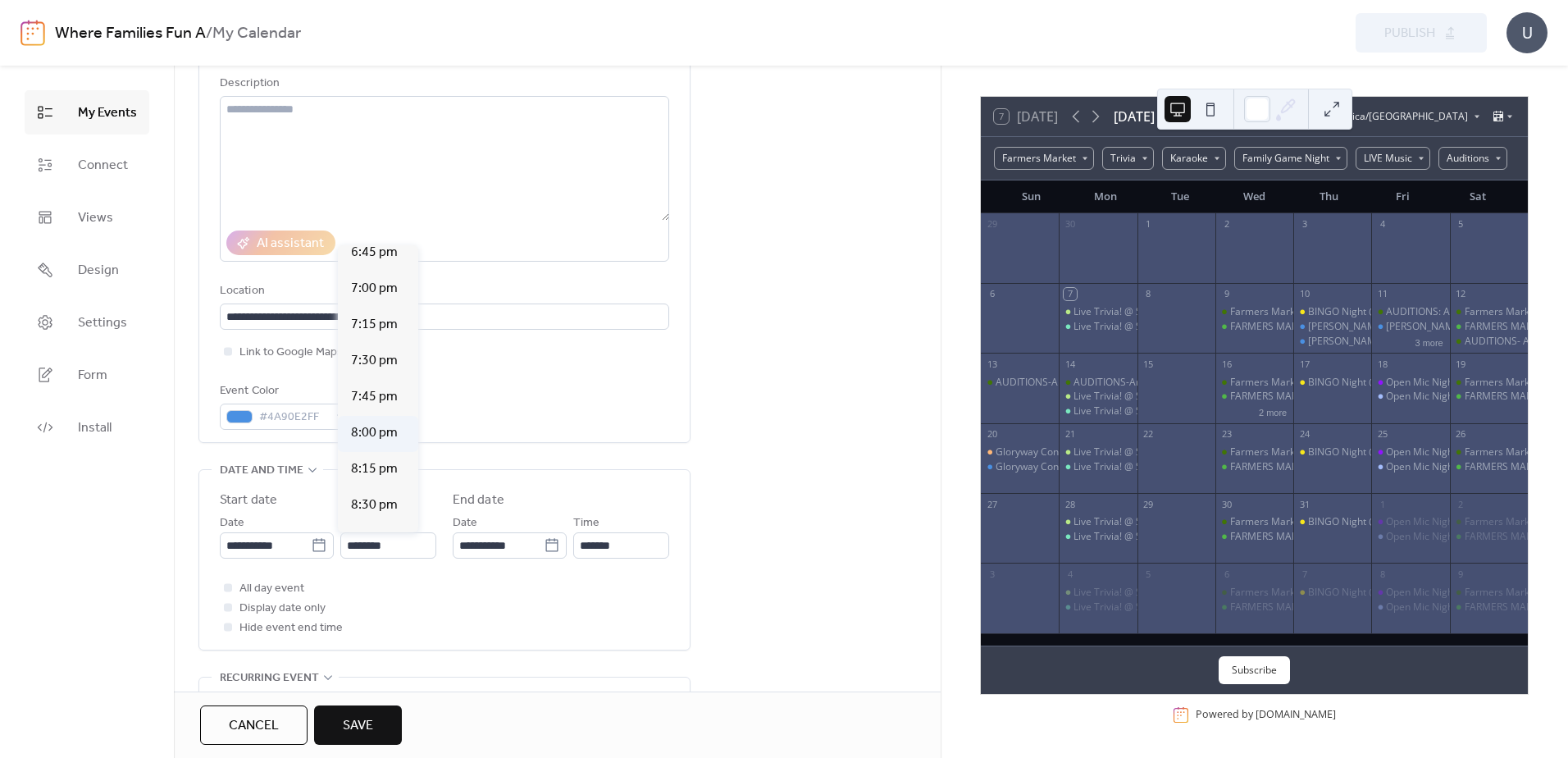 type on "*******" 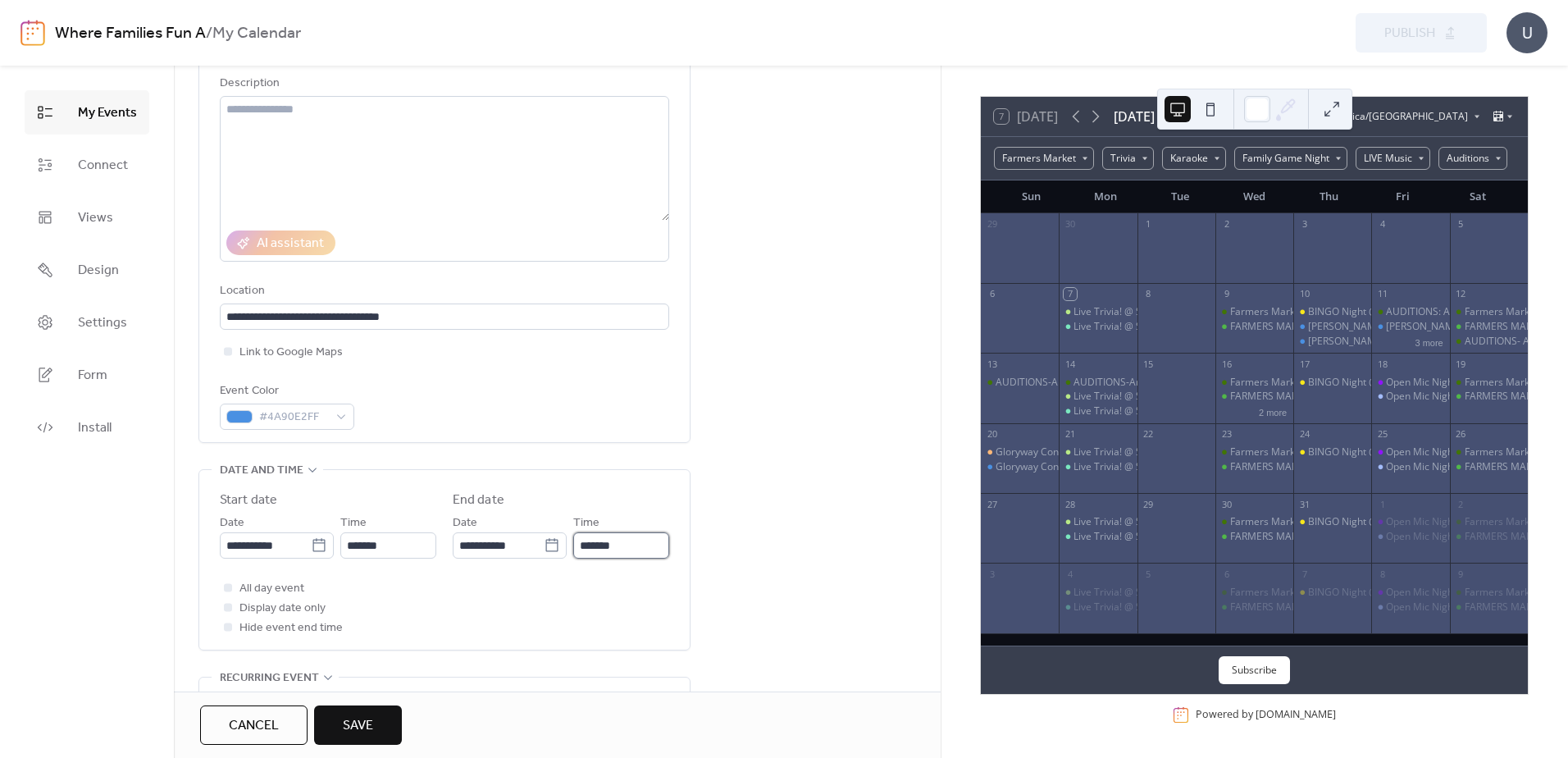 click on "*******" at bounding box center (621, 546) 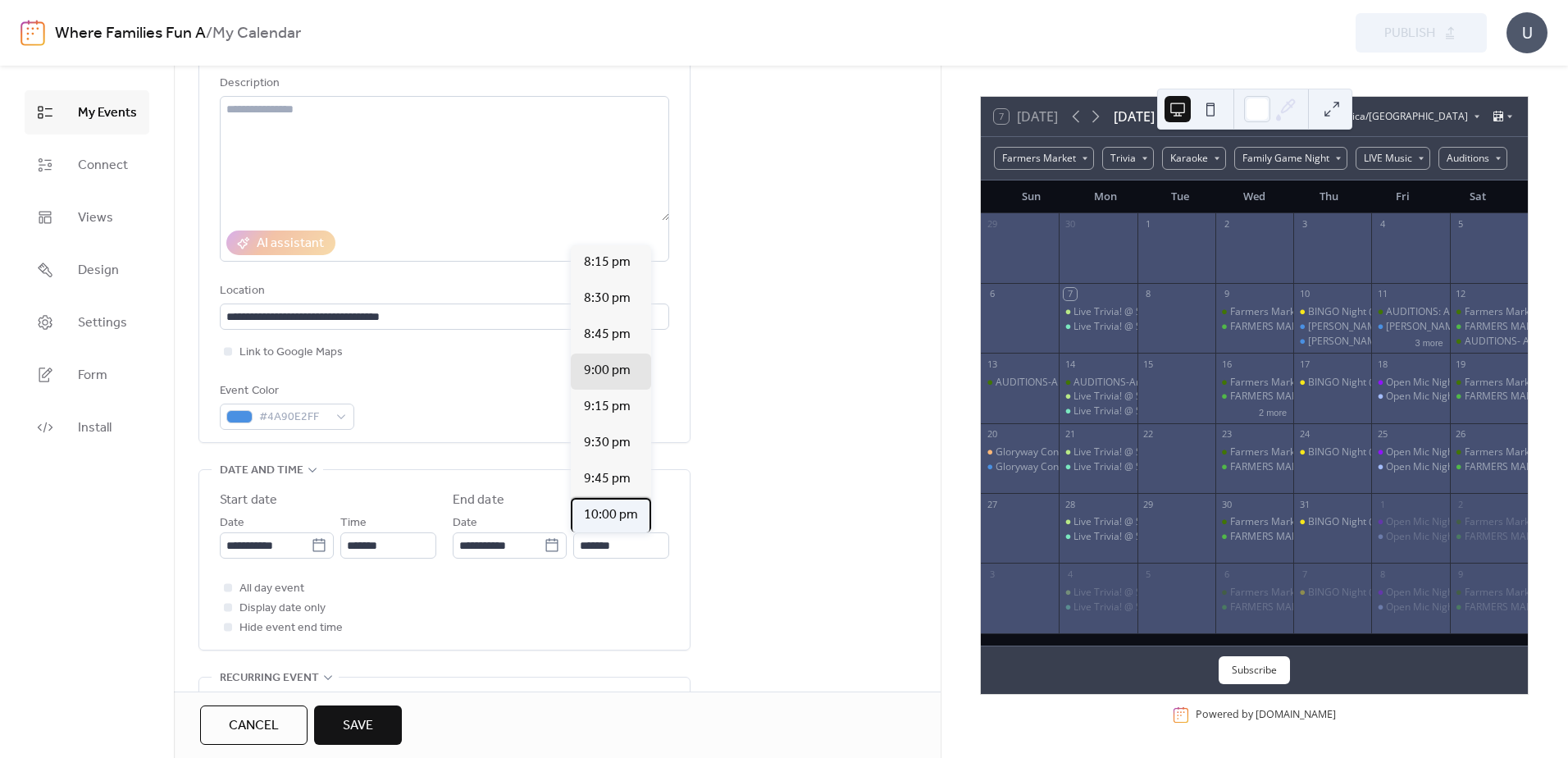 click on "10:00 pm" at bounding box center (611, 515) 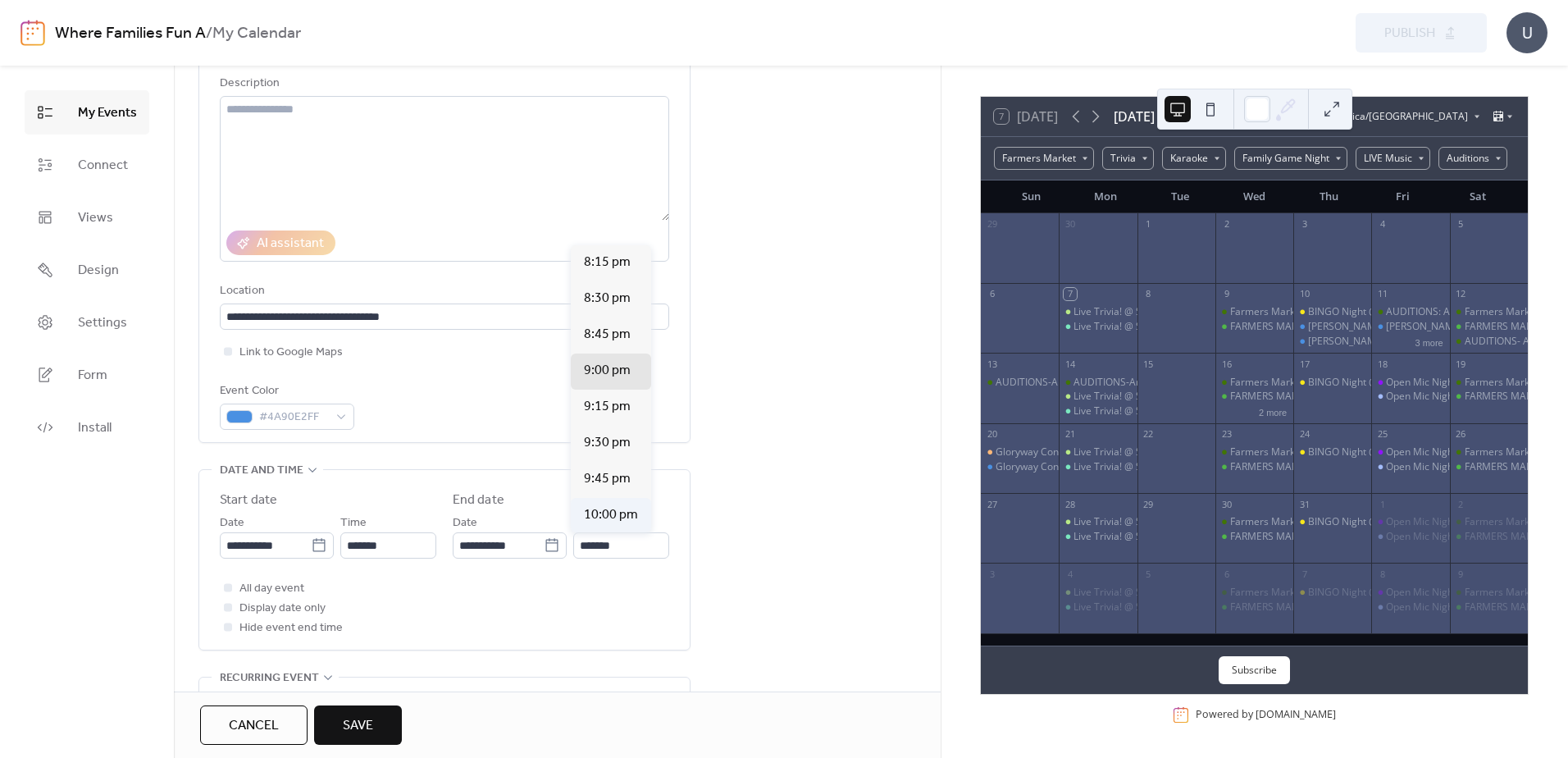 type on "********" 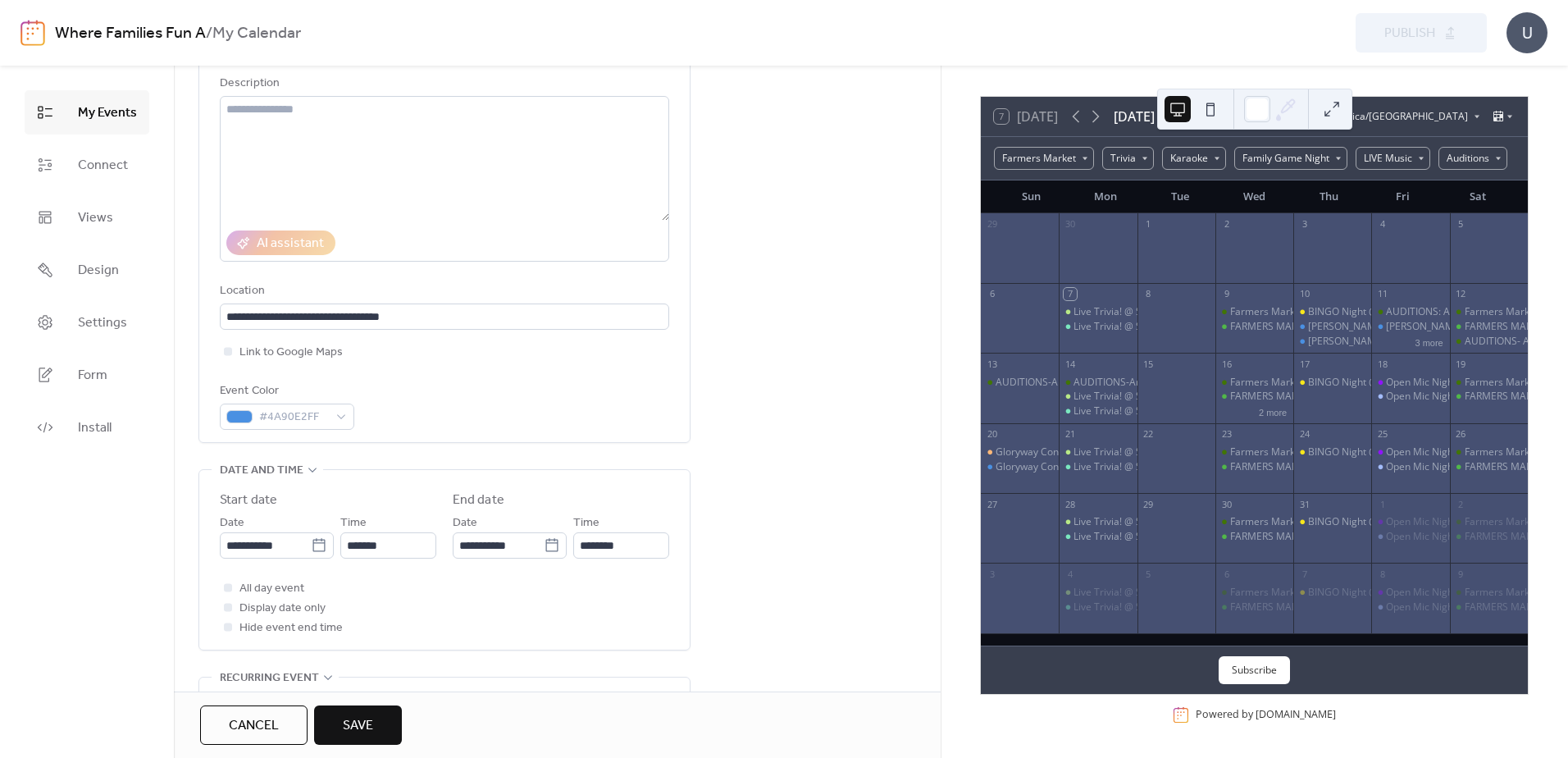 click on "**********" at bounding box center (557, 814) 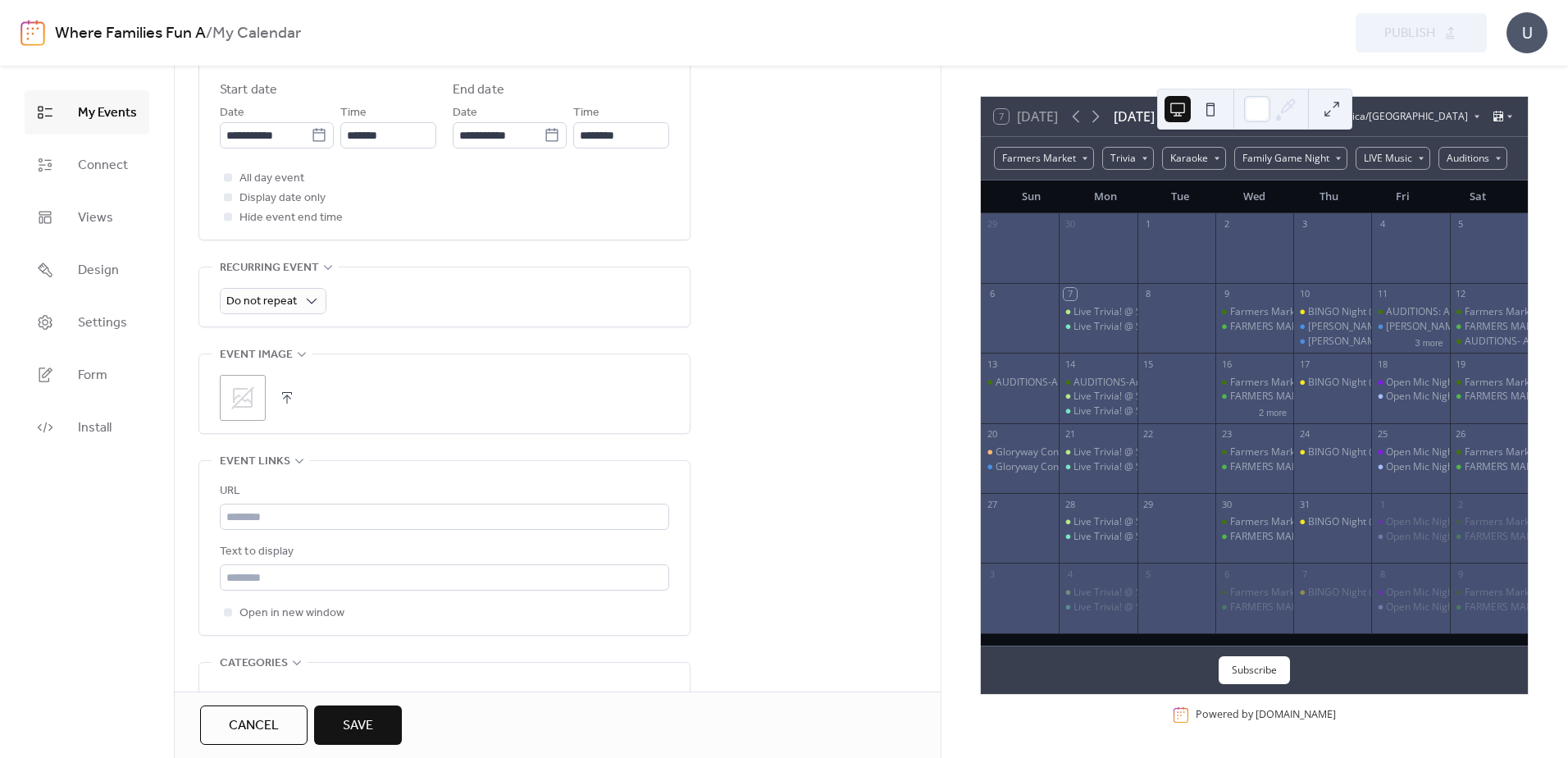 scroll, scrollTop: 656, scrollLeft: 0, axis: vertical 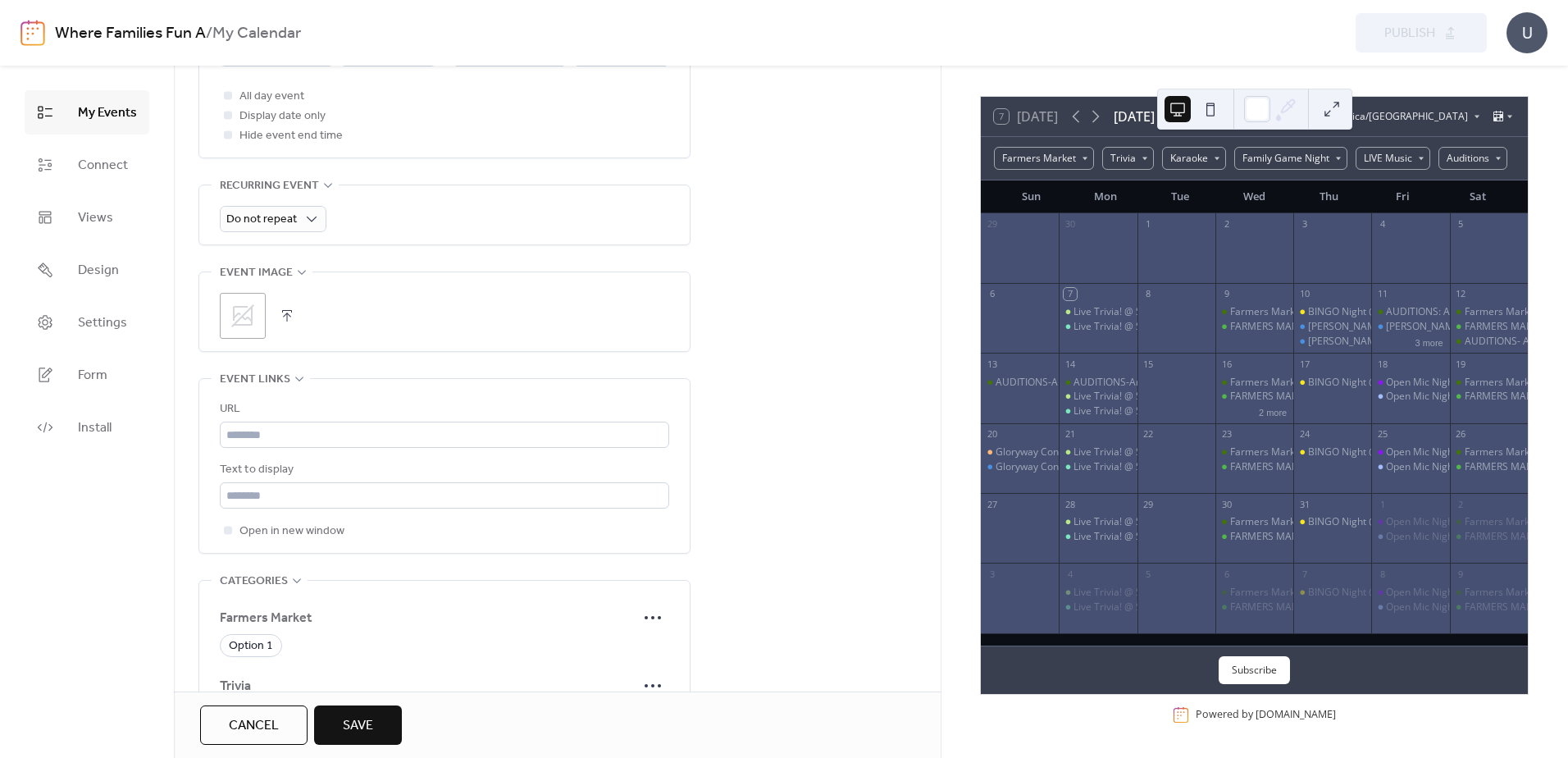 click at bounding box center (287, 316) 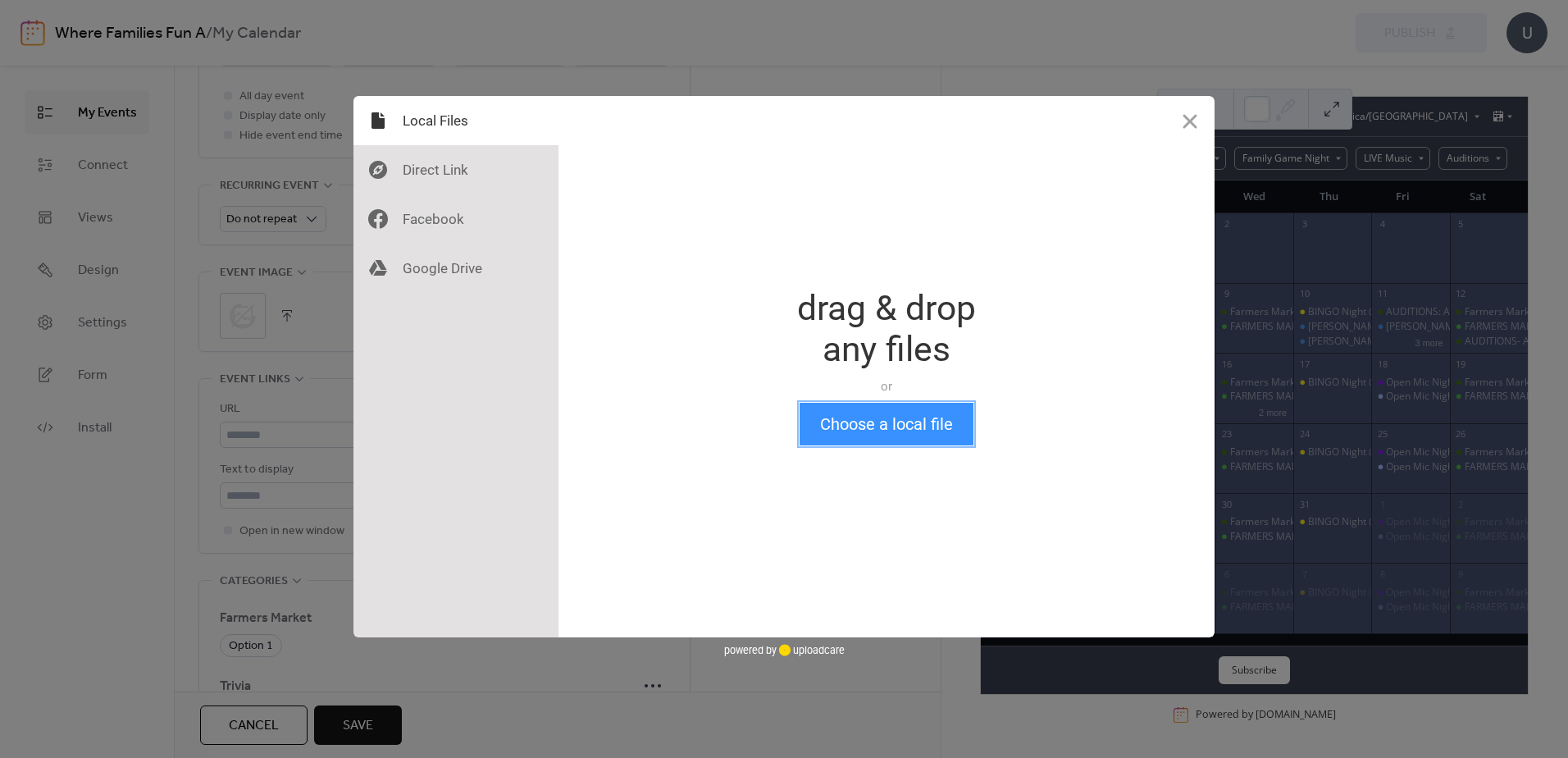 click on "Choose a local file" at bounding box center (887, 424) 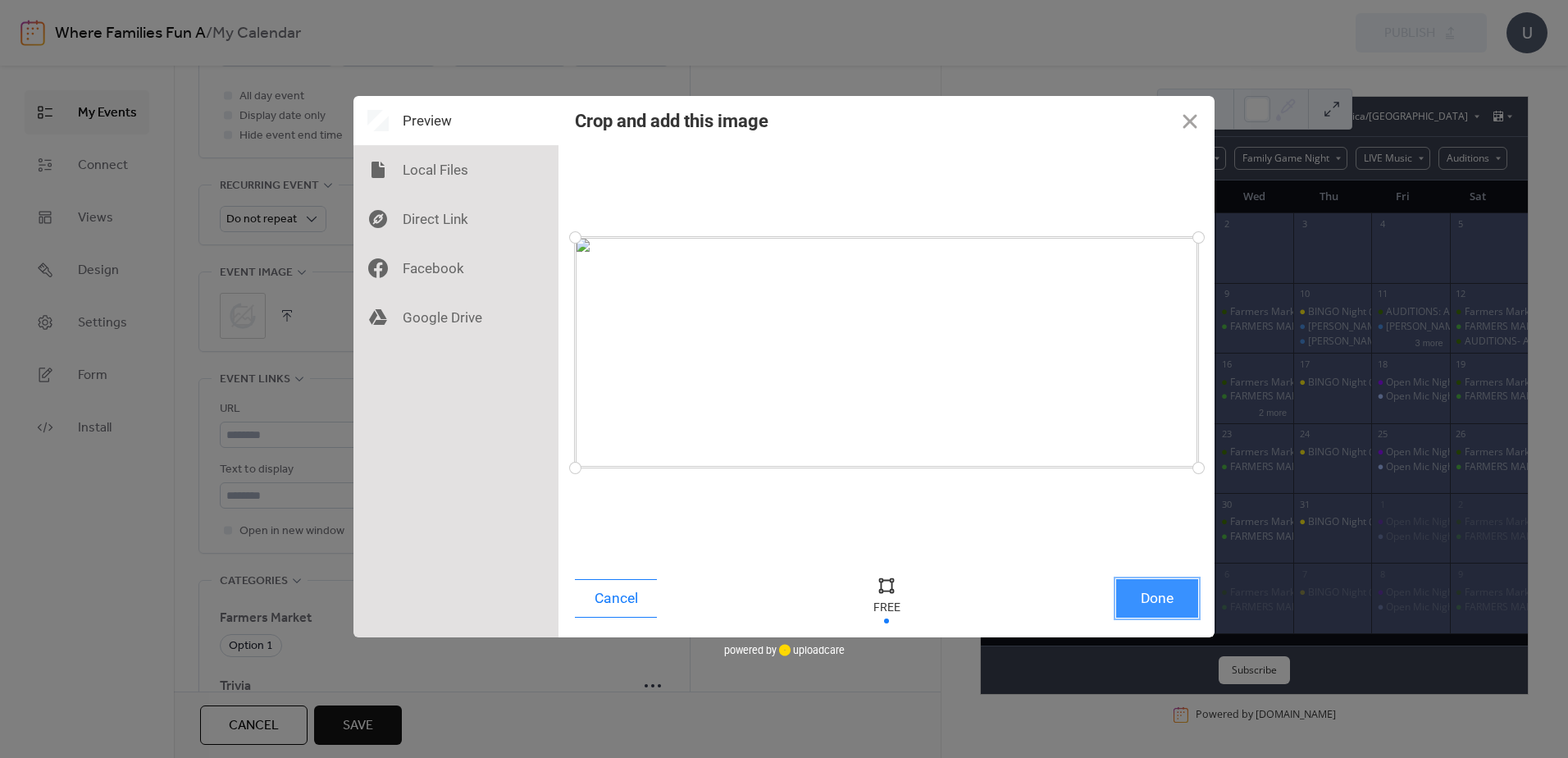 click on "Done" at bounding box center (1157, 598) 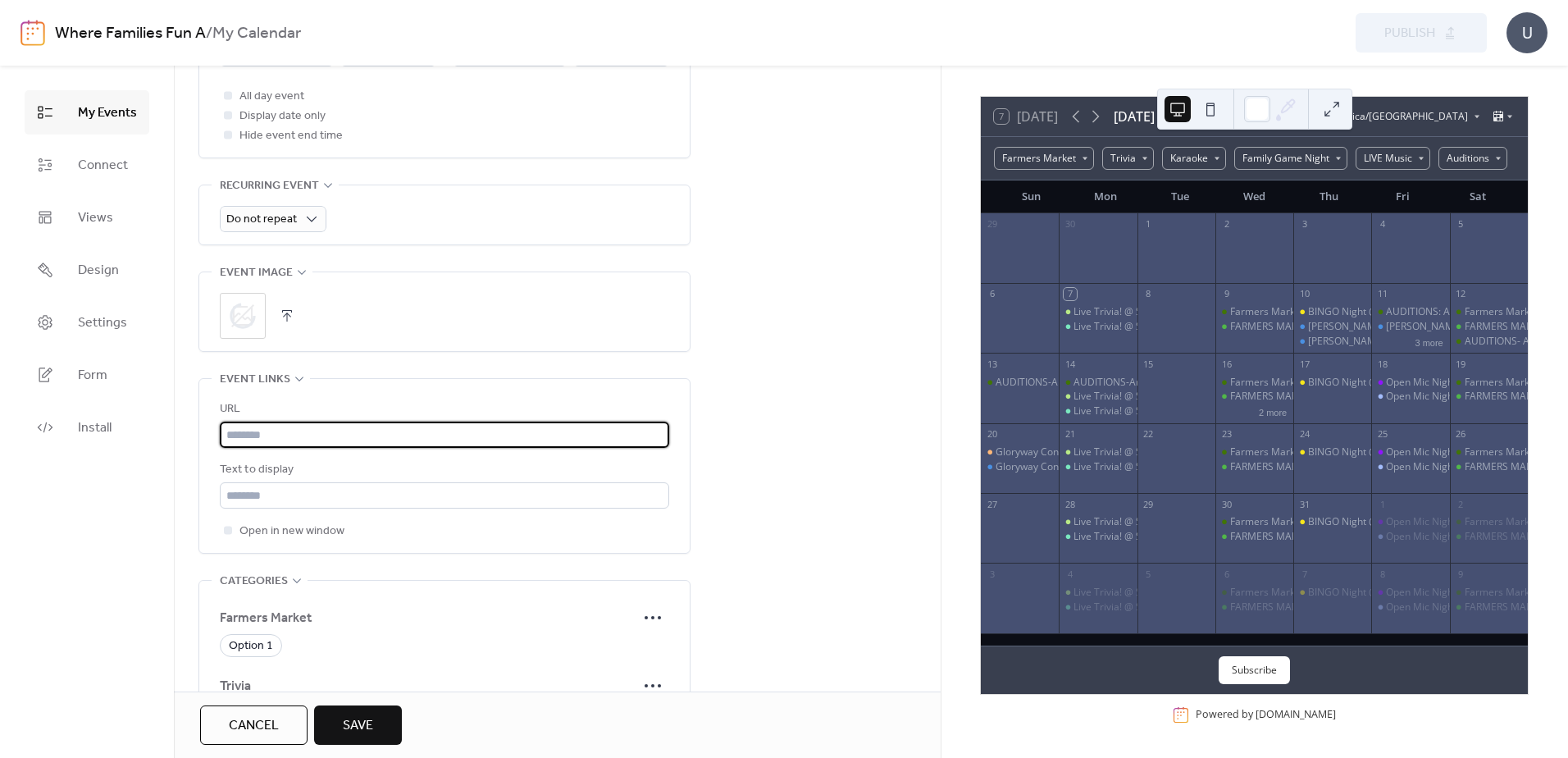 click at bounding box center [444, 435] 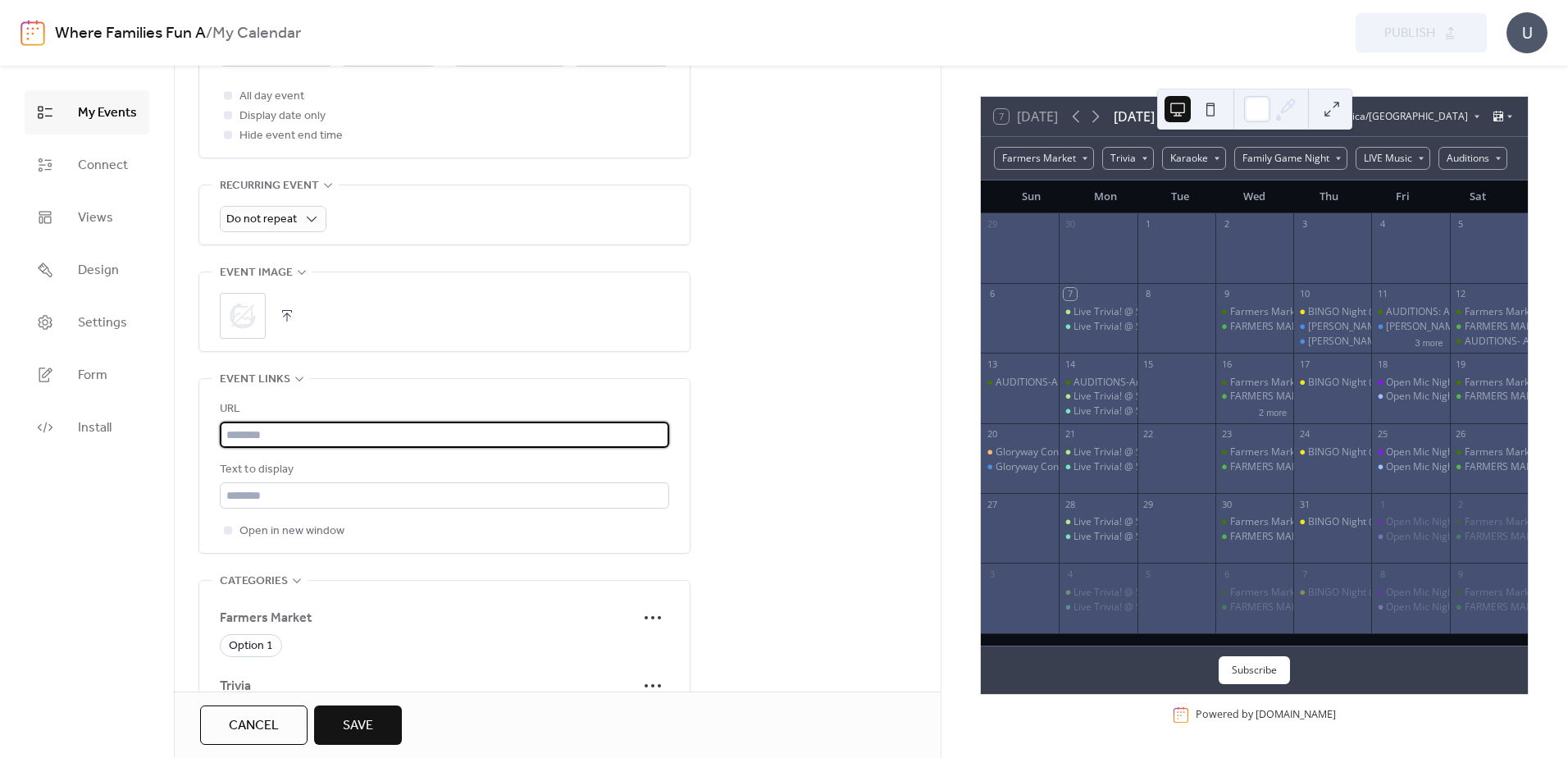 paste on "**********" 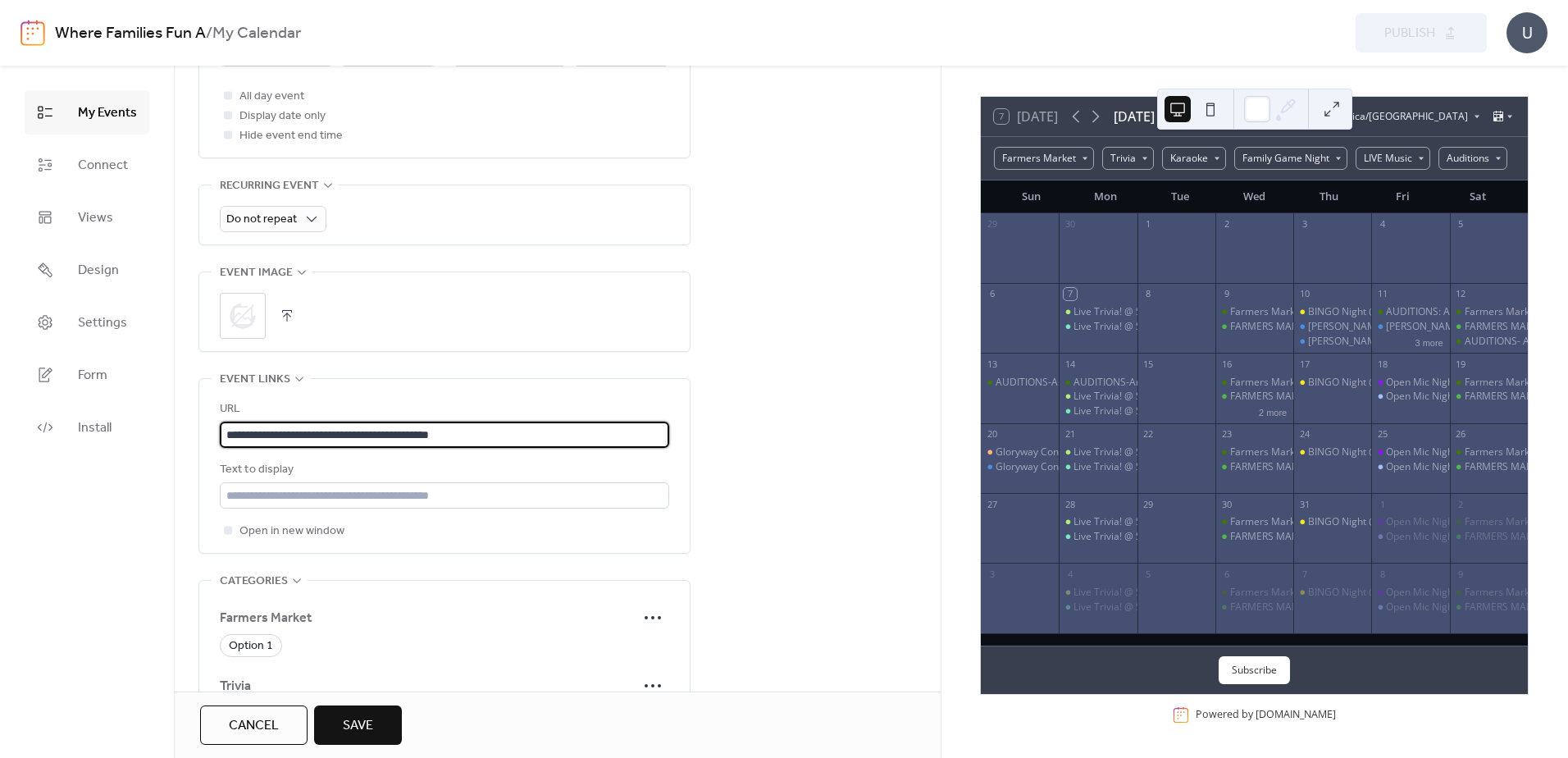 type on "**********" 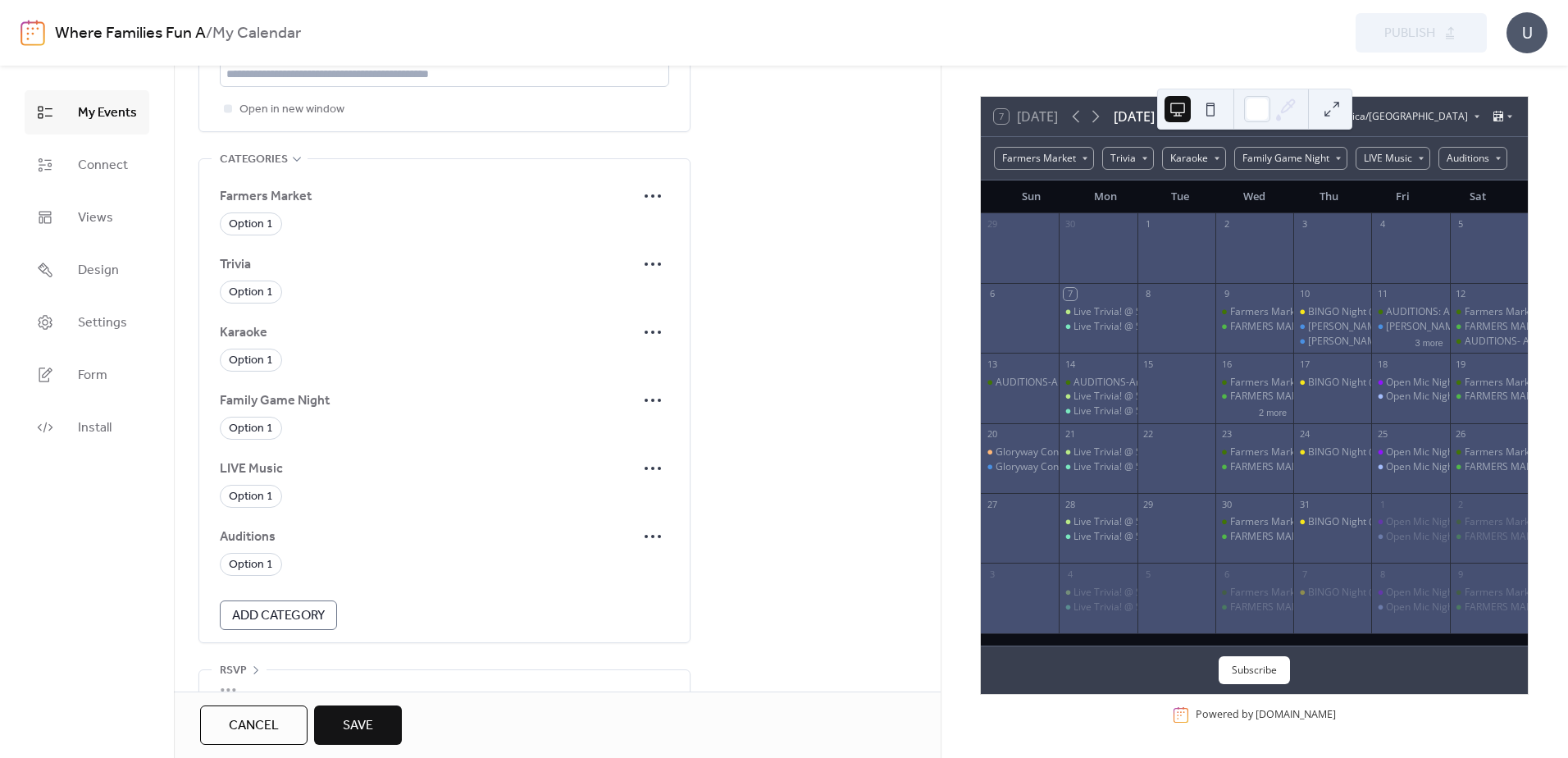 scroll, scrollTop: 1112, scrollLeft: 0, axis: vertical 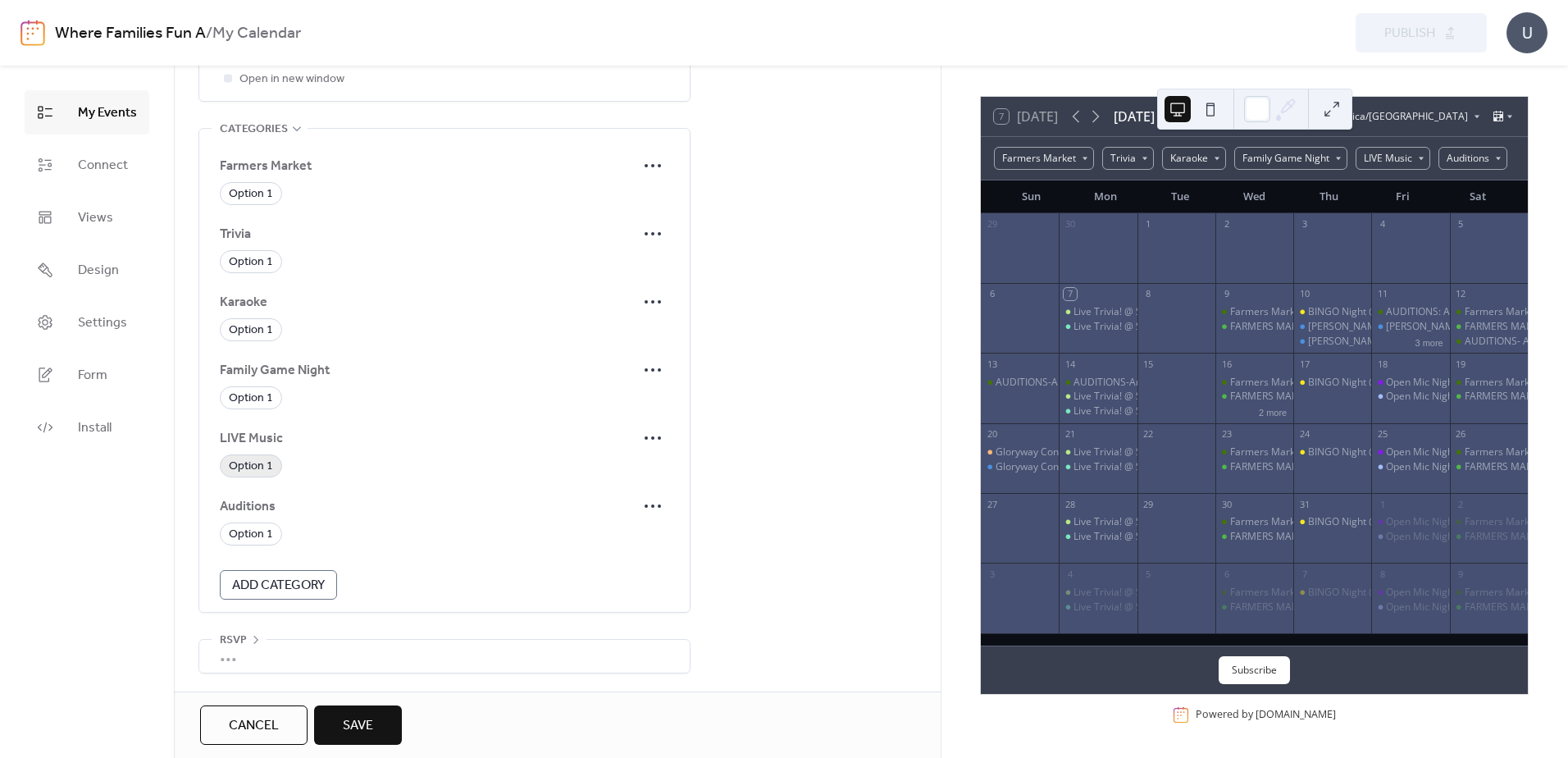 click on "Option 1" at bounding box center (251, 467) 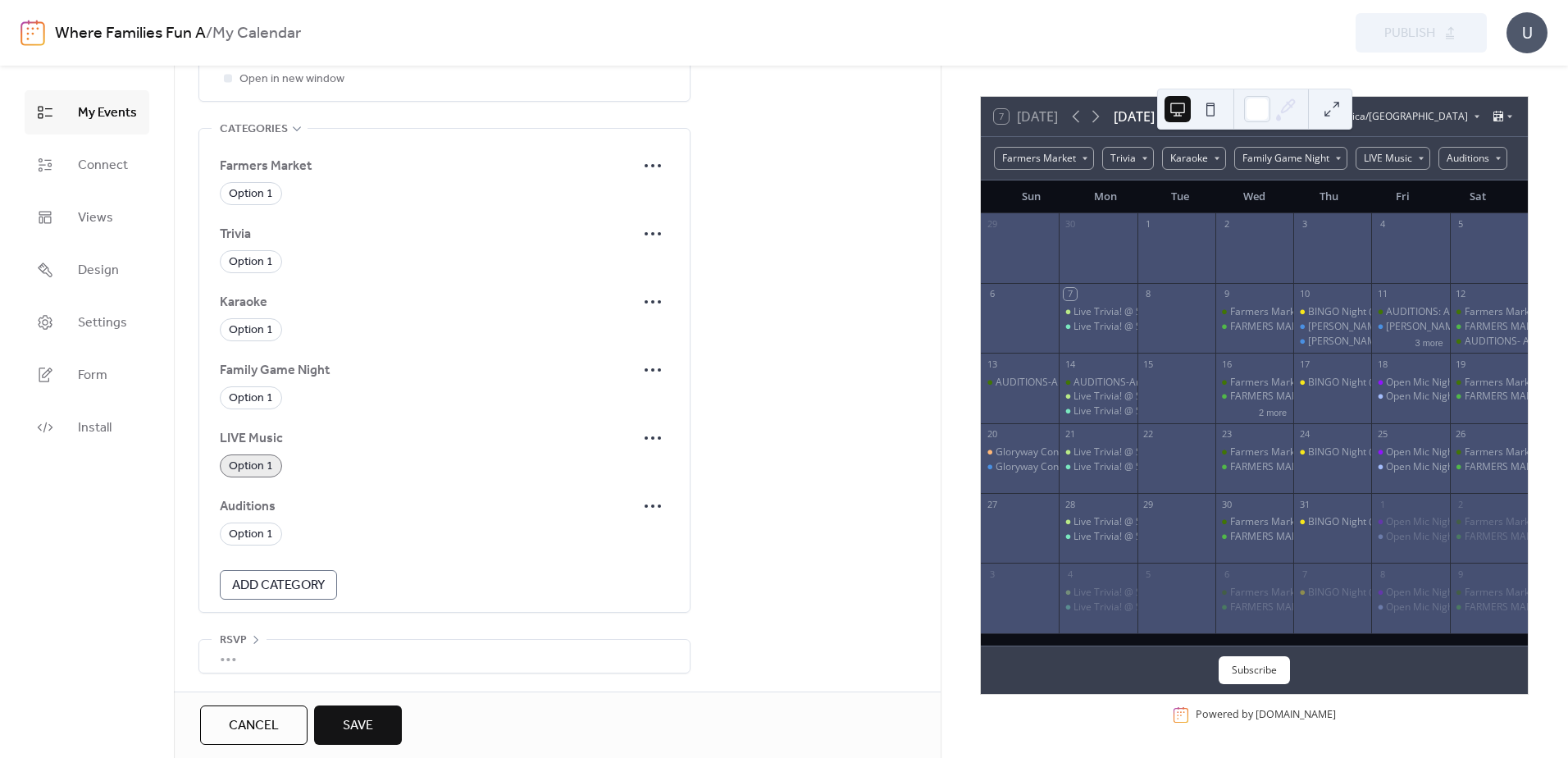 click on "Save" at bounding box center [358, 726] 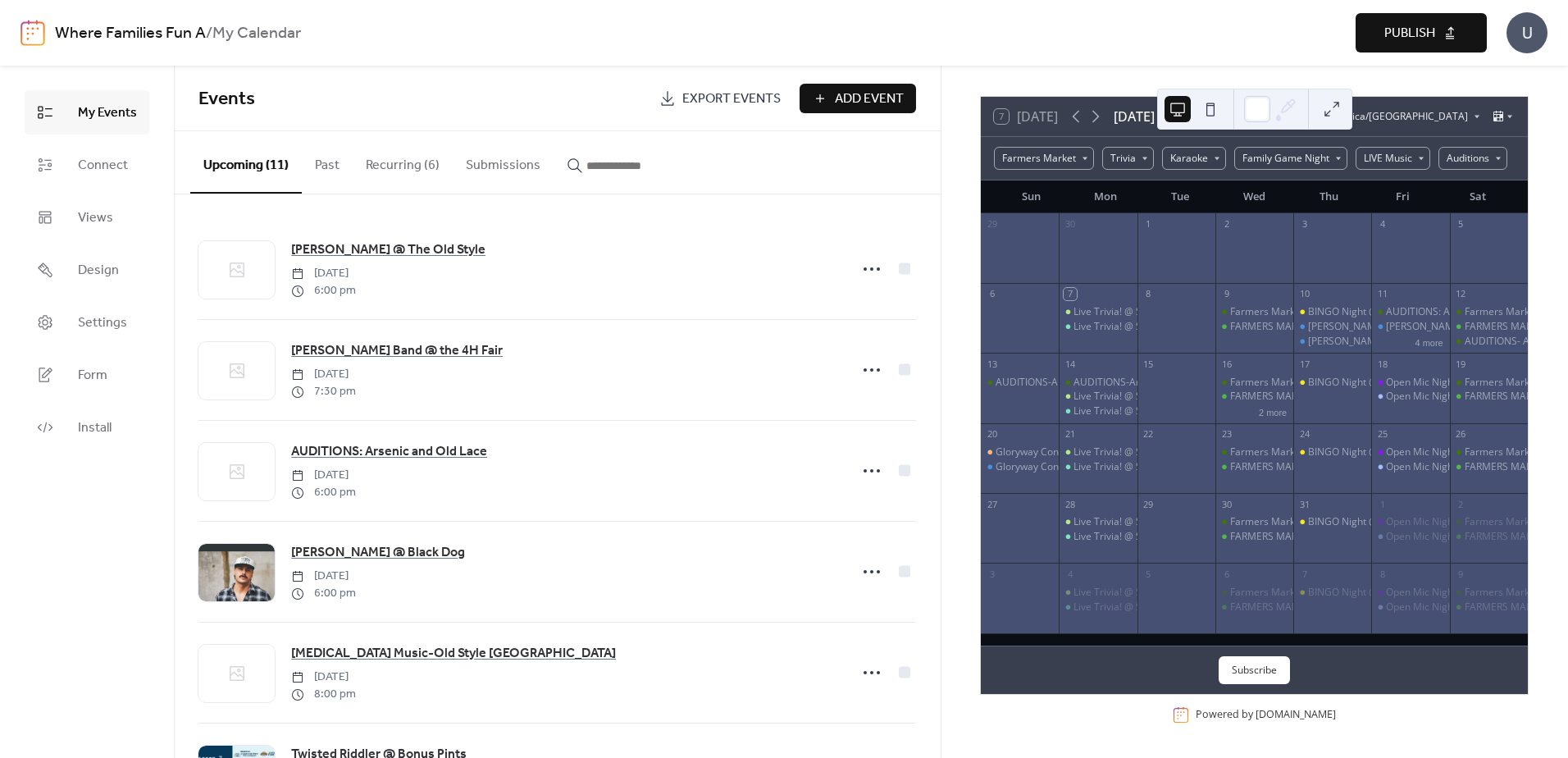 click on "Add Event" at bounding box center [869, 99] 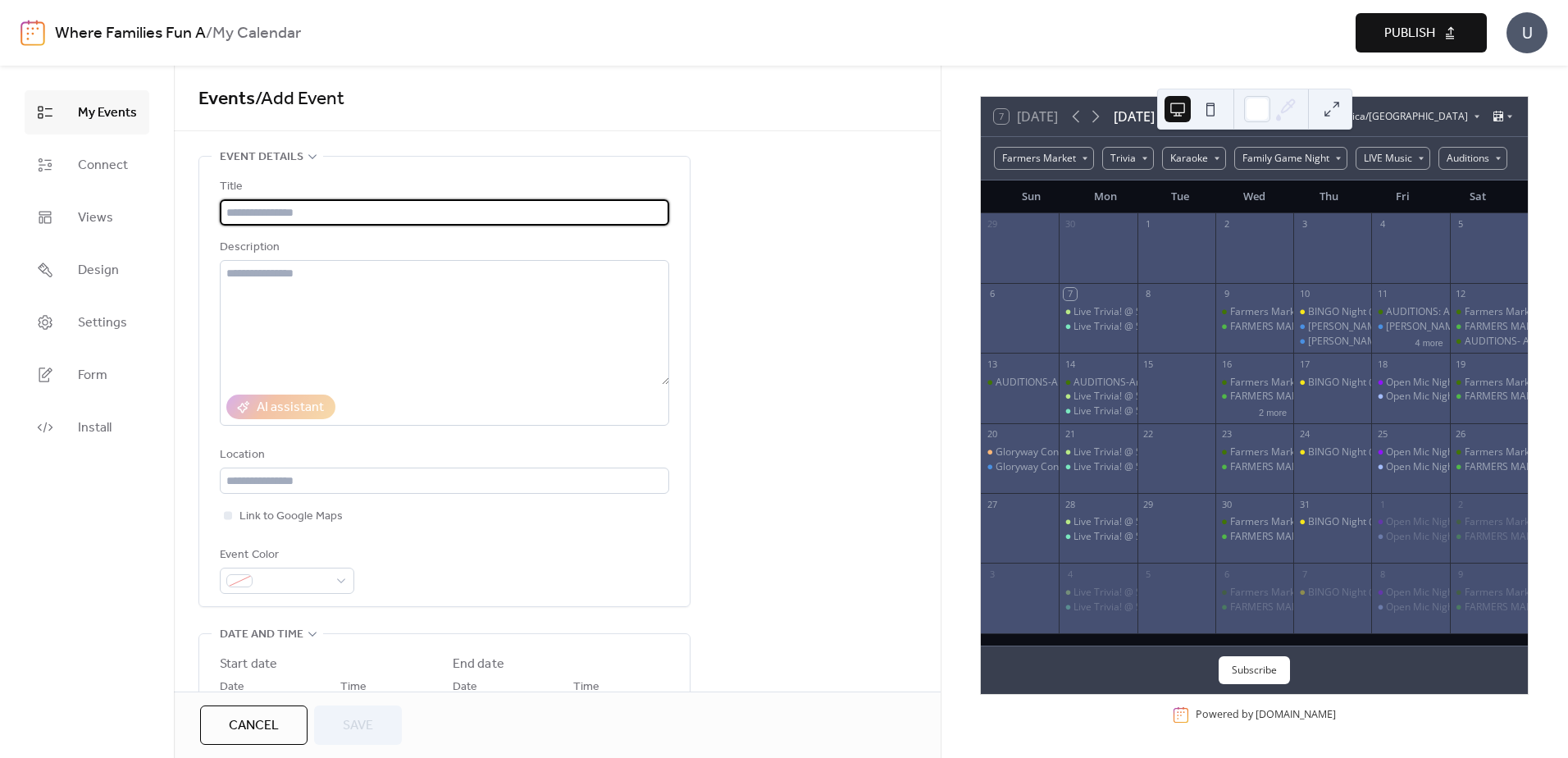 type on "*" 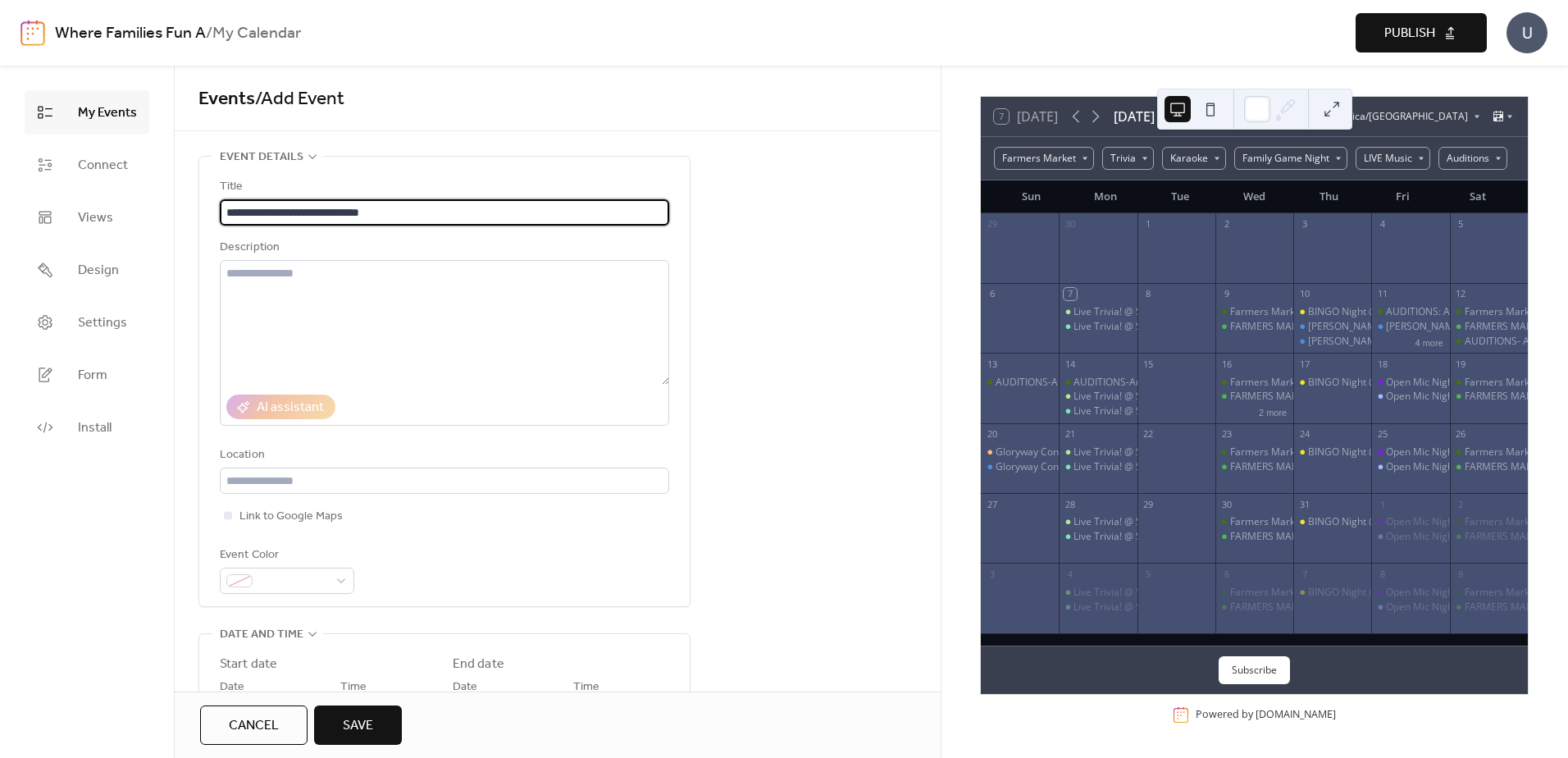 type on "**********" 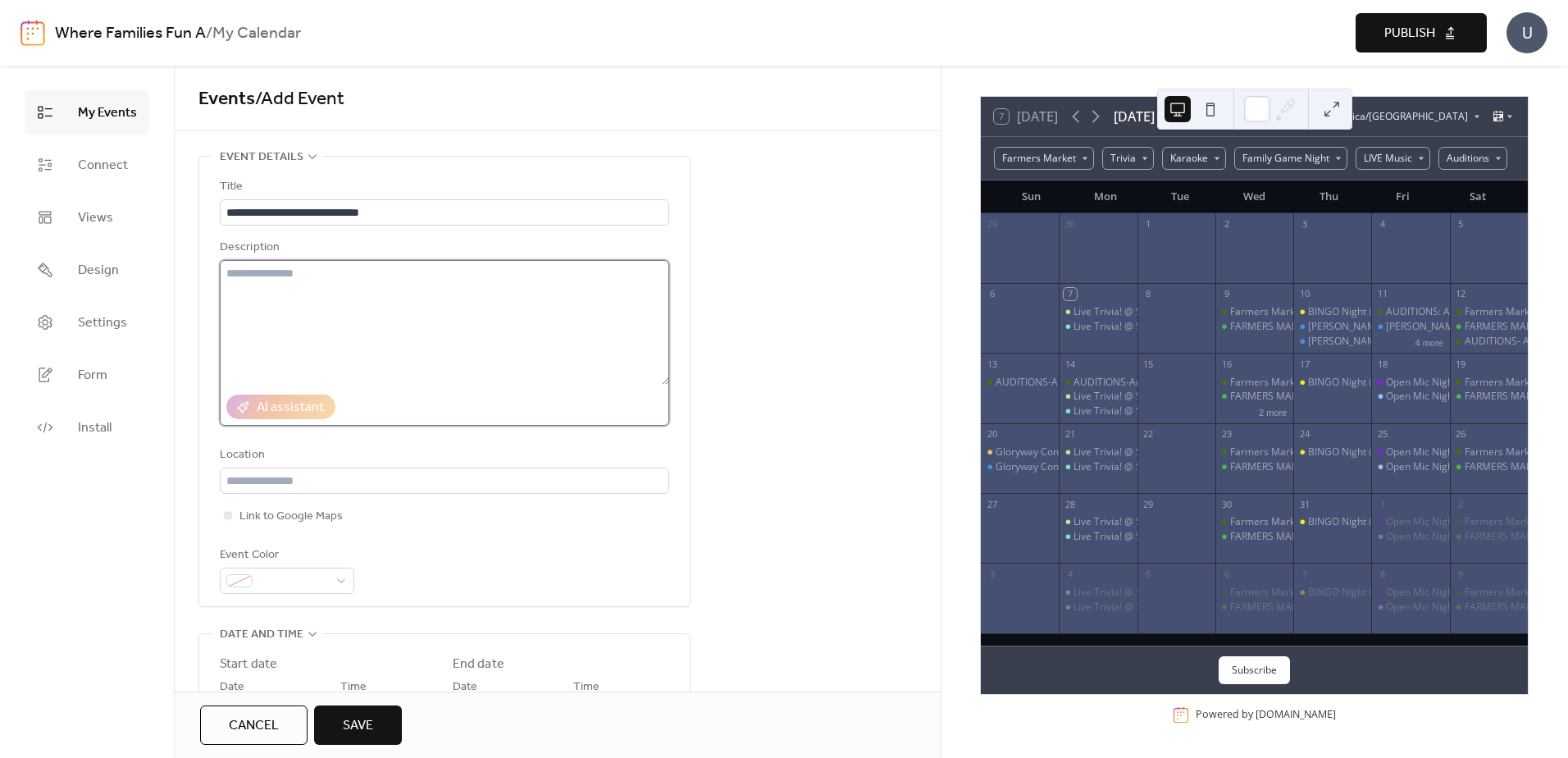 click at bounding box center [444, 322] 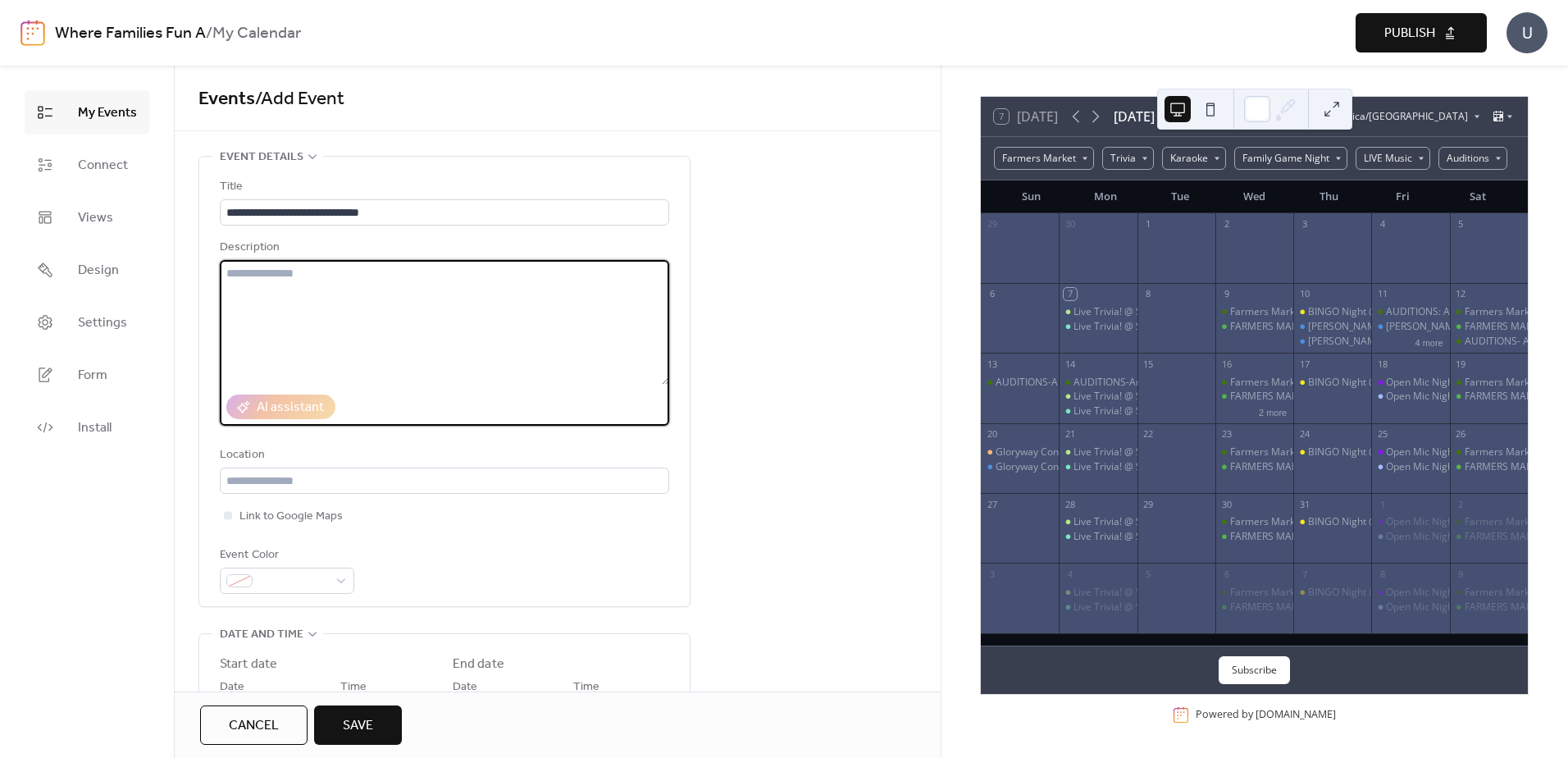 paste on "**********" 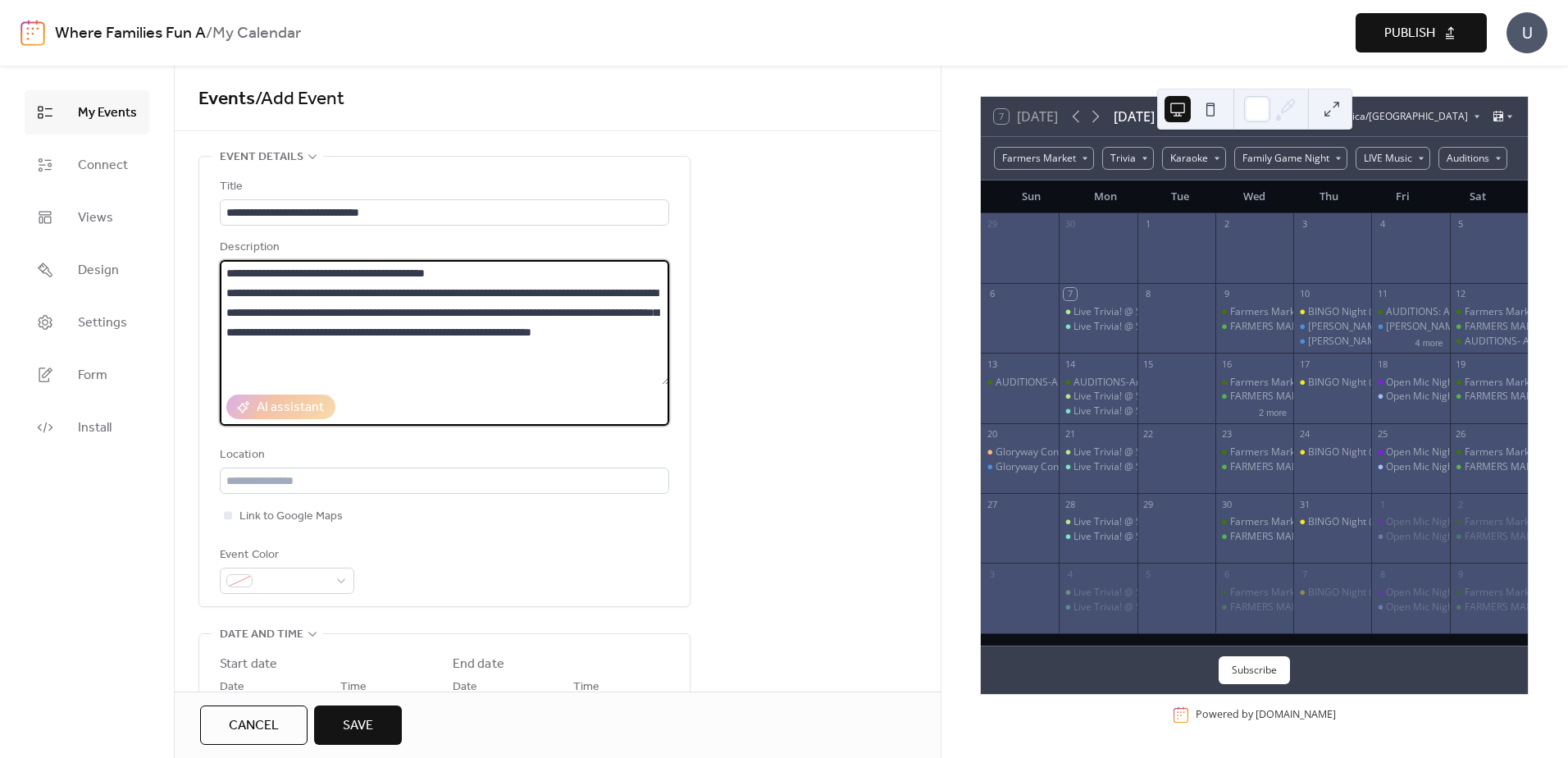 type on "**********" 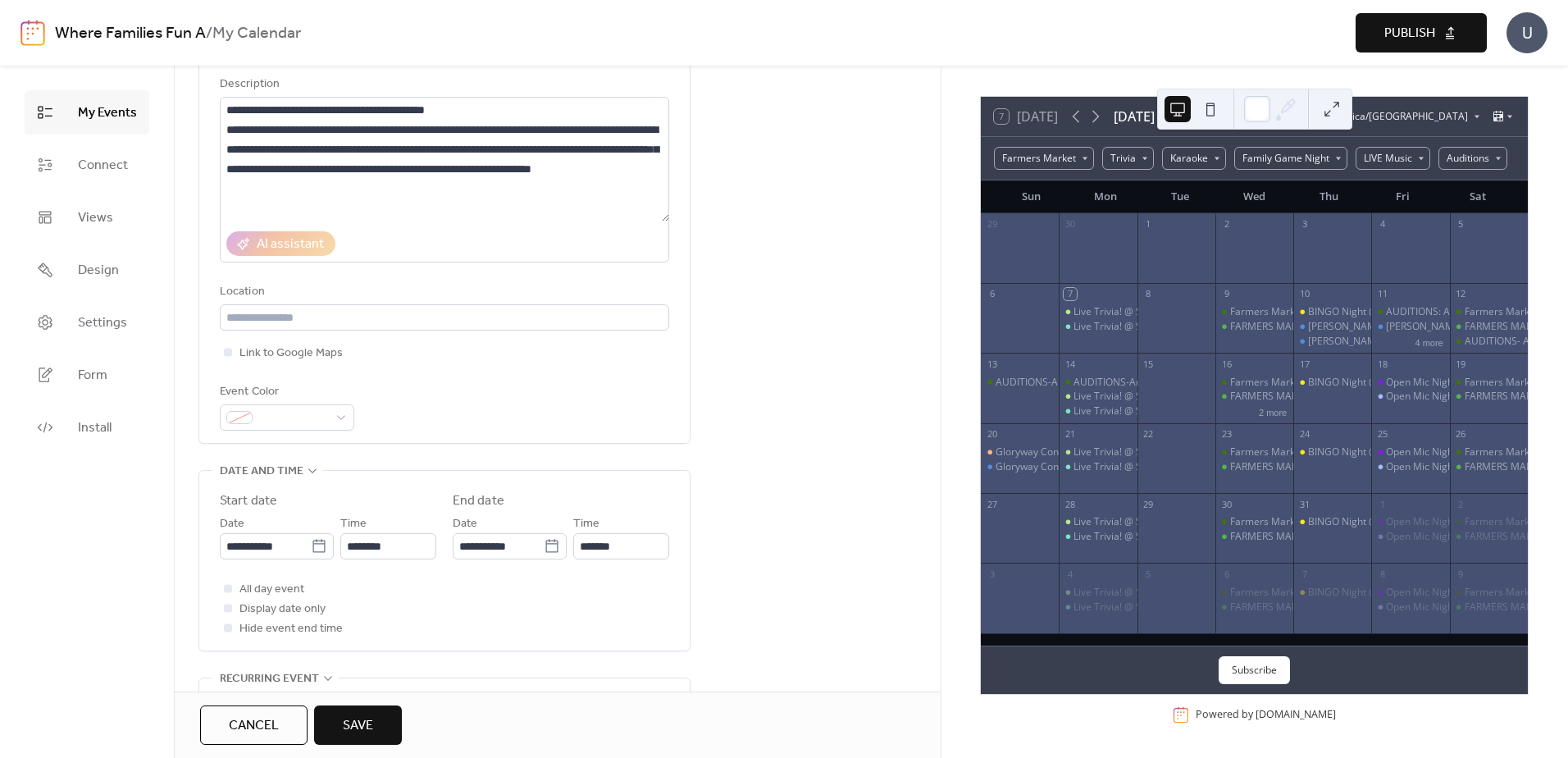 scroll, scrollTop: 164, scrollLeft: 0, axis: vertical 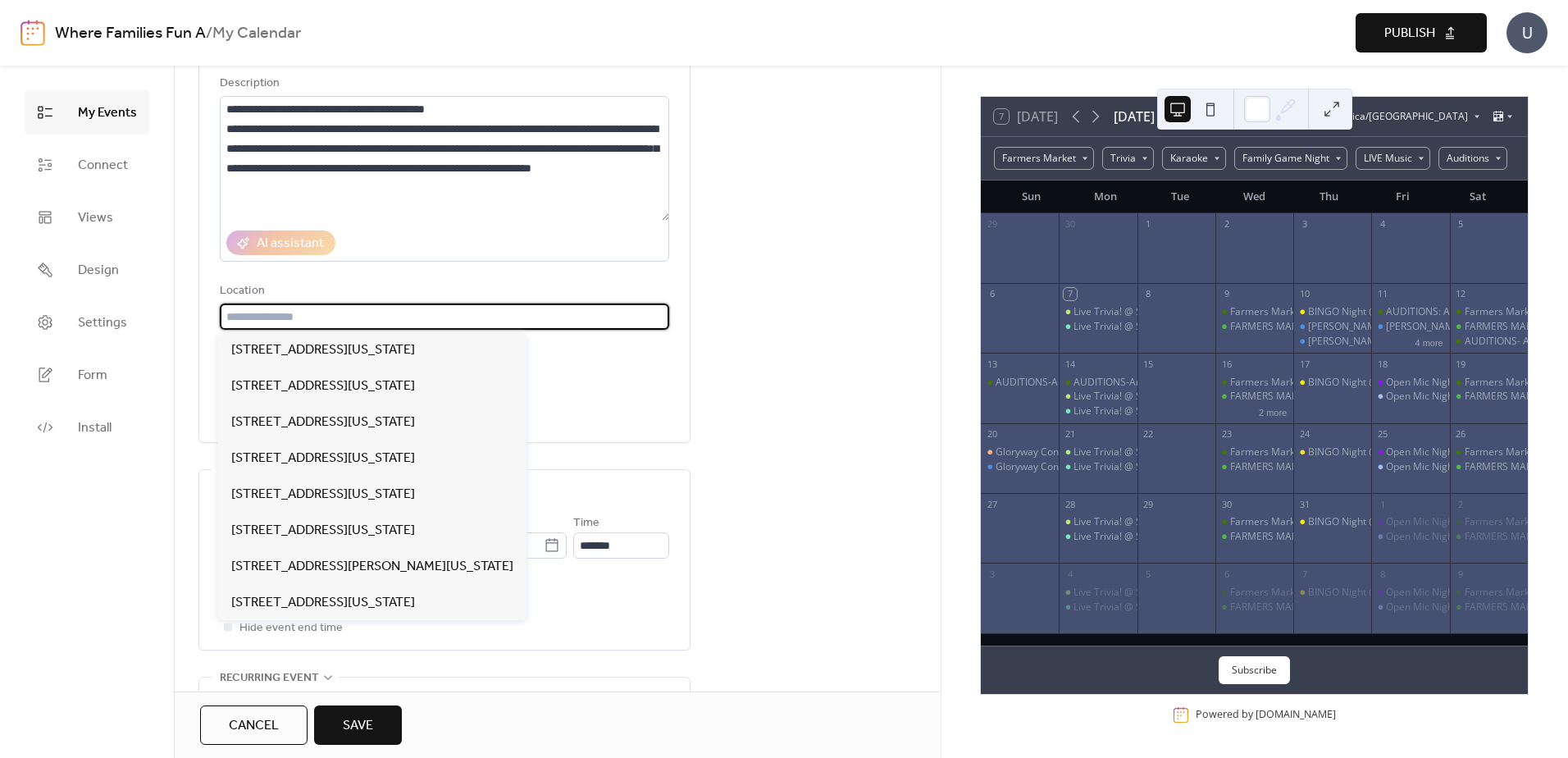 click at bounding box center (444, 317) 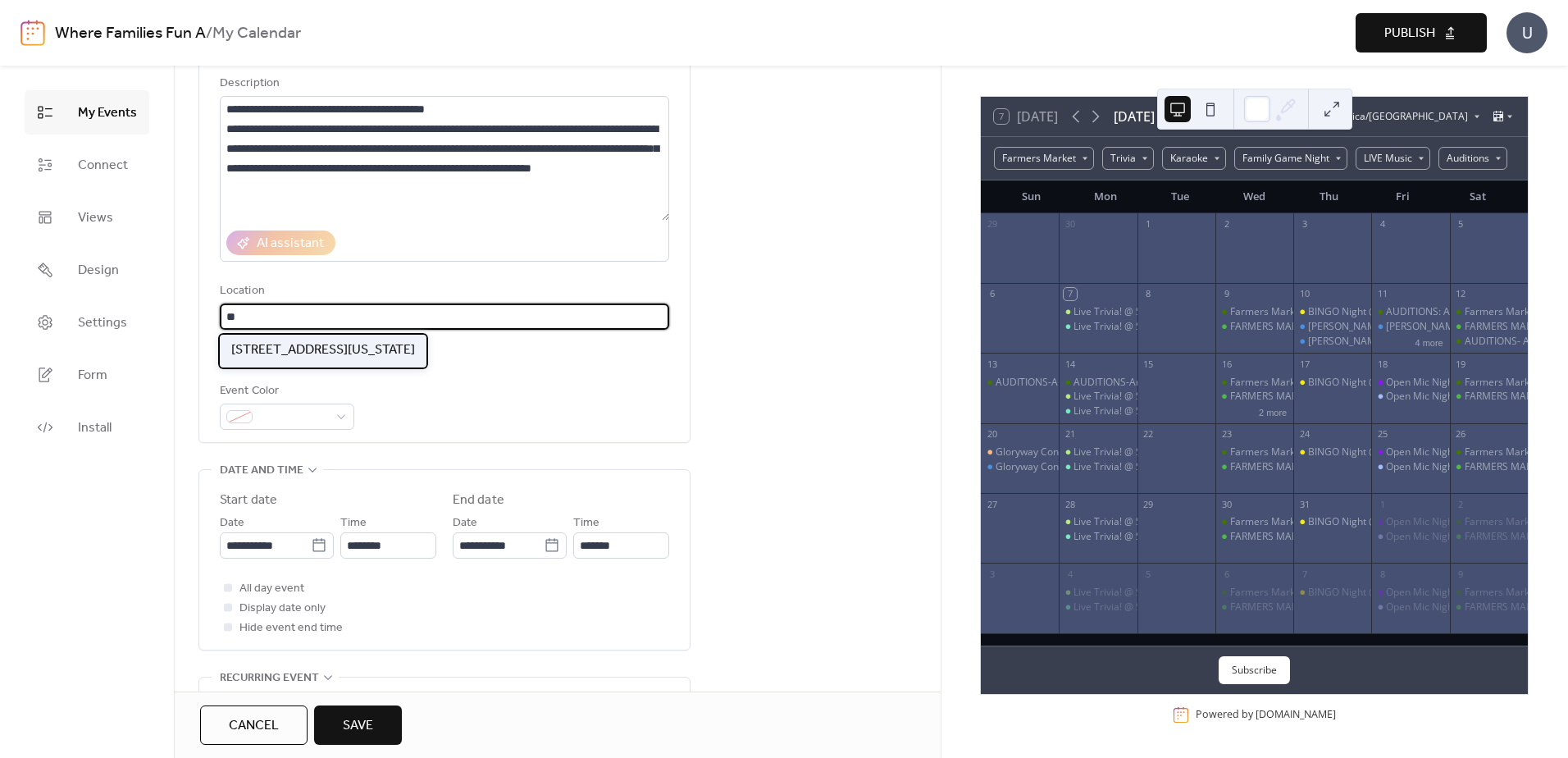 click on "[STREET_ADDRESS][US_STATE]" at bounding box center [323, 350] 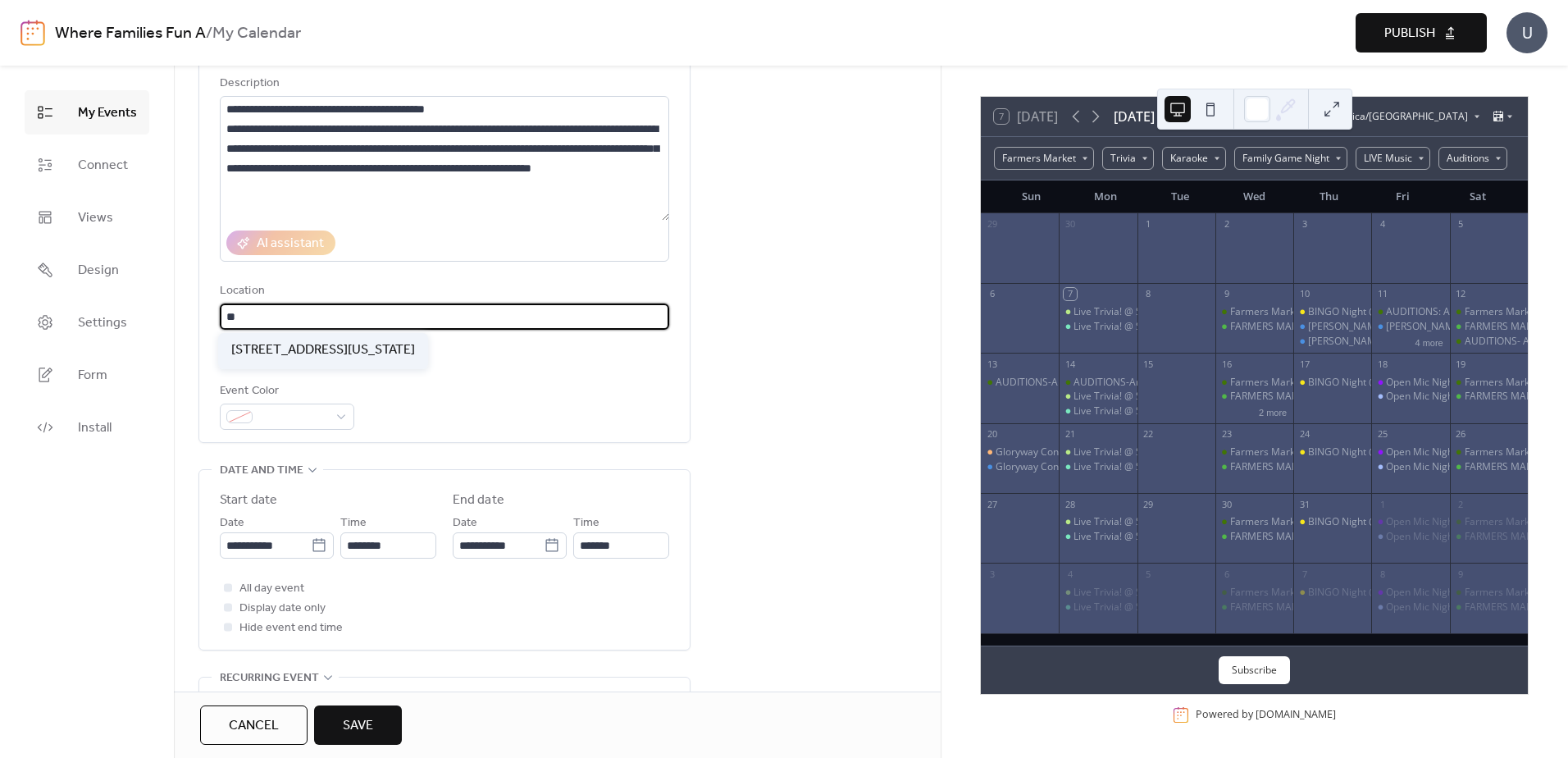 type on "**********" 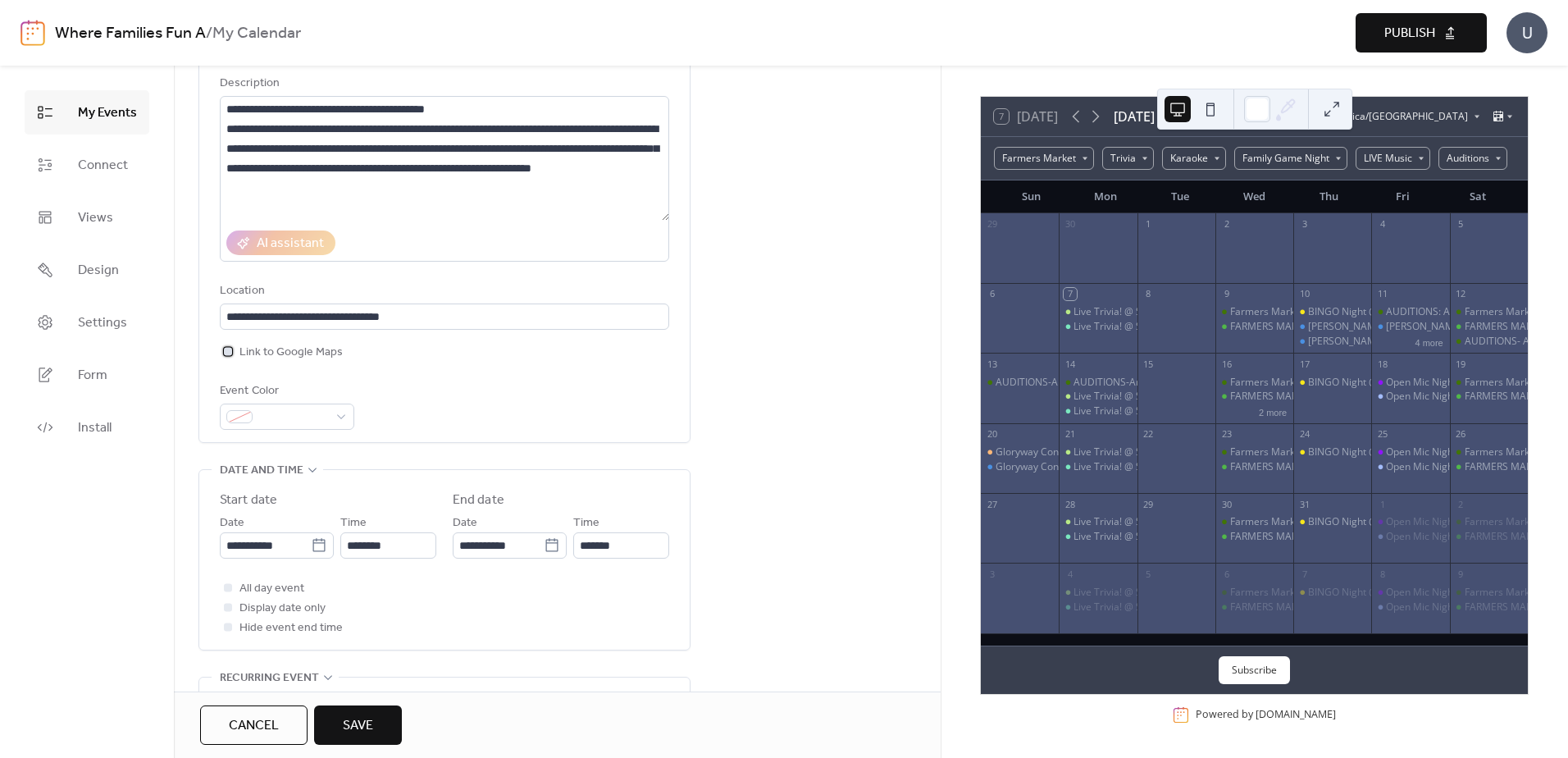 click at bounding box center [228, 351] 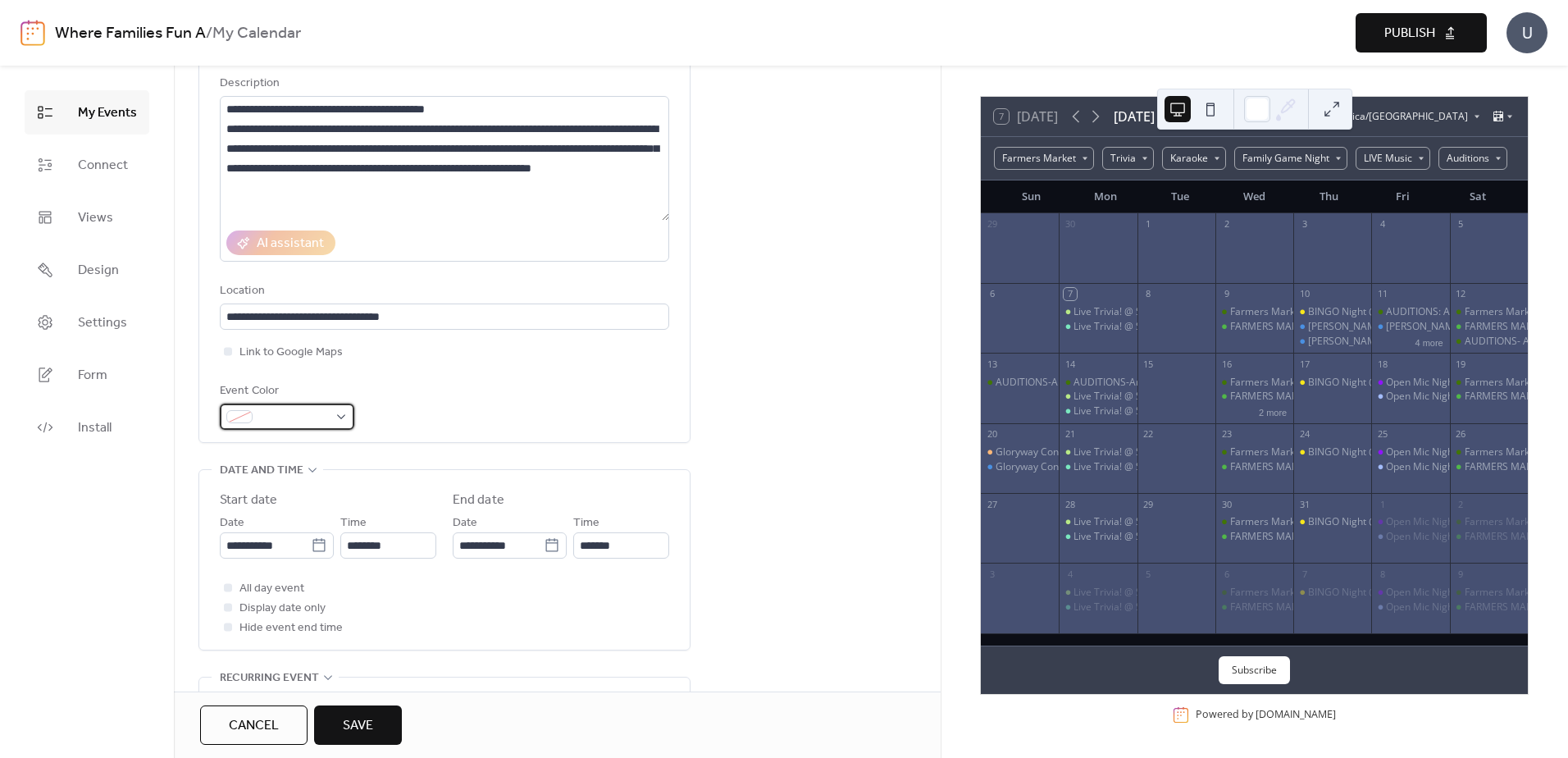 click at bounding box center (287, 417) 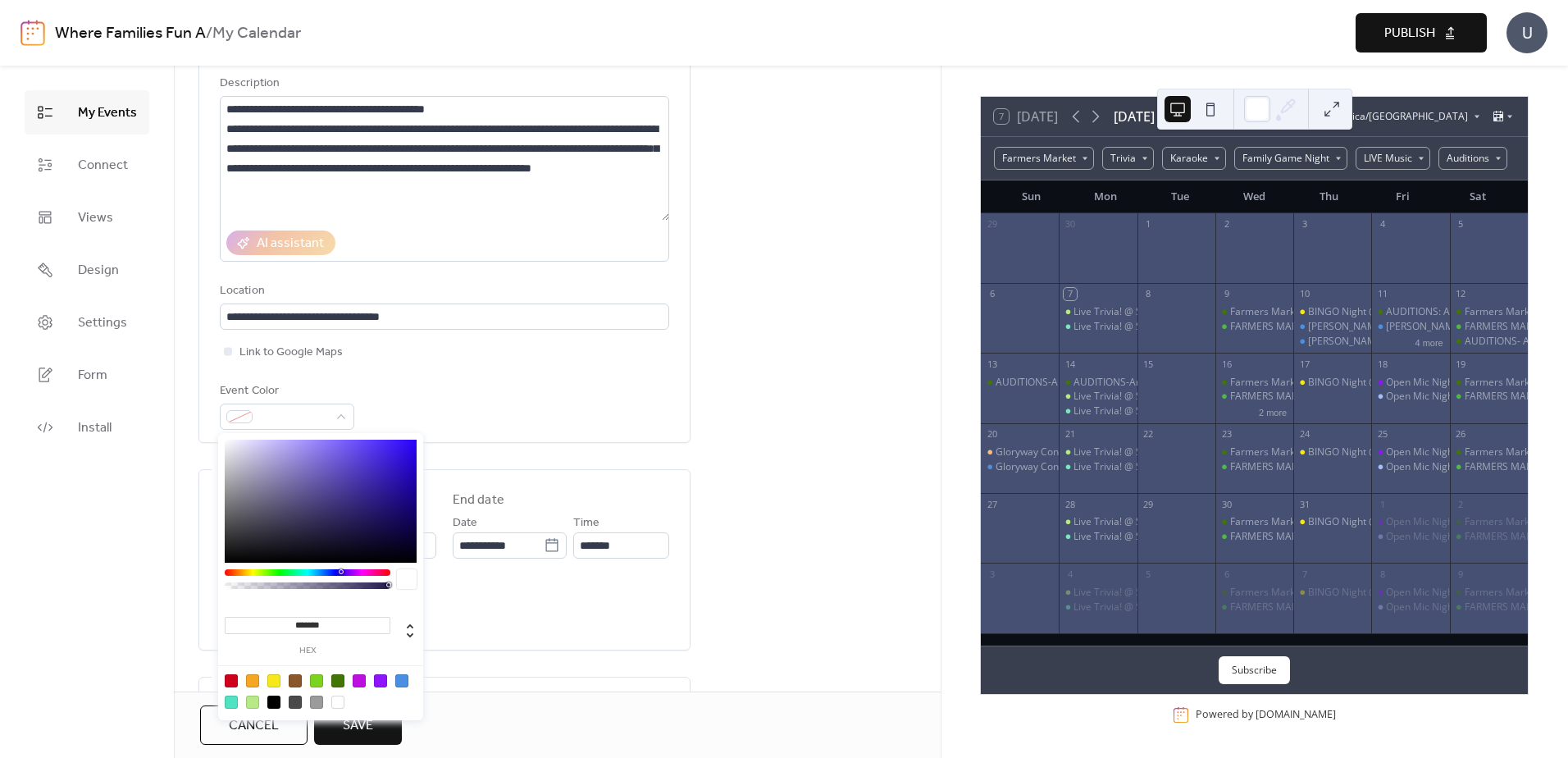 click at bounding box center (402, 681) 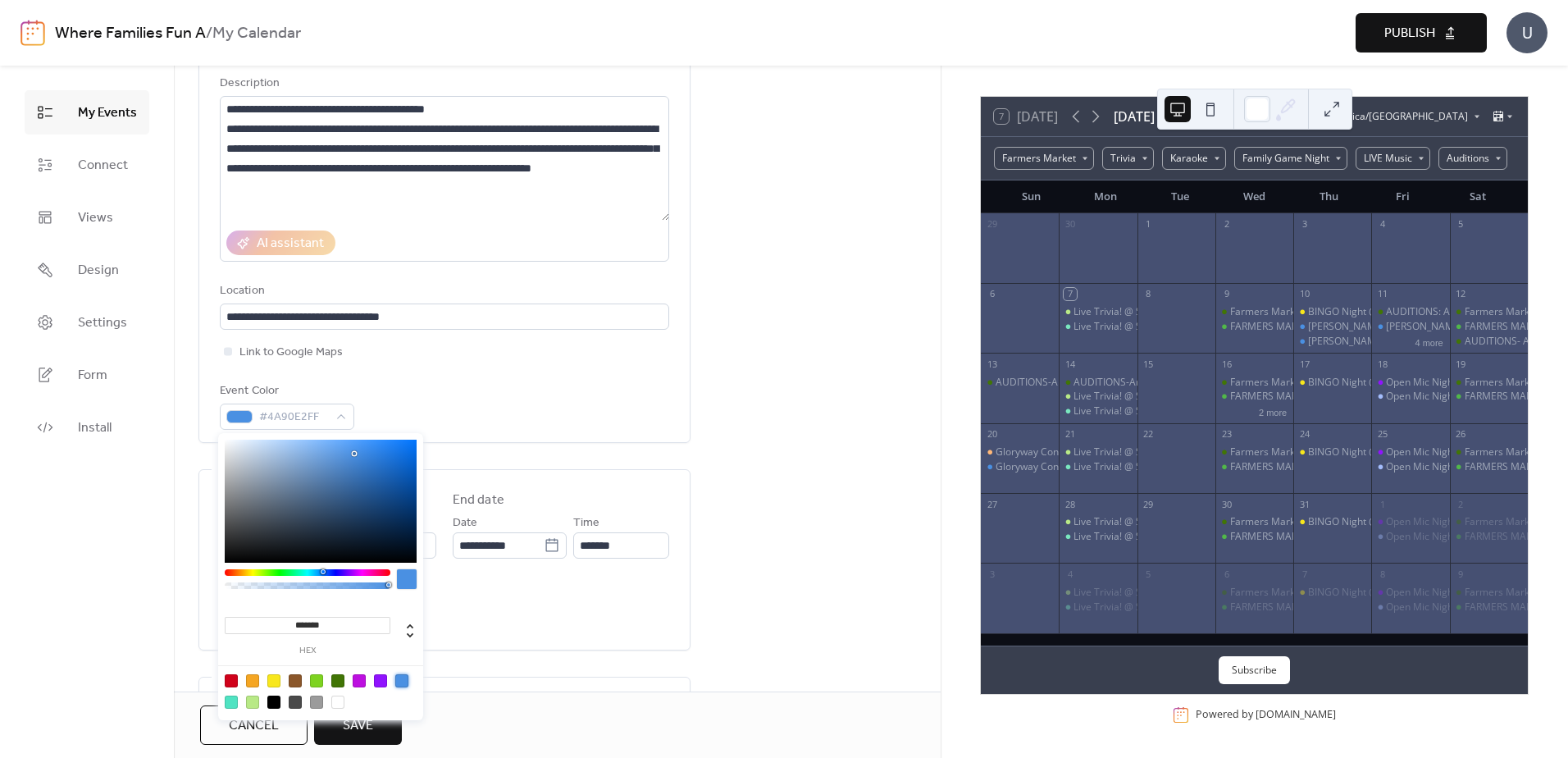 click on "**********" at bounding box center (557, 814) 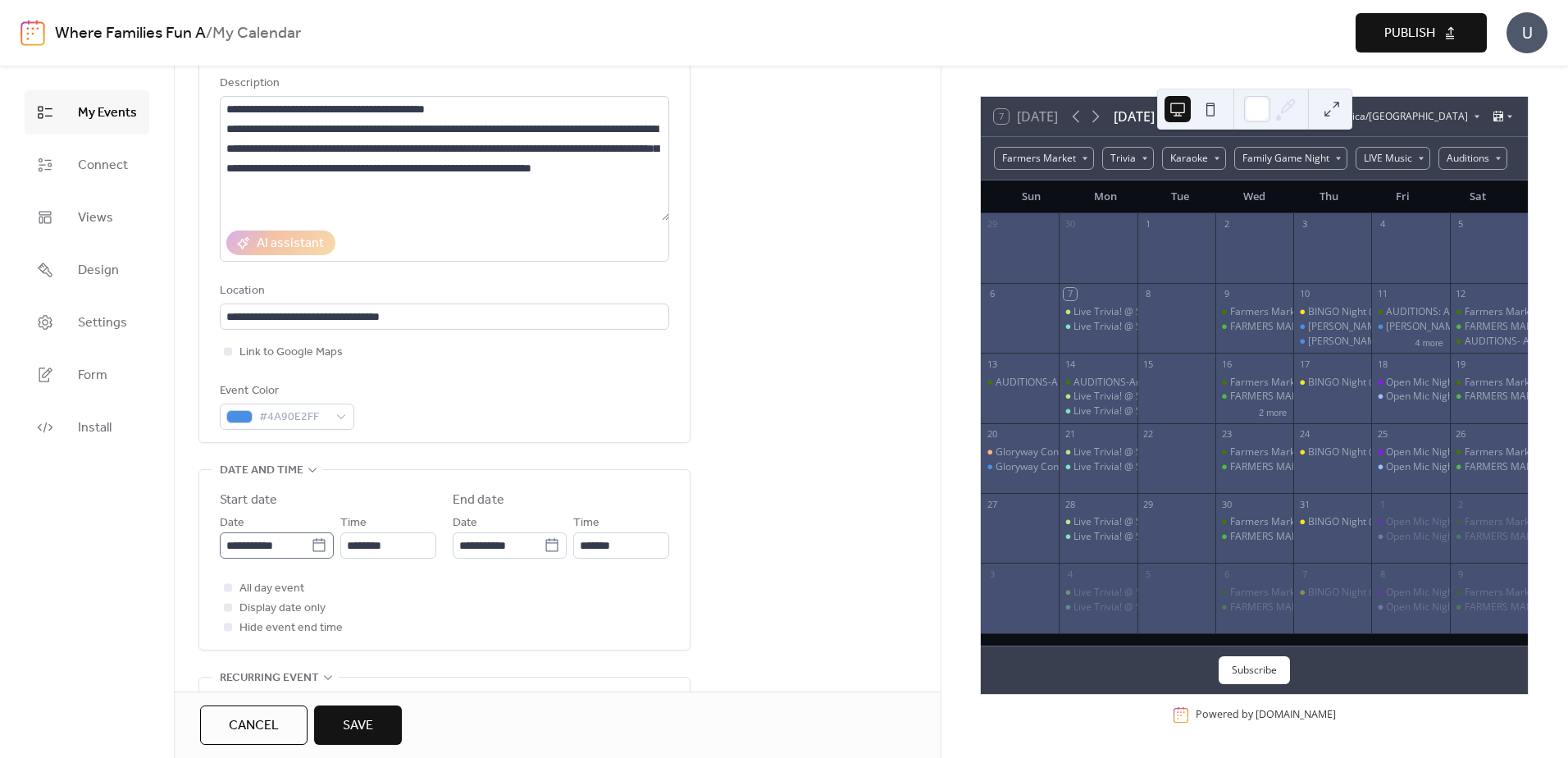 click 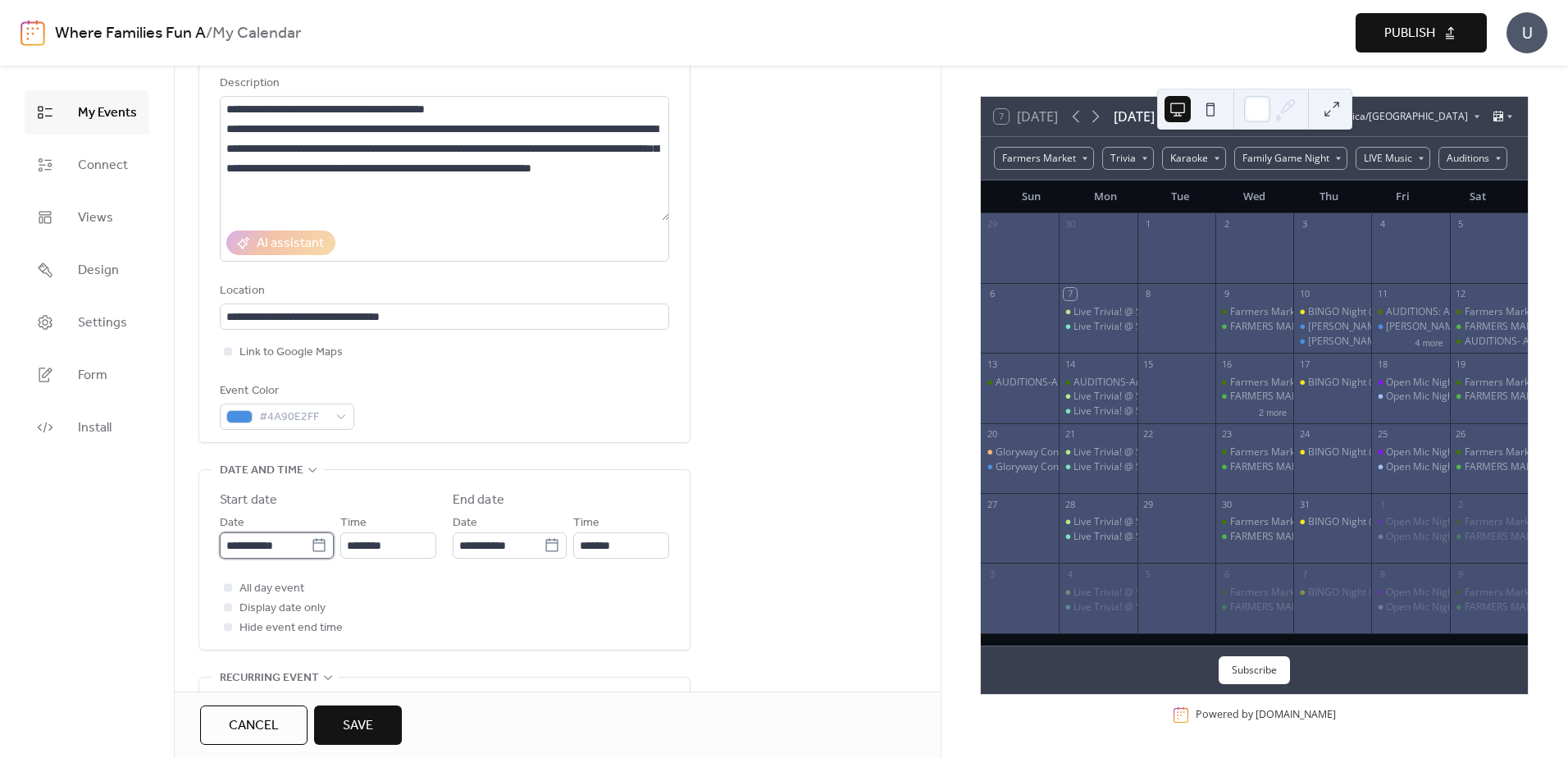 click on "**********" at bounding box center [265, 546] 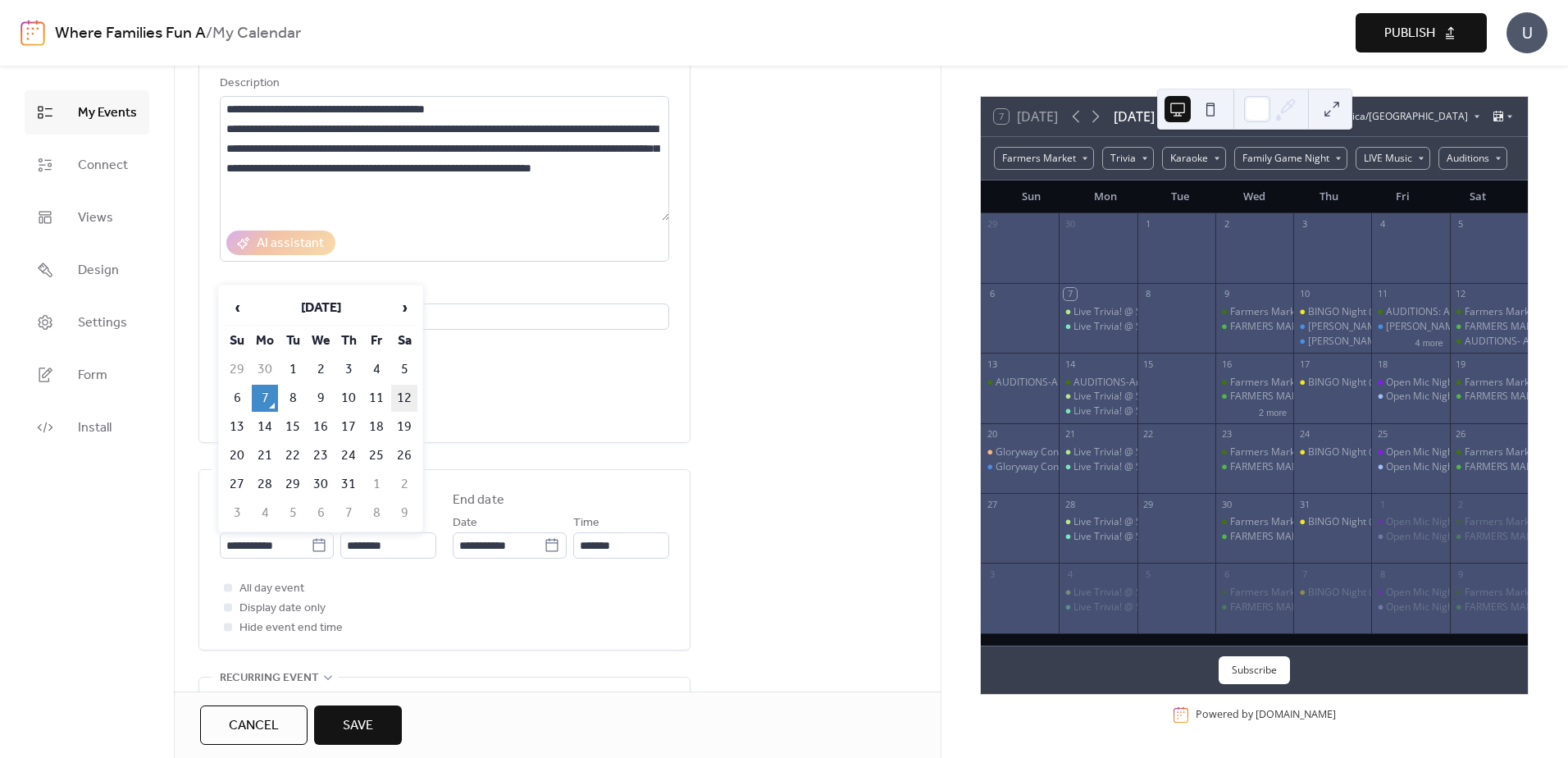 click on "12" at bounding box center (404, 398) 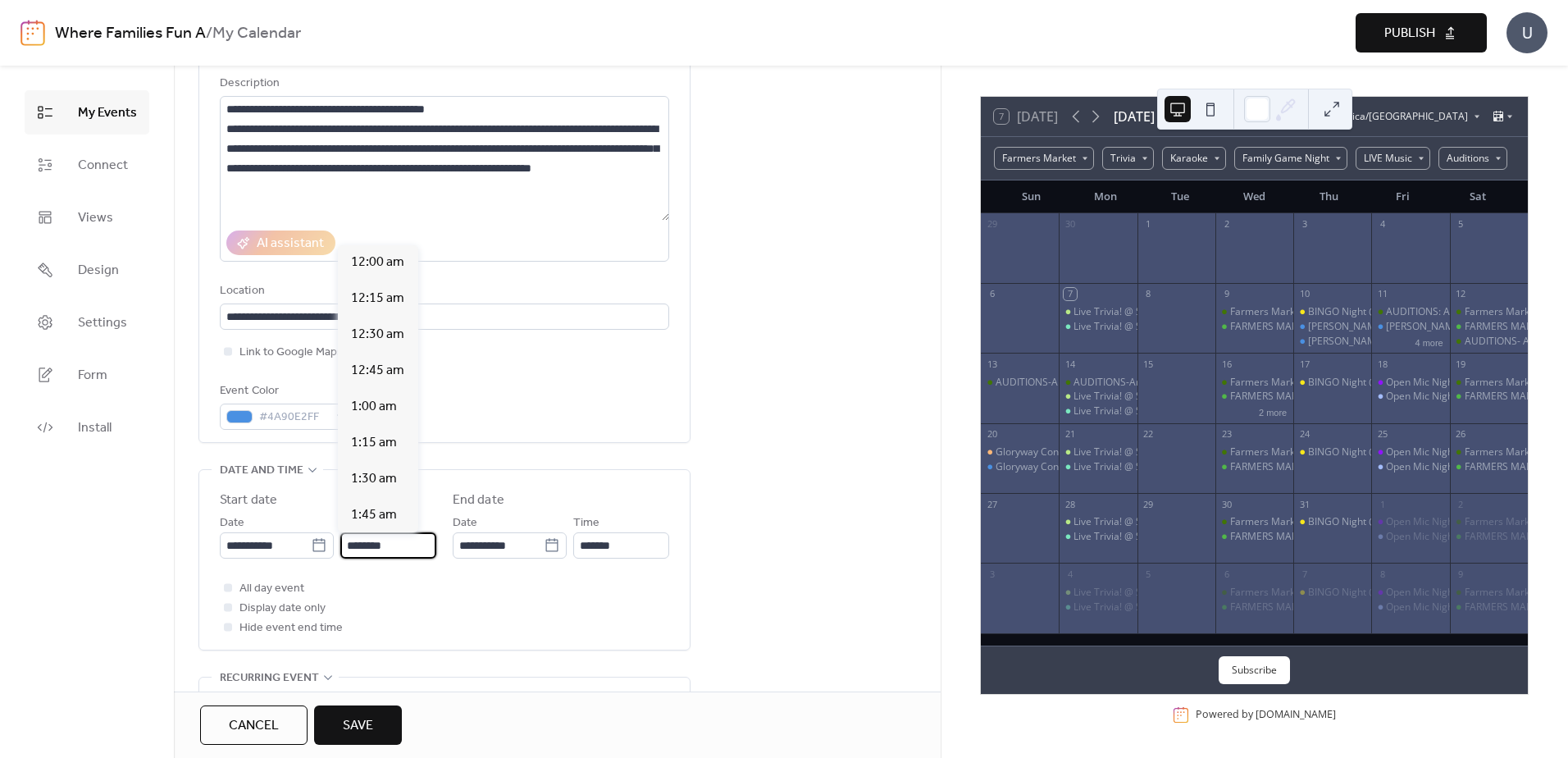 click on "********" at bounding box center [388, 546] 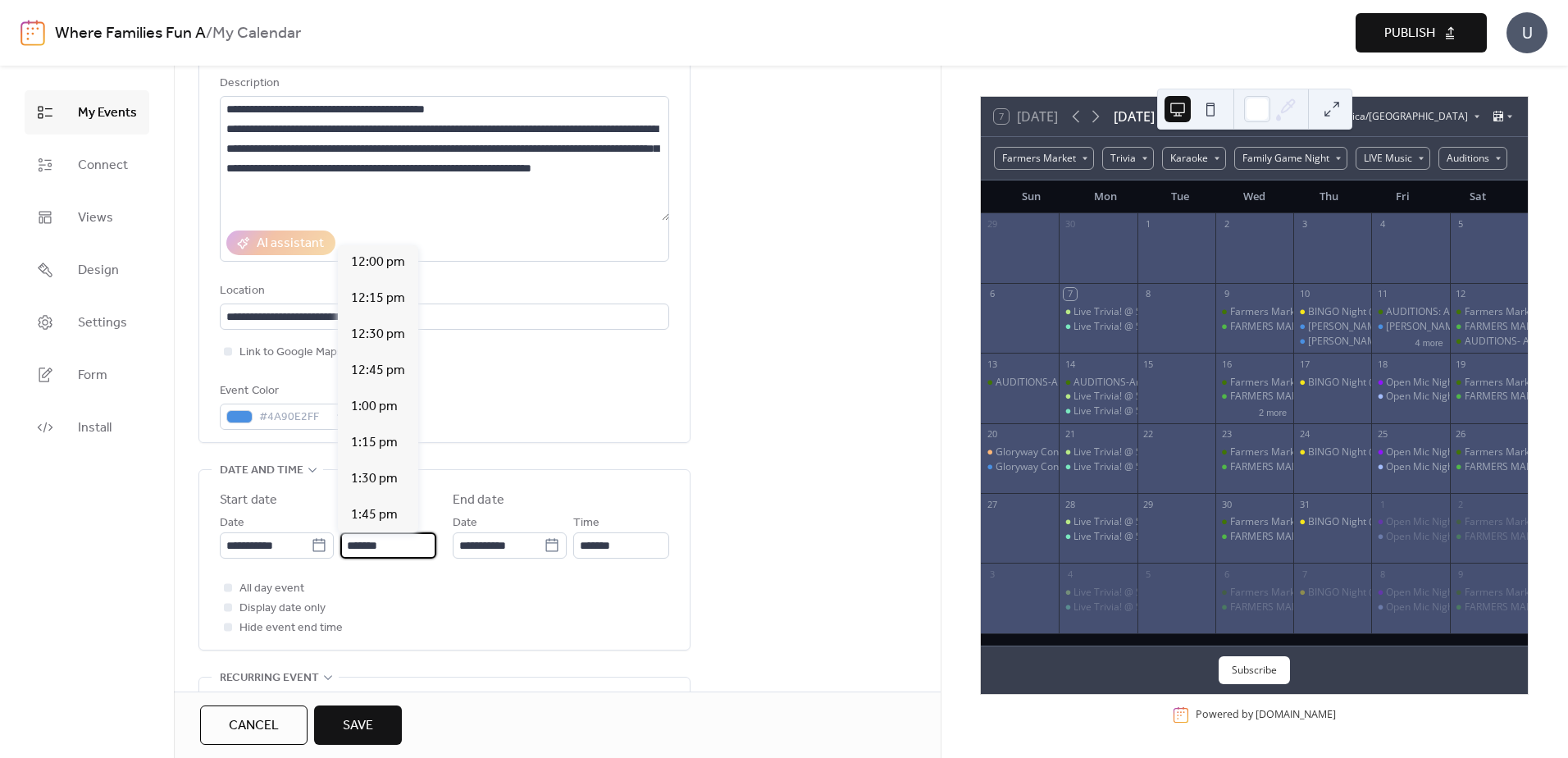 scroll, scrollTop: 2888, scrollLeft: 0, axis: vertical 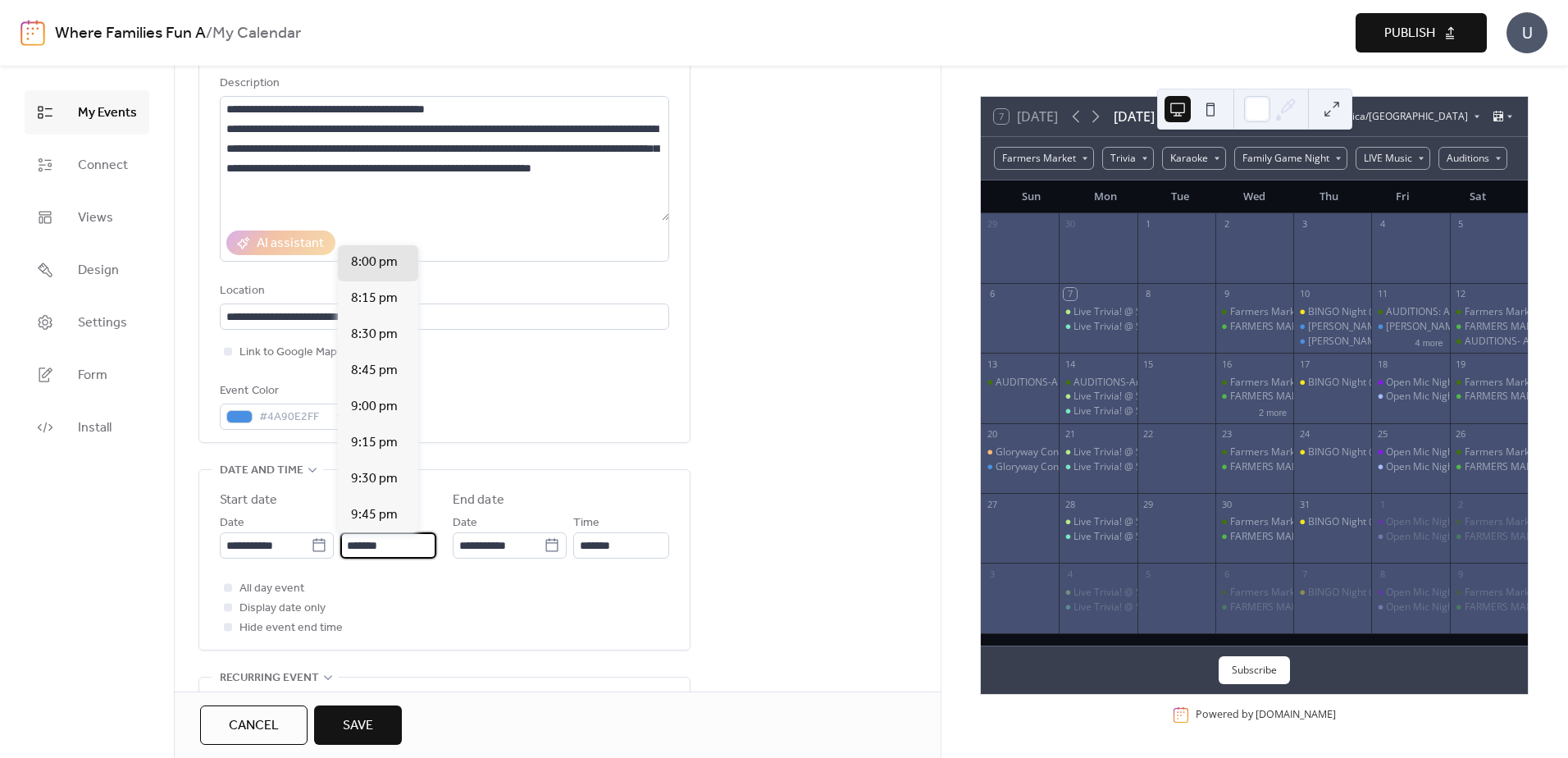 type on "*******" 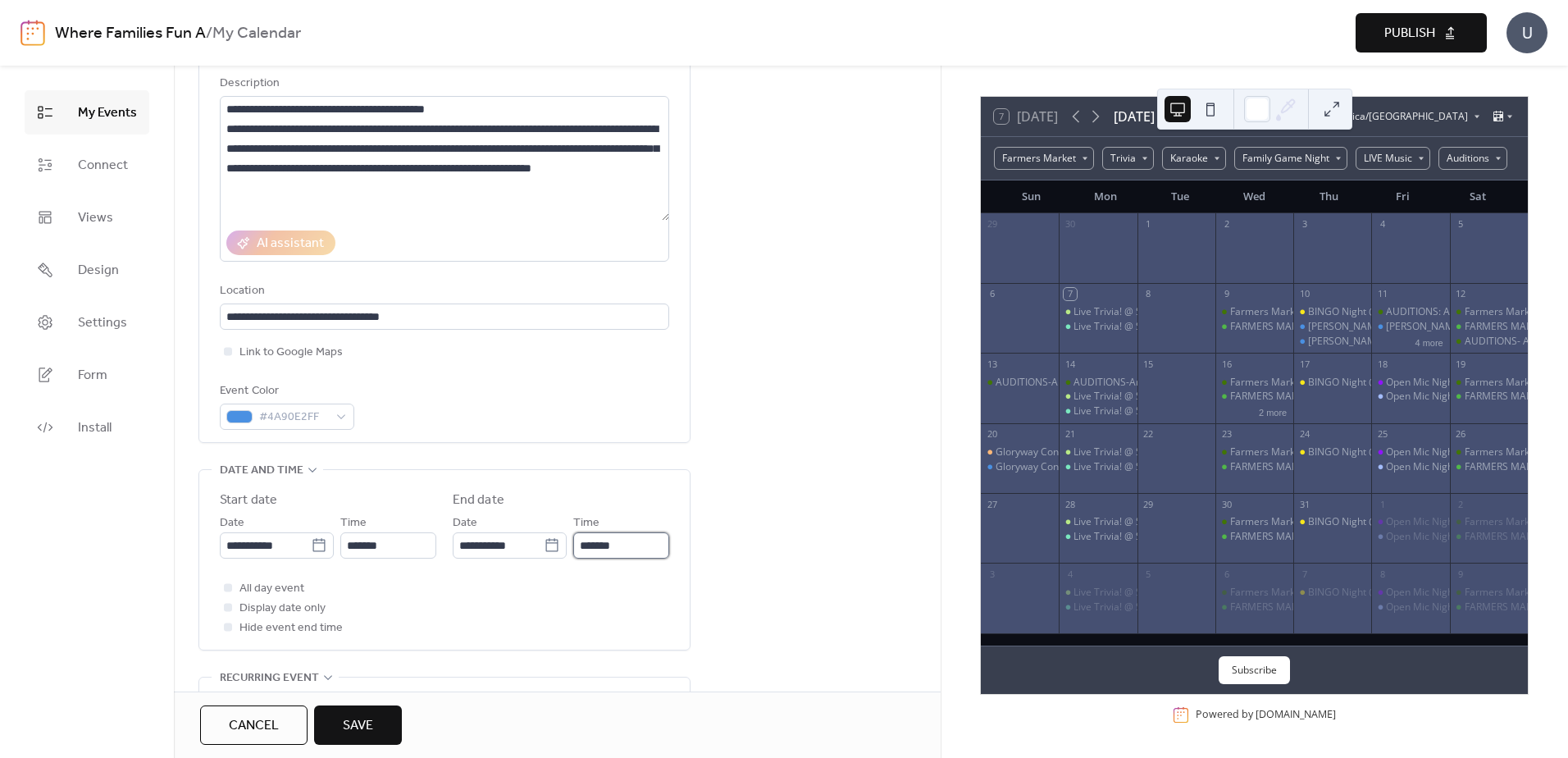 click on "*******" at bounding box center [621, 546] 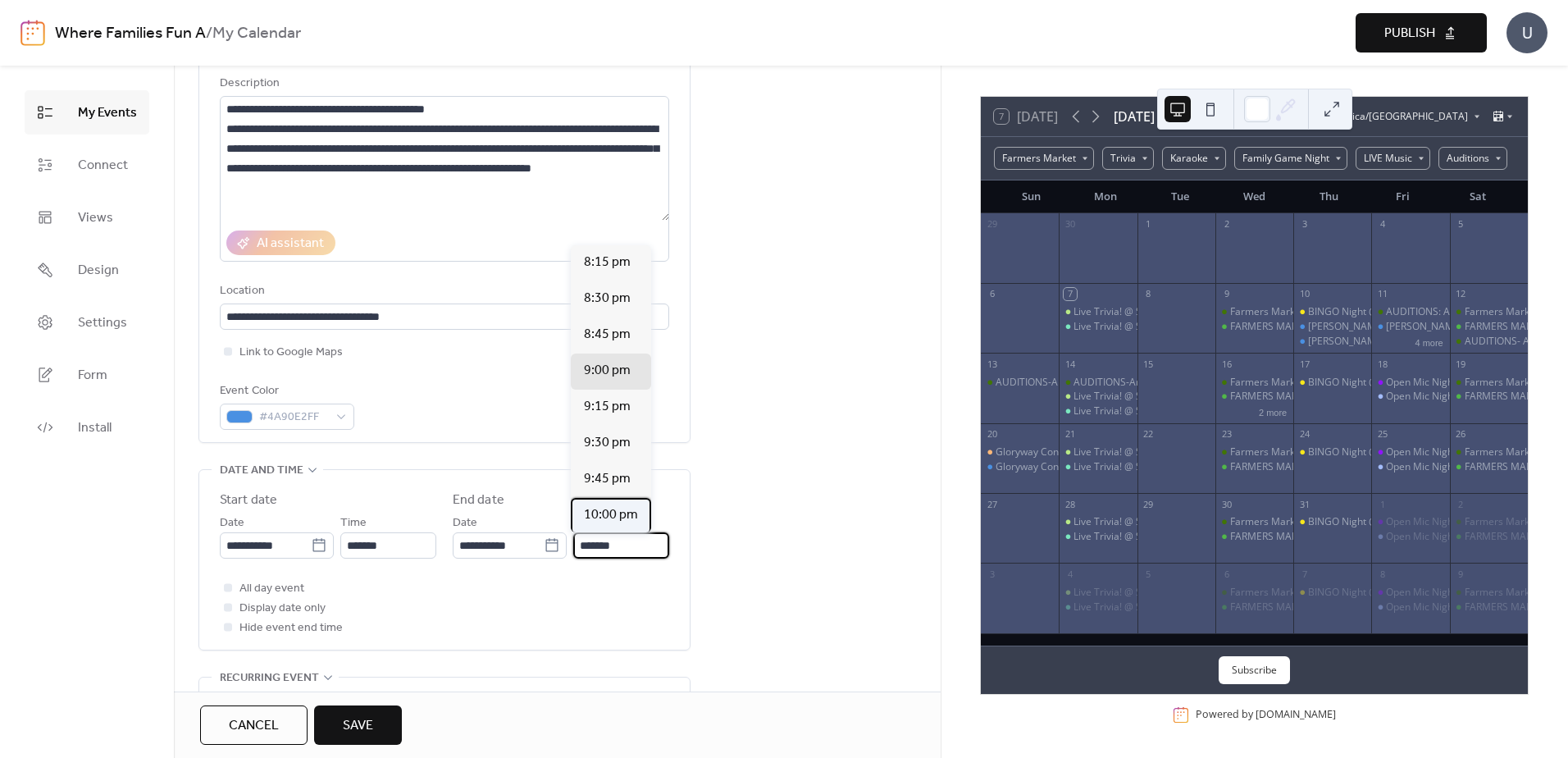 click on "10:00 pm" at bounding box center [611, 515] 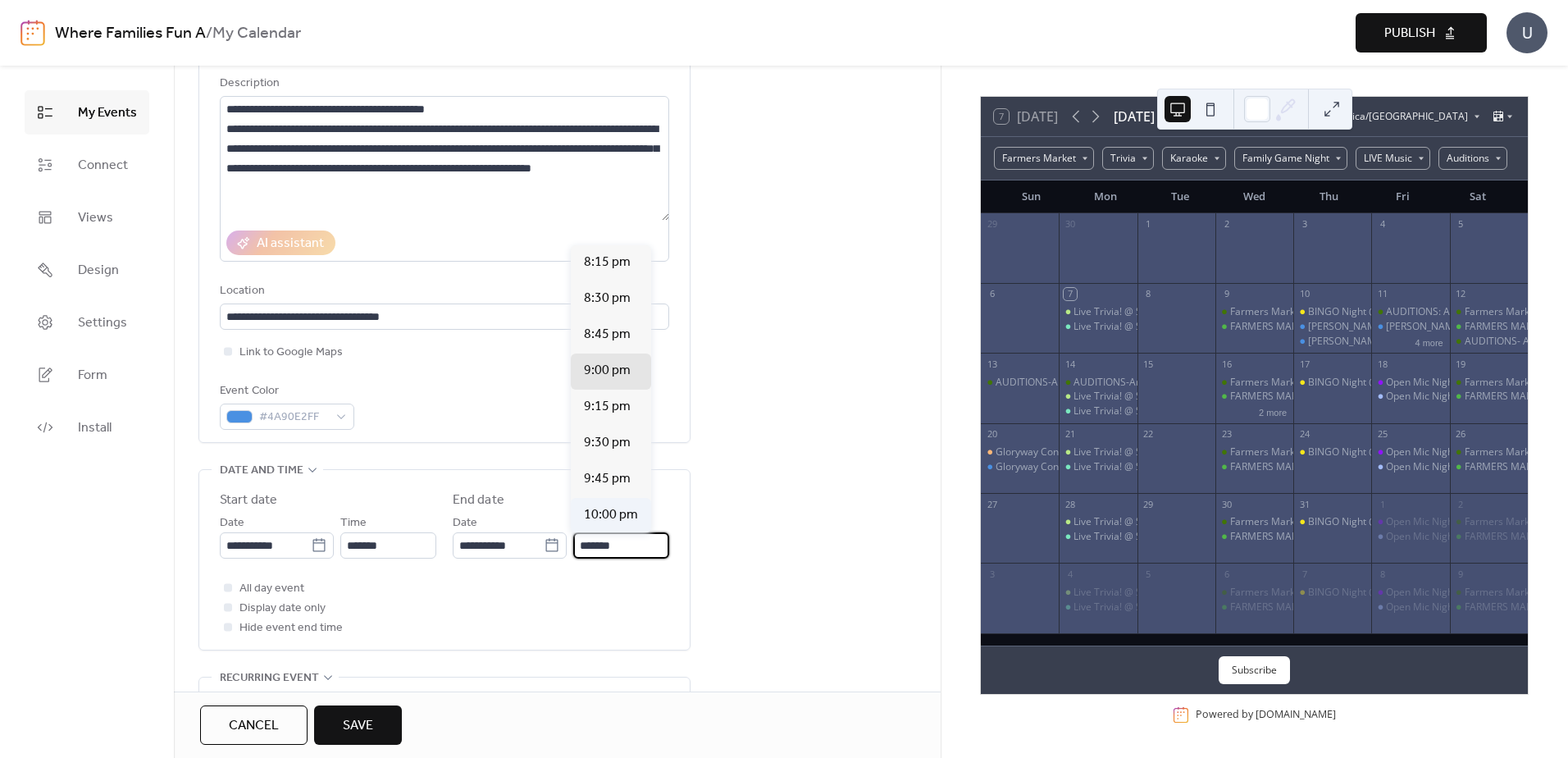 type on "********" 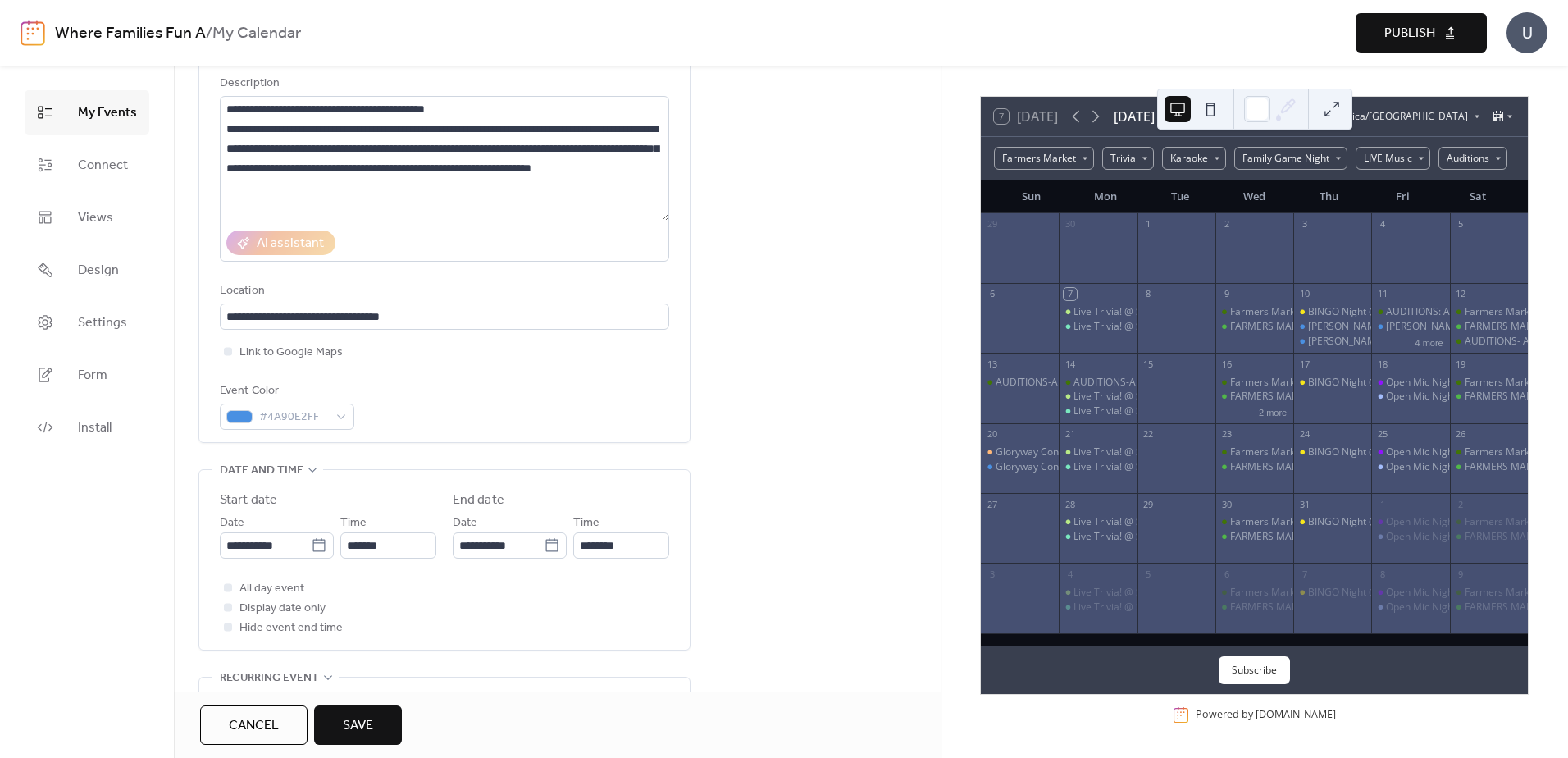 click on "**********" at bounding box center (557, 814) 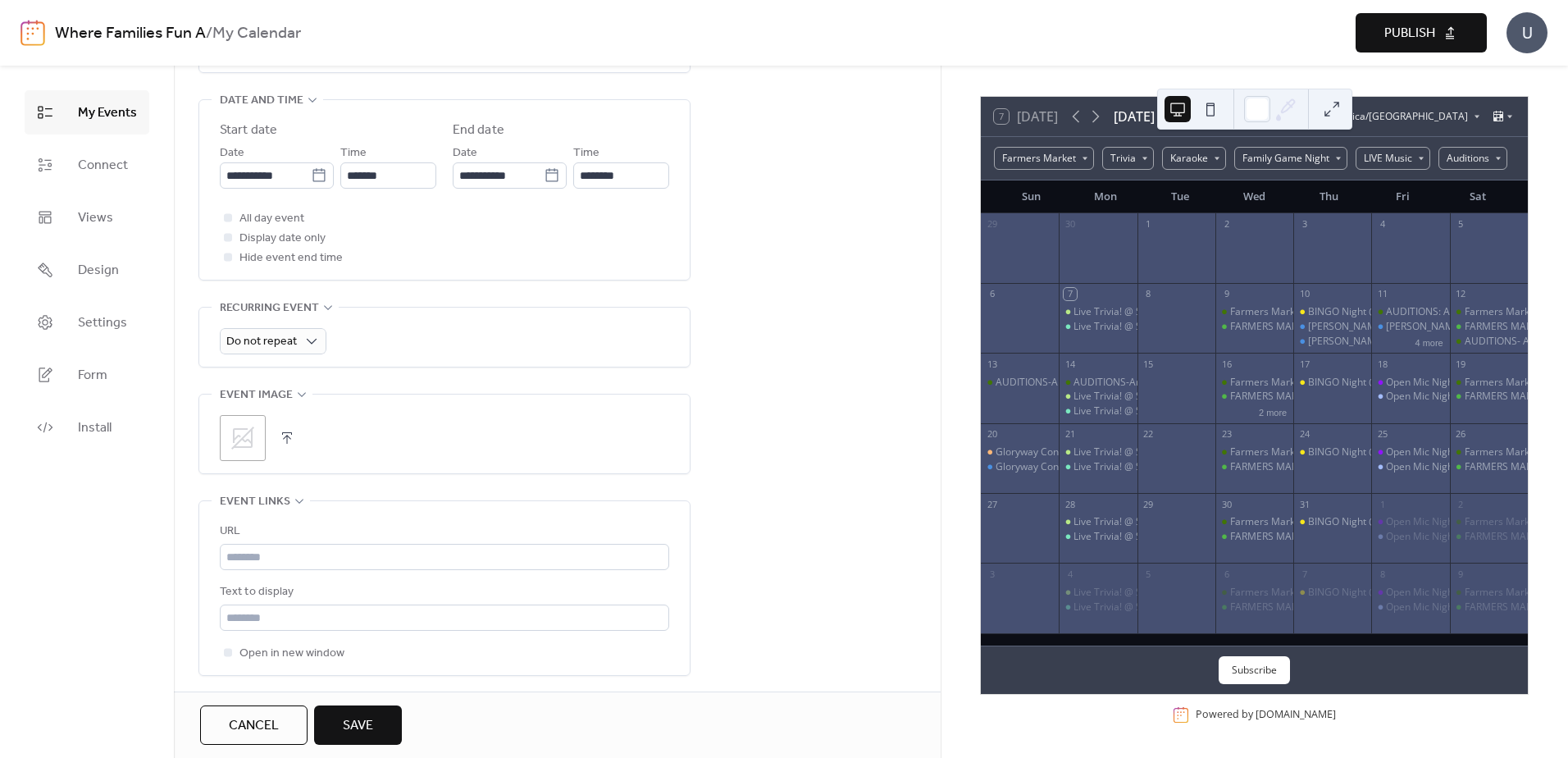 scroll, scrollTop: 574, scrollLeft: 0, axis: vertical 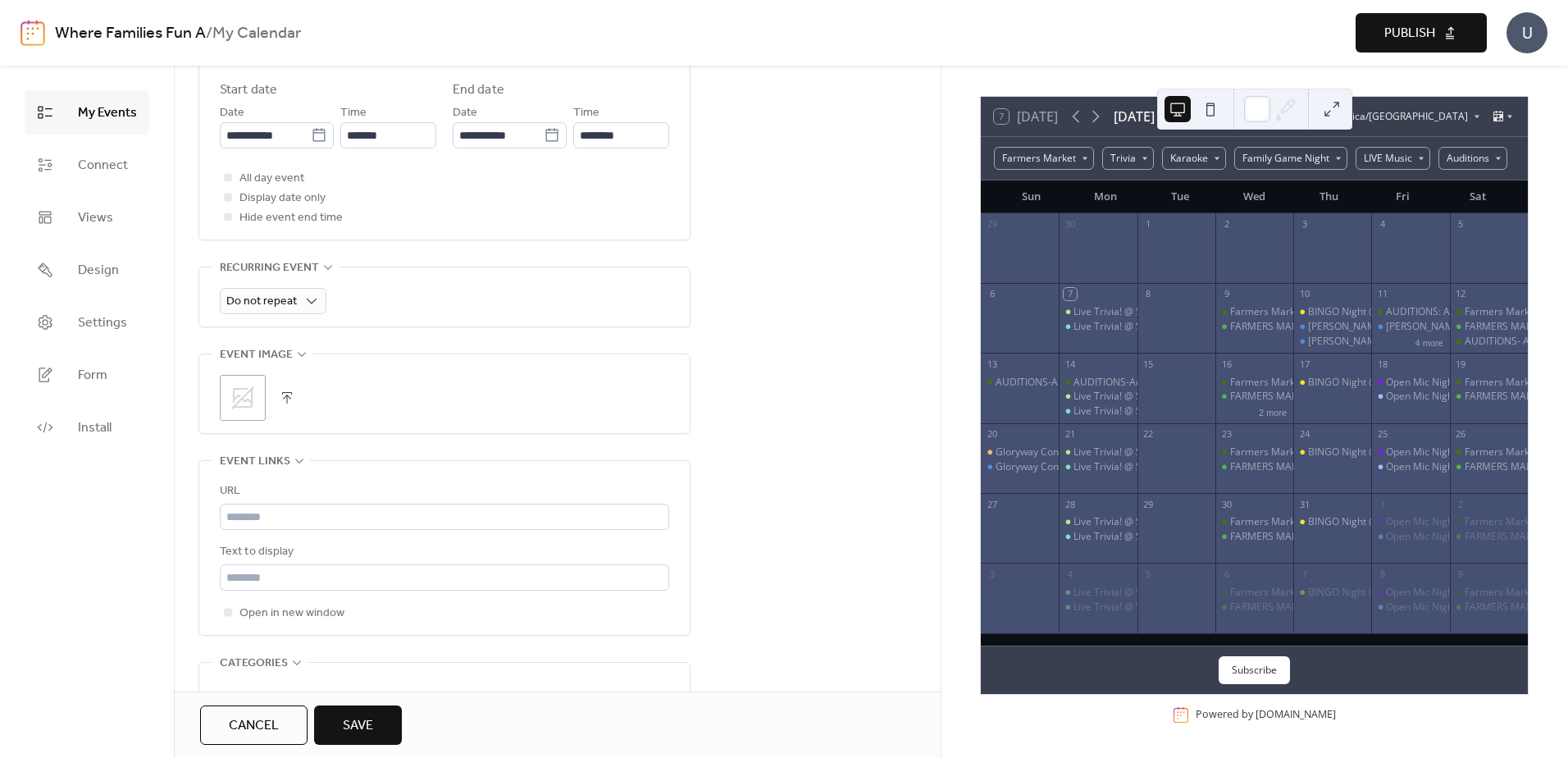 click at bounding box center [287, 398] 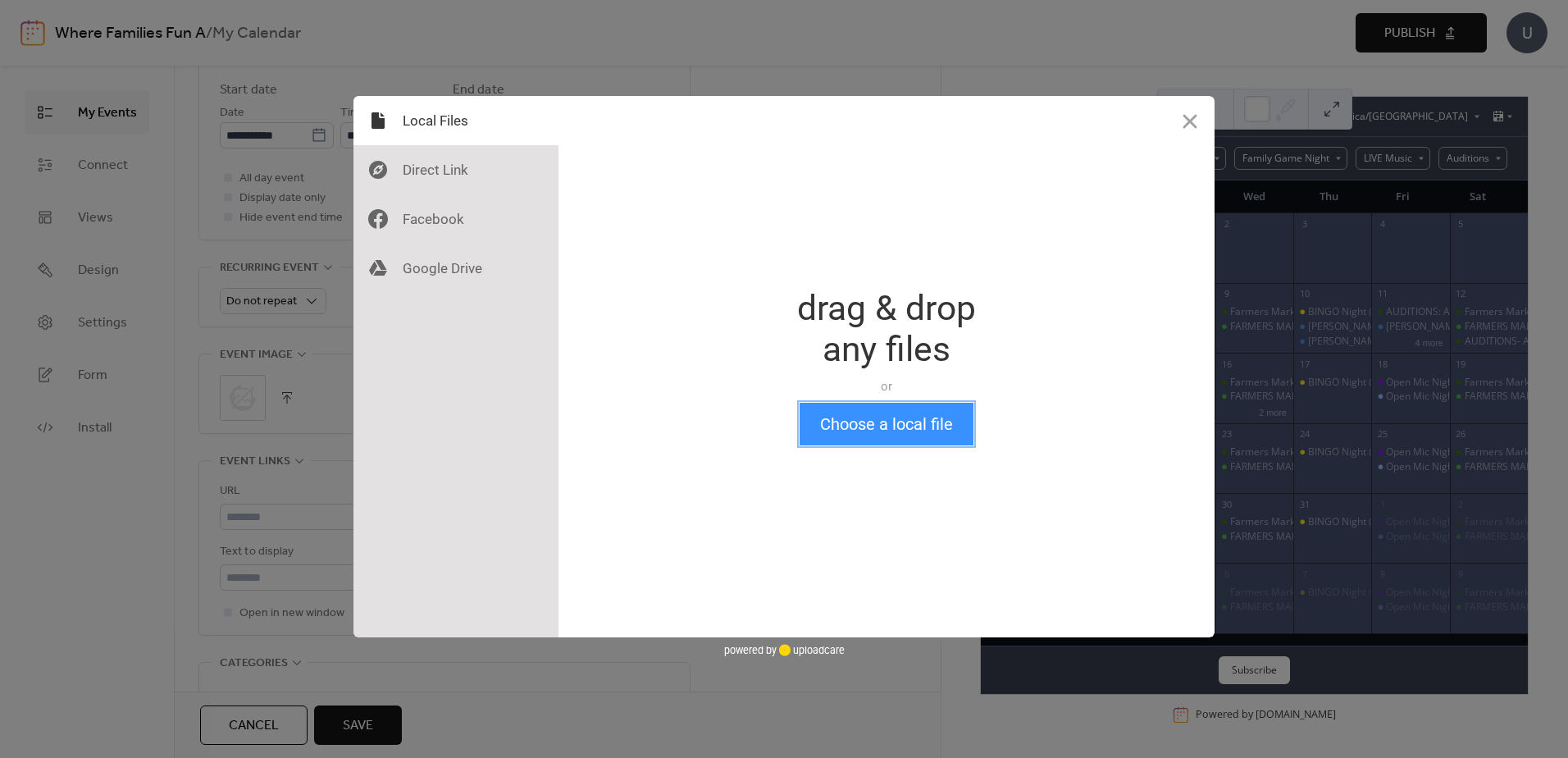 click on "Choose a local file" at bounding box center (887, 424) 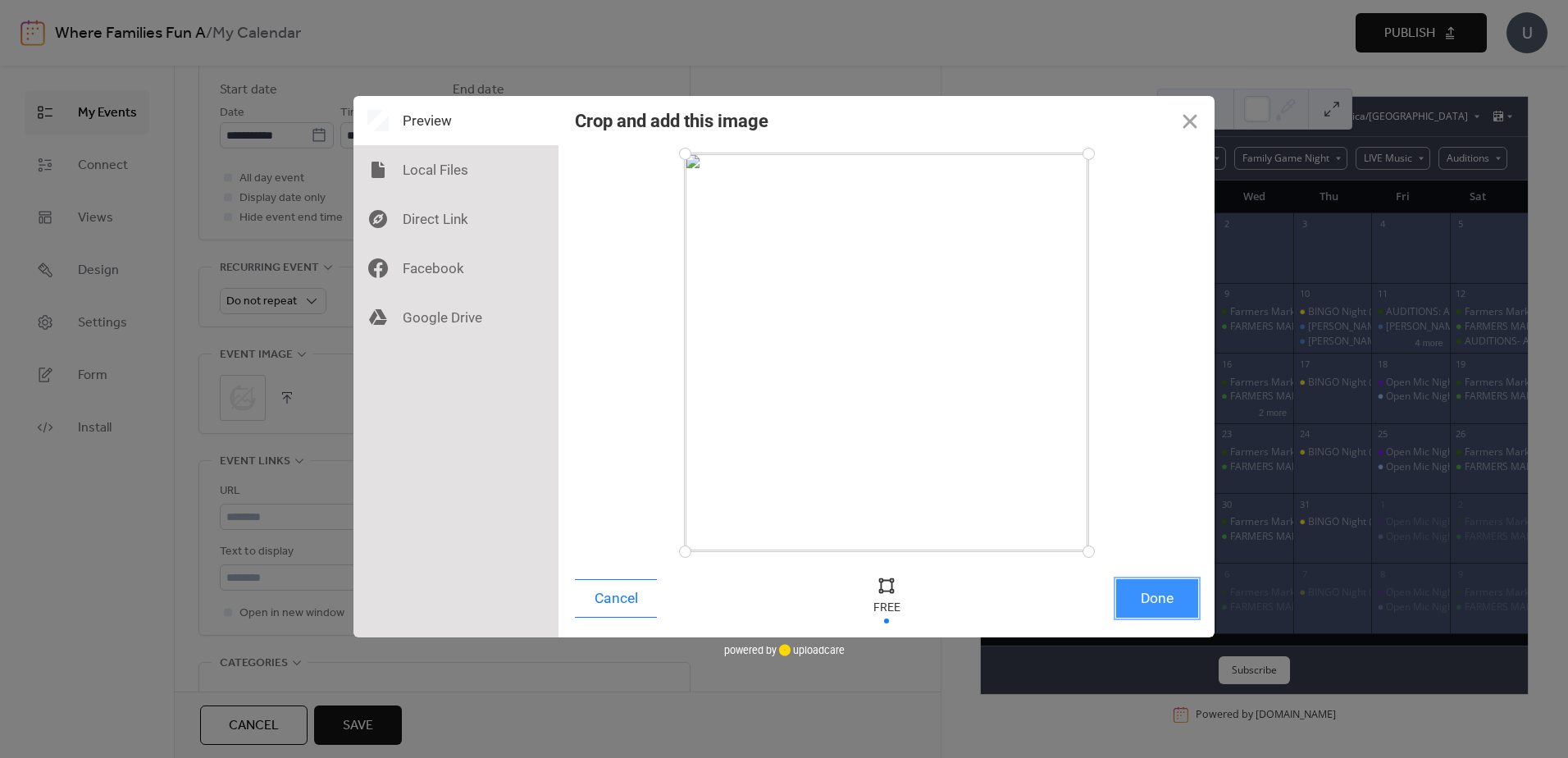 click on "Done" at bounding box center [1157, 598] 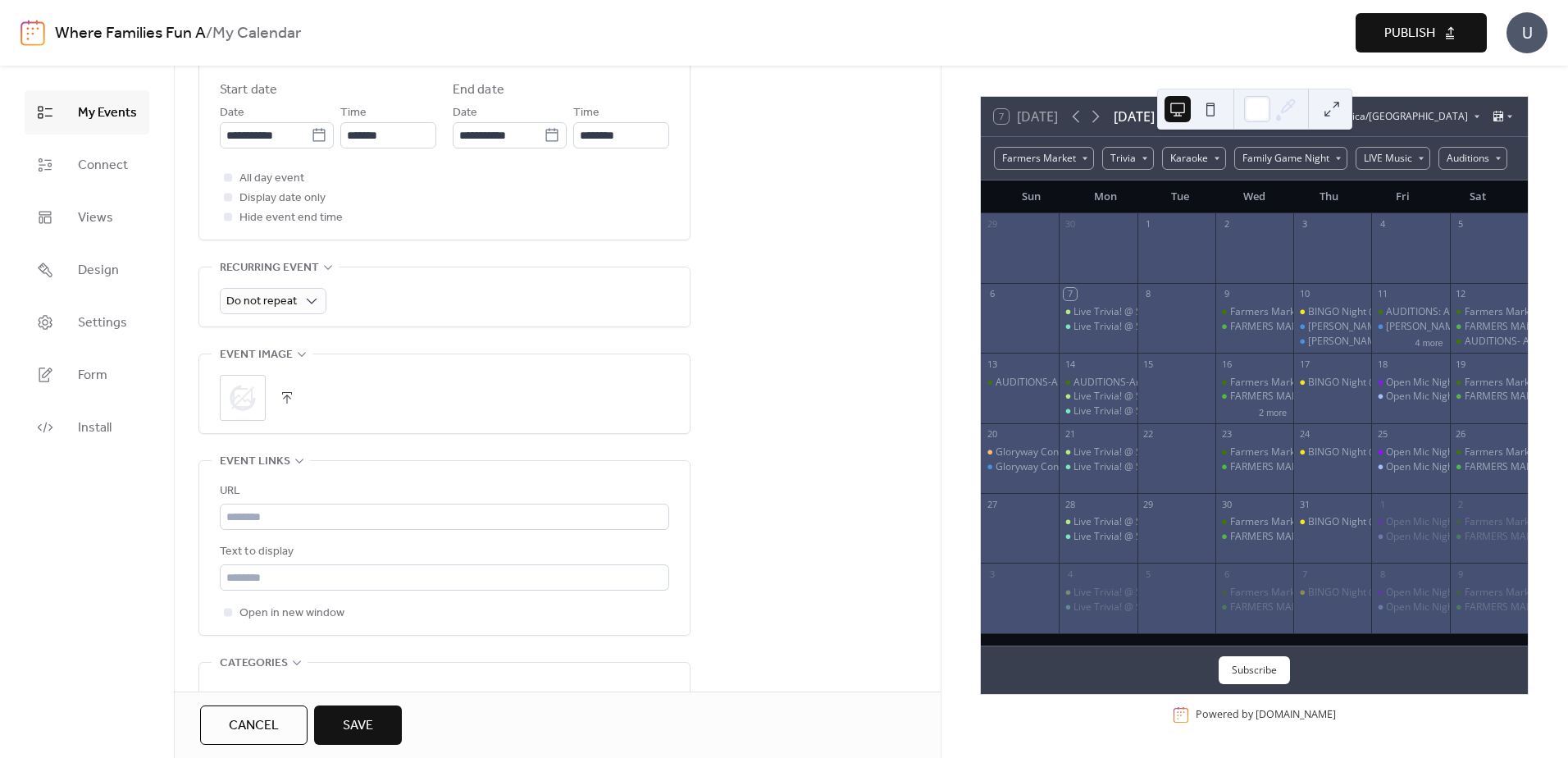 scroll, scrollTop: 656, scrollLeft: 0, axis: vertical 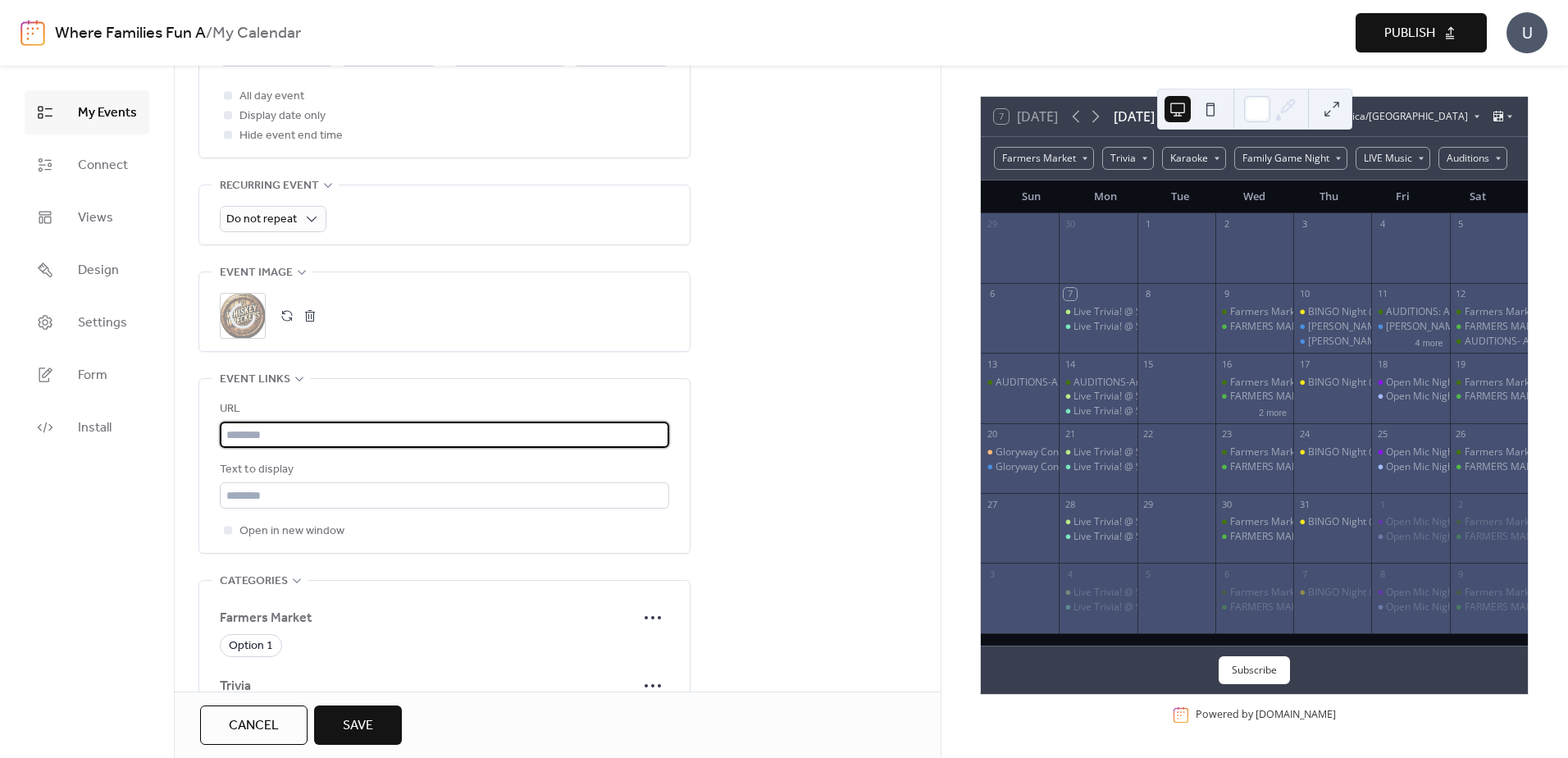 click at bounding box center [444, 435] 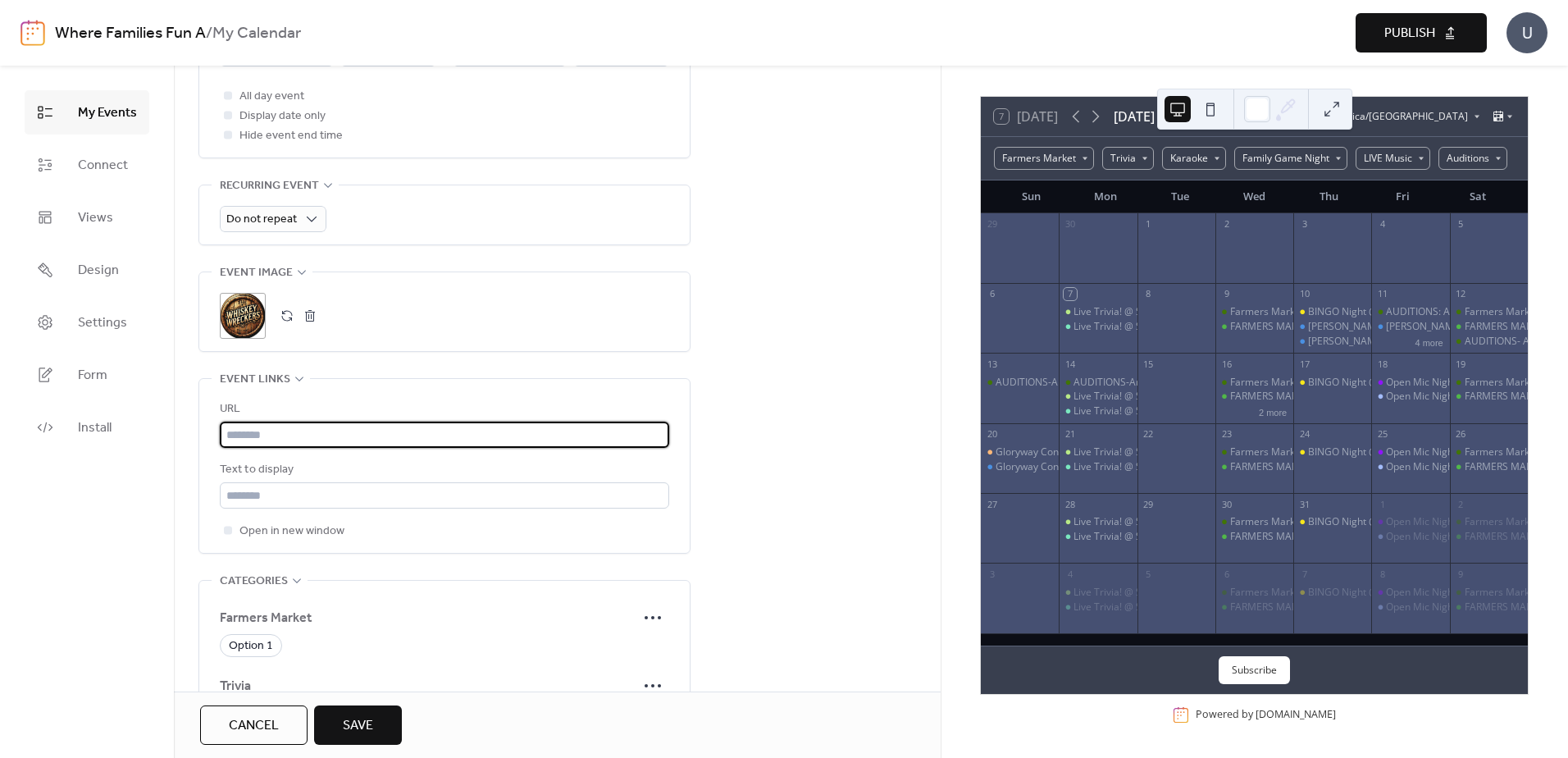 paste on "**********" 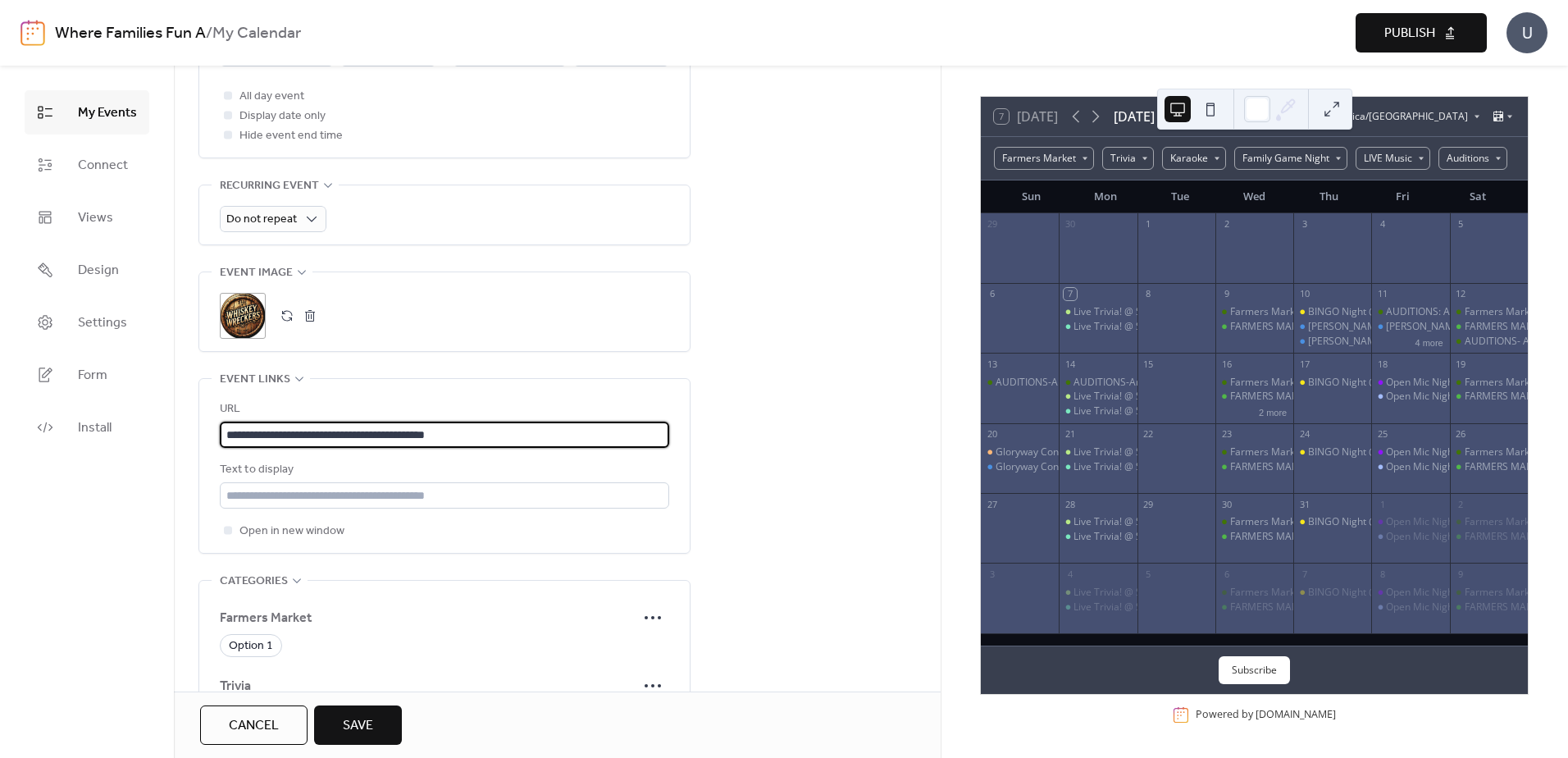 type on "**********" 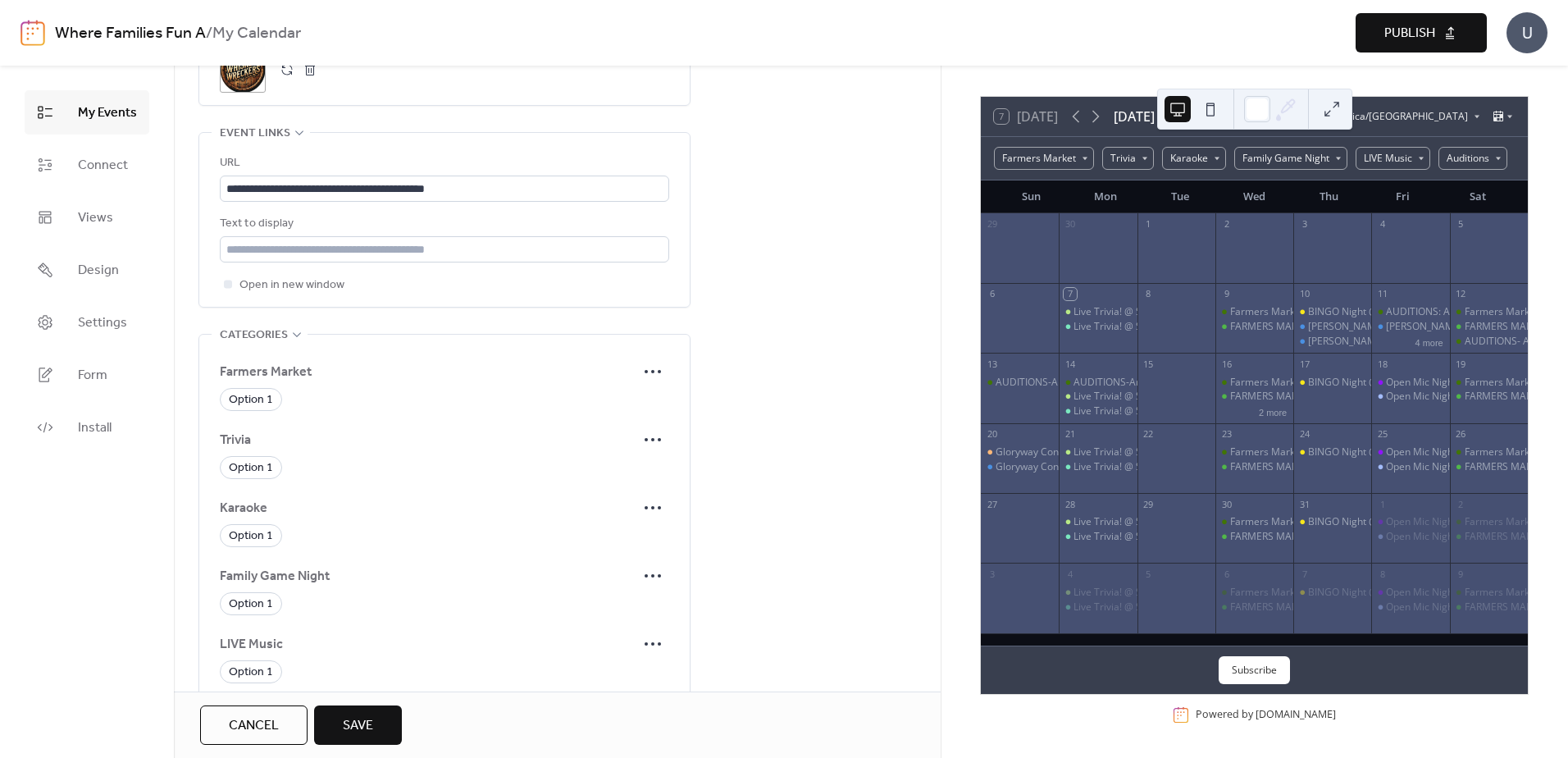 scroll, scrollTop: 1066, scrollLeft: 0, axis: vertical 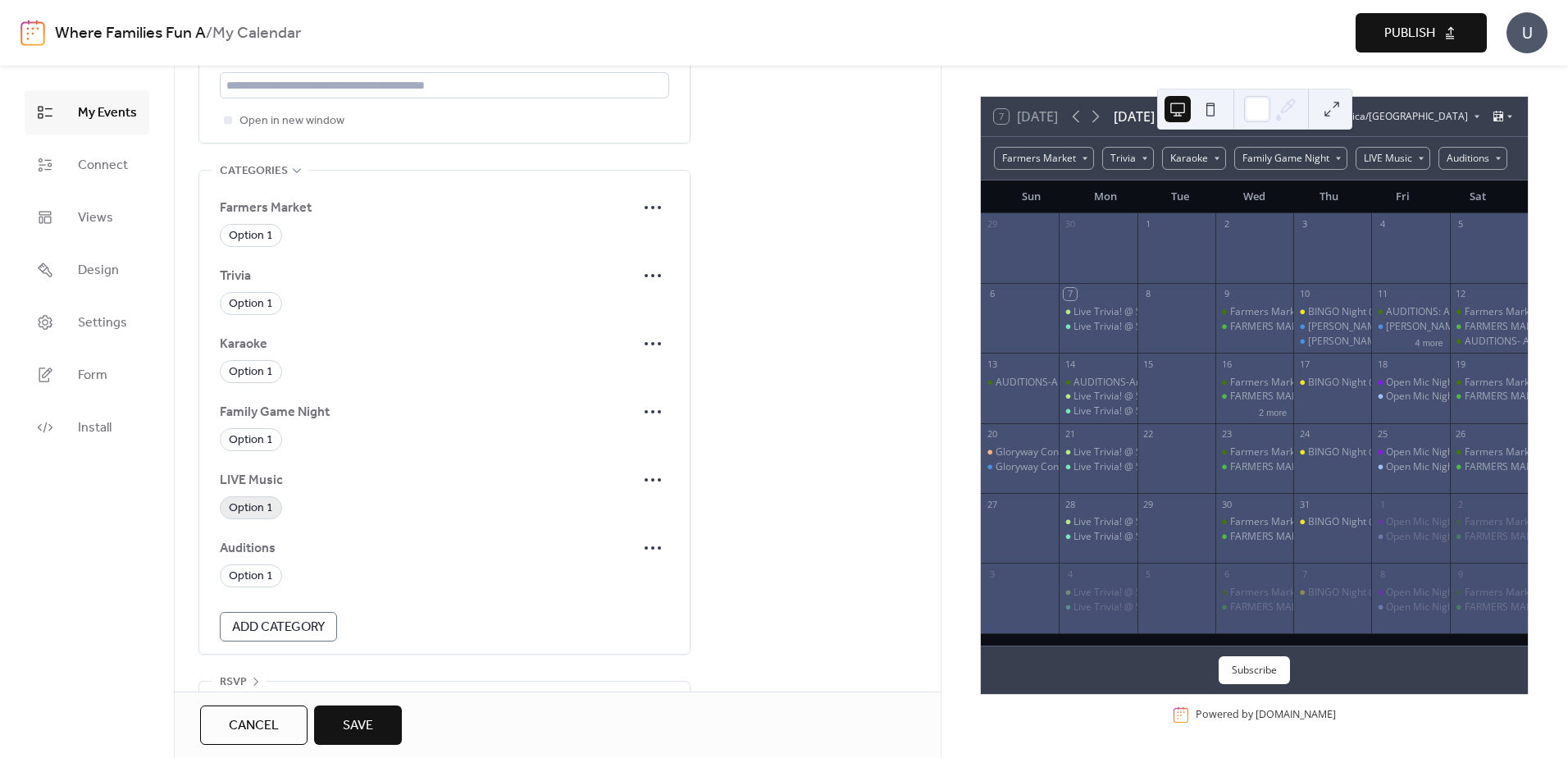 click on "Option 1" at bounding box center [251, 509] 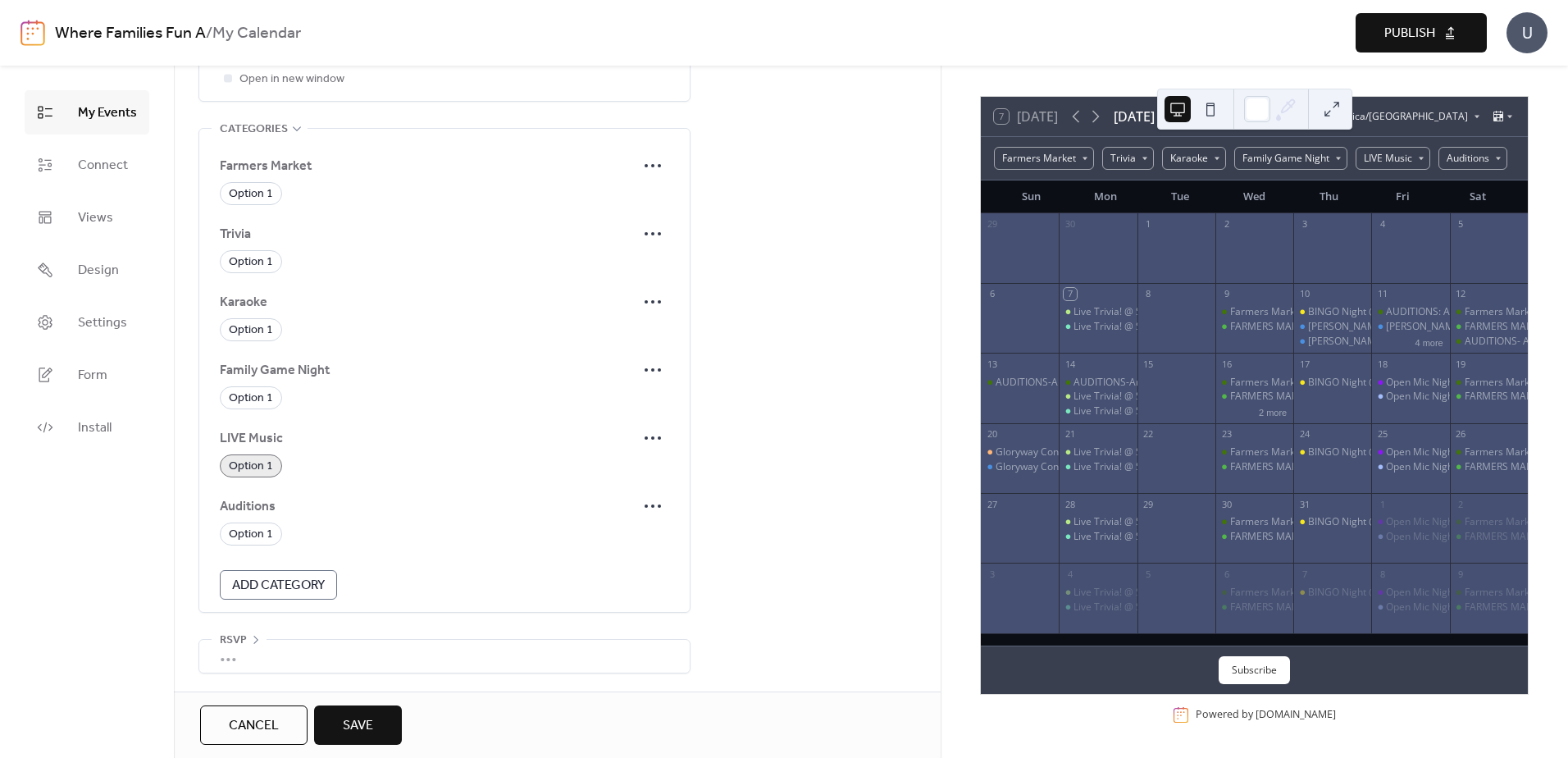 scroll, scrollTop: 1112, scrollLeft: 0, axis: vertical 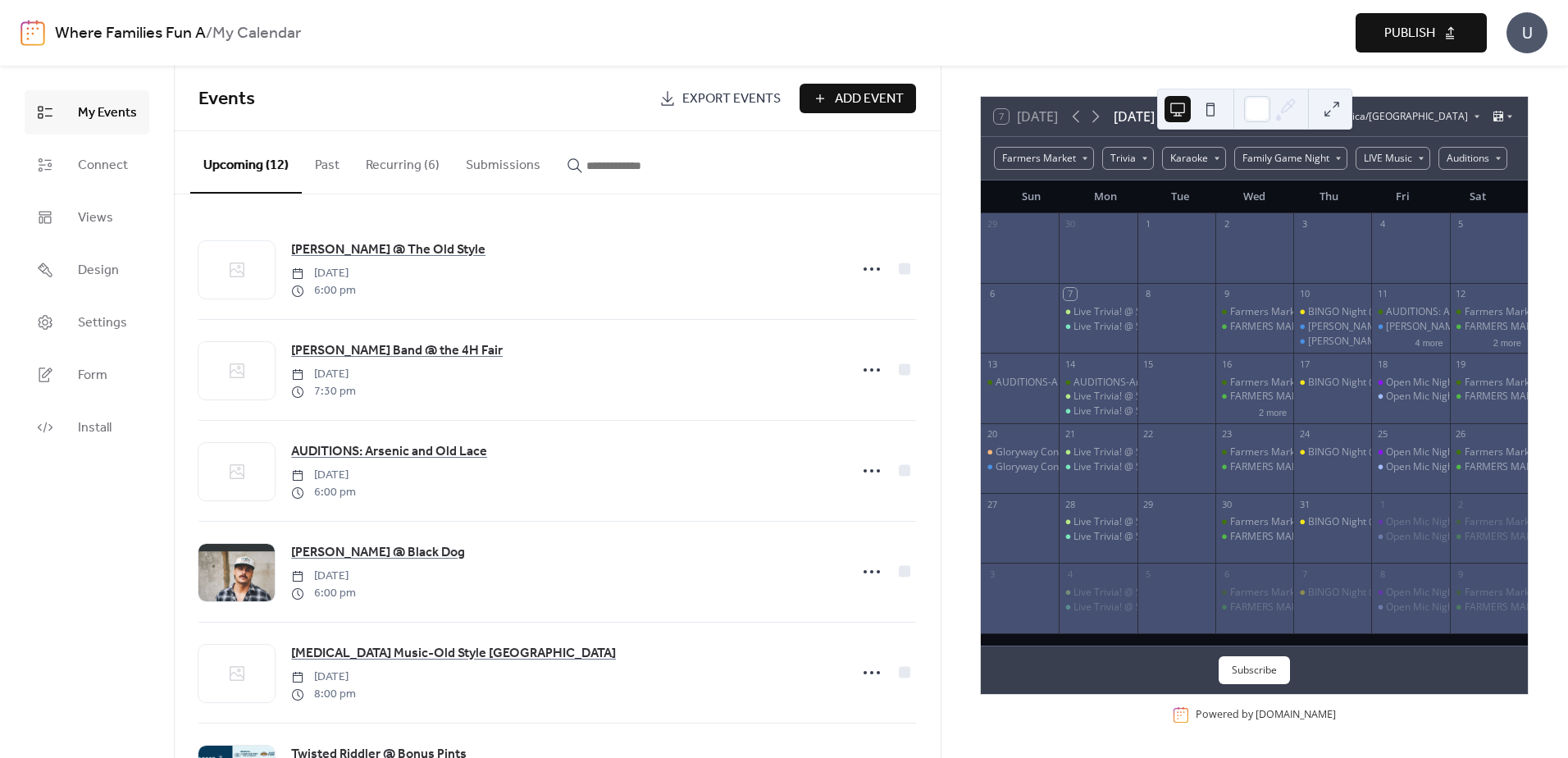 click on "Add Event" at bounding box center [858, 98] 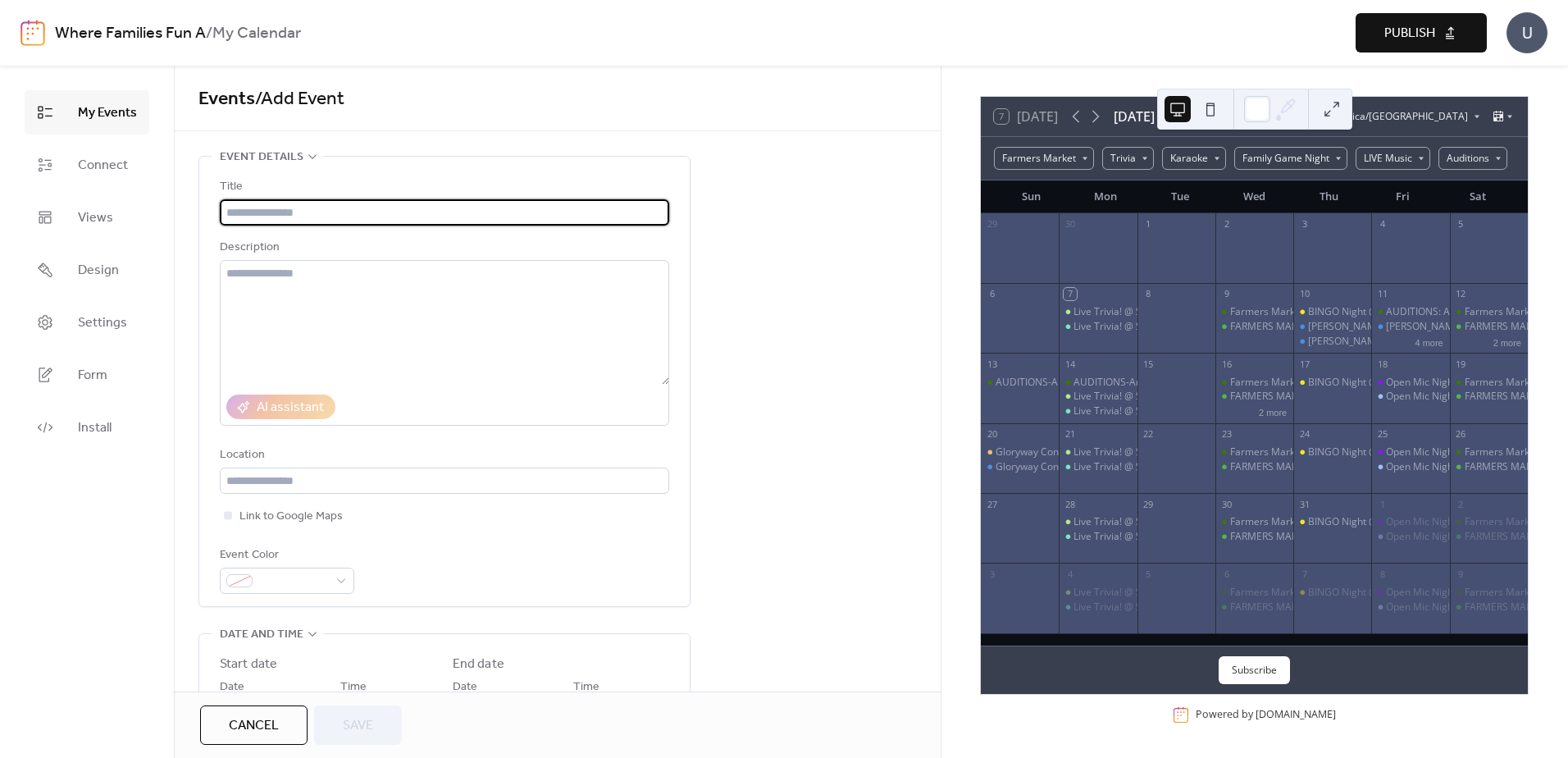 click at bounding box center (444, 212) 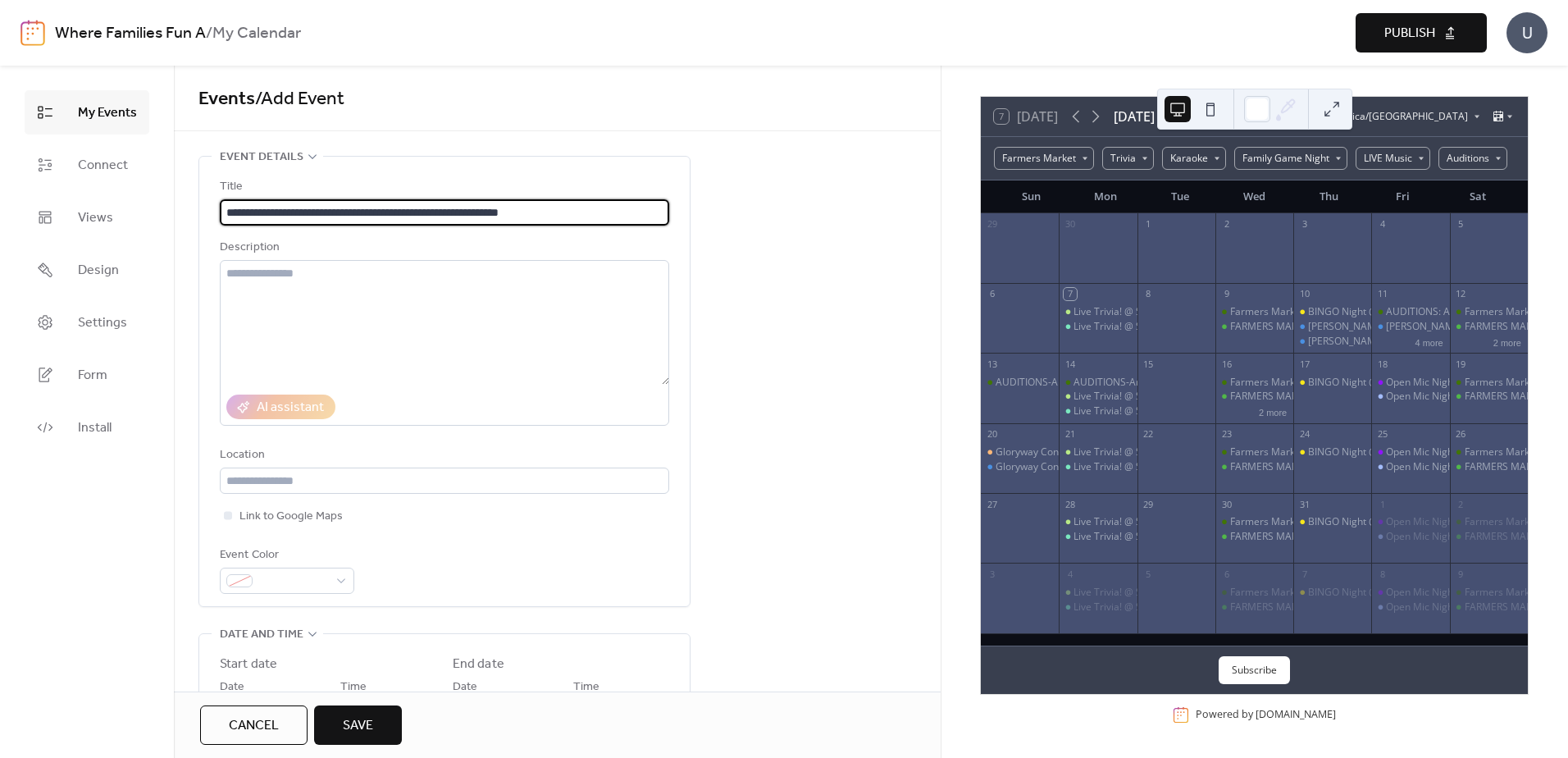 type on "**********" 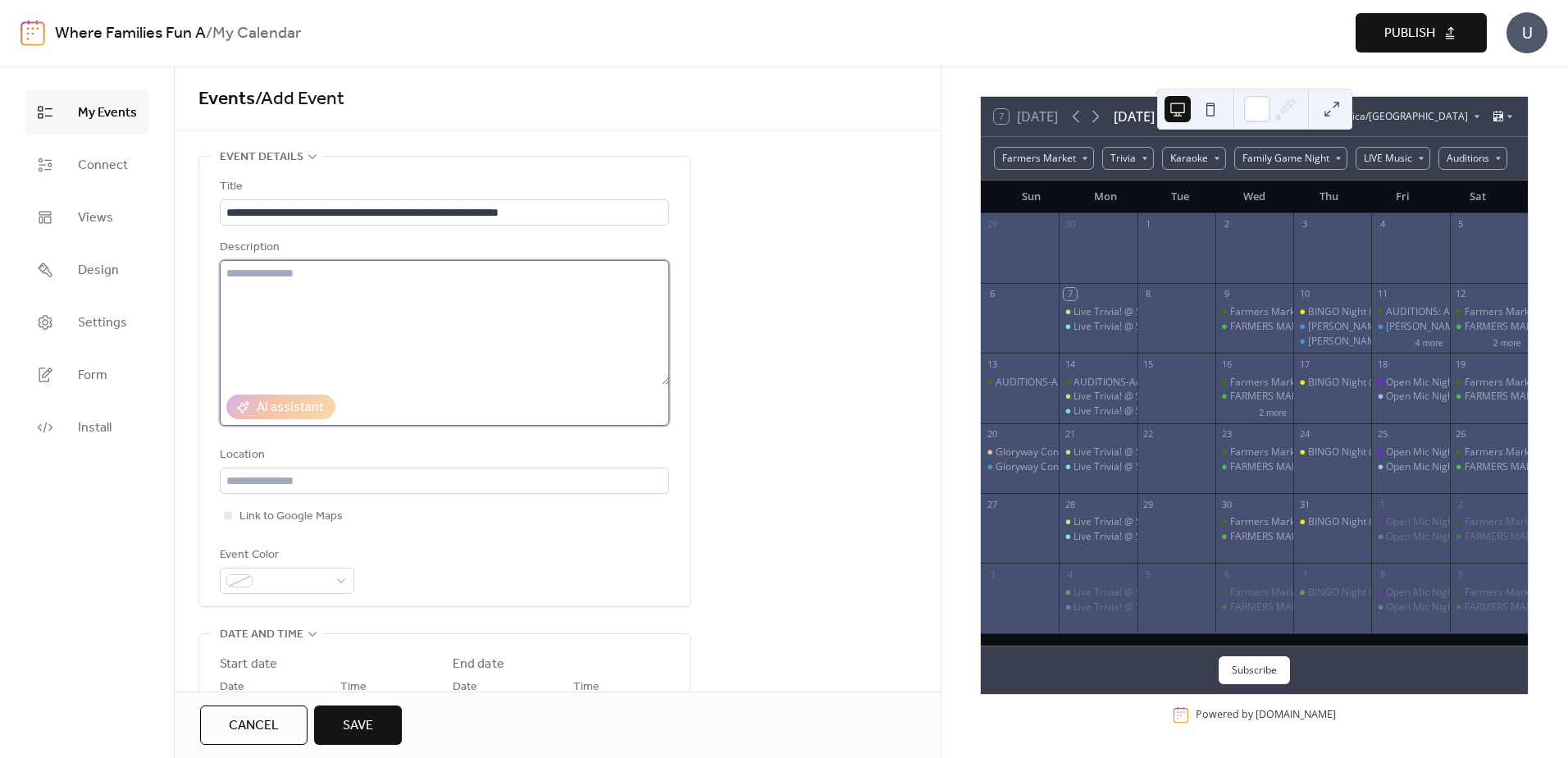 click at bounding box center [444, 322] 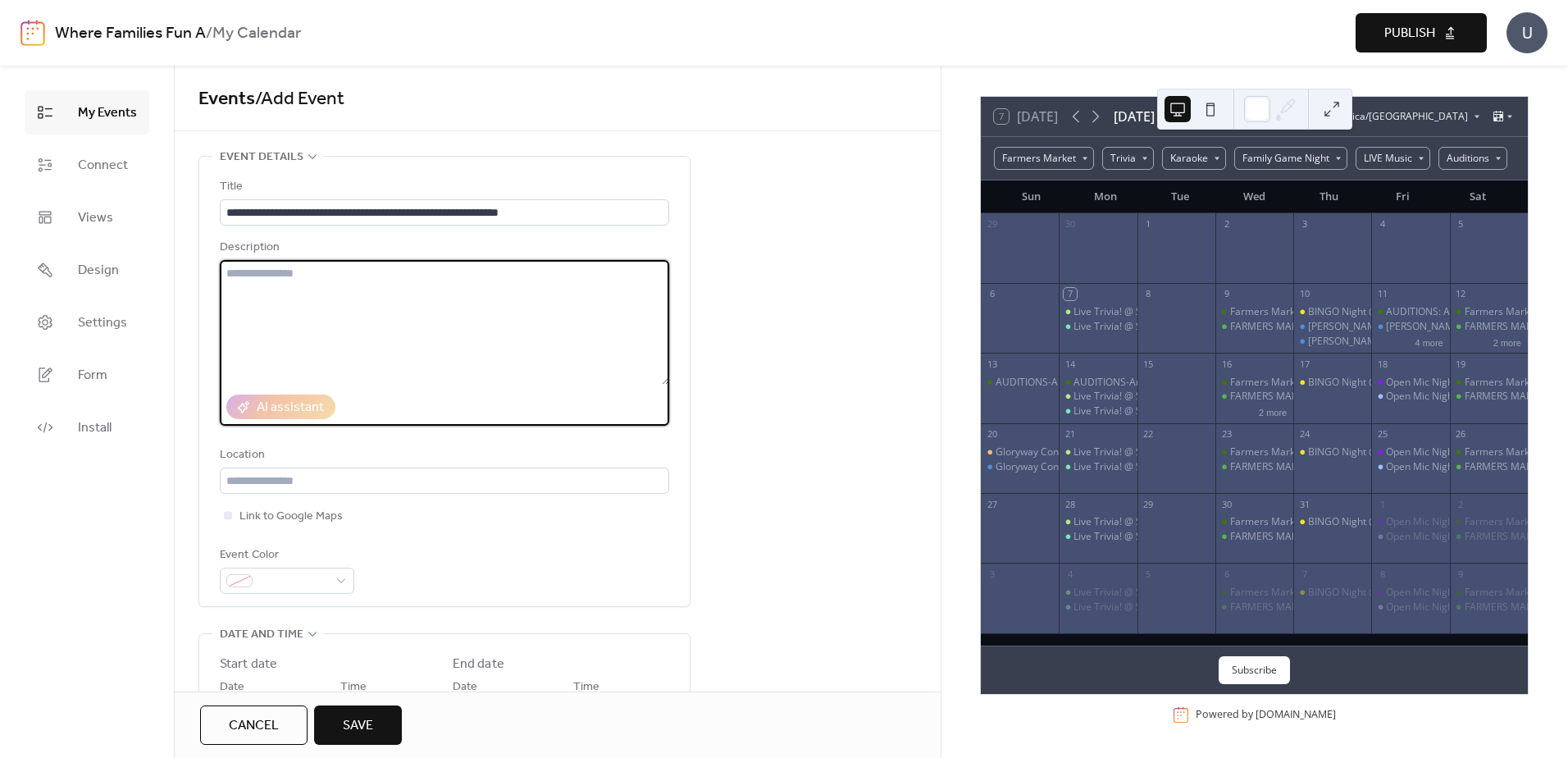 paste on "**********" 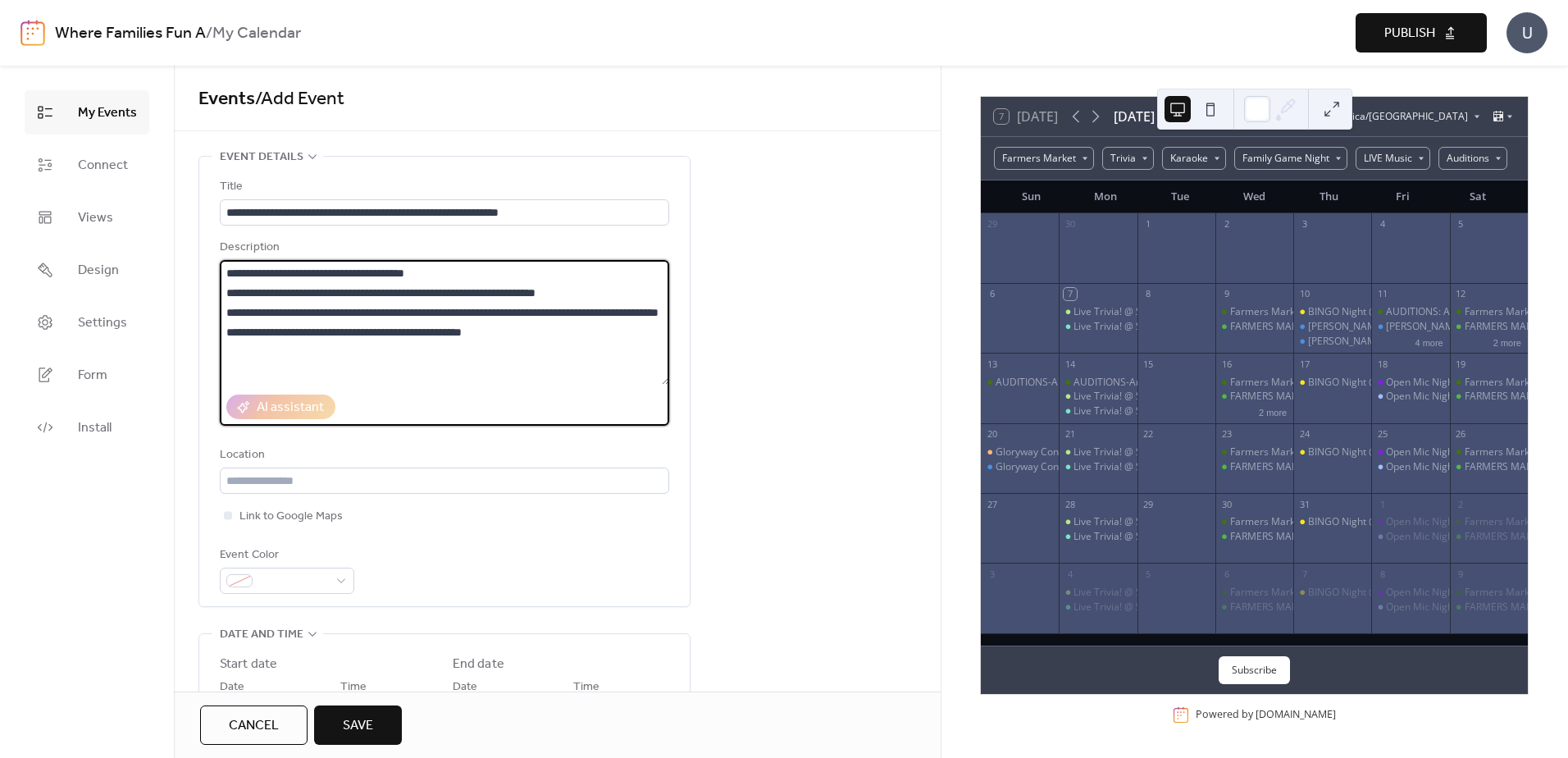 type on "**********" 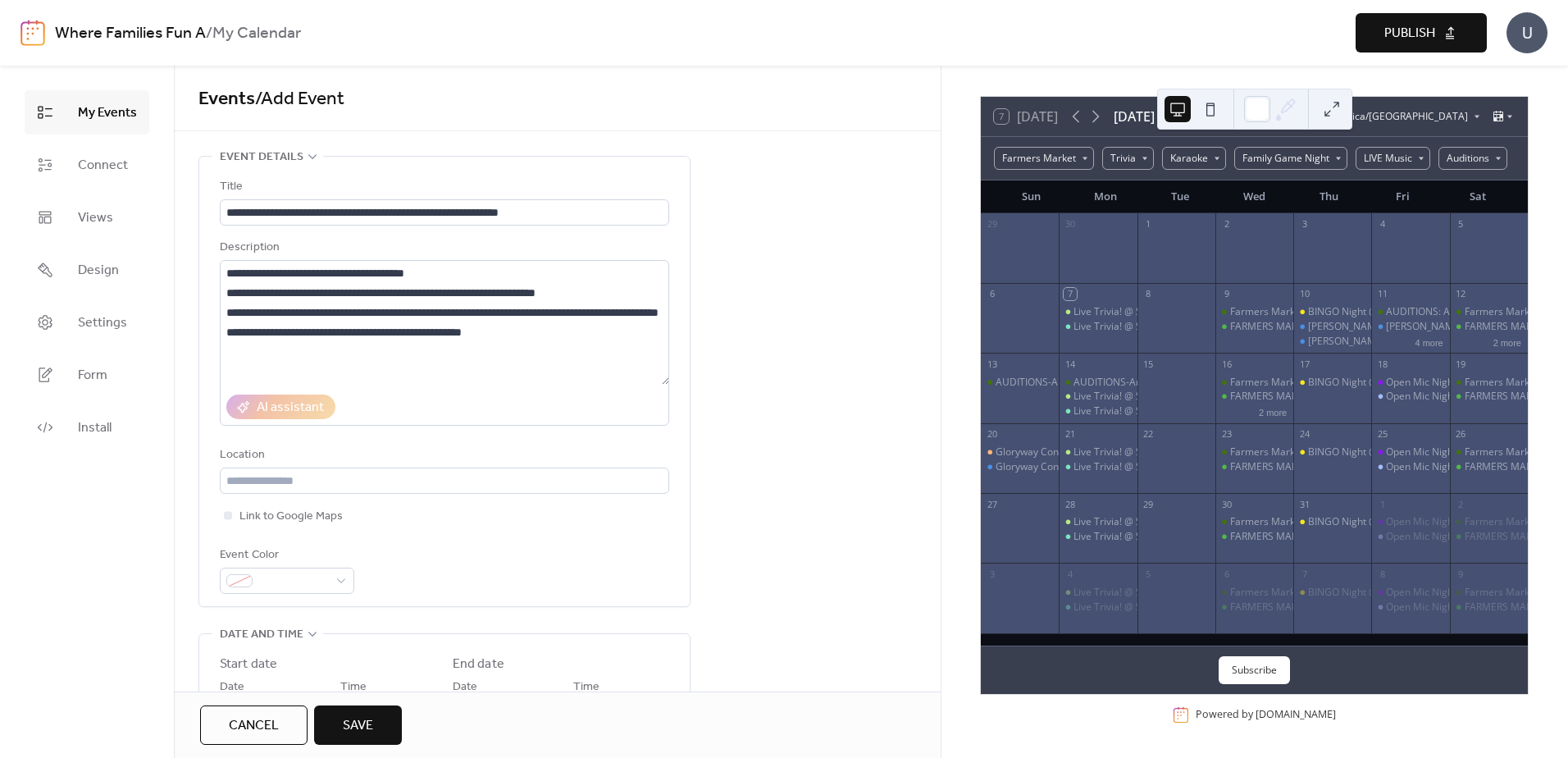 click on "**********" at bounding box center [557, 978] 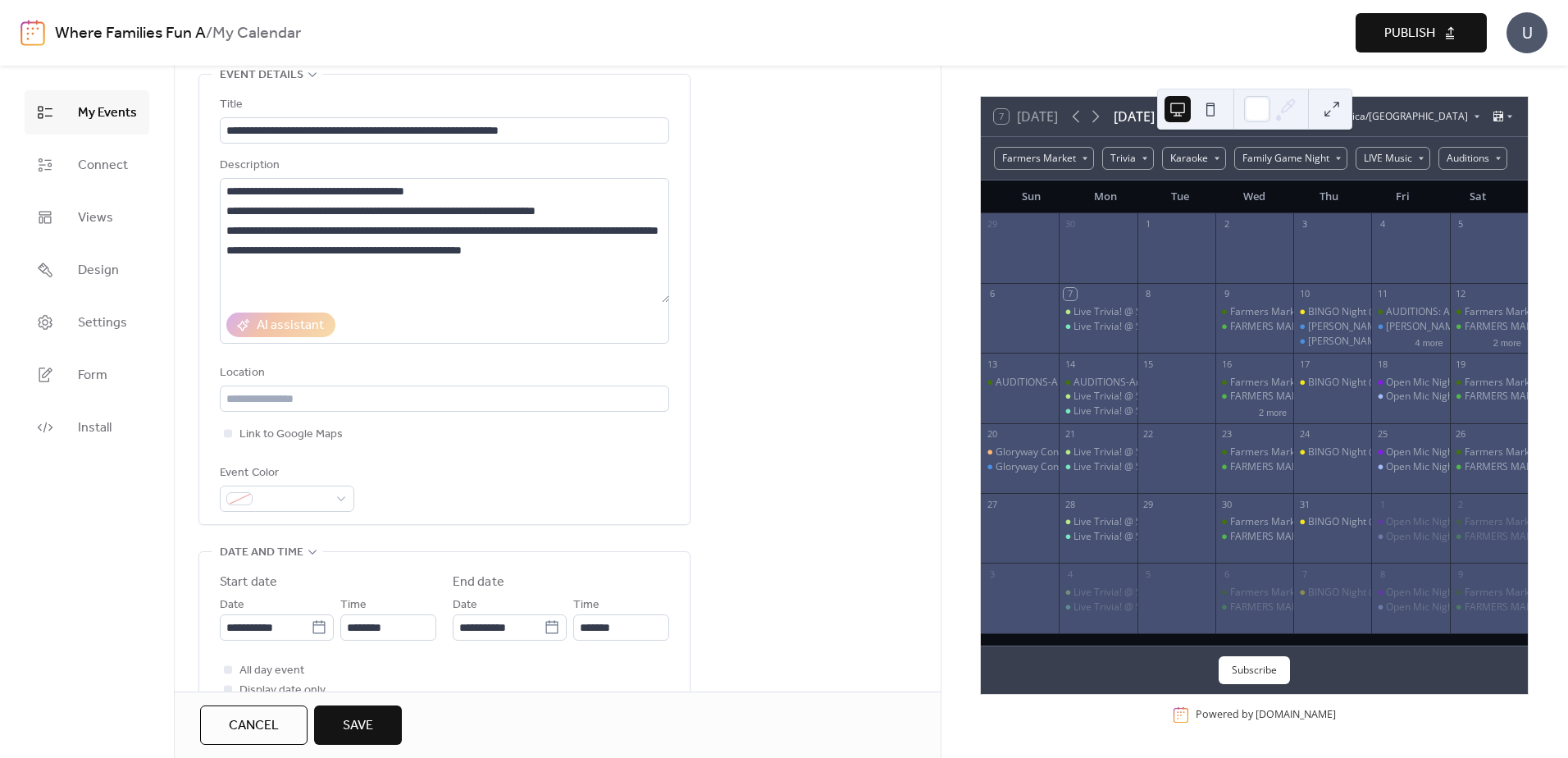scroll, scrollTop: 164, scrollLeft: 0, axis: vertical 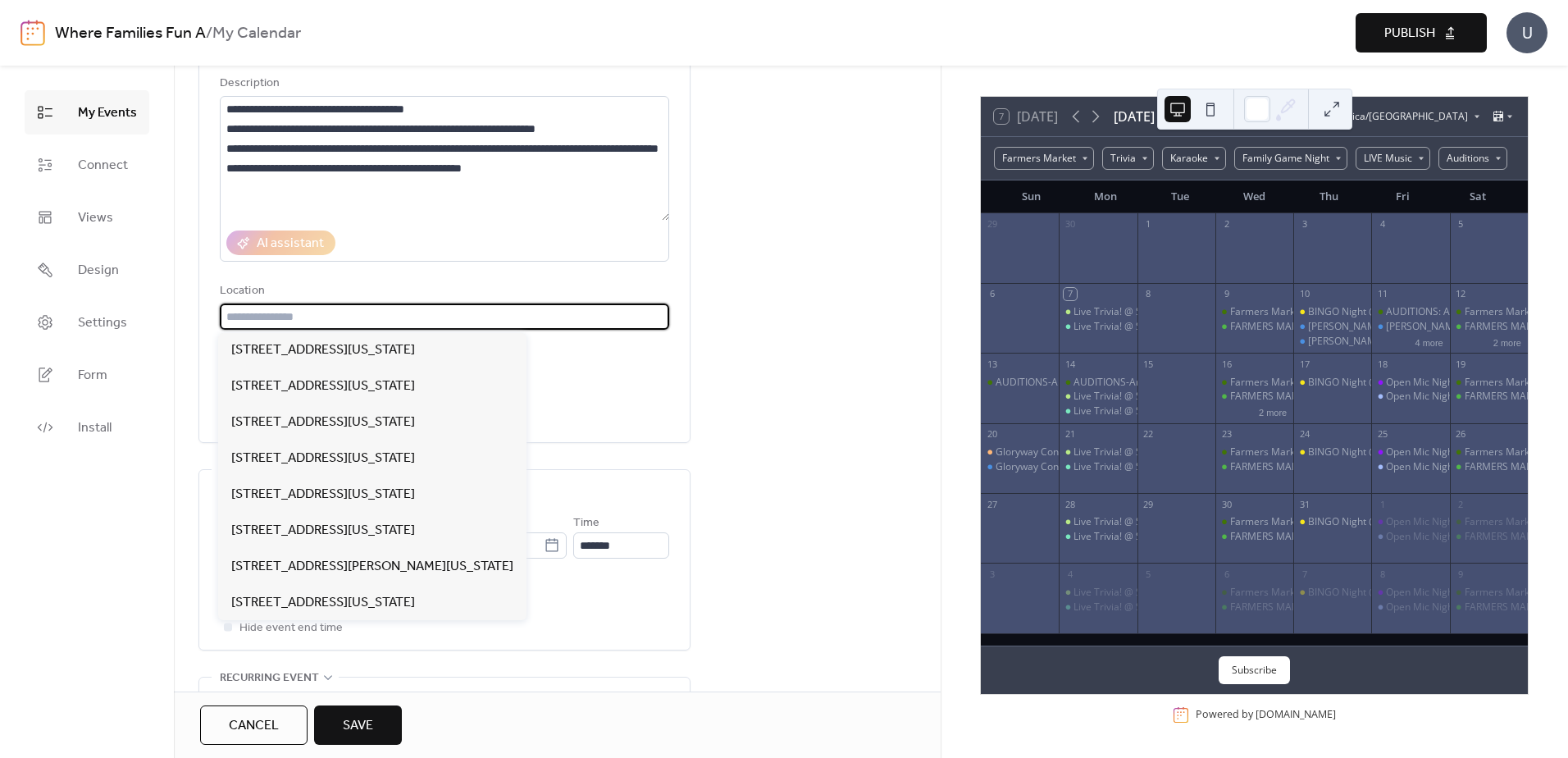 click at bounding box center (444, 317) 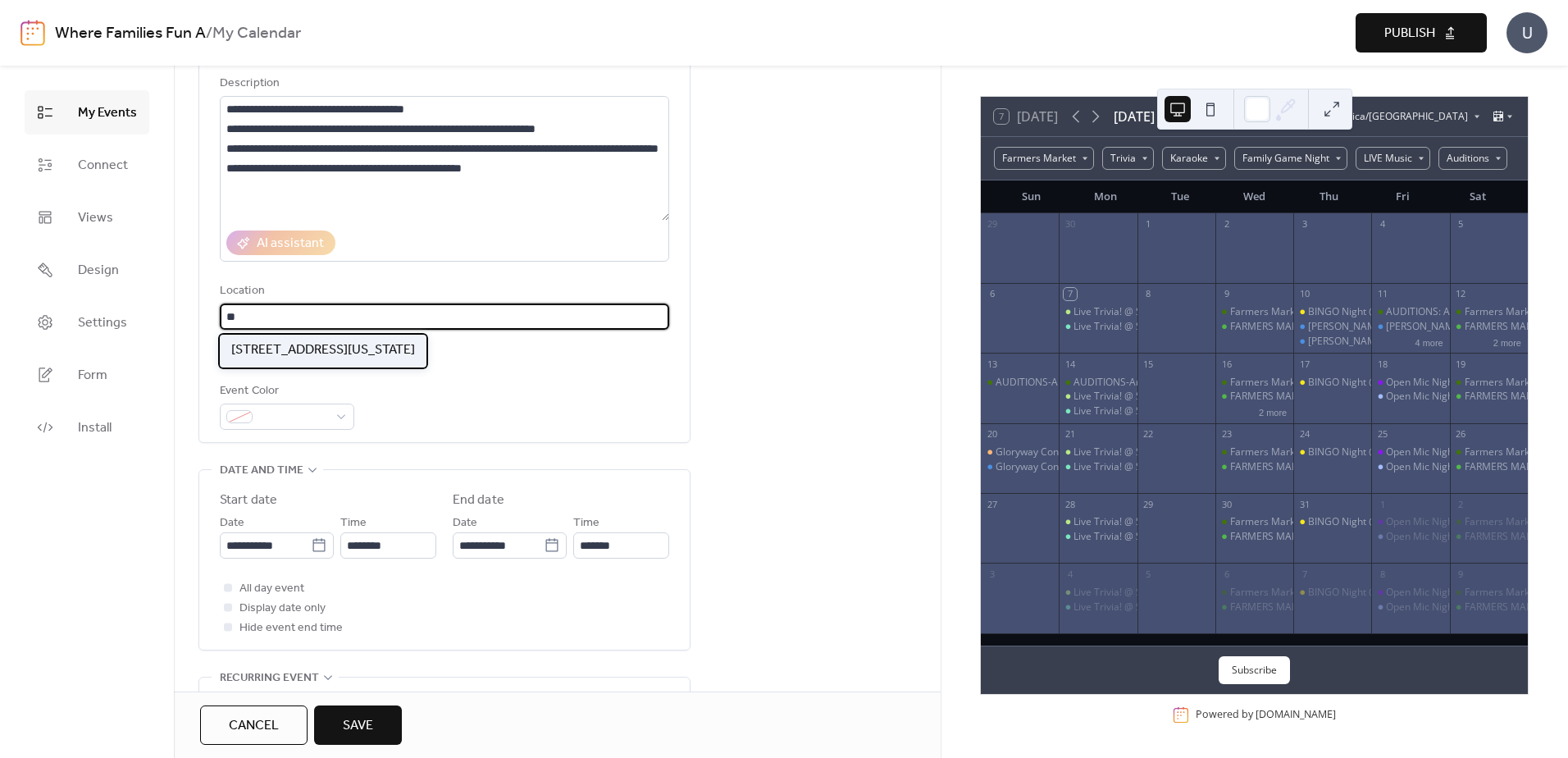click on "[STREET_ADDRESS][US_STATE]" at bounding box center [323, 350] 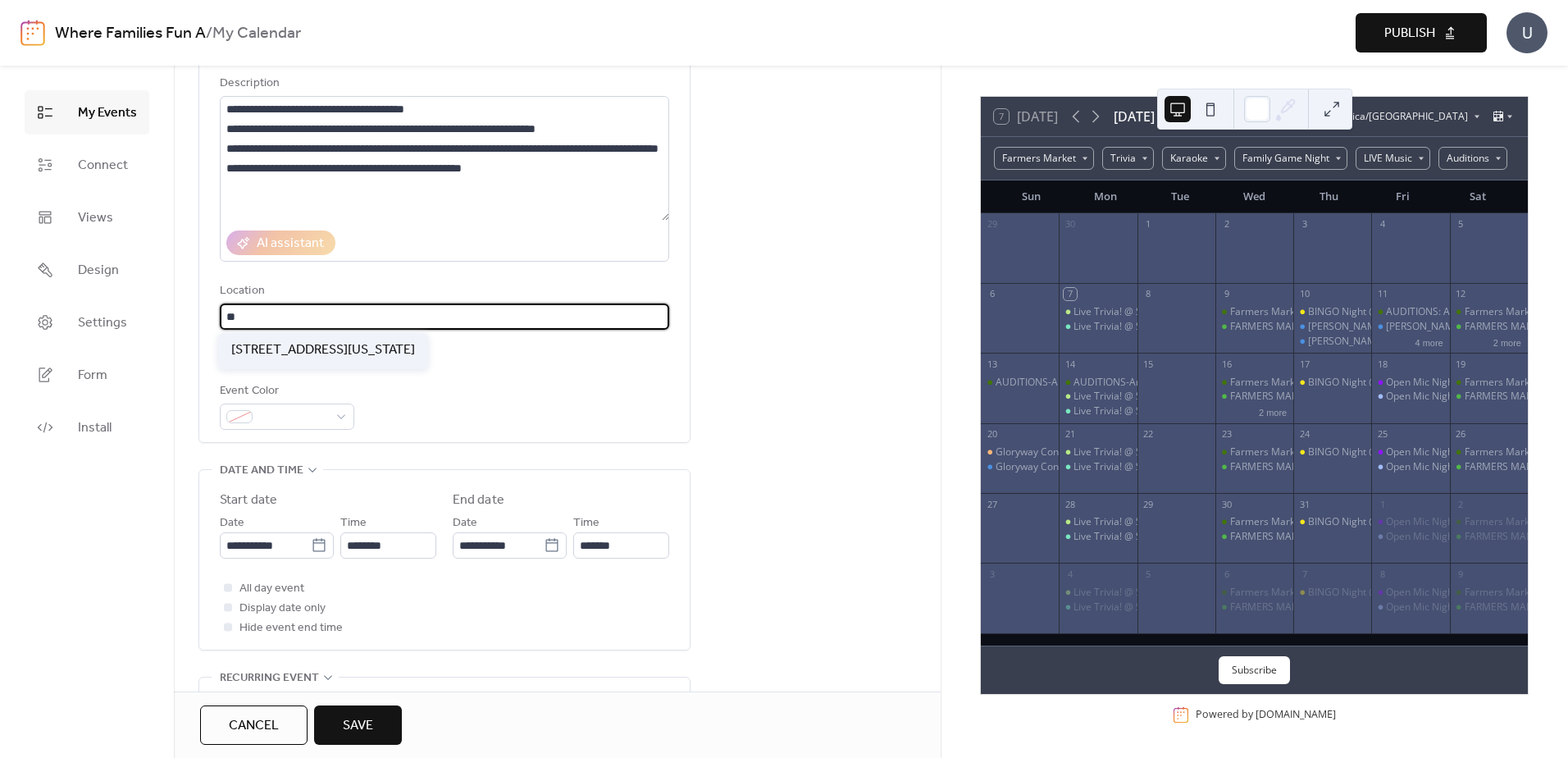 type on "**********" 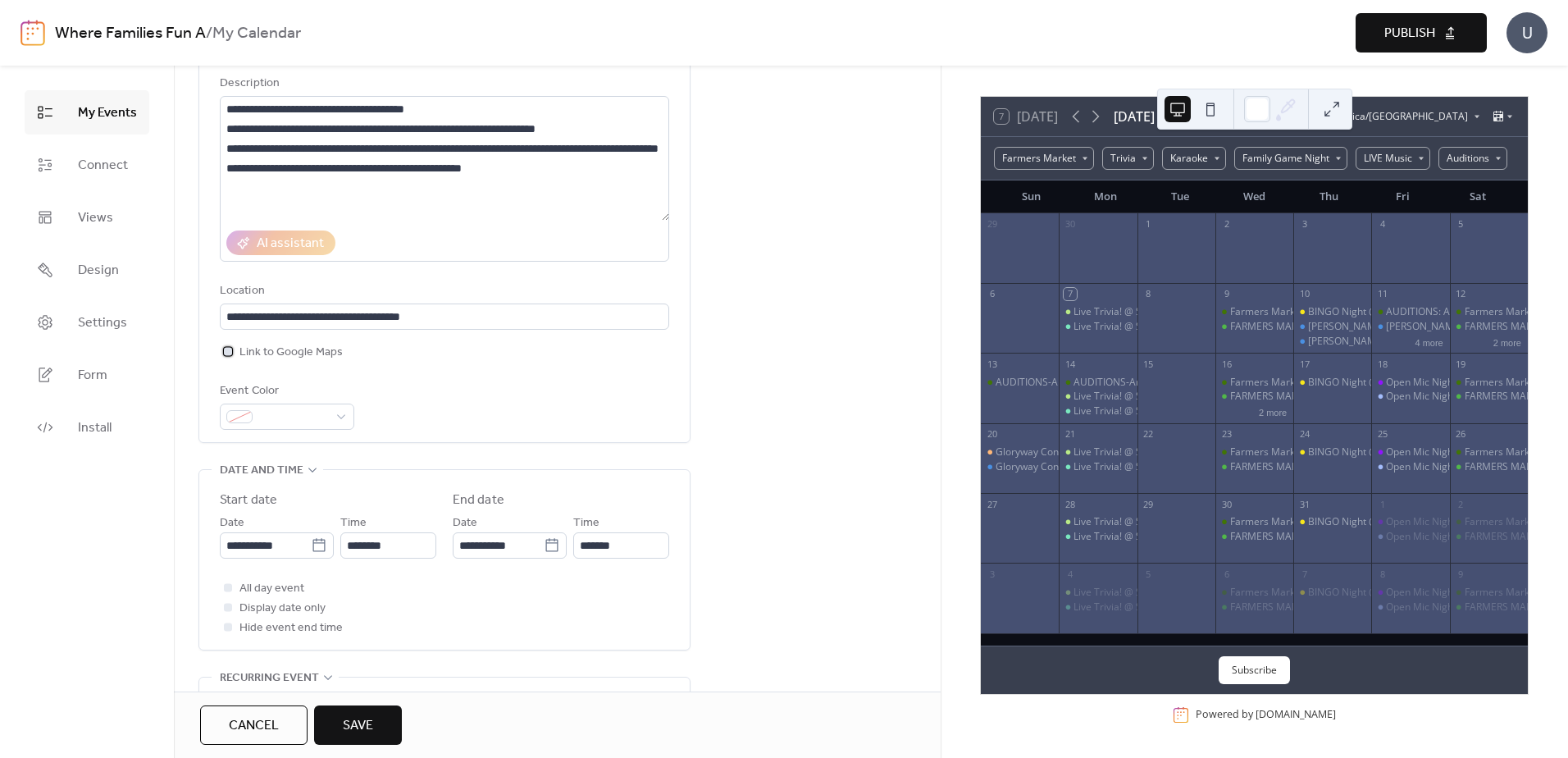 click at bounding box center (228, 351) 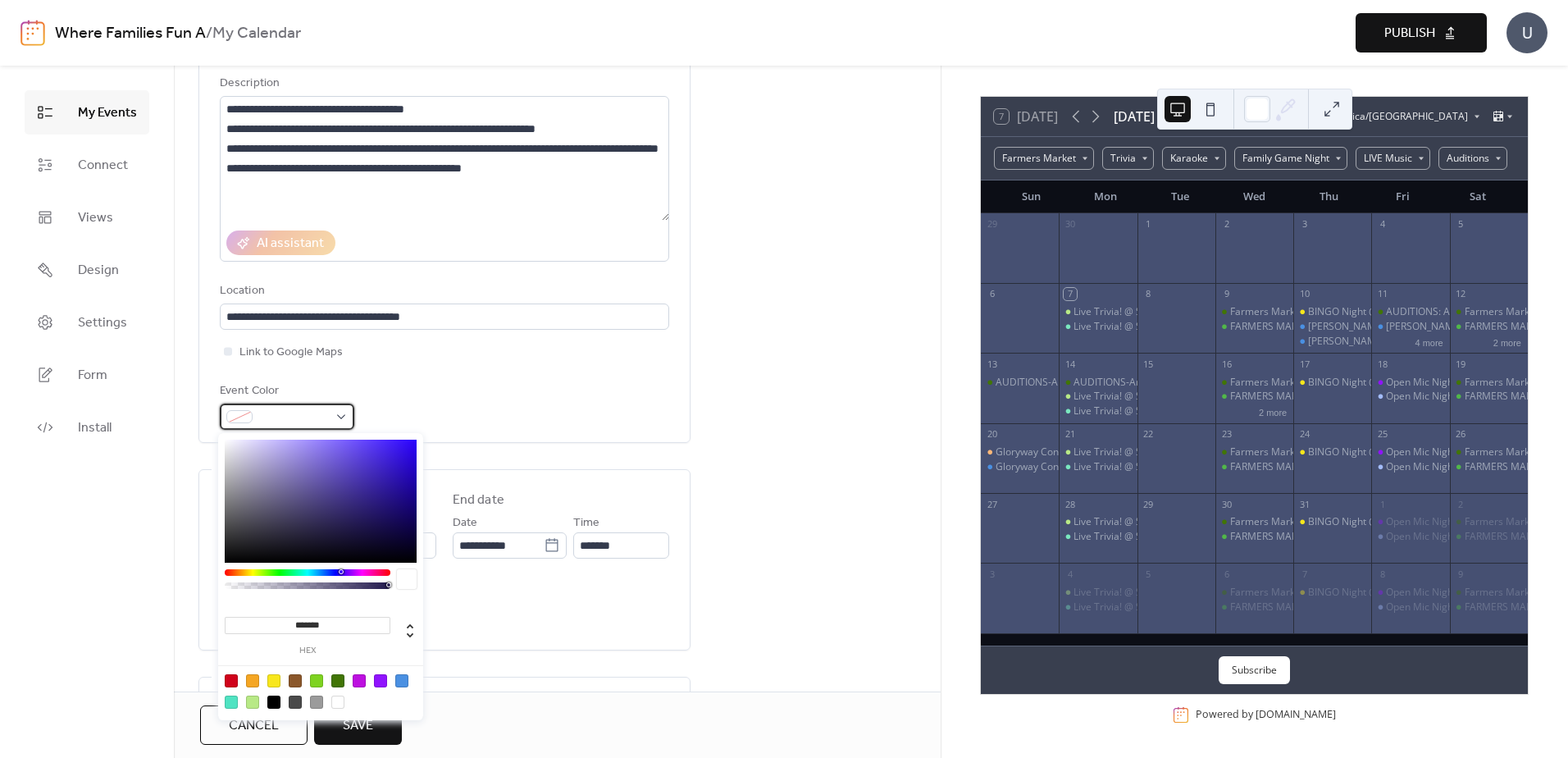 click at bounding box center [287, 417] 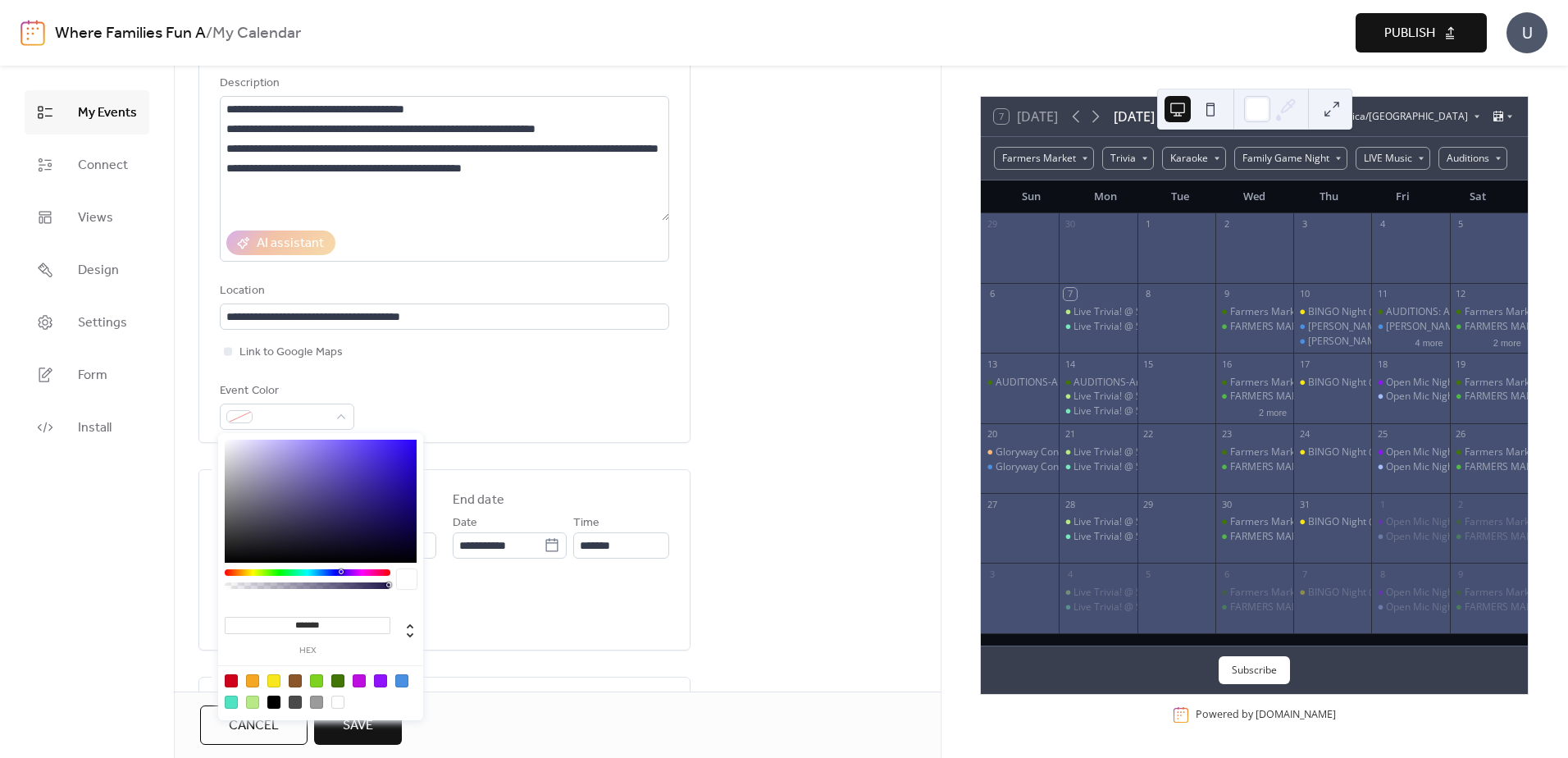 click at bounding box center [402, 681] 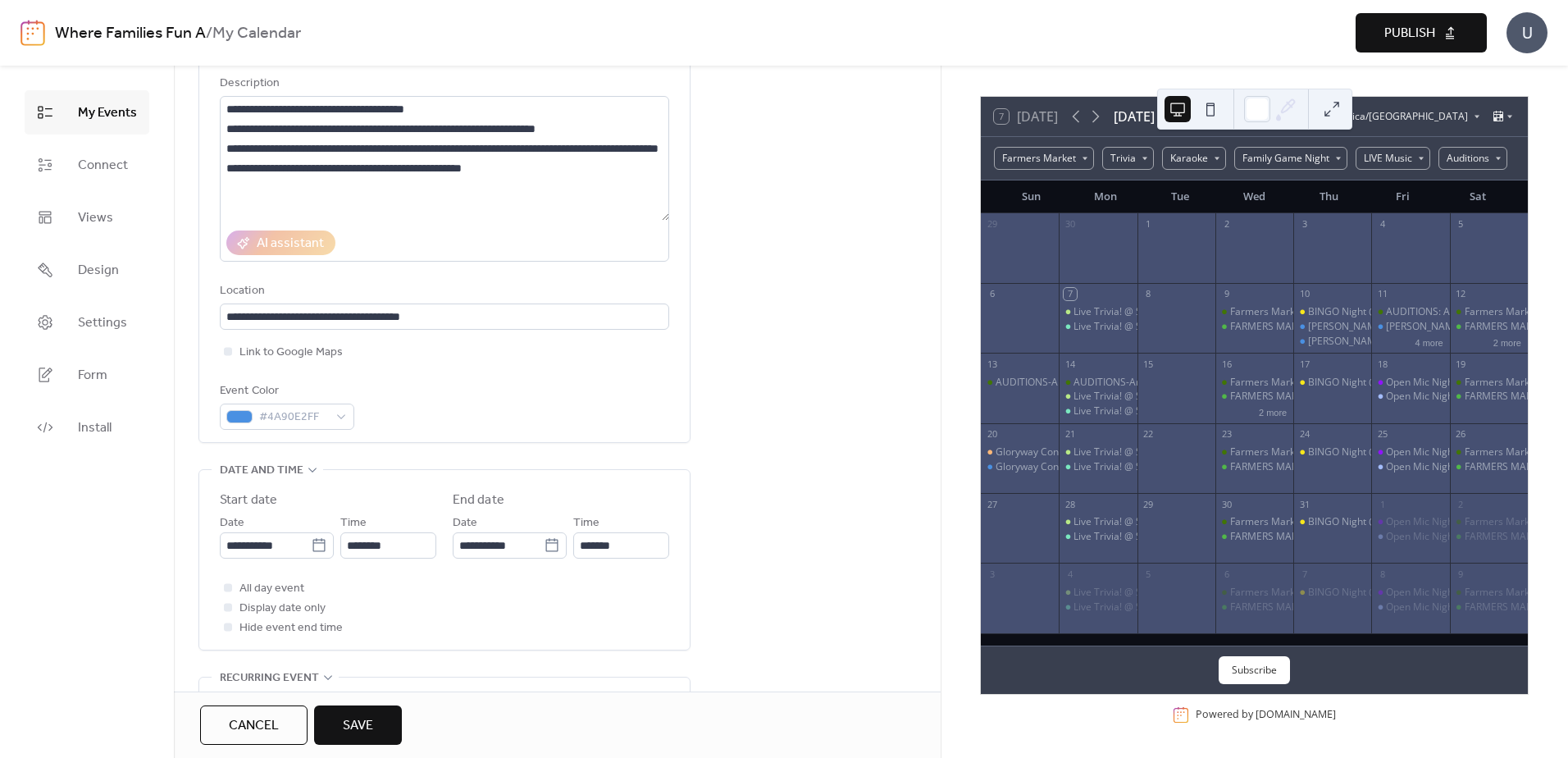 click on "**********" at bounding box center [557, 814] 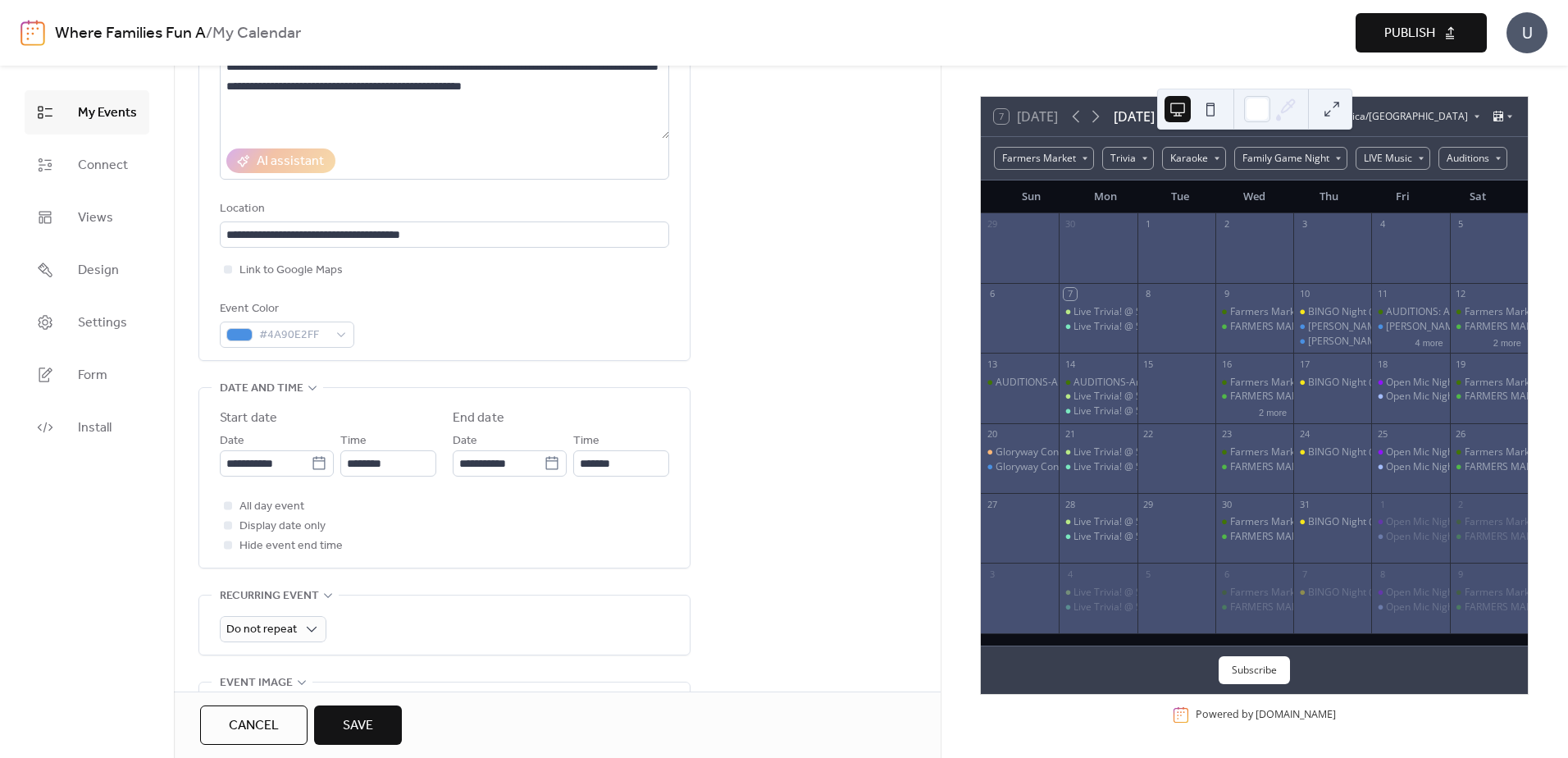 scroll, scrollTop: 328, scrollLeft: 0, axis: vertical 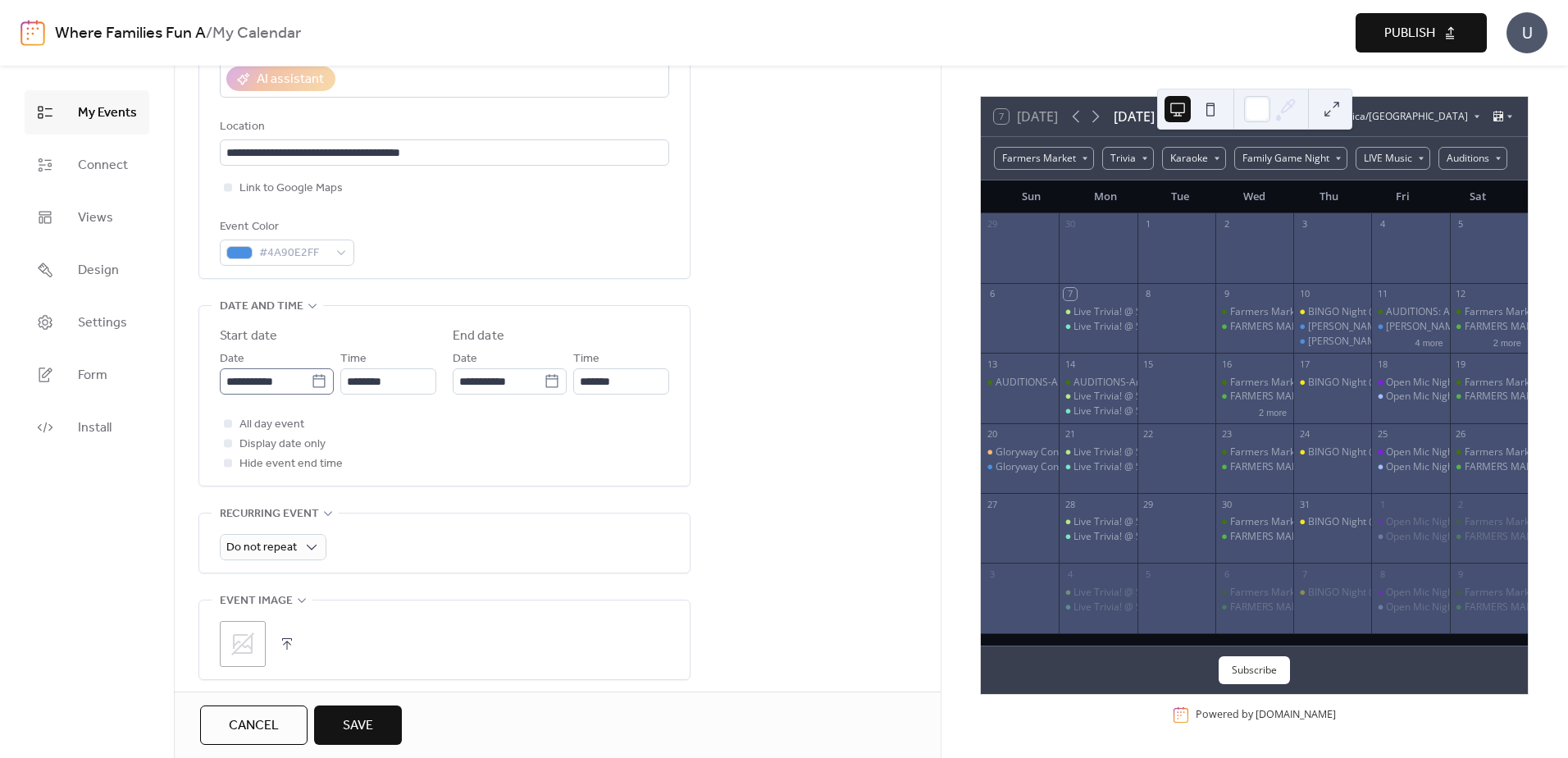 click 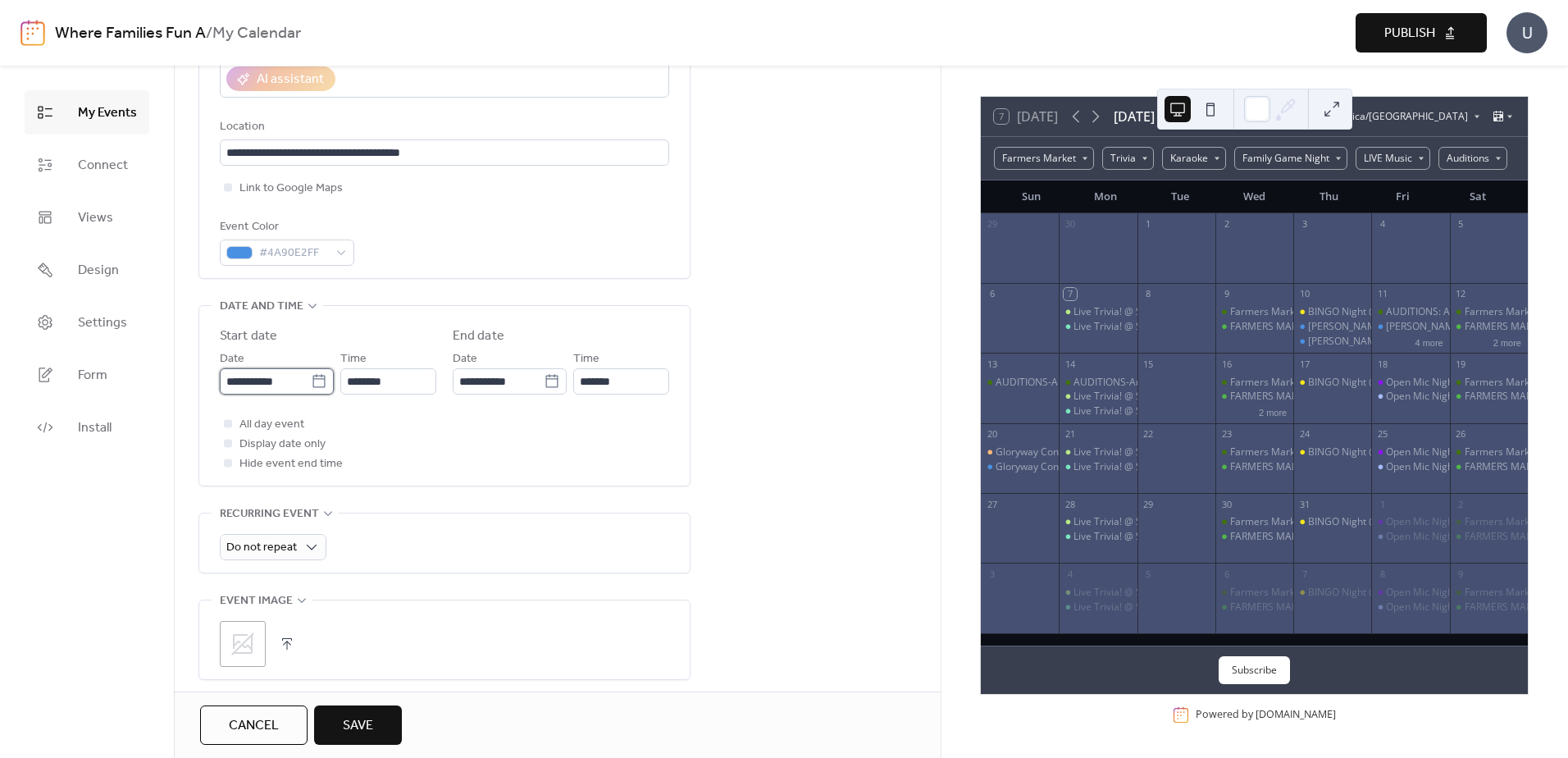click on "**********" at bounding box center (265, 381) 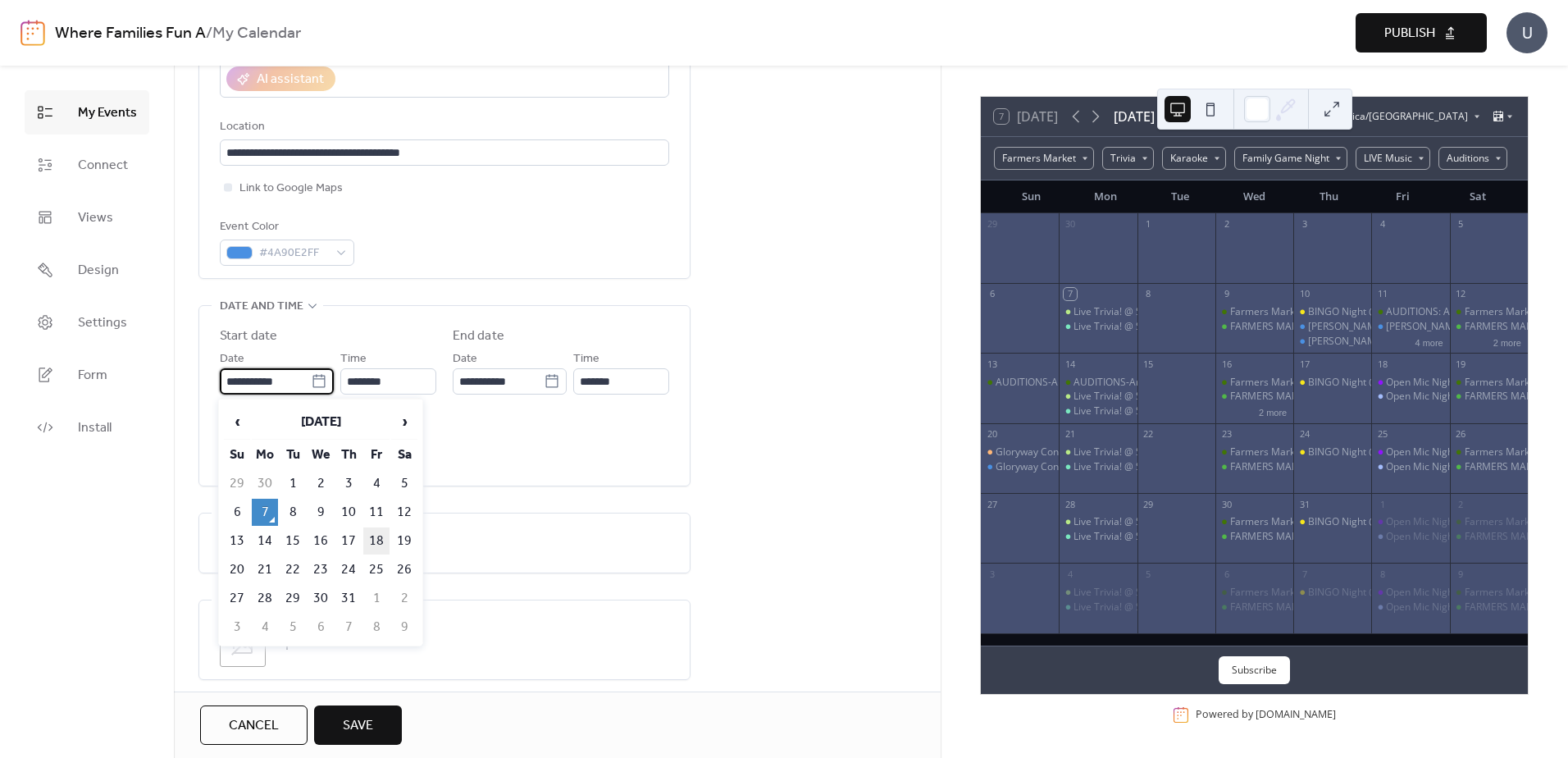 click on "18" at bounding box center [376, 541] 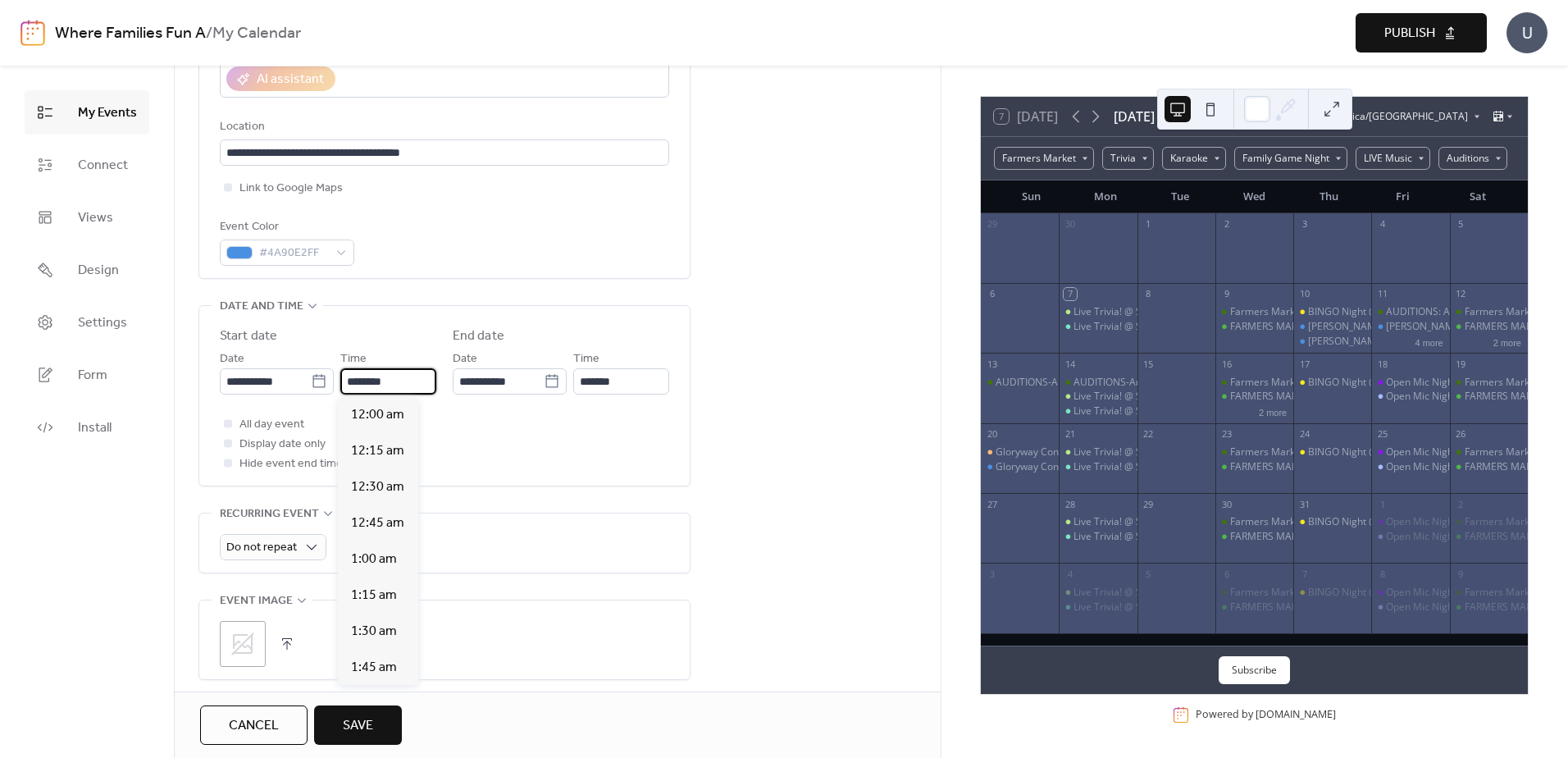 click on "********" at bounding box center (388, 381) 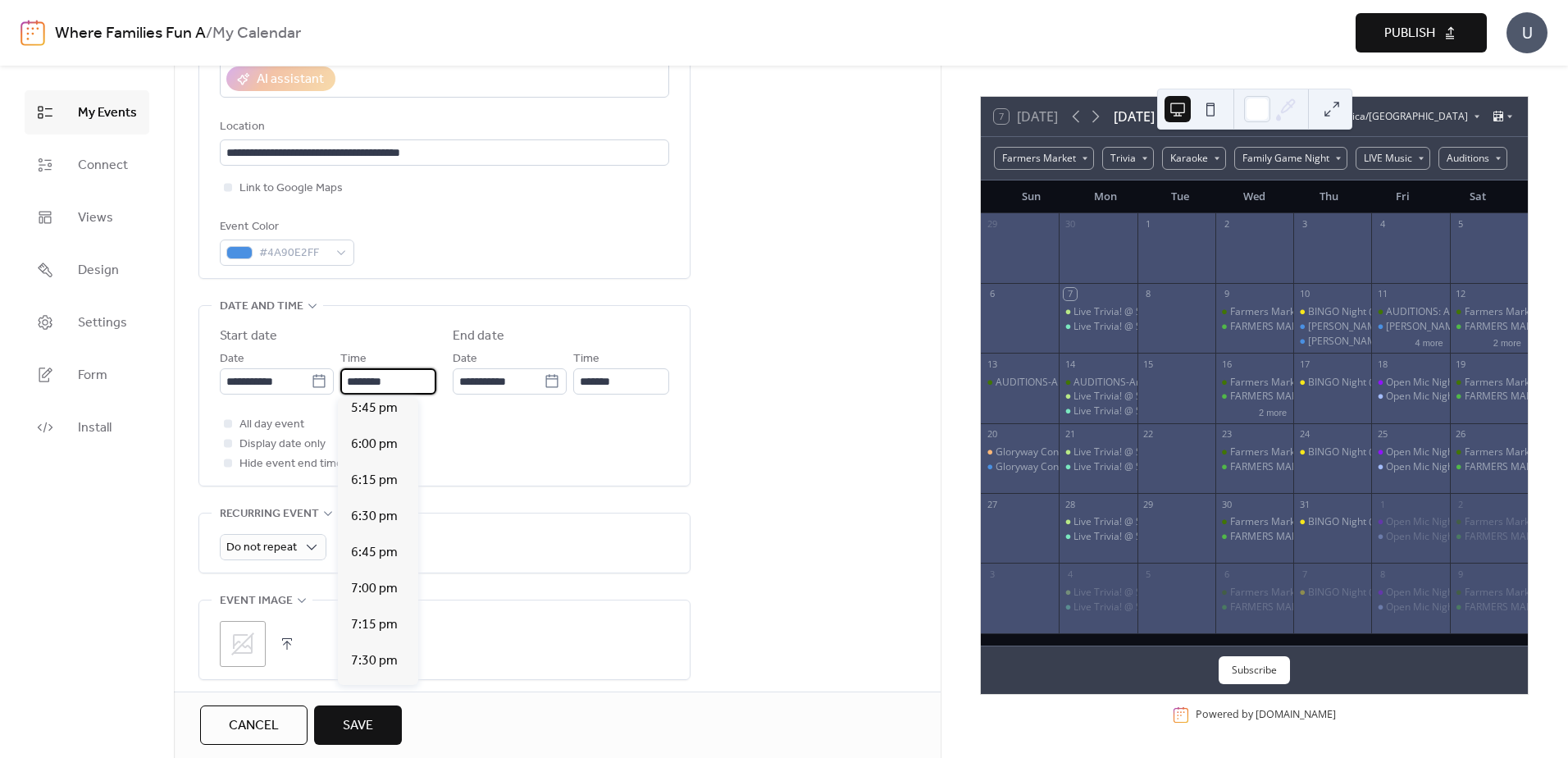 scroll, scrollTop: 2717, scrollLeft: 0, axis: vertical 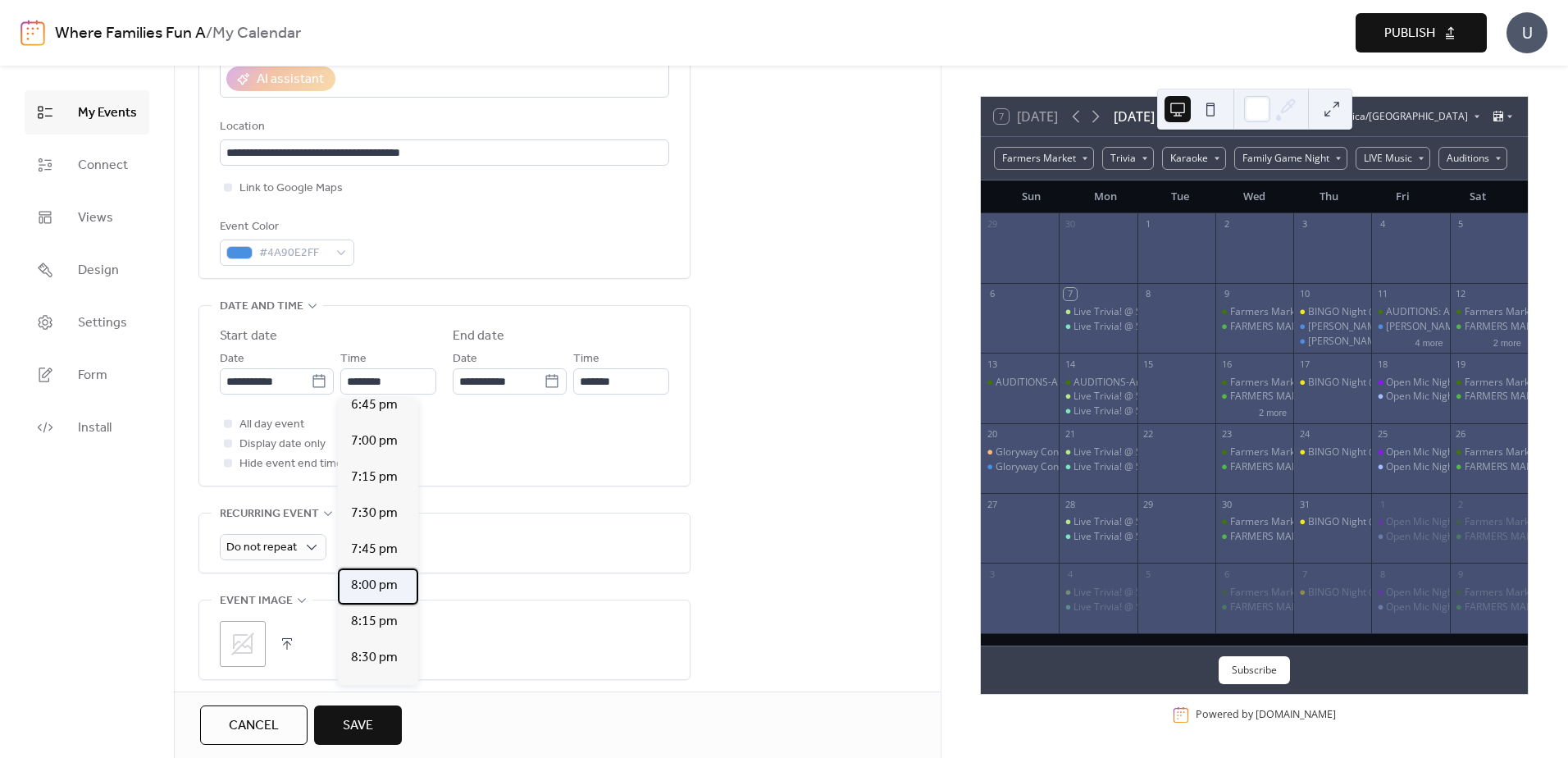 click on "8:00 pm" at bounding box center [374, 586] 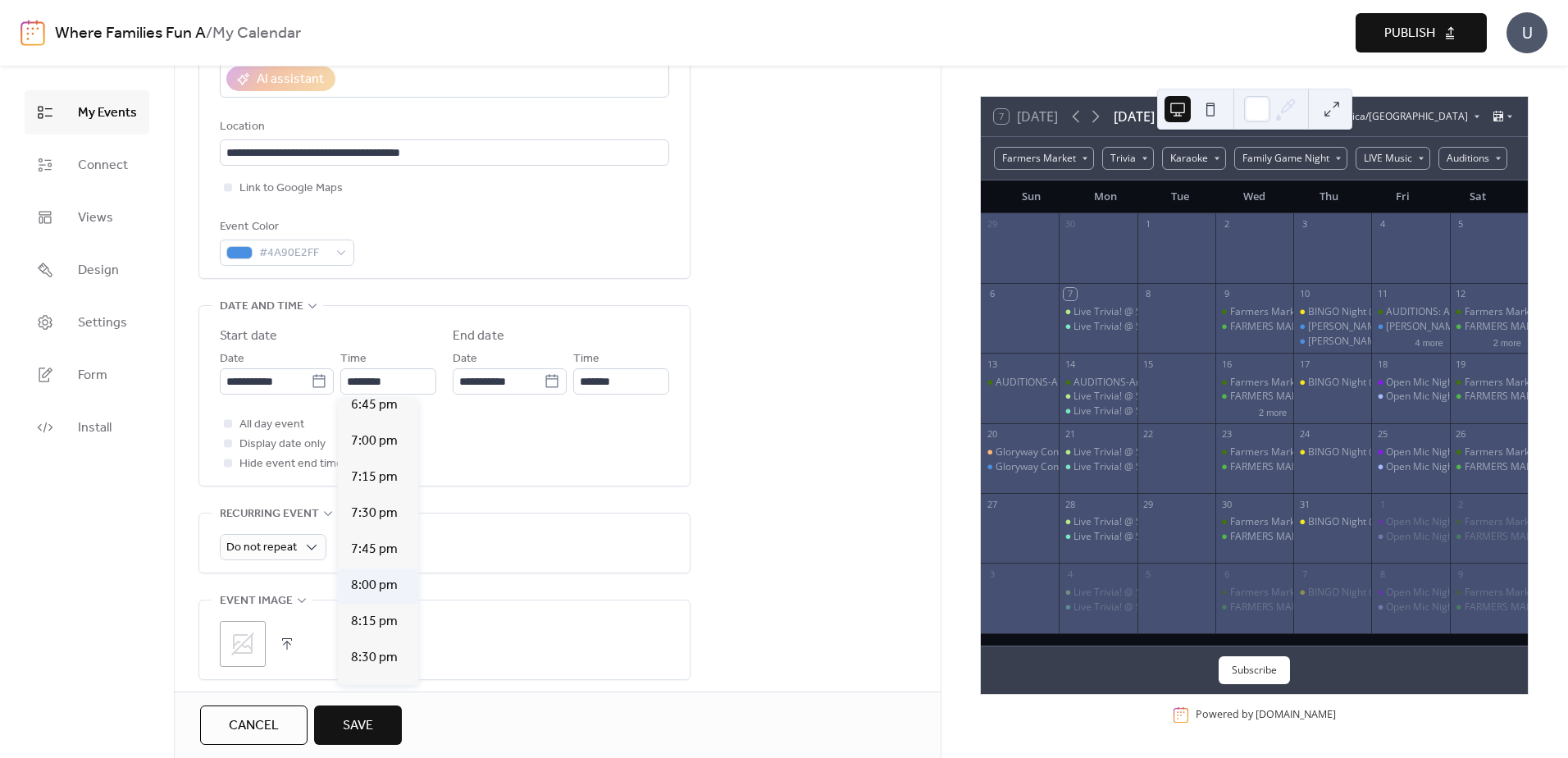 type on "*******" 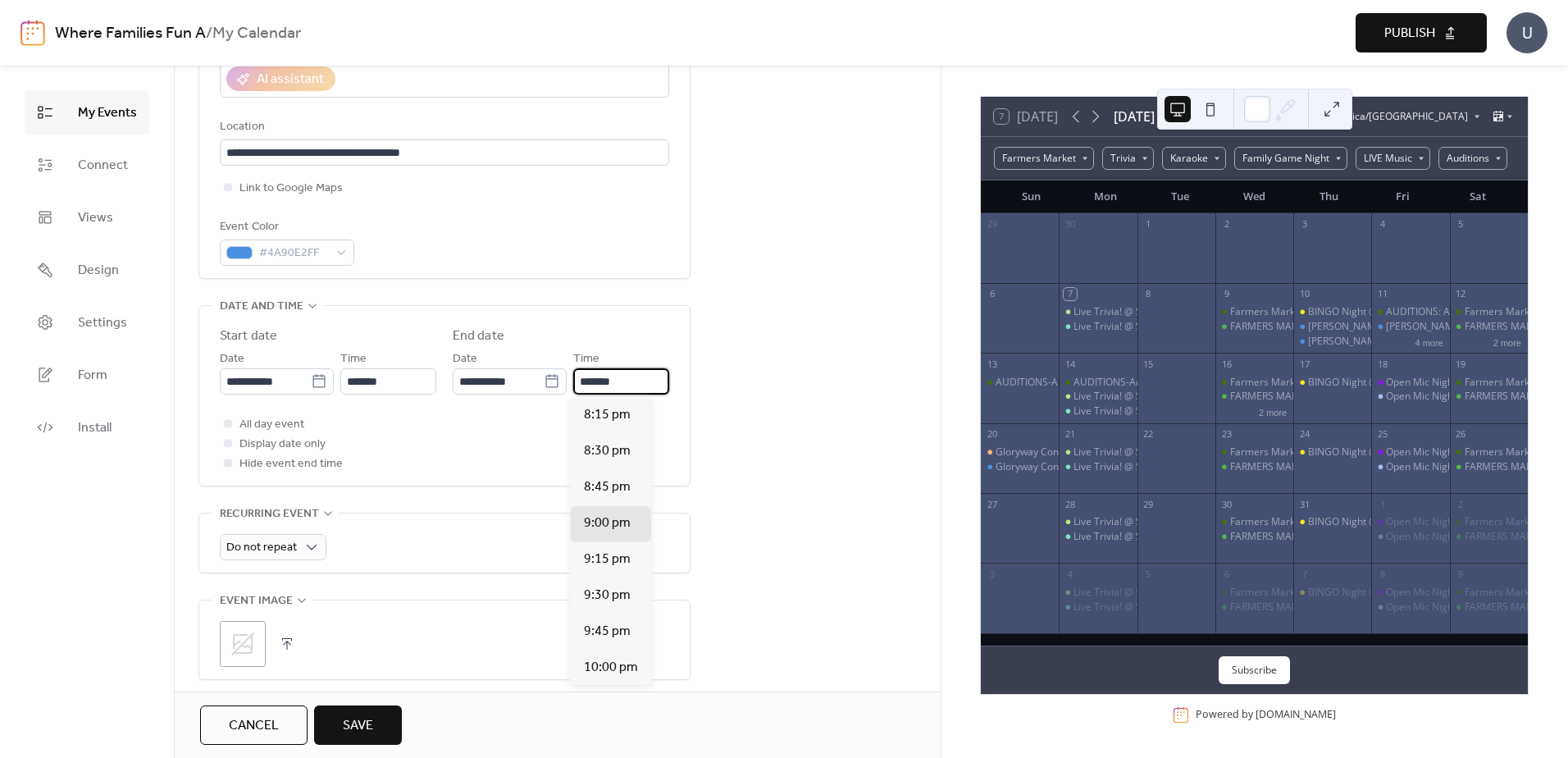click on "*******" at bounding box center [621, 381] 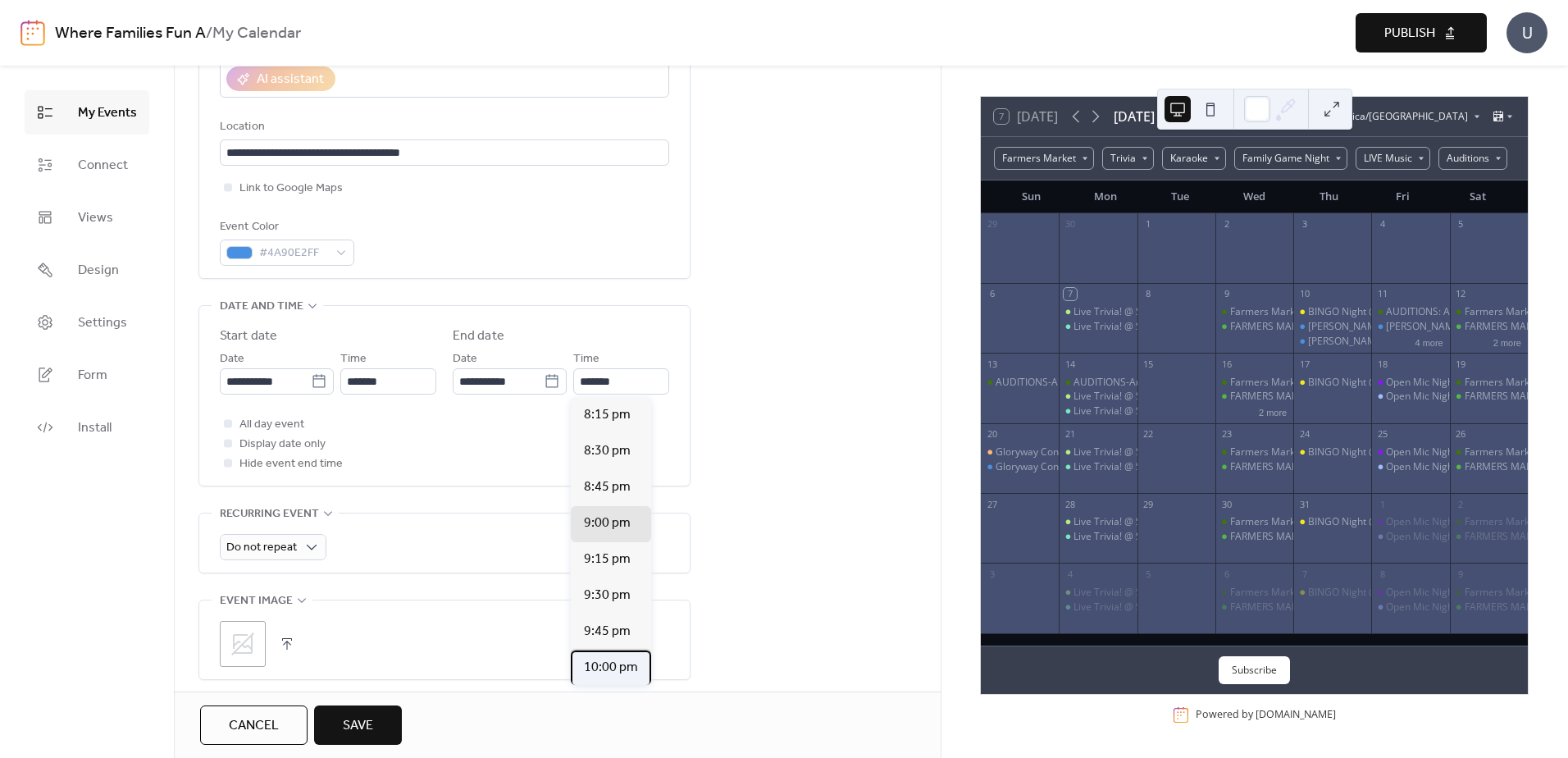 click on "10:00 pm" at bounding box center [611, 668] 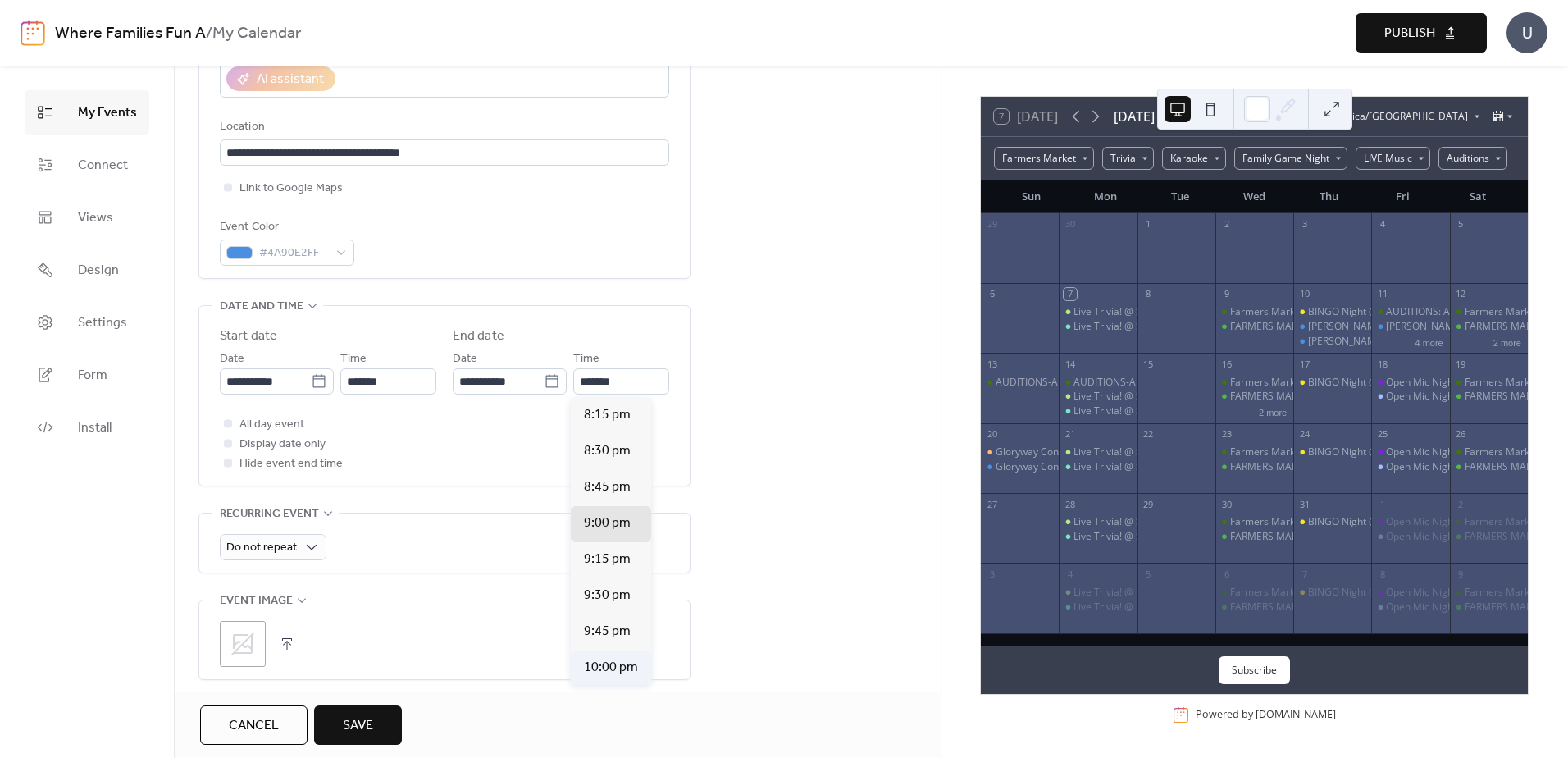 type on "********" 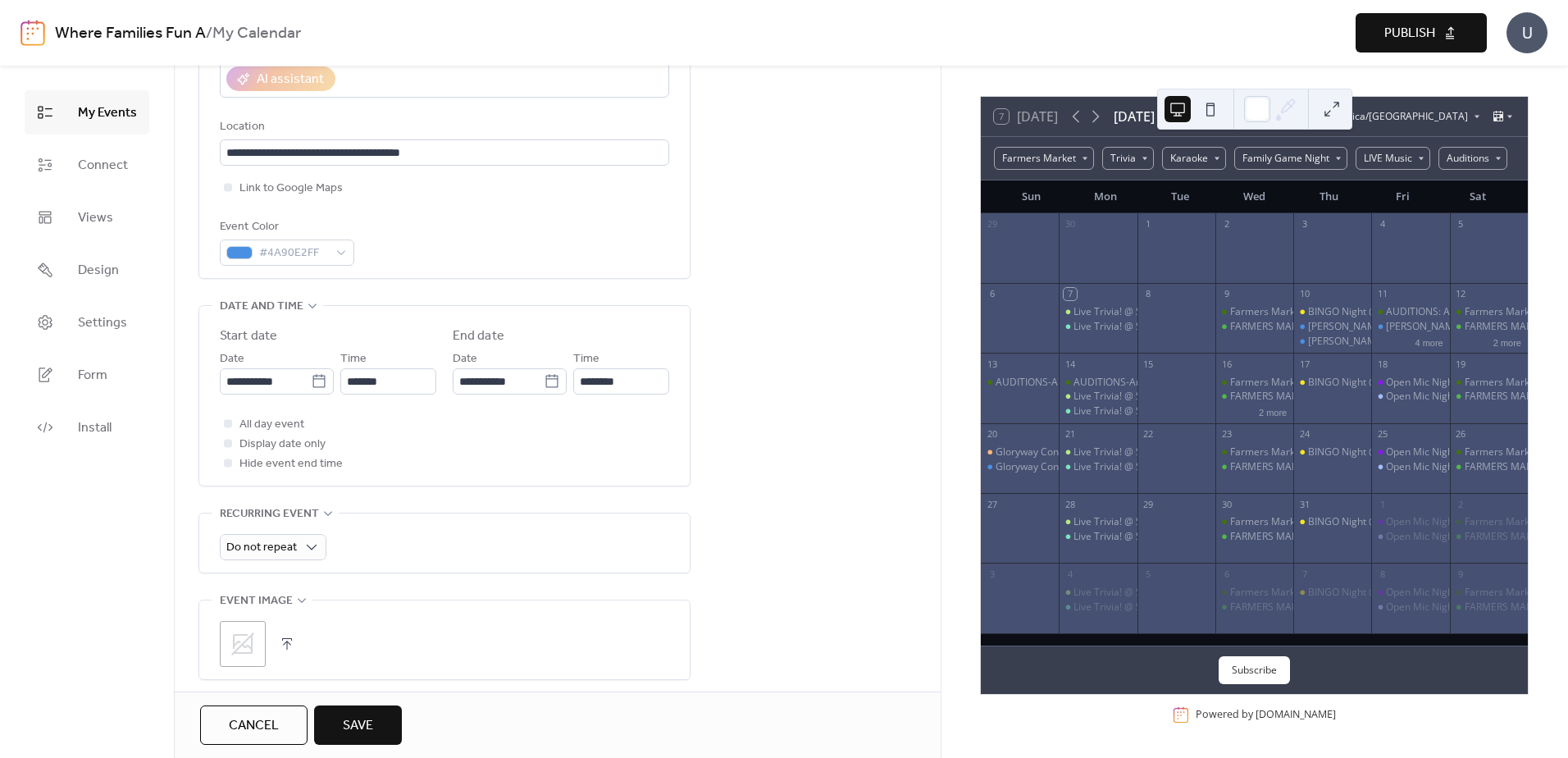 click on "**********" at bounding box center (557, 650) 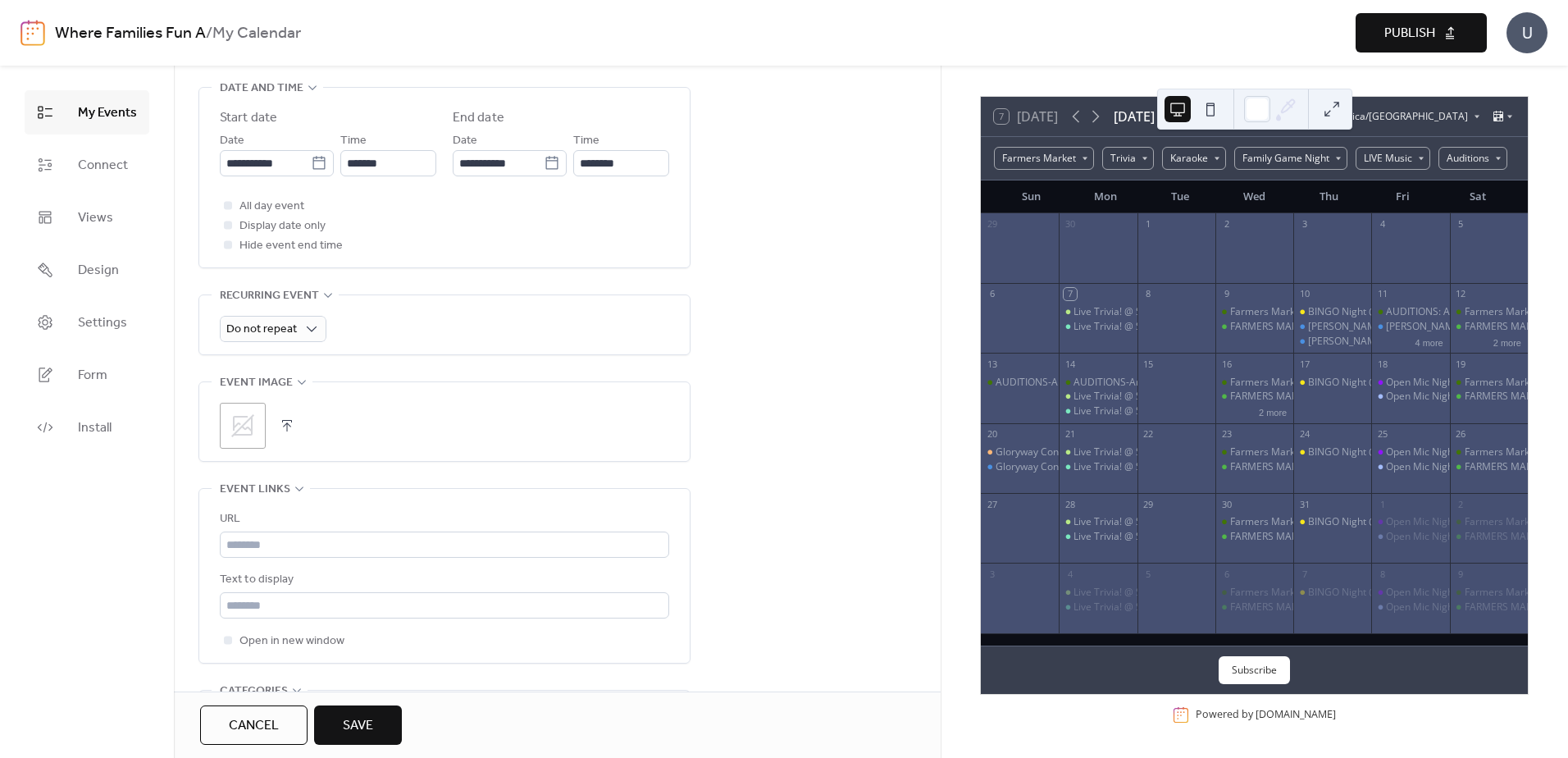 scroll, scrollTop: 574, scrollLeft: 0, axis: vertical 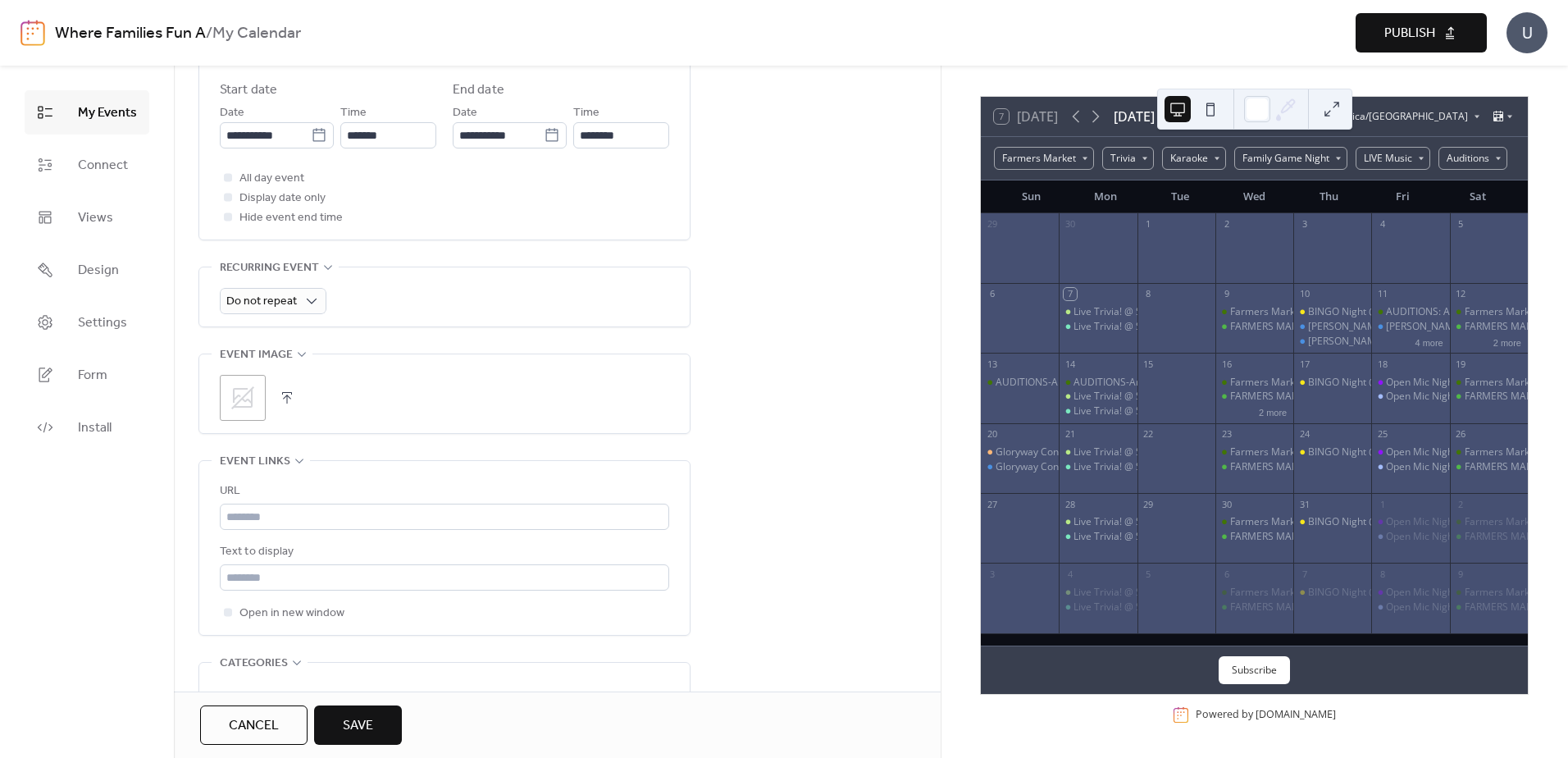 click at bounding box center (287, 398) 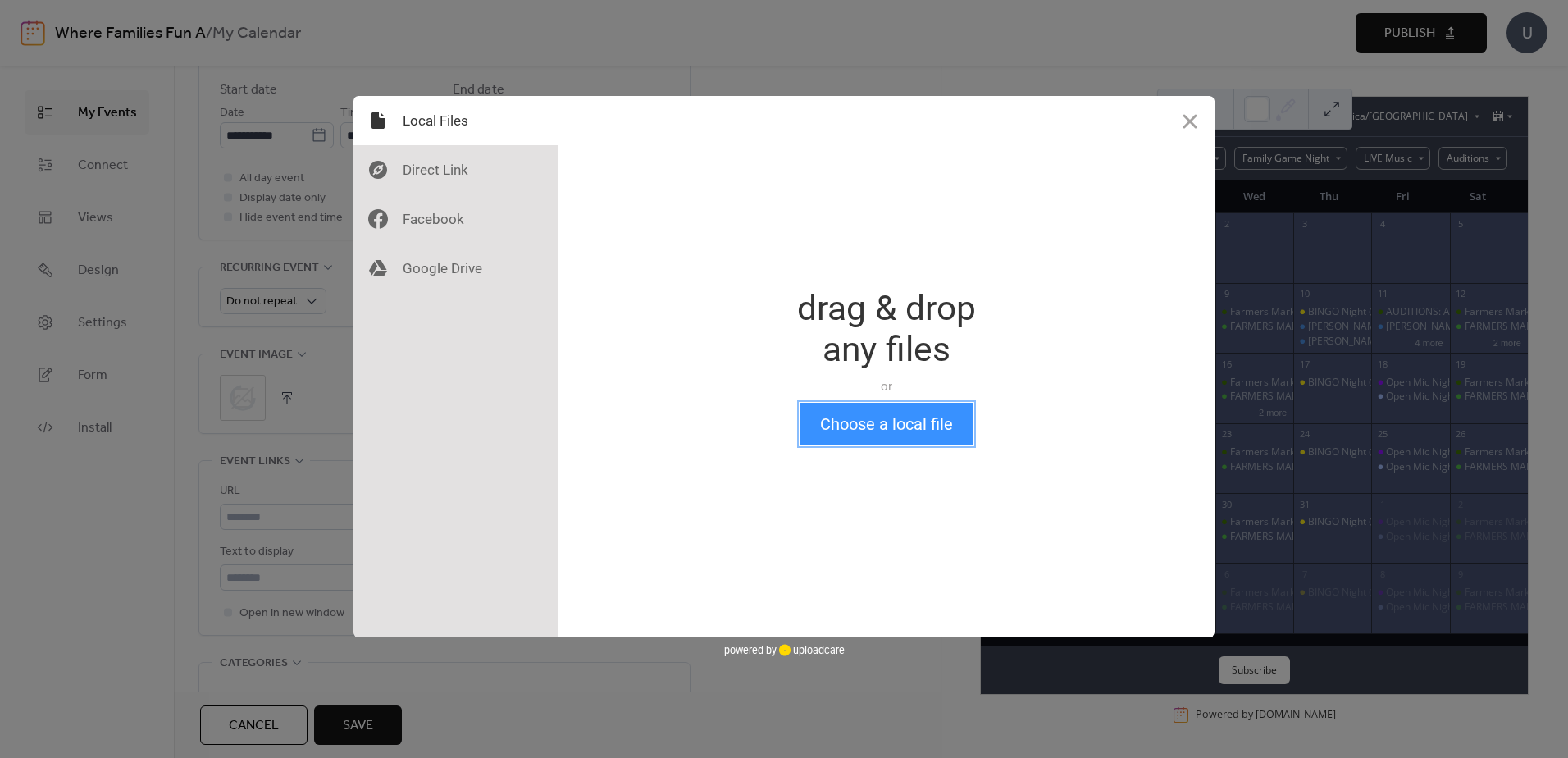 click on "Choose a local file" at bounding box center (887, 424) 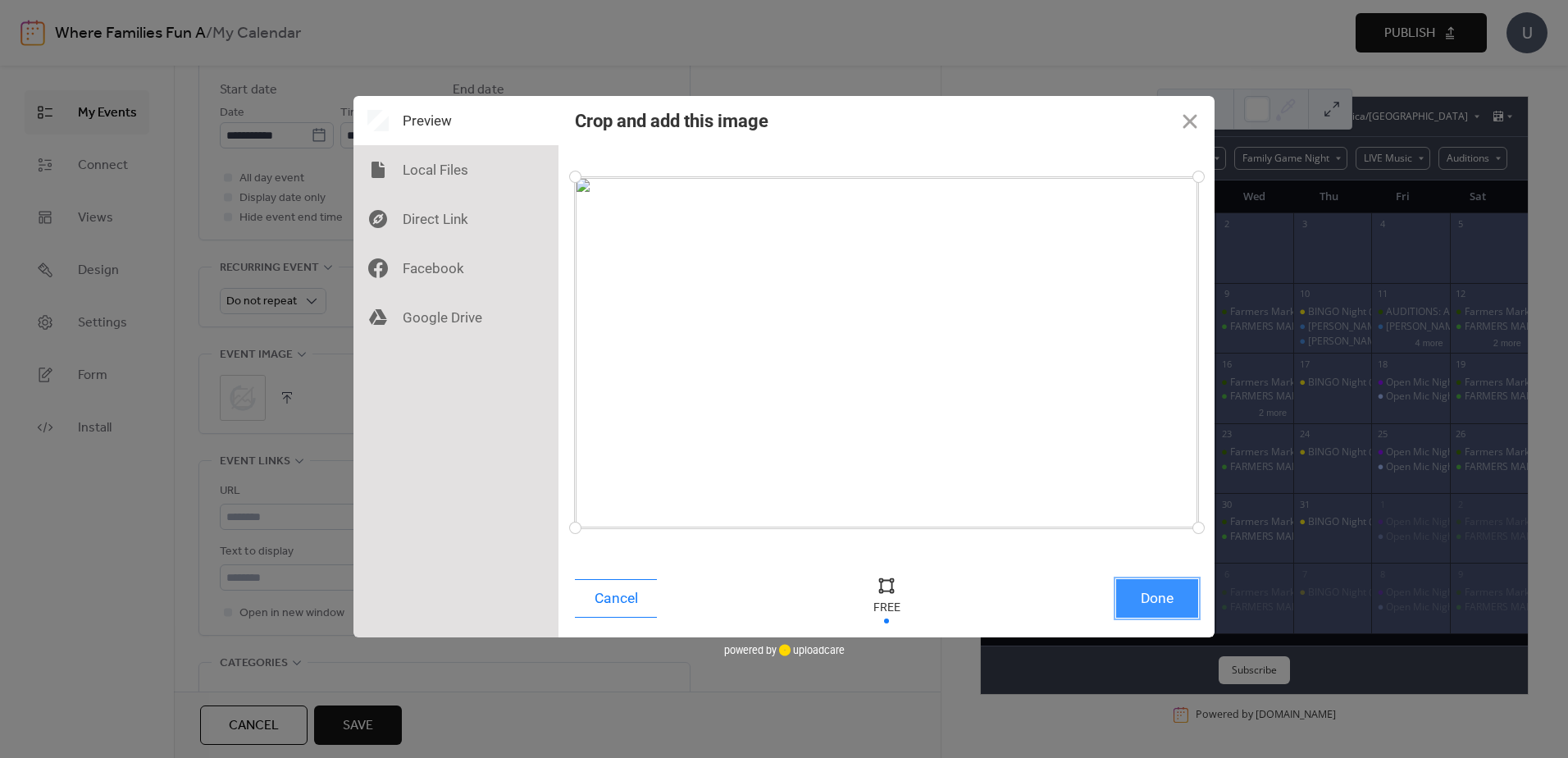 click on "Done" at bounding box center [1157, 598] 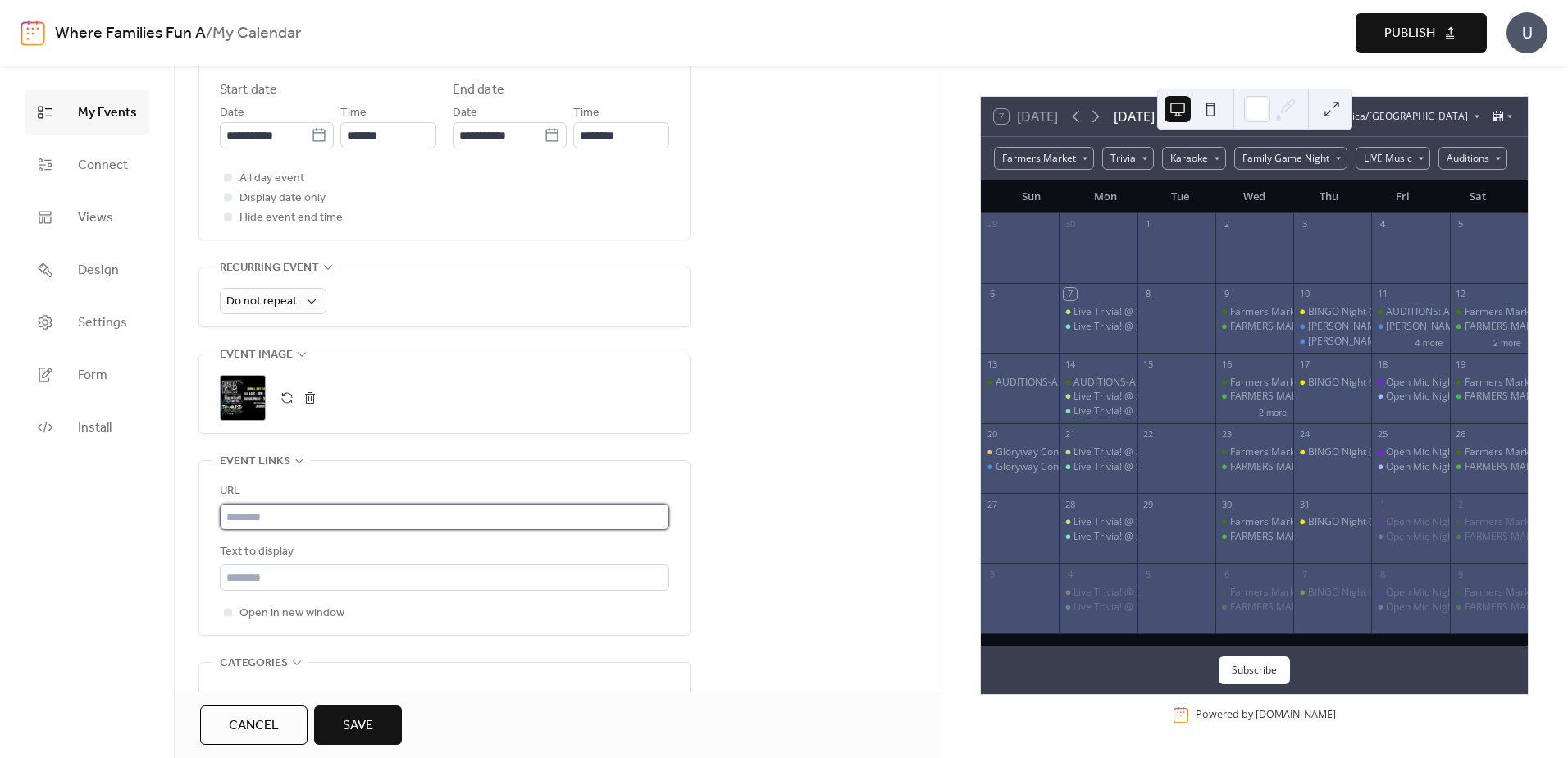 click at bounding box center (444, 517) 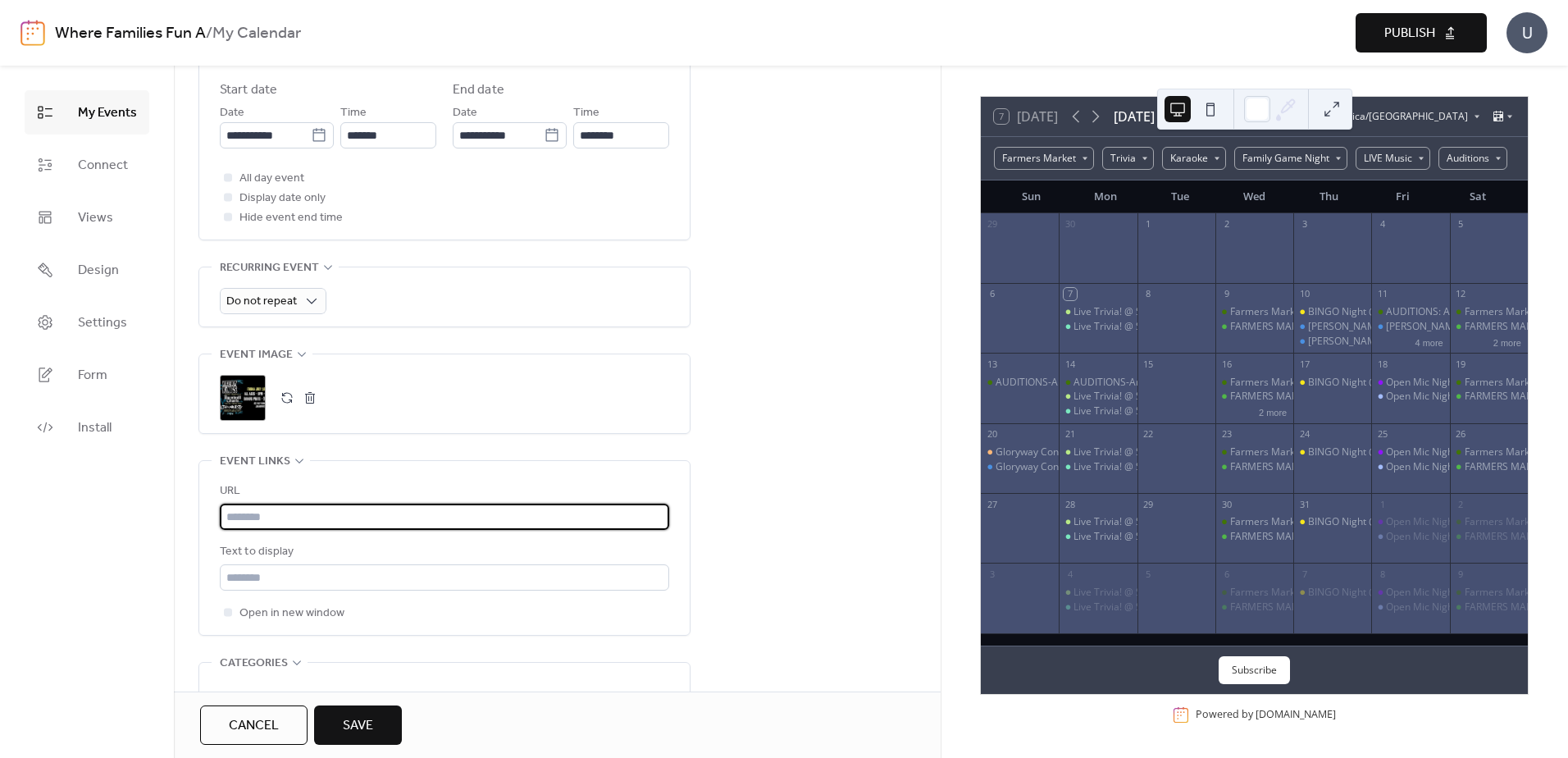 paste on "**********" 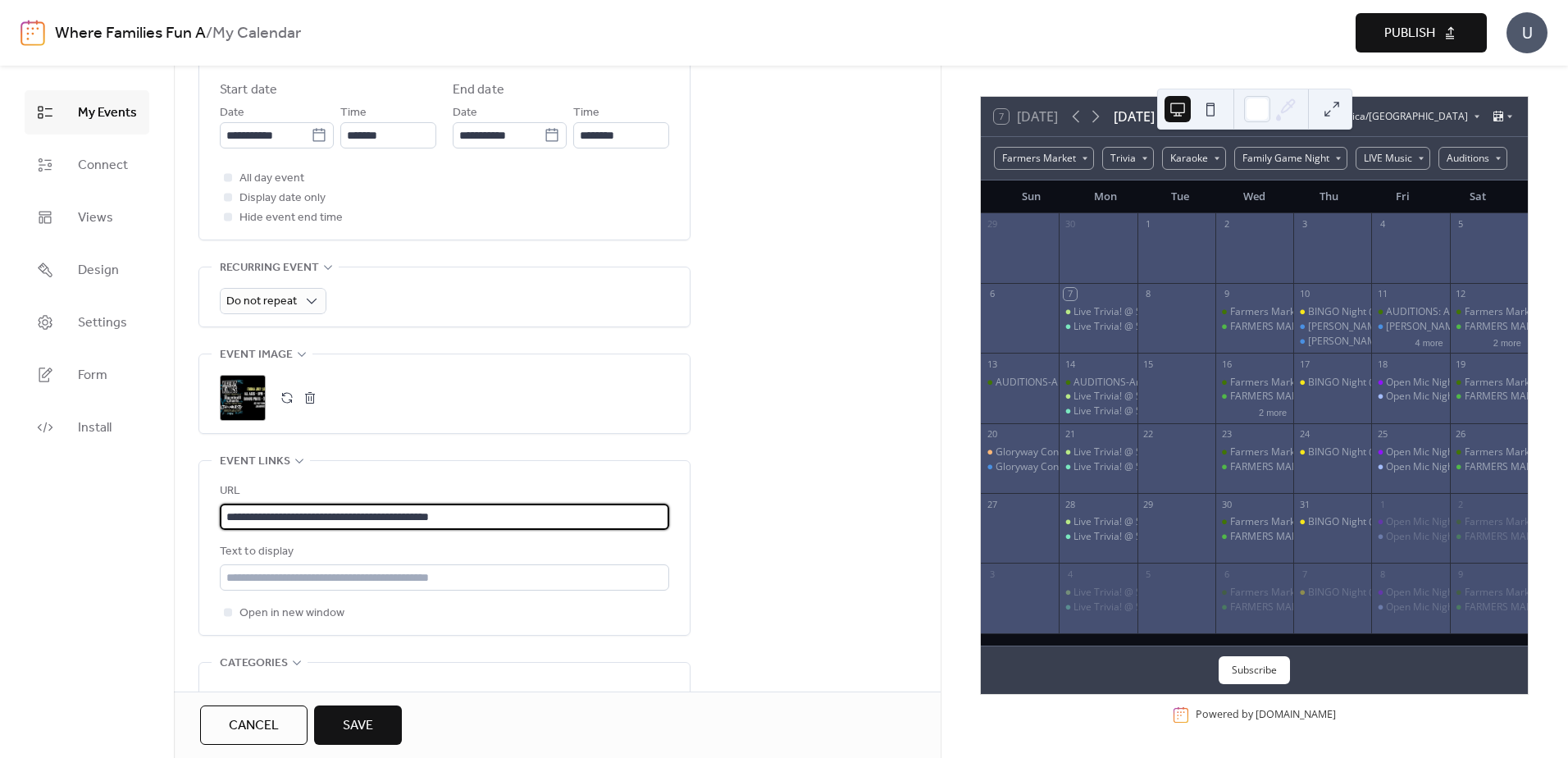 type on "**********" 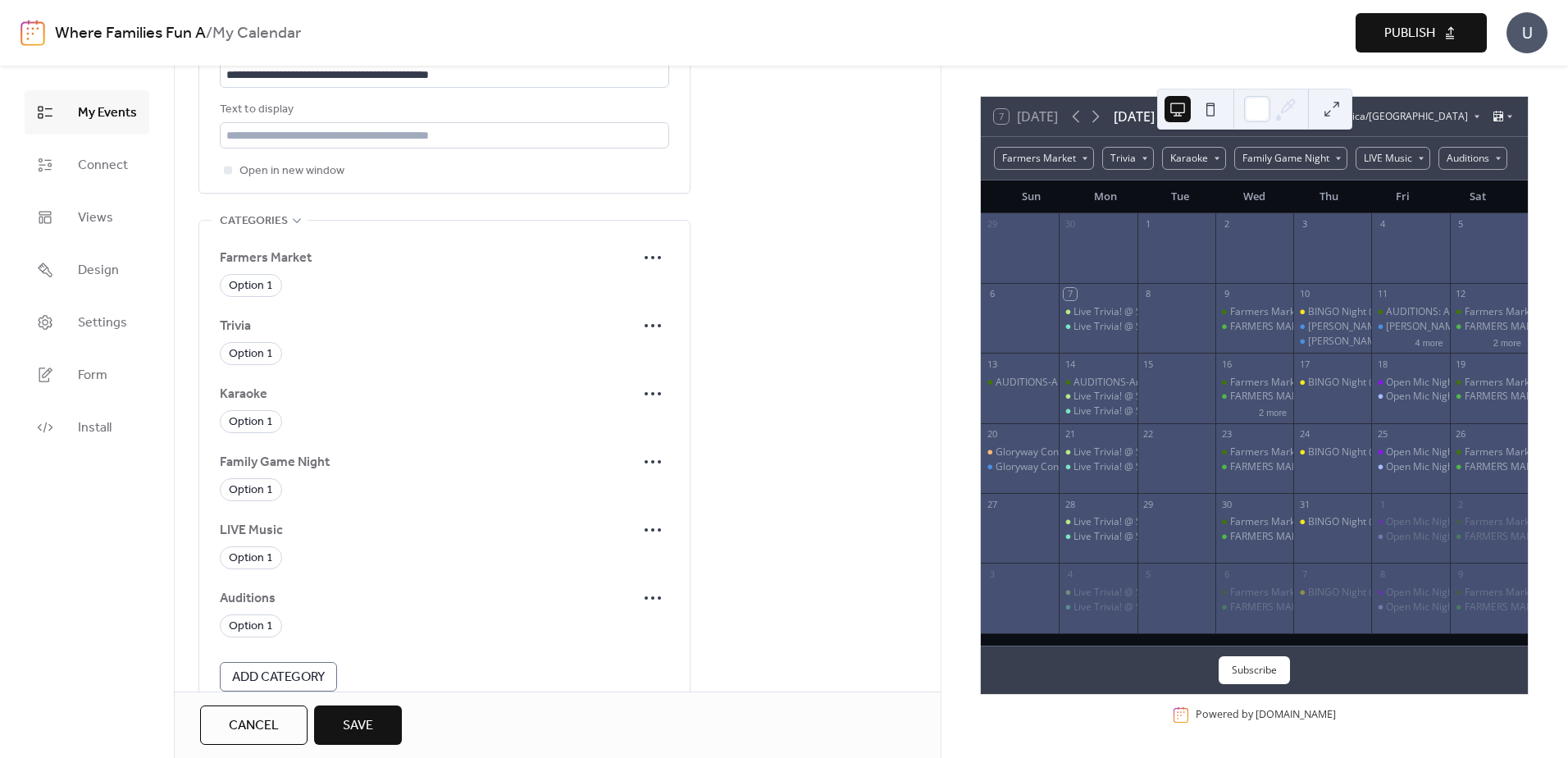 scroll, scrollTop: 1066, scrollLeft: 0, axis: vertical 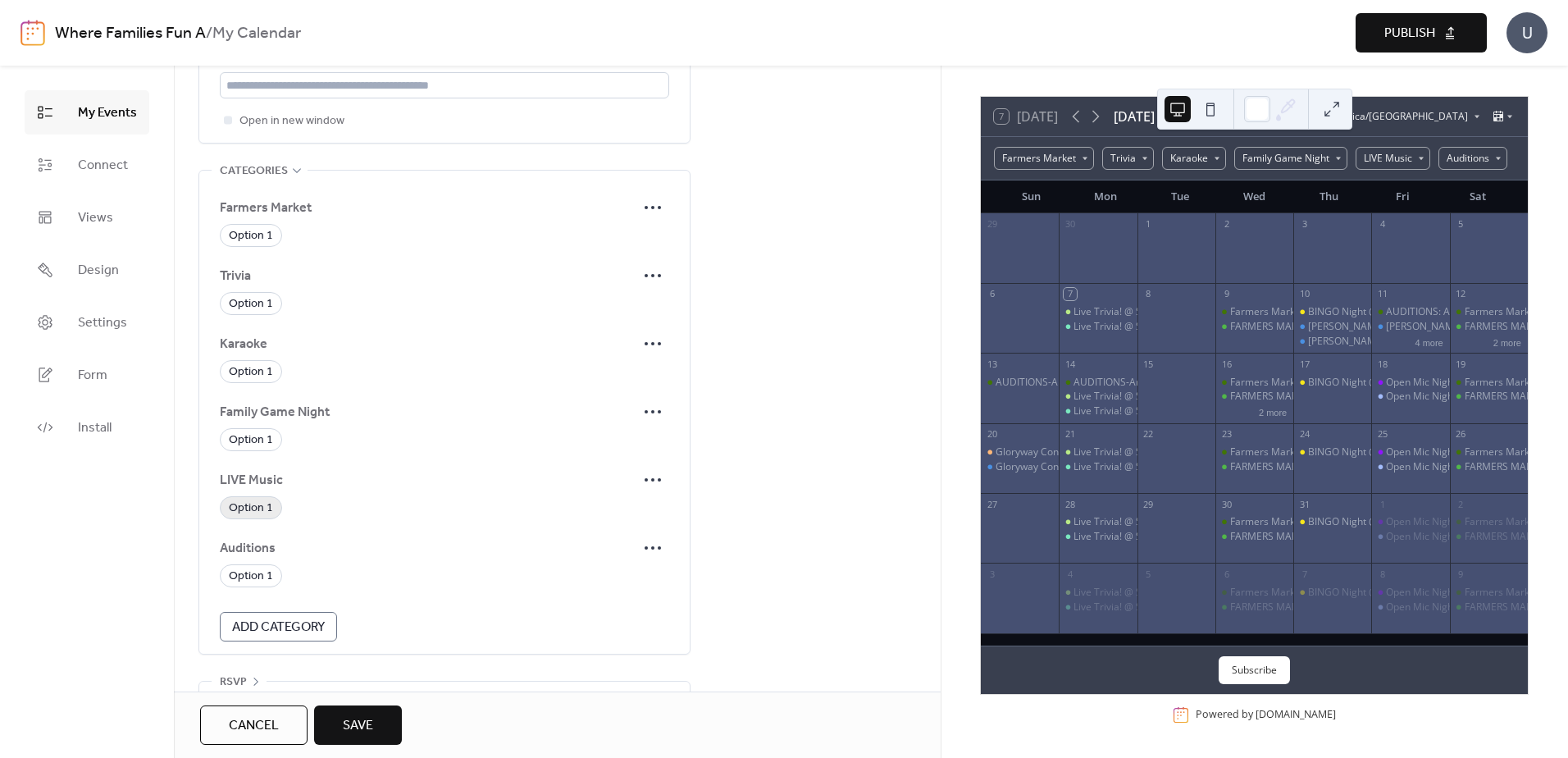 click on "Option 1" at bounding box center (251, 509) 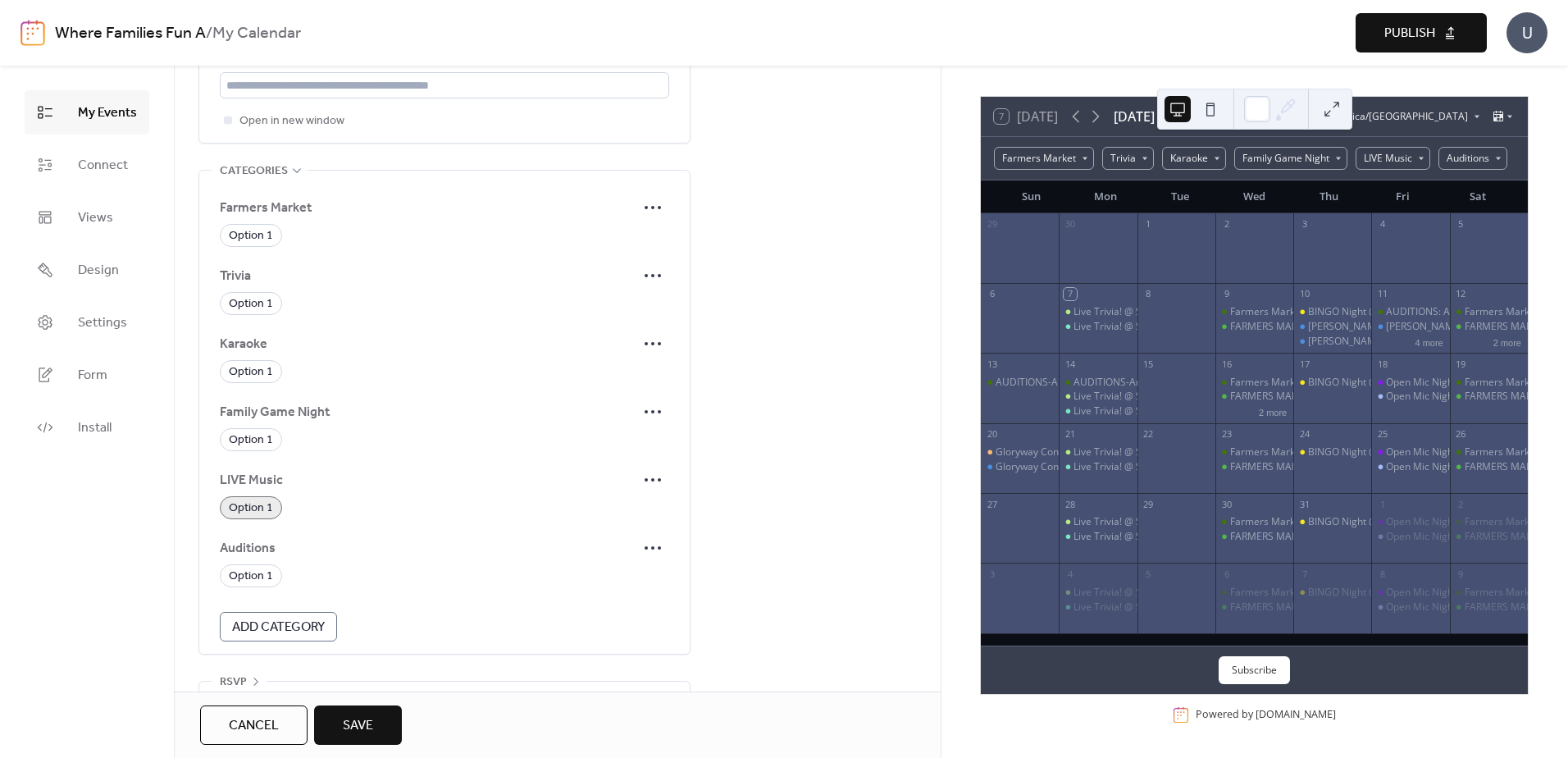 click on "Save" at bounding box center [358, 725] 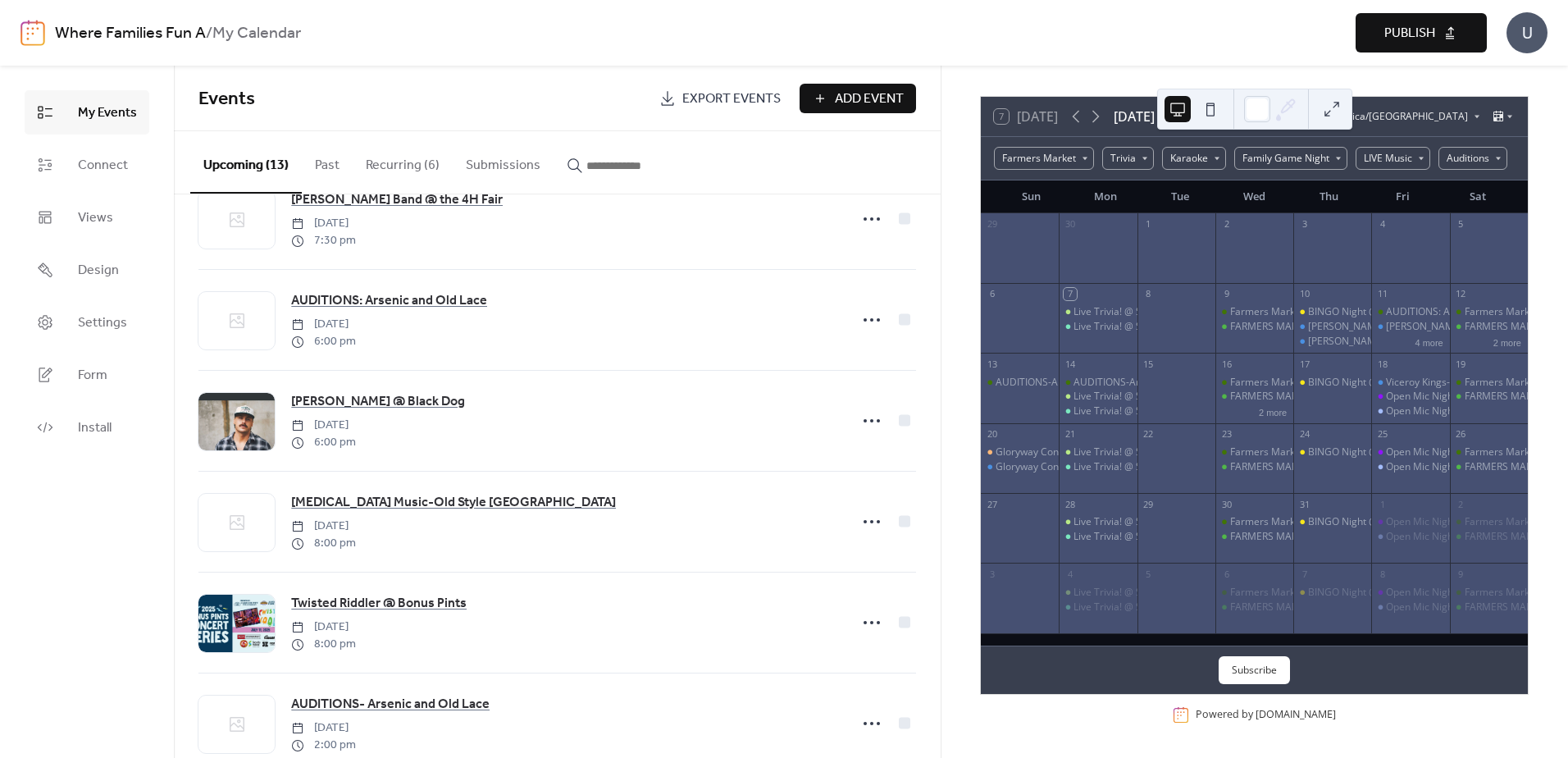 scroll, scrollTop: 0, scrollLeft: 0, axis: both 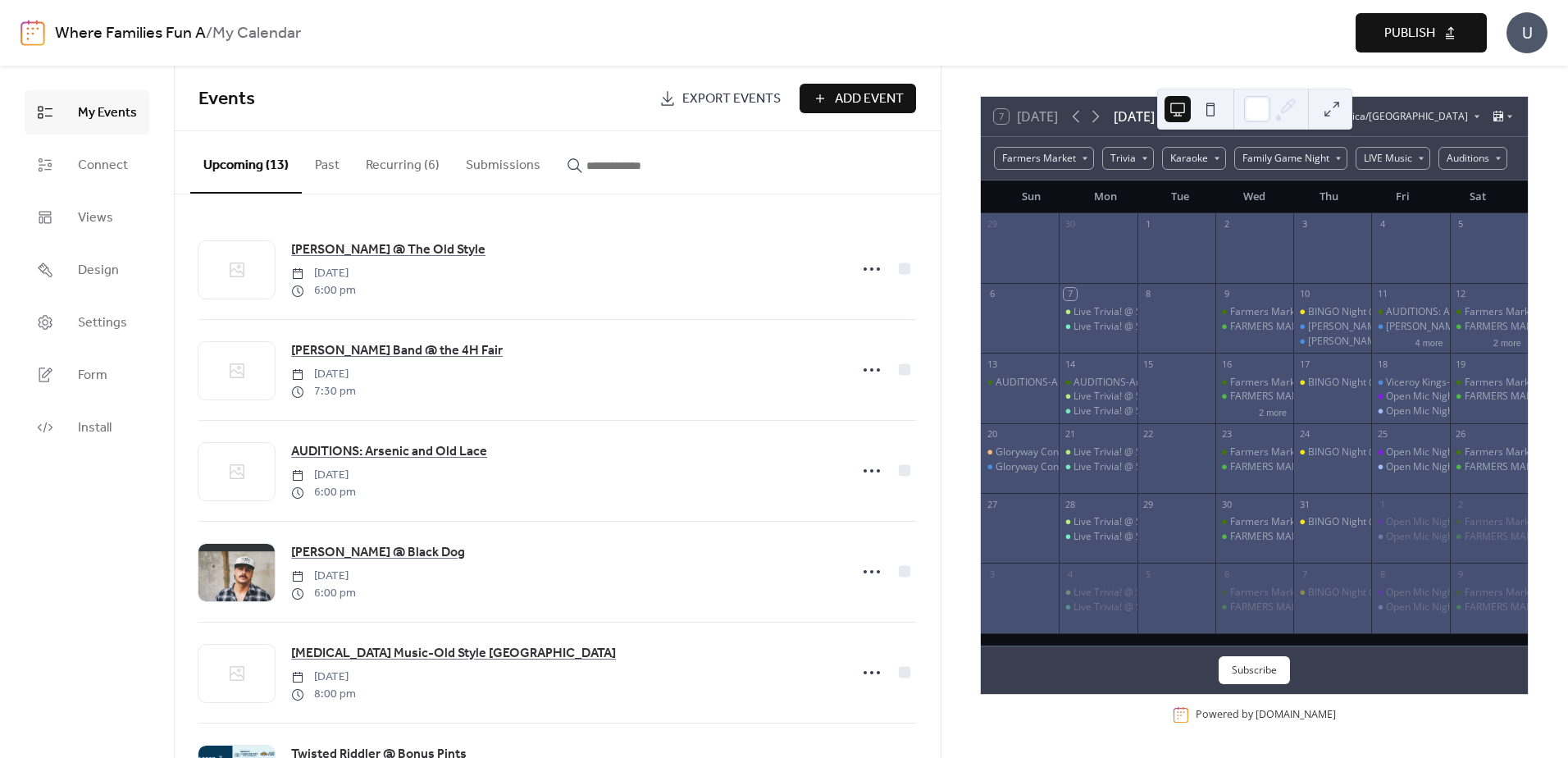 click on "Add Event" at bounding box center (869, 99) 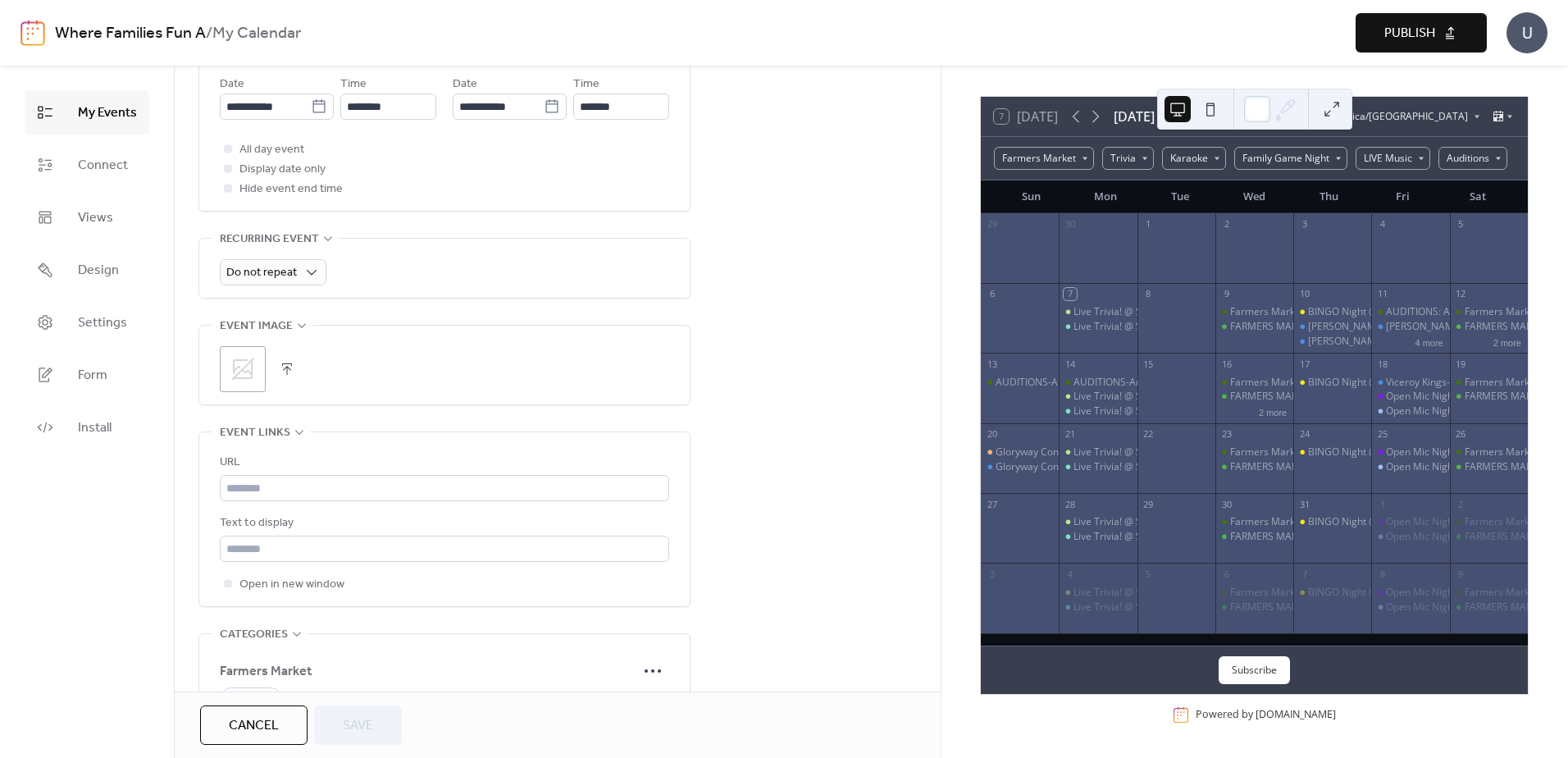 scroll, scrollTop: 738, scrollLeft: 0, axis: vertical 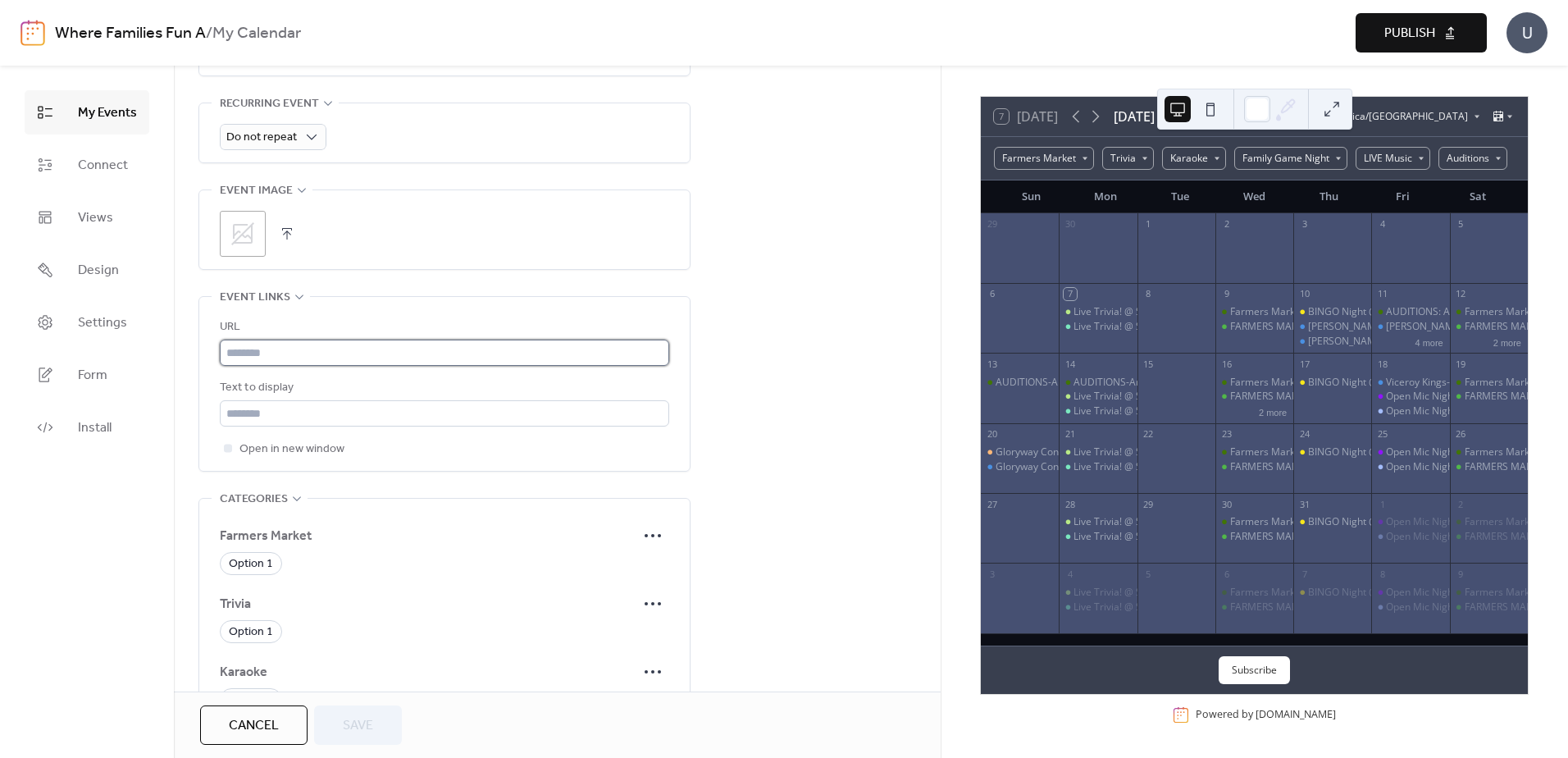 click at bounding box center (444, 353) 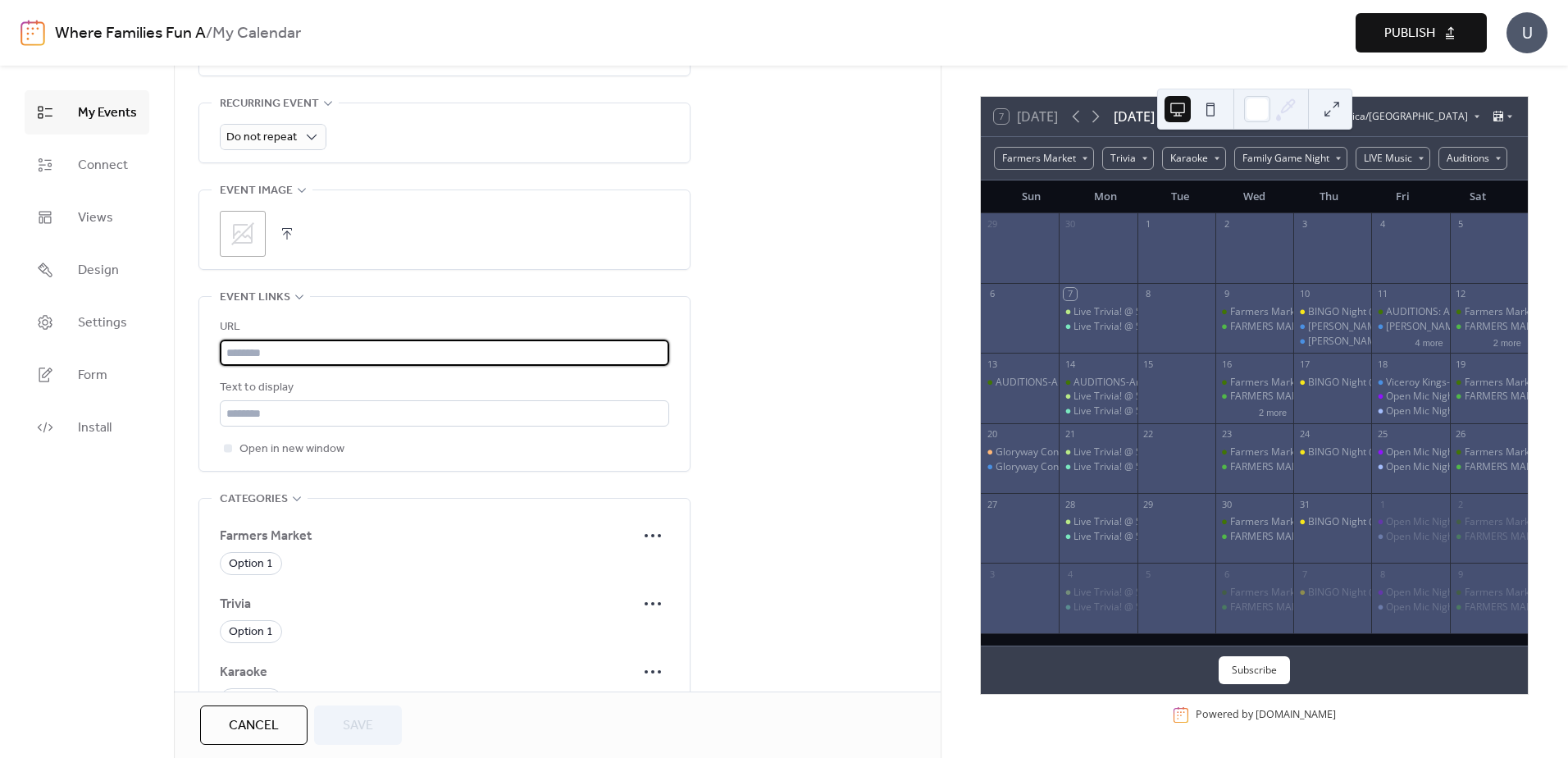 paste on "**********" 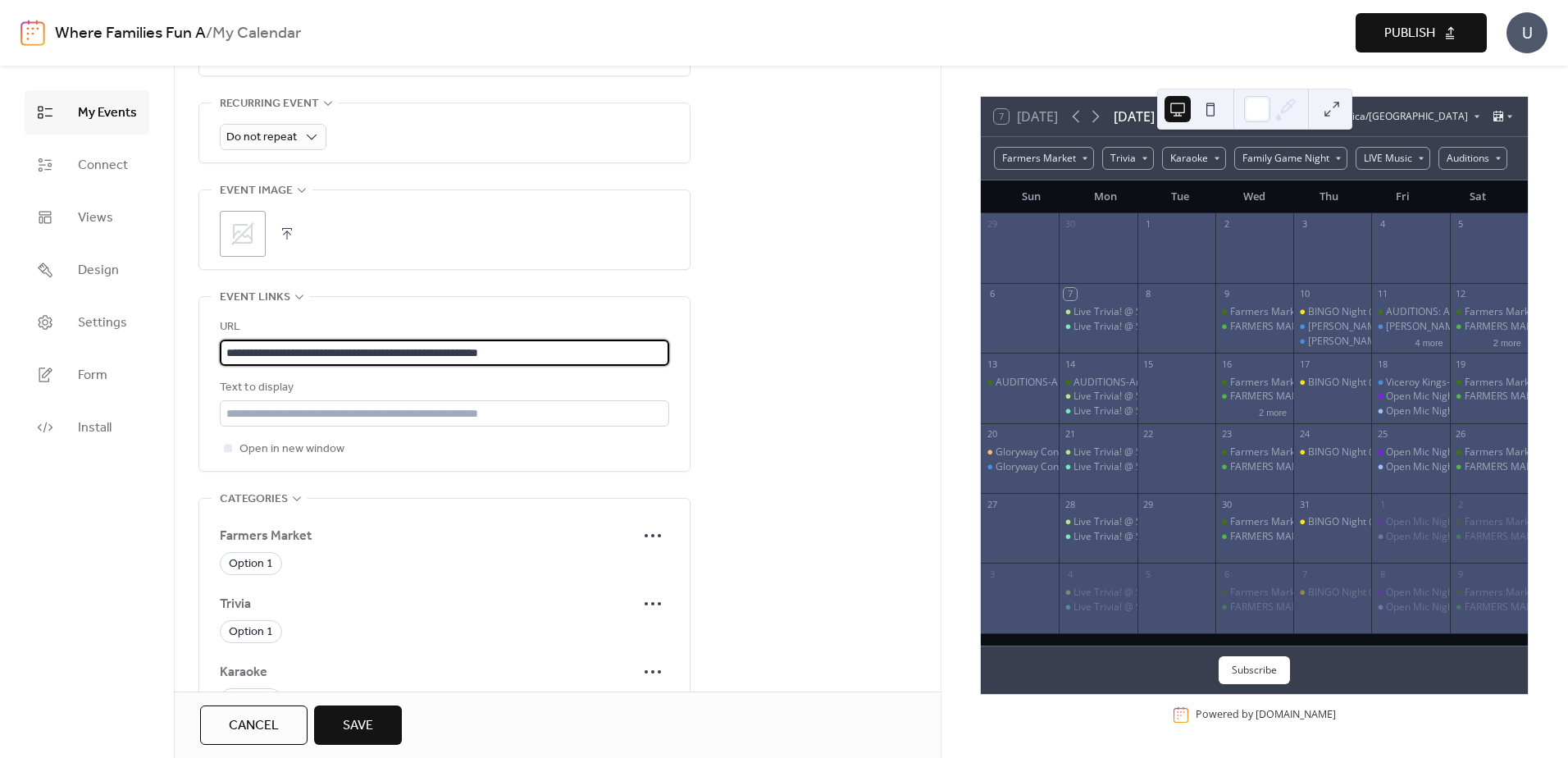 type on "**********" 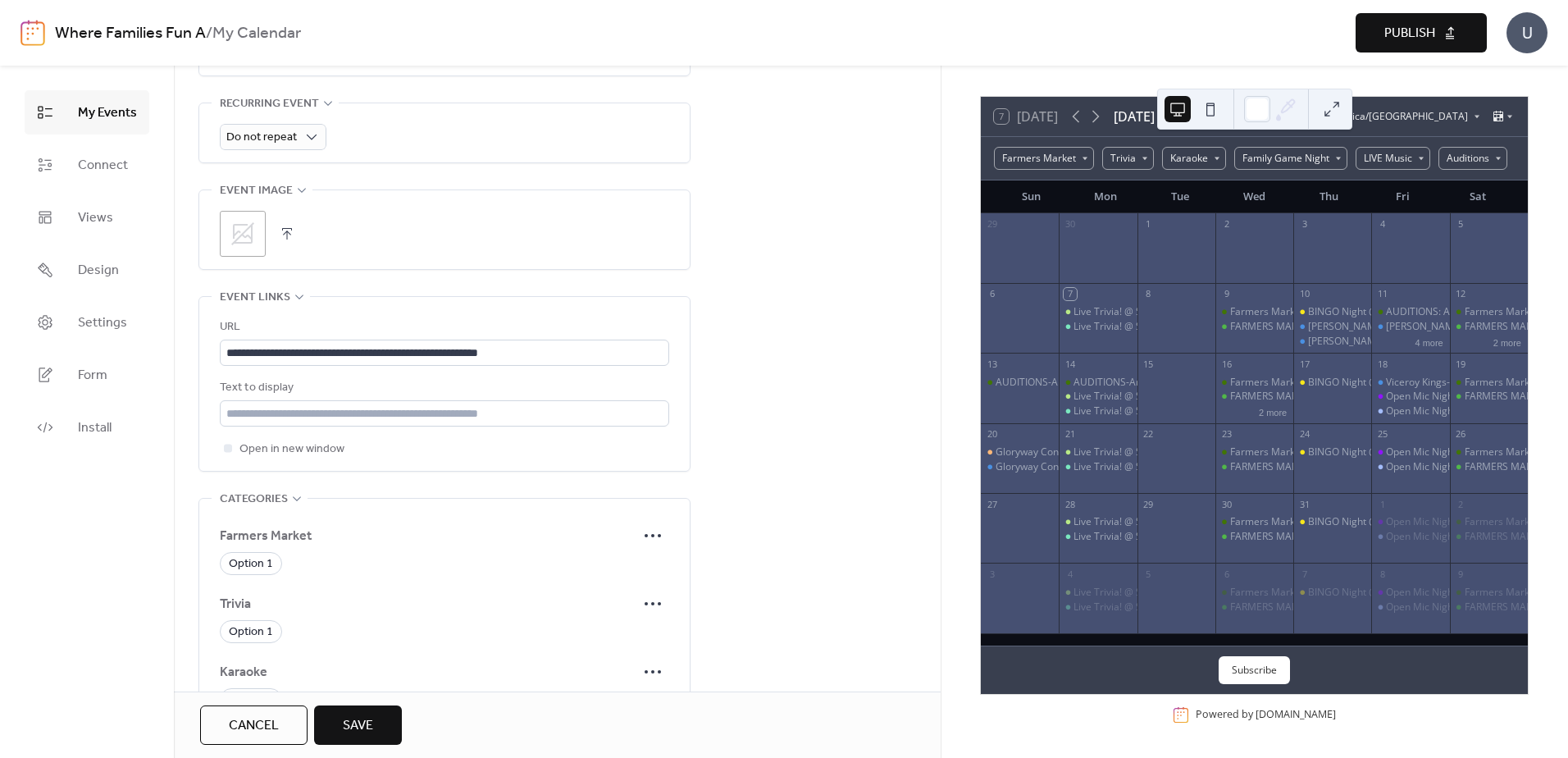 click on "**********" at bounding box center (557, 240) 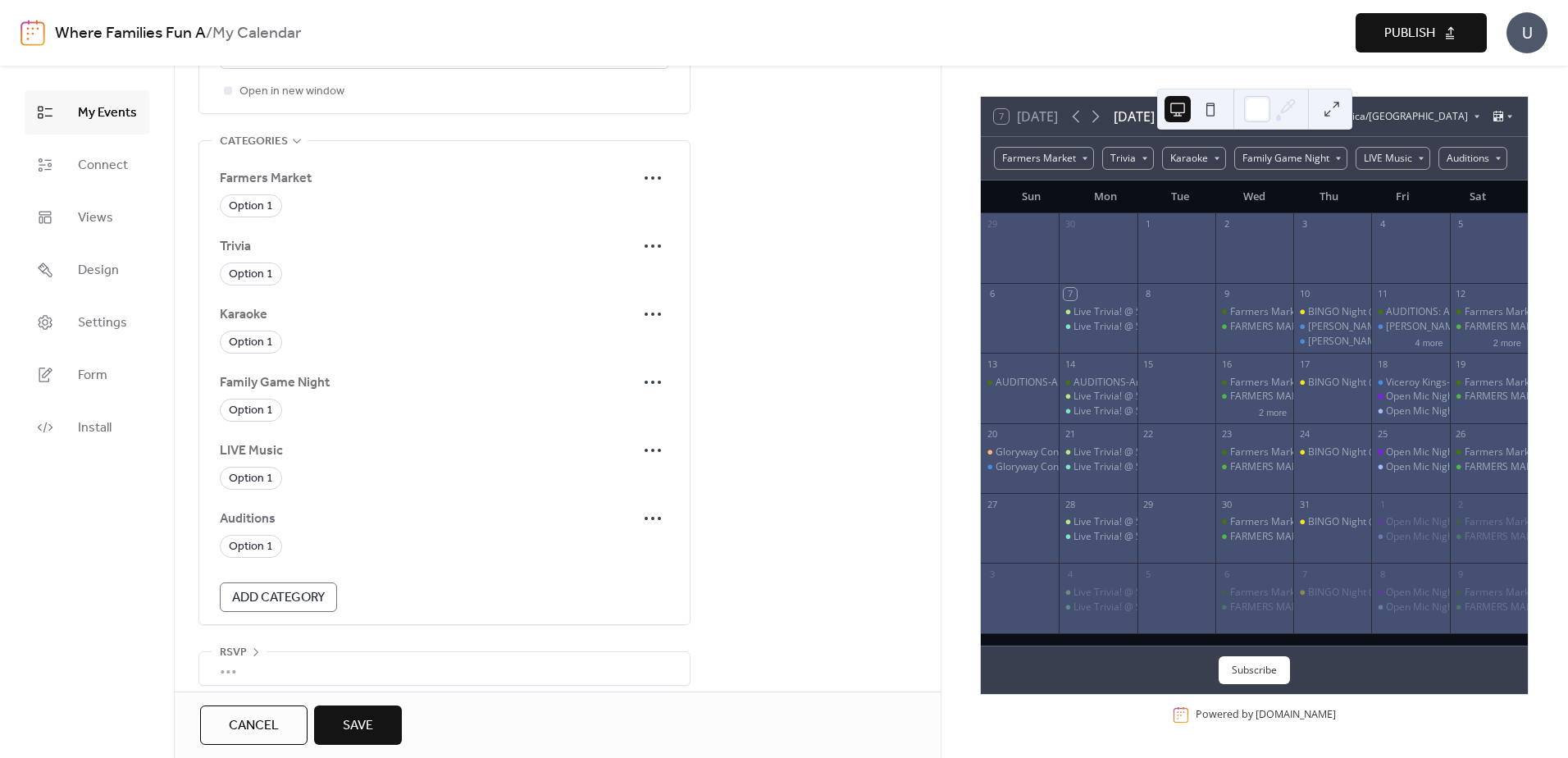 scroll, scrollTop: 1112, scrollLeft: 0, axis: vertical 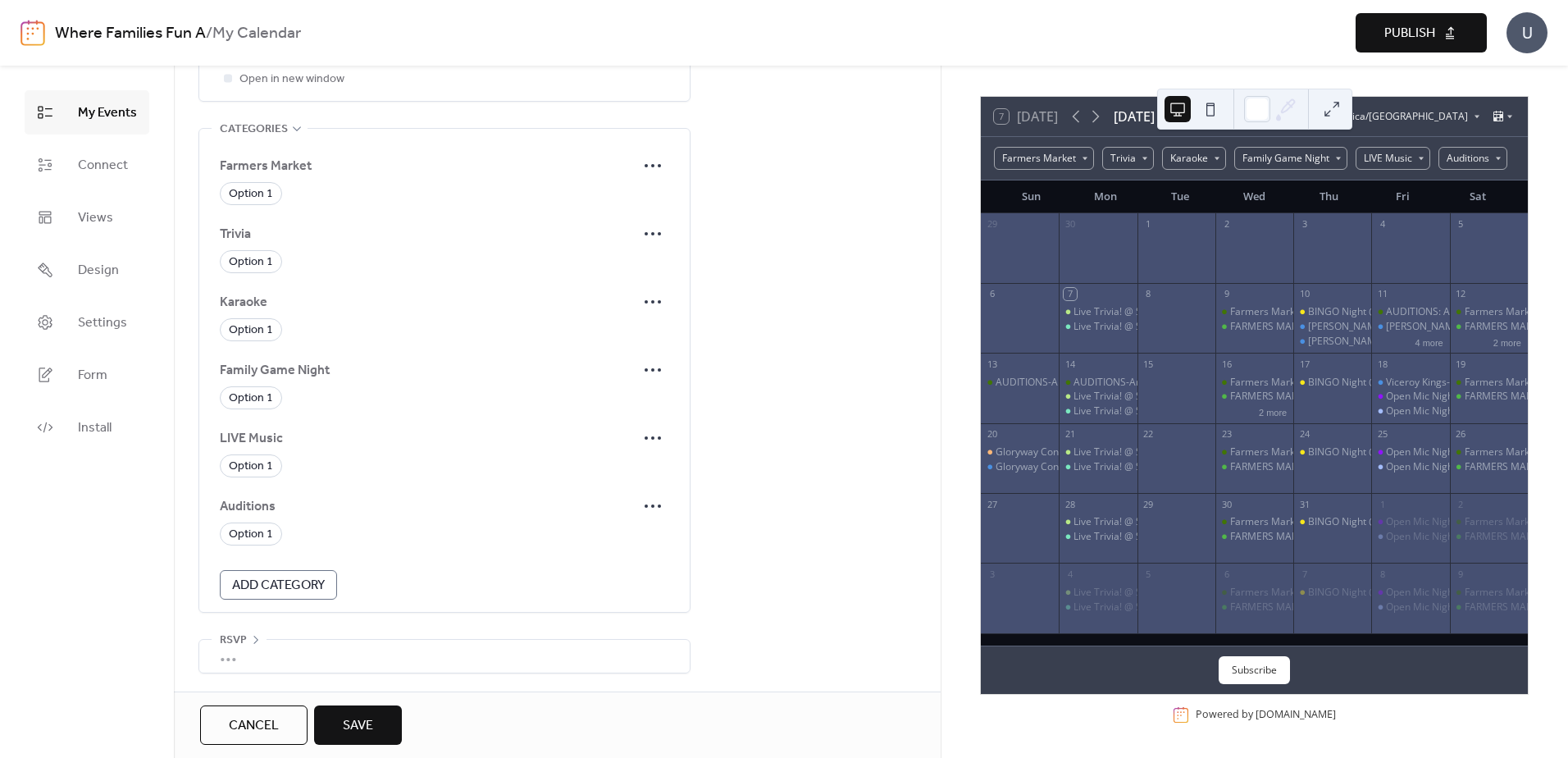 click on "Add Category" at bounding box center [278, 586] 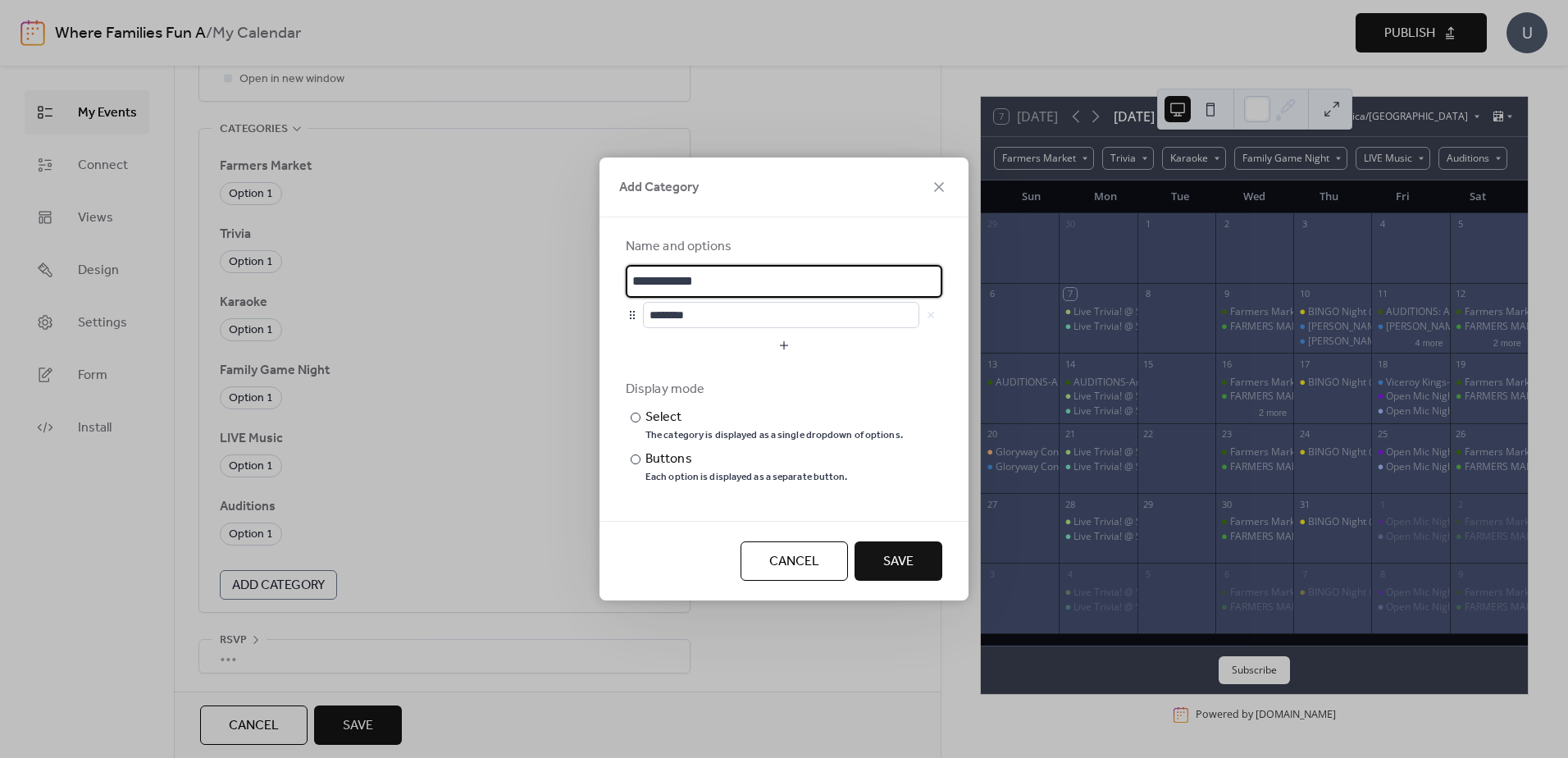 drag, startPoint x: 727, startPoint y: 274, endPoint x: 463, endPoint y: 267, distance: 264.09279 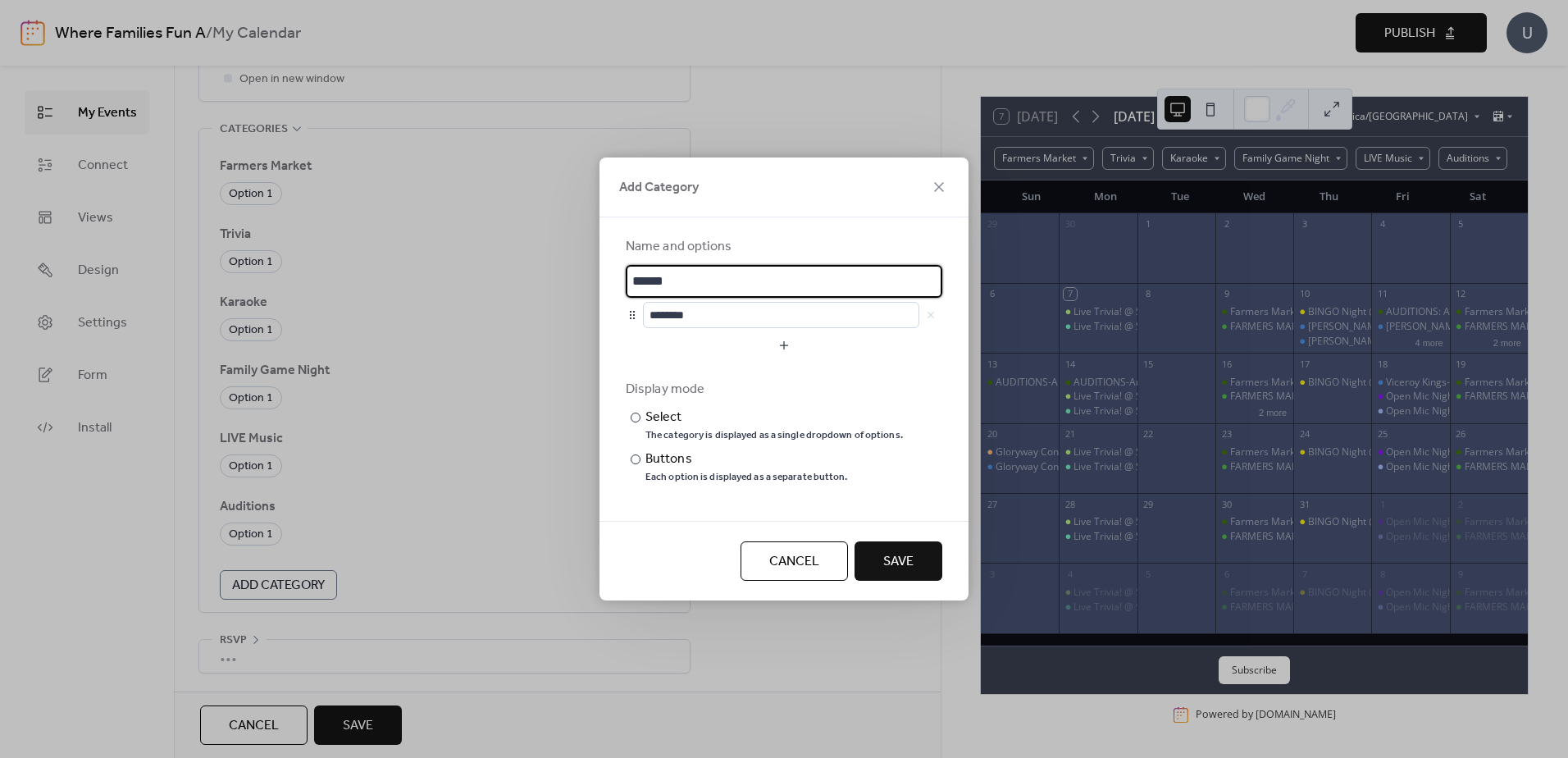 type on "******" 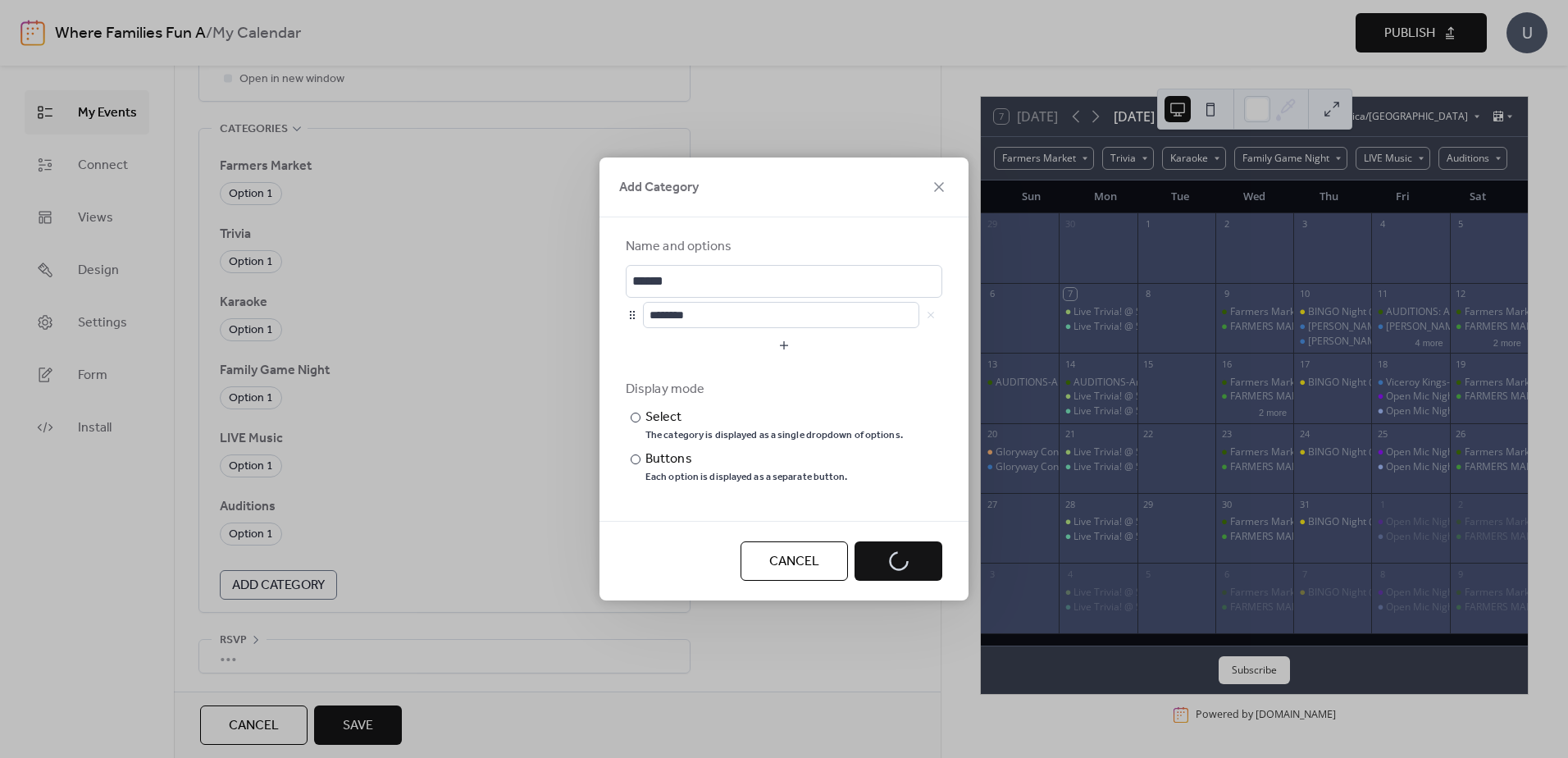 click on "Add Category Name and options ****** ******** Display mode ​ Select The category is displayed as a single dropdown of options. ​ Buttons Each option is displayed as a separate button. Cancel Save" at bounding box center [784, 379] 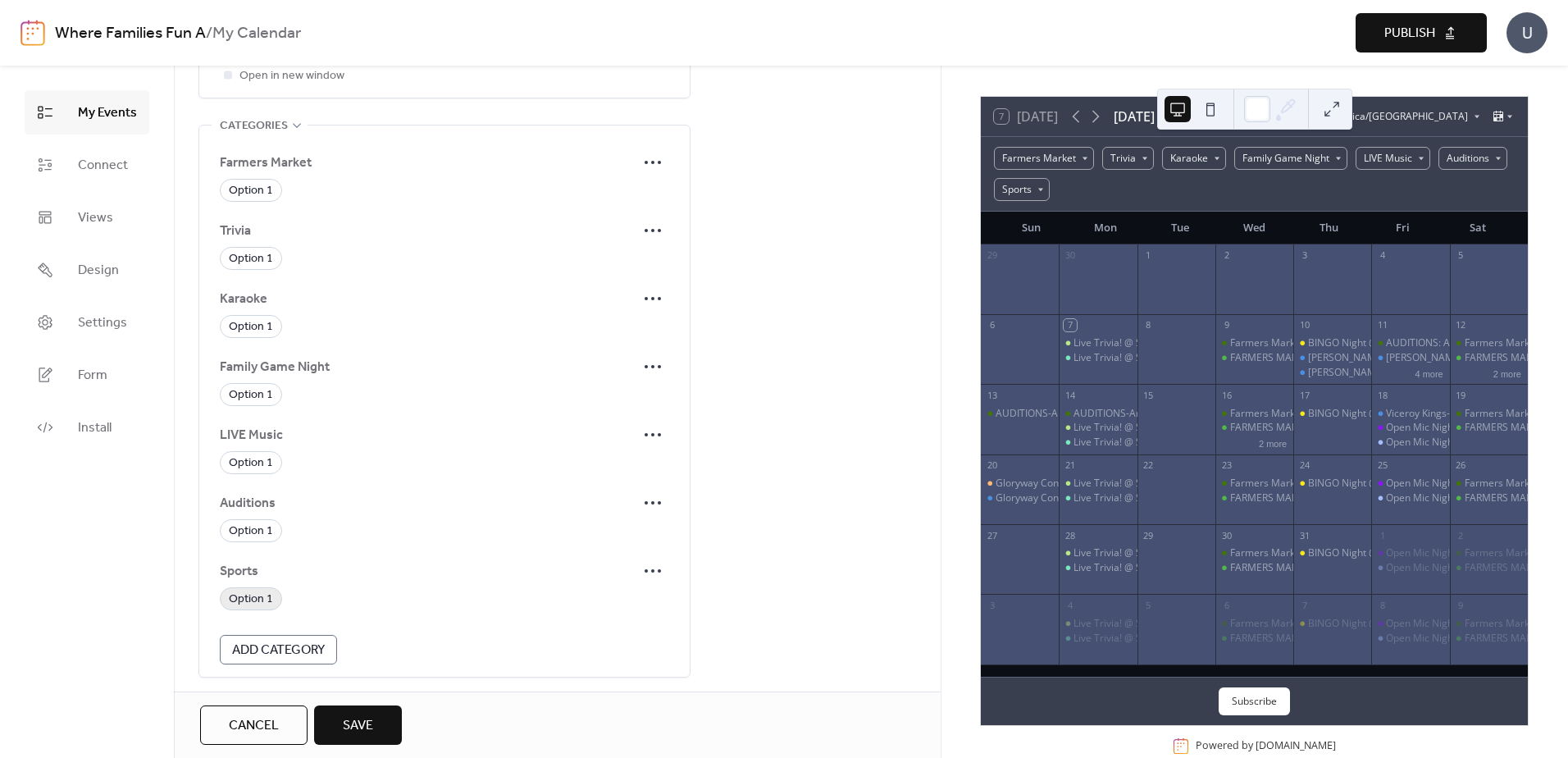 click on "Option 1" at bounding box center [251, 600] 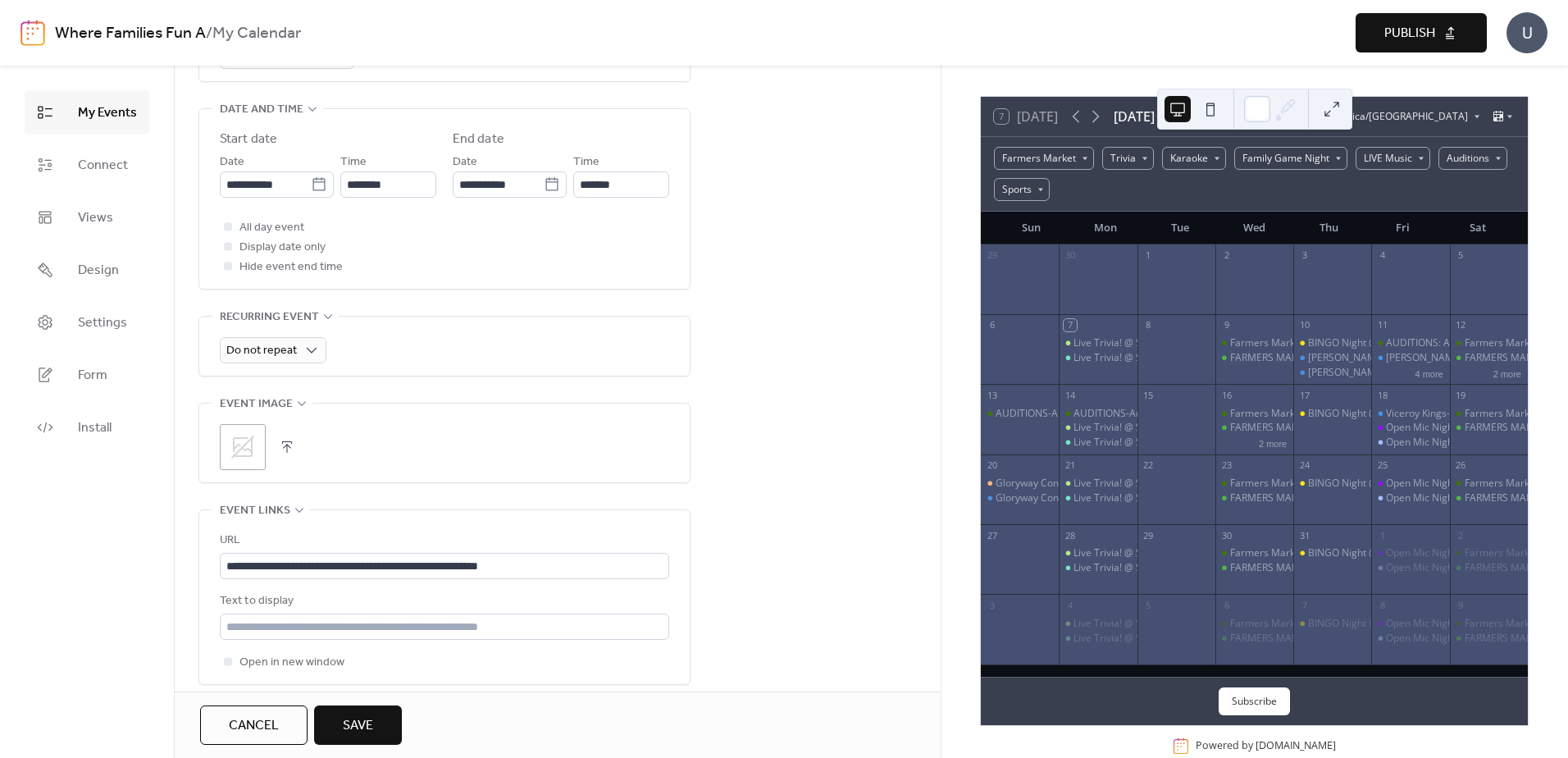 scroll, scrollTop: 619, scrollLeft: 0, axis: vertical 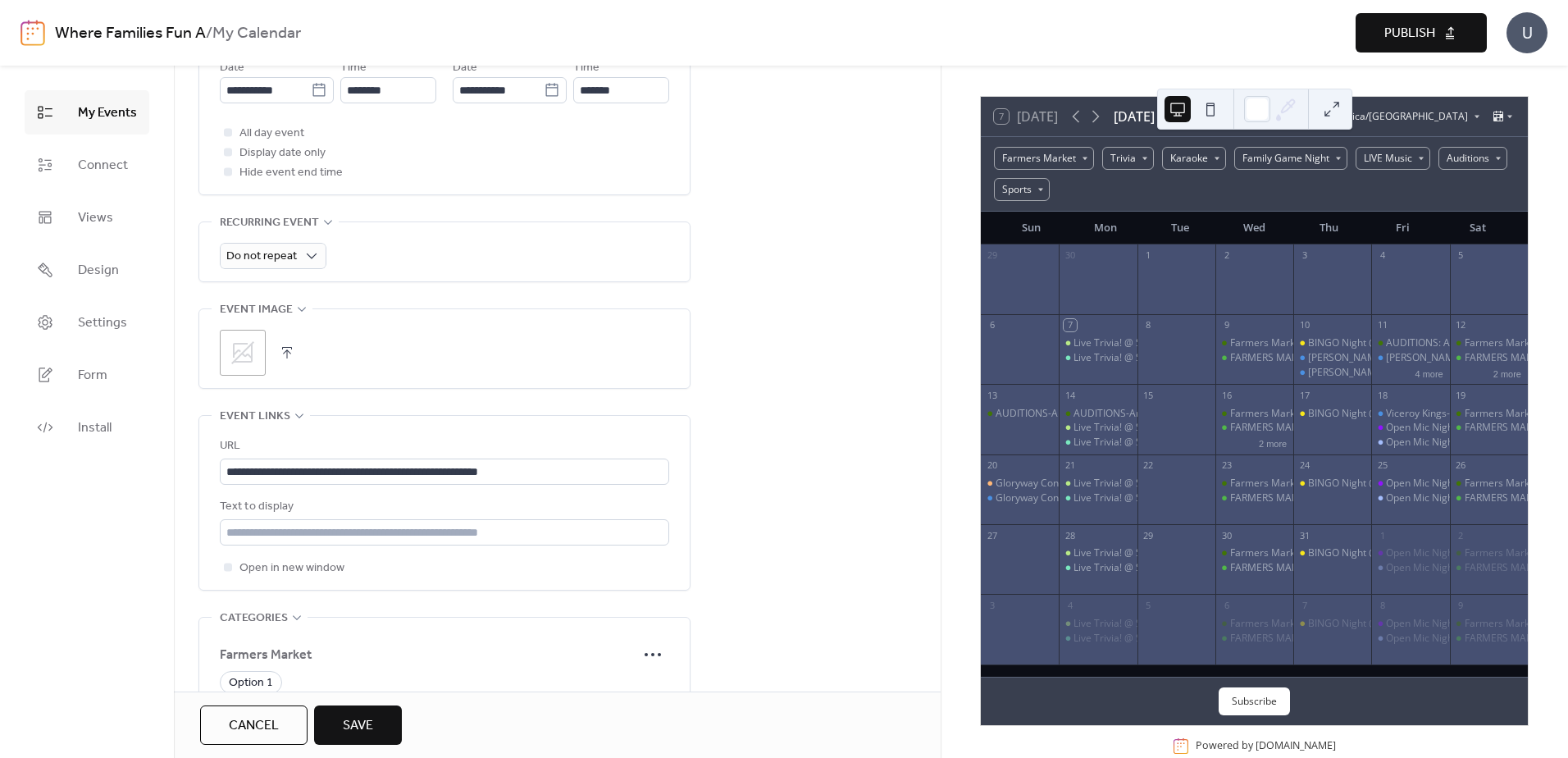 click at bounding box center (287, 353) 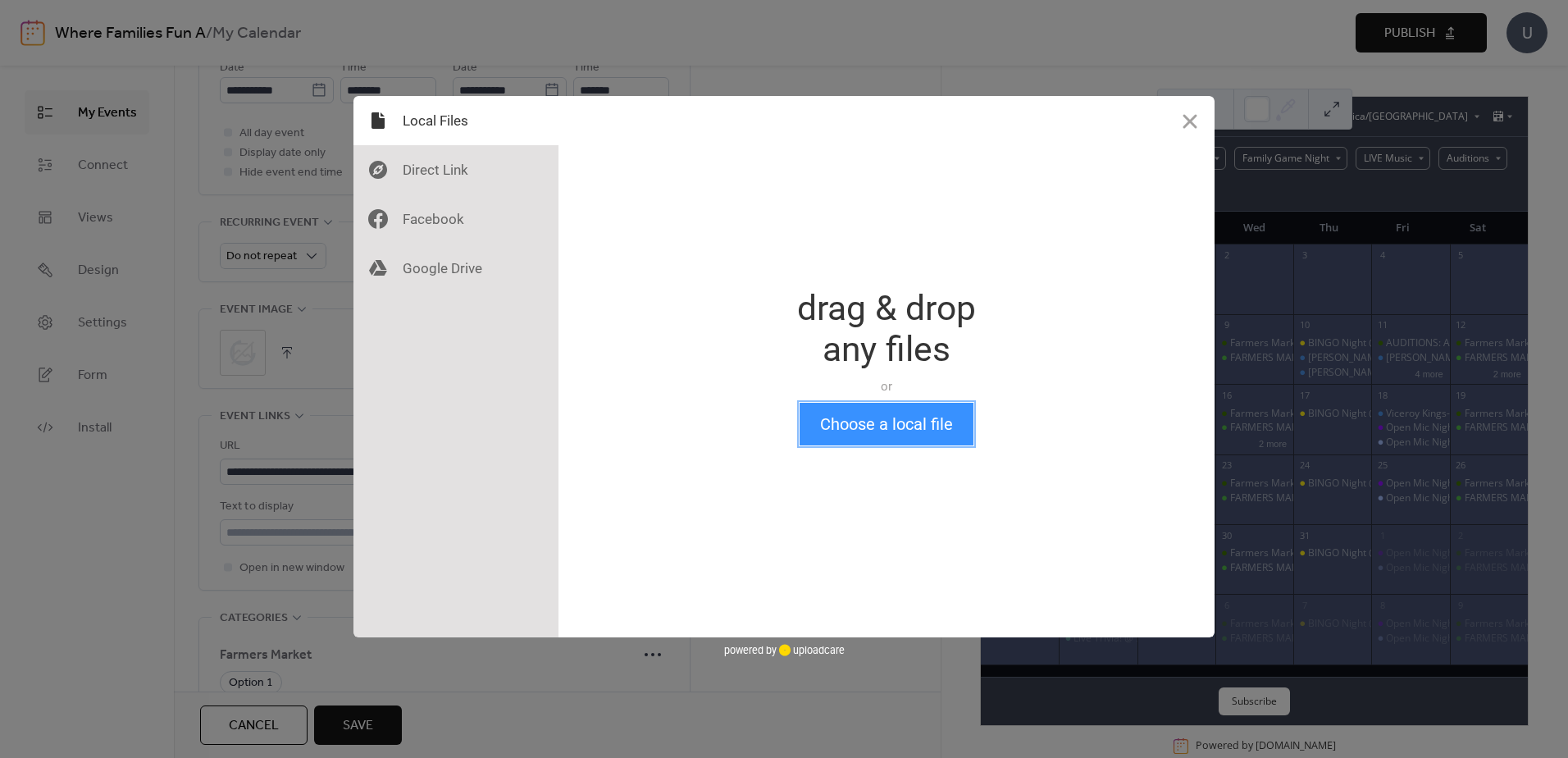 click on "Choose a local file" at bounding box center (887, 424) 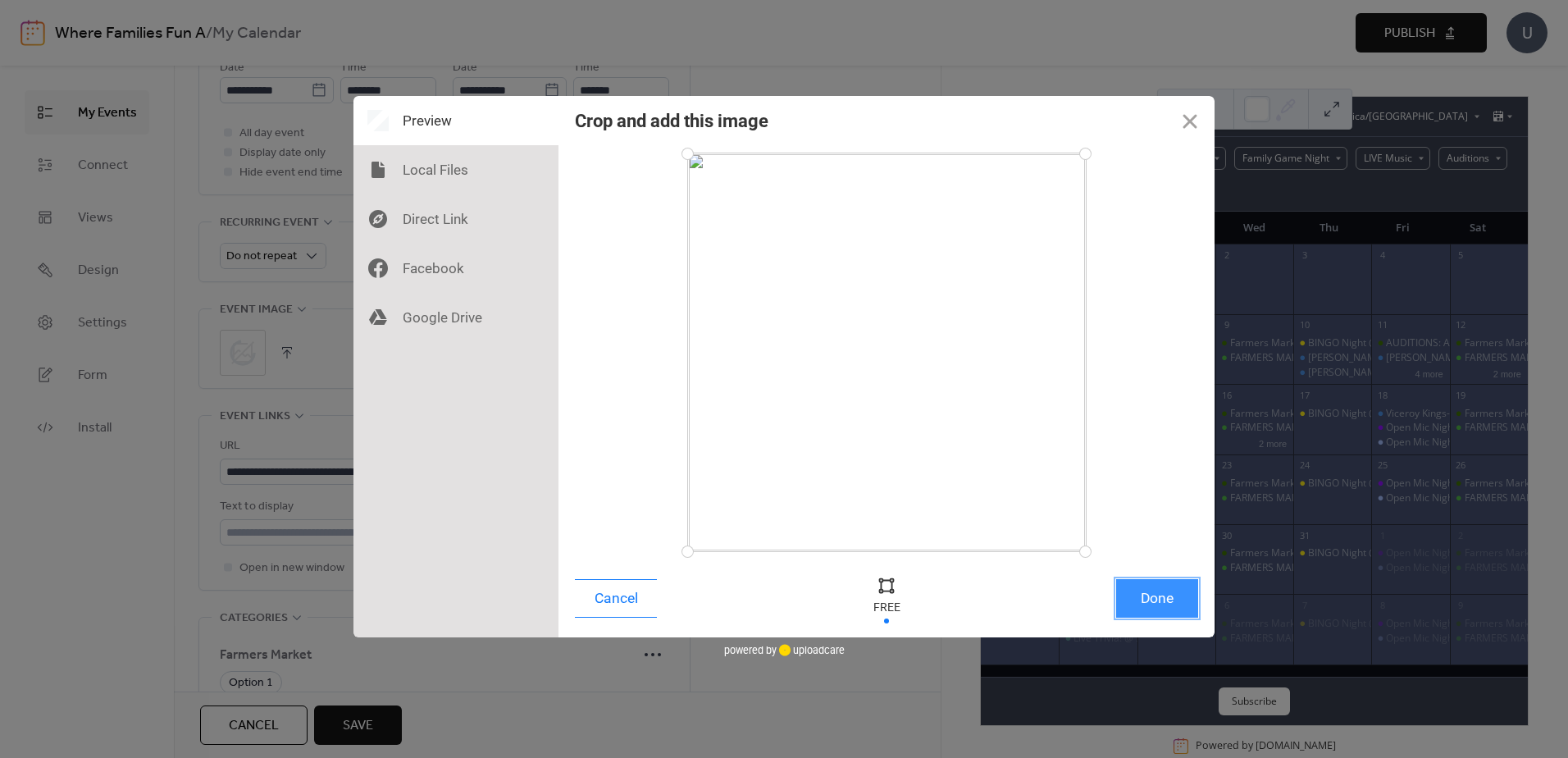 click on "Done" at bounding box center [1157, 598] 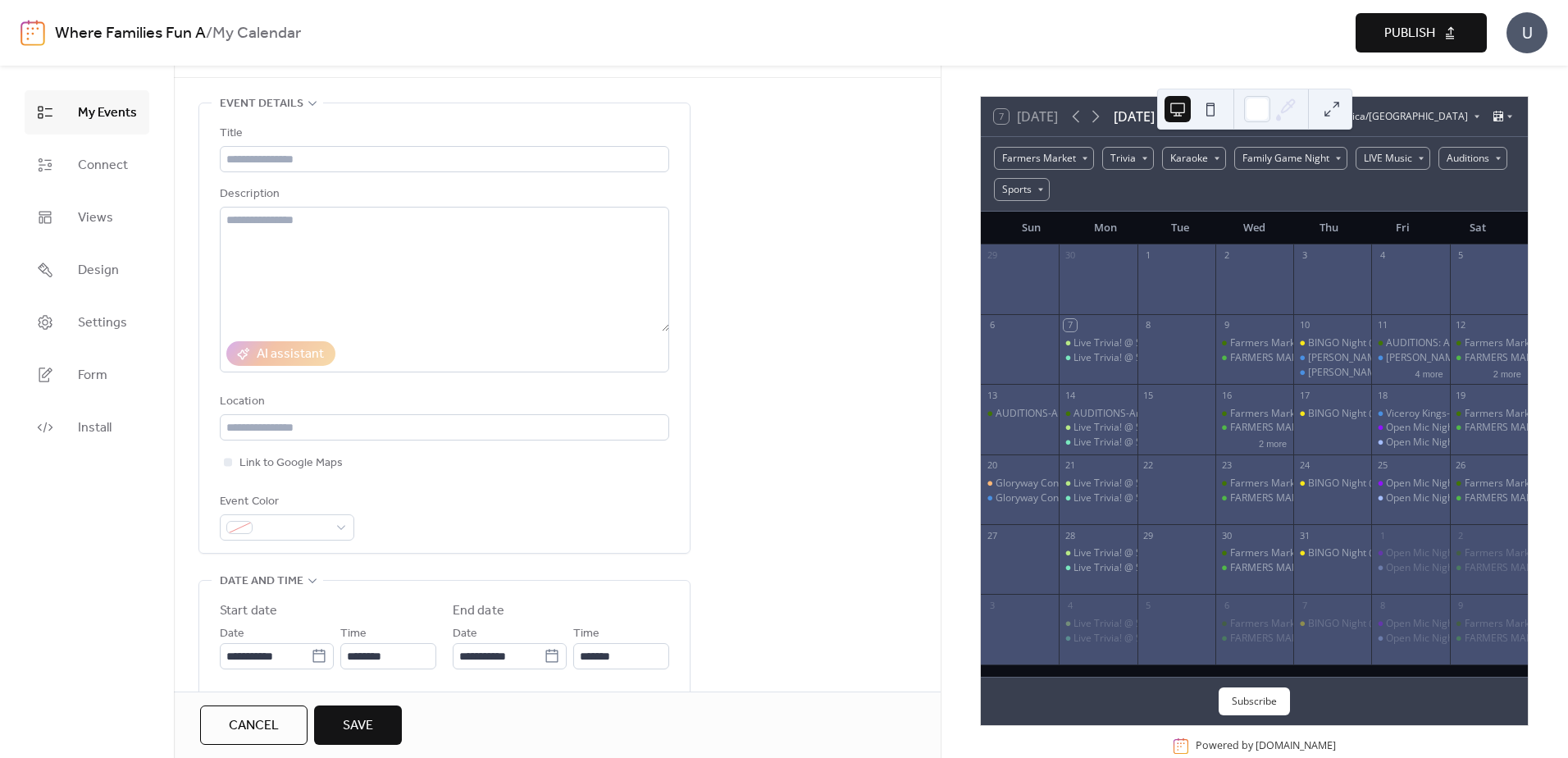scroll, scrollTop: 82, scrollLeft: 0, axis: vertical 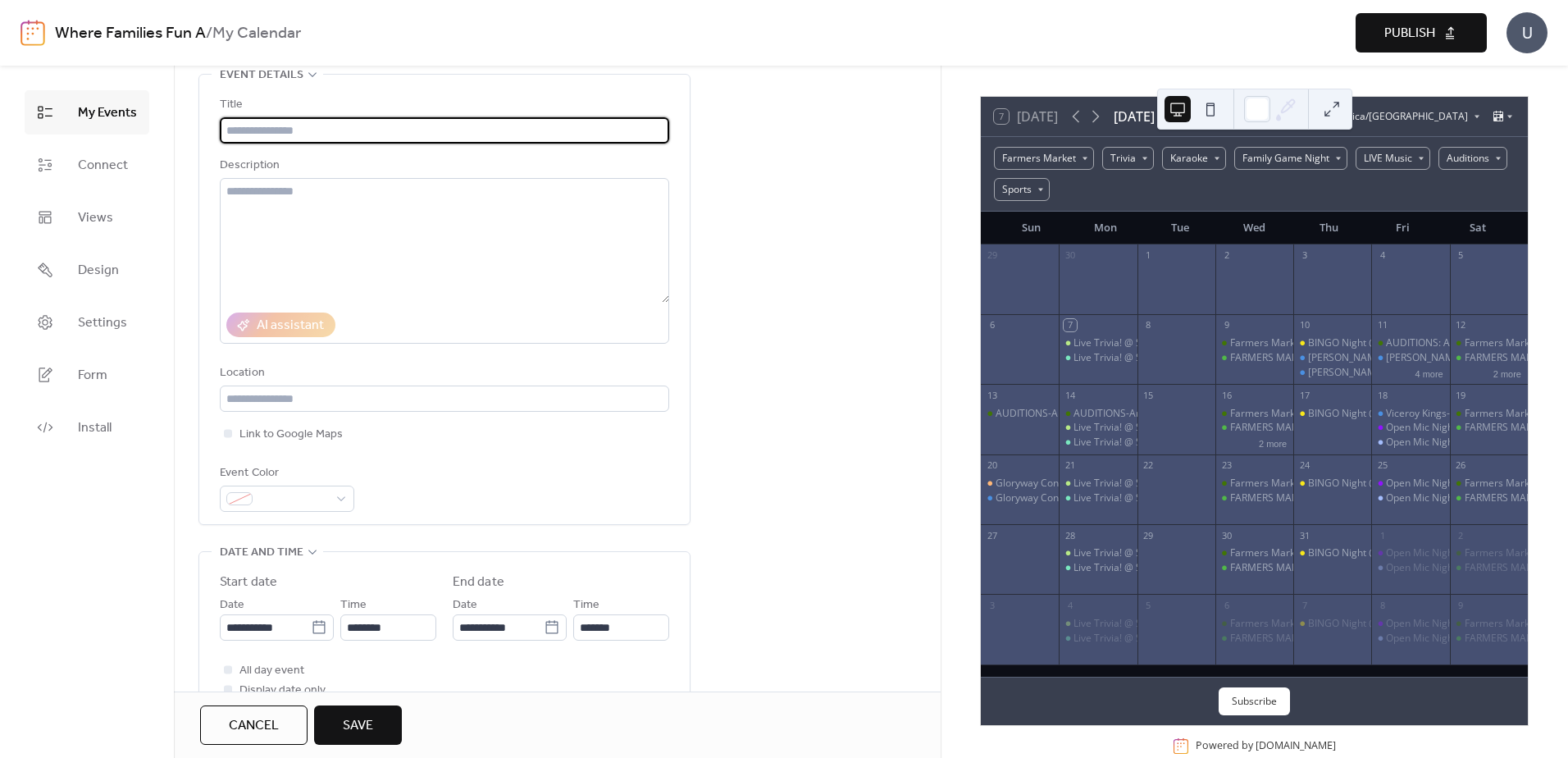 click at bounding box center (444, 130) 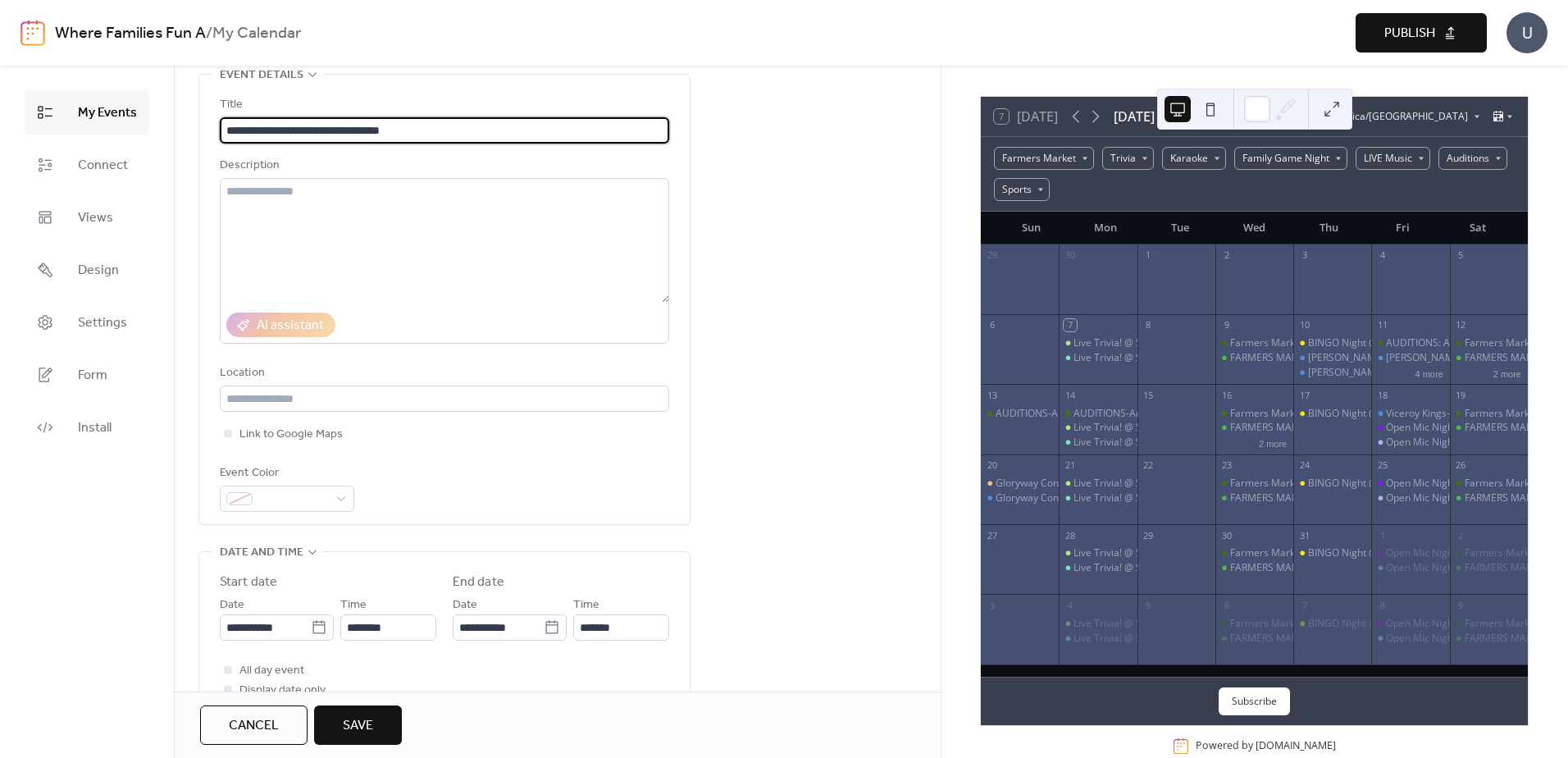 type on "**********" 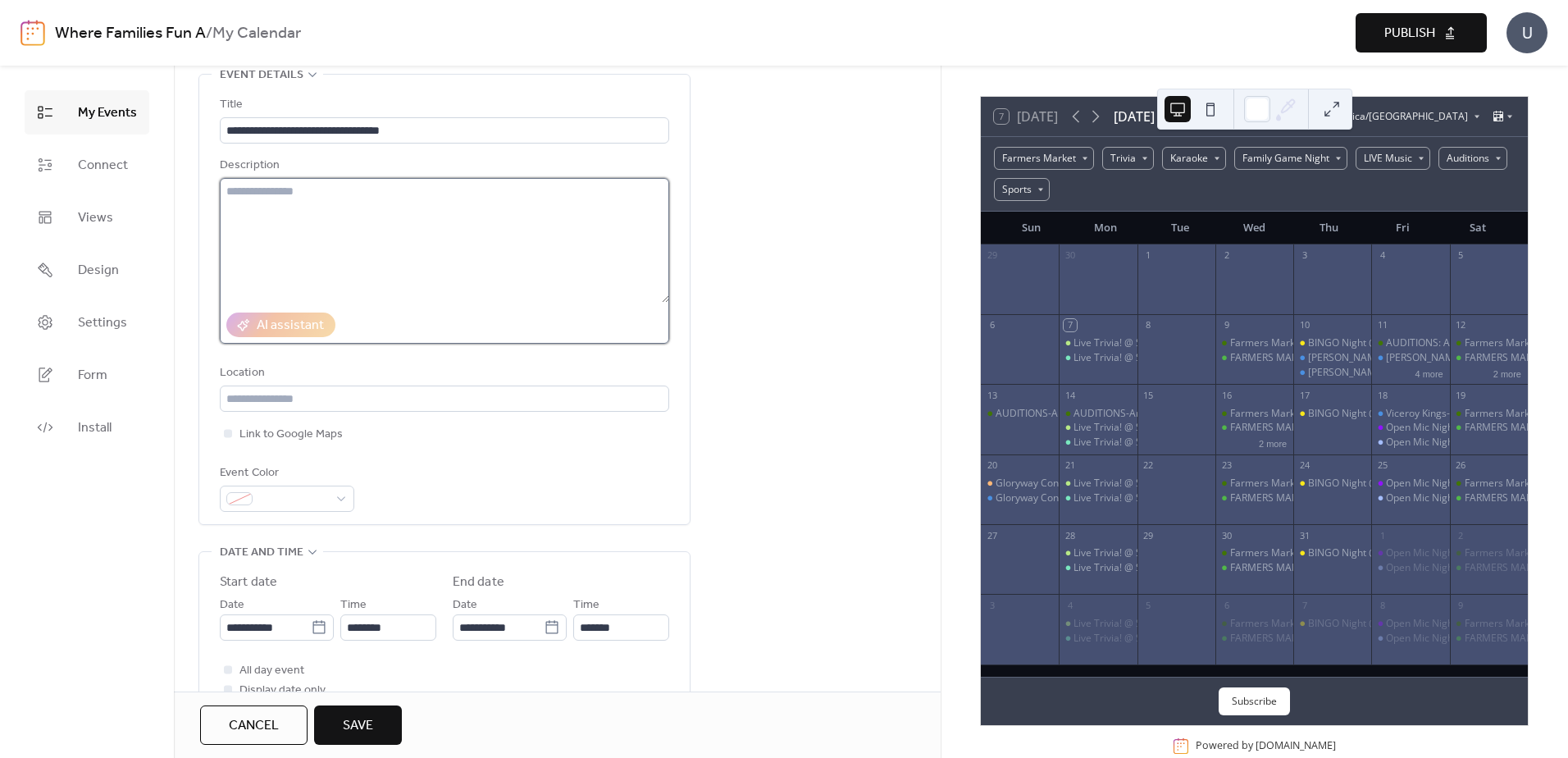 click at bounding box center [444, 240] 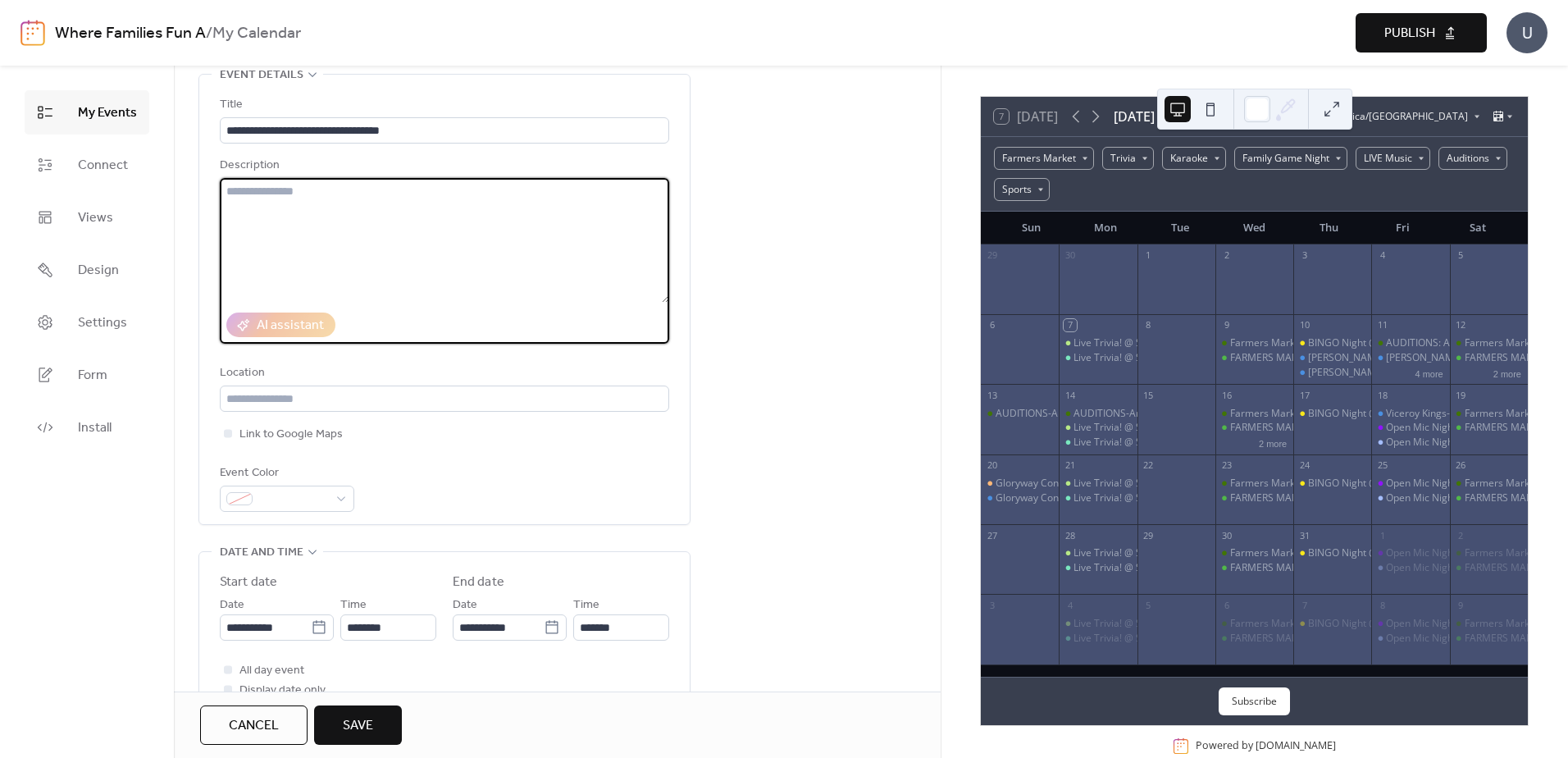 paste on "**********" 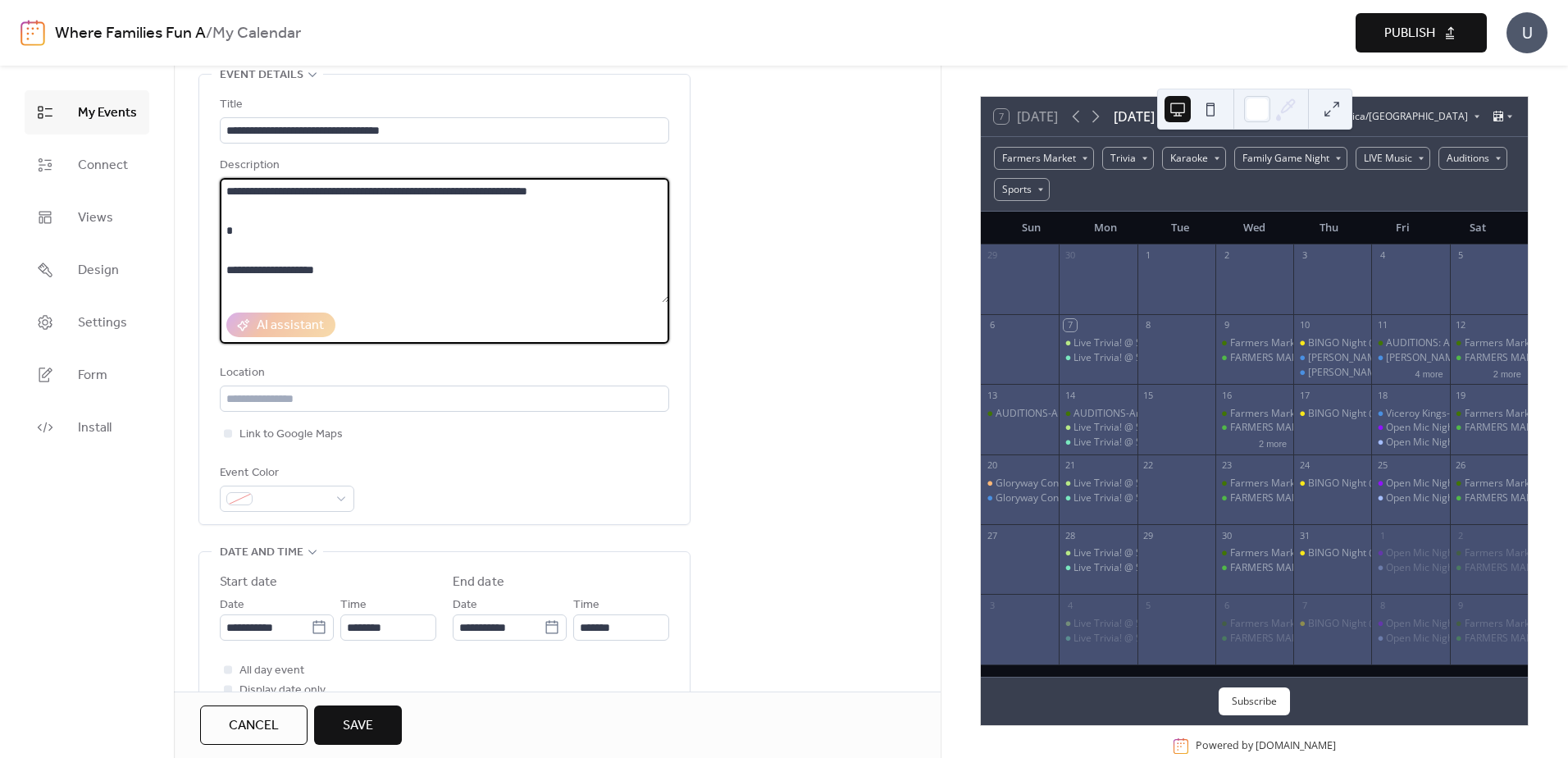 scroll, scrollTop: 391, scrollLeft: 0, axis: vertical 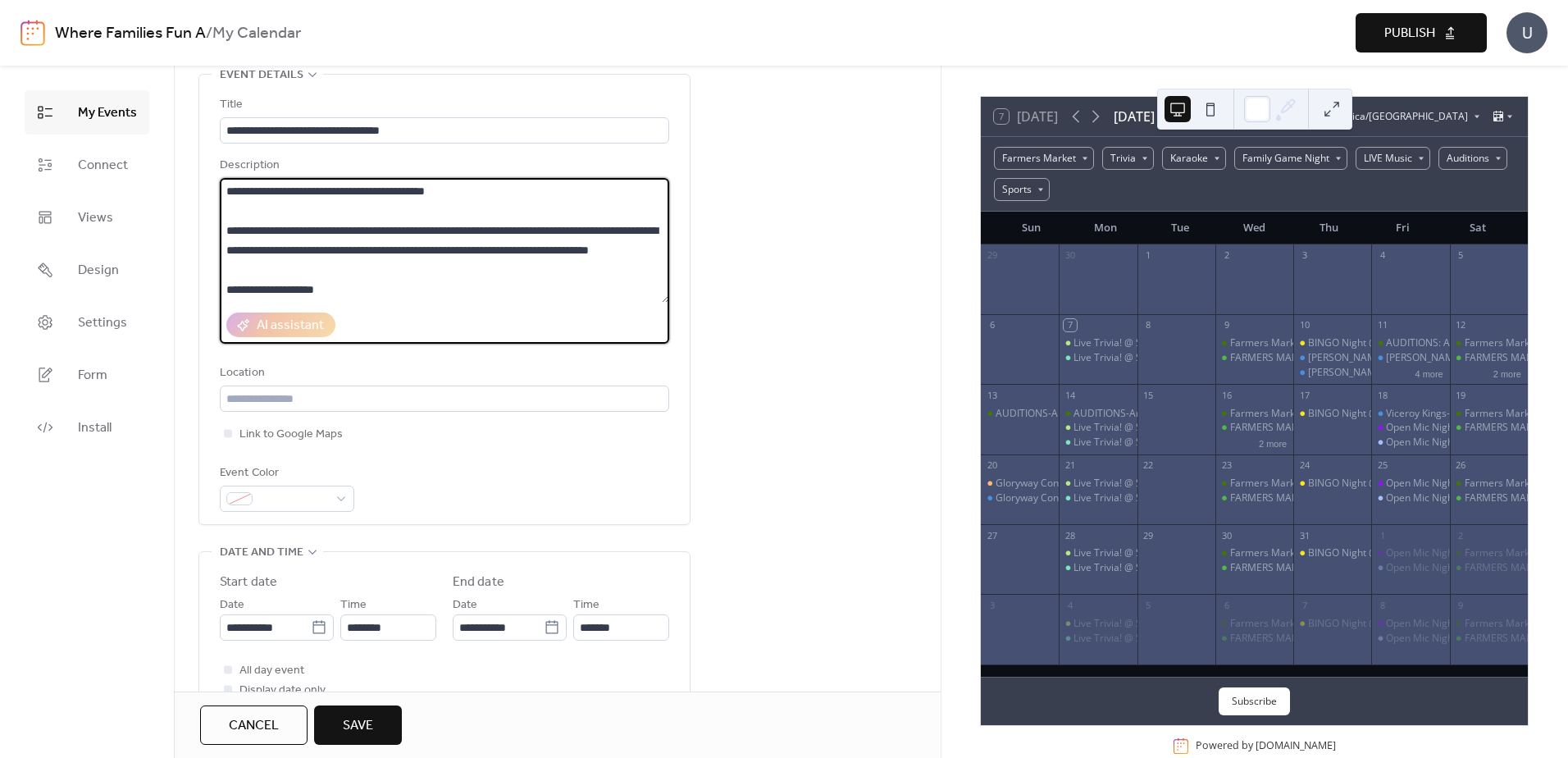 type on "**********" 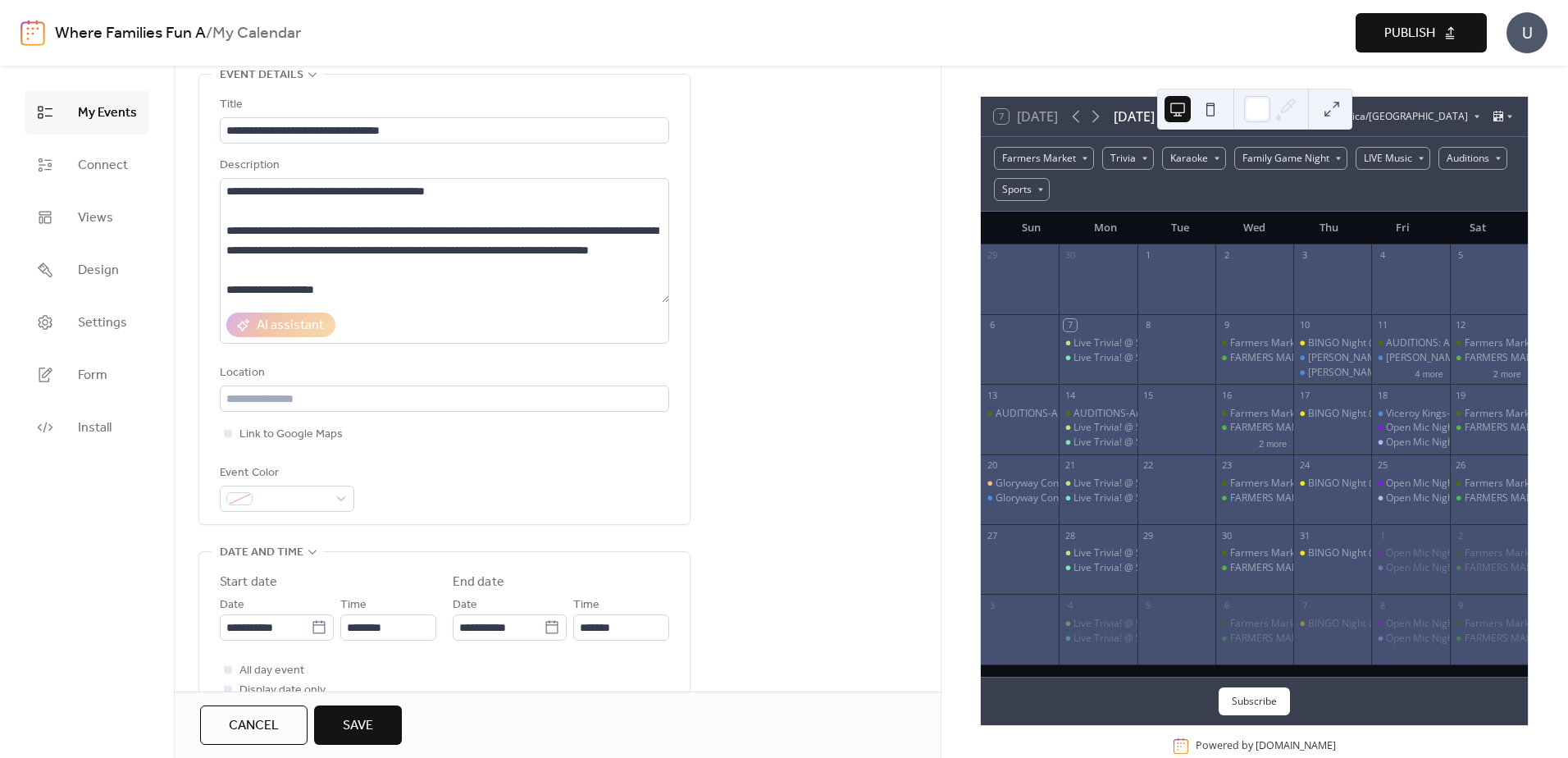 click on "**********" at bounding box center [557, 929] 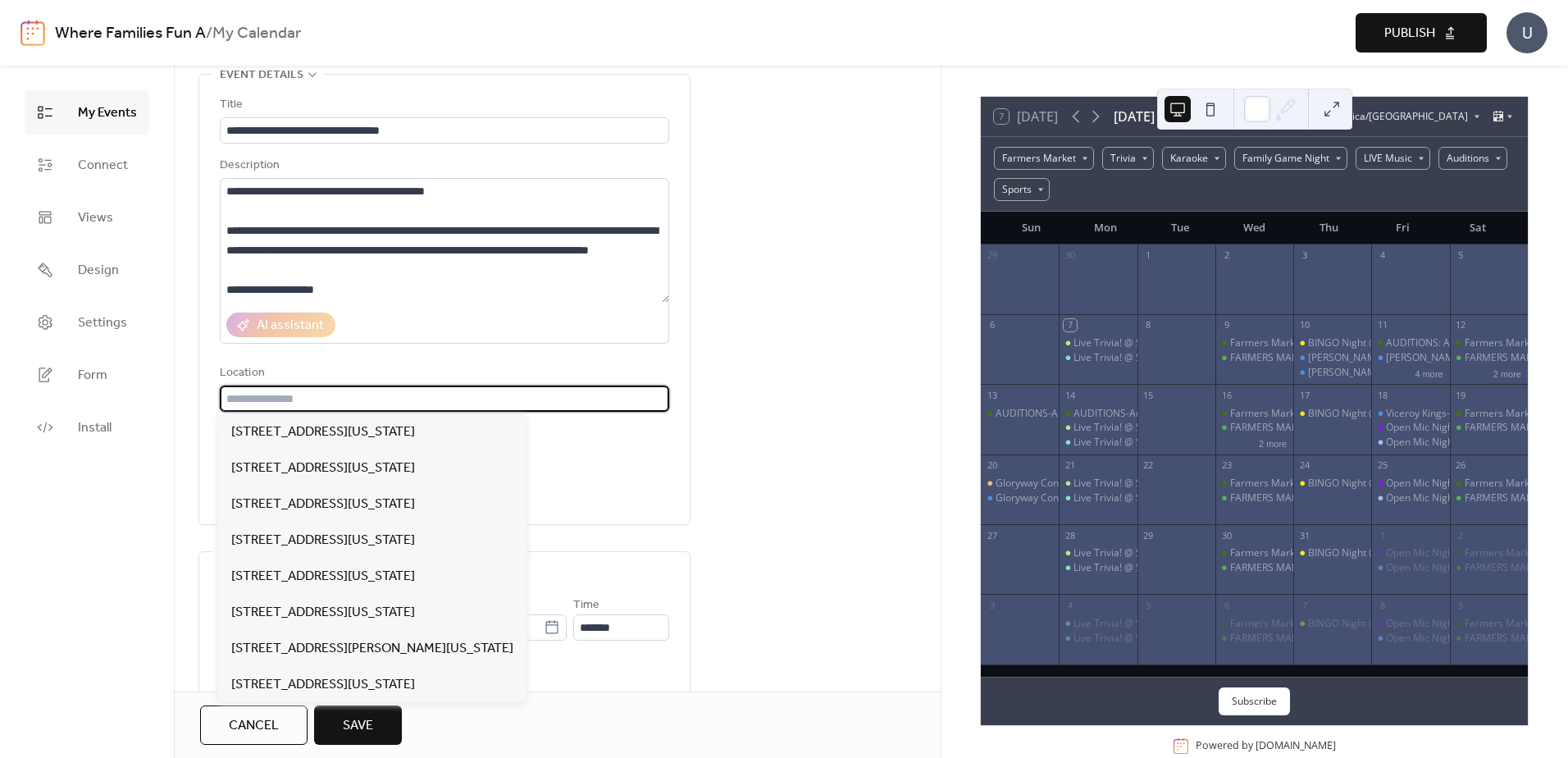 click at bounding box center [444, 399] 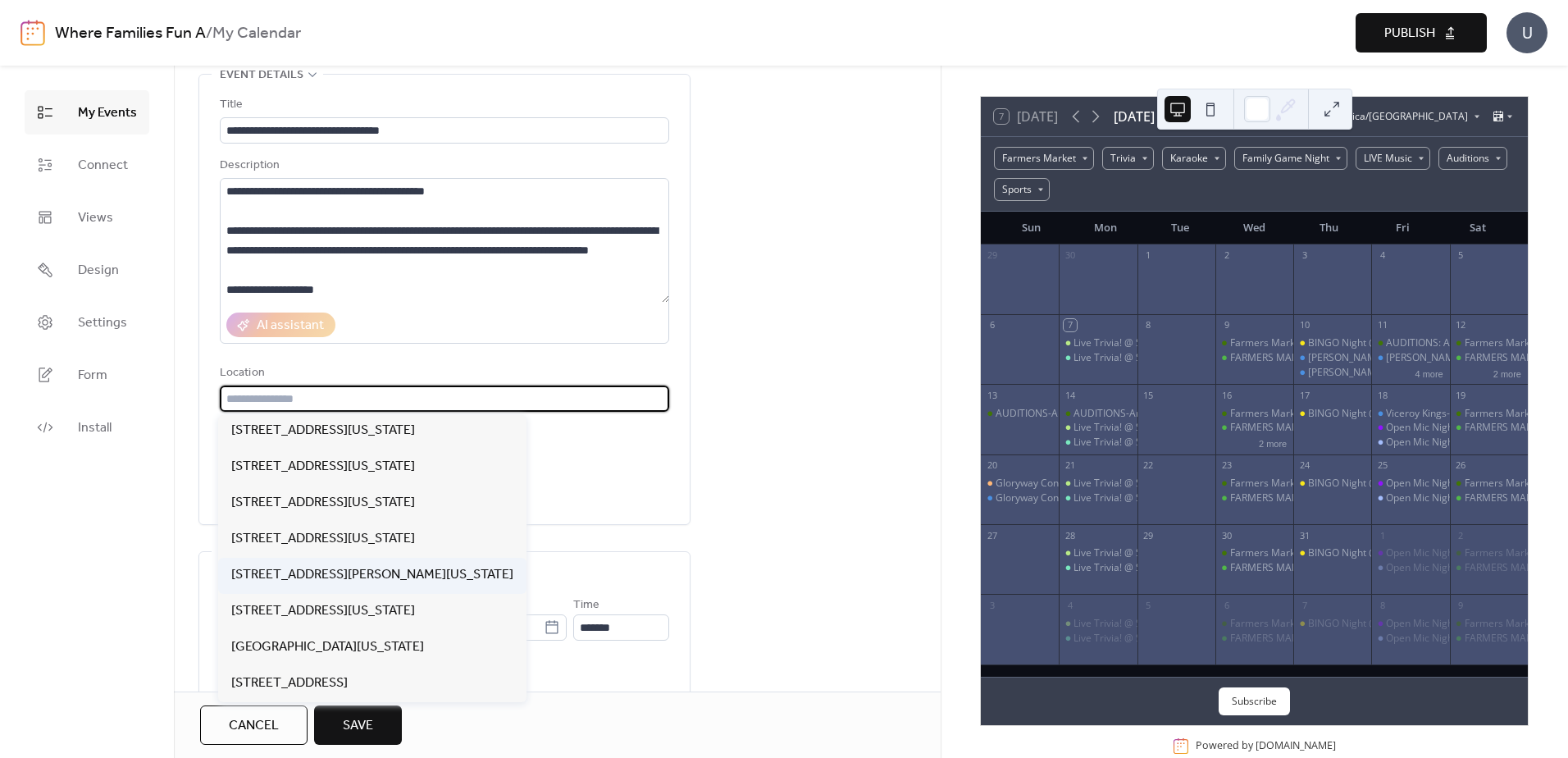 scroll, scrollTop: 0, scrollLeft: 0, axis: both 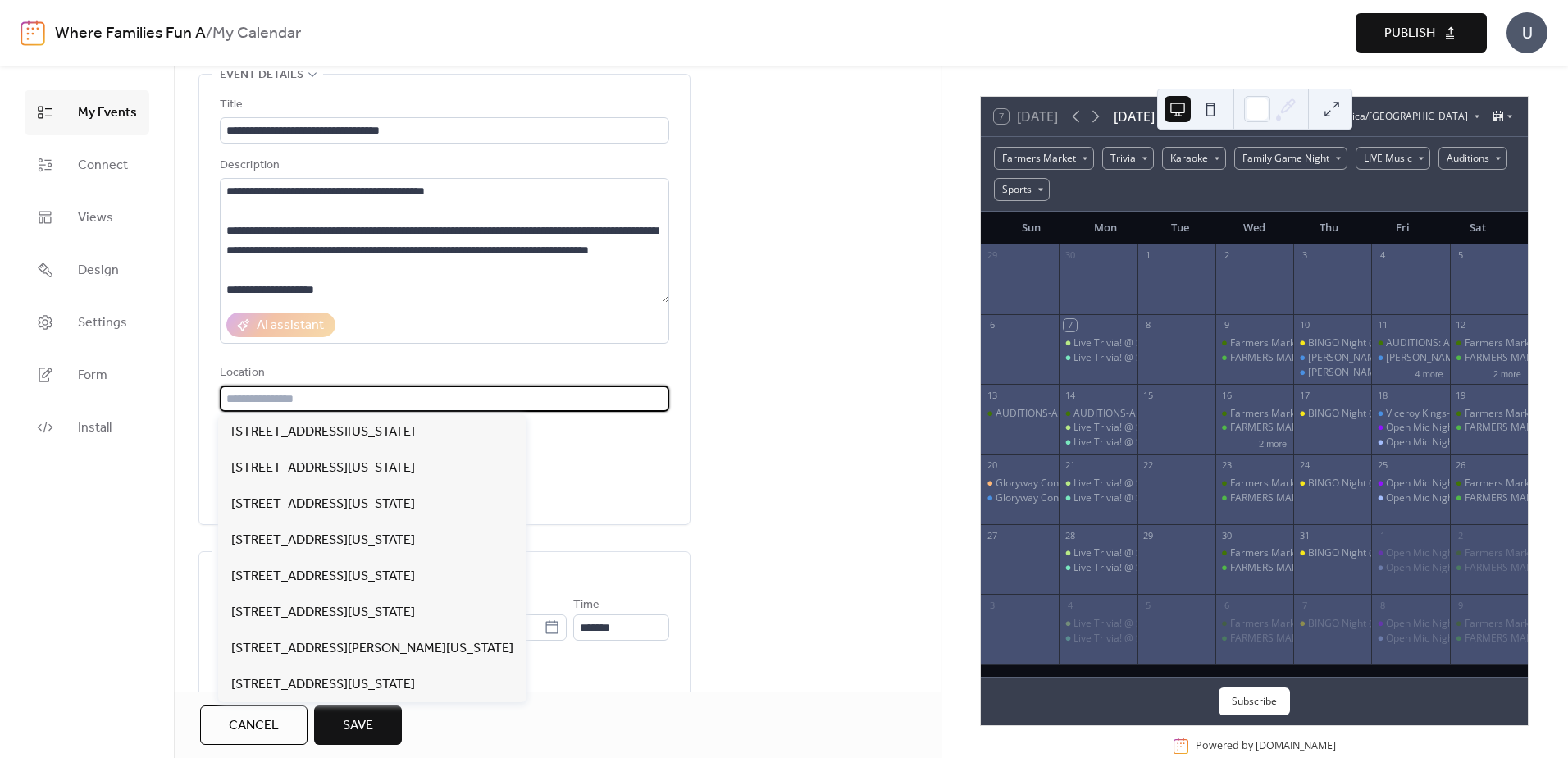click at bounding box center (444, 399) 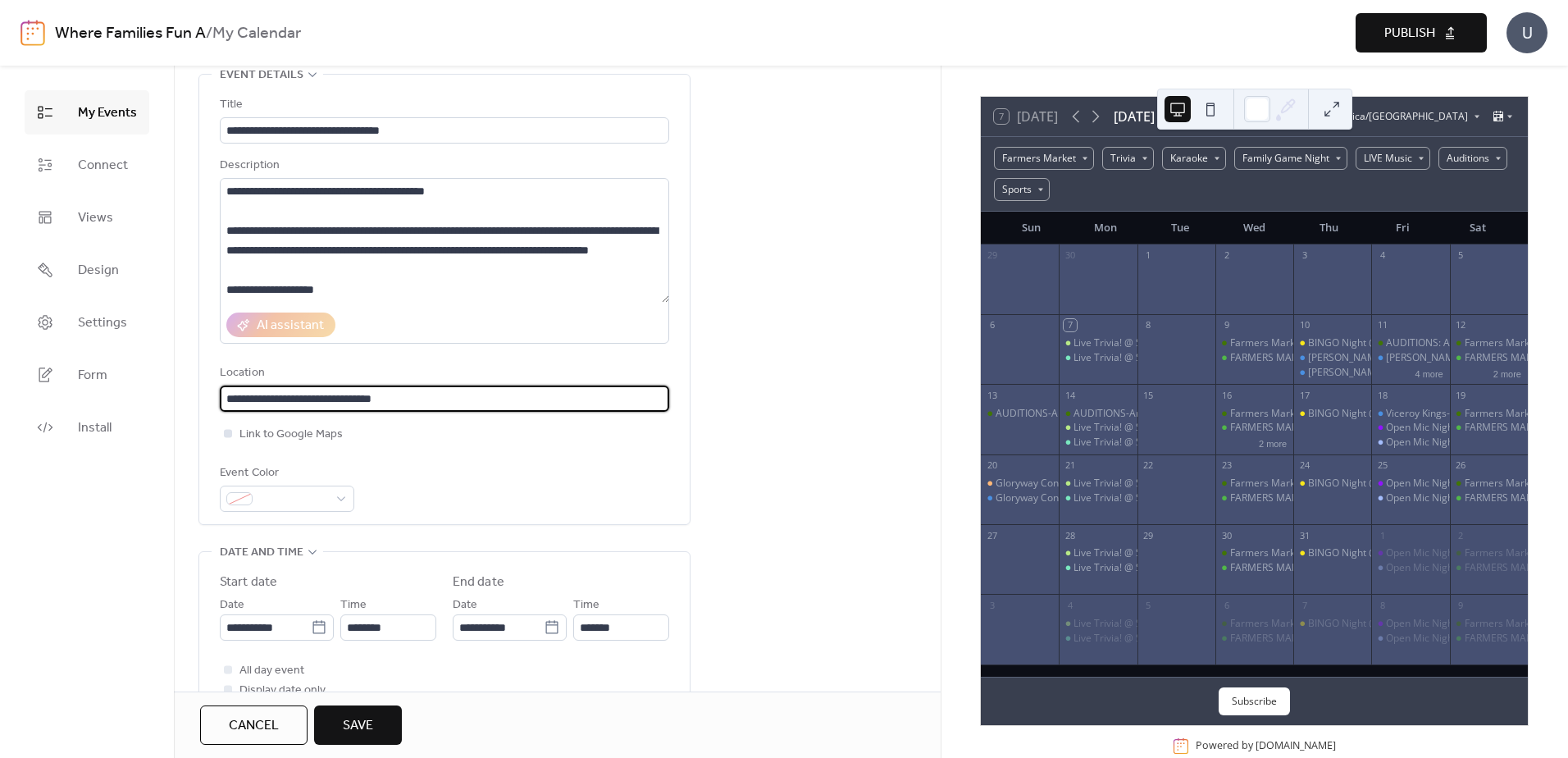 type on "**********" 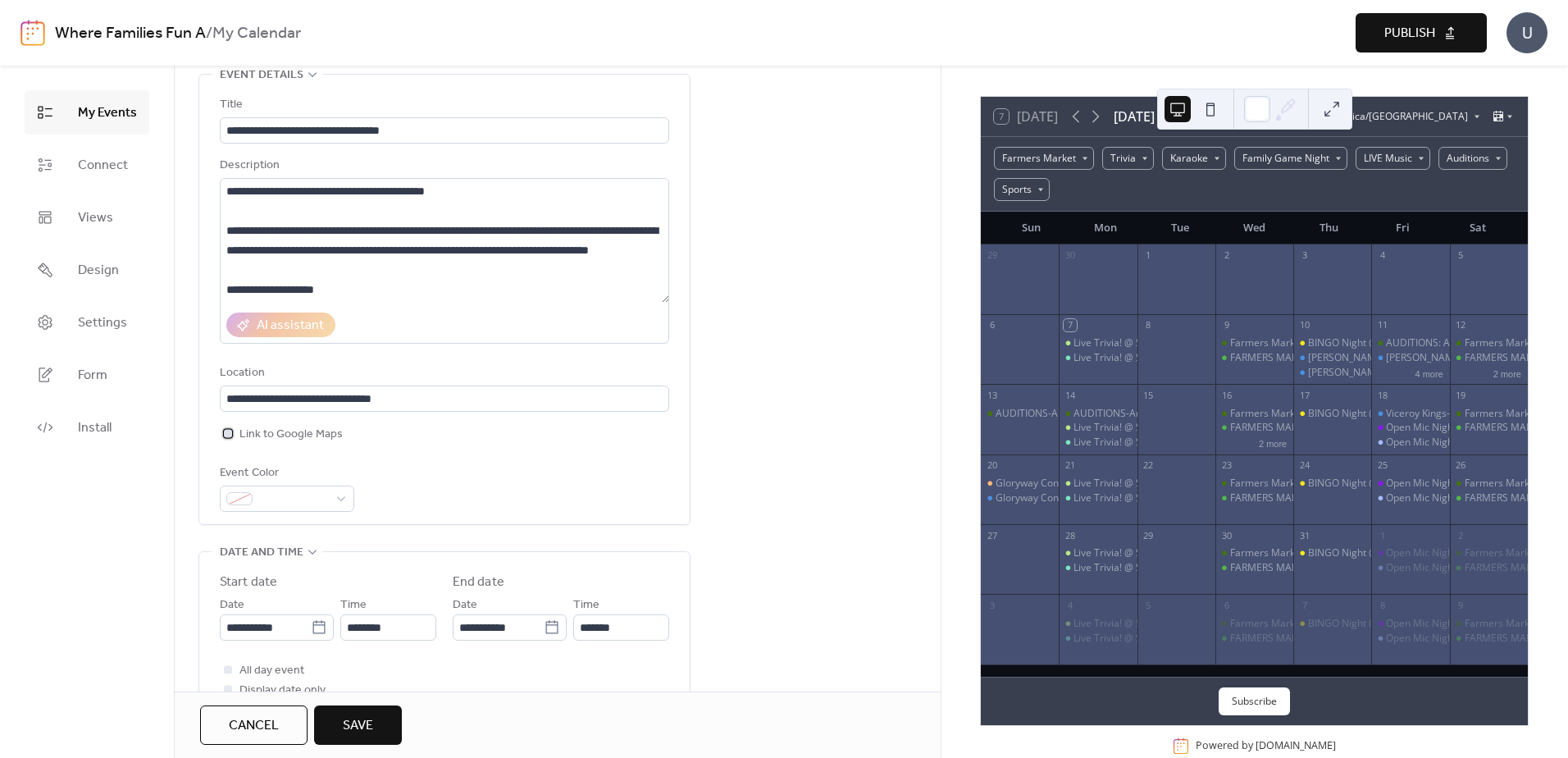 click at bounding box center [228, 433] 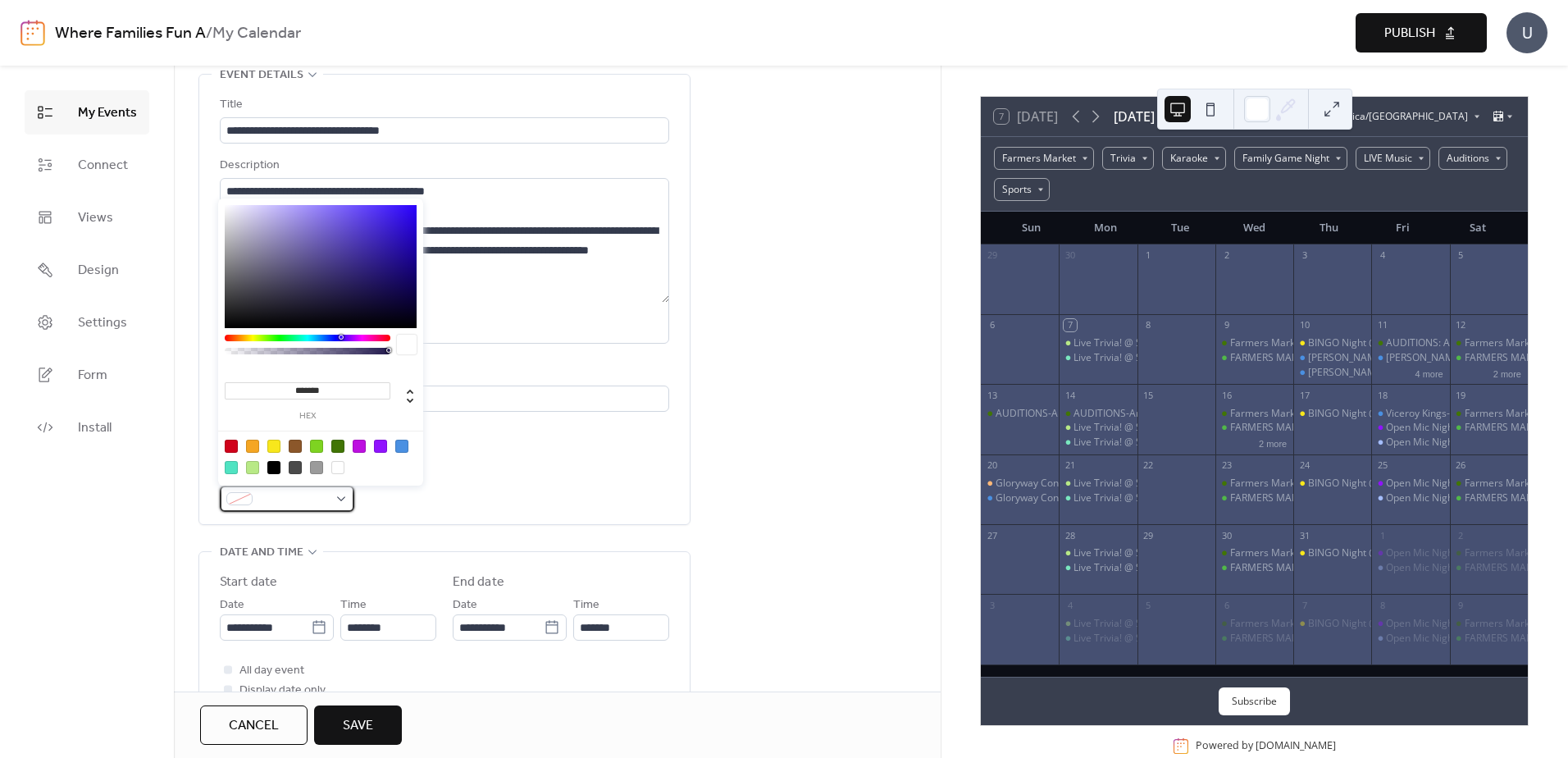 click at bounding box center (287, 499) 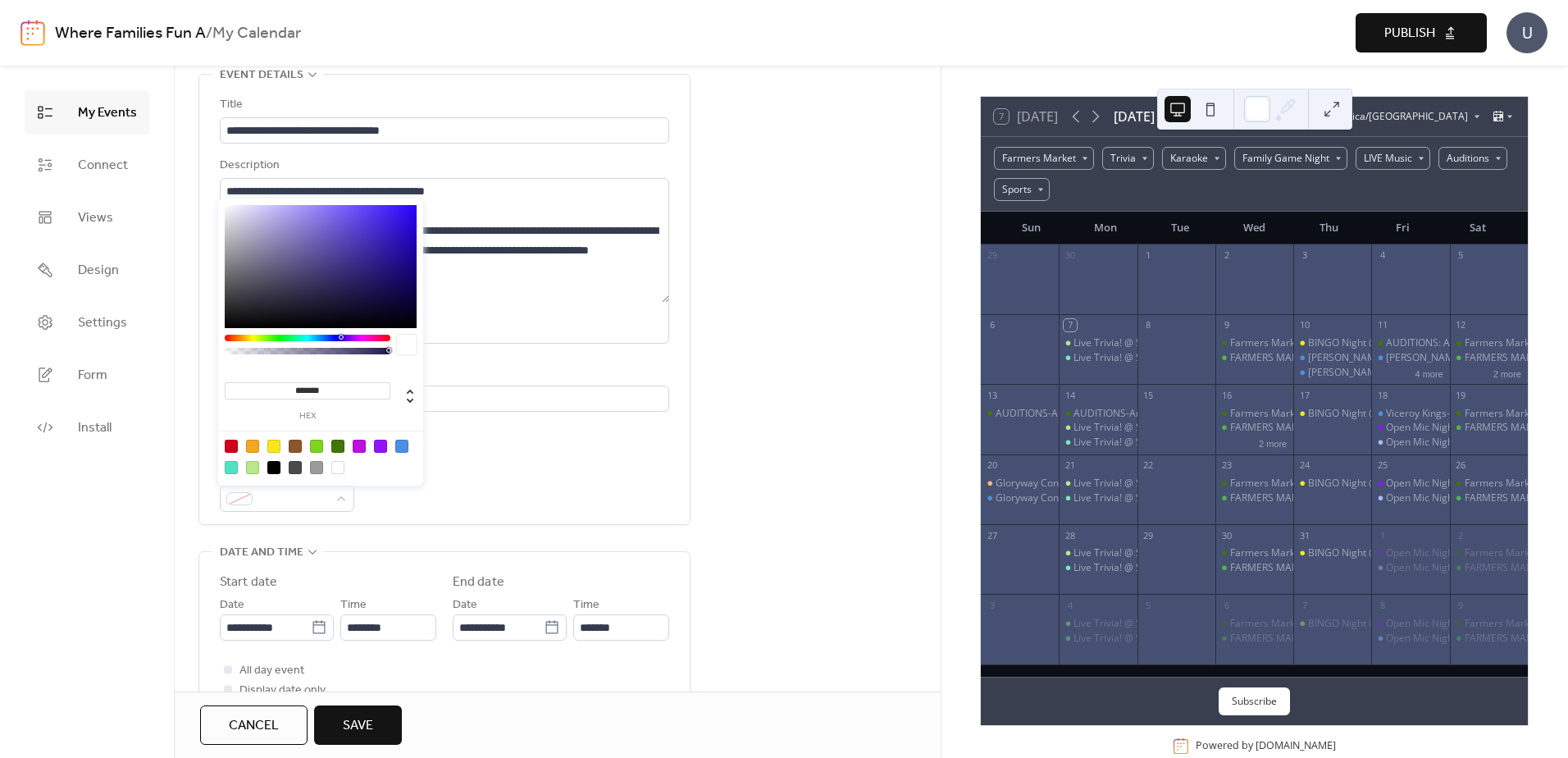 click at bounding box center (231, 446) 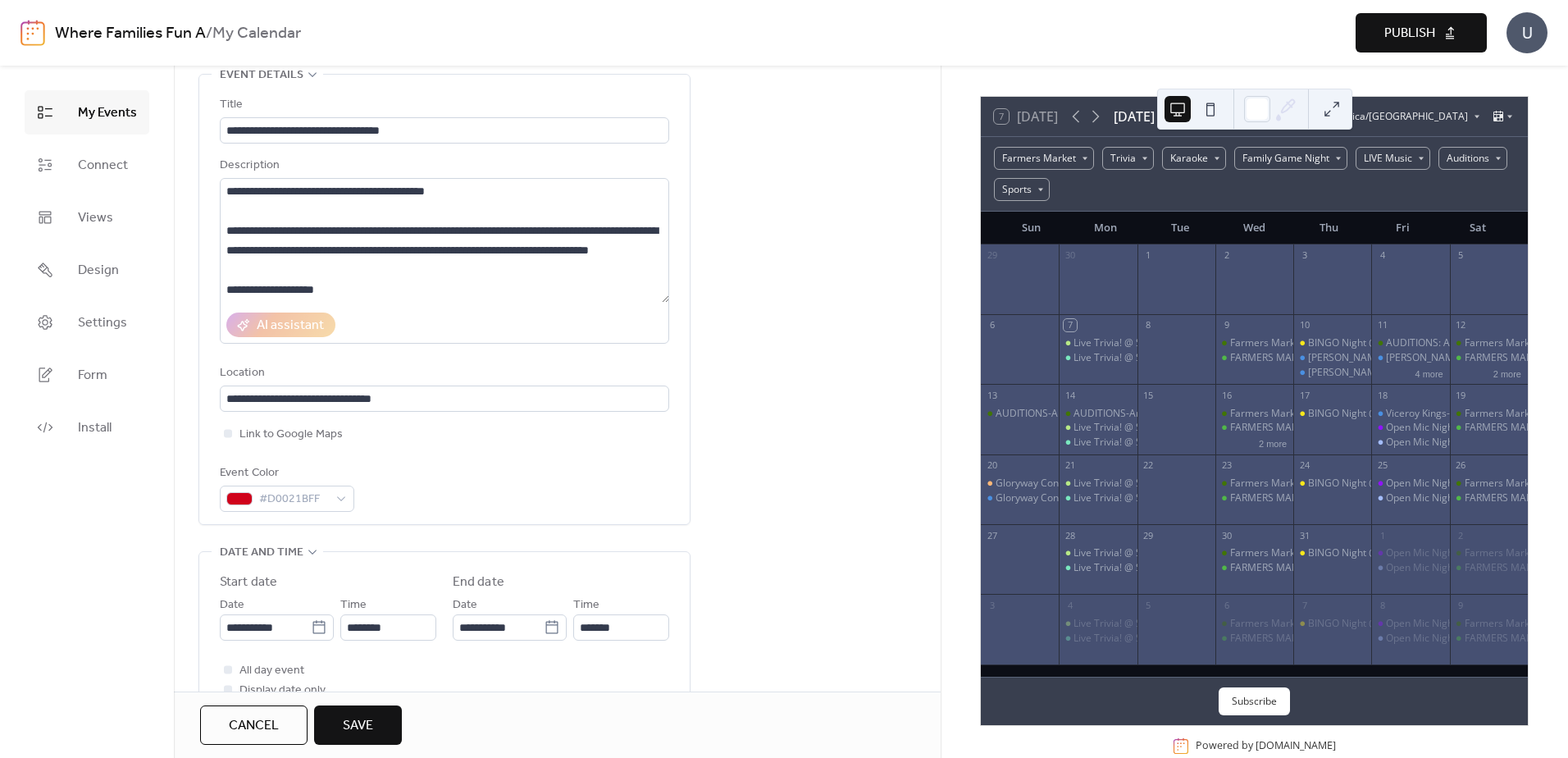 click on "**********" at bounding box center (557, 929) 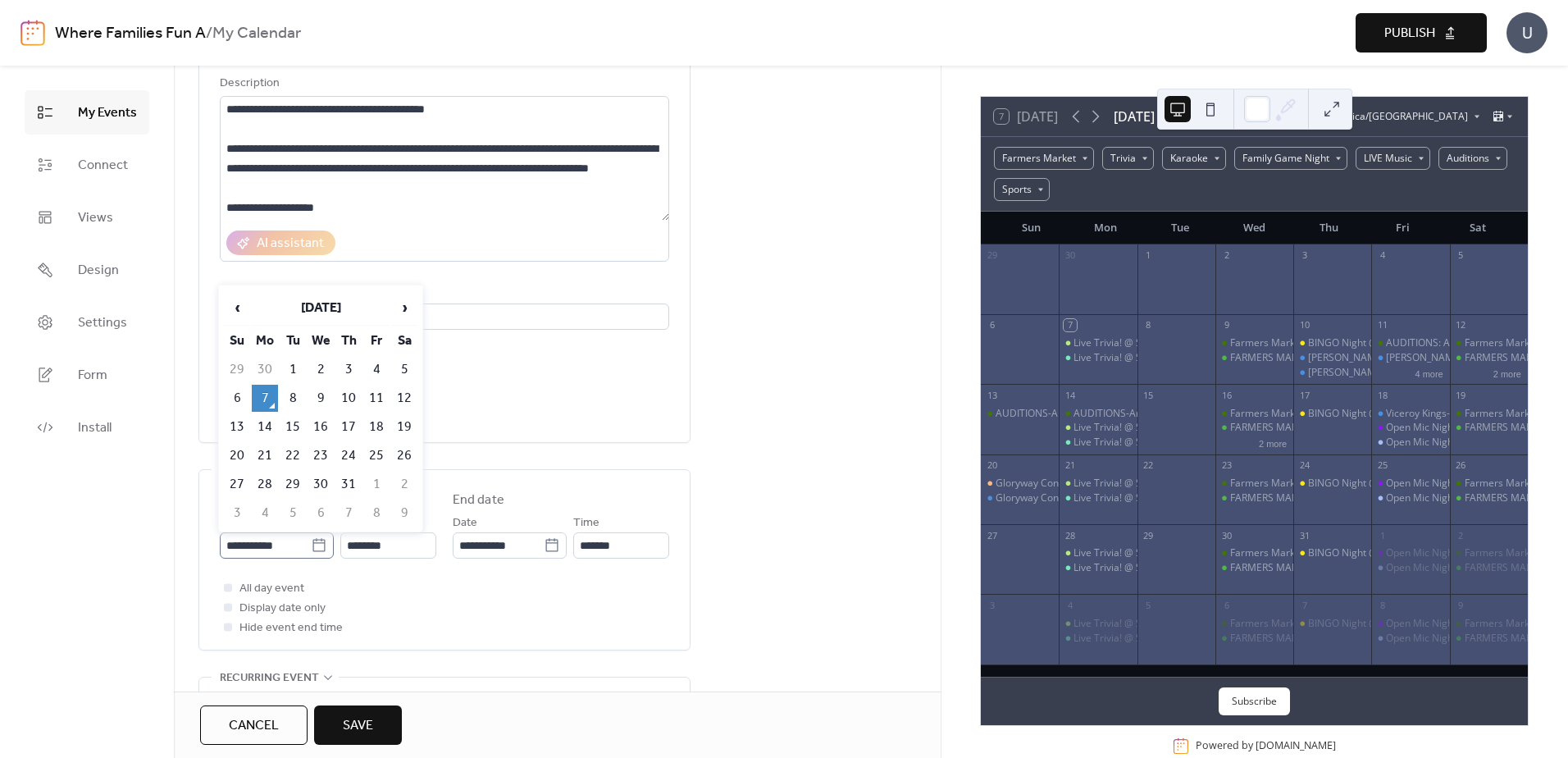 click 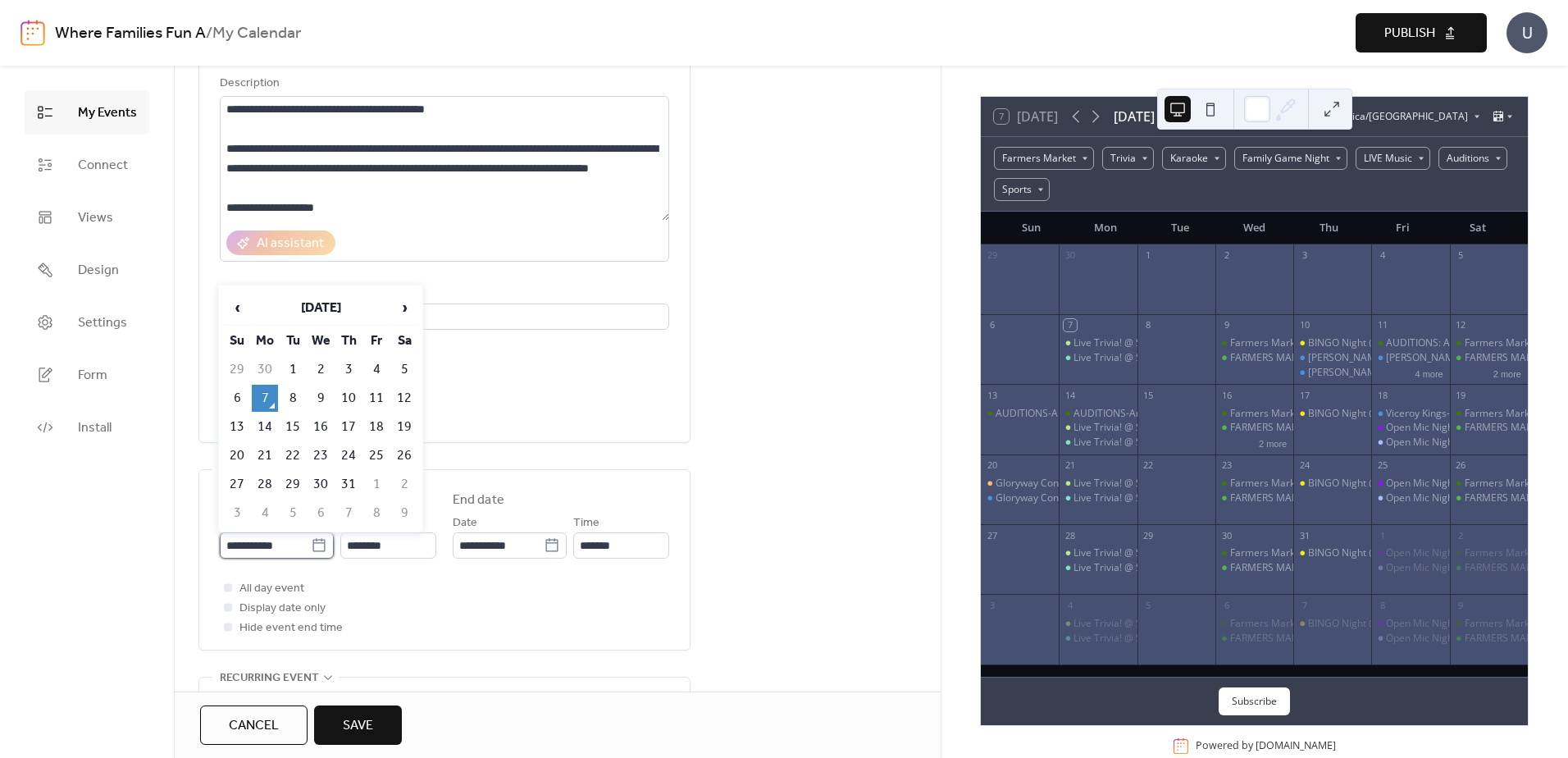click on "**********" at bounding box center (265, 546) 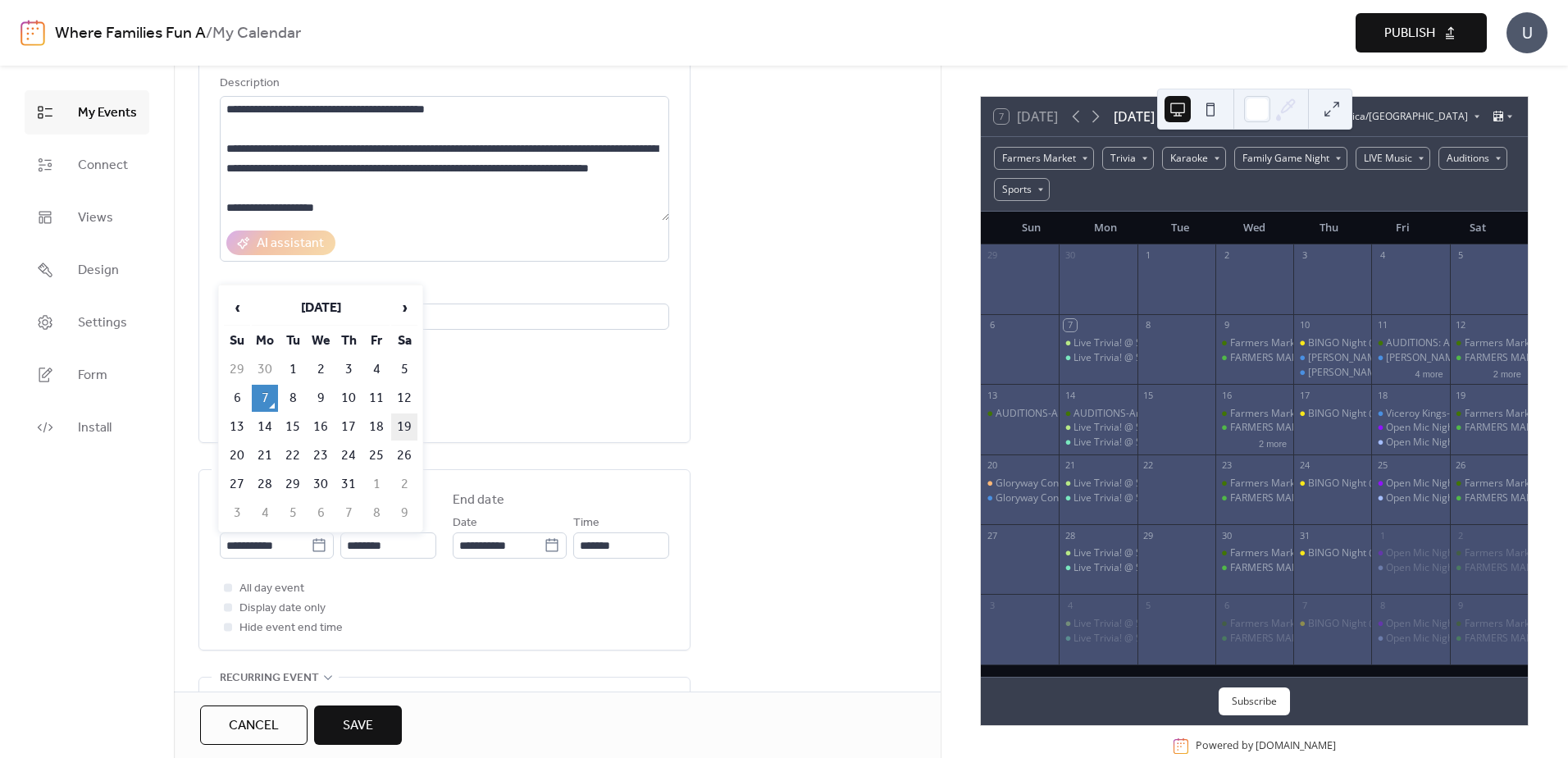 click on "19" at bounding box center [404, 427] 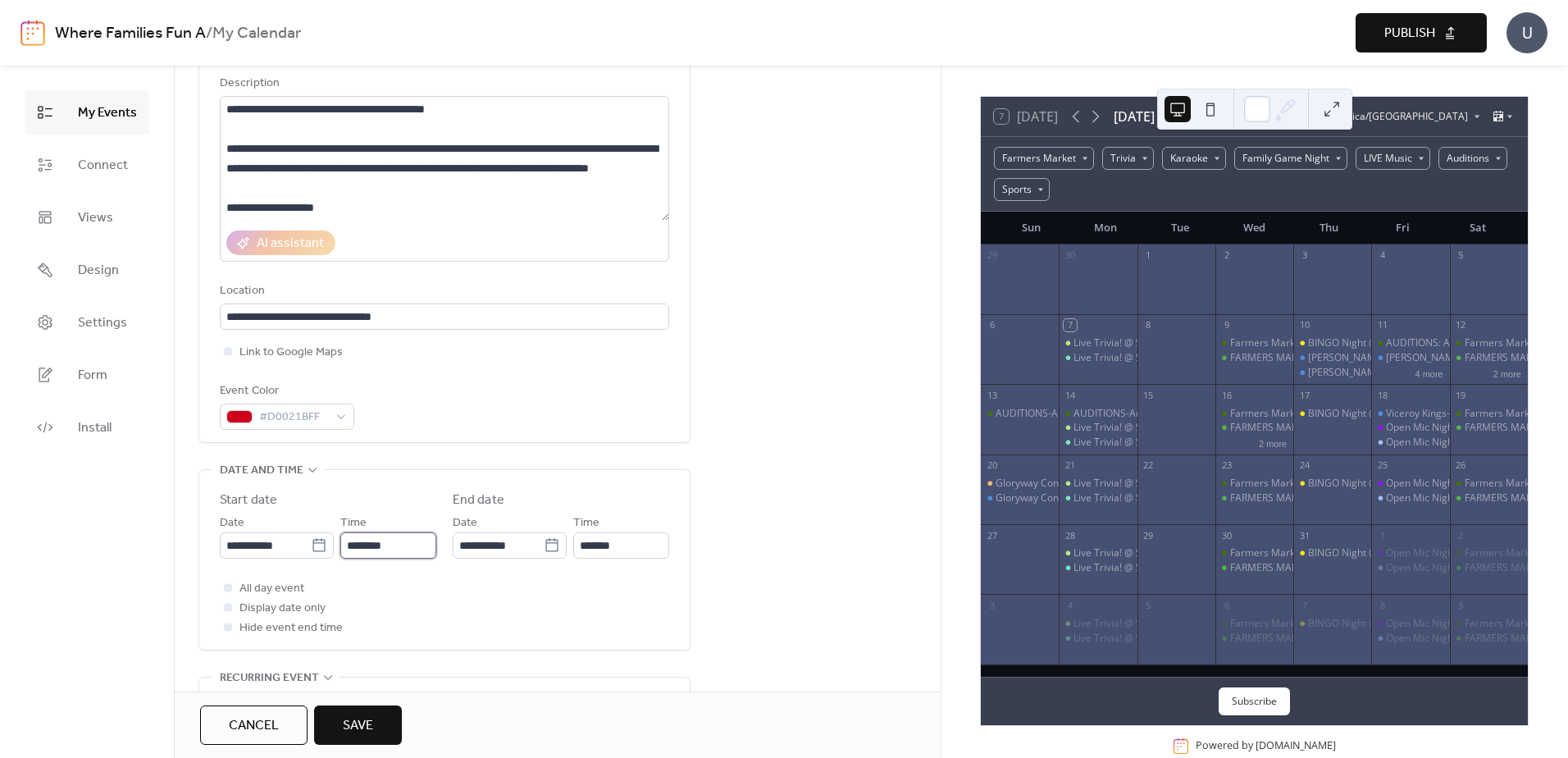 click on "********" at bounding box center [388, 546] 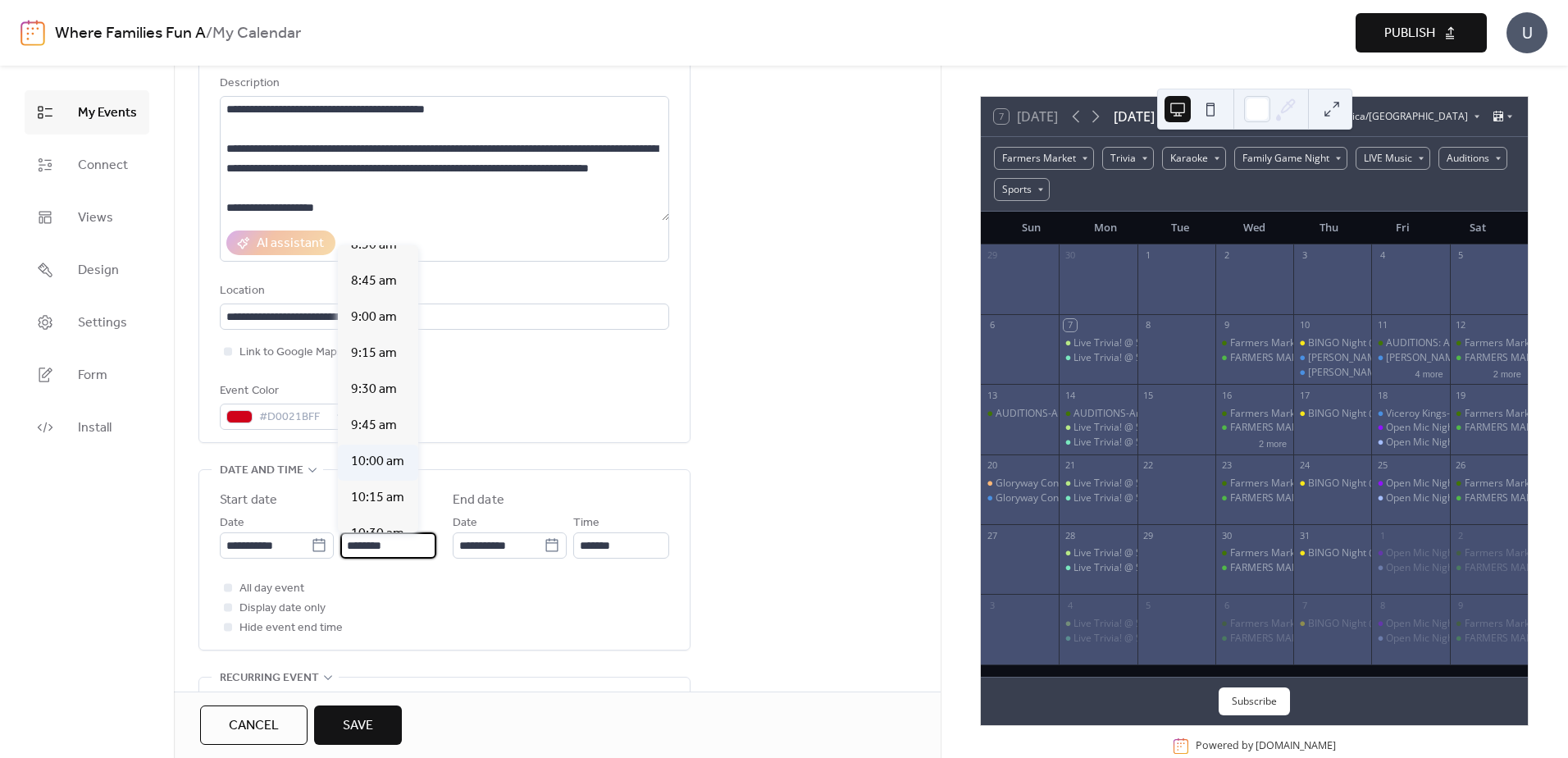 scroll, scrollTop: 1158, scrollLeft: 0, axis: vertical 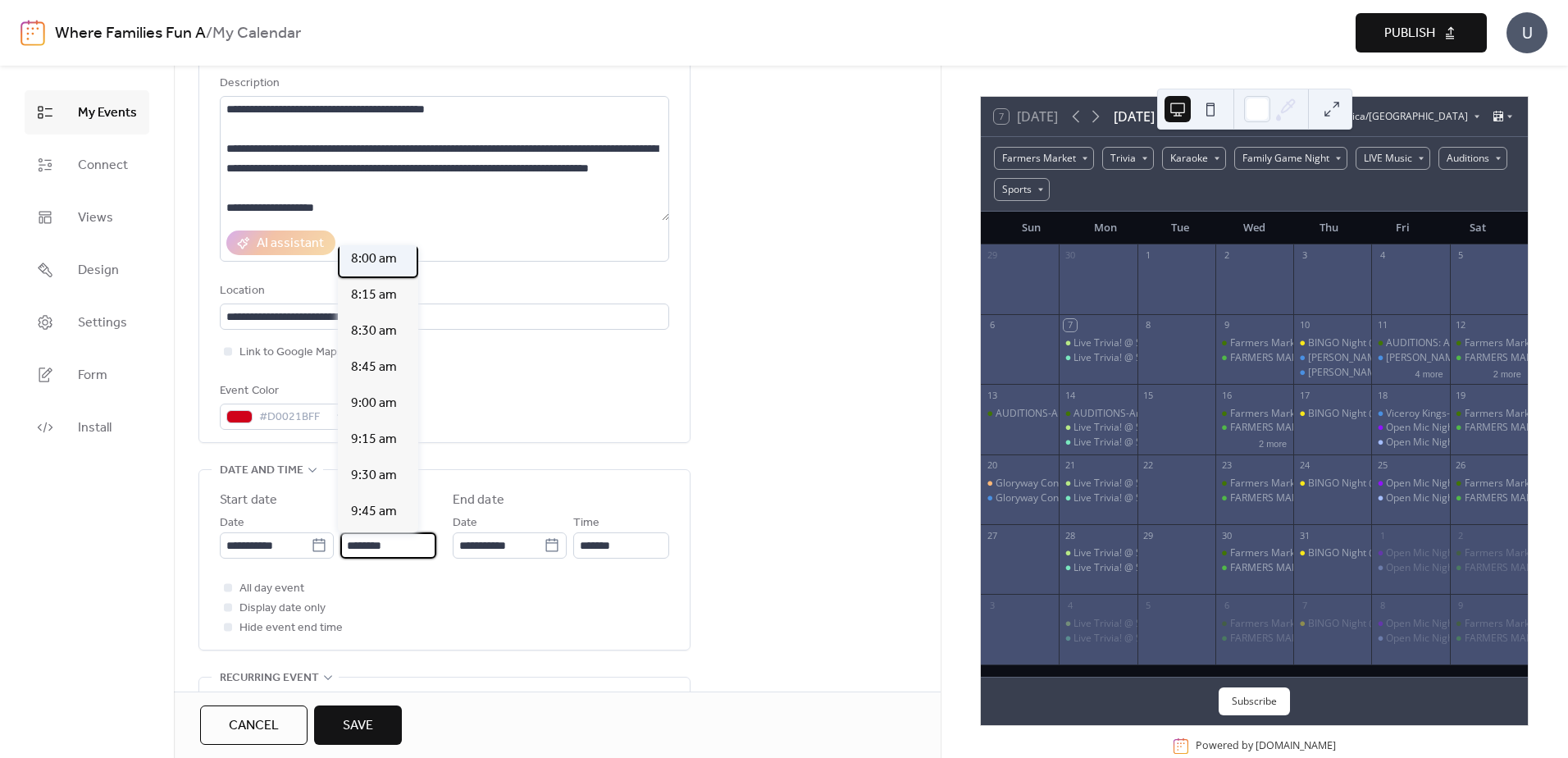 click on "8:00 am" at bounding box center (374, 259) 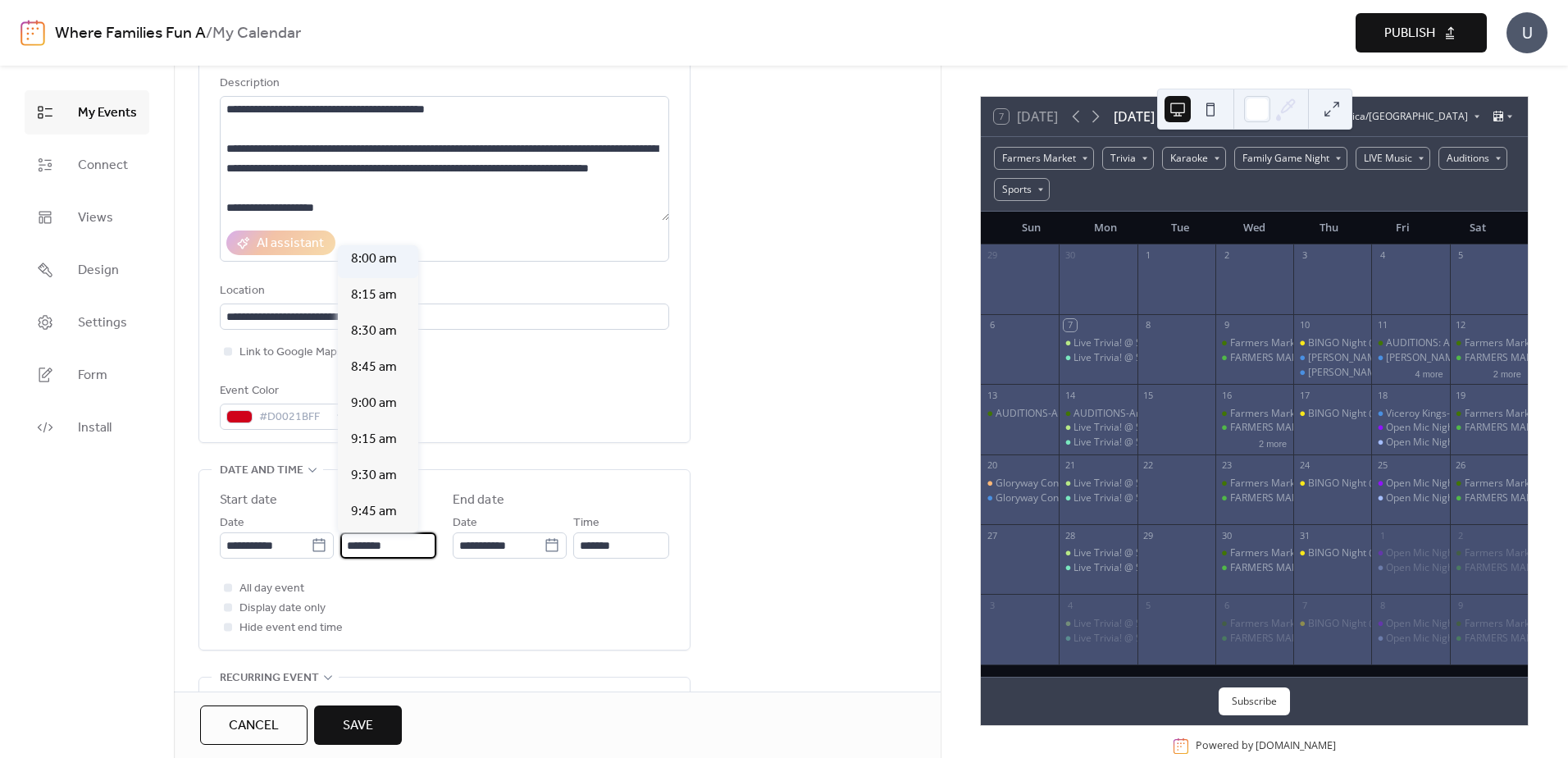 type on "*******" 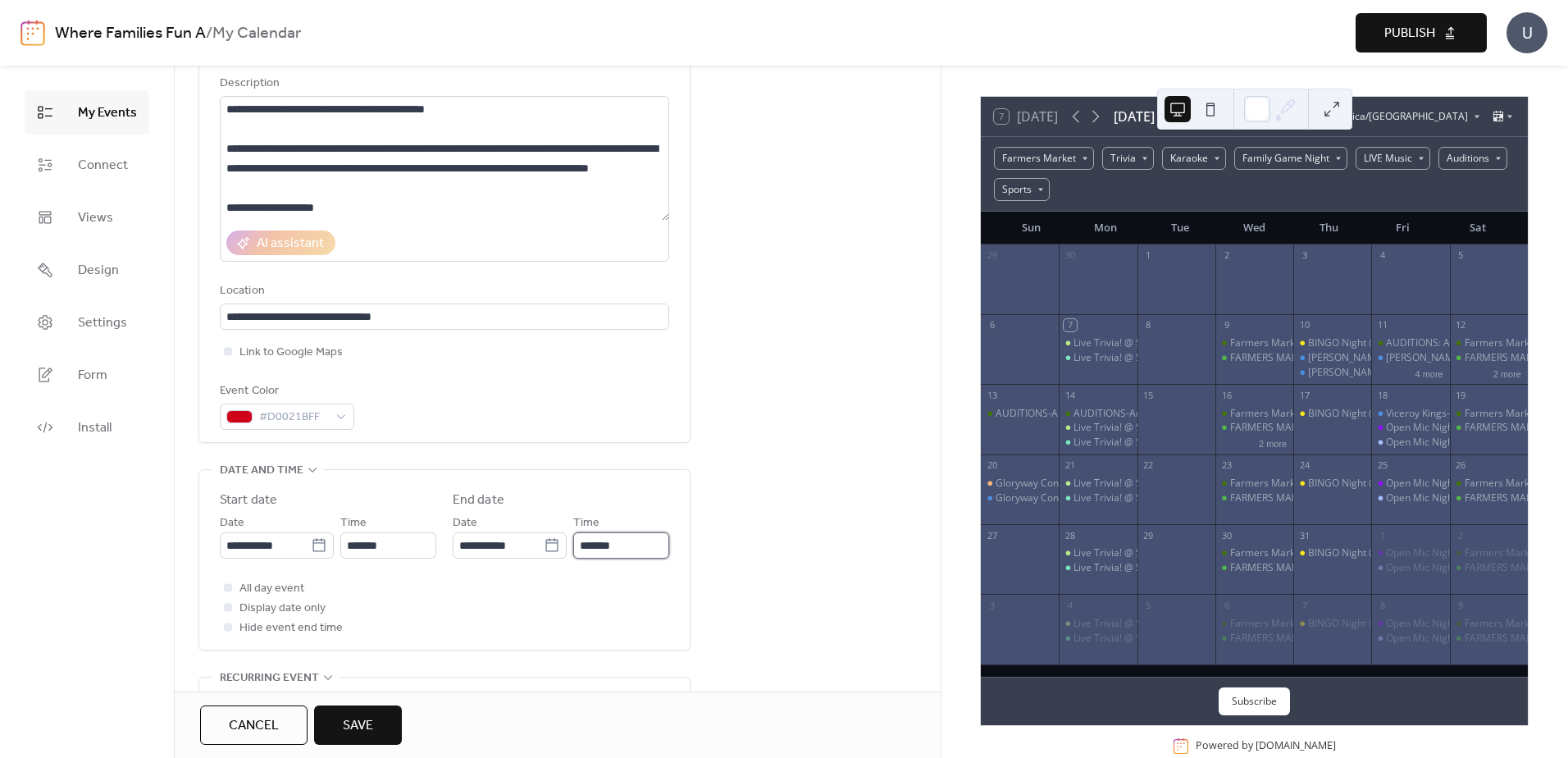 click on "*******" at bounding box center (621, 546) 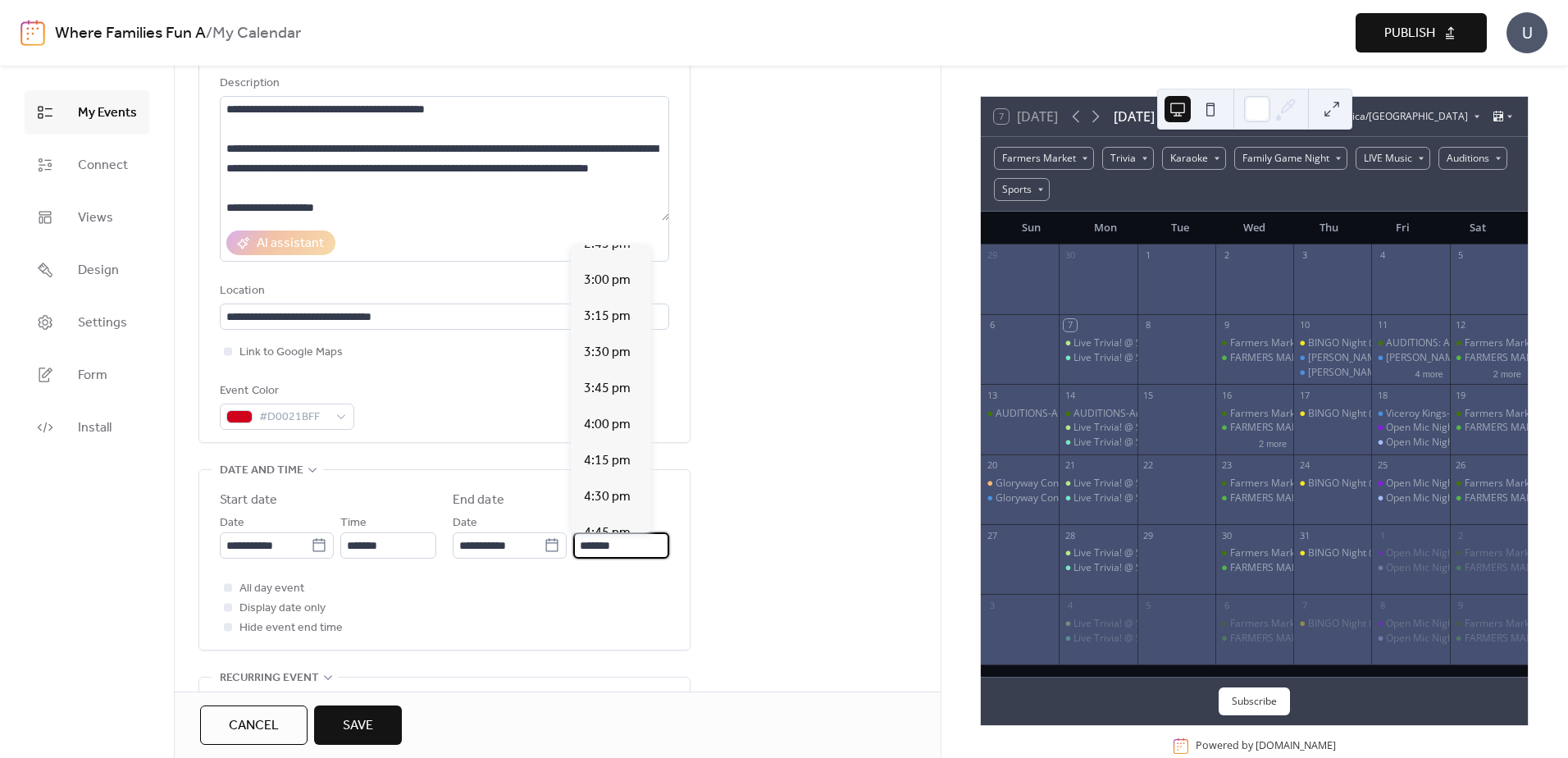 scroll, scrollTop: 984, scrollLeft: 0, axis: vertical 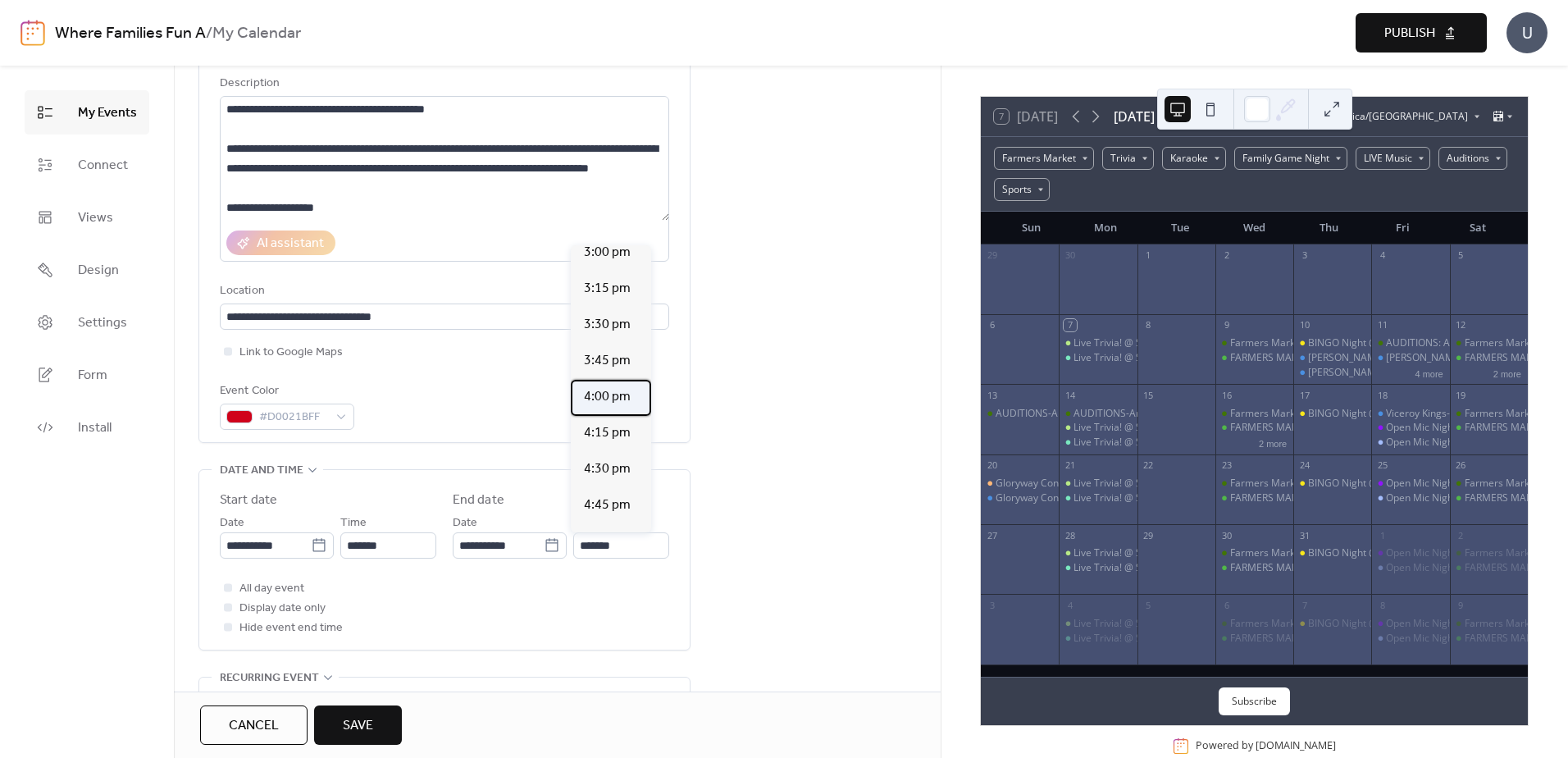 click on "4:00 pm" at bounding box center [607, 397] 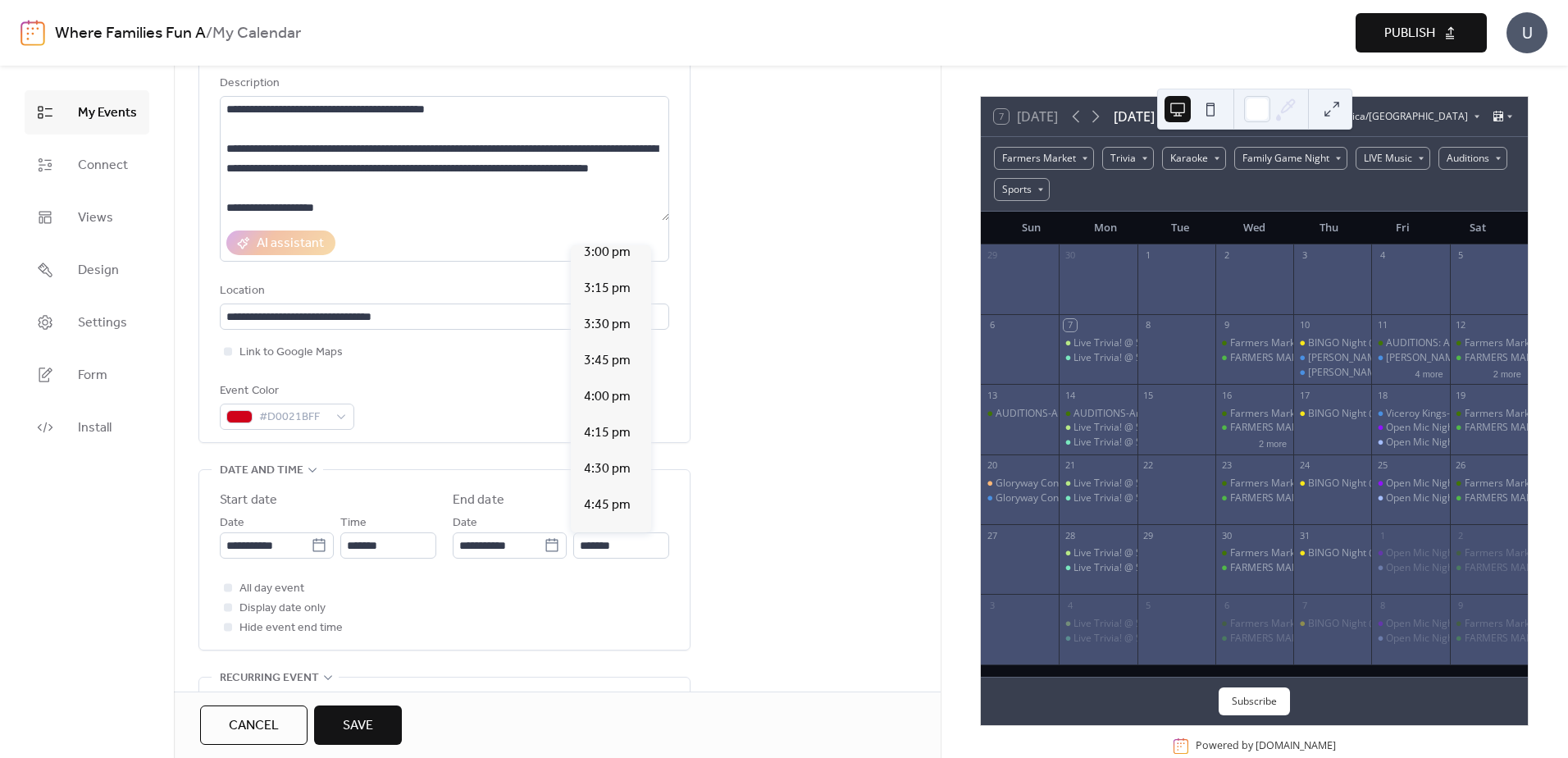 type on "*******" 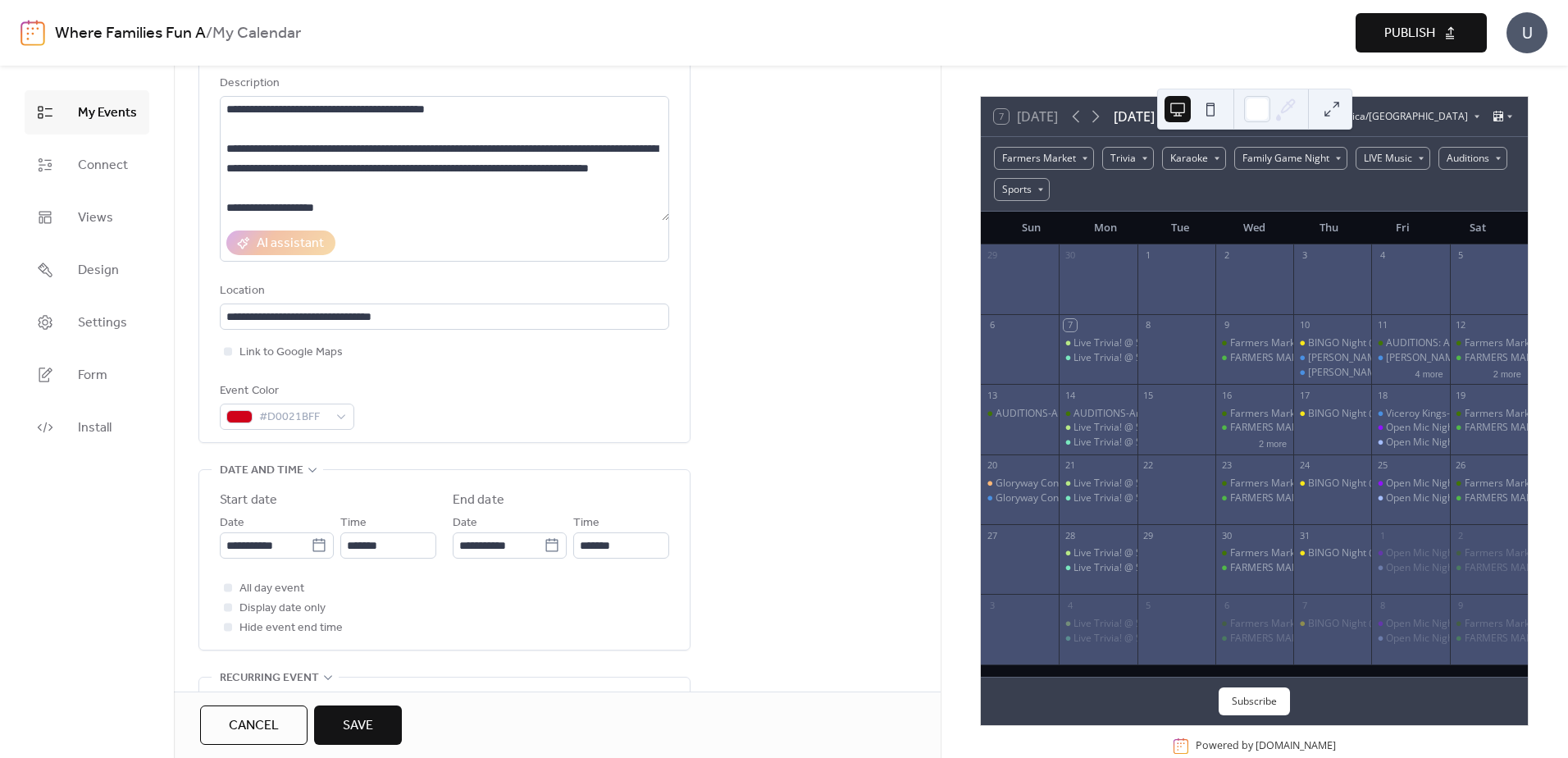 click on "**********" at bounding box center [557, 847] 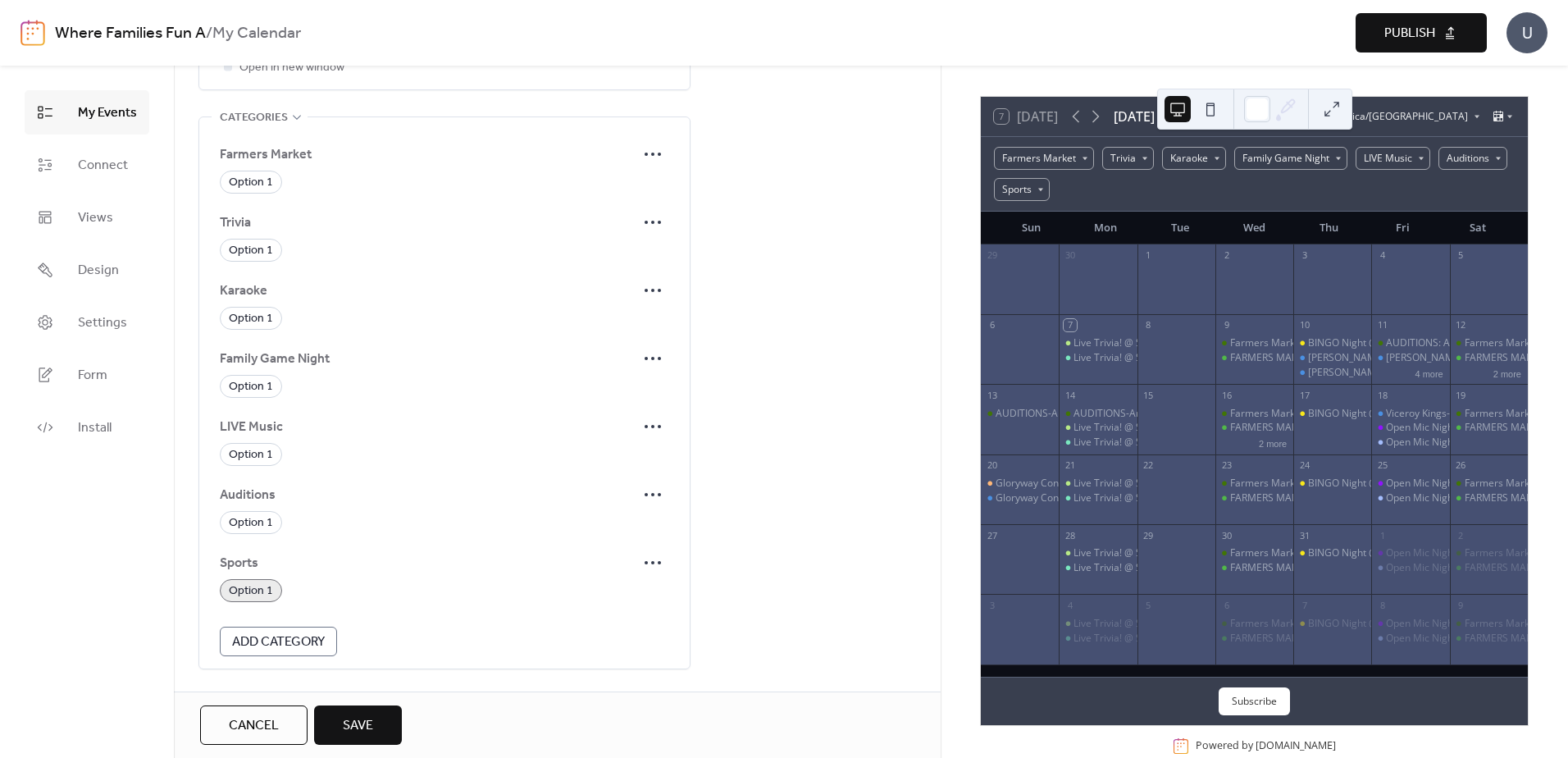scroll, scrollTop: 1180, scrollLeft: 0, axis: vertical 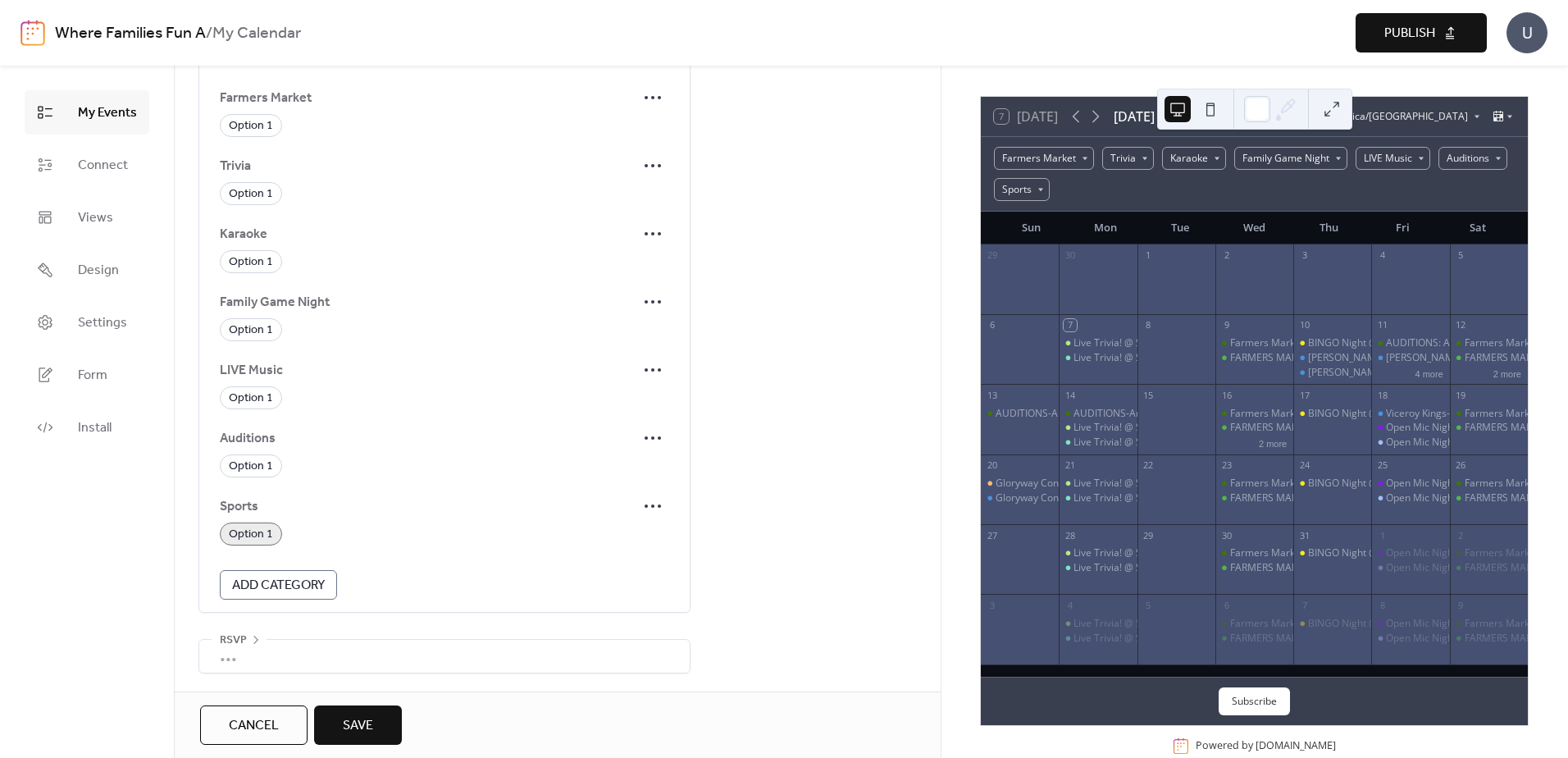 click on "Save" at bounding box center (358, 726) 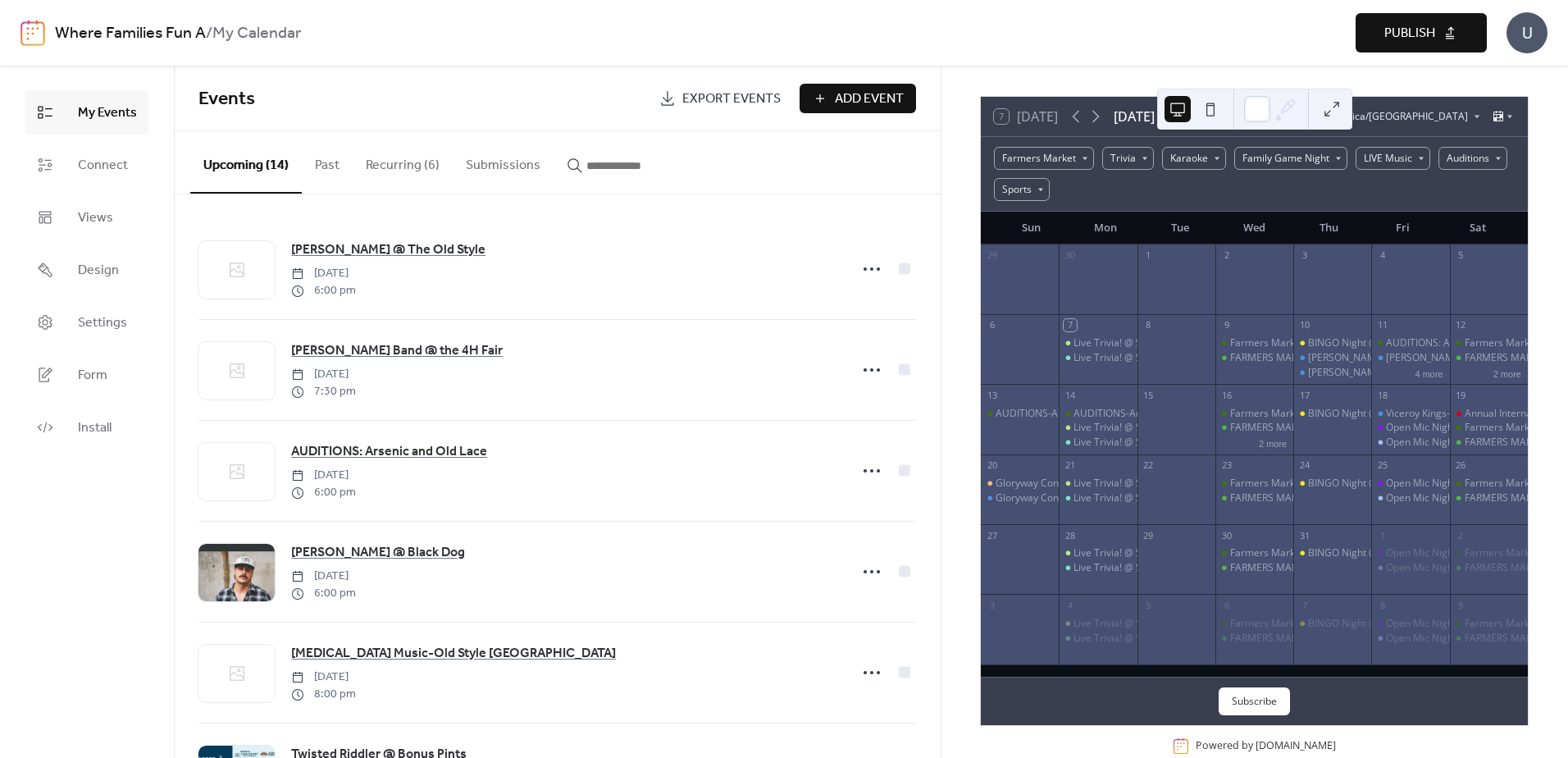 click on "Add Event" at bounding box center (869, 99) 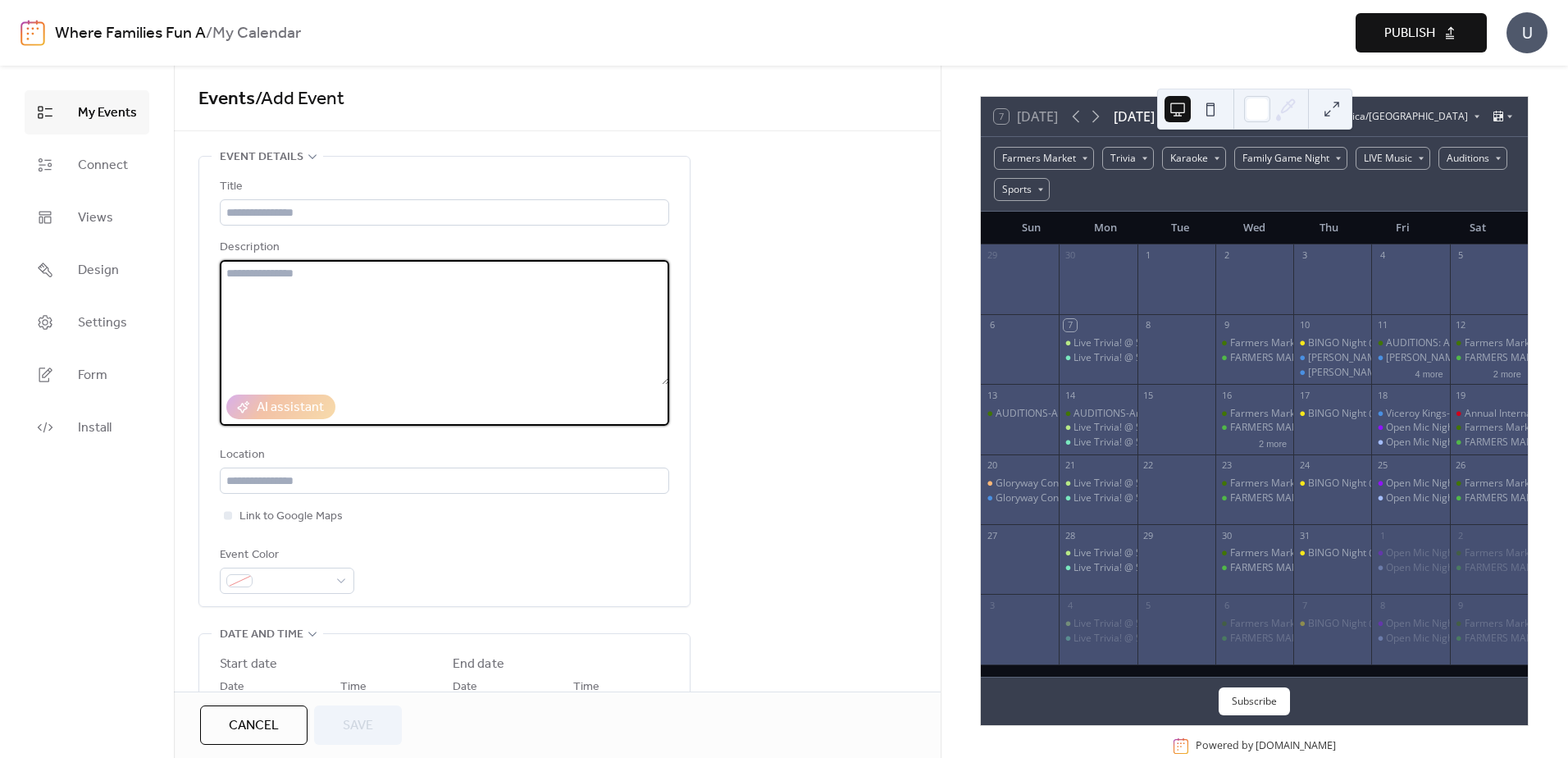 click at bounding box center (444, 322) 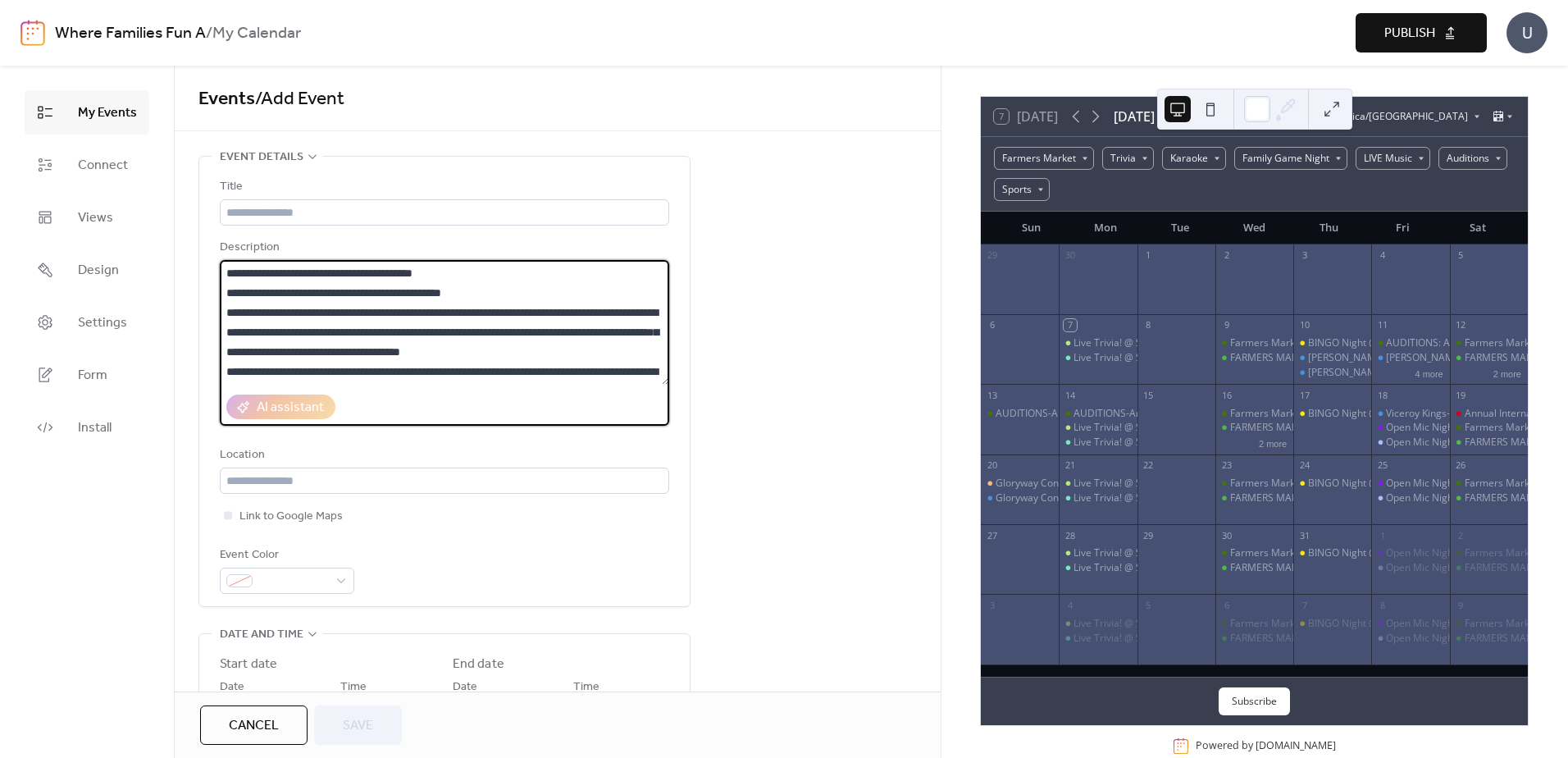 scroll, scrollTop: 155, scrollLeft: 0, axis: vertical 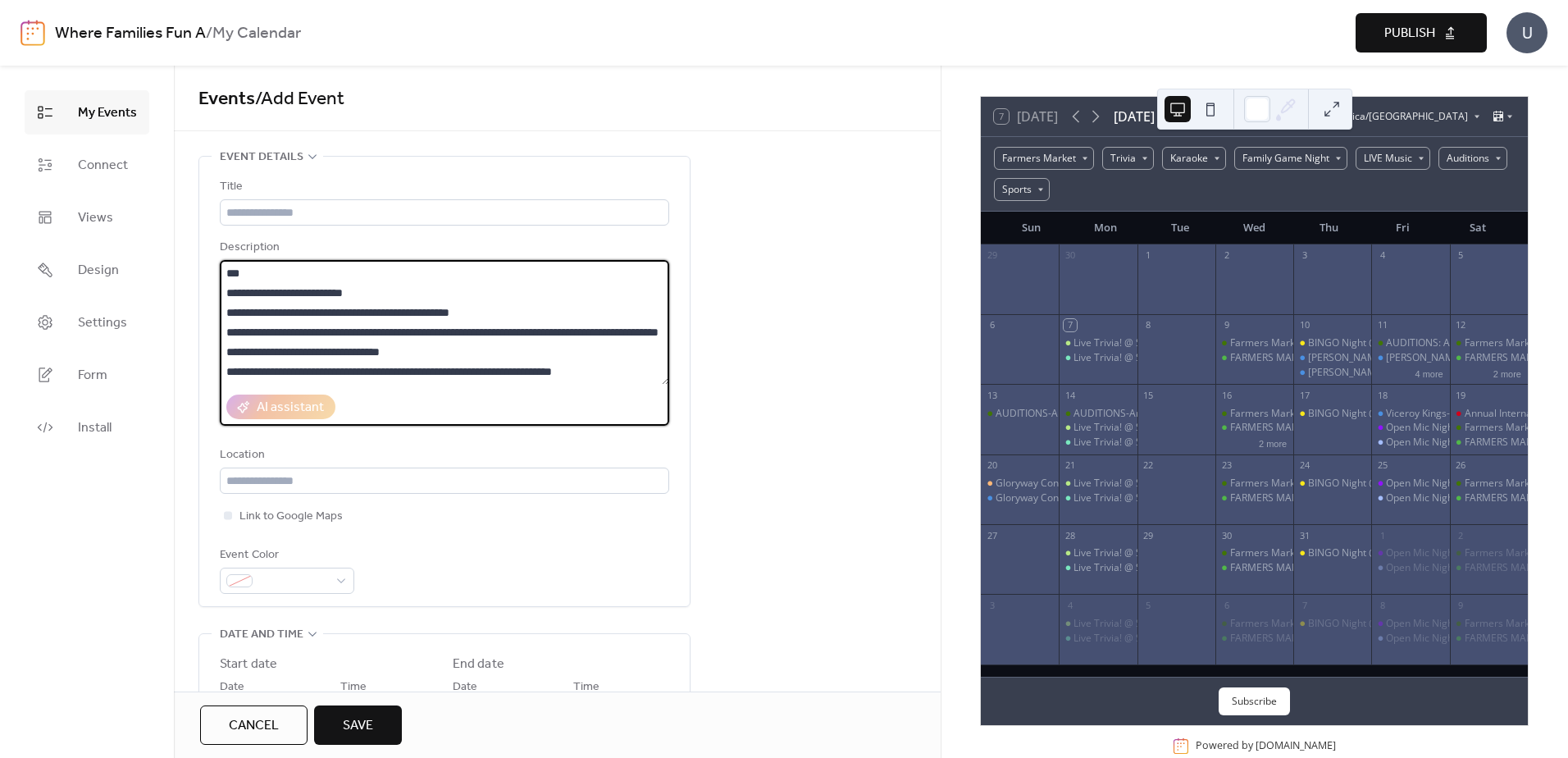 type on "**********" 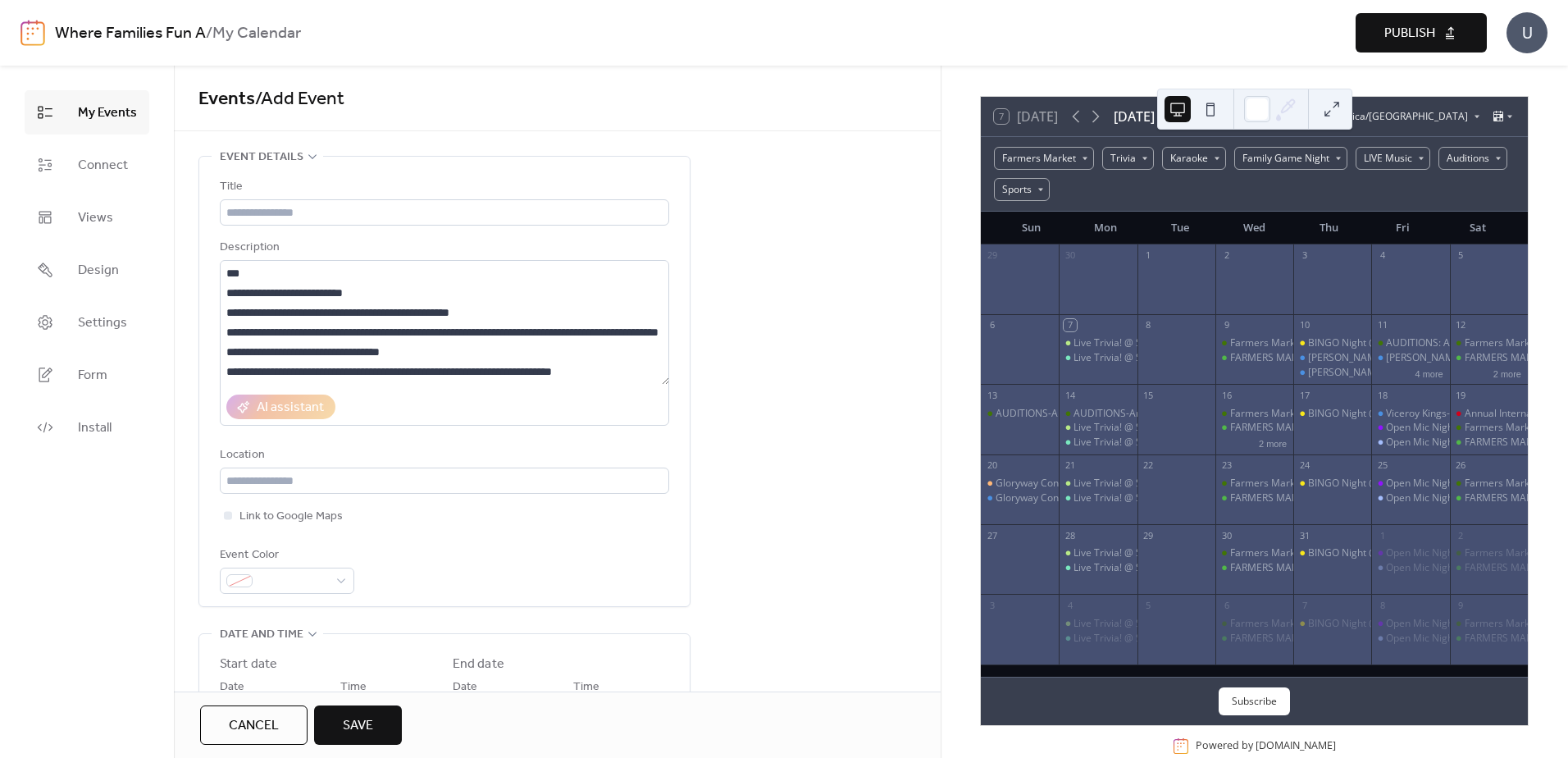 click on "**********" at bounding box center (557, 1011) 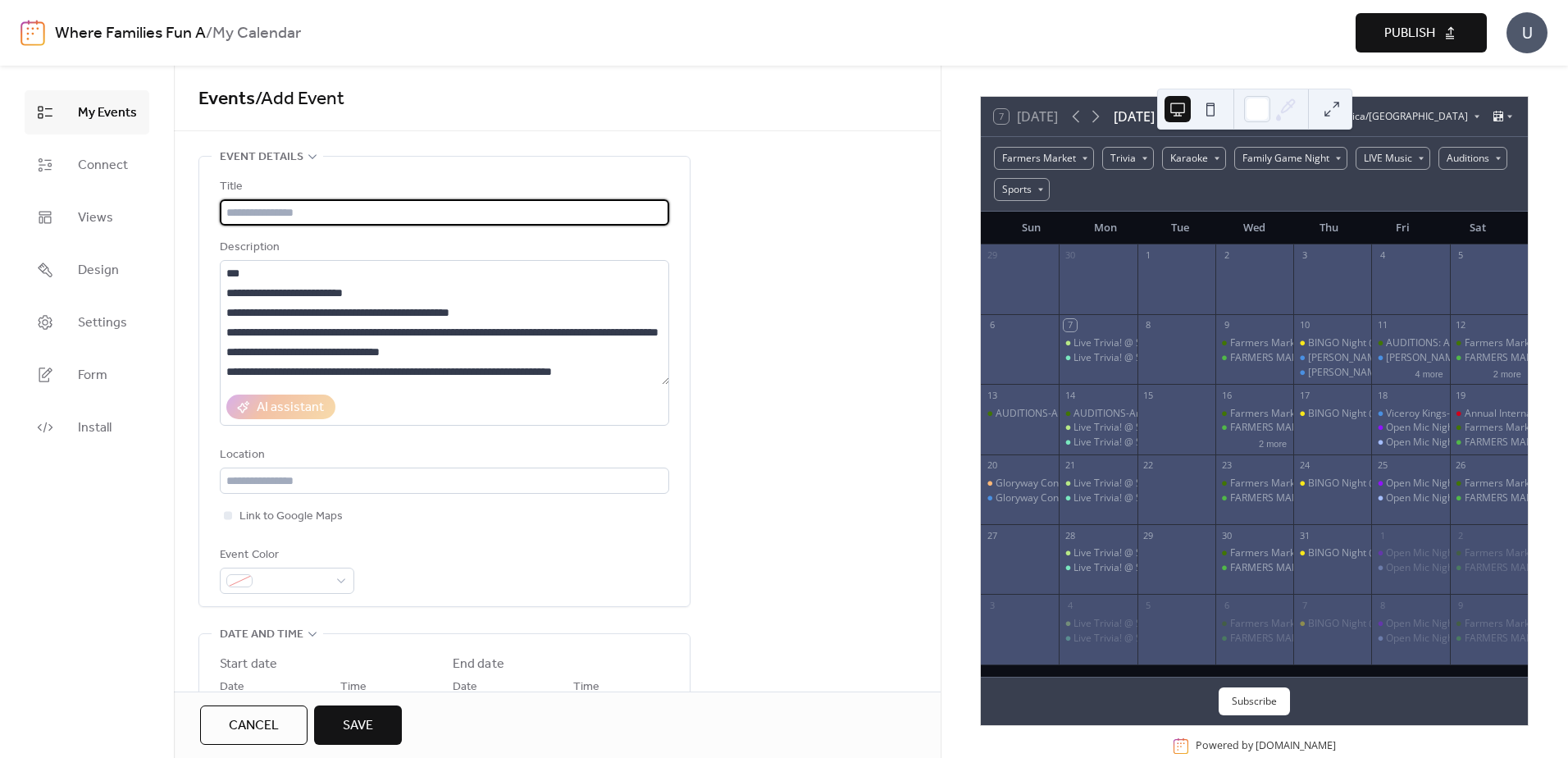 click at bounding box center [444, 212] 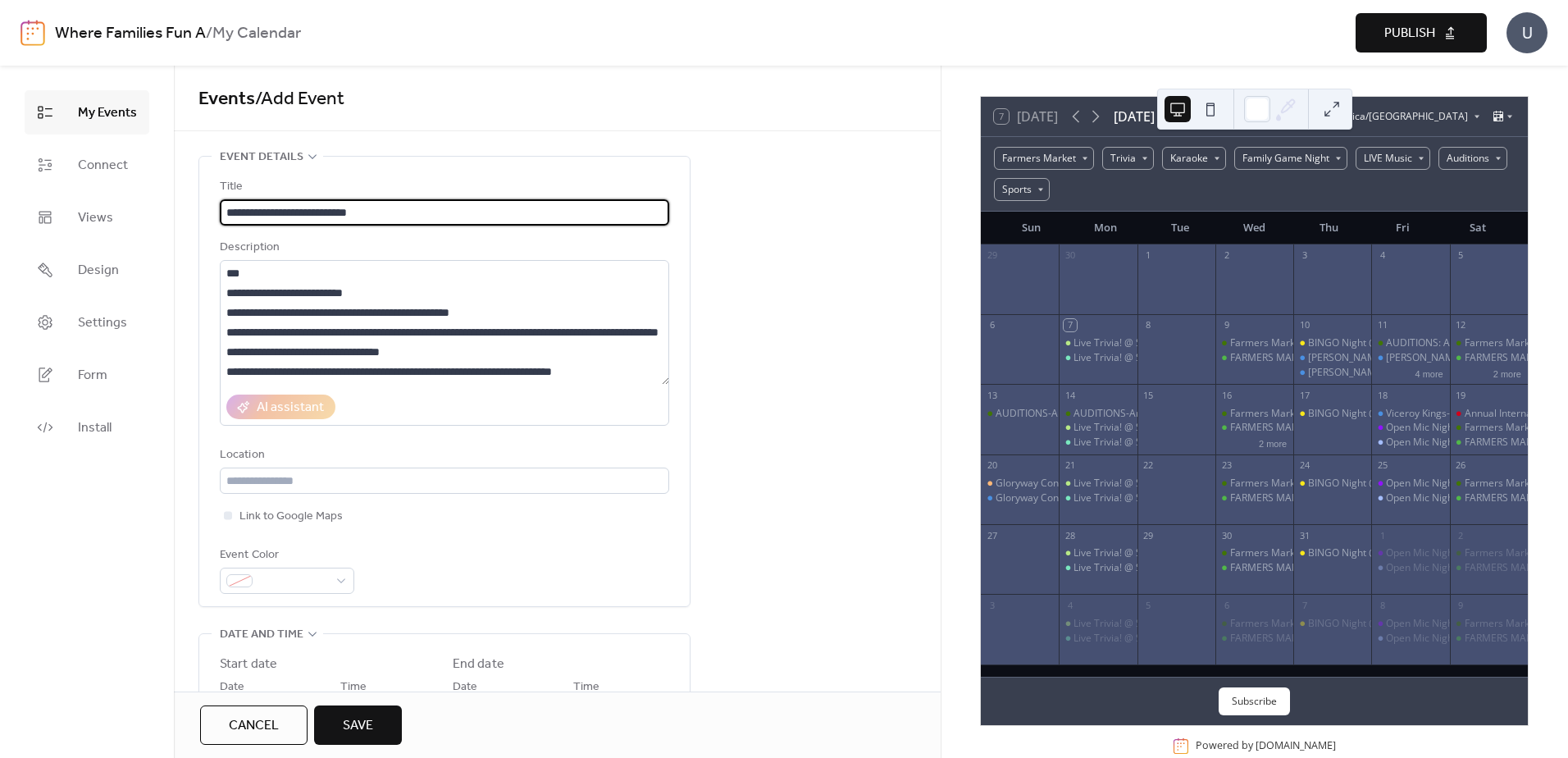 type on "**********" 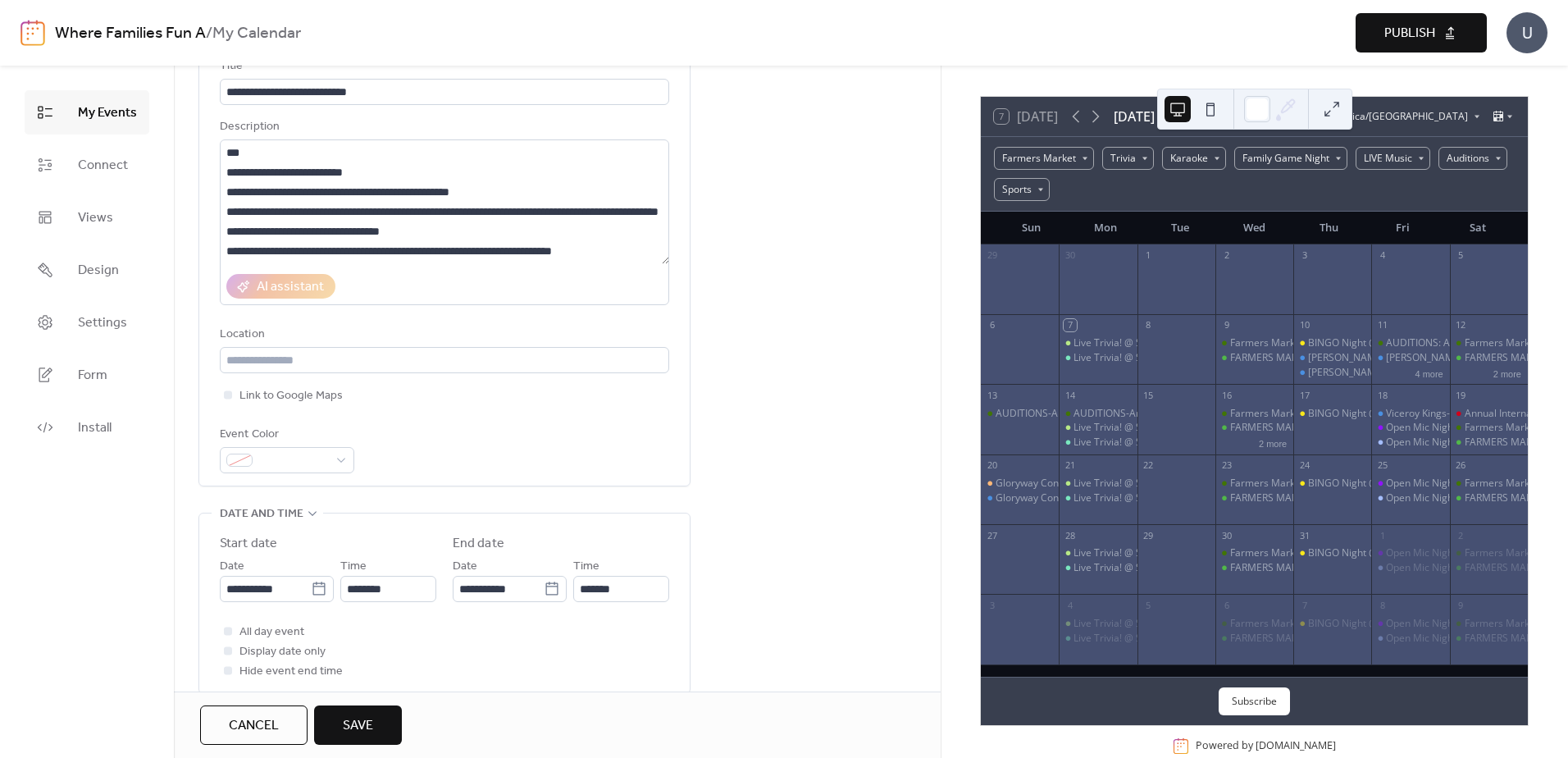 scroll, scrollTop: 164, scrollLeft: 0, axis: vertical 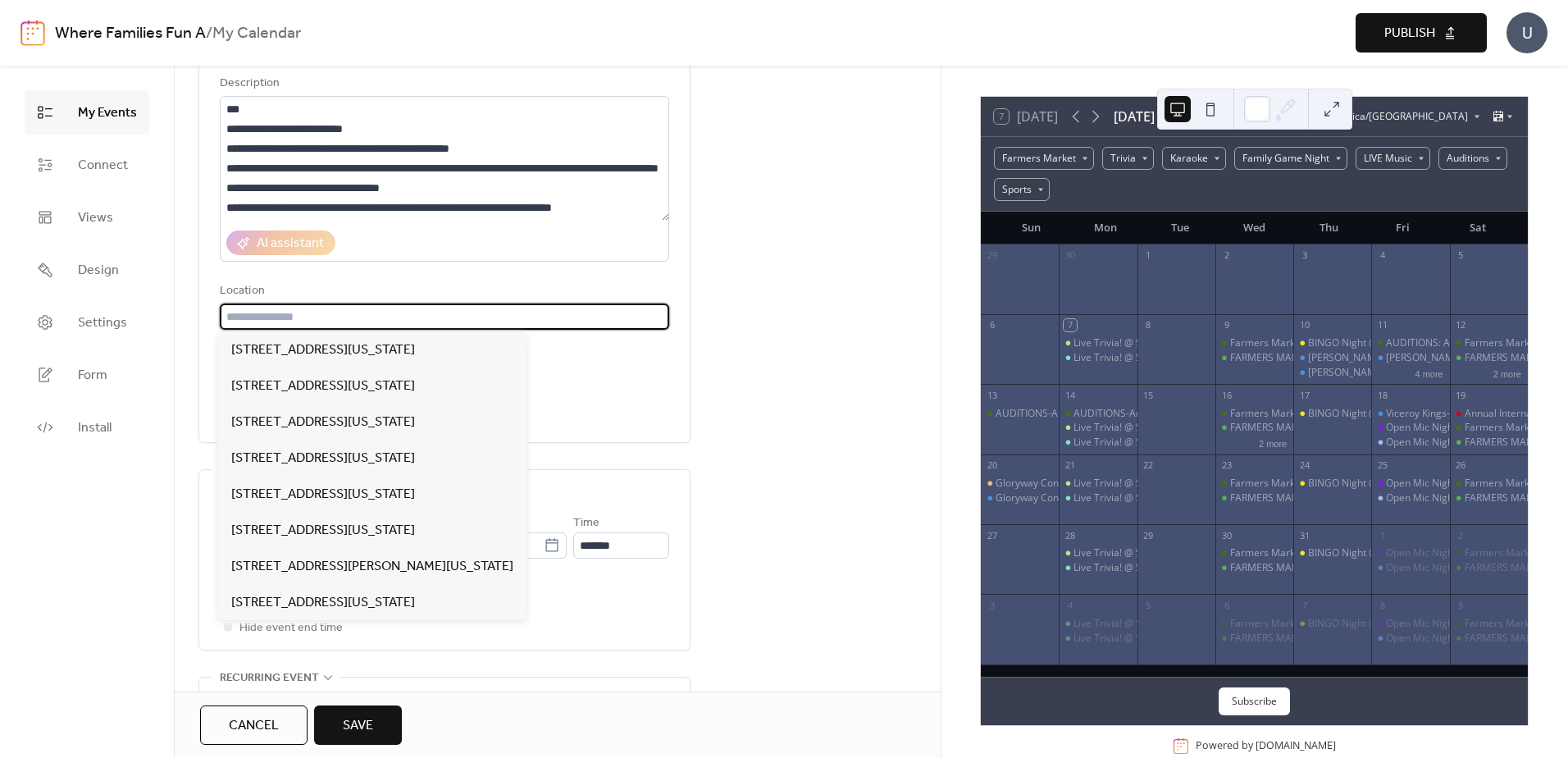 click at bounding box center (444, 317) 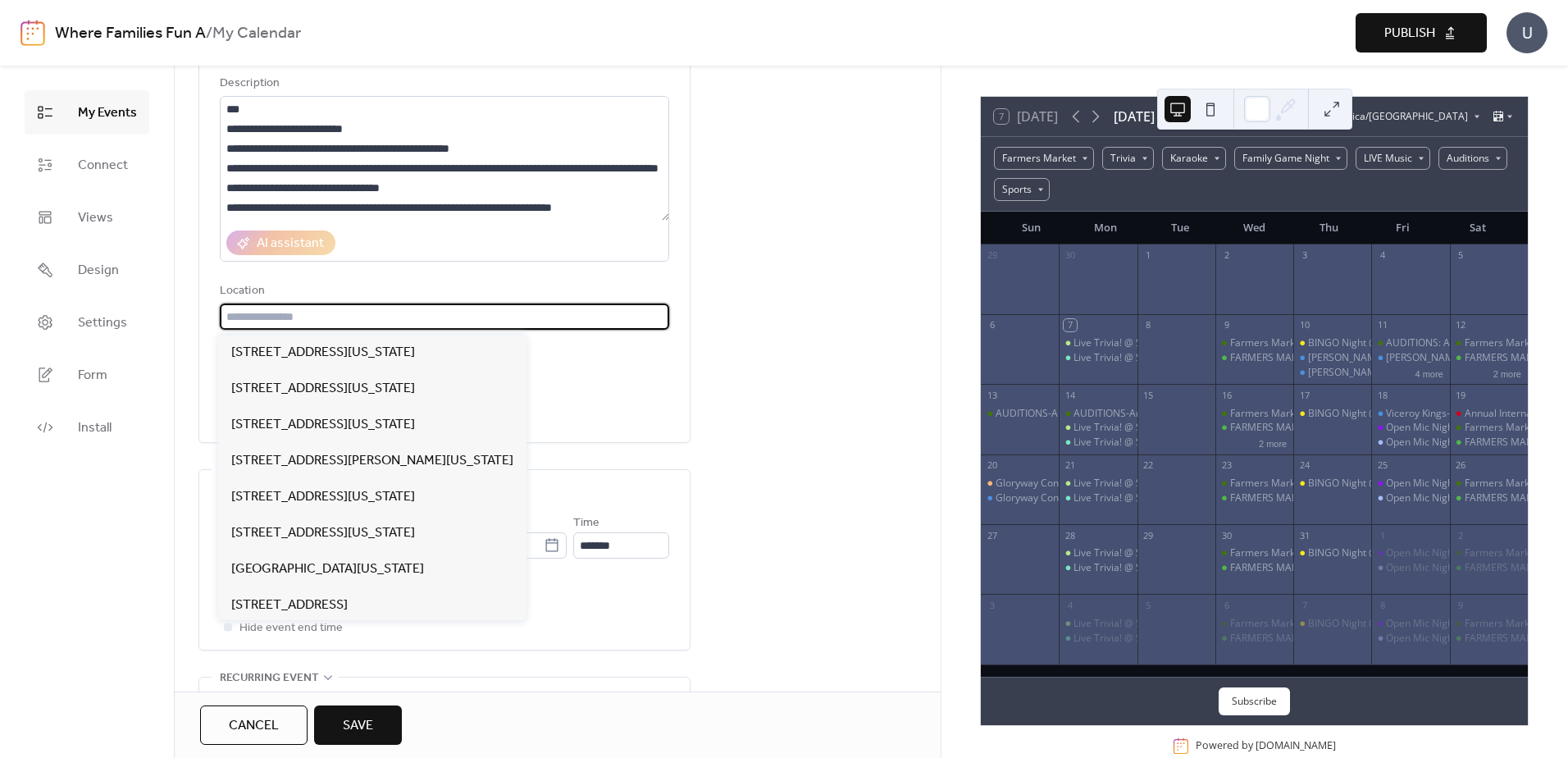 scroll, scrollTop: 110, scrollLeft: 0, axis: vertical 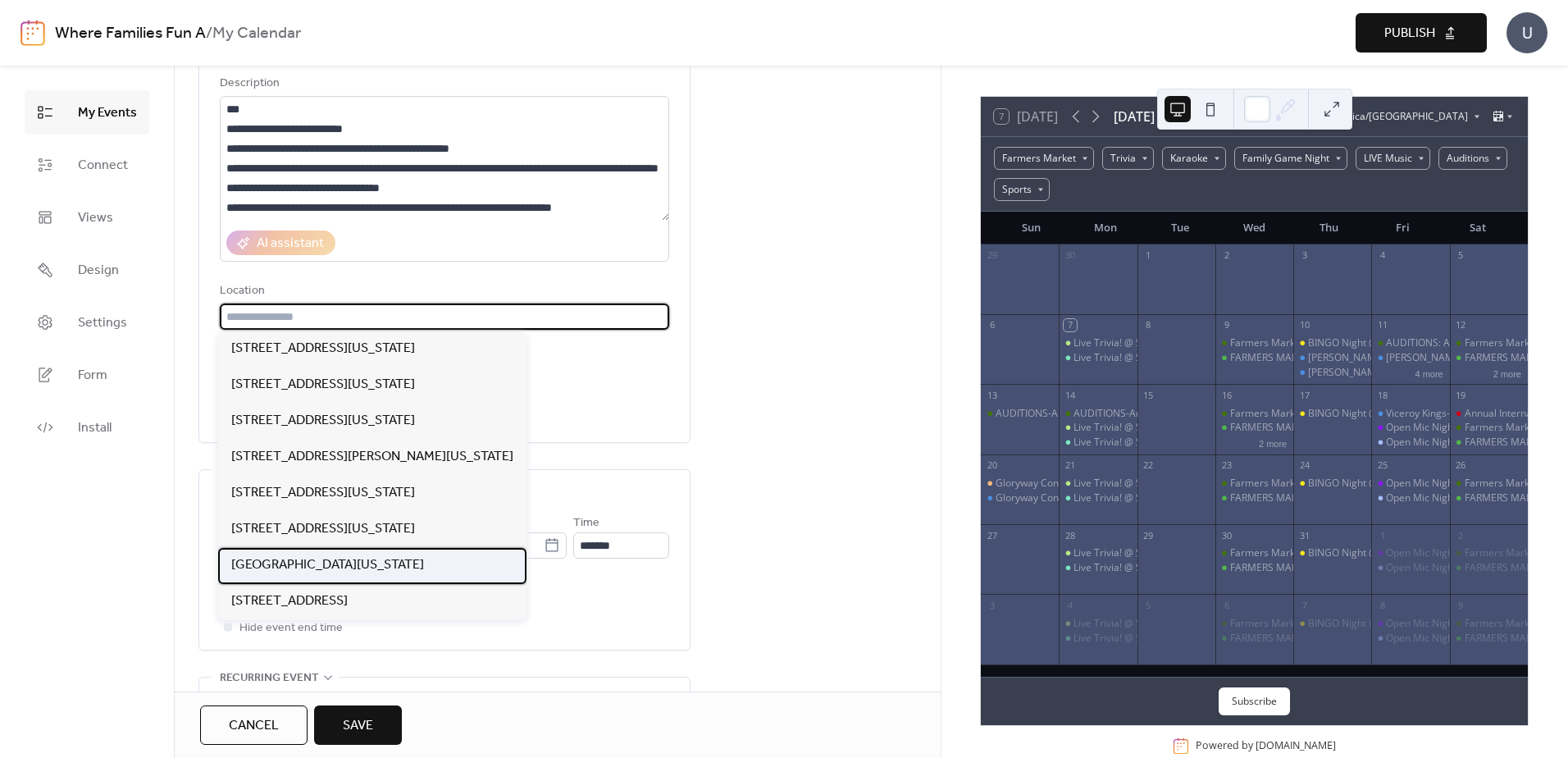 click on "[GEOGRAPHIC_DATA][US_STATE]" at bounding box center [327, 565] 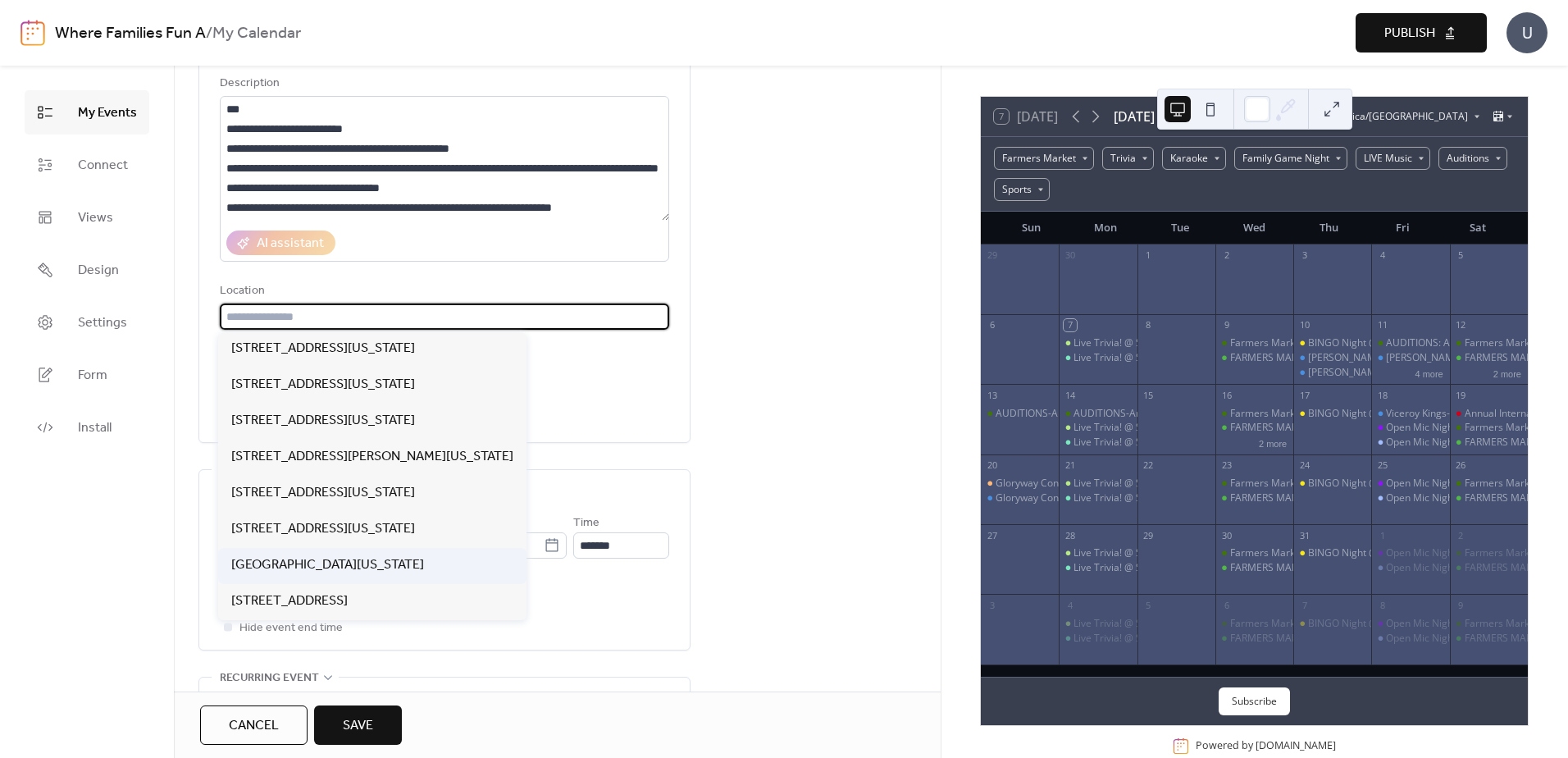 type on "**********" 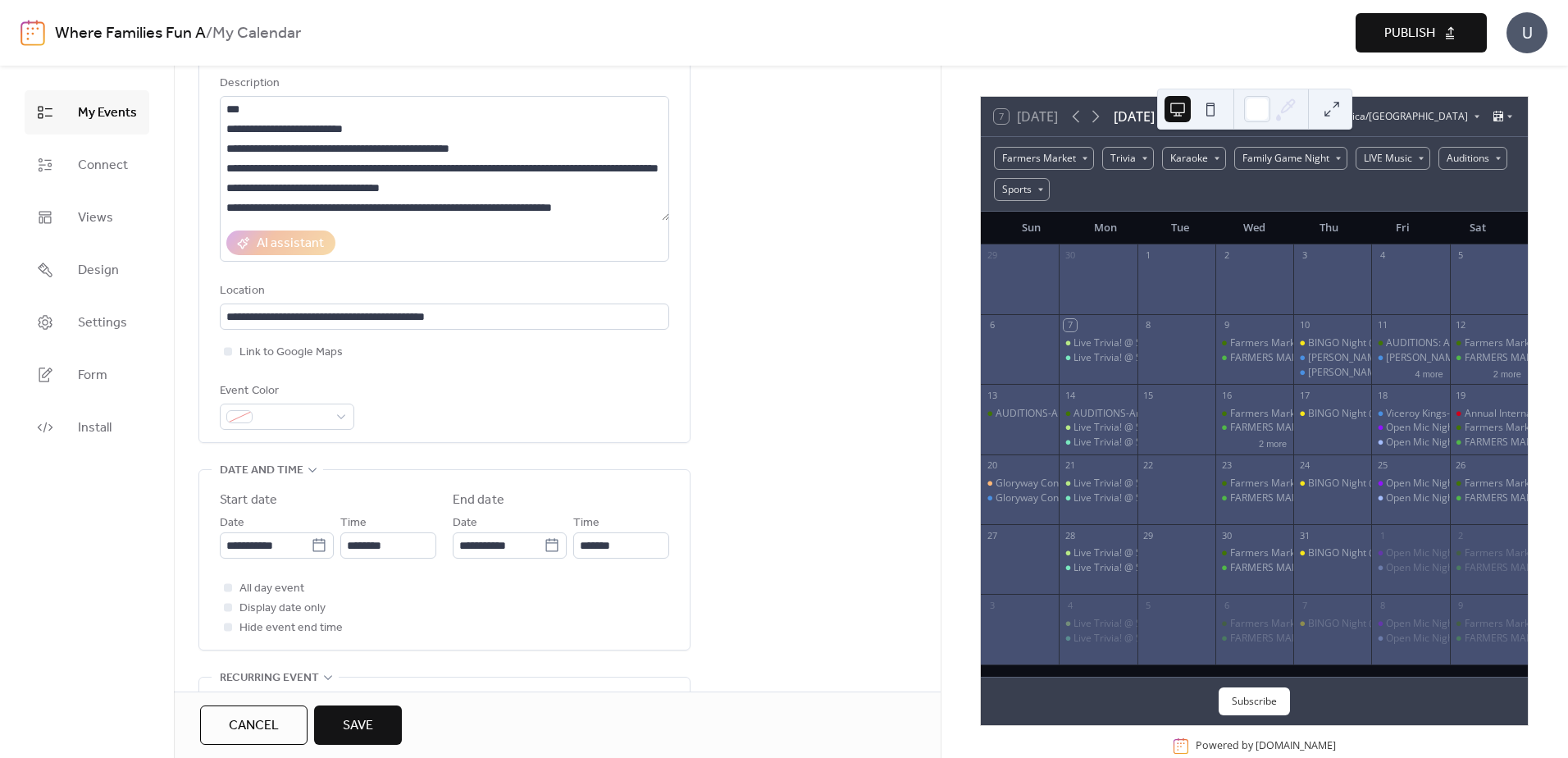 click on "**********" at bounding box center [557, 847] 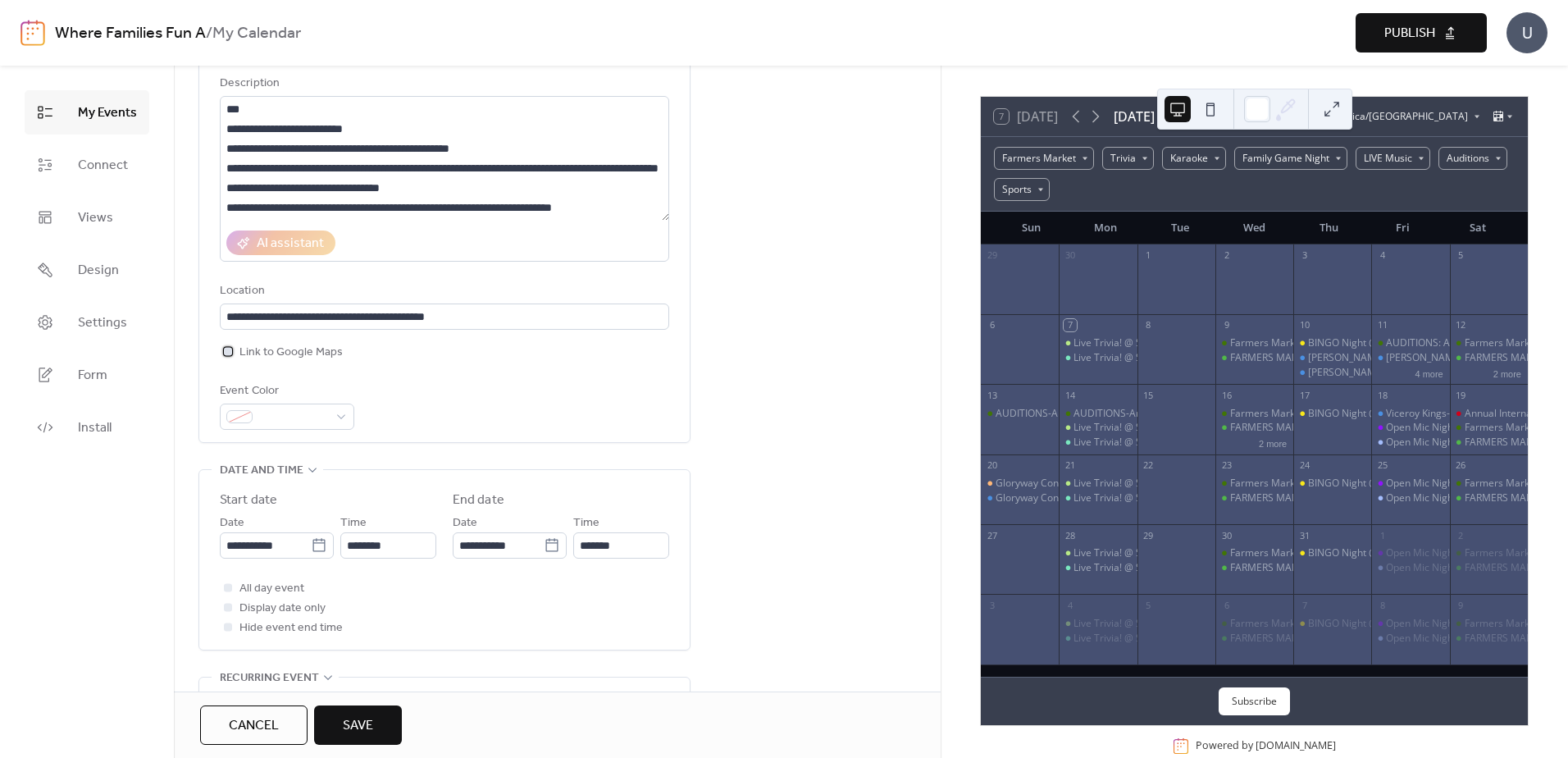 click at bounding box center (228, 351) 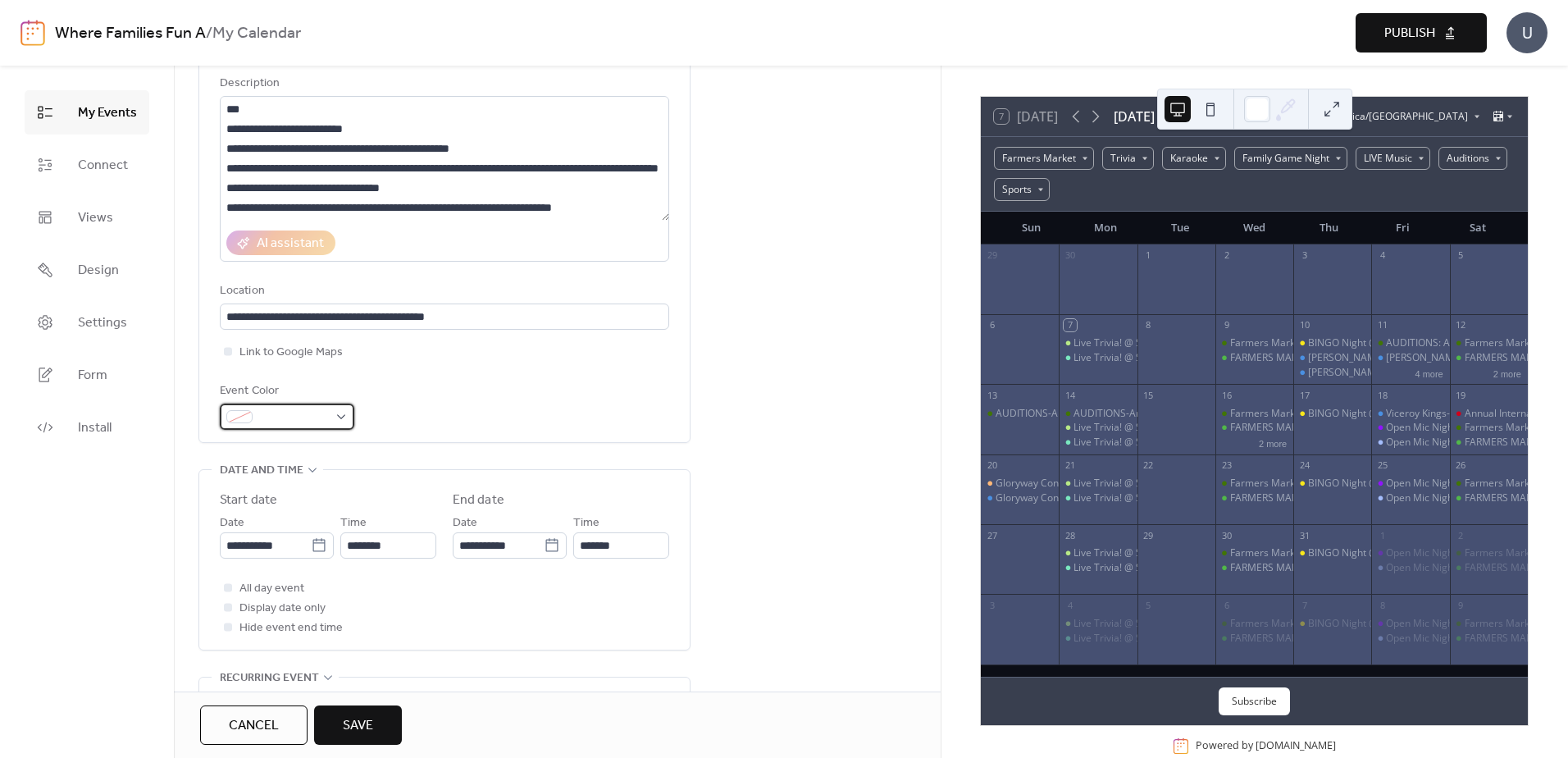 click at bounding box center [287, 417] 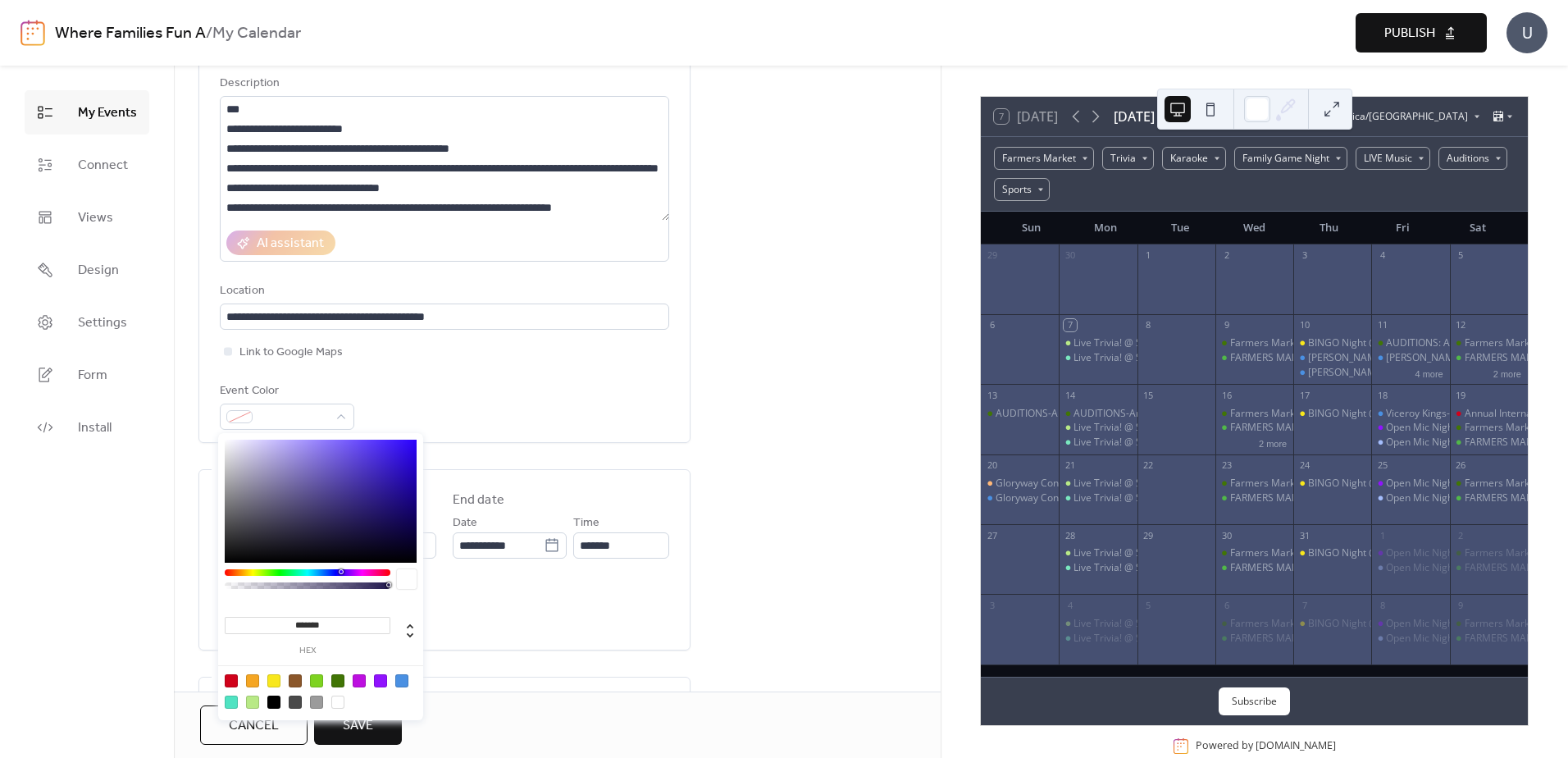 click at bounding box center [231, 681] 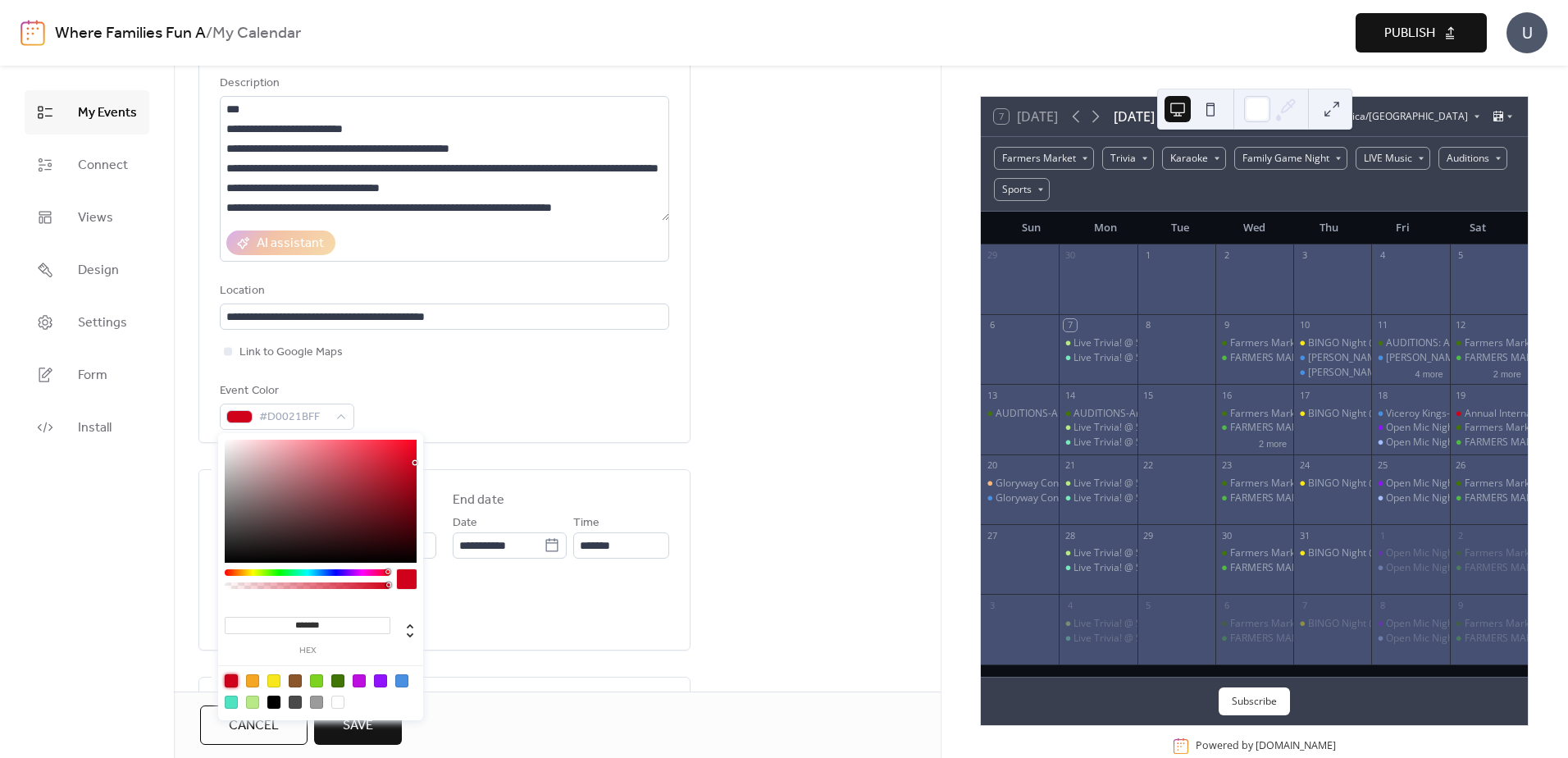 click on "**********" at bounding box center (557, 847) 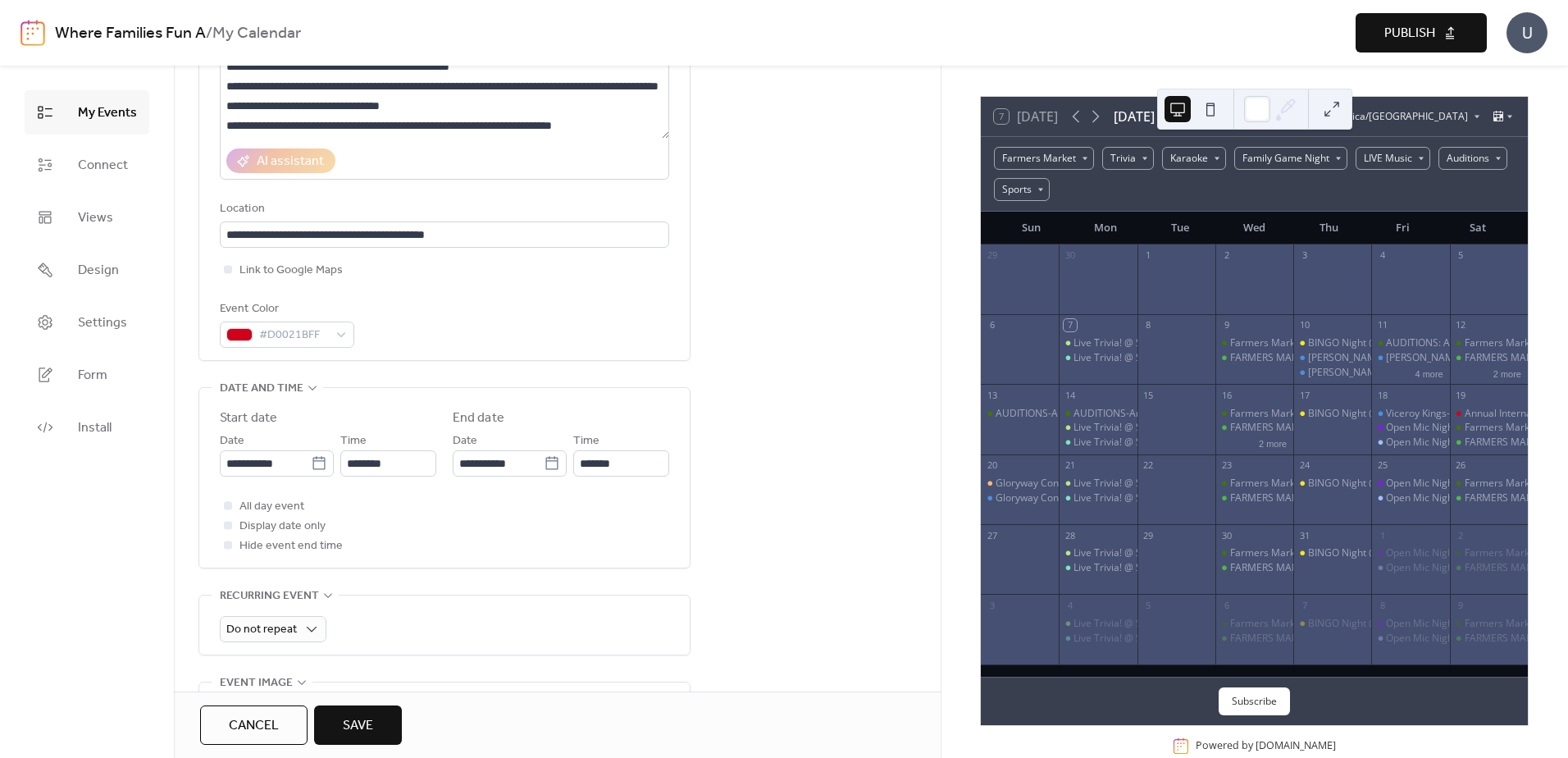 scroll, scrollTop: 328, scrollLeft: 0, axis: vertical 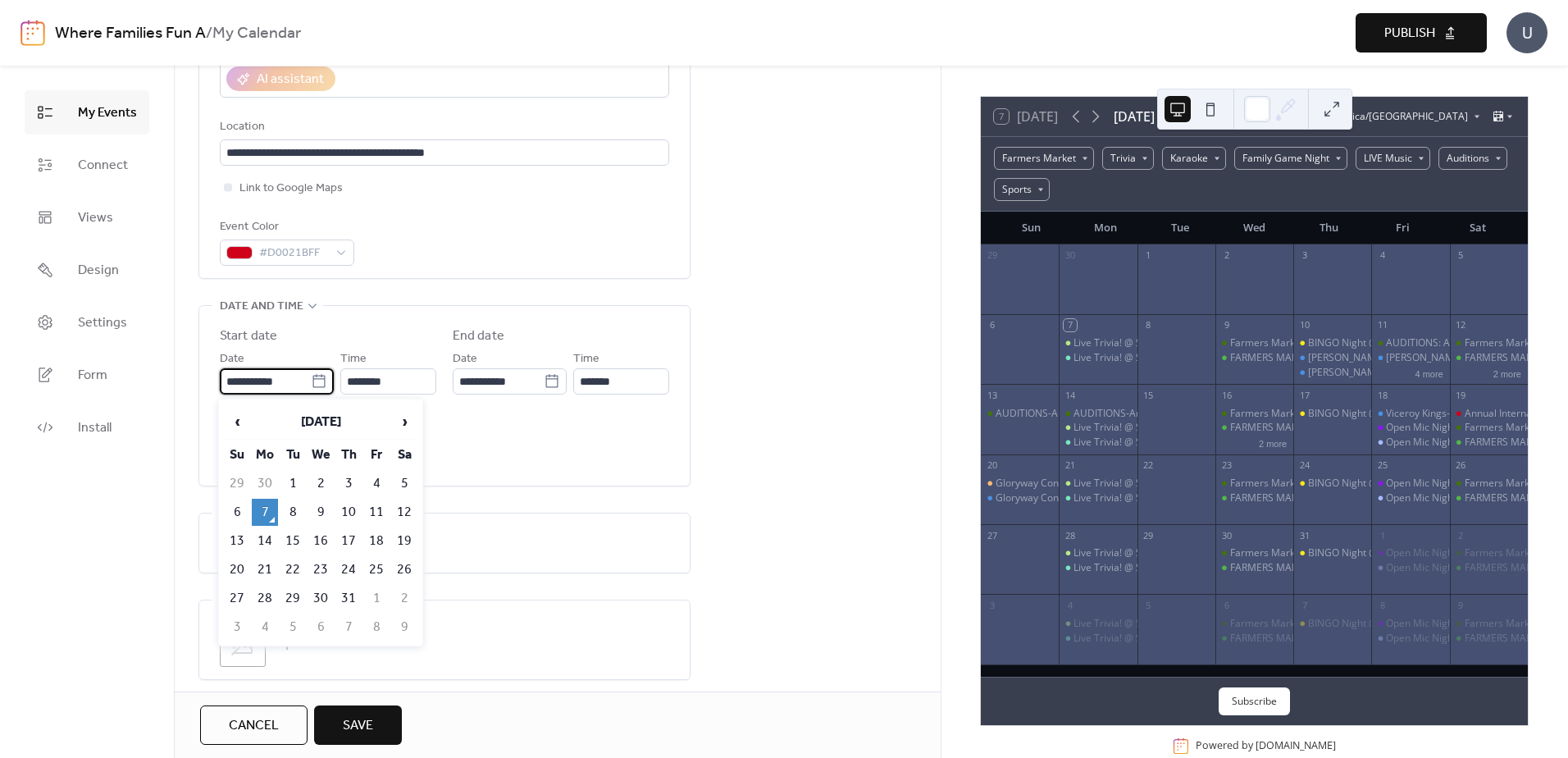 click on "**********" at bounding box center (265, 381) 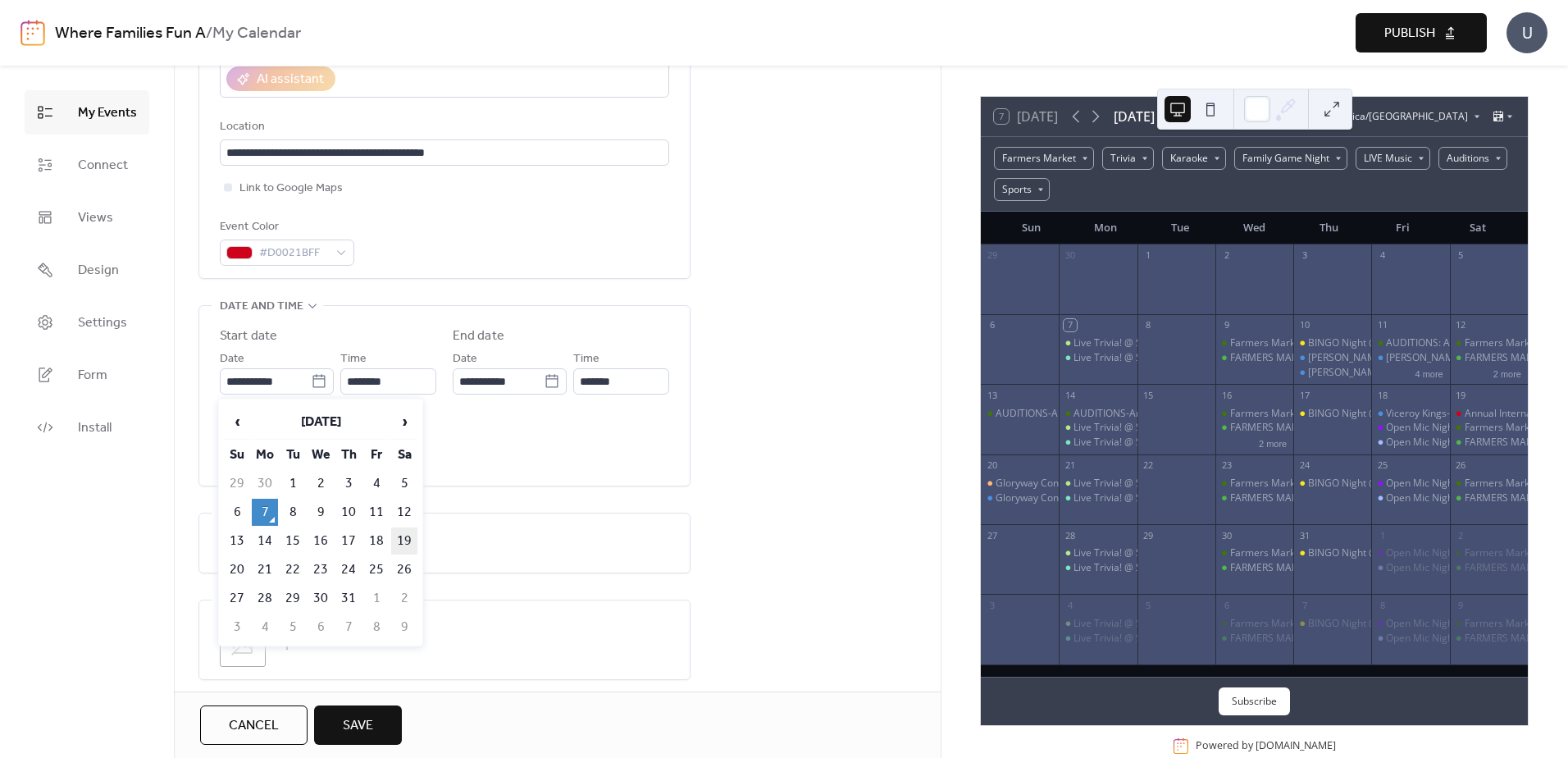 click on "19" at bounding box center (404, 541) 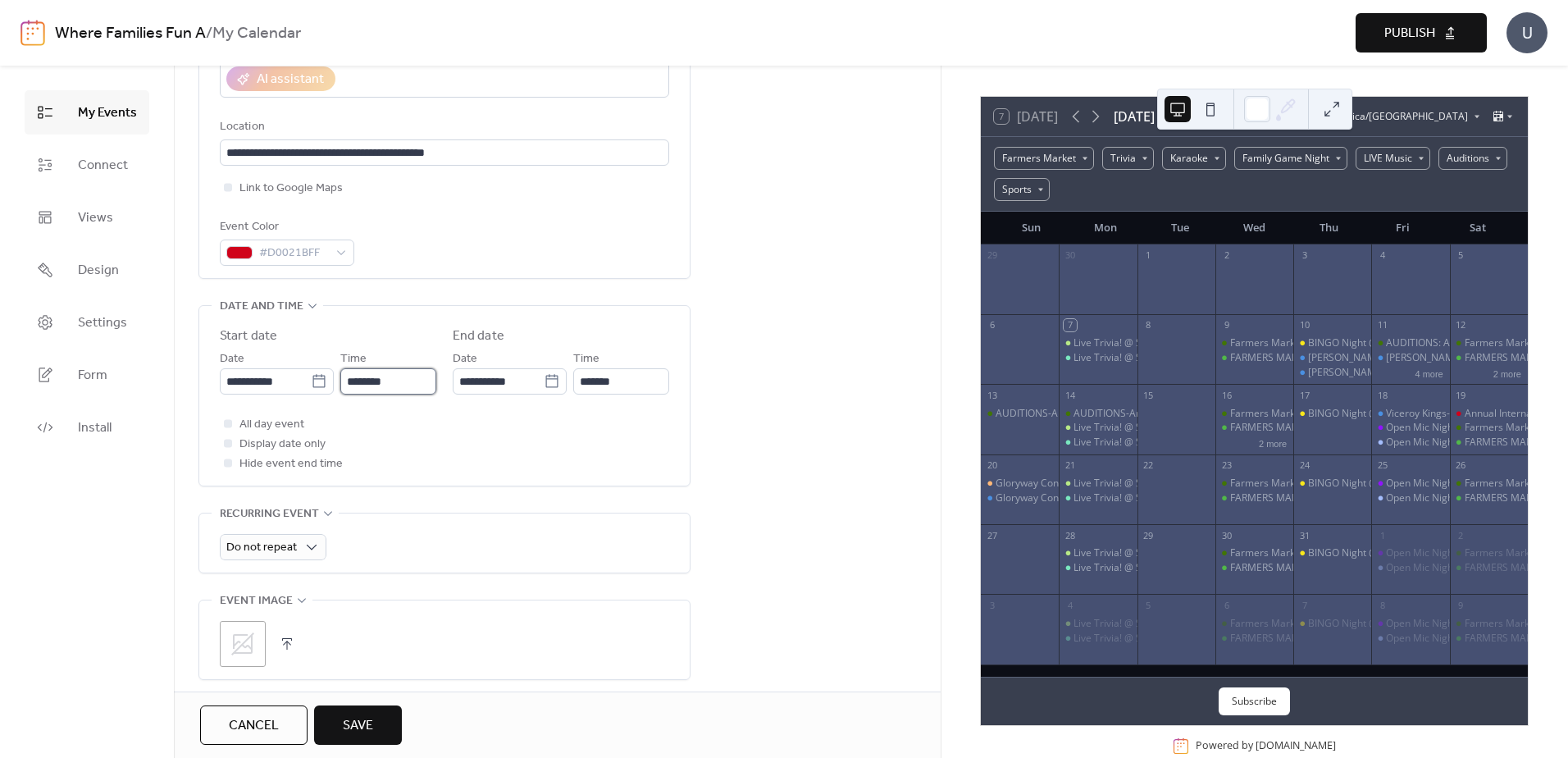 click on "********" at bounding box center (388, 381) 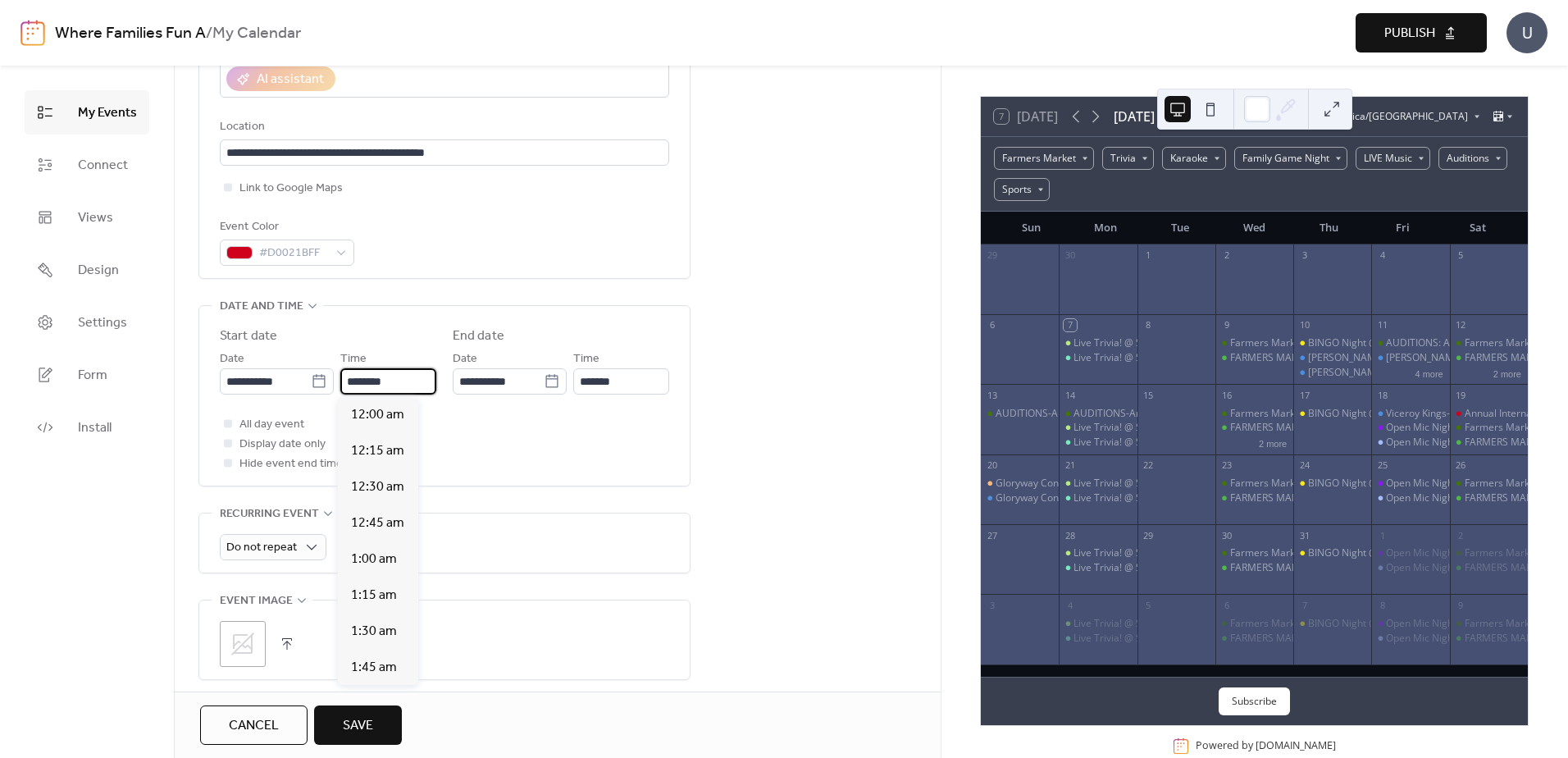 scroll, scrollTop: 1733, scrollLeft: 0, axis: vertical 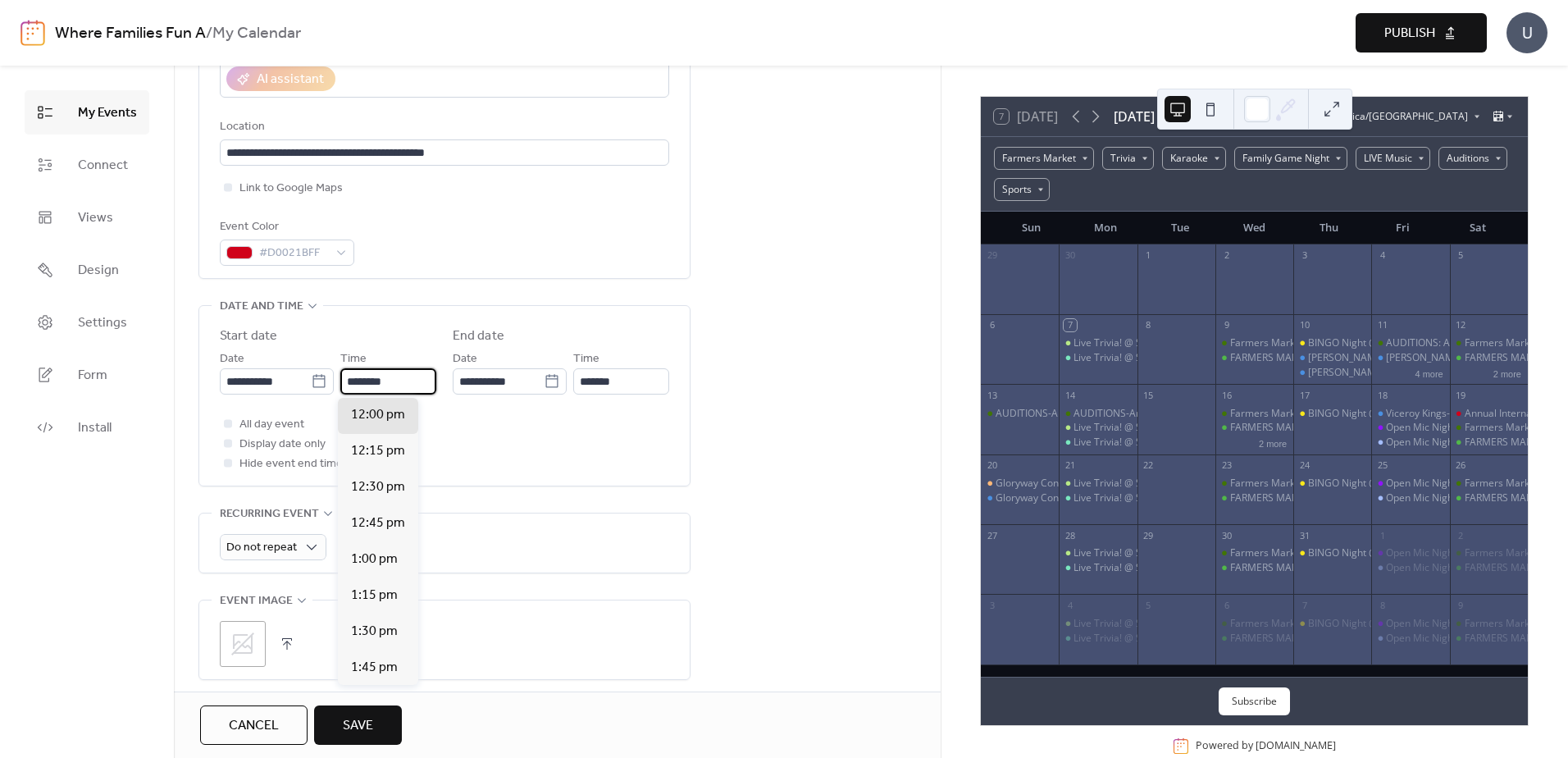 click on "********" at bounding box center (388, 381) 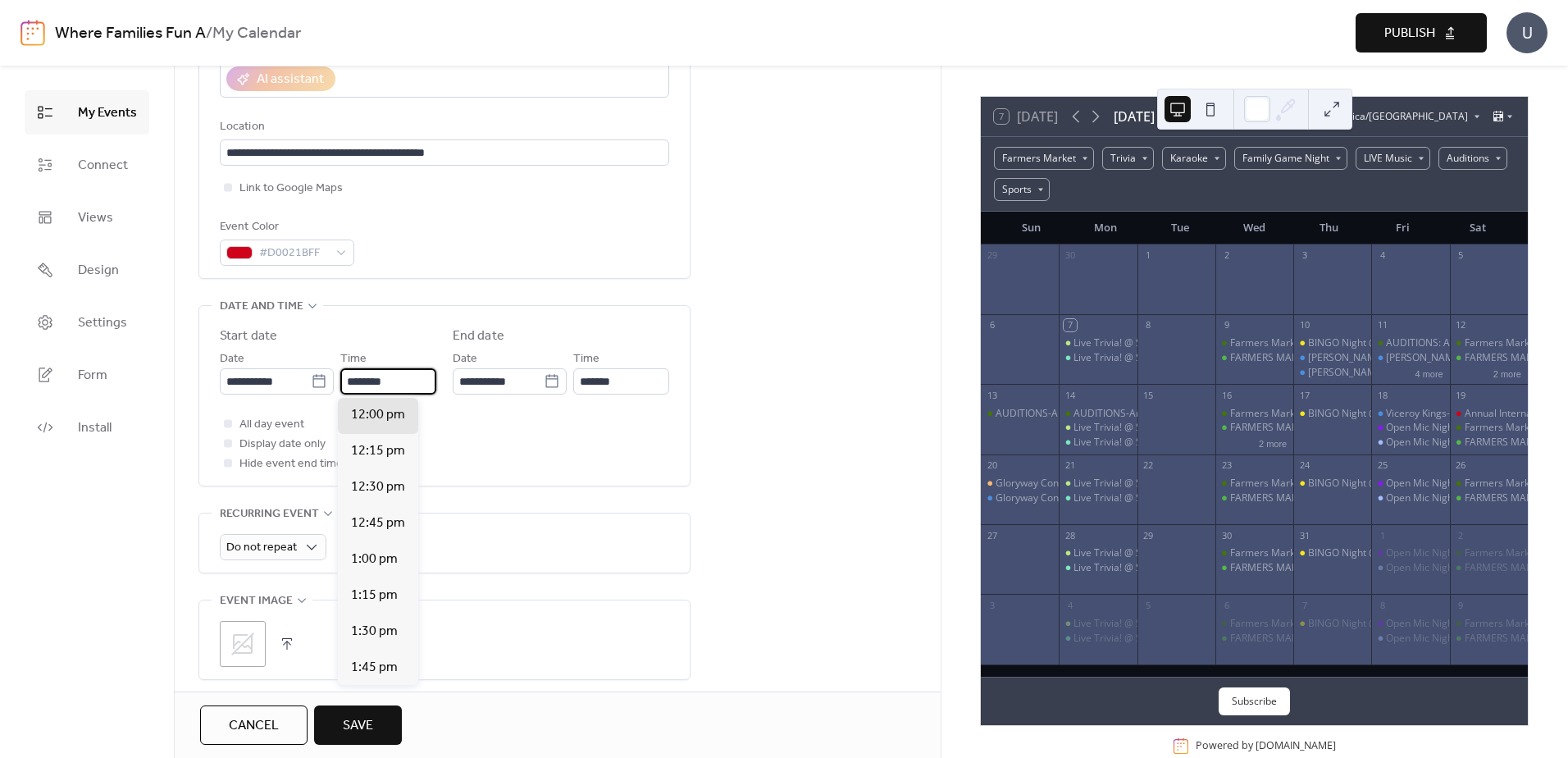 click on "********" at bounding box center (388, 381) 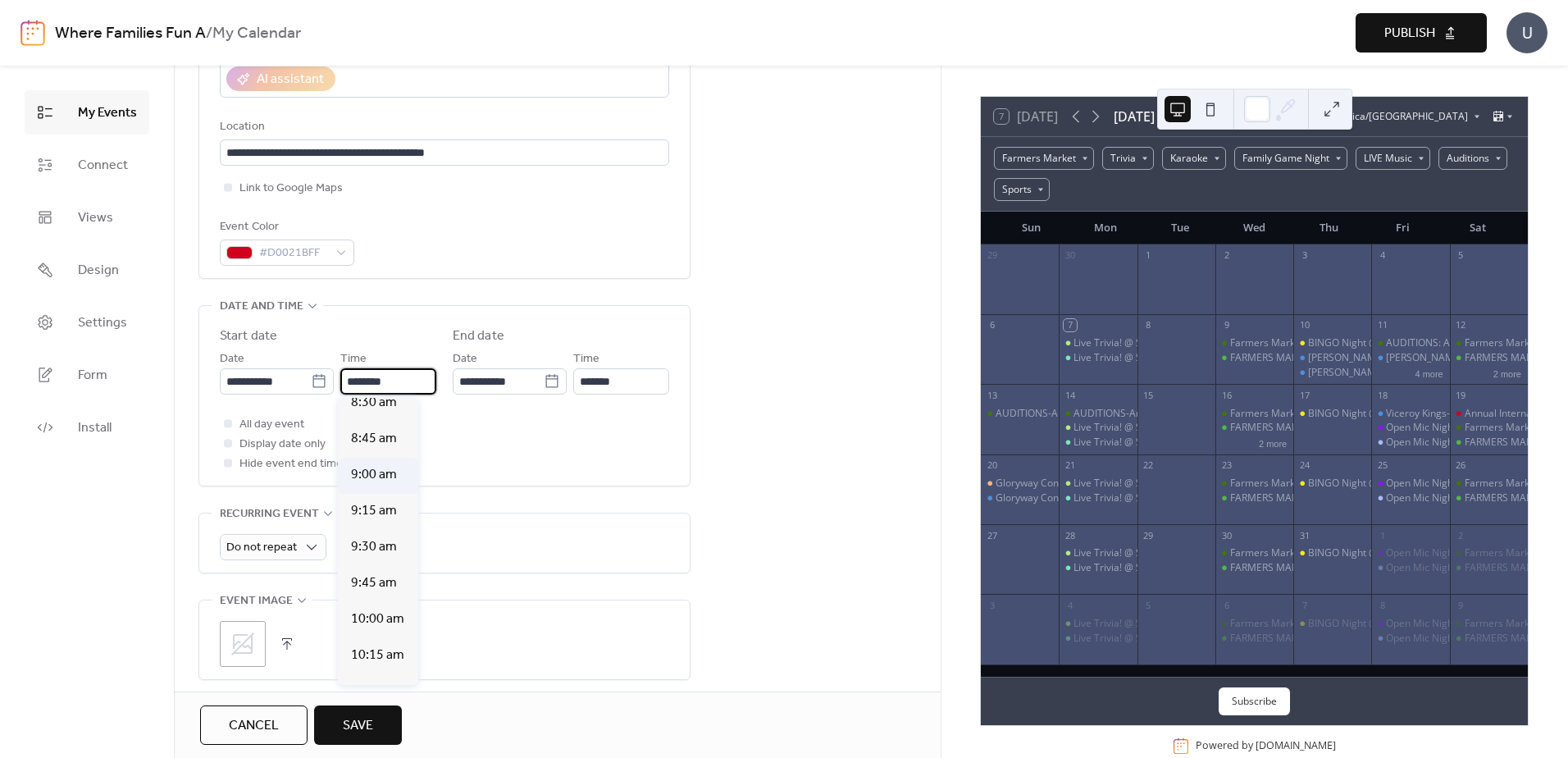 scroll, scrollTop: 1240, scrollLeft: 0, axis: vertical 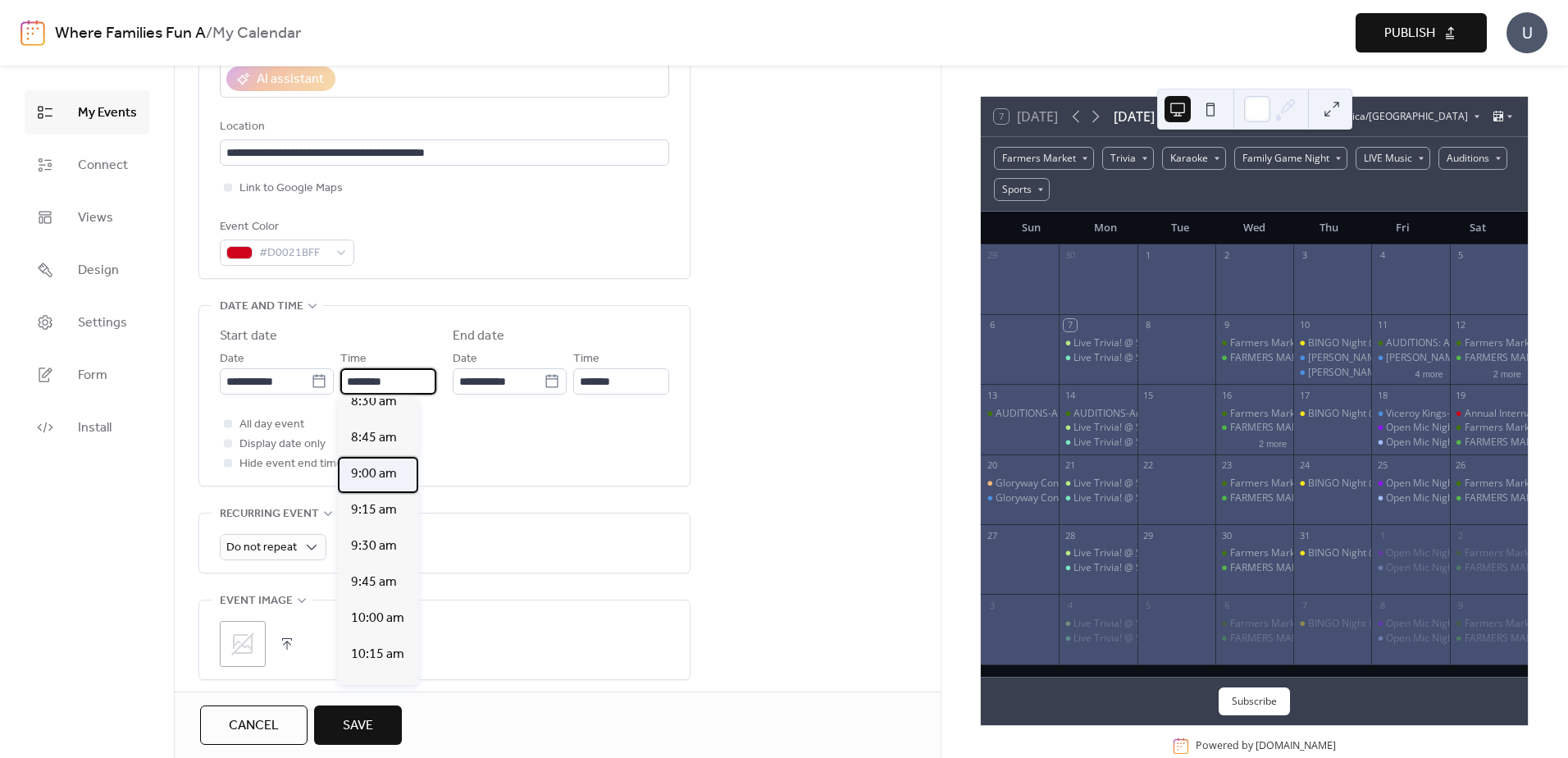 click on "9:00 am" at bounding box center (374, 474) 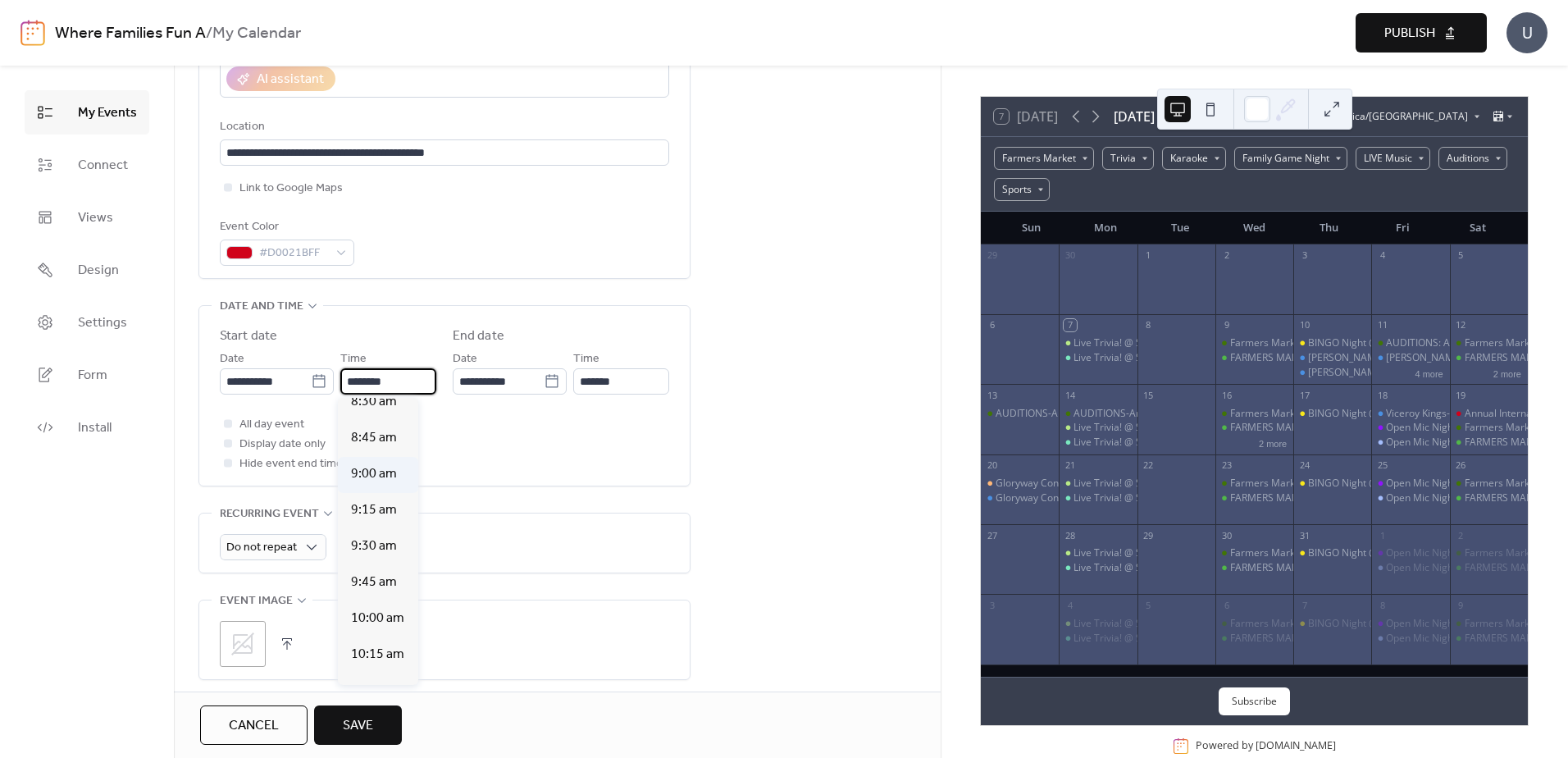 type on "*******" 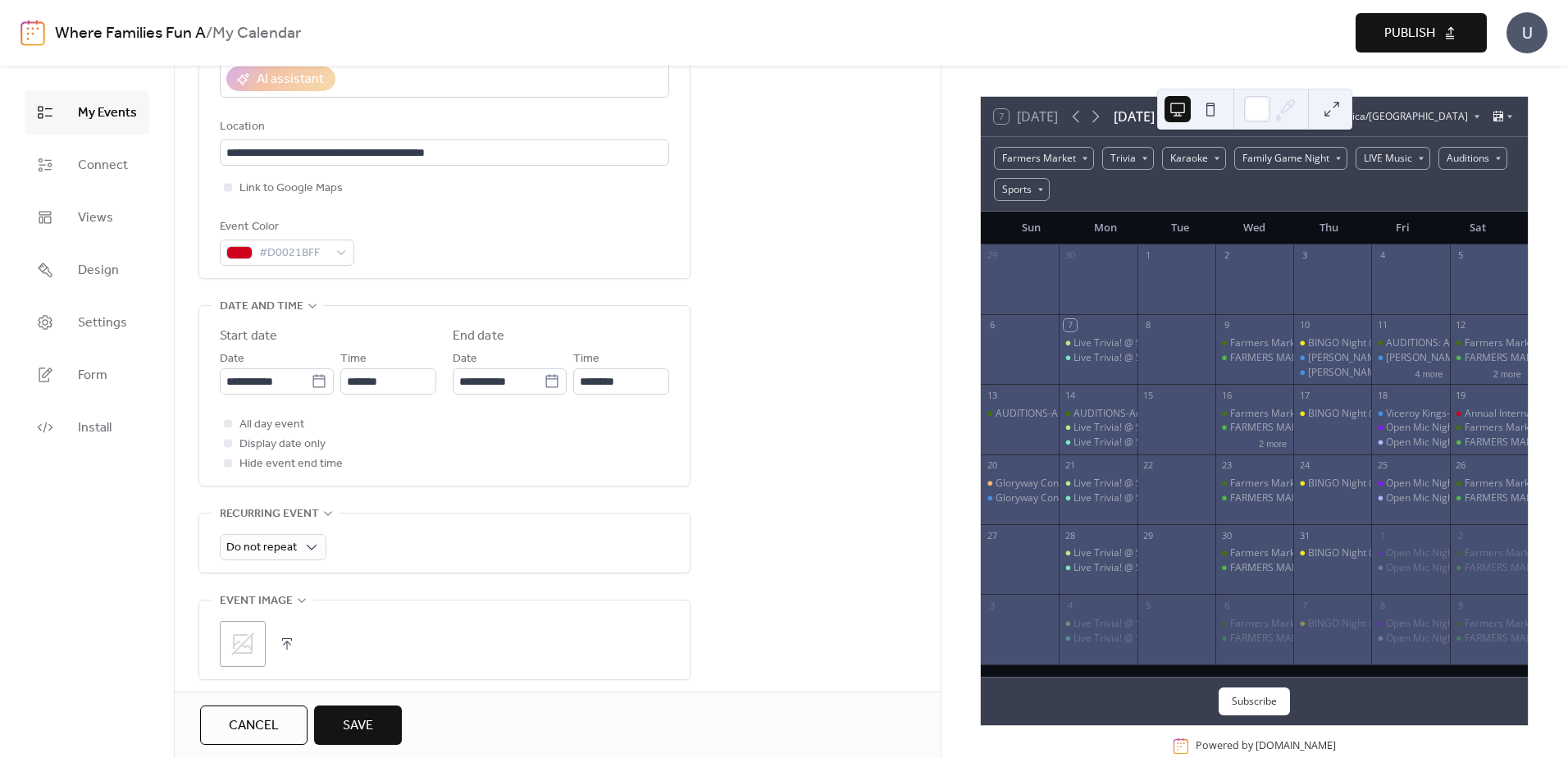 click on "**********" at bounding box center (557, 683) 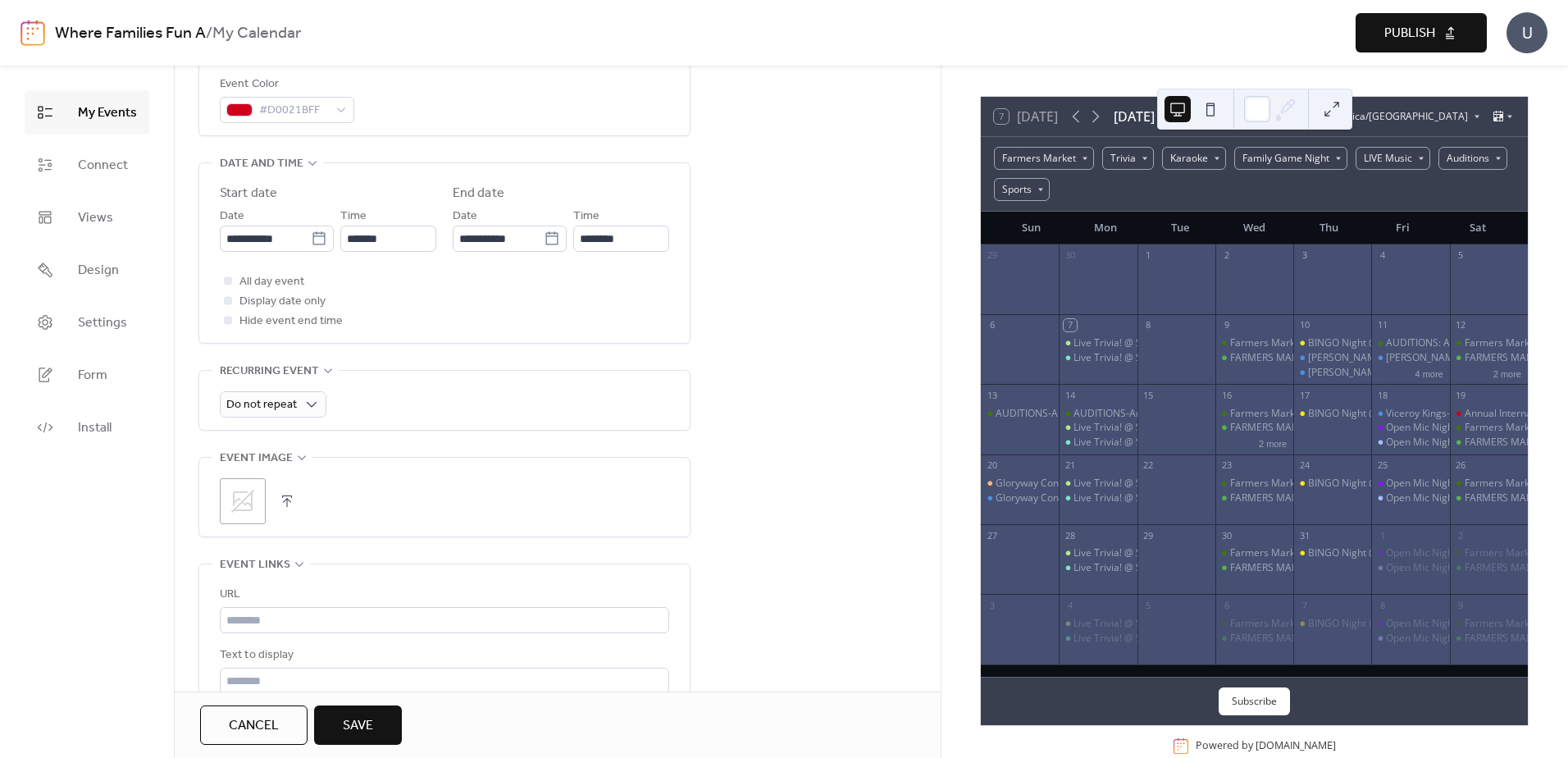 scroll, scrollTop: 574, scrollLeft: 0, axis: vertical 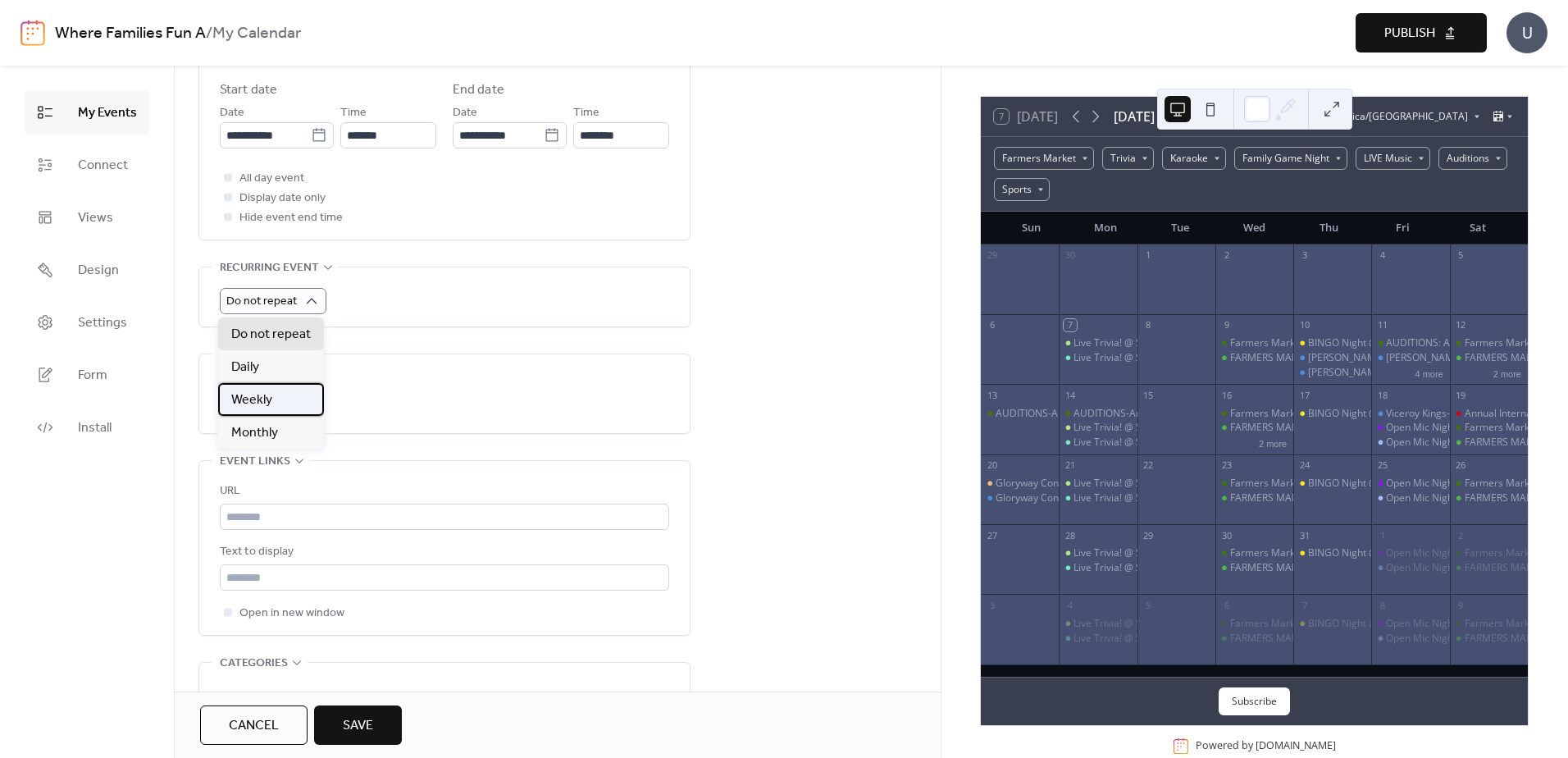 click on "Weekly" at bounding box center (252, 400) 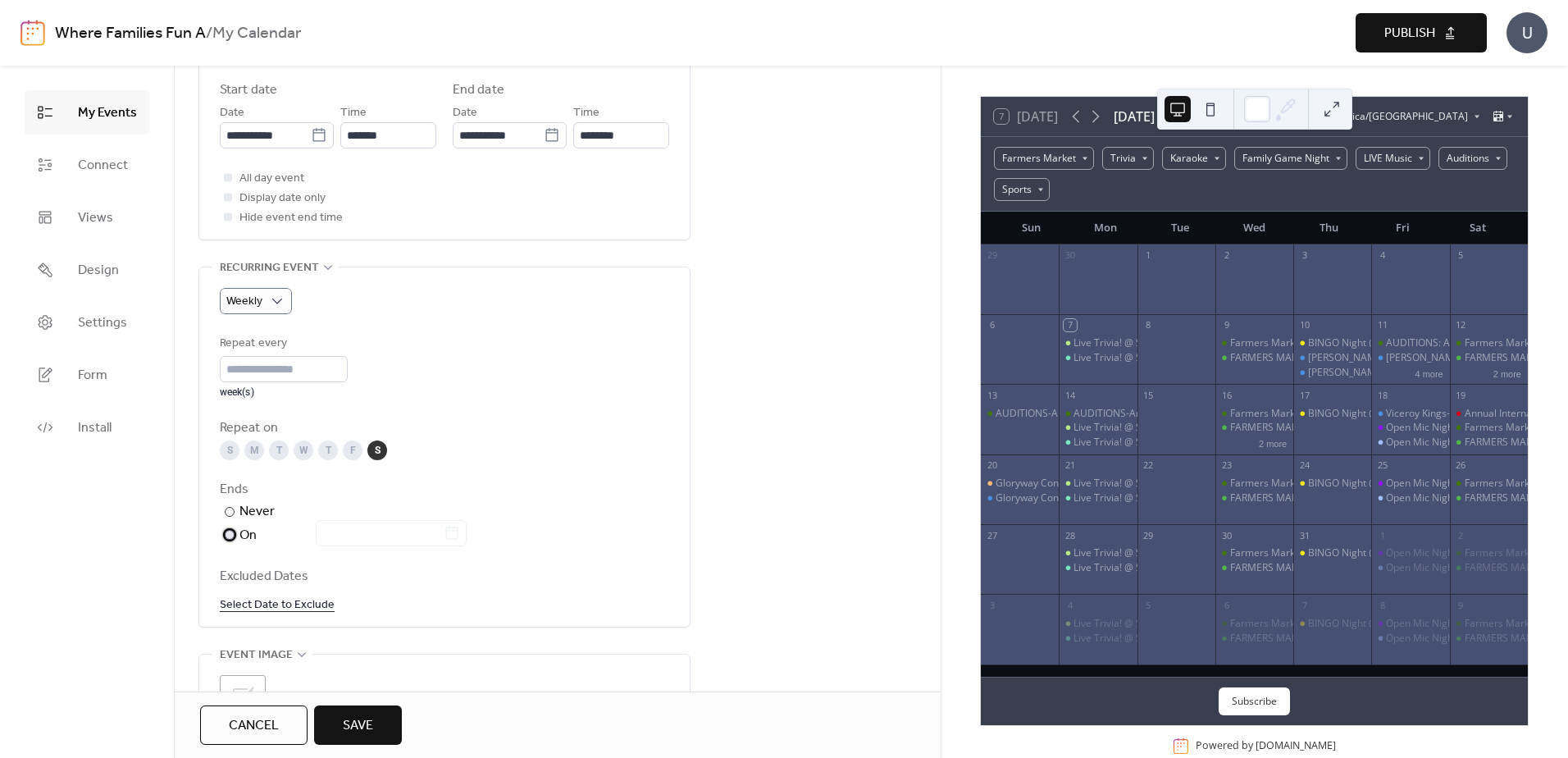 click at bounding box center (230, 535) 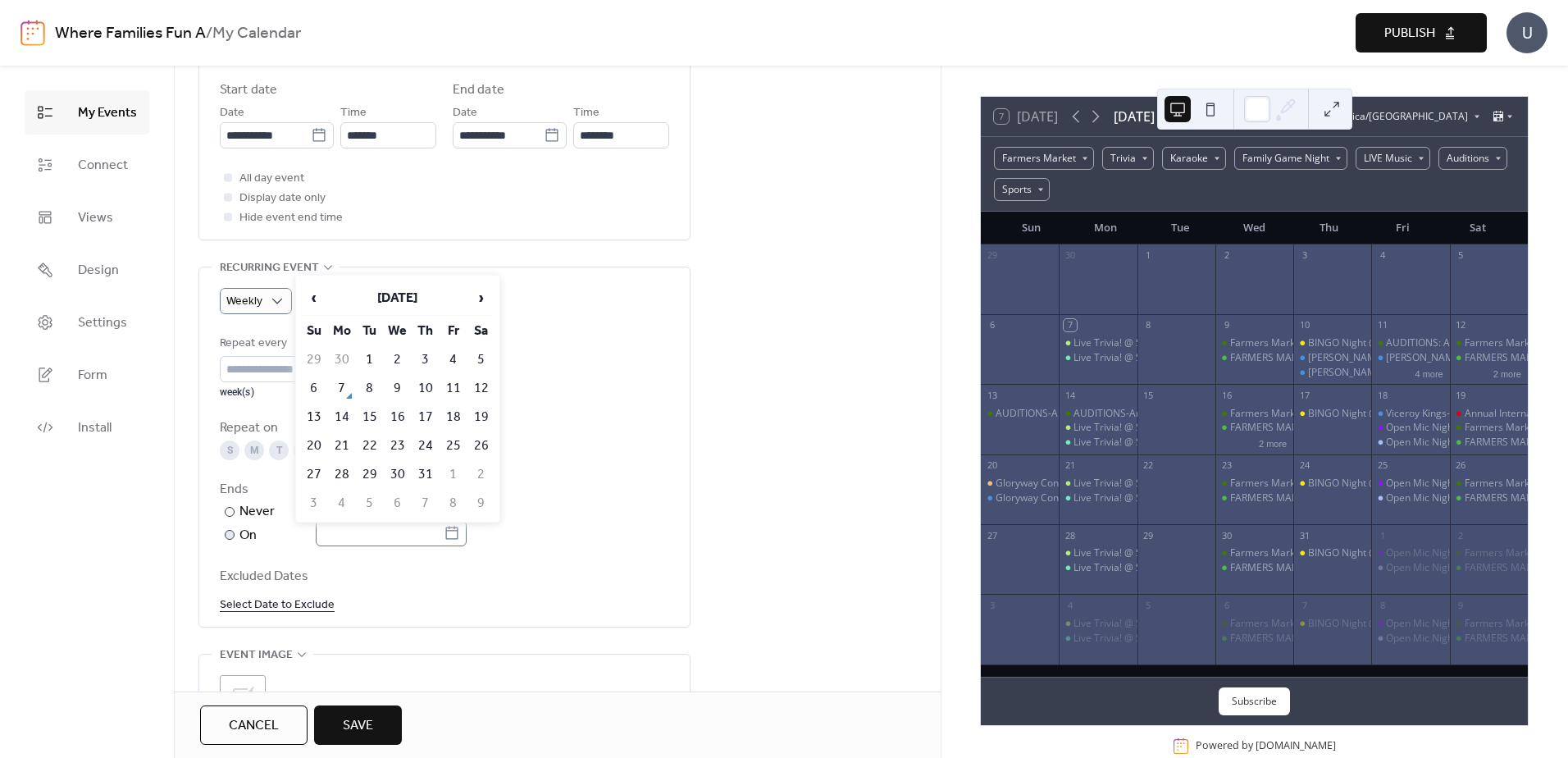click 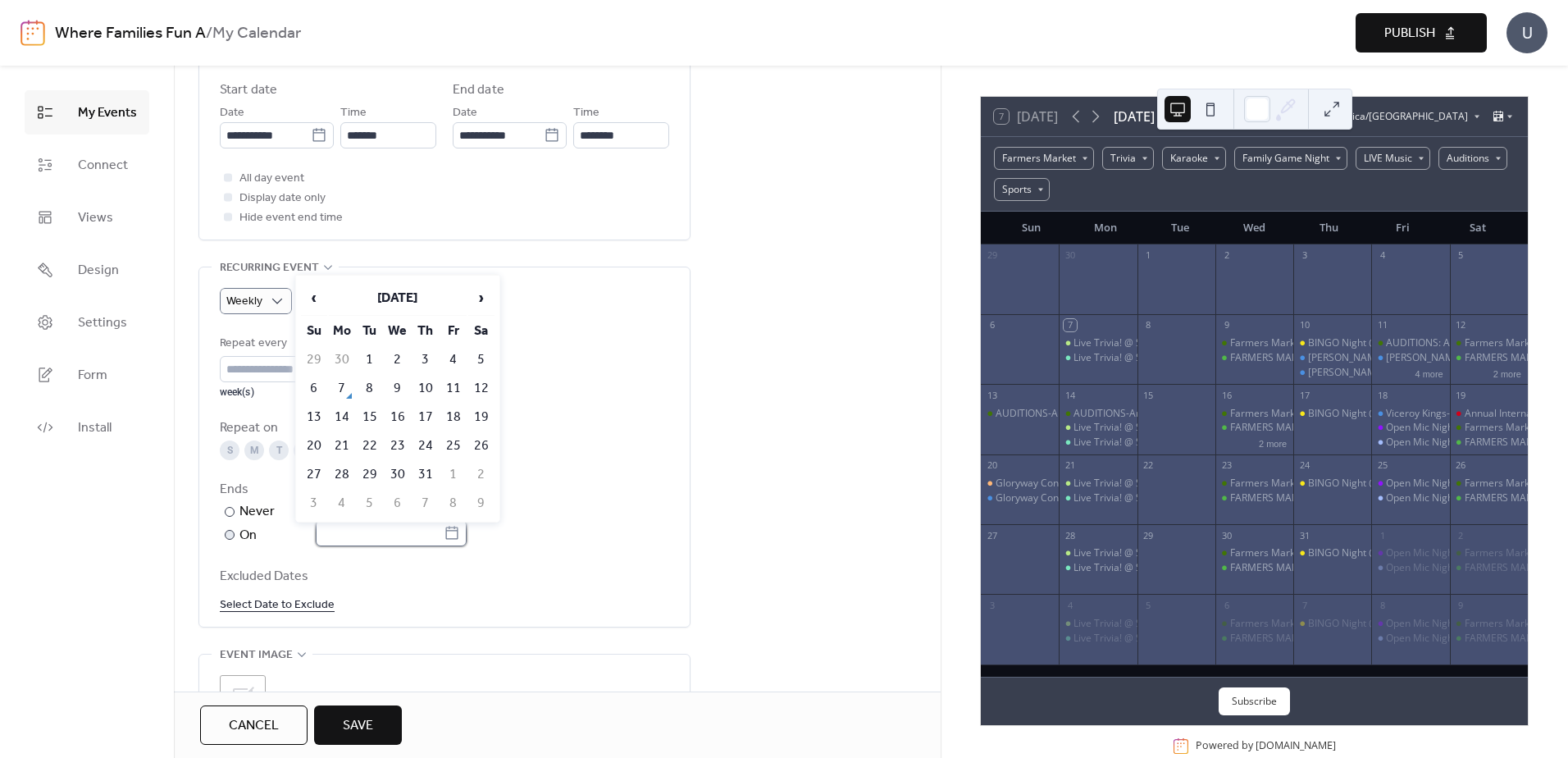 click at bounding box center (380, 533) 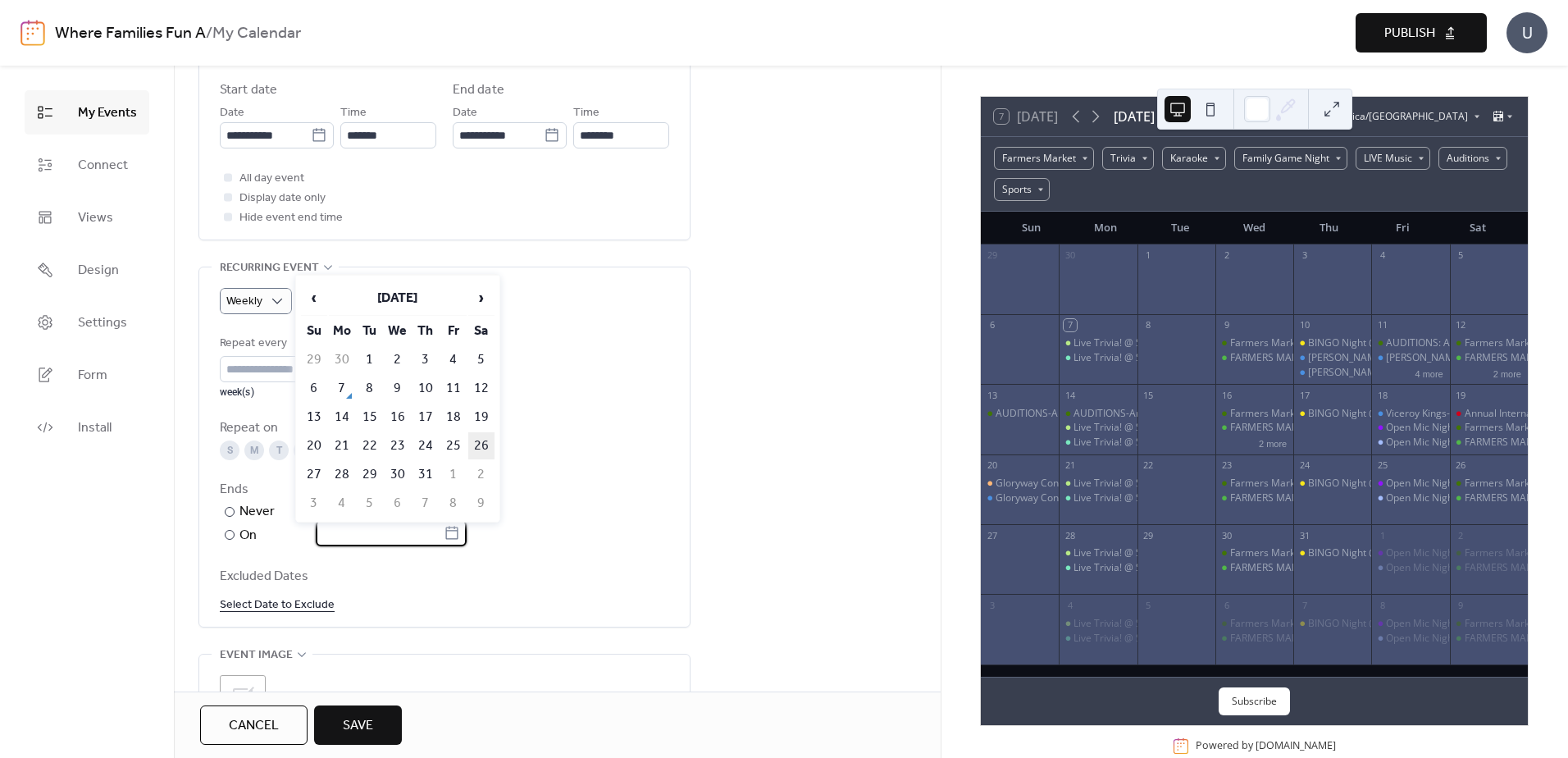 click on "26" at bounding box center (481, 445) 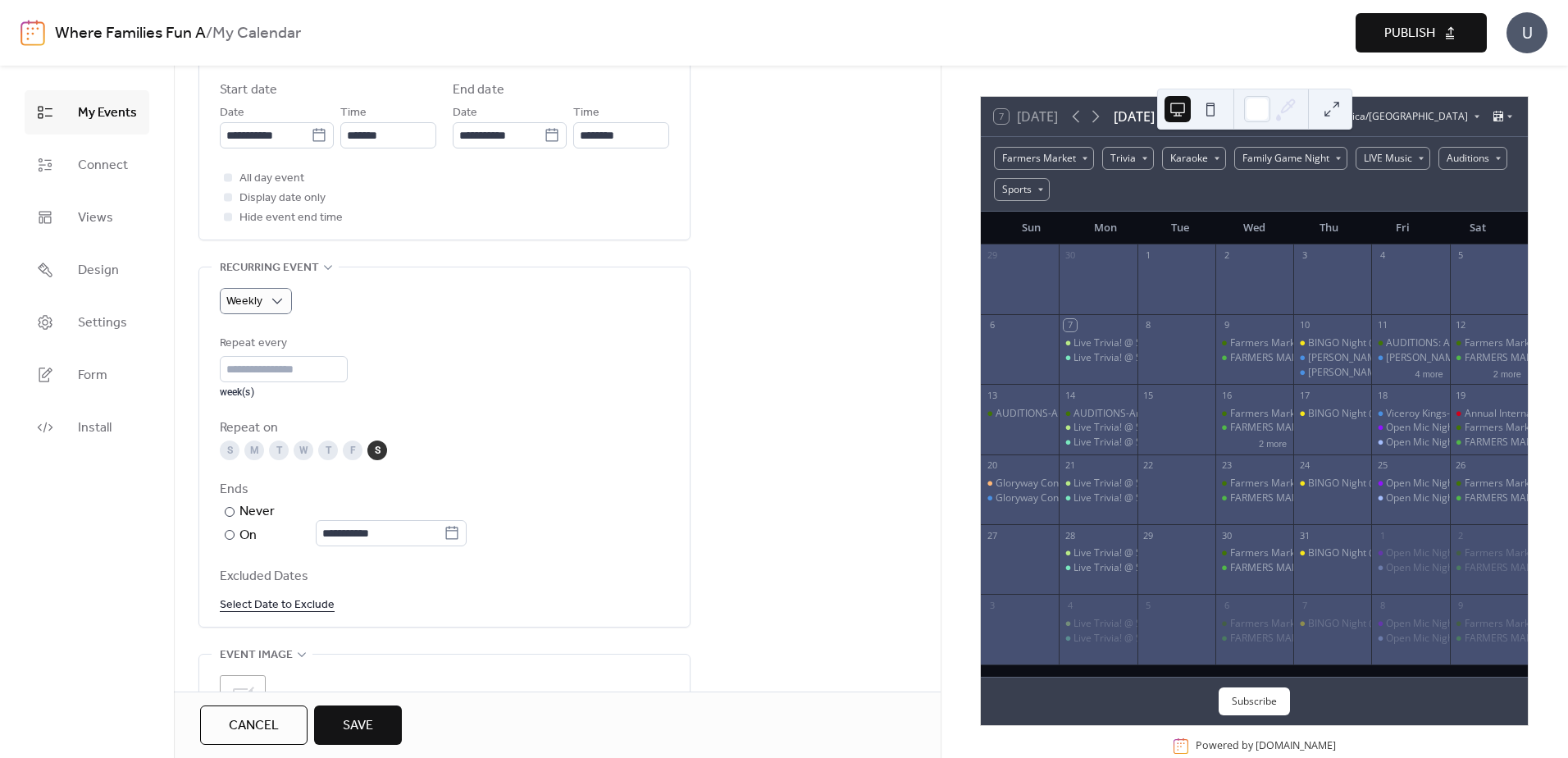 click on "**********" at bounding box center [557, 587] 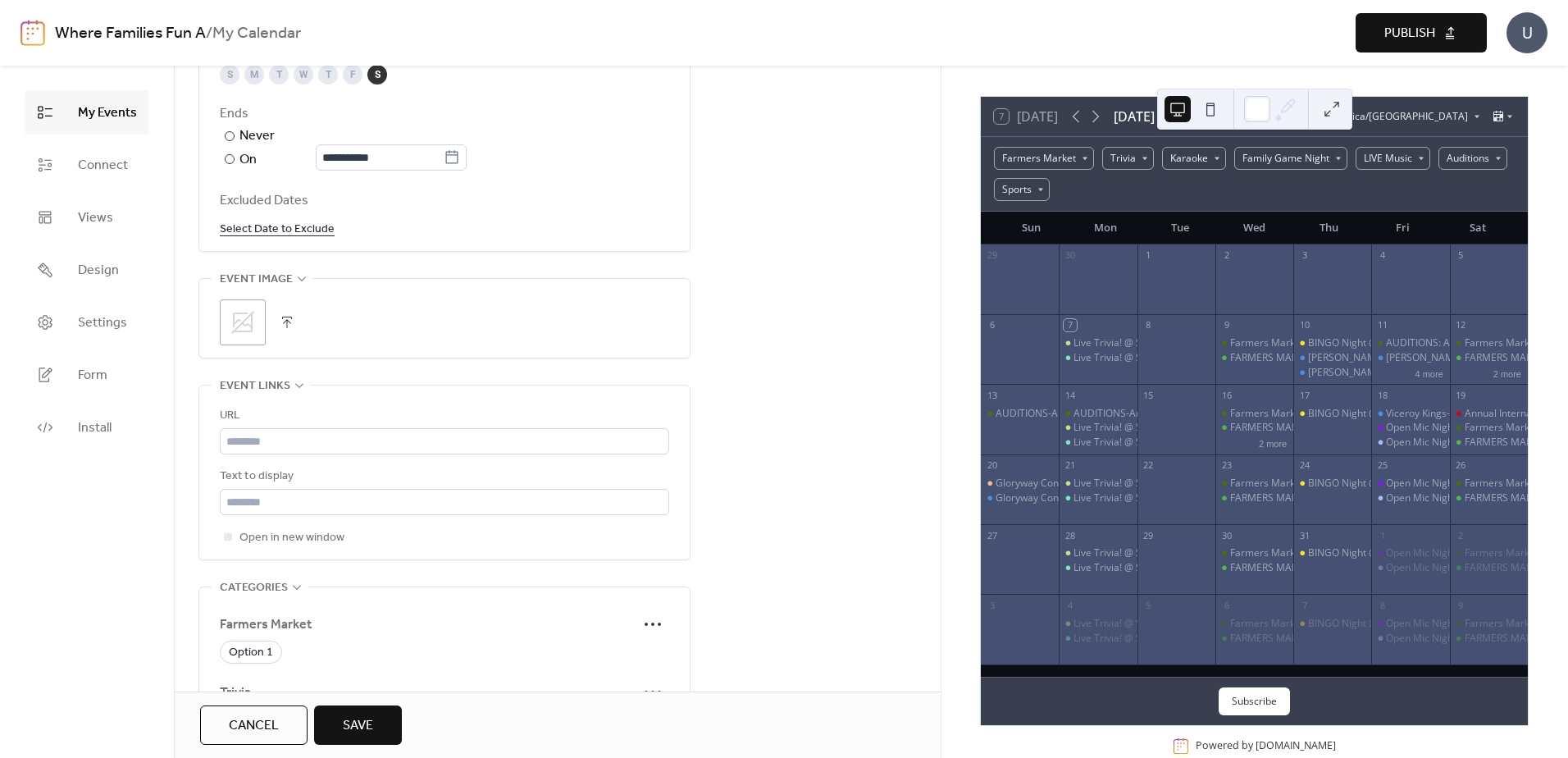 scroll, scrollTop: 984, scrollLeft: 0, axis: vertical 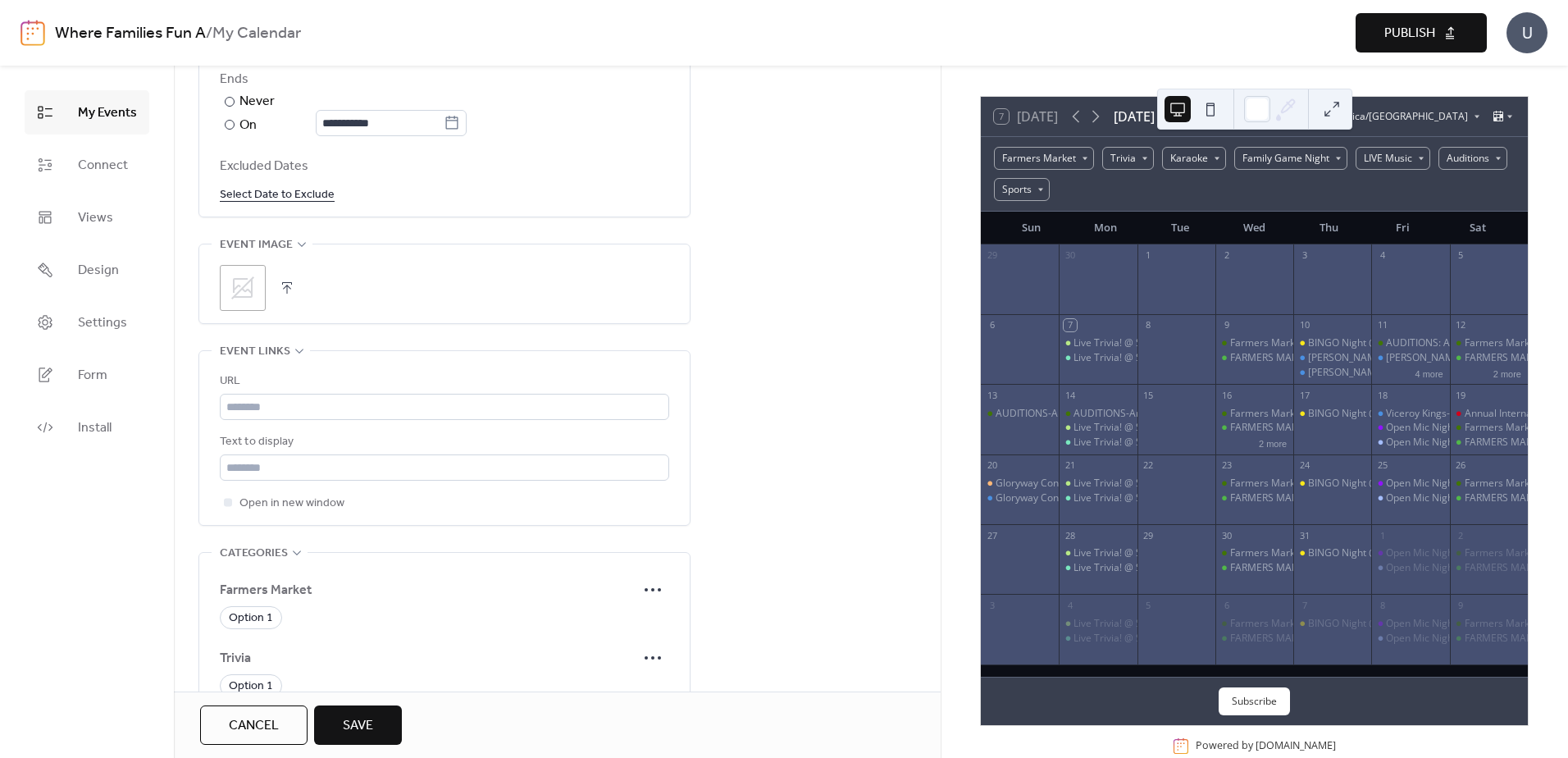 click at bounding box center (287, 288) 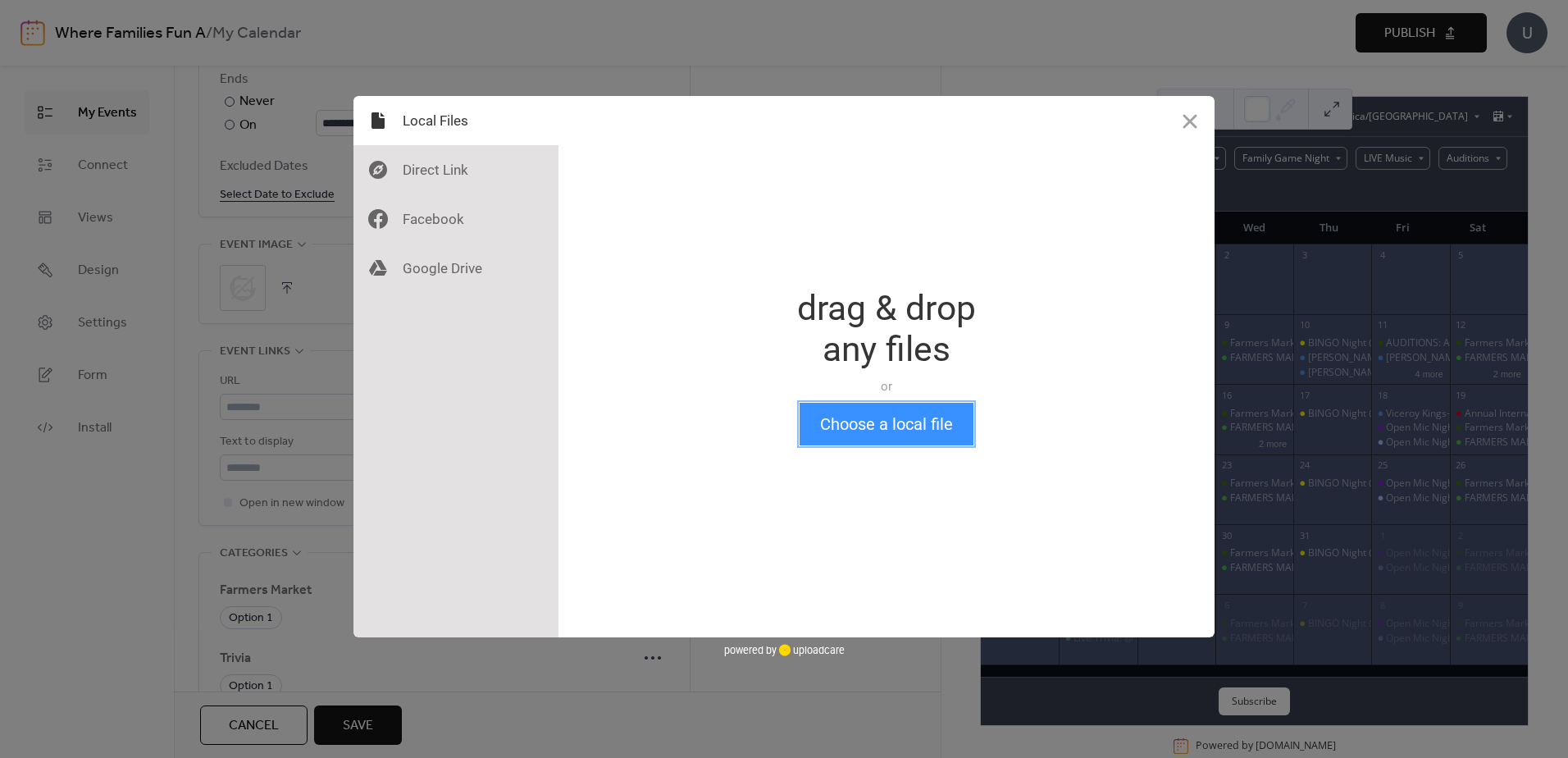 click on "Choose a local file" at bounding box center [887, 424] 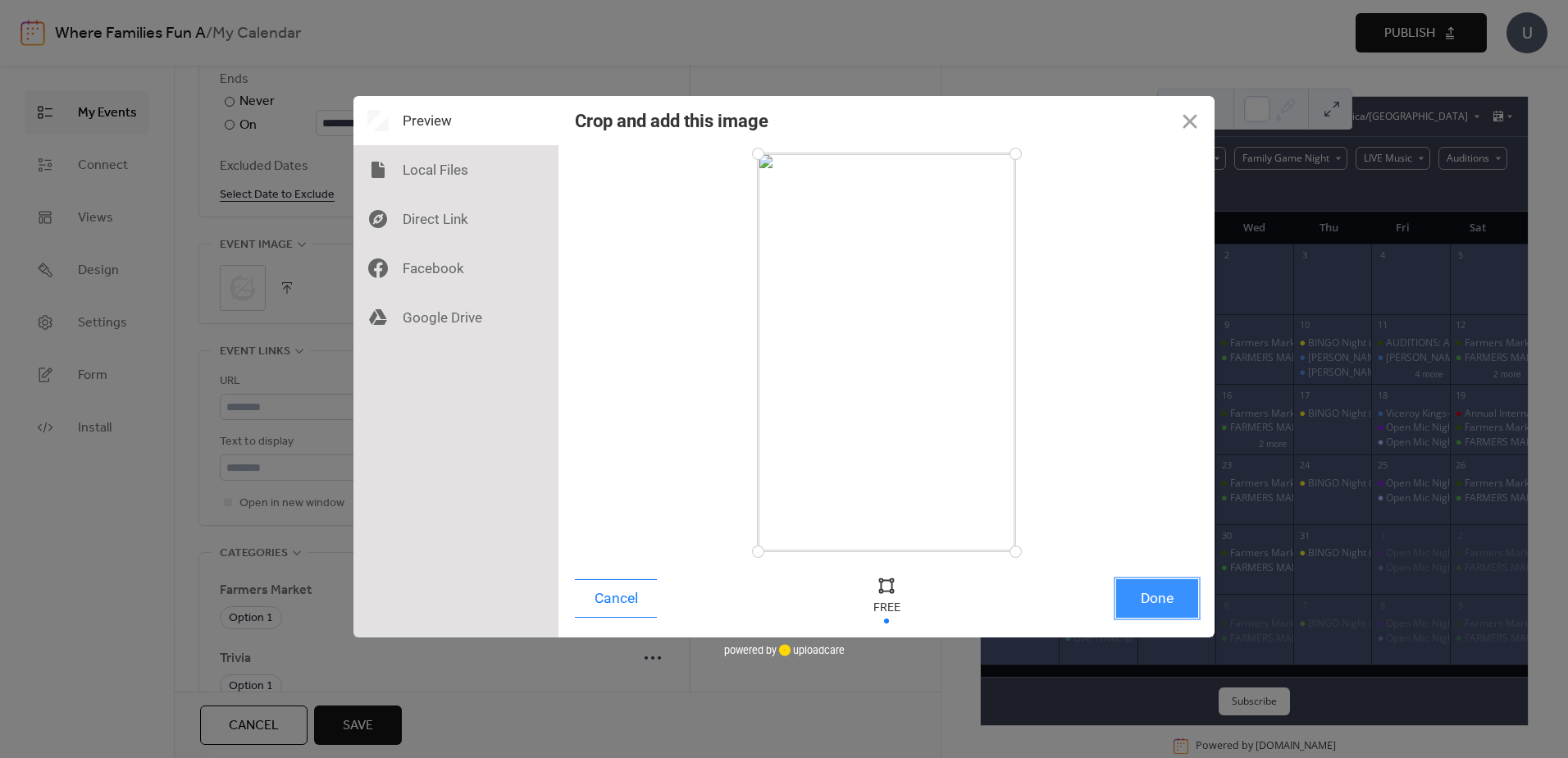 click on "Done" at bounding box center (1157, 598) 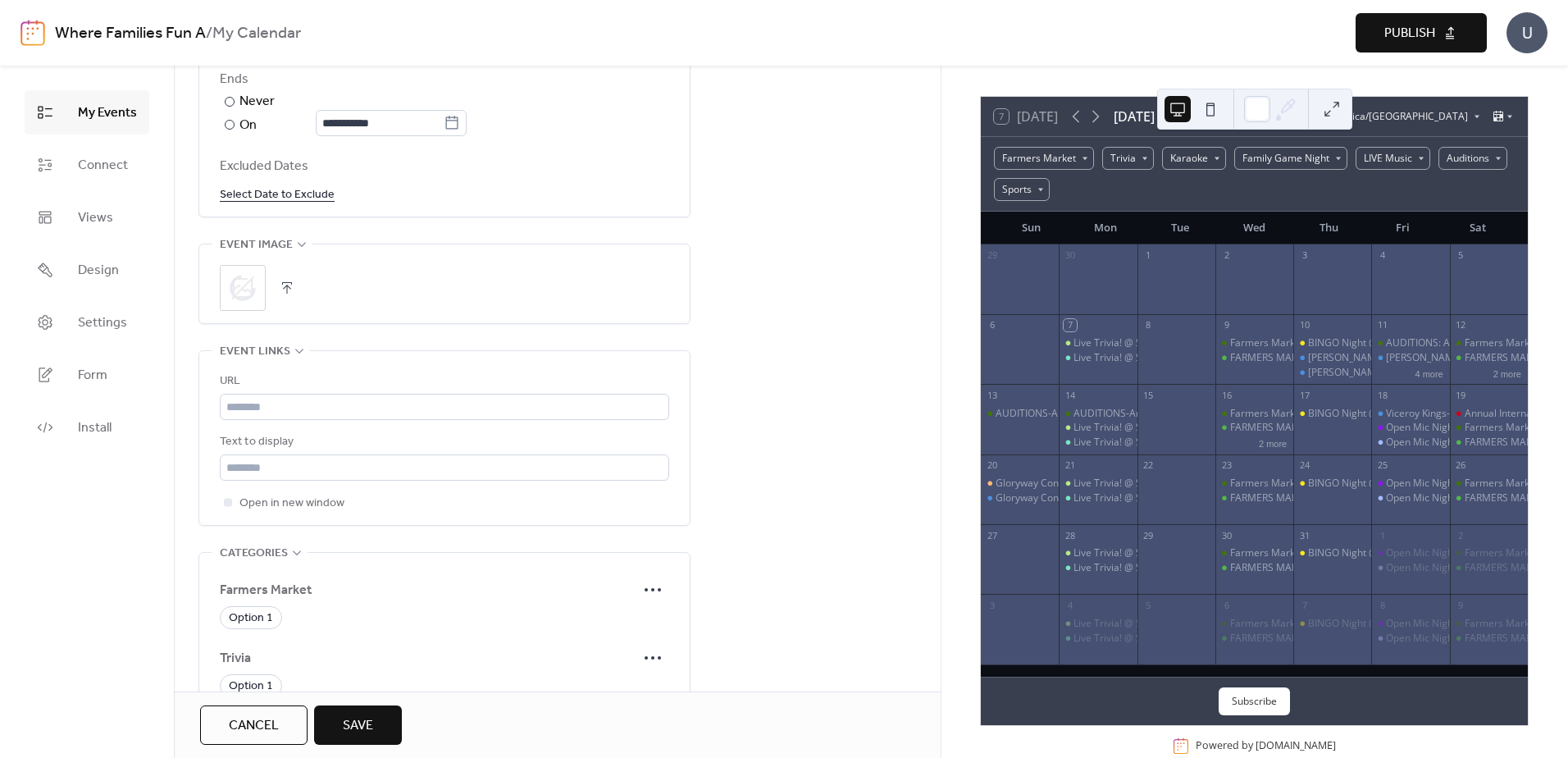 click on "**********" at bounding box center [557, 177] 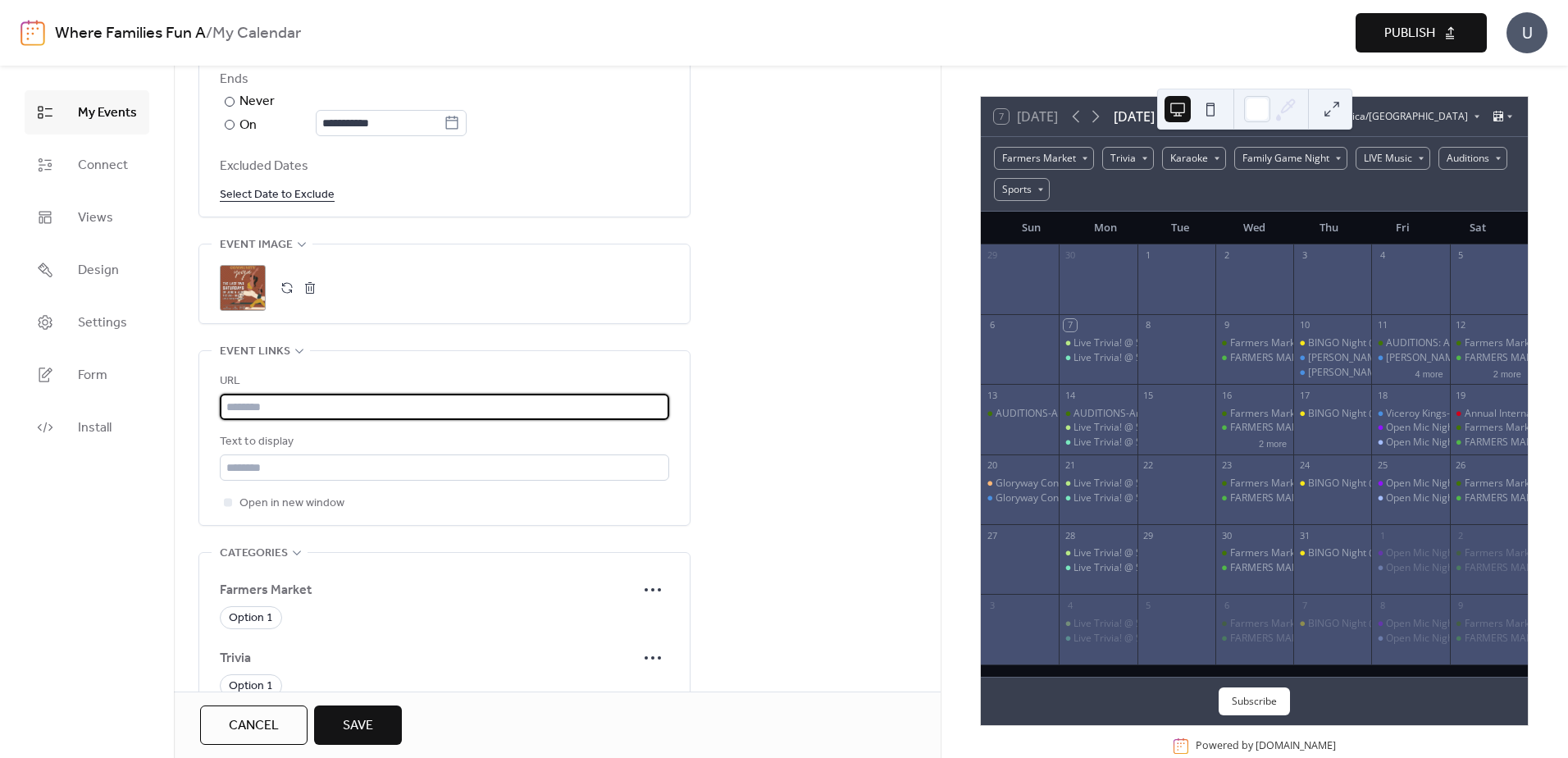 click at bounding box center (444, 407) 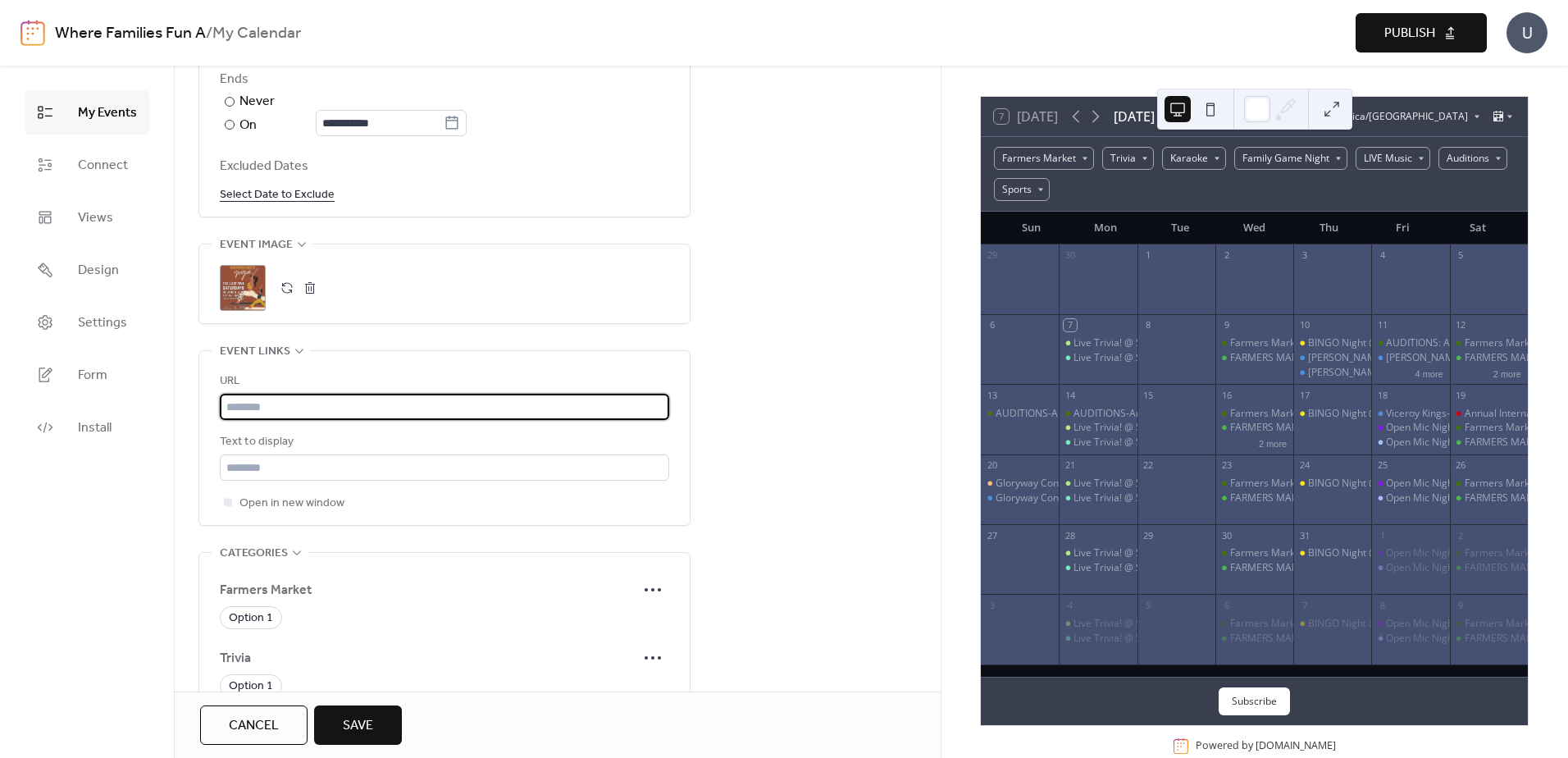 paste on "**********" 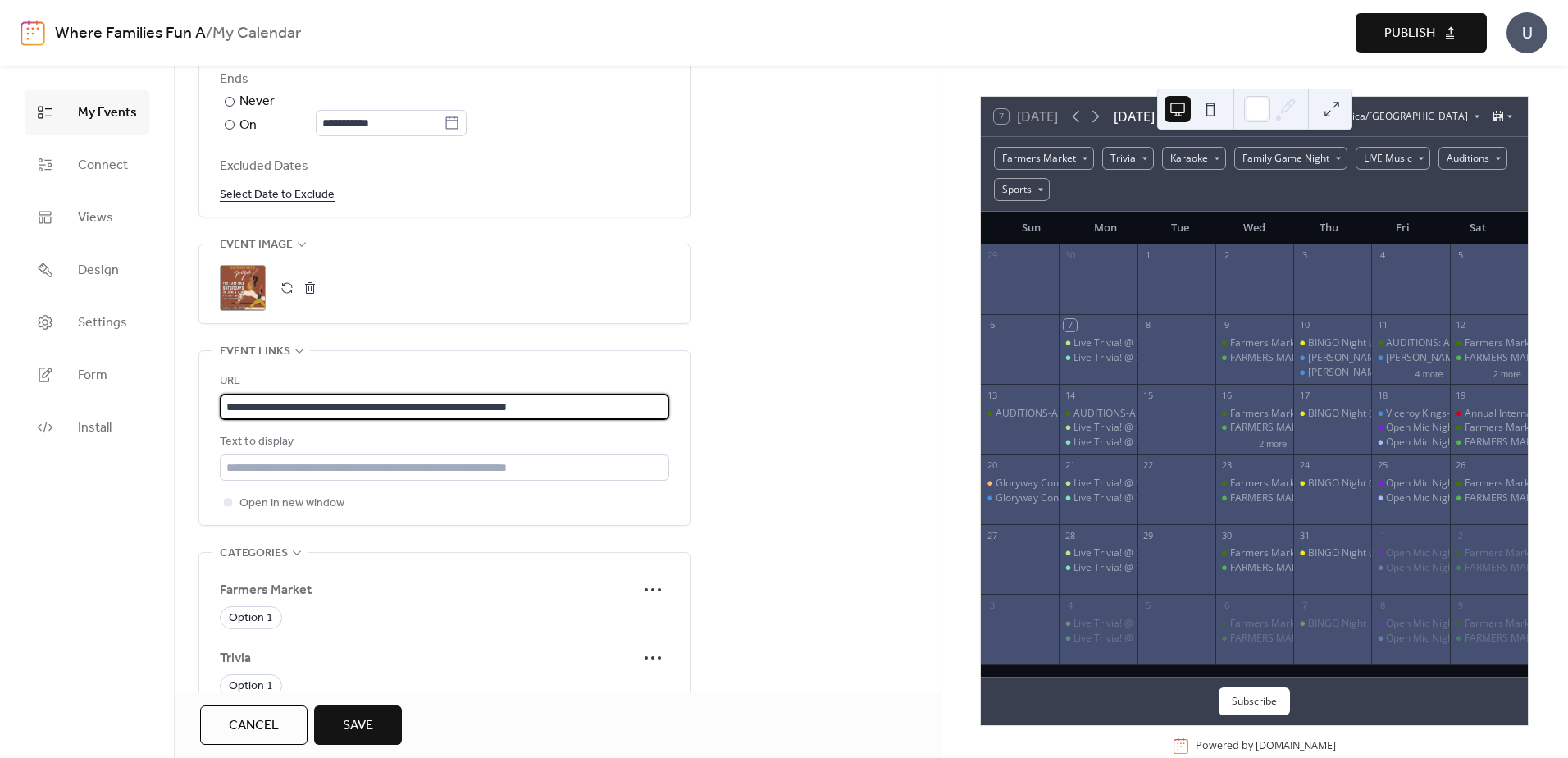 click on "**********" at bounding box center [557, 177] 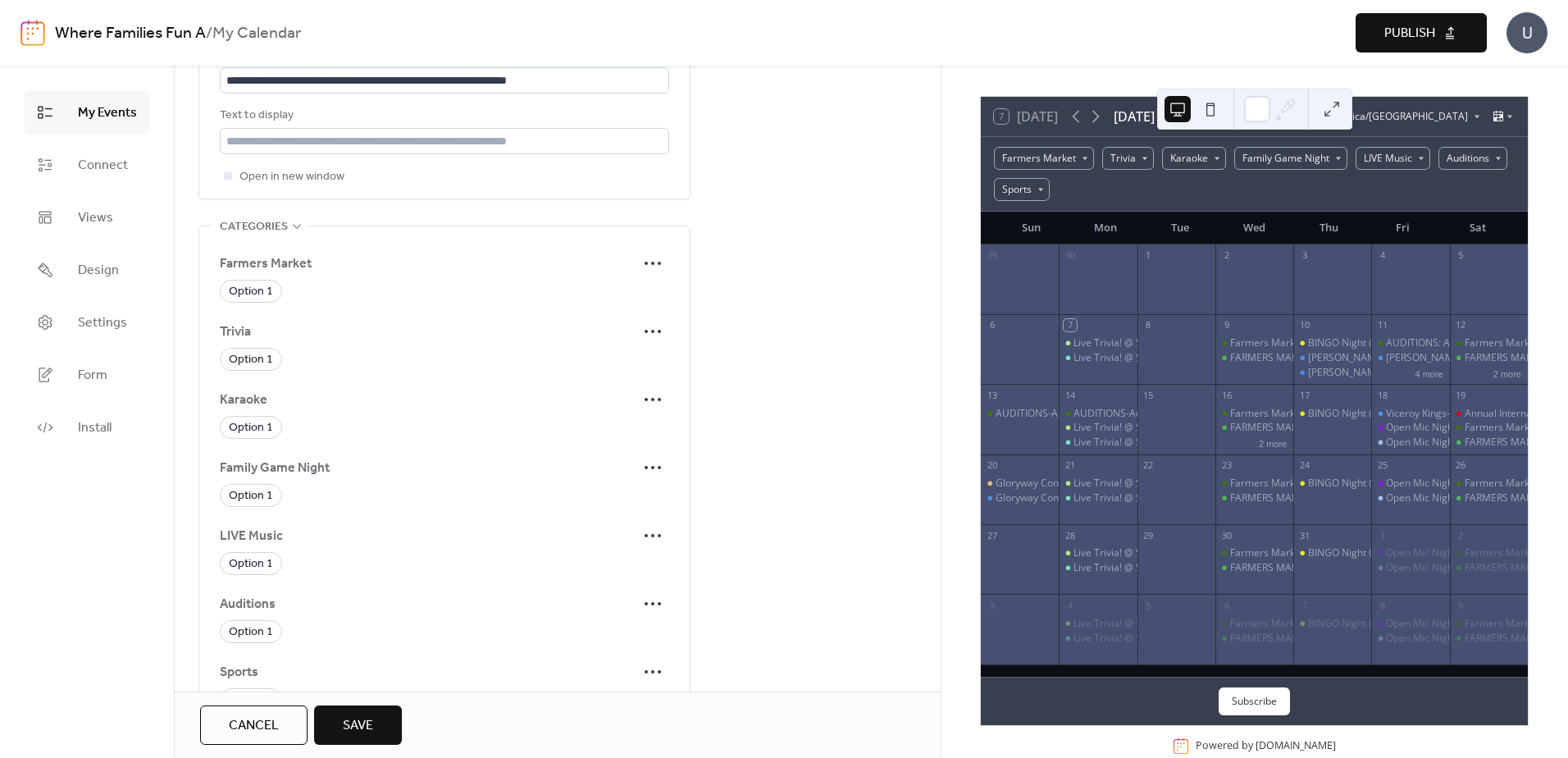 scroll, scrollTop: 1313, scrollLeft: 0, axis: vertical 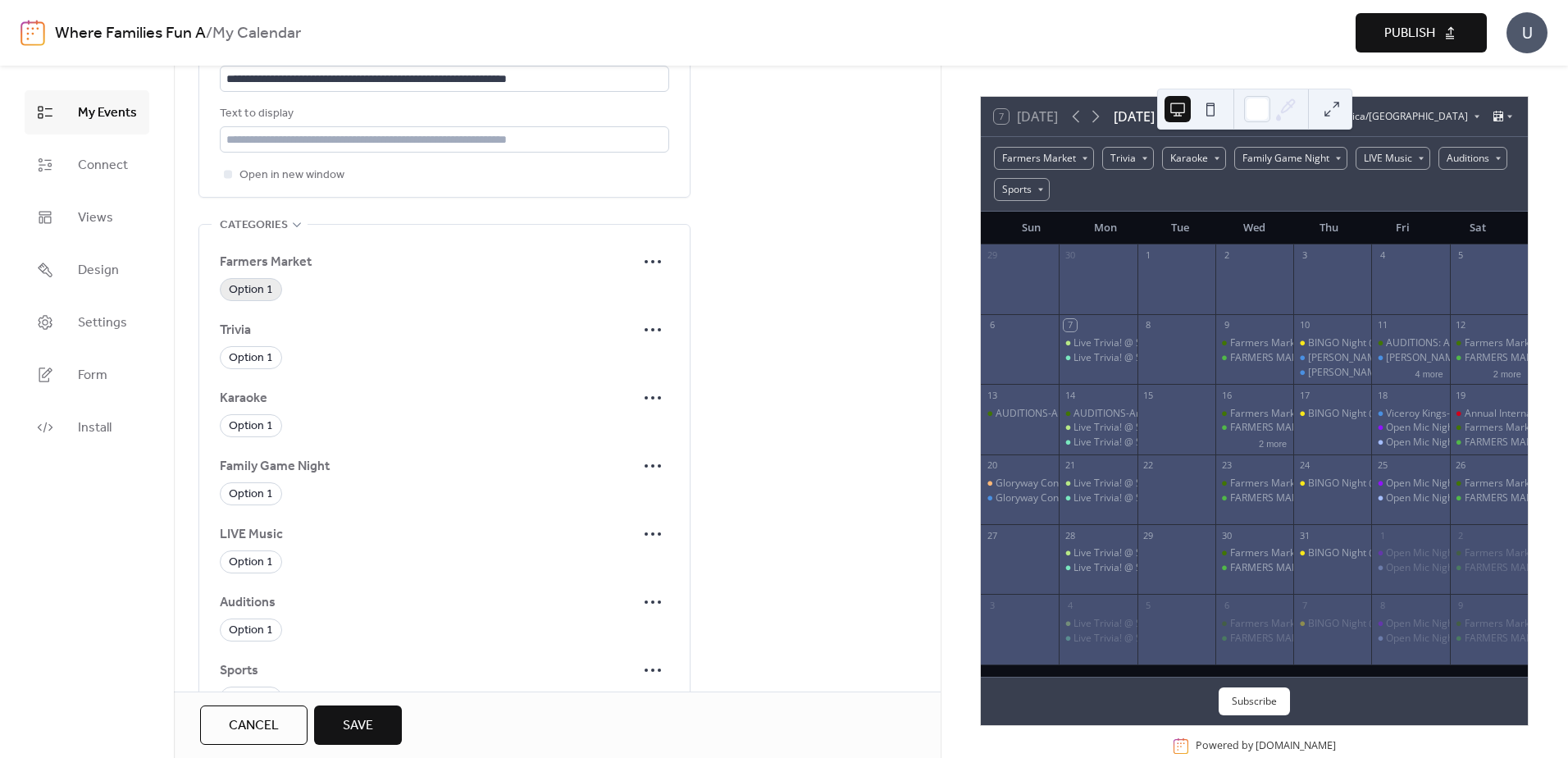 click on "Option 1" at bounding box center [251, 290] 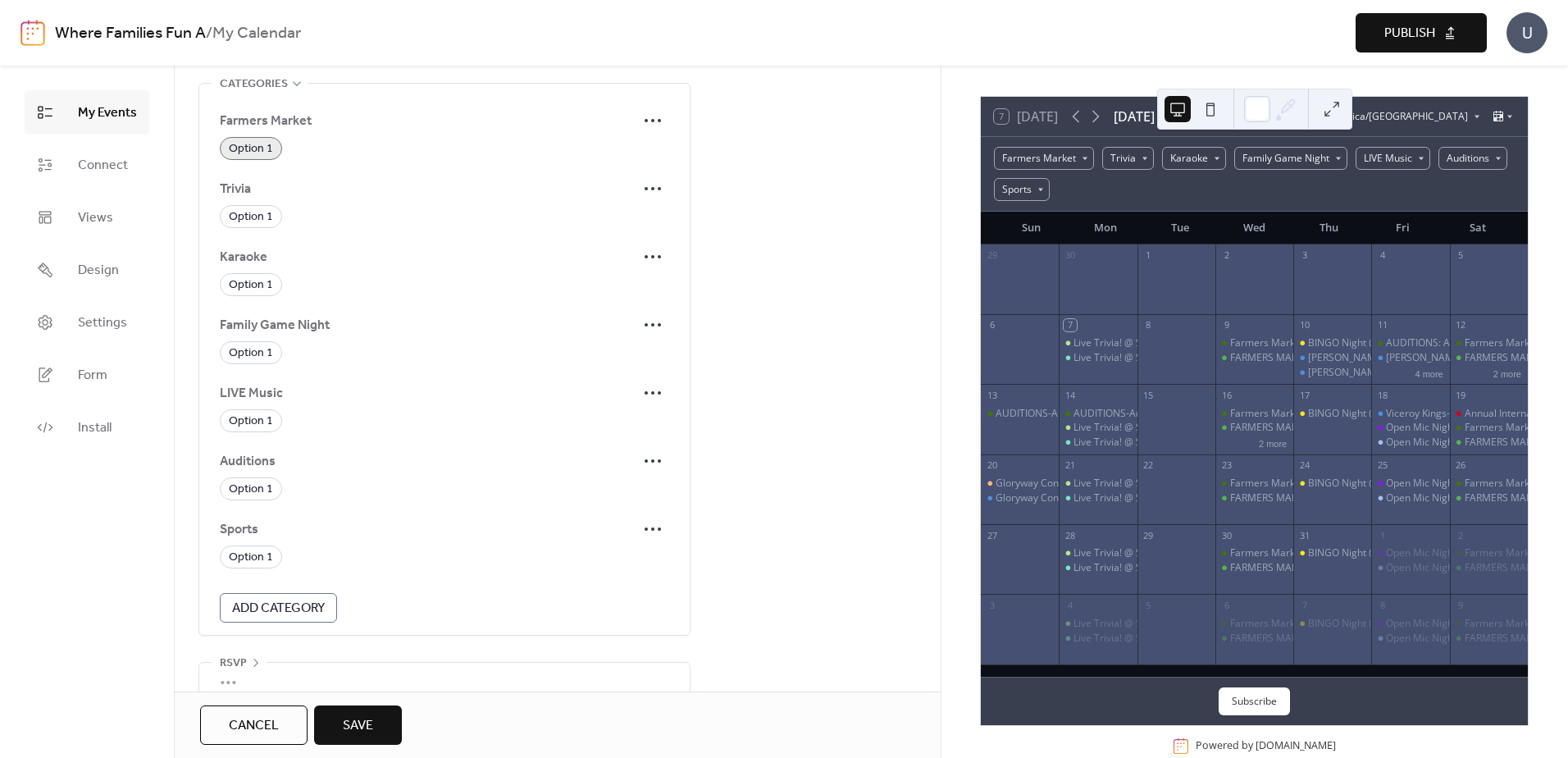 scroll, scrollTop: 1480, scrollLeft: 0, axis: vertical 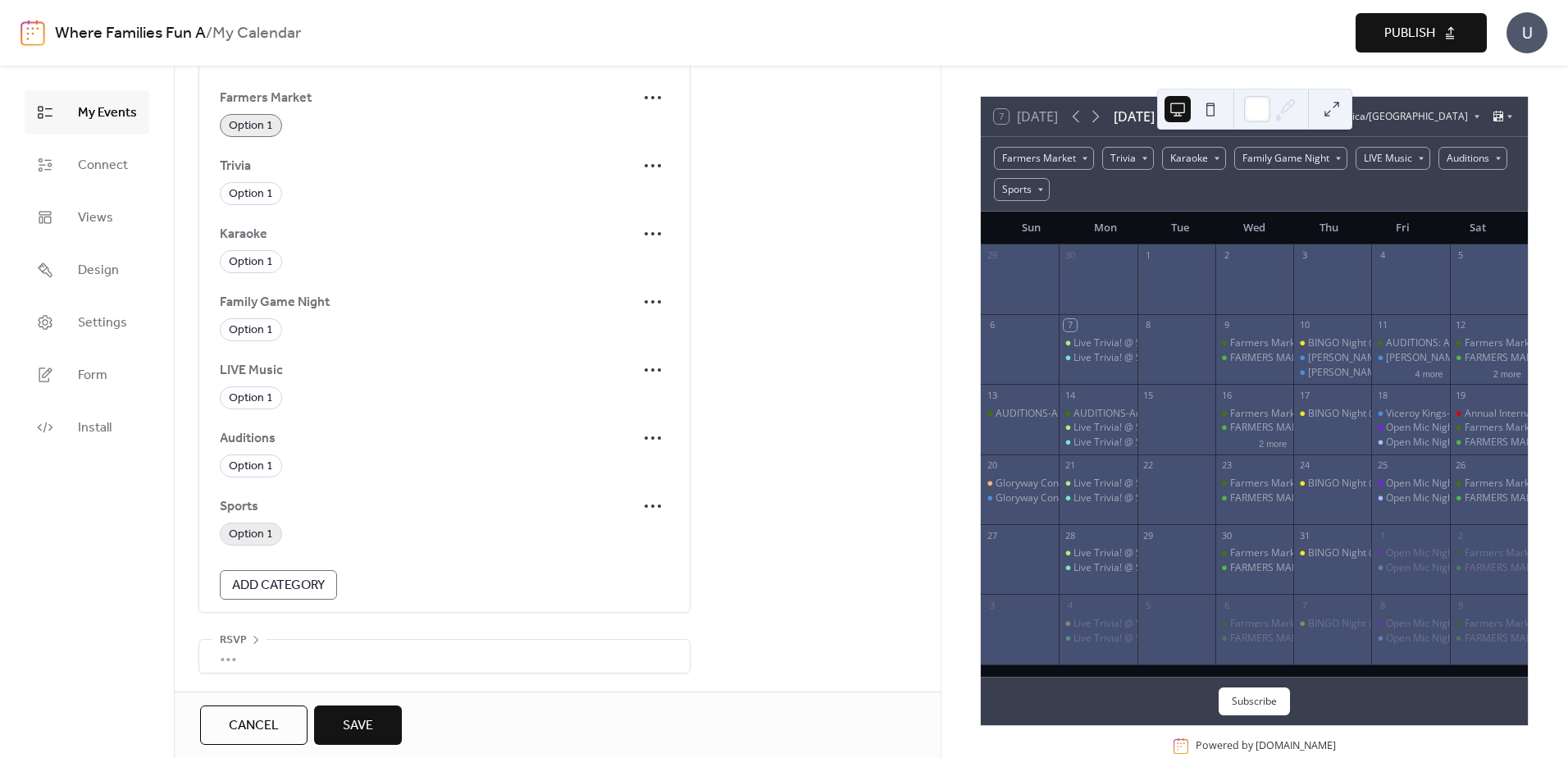 click on "Option 1" at bounding box center [251, 535] 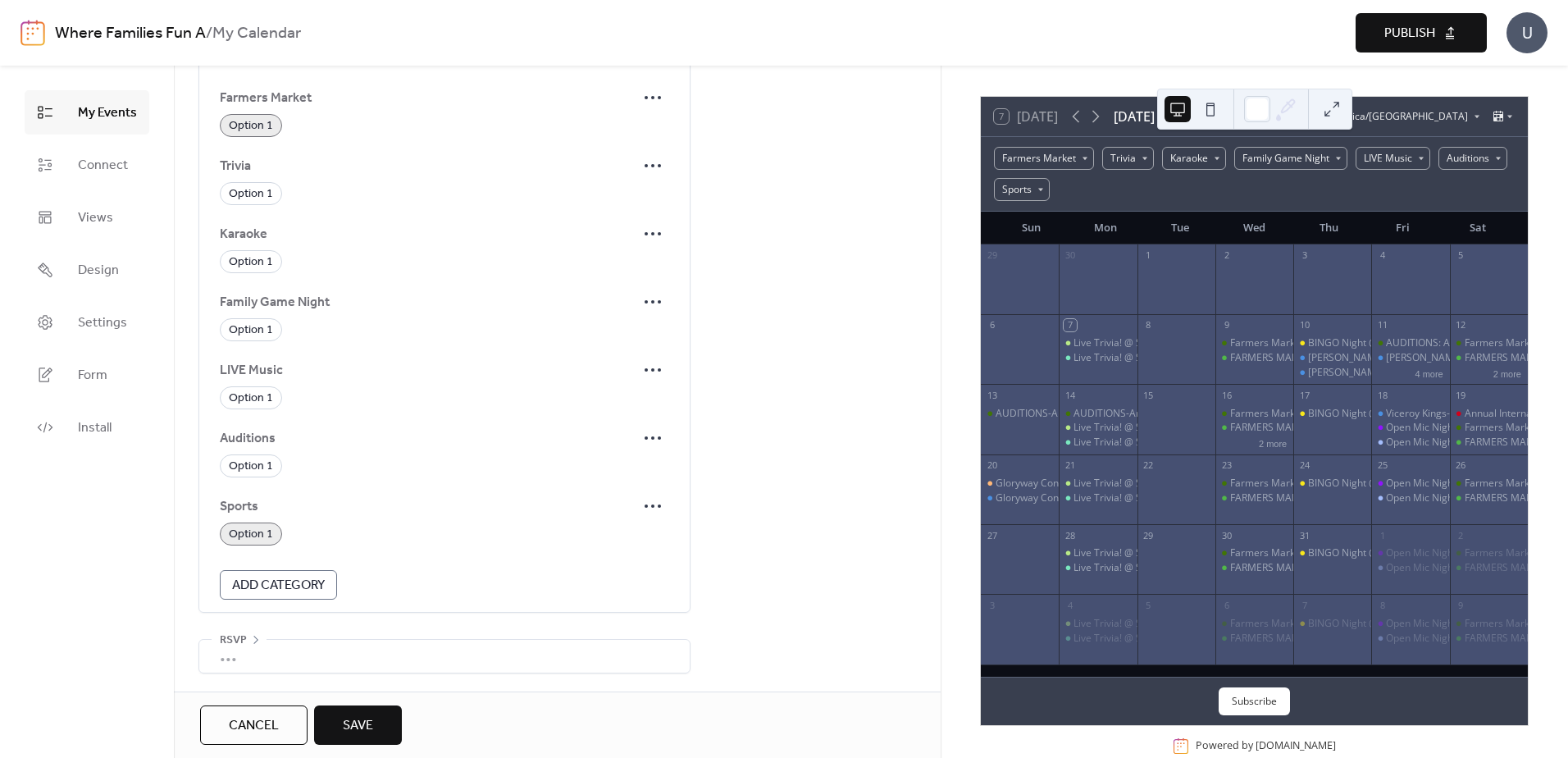 click on "Save" at bounding box center (358, 725) 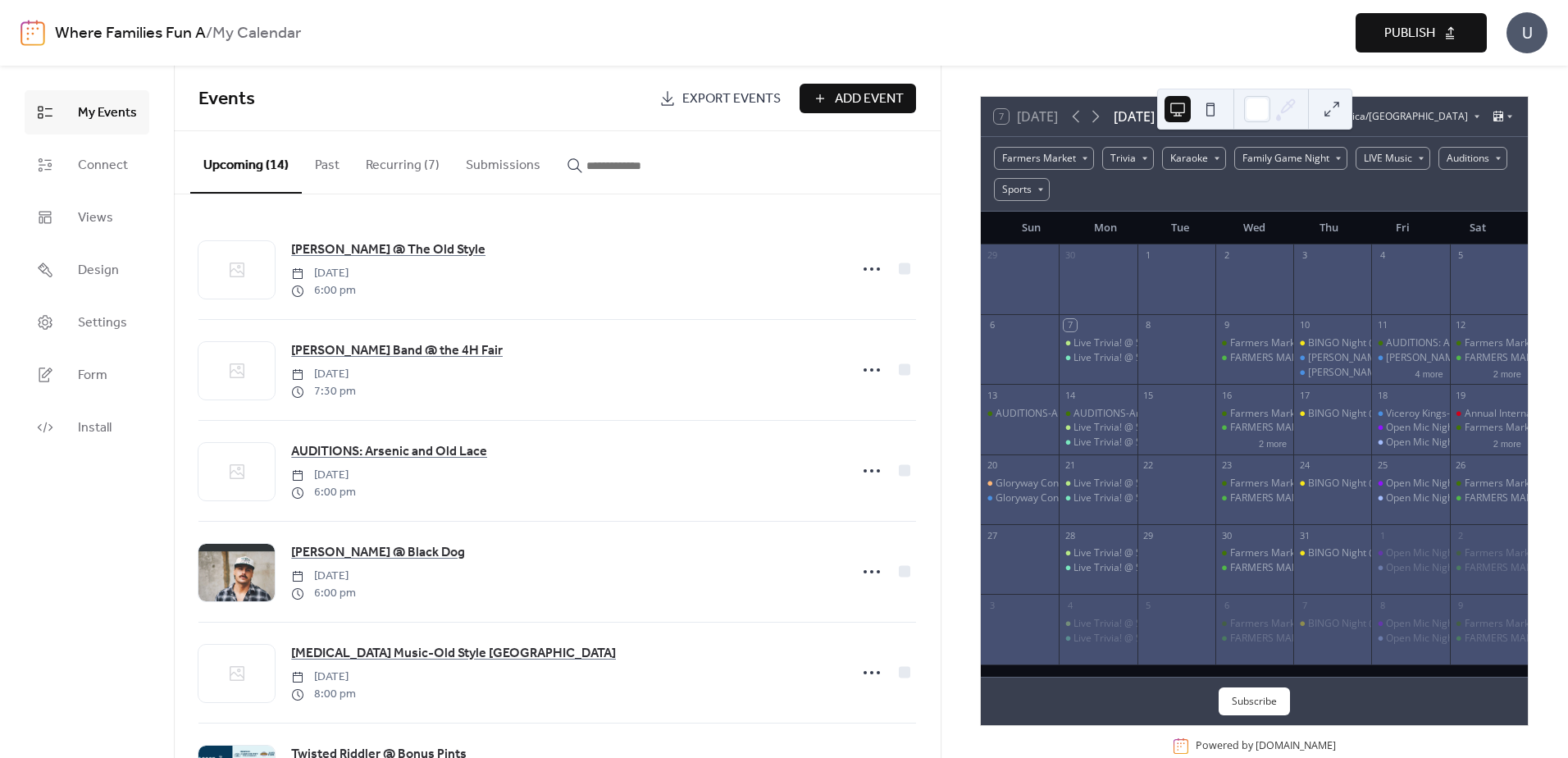 click on "Add Event" at bounding box center [869, 99] 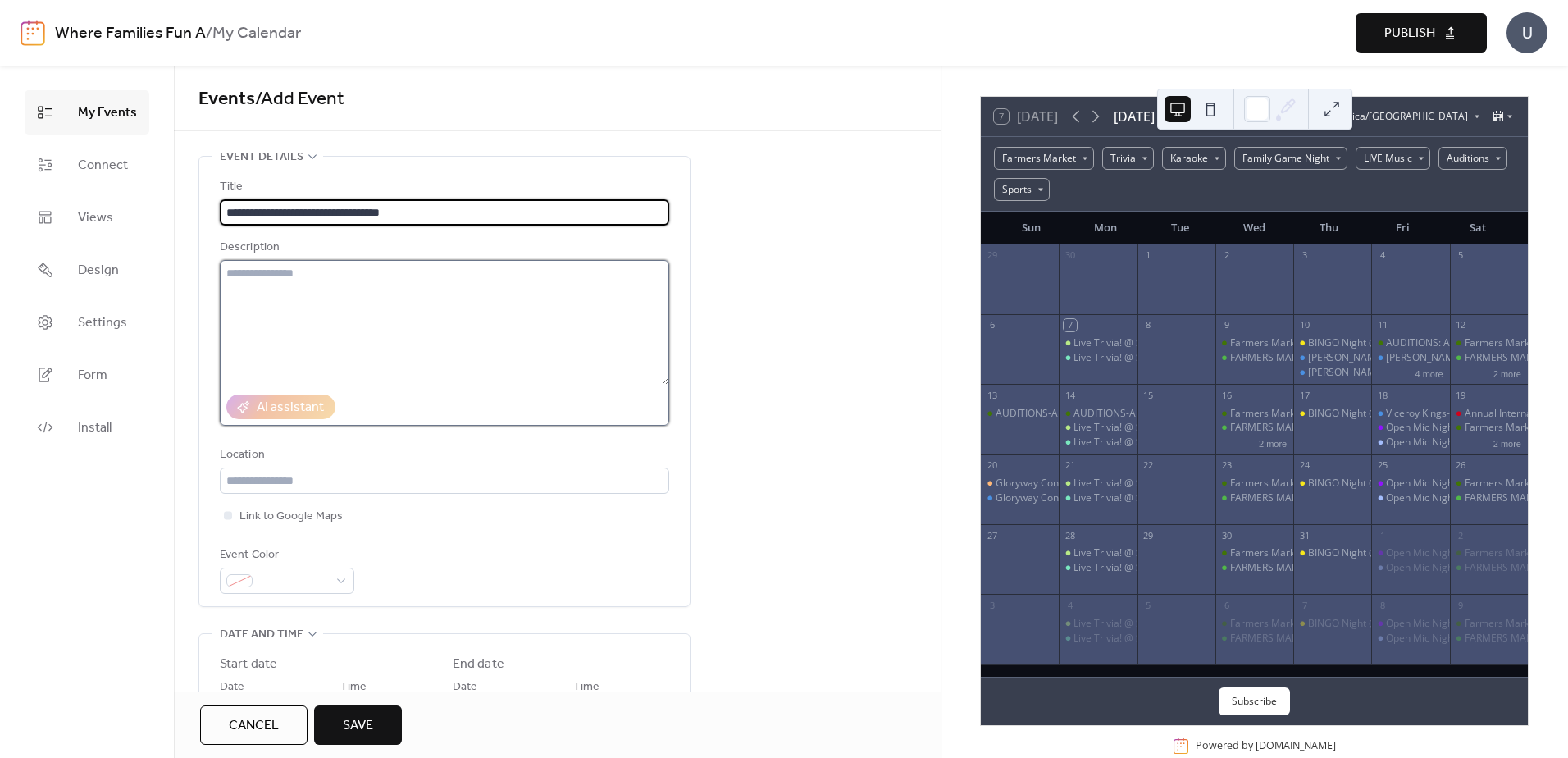 click at bounding box center [444, 322] 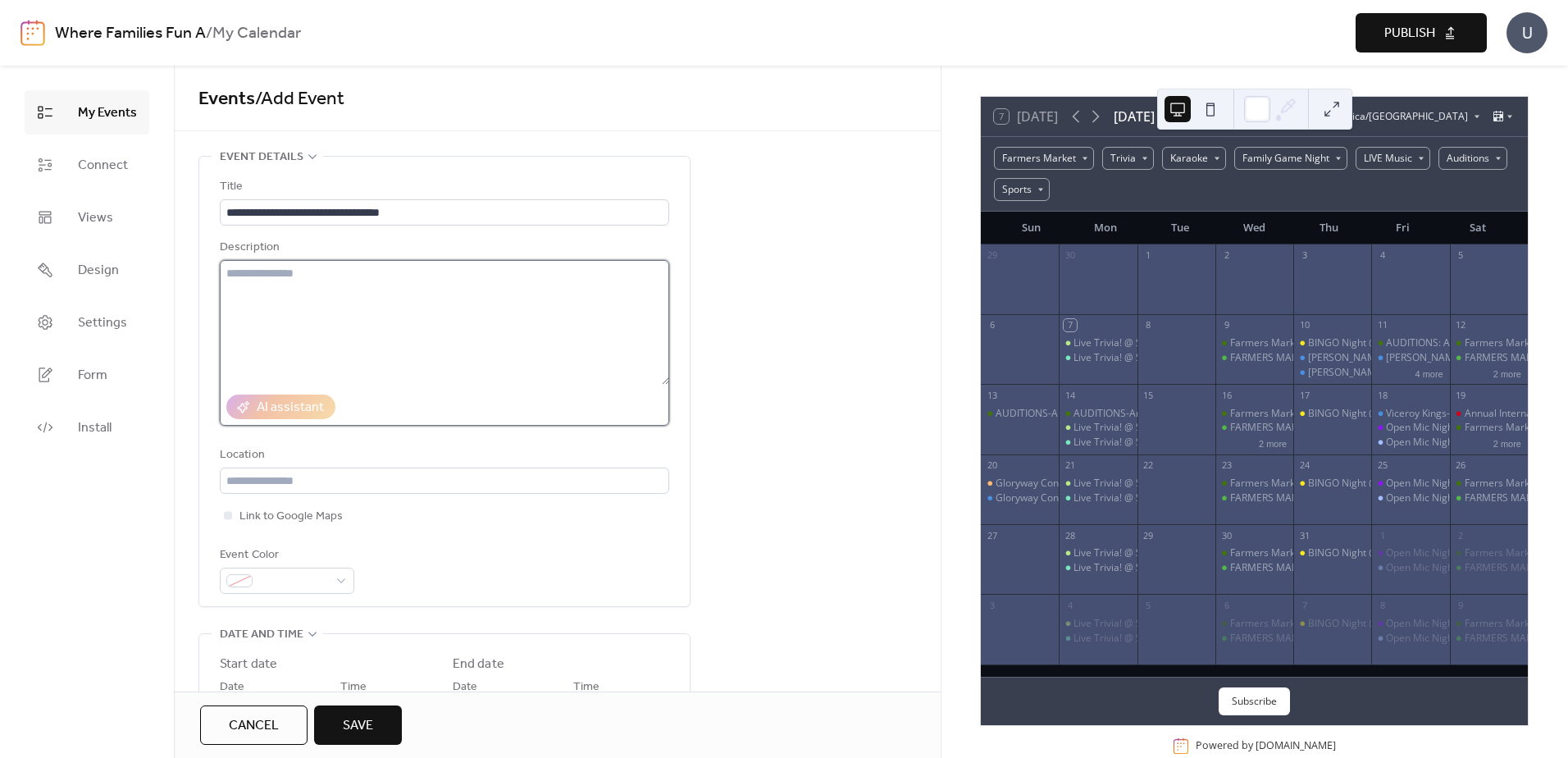 click at bounding box center (444, 322) 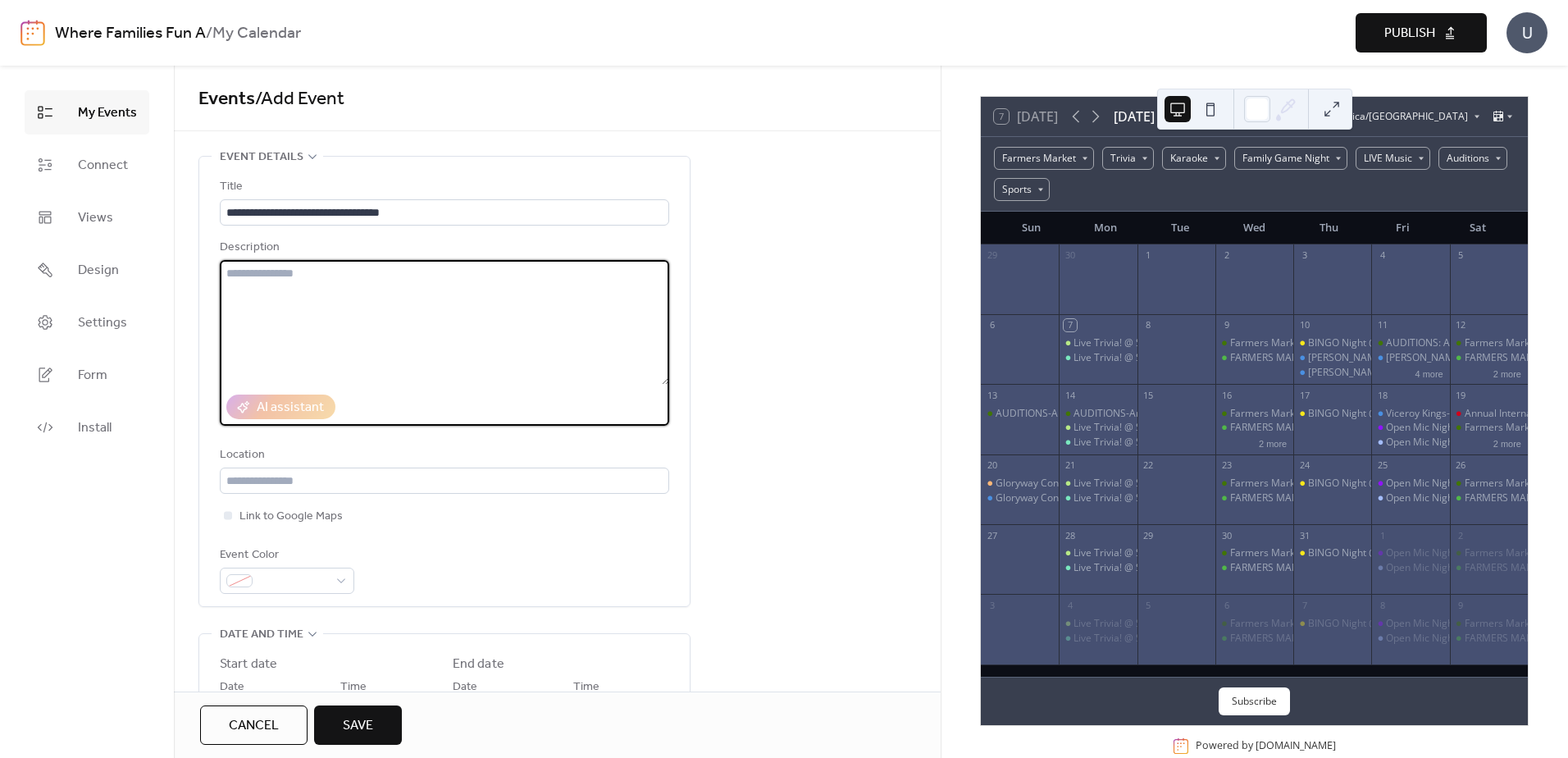 paste on "**********" 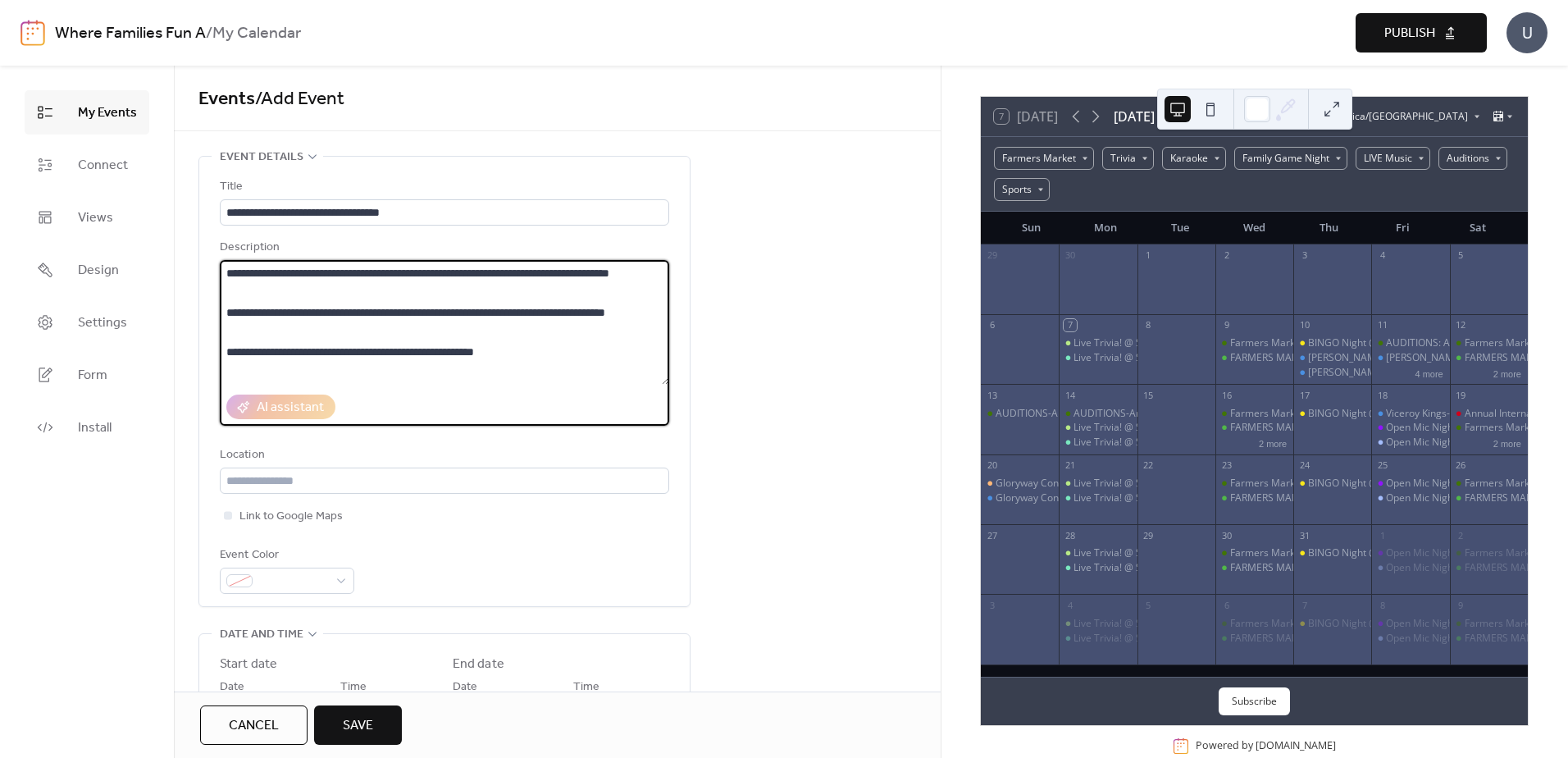 scroll, scrollTop: 17, scrollLeft: 0, axis: vertical 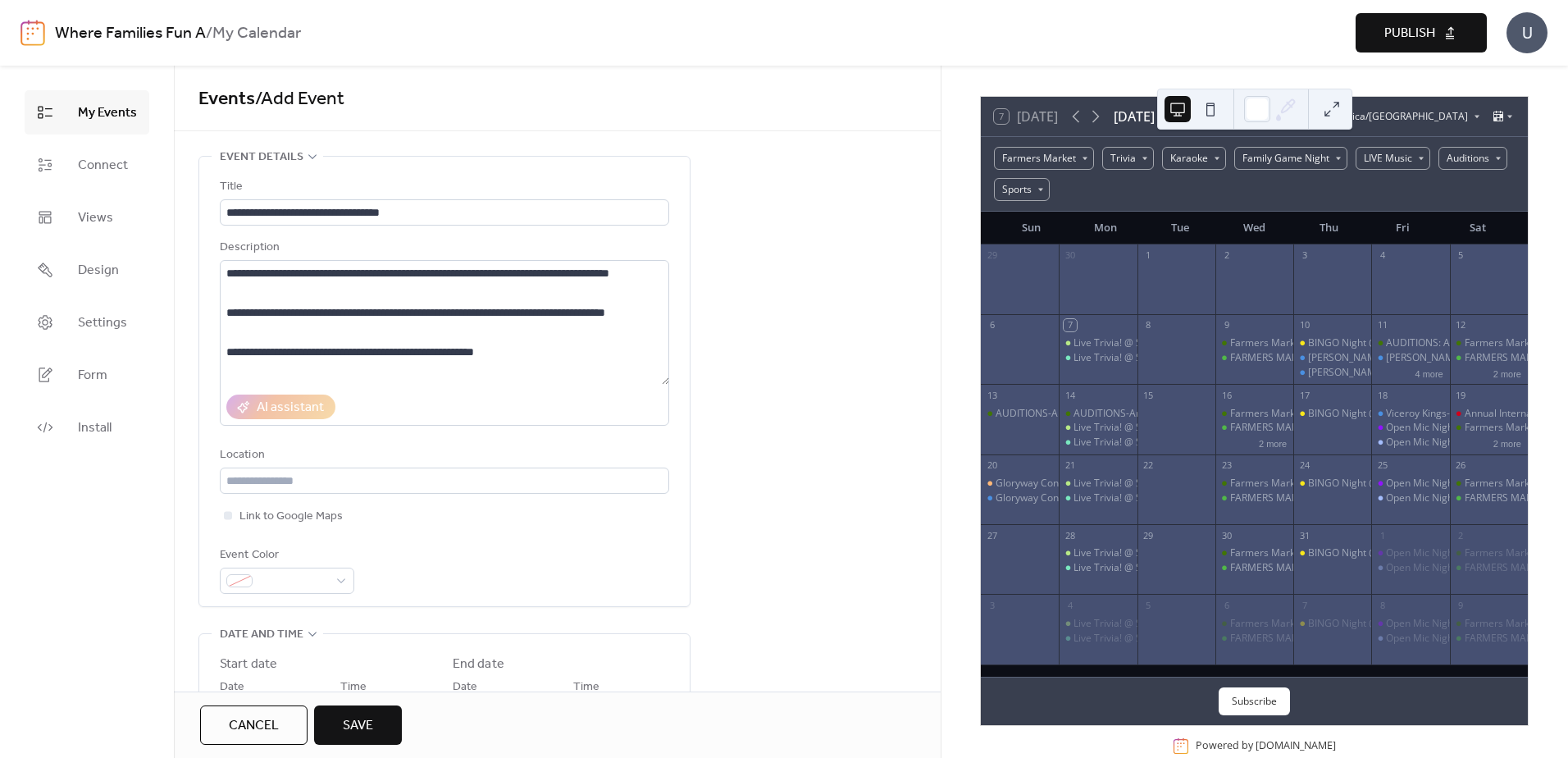 click on "**********" at bounding box center [557, 1011] 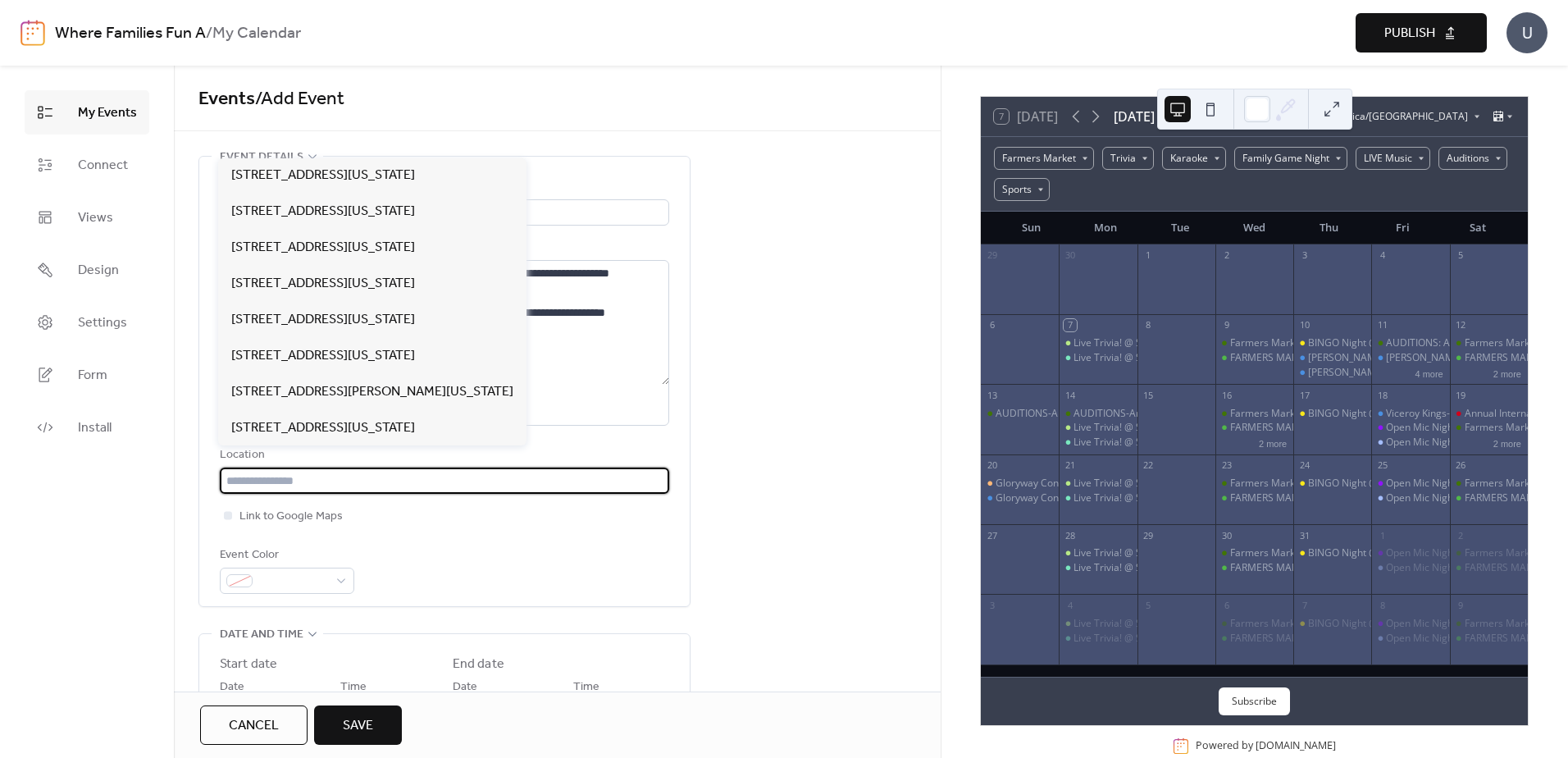 click at bounding box center (444, 481) 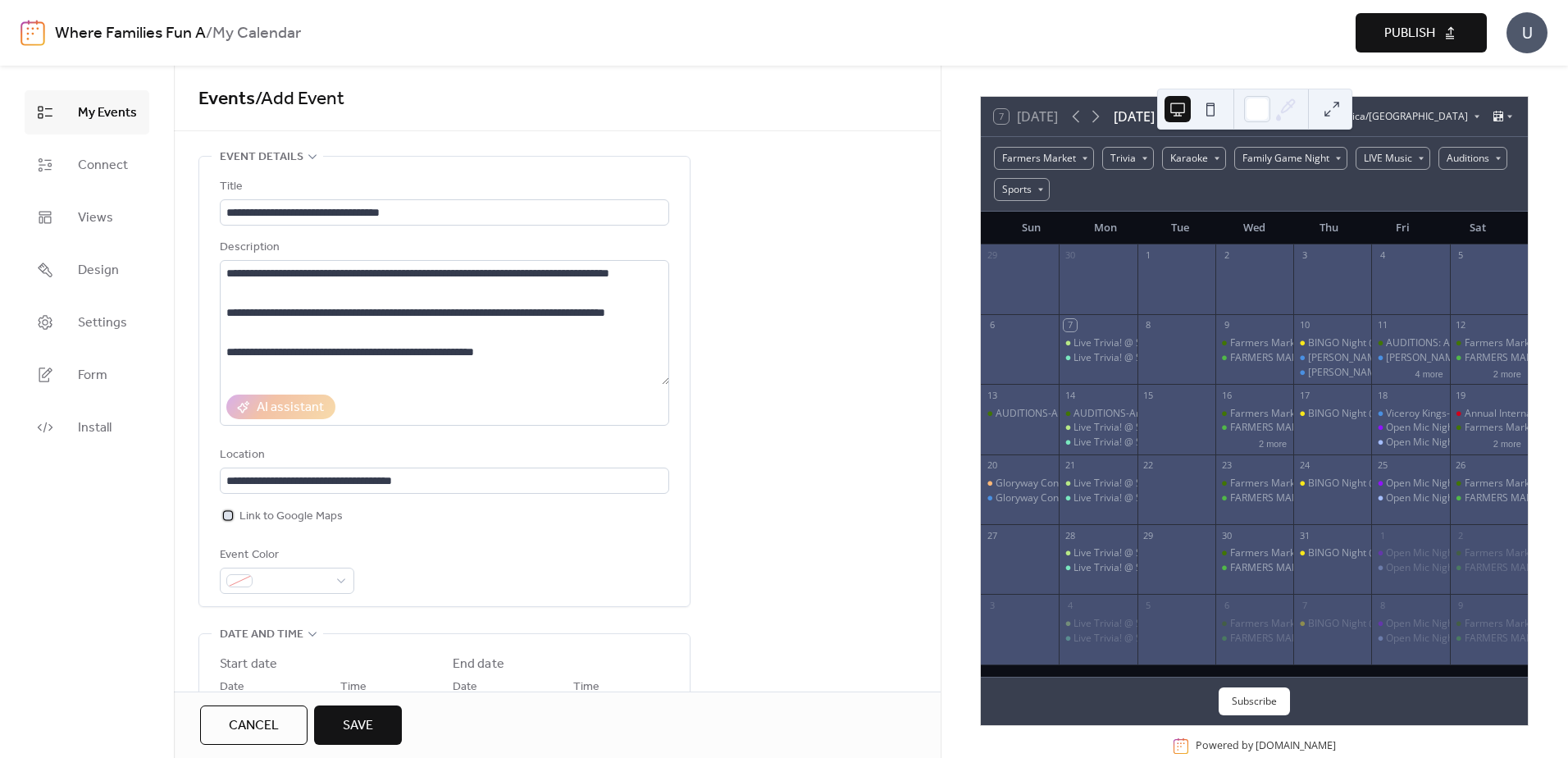 click at bounding box center [228, 515] 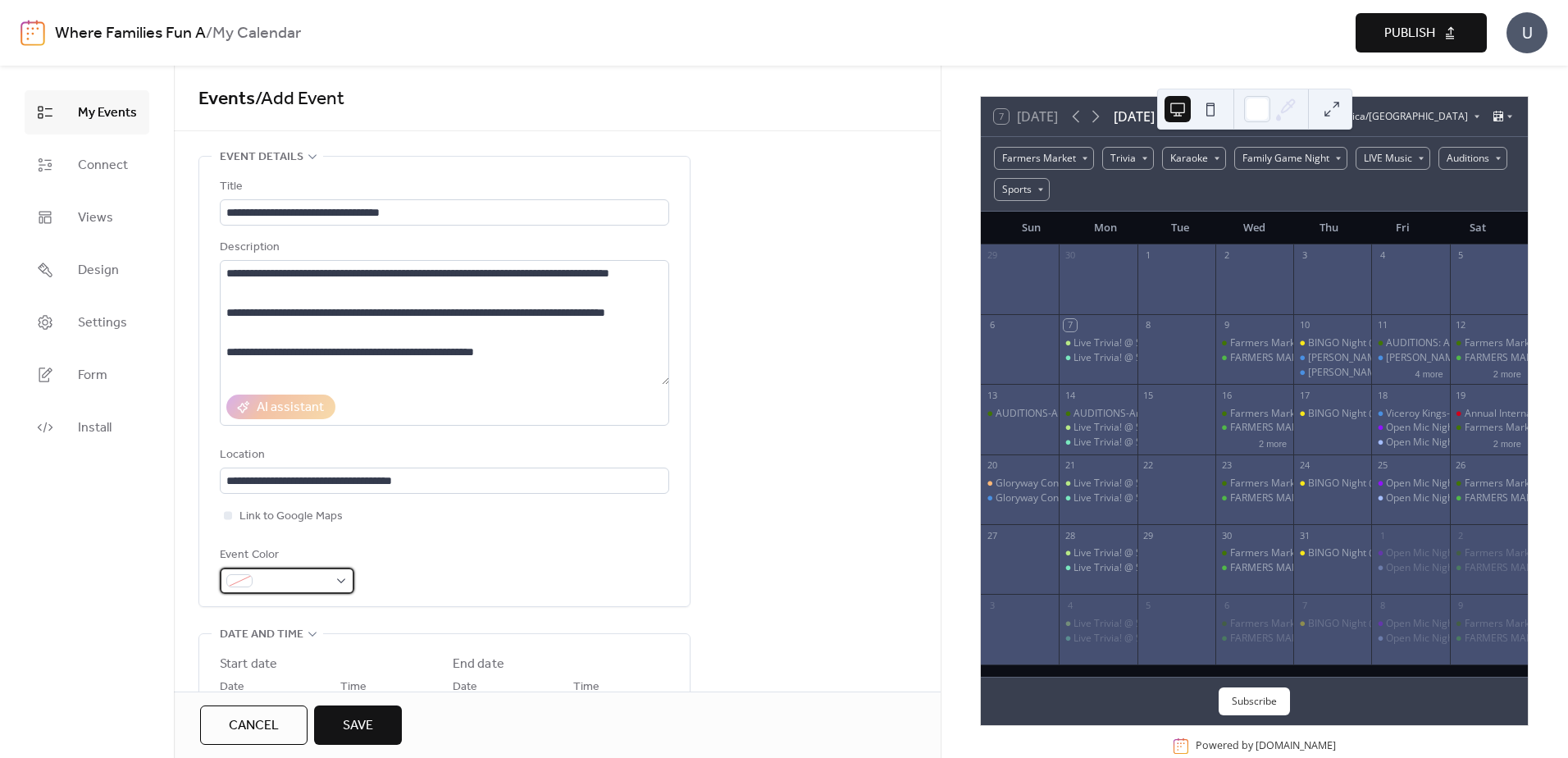click at bounding box center [294, 582] 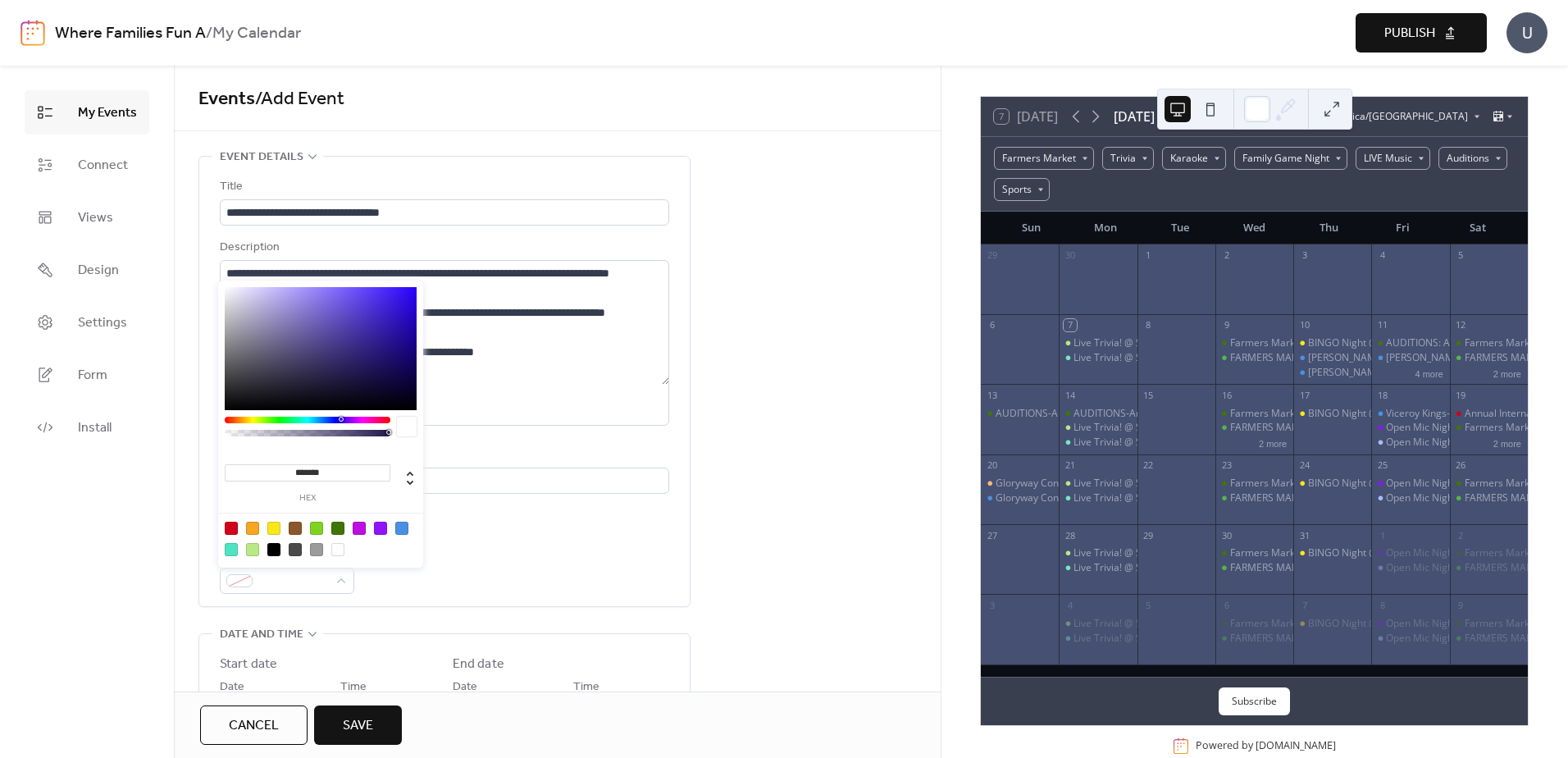 click at bounding box center (321, 538) 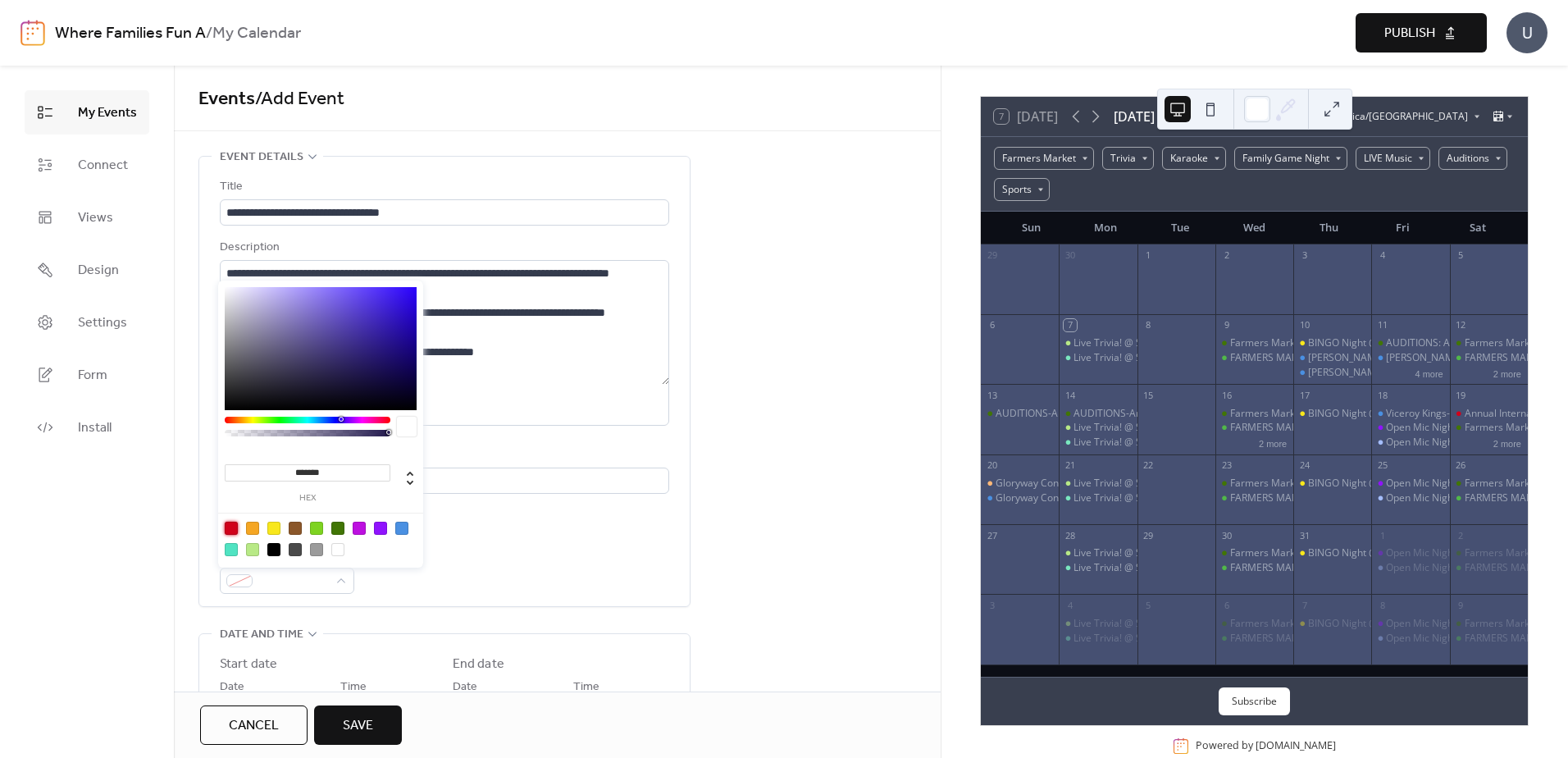 click at bounding box center (231, 528) 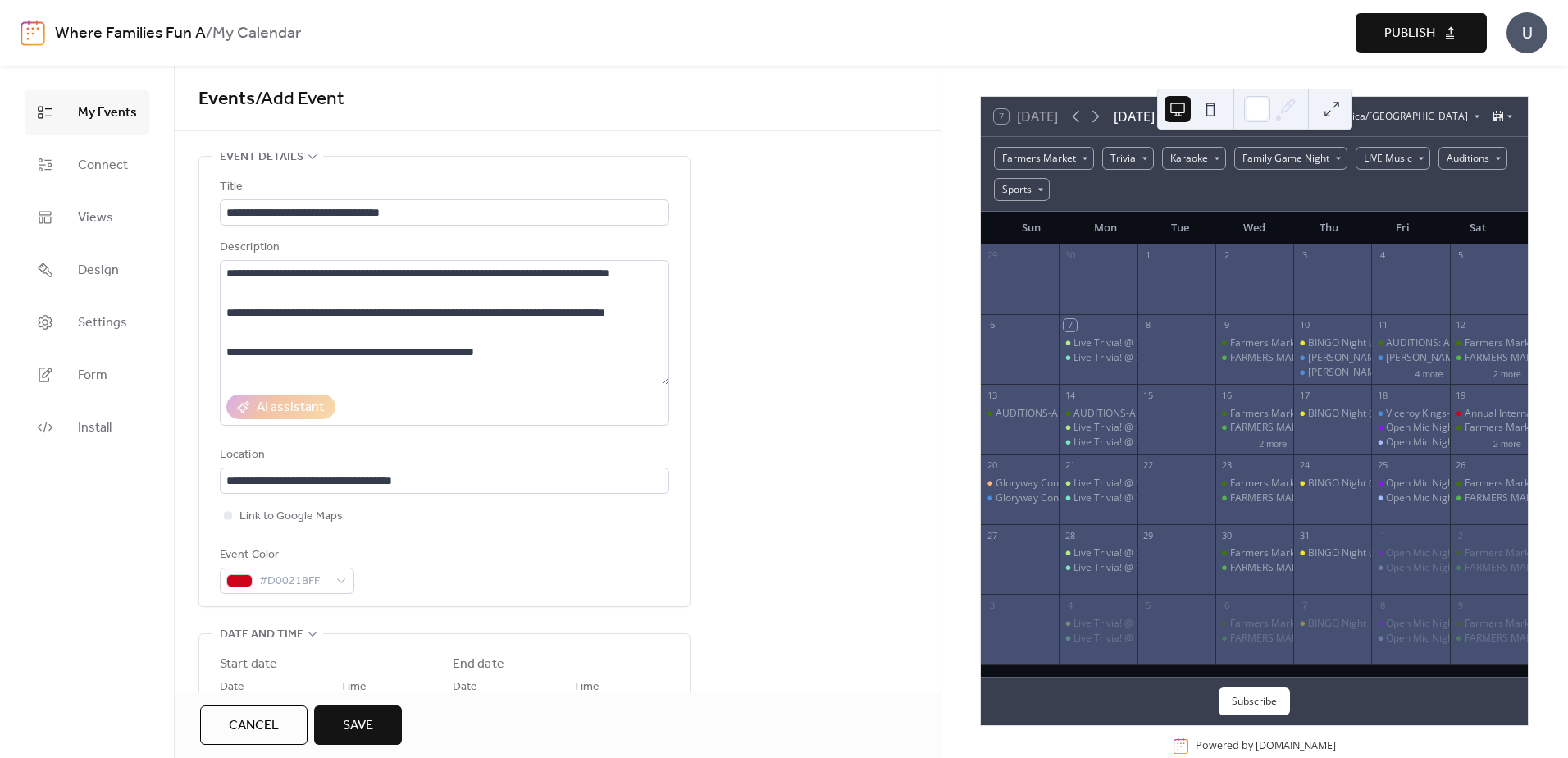 click on "**********" at bounding box center [557, 1011] 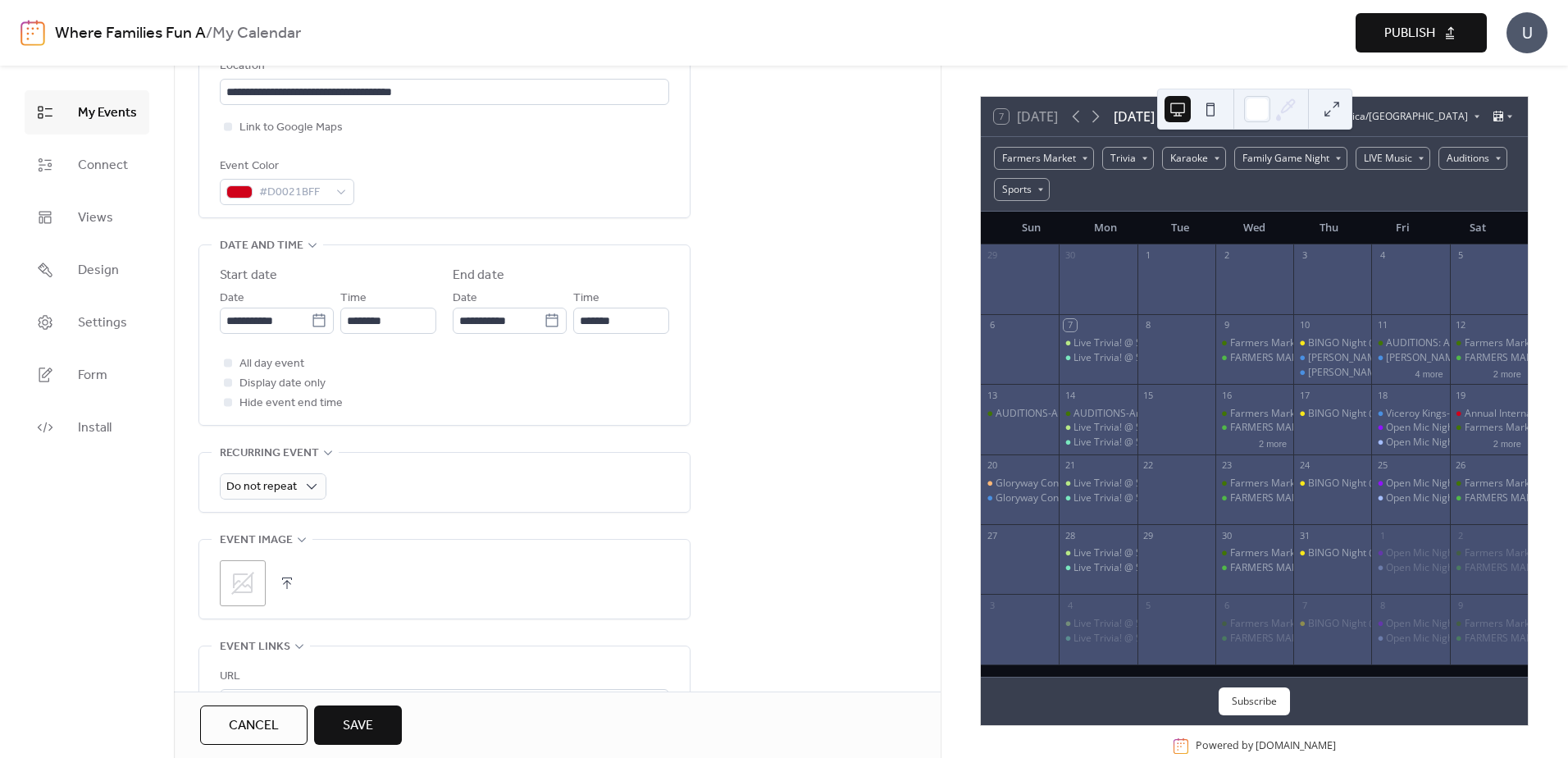 scroll, scrollTop: 410, scrollLeft: 0, axis: vertical 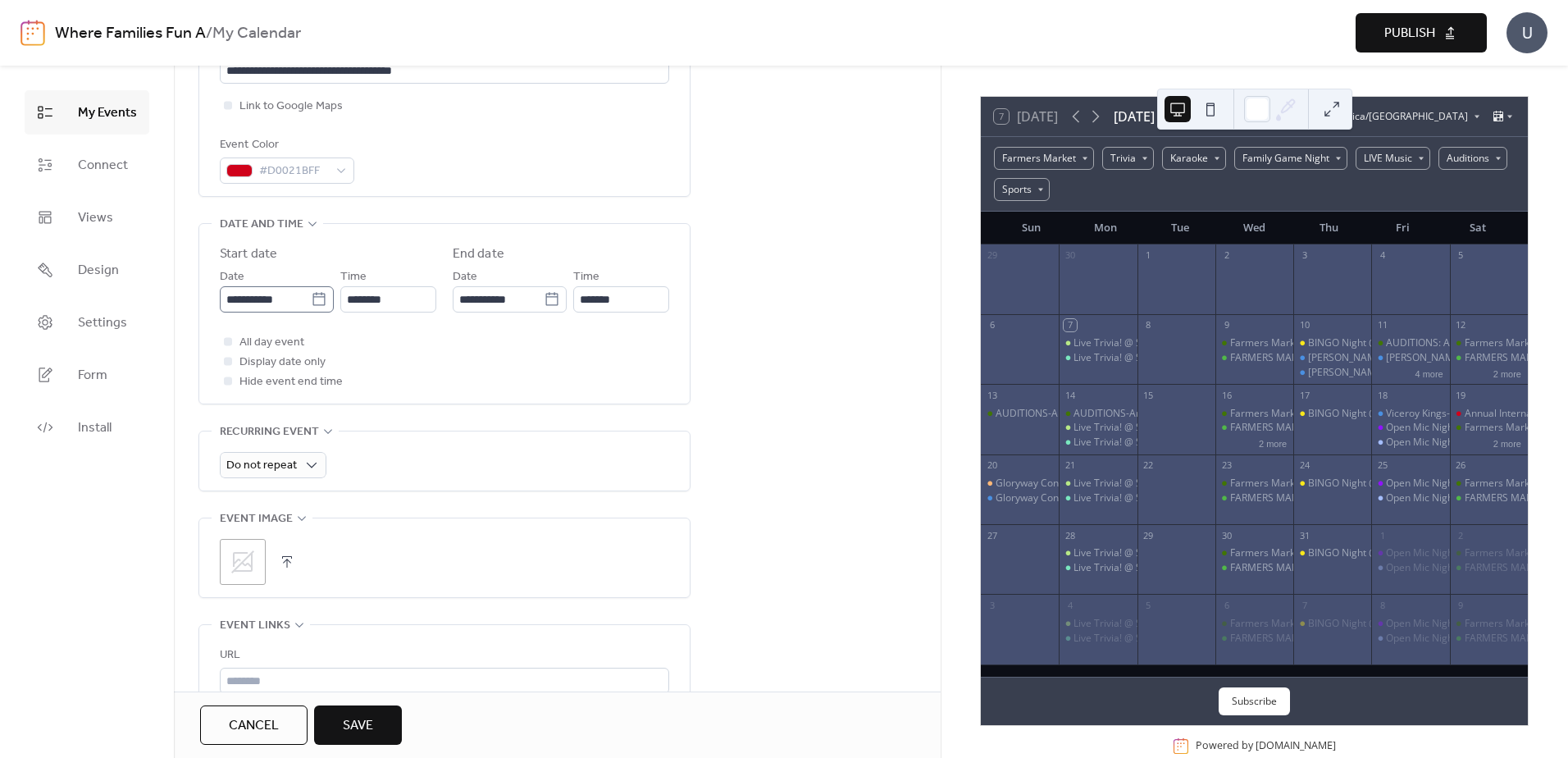click 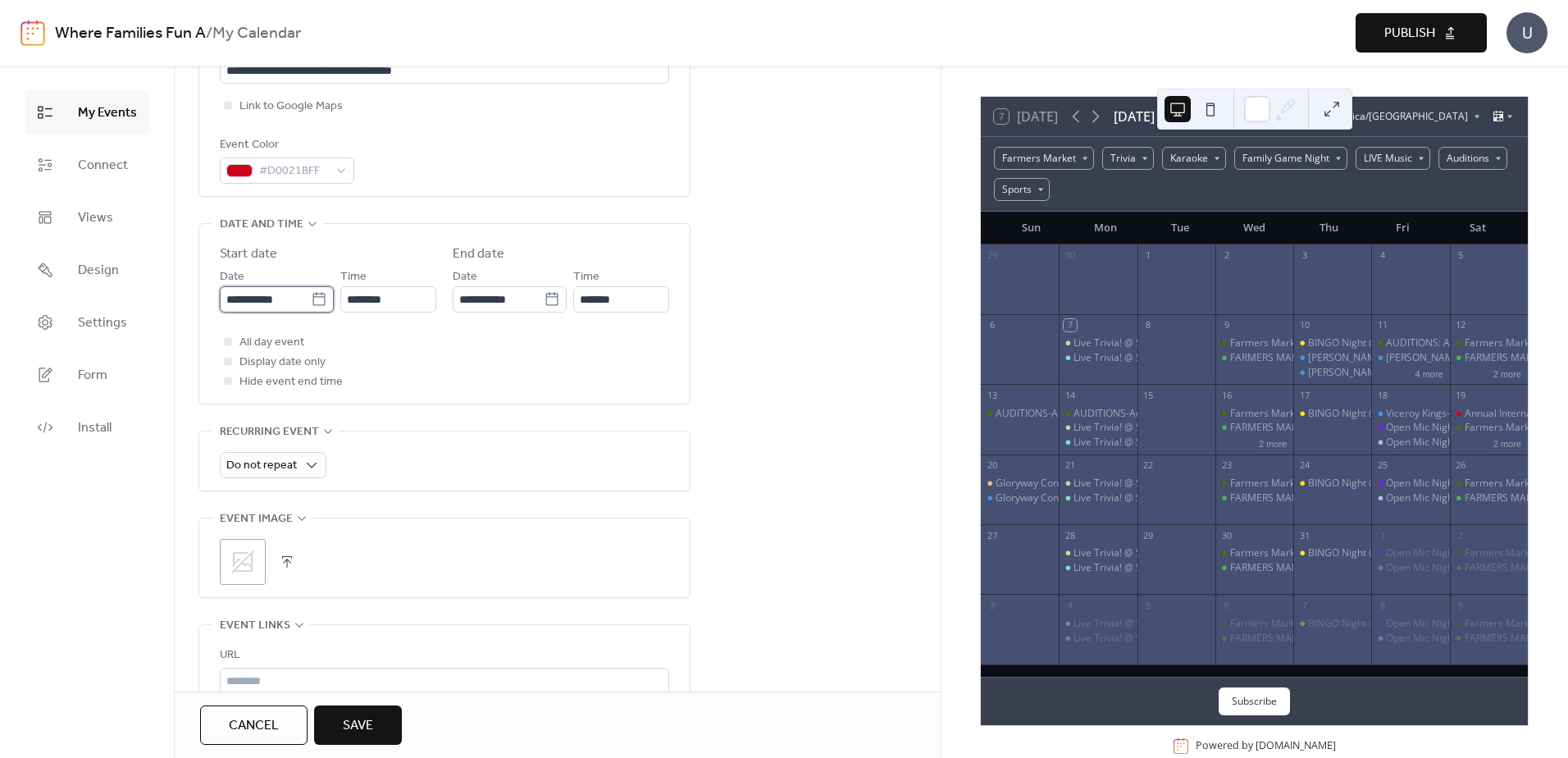 click on "**********" at bounding box center (265, 299) 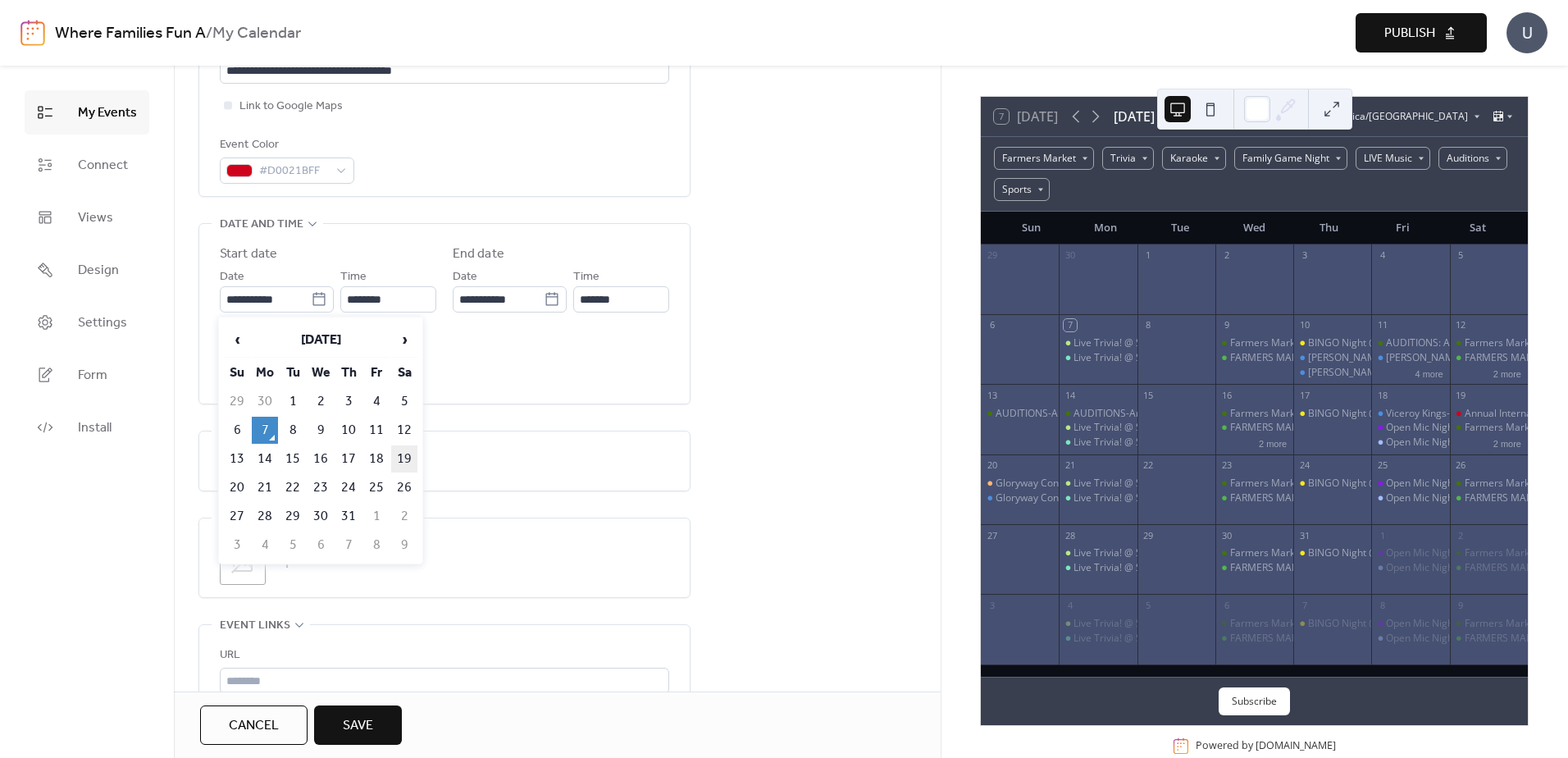 click on "19" at bounding box center (404, 459) 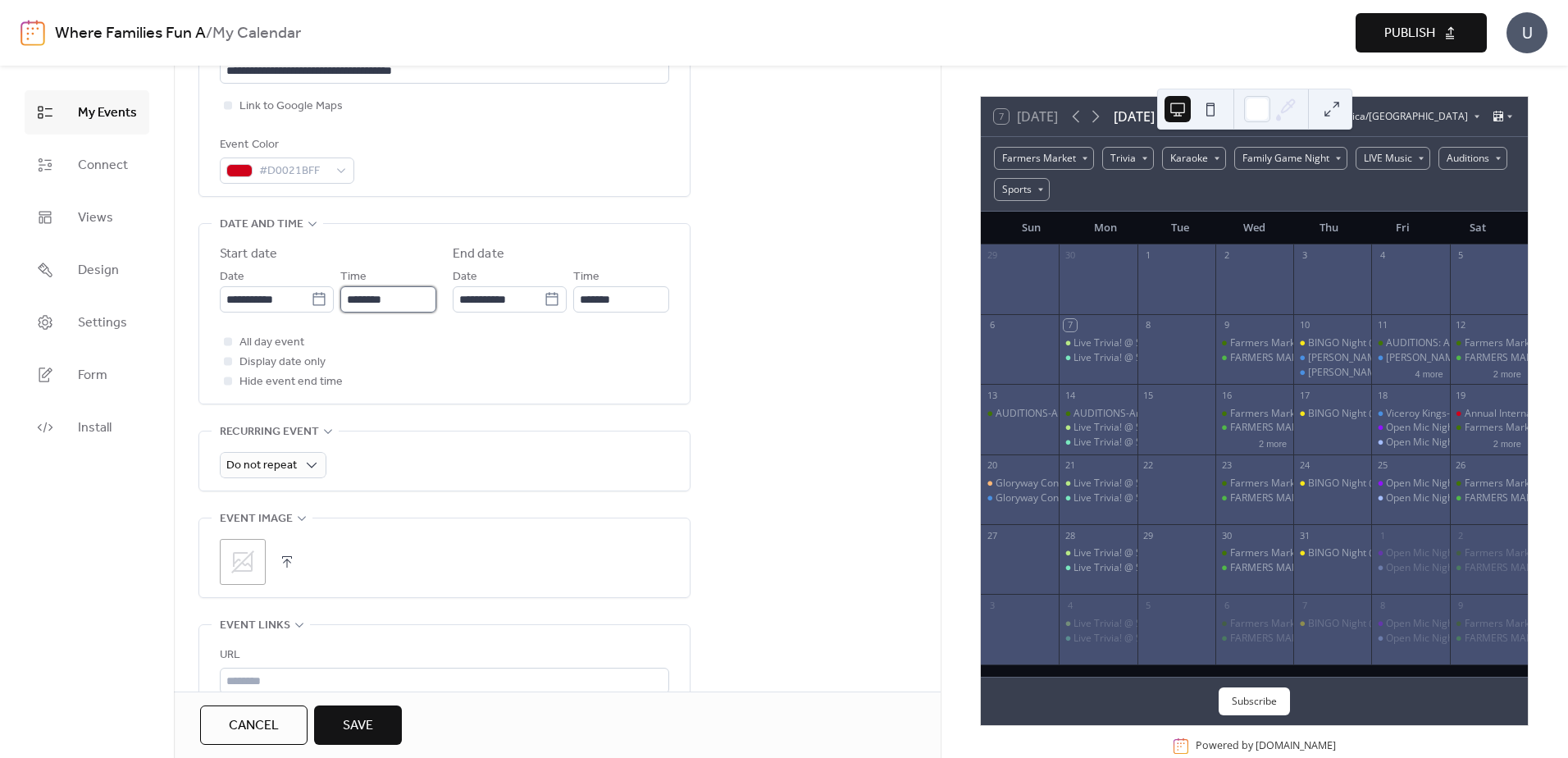click on "********" at bounding box center [388, 299] 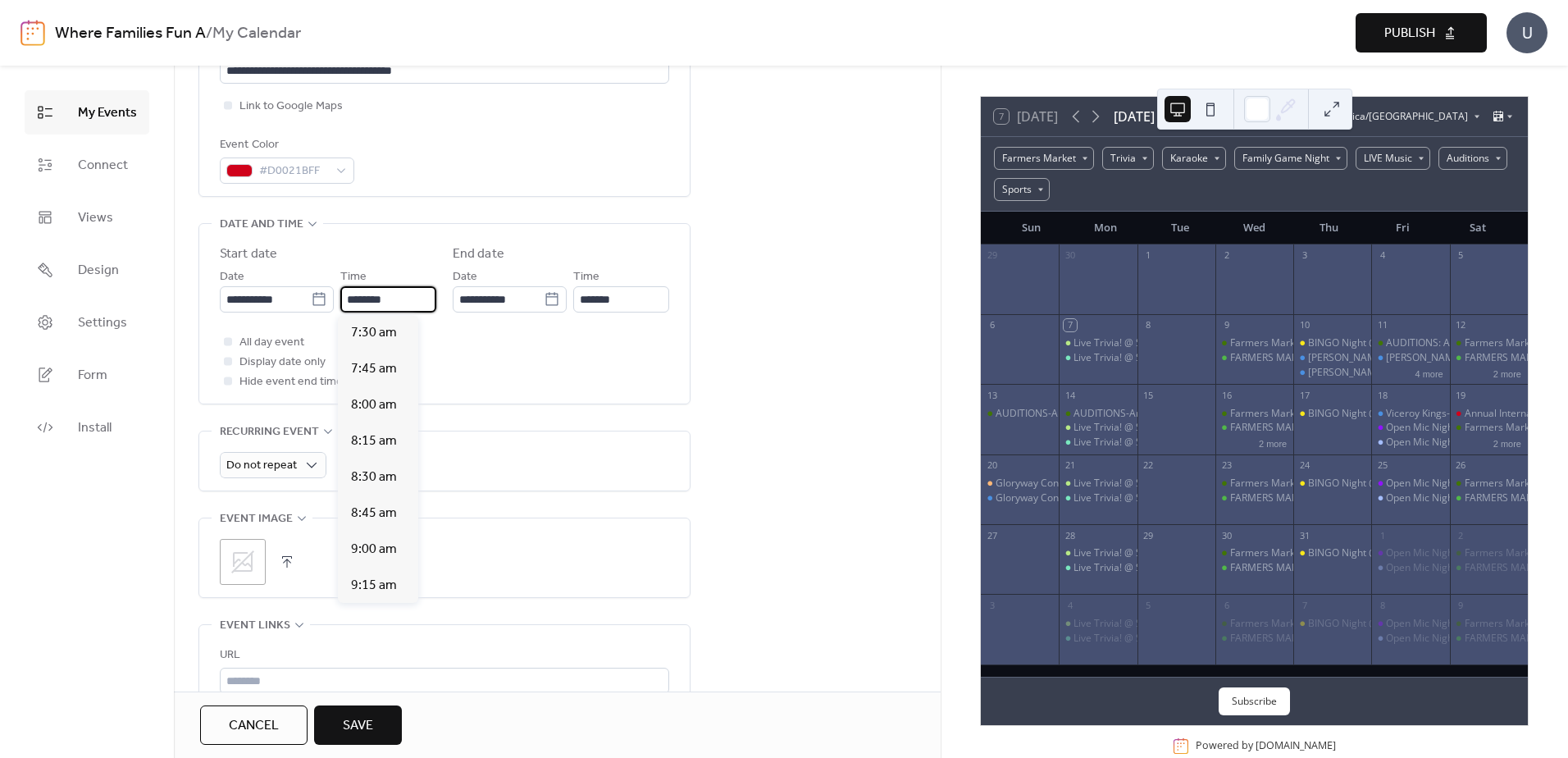 scroll, scrollTop: 1076, scrollLeft: 0, axis: vertical 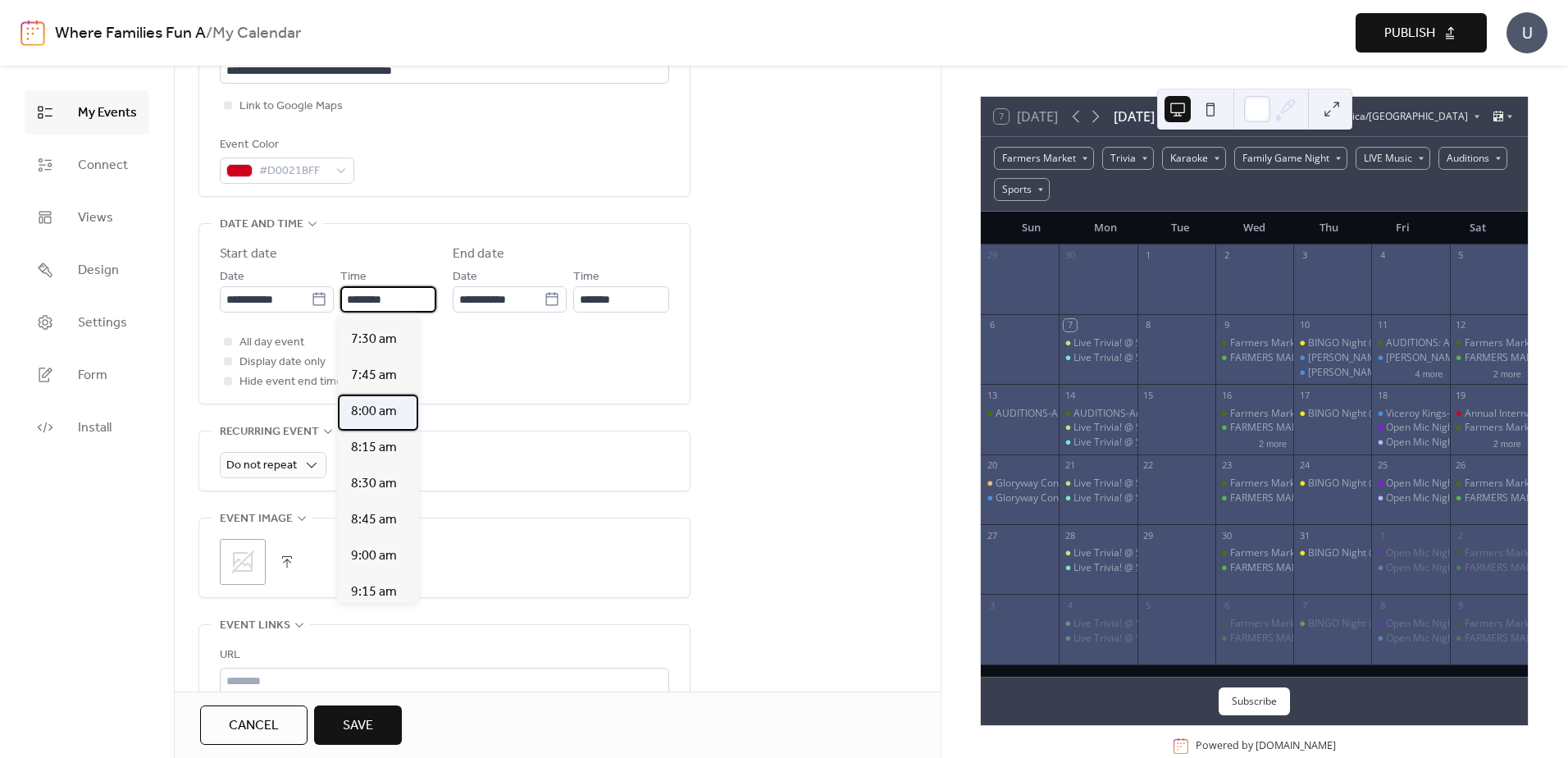 click on "8:00 am" at bounding box center (374, 412) 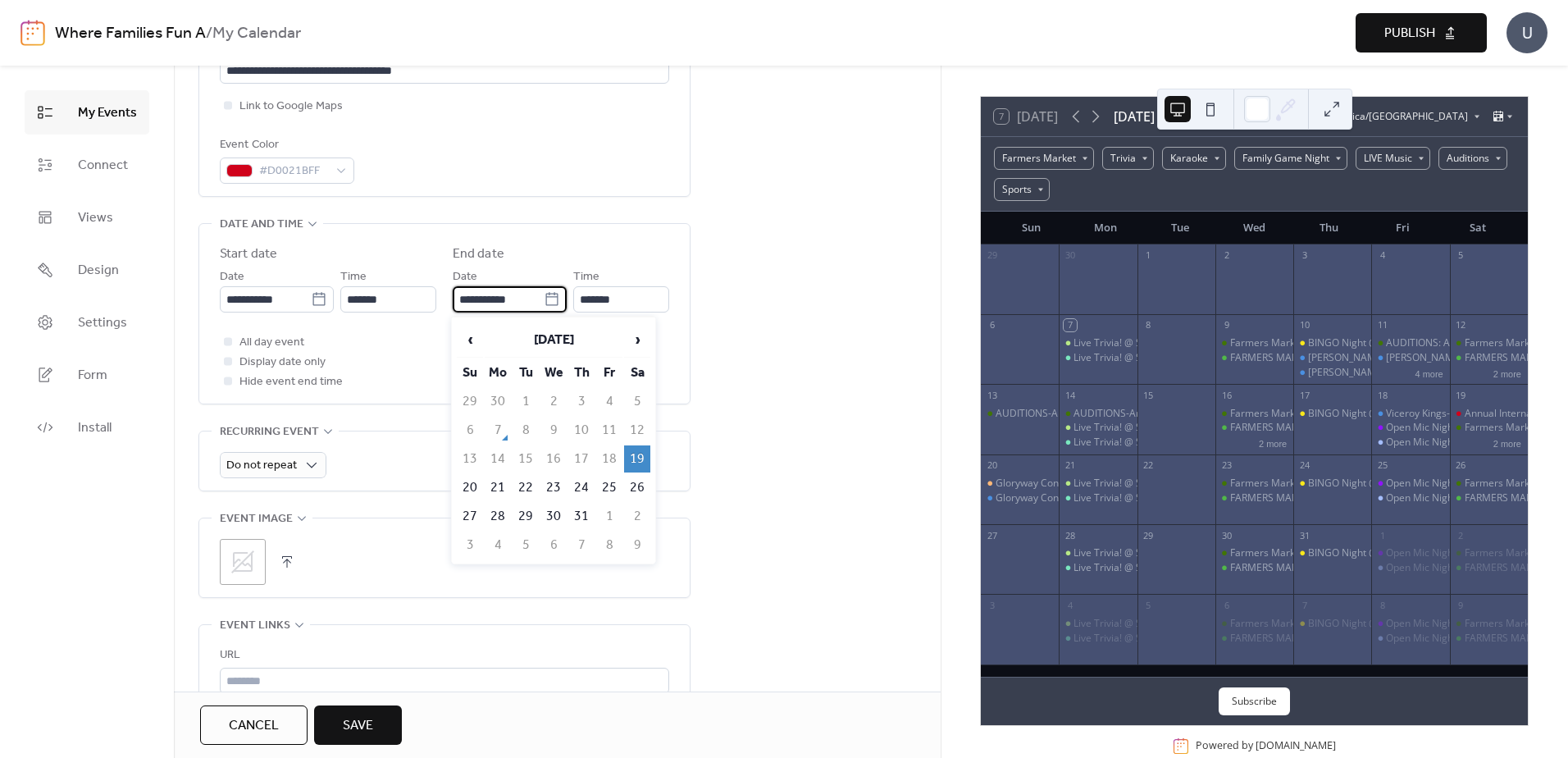 click on "**********" at bounding box center (498, 299) 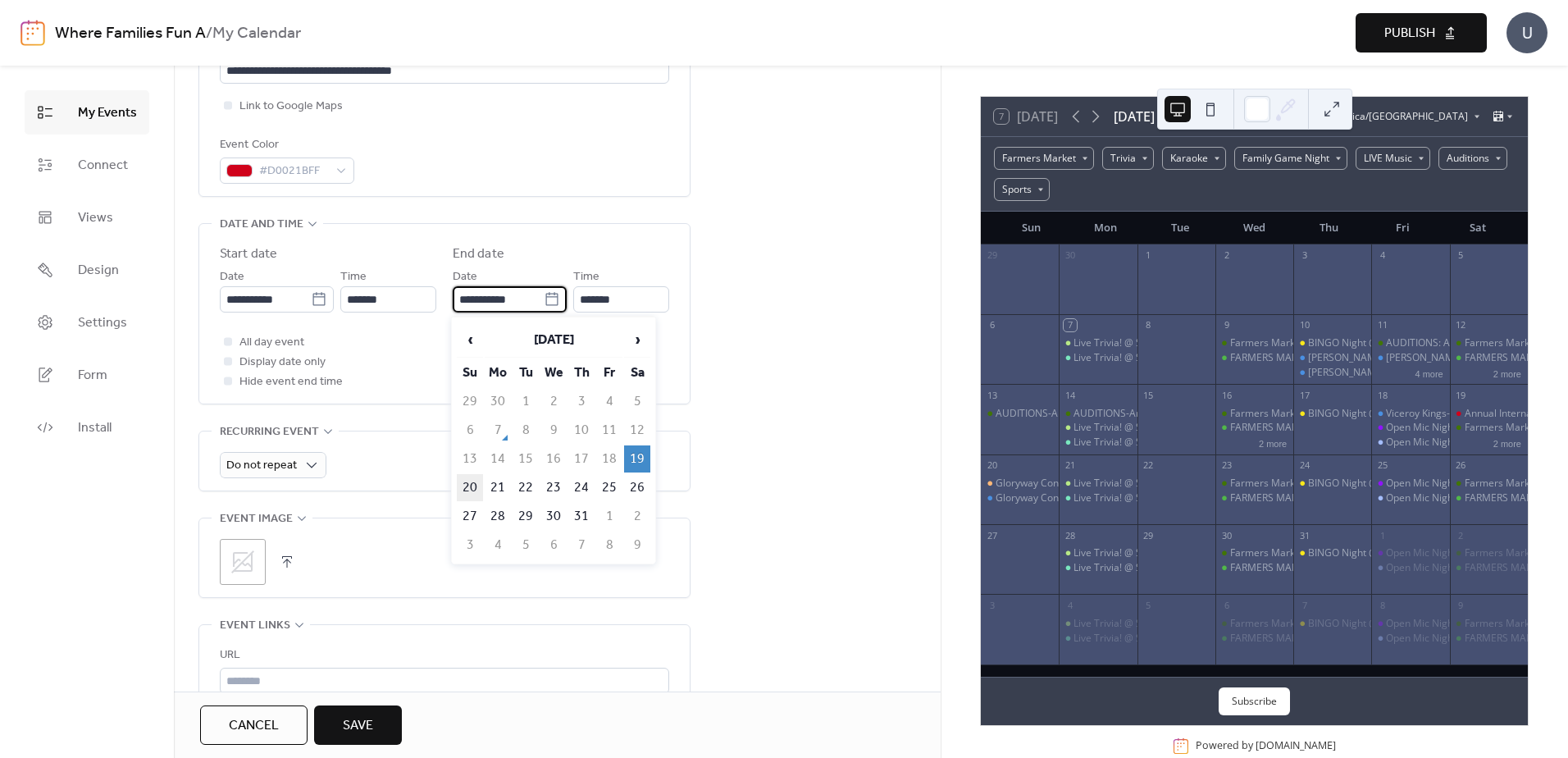 click on "20" at bounding box center (470, 487) 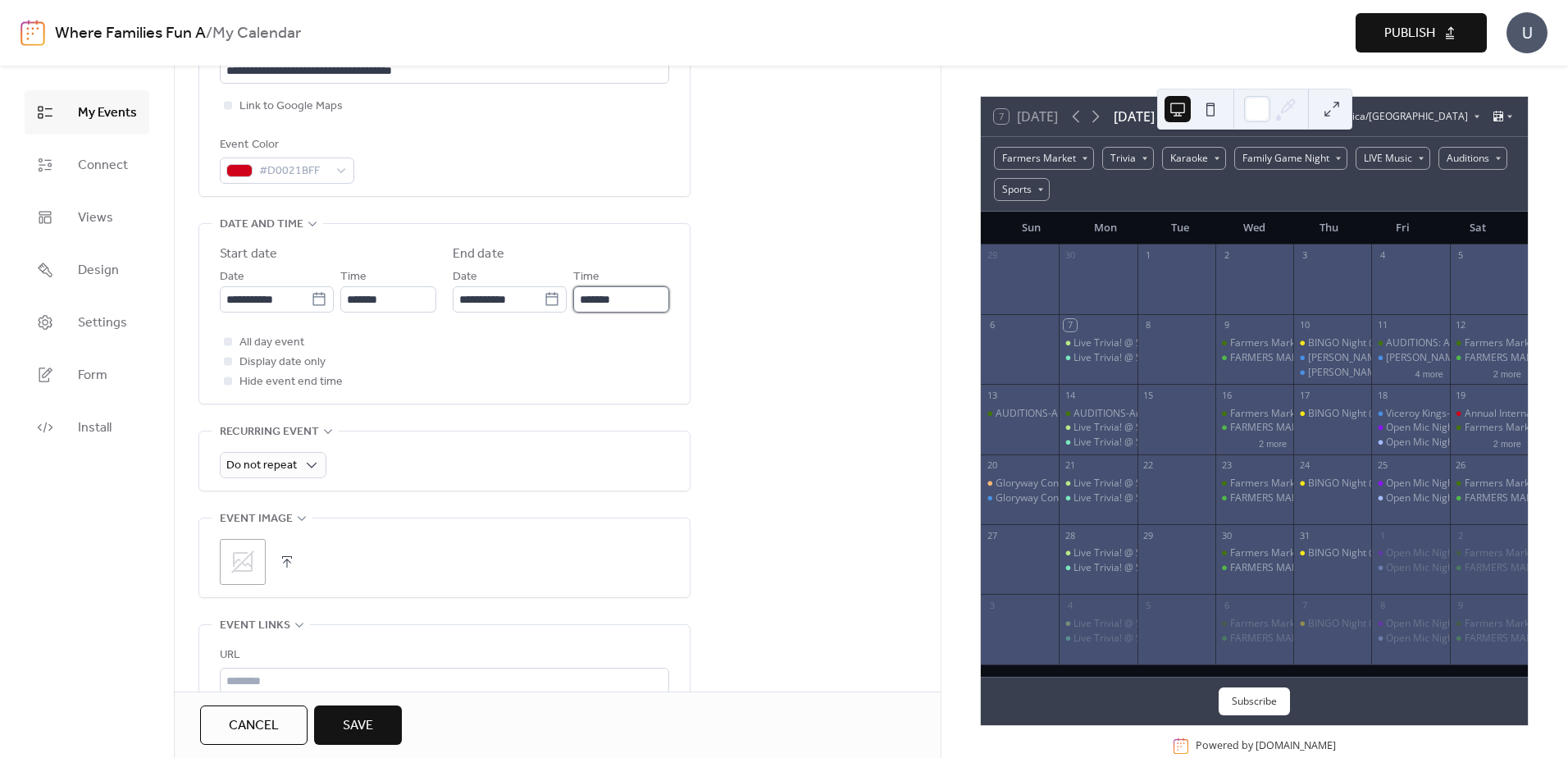 click on "*******" at bounding box center (621, 299) 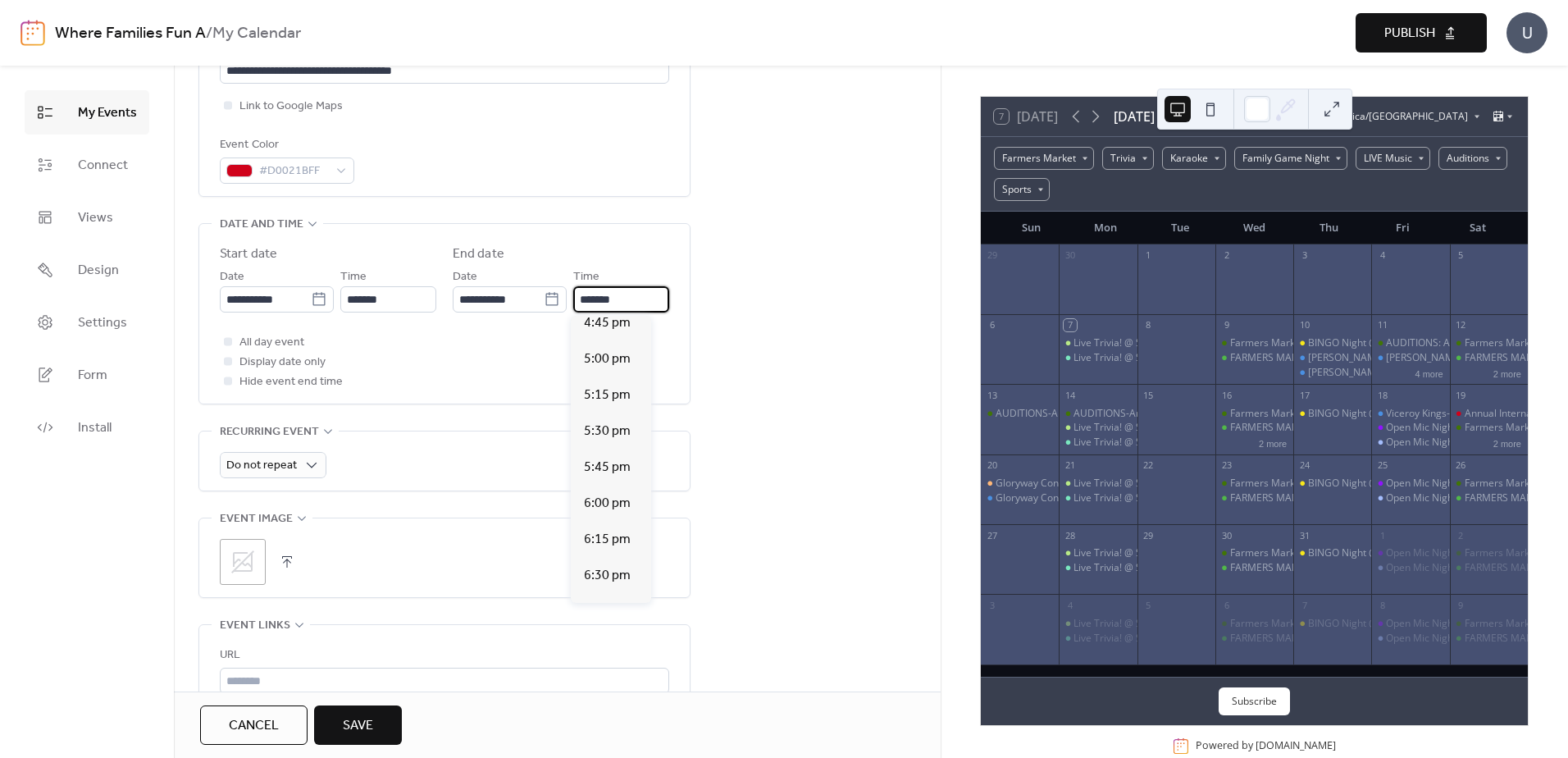 scroll, scrollTop: 2448, scrollLeft: 0, axis: vertical 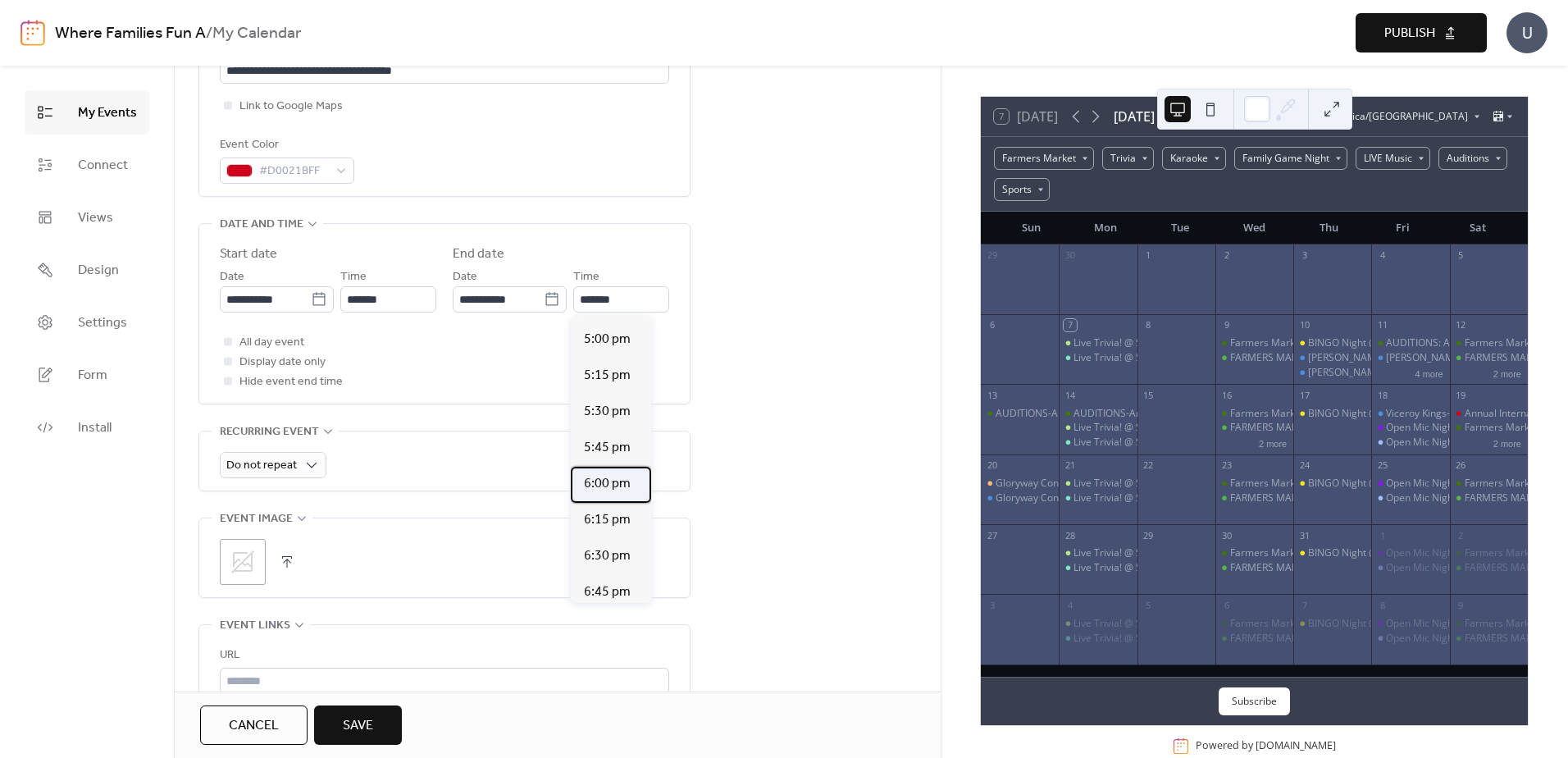 click on "6:00 pm" at bounding box center (607, 484) 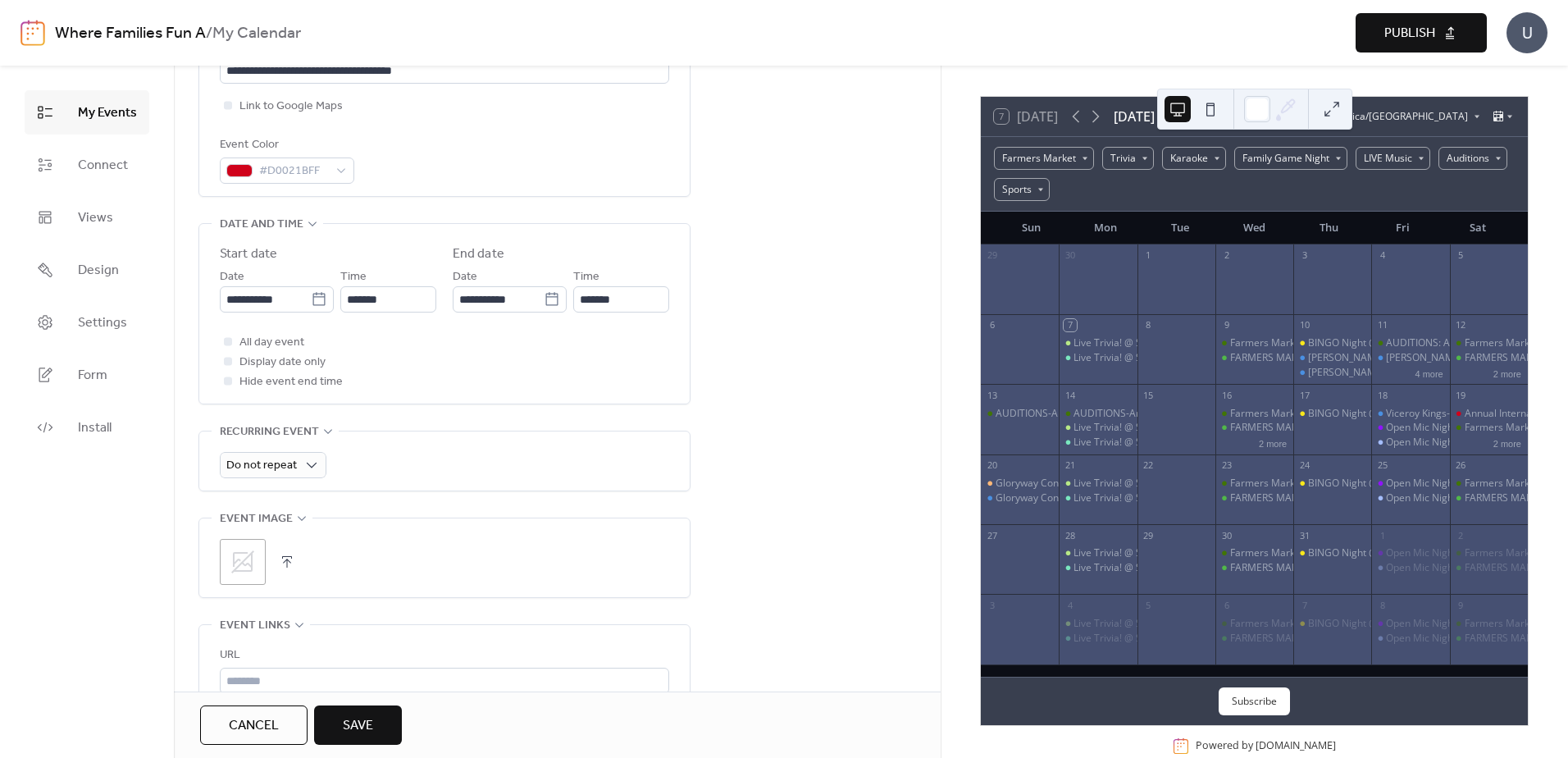 click on "**********" at bounding box center (557, 601) 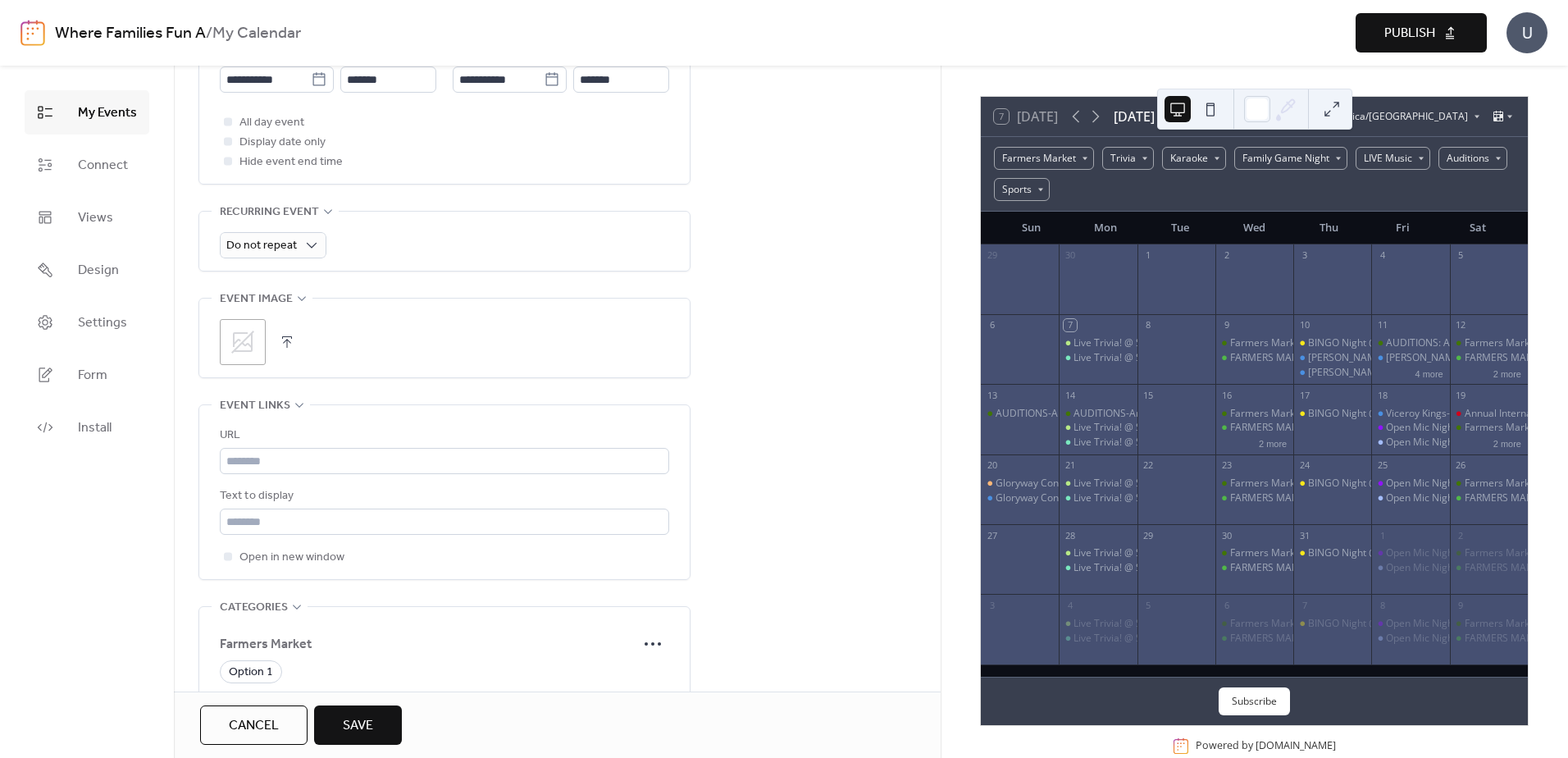 scroll, scrollTop: 656, scrollLeft: 0, axis: vertical 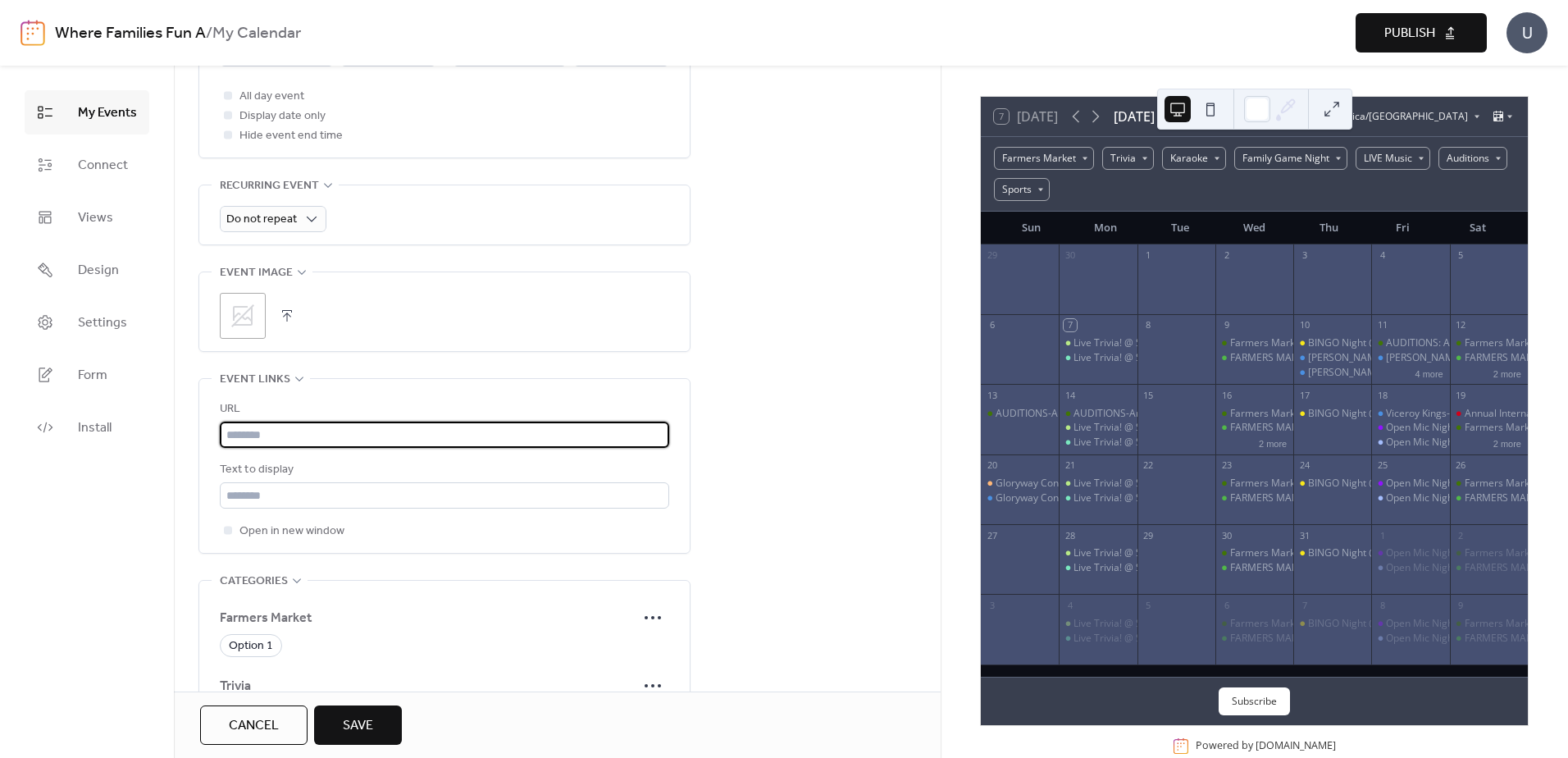 click at bounding box center (444, 435) 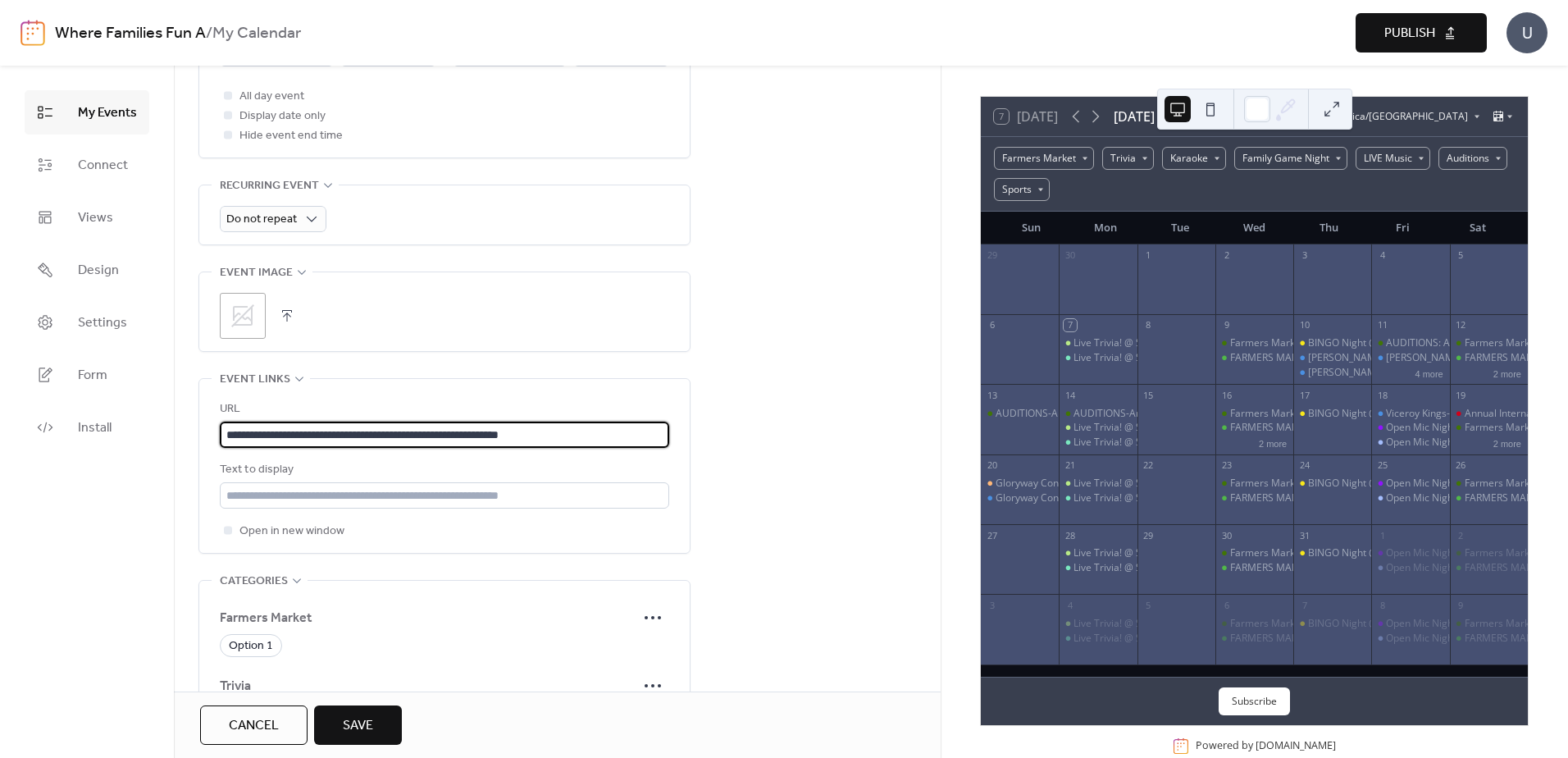 click on "**********" at bounding box center (557, 355) 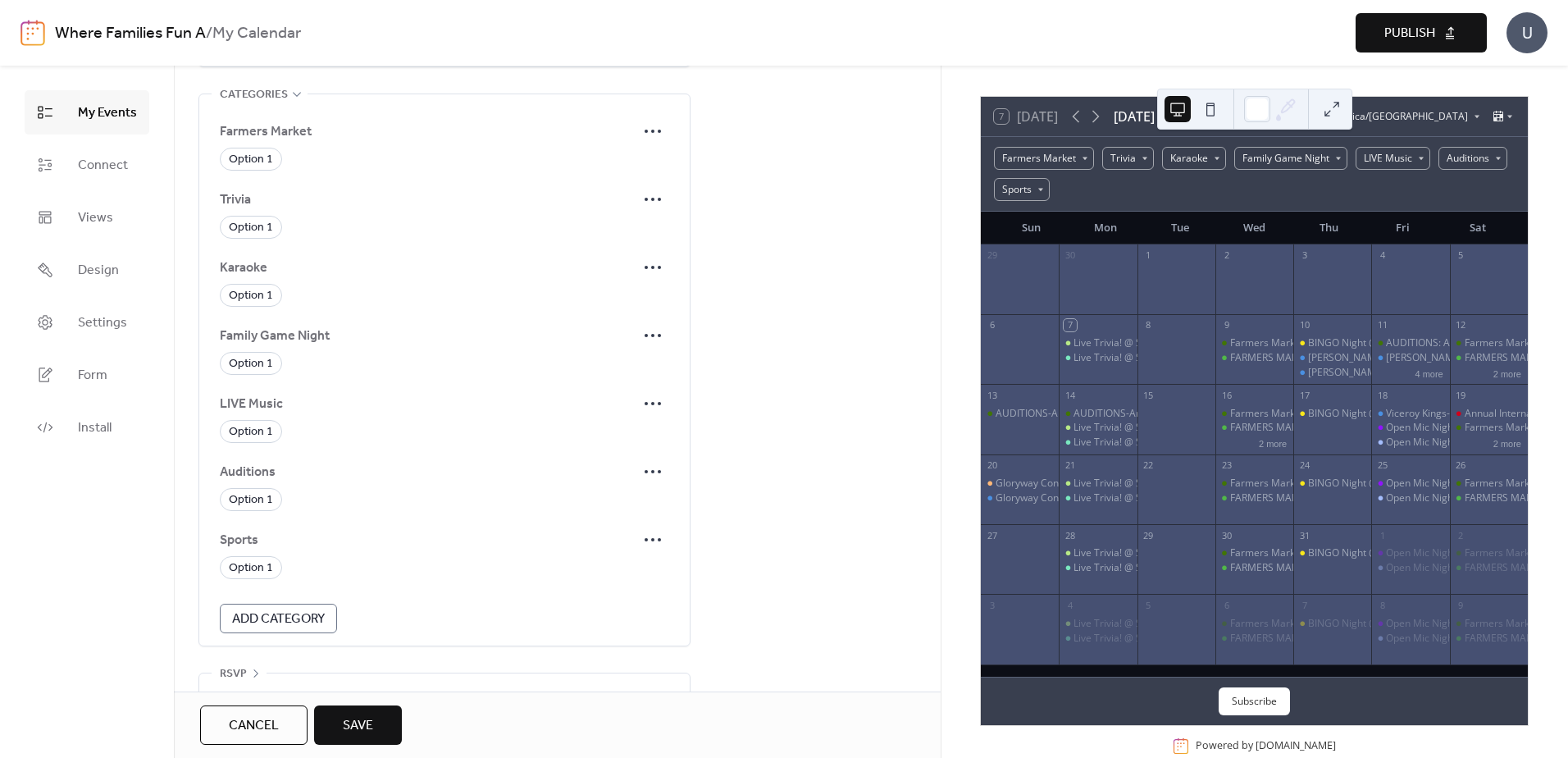 scroll, scrollTop: 1148, scrollLeft: 0, axis: vertical 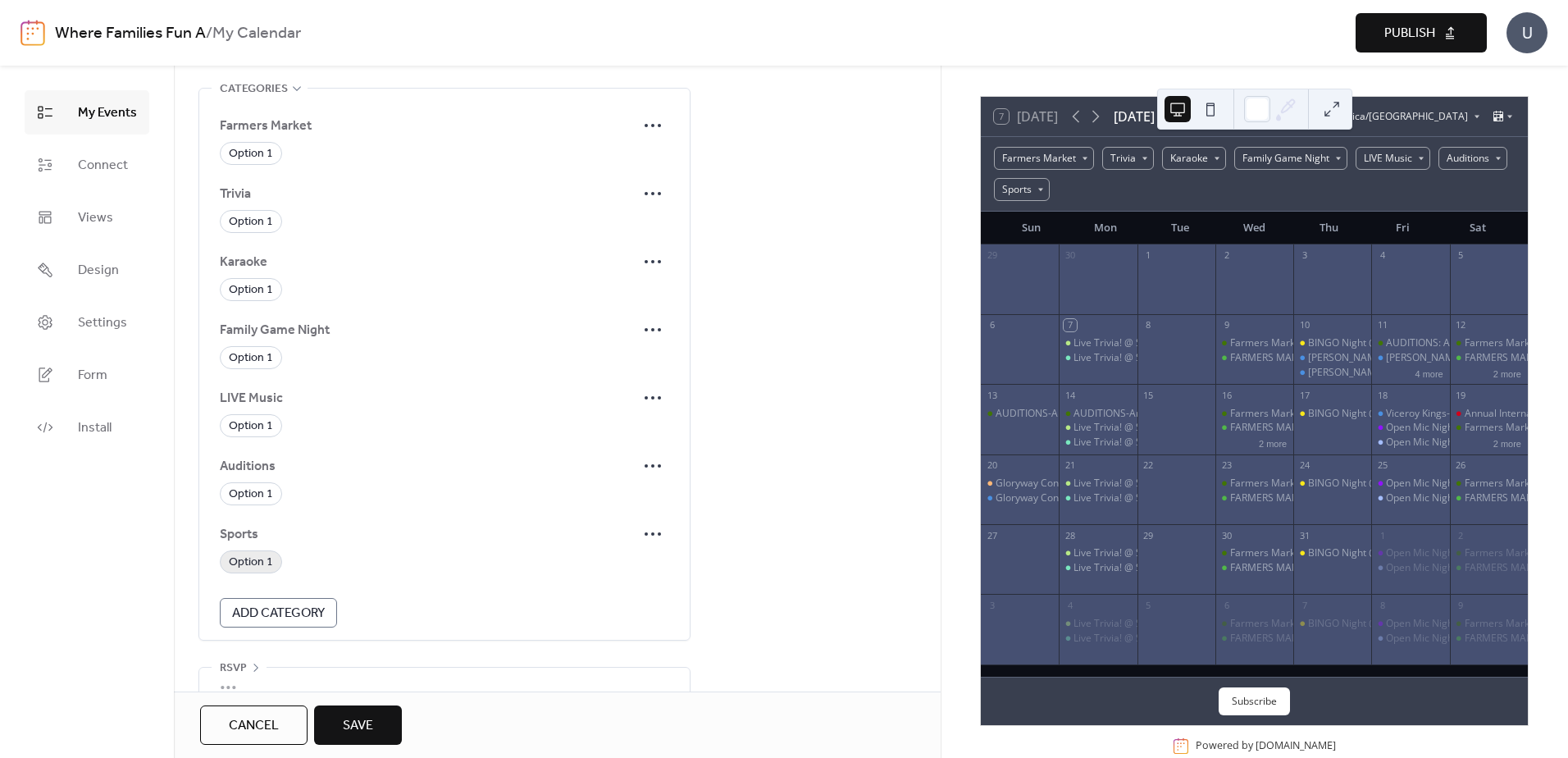 click on "Option 1" at bounding box center [251, 563] 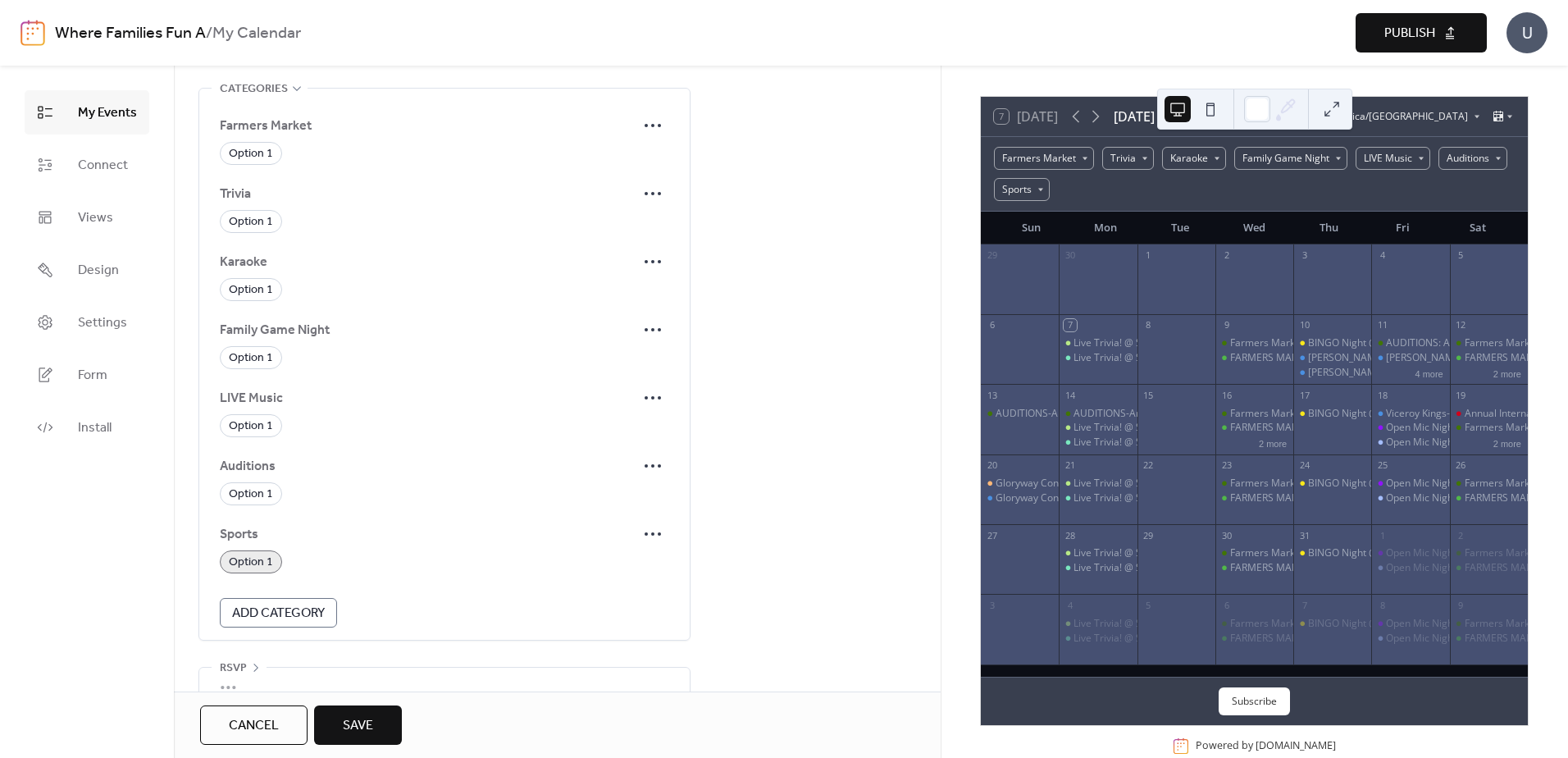 click on "Save" at bounding box center [358, 725] 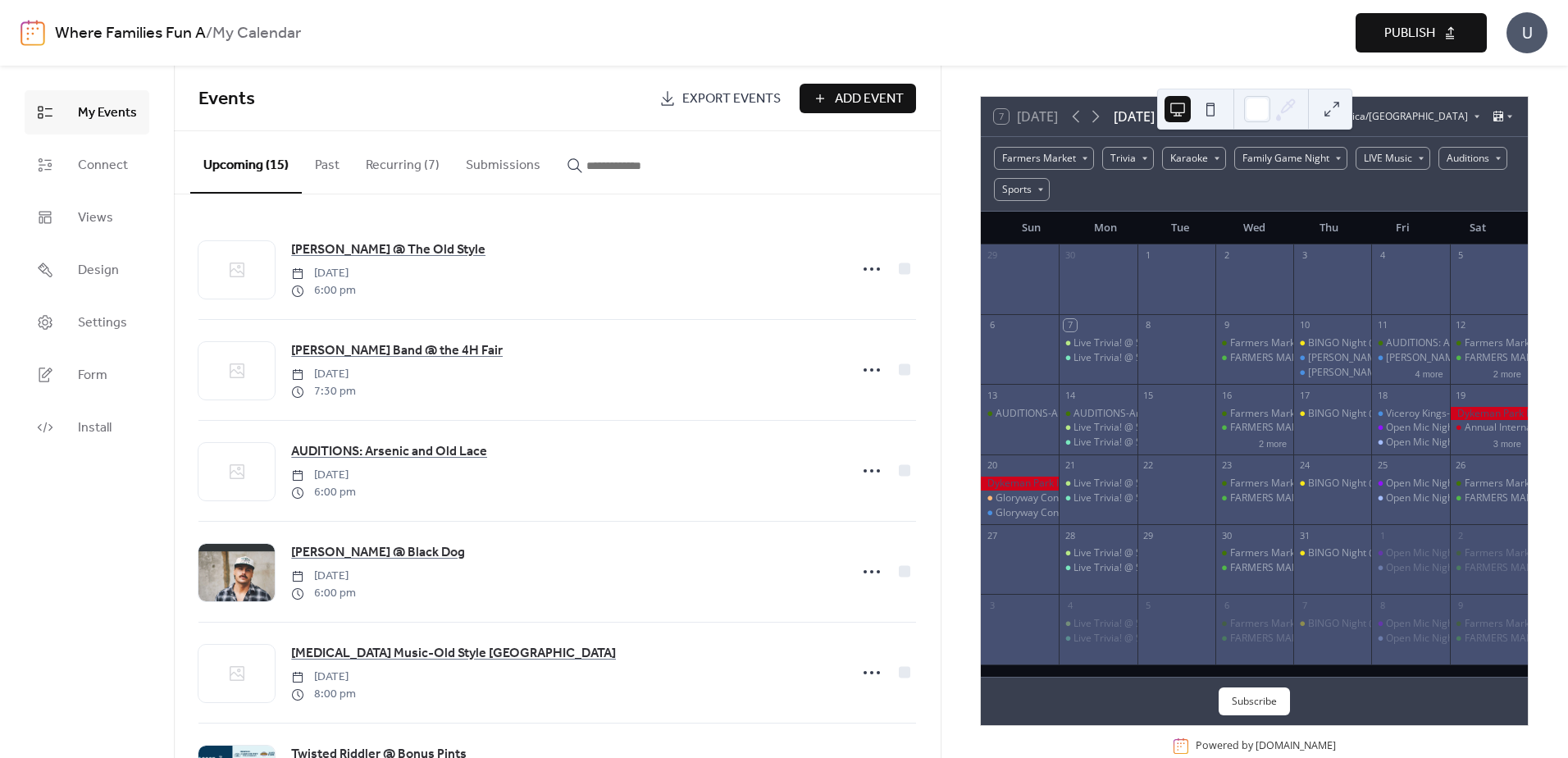 click on "Add Event" at bounding box center (869, 99) 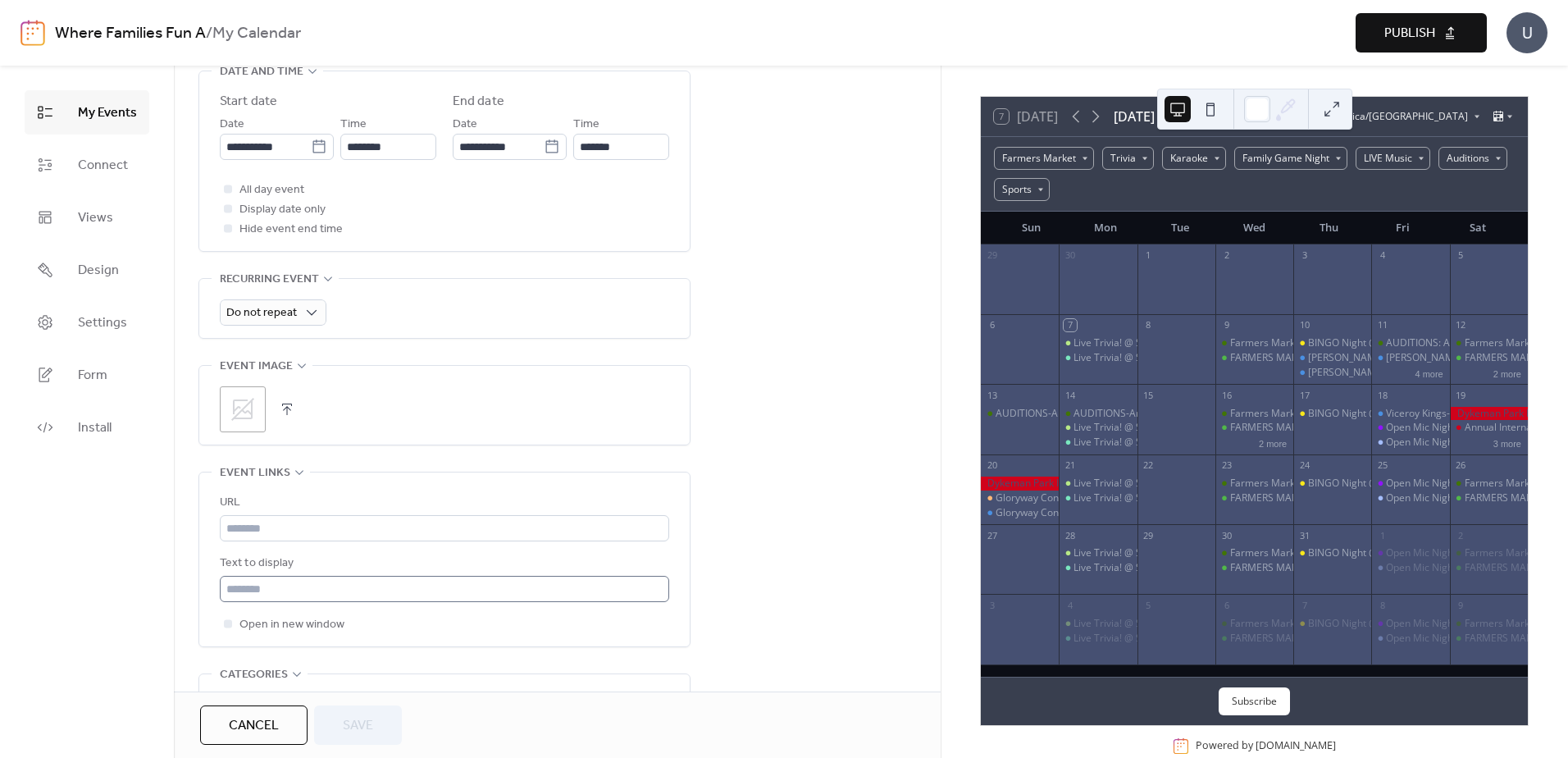 scroll, scrollTop: 656, scrollLeft: 0, axis: vertical 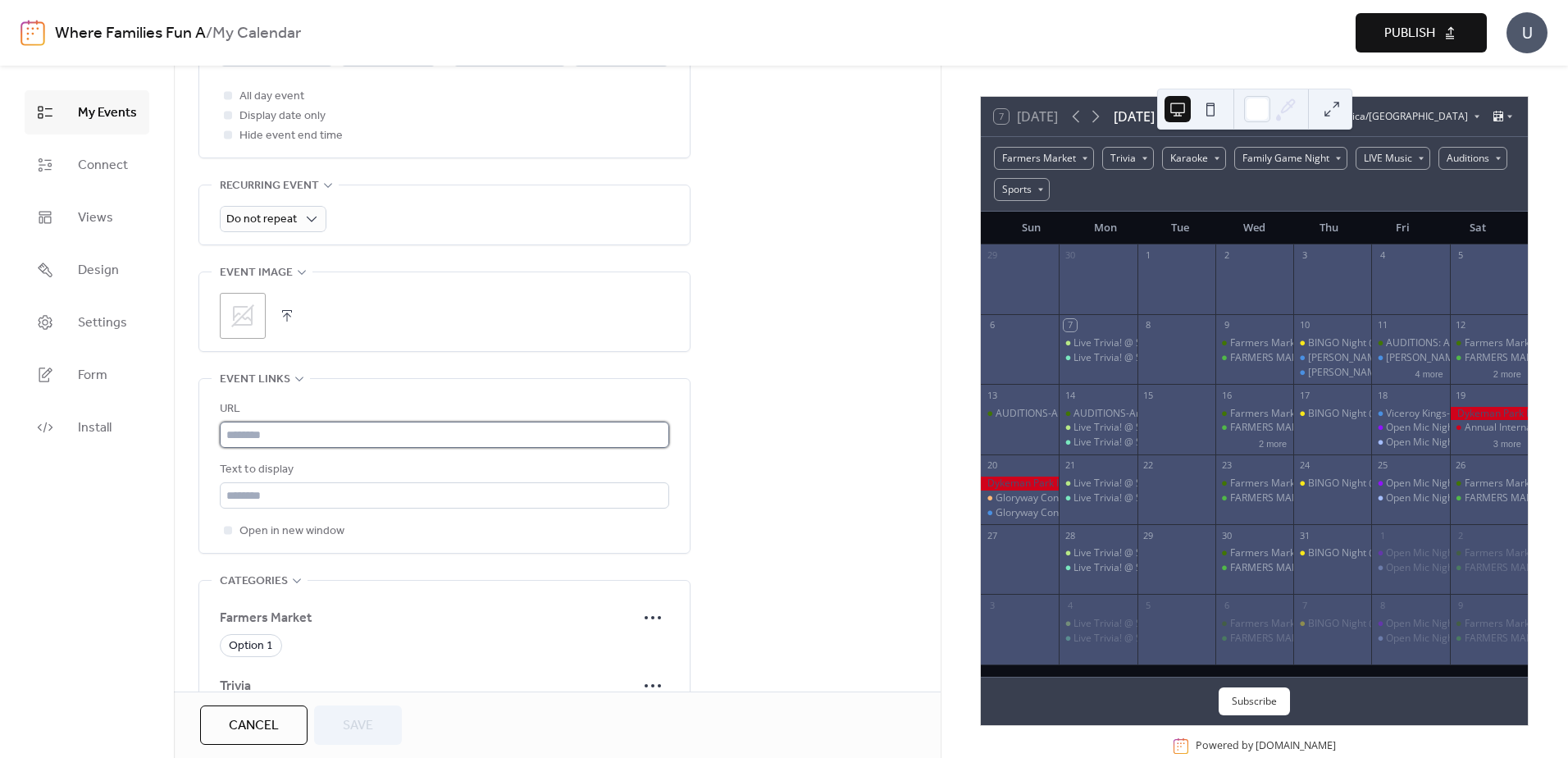 click at bounding box center (444, 435) 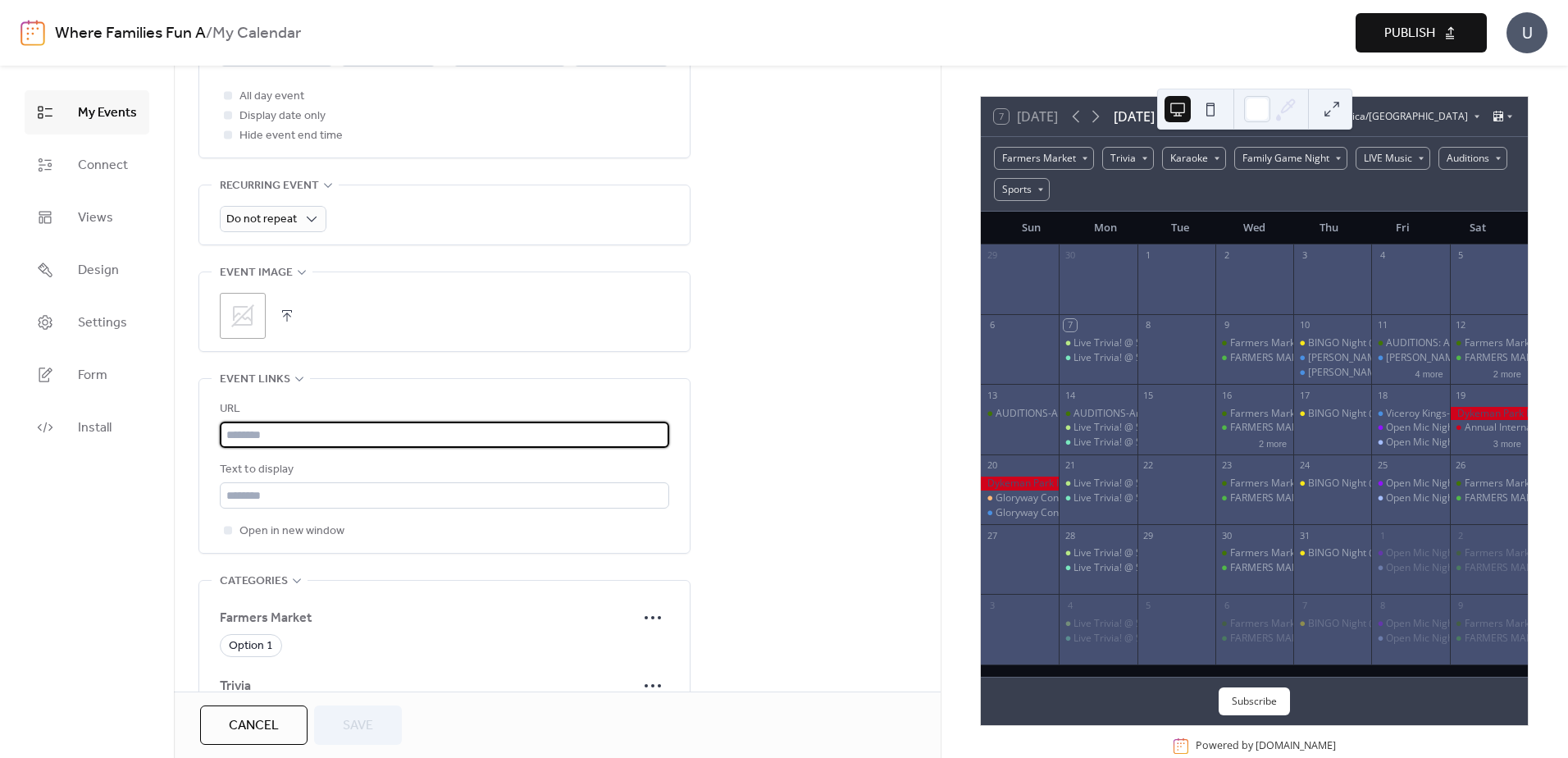 paste on "**********" 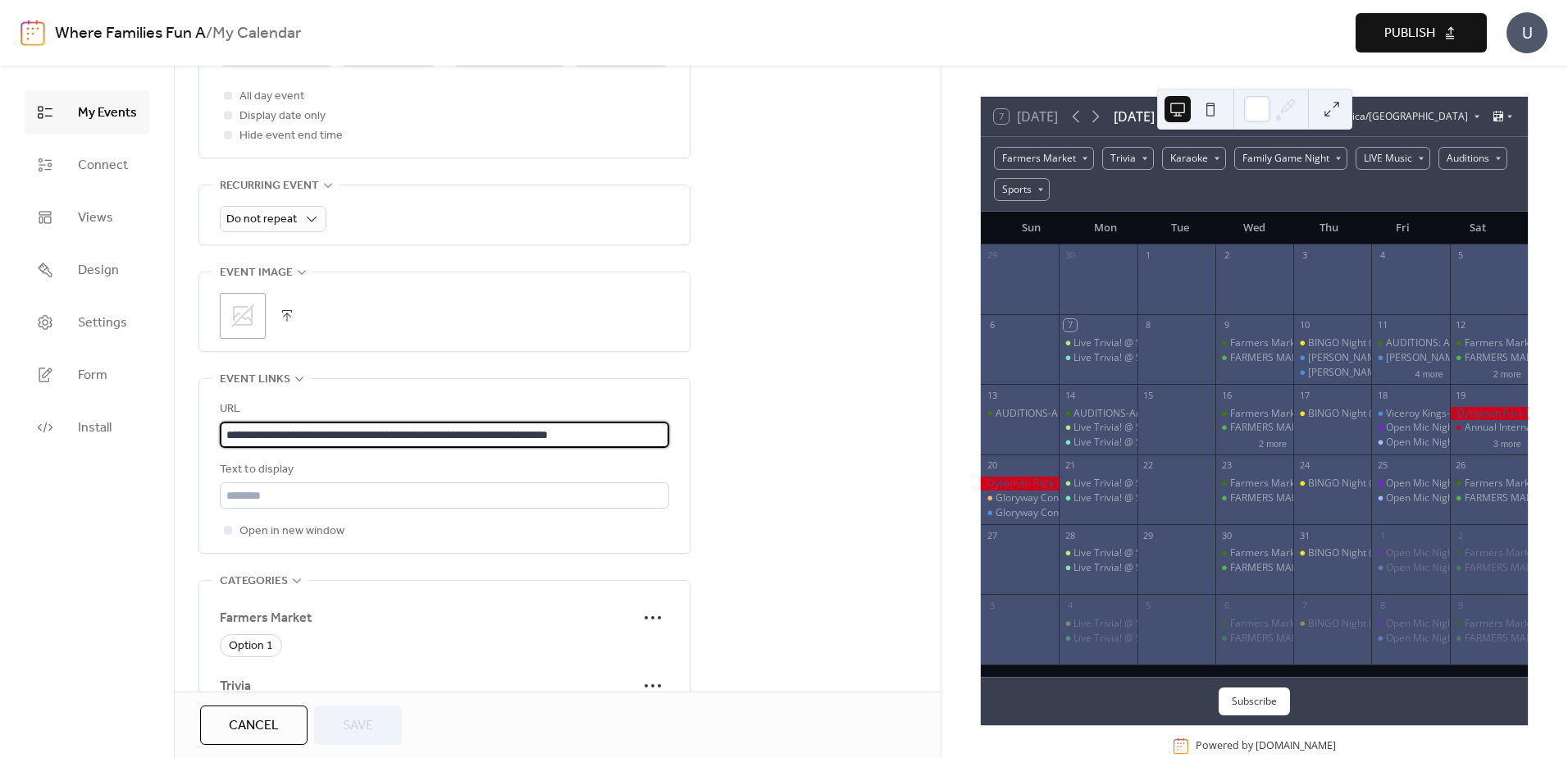 scroll, scrollTop: 0, scrollLeft: 6, axis: horizontal 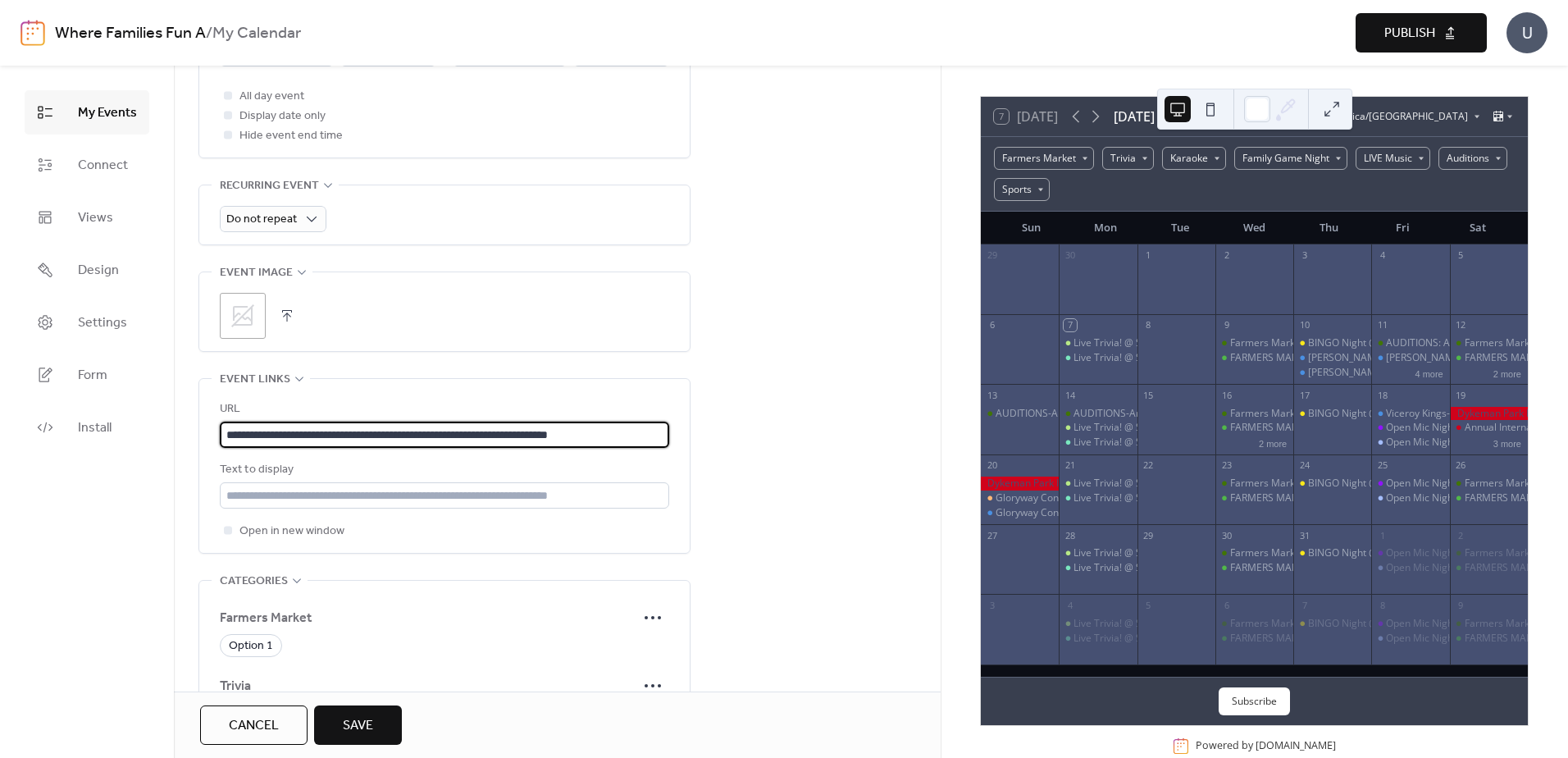 click on "**********" at bounding box center (557, 355) 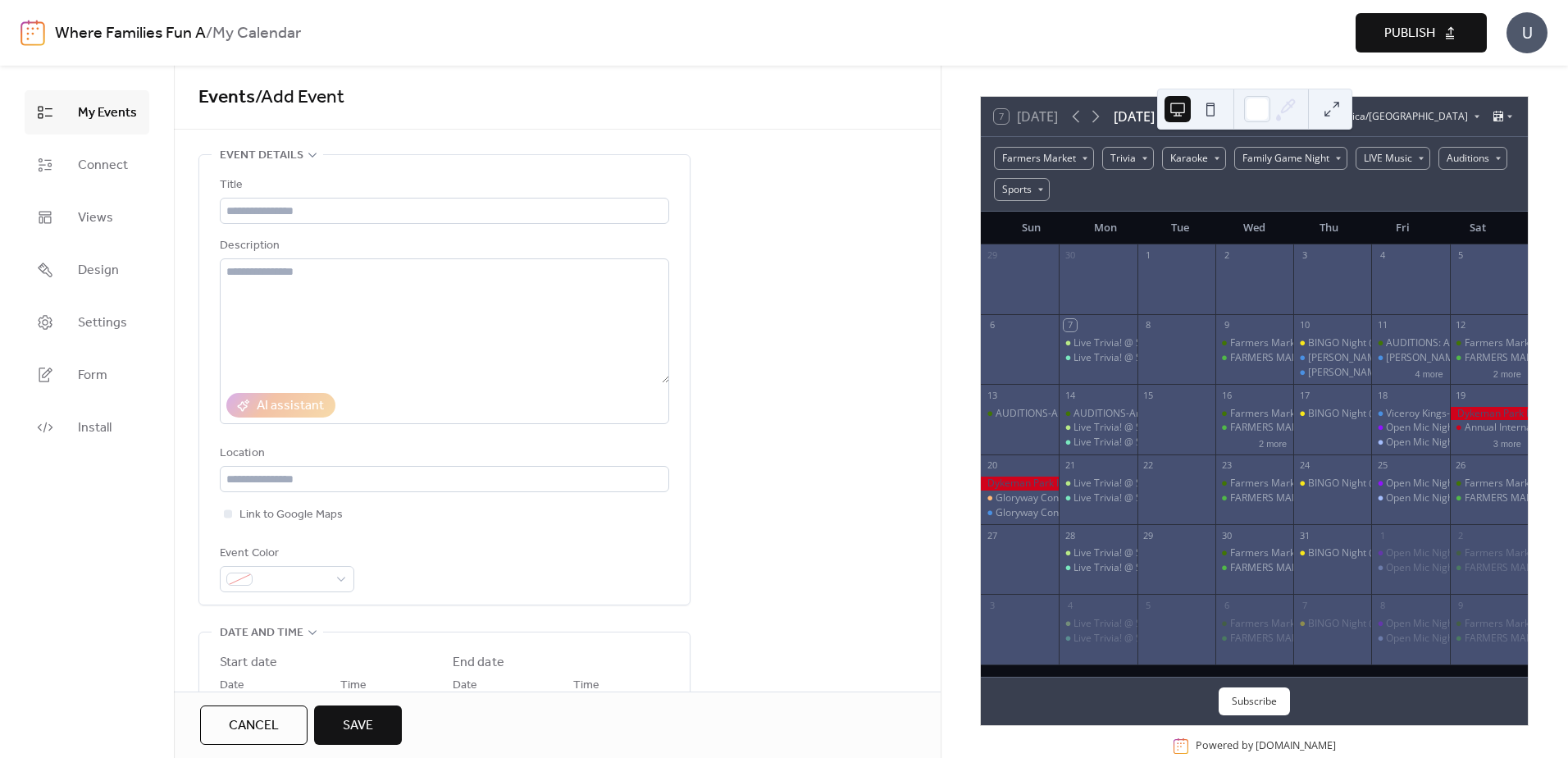 scroll, scrollTop: 0, scrollLeft: 0, axis: both 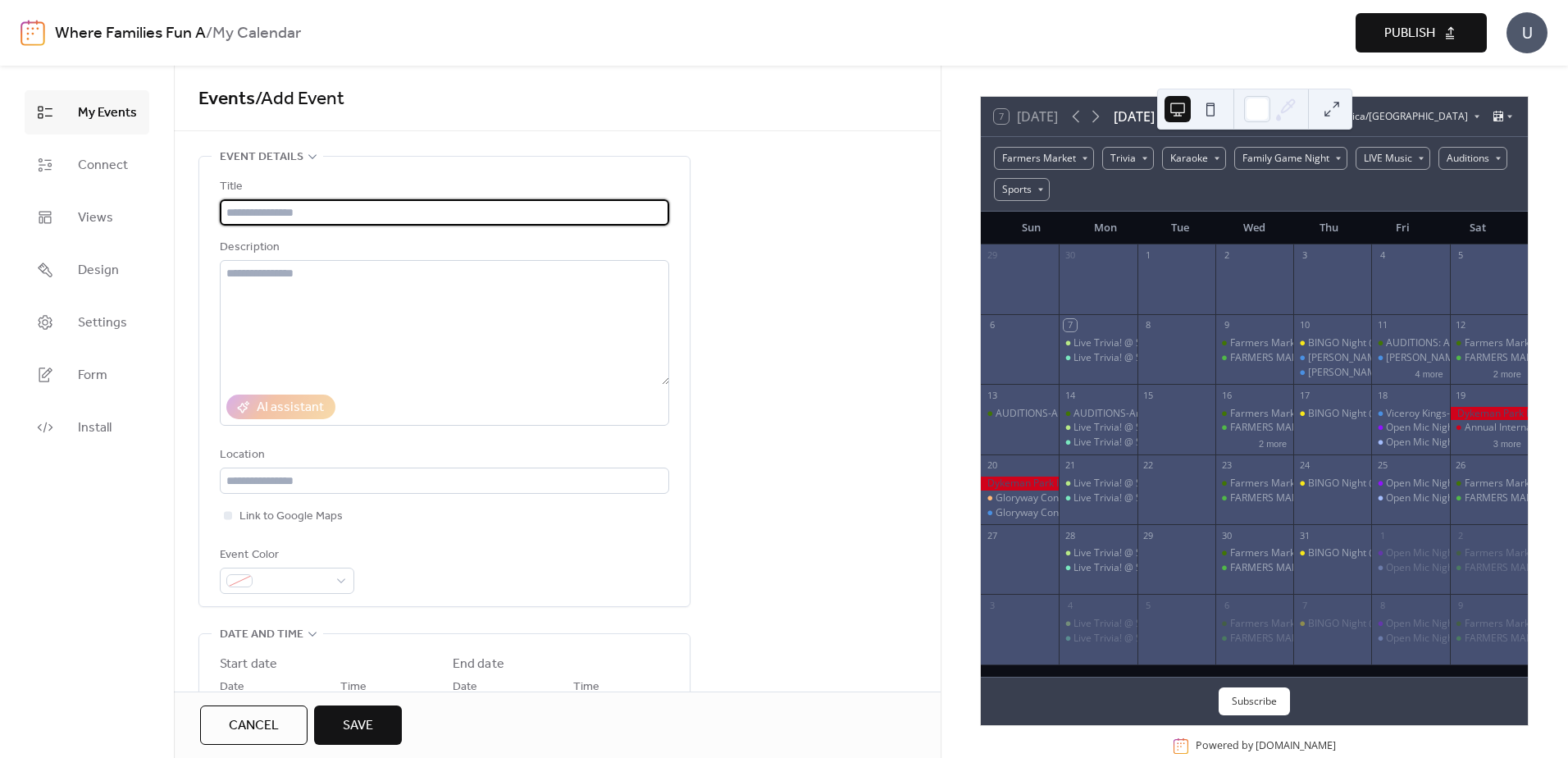 click at bounding box center [444, 212] 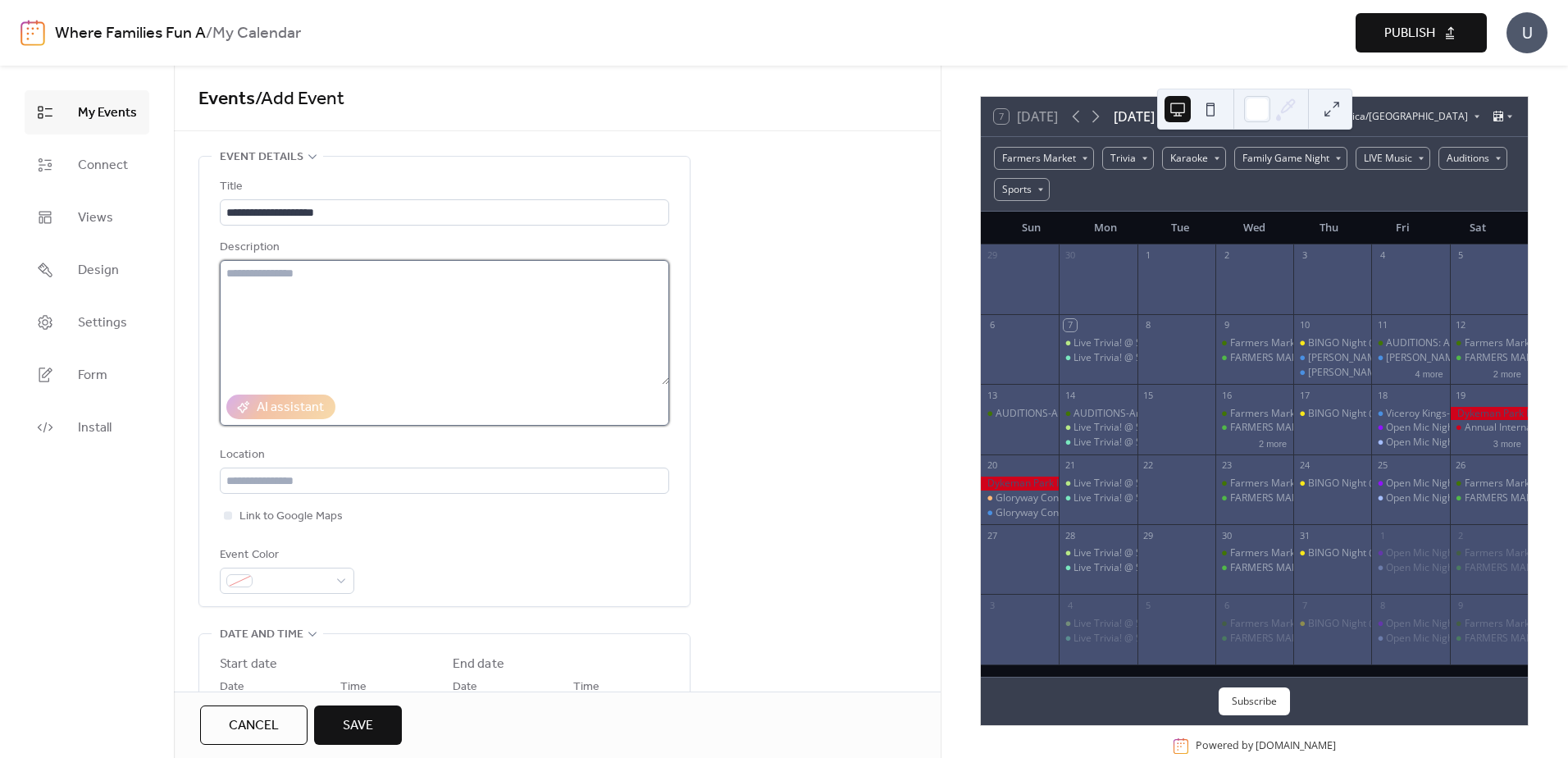 click at bounding box center (444, 322) 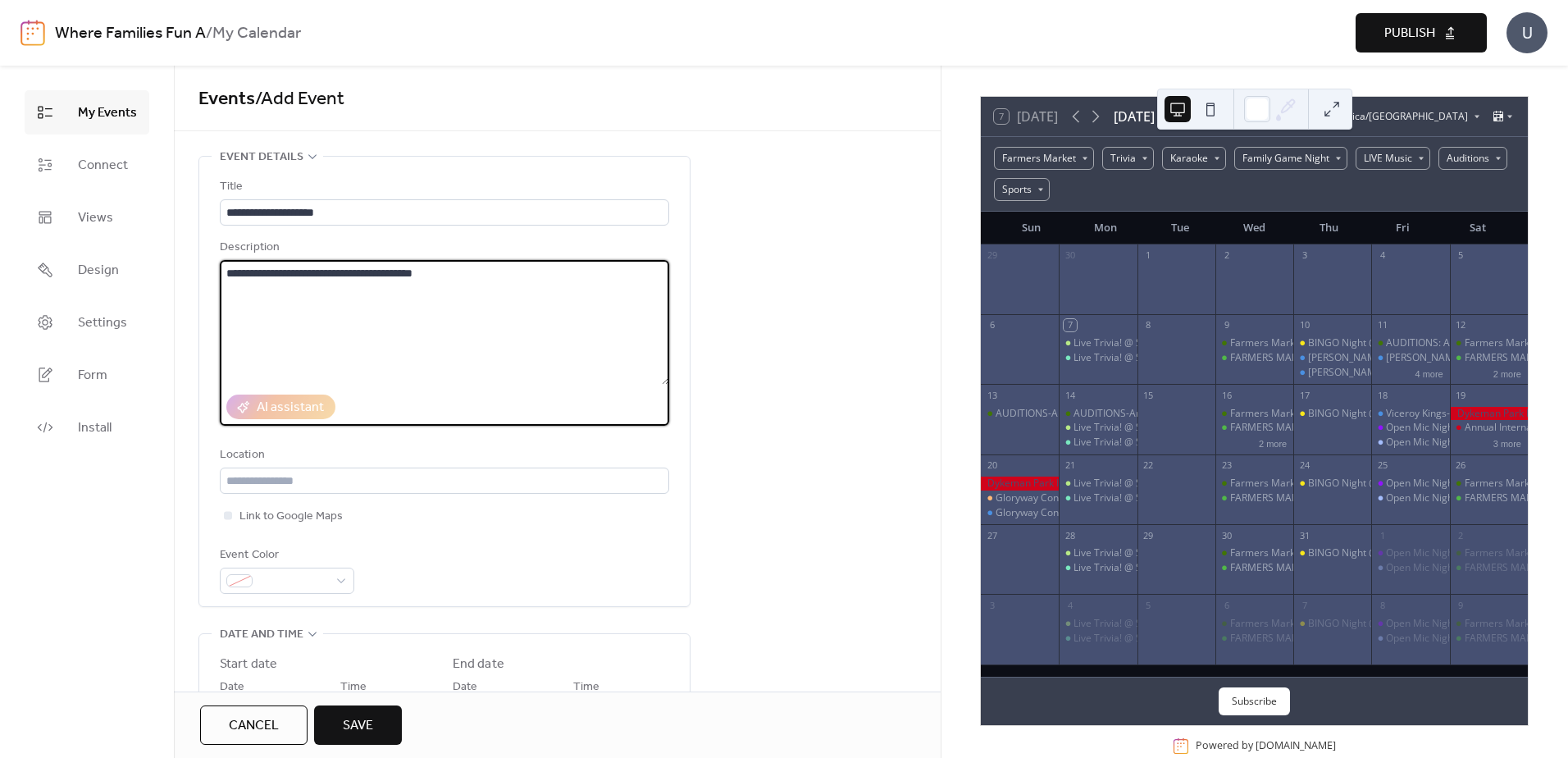 click on "**********" at bounding box center (557, 1011) 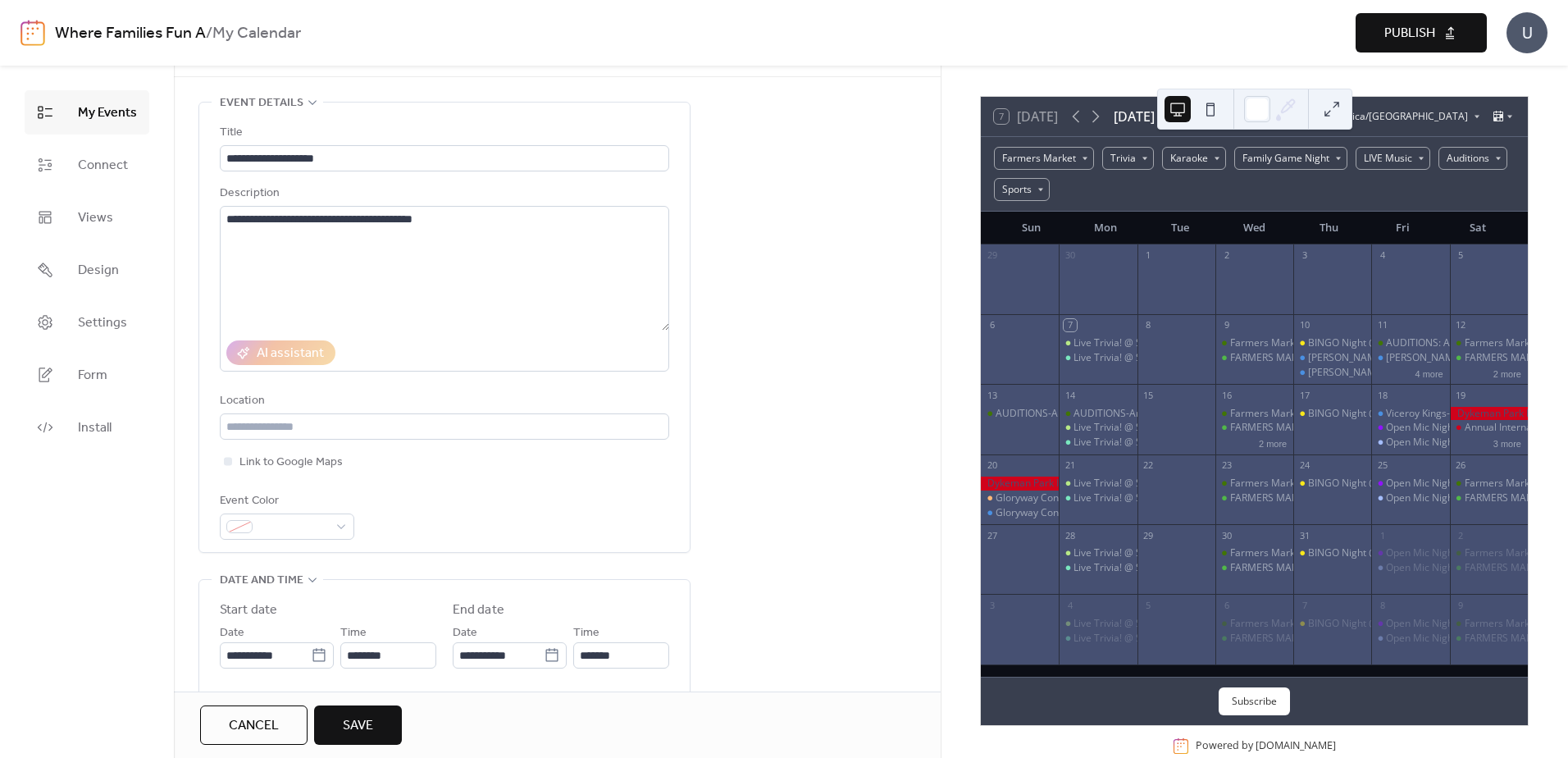 scroll, scrollTop: 82, scrollLeft: 0, axis: vertical 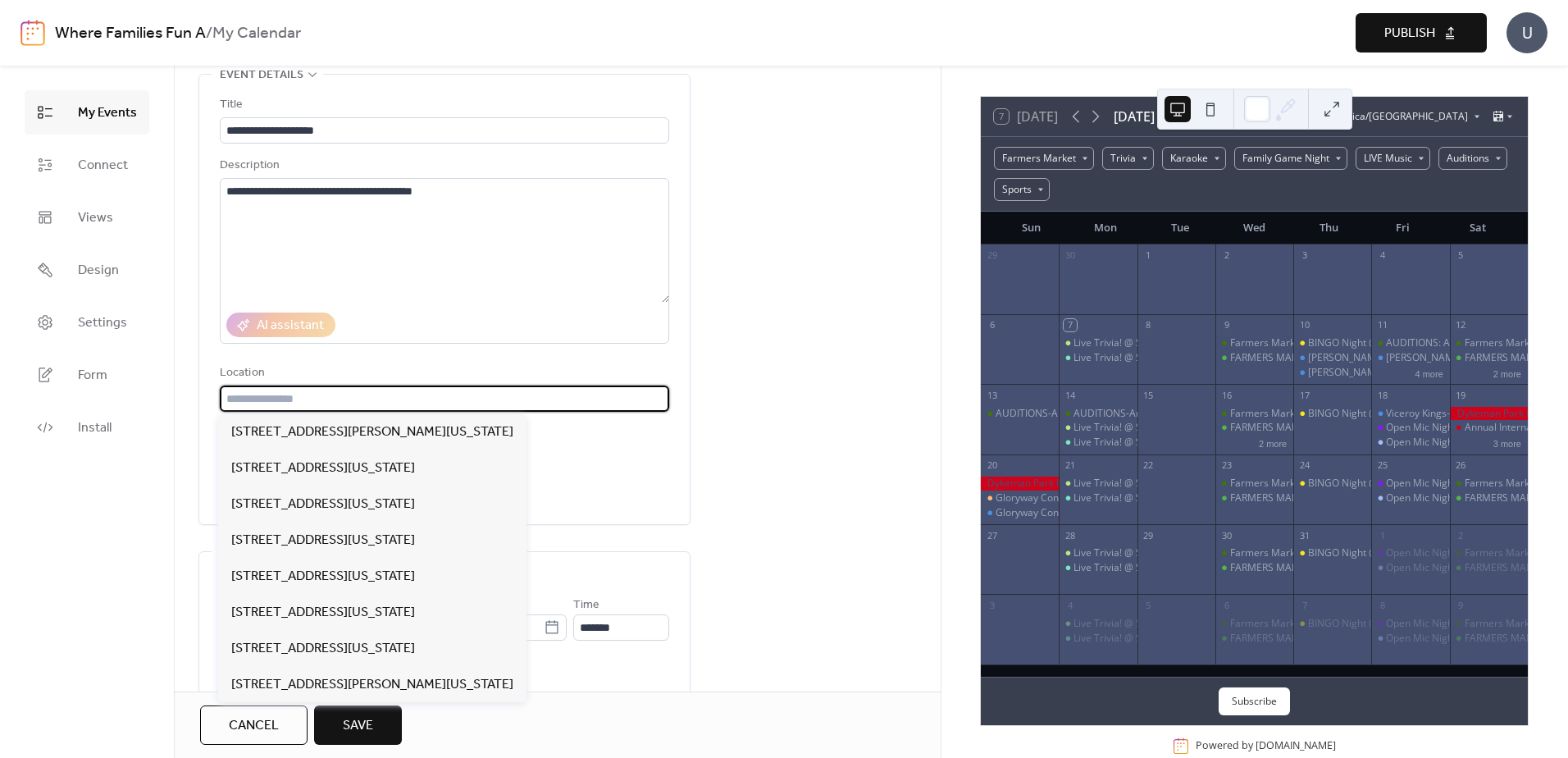 click at bounding box center [444, 399] 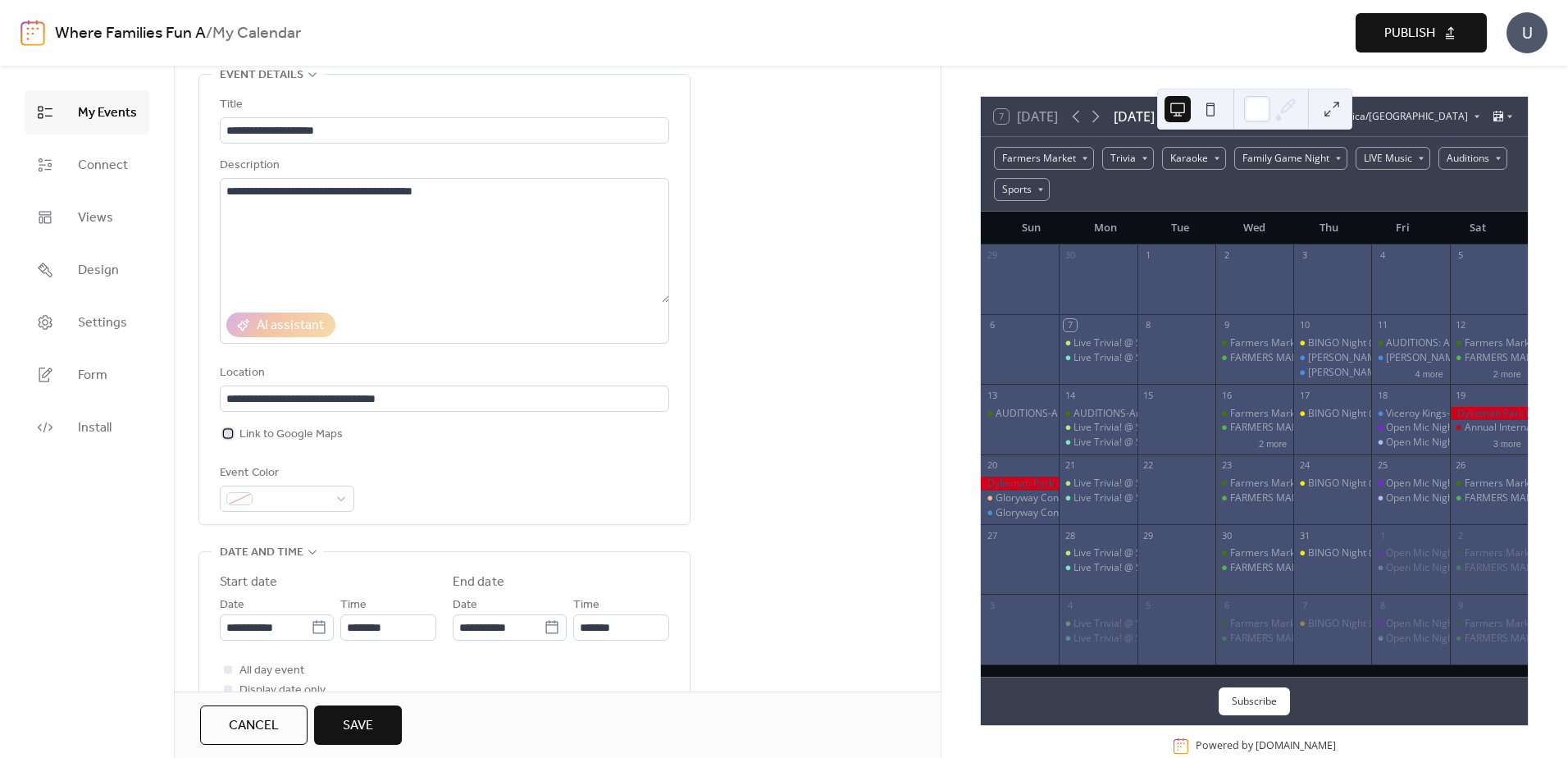 click at bounding box center (228, 433) 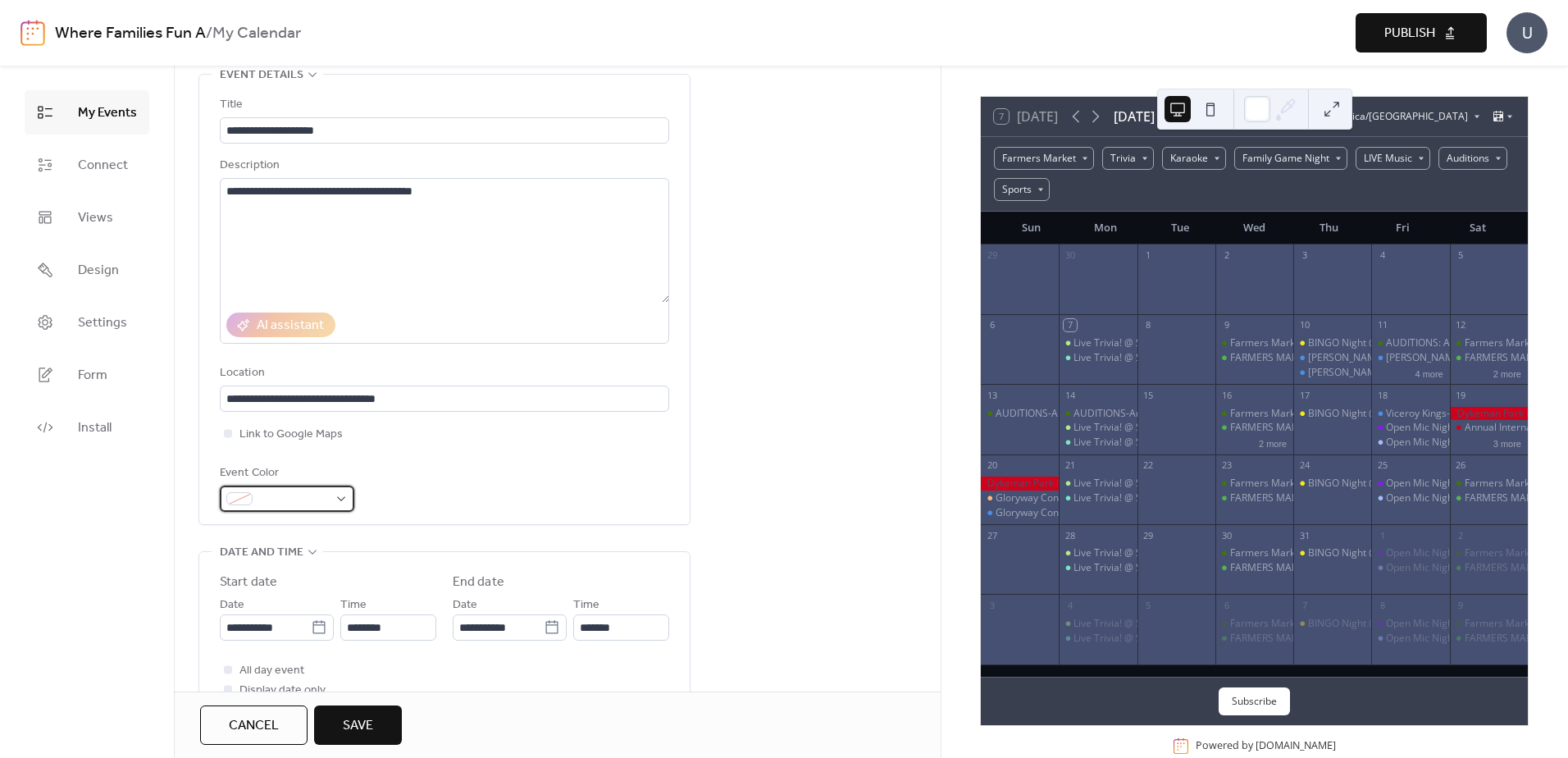 click at bounding box center [287, 499] 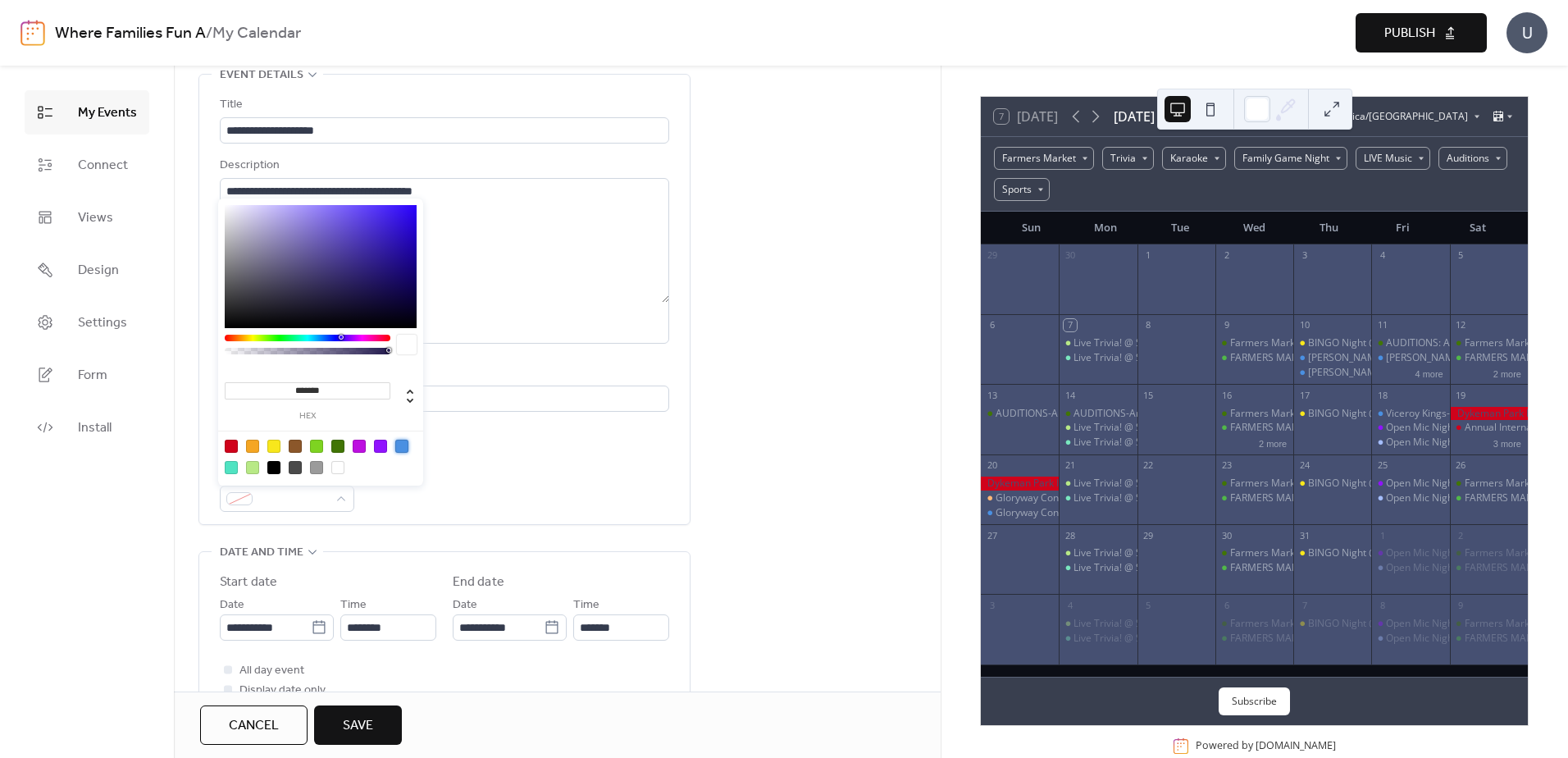 click at bounding box center (402, 446) 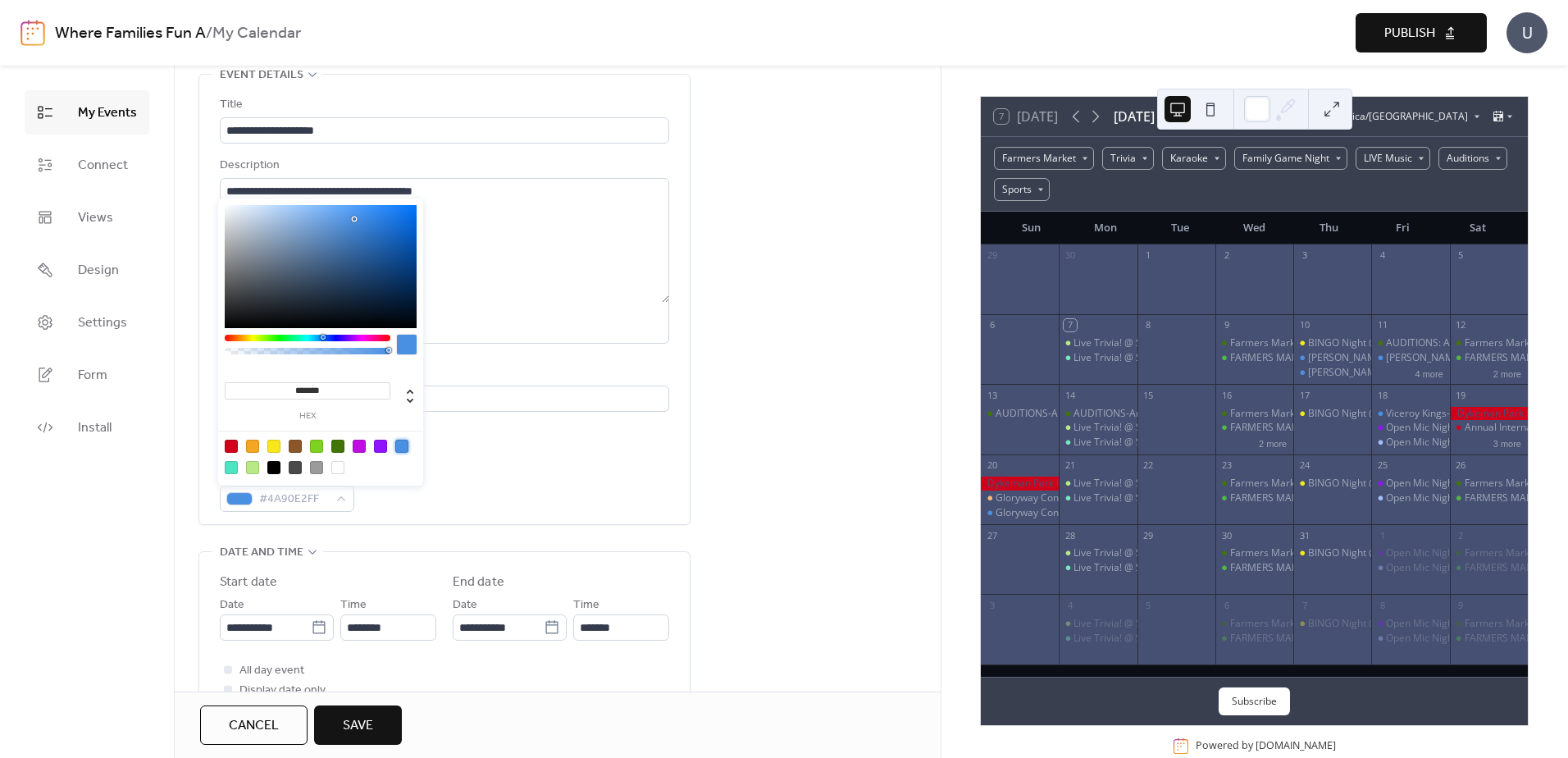 click on "**********" at bounding box center [557, 929] 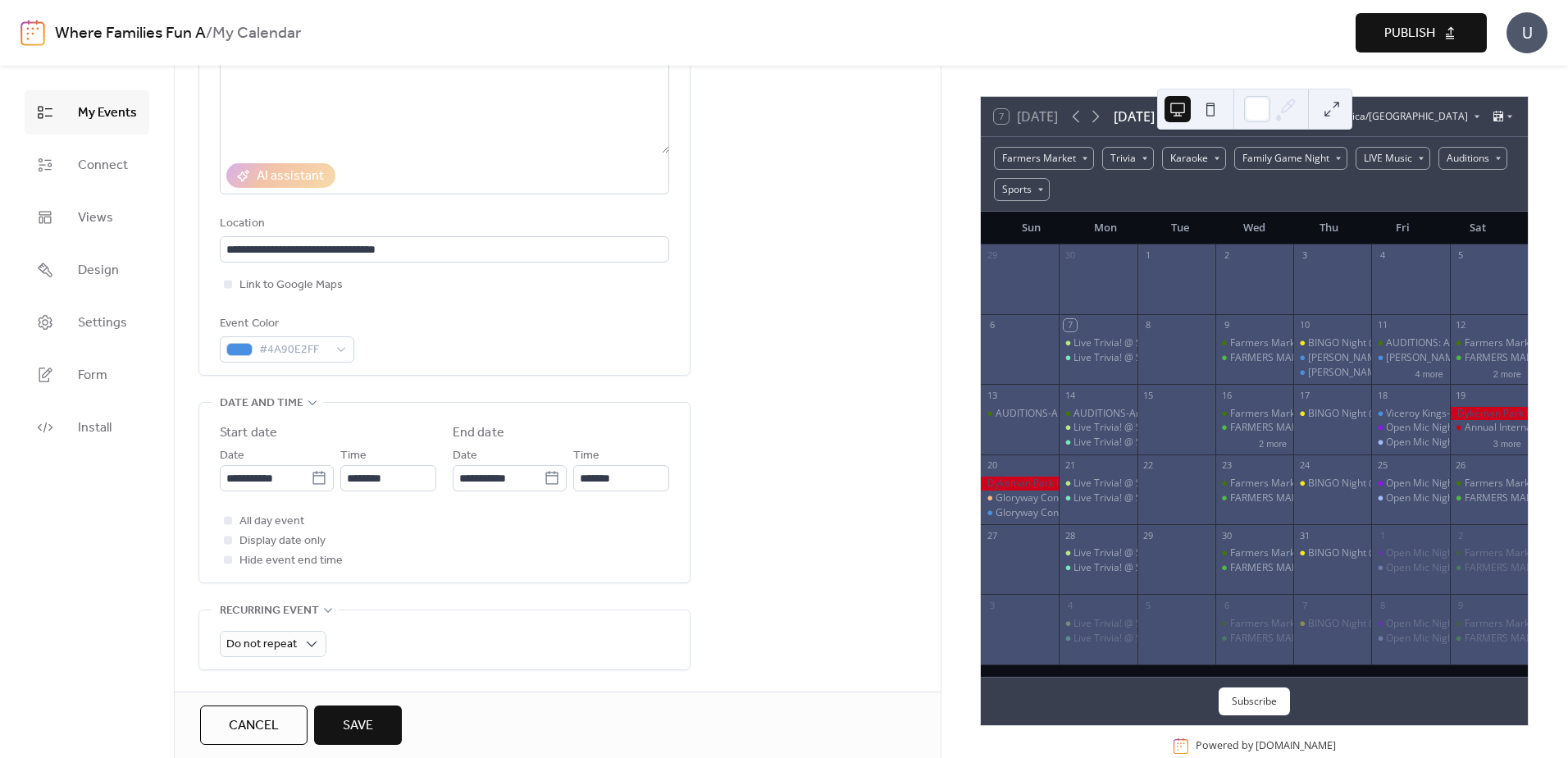 scroll, scrollTop: 246, scrollLeft: 0, axis: vertical 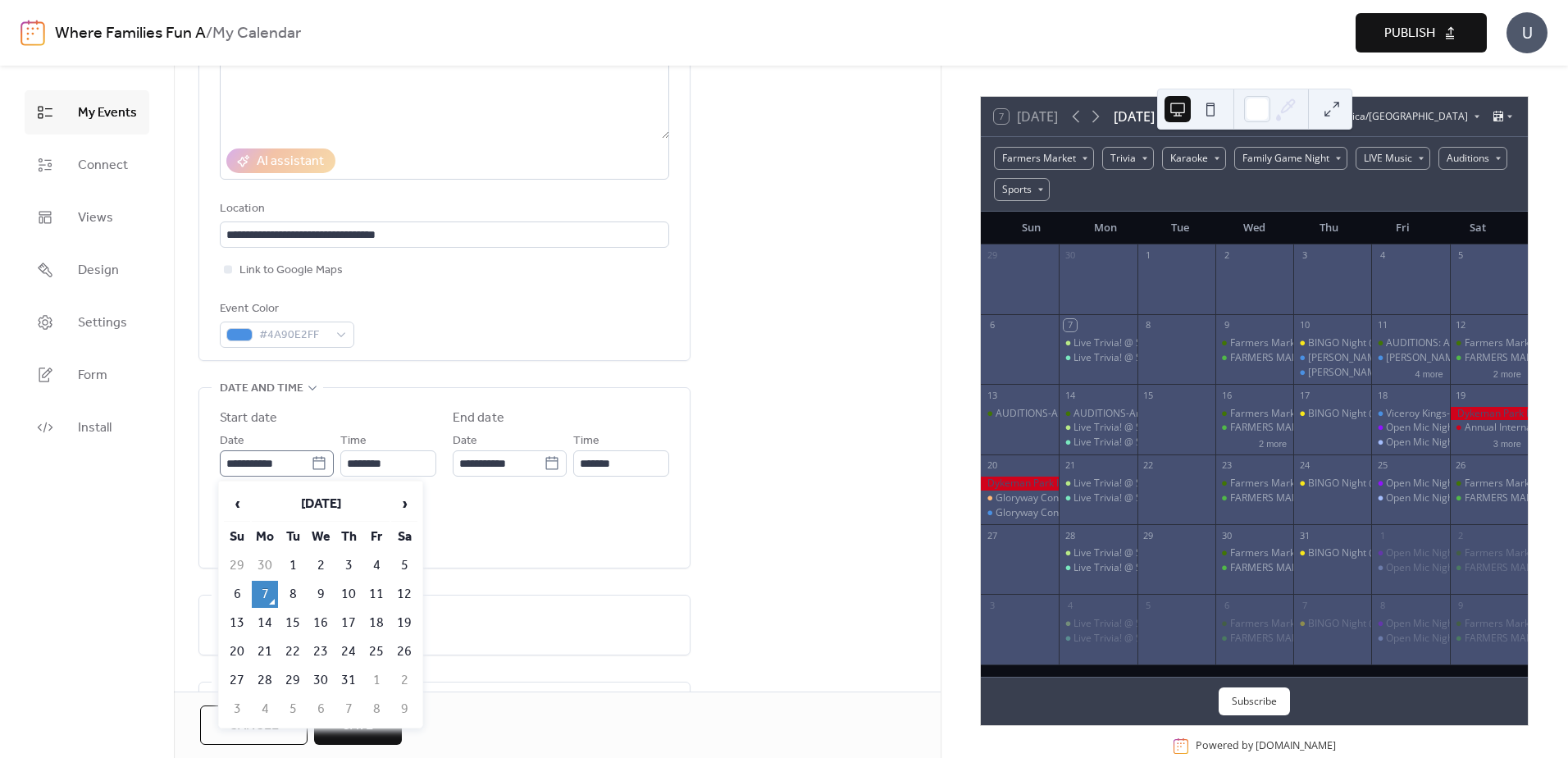 click 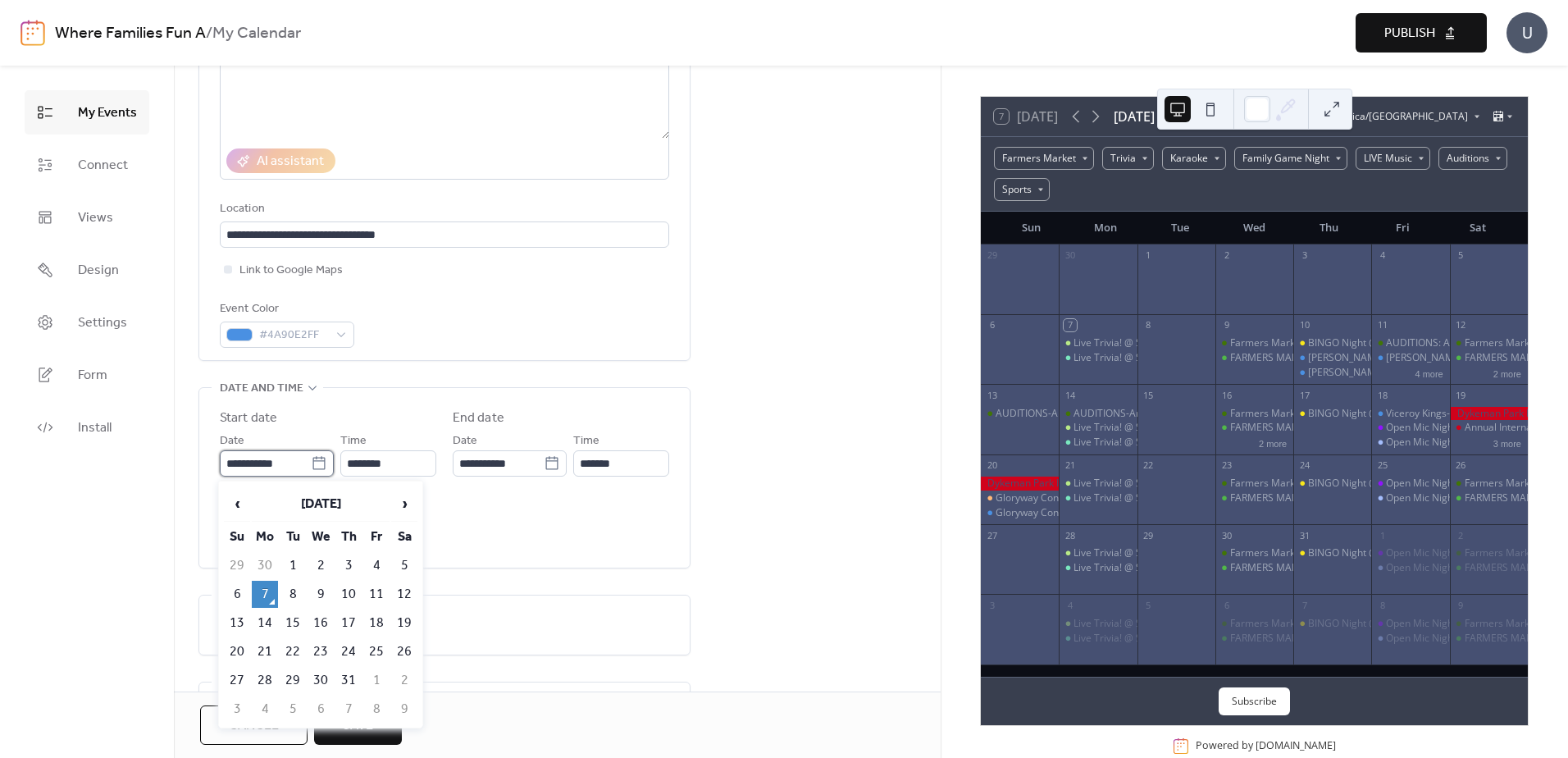 click on "**********" at bounding box center (265, 463) 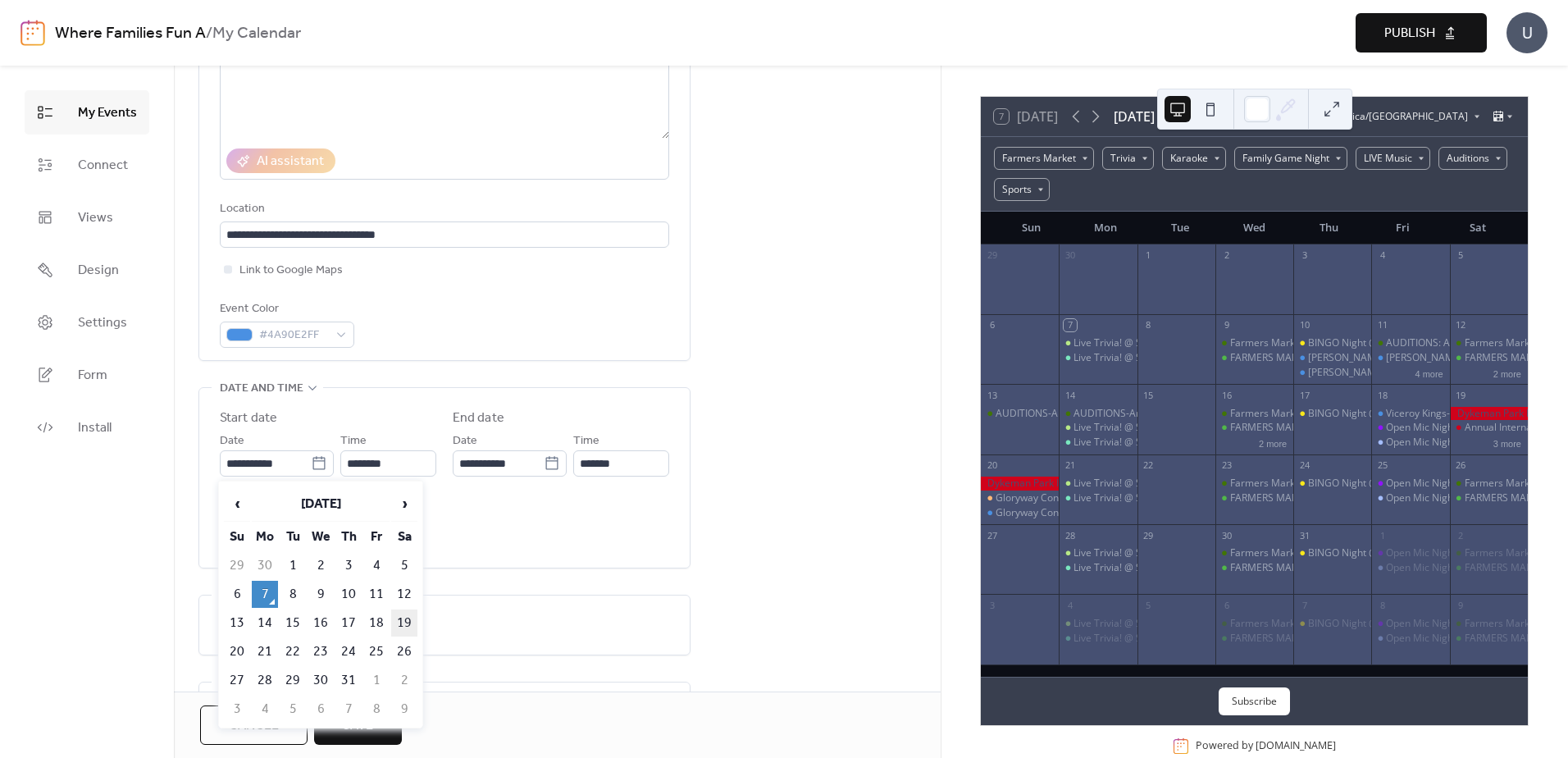 click on "19" at bounding box center (404, 623) 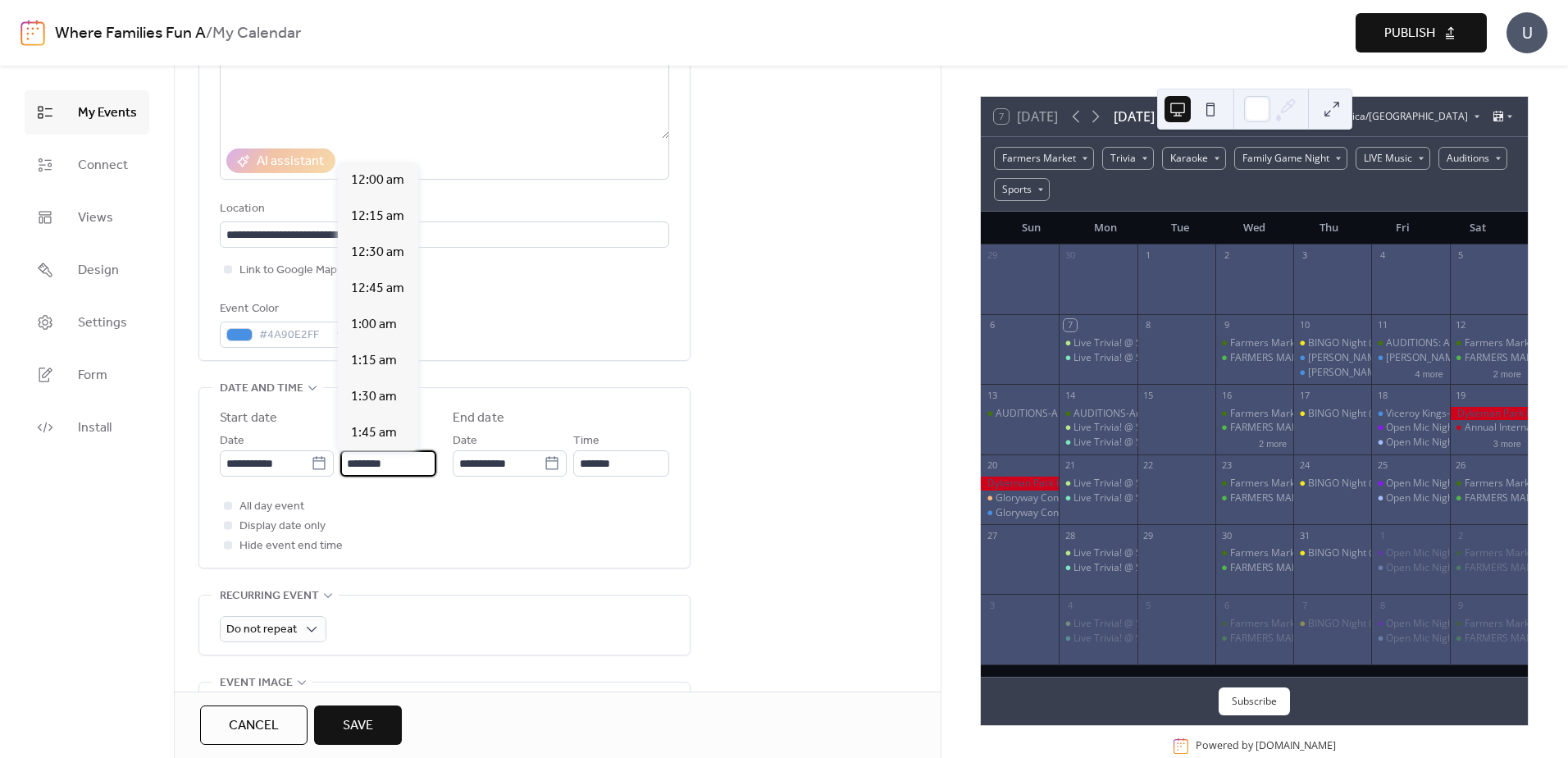 click on "********" at bounding box center (388, 463) 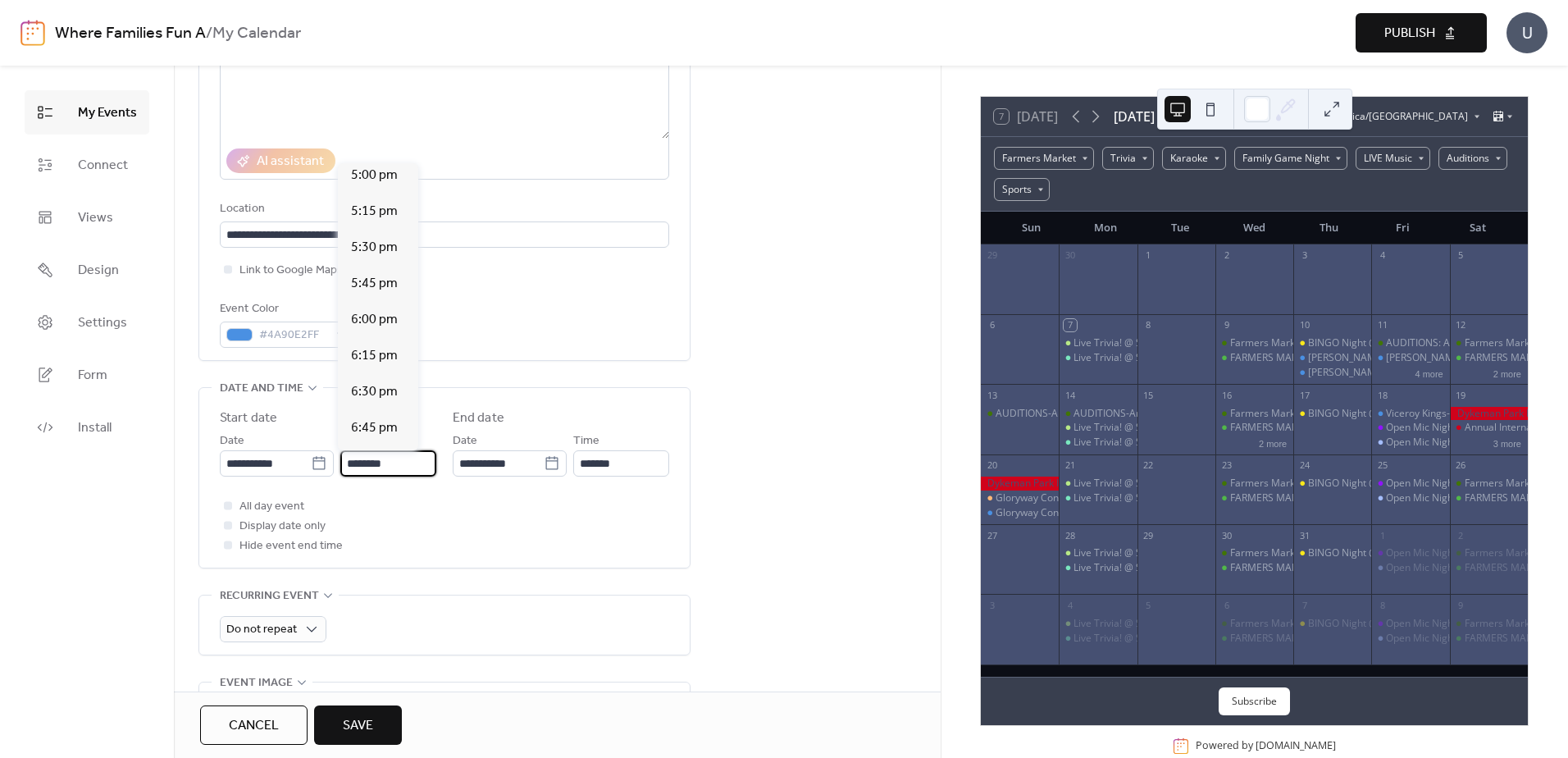 scroll, scrollTop: 2553, scrollLeft: 0, axis: vertical 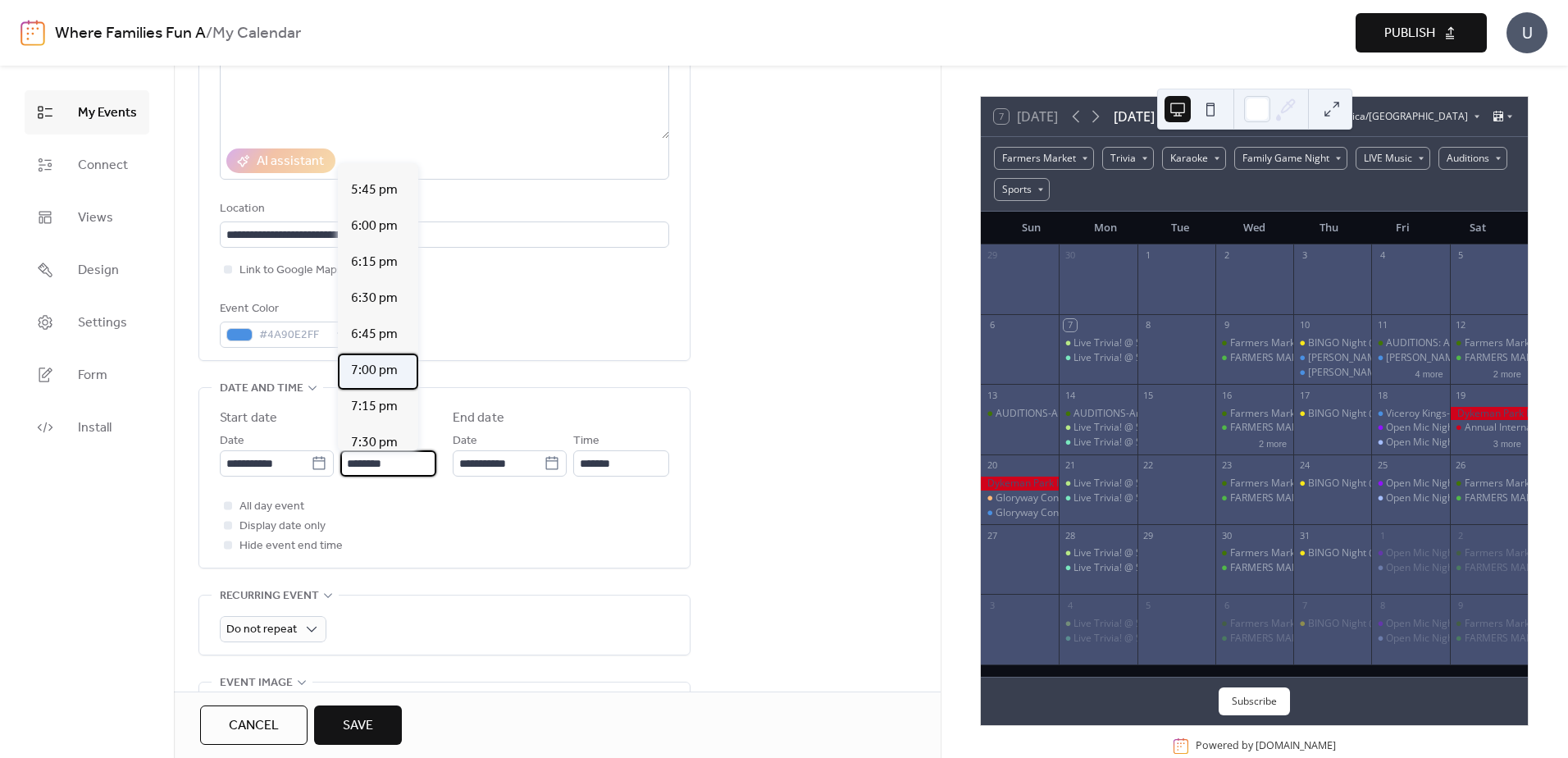 click on "7:00 pm" at bounding box center (374, 371) 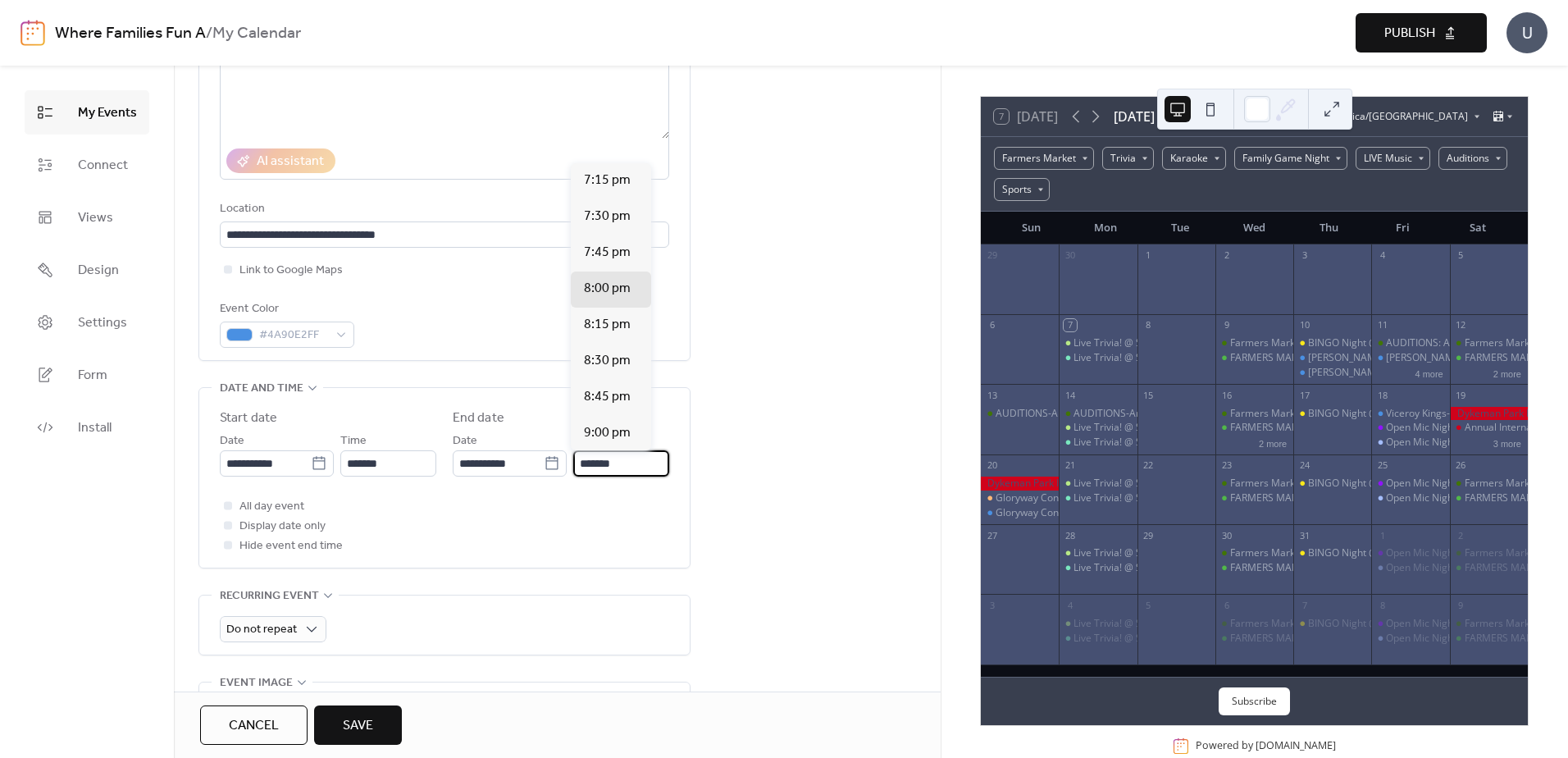 click on "*******" at bounding box center (621, 463) 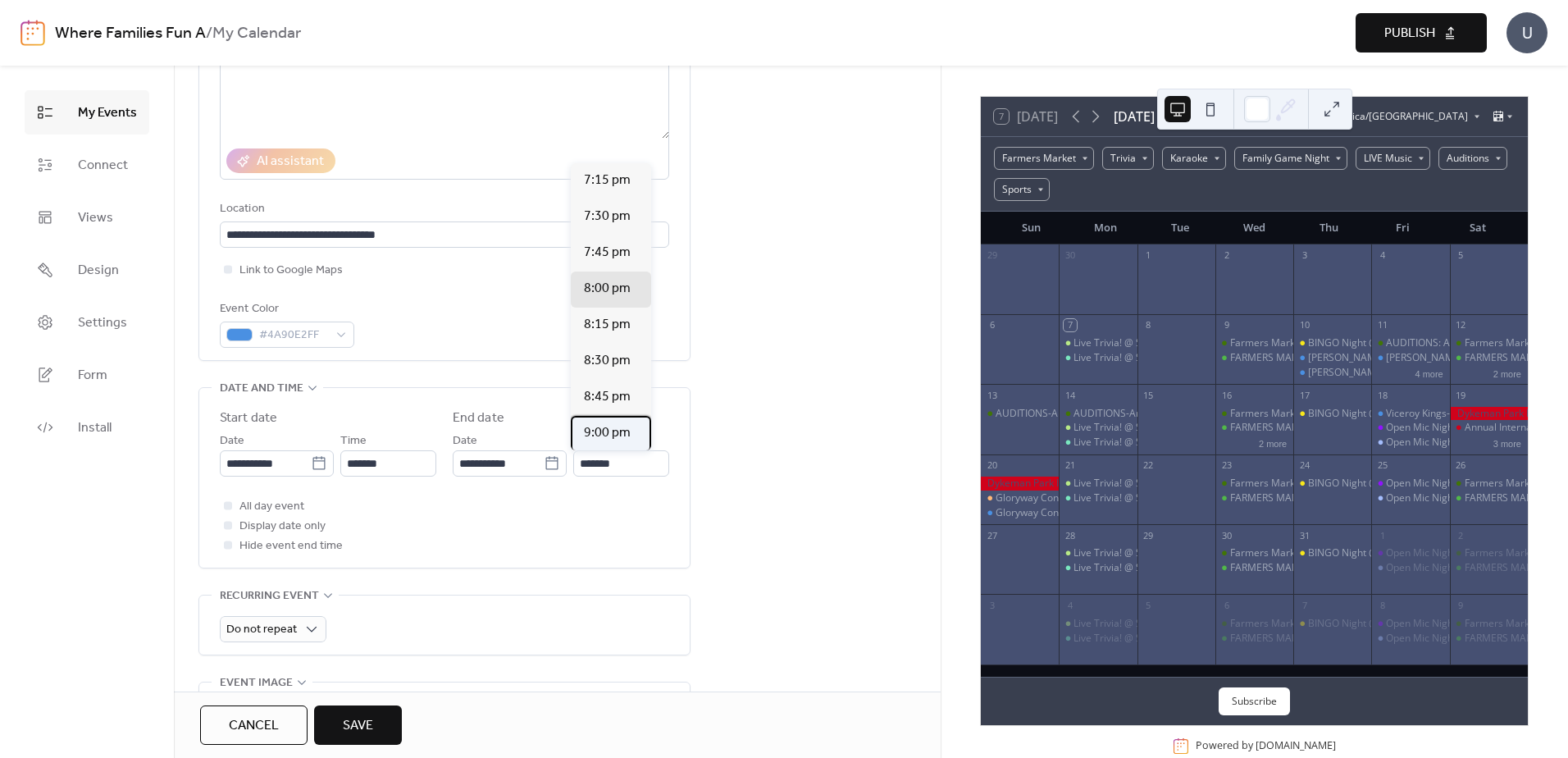 click on "9:00 pm" at bounding box center (607, 433) 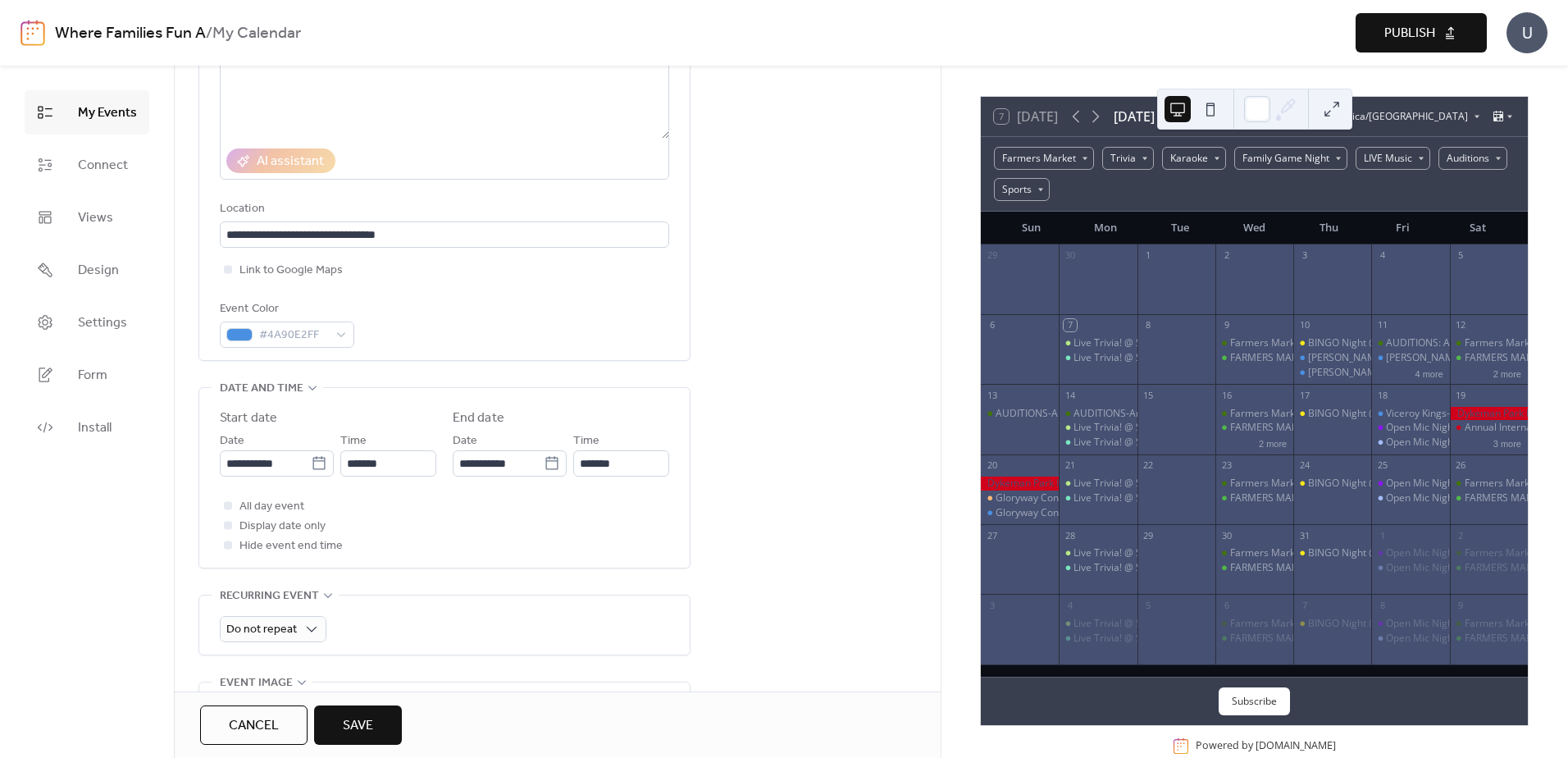 click on "**********" at bounding box center (557, 765) 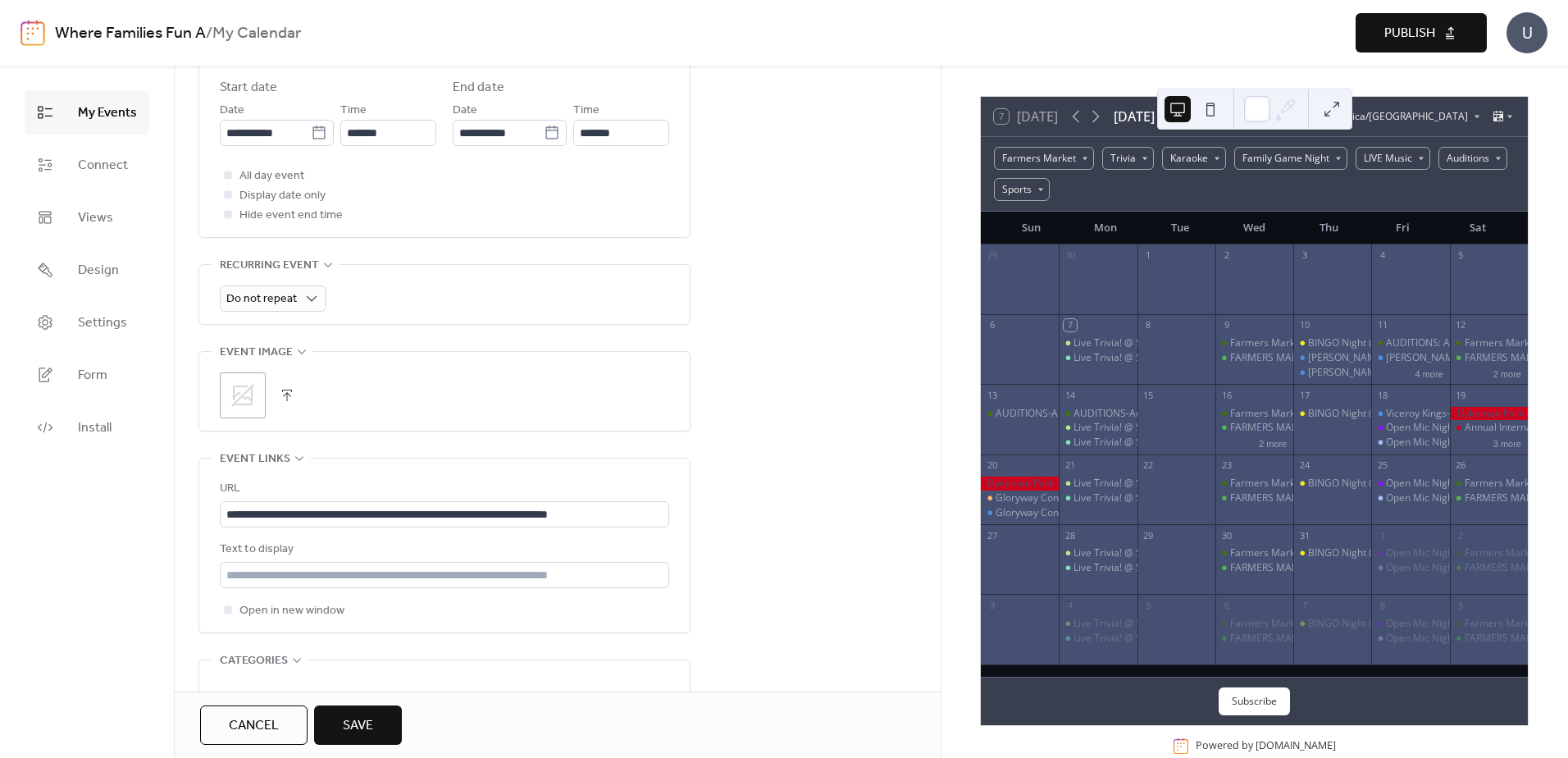 scroll, scrollTop: 656, scrollLeft: 0, axis: vertical 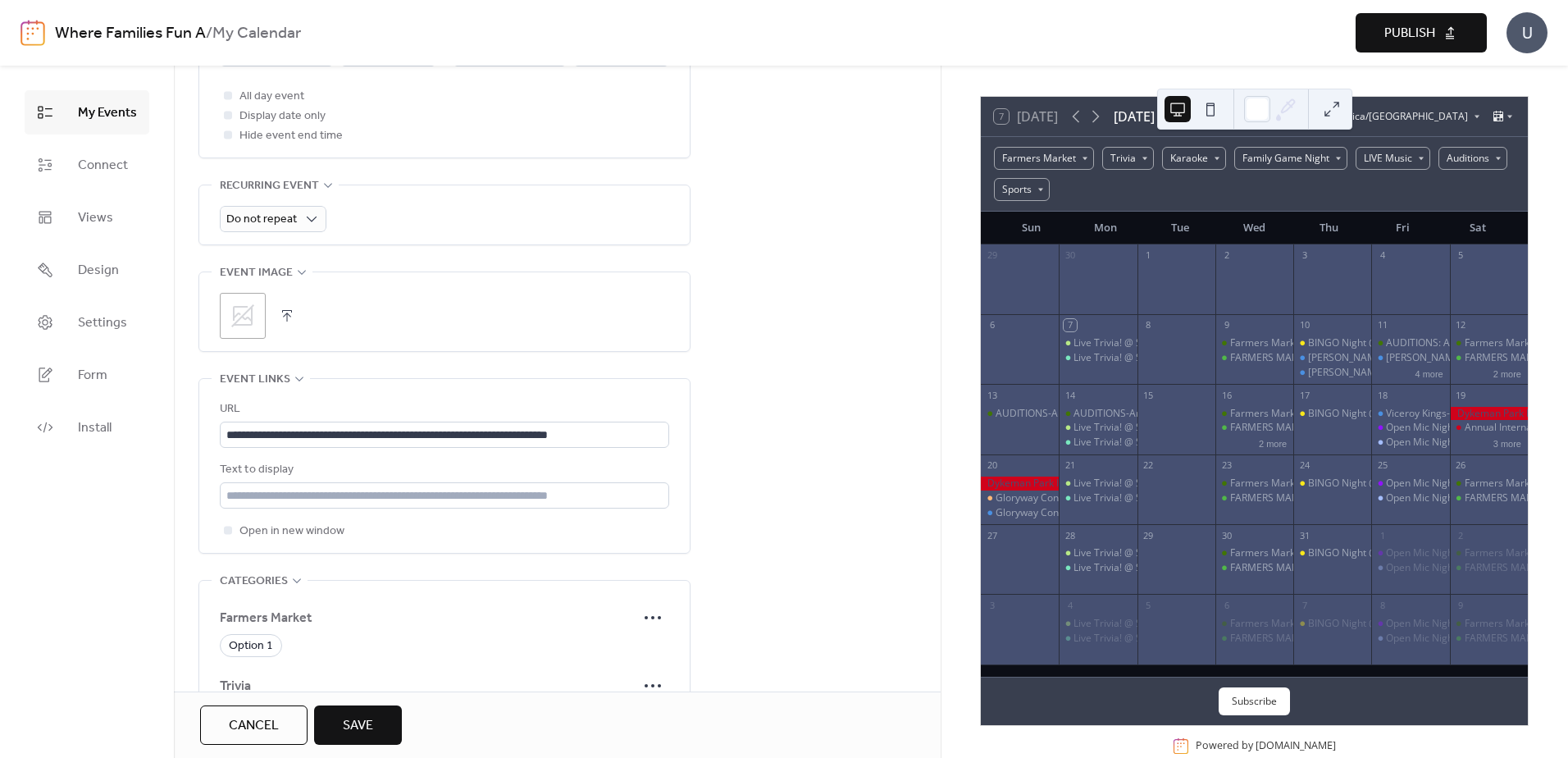 click at bounding box center (287, 316) 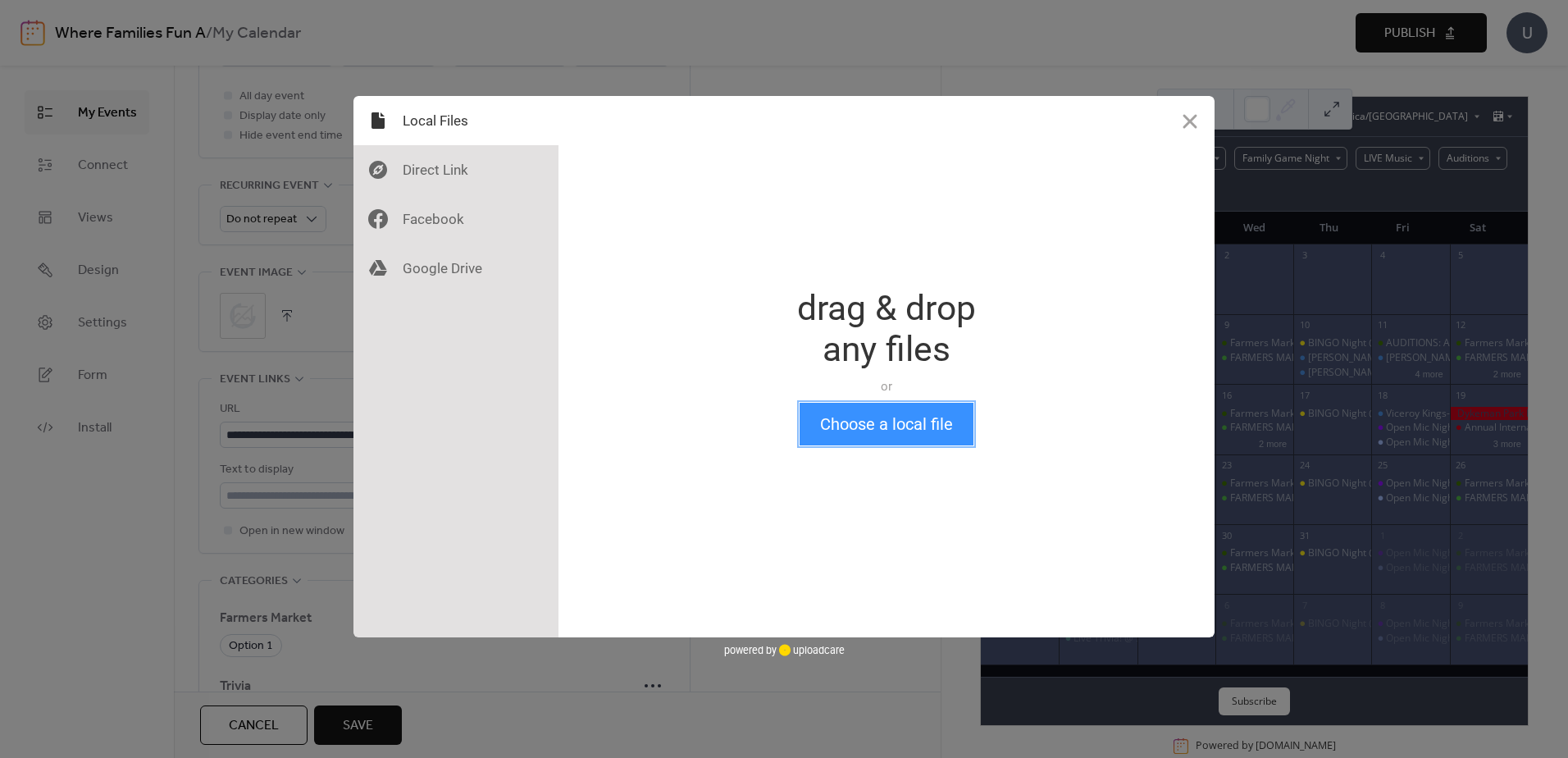 click on "Choose a local file" at bounding box center [887, 424] 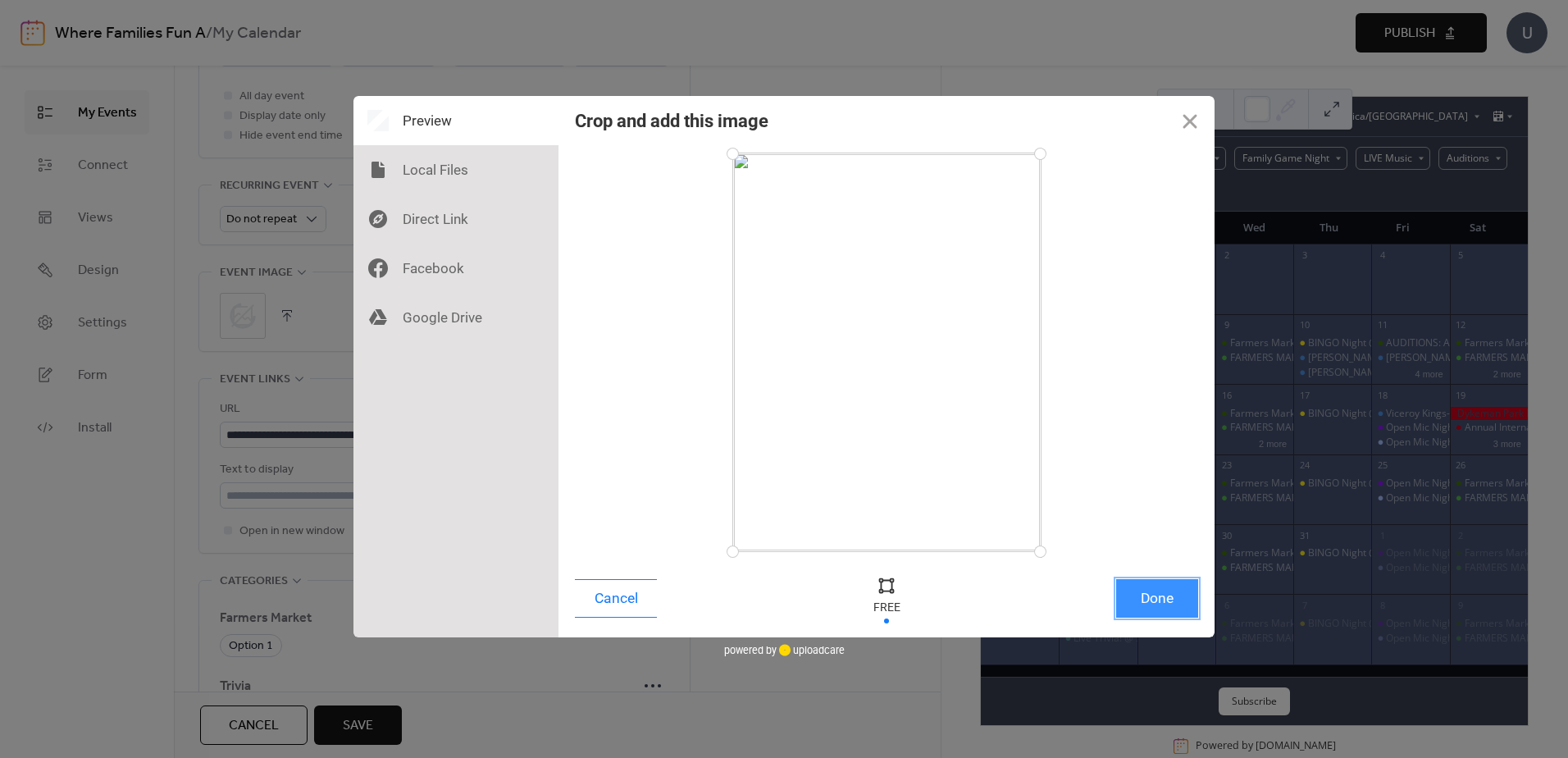 click on "Done" at bounding box center [1157, 598] 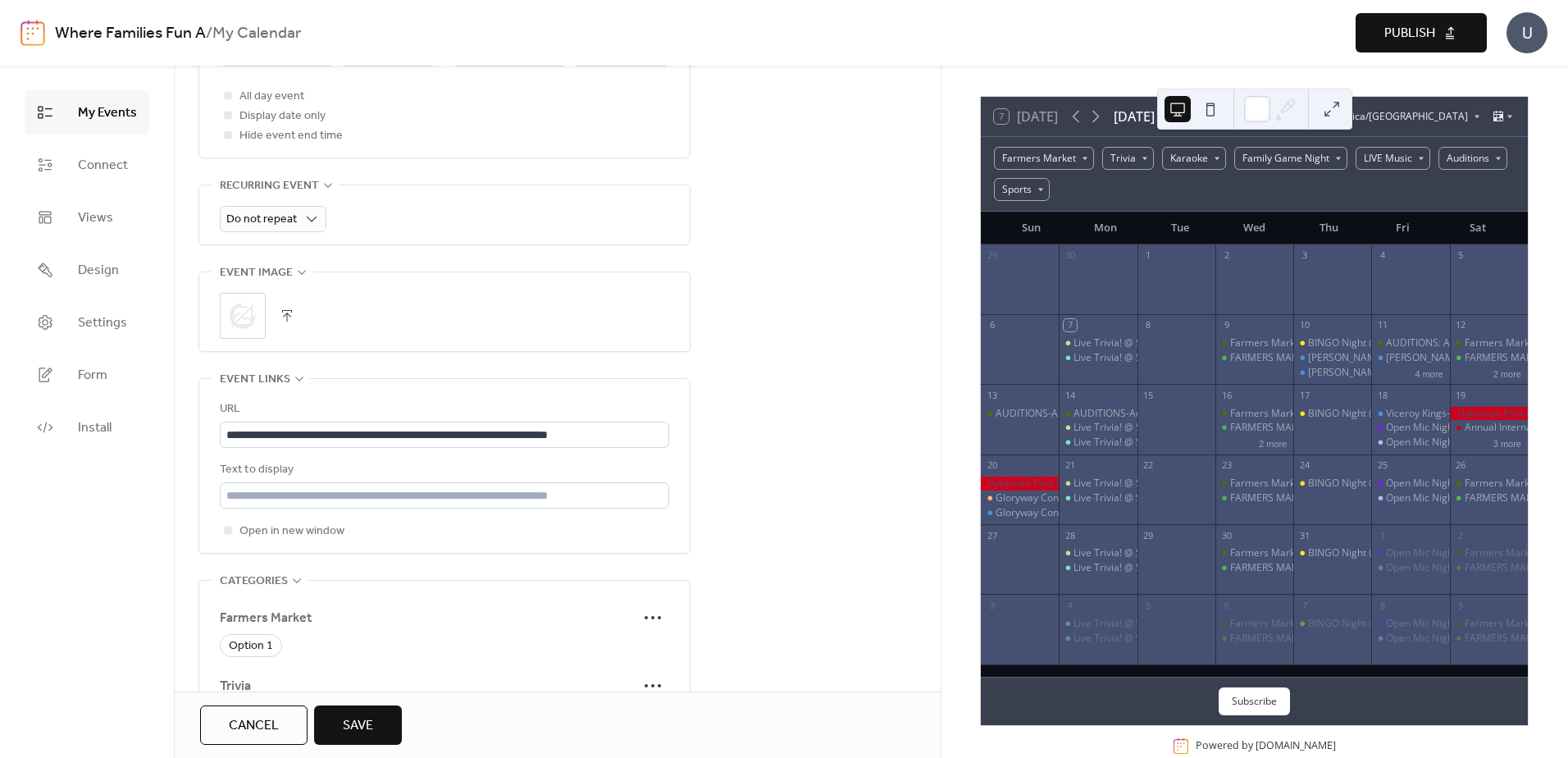click on "**********" at bounding box center [557, 355] 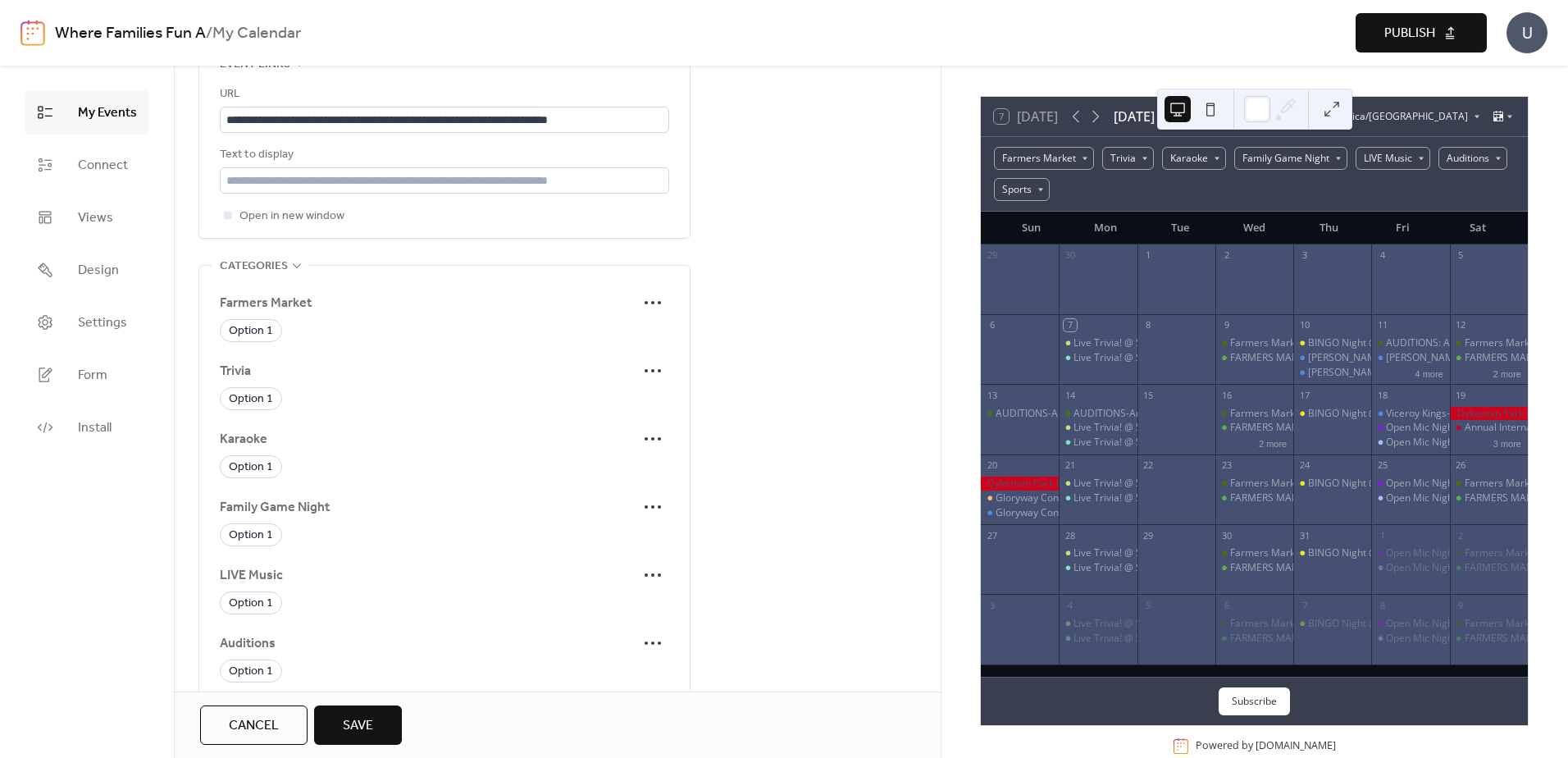 scroll, scrollTop: 1066, scrollLeft: 0, axis: vertical 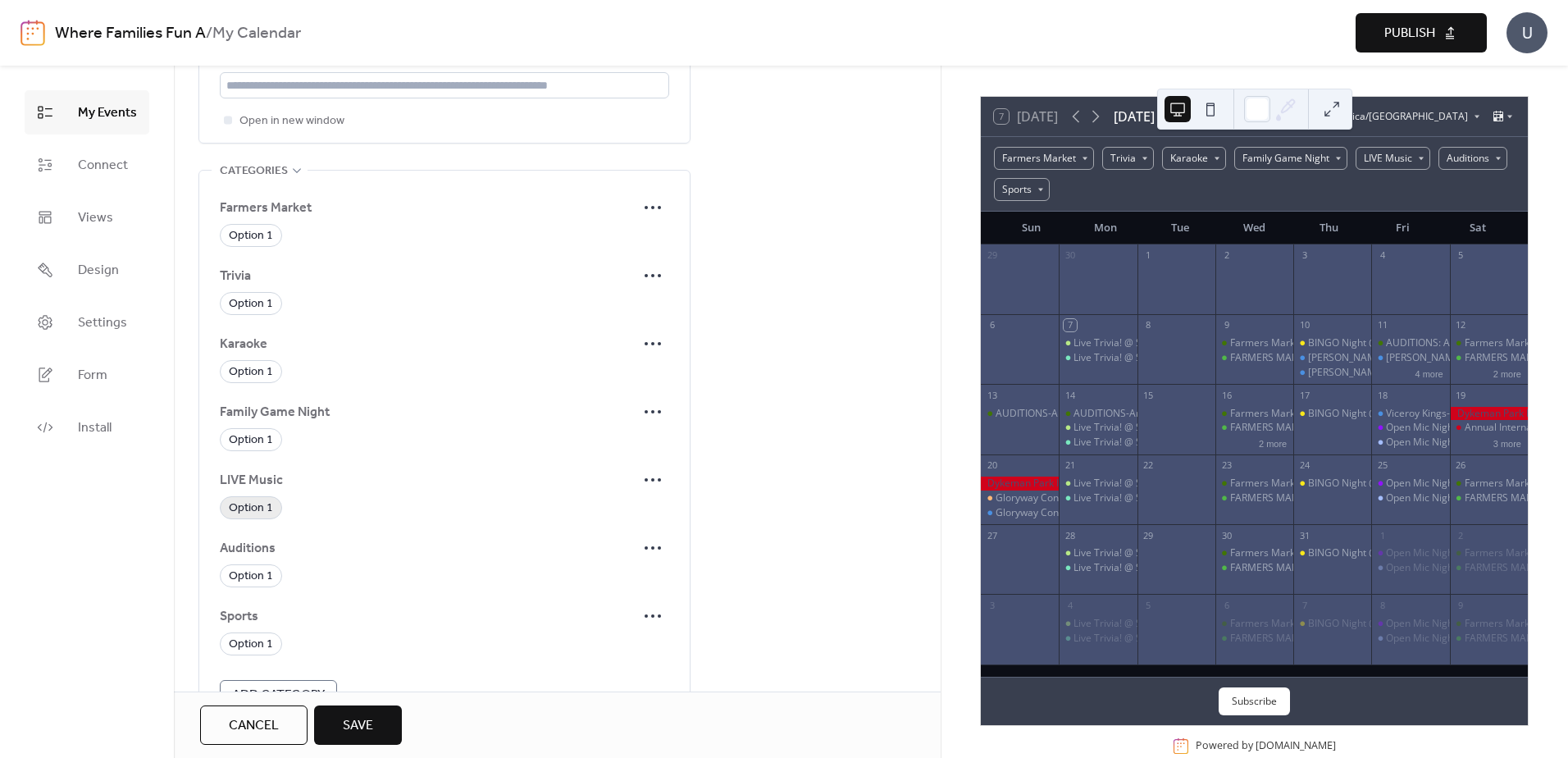 click on "Option 1" at bounding box center [251, 509] 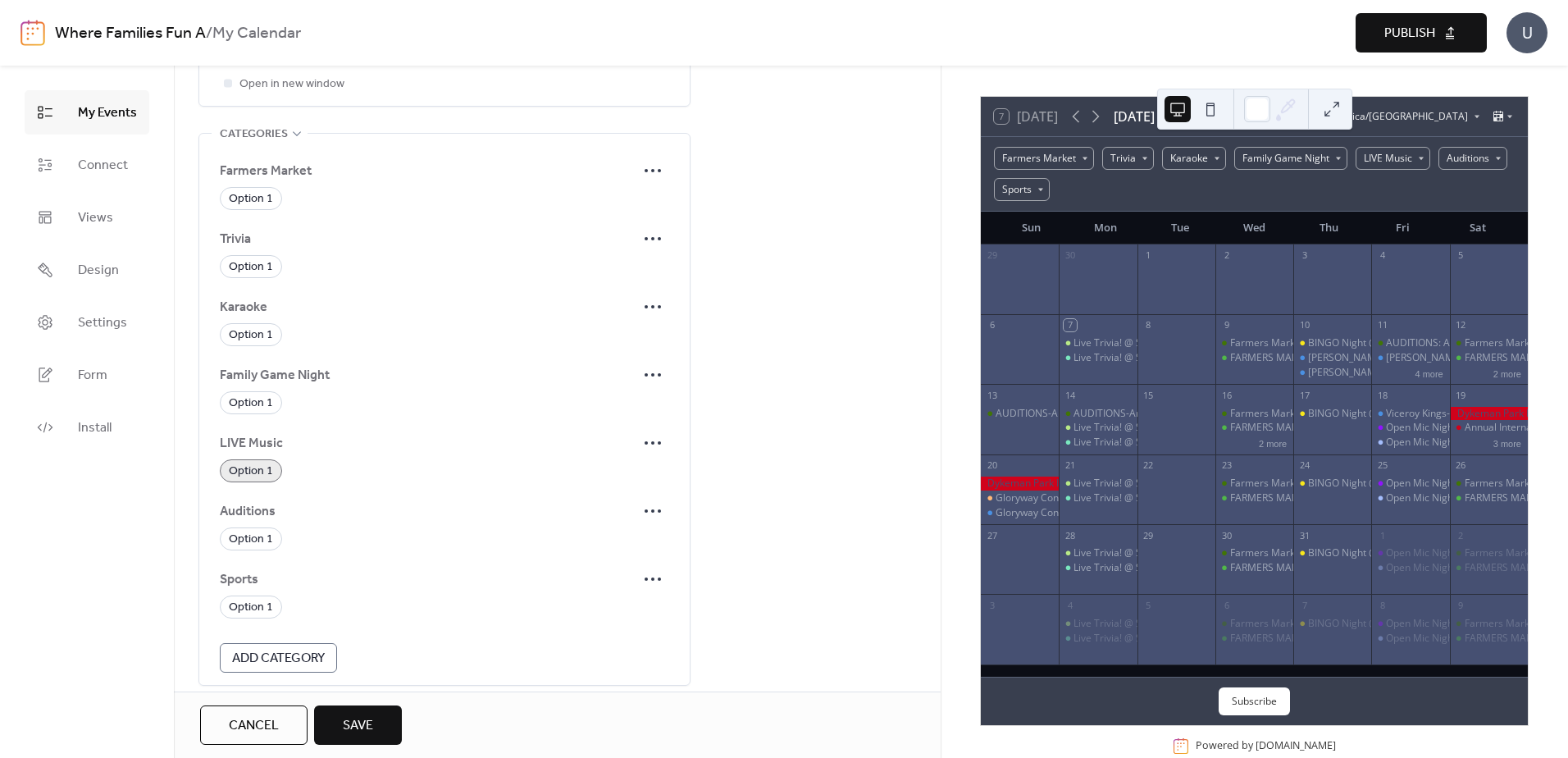scroll, scrollTop: 1148, scrollLeft: 0, axis: vertical 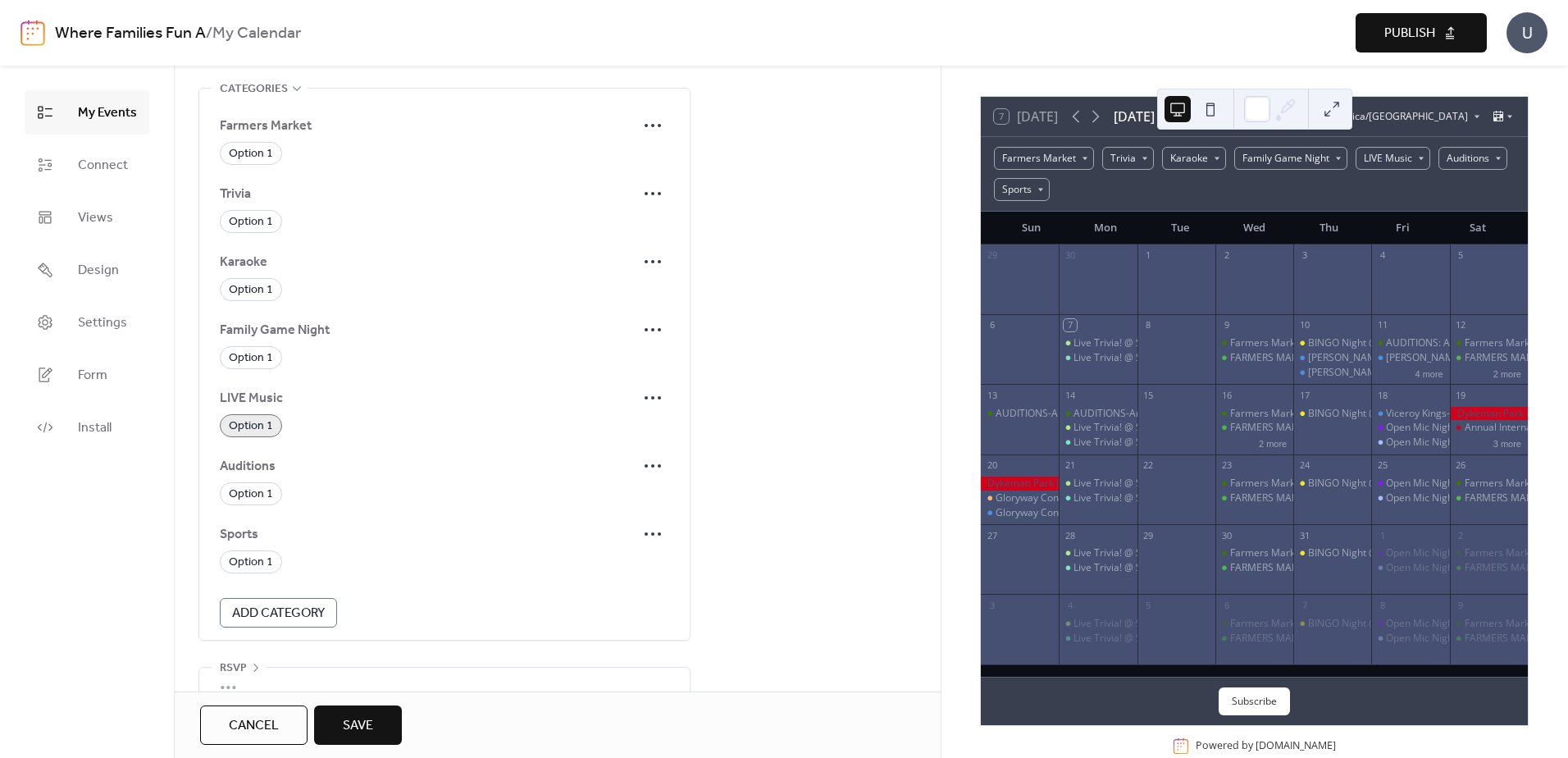 click on "Save" at bounding box center [358, 726] 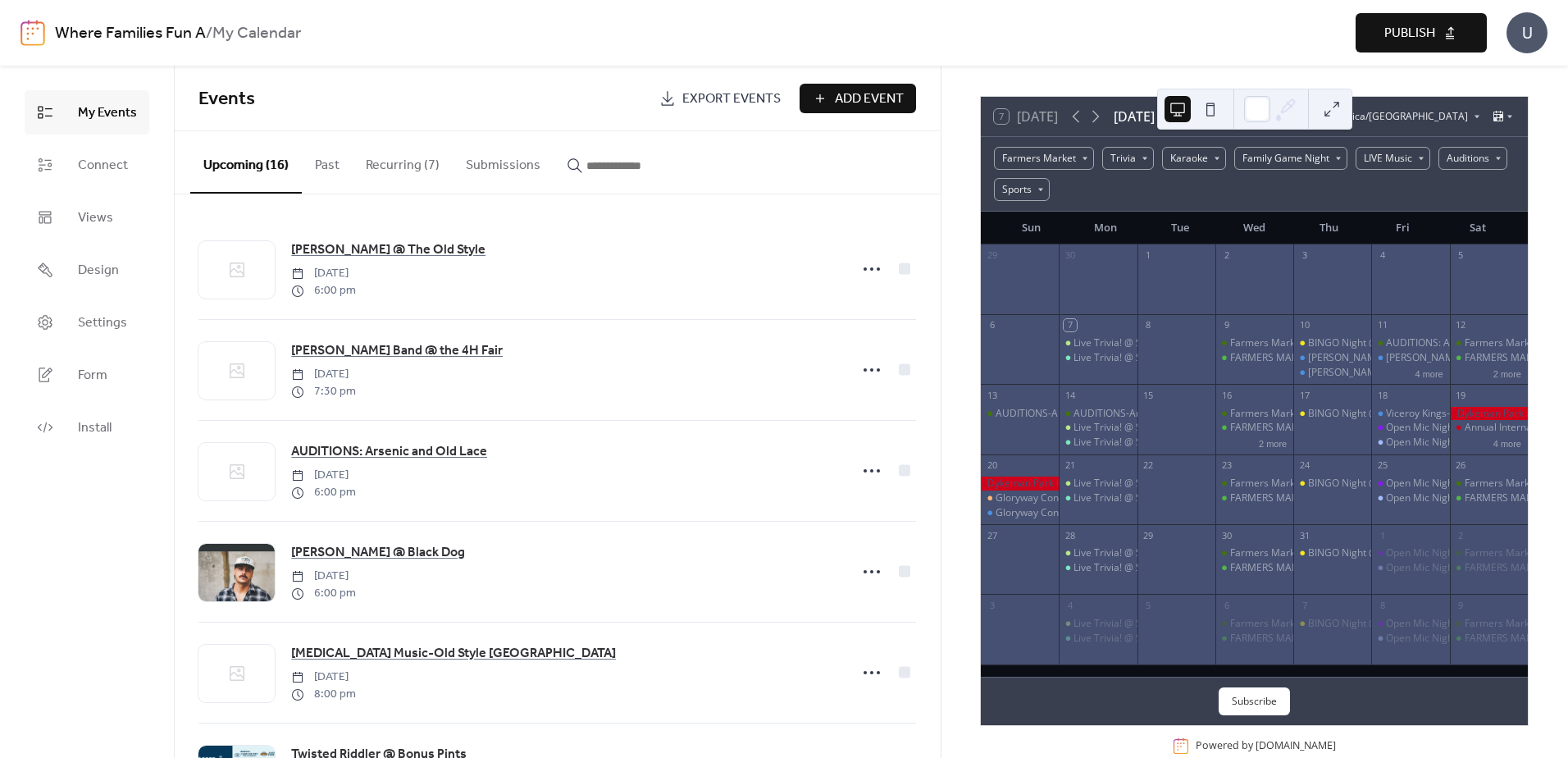 click on "Publish" at bounding box center (1410, 34) 